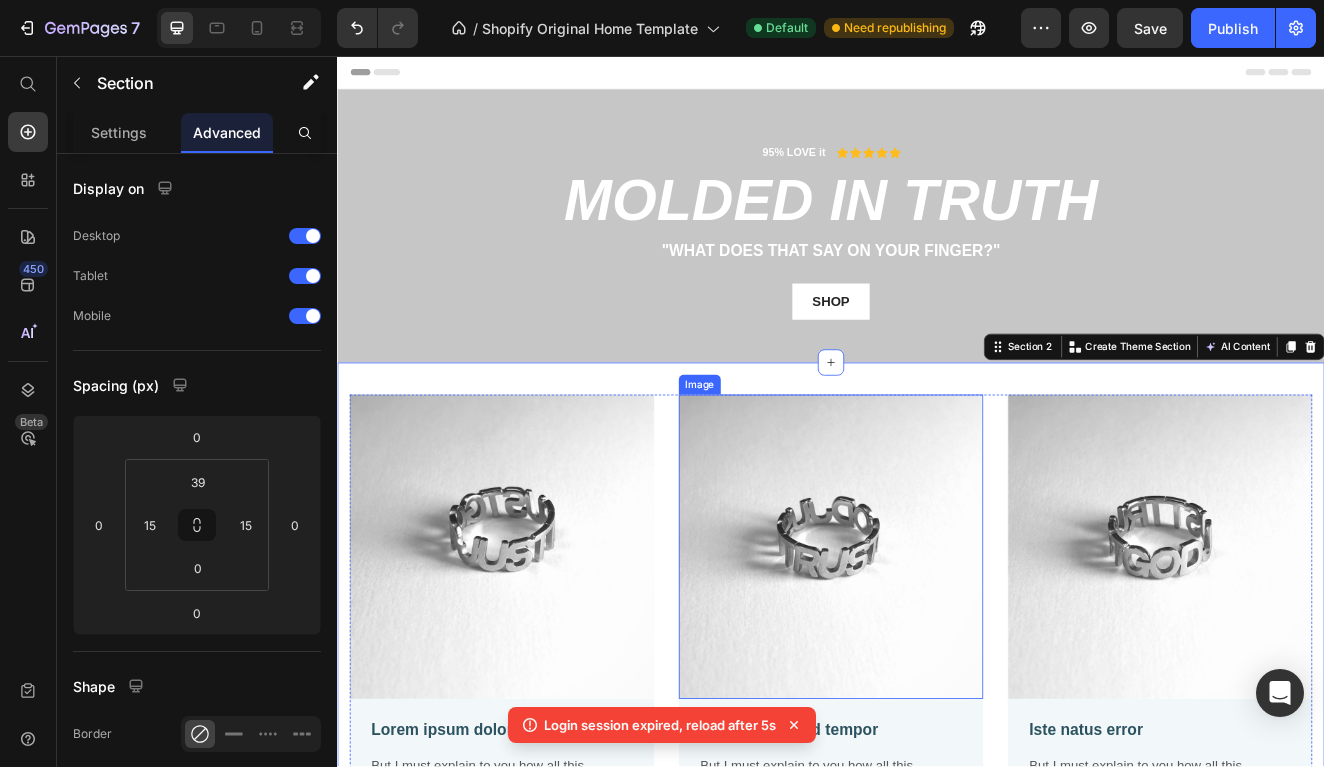 scroll, scrollTop: 0, scrollLeft: 0, axis: both 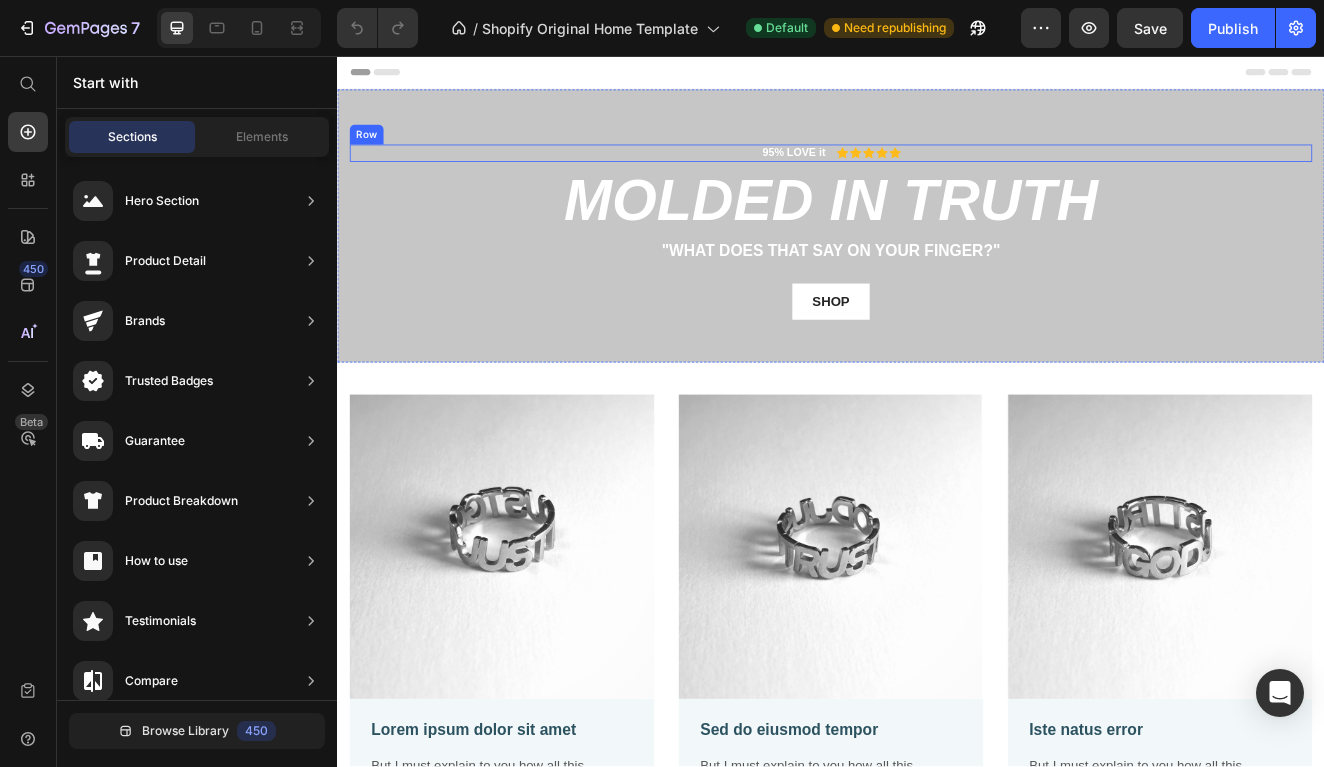 click on "95% LOVE it Text Block Icon Icon Icon Icon Icon Icon List Row" at bounding box center (937, 174) 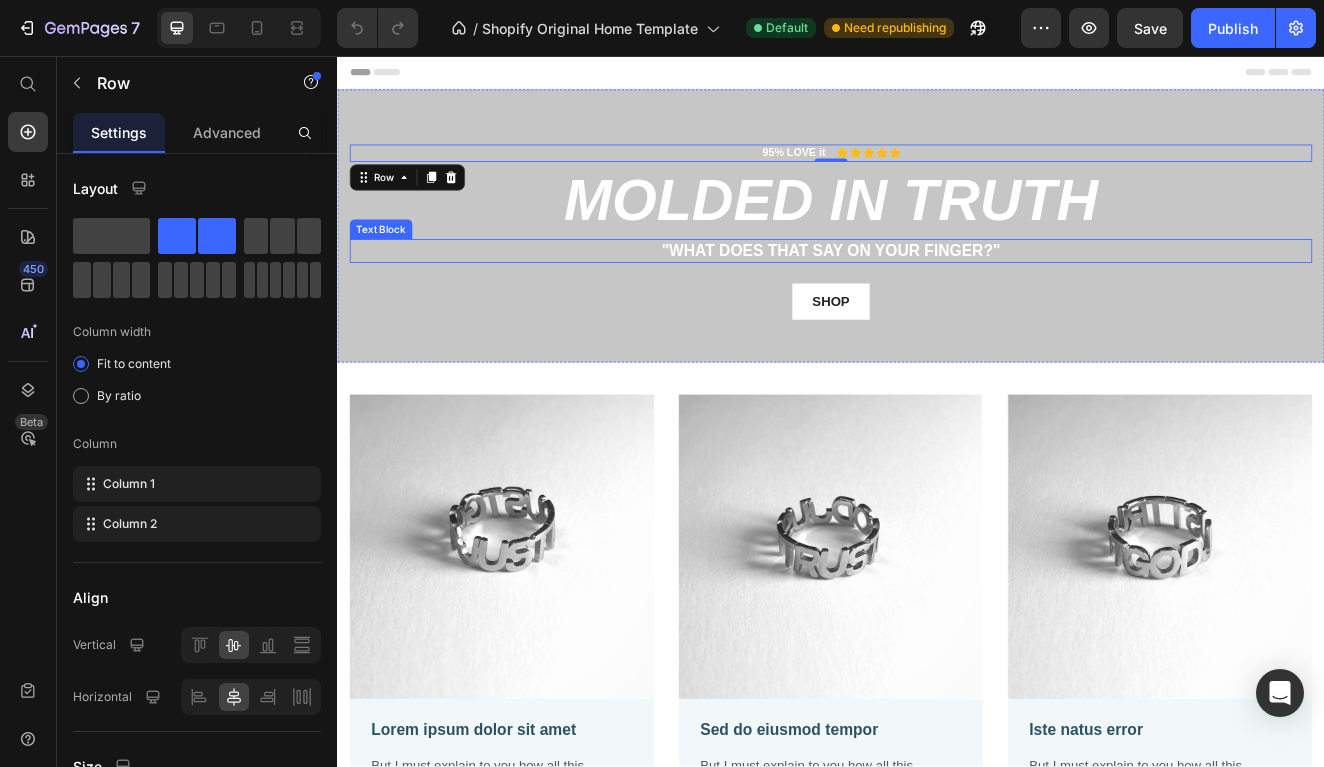 click on ""What does that say on your finger?"" at bounding box center (937, 293) 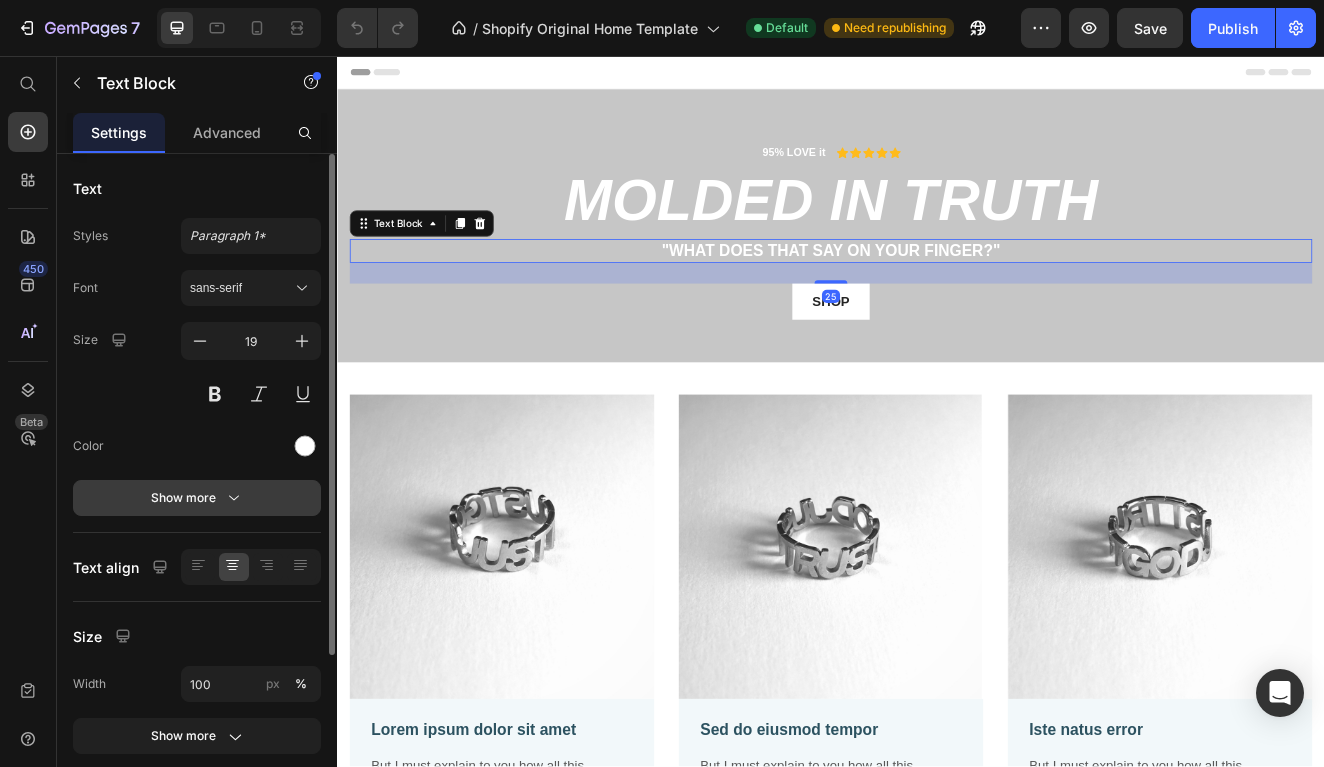 scroll, scrollTop: 9, scrollLeft: 0, axis: vertical 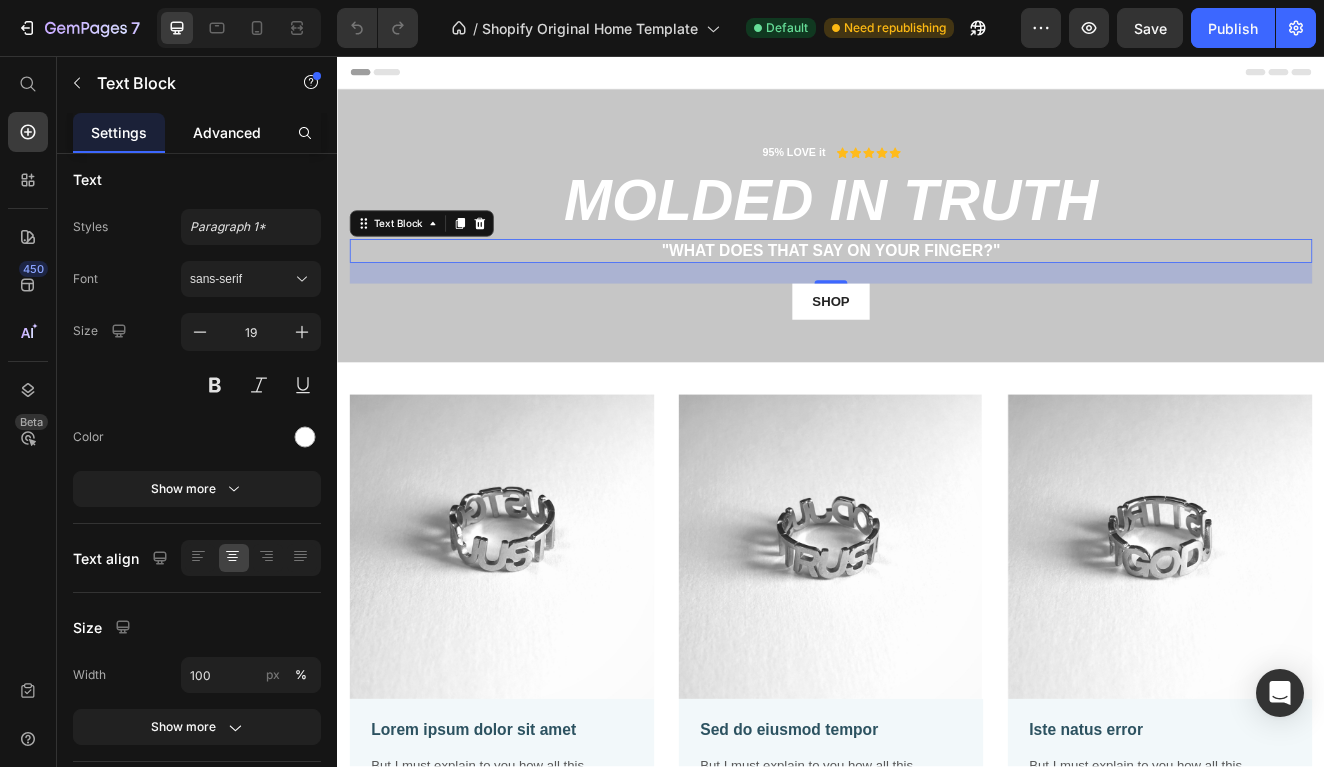 click on "Advanced" at bounding box center [227, 132] 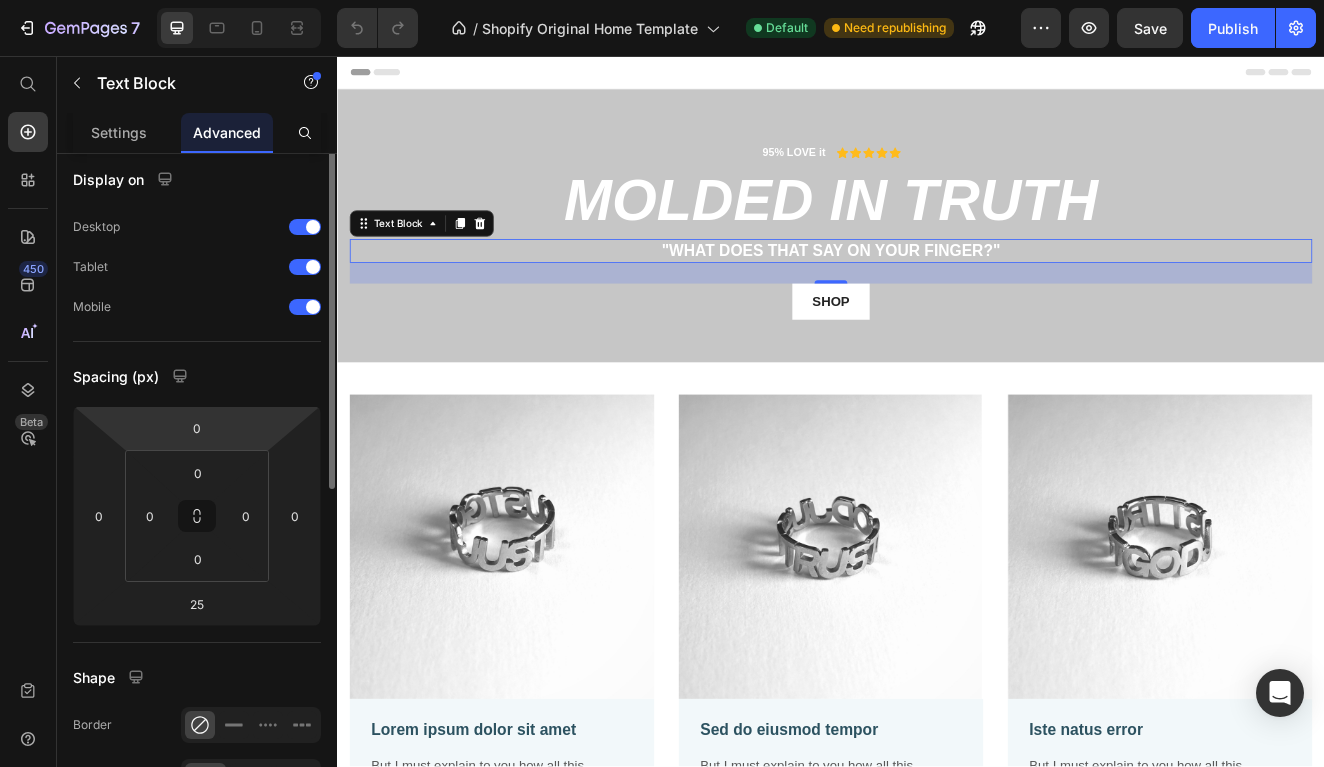 scroll, scrollTop: 0, scrollLeft: 0, axis: both 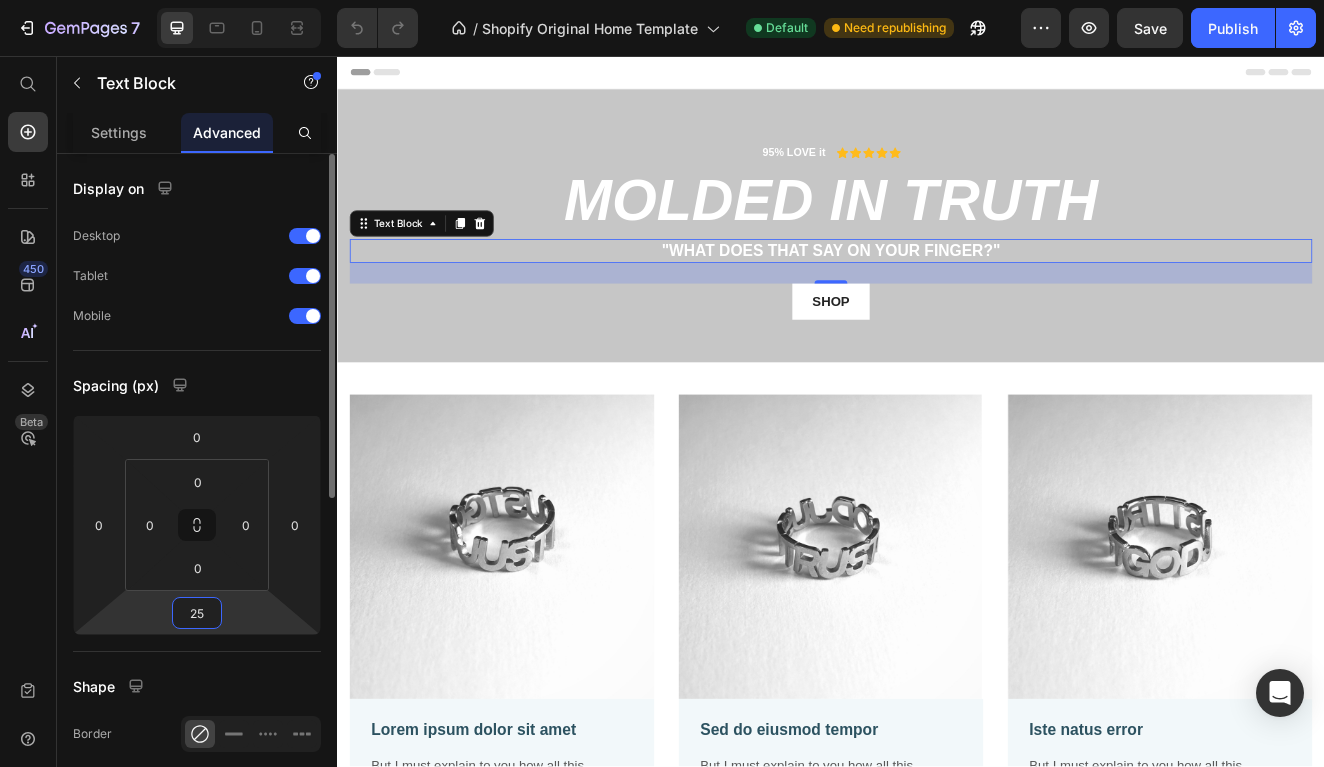click on "25" at bounding box center (197, 613) 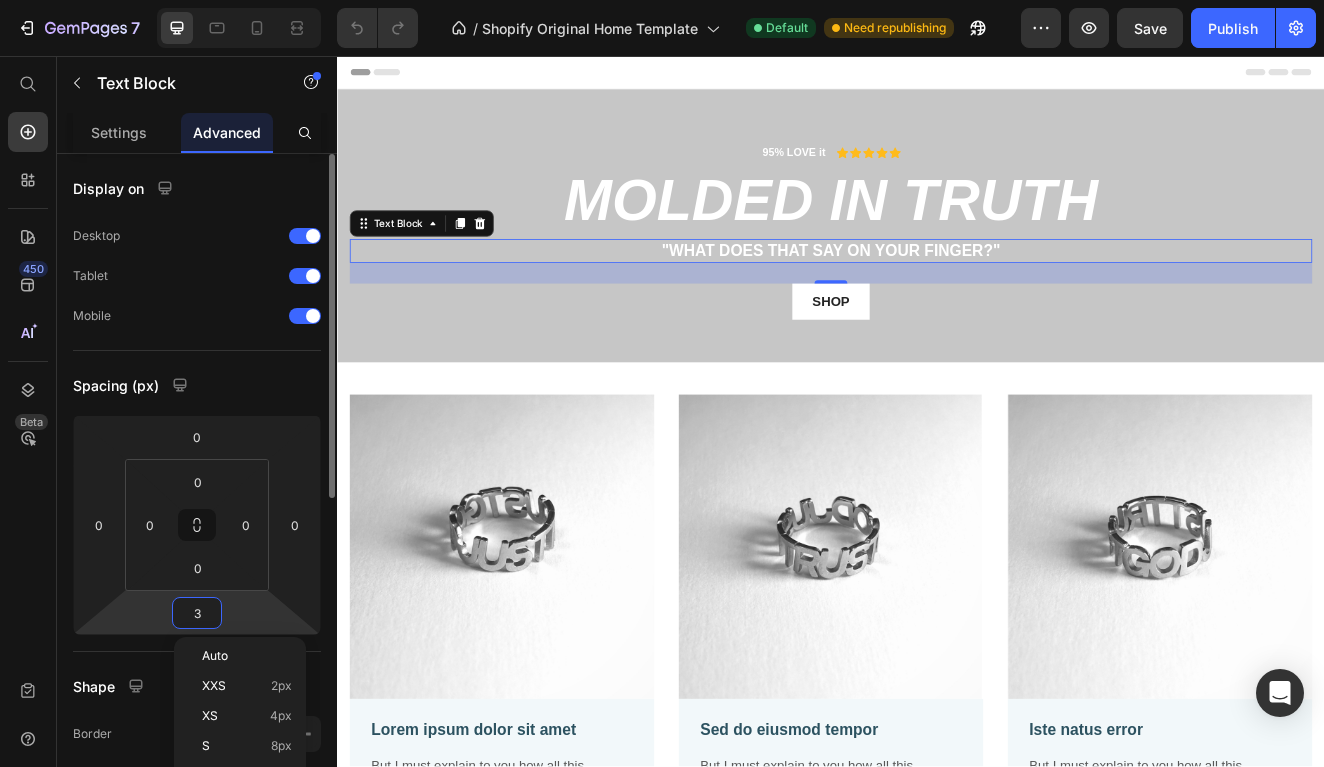 type on "32" 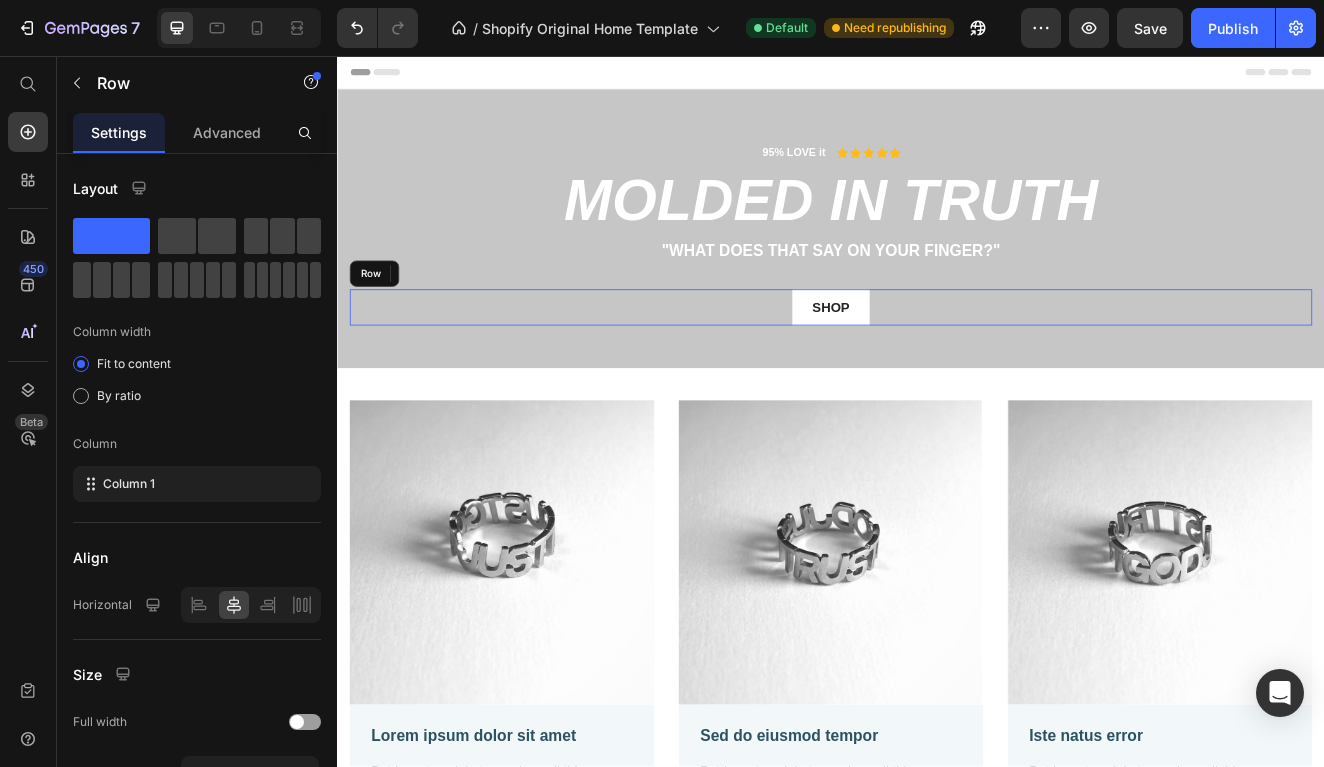 click on "SHOP Button Row" at bounding box center (937, 362) 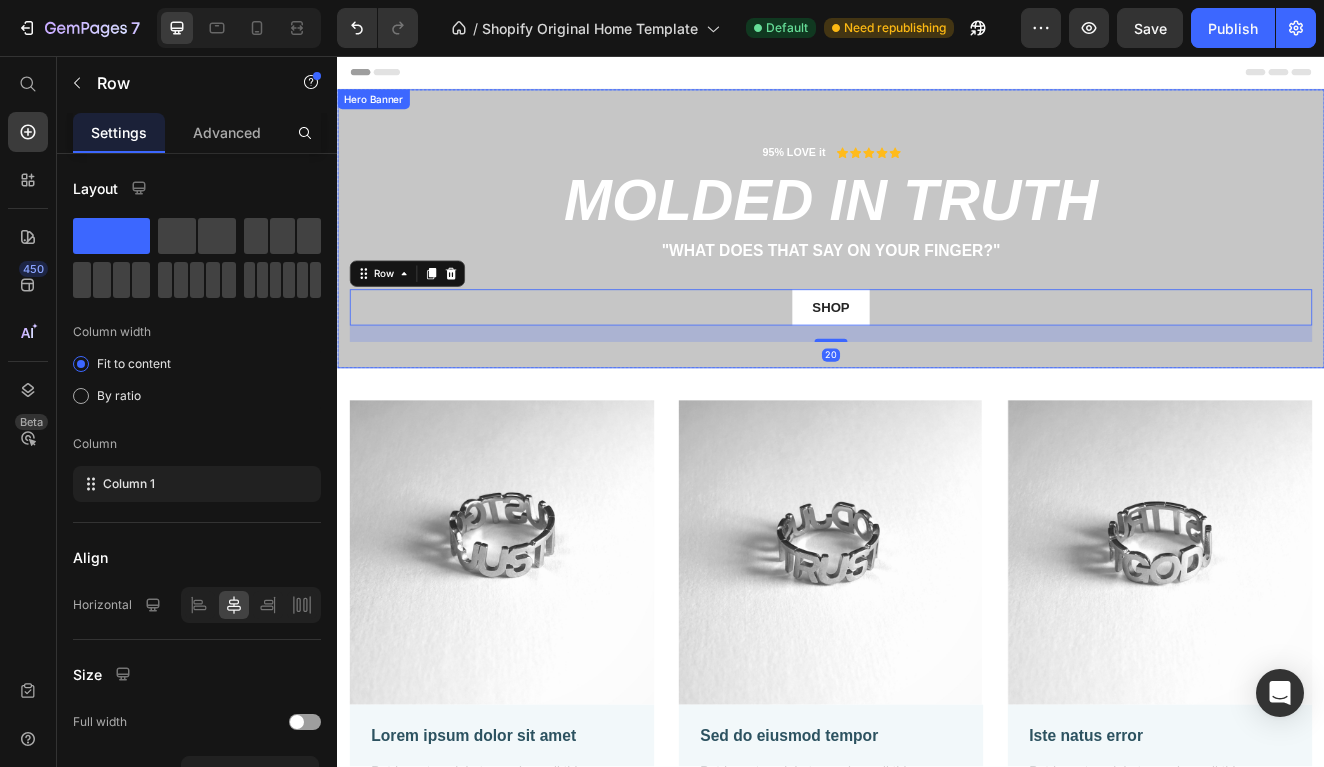 click on "Image Lorem ipsum dolor sit amet Text Block But I must explain to you how all this mistaken idea of denouncing pleasure and praising pain was born and I will give you a complete account of the system, and expound the actual teachings Text Block Row Image Sed do eiusmod tempor Text Block But I must explain to you how all this mistaken idea of denouncing pleasure and praising pain was born and I will give you a complete account of the system, and expound the actual teachings Text Block Row Image Iste natus error Text Block But I must explain to you how all this mistaken idea of denouncing pleasure and praising pain was born and I will give you a complete account of the system, and expound the actual teachings Text Block Row Row Section 2" at bounding box center (937, 761) 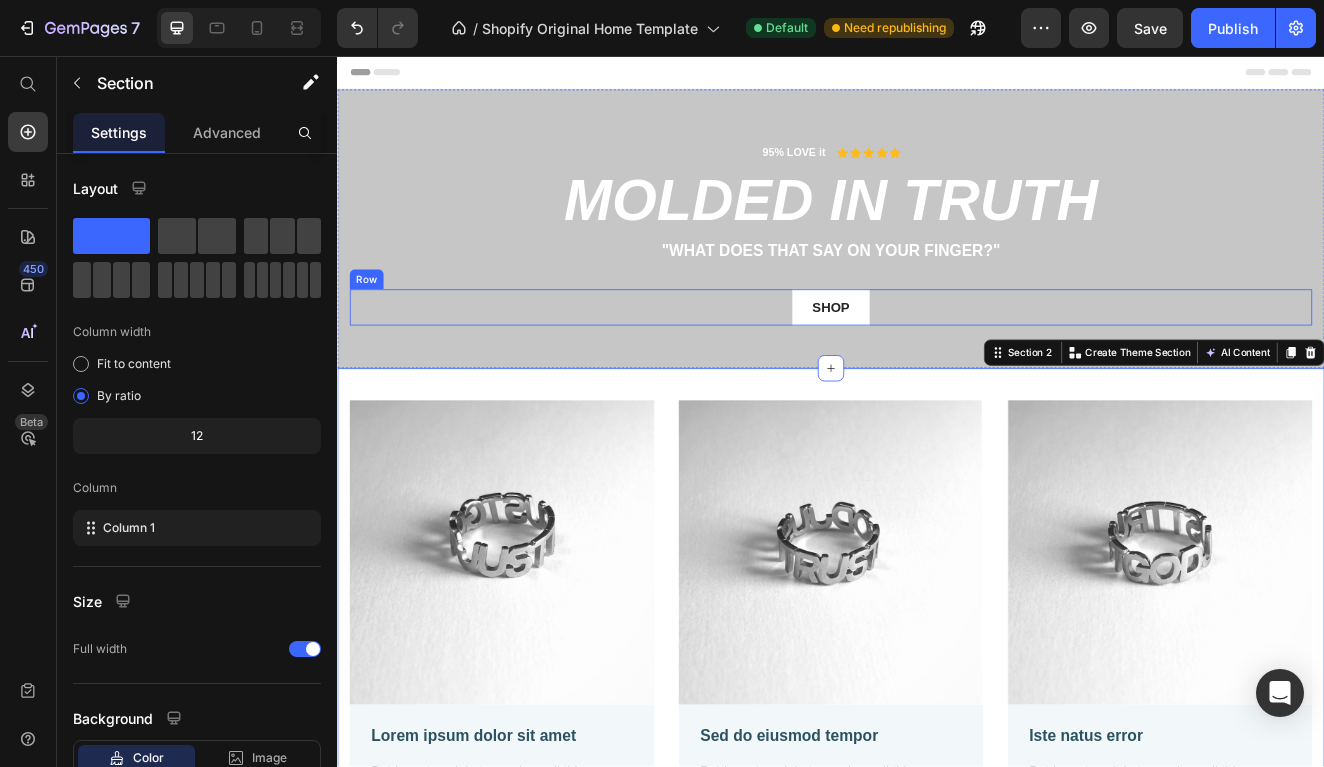 click on "SHOP Button Row" at bounding box center (937, 362) 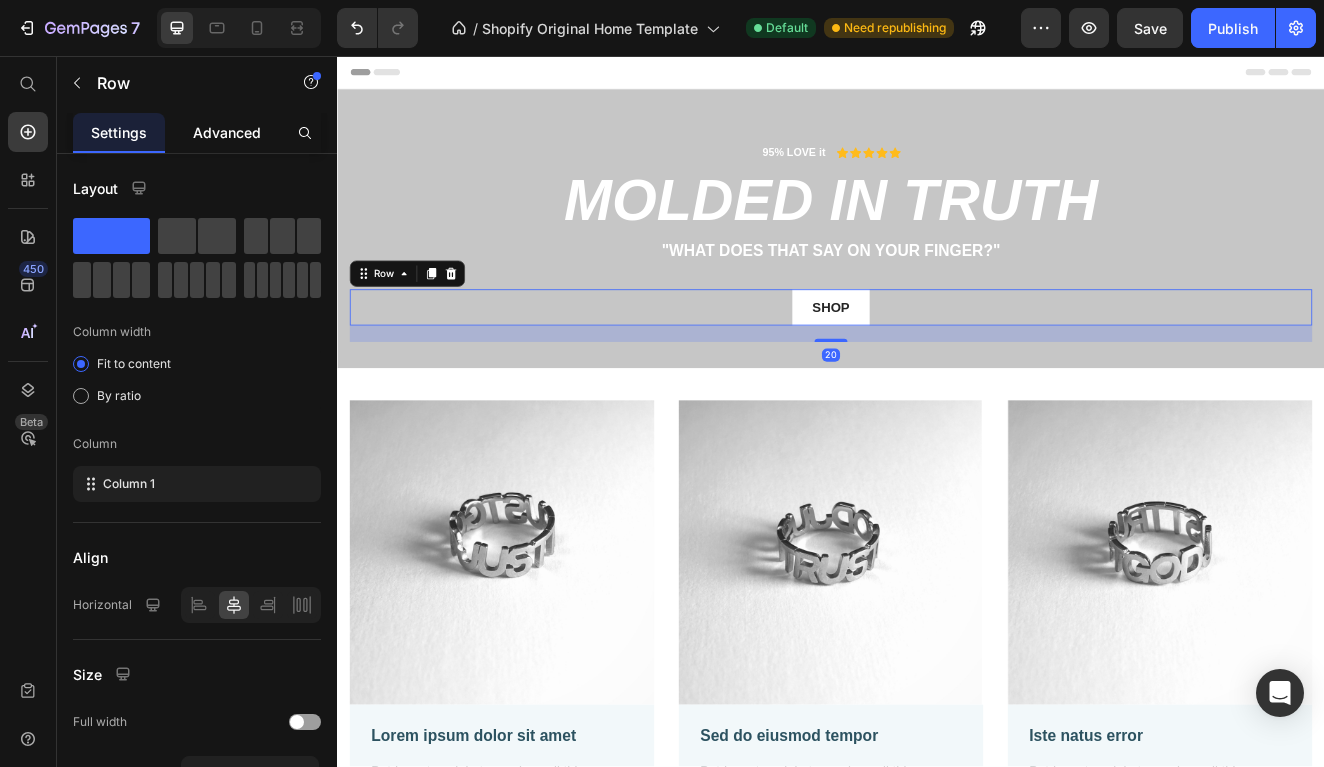 click on "Advanced" at bounding box center [227, 132] 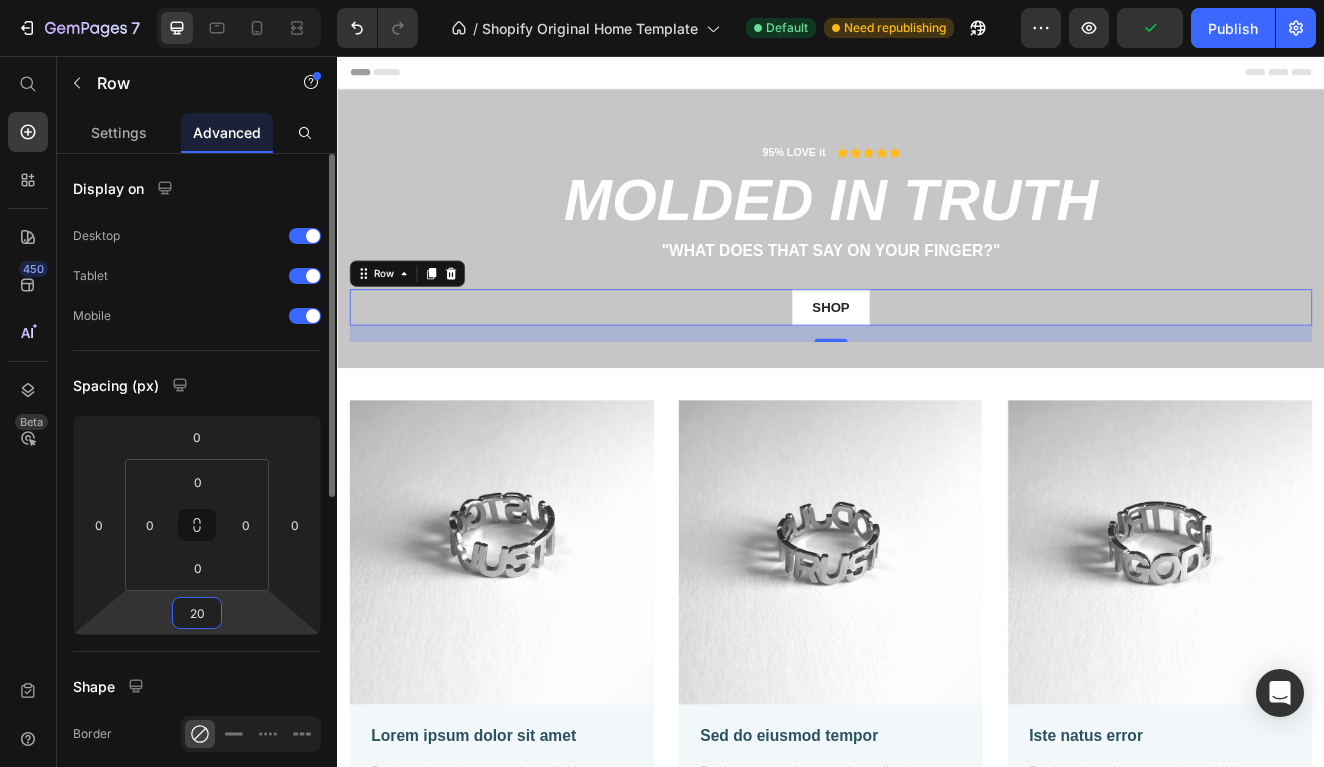 click on "20" at bounding box center (197, 613) 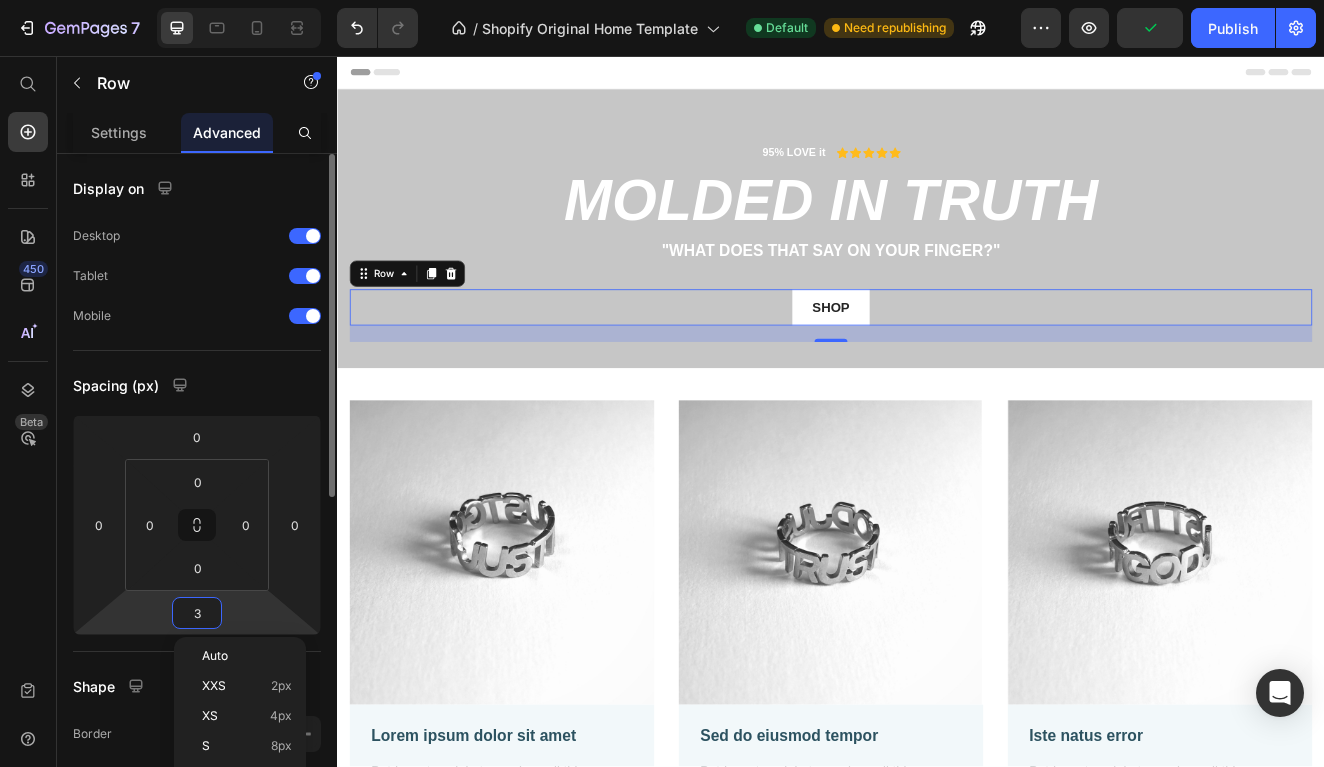type on "30" 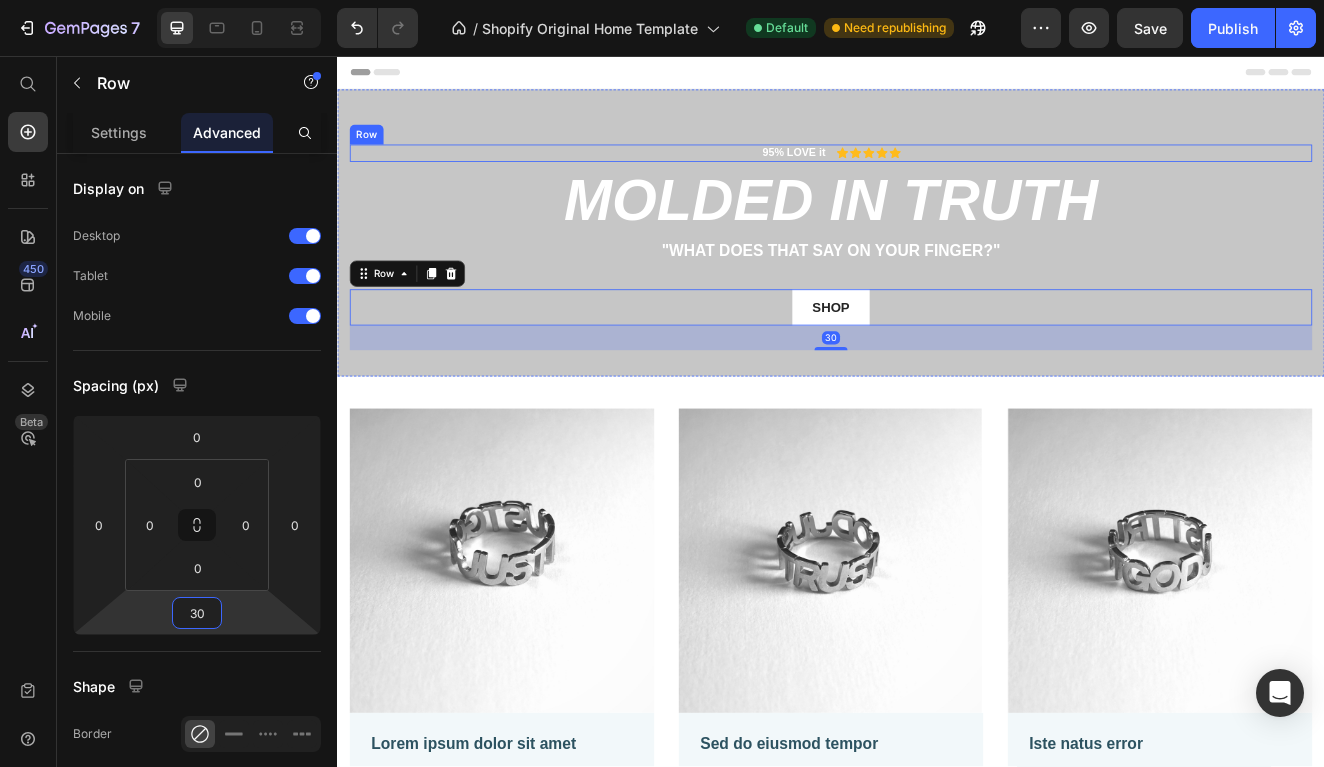 click on "95% LOVE it Text Block Icon Icon Icon Icon Icon Icon List Row" at bounding box center (937, 174) 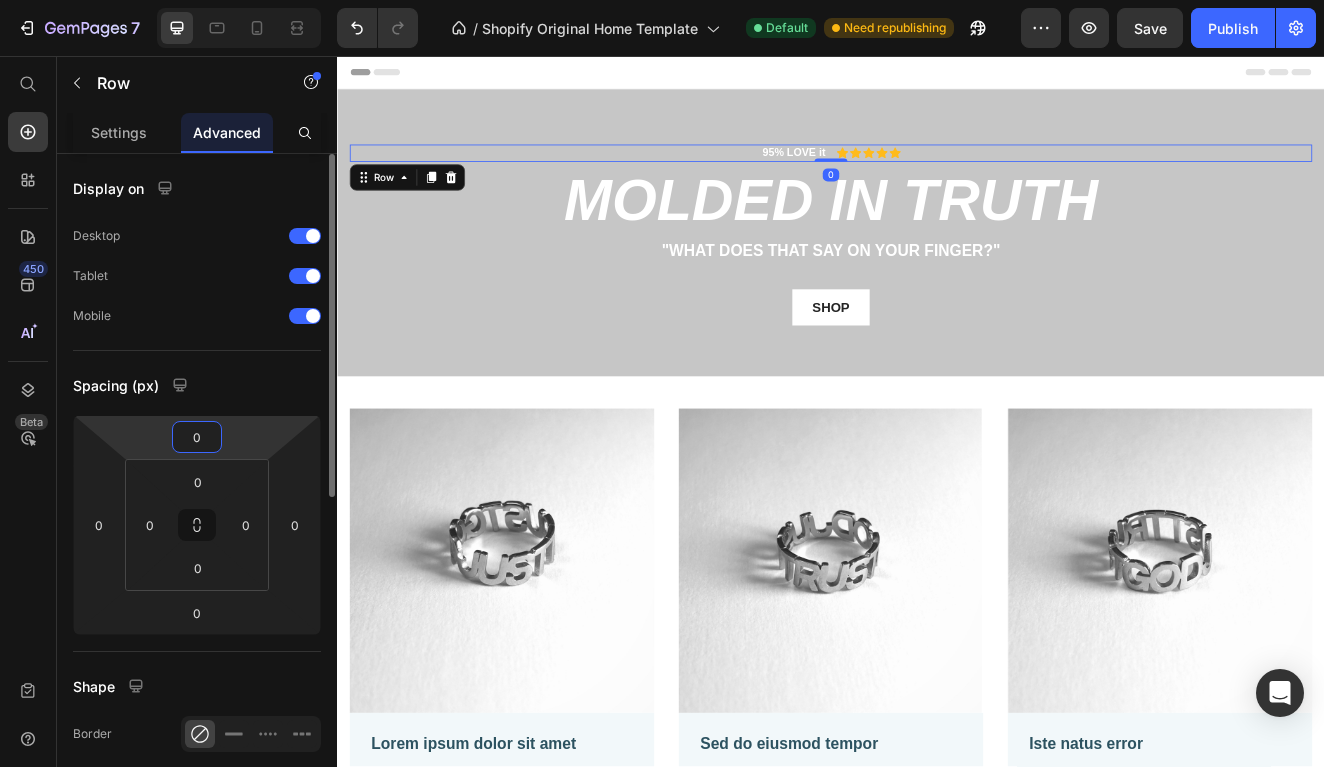 click on "0" at bounding box center [197, 437] 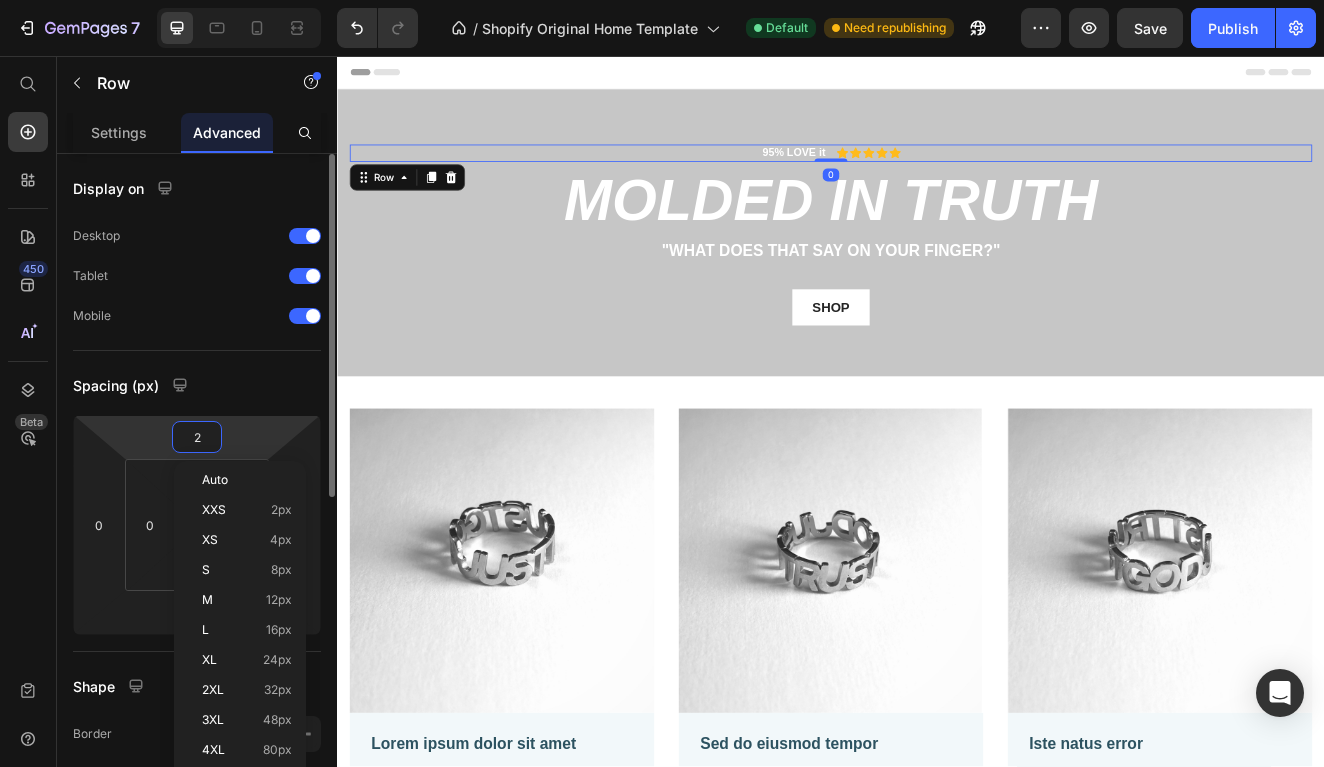 type on "20" 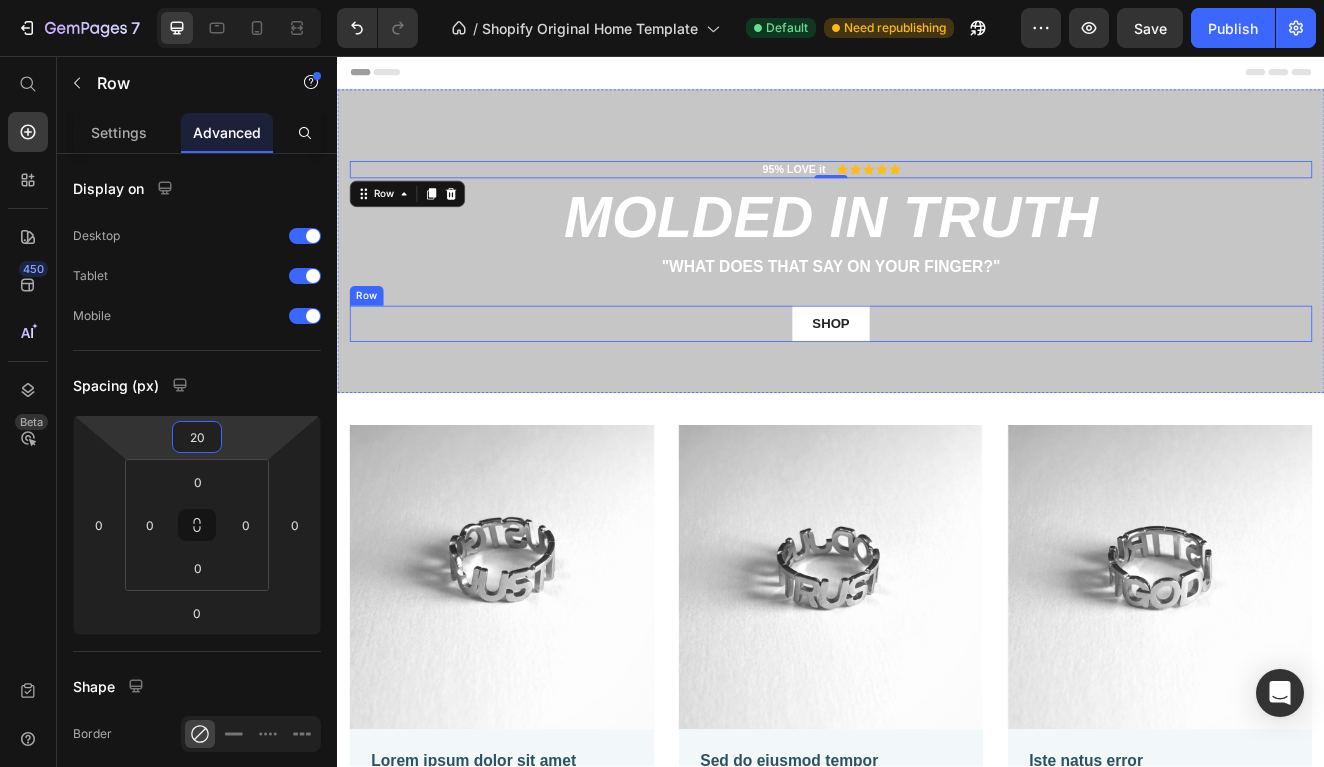 click on "SHOP Button Row" at bounding box center [937, 382] 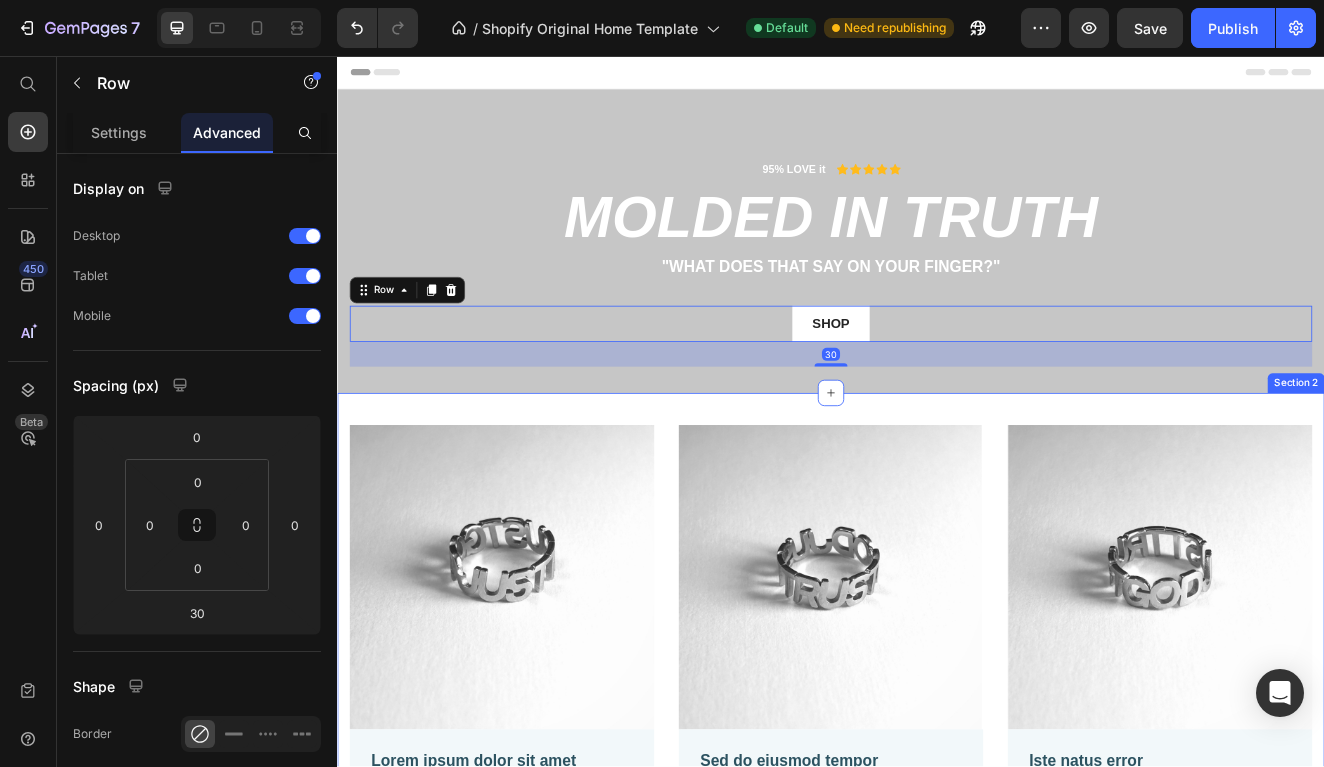 click on "Image Lorem ipsum dolor sit amet Text Block But I must explain to you how all this mistaken idea of denouncing pleasure and praising pain was born and I will give you a complete account of the system, and expound the actual teachings Text Block Row Image Sed do eiusmod tempor Text Block But I must explain to you how all this mistaken idea of denouncing pleasure and praising pain was born and I will give you a complete account of the system, and expound the actual teachings Text Block Row Image Iste natus error Text Block But I must explain to you how all this mistaken idea of denouncing pleasure and praising pain was born and I will give you a complete account of the system, and expound the actual teachings Text Block Row Row Section 2" at bounding box center (937, 791) 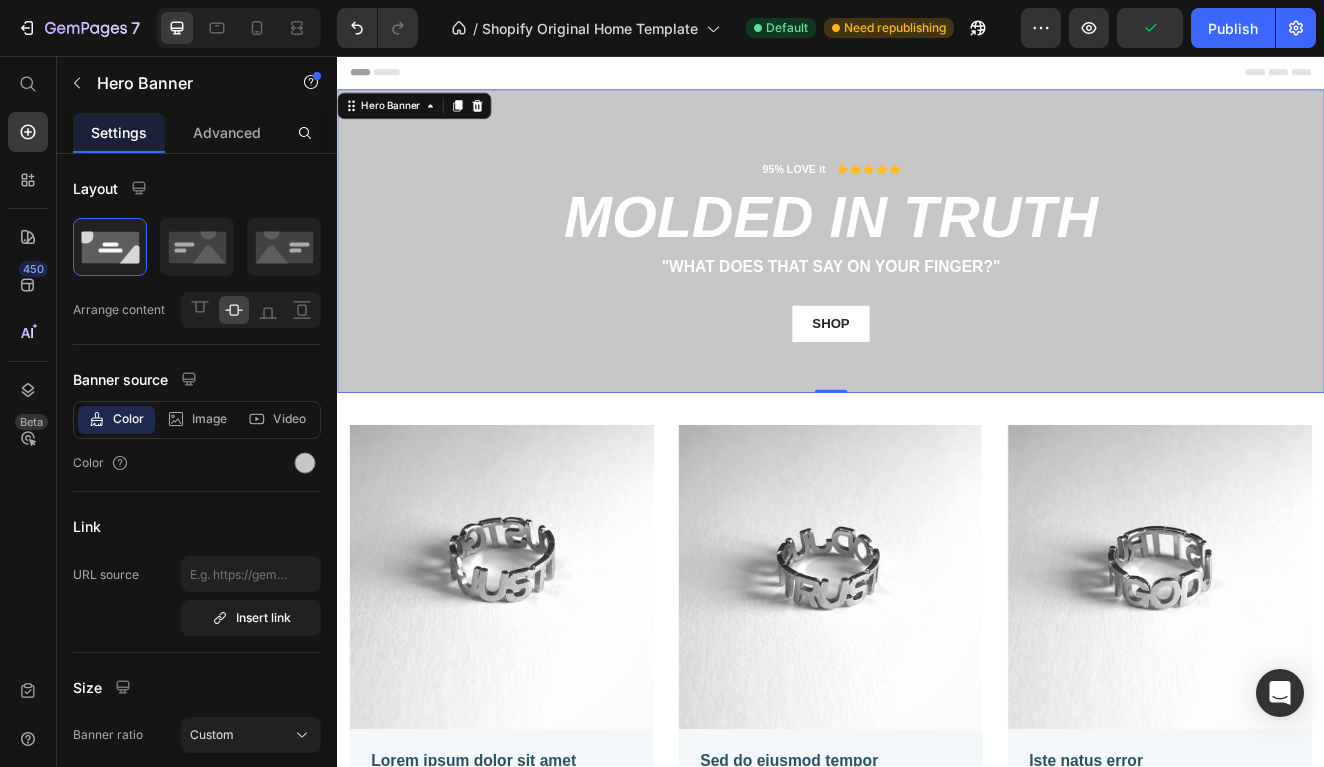 click on "95% LOVE it Text Block Icon Icon Icon Icon Icon Icon List Row MOLDED IN TRUTH Heading "What does that say on your finger?" Text Block SHOP Button Row" at bounding box center [937, 281] 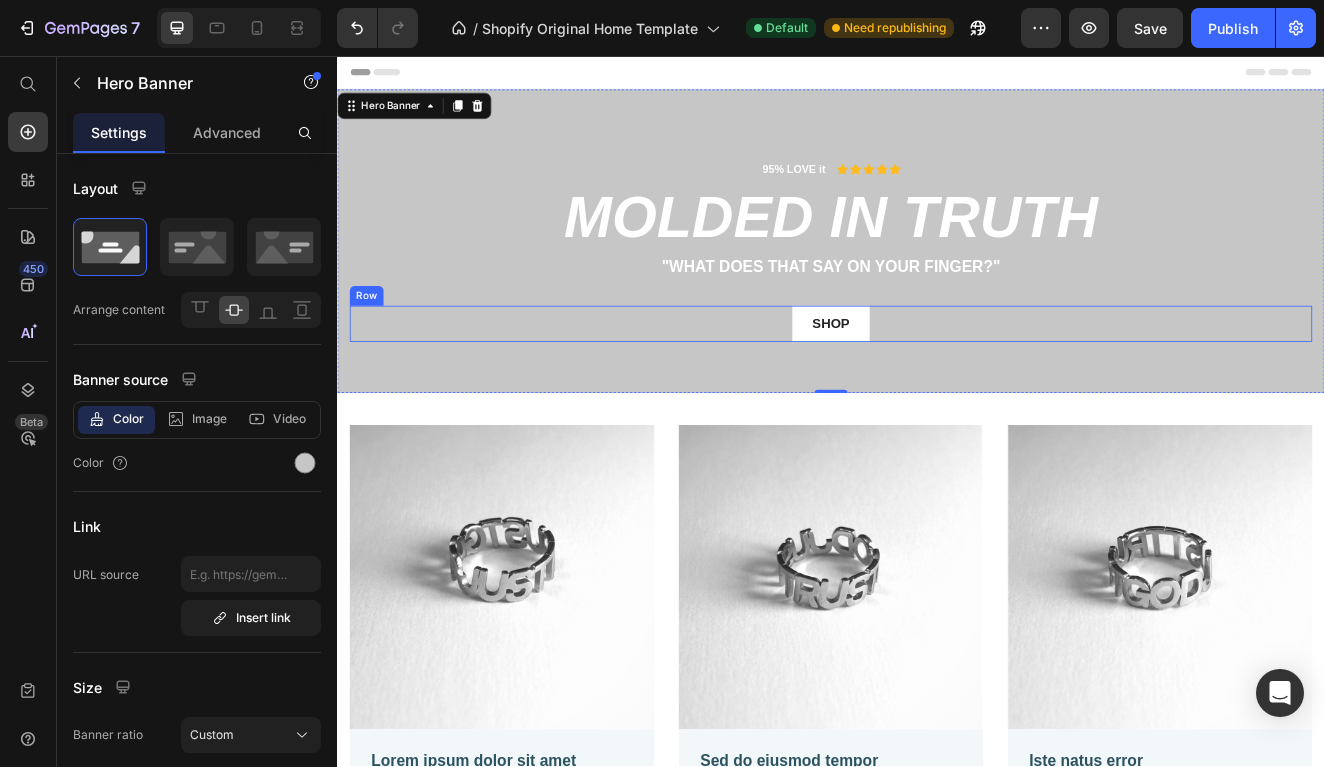 click on "95% LOVE it Text Block Icon Icon Icon Icon Icon Icon List Row MOLDED IN TRUTH Heading "What does that say on your finger?" Text Block SHOP Button Row" at bounding box center (937, 299) 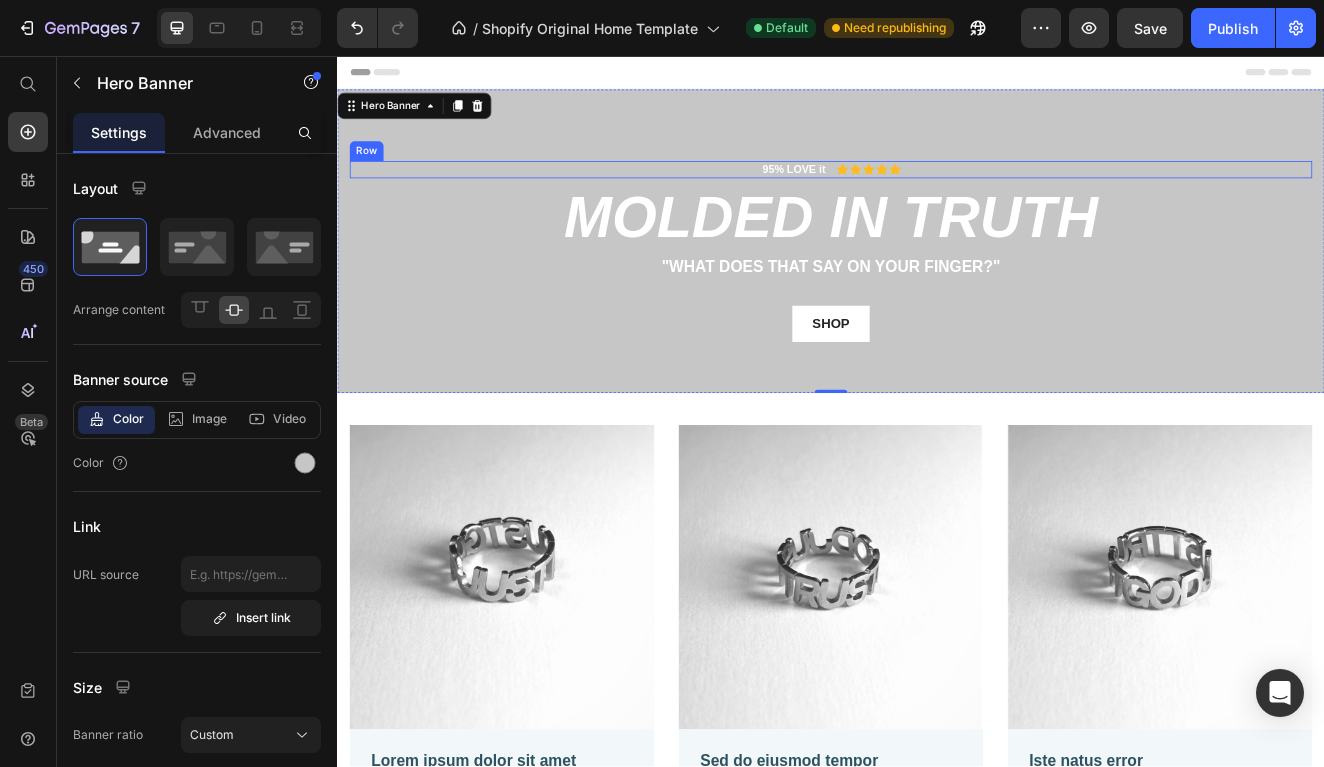 click on "95% LOVE it Text Block Icon Icon Icon Icon Icon Icon List Row" at bounding box center [937, 194] 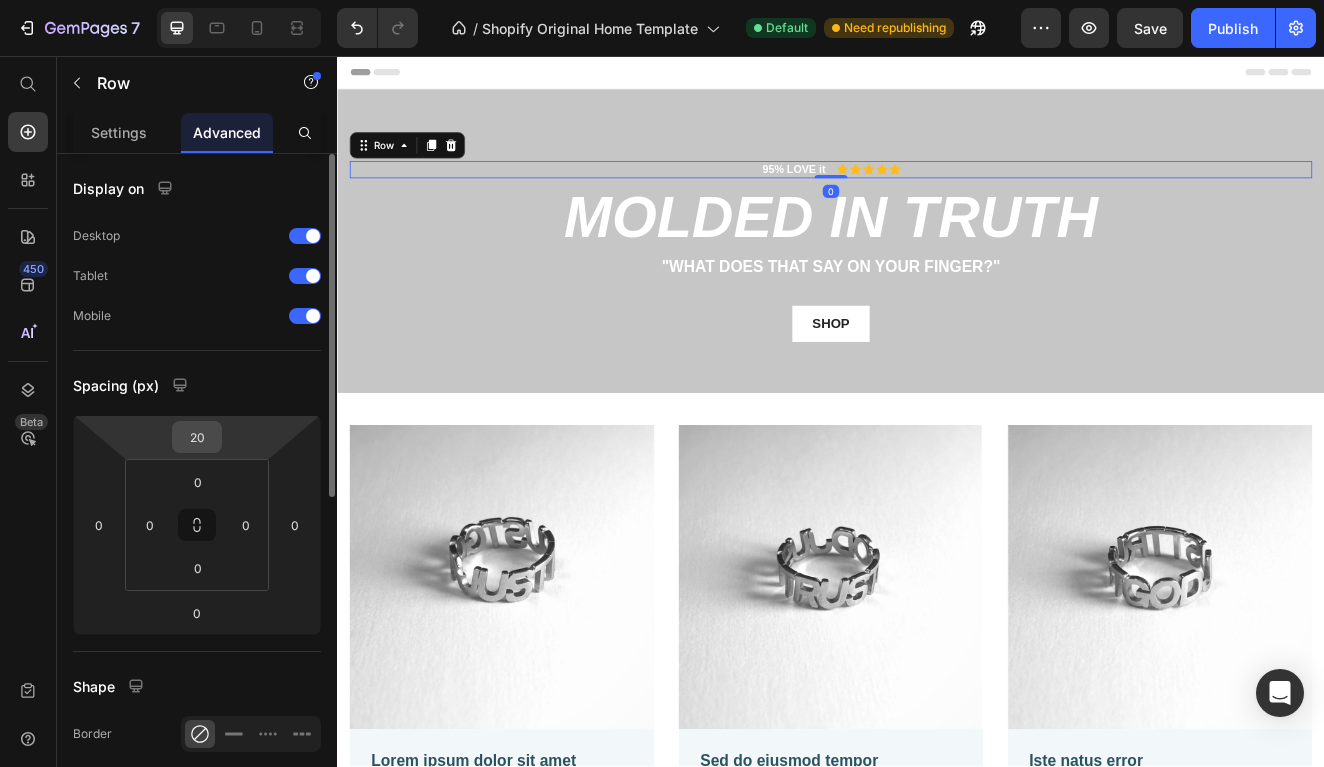 click on "20" at bounding box center [197, 437] 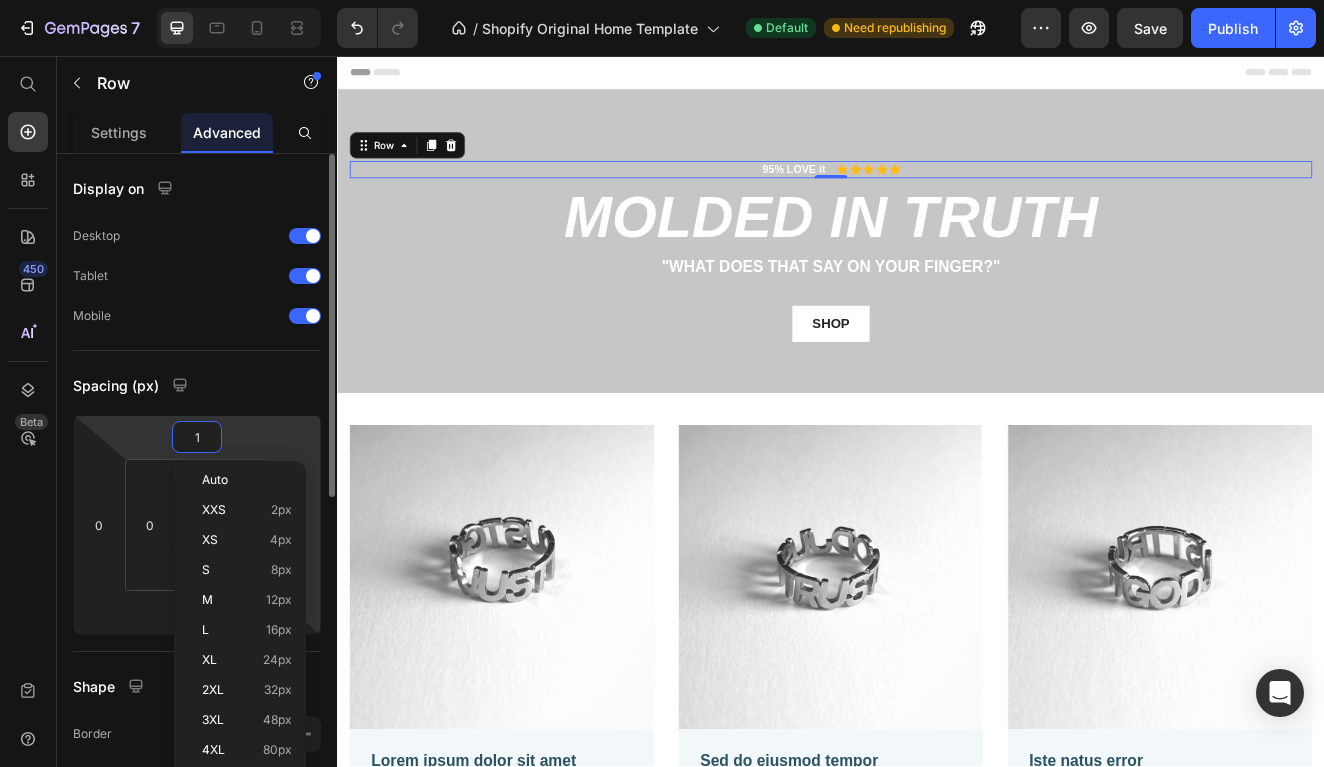 type on "15" 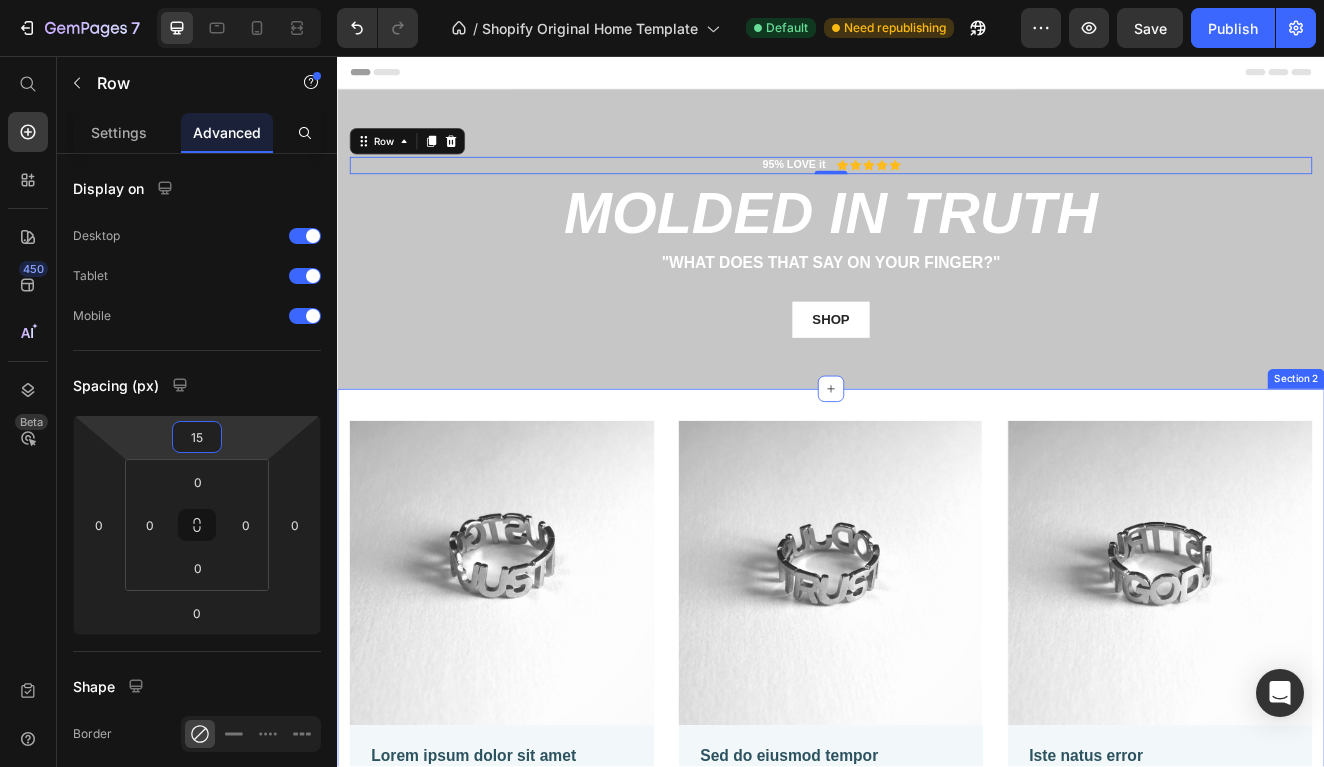 click on "Image Lorem ipsum dolor sit amet Text Block But I must explain to you how all this mistaken idea of denouncing pleasure and praising pain was born and I will give you a complete account of the system, and expound the actual teachings Text Block Row Image Sed do eiusmod tempor Text Block But I must explain to you how all this mistaken idea of denouncing pleasure and praising pain was born and I will give you a complete account of the system, and expound the actual teachings Text Block Row Image Iste natus error Text Block But I must explain to you how all this mistaken idea of denouncing pleasure and praising pain was born and I will give you a complete account of the system, and expound the actual teachings Text Block Row Row Section 2" at bounding box center (937, 786) 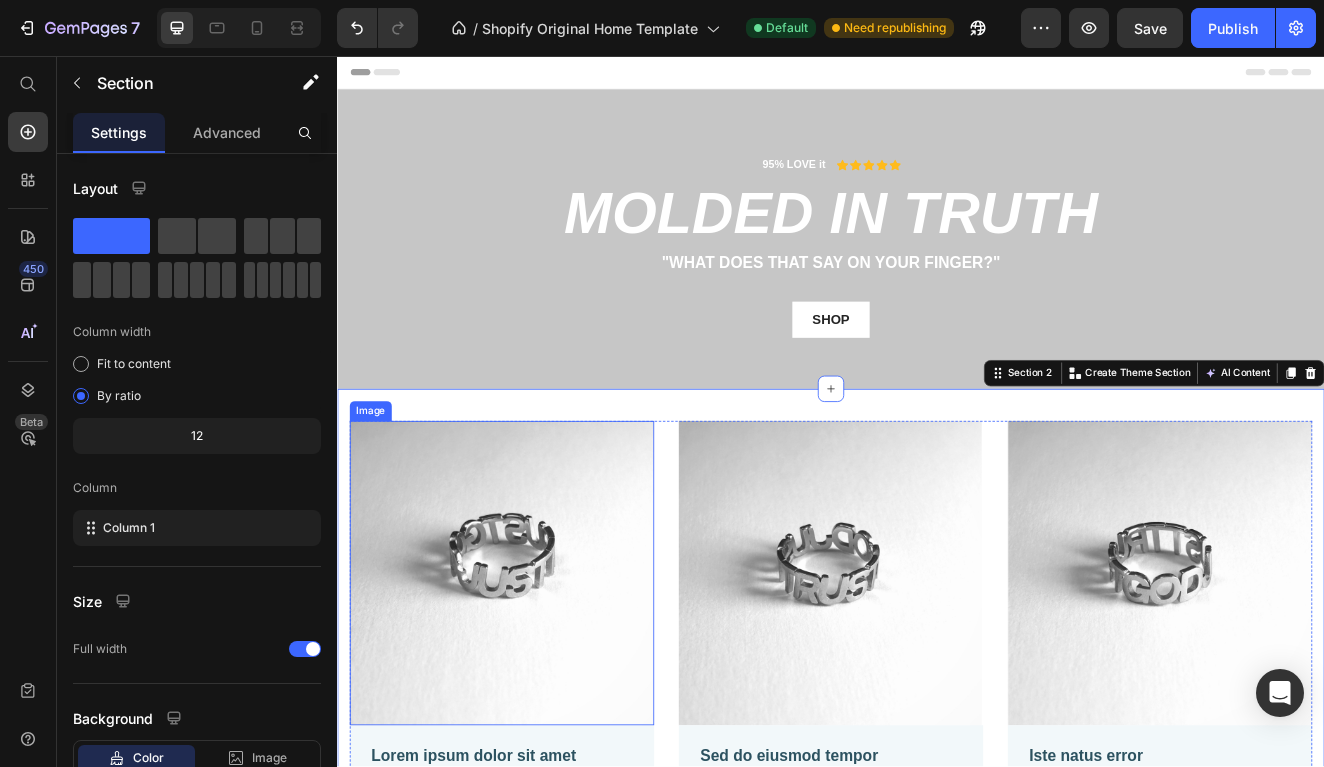 click at bounding box center [537, 685] 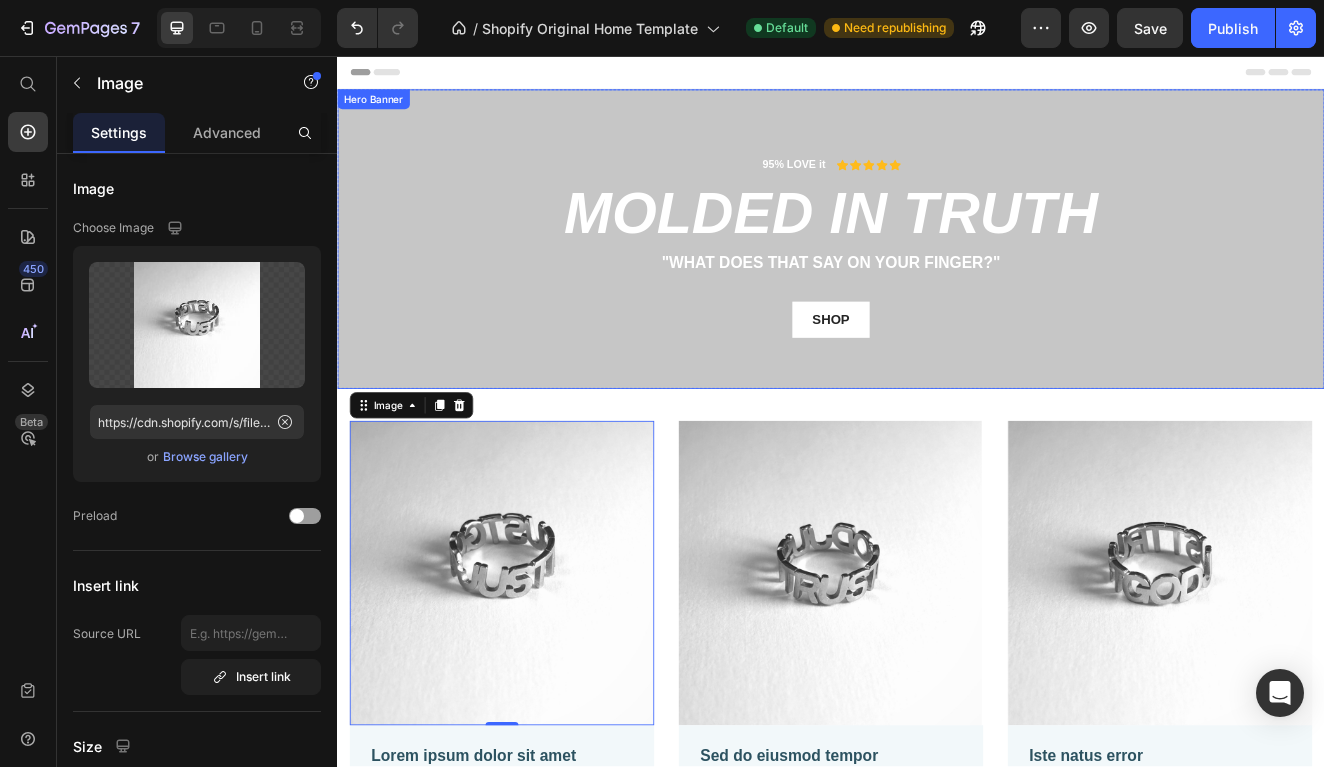 scroll, scrollTop: 0, scrollLeft: 0, axis: both 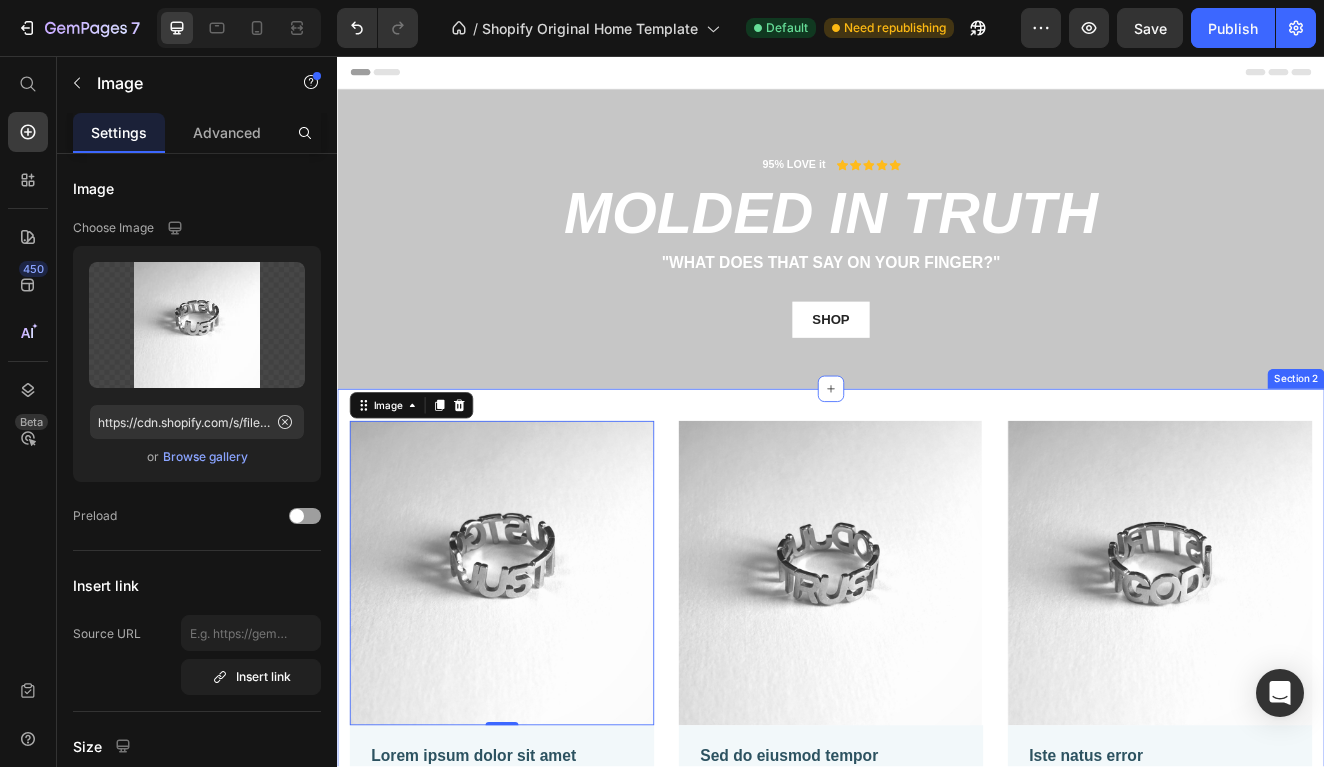 click on "Image   0 Lorem ipsum dolor sit amet Text Block But I must explain to you how all this mistaken idea of denouncing pleasure and praising pain was born and I will give you a complete account of the system, and expound the actual teachings Text Block Row Image Sed do eiusmod tempor Text Block But I must explain to you how all this mistaken idea of denouncing pleasure and praising pain was born and I will give you a complete account of the system, and expound the actual teachings Text Block Row Image Iste natus error Text Block But I must explain to you how all this mistaken idea of denouncing pleasure and praising pain was born and I will give you a complete account of the system, and expound the actual teachings Text Block Row Row Section 2" at bounding box center (937, 786) 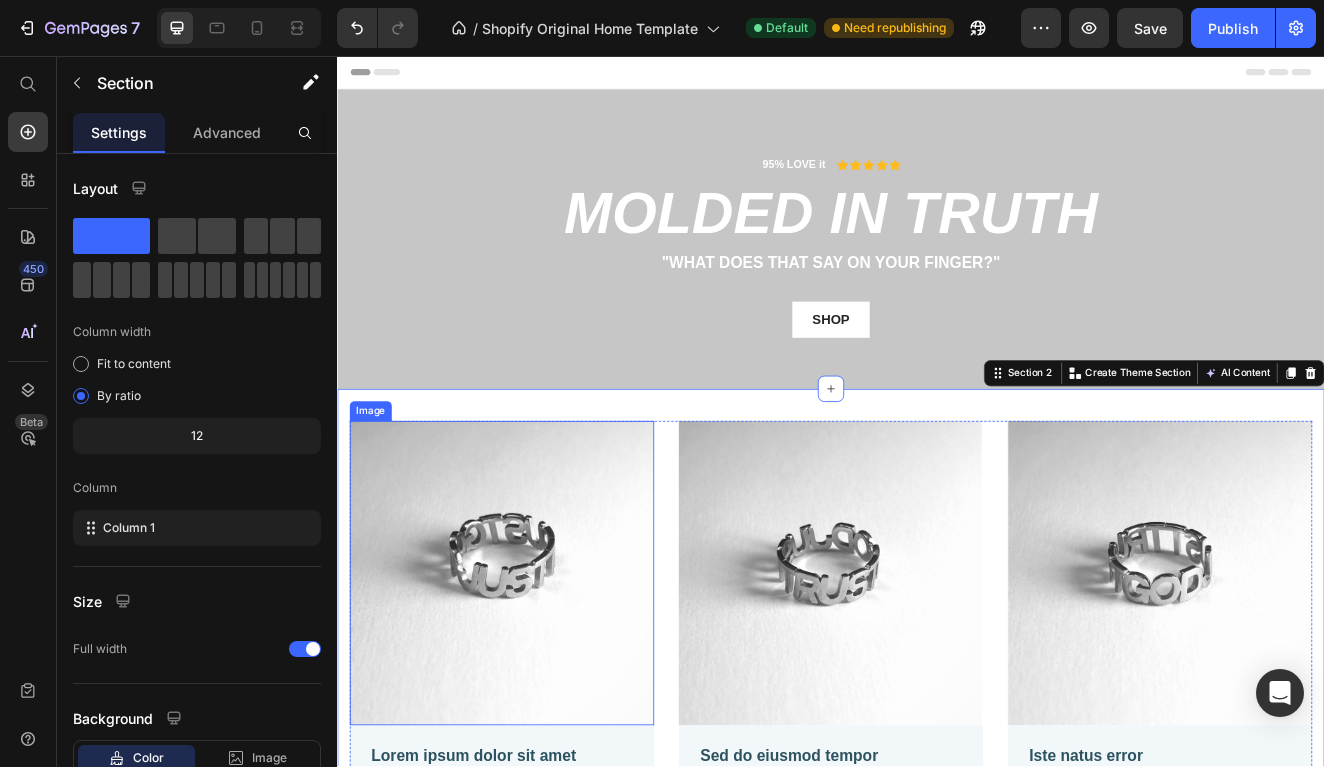scroll, scrollTop: 187, scrollLeft: 0, axis: vertical 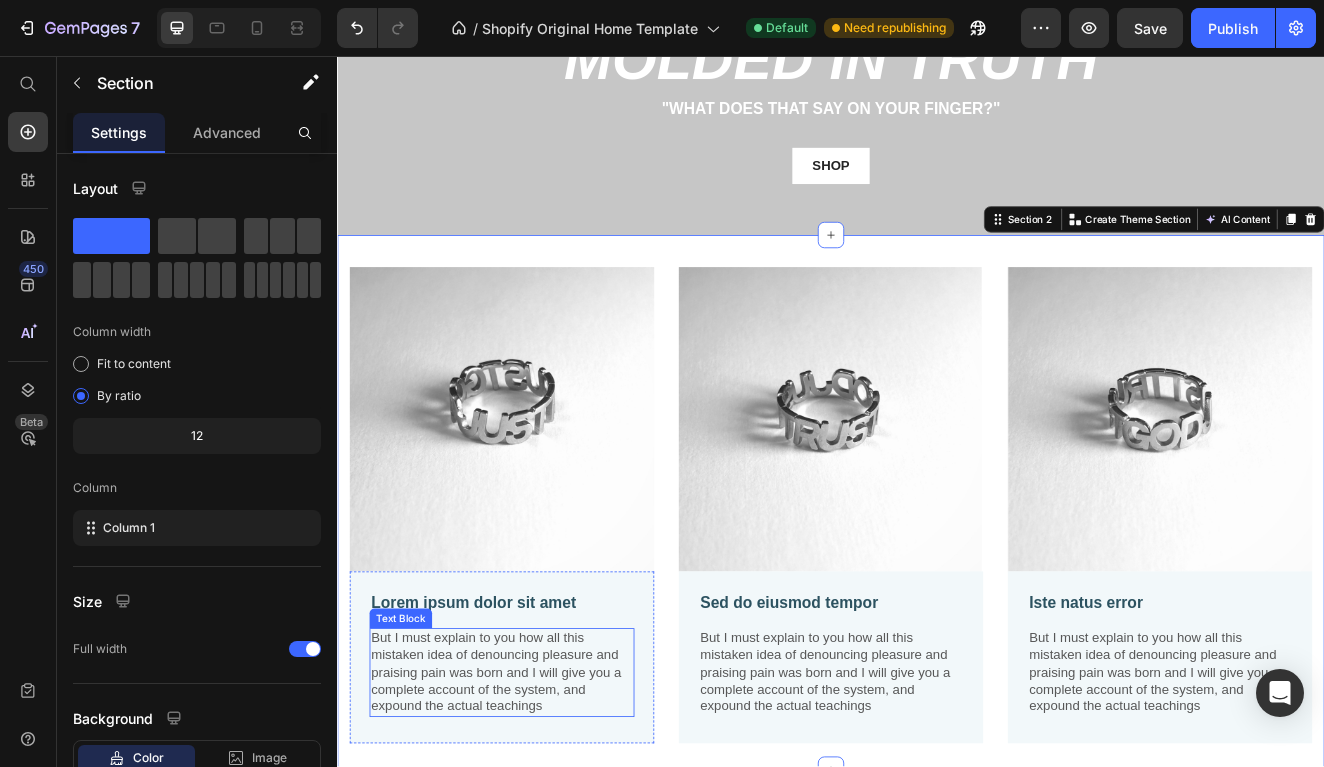 click on "But I must explain to you how all this mistaken idea of denouncing pleasure and praising pain was born and I will give you a complete account of the system, and expound the actual teachings" at bounding box center [537, 806] 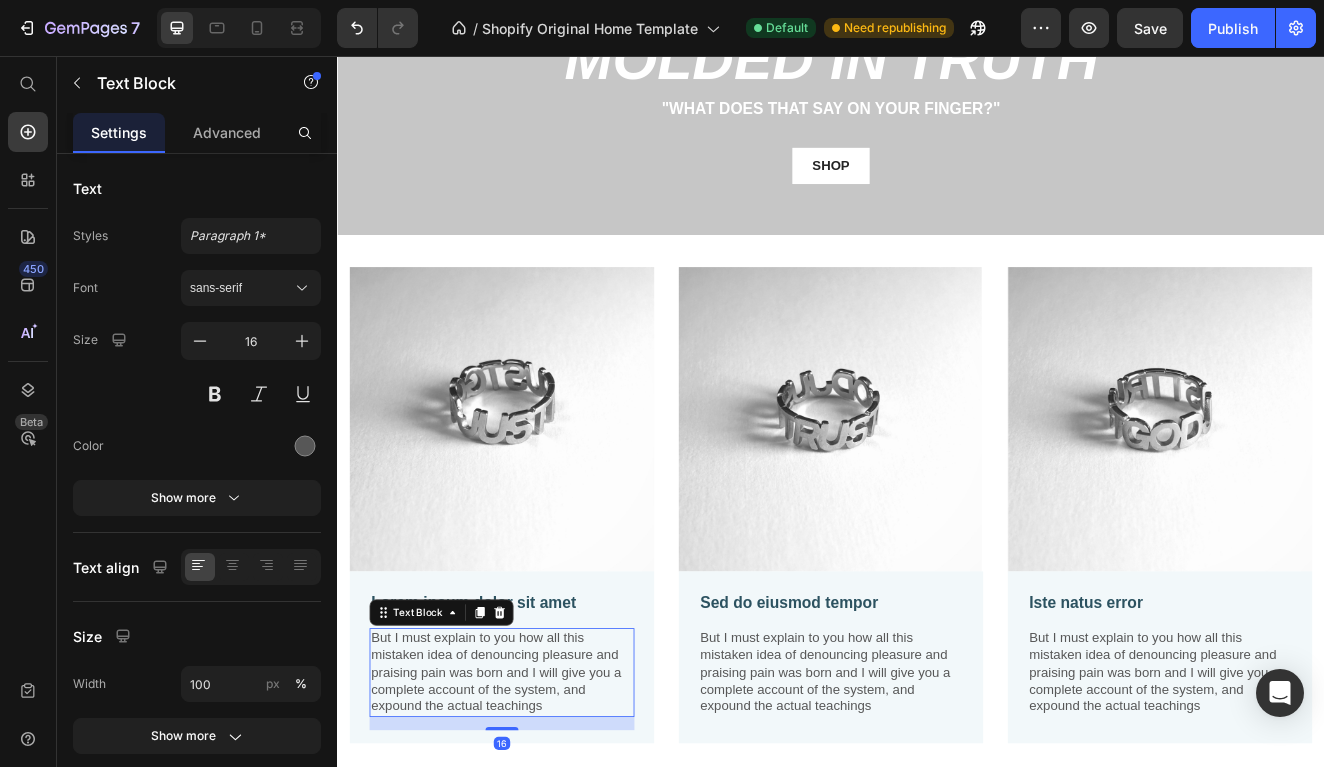 click on "But I must explain to you how all this mistaken idea of denouncing pleasure and praising pain was born and I will give you a complete account of the system, and expound the actual teachings" at bounding box center (537, 806) 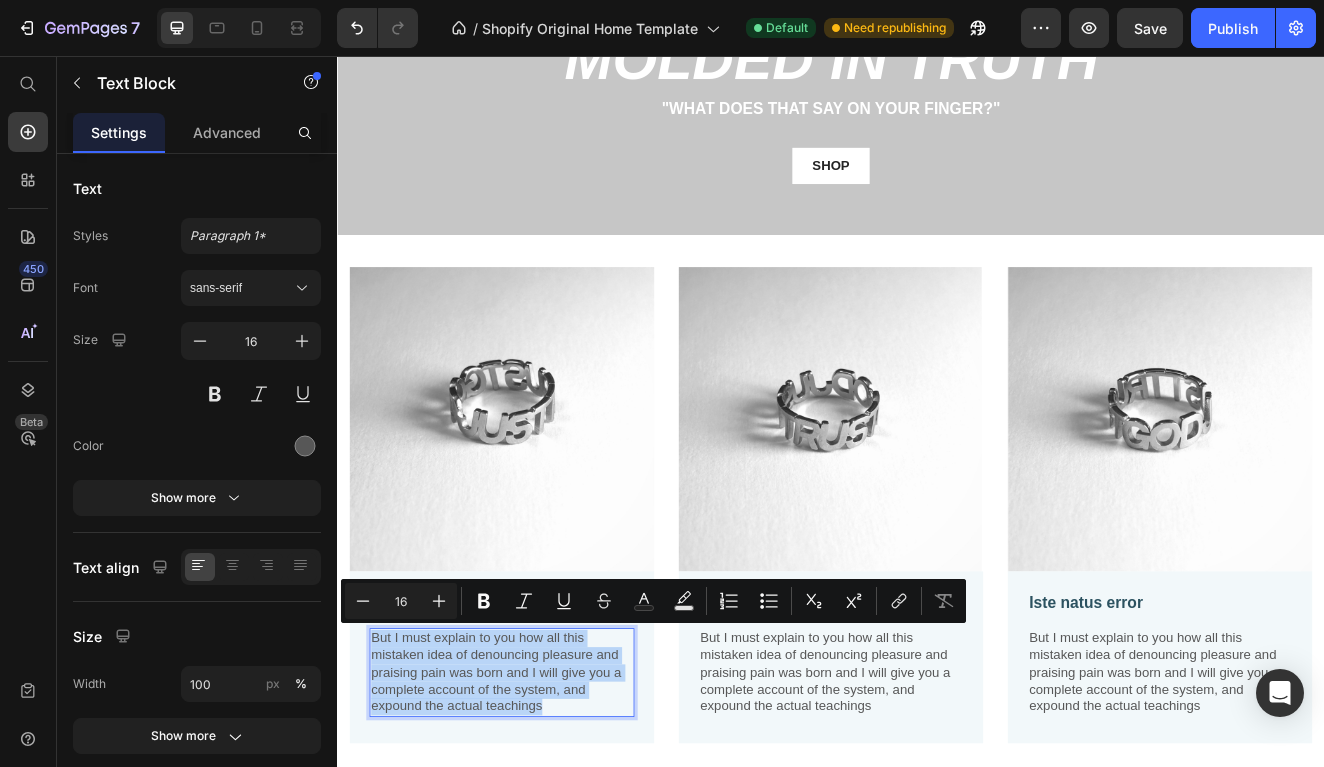 drag, startPoint x: 606, startPoint y: 843, endPoint x: 376, endPoint y: 765, distance: 242.86621 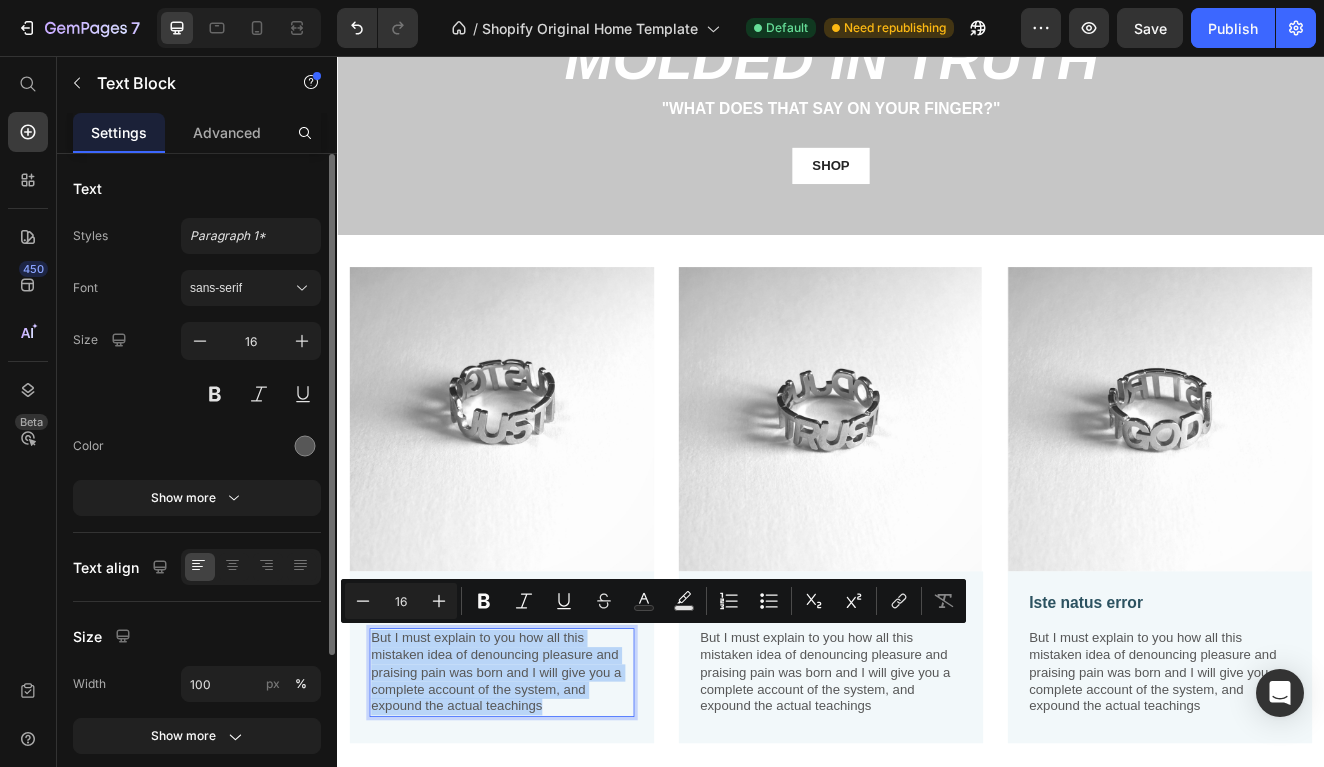 type 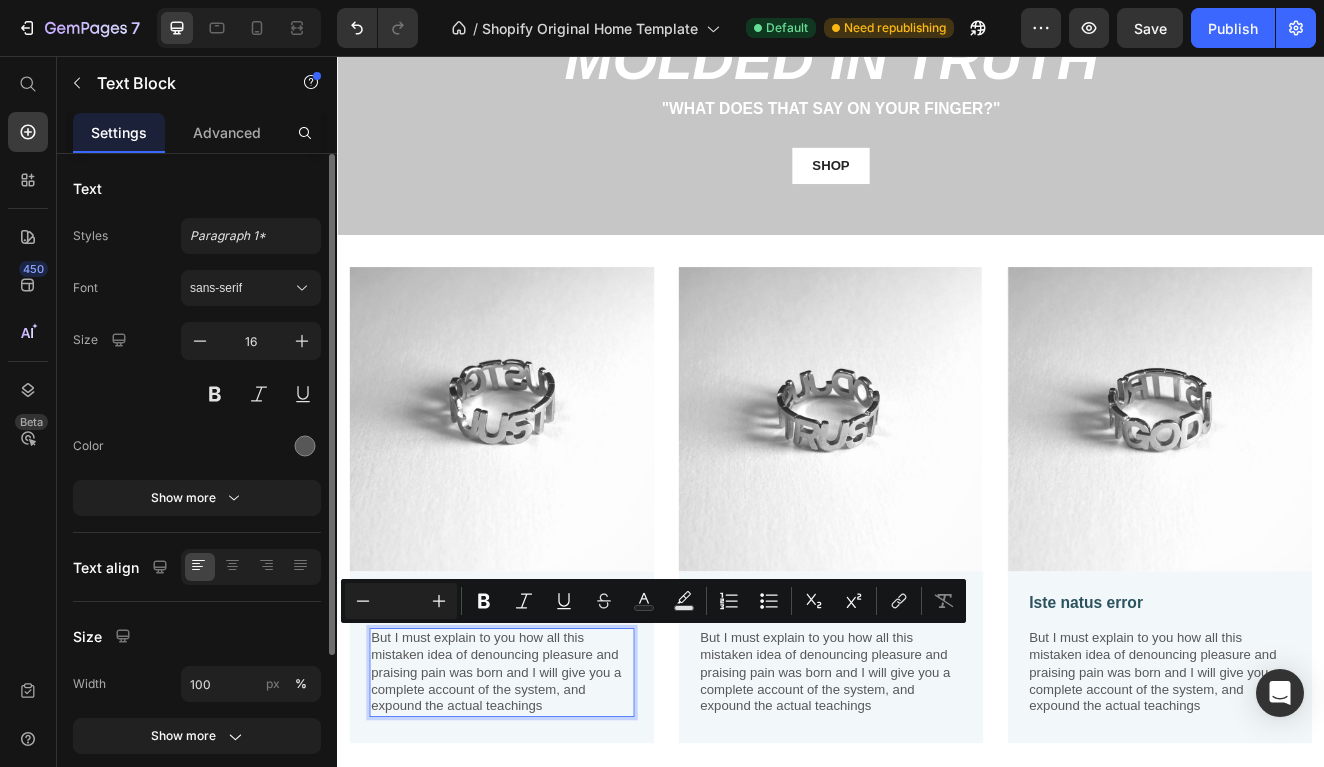 scroll, scrollTop: 11, scrollLeft: 0, axis: vertical 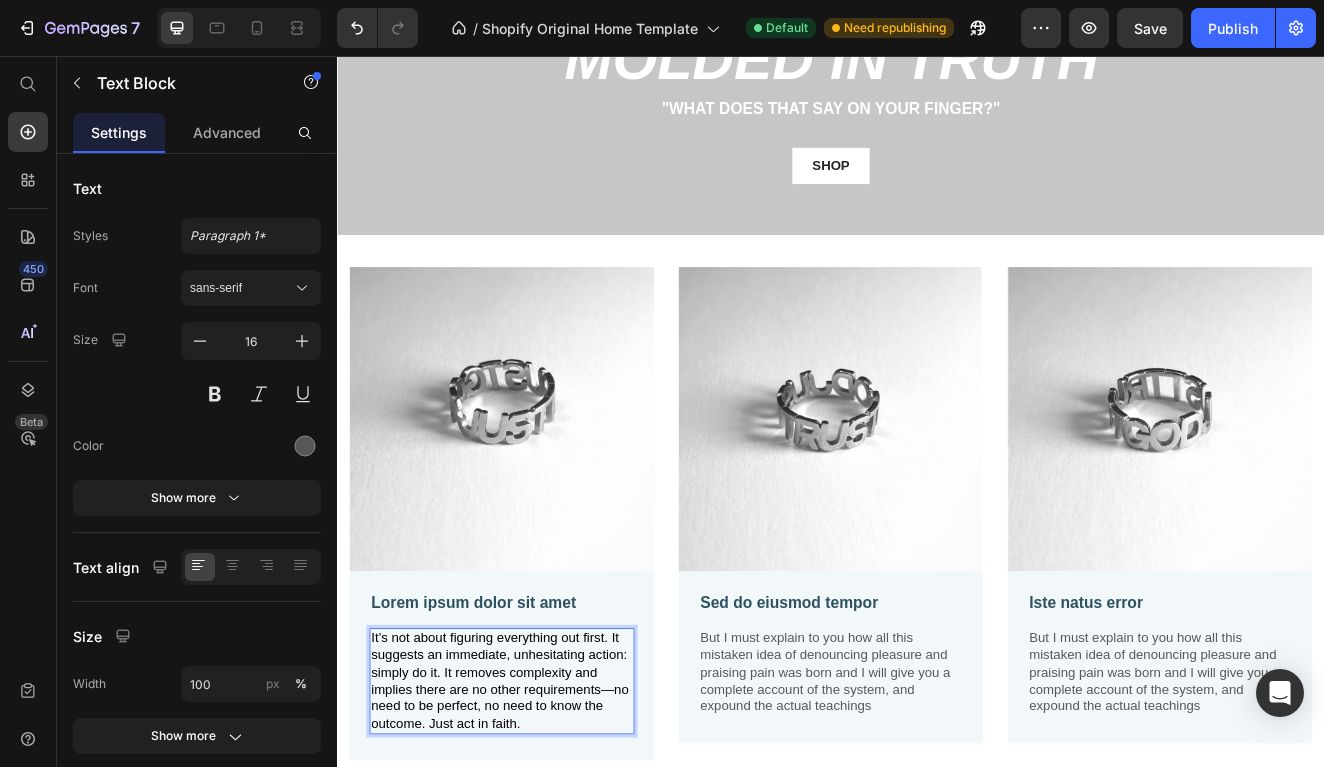 click on "It’s not about figuring everything out first. It suggests an immediate, unhesitating action: simply do it. It removes complexity and implies there are no other requirements—no need to be perfect, no need to know the outcome. Just act in faith." at bounding box center [534, 815] 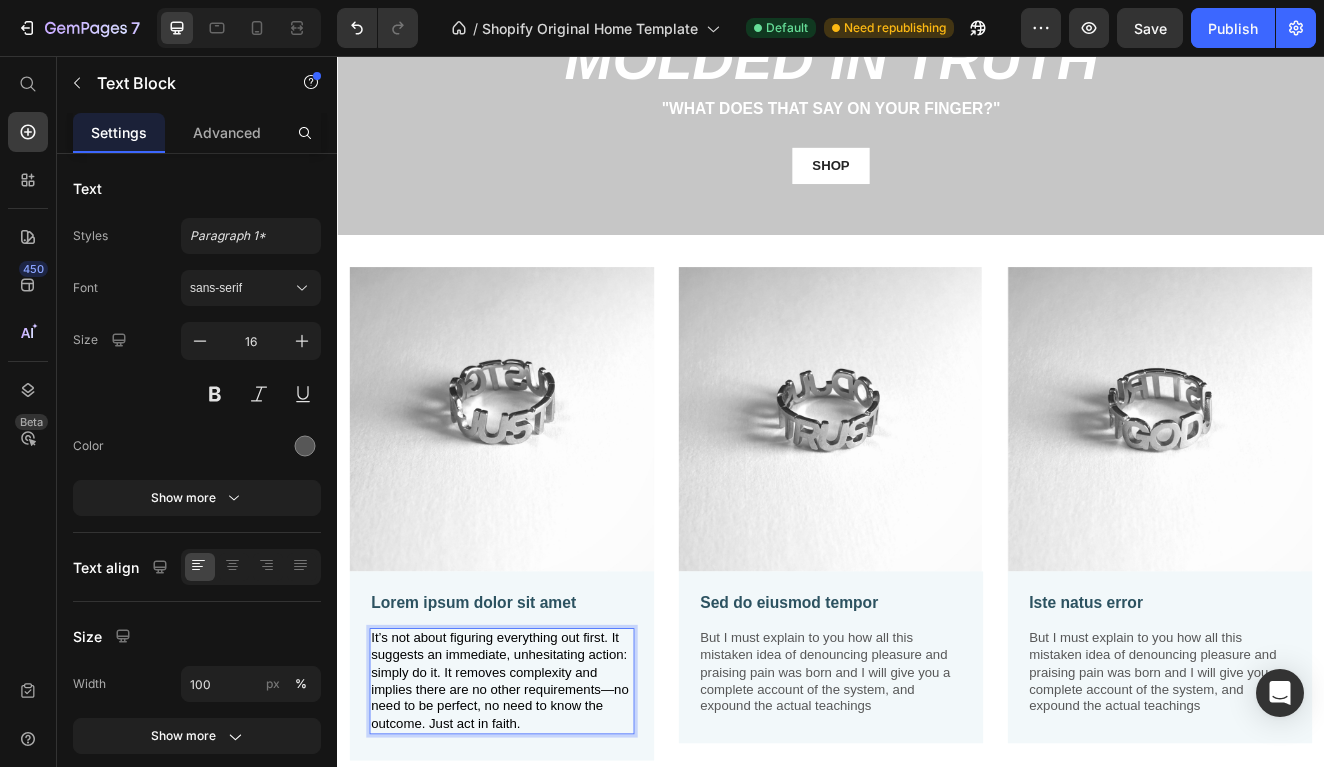 click on "It’s not about figuring everything out first. It suggests an immediate, unhesitating action: simply do it. It removes complexity and implies there are no other requirements—no need to be perfect, no need to know the outcome. Just act in faith." at bounding box center (534, 815) 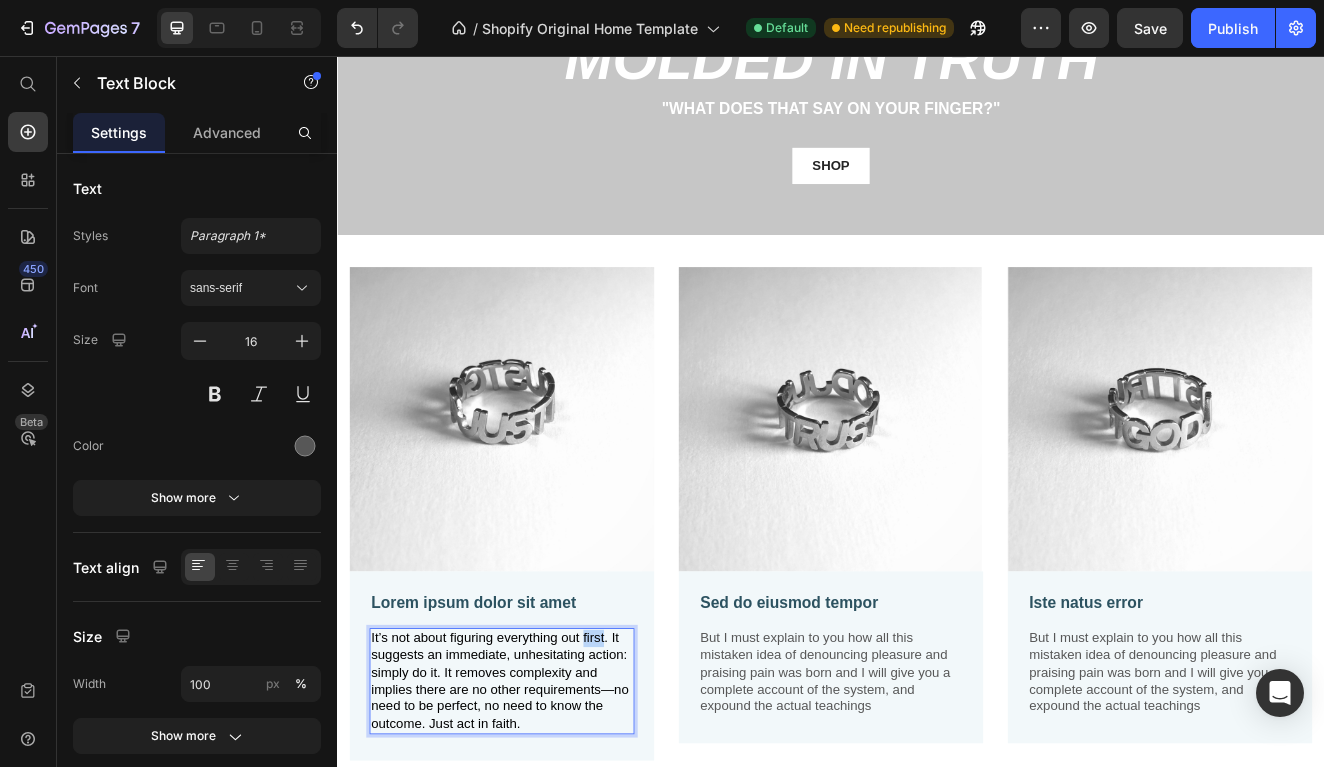 click on "It’s not about figuring everything out first. It suggests an immediate, unhesitating action: simply do it. It removes complexity and implies there are no other requirements—no need to be perfect, no need to know the outcome. Just act in faith." at bounding box center [534, 815] 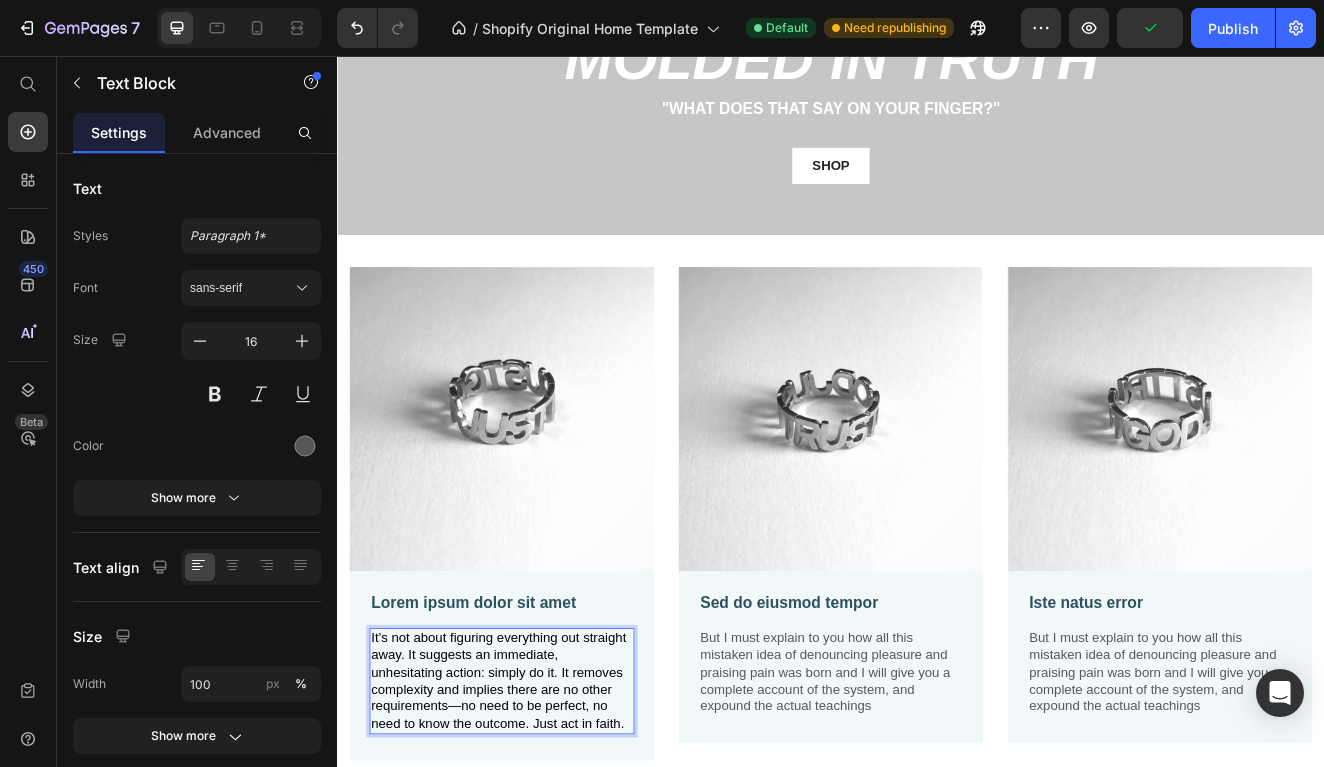 scroll, scrollTop: 203, scrollLeft: 0, axis: vertical 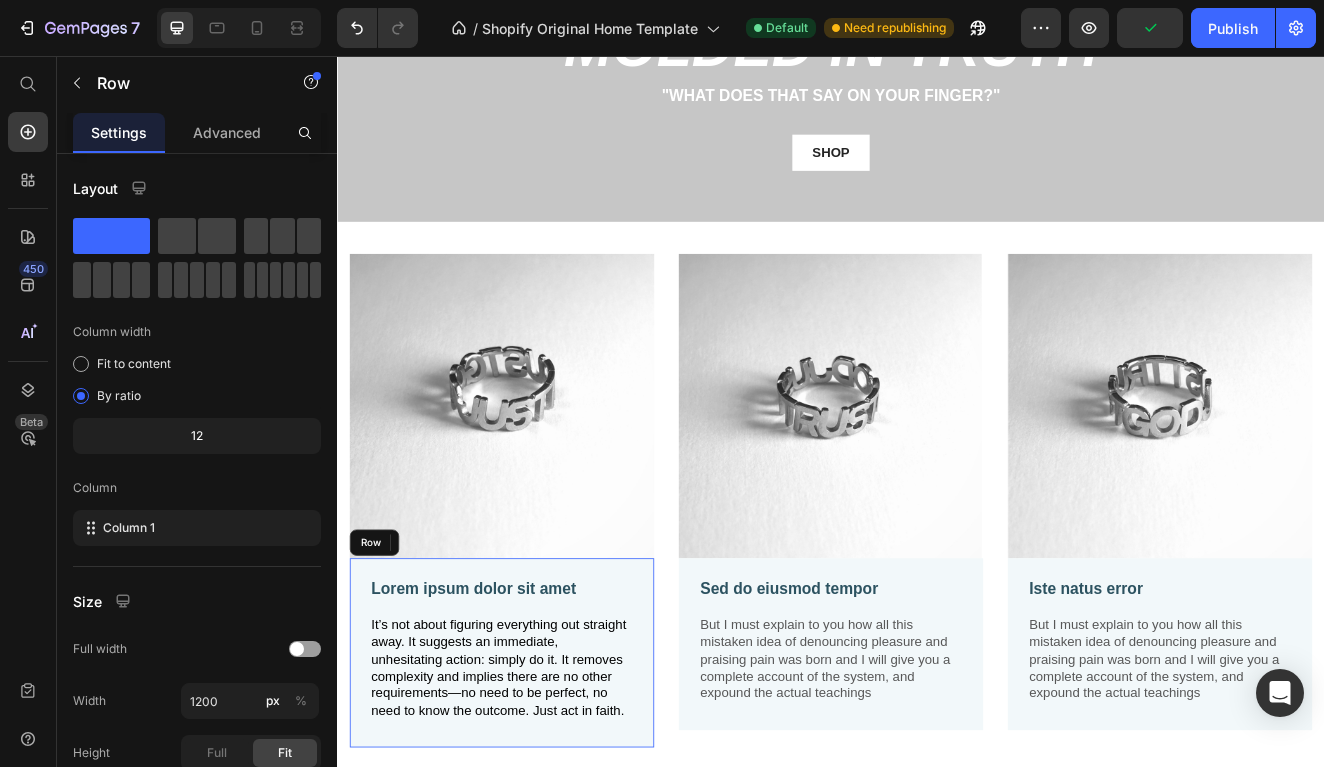 click on "Lorem ipsum dolor sit amet Text Block It’s not about figuring everything out straight away. It suggests an immediate, unhesitating action: simply do it. It removes complexity and implies there are no other requirements—no need to be perfect, no need to know the outcome. Just act in faith. Text Block   16 Row" at bounding box center [537, 781] 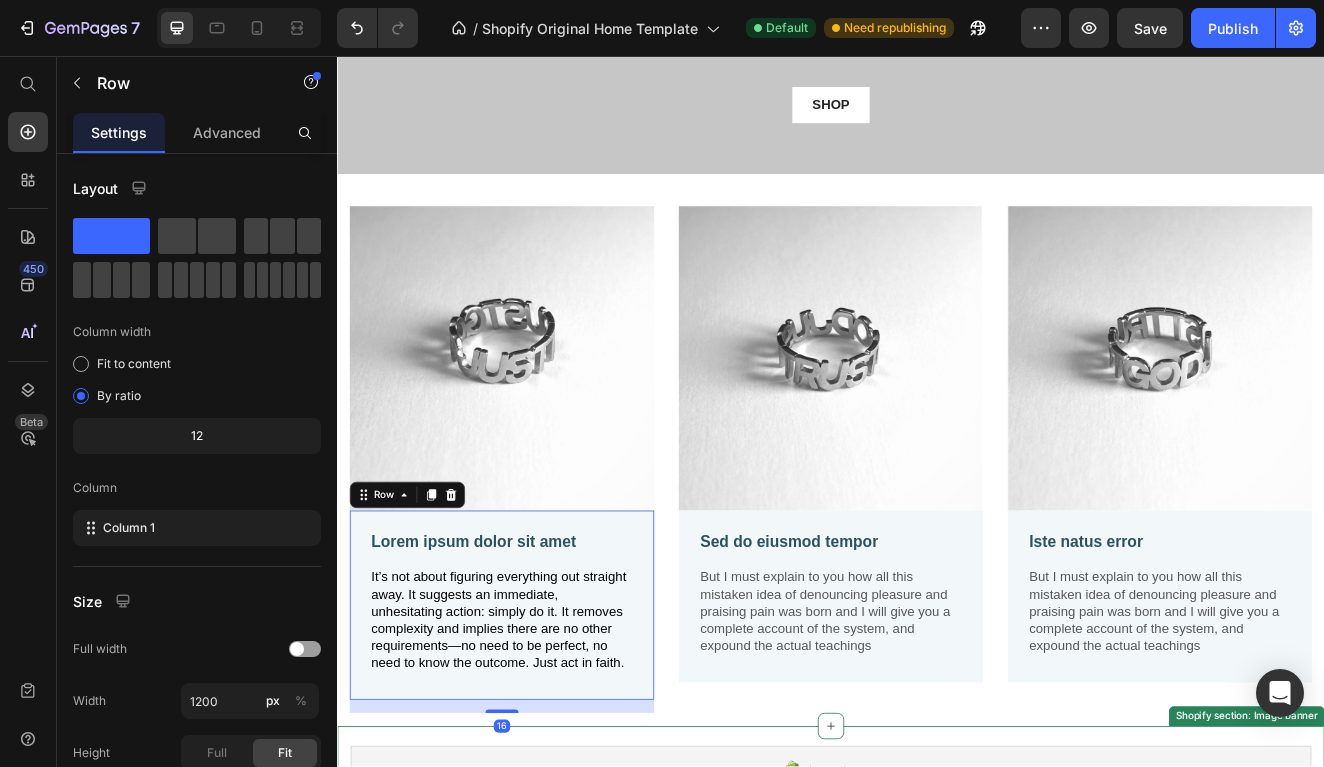 scroll, scrollTop: 282, scrollLeft: 0, axis: vertical 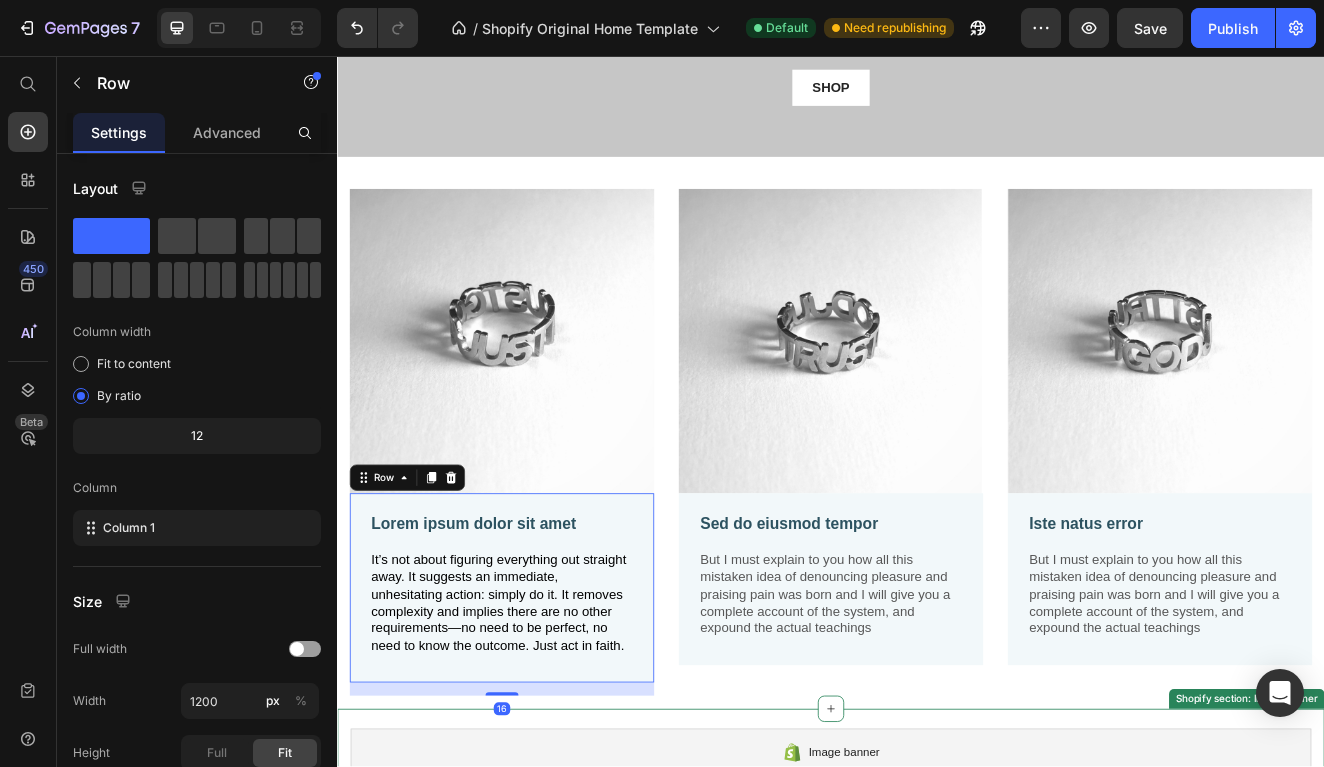 click on "Image banner" at bounding box center [937, 903] 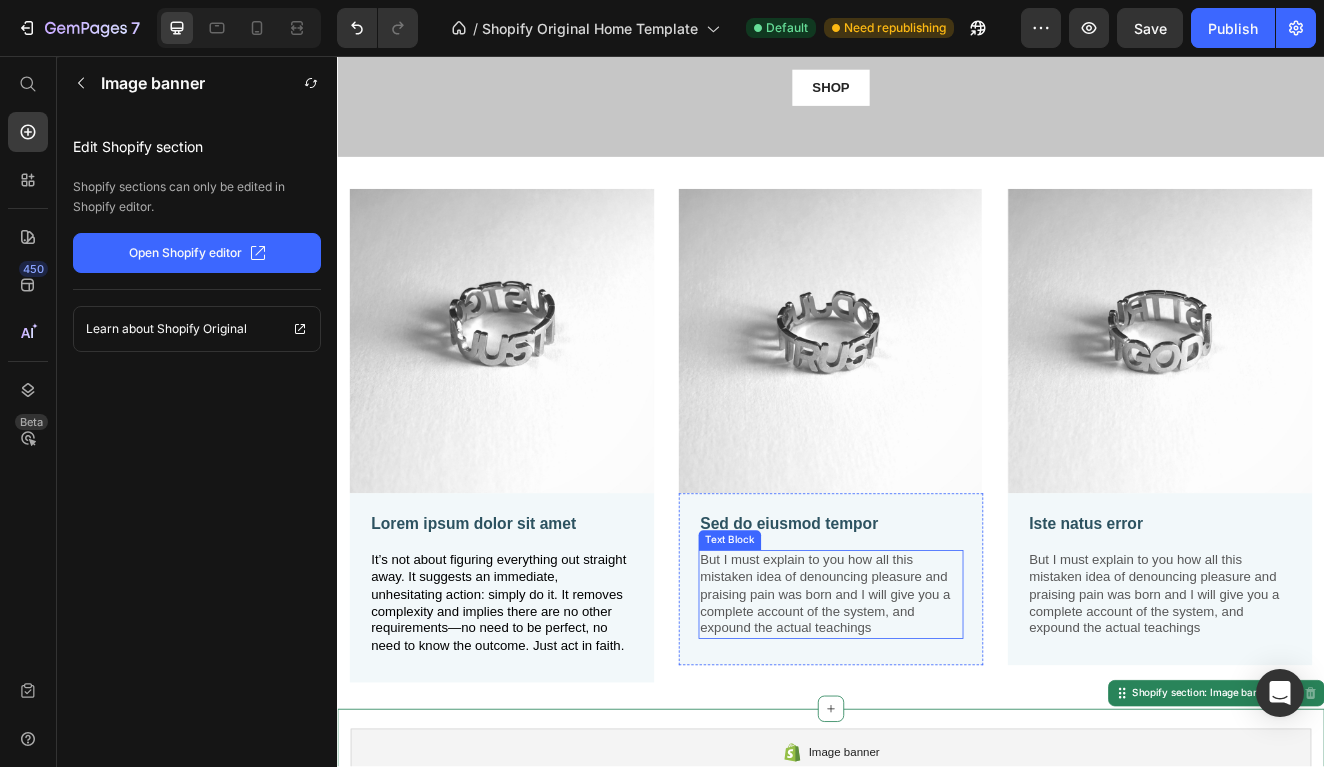 click on "But I must explain to you how all this mistaken idea of denouncing pleasure and praising pain was born and I will give you a complete account of the system, and expound the actual teachings" at bounding box center (937, 711) 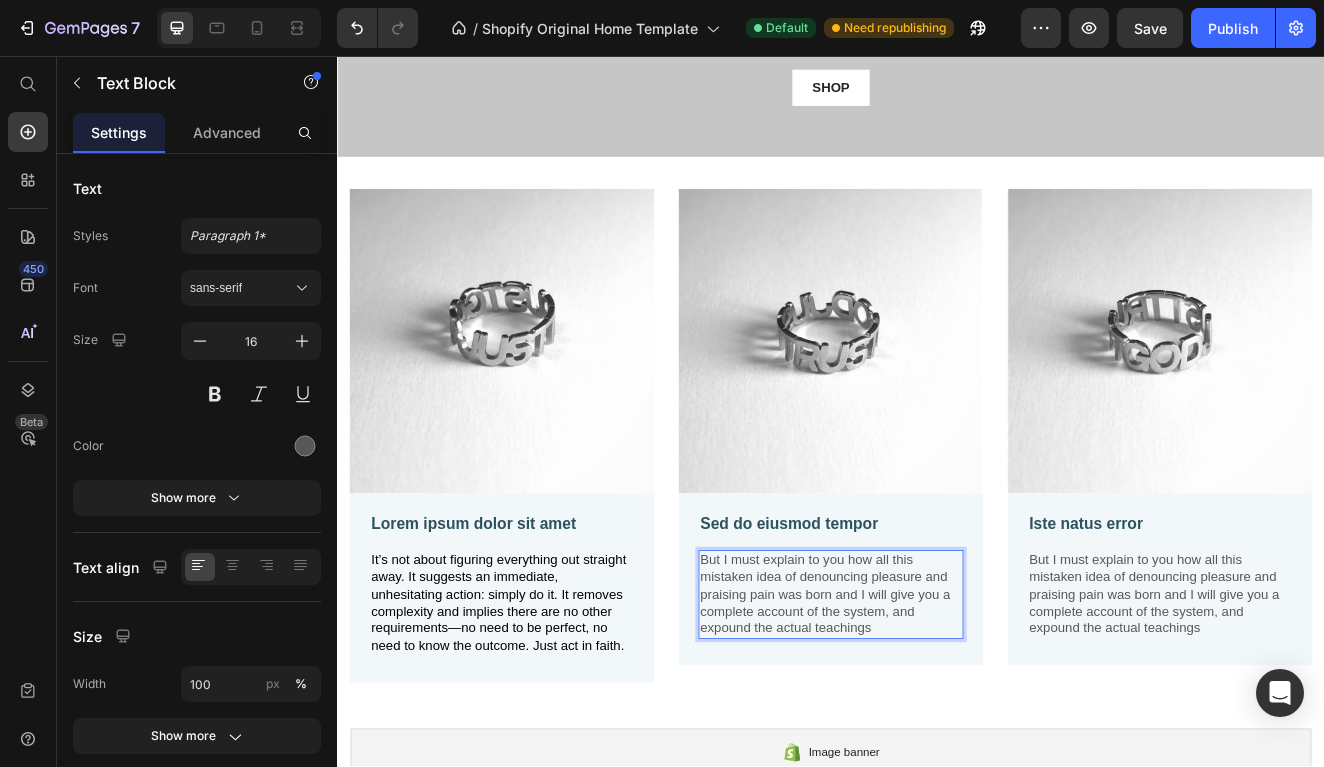 click on "But I must explain to you how all this mistaken idea of denouncing pleasure and praising pain was born and I will give you a complete account of the system, and expound the actual teachings" at bounding box center (937, 711) 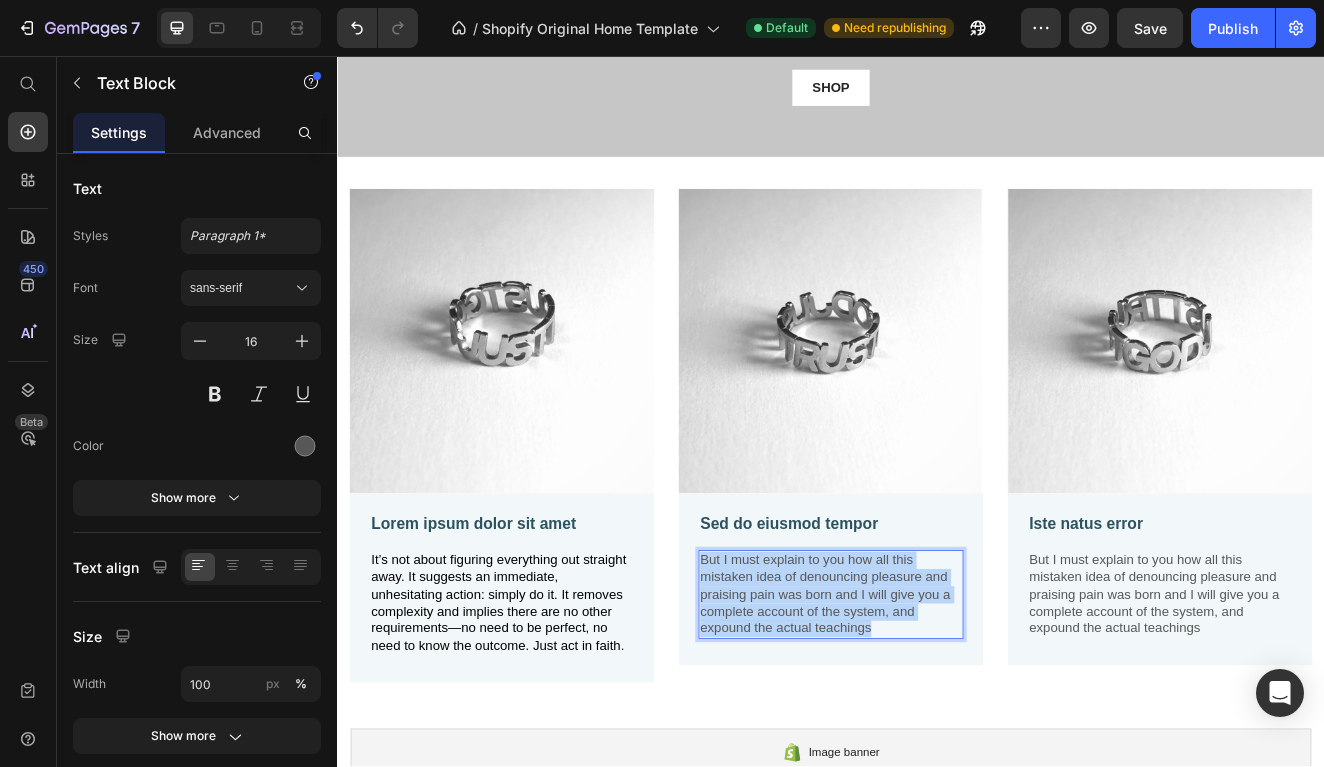 drag, startPoint x: 991, startPoint y: 742, endPoint x: 778, endPoint y: 661, distance: 227.88155 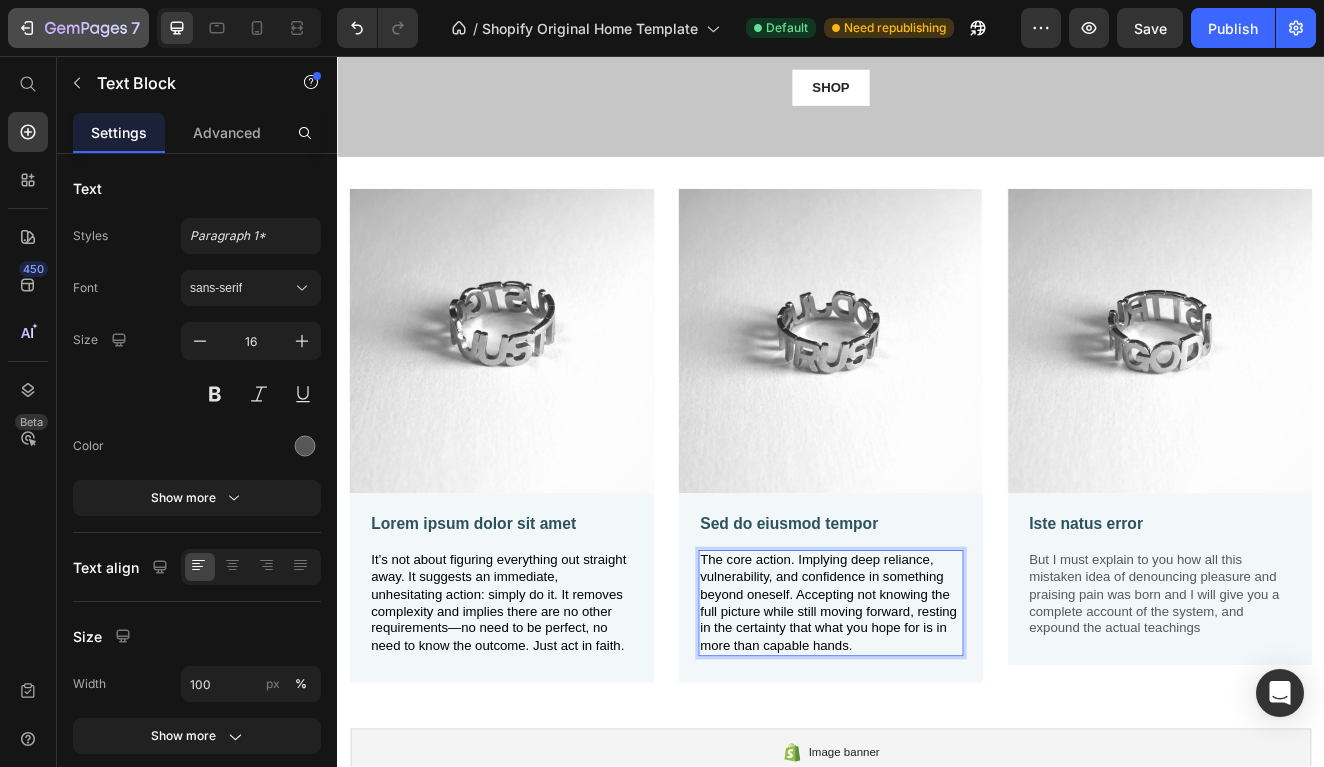 scroll, scrollTop: 11, scrollLeft: 0, axis: vertical 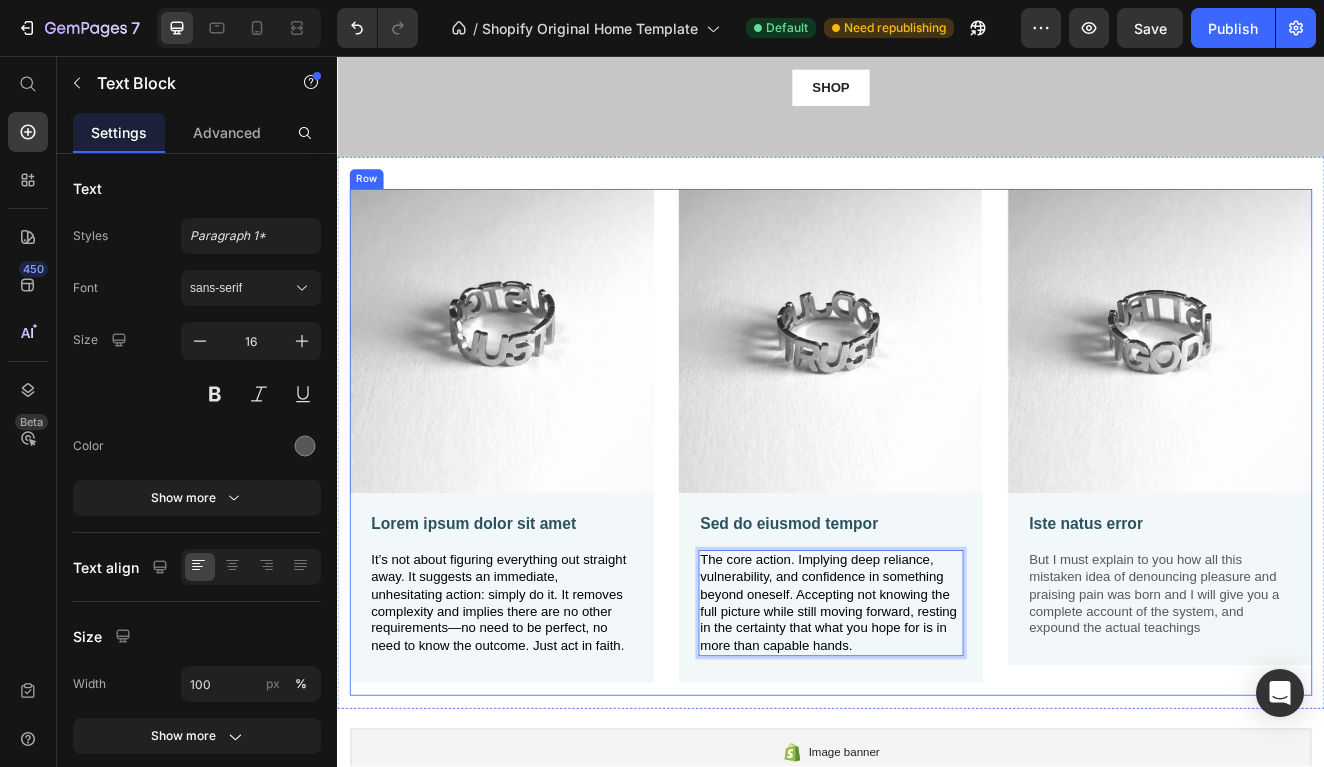 click on "Image Lorem ipsum dolor sit amet Text Block It’s not about figuring everything out straight away. It suggests an immediate, unhesitating action: simply do it. It removes complexity and implies there are no other requirements—no need to be perfect, no need to know the outcome. Just act in faith. Text Block Row" at bounding box center (537, 525) 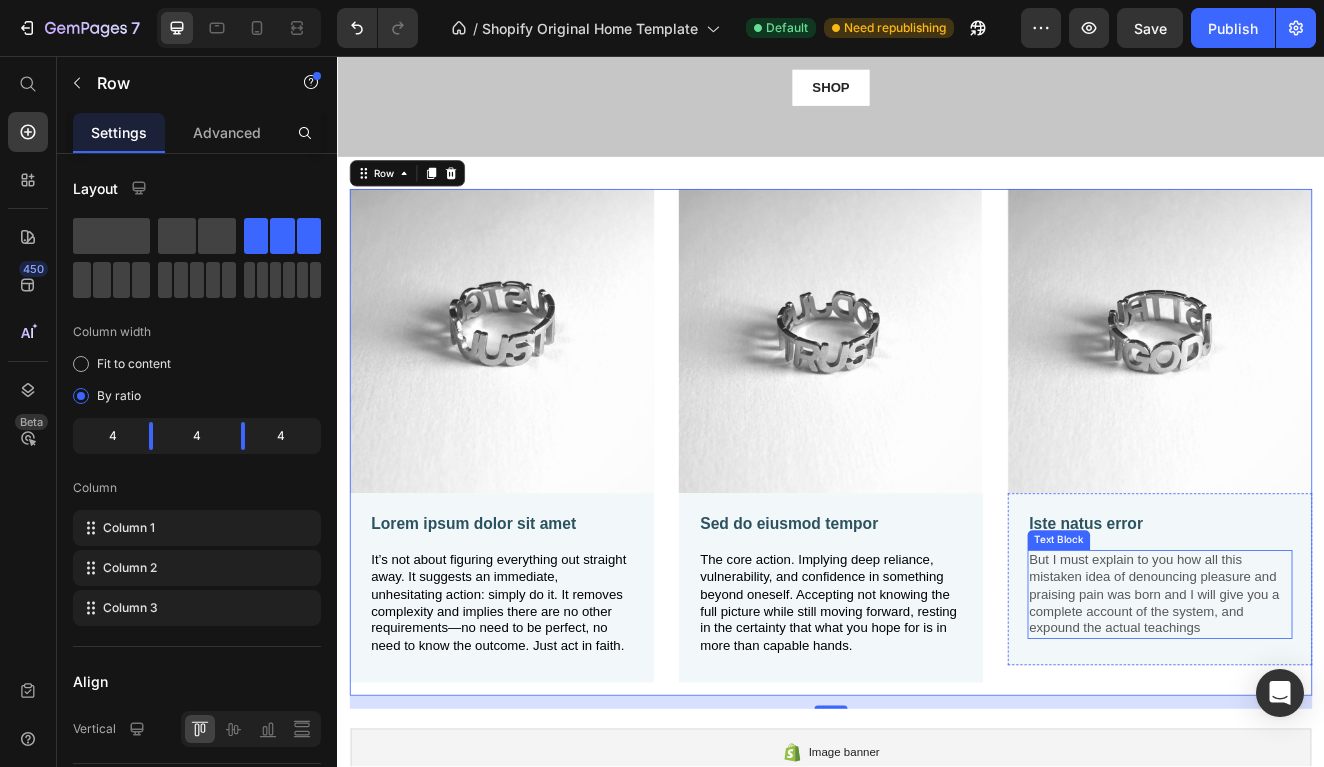click on "But I must explain to you how all this mistaken idea of denouncing pleasure and praising pain was born and I will give you a complete account of the system, and expound the actual teachings" at bounding box center [1337, 711] 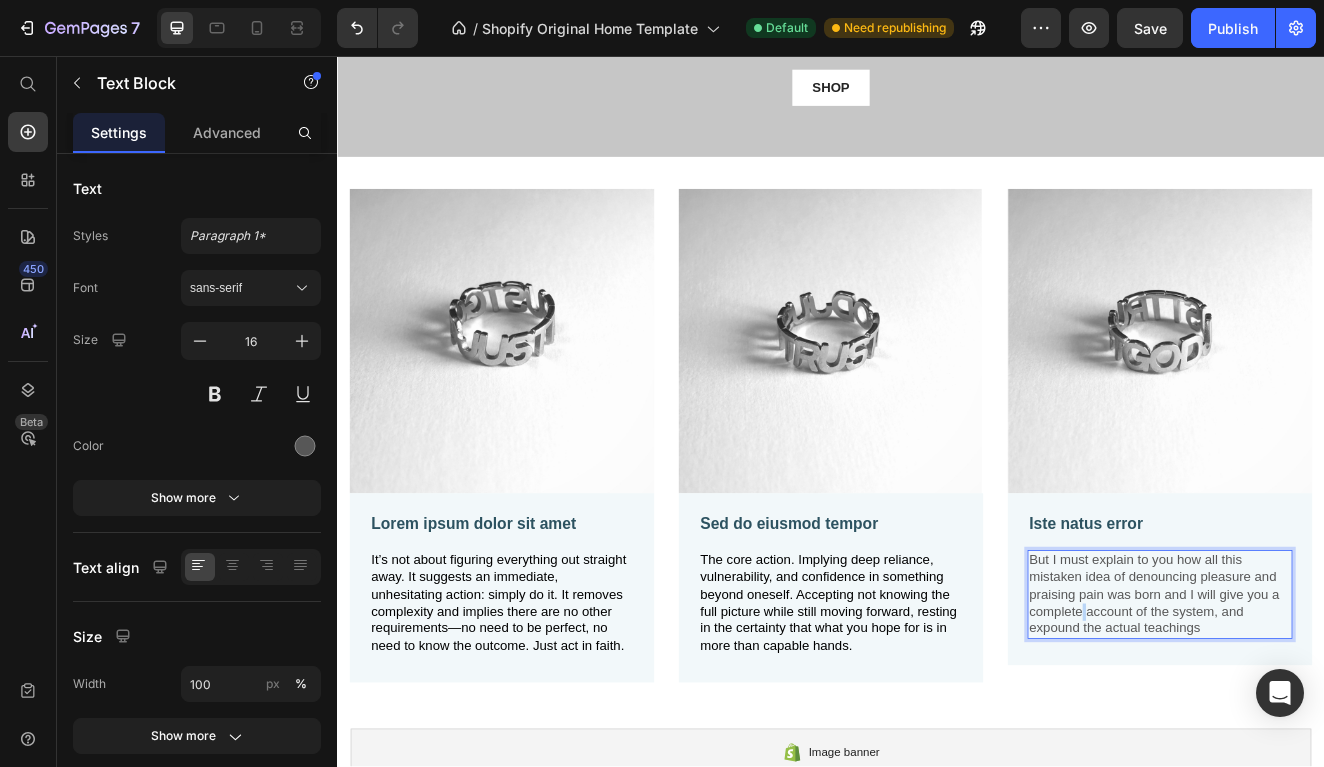 click on "But I must explain to you how all this mistaken idea of denouncing pleasure and praising pain was born and I will give you a complete account of the system, and expound the actual teachings" at bounding box center (1337, 711) 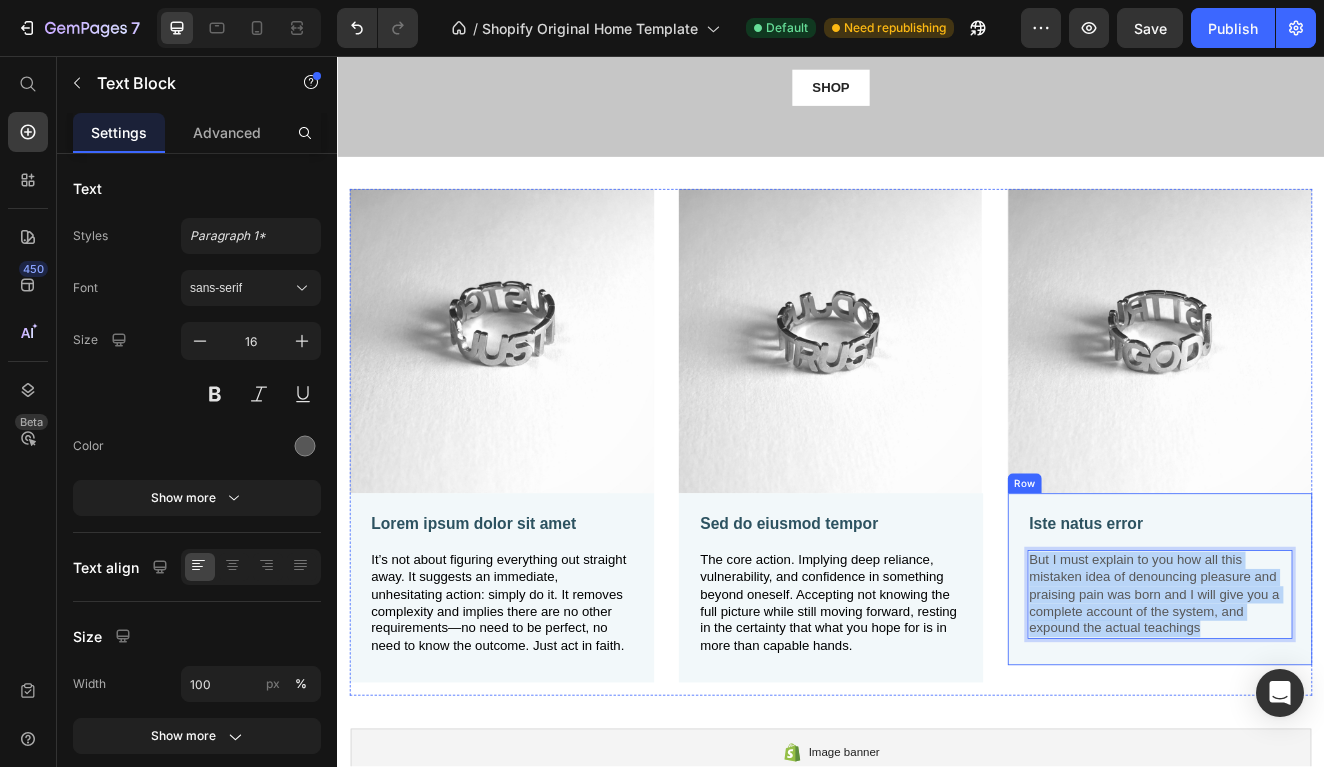 drag, startPoint x: 1395, startPoint y: 750, endPoint x: 1161, endPoint y: 666, distance: 248.6202 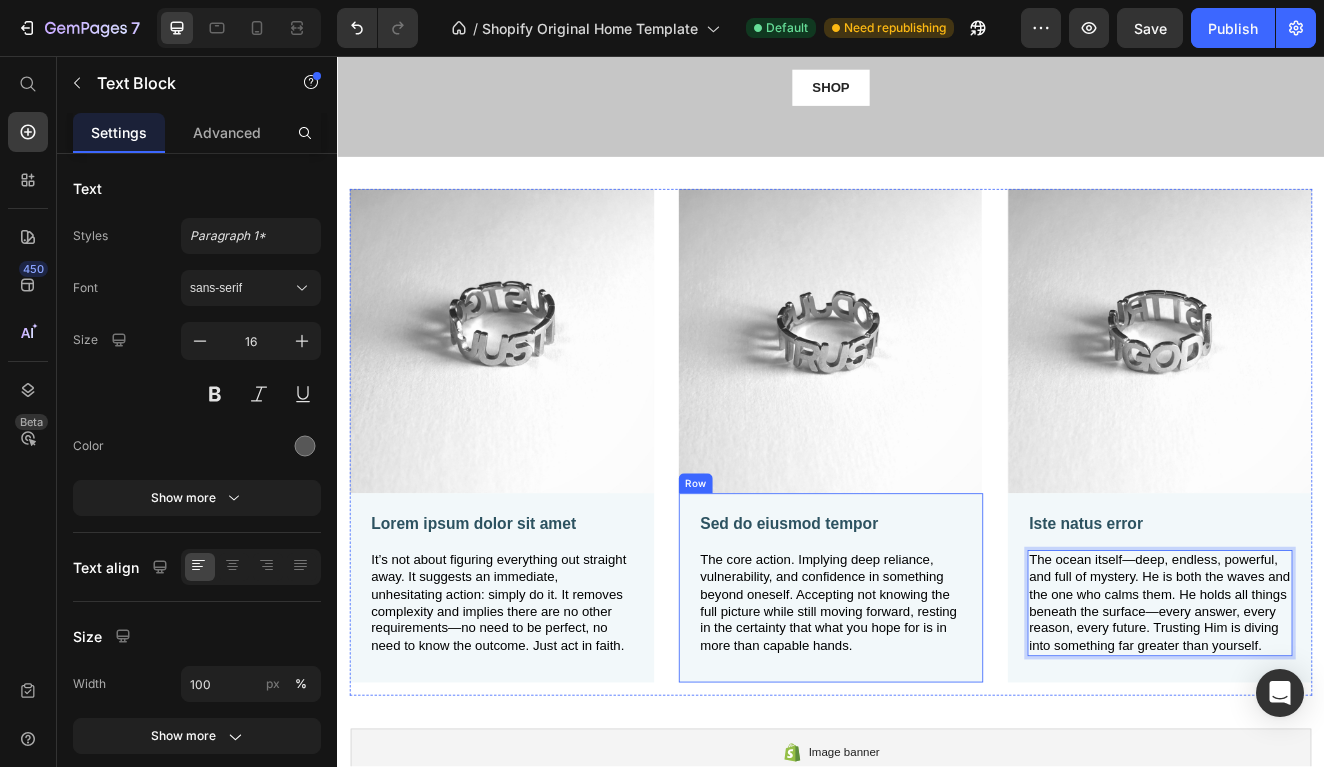scroll, scrollTop: 0, scrollLeft: 0, axis: both 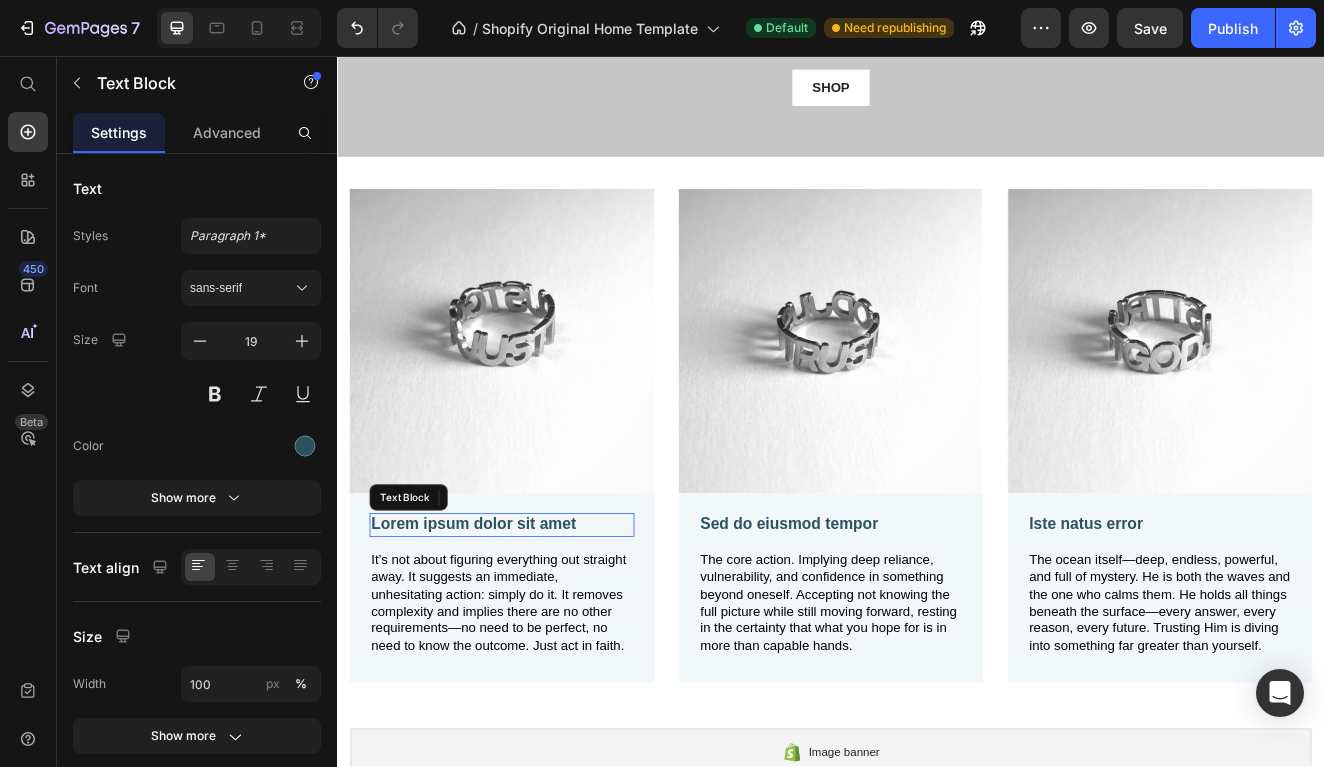 click on "Lorem ipsum dolor sit amet" at bounding box center [537, 626] 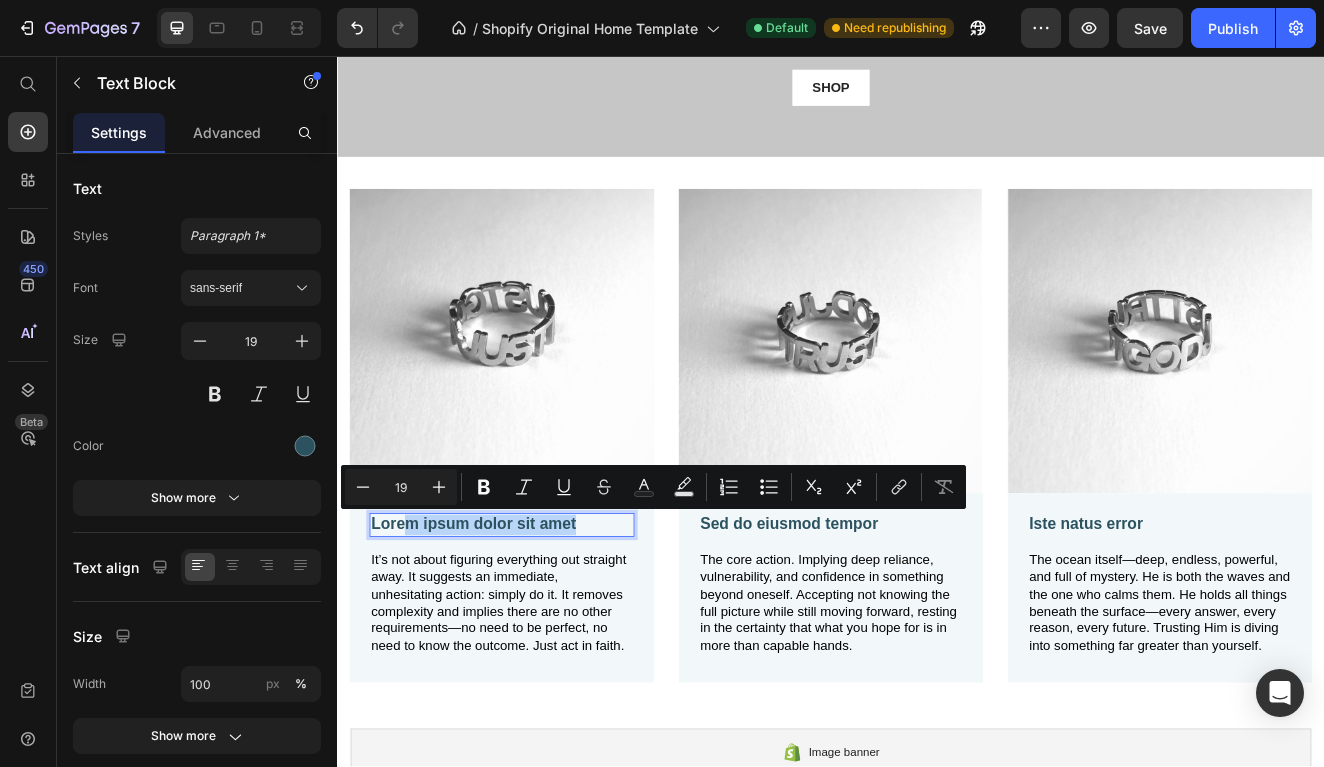 drag, startPoint x: 647, startPoint y: 623, endPoint x: 381, endPoint y: 618, distance: 266.047 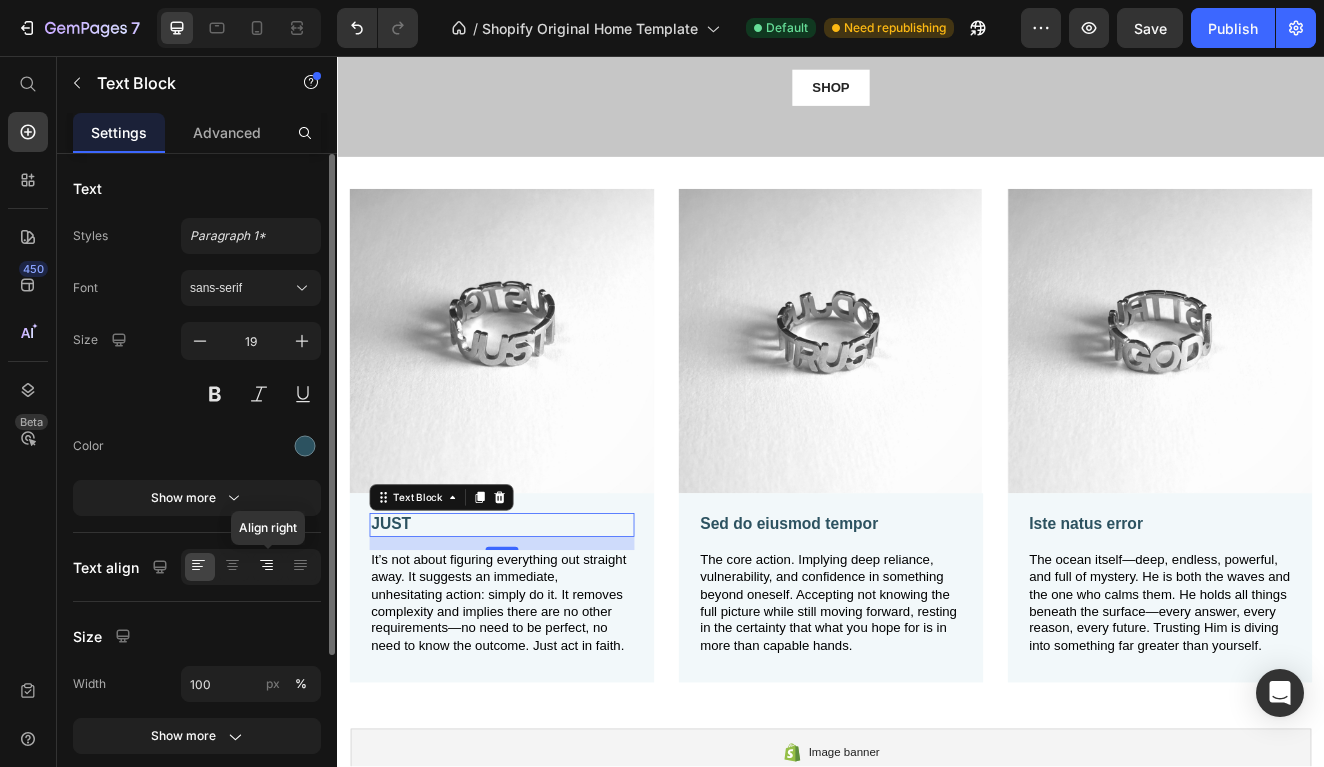 click 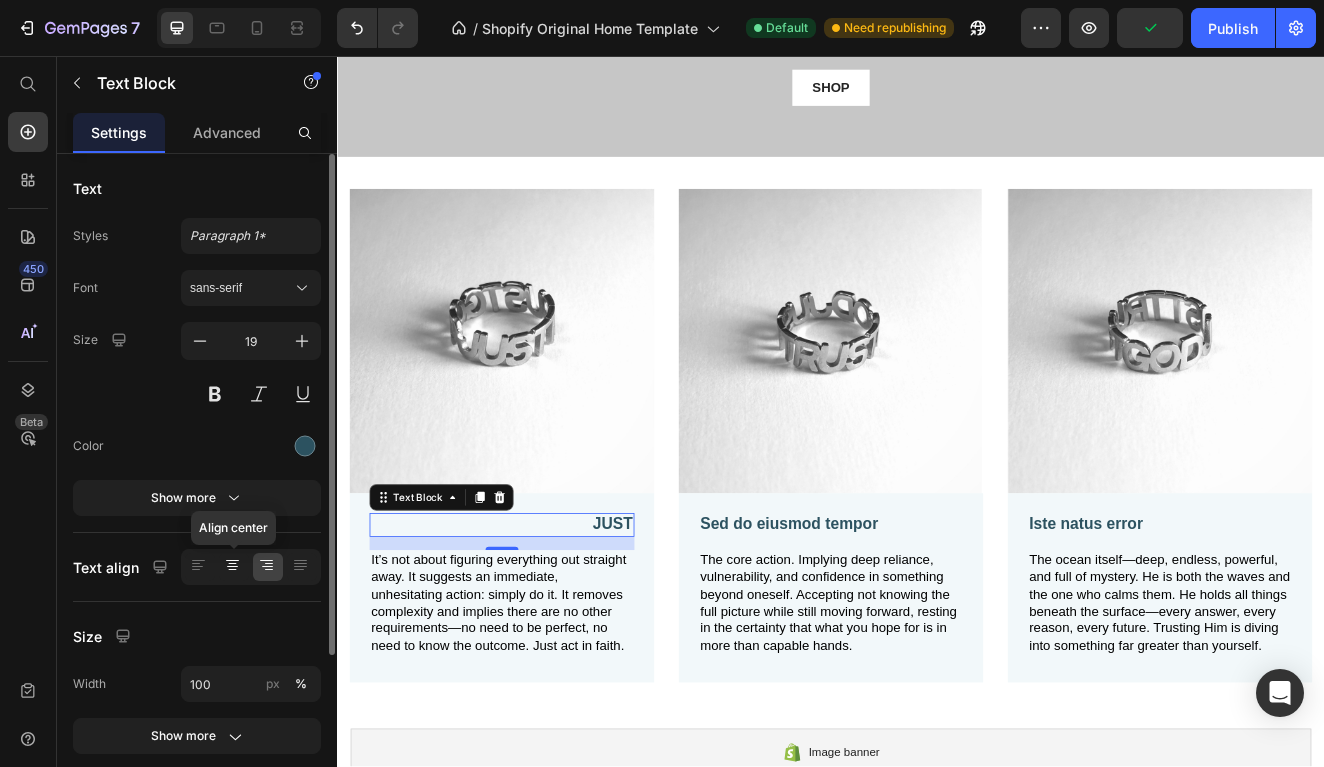 click 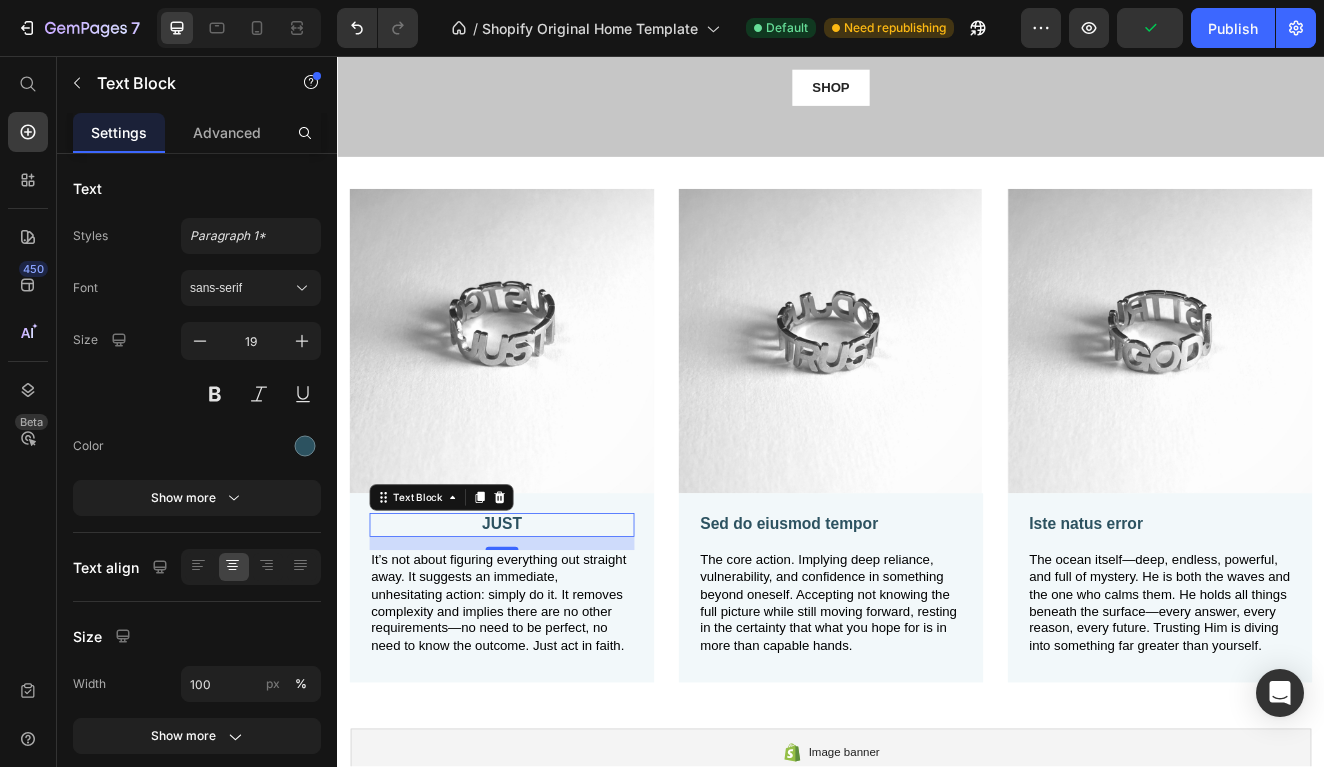 click on "16" at bounding box center (537, 649) 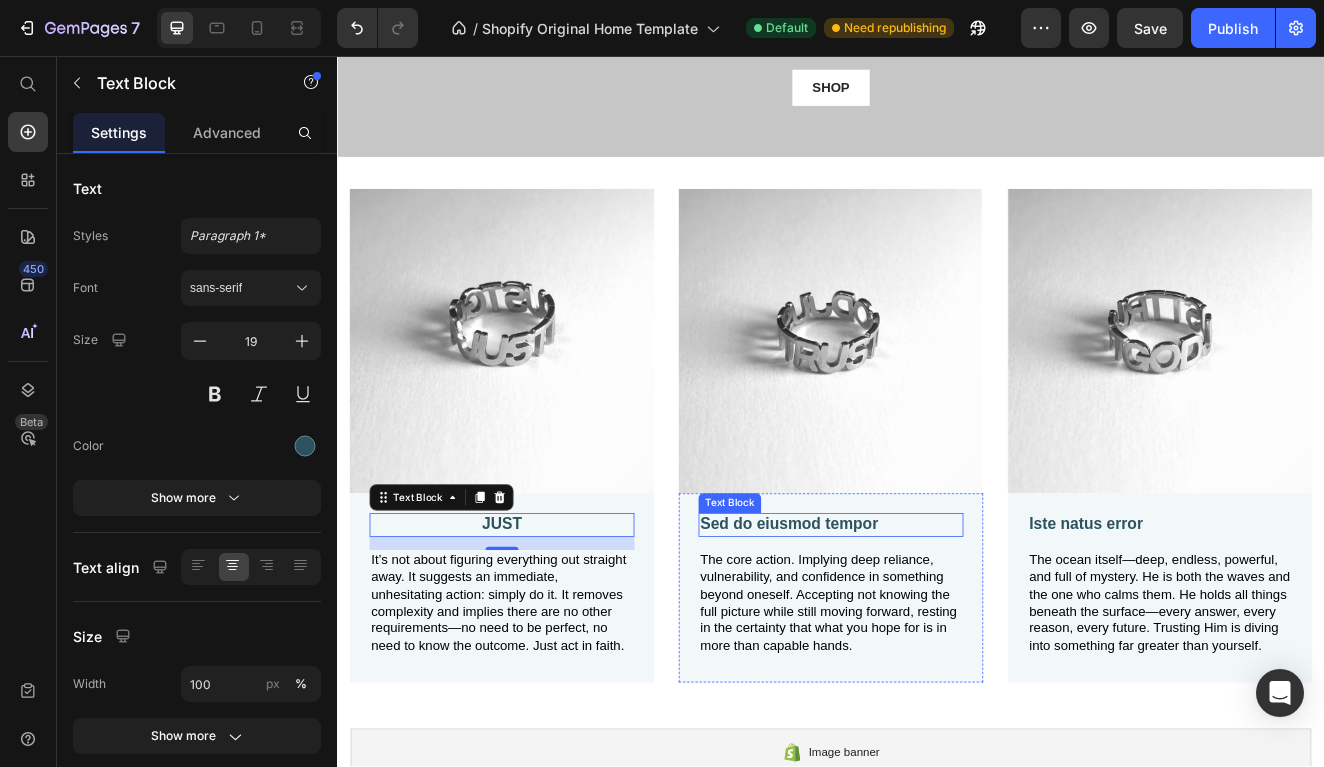 click on "Sed do eiusmod tempor" at bounding box center [937, 626] 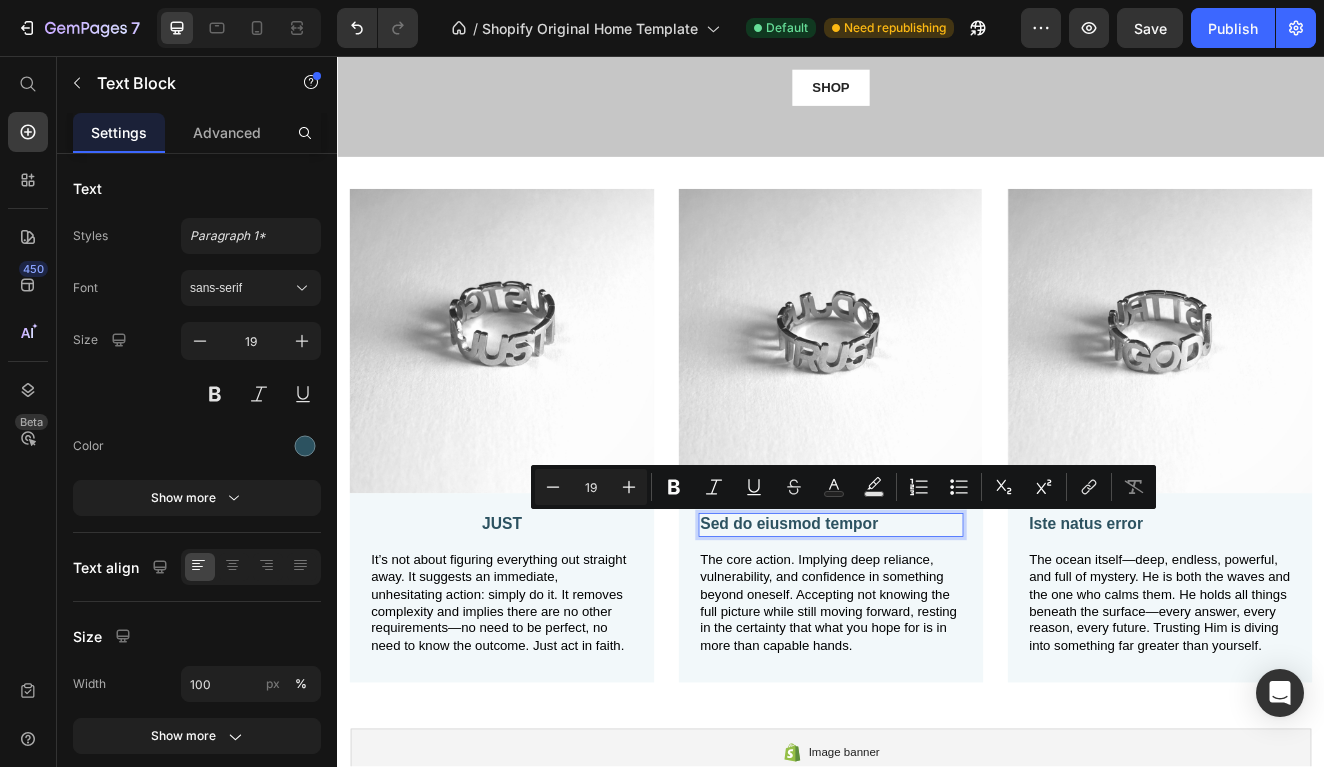 click on "Sed do eiusmod tempor" at bounding box center [937, 626] 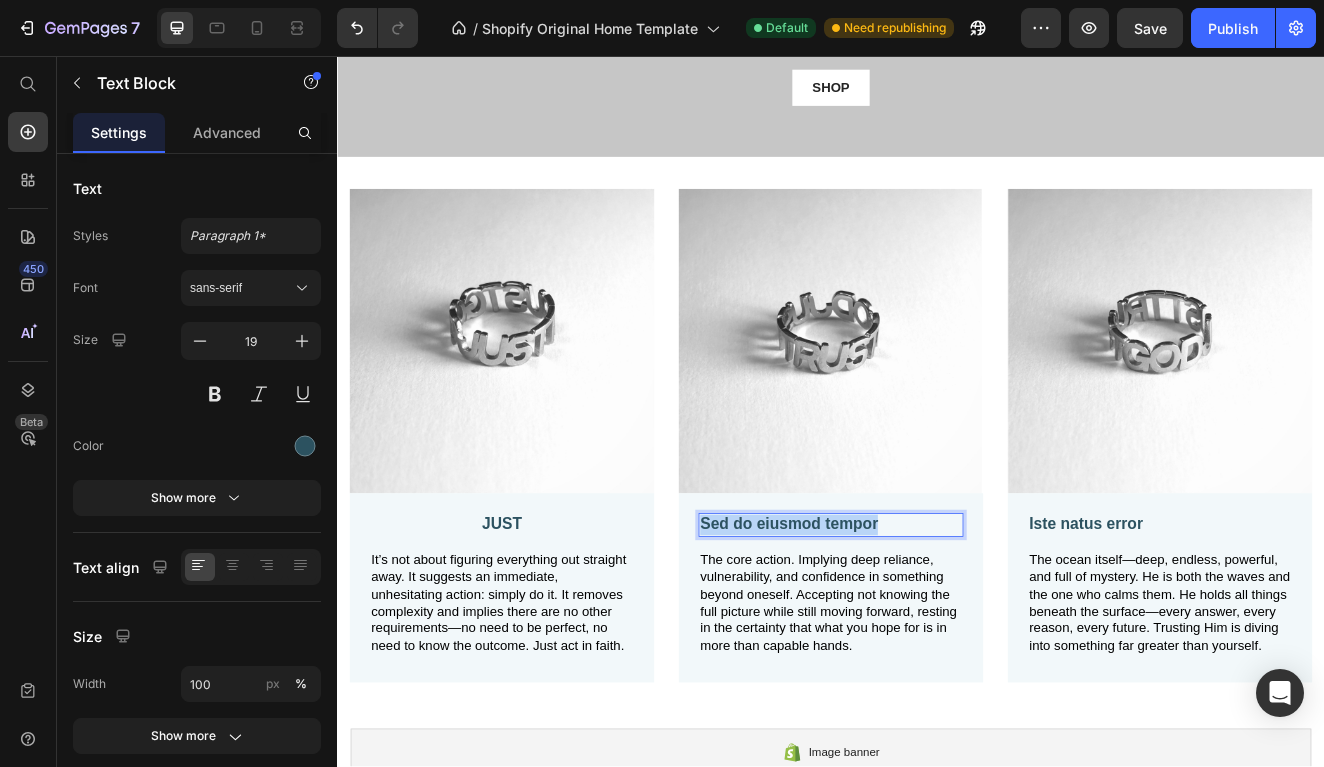 drag, startPoint x: 1006, startPoint y: 631, endPoint x: 782, endPoint y: 626, distance: 224.0558 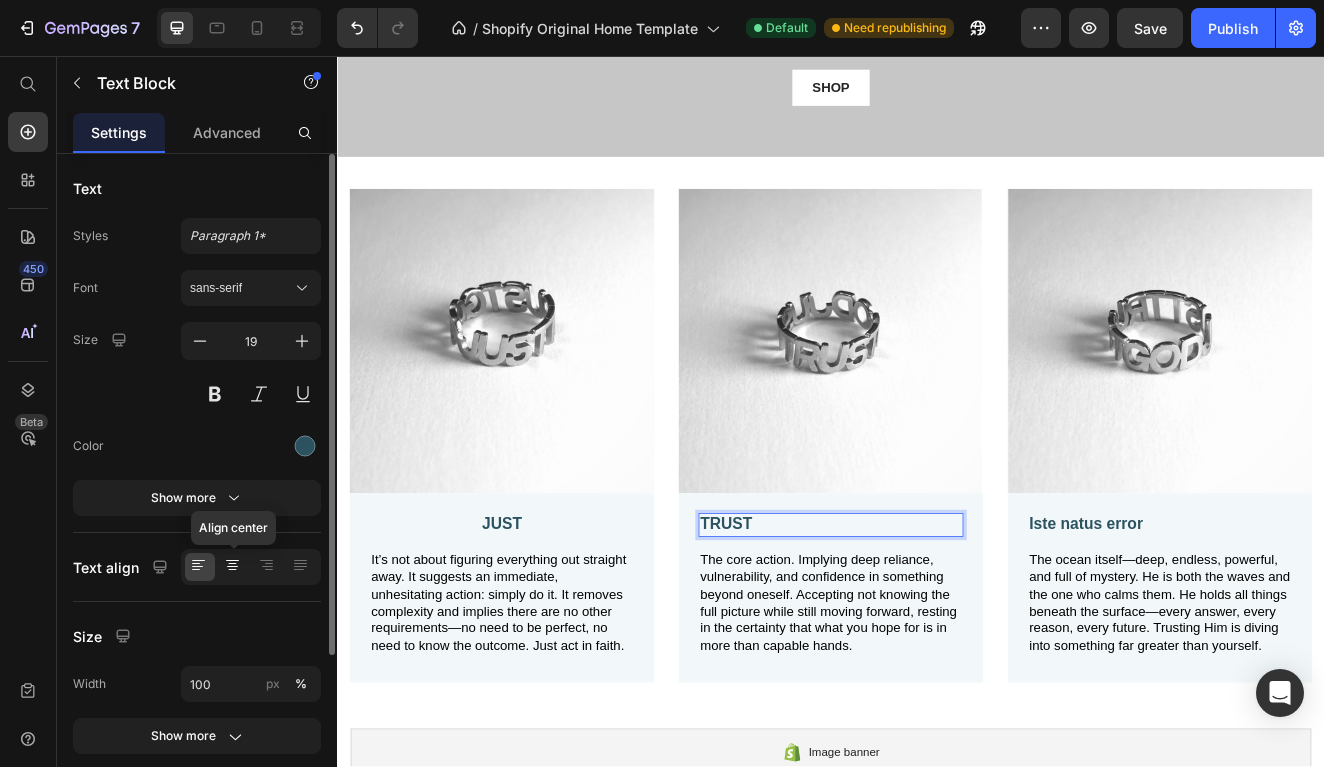 click 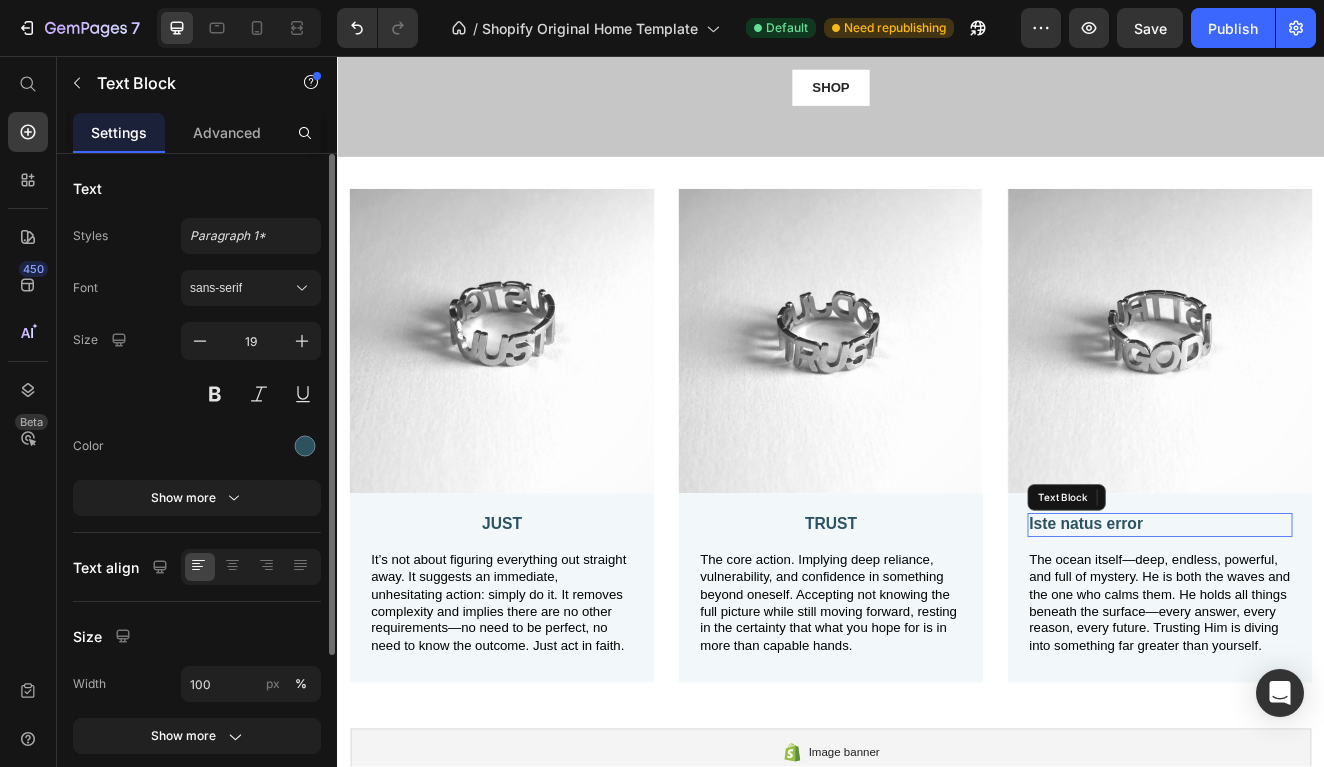 click on "Iste natus error" at bounding box center [1337, 626] 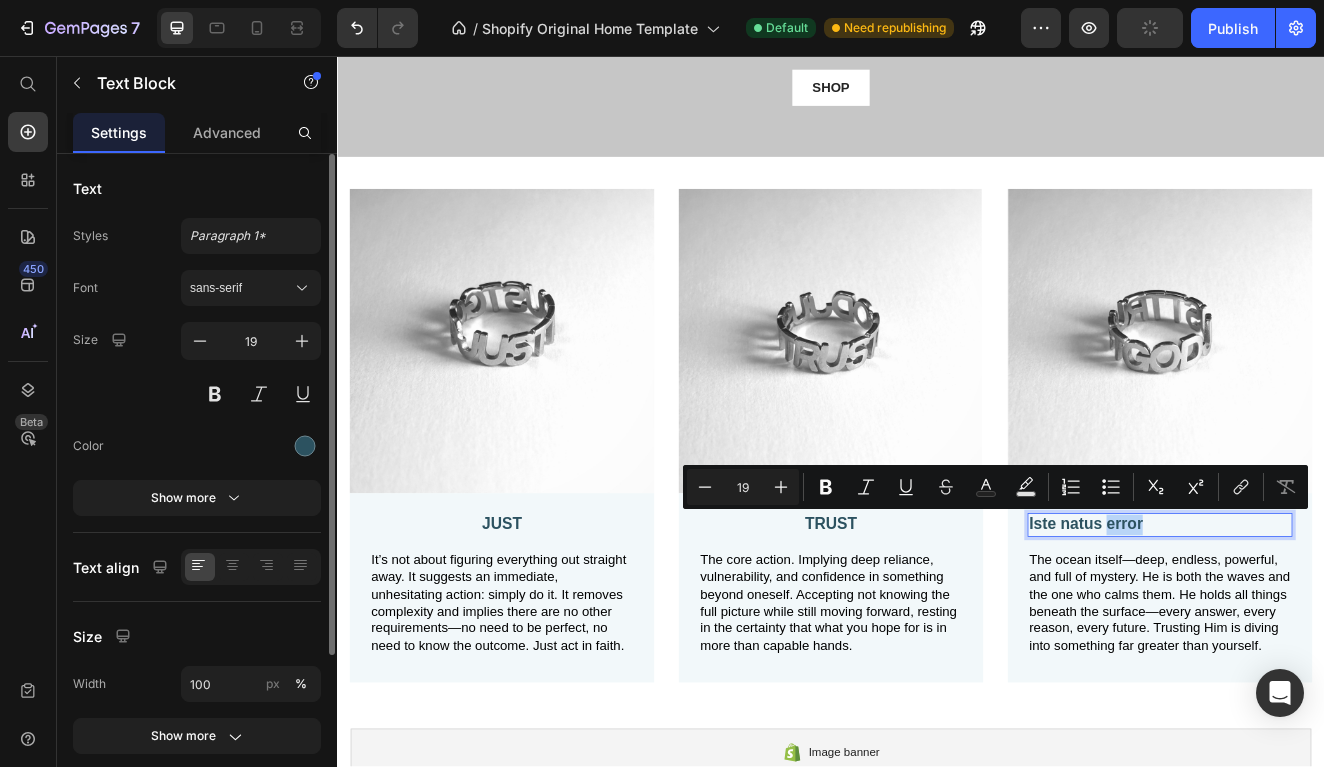 click on "Iste natus error" at bounding box center (1337, 626) 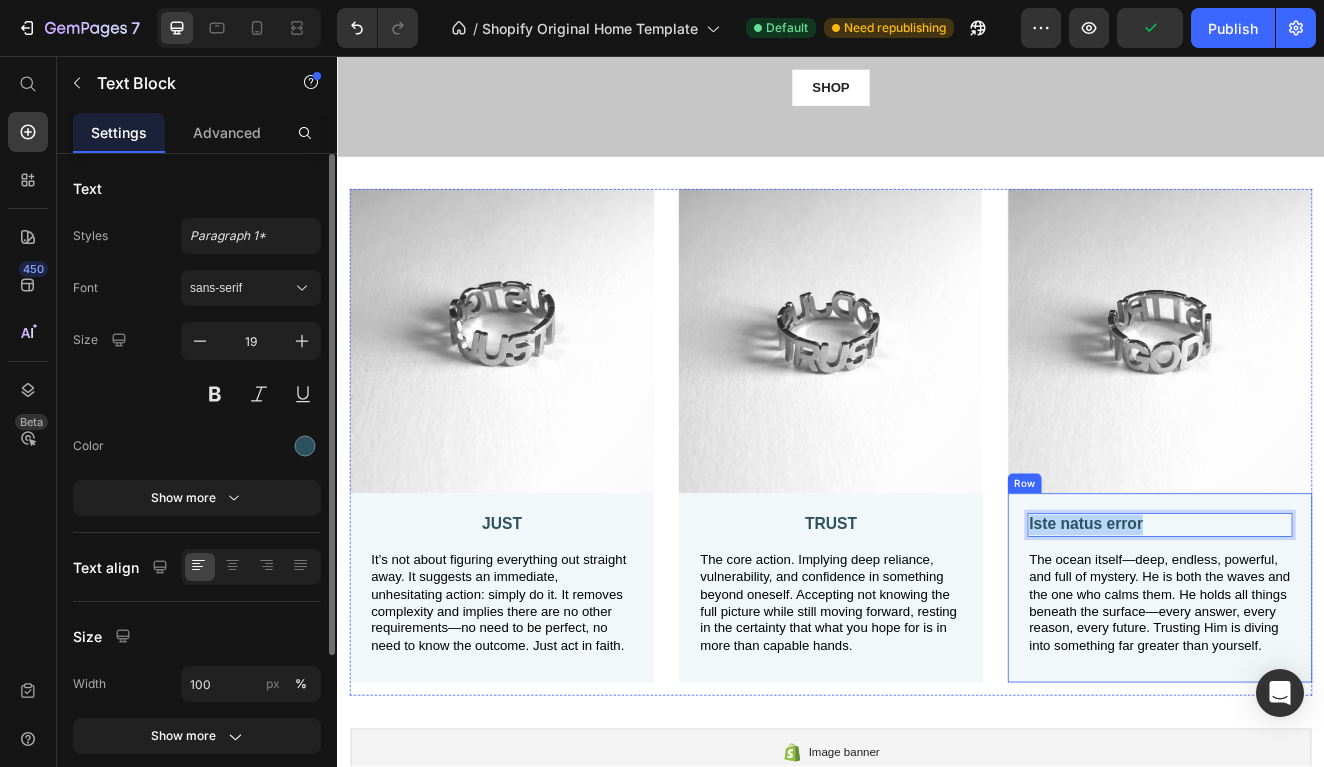 drag, startPoint x: 1322, startPoint y: 624, endPoint x: 1163, endPoint y: 624, distance: 159 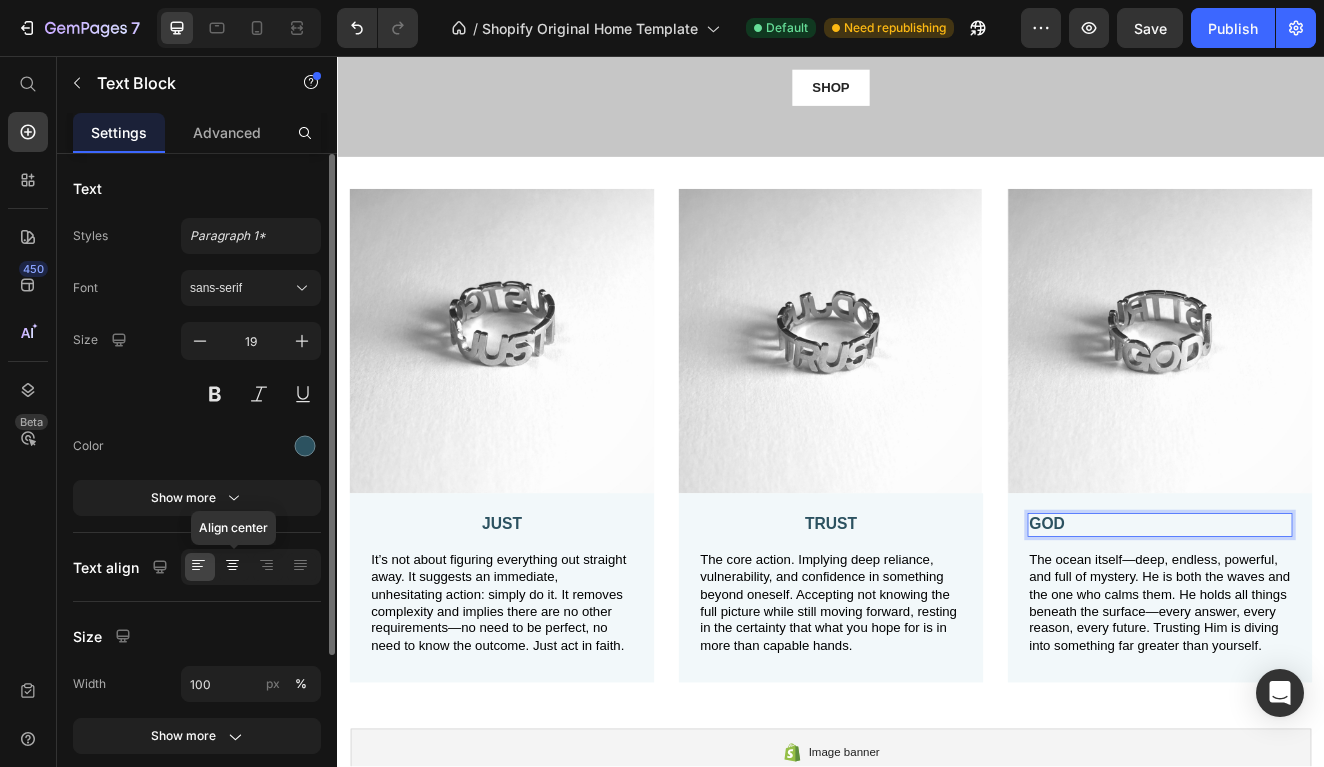 click 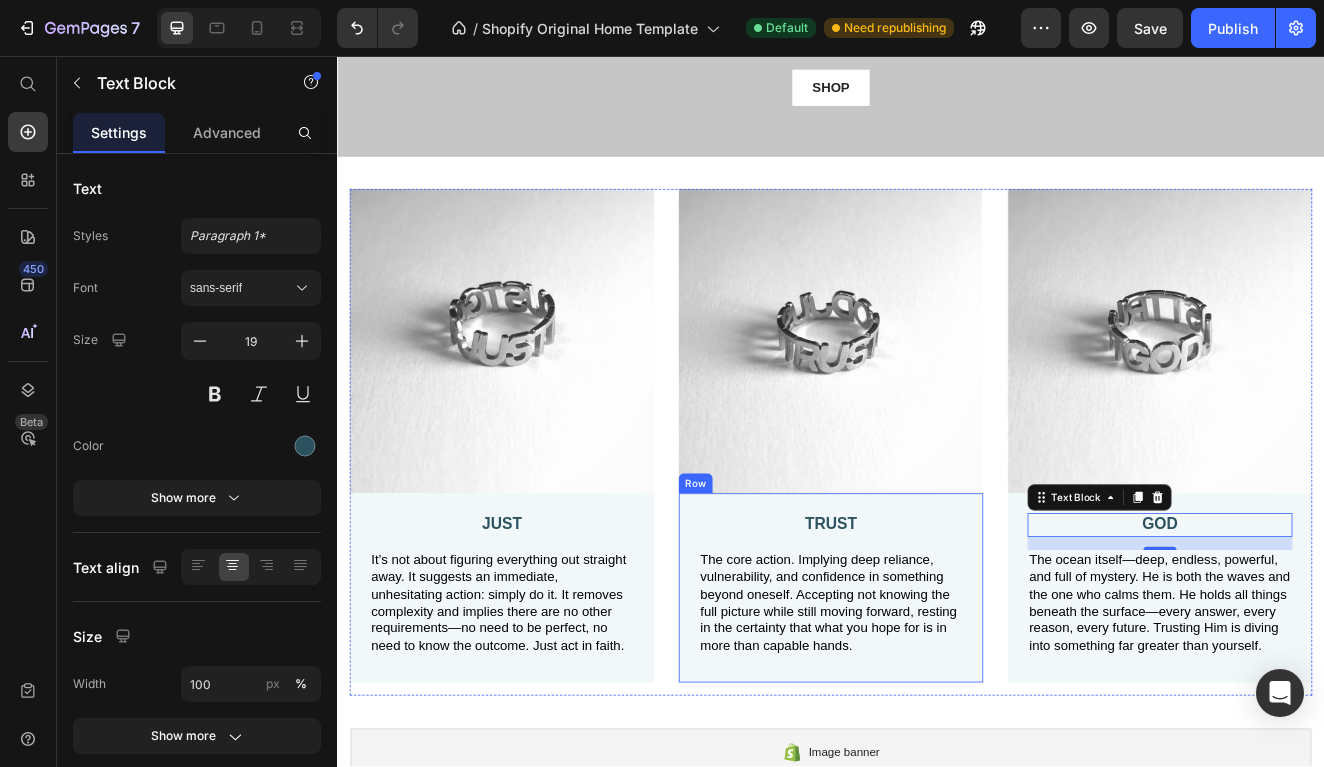 click on "TRUST Text Block The core action. Implying deep reliance, vulnerability, and confidence in something beyond oneself. Accepting not knowing the full picture while still moving forward, resting in the certainty that what you hope for is in more than capable hands. Text Block Row" at bounding box center [937, 702] 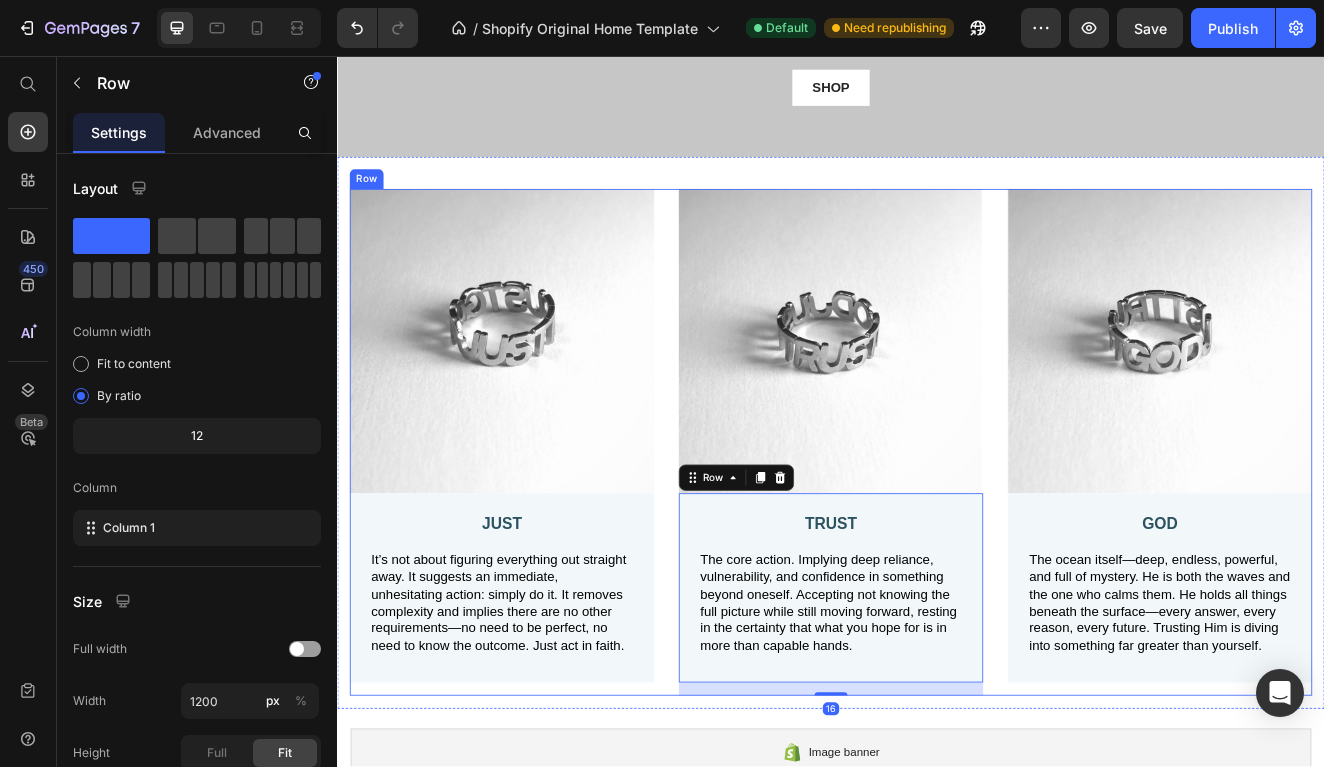 click on "Image JUST Text Block It’s not about figuring everything out straight away. It suggests an immediate, unhesitating action: simply do it. It removes complexity and implies there are no other requirements—no need to be perfect, no need to know the outcome. Just act in faith. Text Block Row Image TRUST Text Block The core action. Implying deep reliance, vulnerability, and confidence in something beyond oneself. Accepting not knowing the full picture while still moving forward, resting in the certainty that what you hope for is in more than capable hands. Text Block Row   16 Image GOD Text Block The ocean itself—deep, endless, powerful, and full of mystery. He is both the waves and the one who calms them. He holds all things beneath the surface—every answer, every reason, every future. Trusting Him is diving into something far greater than yourself. Text Block Row Row" at bounding box center [937, 525] 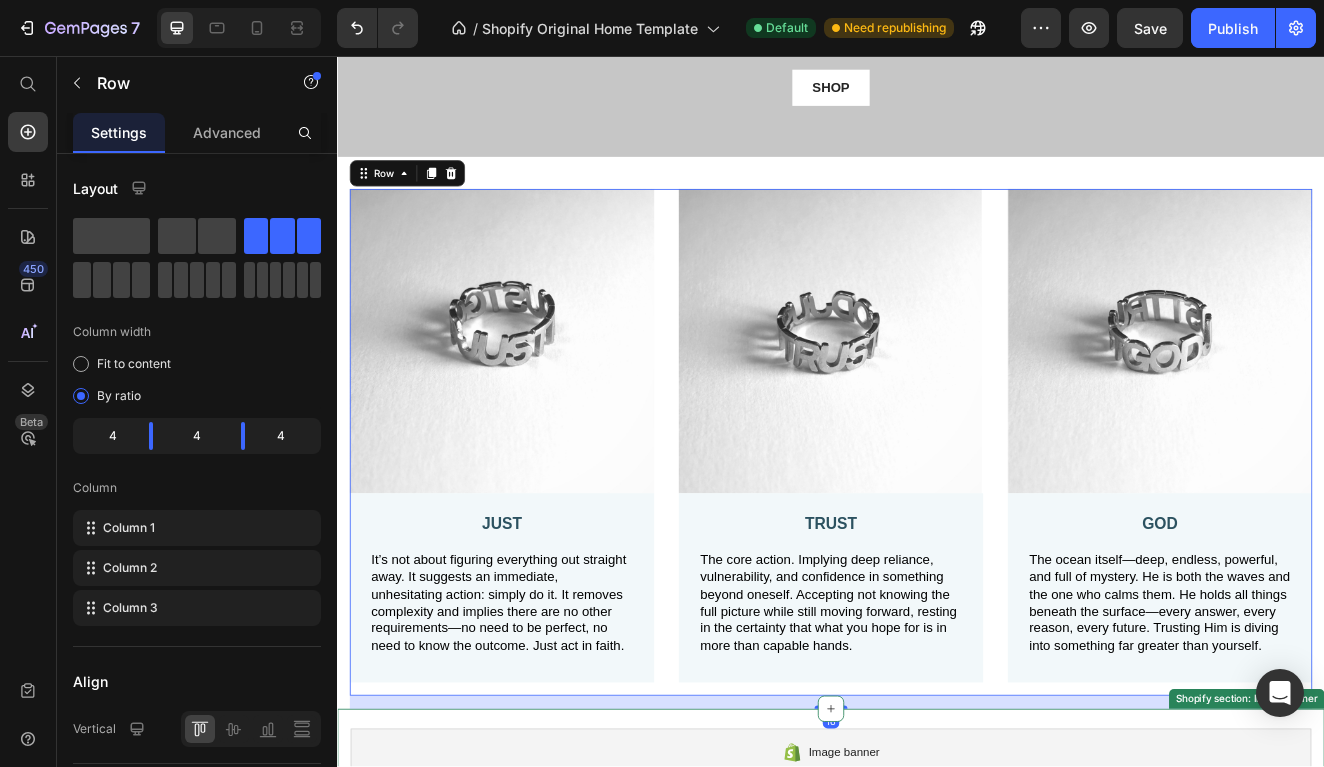 click on "Image banner Shopify section: Image banner" at bounding box center [937, 903] 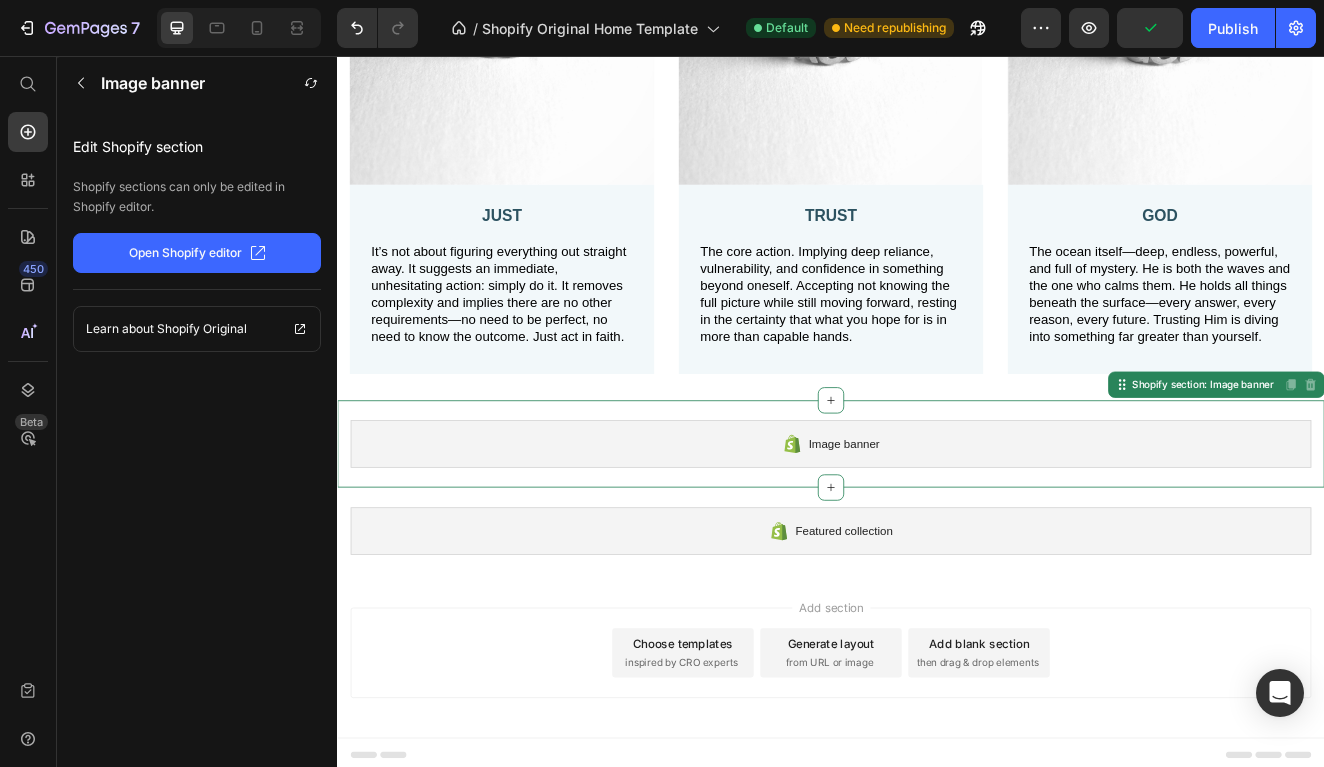scroll, scrollTop: 656, scrollLeft: 0, axis: vertical 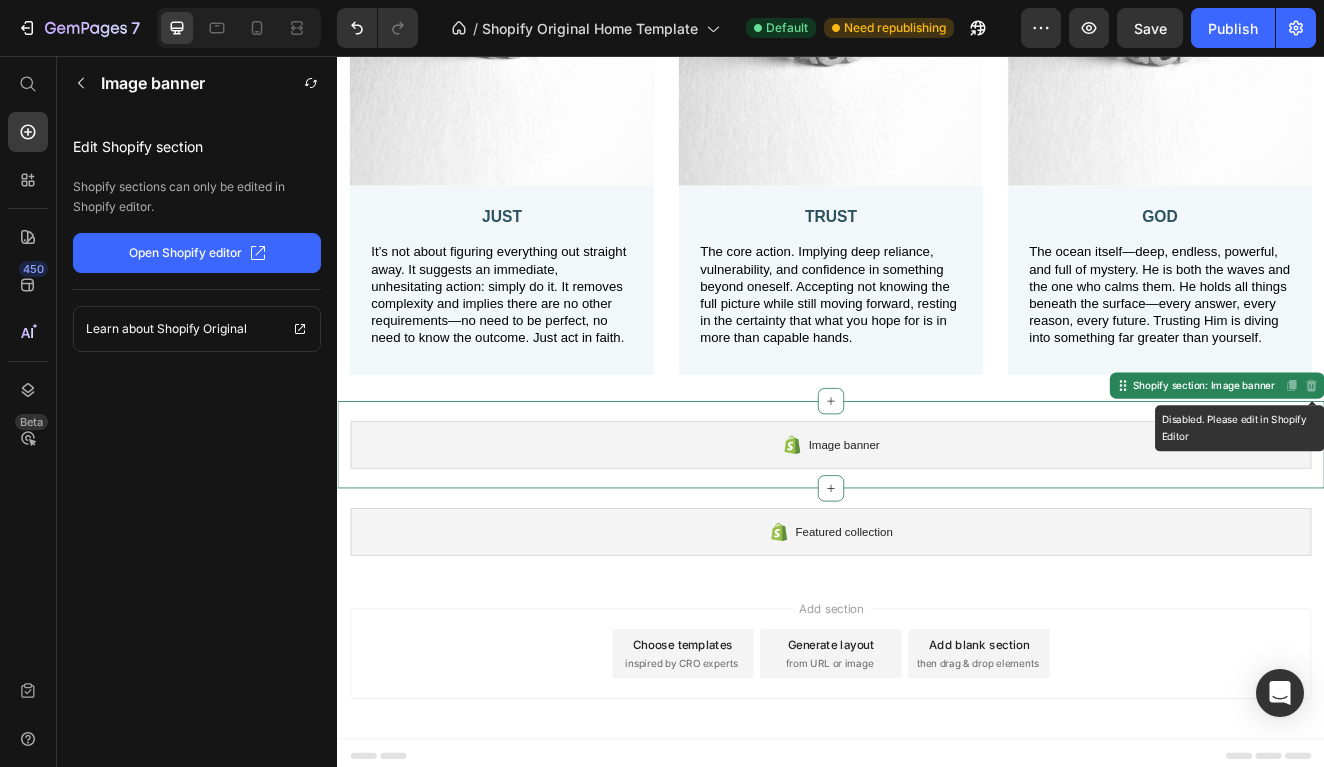 click 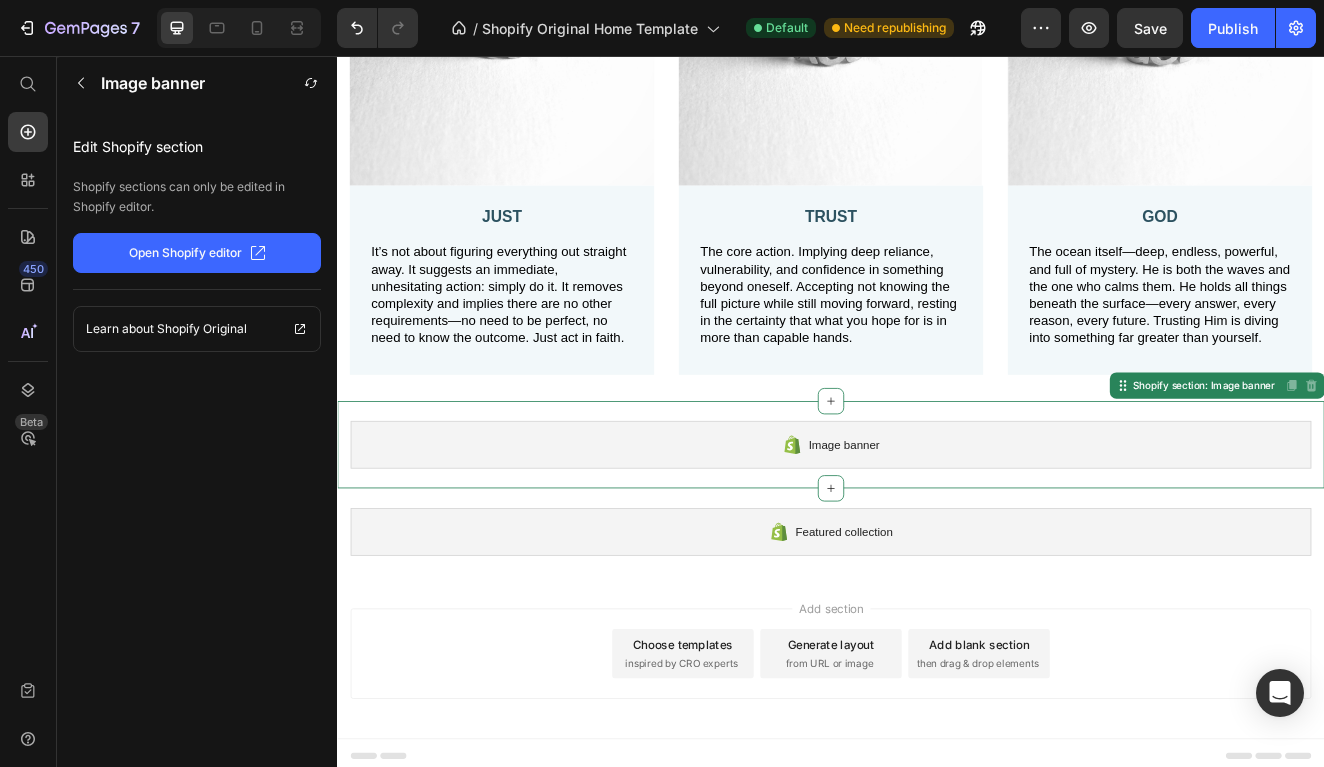 click on "Image banner" at bounding box center [937, 529] 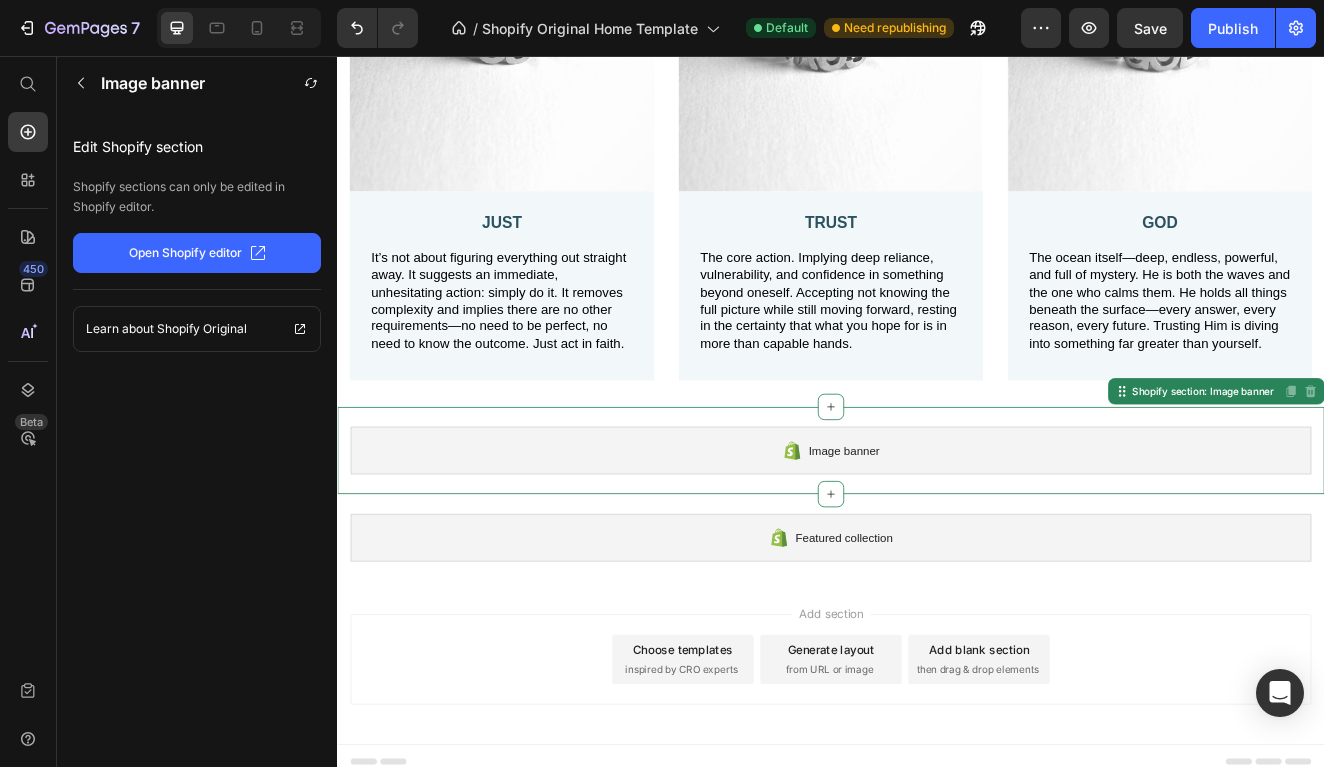 scroll, scrollTop: 612, scrollLeft: 0, axis: vertical 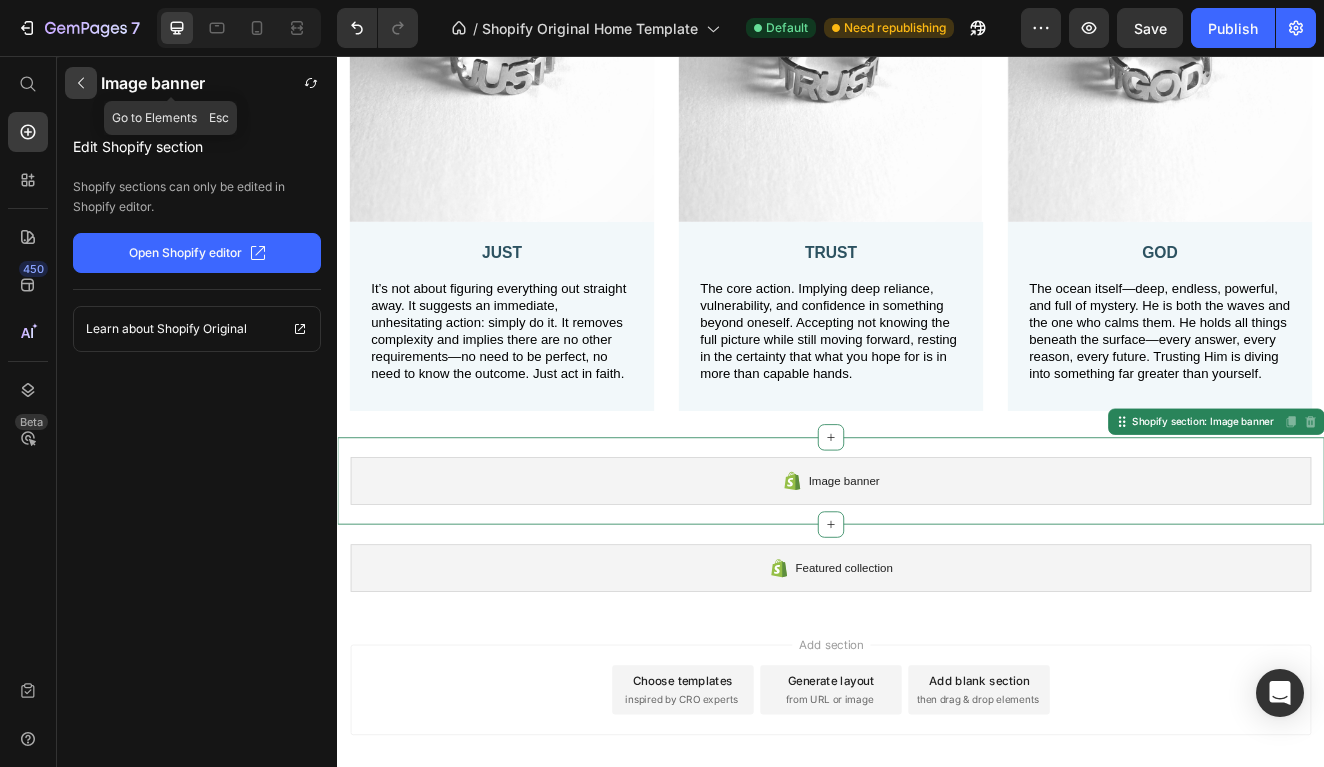 click 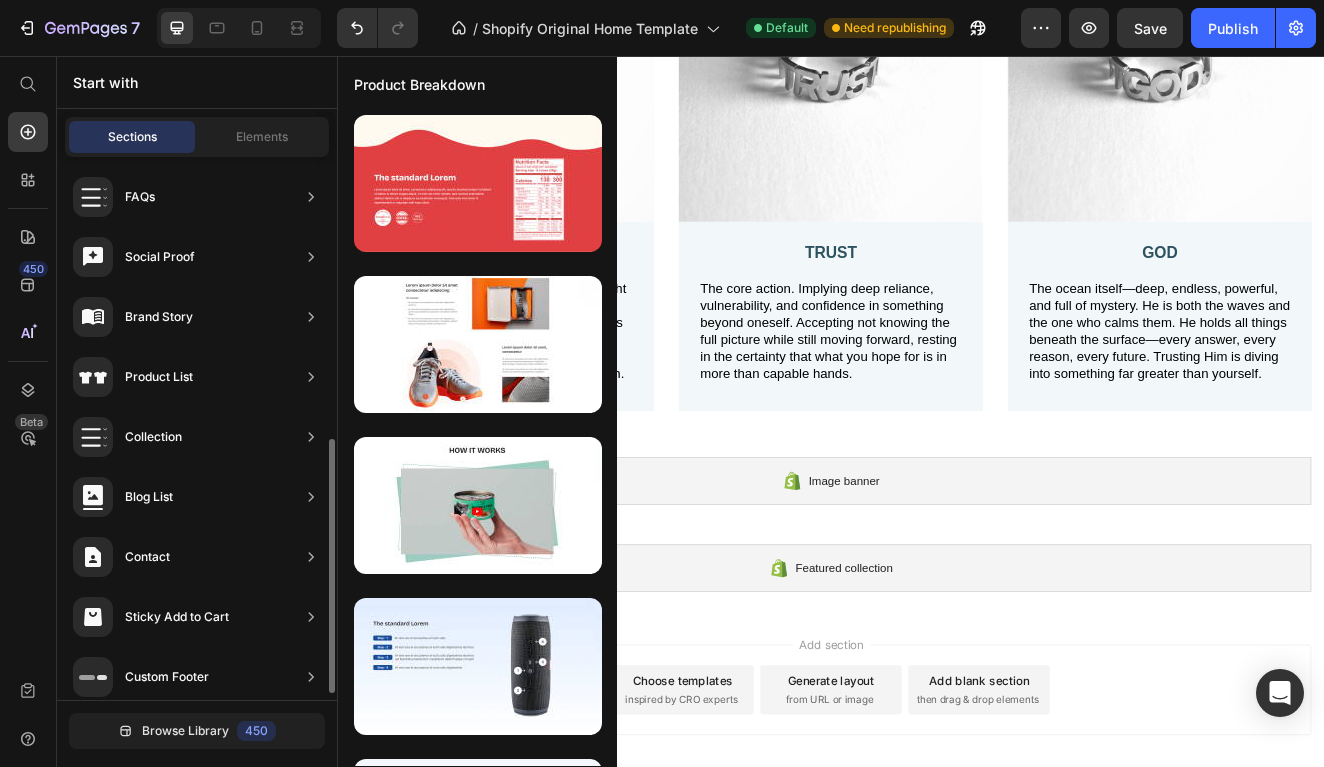 scroll, scrollTop: 617, scrollLeft: 0, axis: vertical 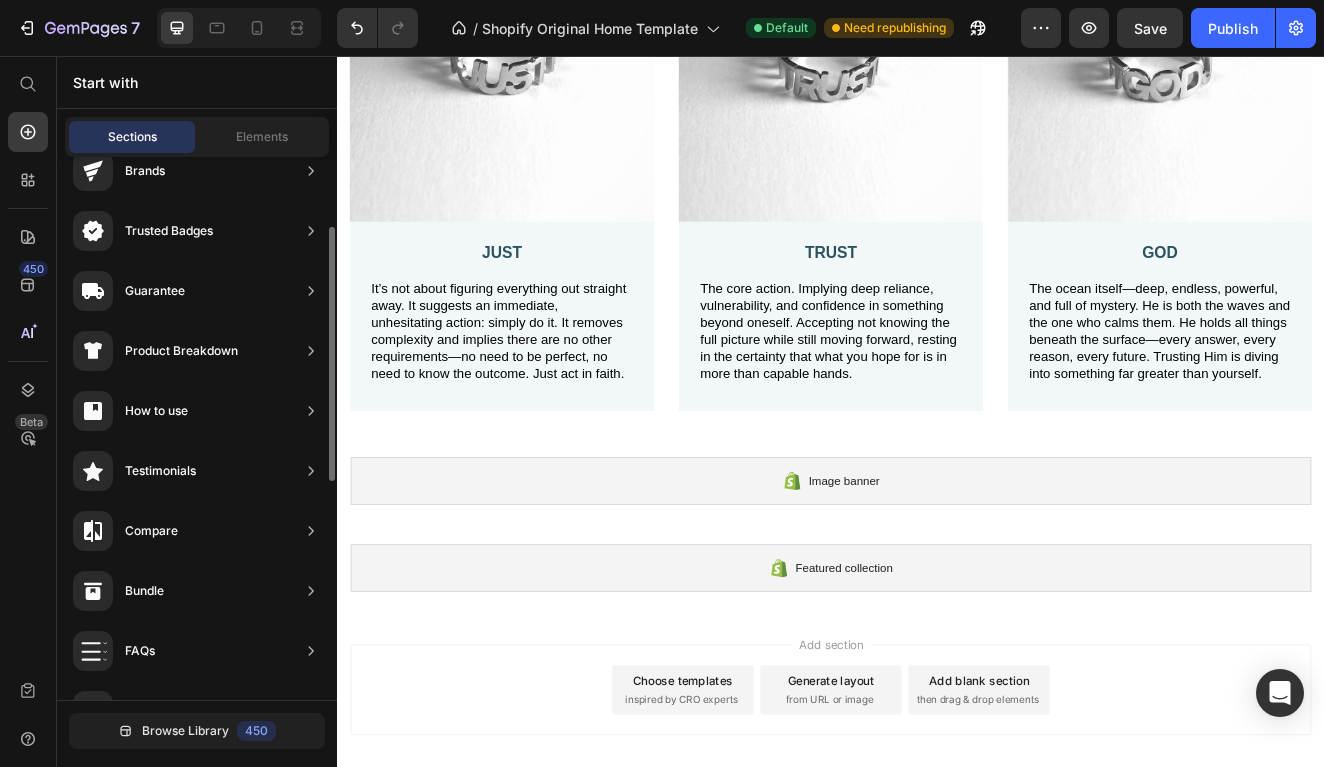 click on "Start with Sections Elements Hero Section Product Detail Brands Trusted Badges Guarantee Product Breakdown How to use Testimonials Compare Bundle FAQs Social Proof Brand Story Product List Collection Blog List Contact Sticky Add to Cart Custom Footer Browse Library 450 Layout
Row
Row
Row
Row Text
Heading
Text Block Button
Button
Button
Sticky Back to top Media
Image
Image" at bounding box center (197, 411) 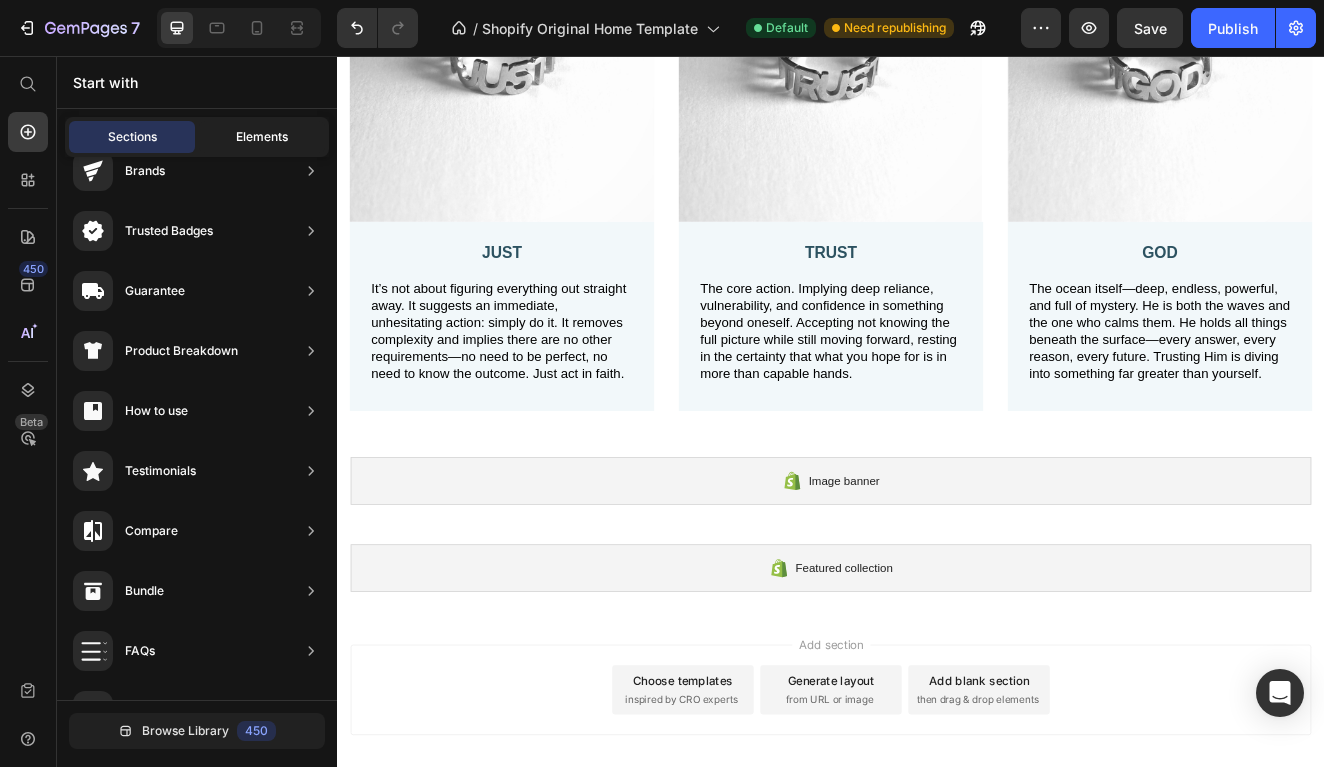 click on "Elements" at bounding box center [262, 137] 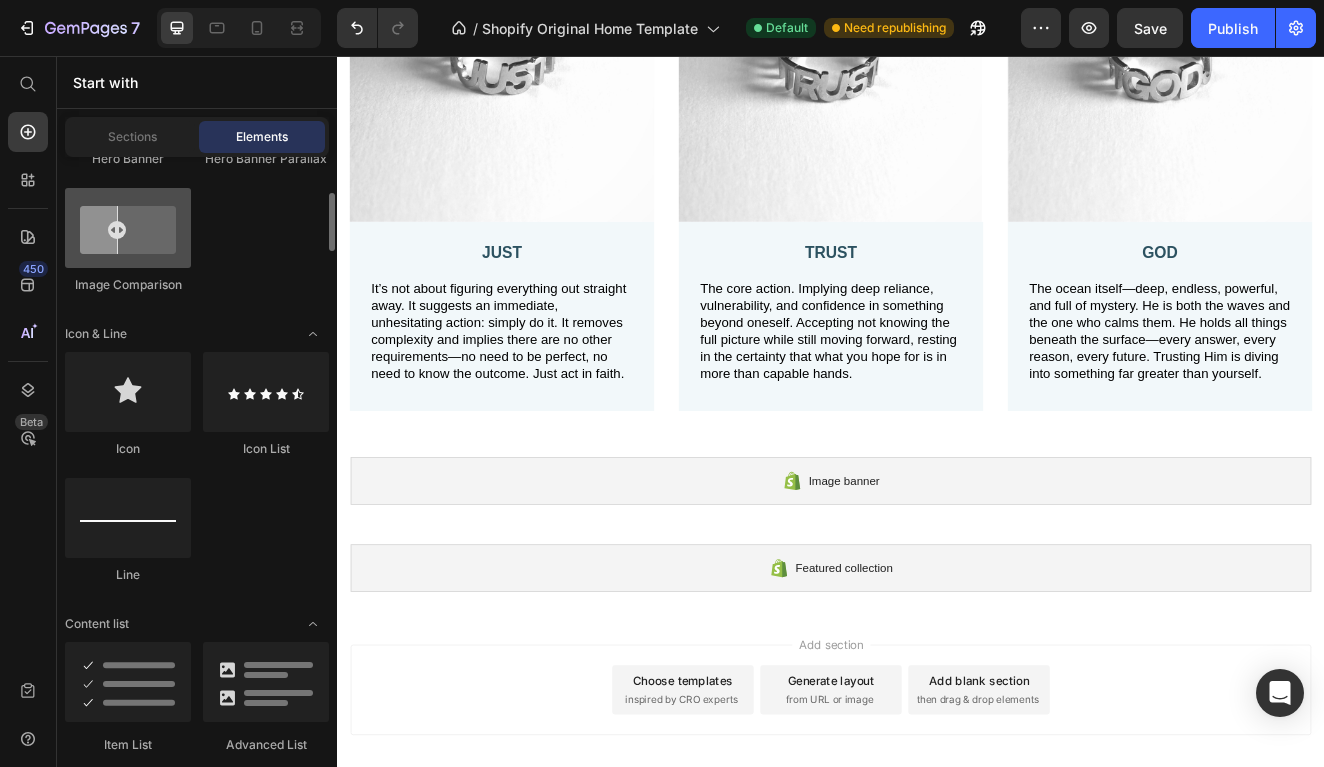 scroll, scrollTop: 1341, scrollLeft: 0, axis: vertical 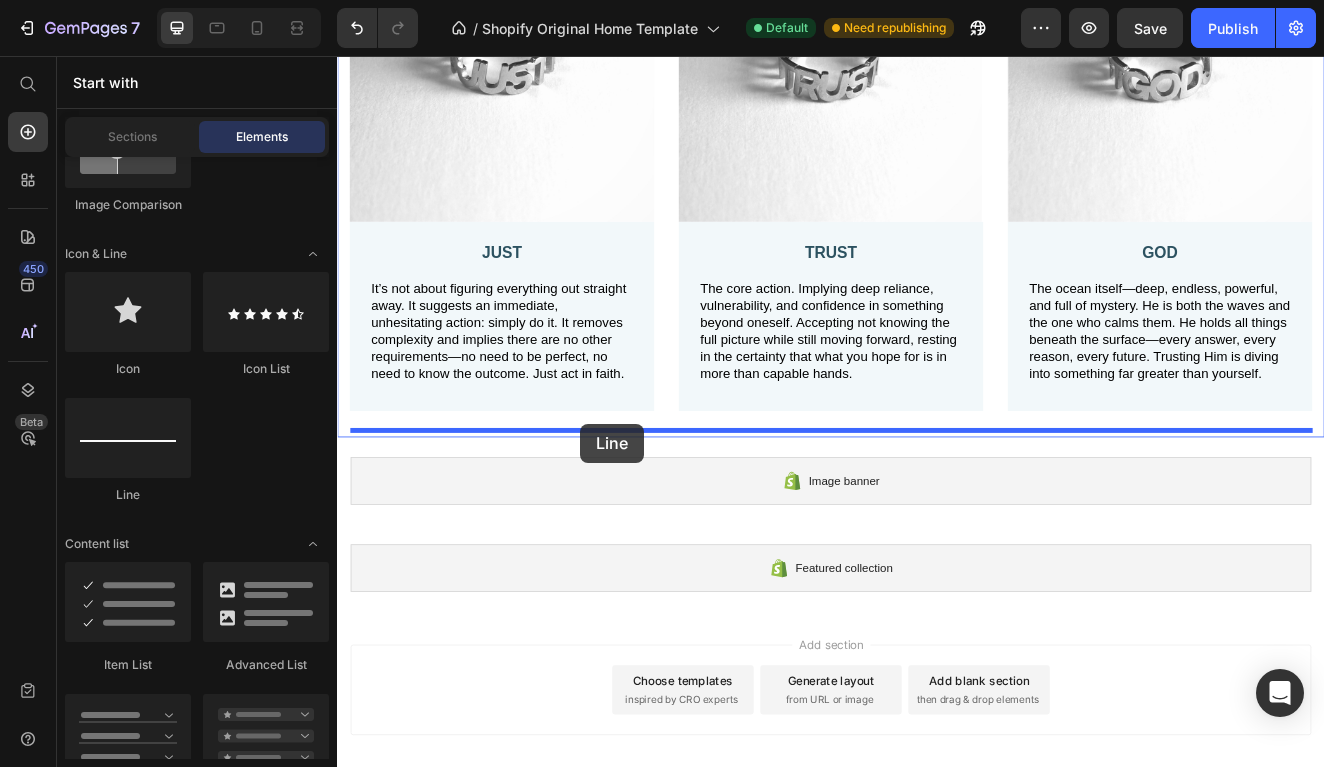 drag, startPoint x: 468, startPoint y: 511, endPoint x: 632, endPoint y: 502, distance: 164.24677 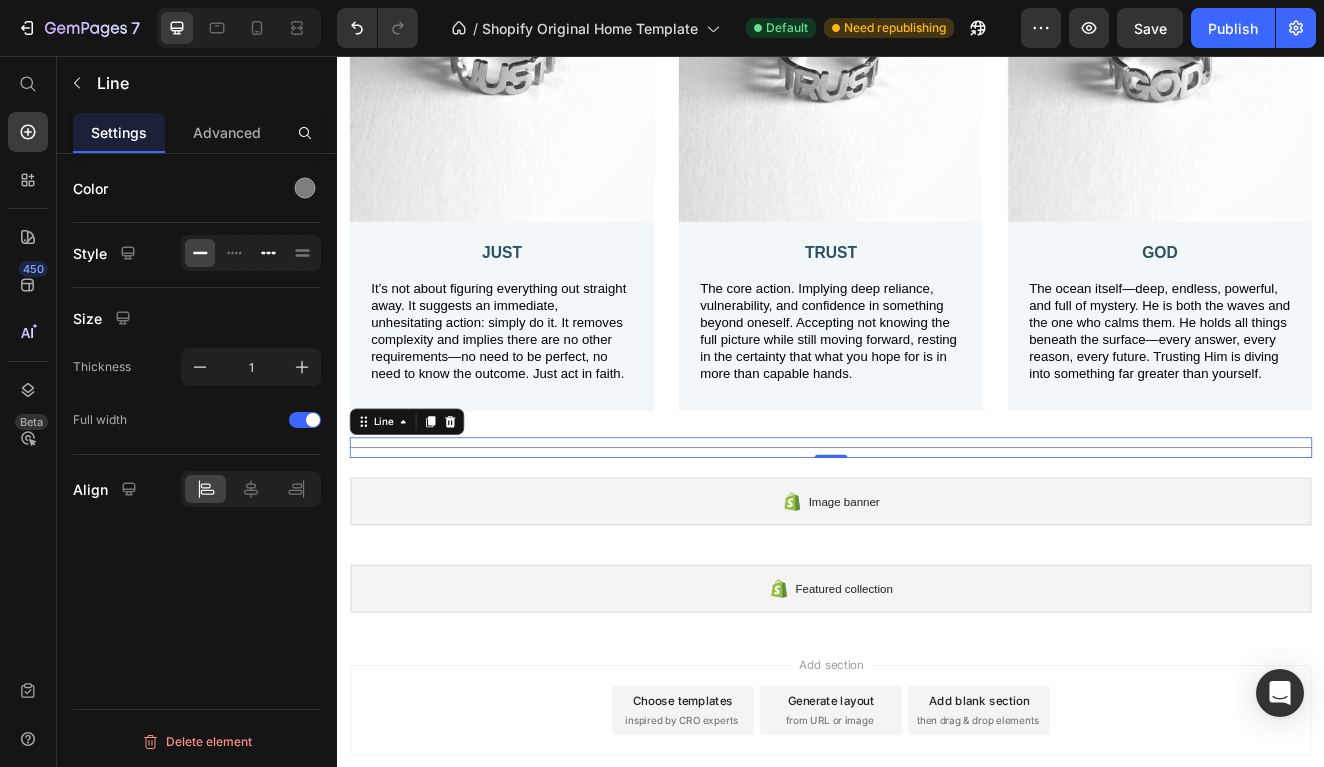 click 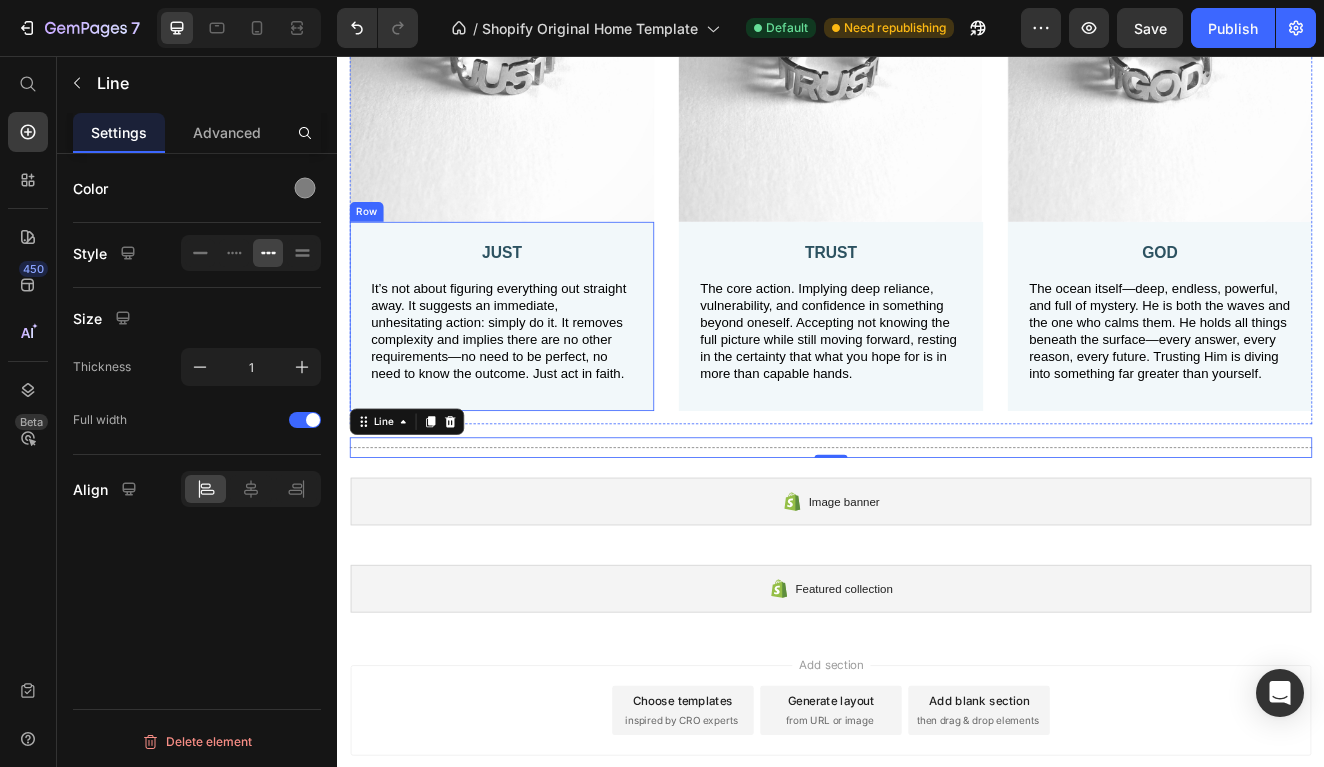 click on "JUST Text Block It’s not about figuring everything out straight away. It suggests an immediate, unhesitating action: simply do it. It removes complexity and implies there are no other requirements—no need to be perfect, no need to know the outcome. Just act in faith. Text Block" at bounding box center [537, 376] 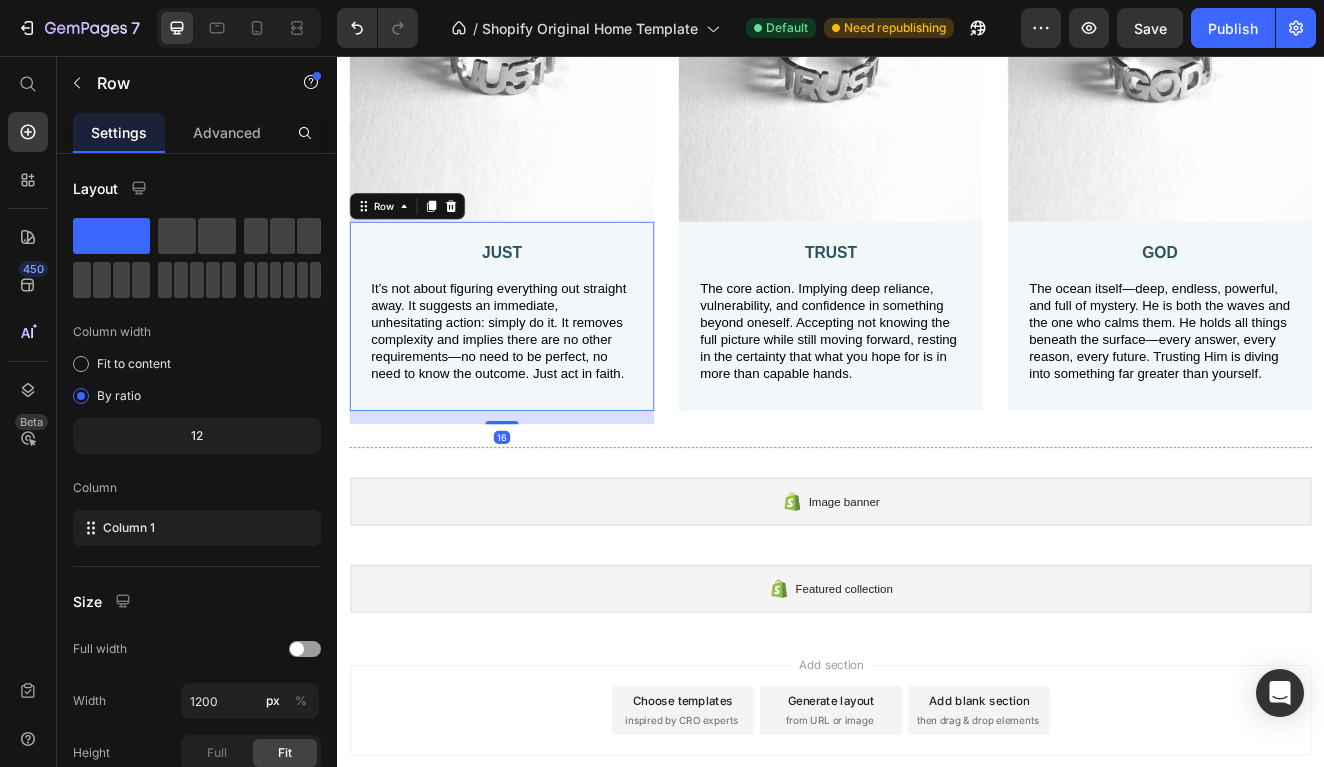 click on "16" at bounding box center [537, 496] 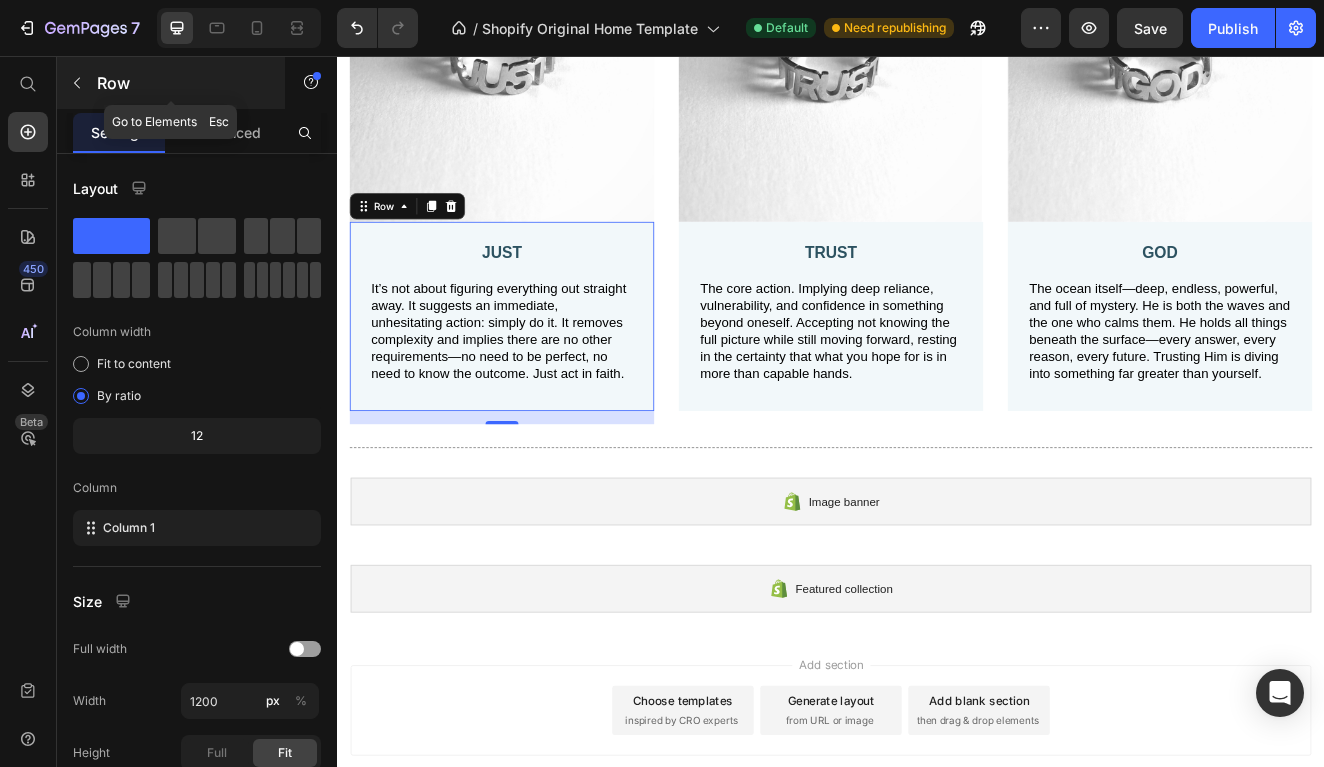 click at bounding box center (77, 83) 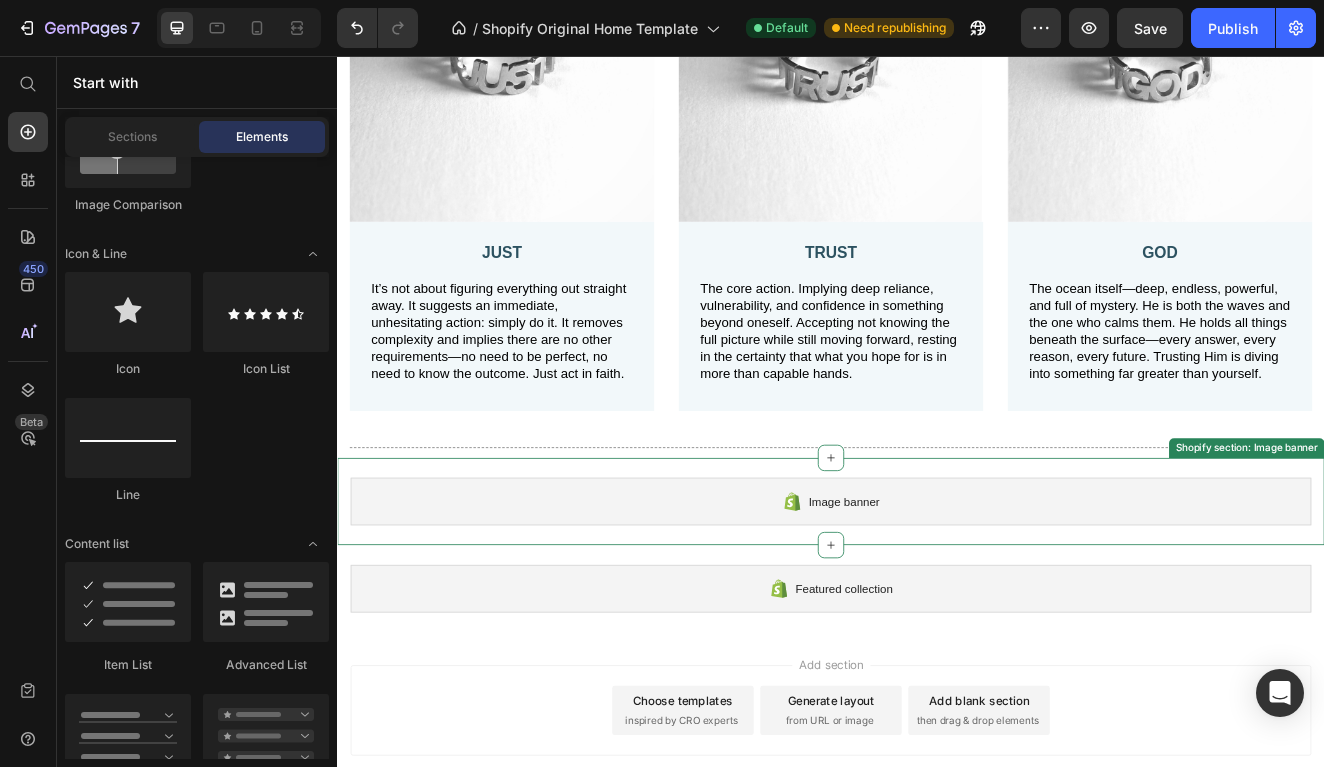 click on "Image banner" at bounding box center (937, 598) 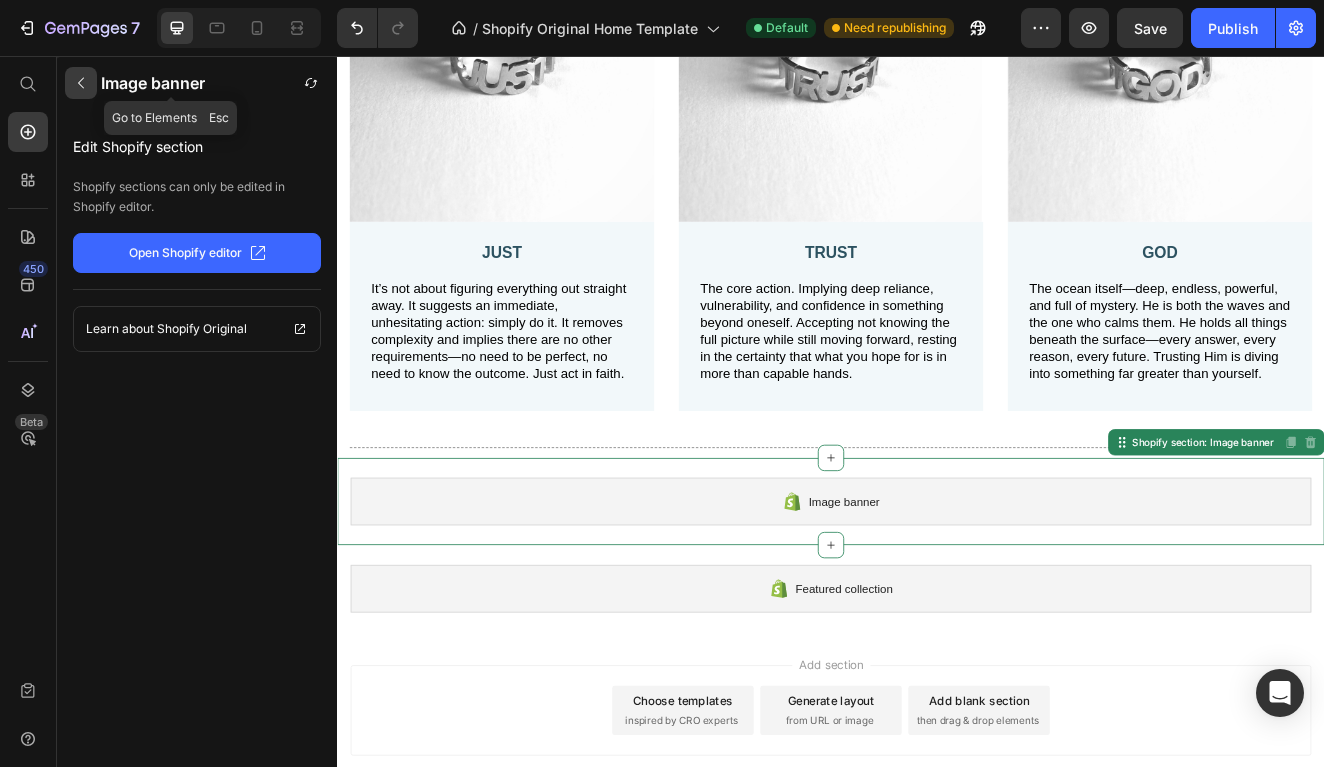 click at bounding box center [81, 83] 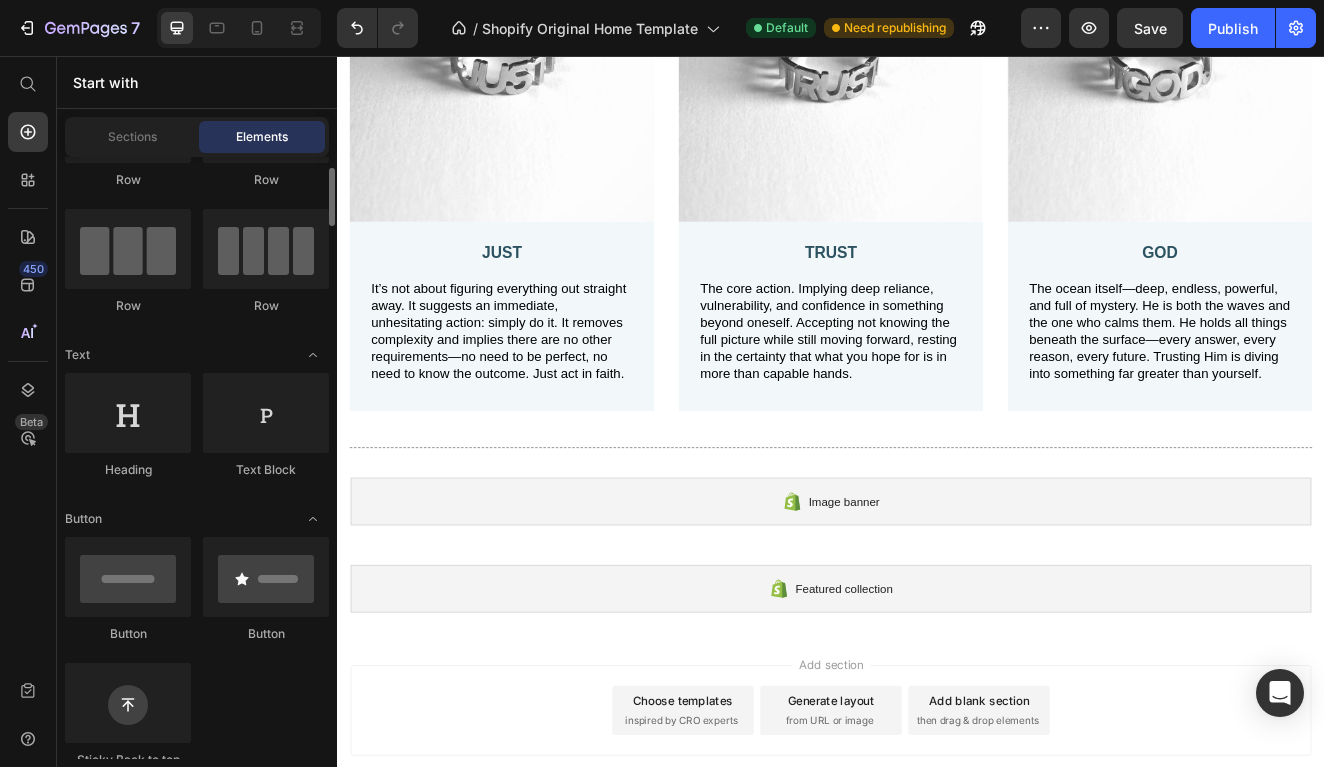 scroll, scrollTop: 112, scrollLeft: 0, axis: vertical 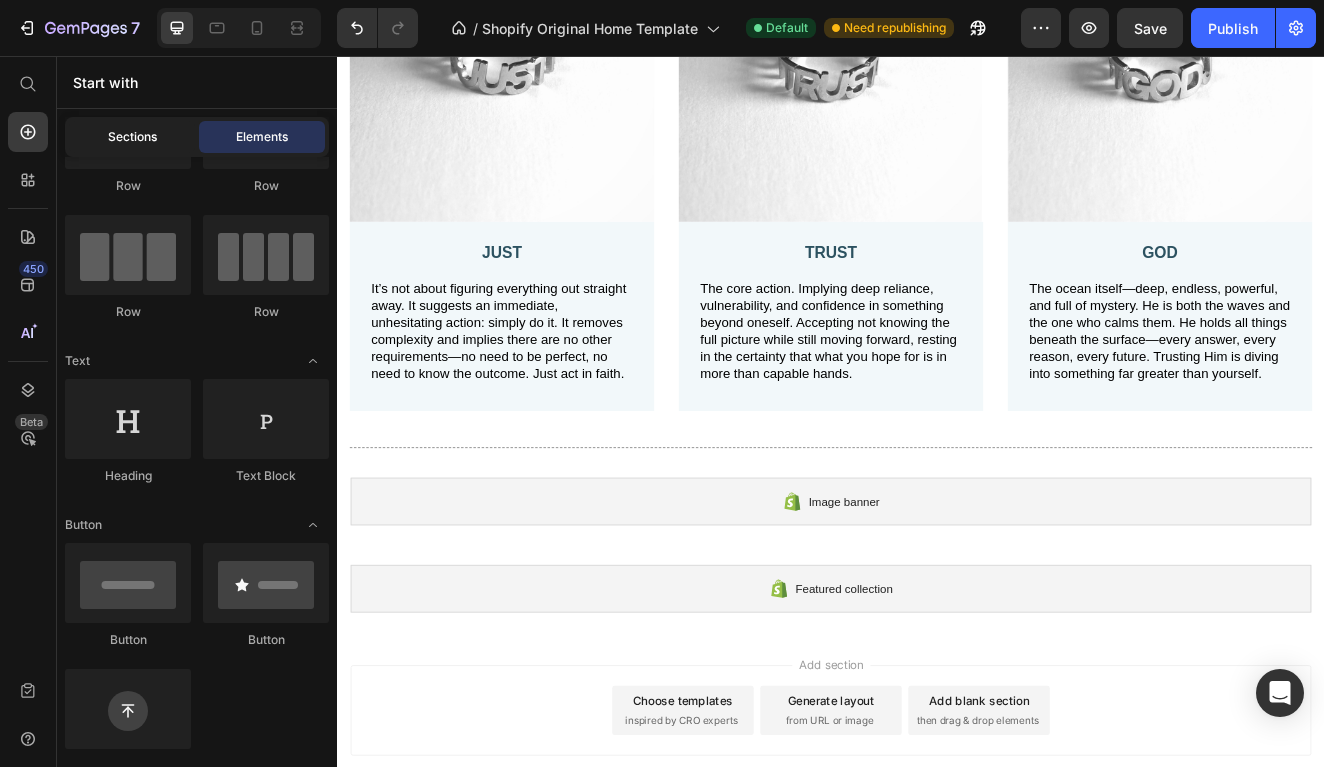 click on "Sections" 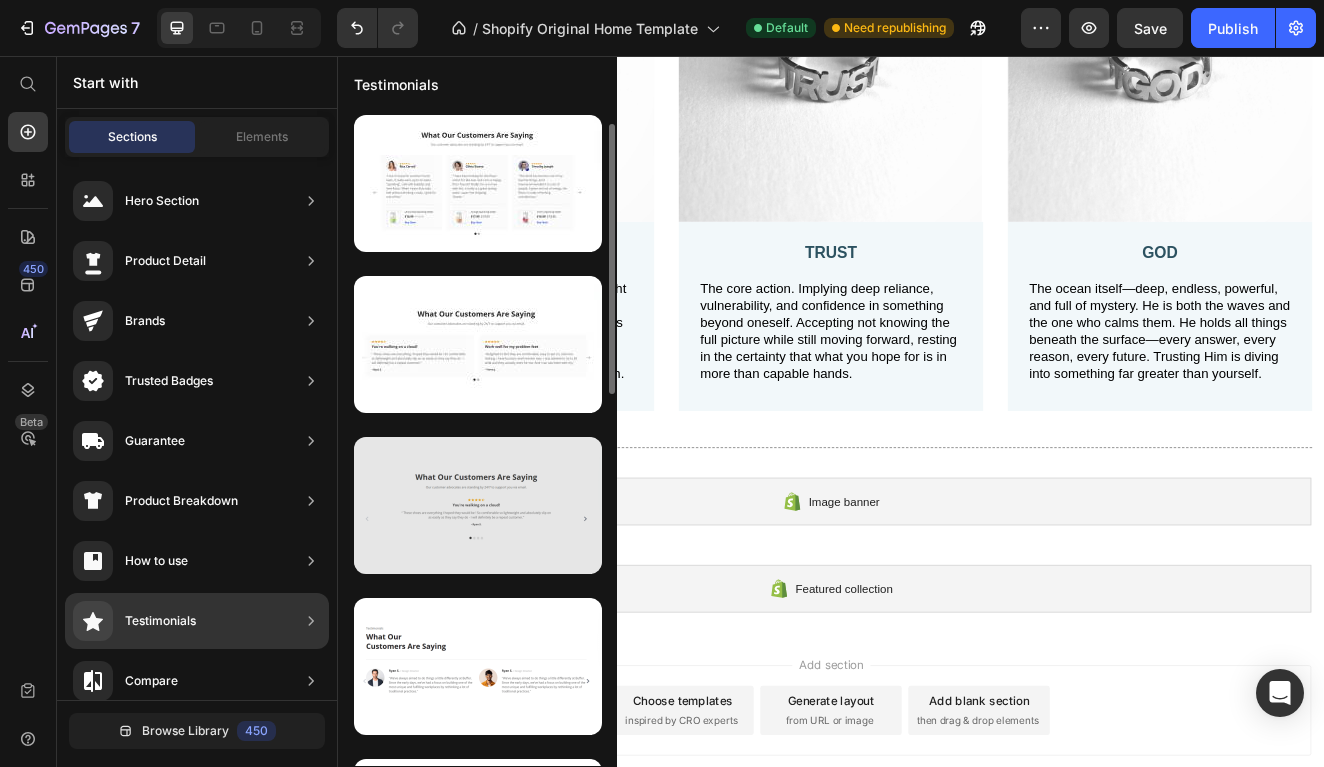 scroll, scrollTop: 16, scrollLeft: 0, axis: vertical 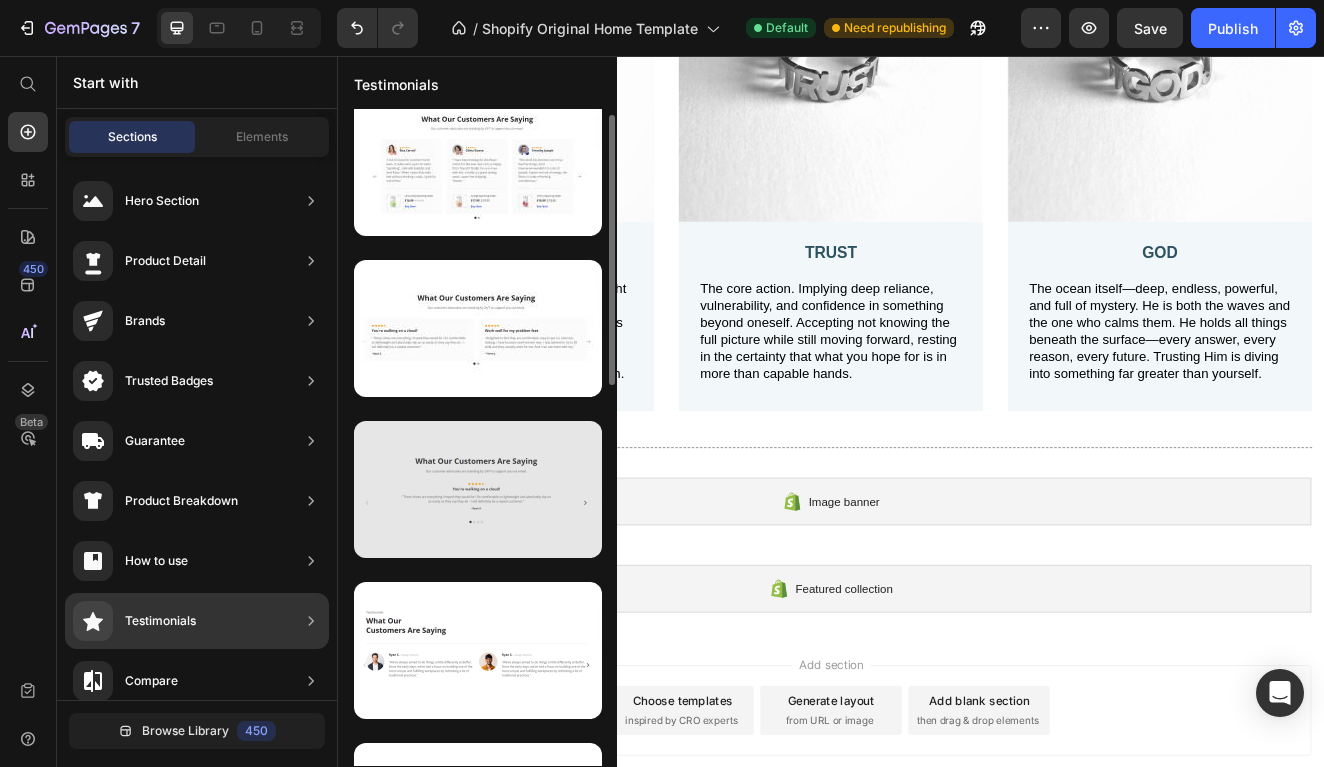click at bounding box center (478, 489) 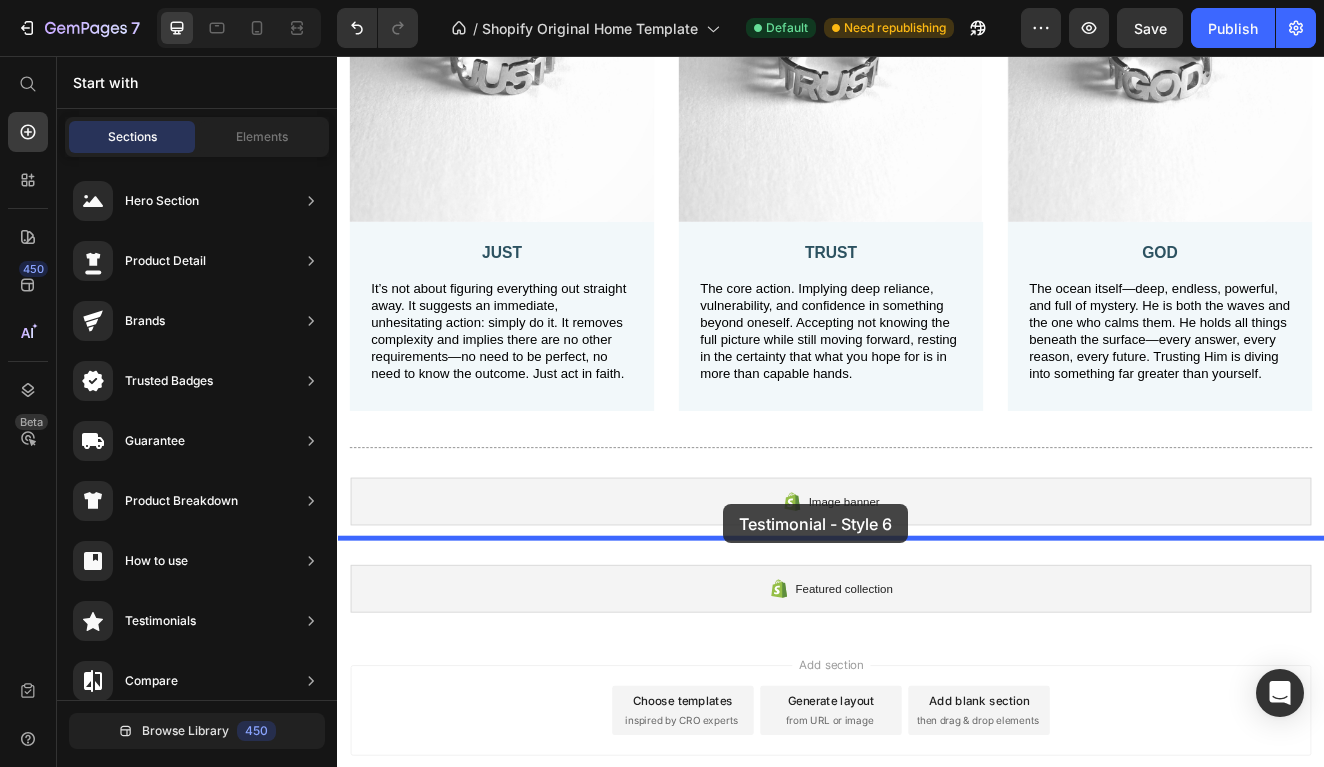 drag, startPoint x: 848, startPoint y: 593, endPoint x: 803, endPoint y: 599, distance: 45.39824 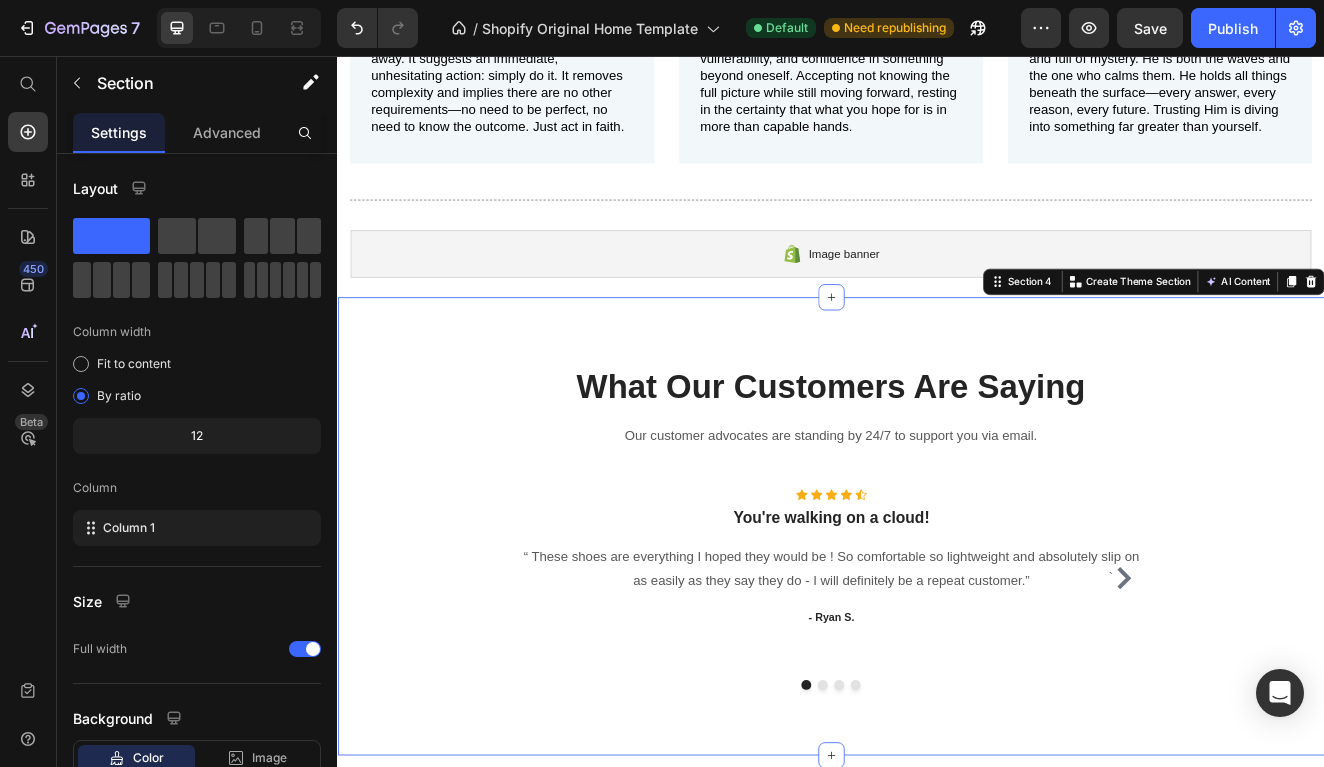 scroll, scrollTop: 894, scrollLeft: 0, axis: vertical 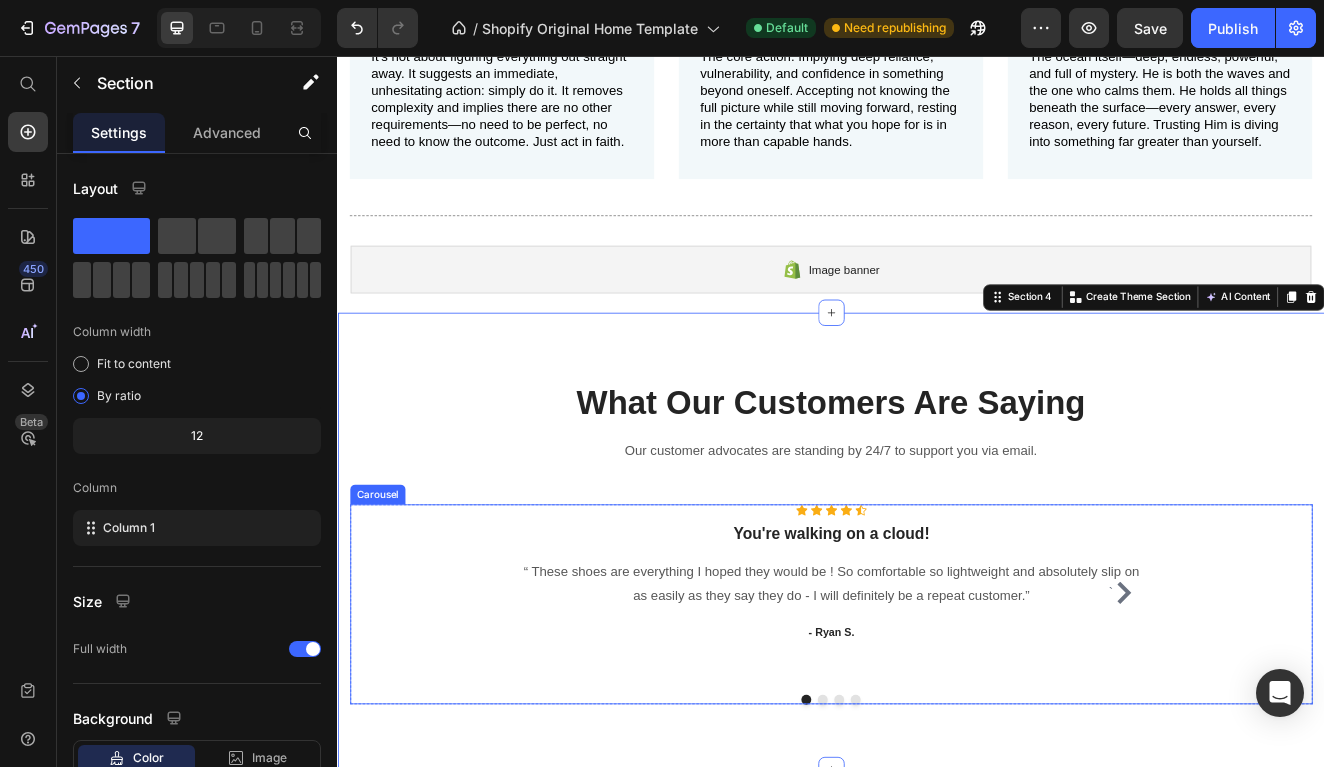 click 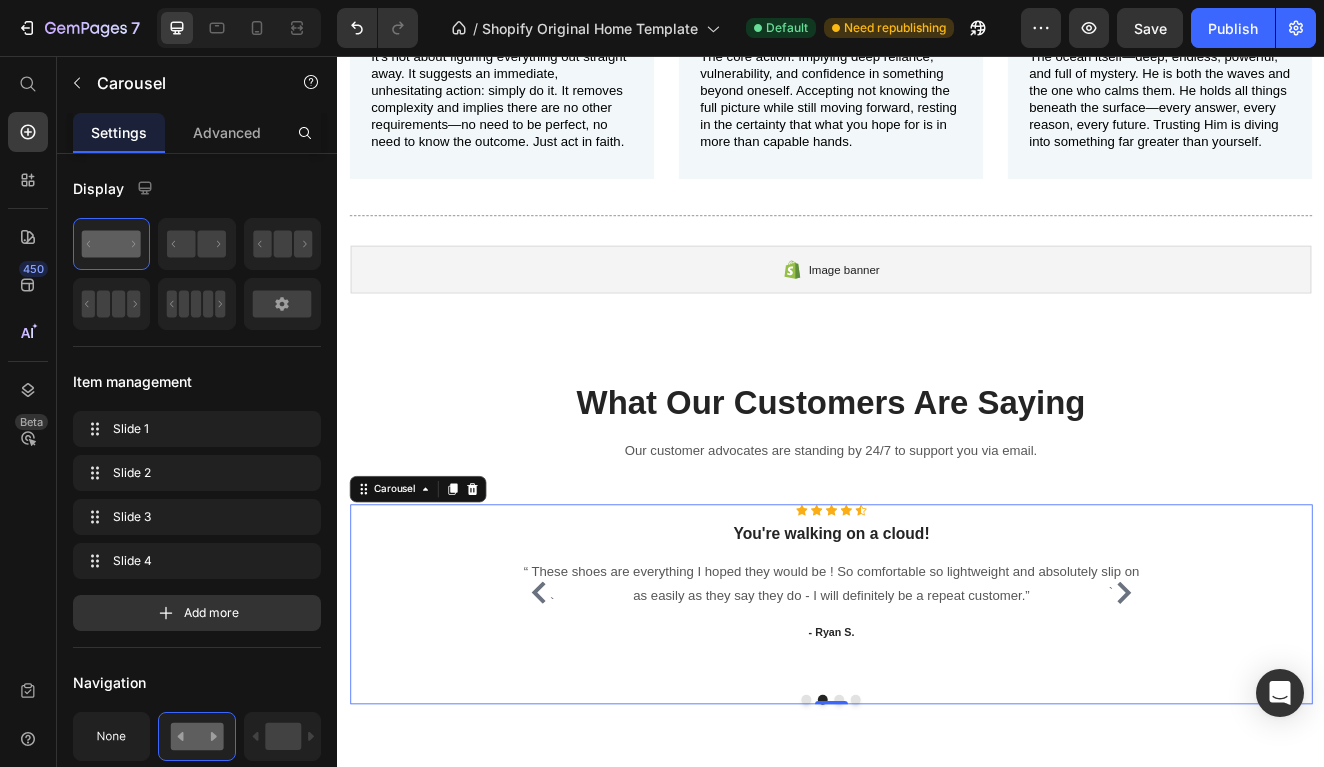 click 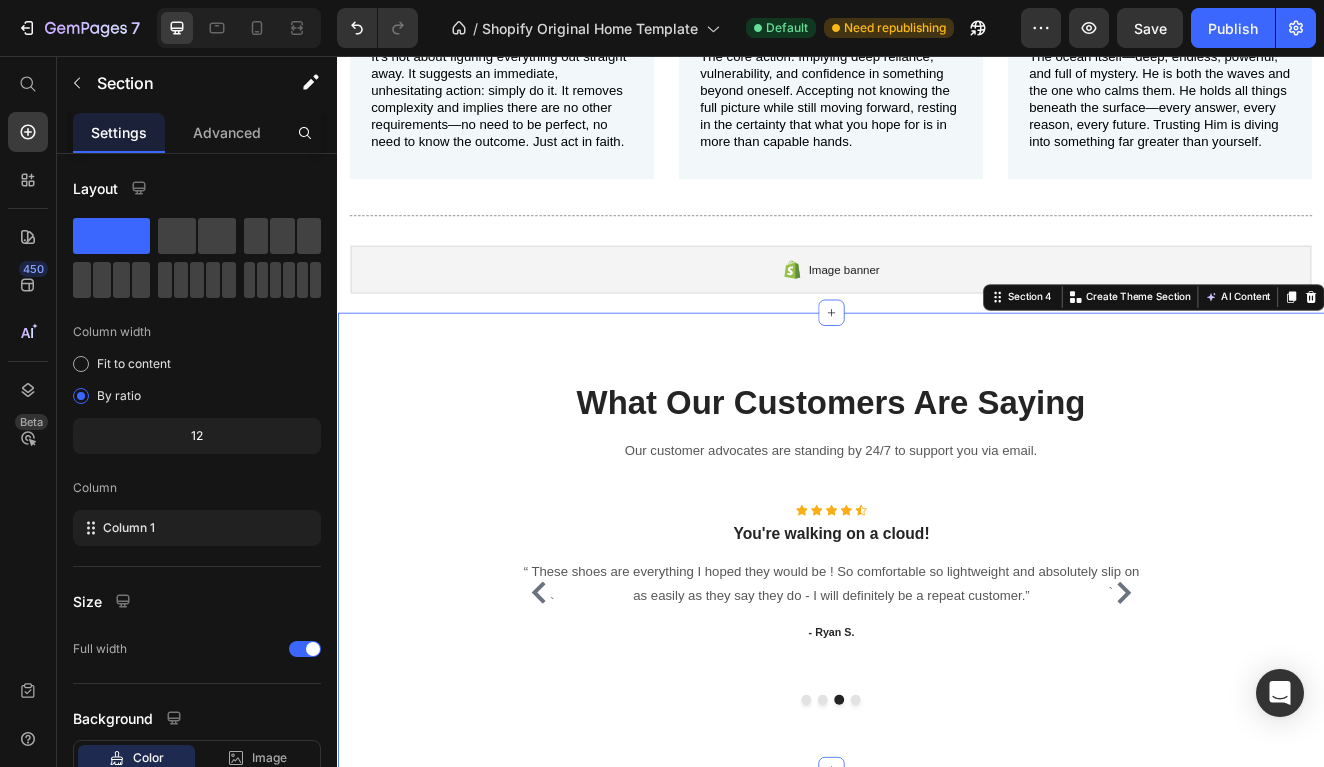 click on "What Our Customers Are Saying Heading Our customer advocates are standing by 24/7 to support you via email. Text block Row `                Icon                Icon                Icon                Icon
Icon Icon List Hoz You're walking on a cloud! Heading “ These shoes are everything I hoped they would be ! So comfortable so lightweight and absolutely slip on as easily as they say they do - I will definitely be a repeat customer.” Text block - [FIRST] [LAST]. Text block                Icon                Icon                Icon                Icon
Icon Icon List Hoz You're walking on a cloud! Heading “ These shoes are everything I hoped they would be ! So comfortable so lightweight and absolutely slip on as easily as they say they do - I will definitely be a repeat customer.” Text block - [FIRST] [LAST]. Text block                Icon                Icon                Icon                Icon
Icon Icon List Hoz You're walking on a cloud! Heading Text block Icon `" at bounding box center [937, 647] 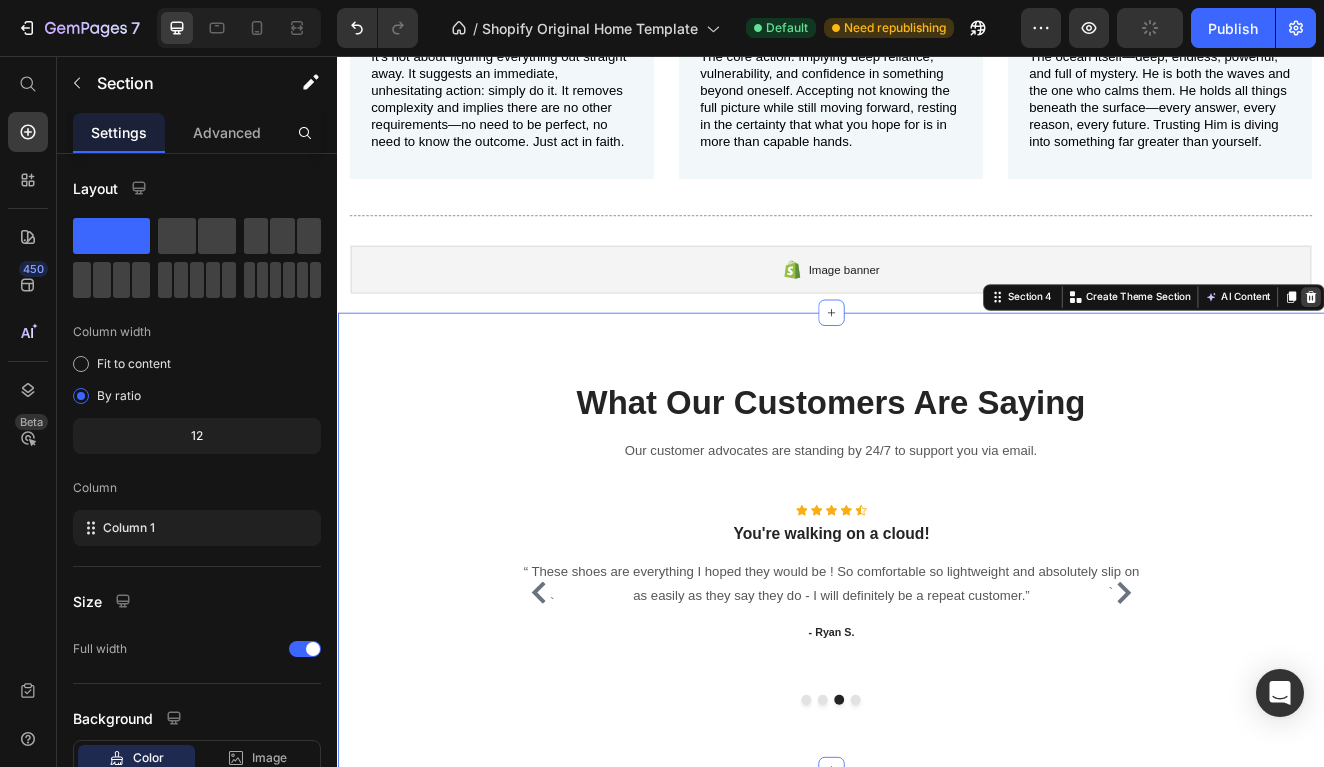 click 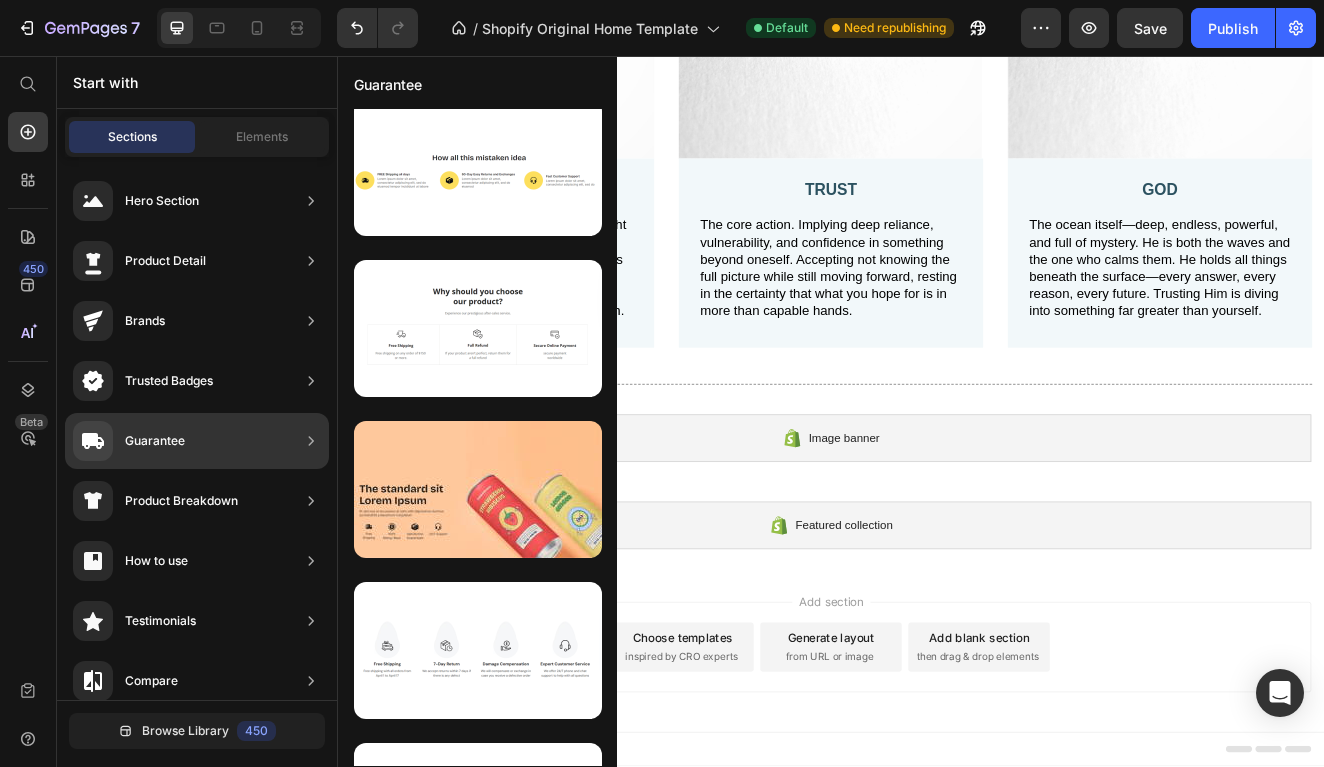 scroll, scrollTop: 0, scrollLeft: 0, axis: both 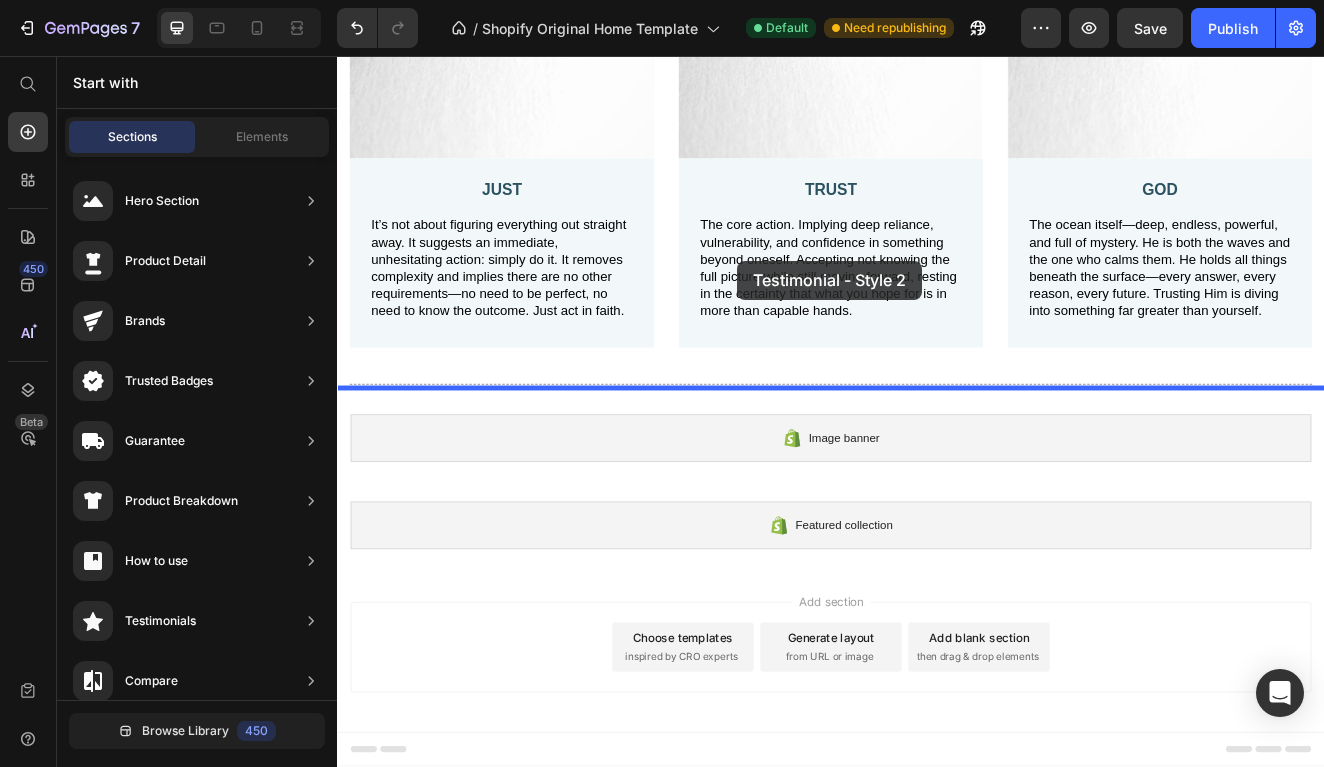 drag, startPoint x: 832, startPoint y: 424, endPoint x: 822, endPoint y: 305, distance: 119.419426 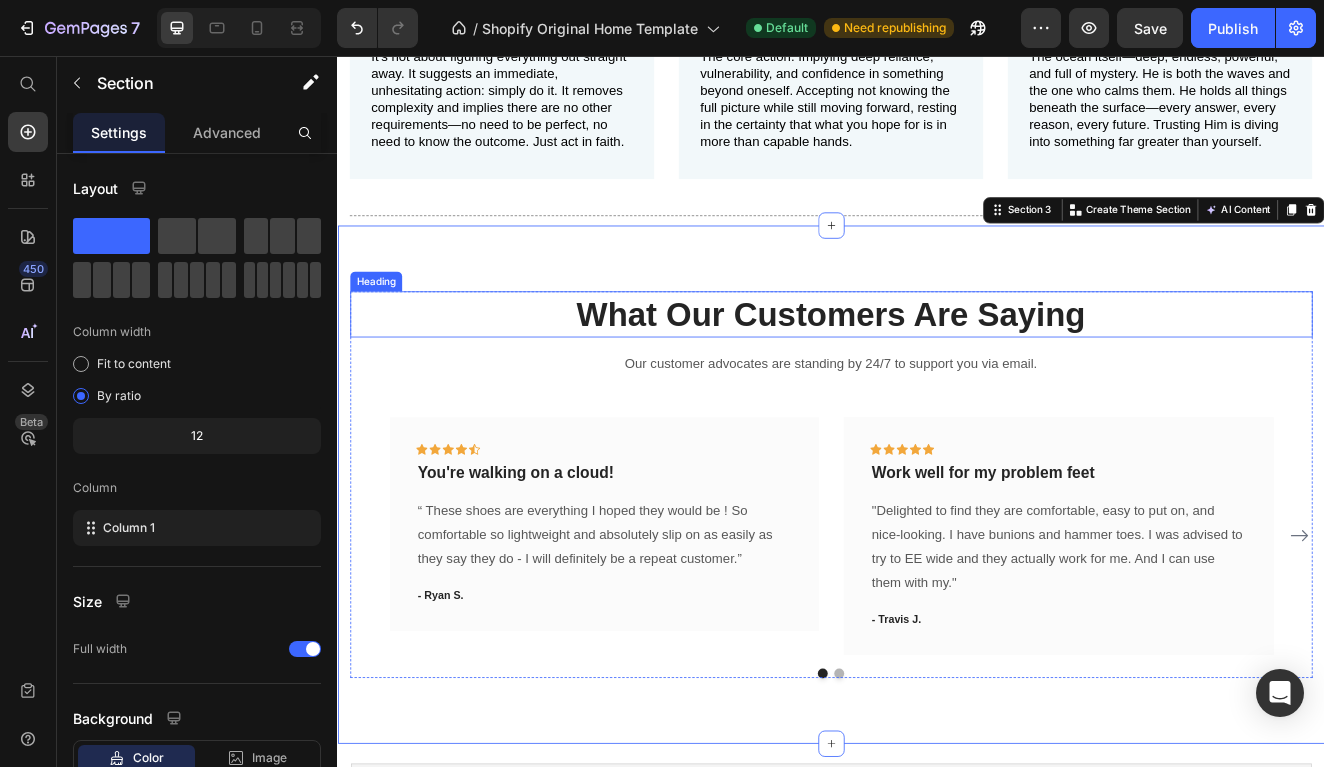 click on "What Our Customers Are Saying" at bounding box center [937, 371] 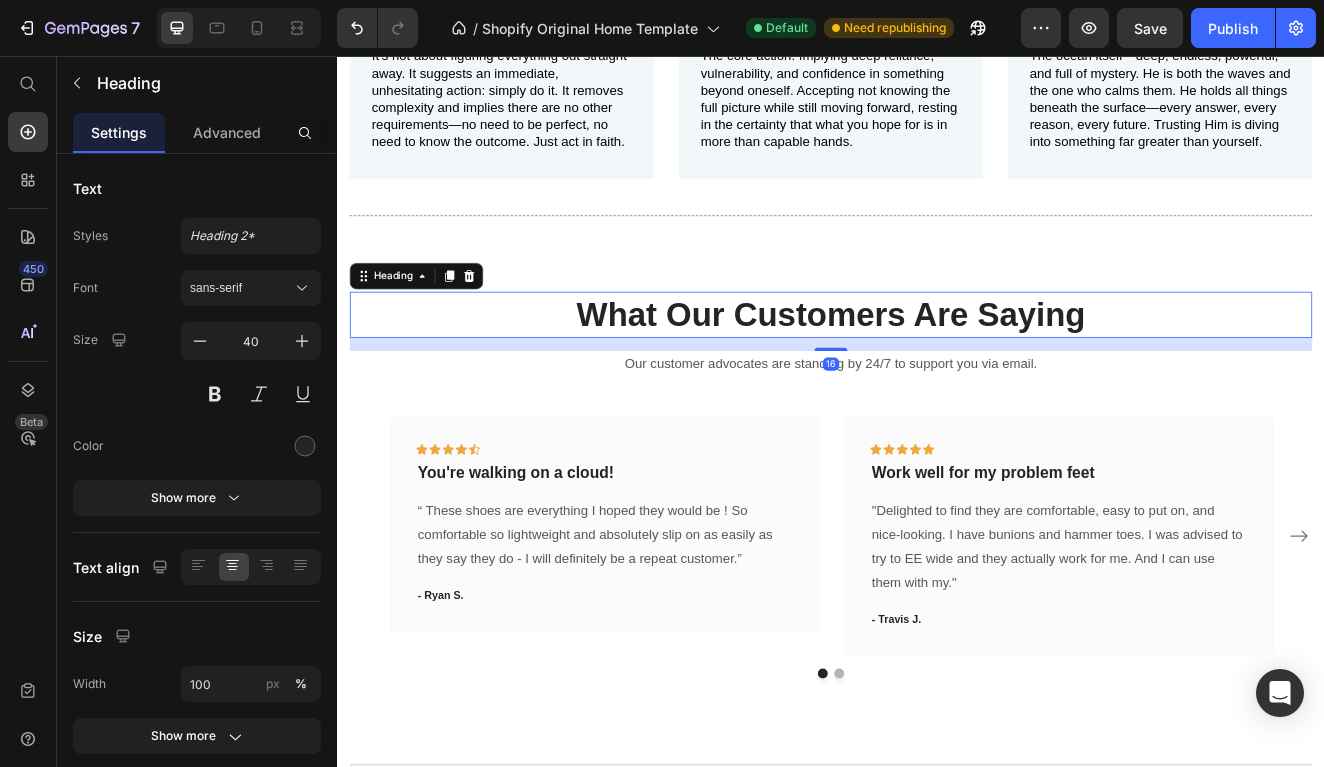 click on "What Our Customers Are Saying" at bounding box center (937, 371) 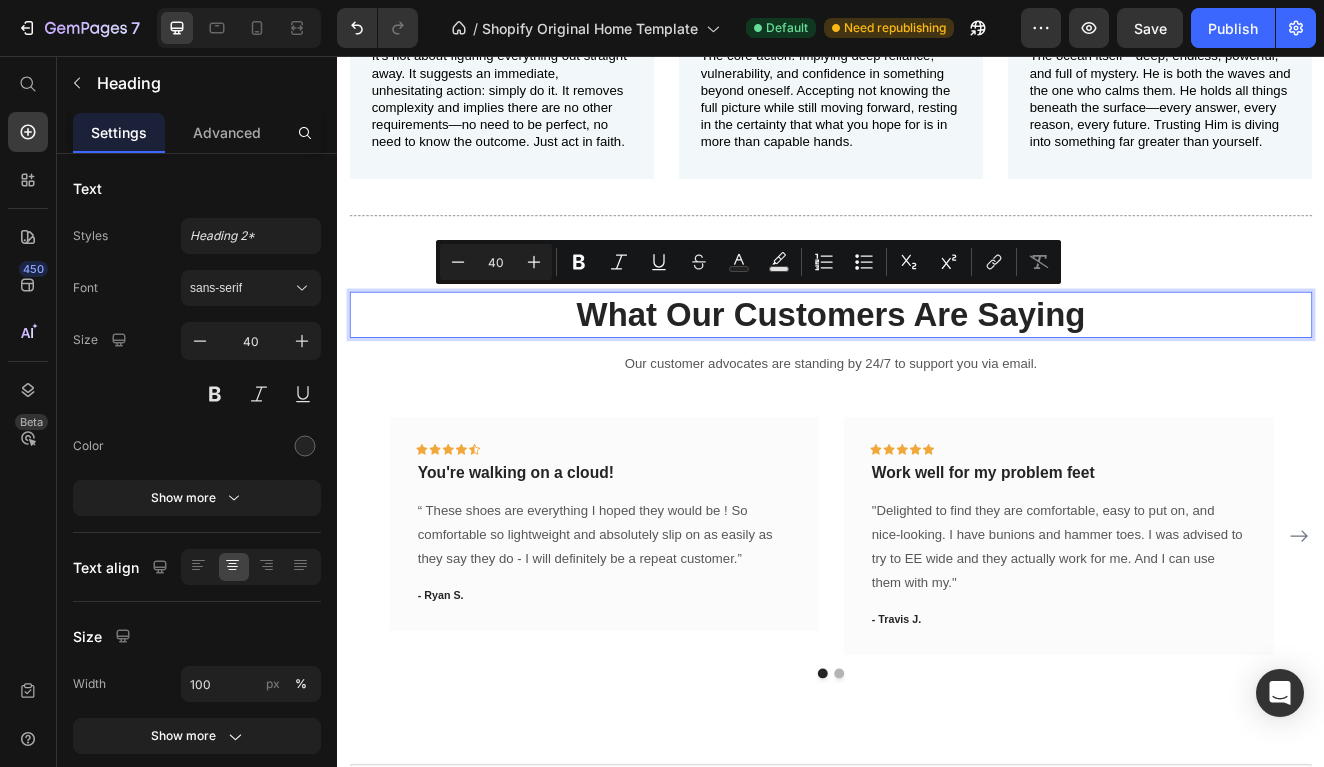 click on "What Our Customers Are Saying" at bounding box center [937, 371] 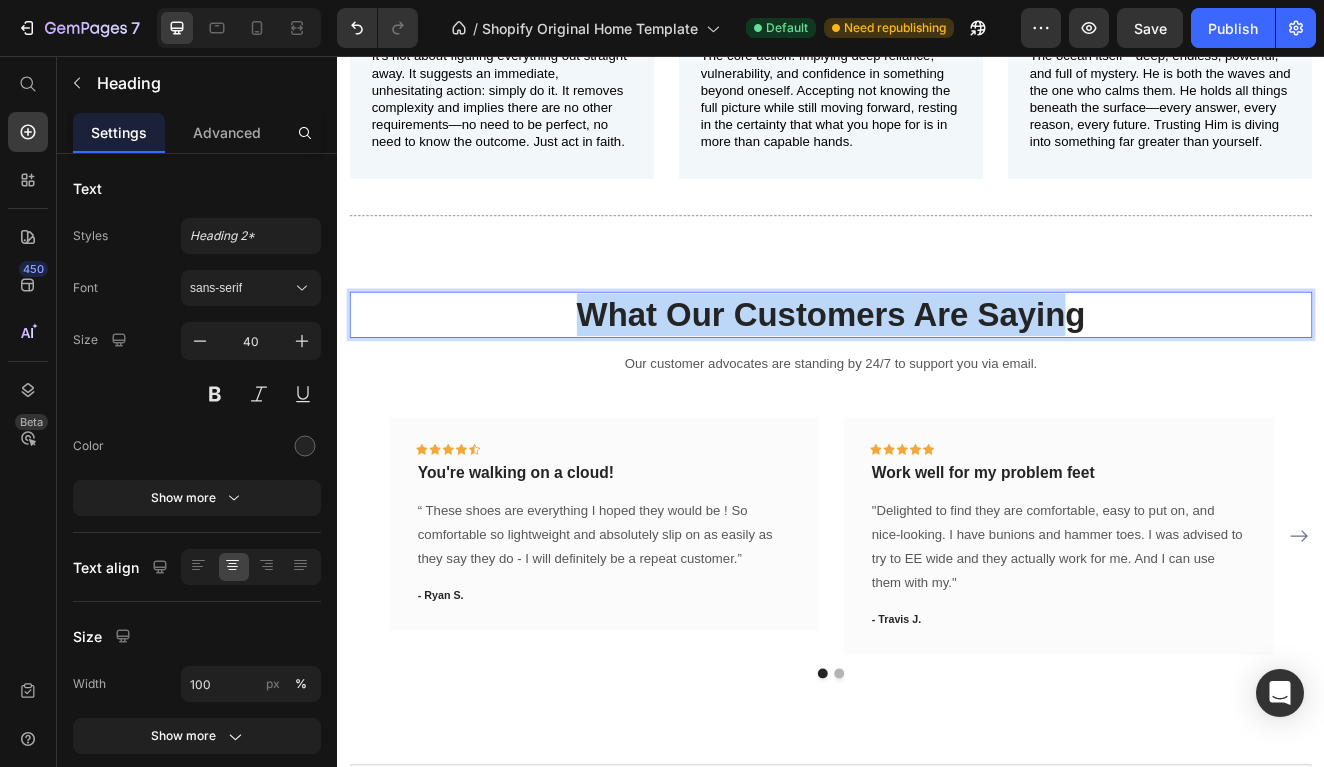 drag, startPoint x: 631, startPoint y: 356, endPoint x: 1228, endPoint y: 359, distance: 597.0075 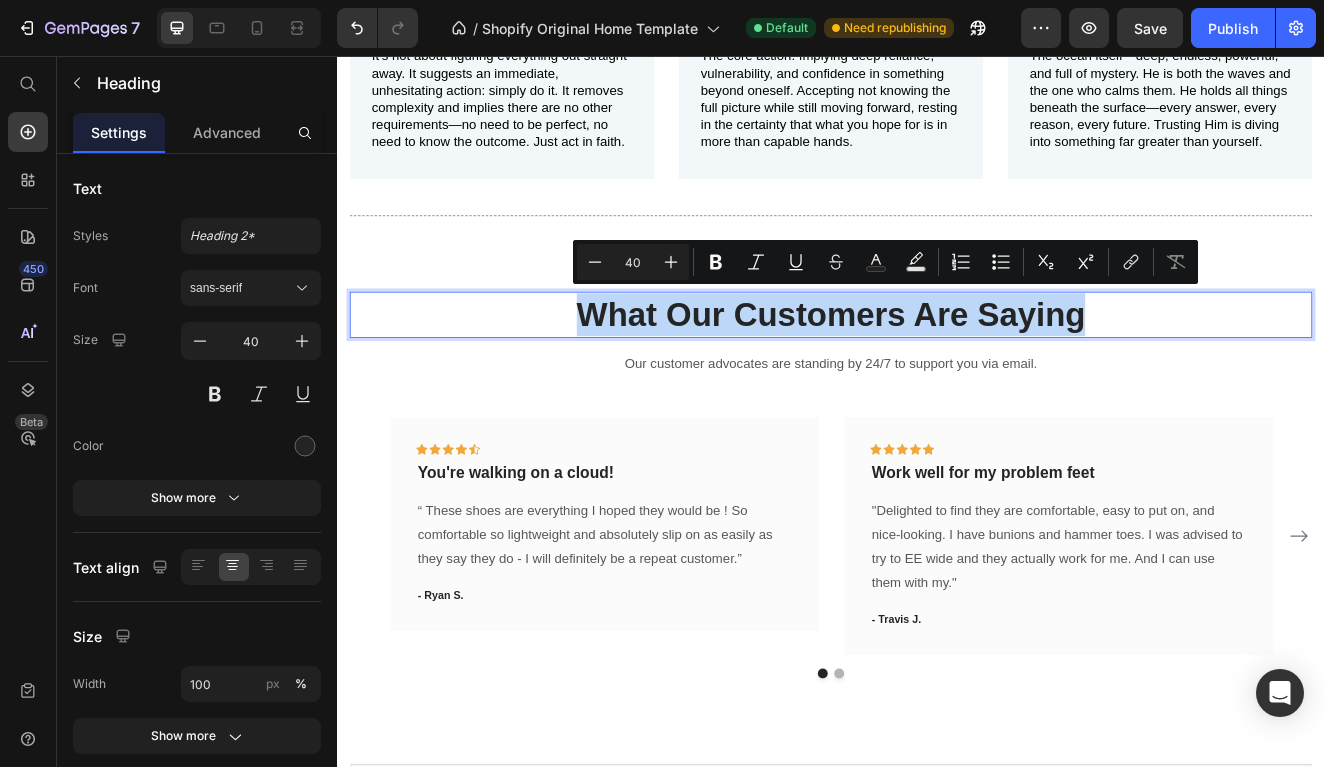 drag, startPoint x: 1259, startPoint y: 367, endPoint x: 575, endPoint y: 349, distance: 684.2368 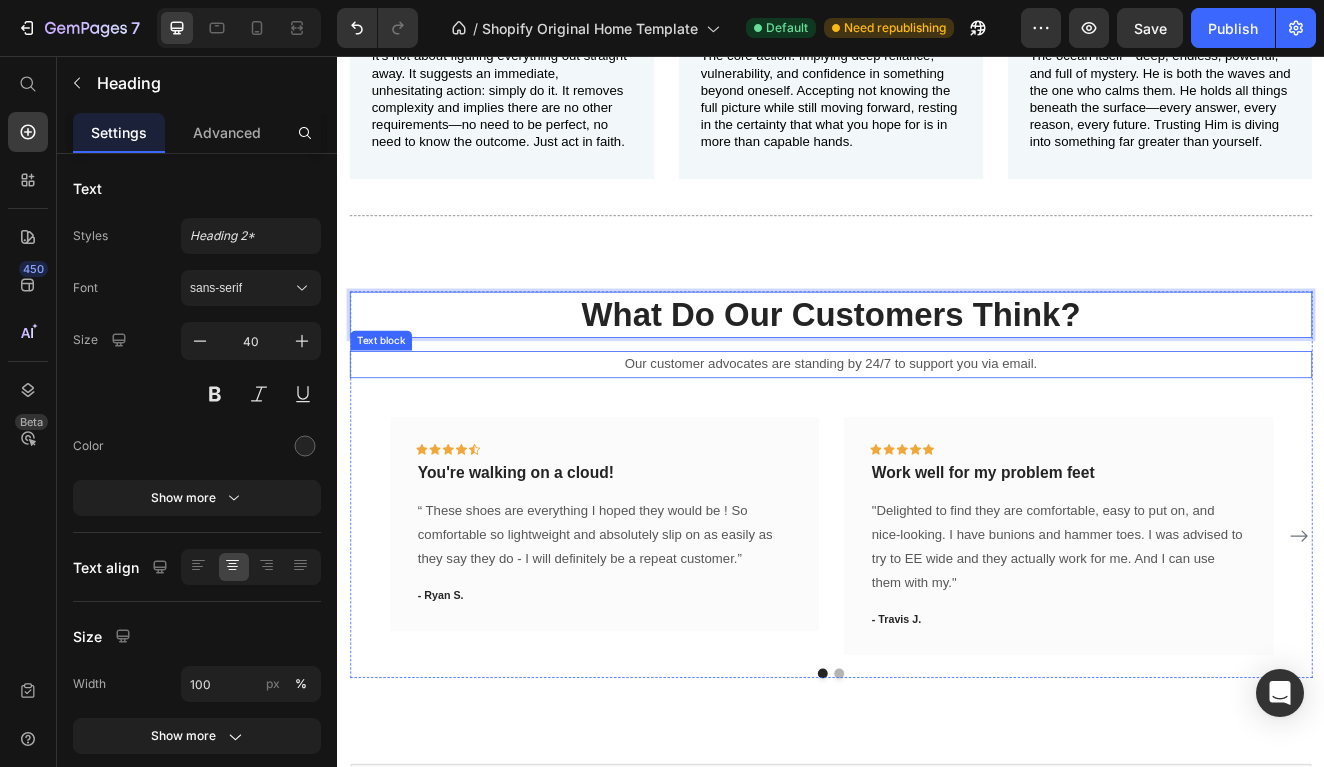 click on "Our customer advocates are standing by 24/7 to support you via email." at bounding box center (937, 431) 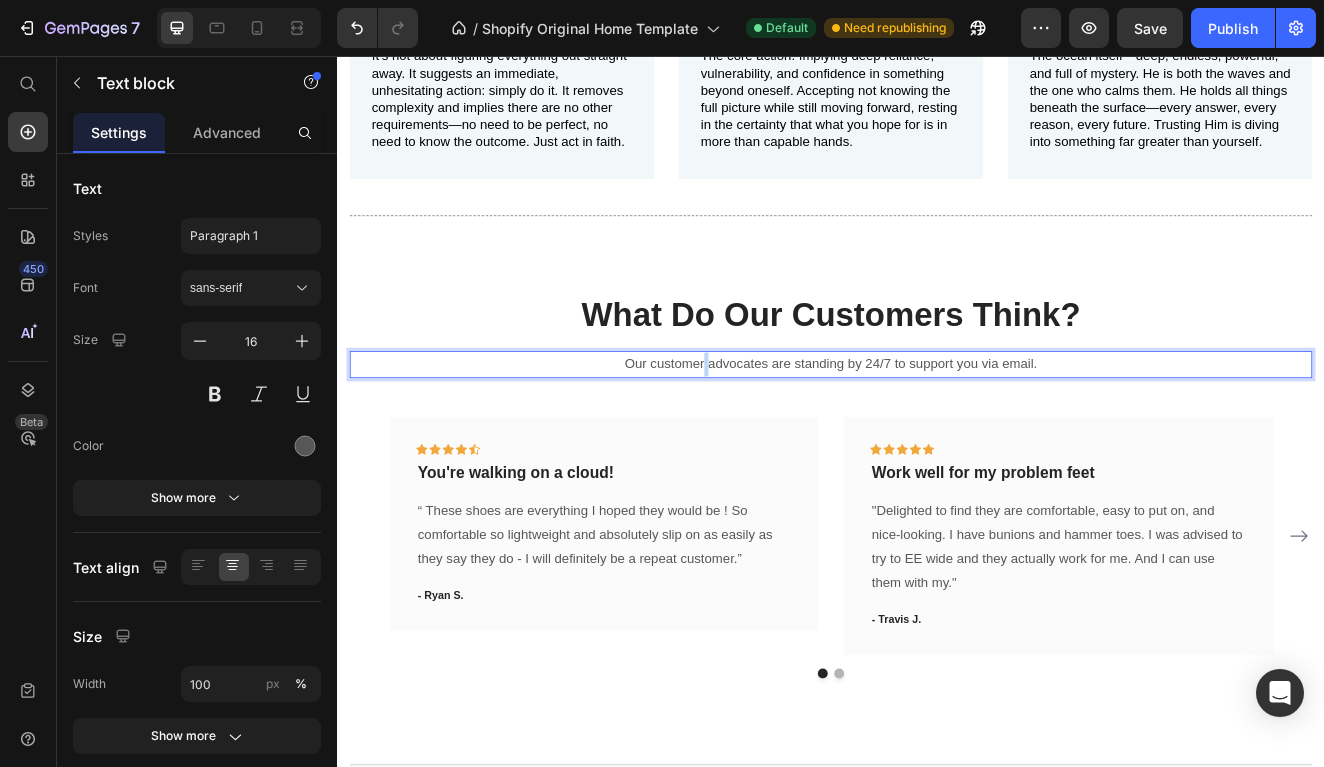 click on "Our customer advocates are standing by 24/7 to support you via email." at bounding box center (937, 431) 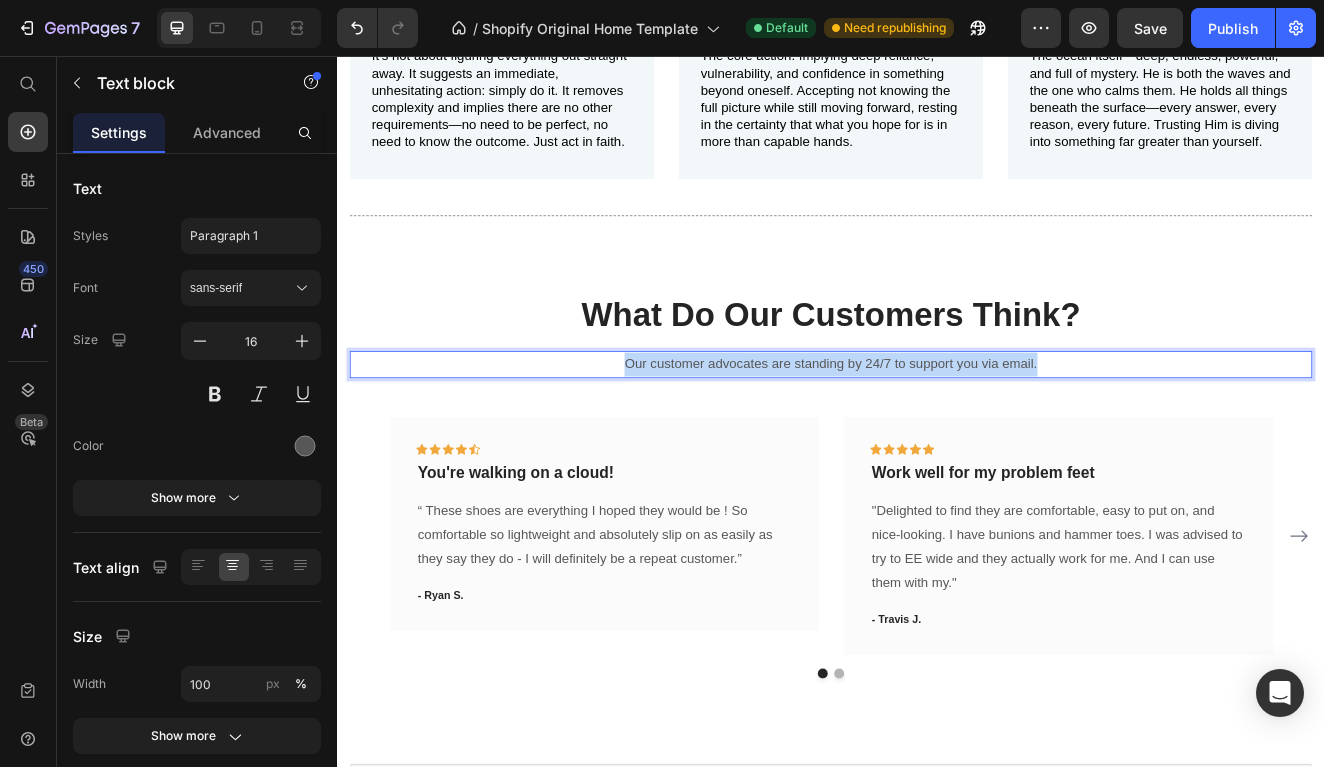 drag, startPoint x: 637, startPoint y: 422, endPoint x: 1218, endPoint y: 424, distance: 581.0034 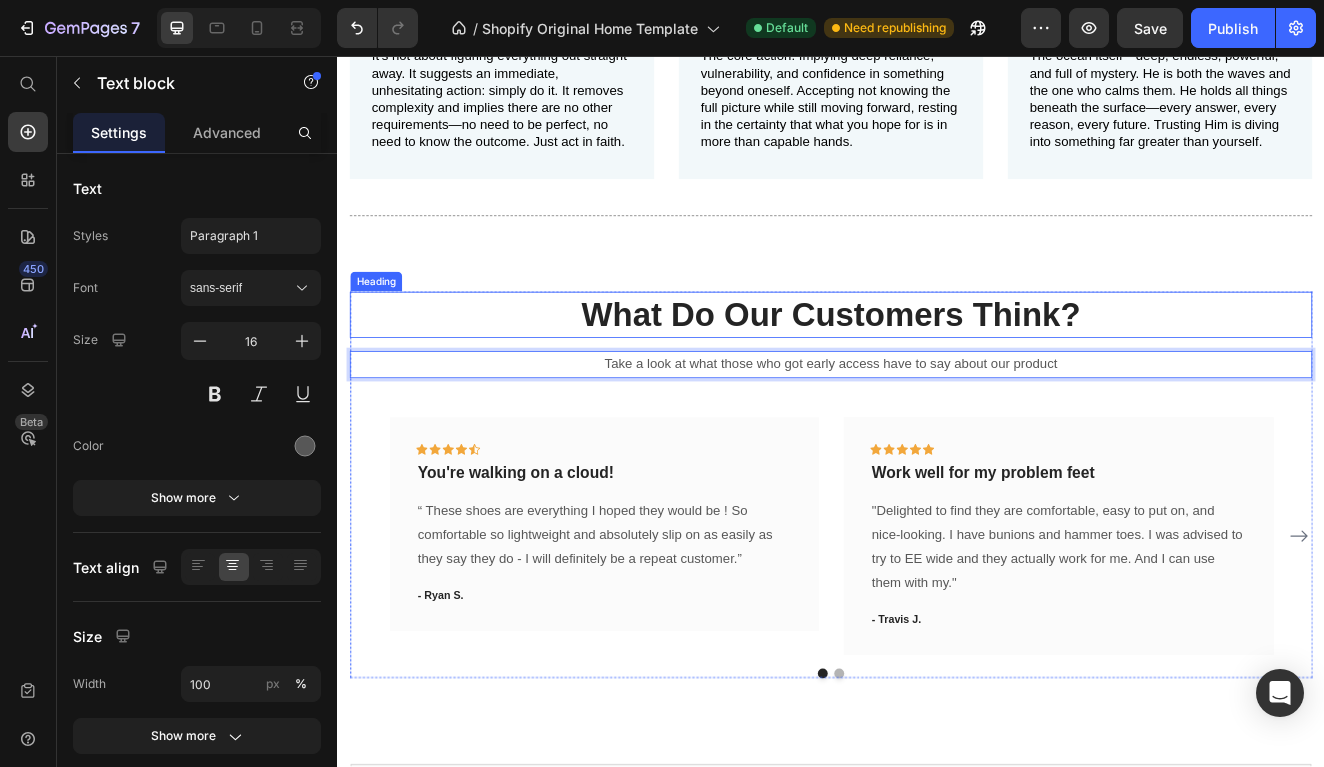 click on "What Do Our Customers Think?" at bounding box center [937, 371] 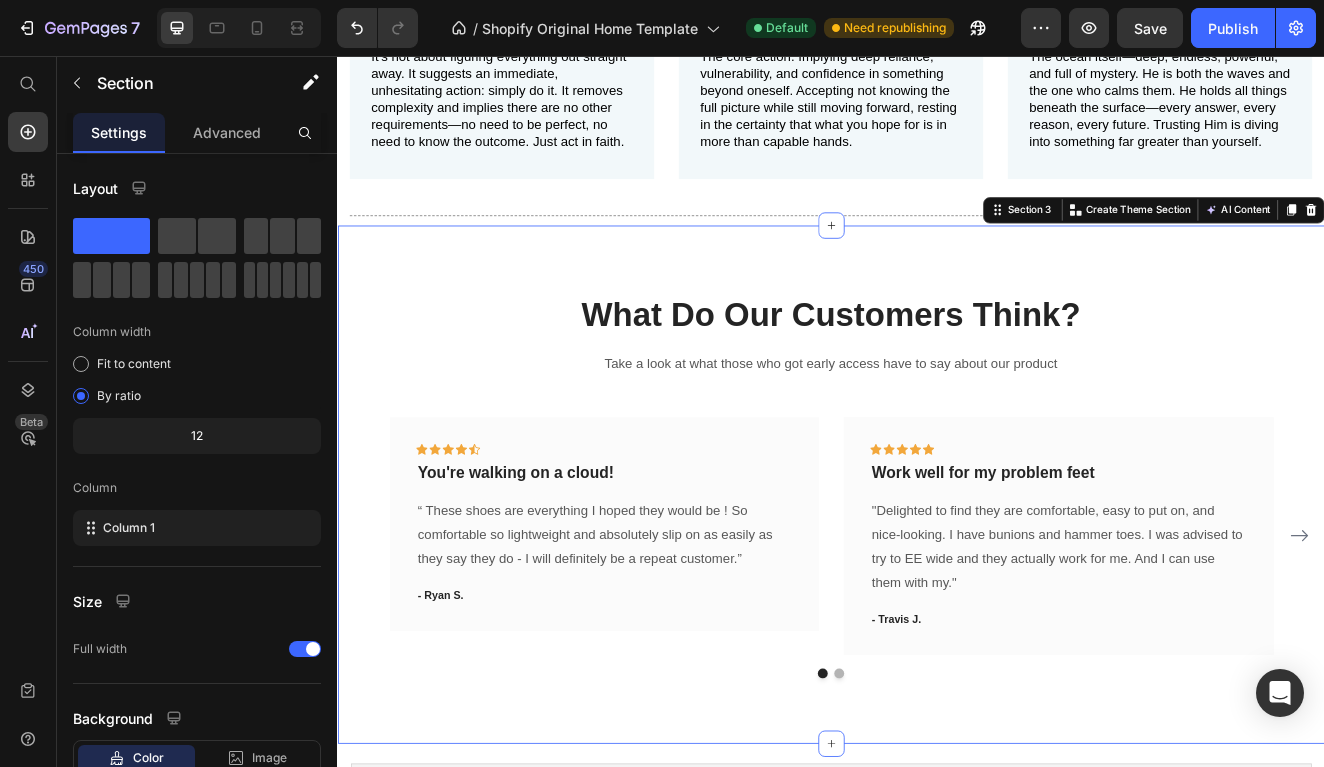 click on "What Do Our Customers Think? Heading Take a look at what those who got early access have to say about our product Text block
Icon
Icon
Icon
Icon
Icon Row You're walking on a cloud! Text block “ These shoes are everything I hoped they would be ! So comfortable so lightweight and absolutely slip on as easily as they say they do - I will definitely be a repeat customer.” Text block - [FIRST] [LAST]. Text block Row
Icon
Icon
Icon
Icon
Icon Row Work well for my problem feet Text block "Delighted to find they are comfortable, easy to put on, and nice-looking. I have bunions and hammer toes. I was advised to try to EE wide and they actually work for me. And I can use them with my." Text block - [FIRST] [LAST]. Text block Row
Icon
Icon
Icon
Icon
Icon Row Text block Text block" at bounding box center (937, 578) 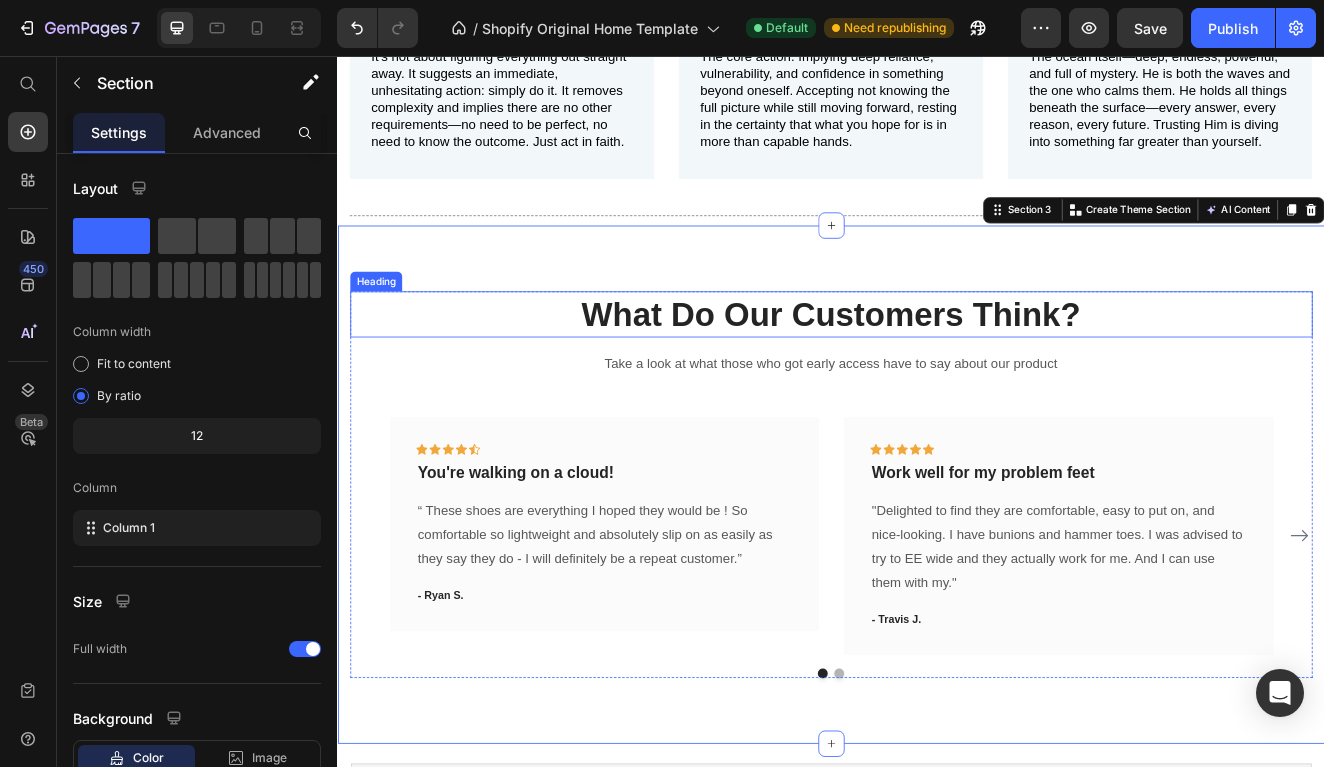 click on "What Do Our Customers Think?" at bounding box center (937, 371) 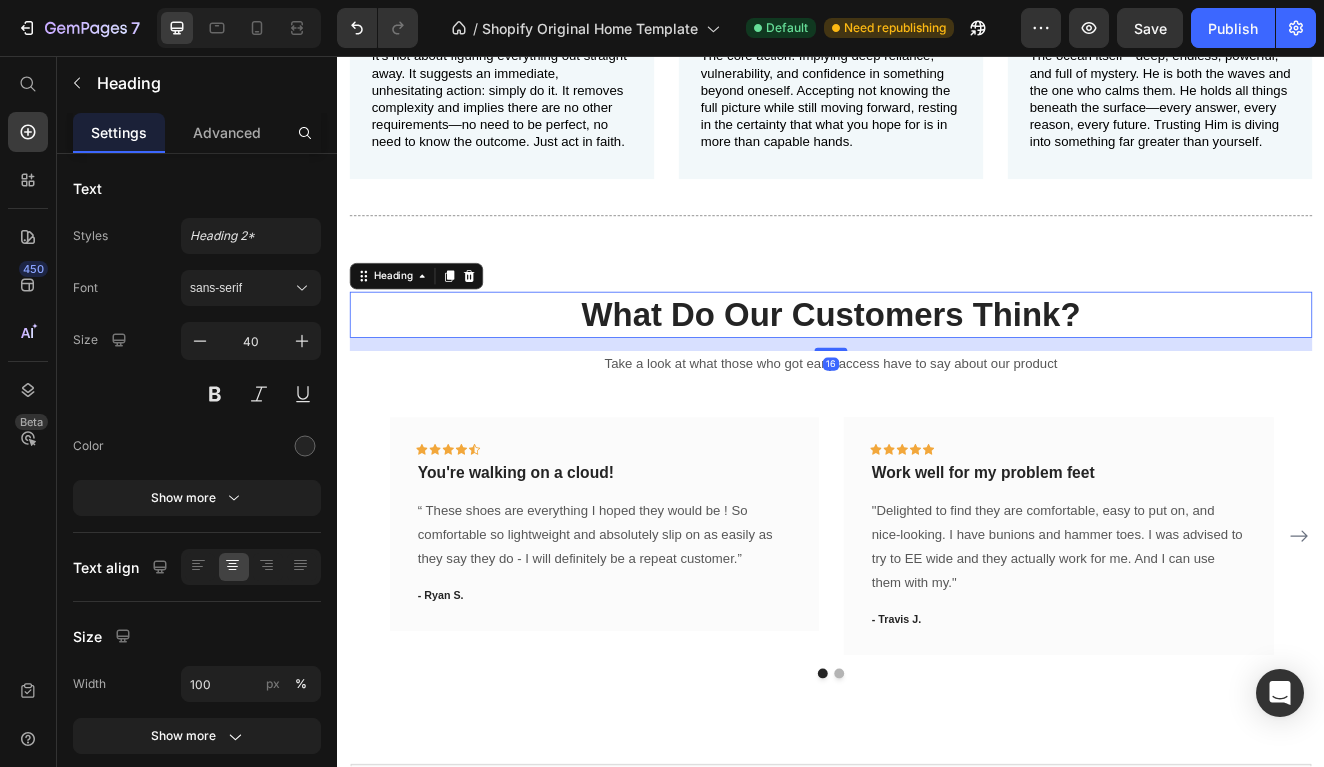 click on "Heading" 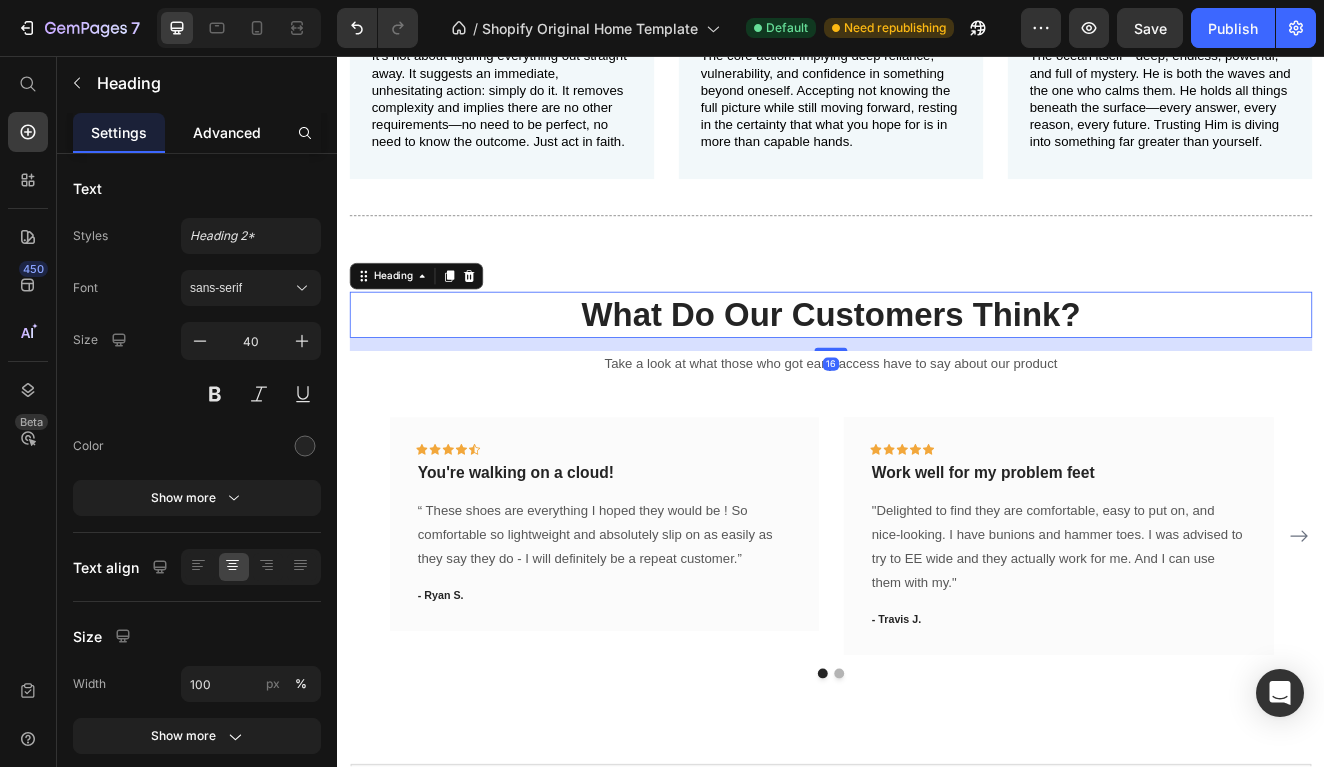 click on "Advanced" 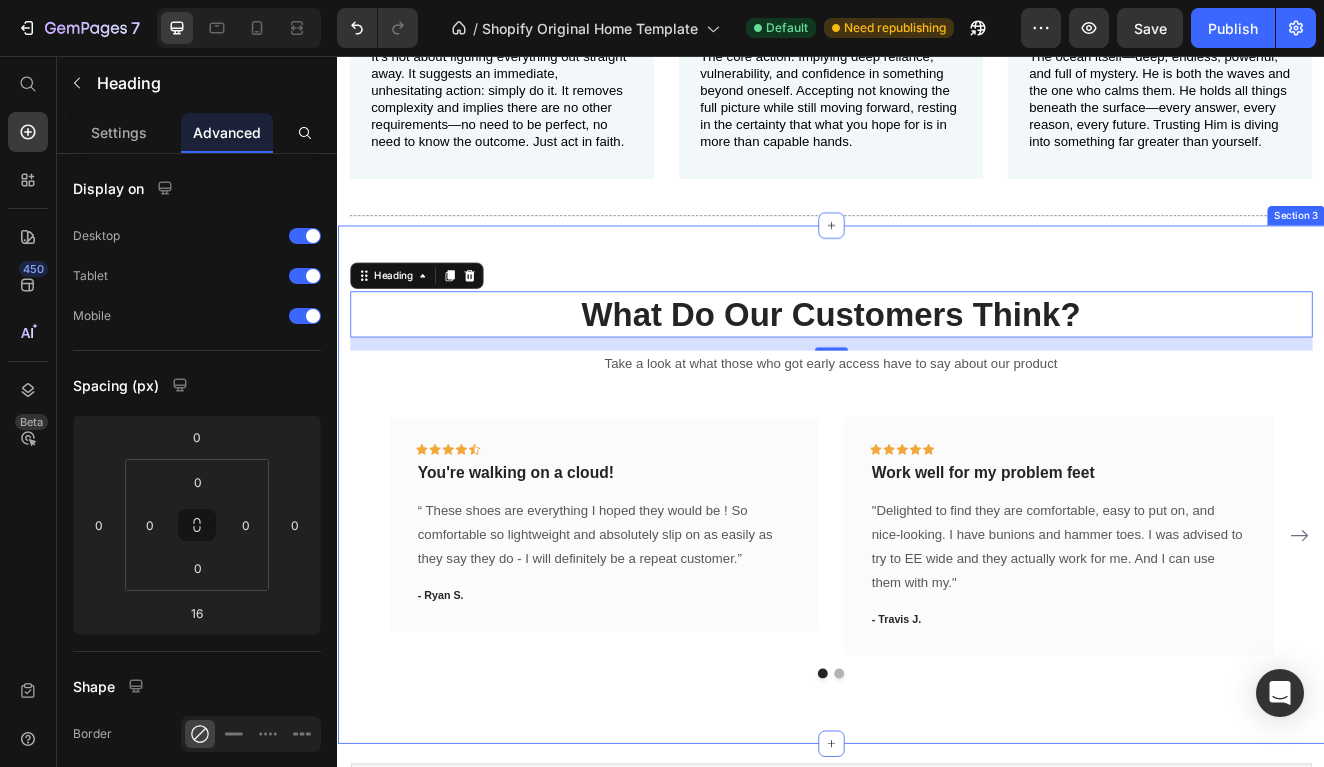 click on "What Do Our Customers Think? Heading   16 Take a look at what those who got early access have to say about our product Text block
Icon
Icon
Icon
Icon
Icon Row You're walking on a cloud! Text block “ These shoes are everything I hoped they would be ! So comfortable so lightweight and absolutely slip on as easily as they say they do - I will definitely be a repeat customer.” Text block - [FIRST] [LAST]. Text block Row
Icon
Icon
Icon
Icon
Icon Row Work well for my problem feet Text block "Delighted to find they are comfortable, easy to put on, and nice-looking. I have bunions and hammer toes. I was advised to try to EE wide and they actually work for me. And I can use them with my." Text block - [FIRST] [LAST]. Text block Row
Icon
Icon
Icon
Icon
Icon Row Text block Row" at bounding box center [937, 578] 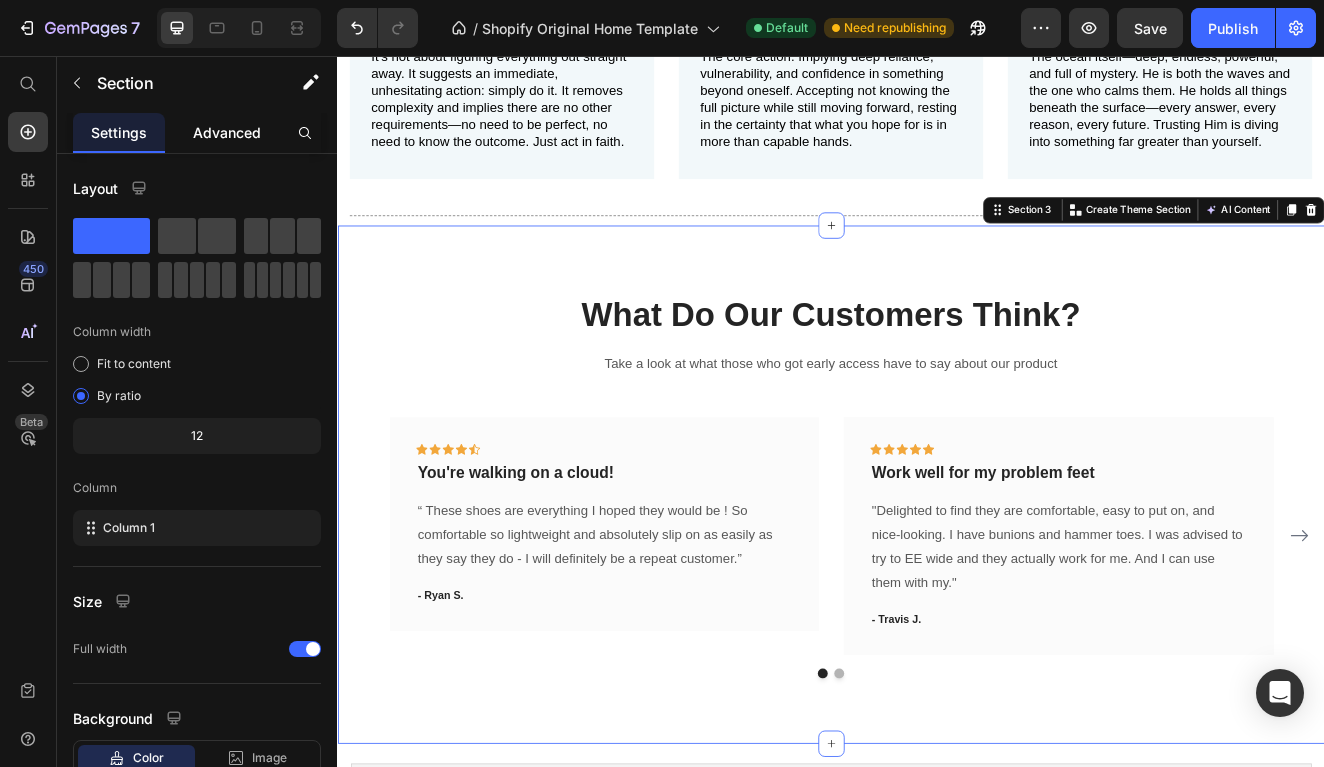 click on "Advanced" at bounding box center [227, 132] 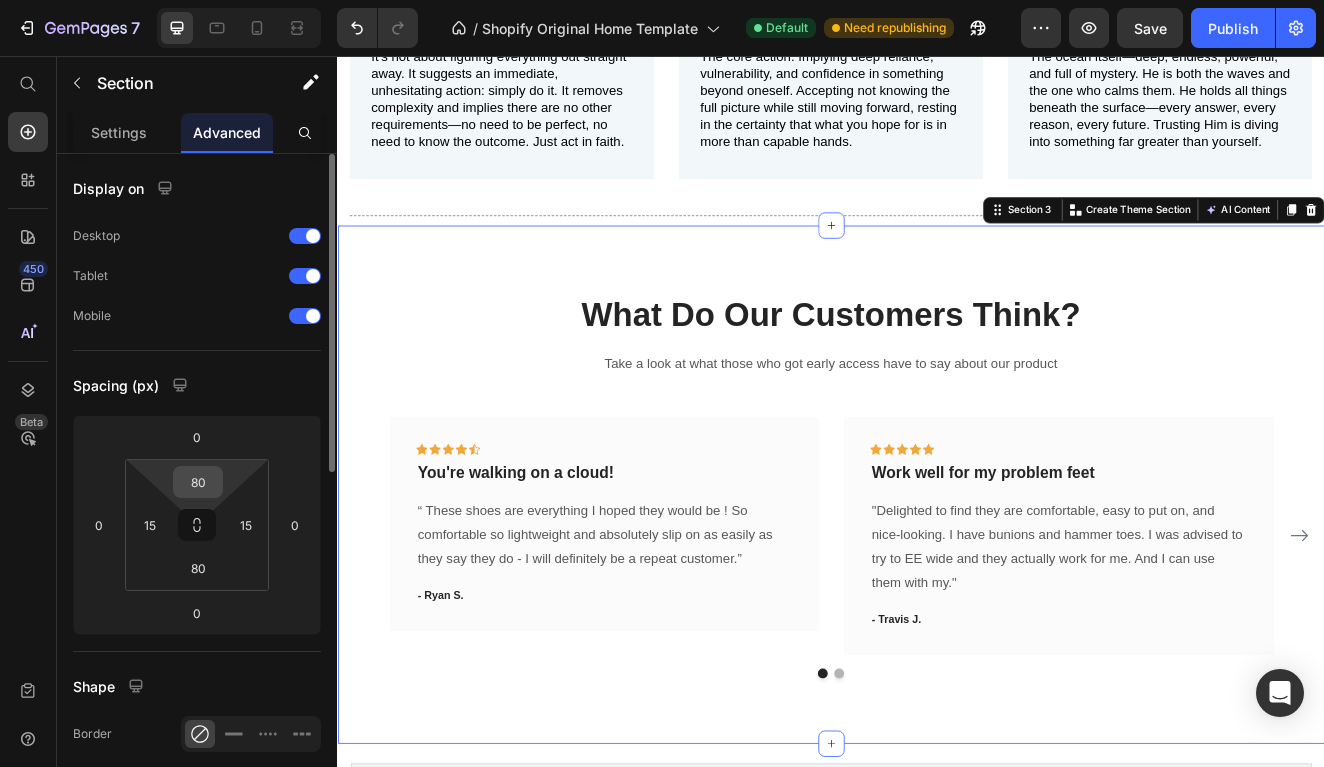 click on "80" at bounding box center (198, 482) 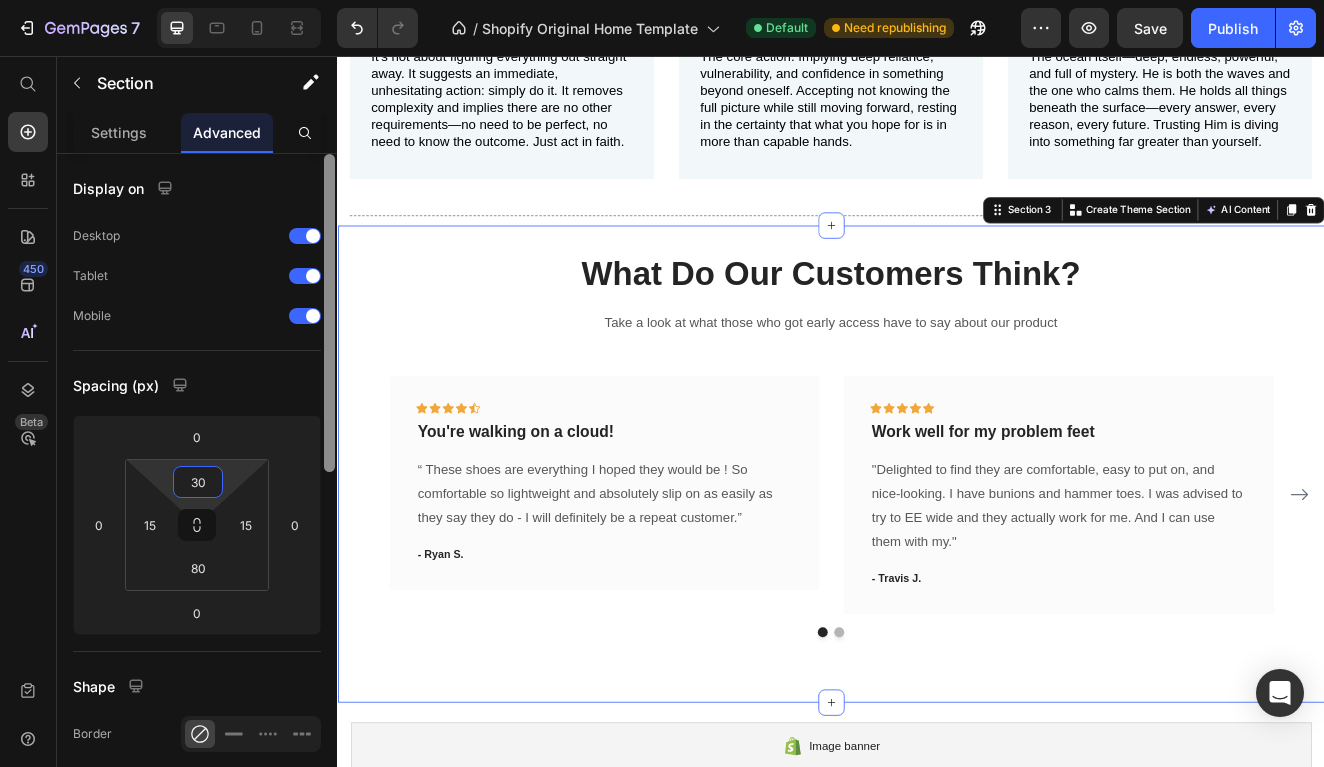 type on "3" 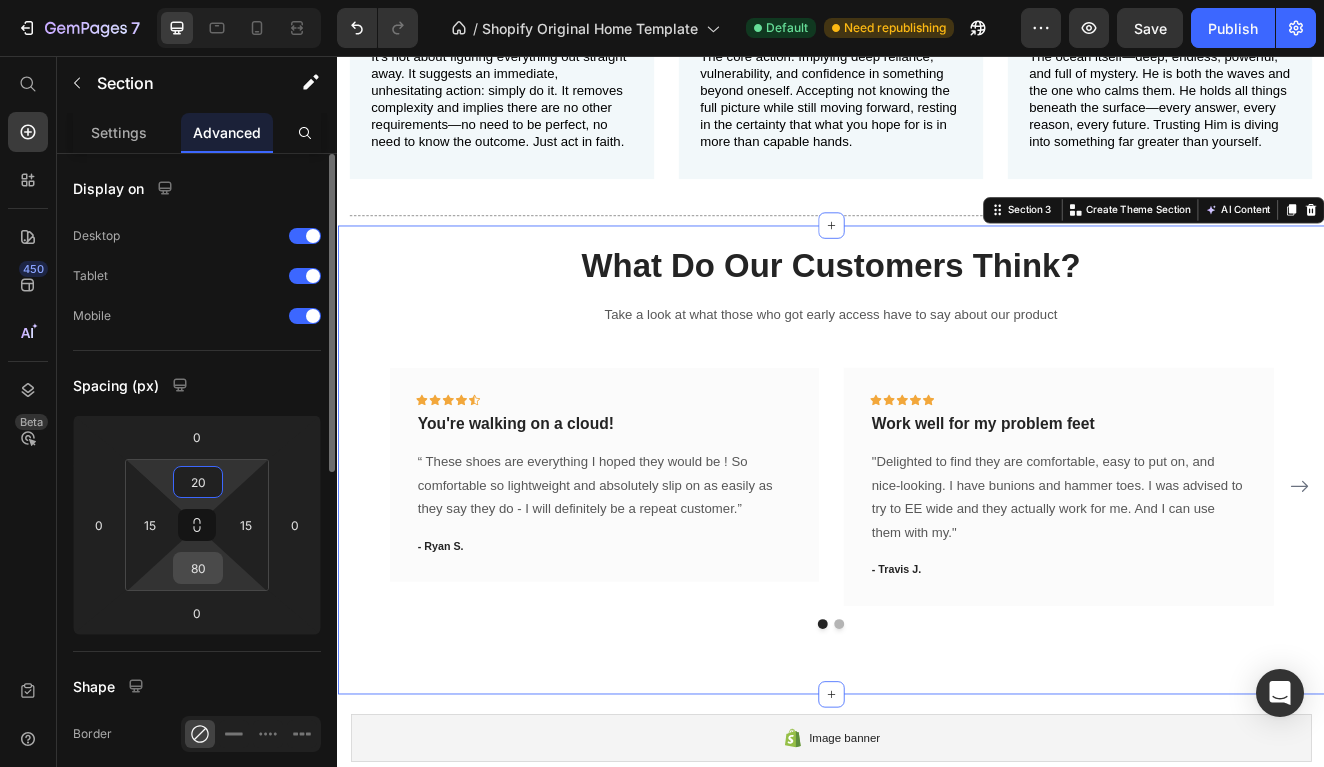 type on "20" 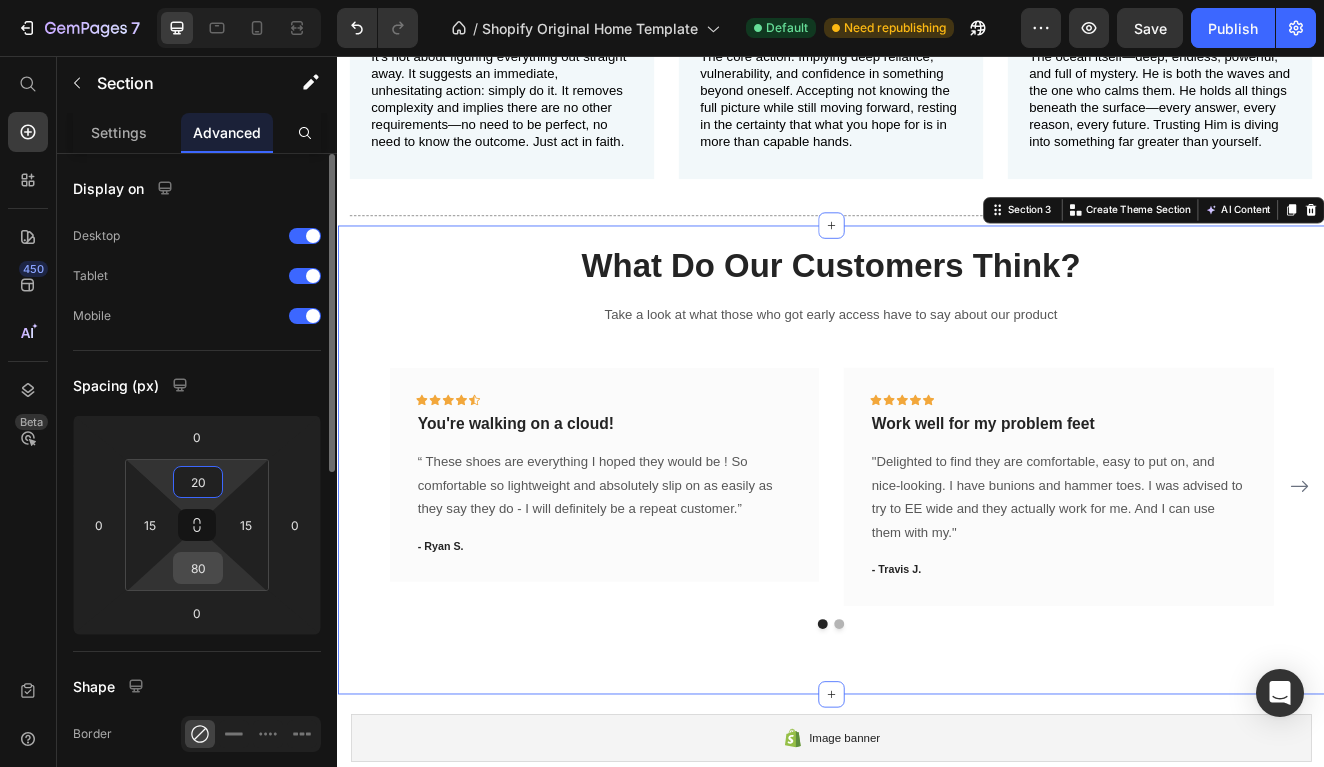 click on "80" at bounding box center (198, 568) 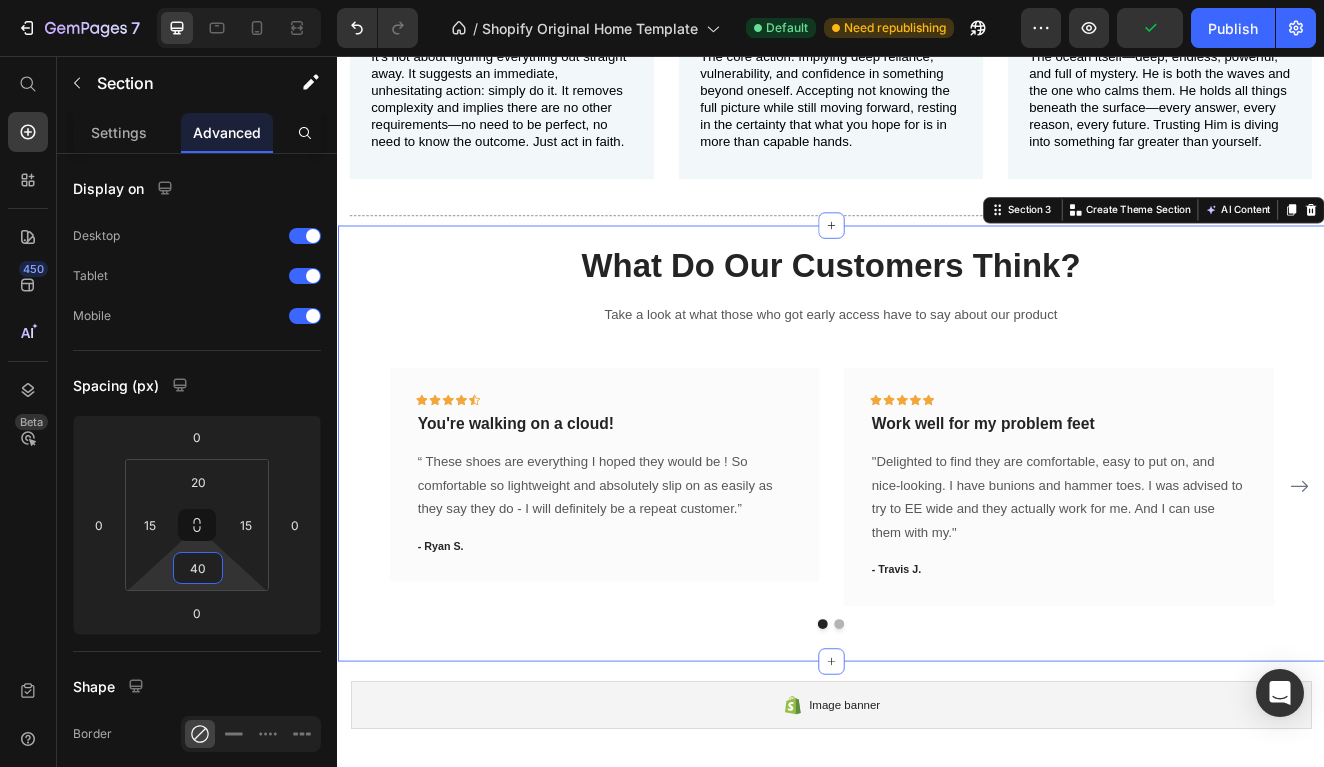 type on "40" 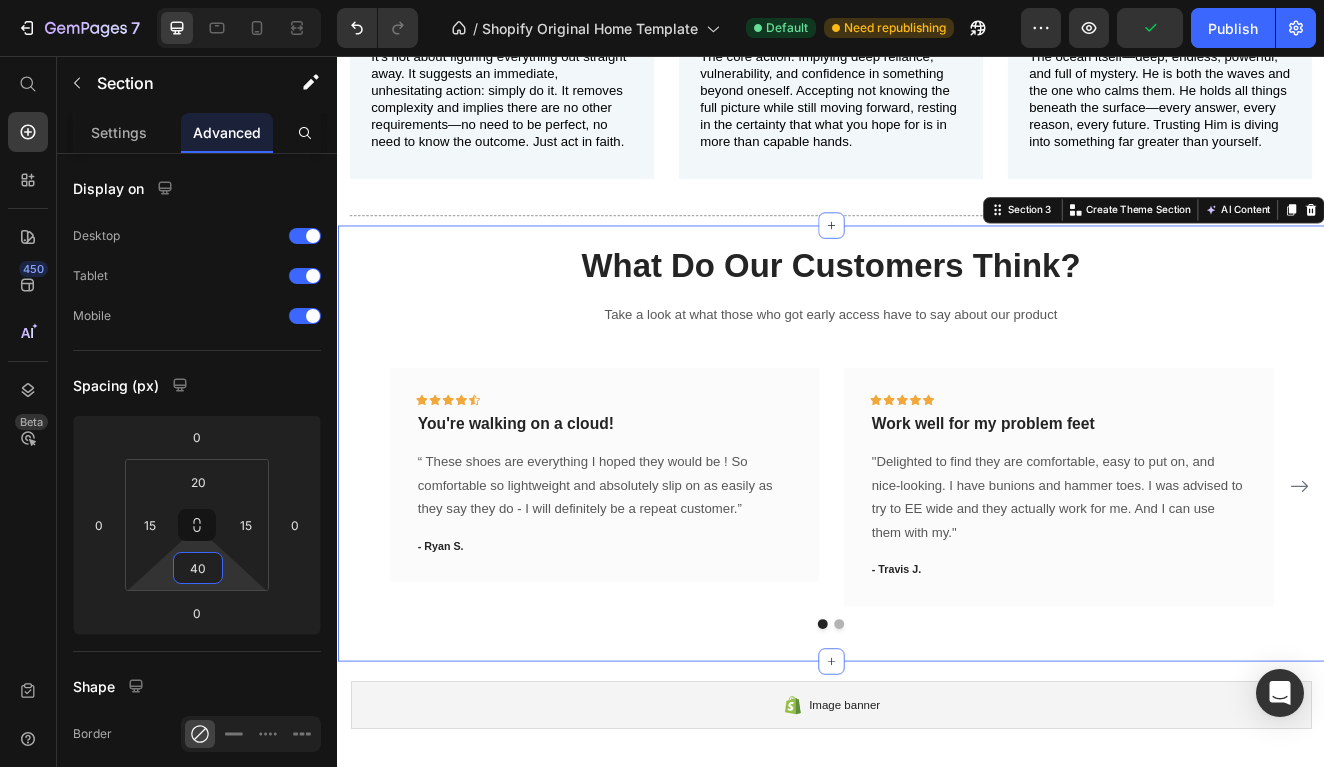 click on "What Do Our Customers Think? Heading Take a look at what those who got early access have to say about our product Text block
Icon
Icon
Icon
Icon
Icon Row You're walking on a cloud! Text block “ These shoes are everything I hoped they would be ! So comfortable so lightweight and absolutely slip on as easily as they say they do - I will definitely be a repeat customer.” Text block - [FIRST] [LAST]. Text block Row
Icon
Icon
Icon
Icon
Icon Row Work well for my problem feet Text block "Delighted to find they are comfortable, easy to put on, and nice-looking. I have bunions and hammer toes. I was advised to try to EE wide and they actually work for me. And I can use them with my." Text block - [FIRST] [LAST]. Text block Row
Icon
Icon
Icon
Icon
Icon Row Text block Text block" at bounding box center [937, 528] 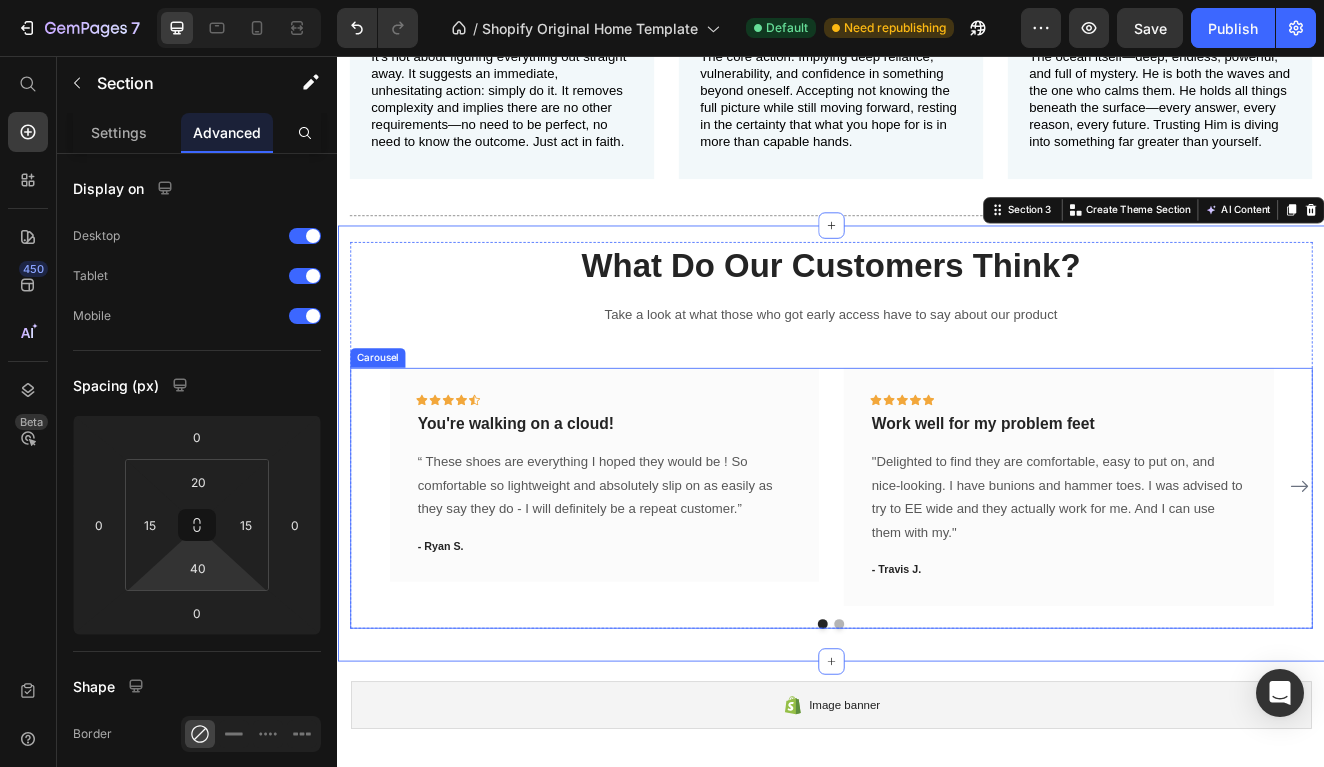 click on "Icon
Icon
Icon
Icon
Icon Row You're walking on a cloud! Text block “ These shoes are everything I hoped they would be ! So comfortable so lightweight and absolutely slip on as easily as they say they do - I will definitely be a repeat customer.” Text block - [FIRST] [LAST]. Text block Row
Icon
Icon
Icon
Icon
Icon Row Work well for my problem feet Text block "Delighted to find they are comfortable, easy to put on, and nice-looking. I have bunions and hammer toes. I was advised to try to EE wide and they actually work for me. And I can use them with my." Text block - [FIRST] [LAST]. Text block Row
Icon
Icon
Icon
Icon
Icon Row You're walking on a cloud! Text block Text block - [FIRST] [LAST]. Text block Row
Icon
Icon
Icon Icon Icon" at bounding box center (937, 580) 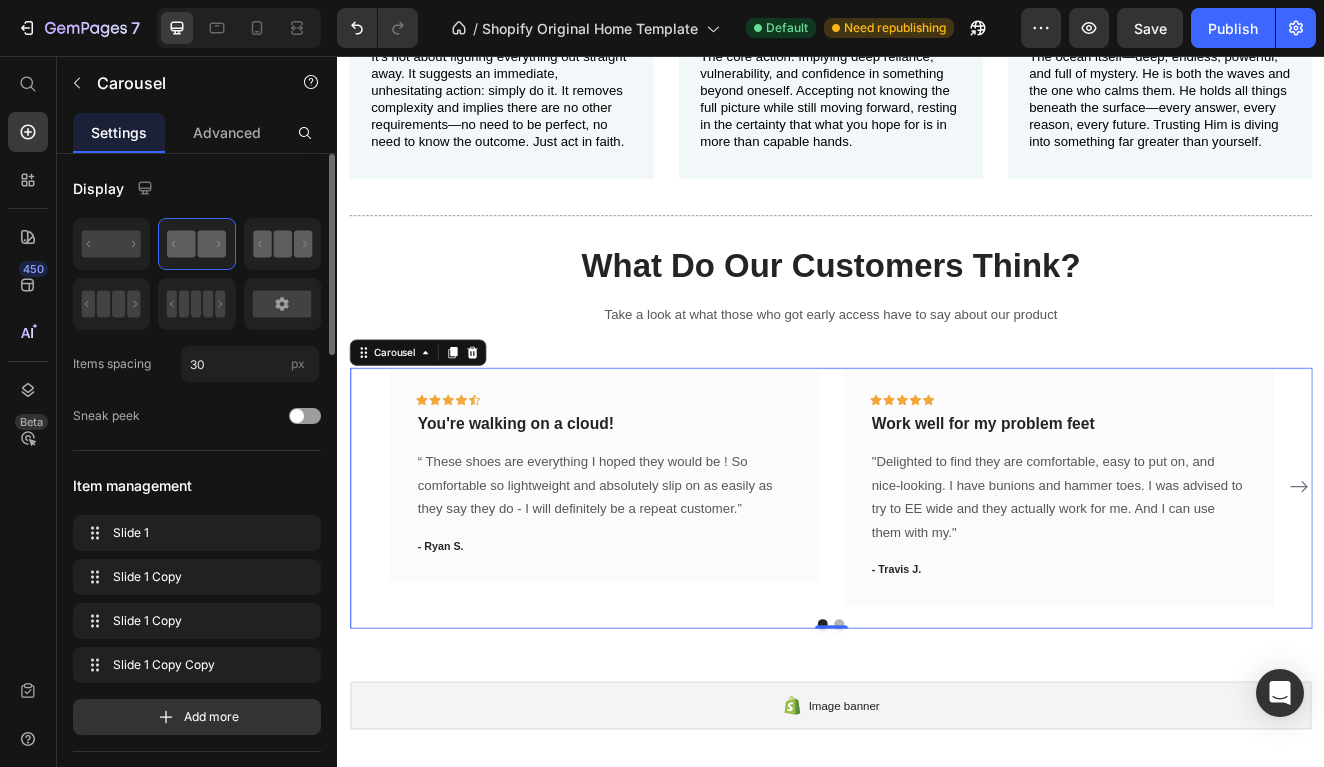 click 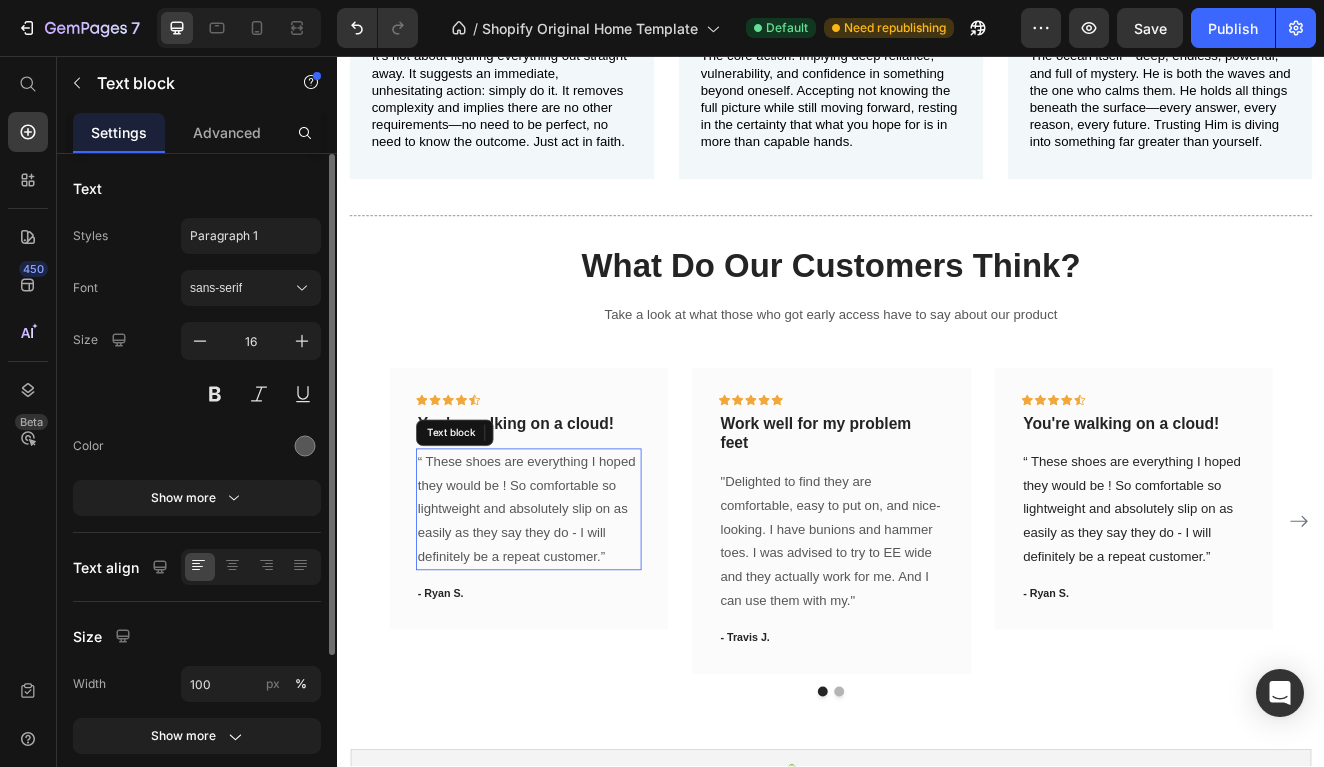 click on "“ These shoes are everything I hoped they would be ! So comfortable so lightweight and absolutely slip on as easily as they say they do - I will definitely be a repeat customer.”" at bounding box center (569, 608) 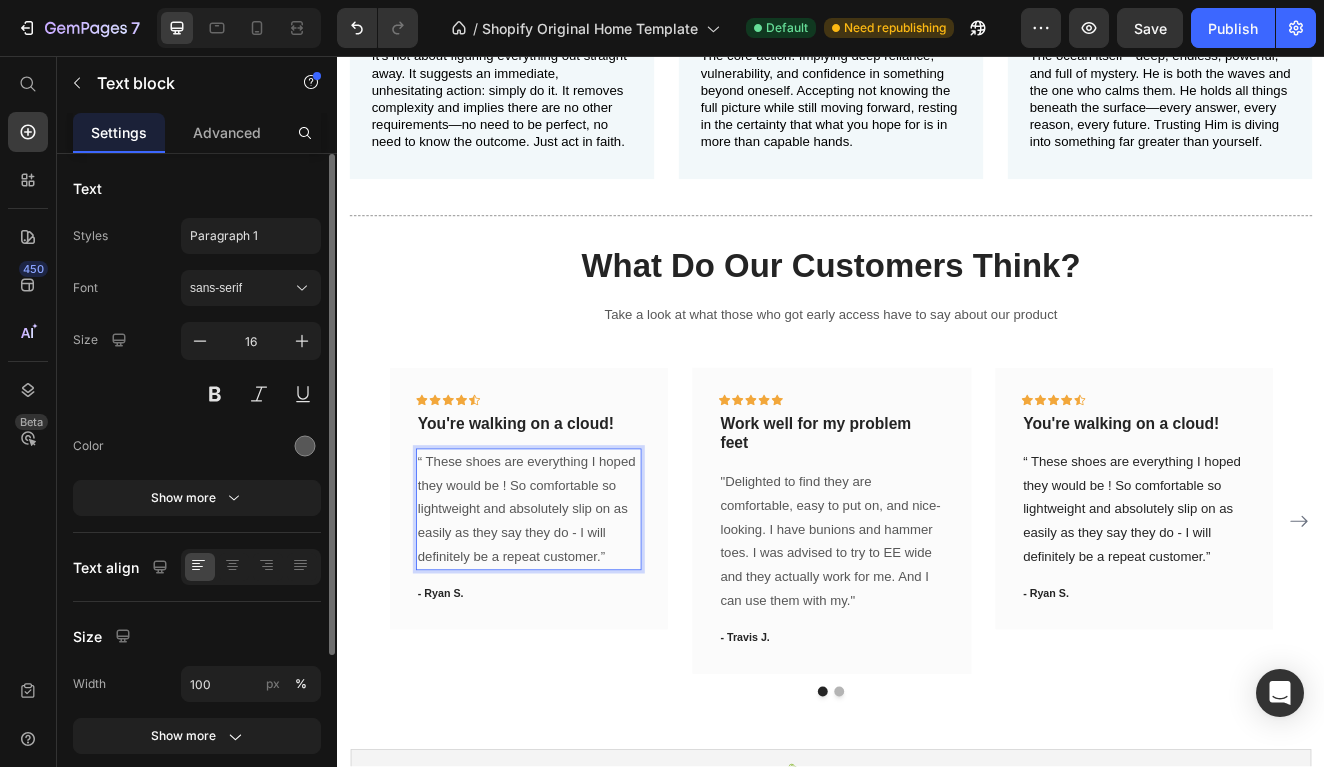 click on "“ These shoes are everything I hoped they would be ! So comfortable so lightweight and absolutely slip on as easily as they say they do - I will definitely be a repeat customer.”" at bounding box center (569, 608) 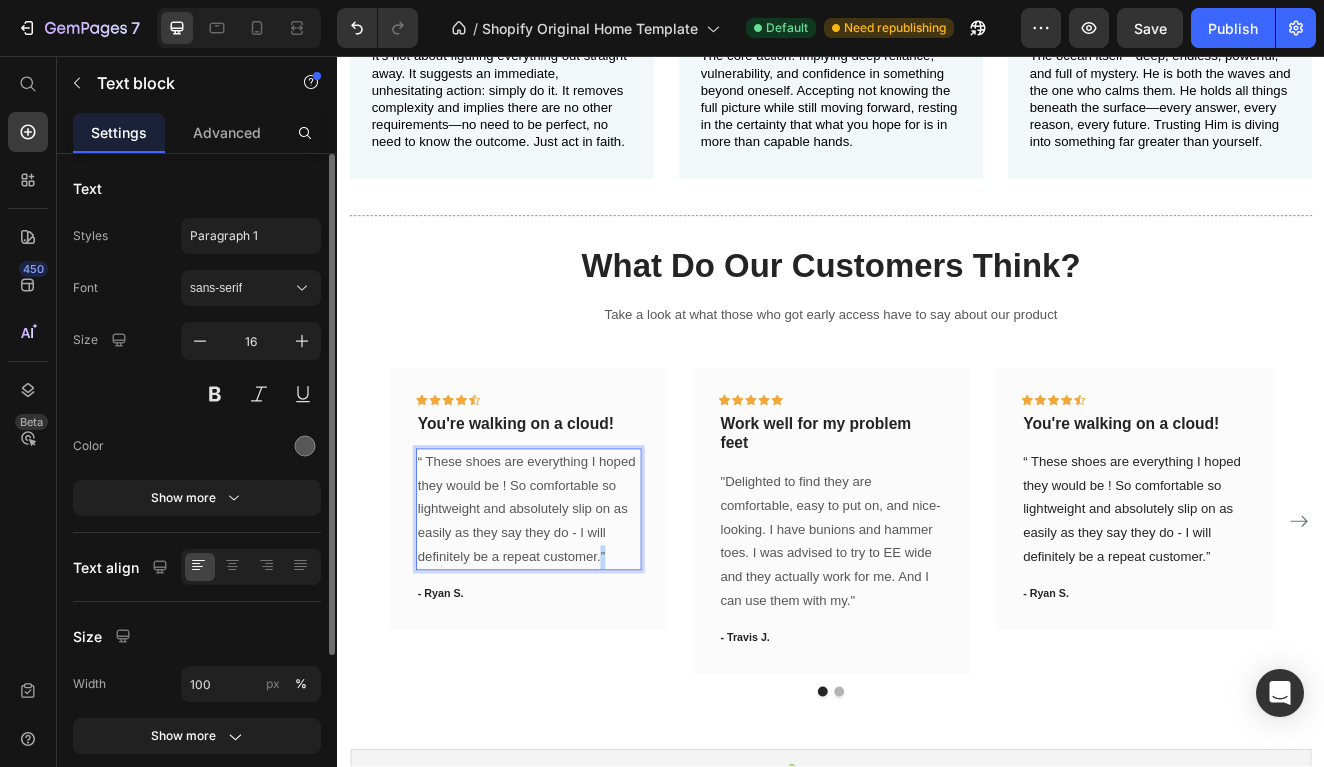 click on "“ These shoes are everything I hoped they would be ! So comfortable so lightweight and absolutely slip on as easily as they say they do - I will definitely be a repeat customer.”" at bounding box center (569, 608) 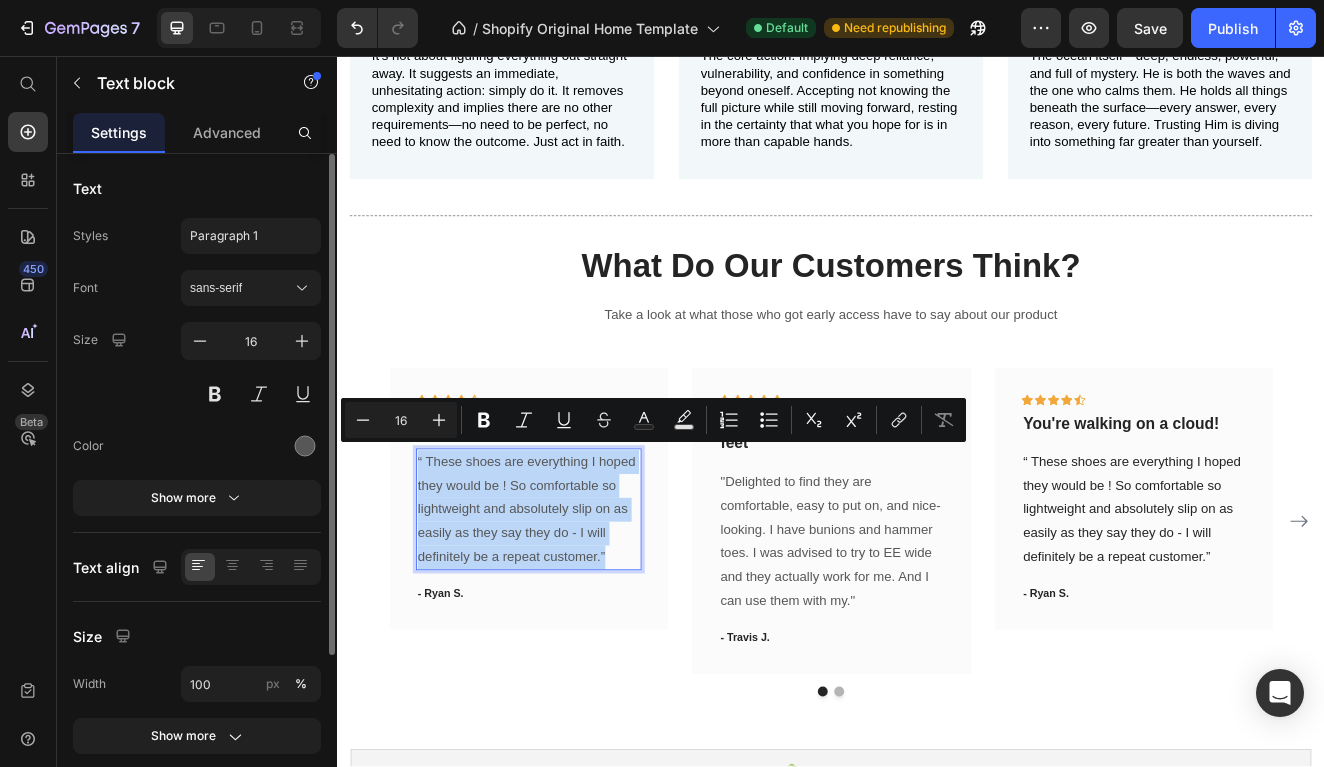 drag, startPoint x: 664, startPoint y: 648, endPoint x: 434, endPoint y: 534, distance: 256.70215 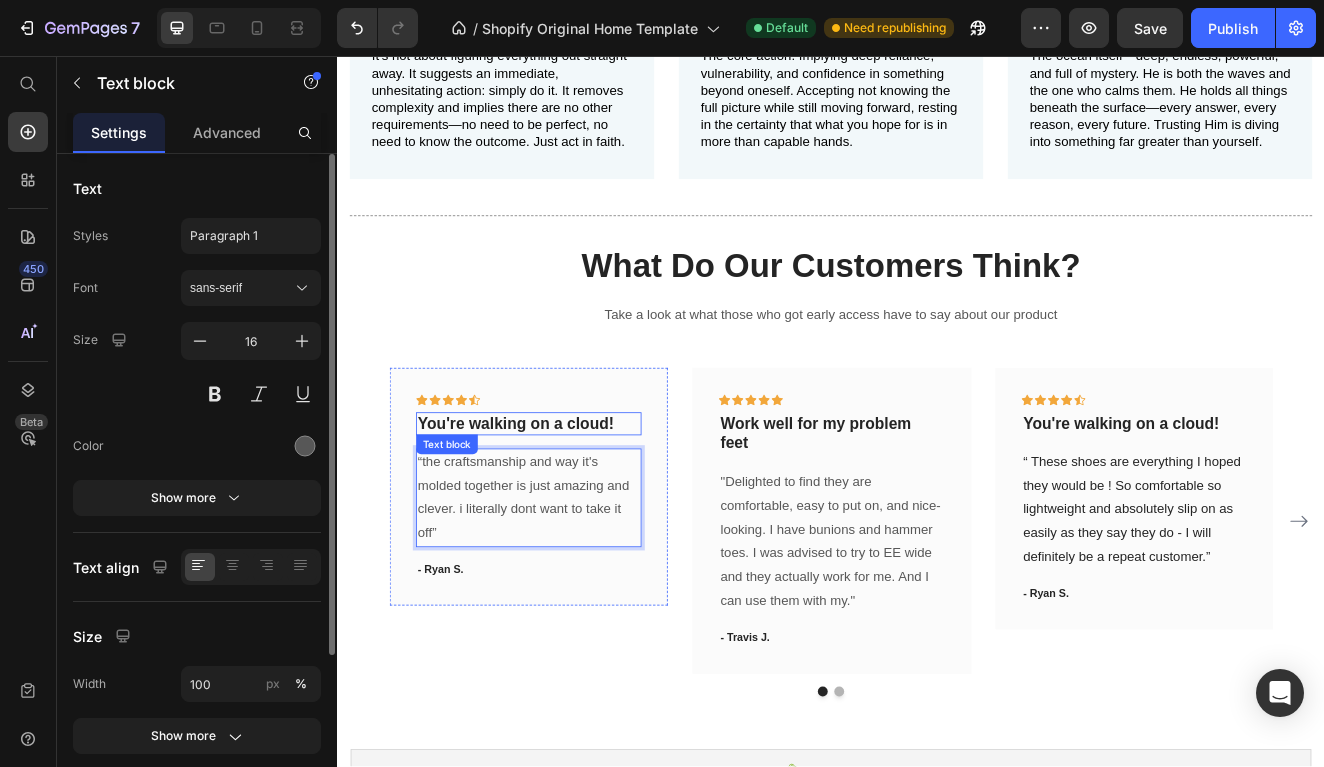 click on "You're walking on a cloud!" at bounding box center (569, 504) 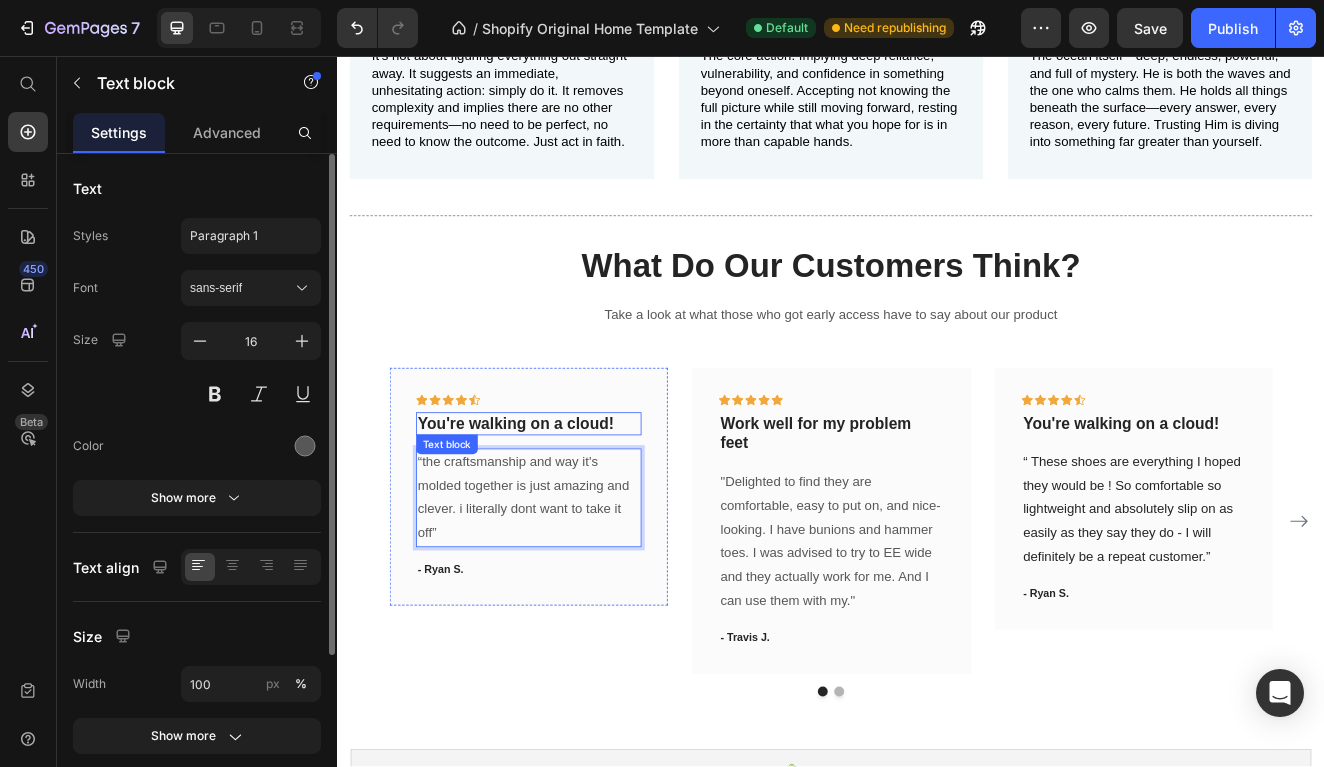 click on "You're walking on a cloud!" at bounding box center (569, 504) 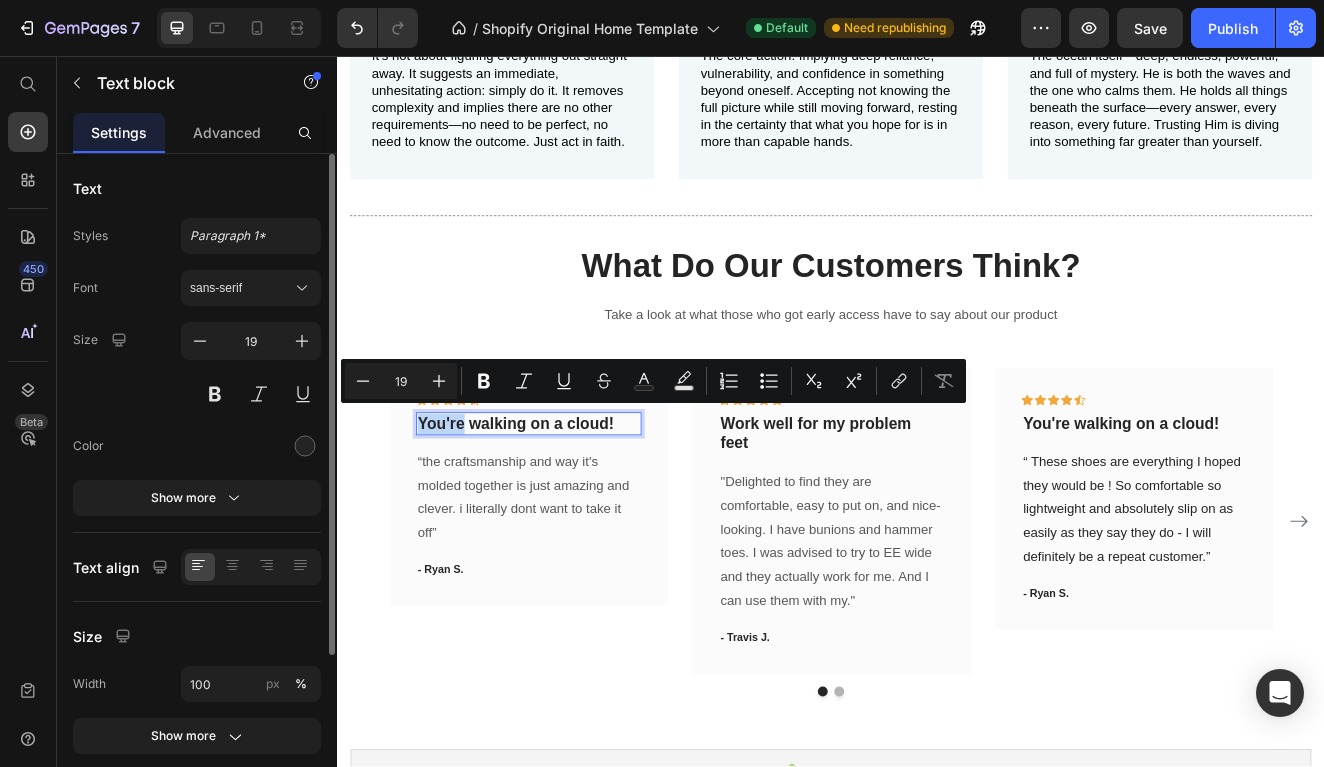 click on "You're walking on a cloud!" at bounding box center (569, 504) 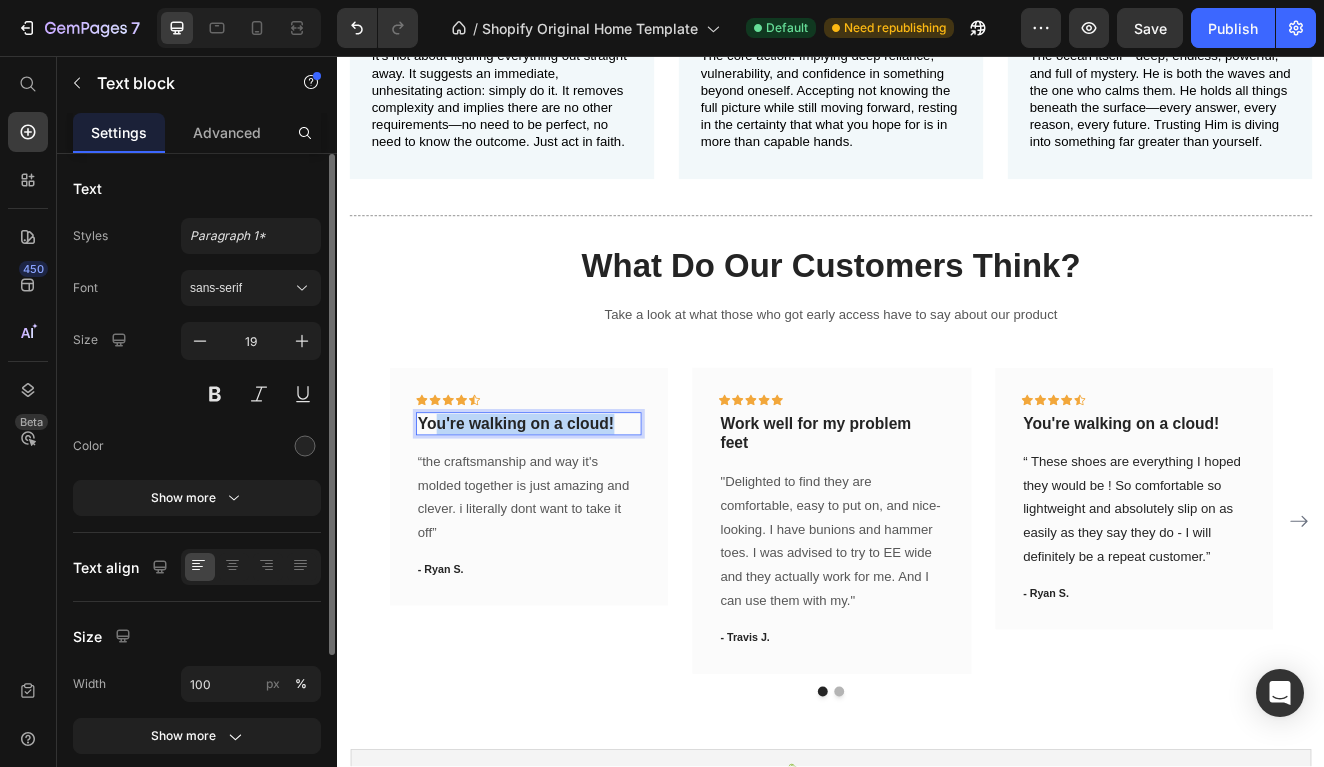 drag, startPoint x: 456, startPoint y: 496, endPoint x: 676, endPoint y: 499, distance: 220.02045 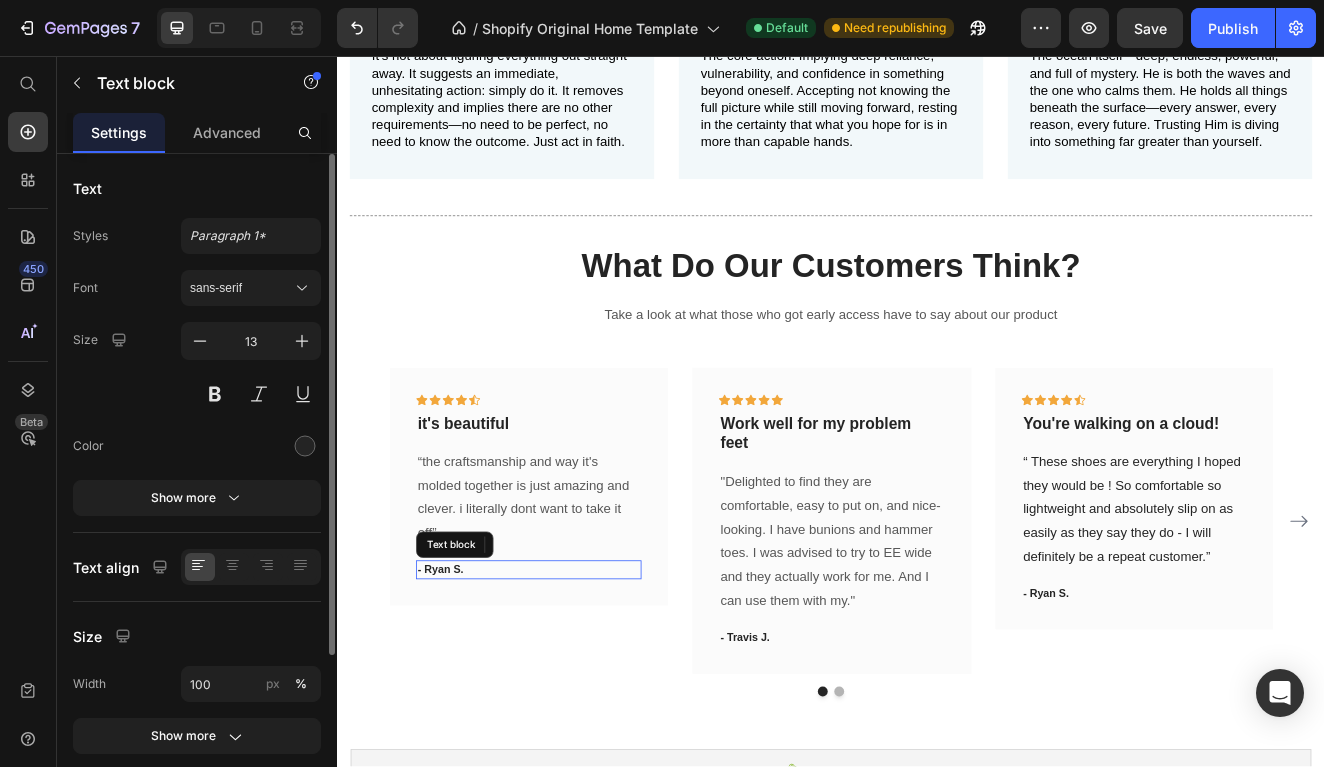 click on "- Ryan S." at bounding box center (569, 682) 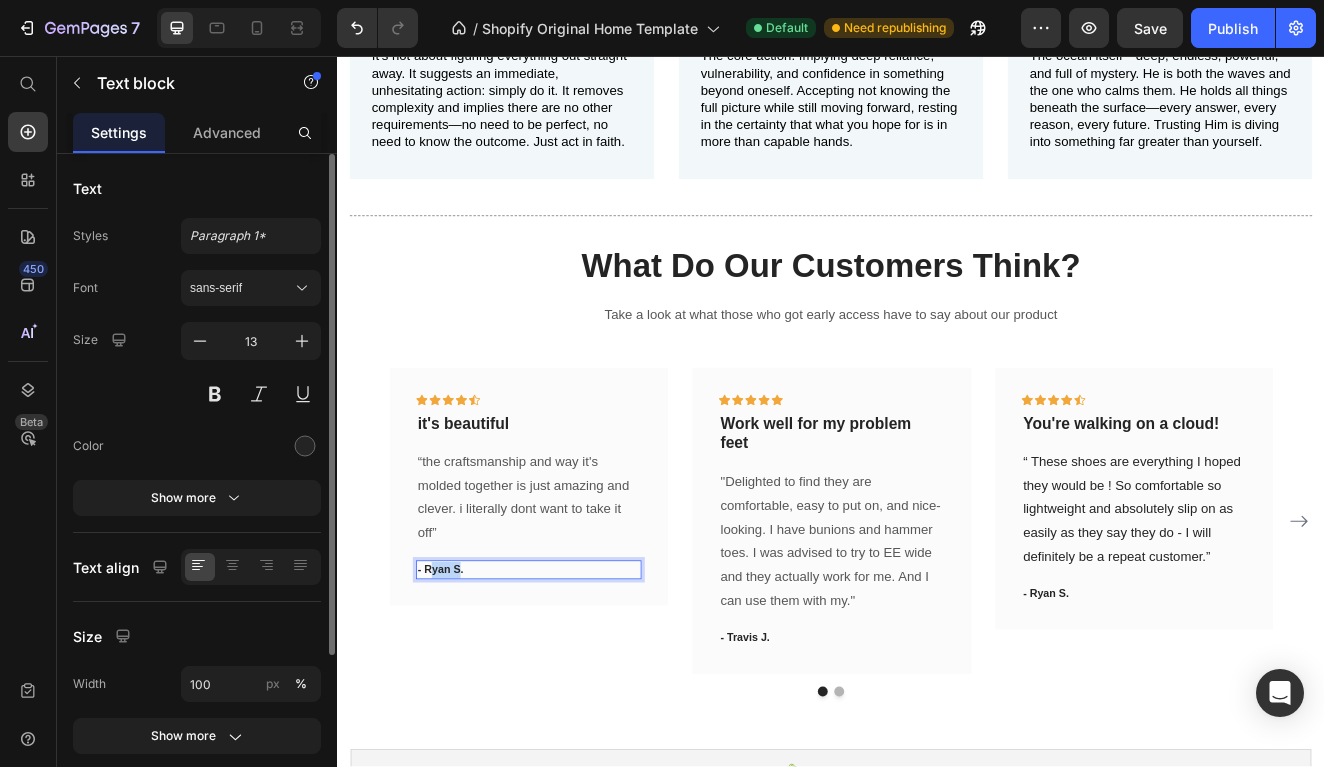 drag, startPoint x: 483, startPoint y: 666, endPoint x: 453, endPoint y: 668, distance: 30.066593 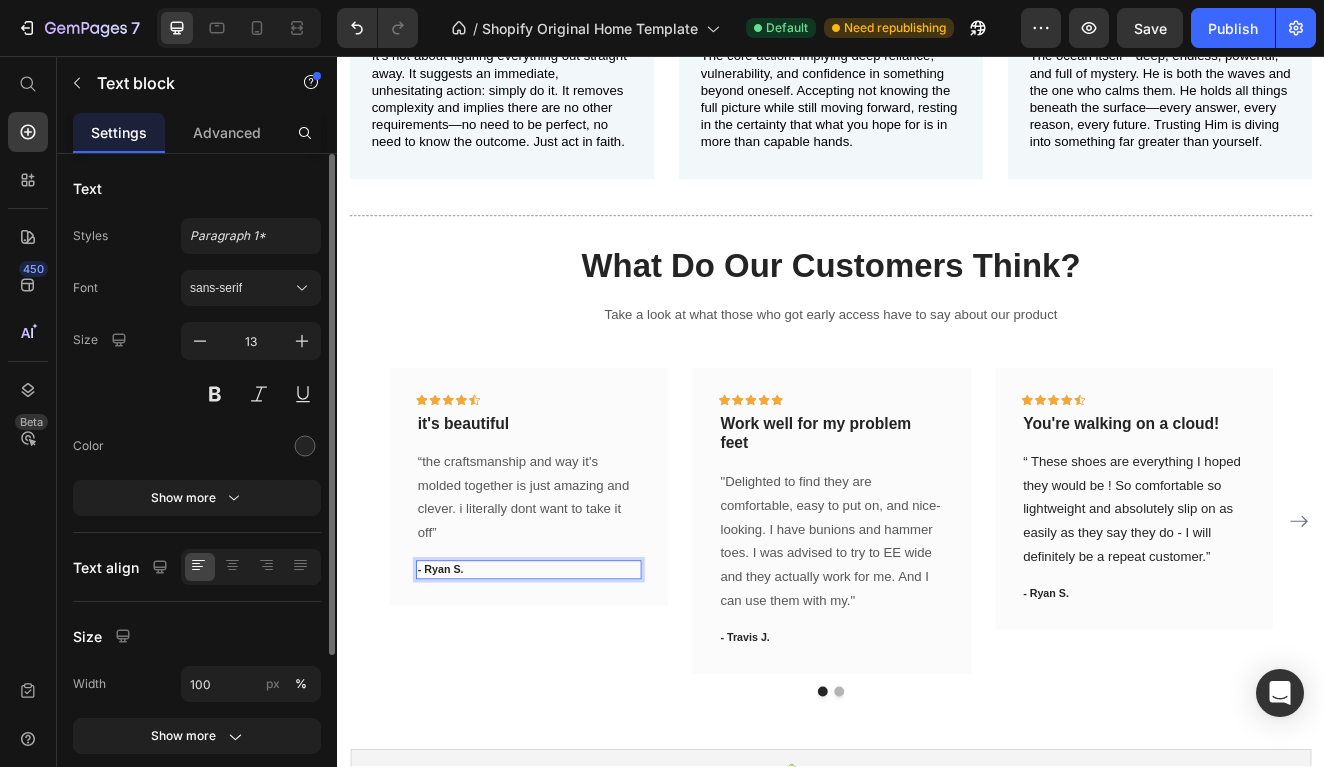 click on "- Ryan S." at bounding box center [569, 682] 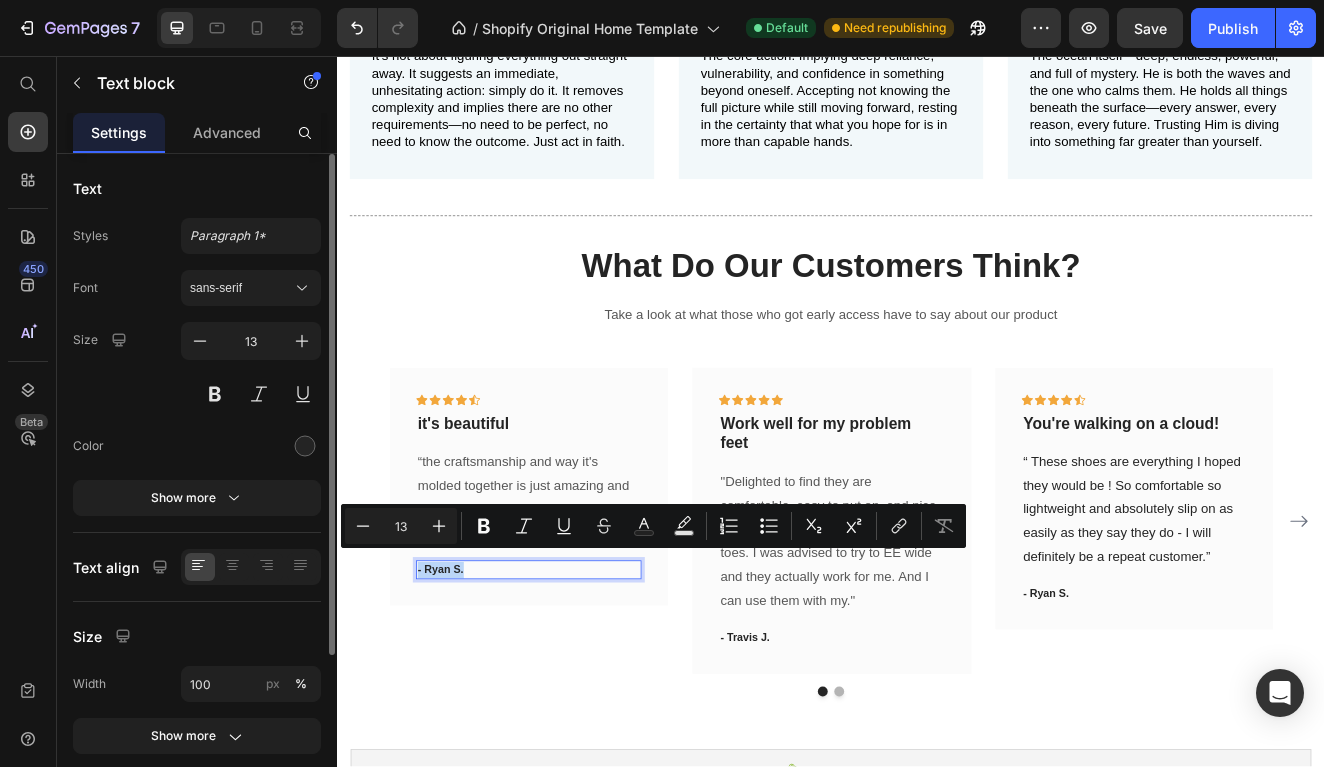 drag, startPoint x: 504, startPoint y: 666, endPoint x: 465, endPoint y: 666, distance: 39 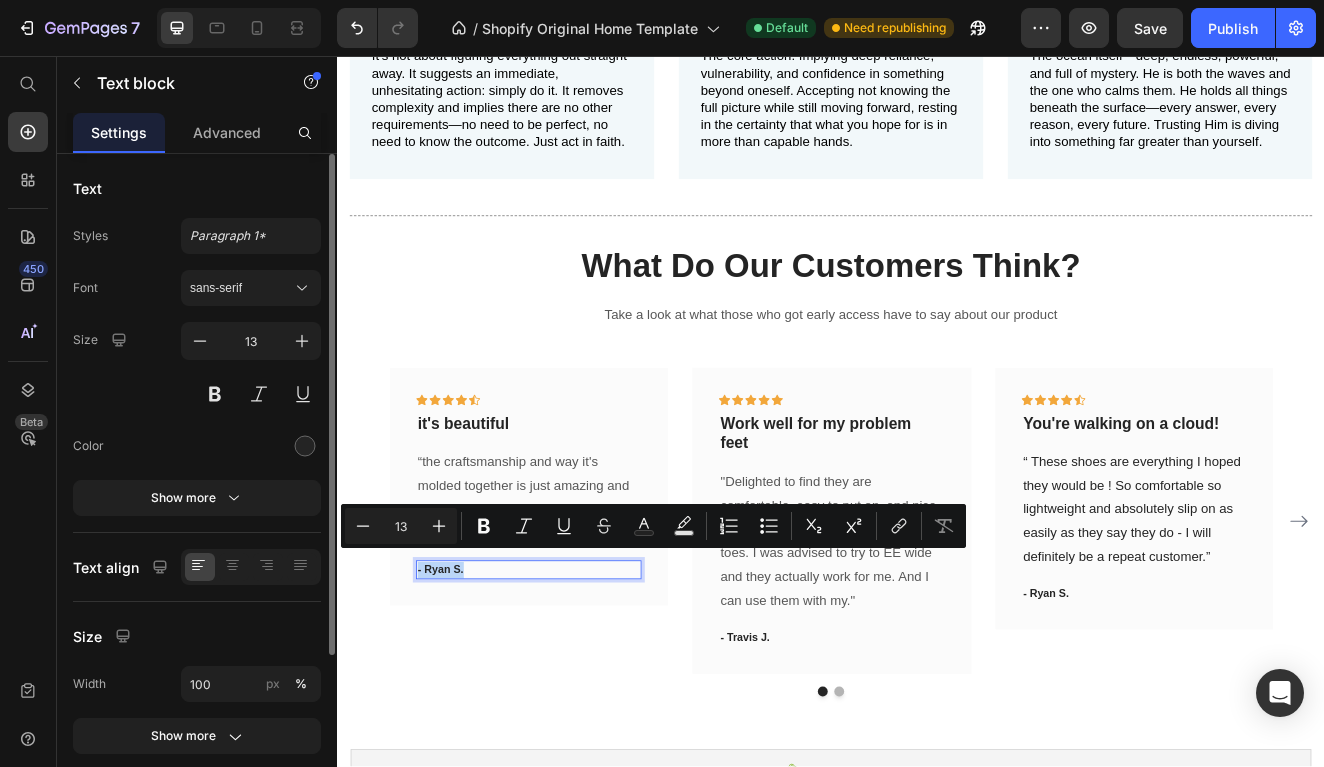 click on "- Ryan S." at bounding box center [569, 682] 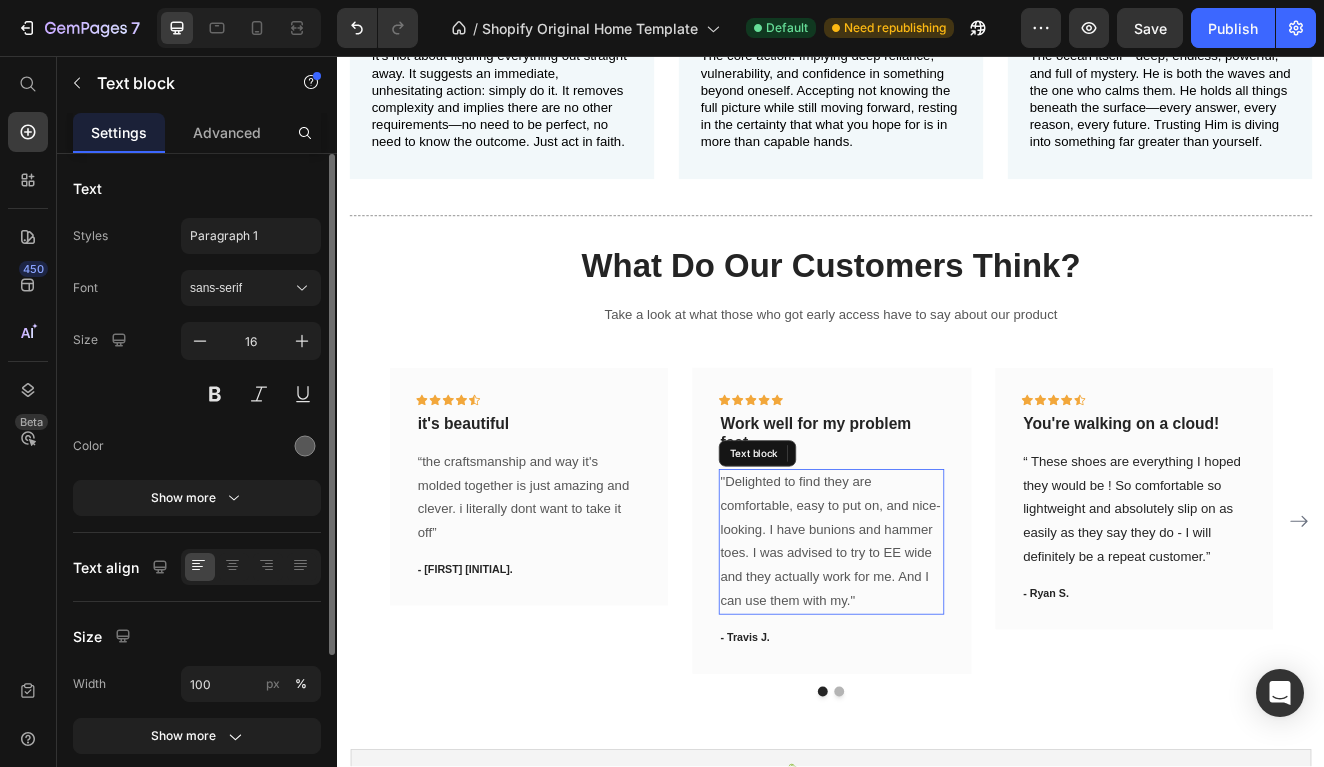 click on ""Delighted to find they are comfortable, easy to put on, and nice-looking. I have bunions and hammer toes. I was advised to try to EE wide and they actually work for me. And I can use them with my."" at bounding box center [937, 647] 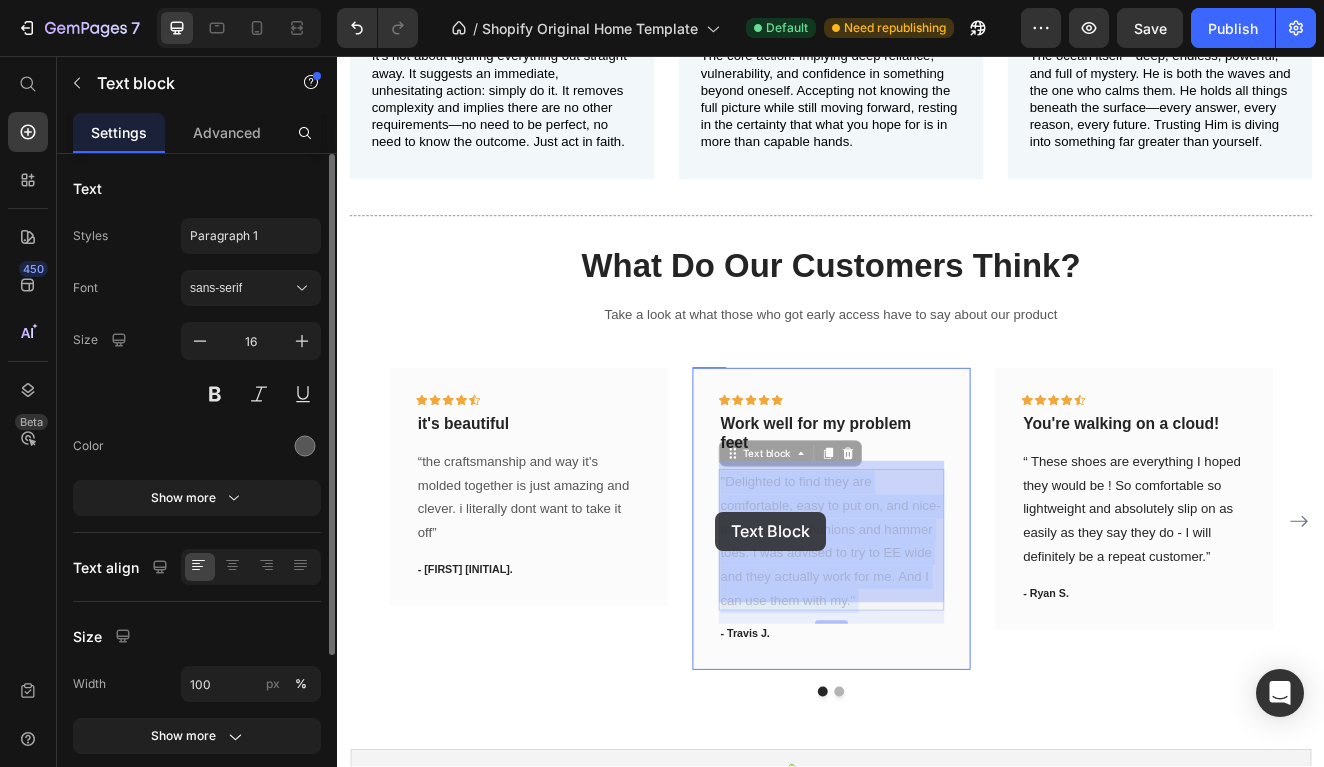 drag, startPoint x: 967, startPoint y: 705, endPoint x: 799, endPoint y: 615, distance: 190.58856 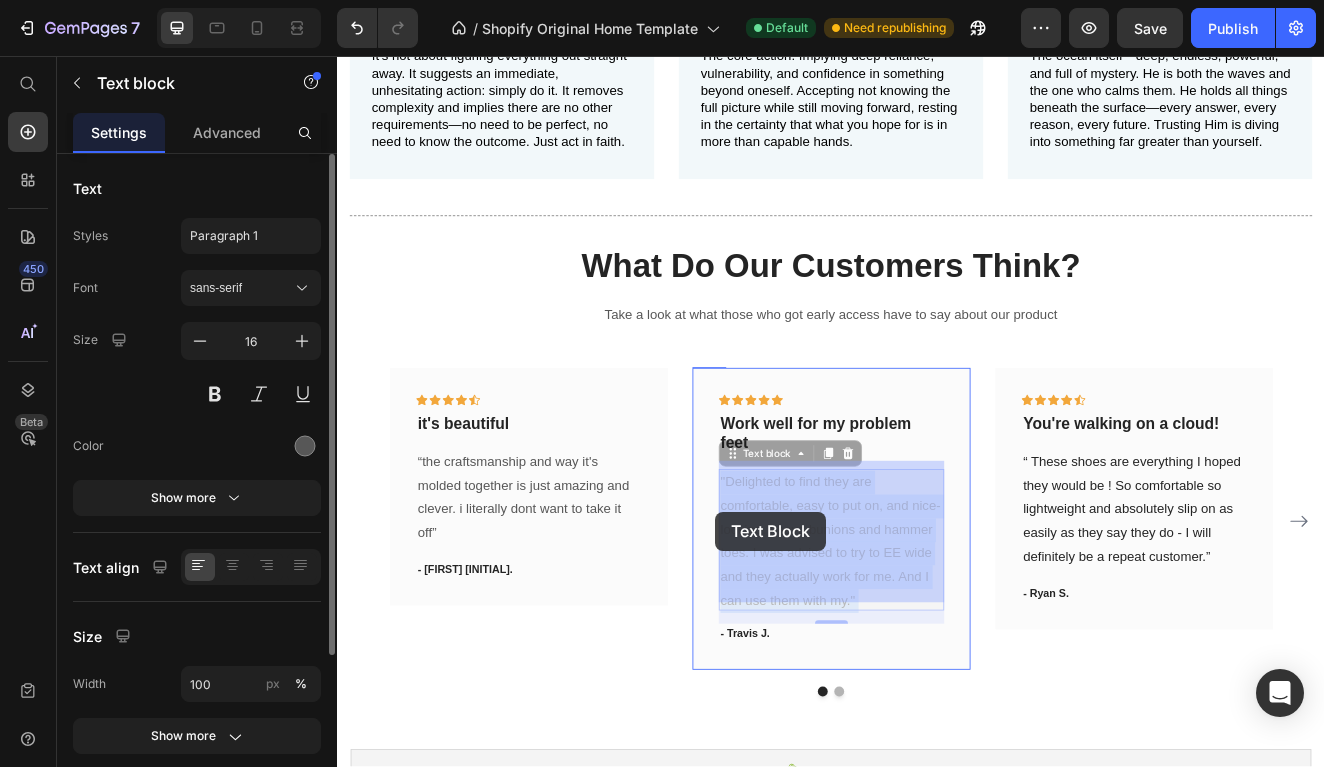 click on "95% LOVE it Text Block Icon Icon Icon Icon Icon Icon List Row MOLDED IN TRUTH Heading "What does that say on your finger?" Text Block SHOP Button Row Hero Banner Section 1 Image JUST Text Block It’s not about figuring everything out straight away. It suggests an immediate, unhesitating action: simply do it. It removes complexity and implies there are no other requirements—no need to be perfect, no need to know the outcome. Just act in faith. Text Block Row Image TRUST Text Block The core action. Implying deep reliance, vulnerability, and confidence in something beyond oneself. Accepting not knowing the full picture while still moving forward, resting in the certainty that what you hope for is in more than capable hands. Text Block Row Image GOD Text Block Text Block Row Row                Title Line Section 2 What Do Our Customers Think? Heading Take a look at what those who got early access have to say about our product Text block
Icon
Icon" at bounding box center (937, 244) 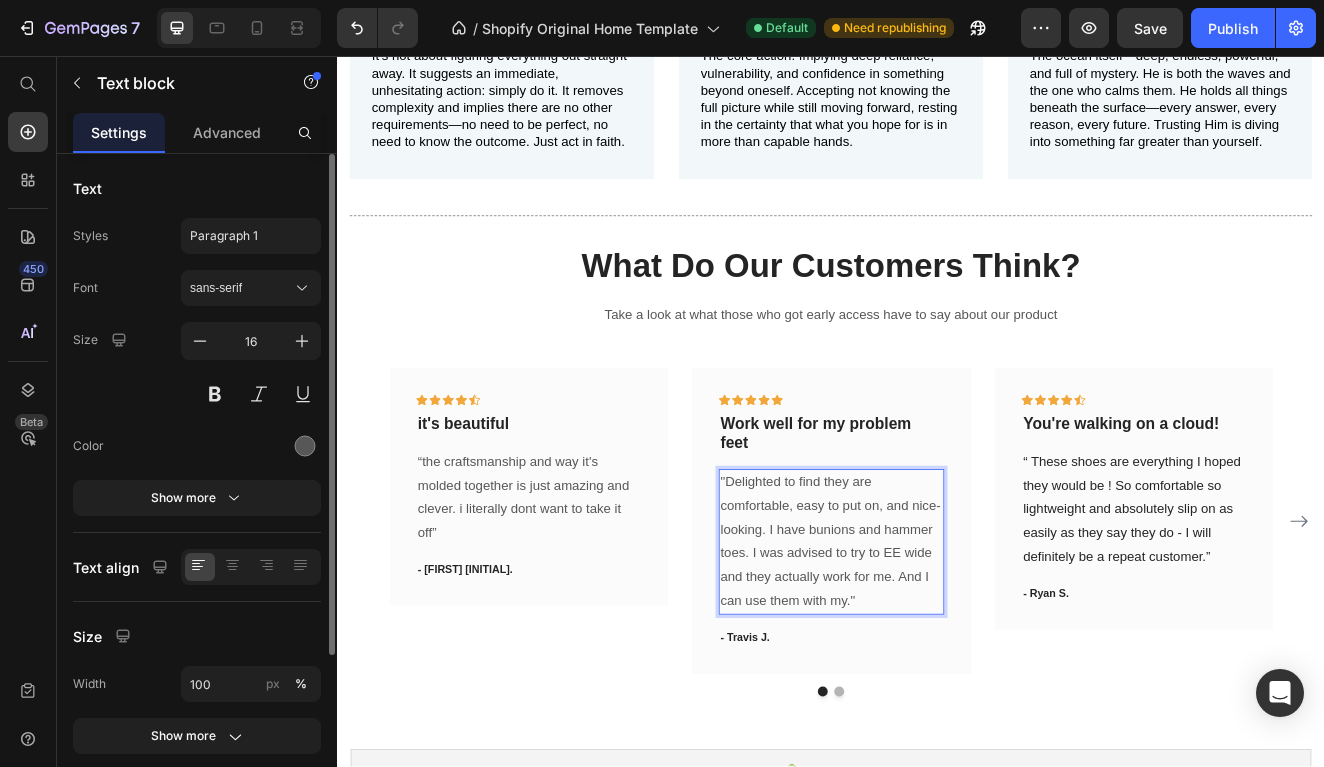 click on ""Delighted to find they are comfortable, easy to put on, and nice-looking. I have bunions and hammer toes. I was advised to try to EE wide and they actually work for me. And I can use them with my."" at bounding box center (937, 647) 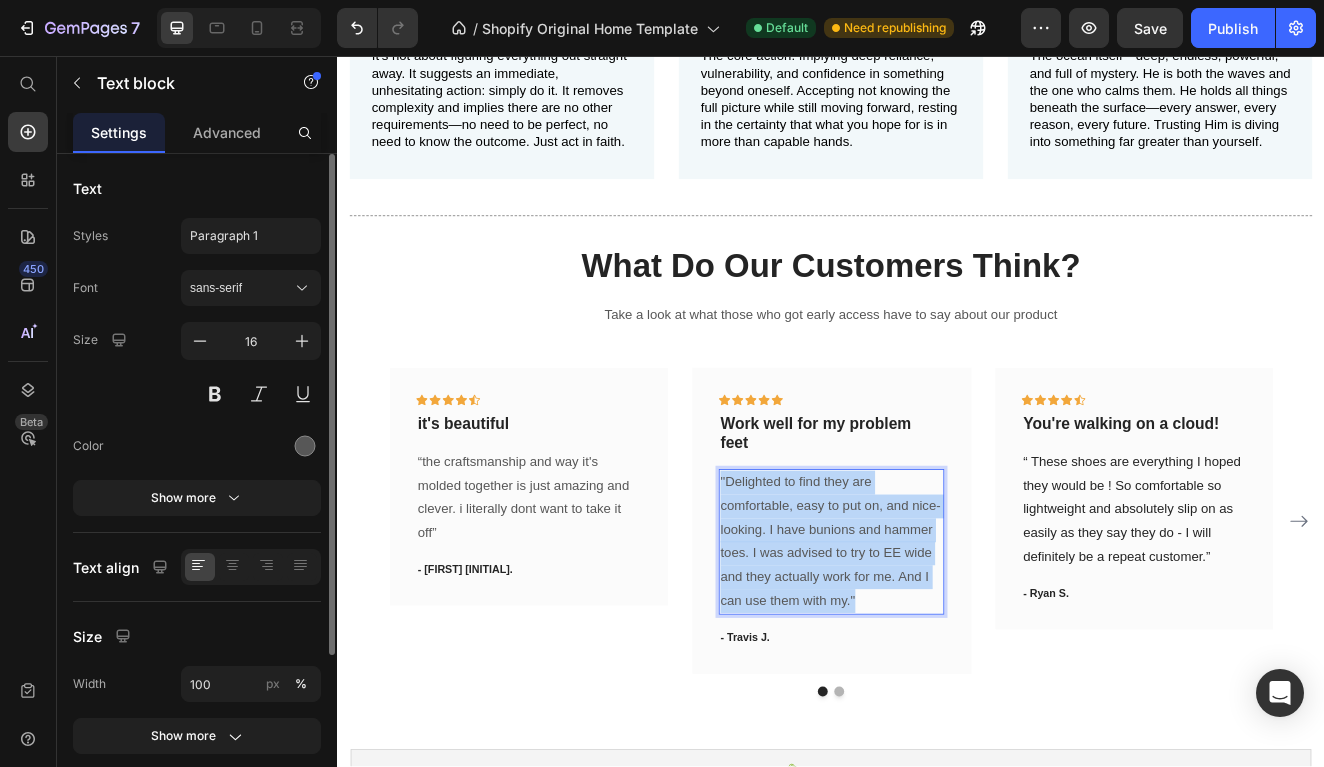 drag, startPoint x: 963, startPoint y: 699, endPoint x: 803, endPoint y: 563, distance: 209.99048 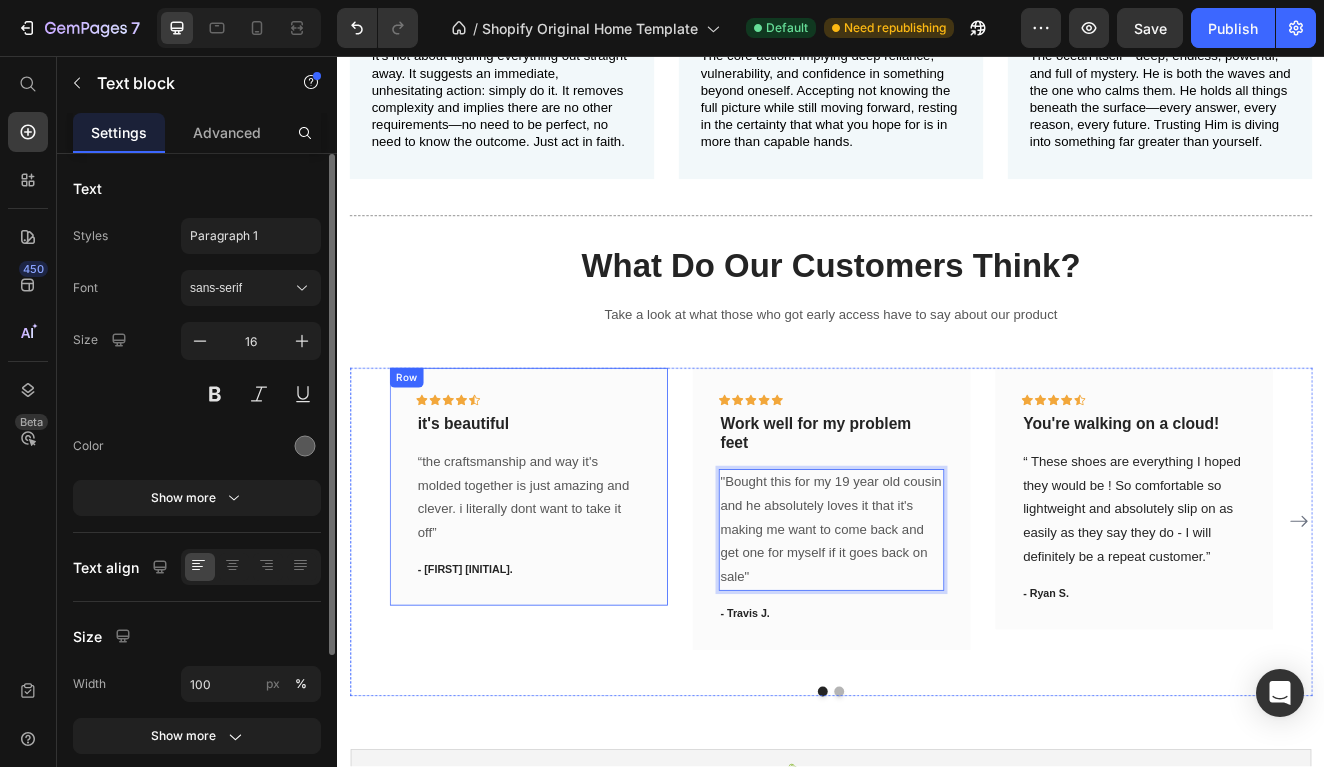 click on "What Do Our Customers Think? Heading Take a look at what those who got early access have to say about our product Text block
Icon
Icon
Icon
Icon
Icon Row it's beautiful Text block “the craftsmanship and way it's molded together is just amazing and clever. i literally dont want to take it off” Text block - [FIRST] [INITIAL]. Text block Row
Icon
Icon
Icon
Icon
Icon Row Work well for my problem feet Text block "Bought this for my 19 year old cousin and he absolutely loves it that it's making me want to come back and get one for myself if it goes back on sale" Text block   16 - [FIRST] [LAST]. Text block Row
Icon
Icon
Icon
Icon
Icon Row You're walking on a cloud! Text block Text block - [FIRST] [LAST]. Text block Row
Icon
Icon
Icon" at bounding box center (937, 559) 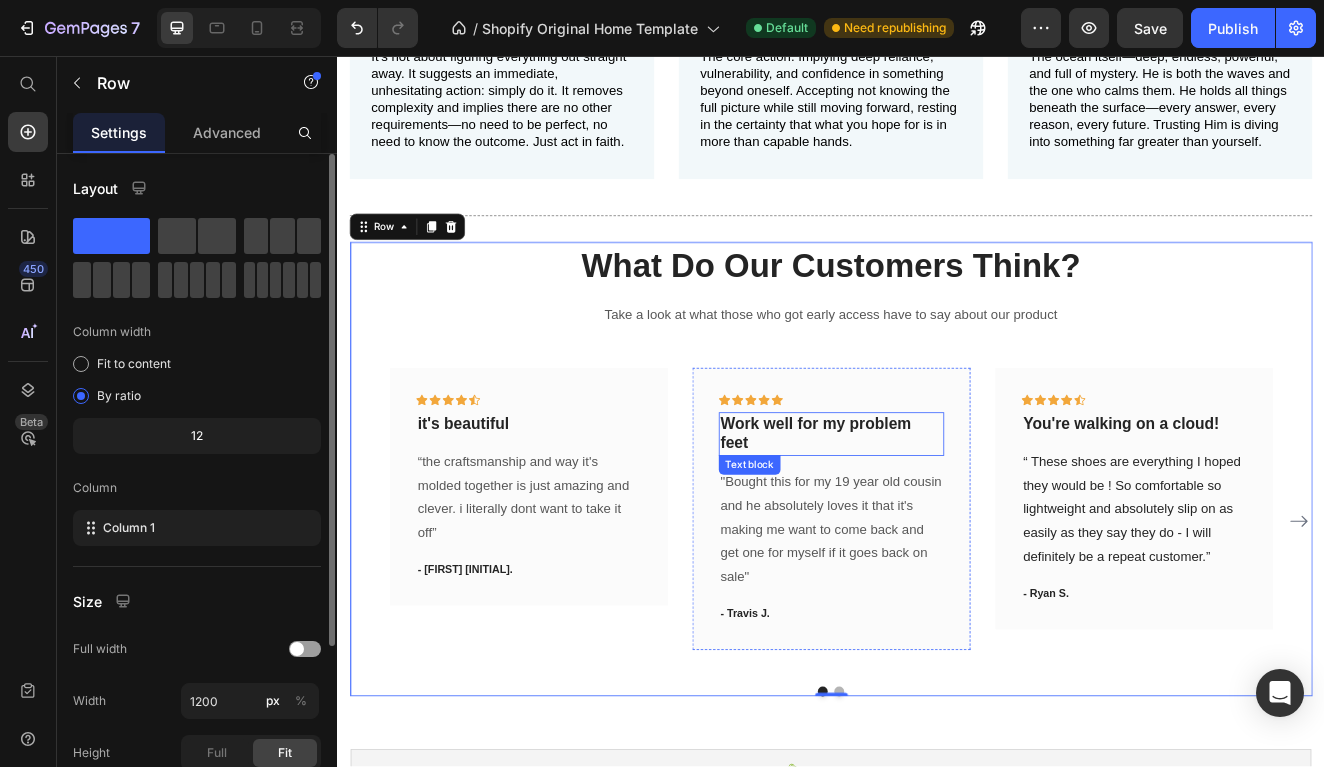 click on "Work well for my problem feet" at bounding box center [937, 516] 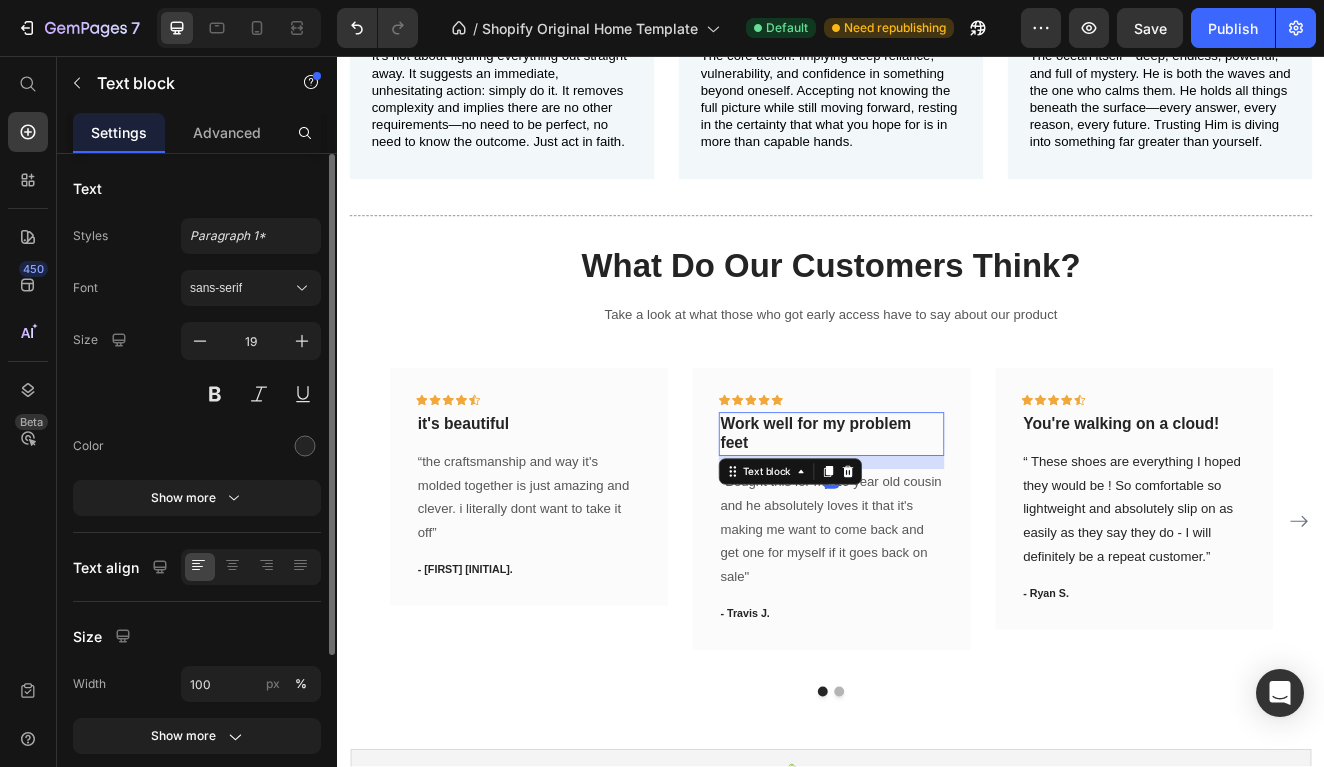 click on "Work well for my problem feet" at bounding box center (937, 516) 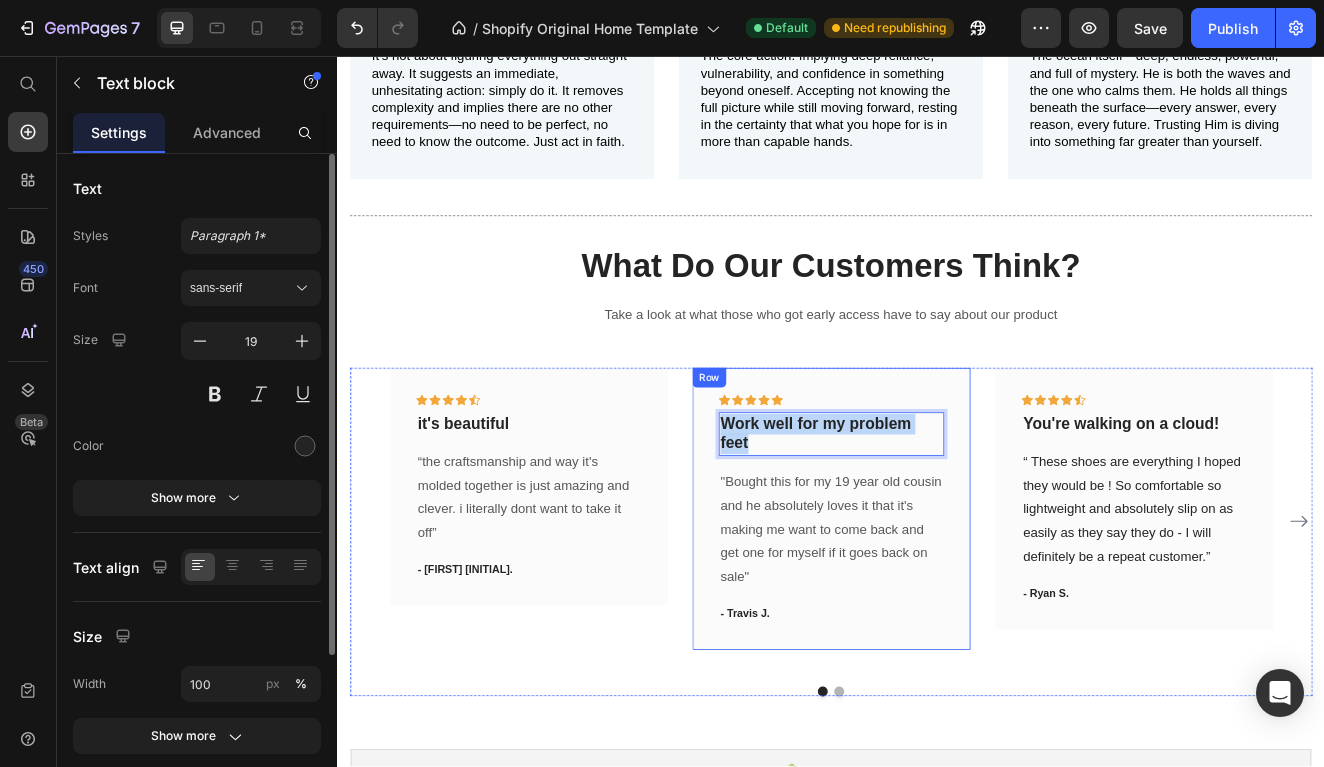 drag, startPoint x: 848, startPoint y: 524, endPoint x: 792, endPoint y: 496, distance: 62.609905 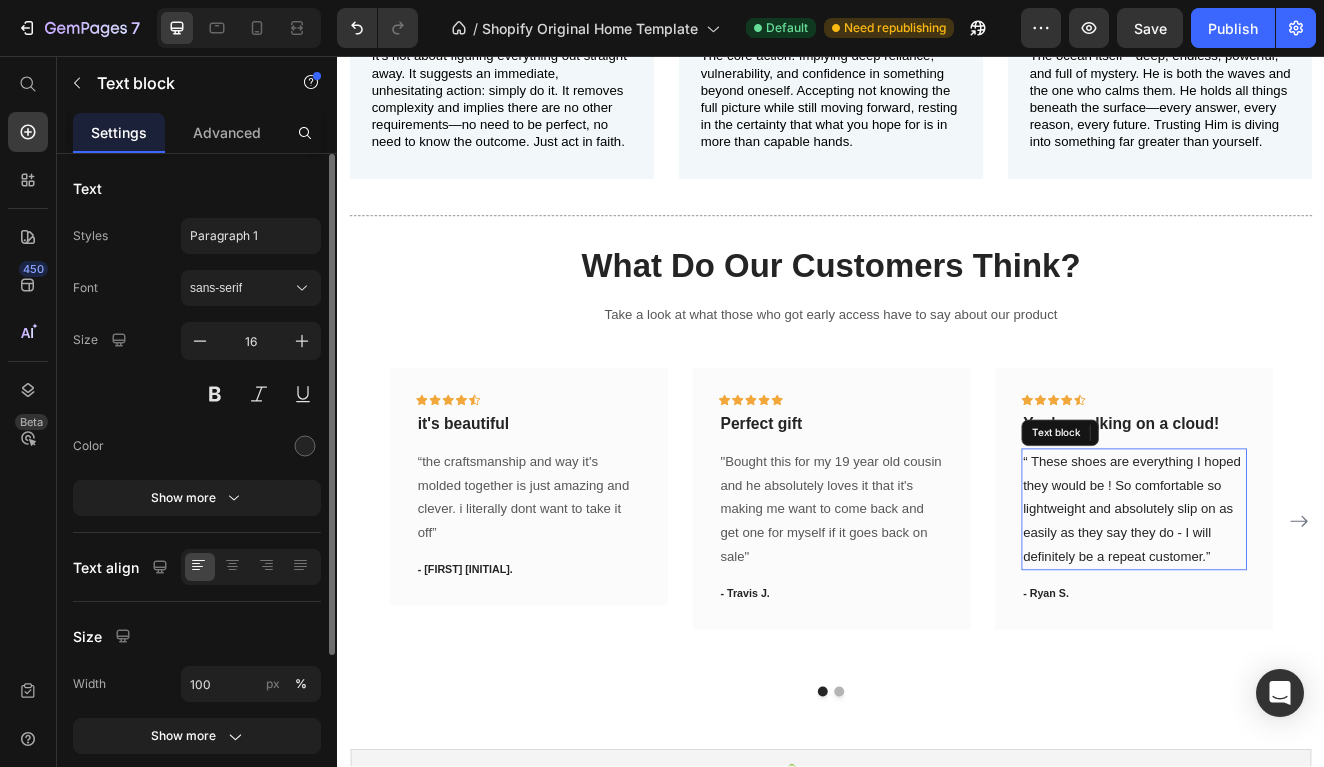 click on "“ These shoes are everything I hoped they would be ! So comfortable so lightweight and absolutely slip on as easily as they say they do - I will definitely be a repeat customer.”" at bounding box center [1305, 608] 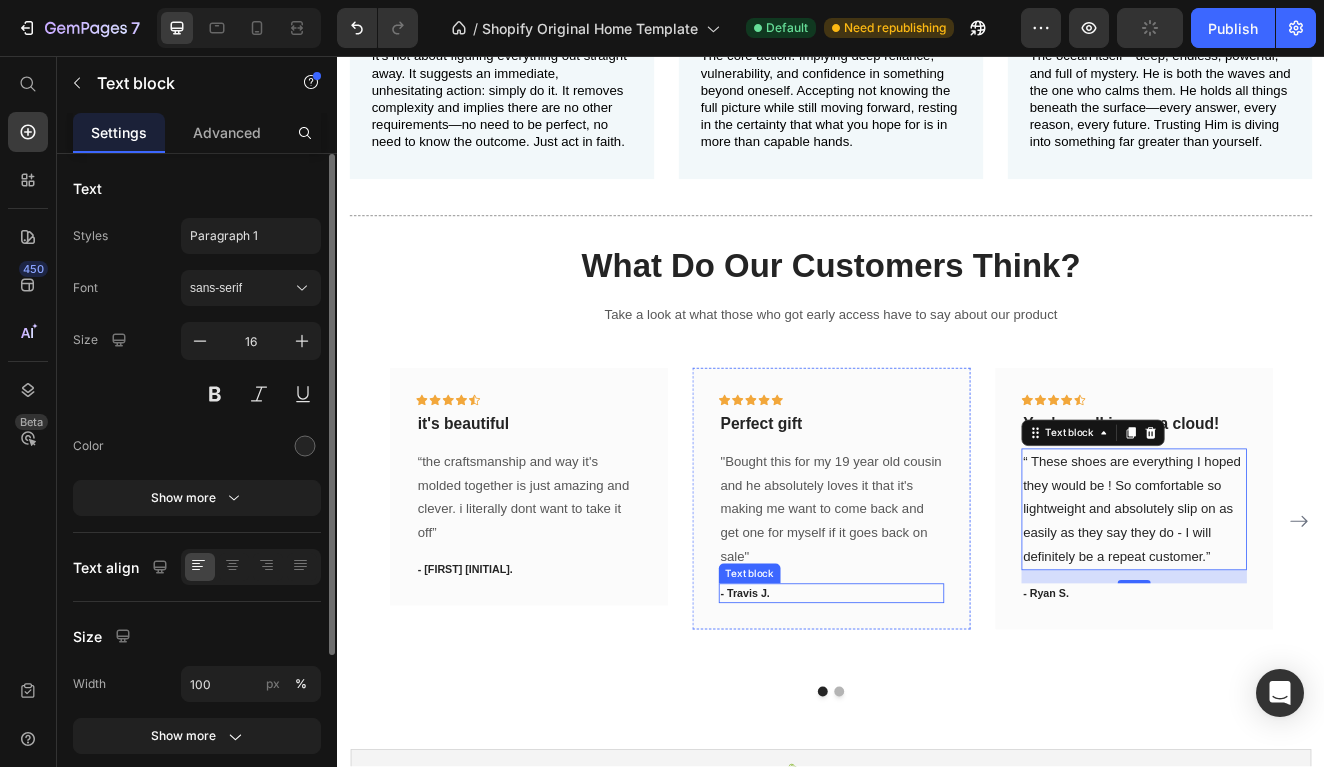 click on "- Travis J." at bounding box center (937, 710) 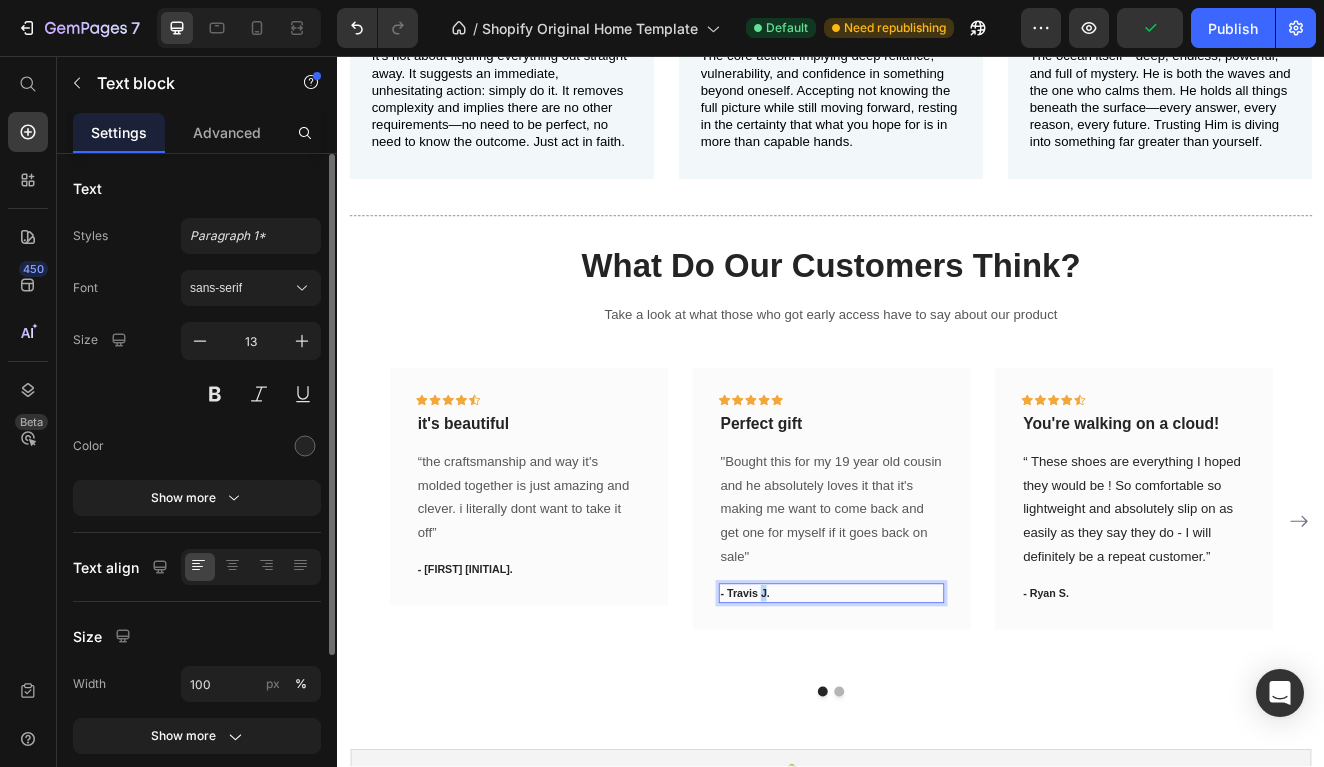 click on "- Travis J." at bounding box center (937, 710) 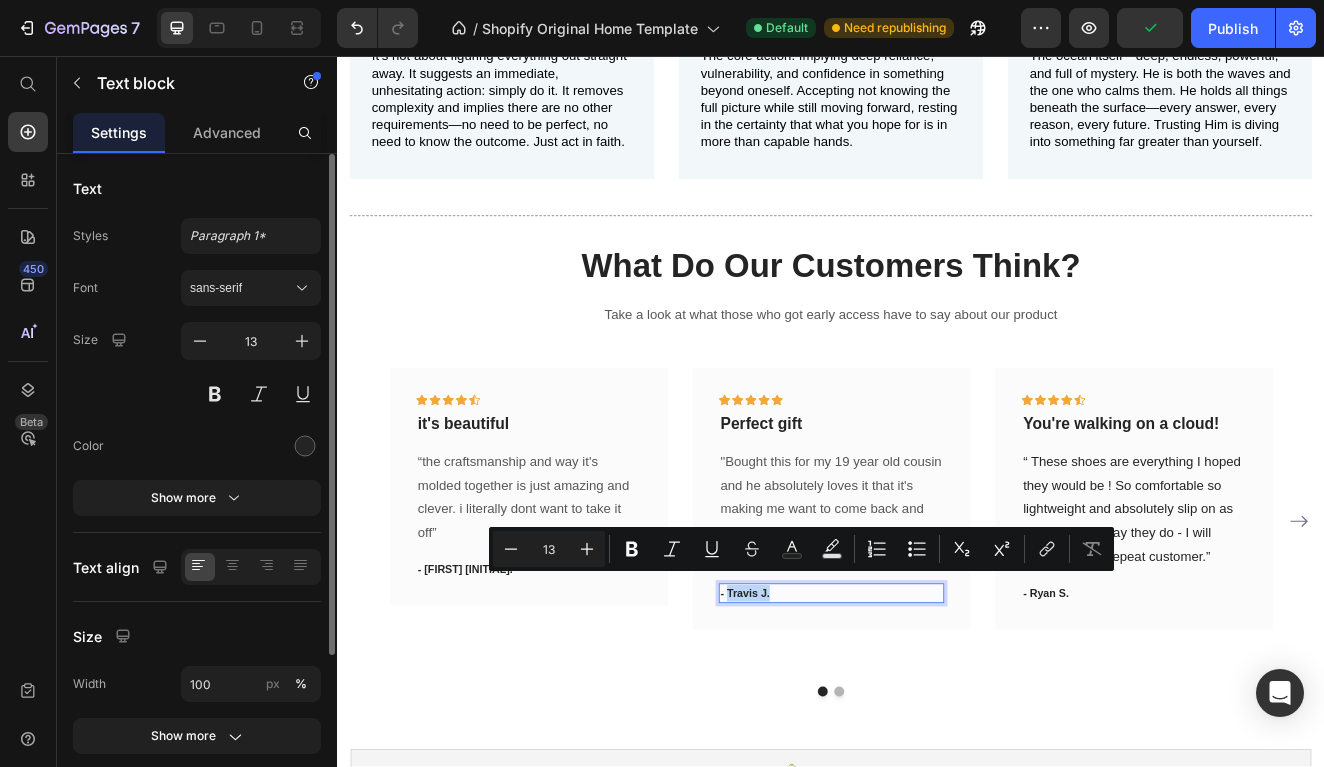 drag, startPoint x: 865, startPoint y: 703, endPoint x: 811, endPoint y: 697, distance: 54.33231 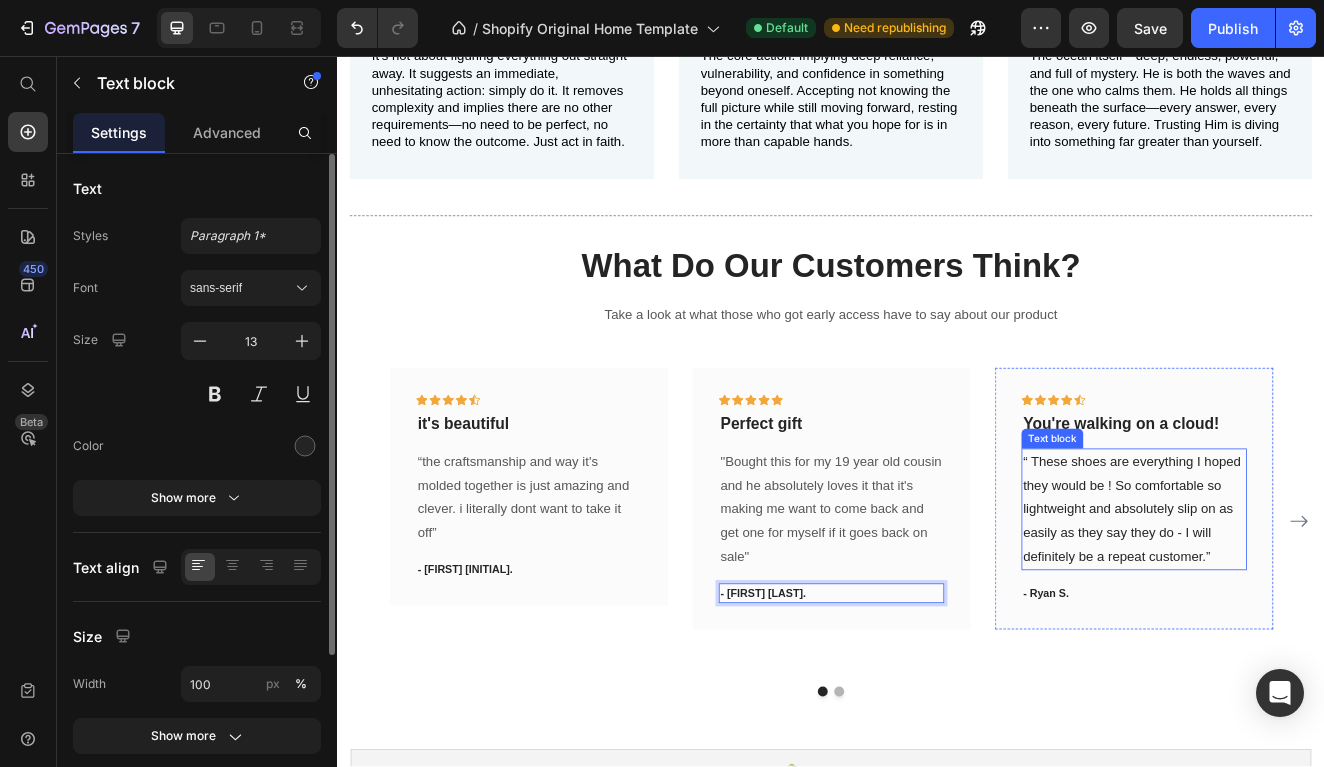 click on "“ These shoes are everything I hoped they would be ! So comfortable so lightweight and absolutely slip on as easily as they say they do - I will definitely be a repeat customer.”" at bounding box center (1305, 608) 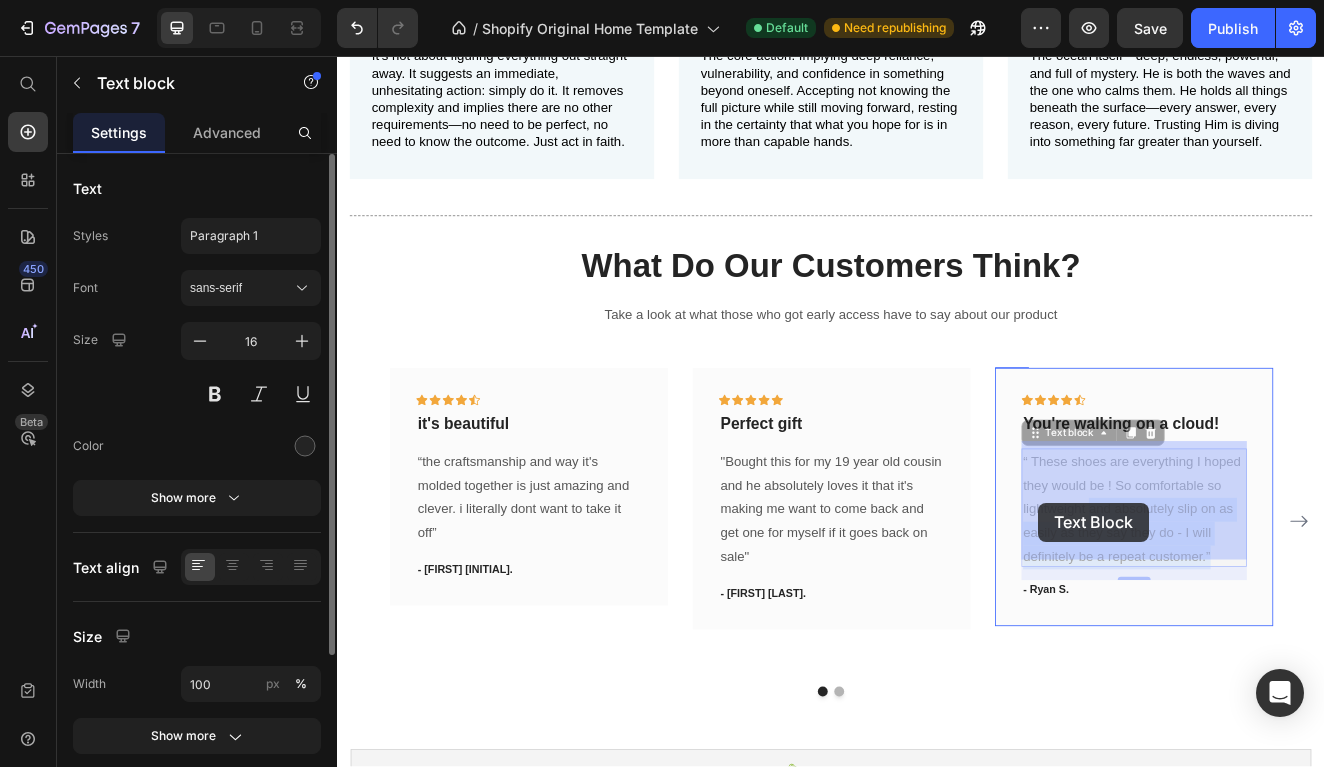 drag, startPoint x: 1401, startPoint y: 648, endPoint x: 1190, endPoint y: 601, distance: 216.17123 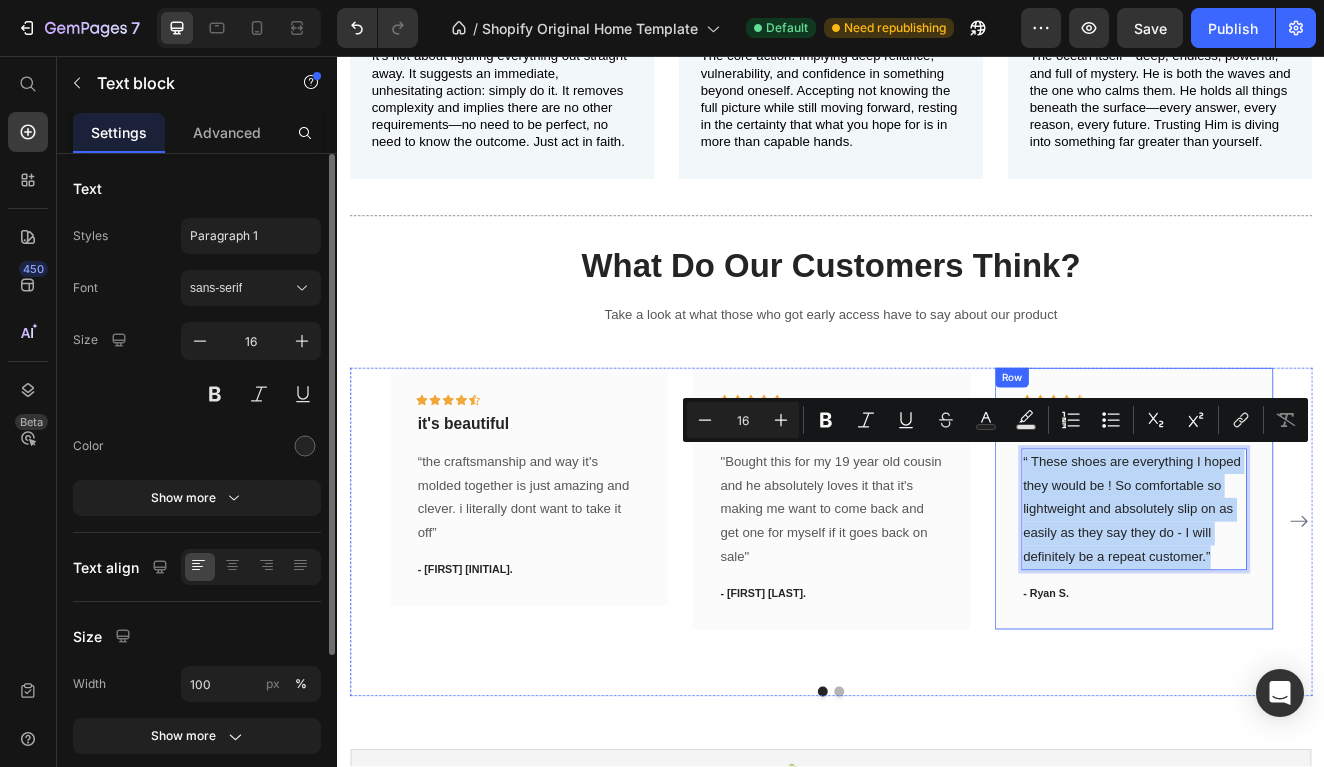 drag, startPoint x: 1398, startPoint y: 653, endPoint x: 1166, endPoint y: 534, distance: 260.73932 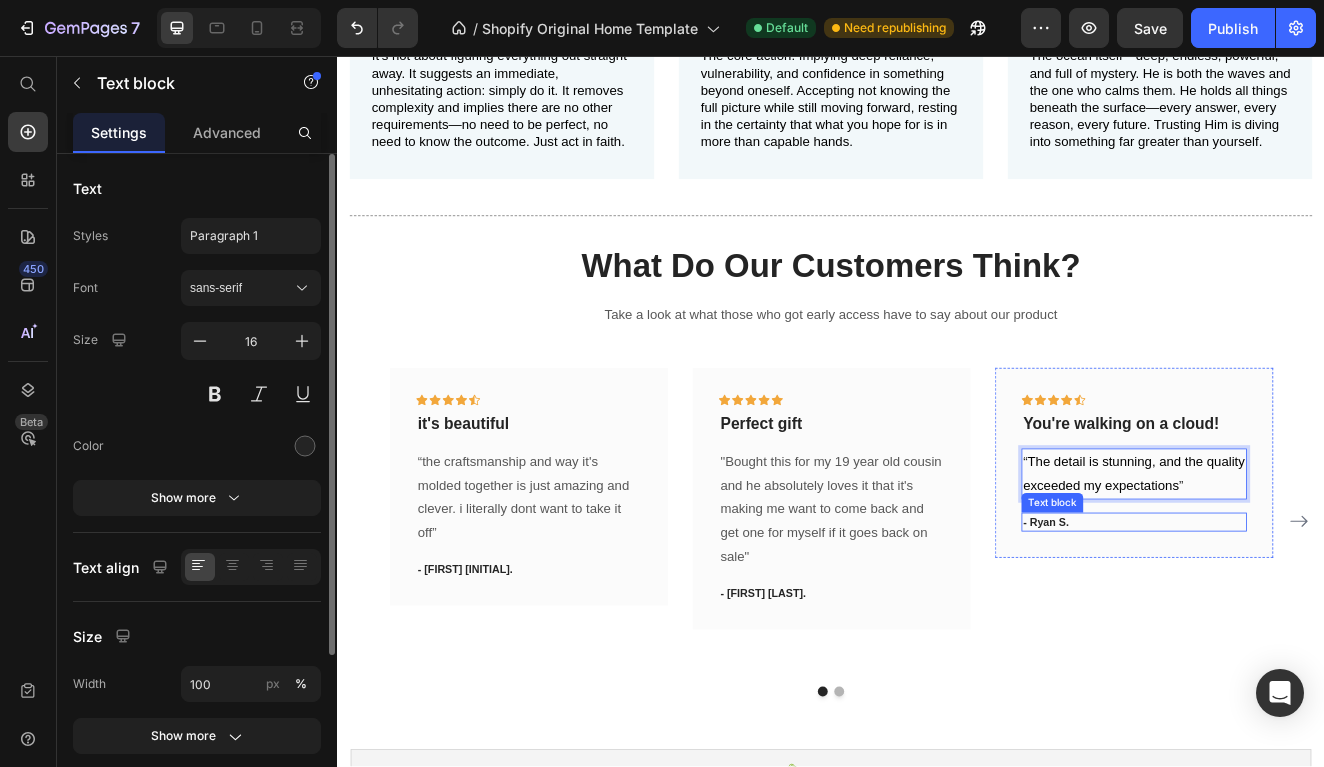 click on "- Ryan S." at bounding box center [1305, 624] 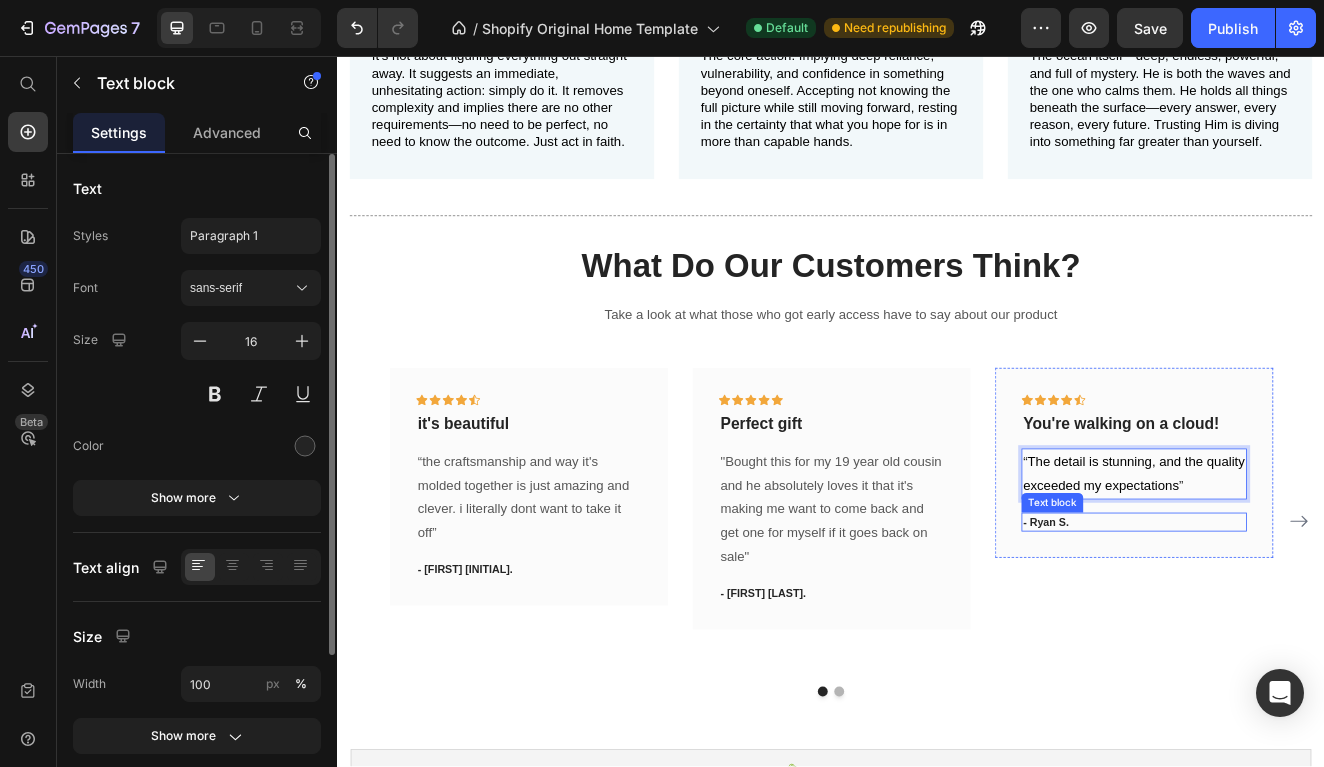 click on "- Ryan S." at bounding box center [1305, 624] 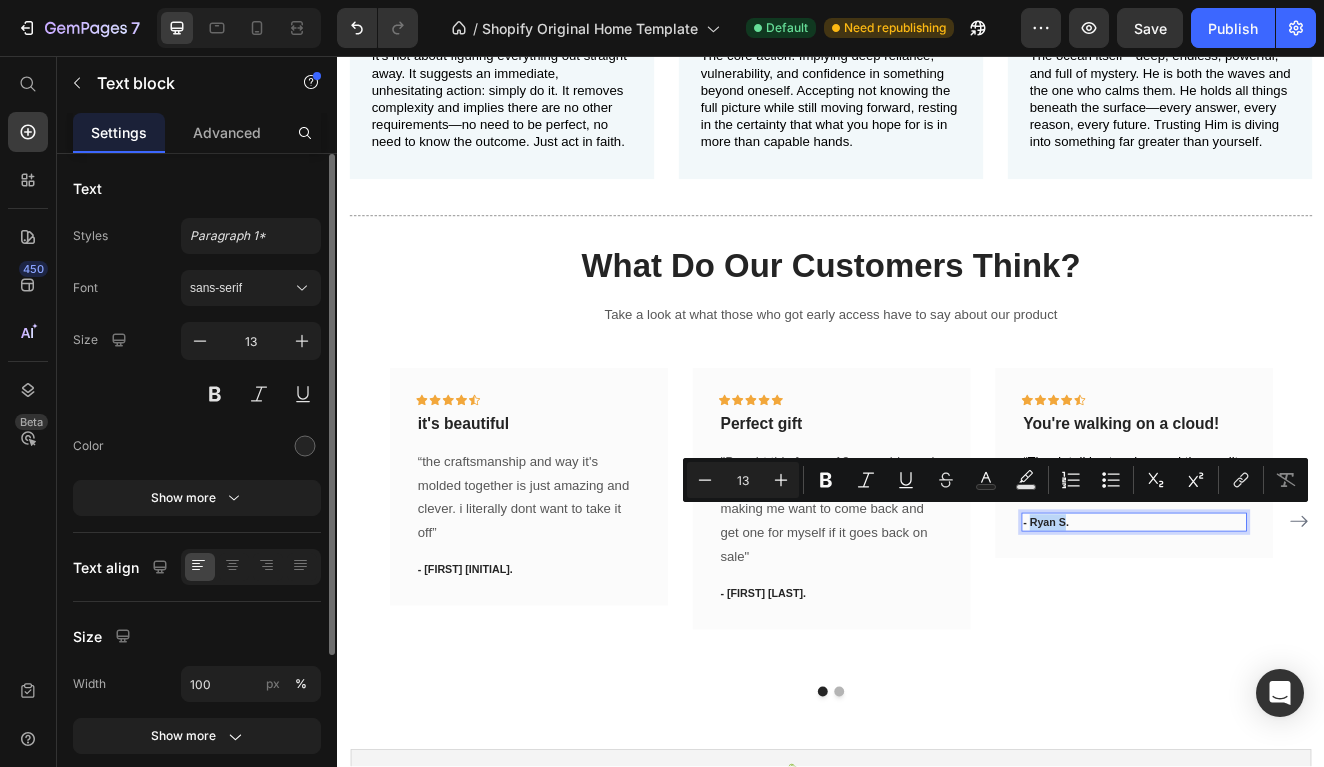 drag, startPoint x: 1223, startPoint y: 618, endPoint x: 1178, endPoint y: 613, distance: 45.276924 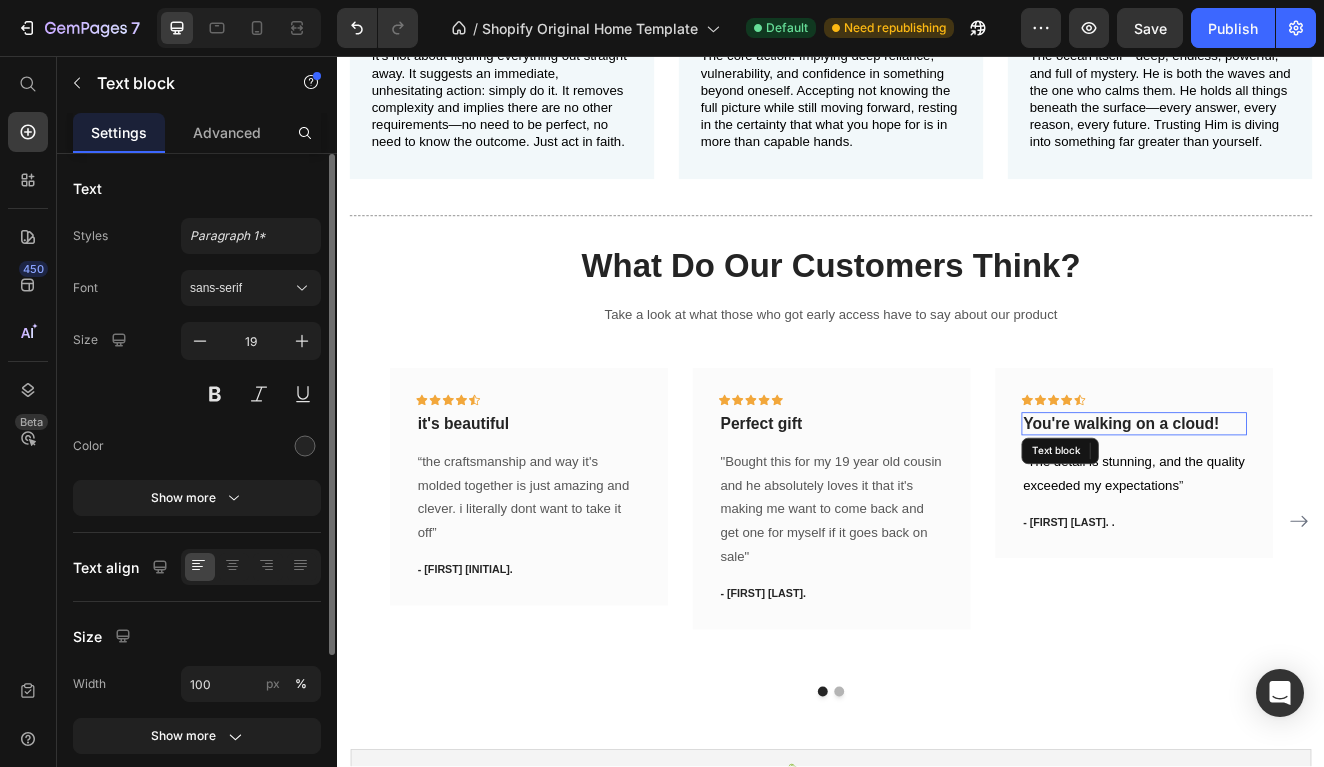click on "You're walking on a cloud!" at bounding box center (1305, 504) 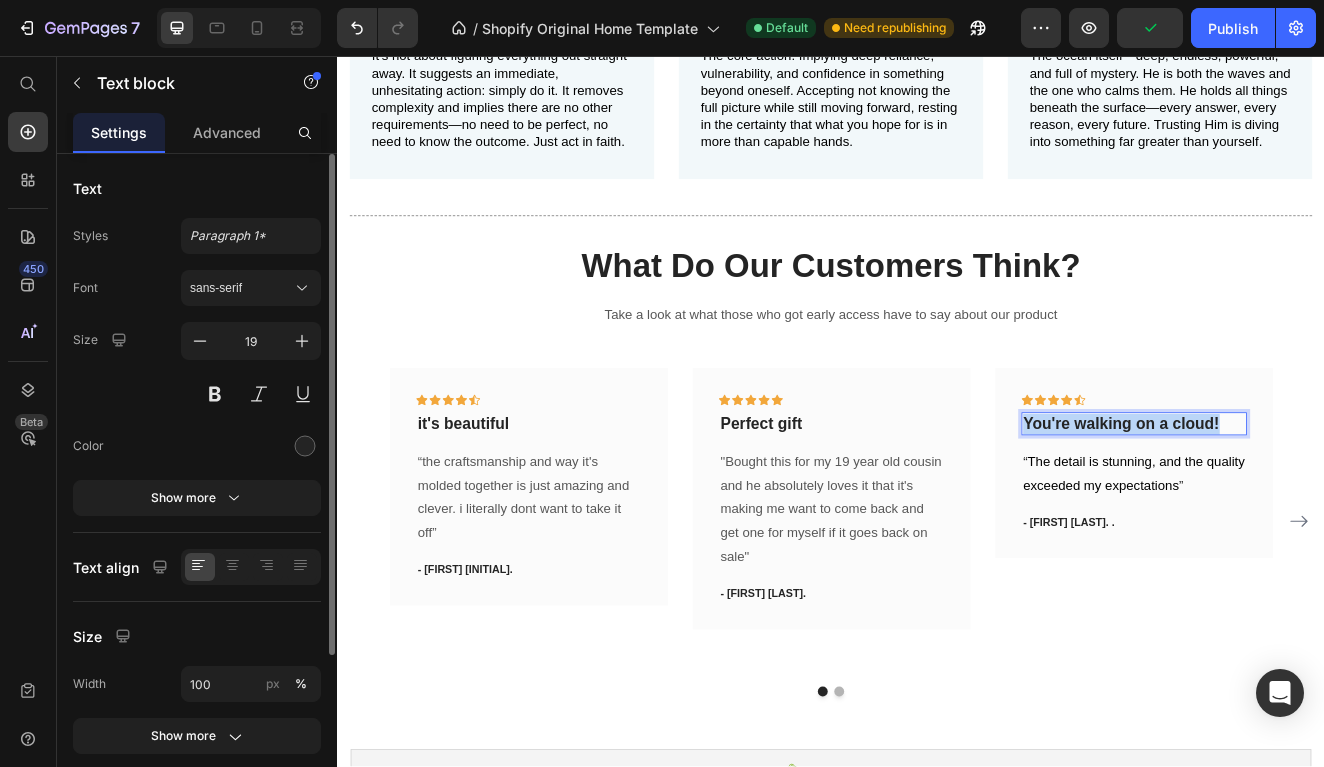 drag, startPoint x: 1170, startPoint y: 494, endPoint x: 1419, endPoint y: 500, distance: 249.07228 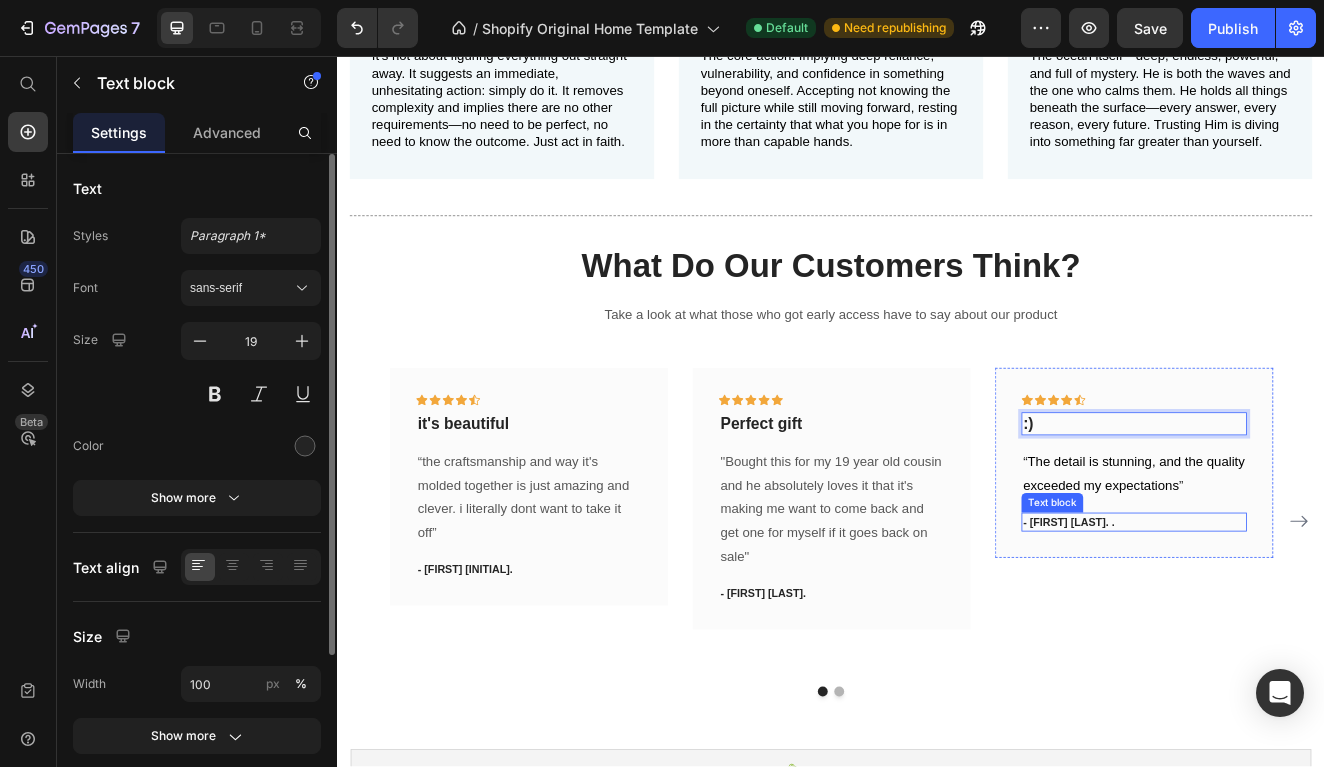 click on "- [FIRST] [LAST]. ." at bounding box center (1305, 624) 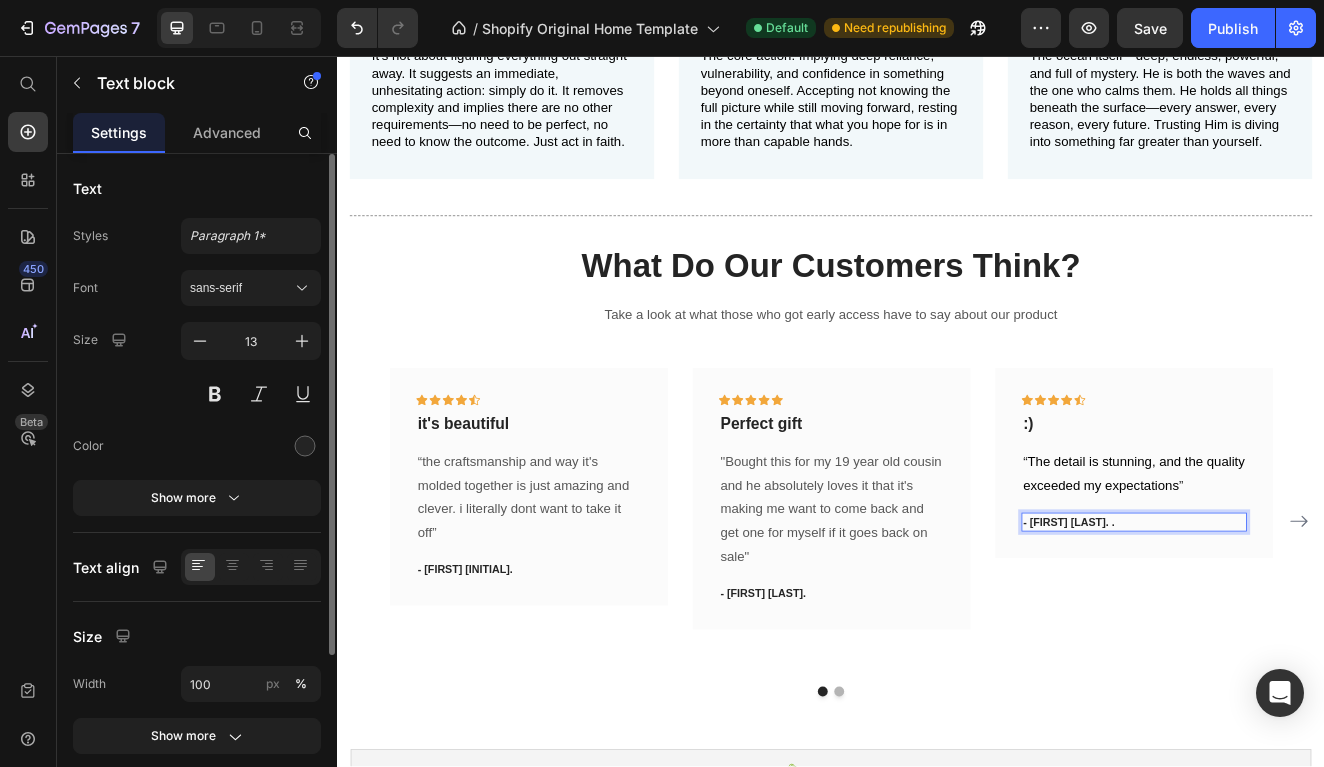 click on "- [FIRST] [LAST]. ." at bounding box center (1305, 624) 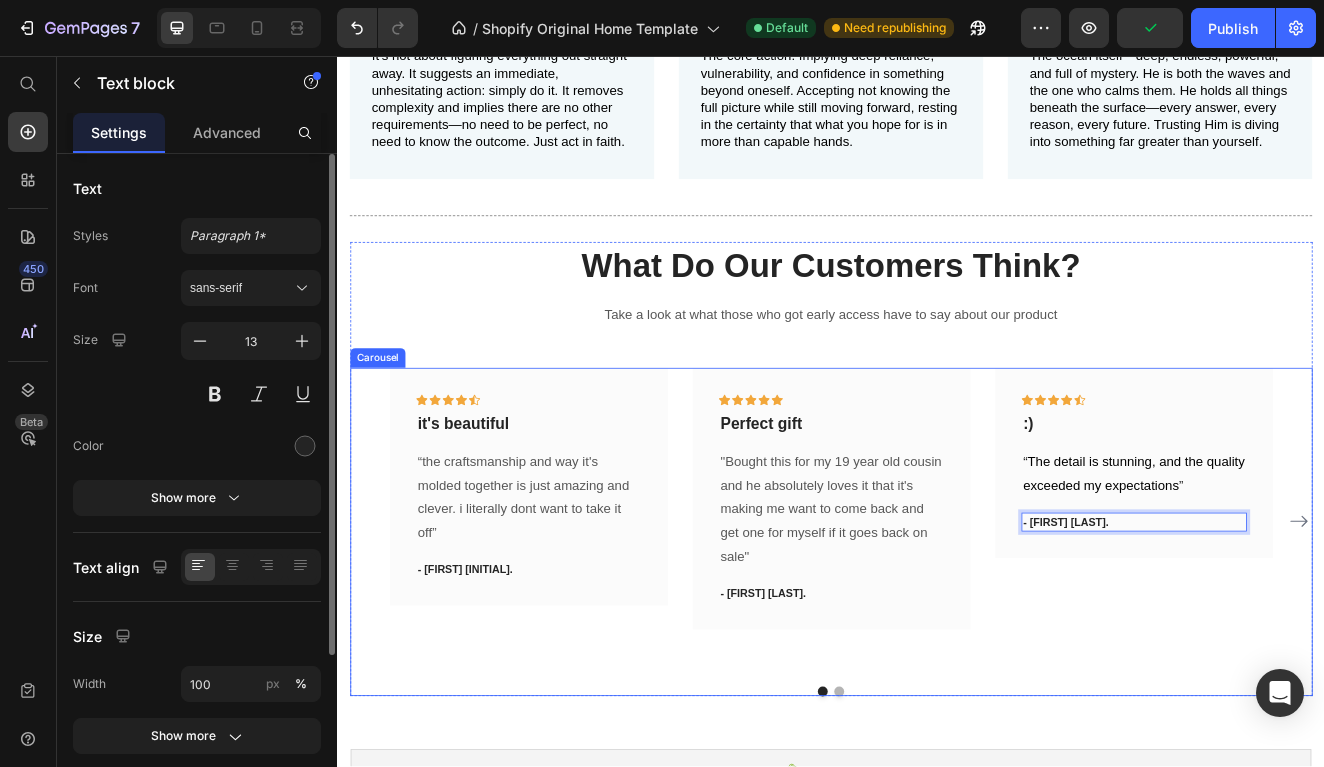 click on "Icon
Icon
Icon
Icon
Icon Row :) Text block “ The detail is stunning, and the quality exceeded my expectations ” Text block - [FIRST] [LAST].  Text block   0 Row" at bounding box center (1305, 622) 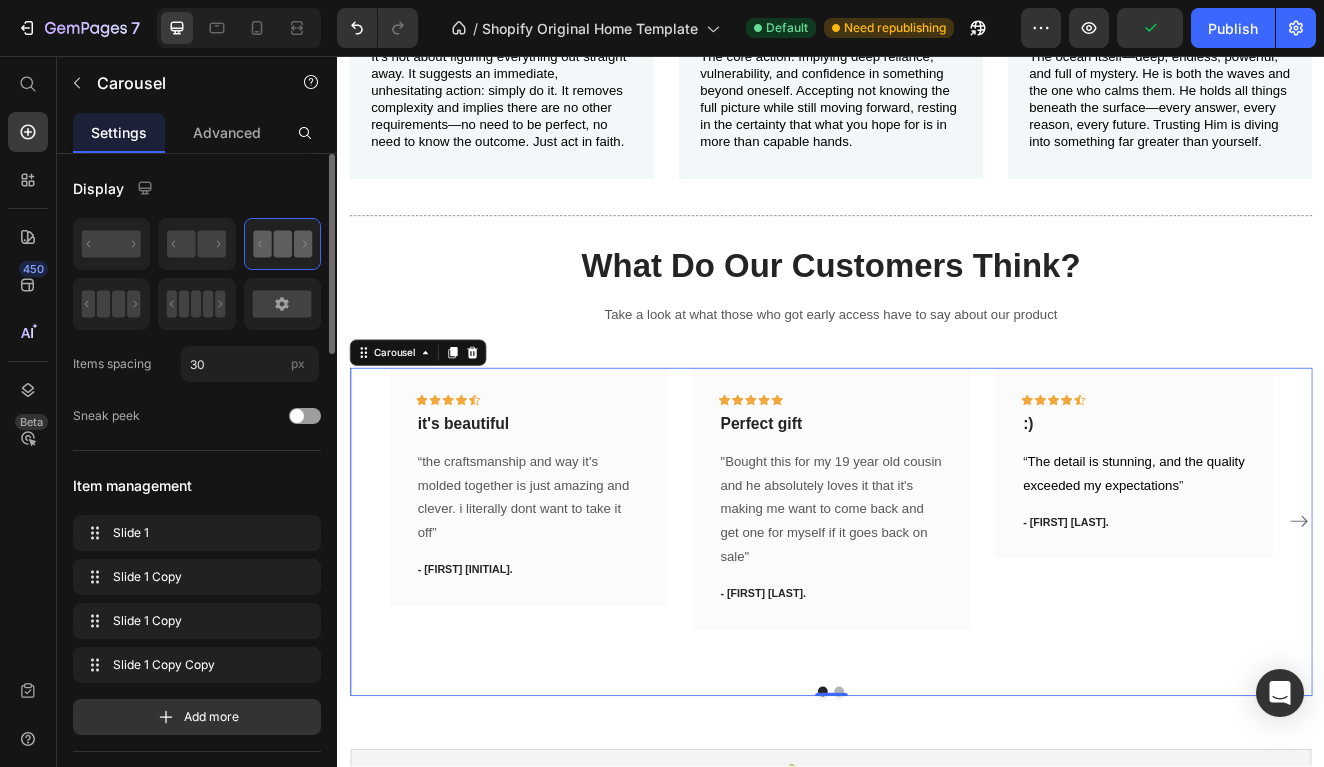 click 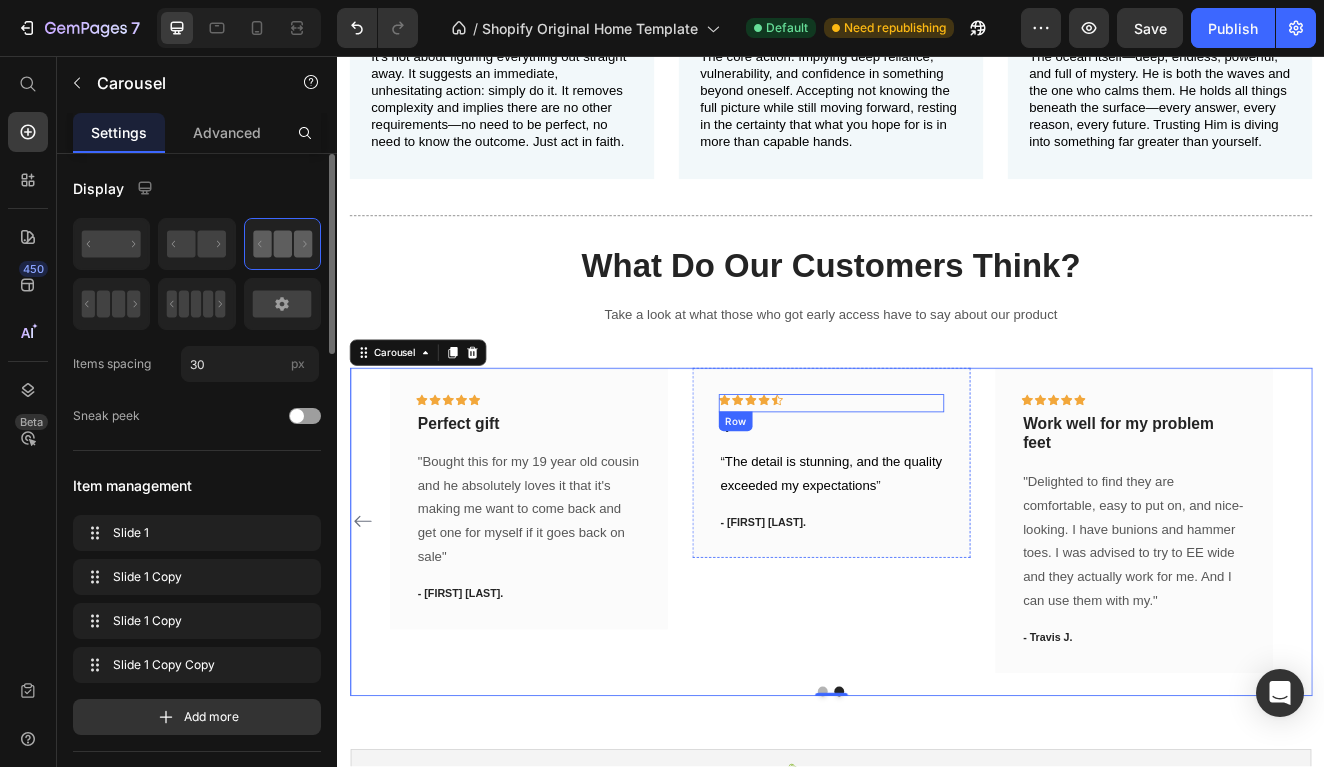 click on "Icon
Icon
Icon
Icon
Icon Row" at bounding box center (937, 479) 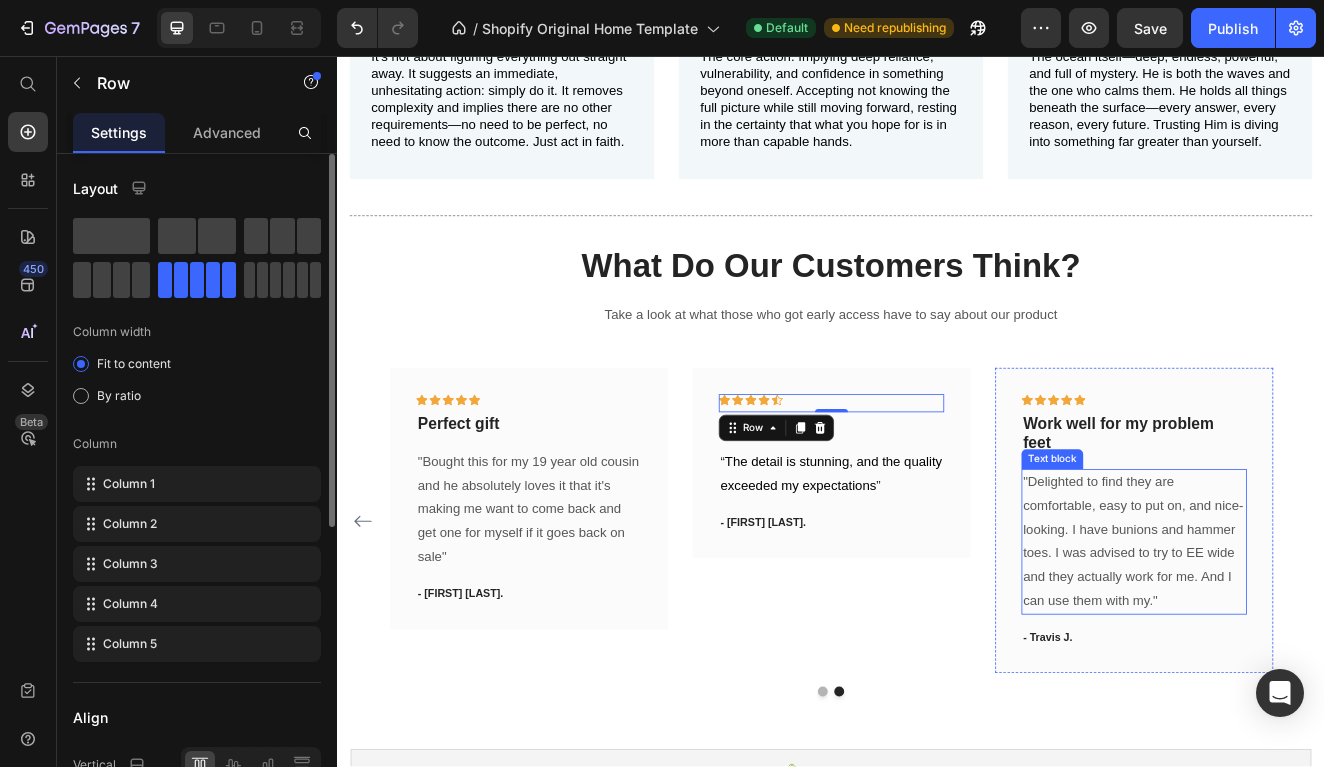 click on ""Delighted to find they are comfortable, easy to put on, and nice-looking. I have bunions and hammer toes. I was advised to try to EE wide and they actually work for me. And I can use them with my."" at bounding box center (1305, 647) 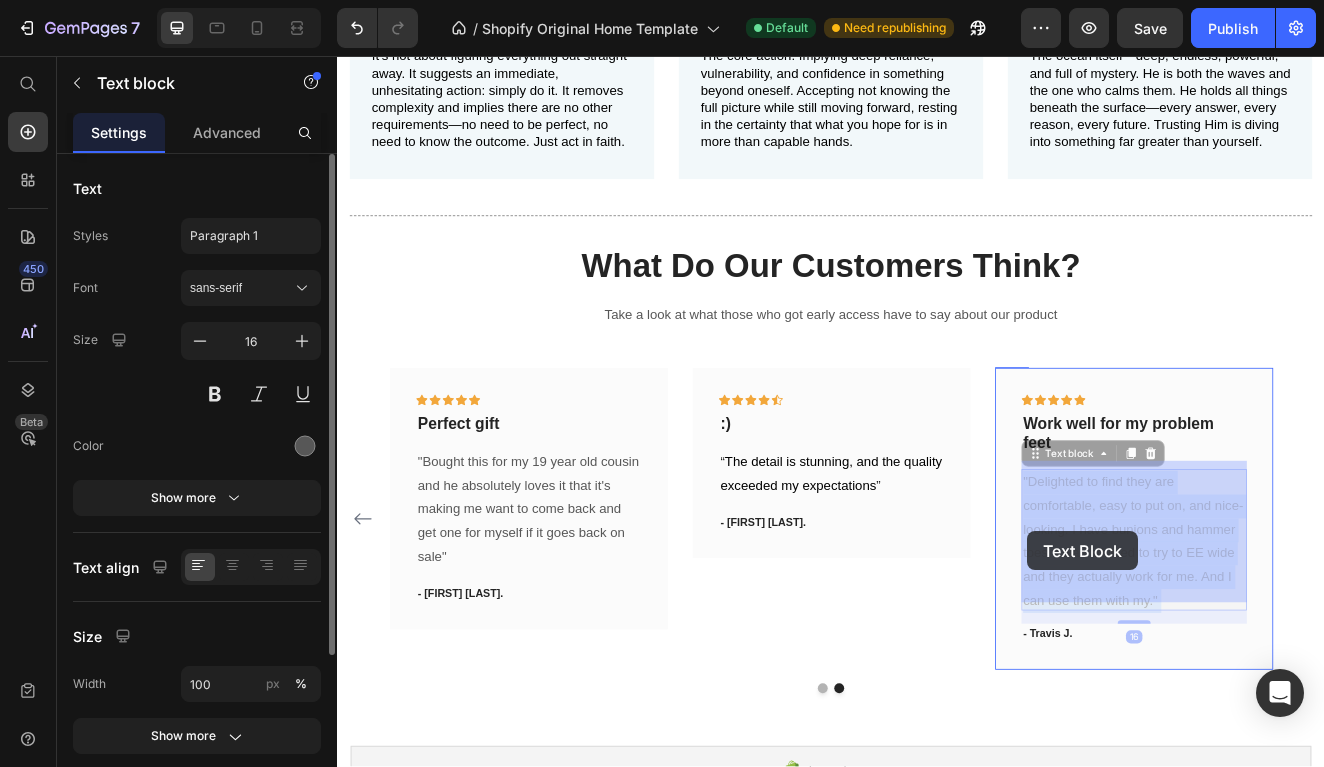 drag, startPoint x: 1339, startPoint y: 704, endPoint x: 1181, endPoint y: 627, distance: 175.76405 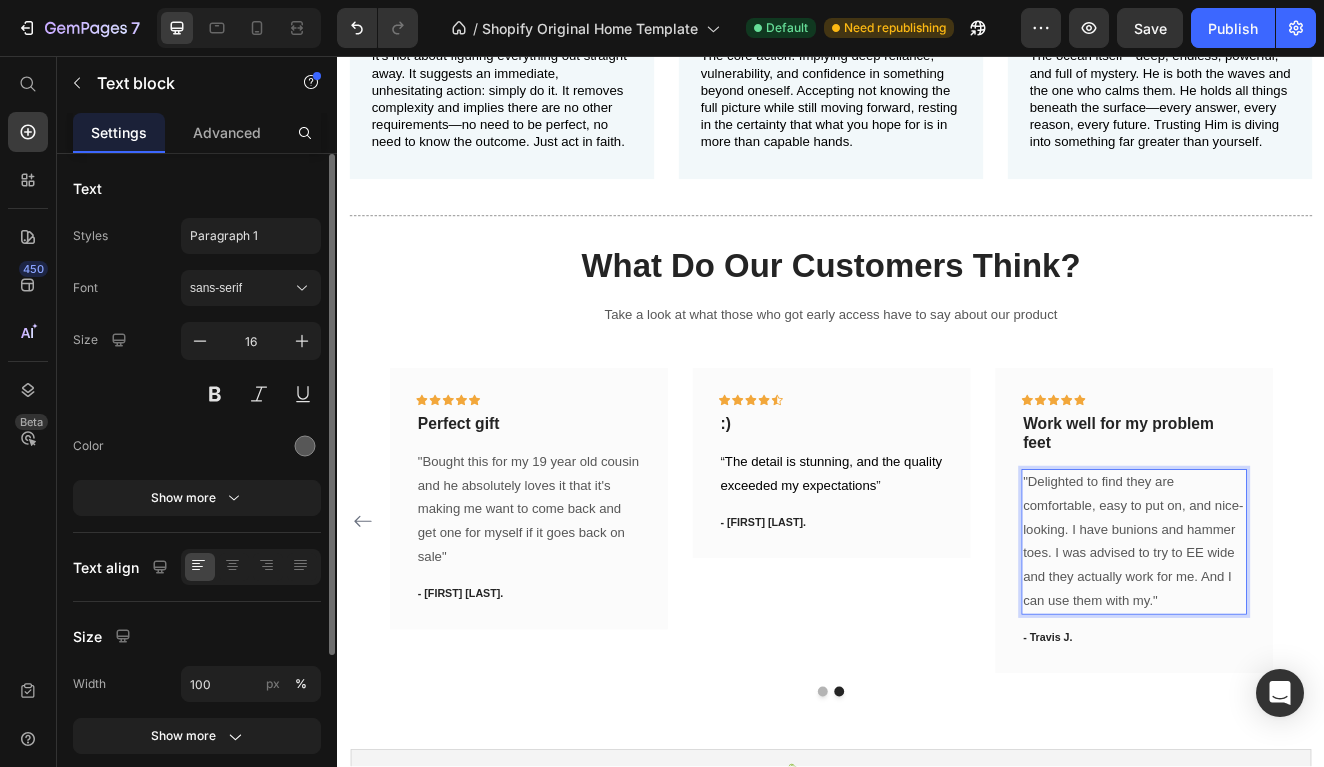 click on ""Delighted to find they are comfortable, easy to put on, and nice-looking. I have bunions and hammer toes. I was advised to try to EE wide and they actually work for me. And I can use them with my."" at bounding box center [1305, 647] 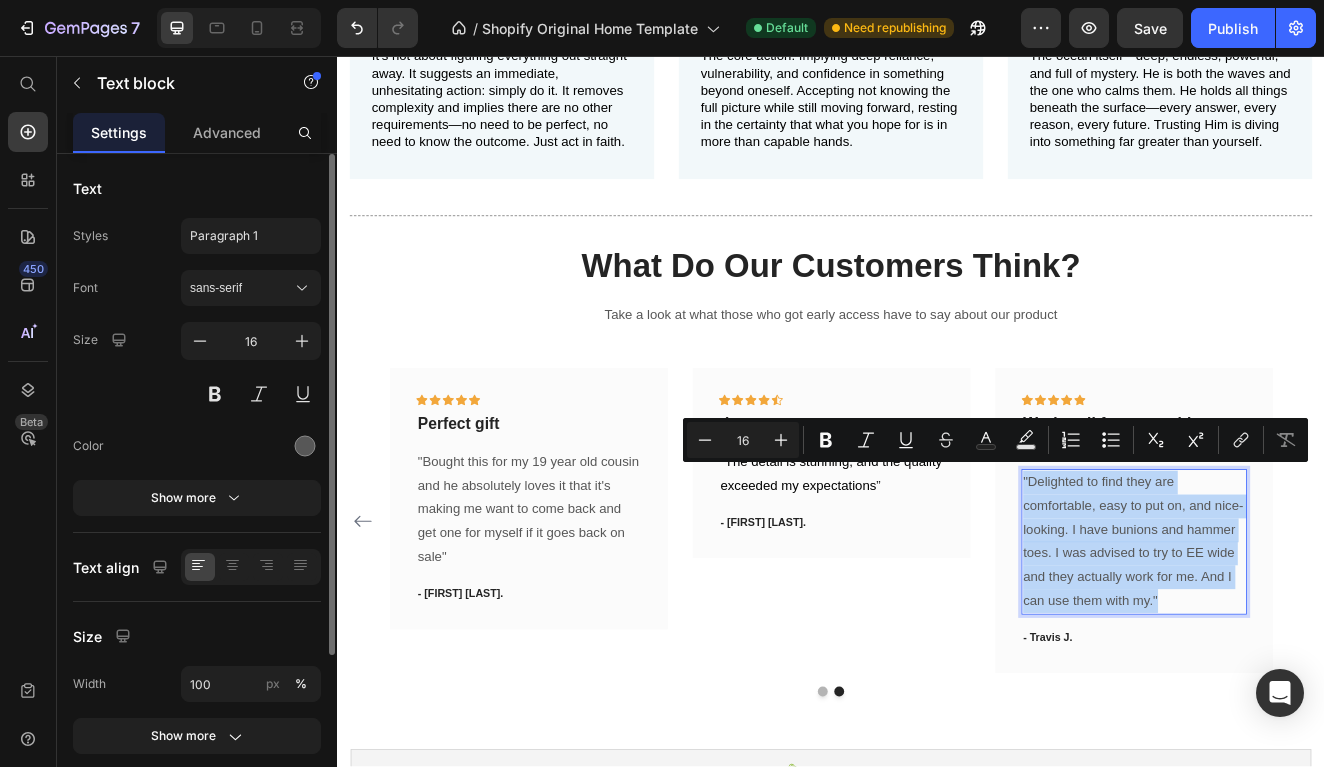 drag, startPoint x: 1336, startPoint y: 706, endPoint x: 1169, endPoint y: 564, distance: 219.20995 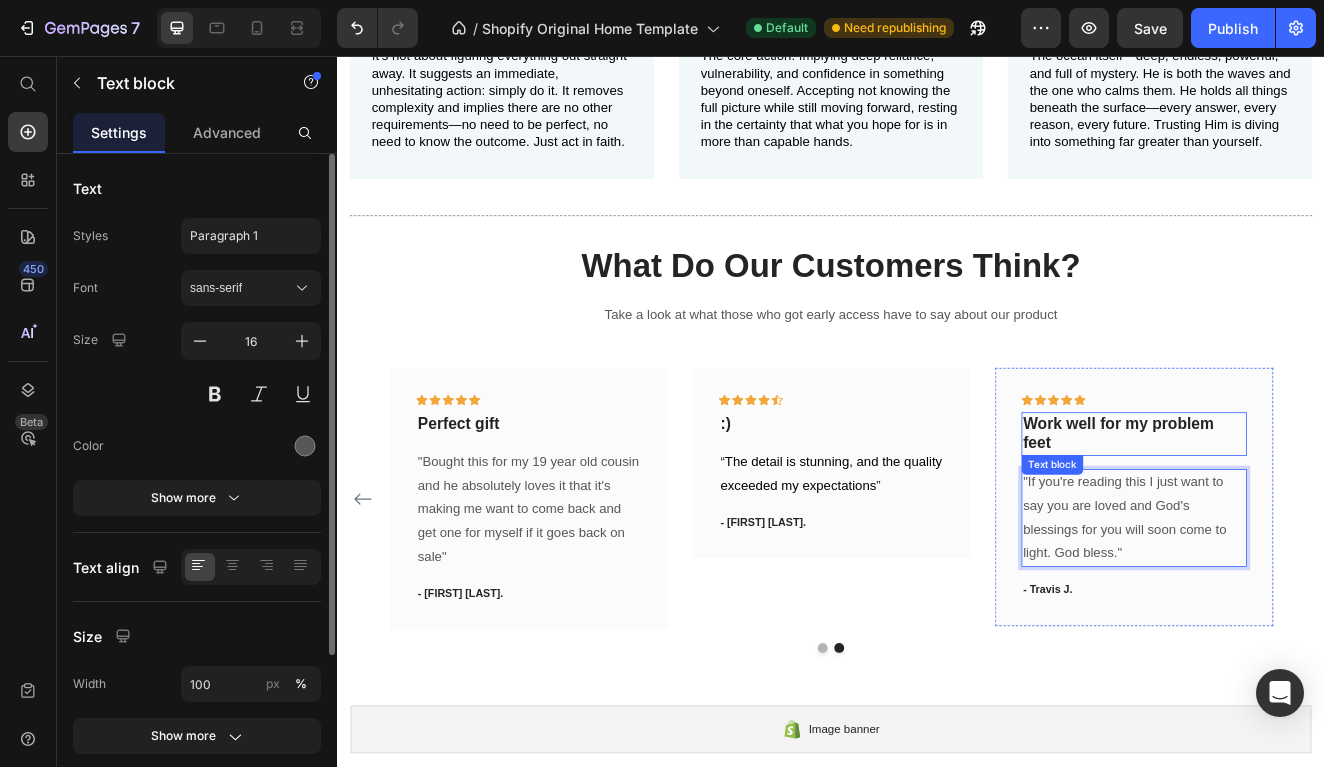 click on "Work well for my problem feet" at bounding box center [1305, 516] 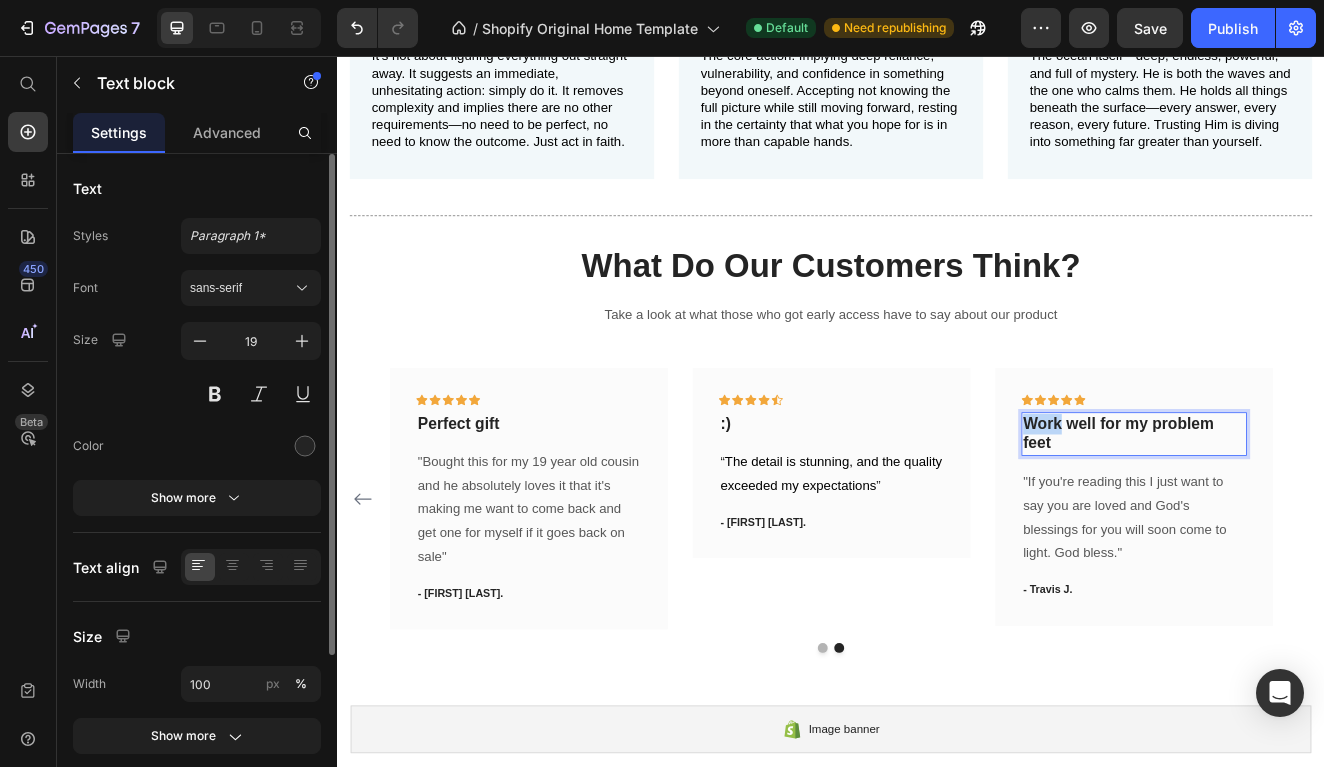 click on "Work well for my problem feet" at bounding box center [1305, 516] 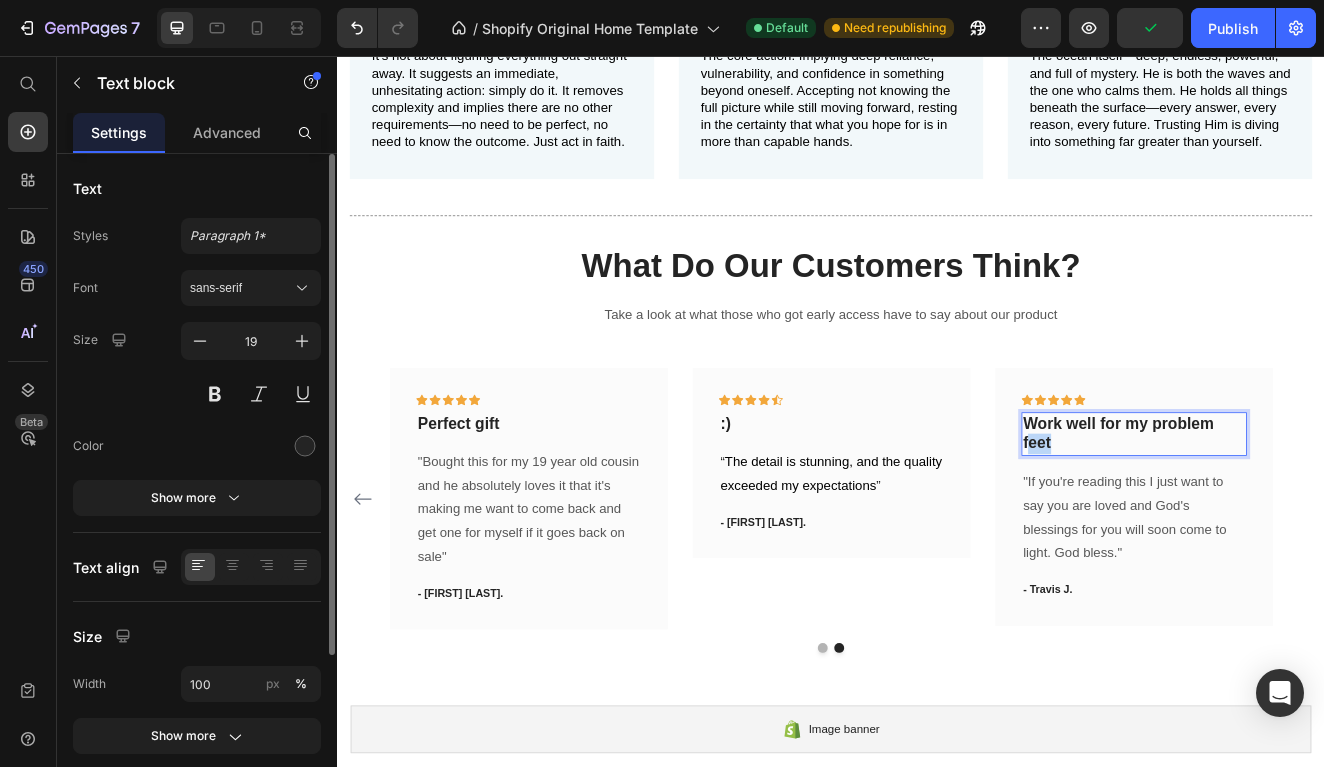 drag, startPoint x: 1214, startPoint y: 518, endPoint x: 1173, endPoint y: 517, distance: 41.01219 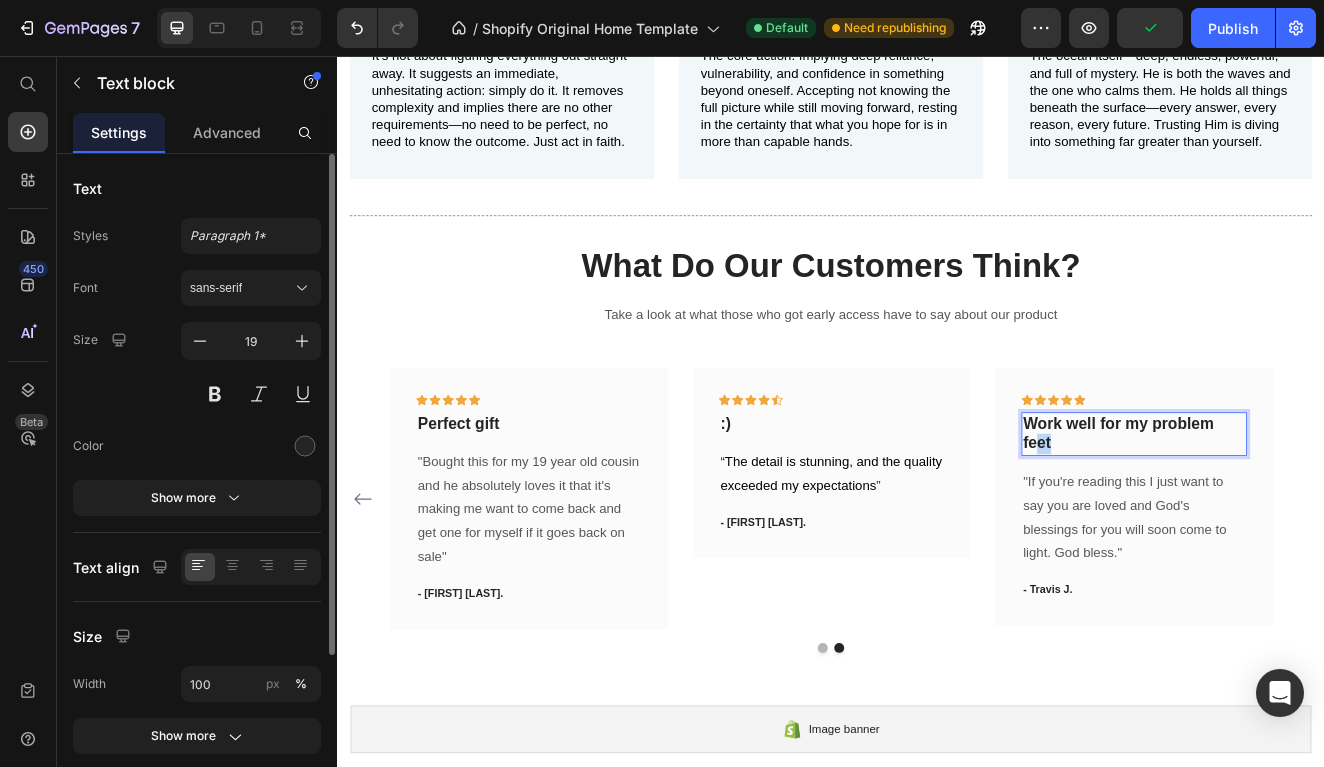 drag, startPoint x: 1228, startPoint y: 520, endPoint x: 1182, endPoint y: 507, distance: 47.801674 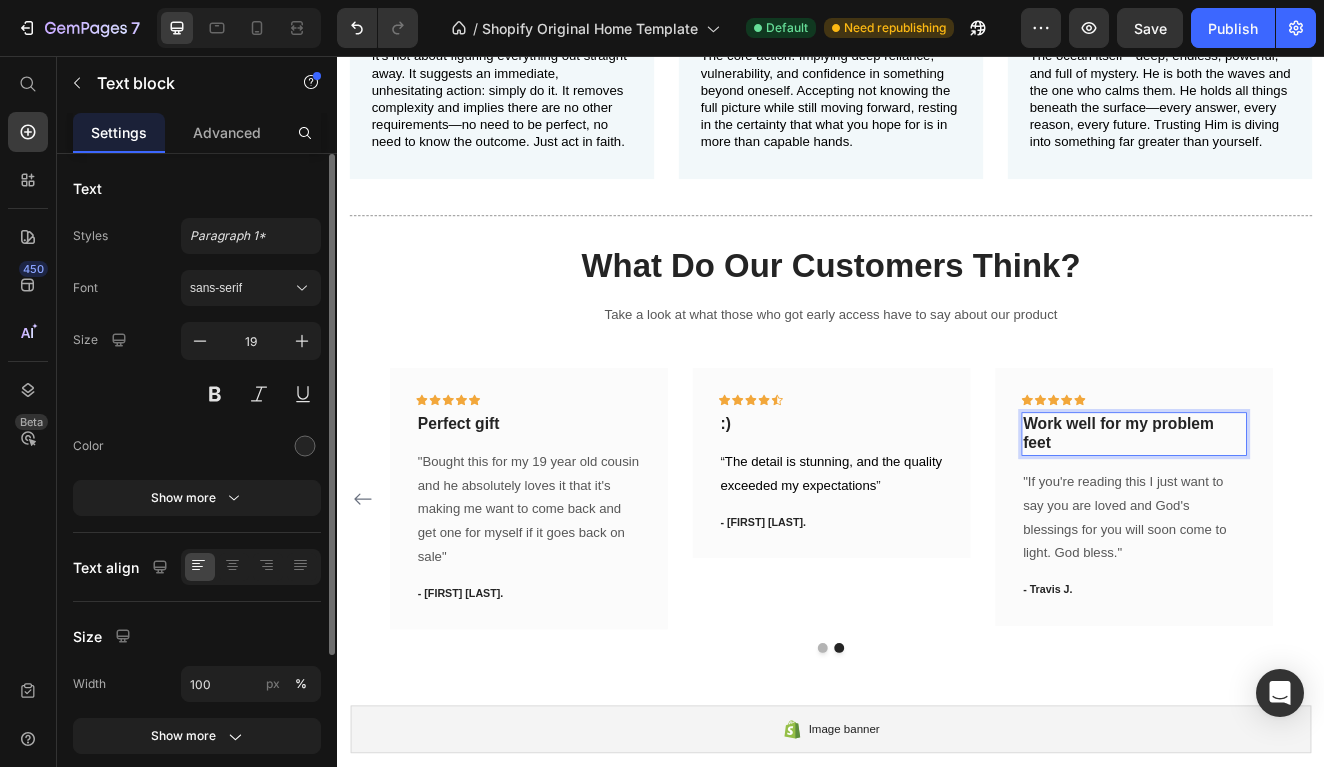 click on "Work well for my problem feet" at bounding box center (1305, 516) 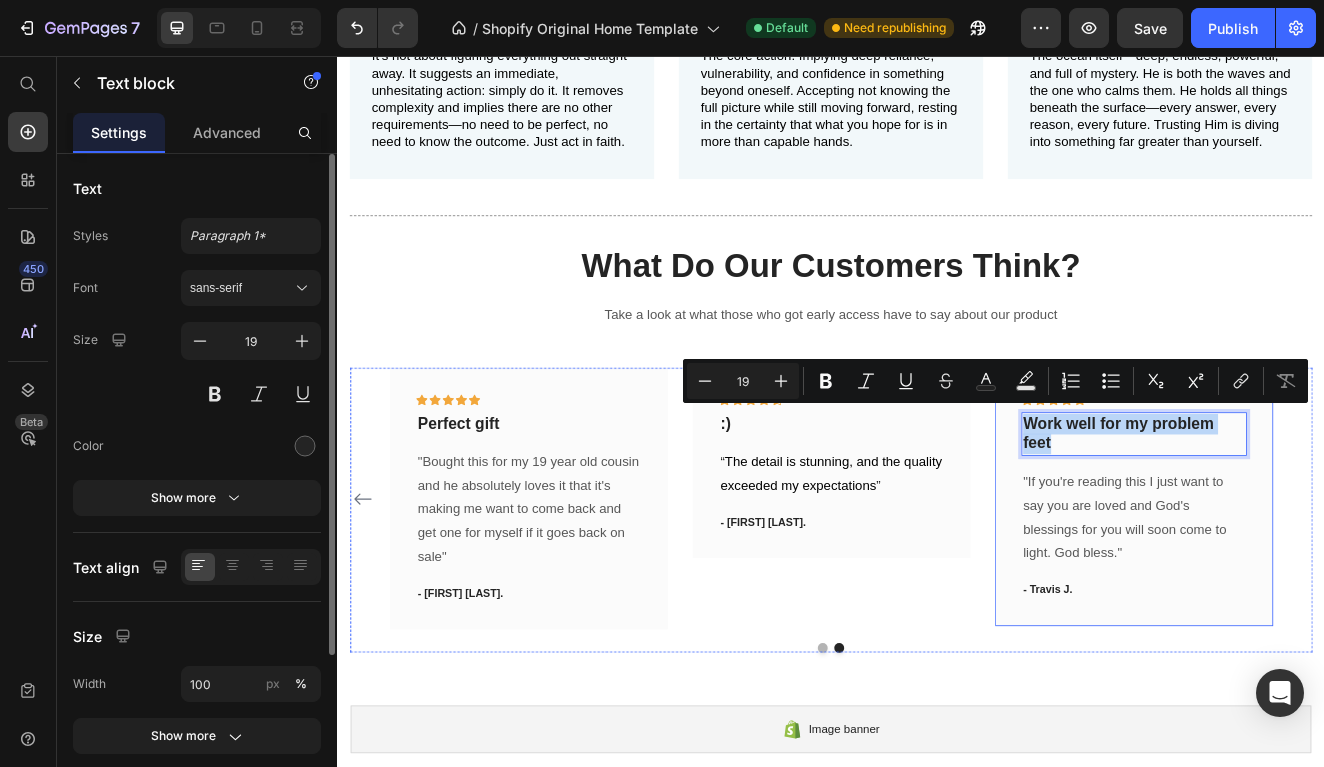 drag, startPoint x: 1227, startPoint y: 514, endPoint x: 1164, endPoint y: 485, distance: 69.354164 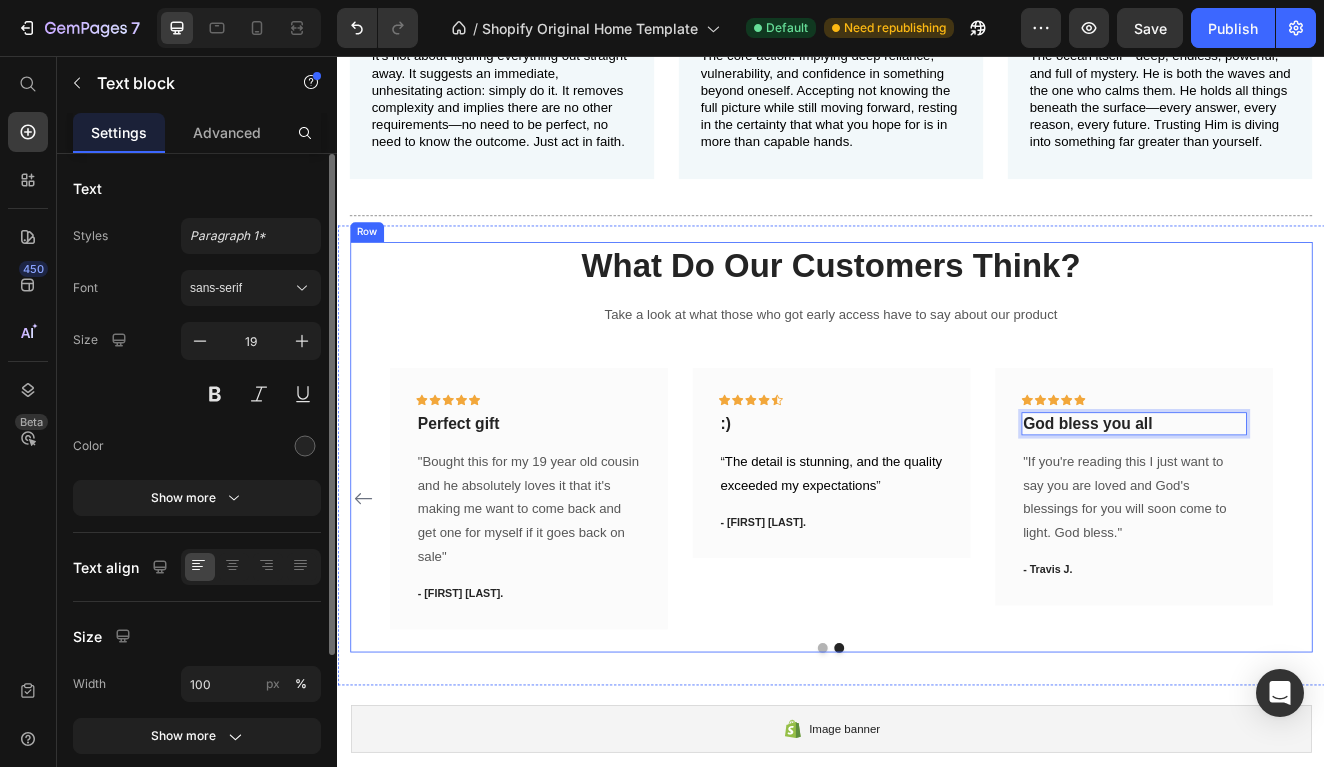 click on "What Do Our Customers Think? Heading Take a look at what those who got early access have to say about our product Text block
Icon
Icon
Icon
Icon
Icon Row it's beautiful Text block “the craftsmanship and way it's molded together is just amazing and clever. i literally dont want to take it off” Text block - [FIRST] [INITIAL]. Text block Row
Icon
Icon
Icon
Icon
Icon Row Perfect gift Text block "Bought this for my 19 year old cousin and he absolutely loves it that it's making me want to come back and get one for myself if it goes back on sale" Text block - [FIRST] [INITIAL]. Text block Row
Icon
Icon
Icon
Icon
Icon Row :) Text block “ The detail is stunning, and the quality exceeded my expectations ” Text block - [FIRST] [LAST].  Text block Row
Icon Icon Icon" at bounding box center [937, 532] 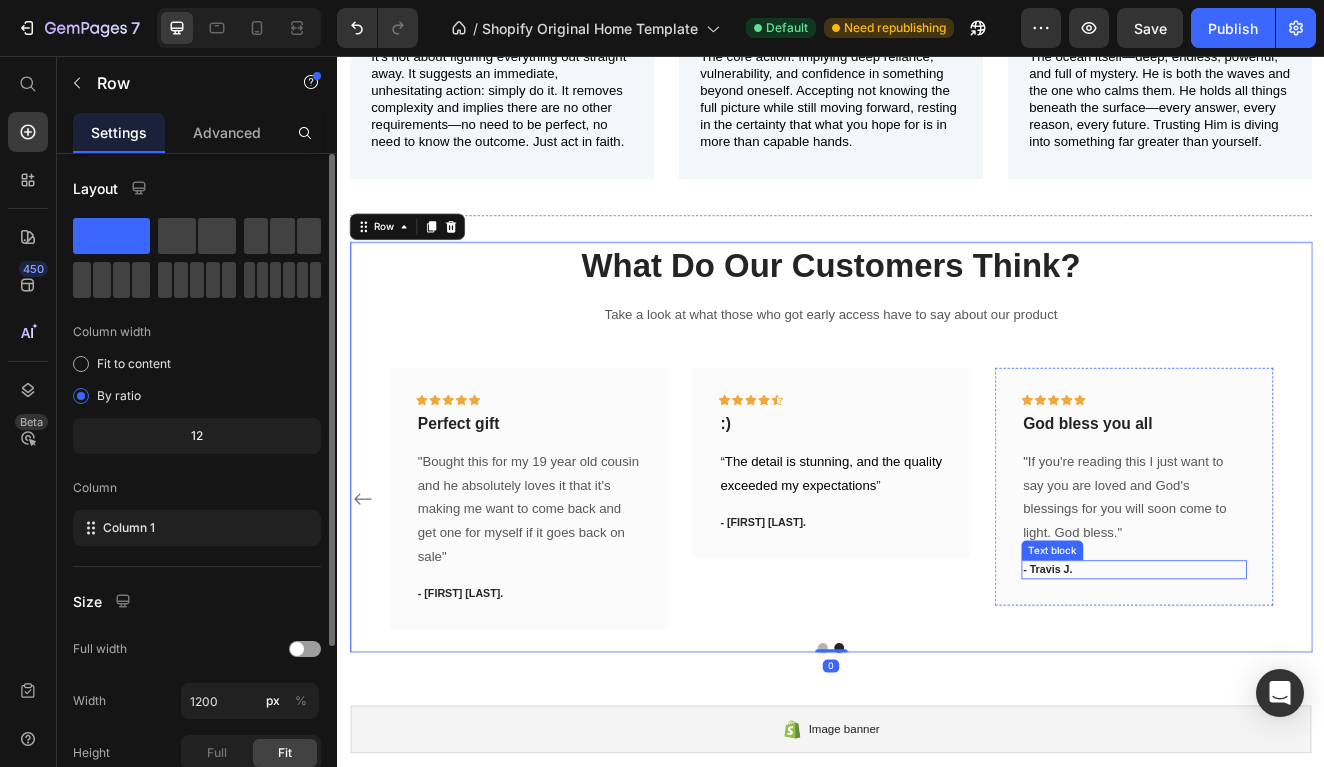 click on "- Travis J." at bounding box center [1305, 682] 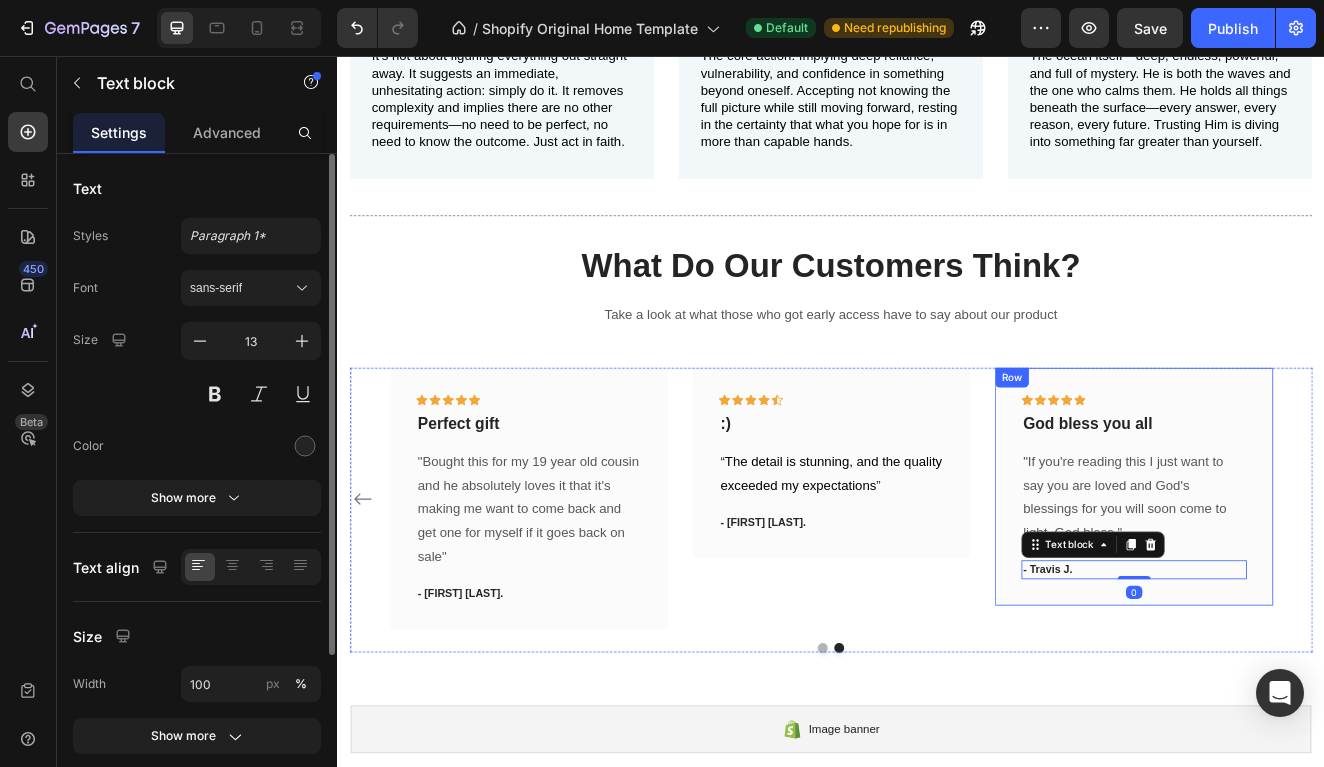 click on "Icon
Icon
Icon
Icon
Icon Row God bless you all Text block "If you're reading this I just want to say you are loved and God's blessings for you will soon come to light. God bless." Text block - [FIRST] [LAST]. Text block   0 Row" at bounding box center (1305, 580) 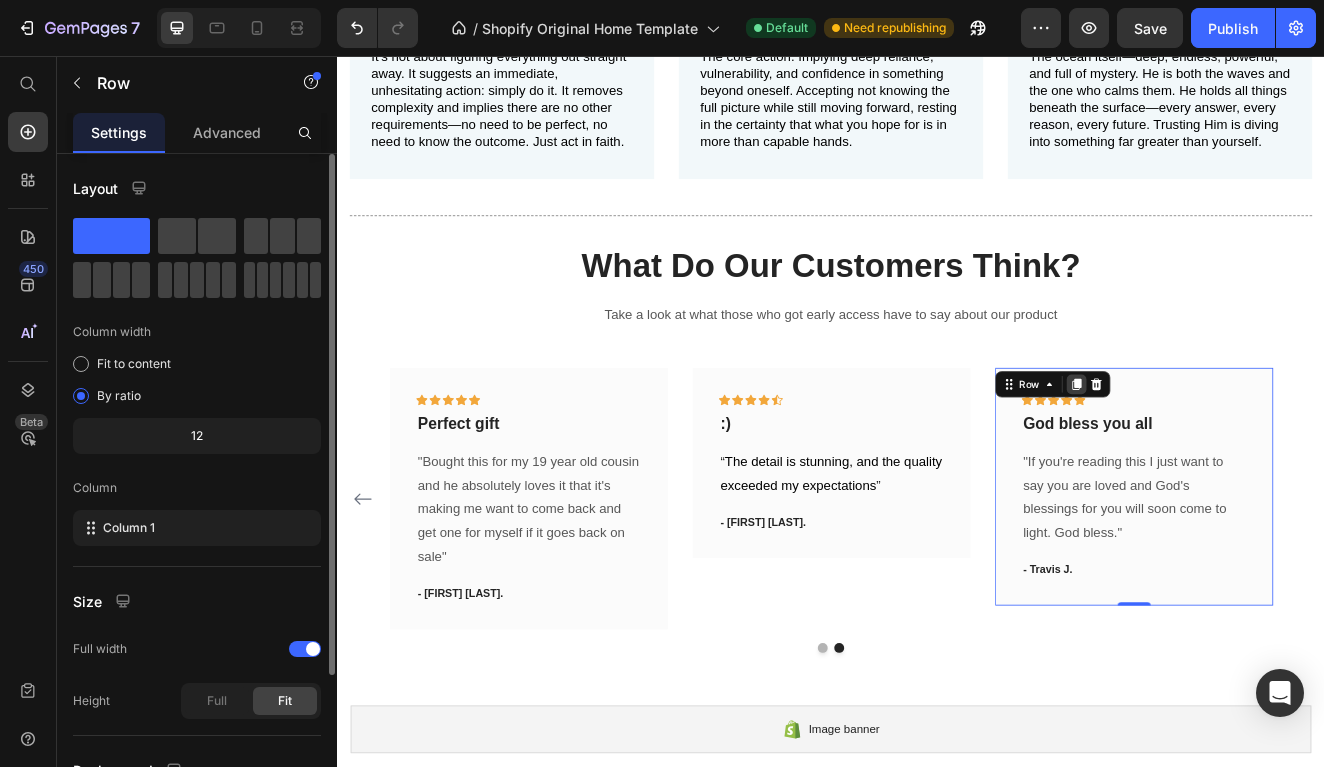 click 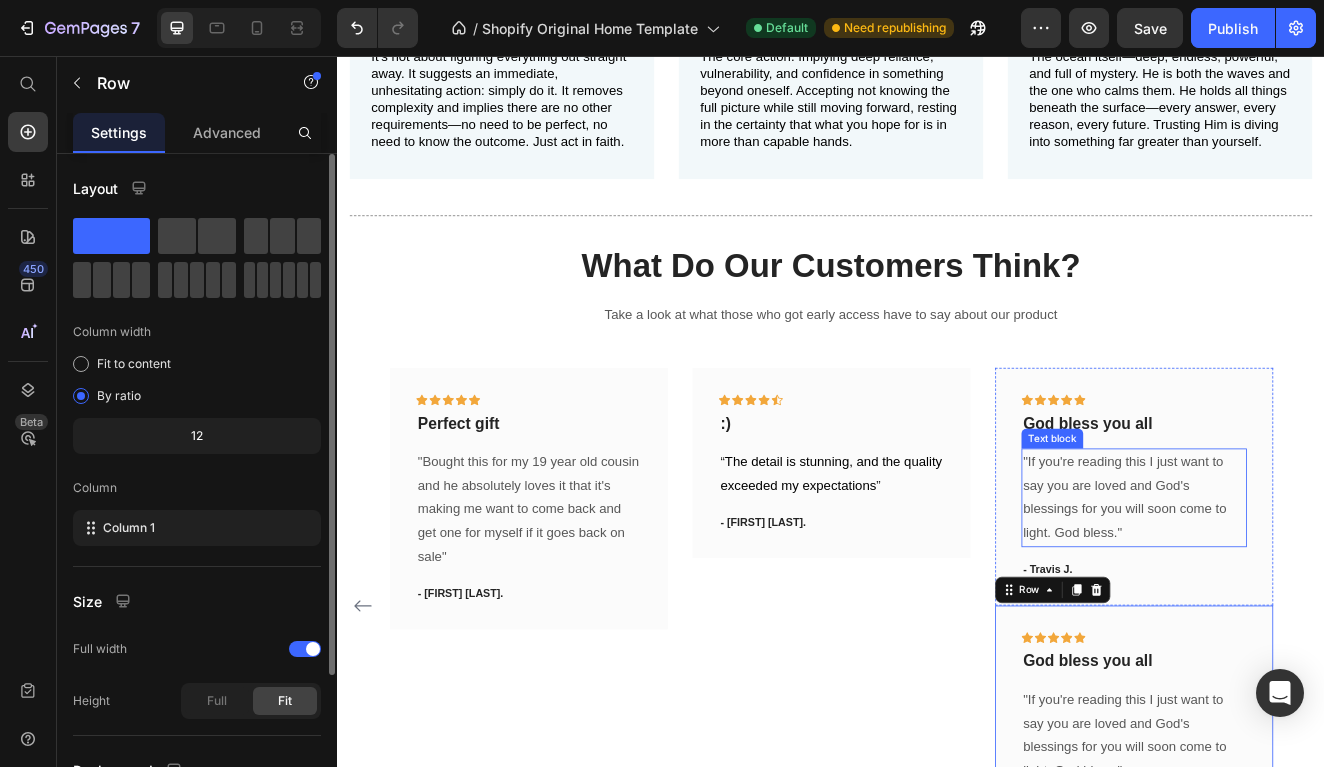 scroll, scrollTop: 896, scrollLeft: 0, axis: vertical 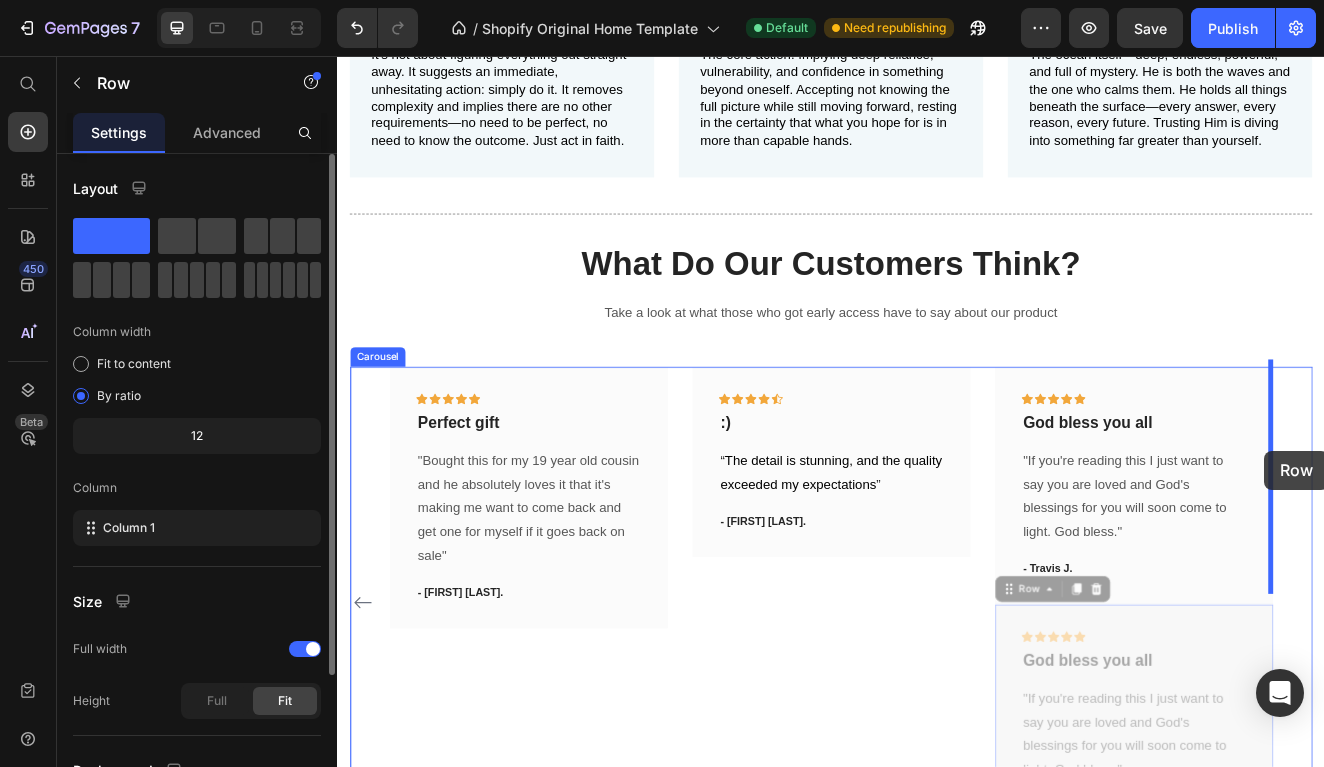drag, startPoint x: 1148, startPoint y: 694, endPoint x: 1466, endPoint y: 536, distance: 355.0887 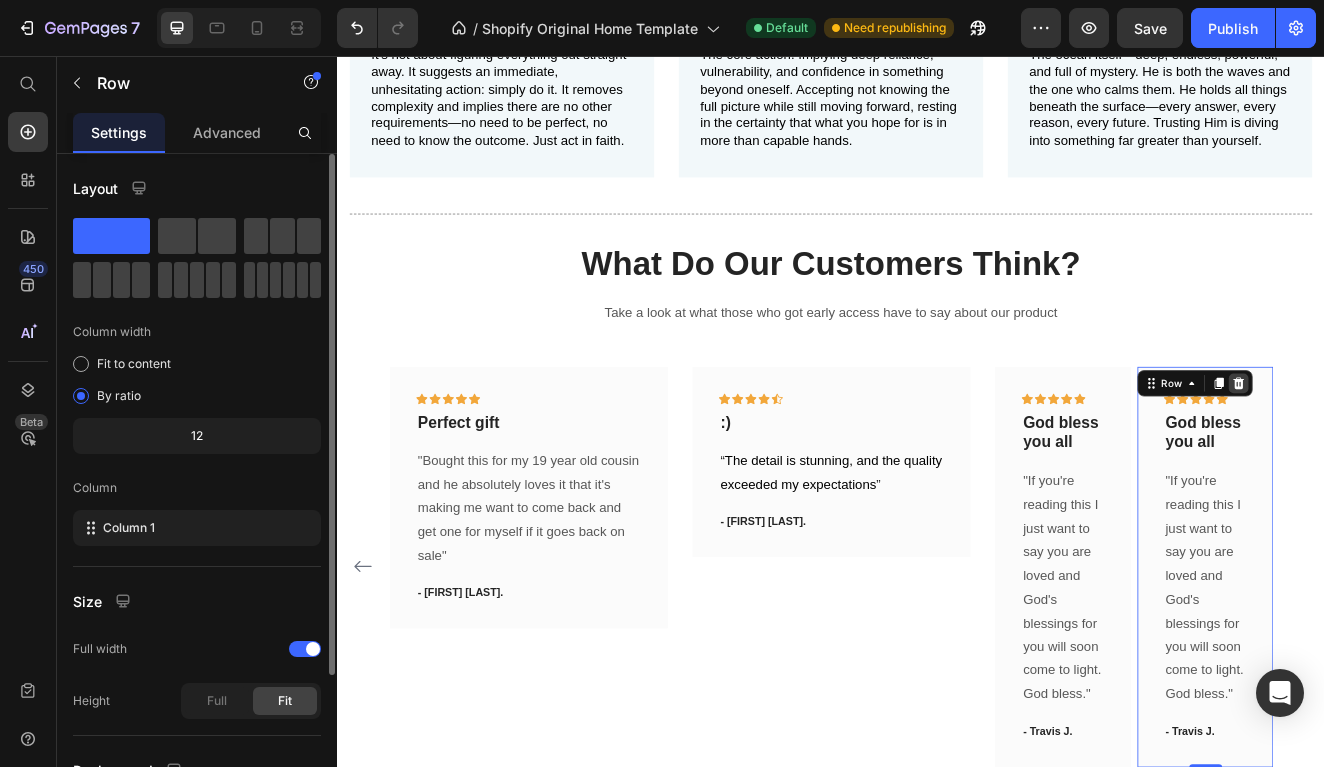 click 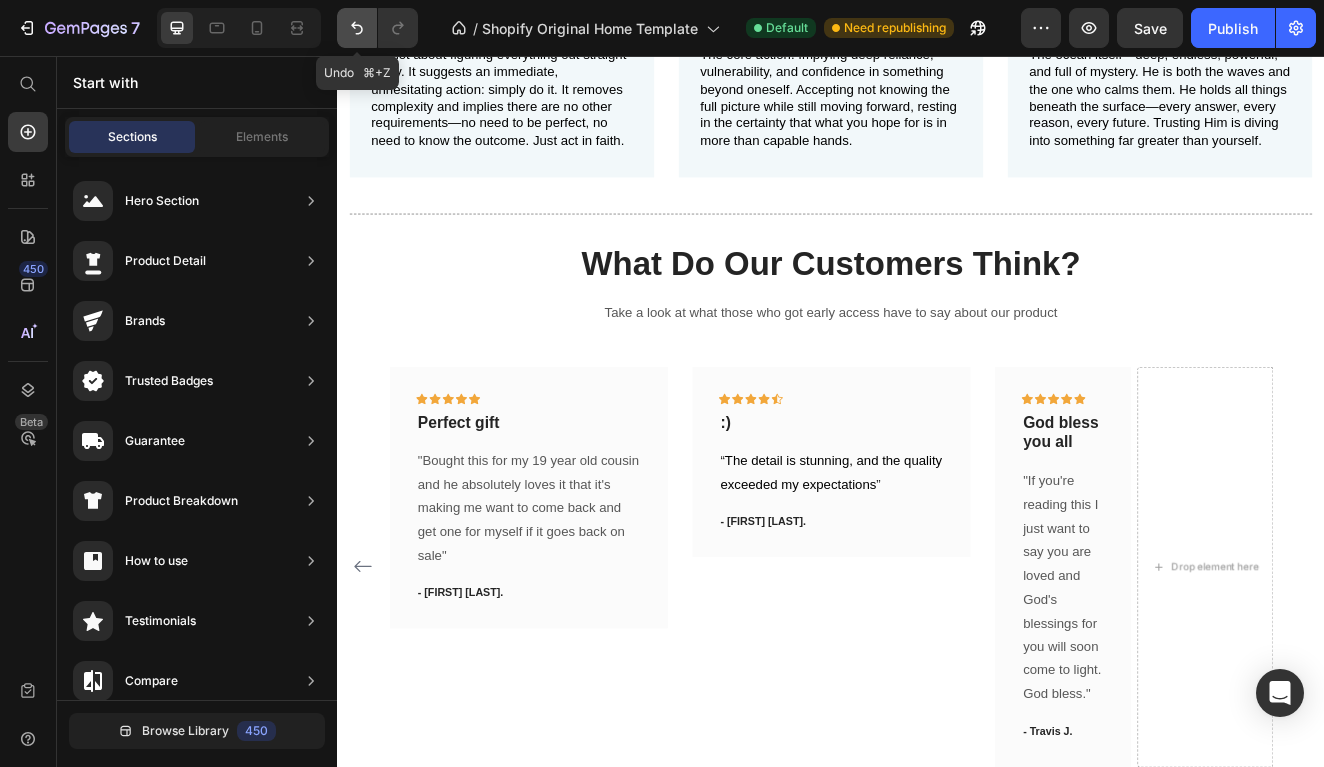 click 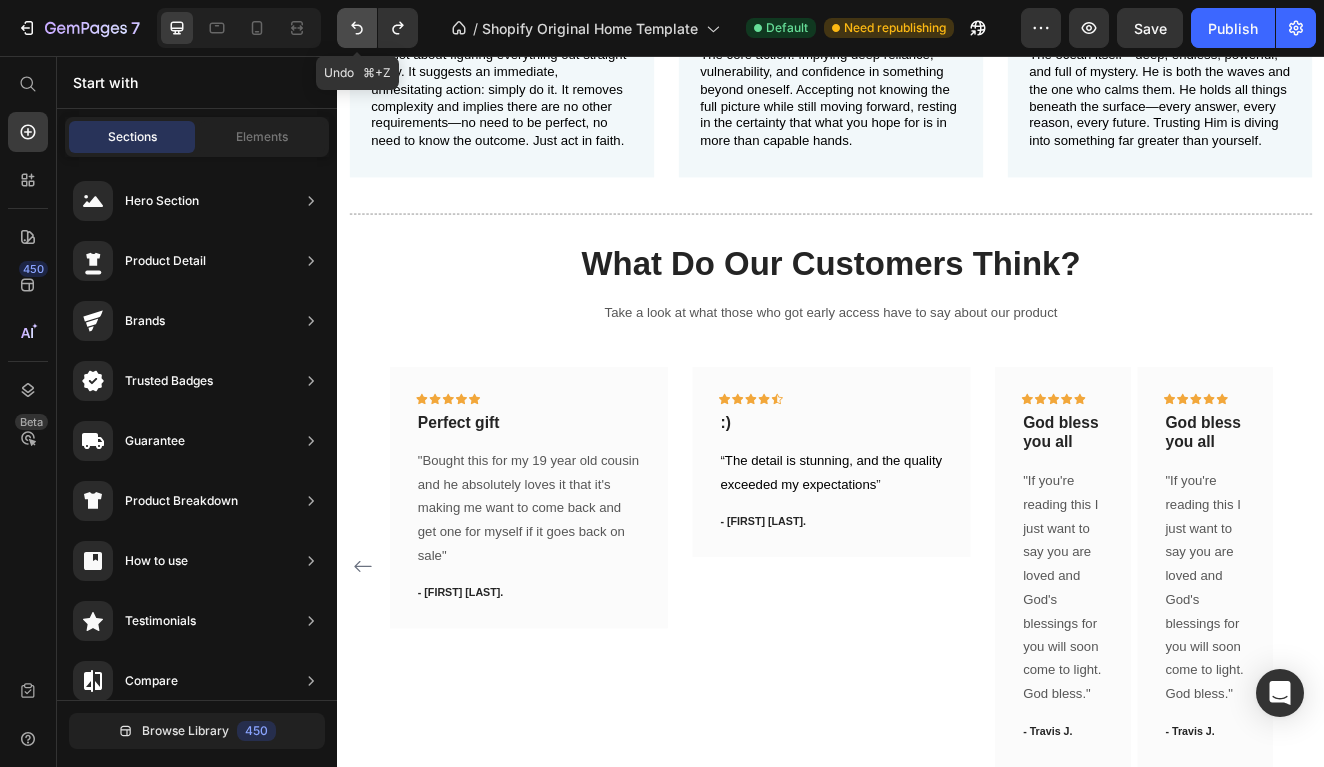 click 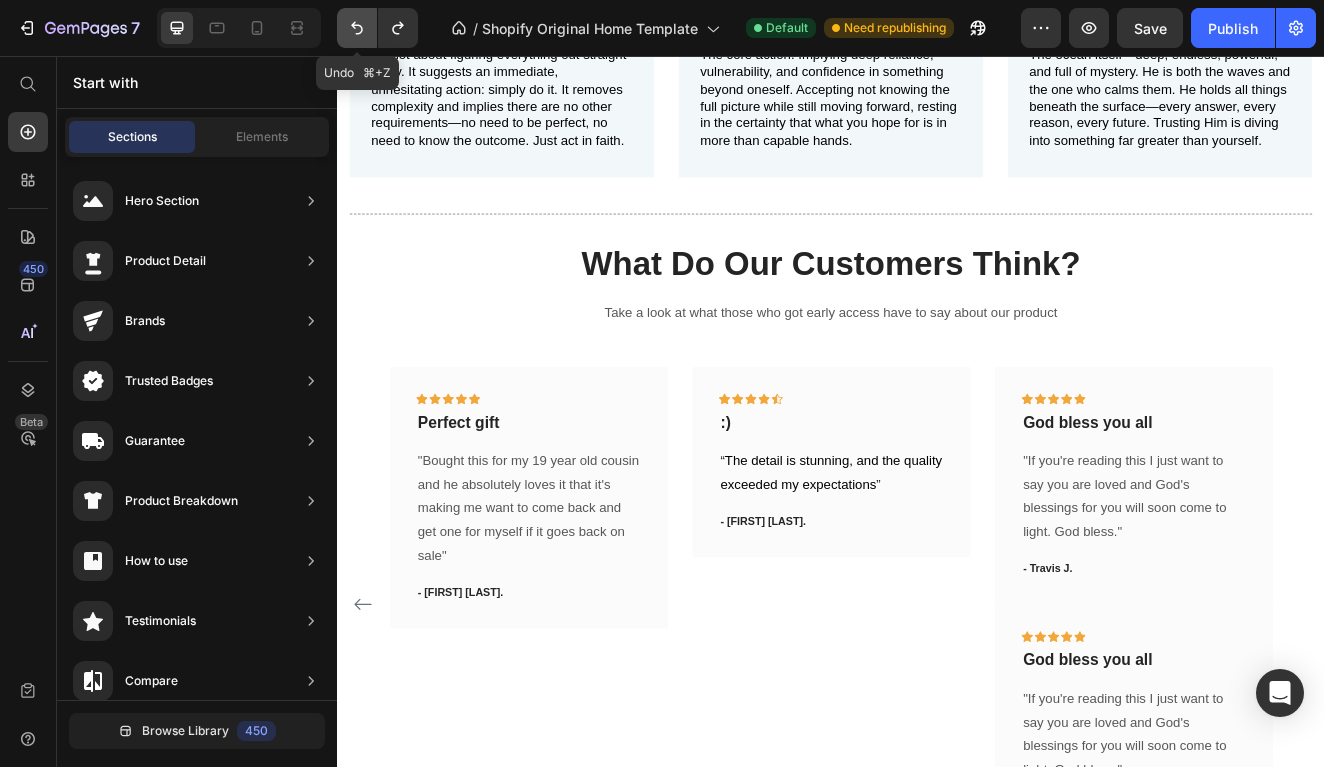 click 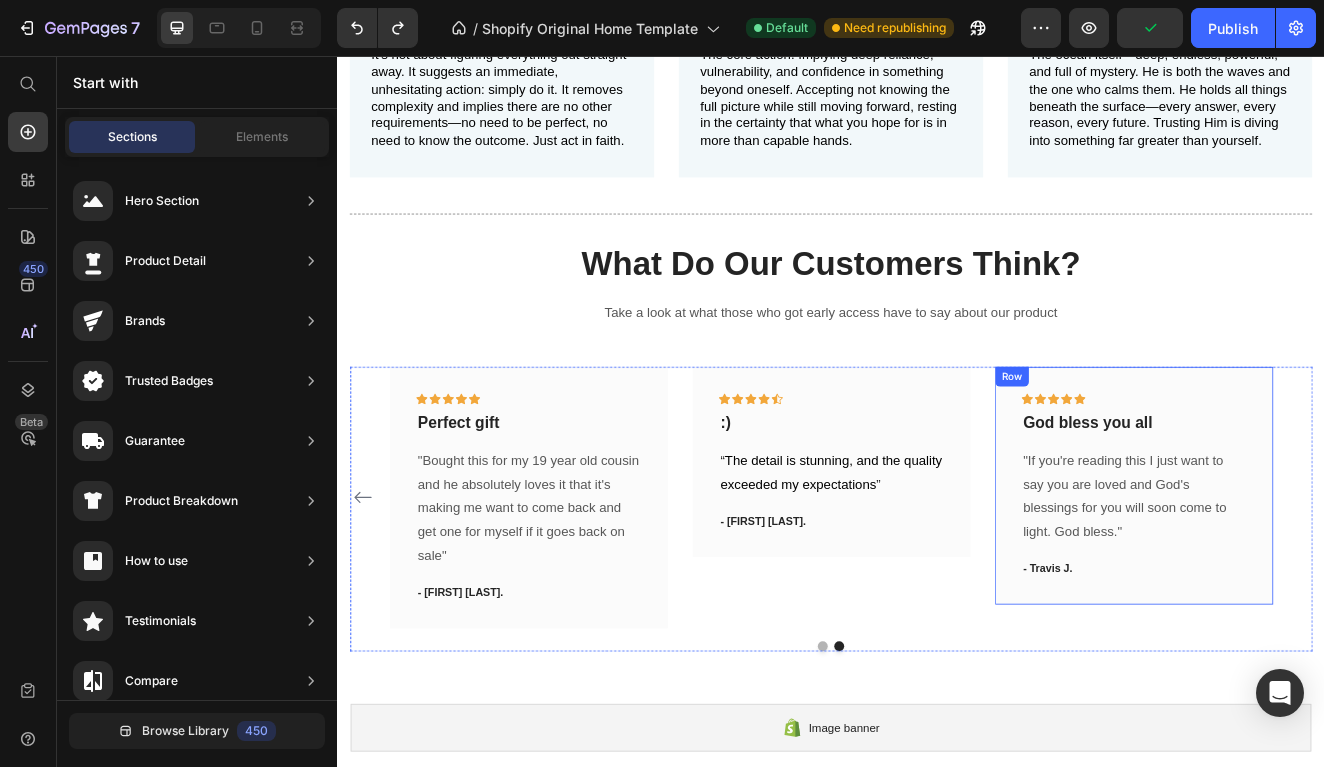 scroll, scrollTop: 899, scrollLeft: 0, axis: vertical 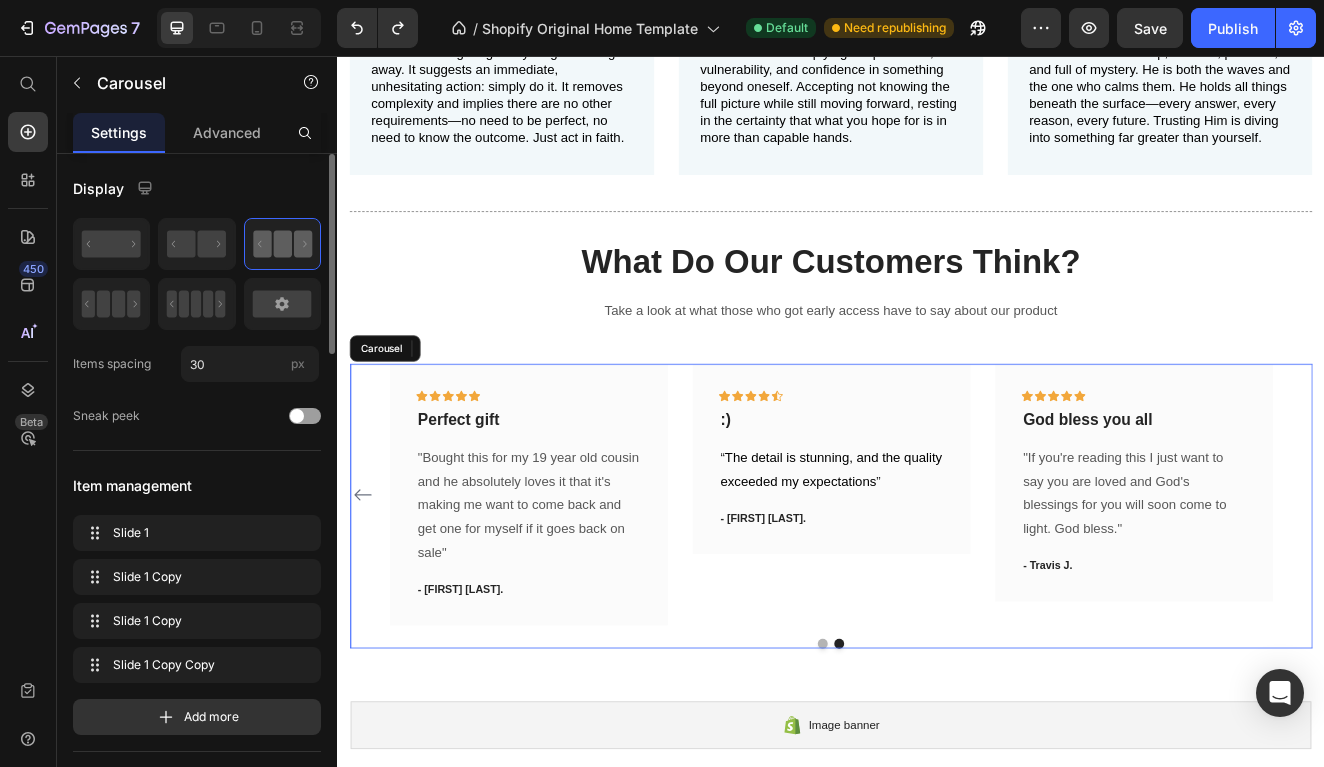 click 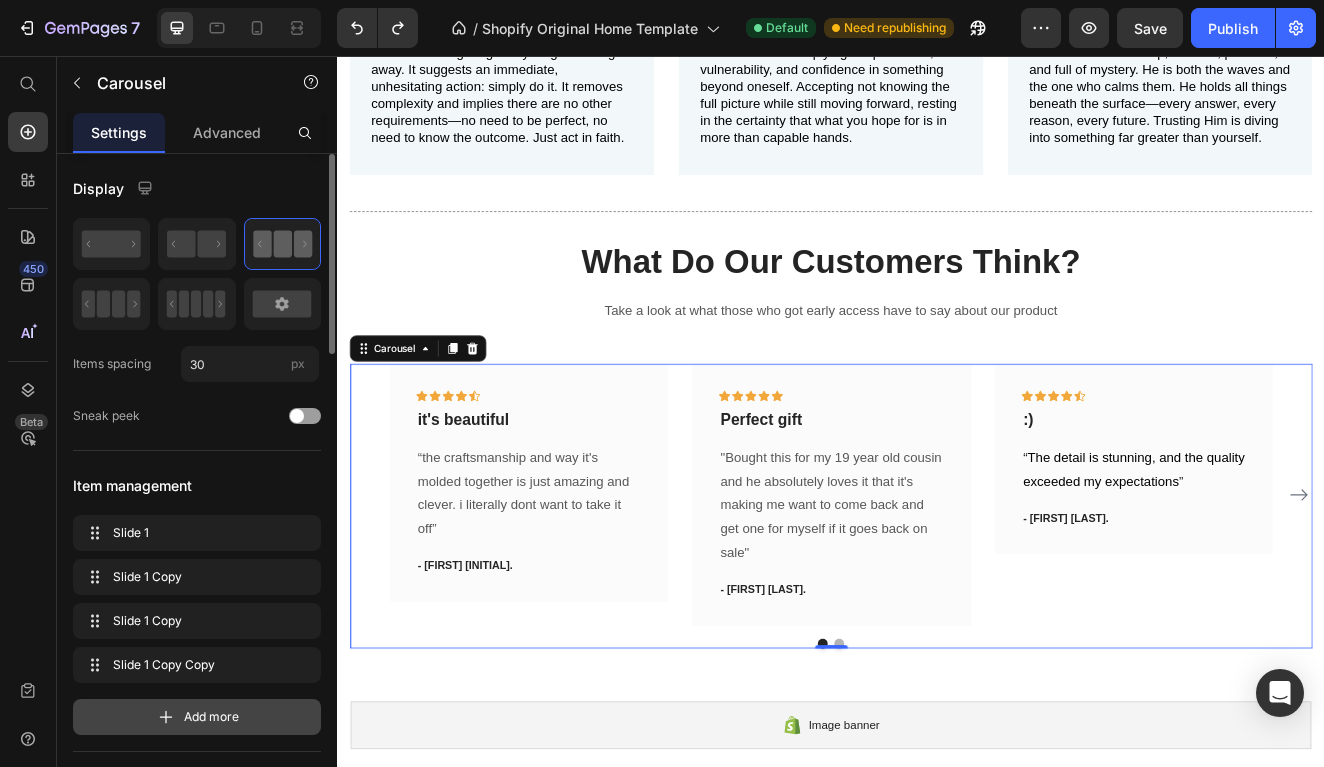 click on "Add more" at bounding box center (211, 717) 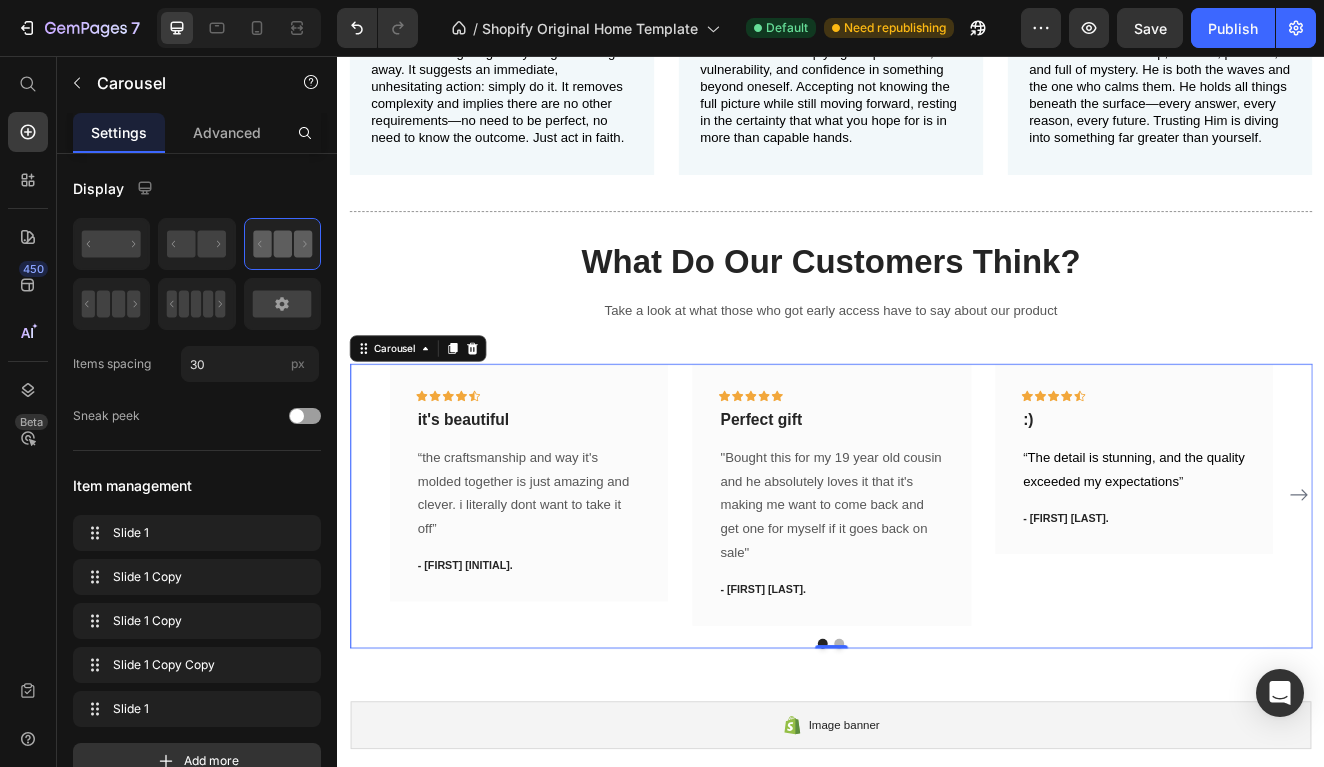 click 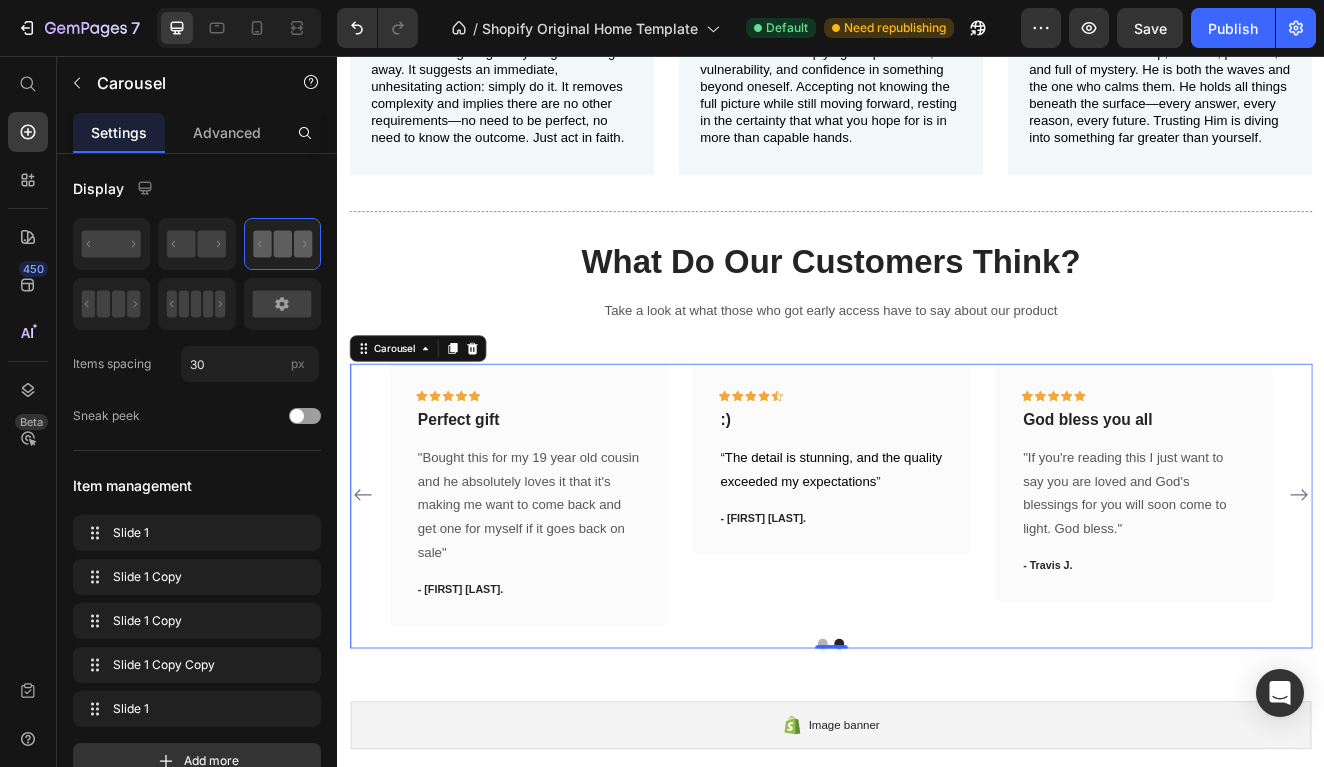click 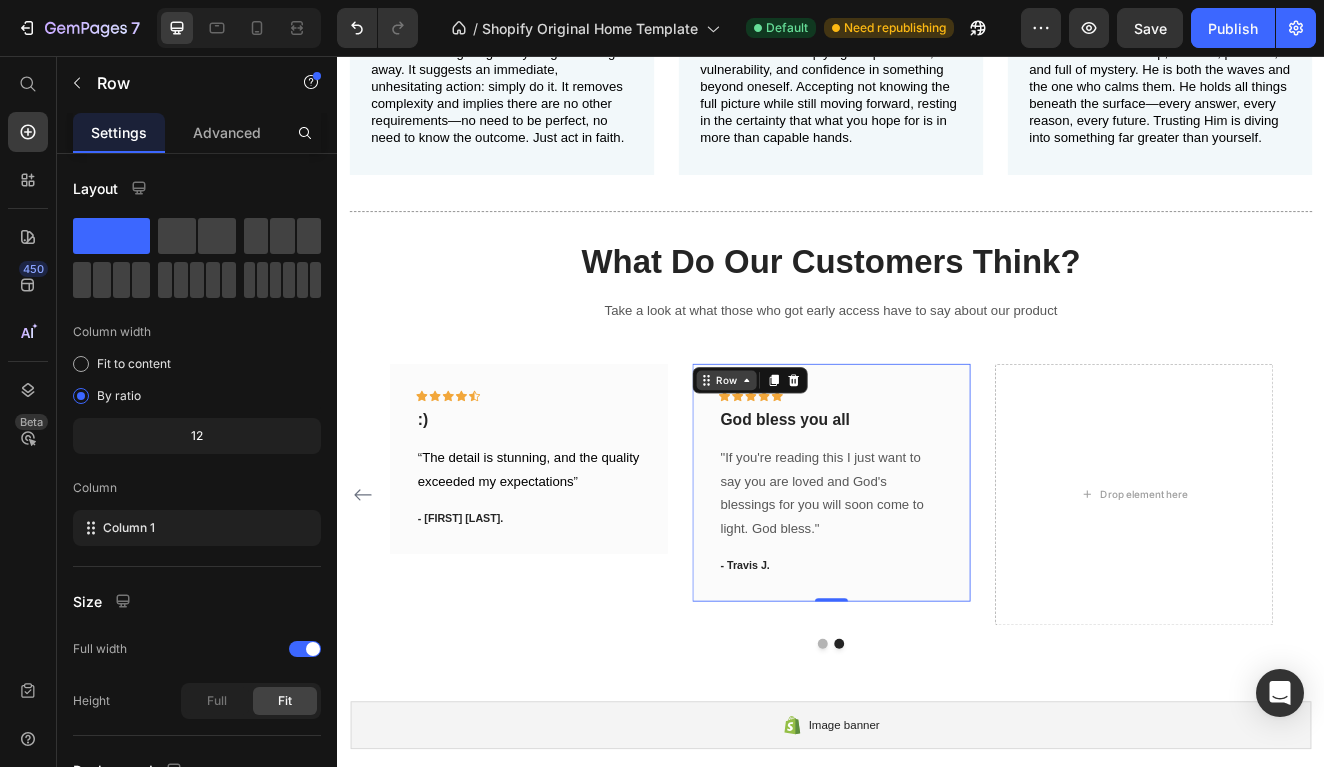 click on "Row" at bounding box center [809, 451] 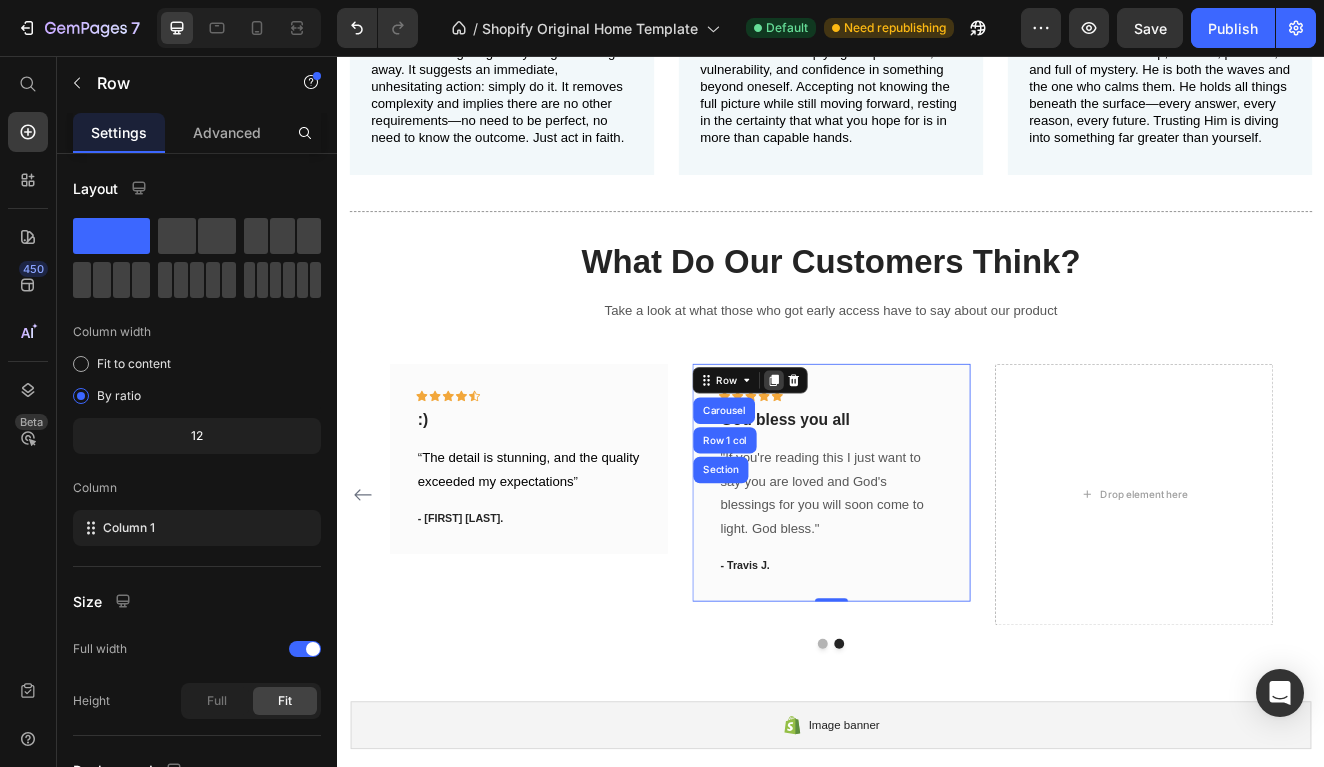 click 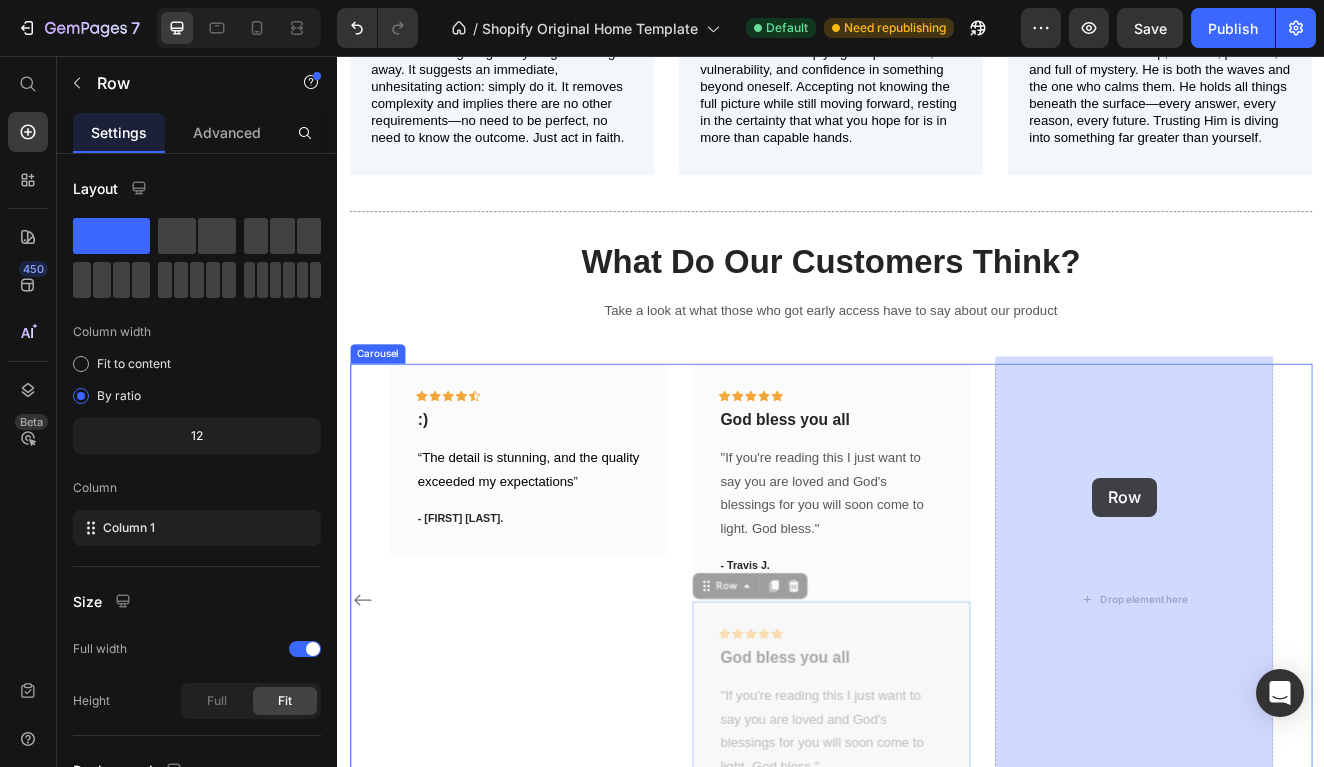 drag, startPoint x: 790, startPoint y: 696, endPoint x: 1260, endPoint y: 564, distance: 488.1844 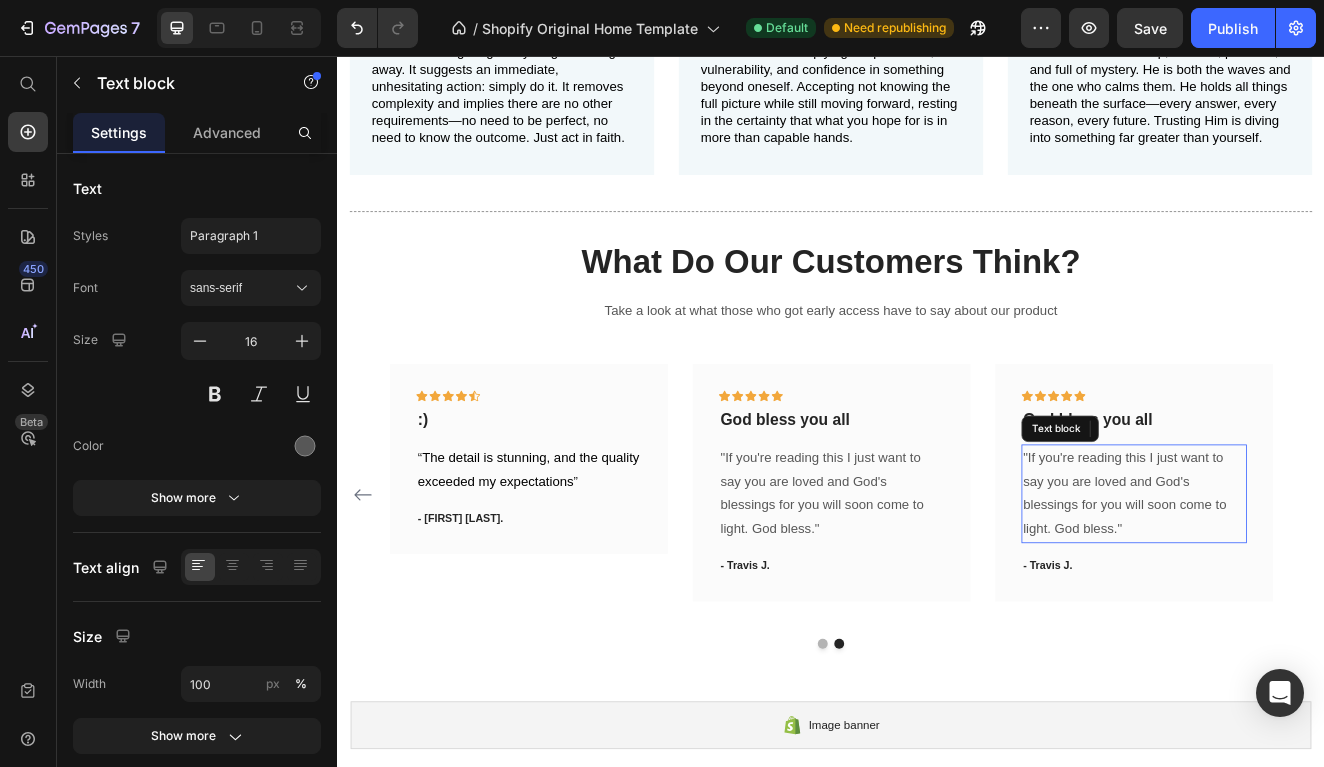 click on ""If you're reading this I just want to say you are loved and God's blessings for you will soon come to light. God bless."" at bounding box center (1305, 588) 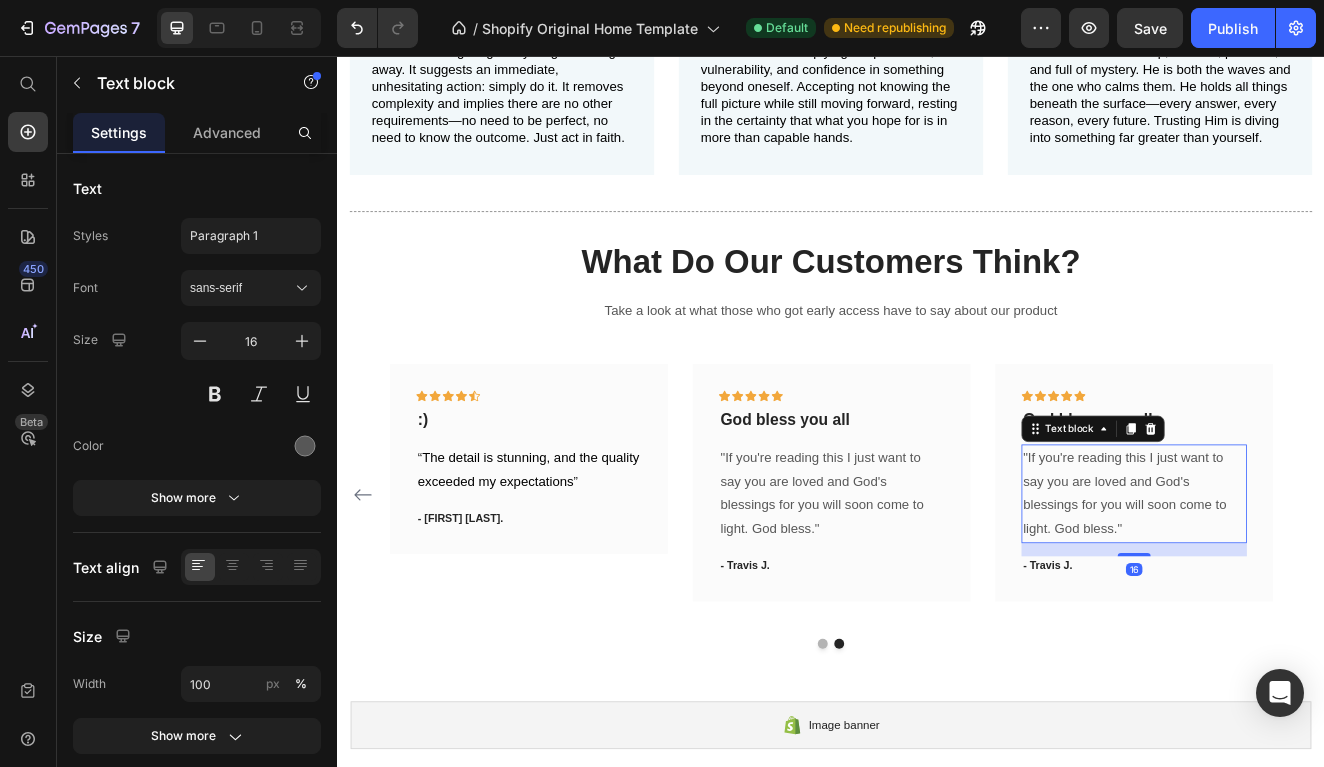click on ""If you're reading this I just want to say you are loved and God's blessings for you will soon come to light. God bless."" at bounding box center (1305, 588) 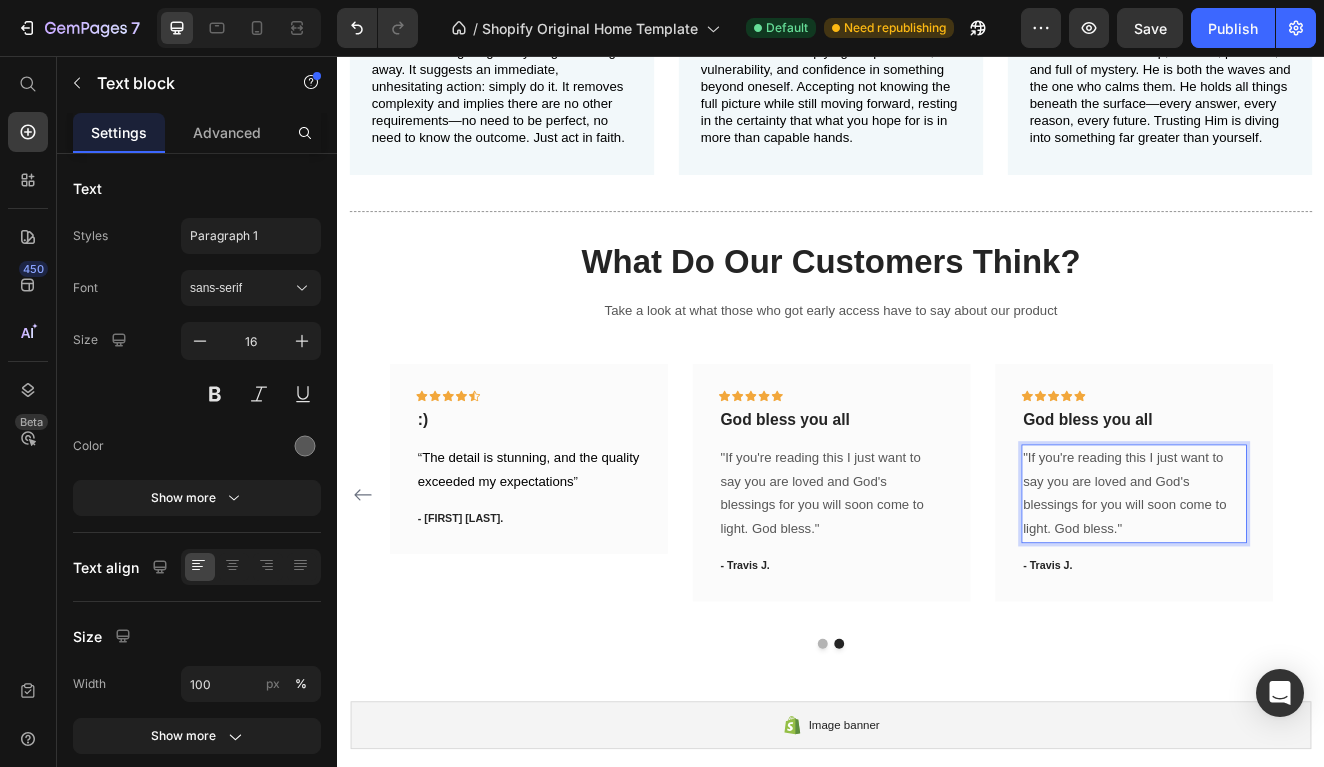 click on ""If you're reading this I just want to say you are loved and God's blessings for you will soon come to light. God bless."" at bounding box center [1305, 588] 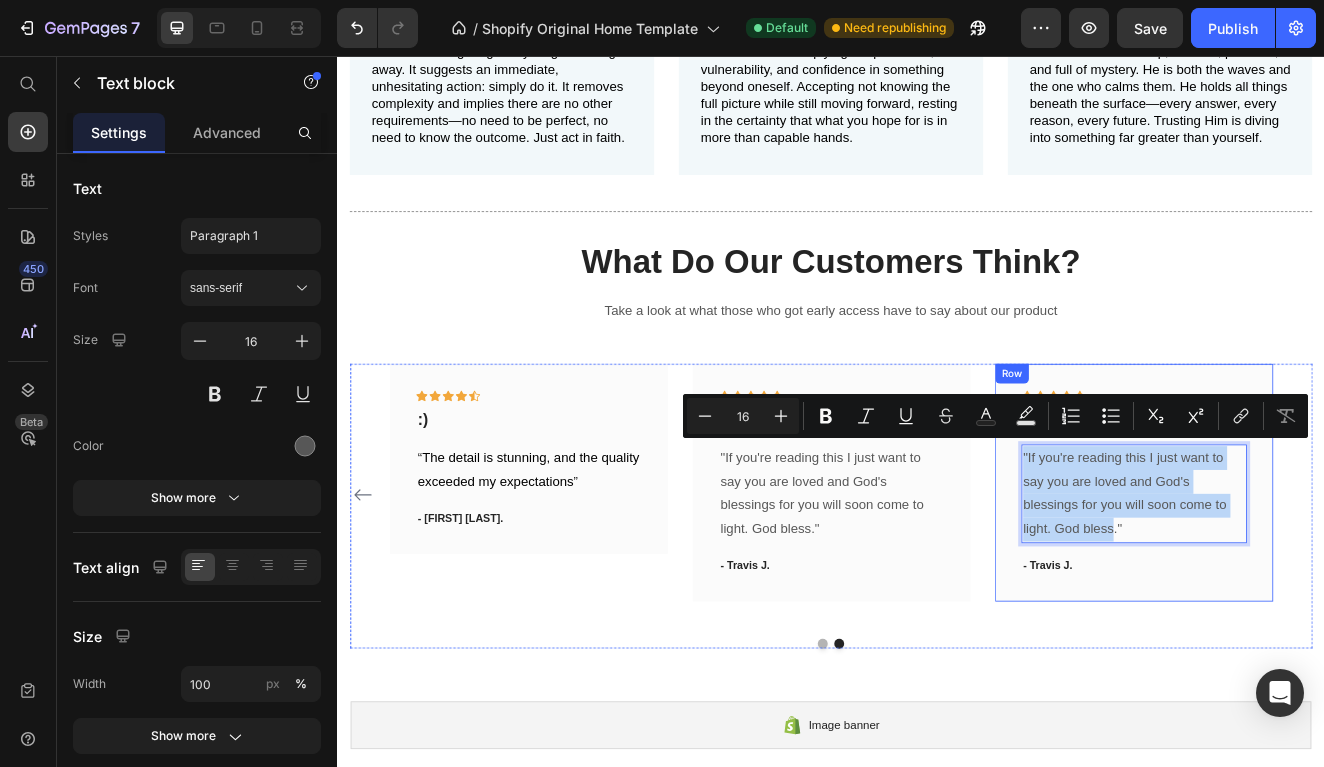 drag, startPoint x: 1280, startPoint y: 620, endPoint x: 1167, endPoint y: 537, distance: 140.20699 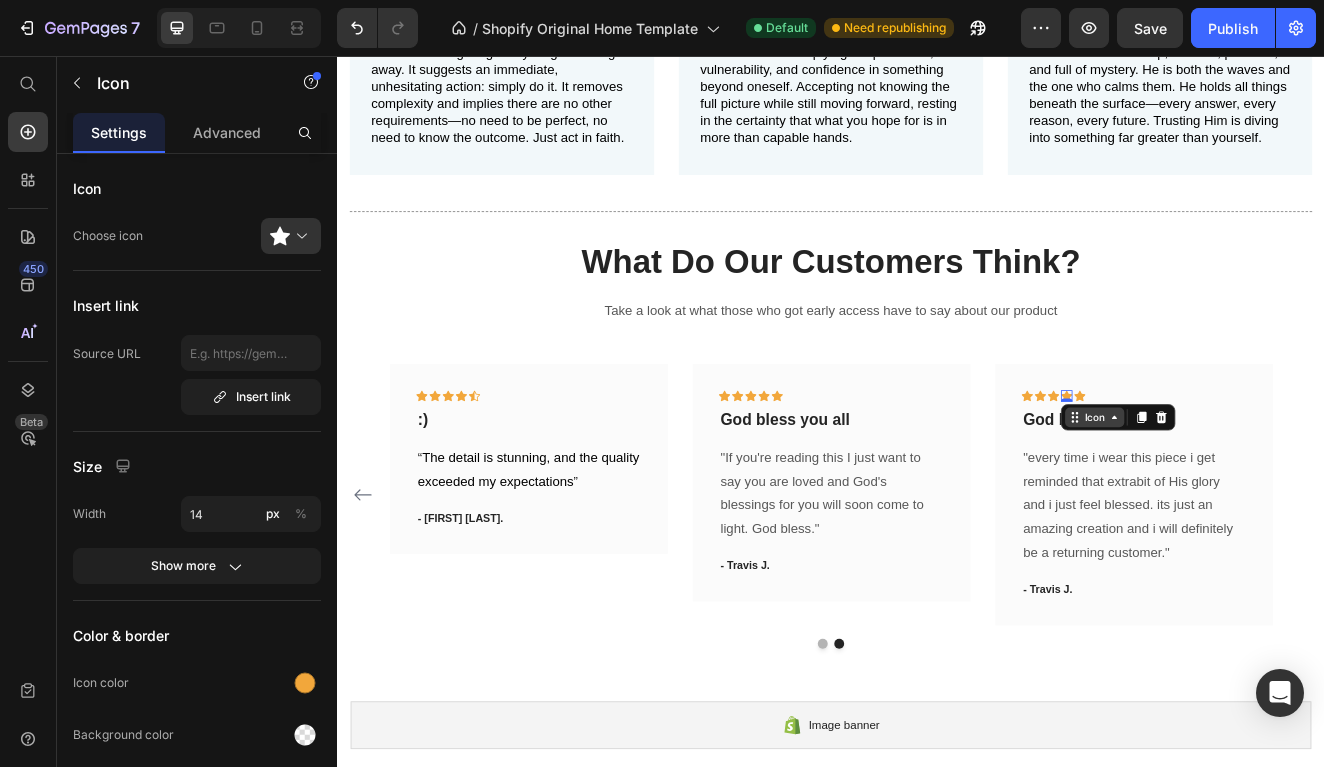 click on "Icon" at bounding box center (1257, 496) 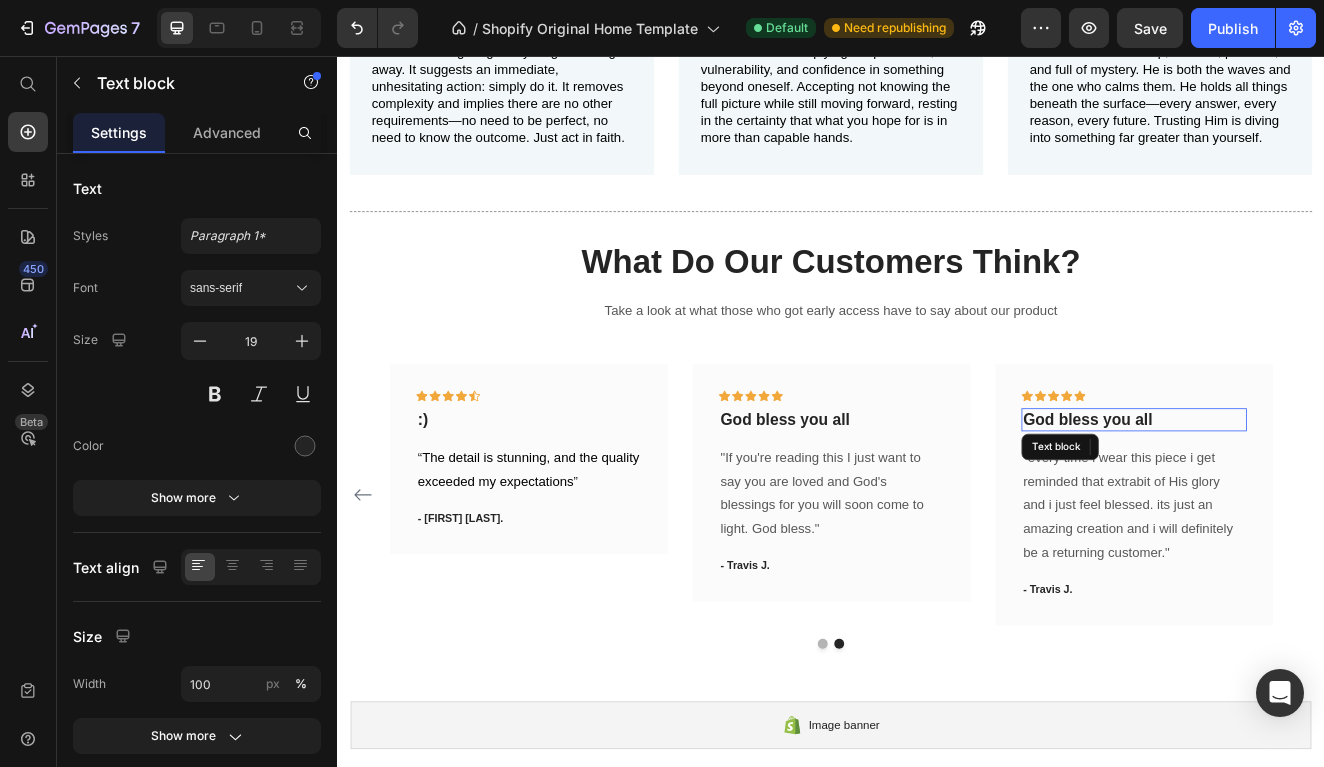 drag, startPoint x: 1414, startPoint y: 502, endPoint x: 1392, endPoint y: 502, distance: 22 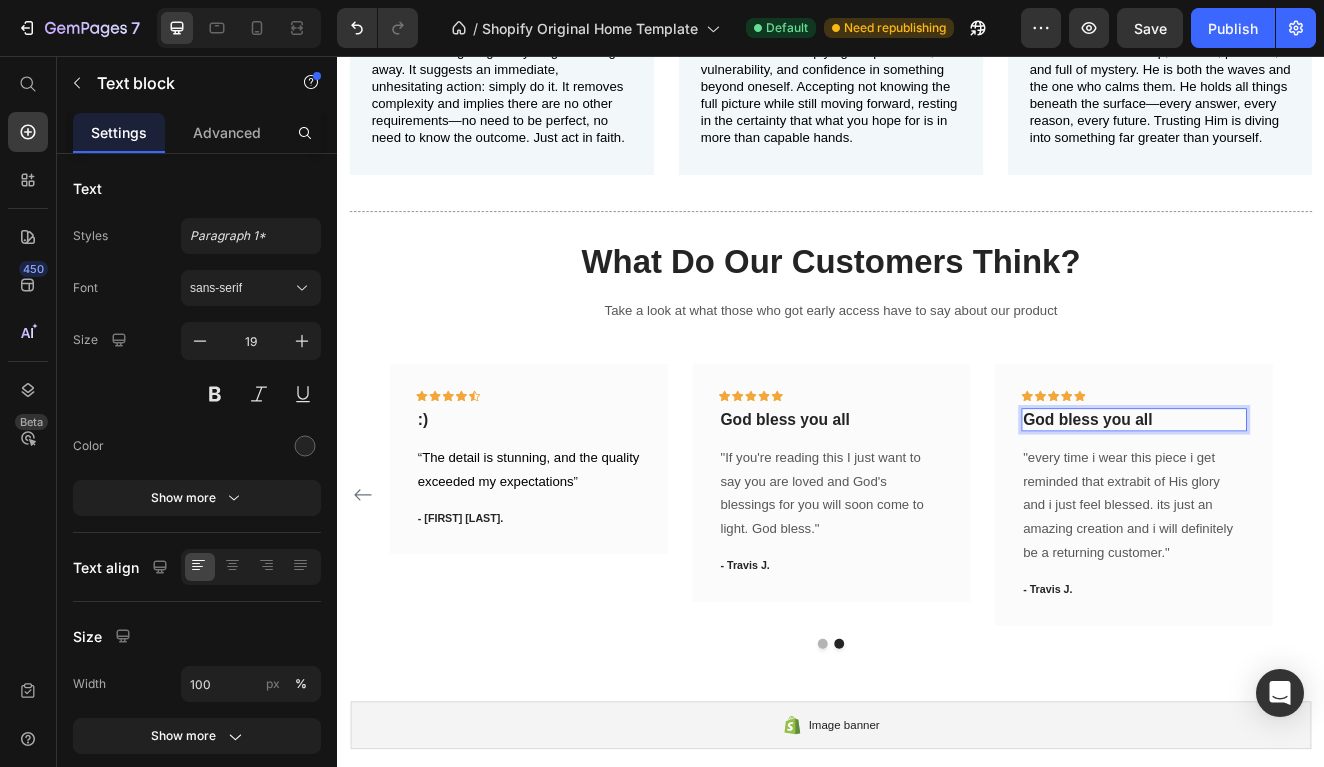 click on "God bless you all" at bounding box center (1305, 499) 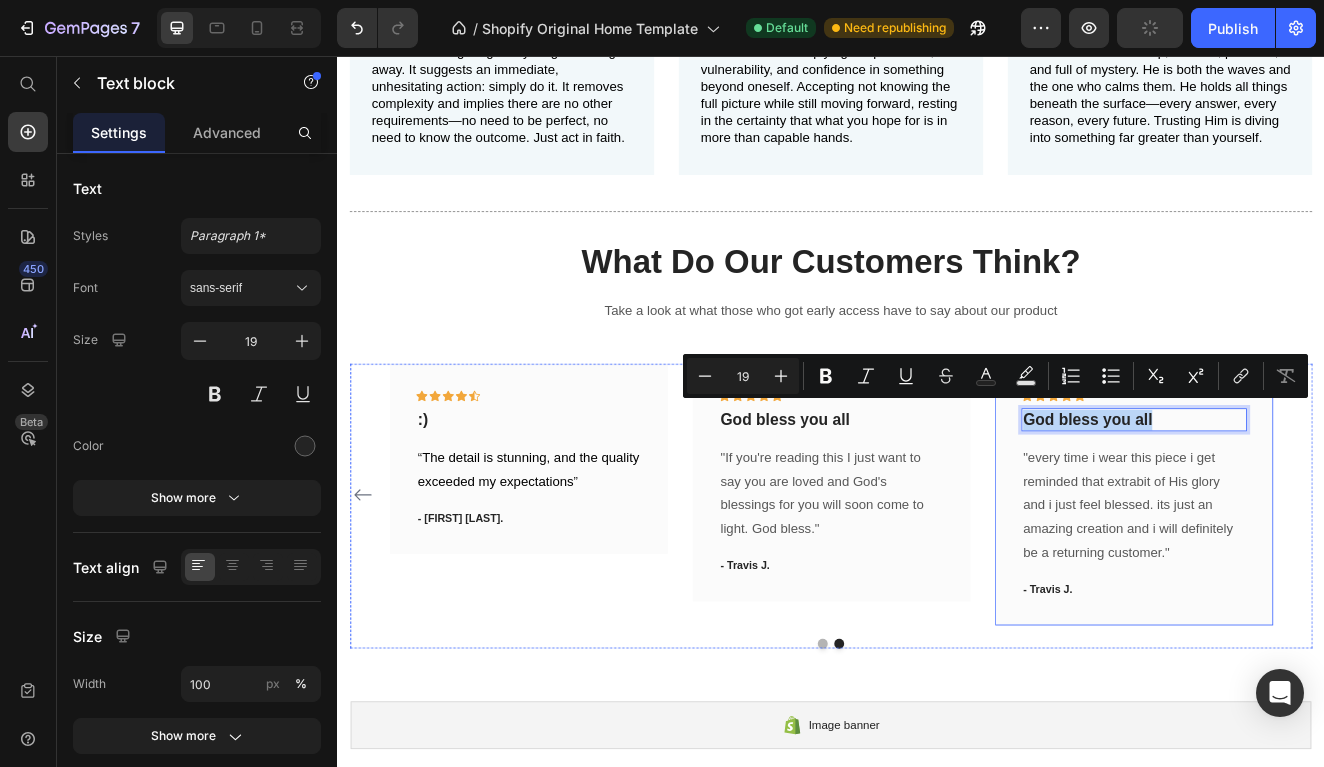 drag, startPoint x: 1332, startPoint y: 495, endPoint x: 1165, endPoint y: 492, distance: 167.02695 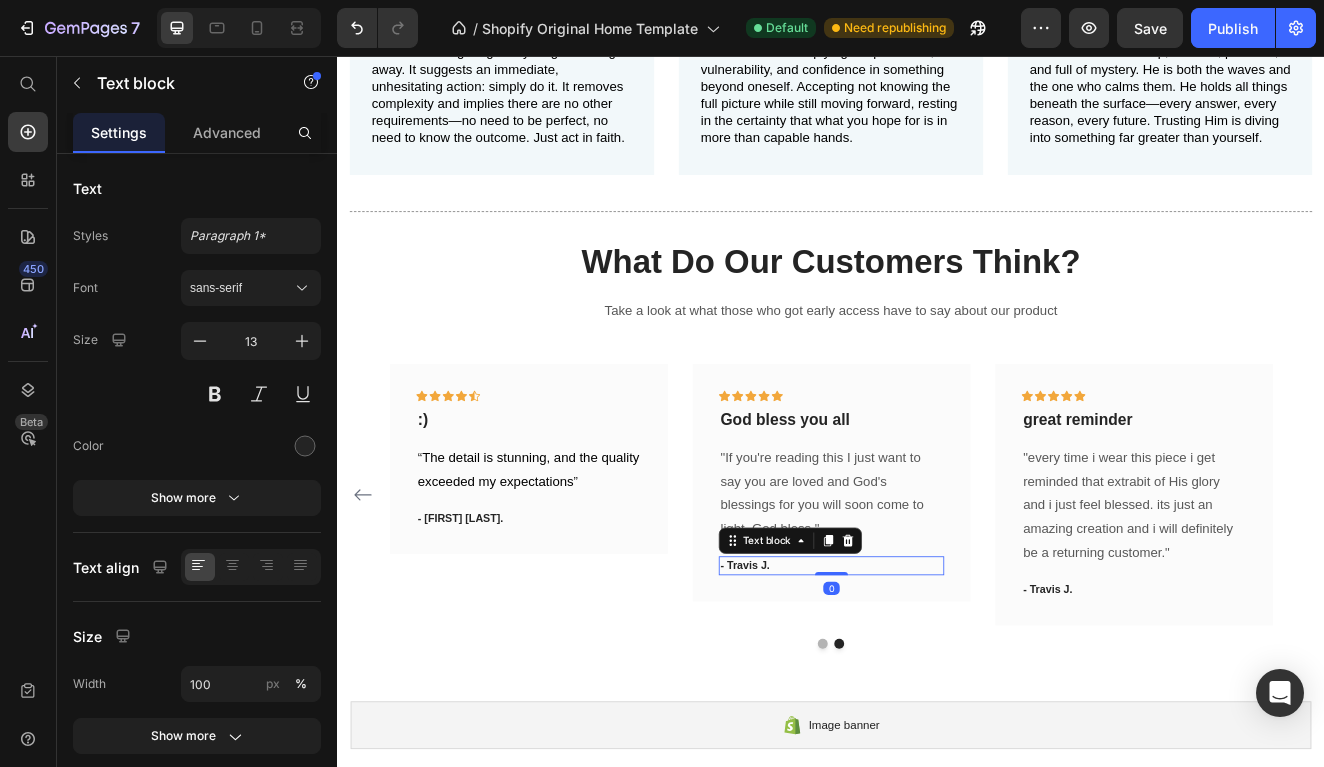 click on "- Travis J." at bounding box center [937, 677] 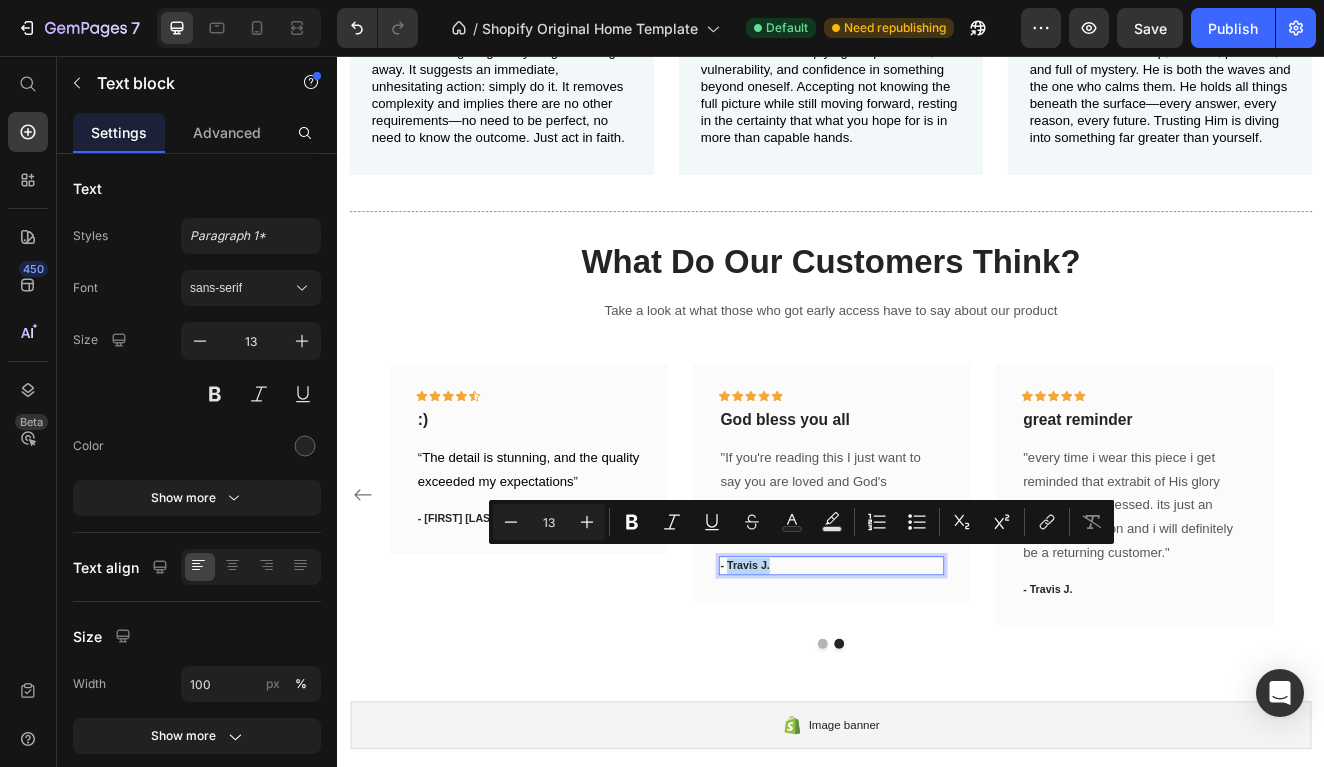 drag, startPoint x: 867, startPoint y: 659, endPoint x: 810, endPoint y: 660, distance: 57.00877 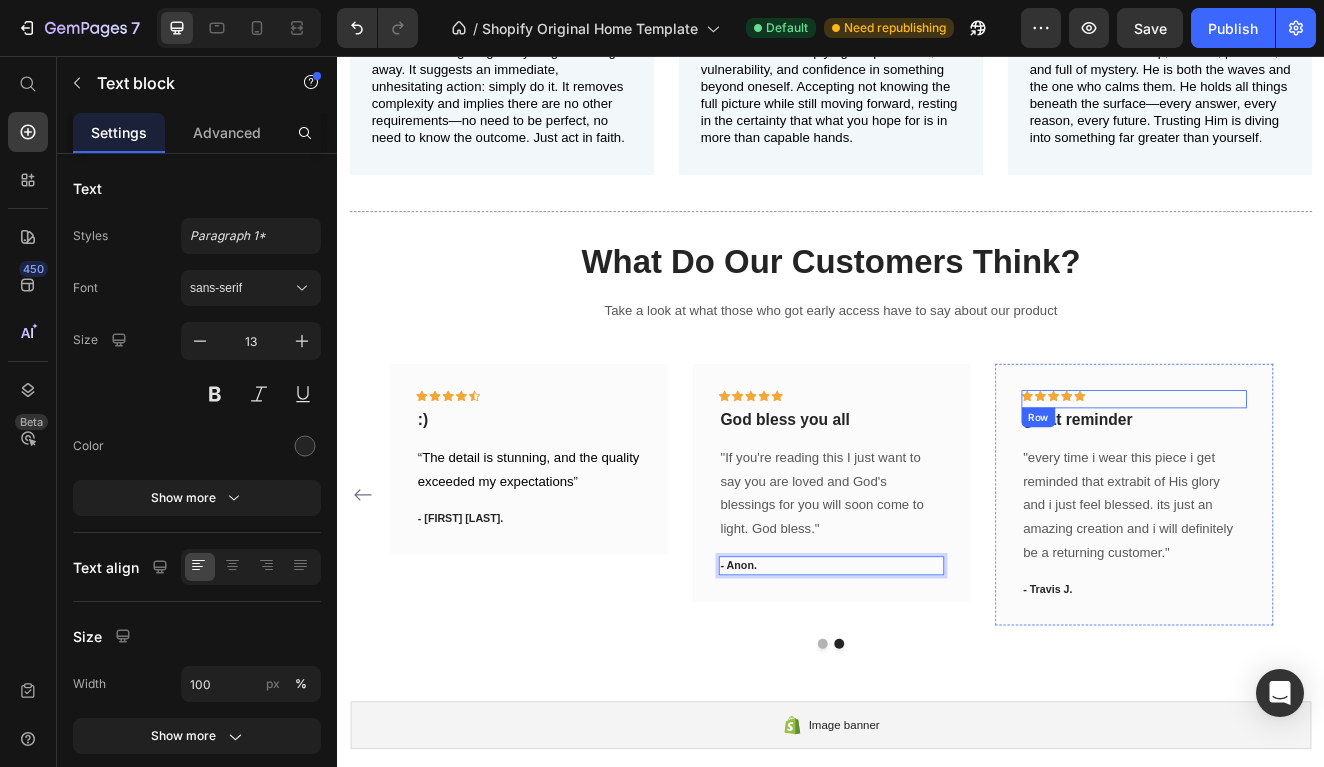 click on "Icon
Icon
Icon
Icon
Icon Row" at bounding box center (1305, 474) 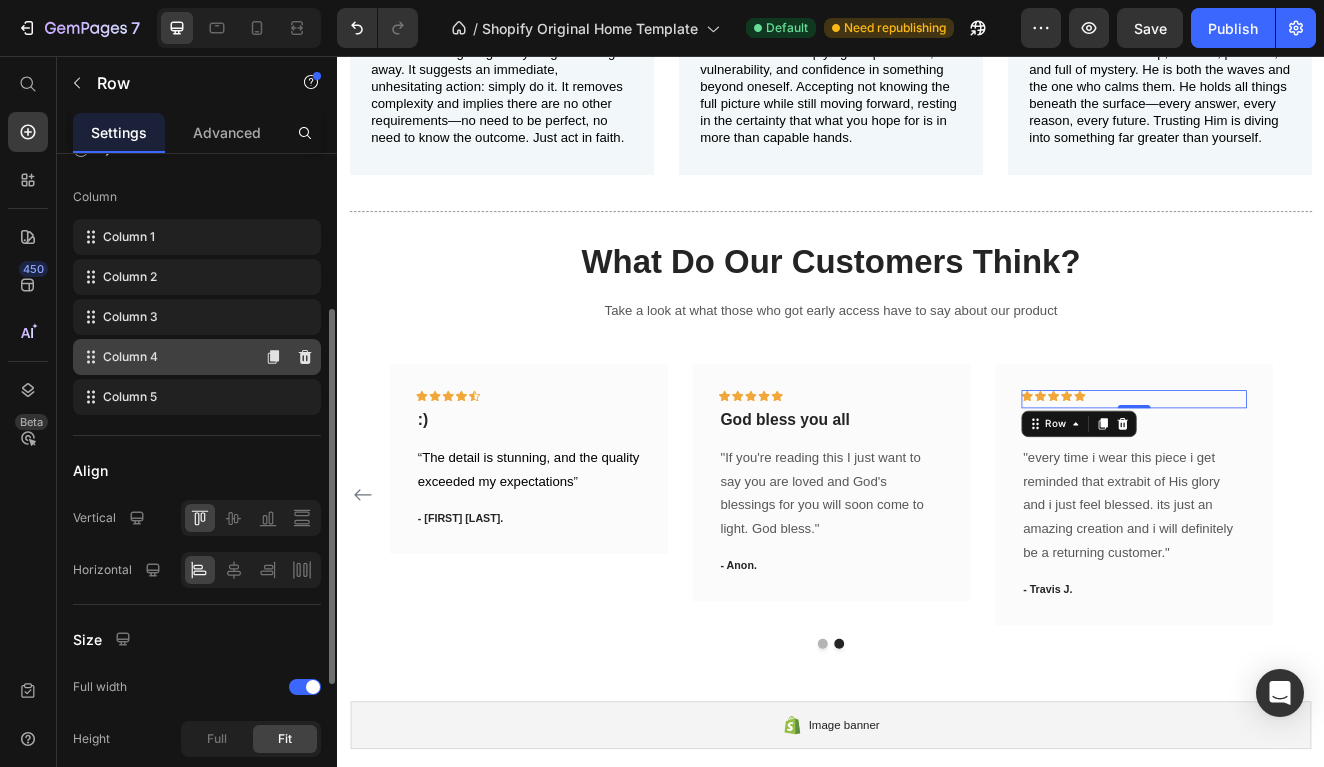 scroll, scrollTop: 262, scrollLeft: 0, axis: vertical 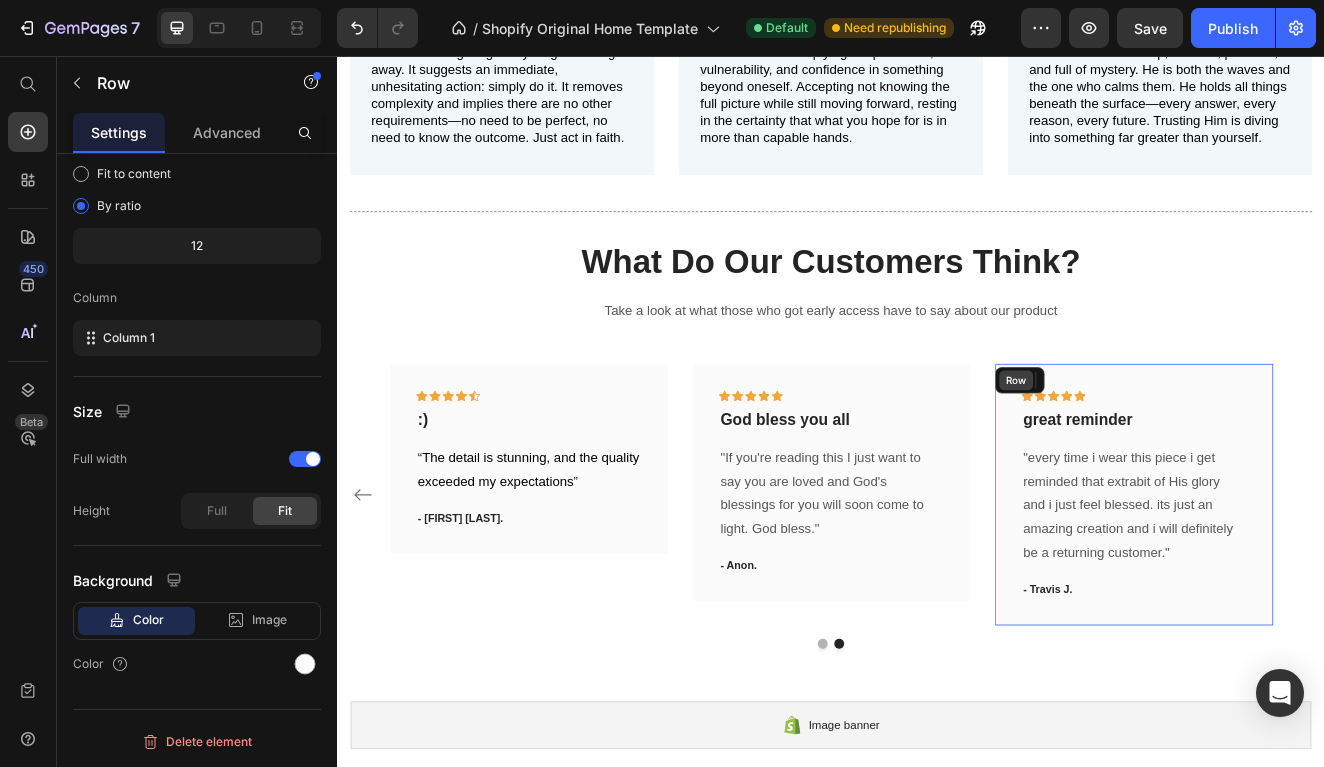 click on "Row" at bounding box center (1161, 451) 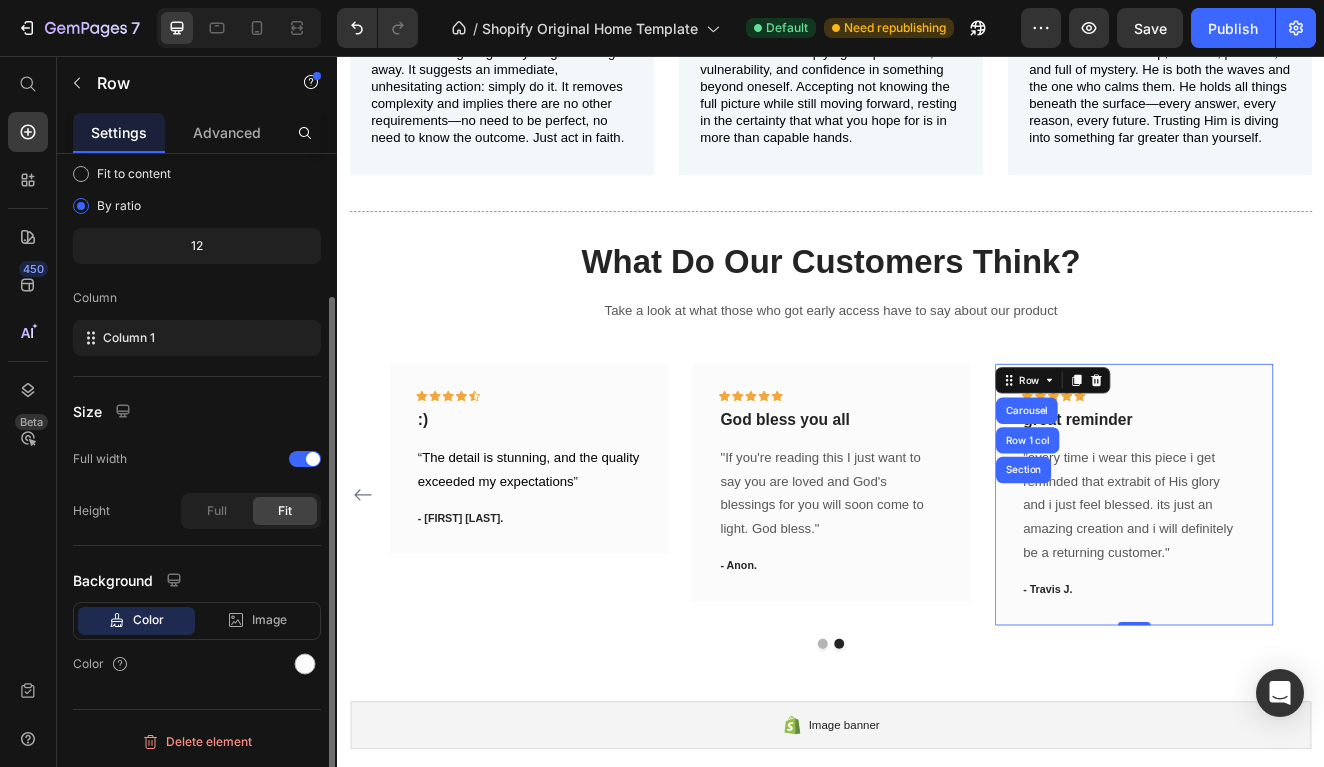 scroll, scrollTop: 0, scrollLeft: 0, axis: both 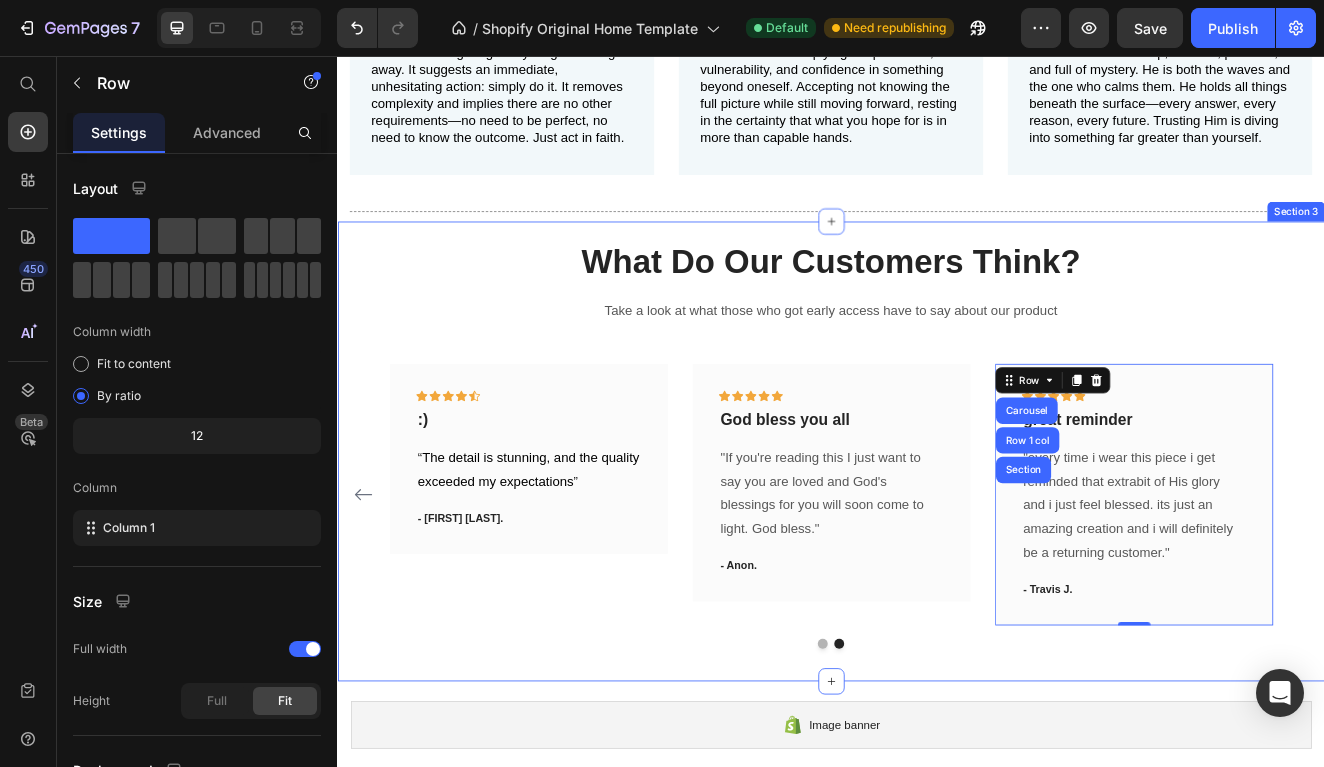 click on "What Do Our Customers Think? Heading Take a look at what those who got early access have to say about our product Text block
Icon
Icon
Icon
Icon
Icon Row it's beautiful Text block “the craftsmanship and way it's molded together is just amazing and clever. i literally dont want to take it off” Text block - [FIRST] [INITIAL]. Text block Row
Icon
Icon
Icon
Icon
Icon Row Perfect gift Text block "Bought this for my 19 year old cousin and he absolutely loves it that it's making me want to come back and get one for myself if it goes back on sale" Text block - [FIRST] [INITIAL]. Text block Row
Icon
Icon
Icon
Icon
Icon Row :) Text block “ The detail is stunning, and the quality exceeded my expectations ” Text block - [FIRST] [LAST].  Text block Row
Icon Icon Icon" at bounding box center (937, 537) 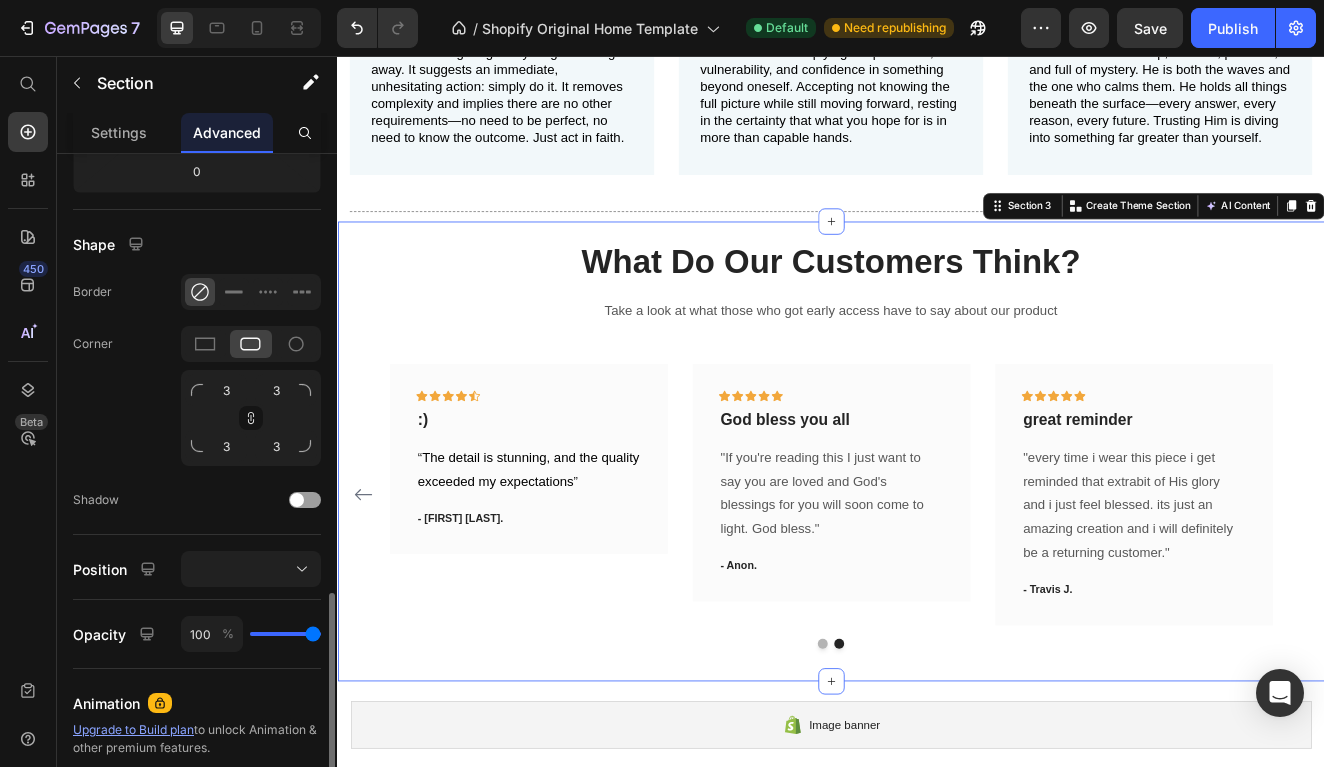 scroll, scrollTop: 597, scrollLeft: 0, axis: vertical 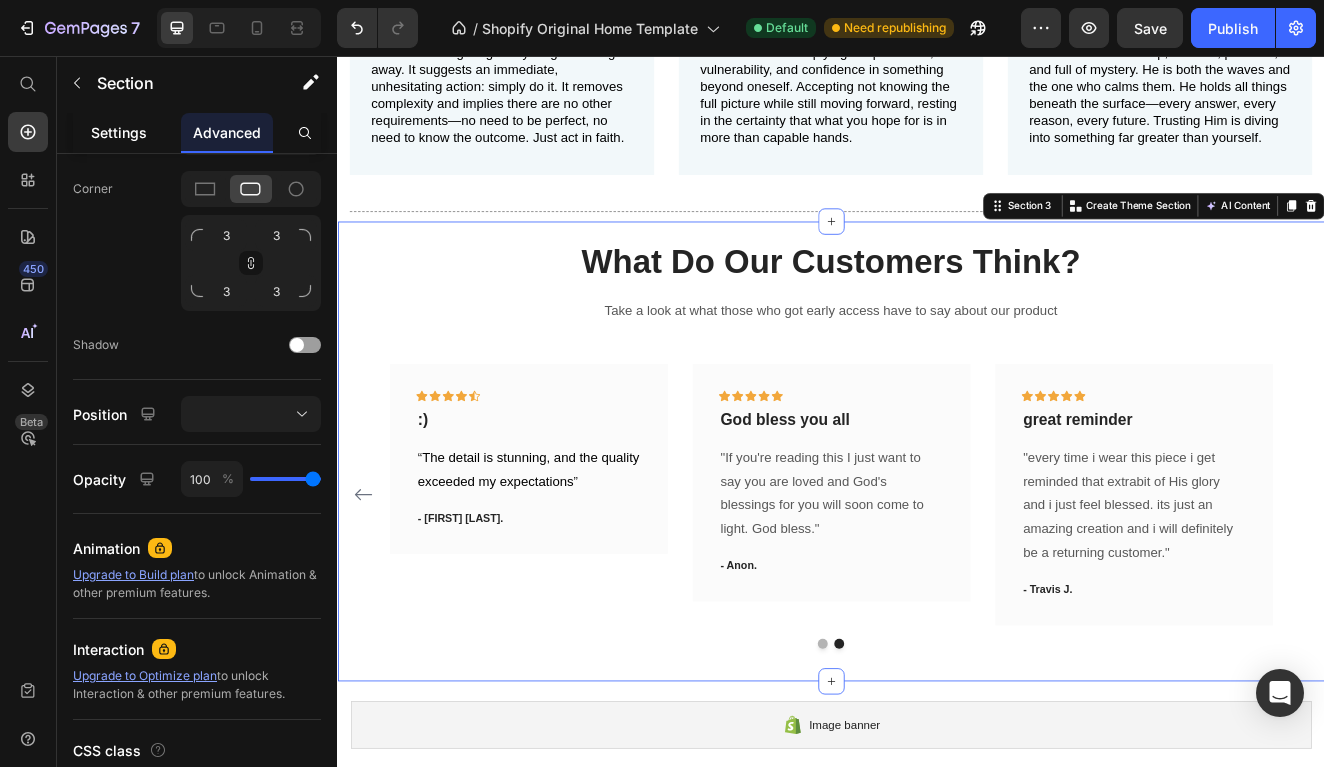 click on "Settings" at bounding box center [119, 132] 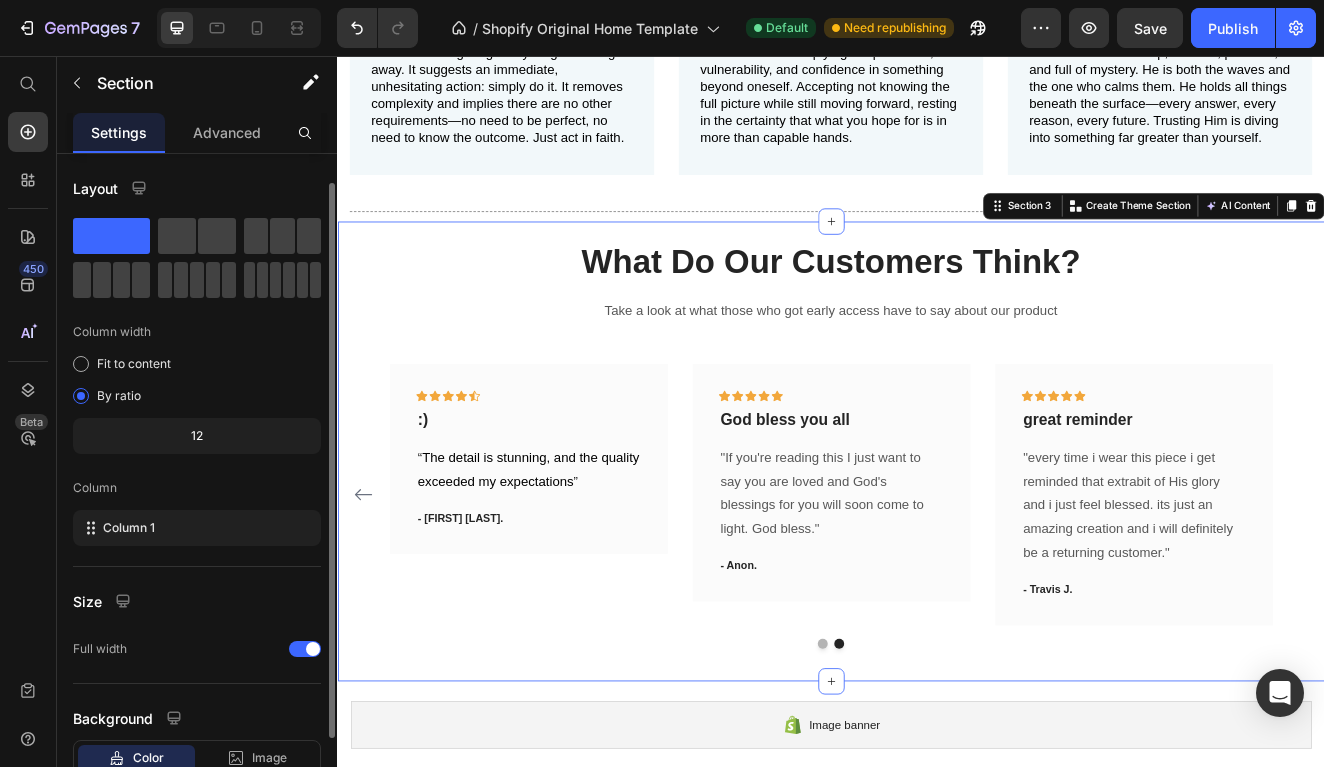 scroll, scrollTop: 138, scrollLeft: 0, axis: vertical 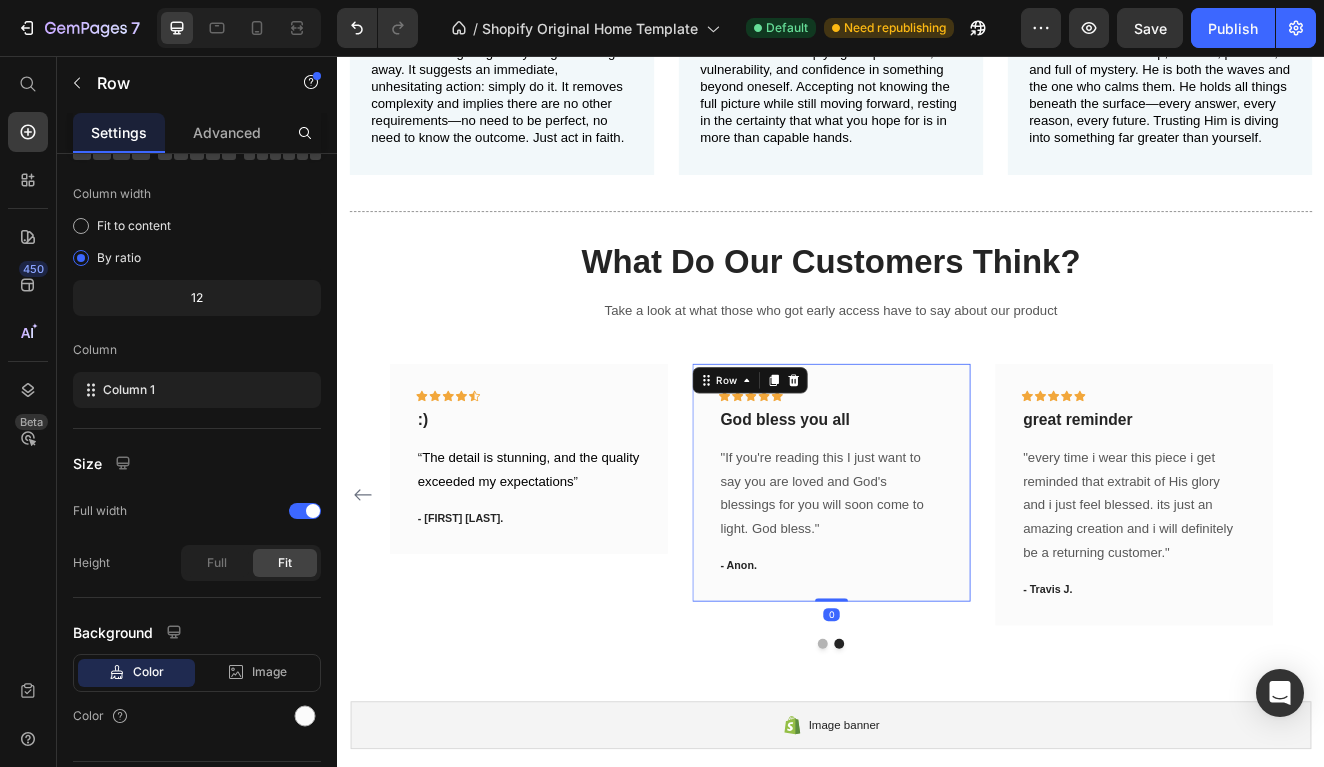 click on "Icon
Icon
Icon
Icon
Icon Row God bless you all Text block "If you're reading this I just want to say you are loved and God's blessings for you will soon come to light. God bless." Text block - [FIRST].  Text block Row   0" at bounding box center [937, 575] 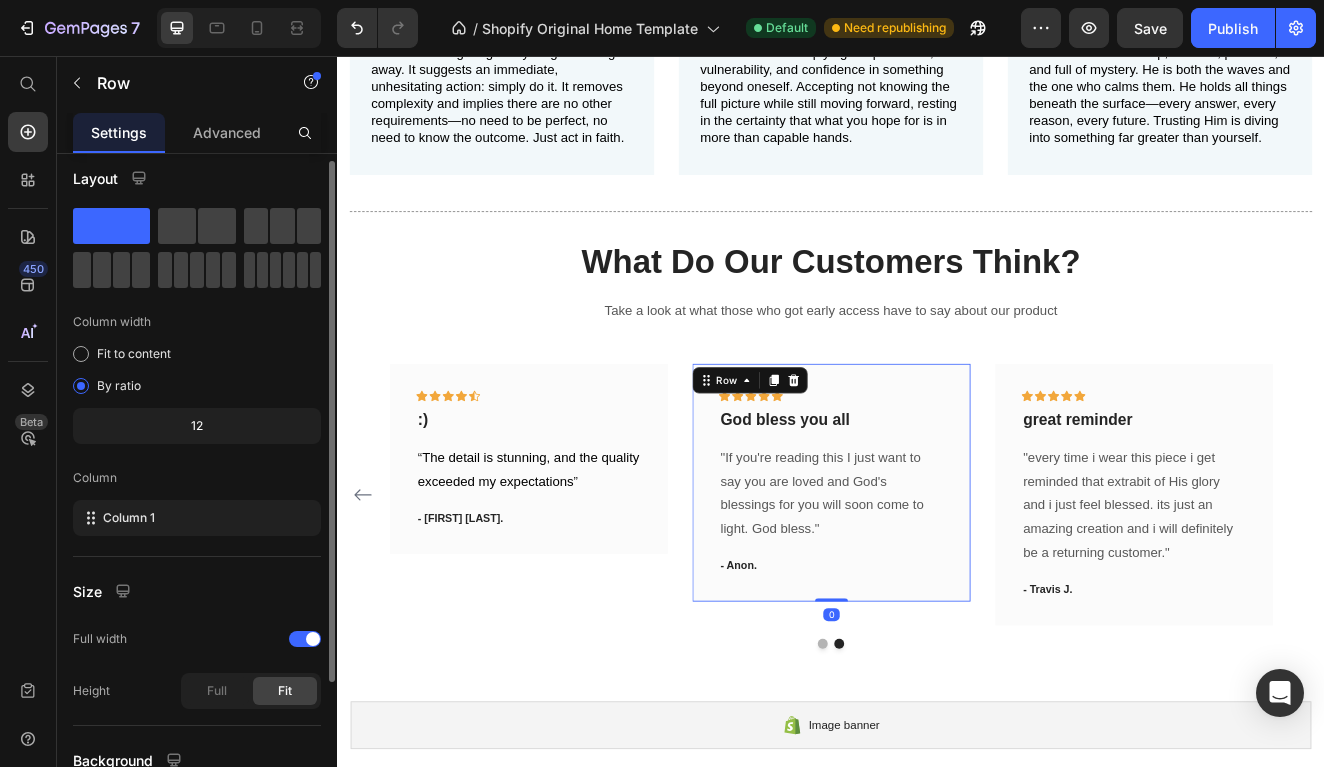 scroll, scrollTop: 0, scrollLeft: 0, axis: both 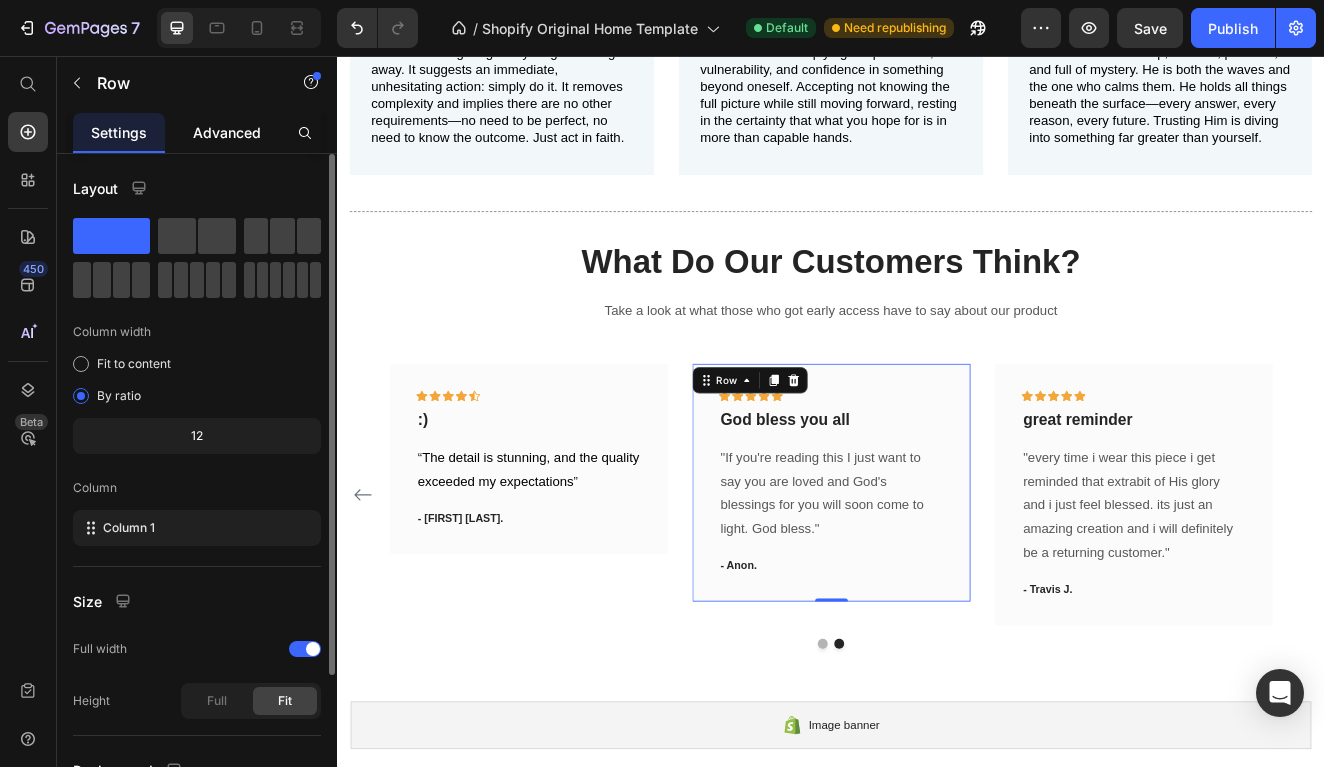 click on "Advanced" at bounding box center (227, 132) 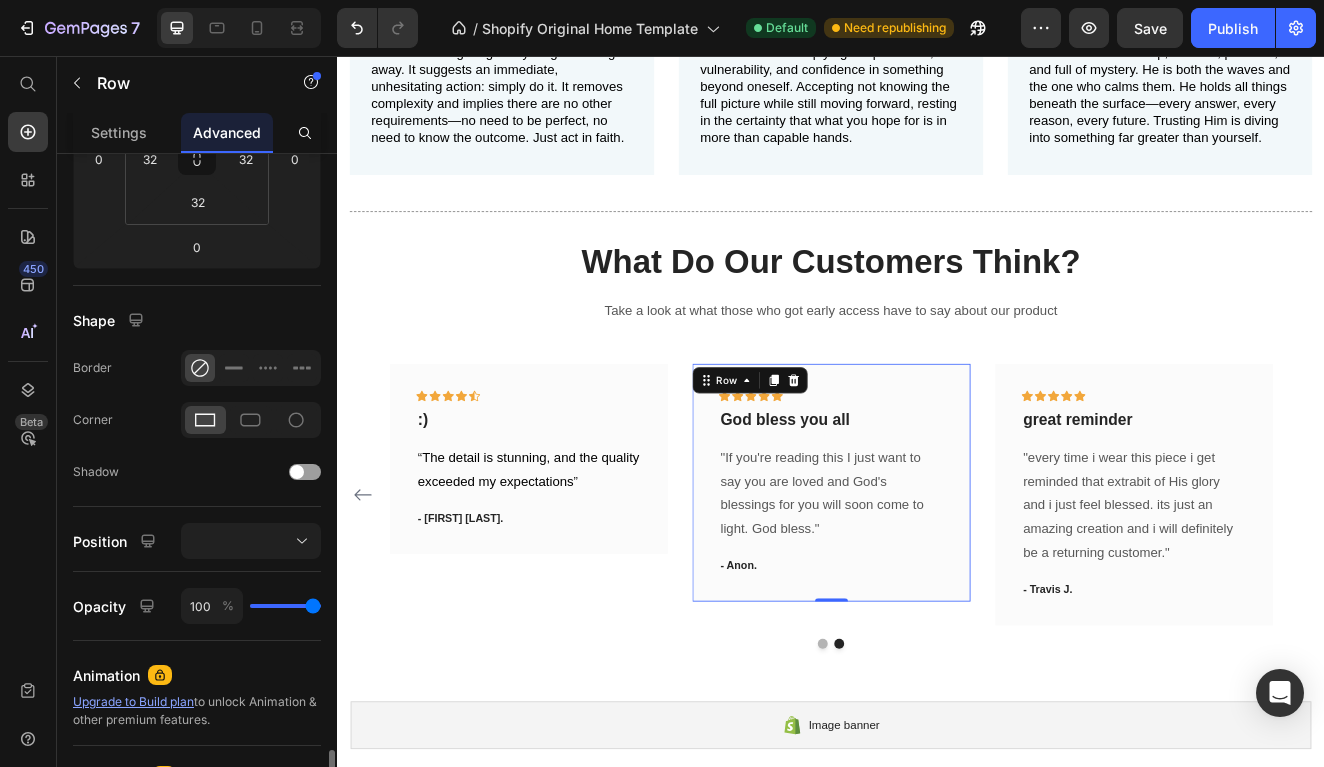 scroll, scrollTop: 635, scrollLeft: 0, axis: vertical 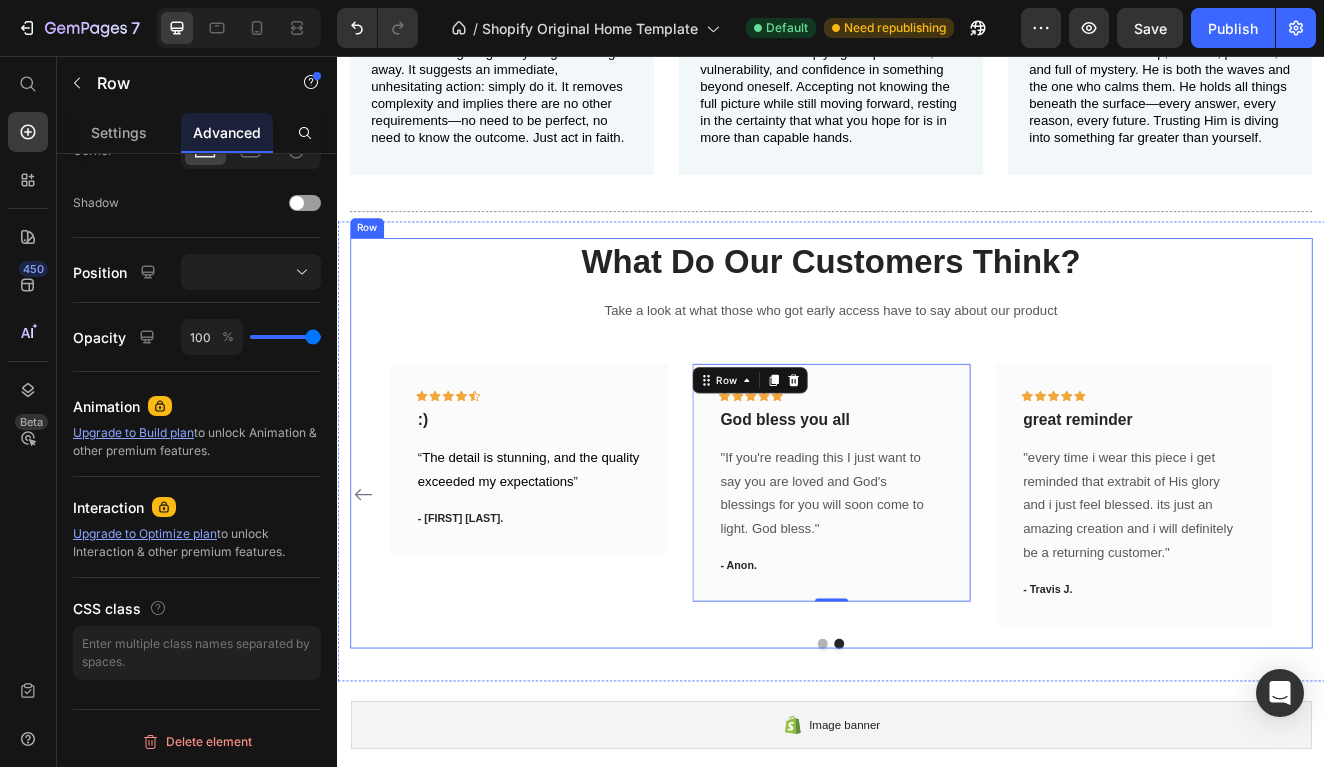 click on "What Do Our Customers Think? Heading Take a look at what those who got early access have to say about our product Text block
Icon
Icon
Icon
Icon
Icon Row it's beautiful Text block “the craftsmanship and way it's molded together is just amazing and clever. i literally dont want to take it off” Text block - [FIRST] [INITIAL]. Text block Row
Icon
Icon
Icon
Icon
Icon Row Perfect gift Text block "Bought this for my 19 year old cousin and he absolutely loves it that it's making me want to come back and get one for myself if it goes back on sale" Text block - [FIRST] [INITIAL]. Text block Row
Icon
Icon
Icon
Icon
Icon Row :) Text block “ The detail is stunning, and the quality exceeded my expectations ” Text block - [FIRST] [LAST].  Text block Row
Icon Icon Icon" at bounding box center [937, 527] 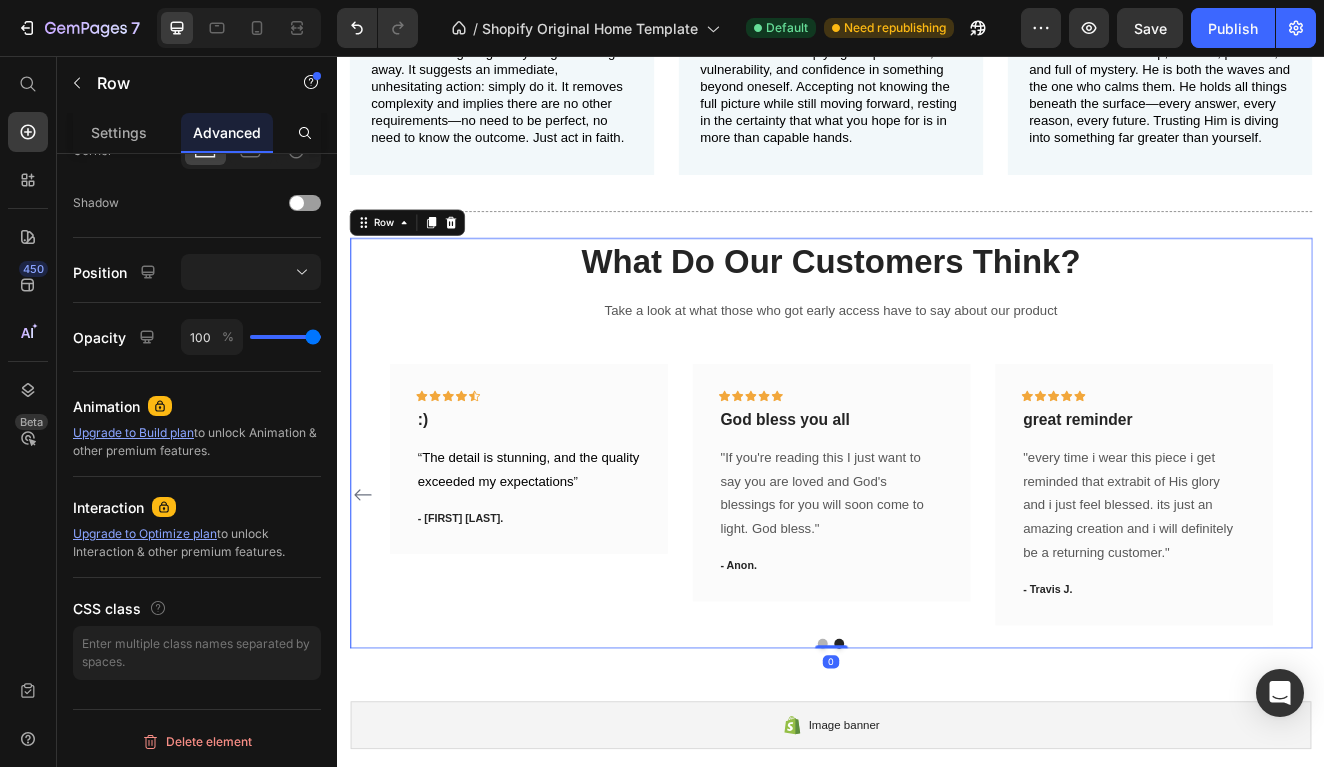 click on "Settings Advanced" at bounding box center (197, 133) 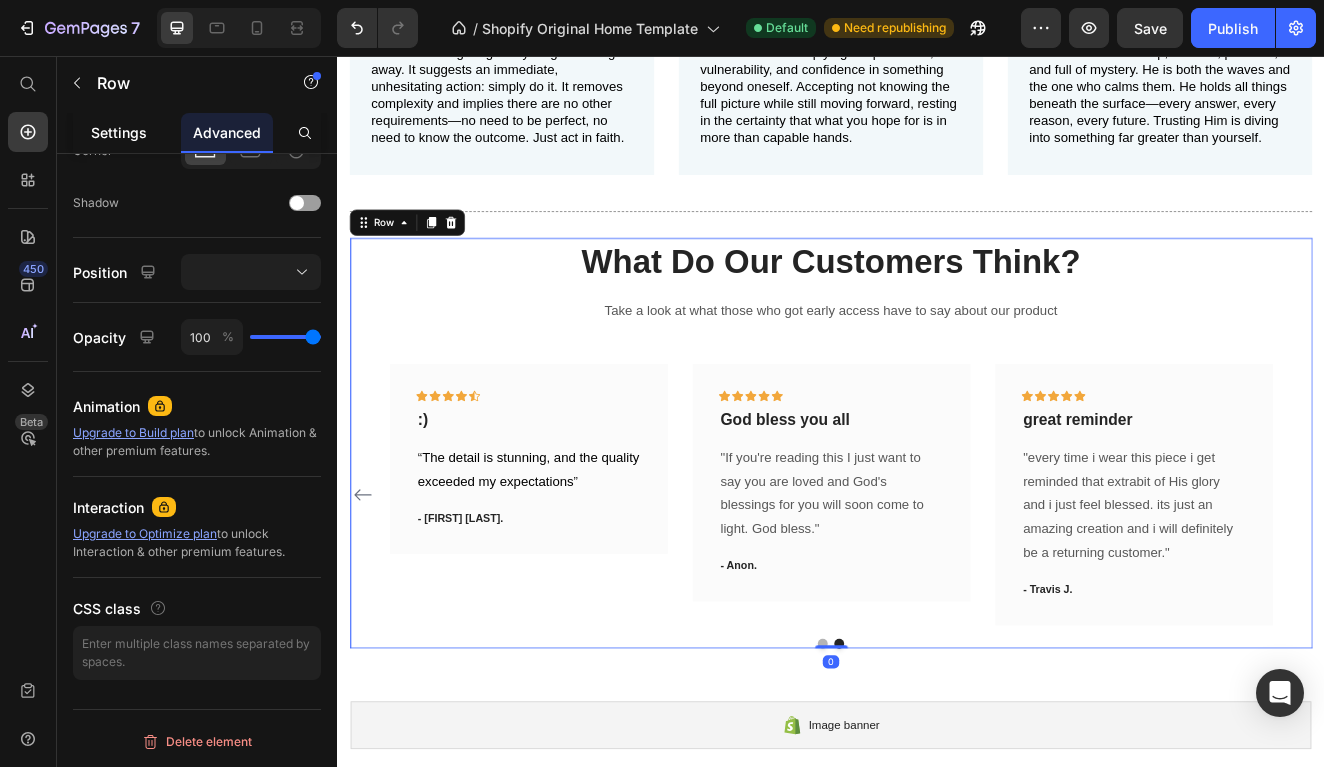 click on "Settings" at bounding box center [119, 132] 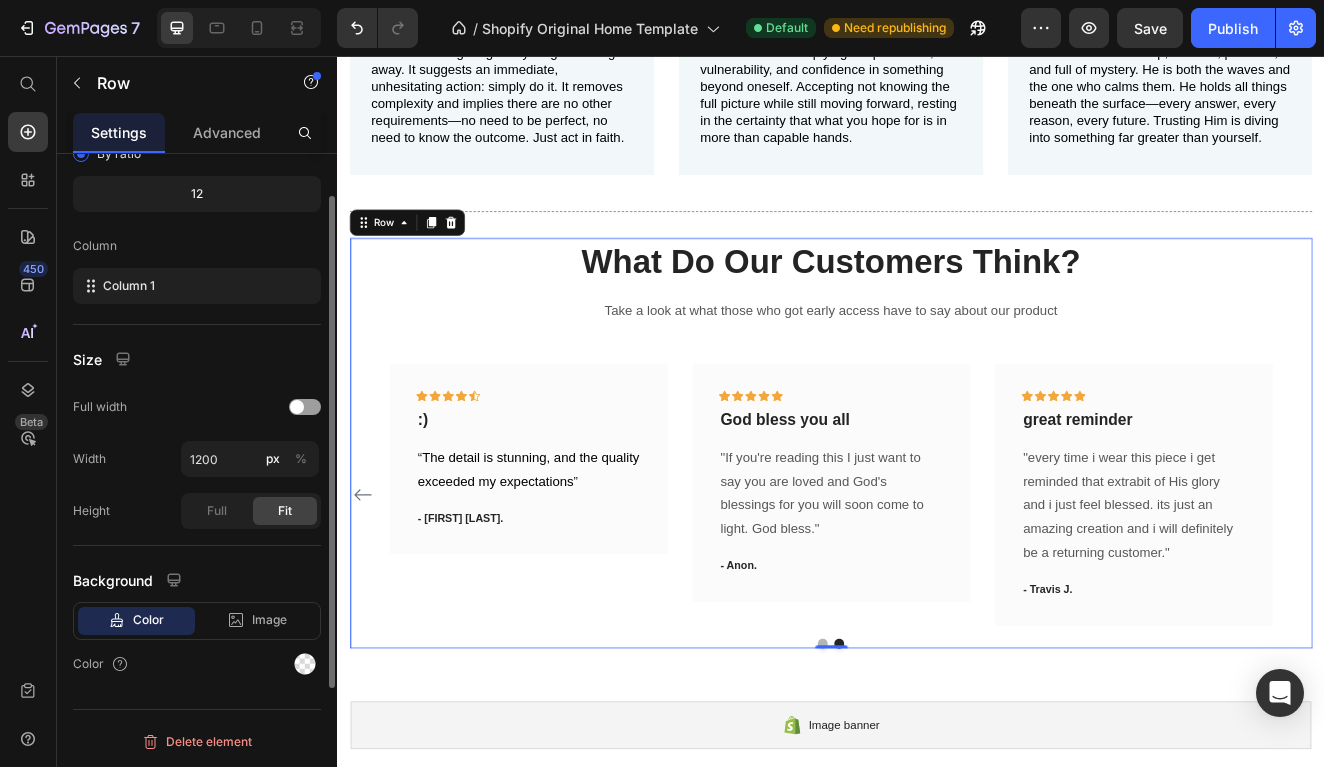 scroll, scrollTop: 0, scrollLeft: 0, axis: both 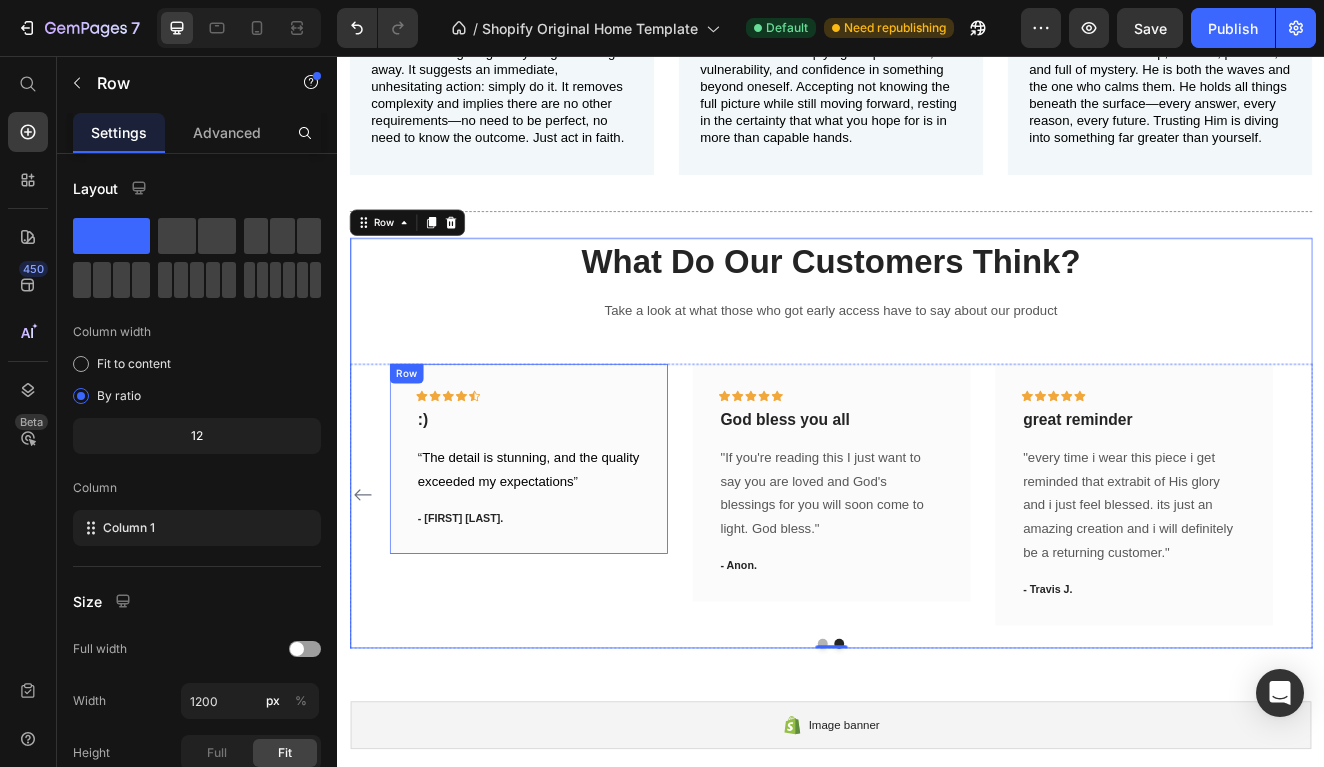 click on "Icon
Icon
Icon
Icon
Icon Row :) Text block “ The detail is stunning, and the quality exceeded my expectations ” Text block - [FIRST] [LAST]. Text block Row" at bounding box center [569, 547] 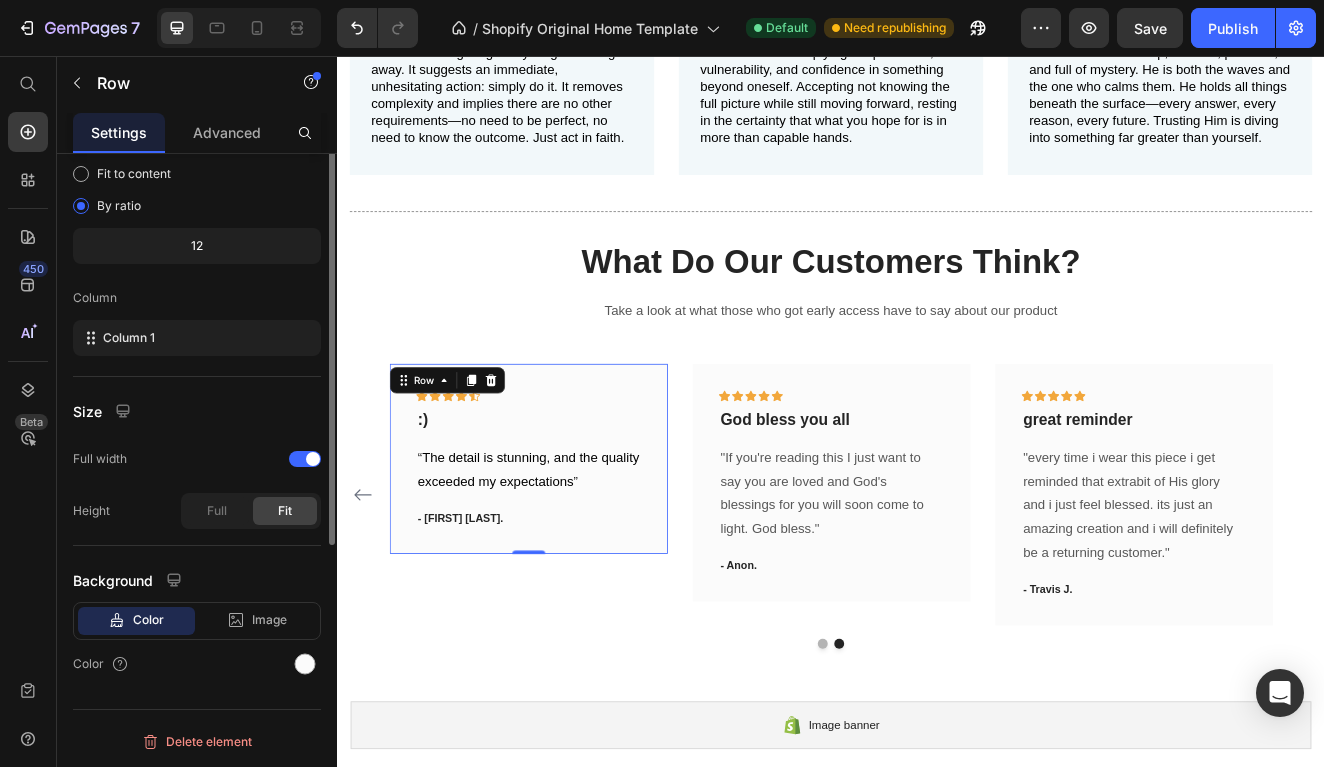 scroll, scrollTop: 0, scrollLeft: 0, axis: both 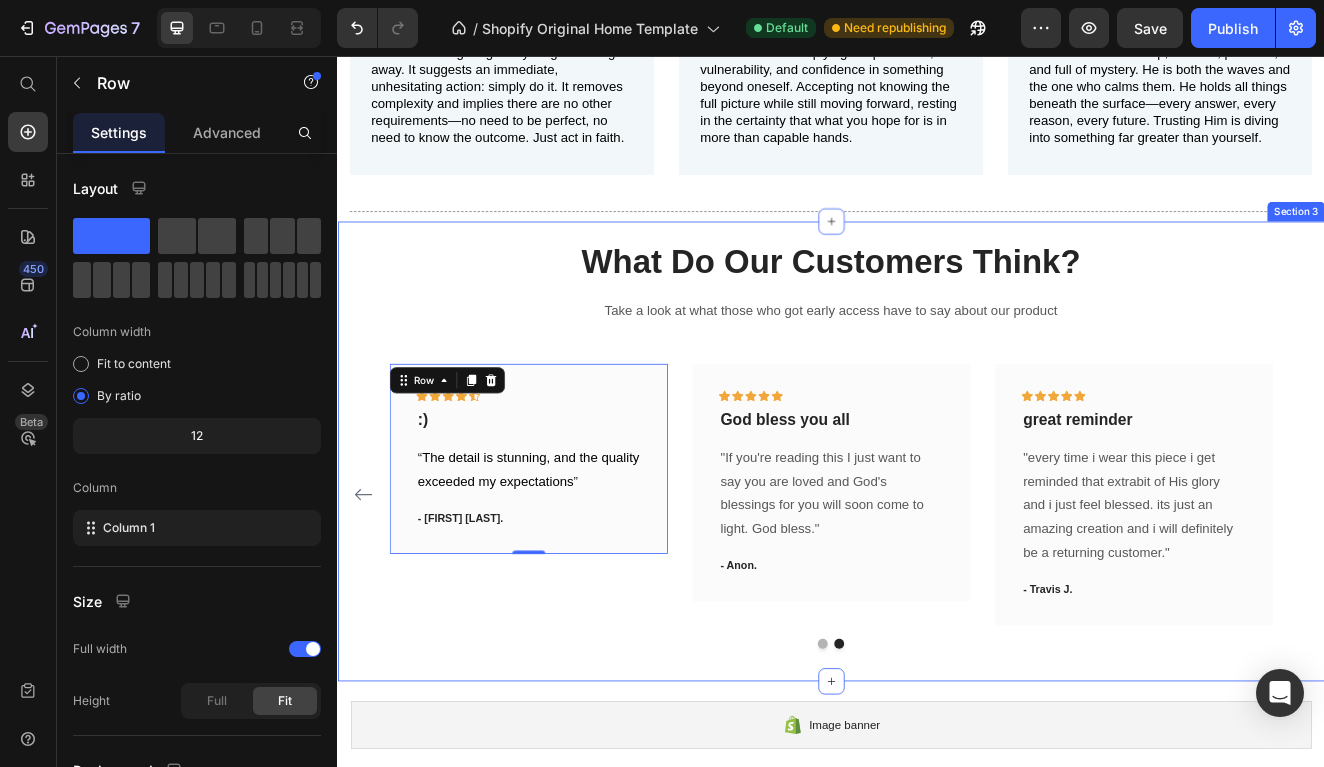 click on "What Do Our Customers Think? Heading Take a look at what those who got early access have to say about our product Text block
Icon
Icon
Icon
Icon
Icon Row it's beautiful Text block “the craftsmanship and way it's molded together is just amazing and clever. i literally dont want to take it off” Text block - [FIRST] [LAST]. Text block Row
Icon
Icon
Icon
Icon
Icon Row Perfect gift Text block "Bought this for my 19 year old cousin and he absolutely loves it that it's making me want to come back and get one for myself if it goes back on sale" Text block - [FIRST] [LAST]. Text block Row
Icon
Icon
Icon
Icon
Icon Row :)
Text block “ The detail is stunning, and the quality exceeded my expectations ” Text block - [FIRST] [LAST].  Text block Row   0
Icon Icon Row" at bounding box center [937, 537] 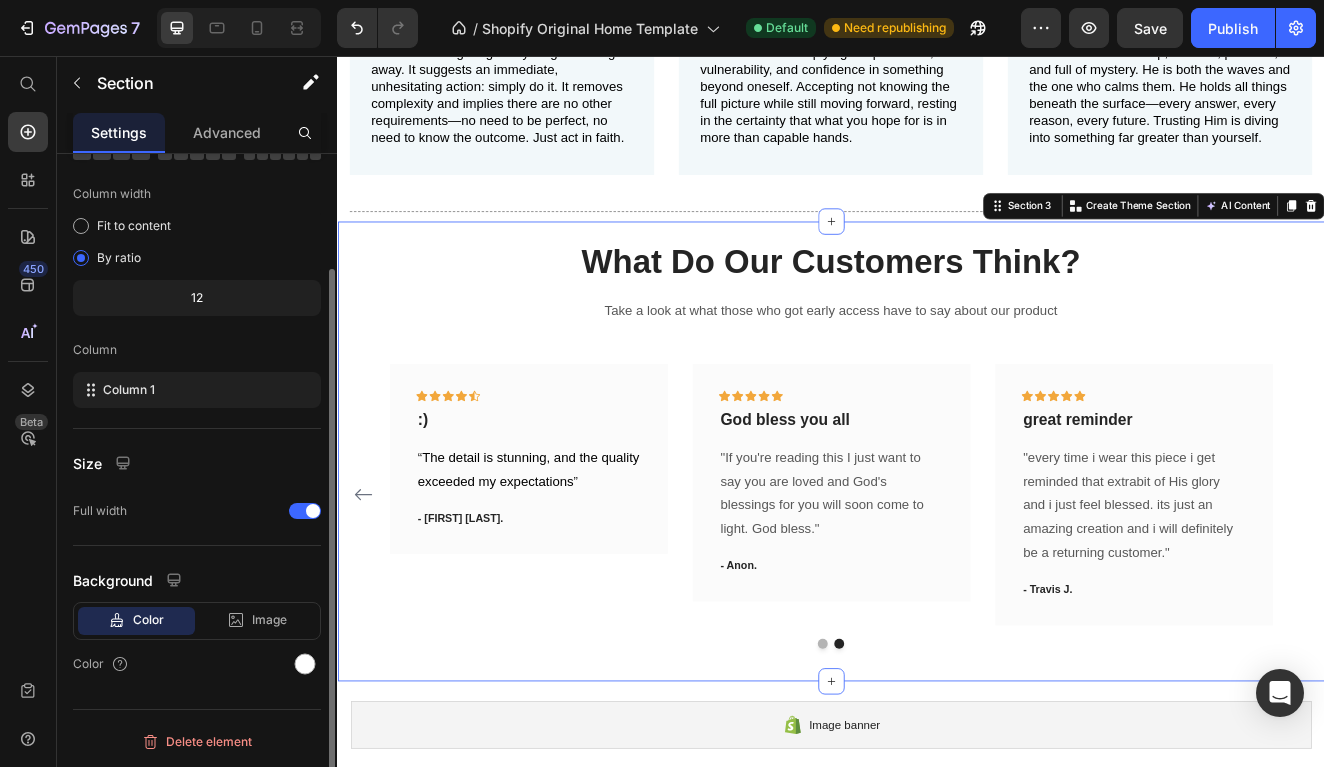 scroll, scrollTop: 0, scrollLeft: 0, axis: both 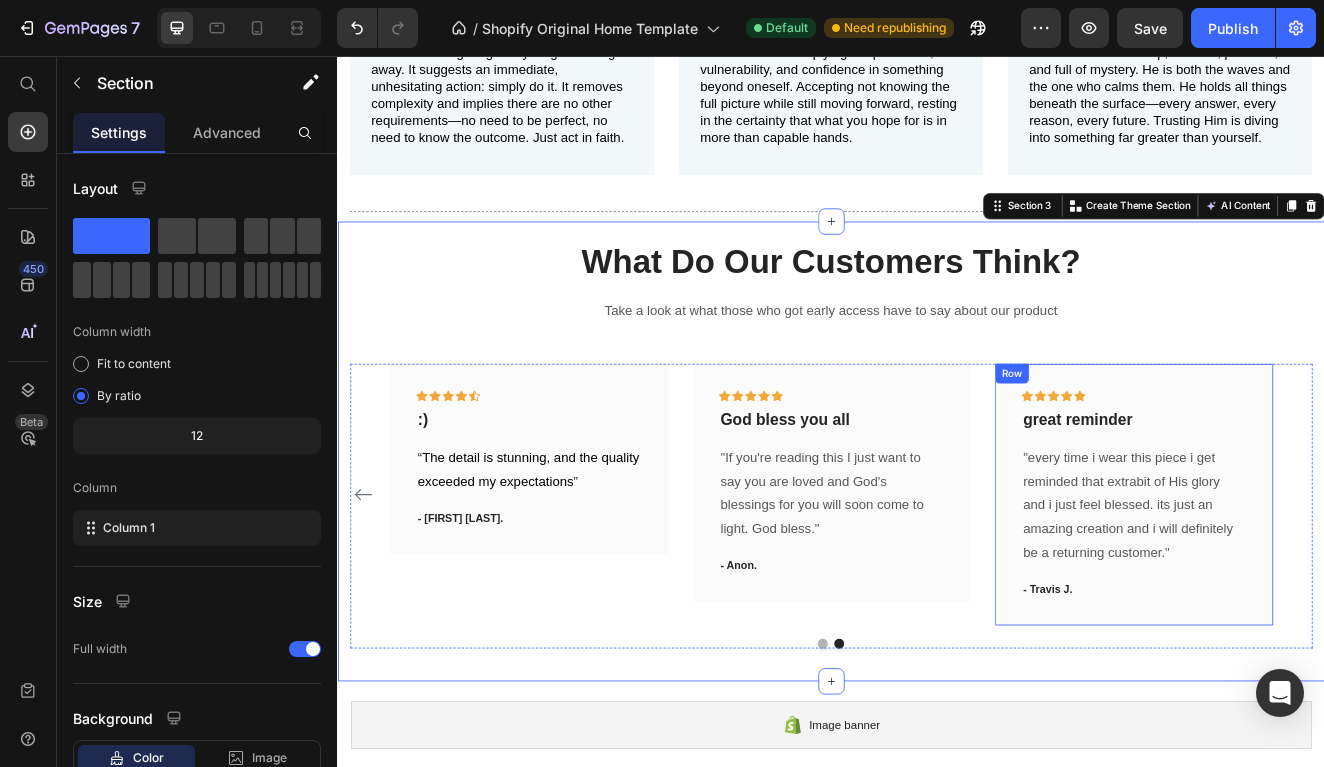 click on "Icon
Icon
Icon
Icon
Icon Row great reminder Text block "every time i wear this piece i get reminded that extrabit of His glory and i just feel blessed. its just an amazing creation and i will definitely be a returning customer." Text block - [FIRST] [LAST]. Text block Row" at bounding box center (1305, 590) 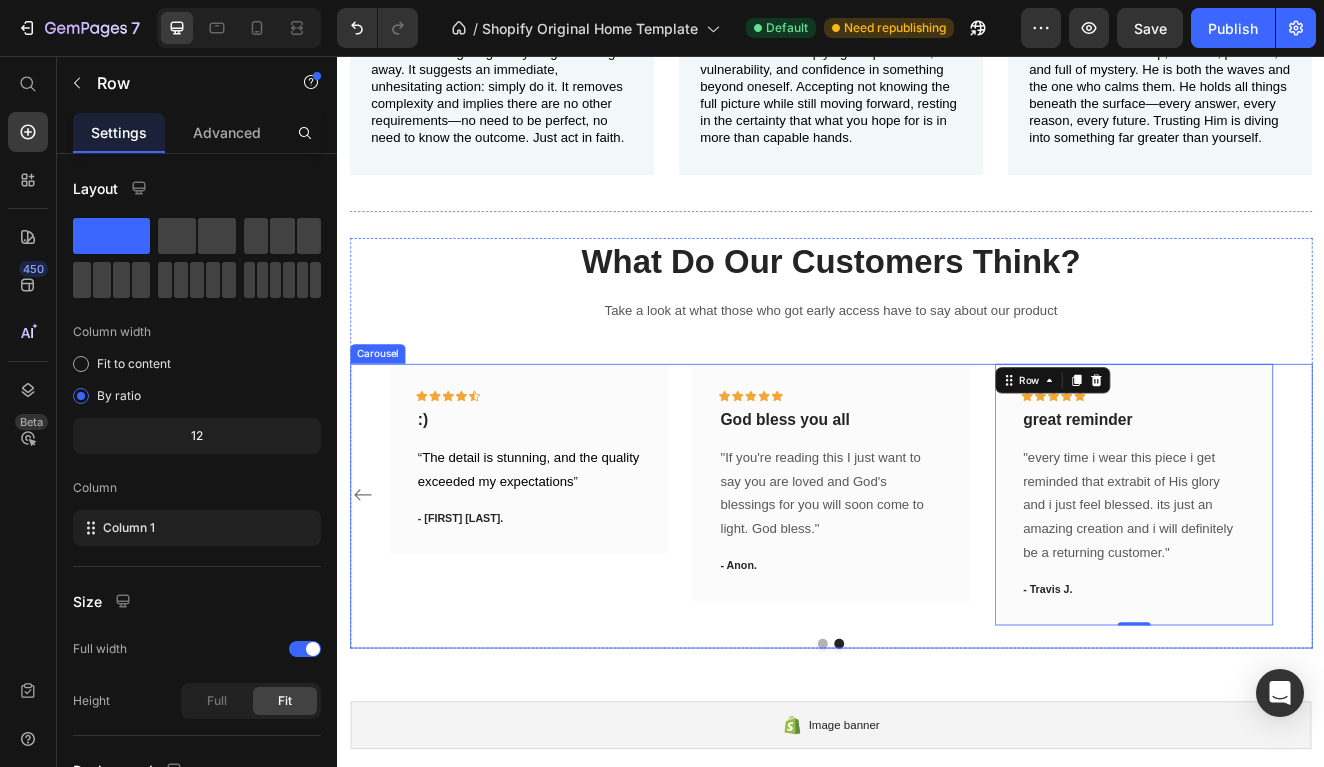 click on "Icon
Icon
Icon
Icon
Icon Row it's beautiful Text block “the craftsmanship and way it's molded together is just amazing and clever. i literally dont want to take it off” Text block - [FIRST] [LAST]. Text block Row
Icon
Icon
Icon
Icon
Icon Row Perfect gift Text block "Bought this for my 19 year old cousin and he absolutely loves it that it's making me want to come back and get one for myself if it goes back on sale" Text block - [FIRST] [LAST]. Text block Row
Icon
Icon
Icon
Icon
Icon Row :)
Text block “ The detail is stunning, and the quality exceeded my expectations ” Text block - [FIRST] [LAST].  Text block Row
Icon
Icon
Icon
Icon
Icon Row God bless you all Text block Text block - [FIRST]." at bounding box center (937, 590) 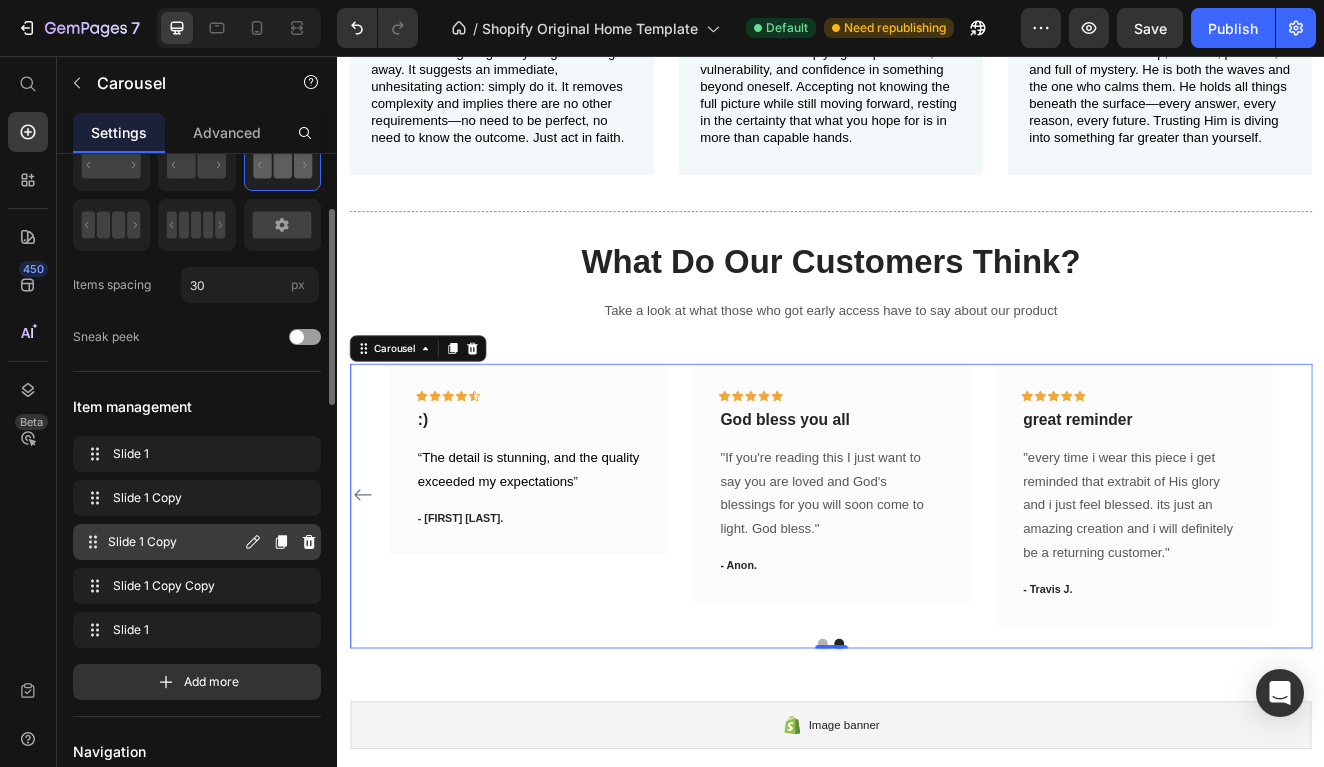 scroll, scrollTop: 131, scrollLeft: 0, axis: vertical 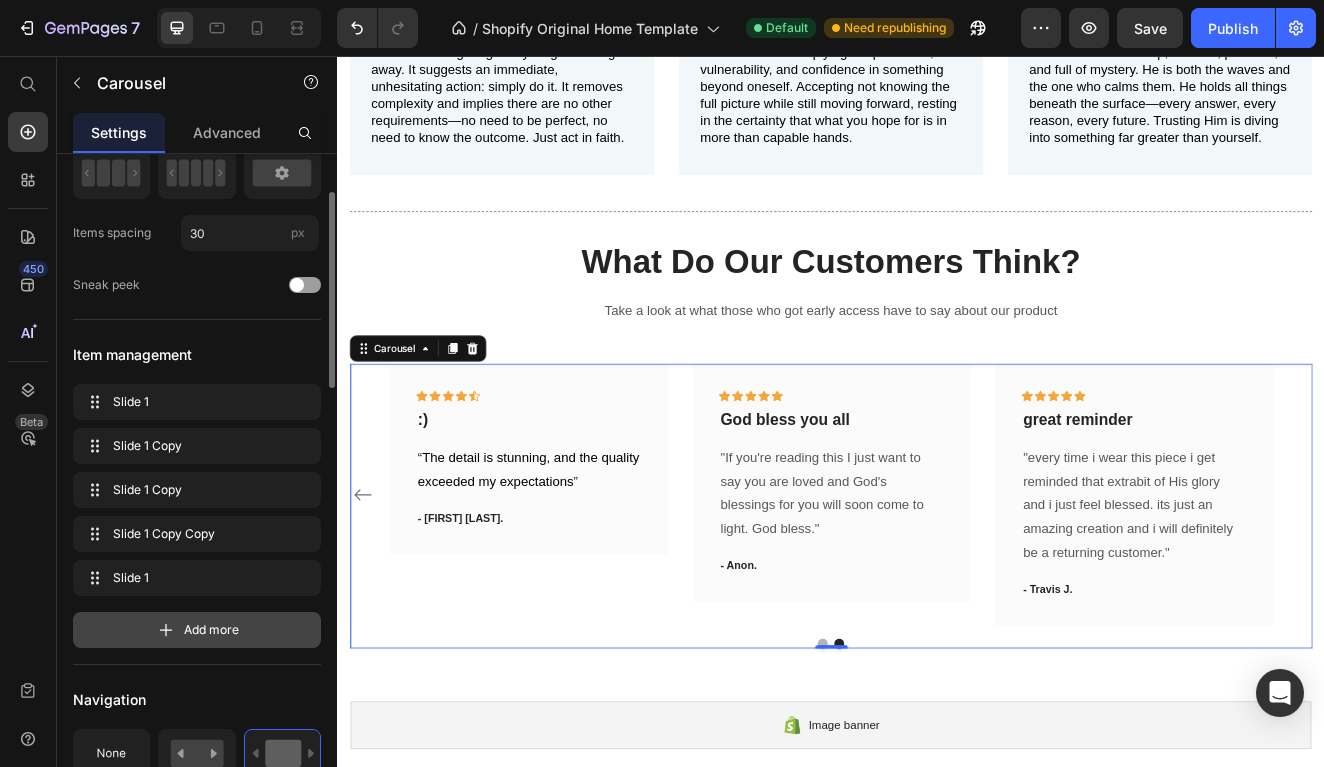 click on "Add more" at bounding box center [211, 630] 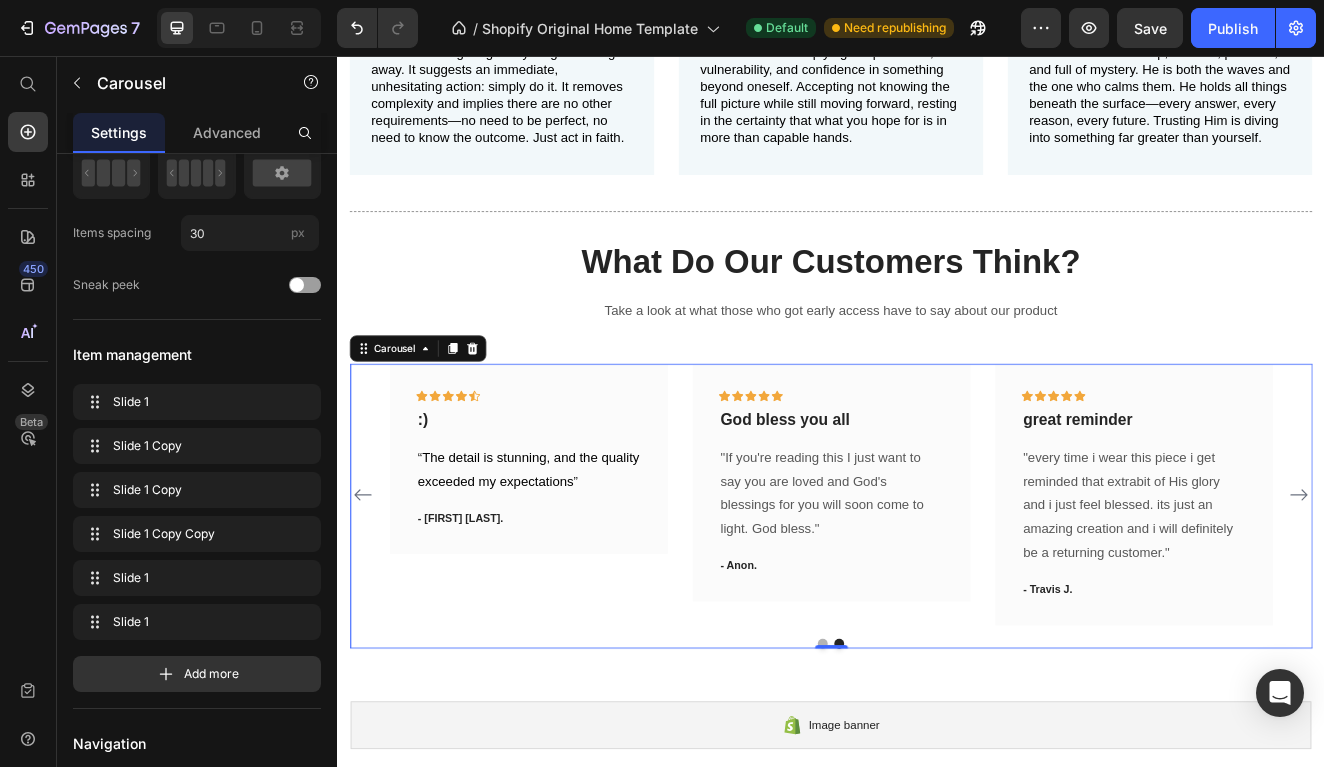 click 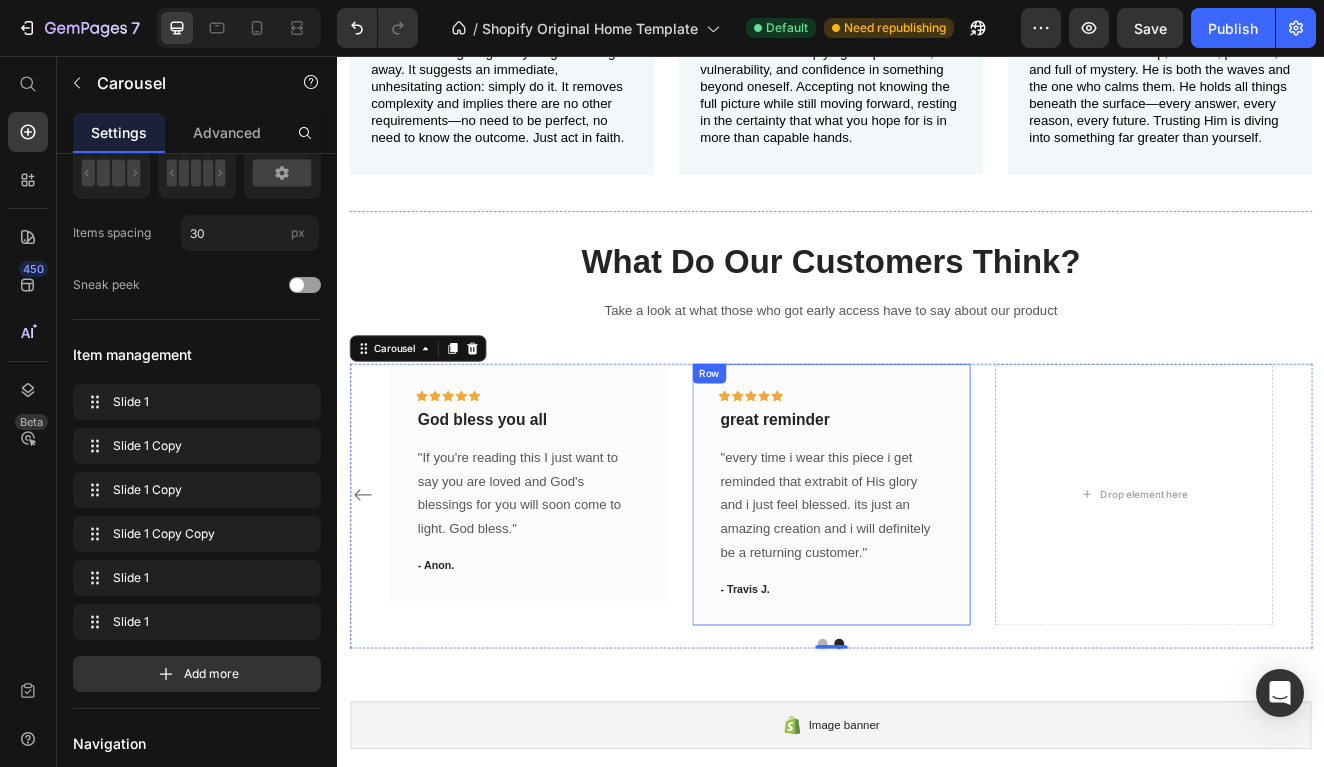 click on "Icon
Icon
Icon
Icon
Icon Row great reminder Text block "every time i wear this piece i get reminded that extrabit of His glory and i just feel blessed. its just an amazing creation and i will definitely be a returning customer." Text block - [FIRST] [LAST]. Text block Row" at bounding box center [937, 590] 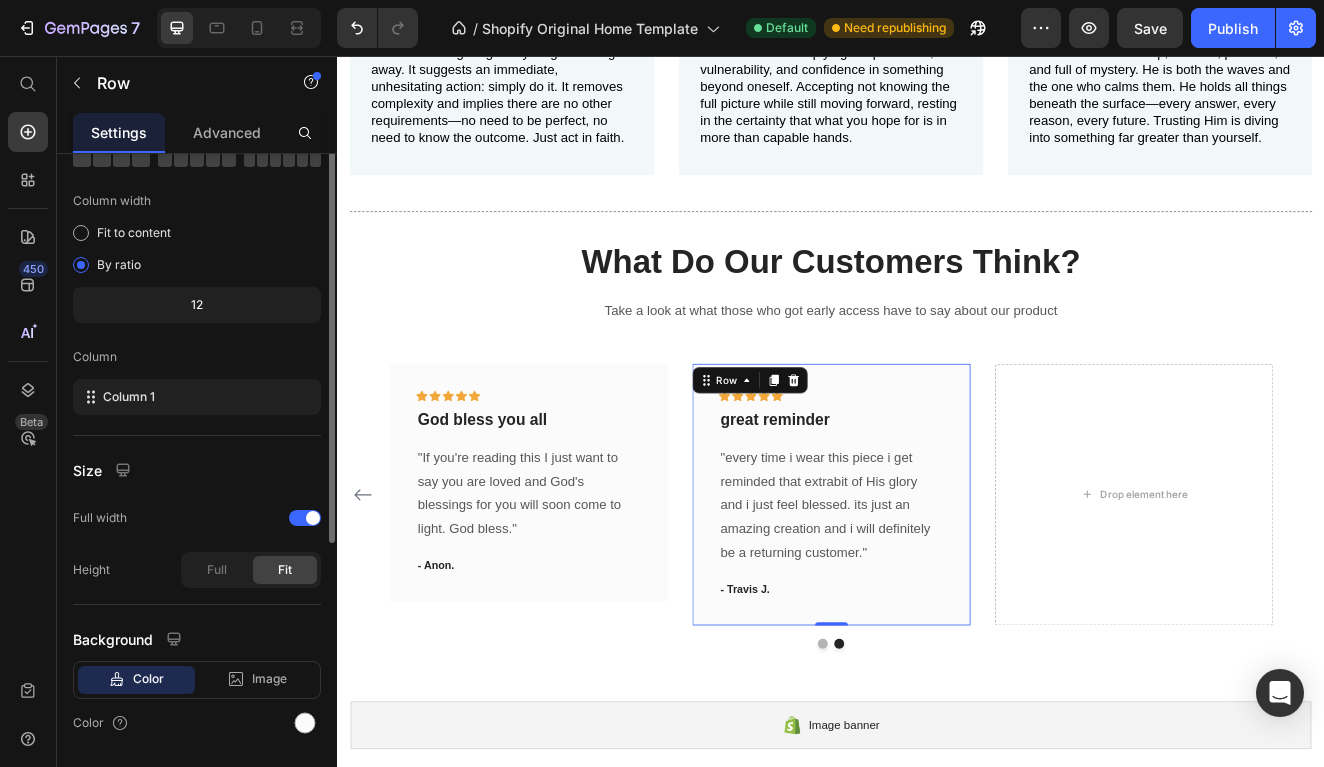 scroll, scrollTop: 0, scrollLeft: 0, axis: both 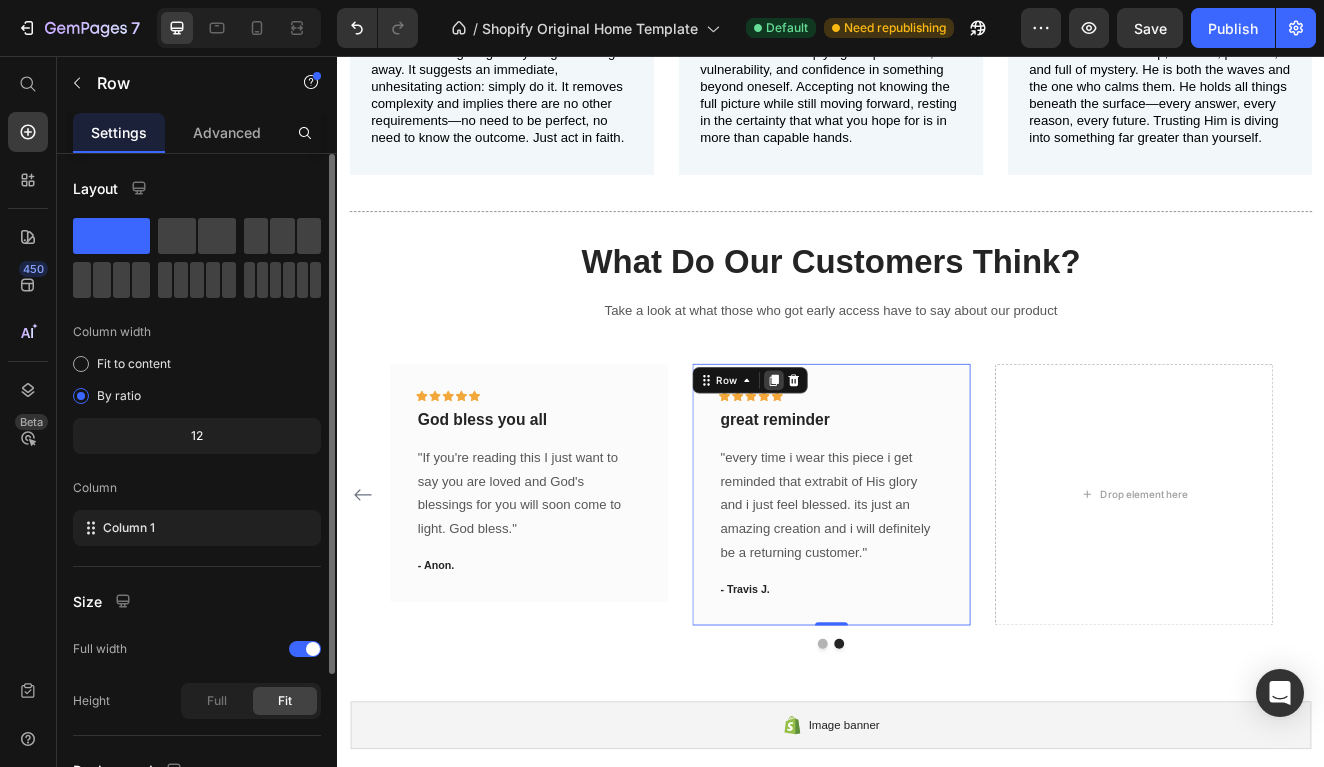 click 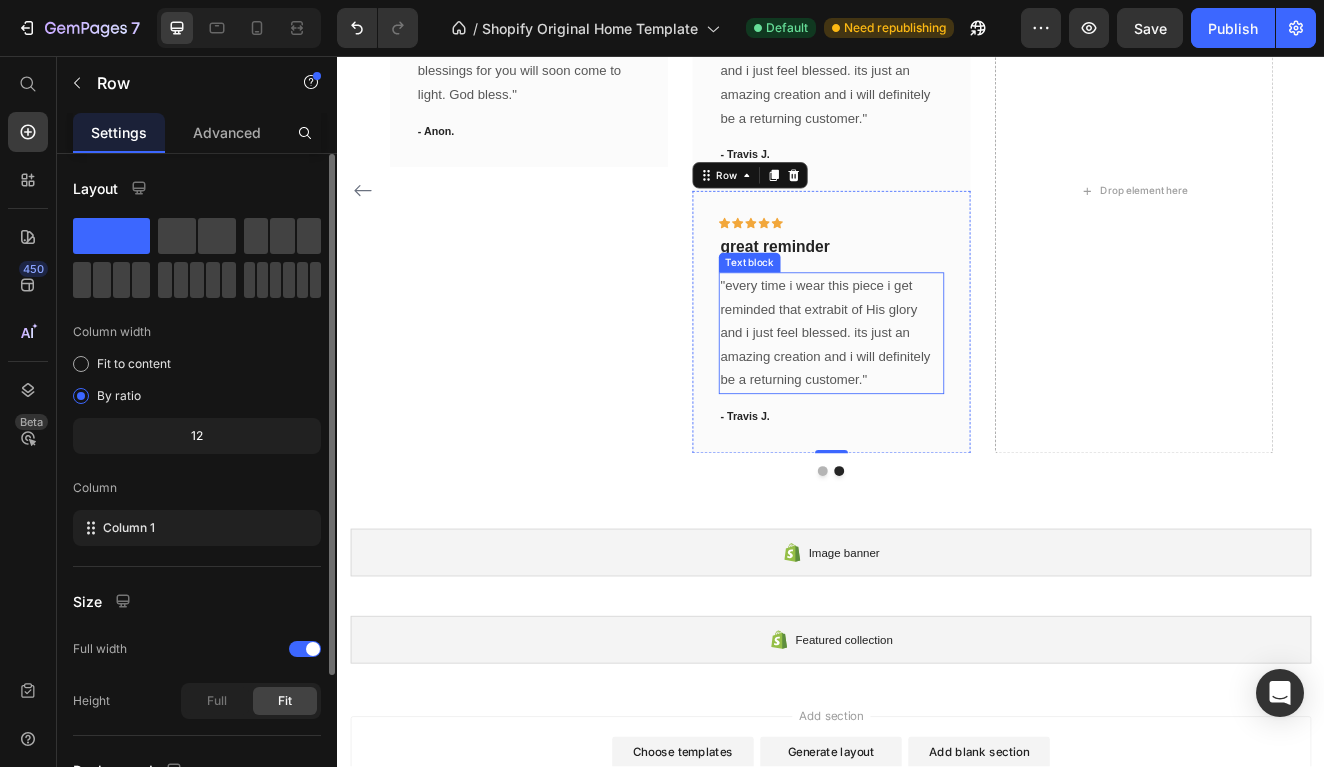 scroll, scrollTop: 1508, scrollLeft: 0, axis: vertical 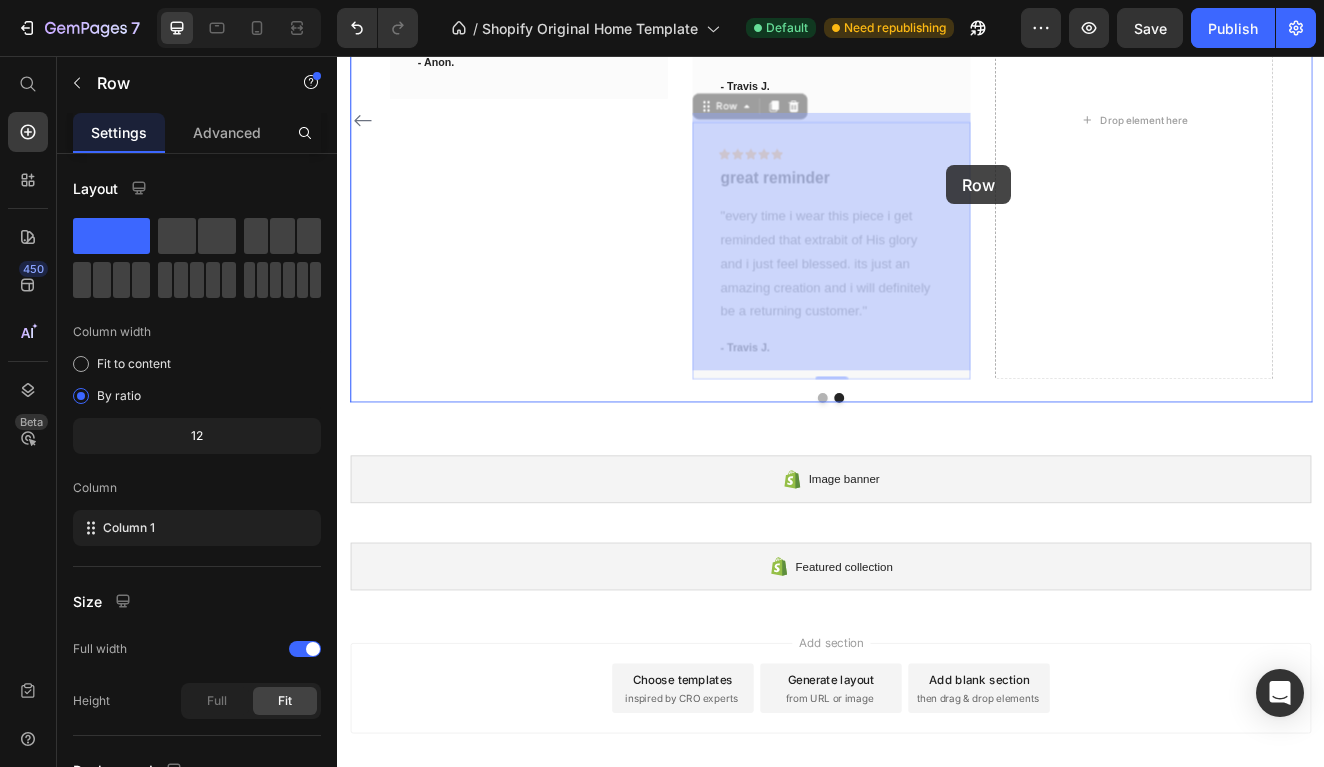 drag, startPoint x: 786, startPoint y: 108, endPoint x: 1229, endPoint y: 136, distance: 443.884 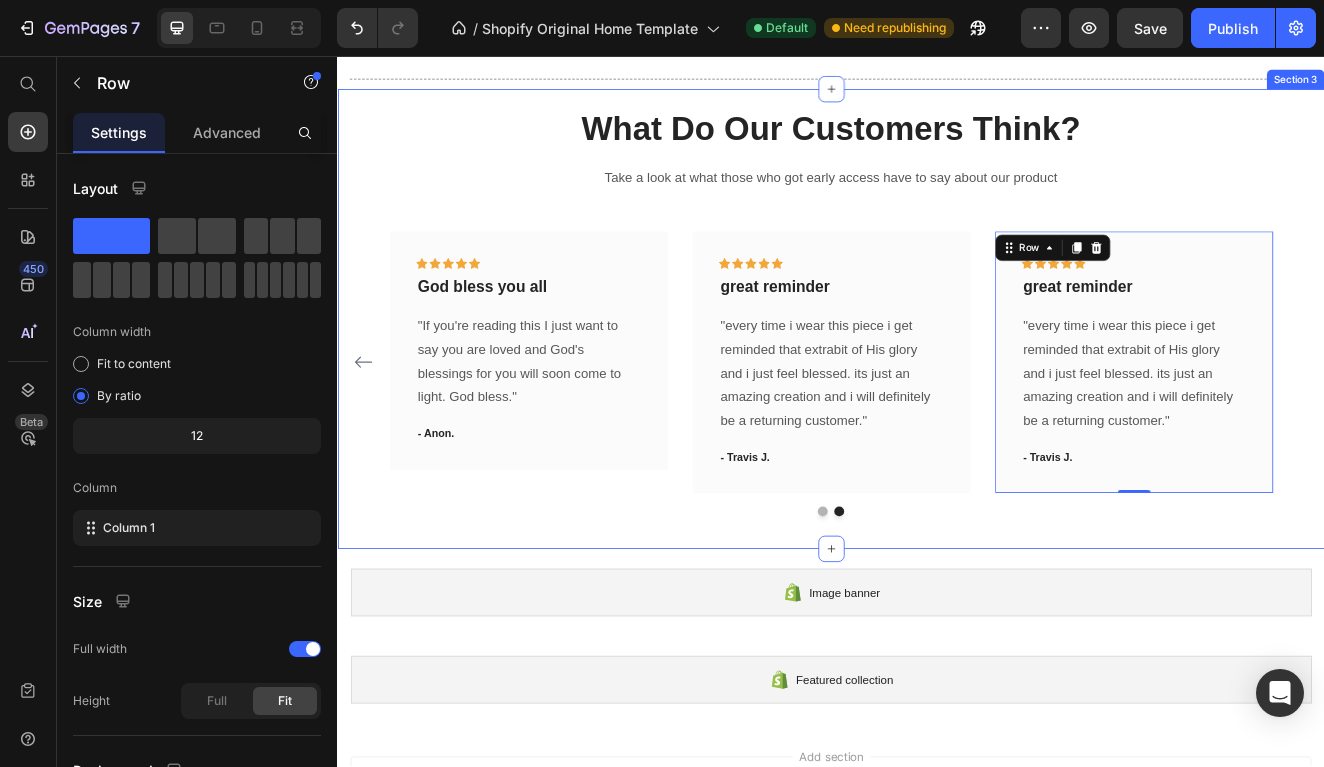 scroll, scrollTop: 1058, scrollLeft: 0, axis: vertical 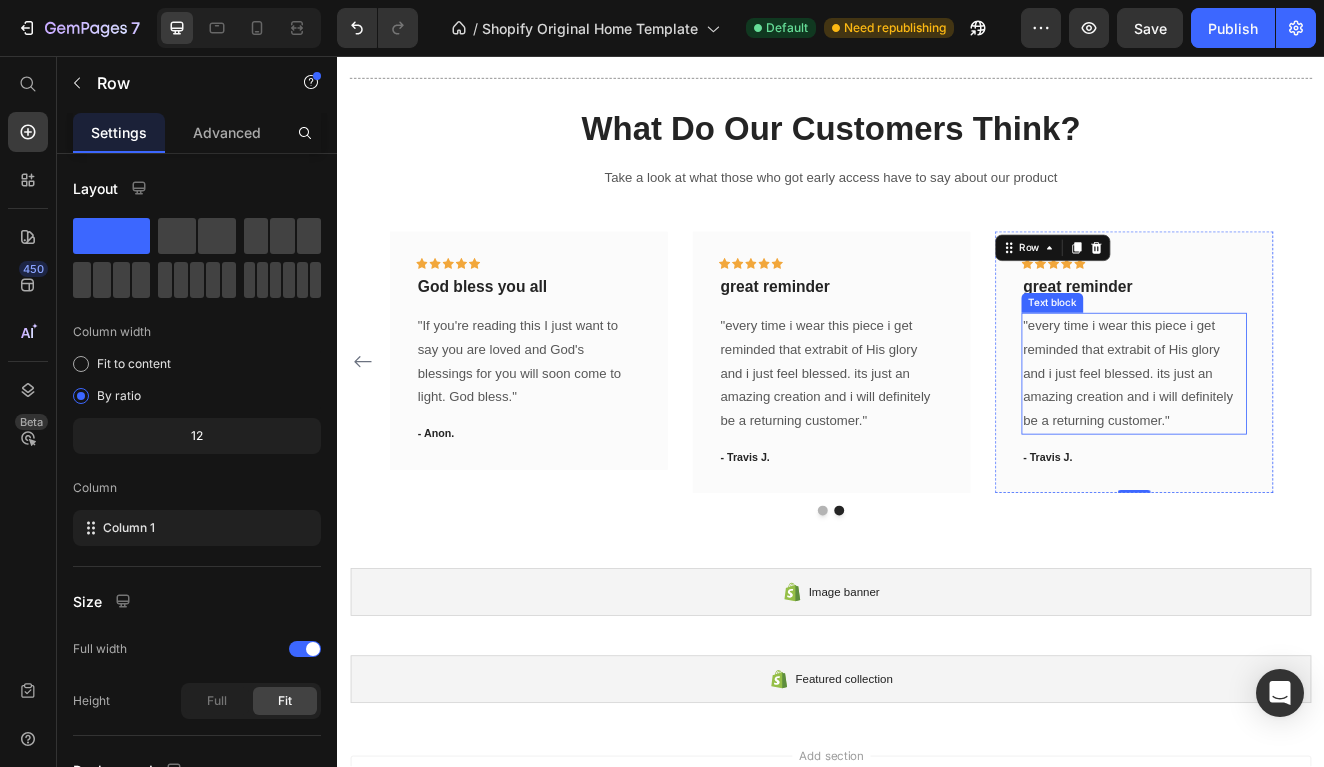 click on ""every time i wear this piece i get reminded that extrabit of His glory and i just feel blessed. its just an amazing creation and i will definitely be a returning customer."" at bounding box center [1305, 442] 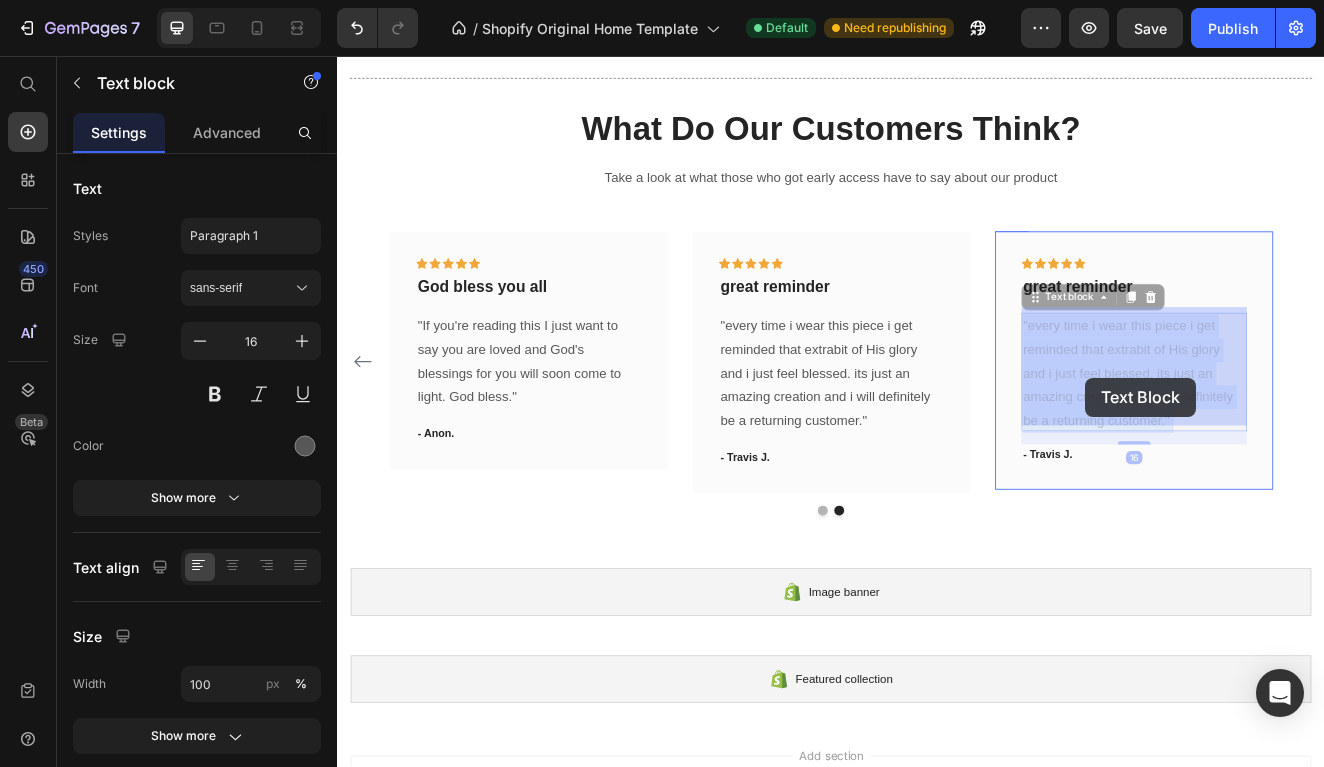 drag, startPoint x: 1341, startPoint y: 485, endPoint x: 1246, endPoint y: 447, distance: 102.31813 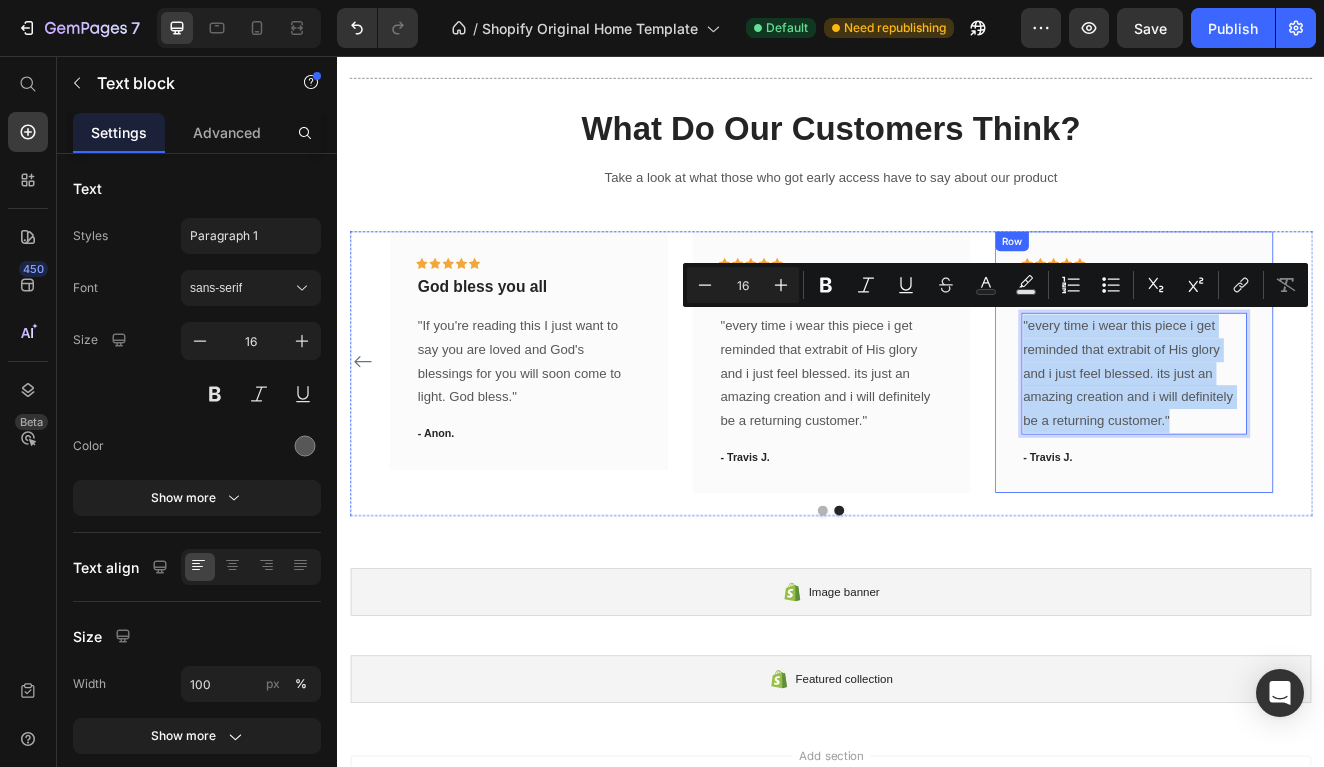 drag, startPoint x: 1351, startPoint y: 483, endPoint x: 1154, endPoint y: 379, distance: 222.7667 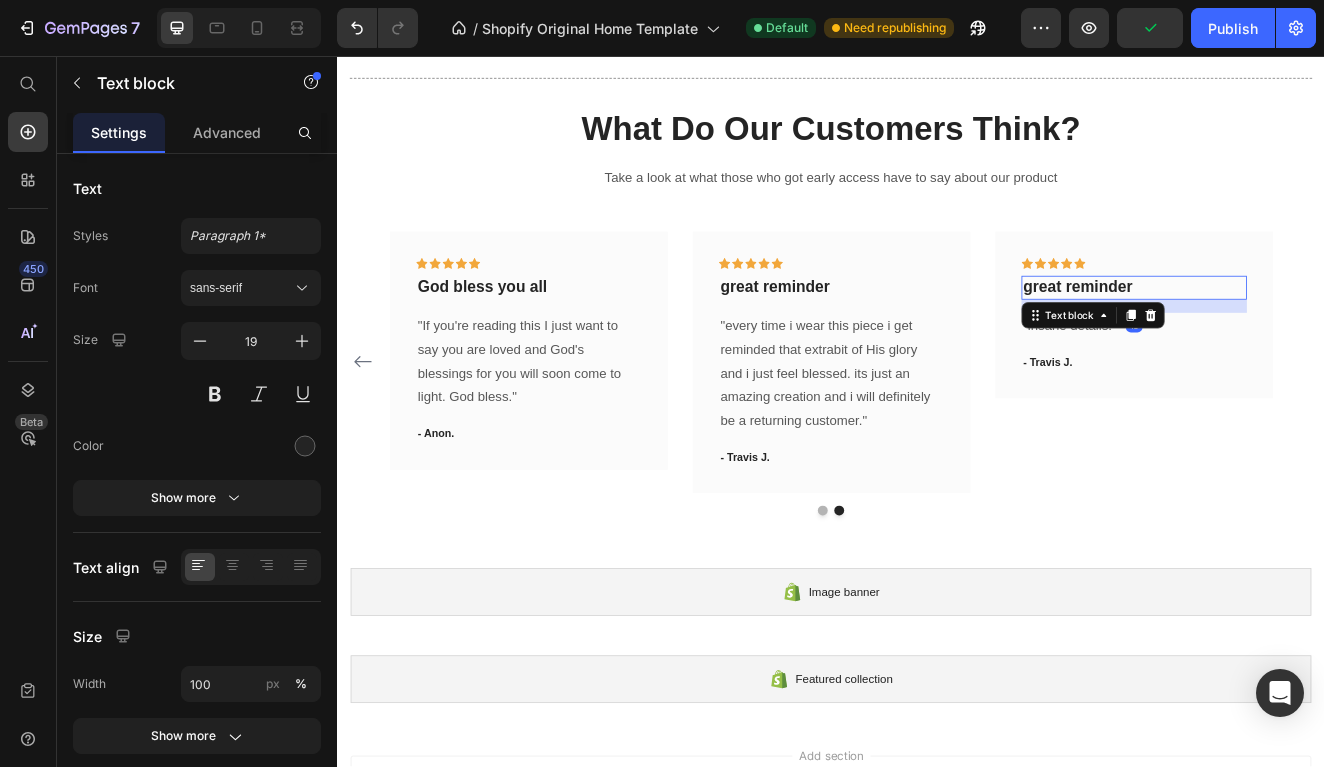 click on "great reminder" at bounding box center (1305, 337) 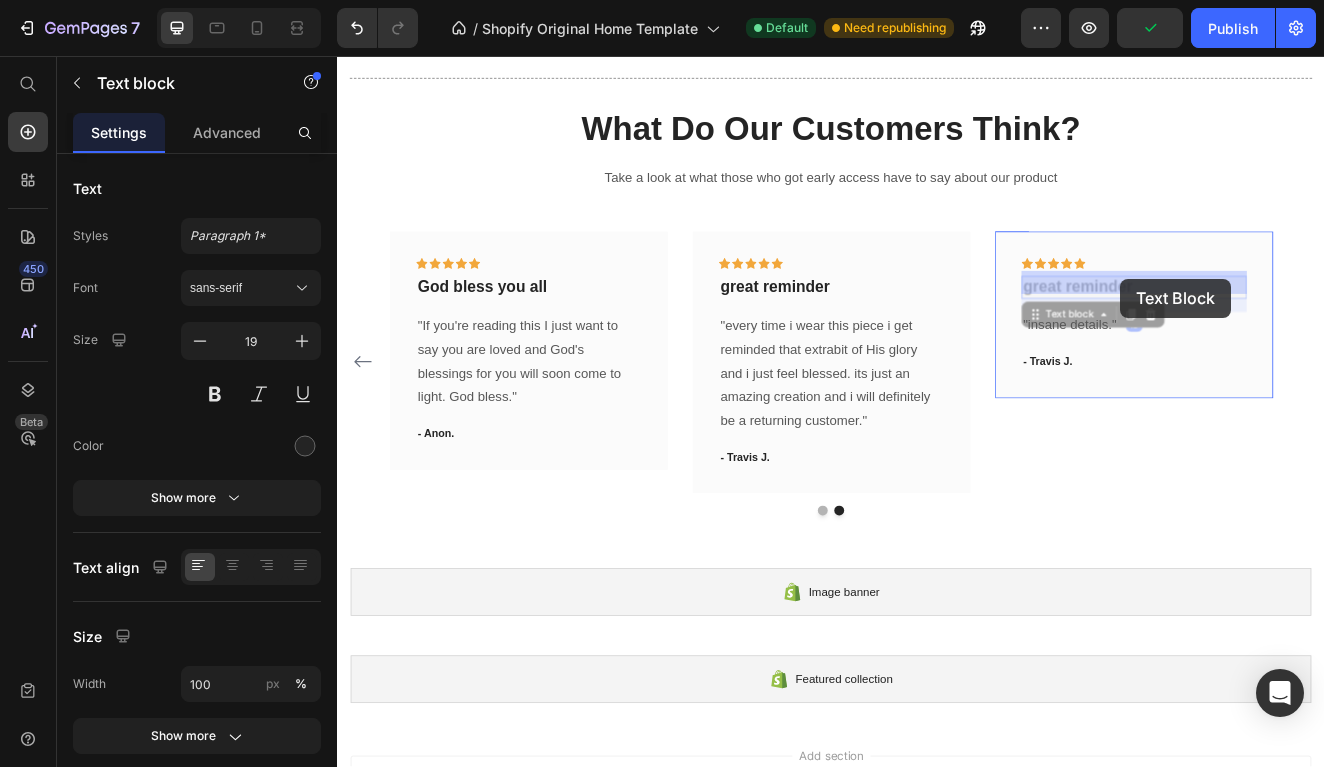 drag, startPoint x: 1305, startPoint y: 327, endPoint x: 1289, endPoint y: 327, distance: 16 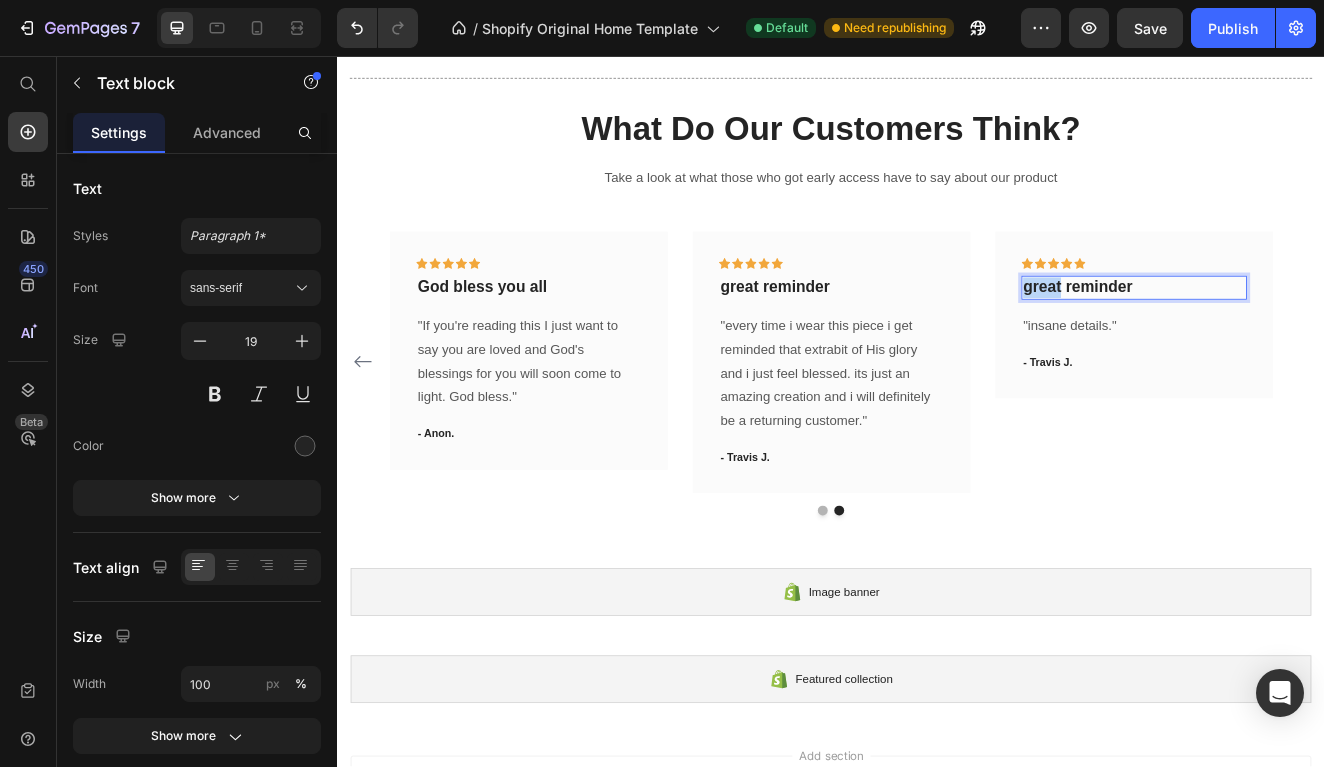 click on "great reminder" at bounding box center [1305, 337] 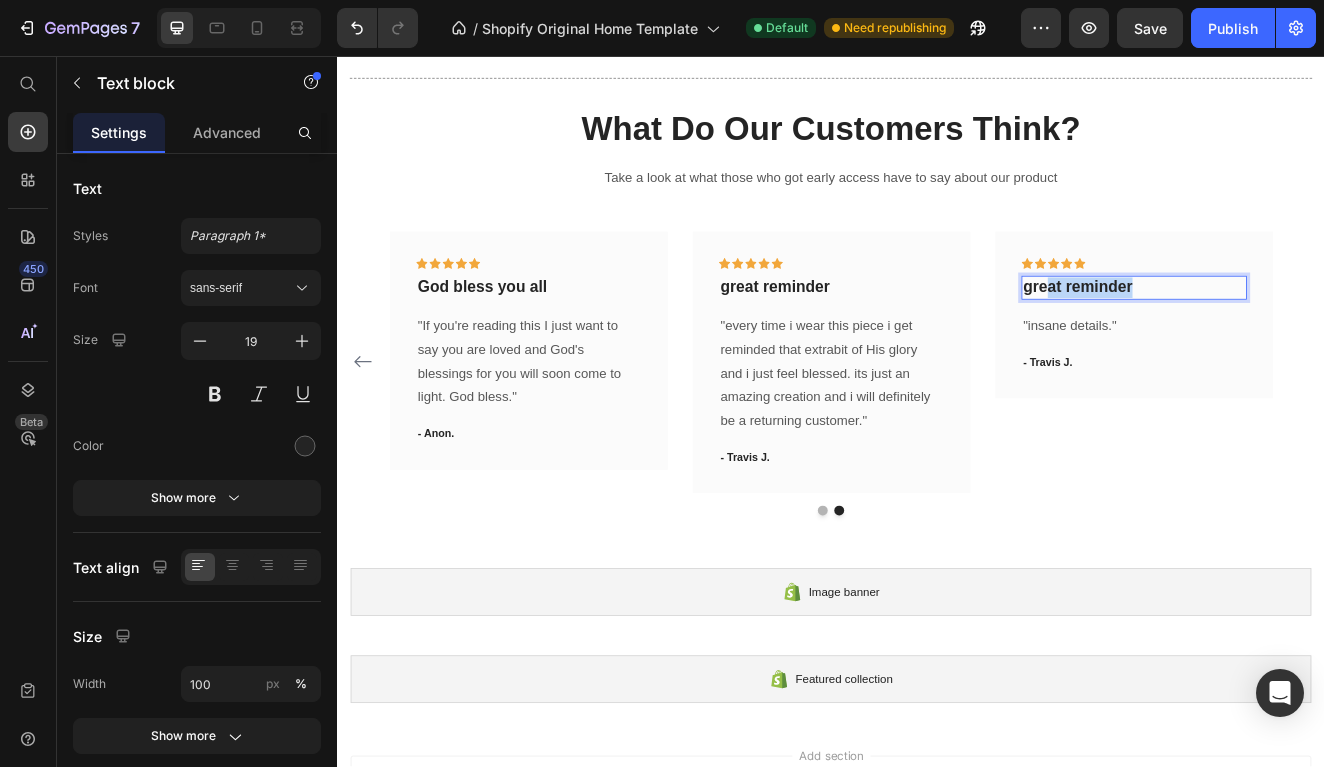 drag, startPoint x: 1198, startPoint y: 327, endPoint x: 1318, endPoint y: 332, distance: 120.10412 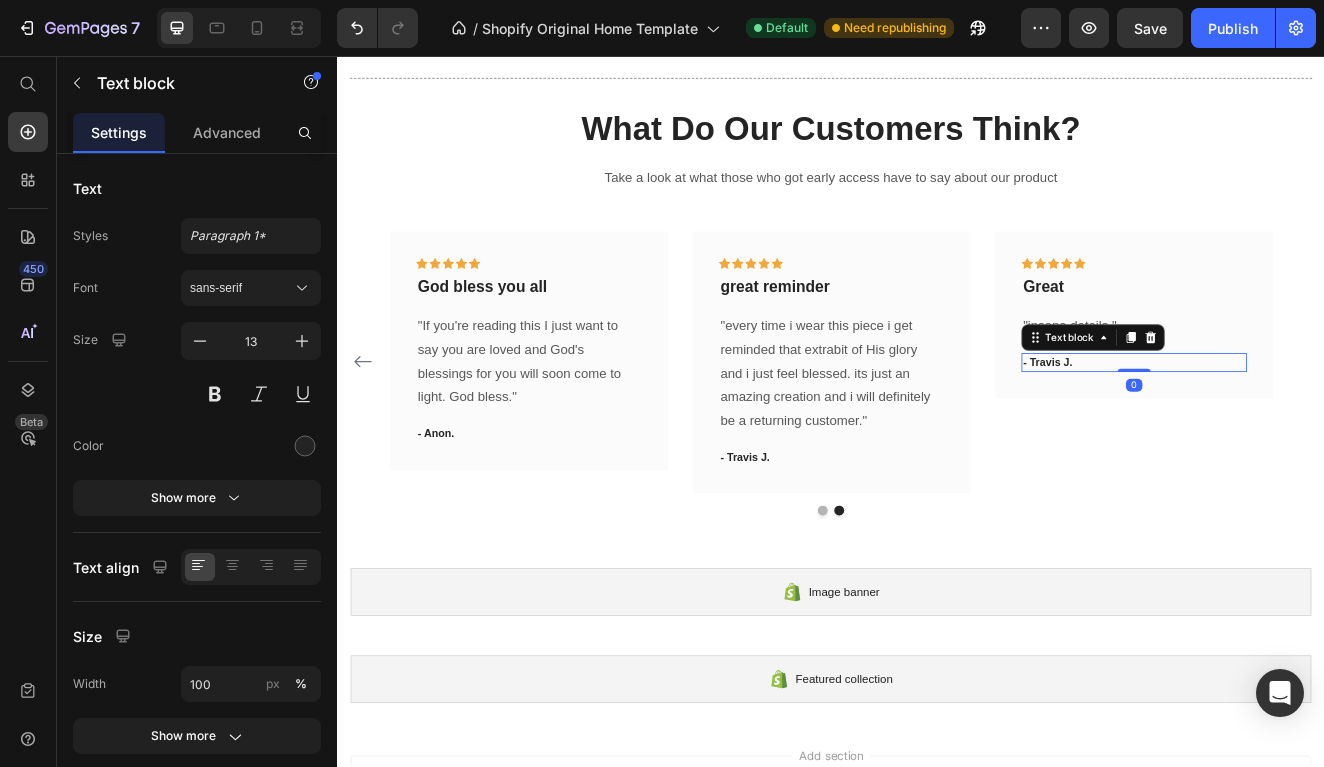 click on "- Travis J." at bounding box center [1305, 429] 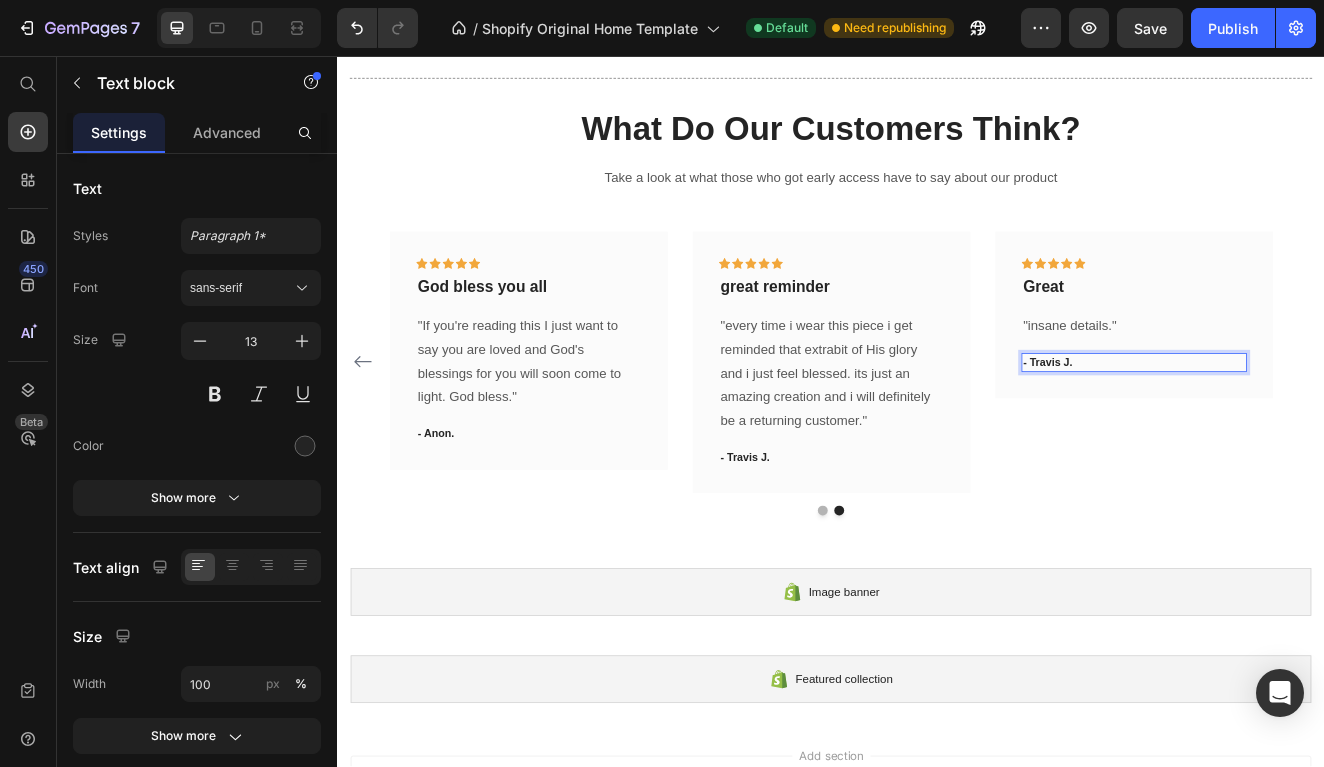 click on "- Travis J." at bounding box center (1305, 429) 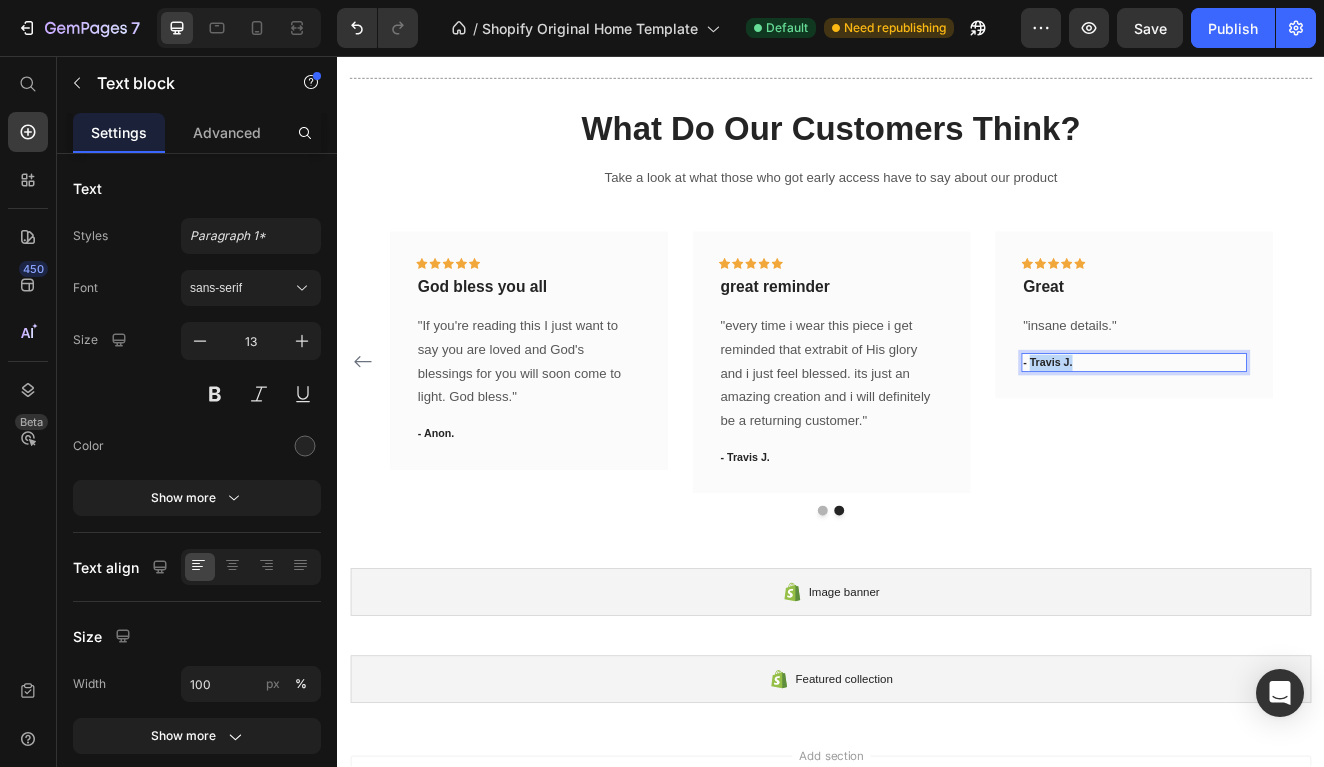 drag, startPoint x: 1235, startPoint y: 417, endPoint x: 1181, endPoint y: 420, distance: 54.08327 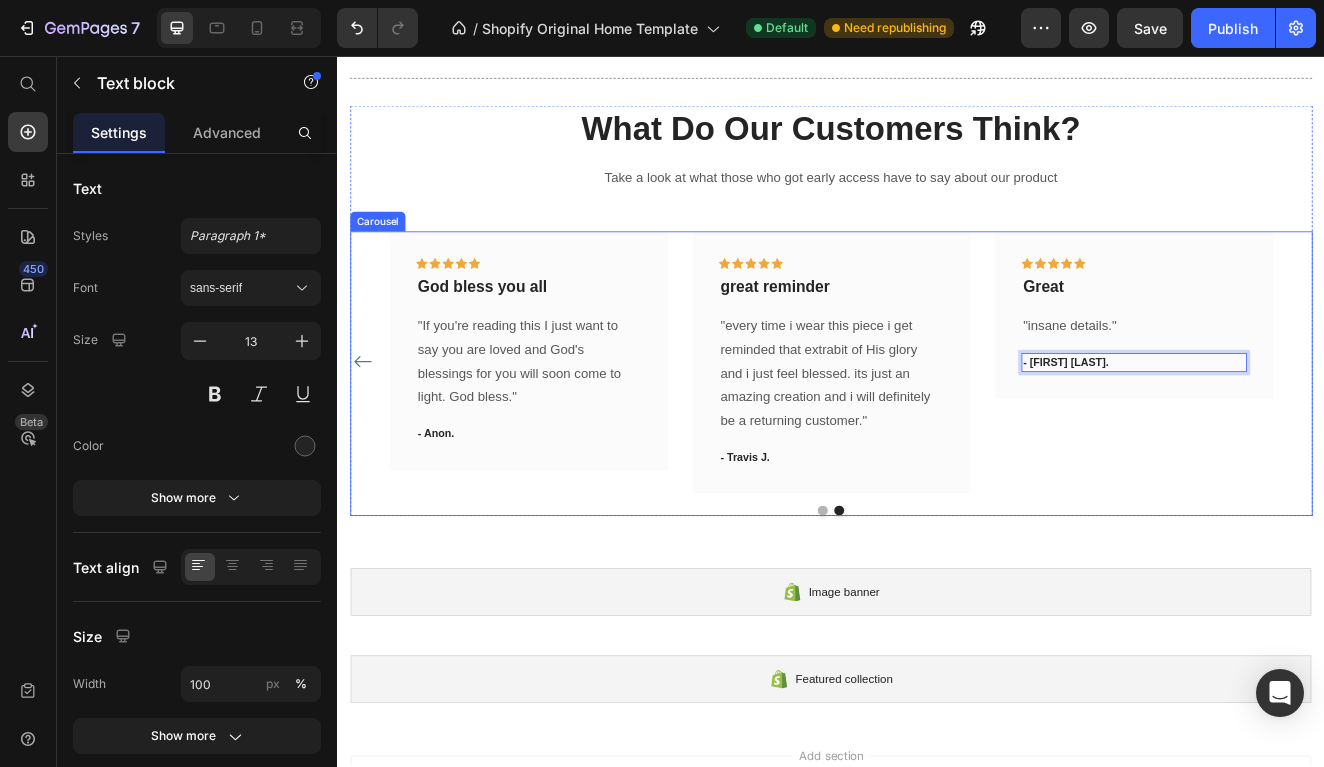 click on "Icon
Icon
Icon
Icon
Icon Row Great Text block "insane details." Text block - [FIRST] [LAST]. Text block   0 Row" at bounding box center (1305, 428) 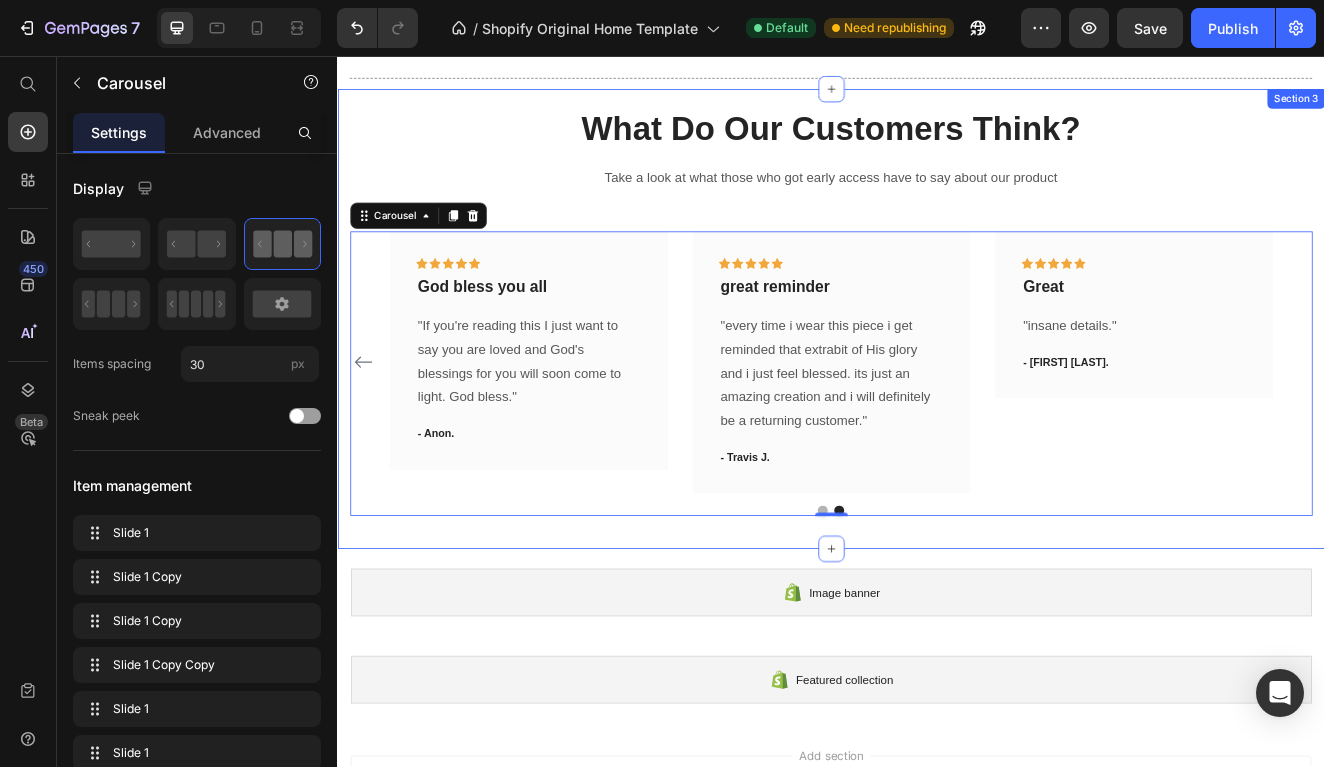 click on "What Do Our Customers Think? Heading Take a look at what those who got early access have to say about our product Text block
Icon
Icon
Icon
Icon
Icon Row it's beautiful Text block “the craftsmanship and way it's molded together is just amazing and clever. i literally dont want to take it off” Text block - [FIRST] [INITIAL]. Text block Row
Icon
Icon
Icon
Icon
Icon Row Perfect gift Text block "Bought this for my 19 year old cousin and he absolutely loves it that it's making me want to come back and get one for myself if it goes back on sale" Text block - [FIRST] [INITIAL]. Text block Row
Icon
Icon
Icon
Icon
Icon Row :) Text block “ The detail is stunning, and the quality exceeded my expectations ” Text block - [FIRST] [LAST].  Text block Row
Icon Icon Icon" at bounding box center [937, 375] 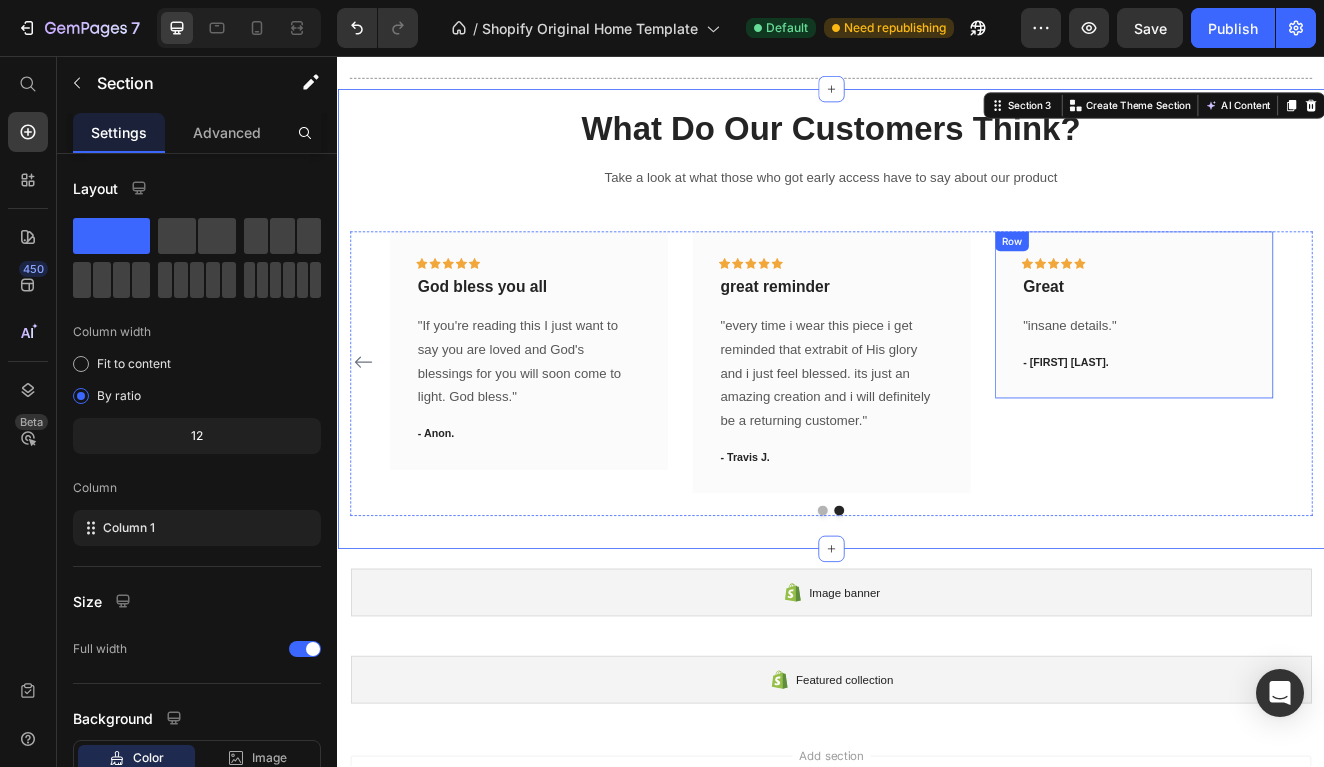 click on "Icon
Icon
Icon
Icon
Icon Row Great Text block "insane details." Text block - [FIRST] [LAST]. Text block Row" at bounding box center (1305, 370) 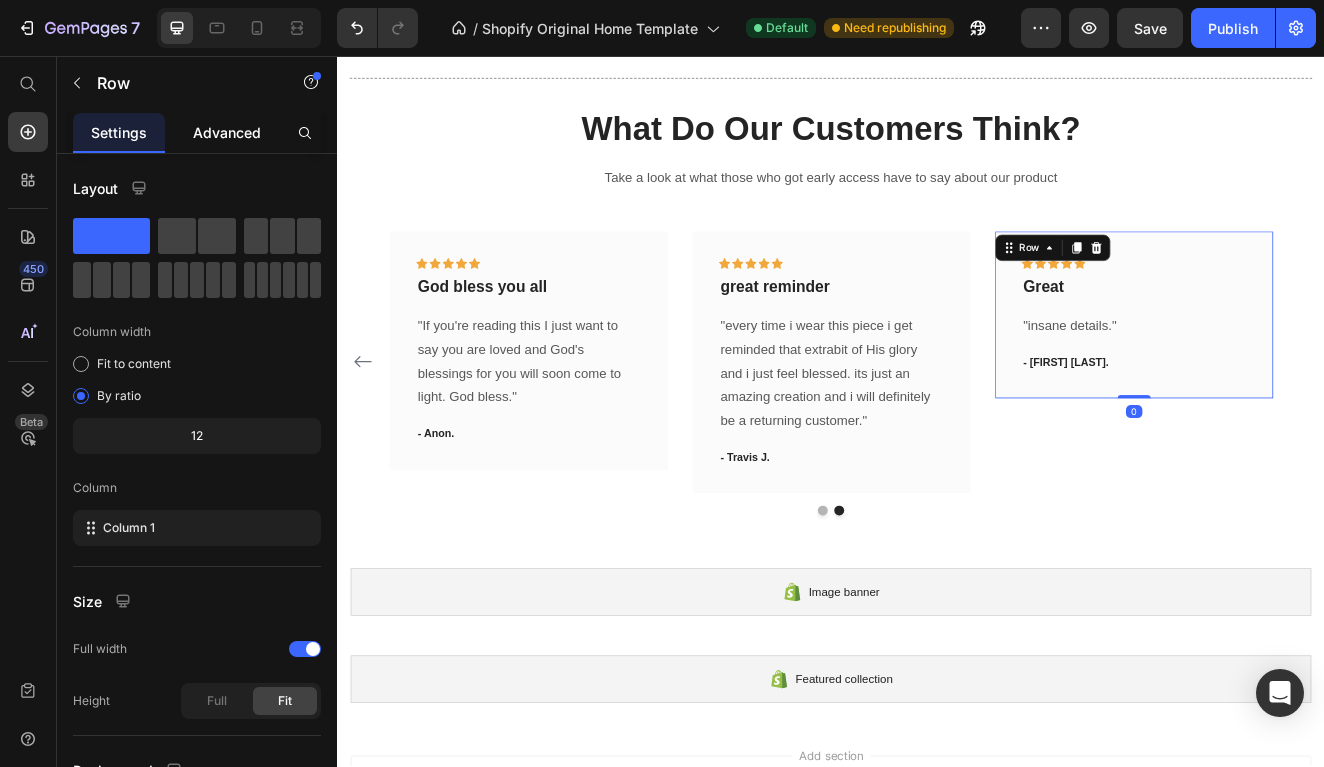 click on "Advanced" at bounding box center (227, 132) 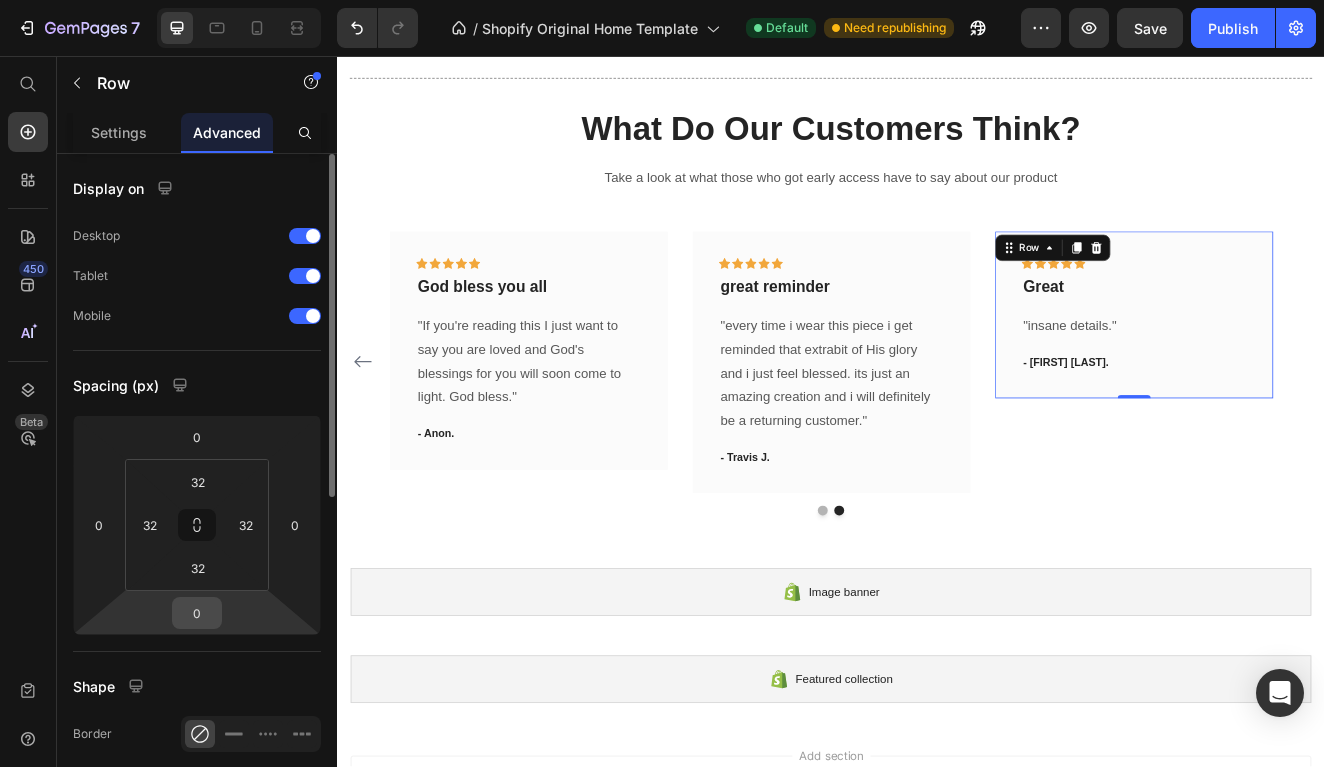 click on "0" at bounding box center (197, 613) 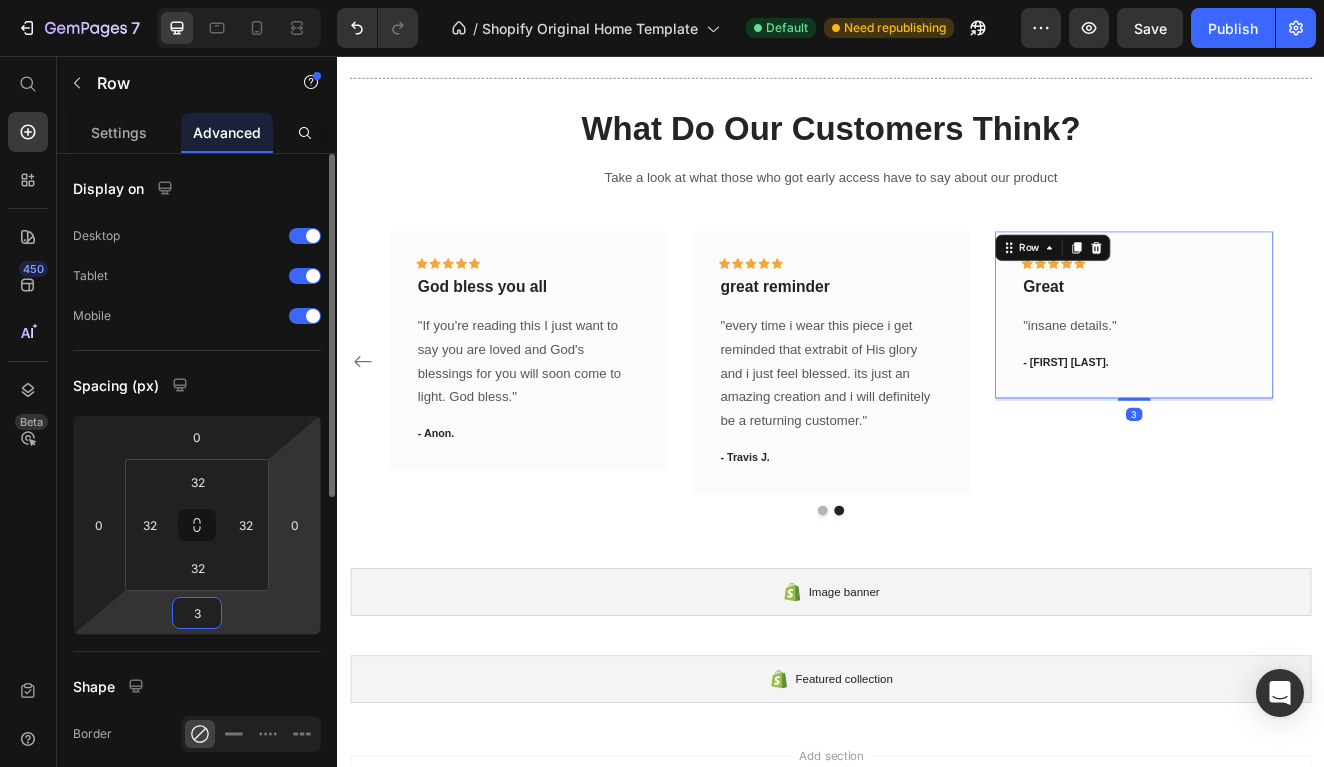 type on "30" 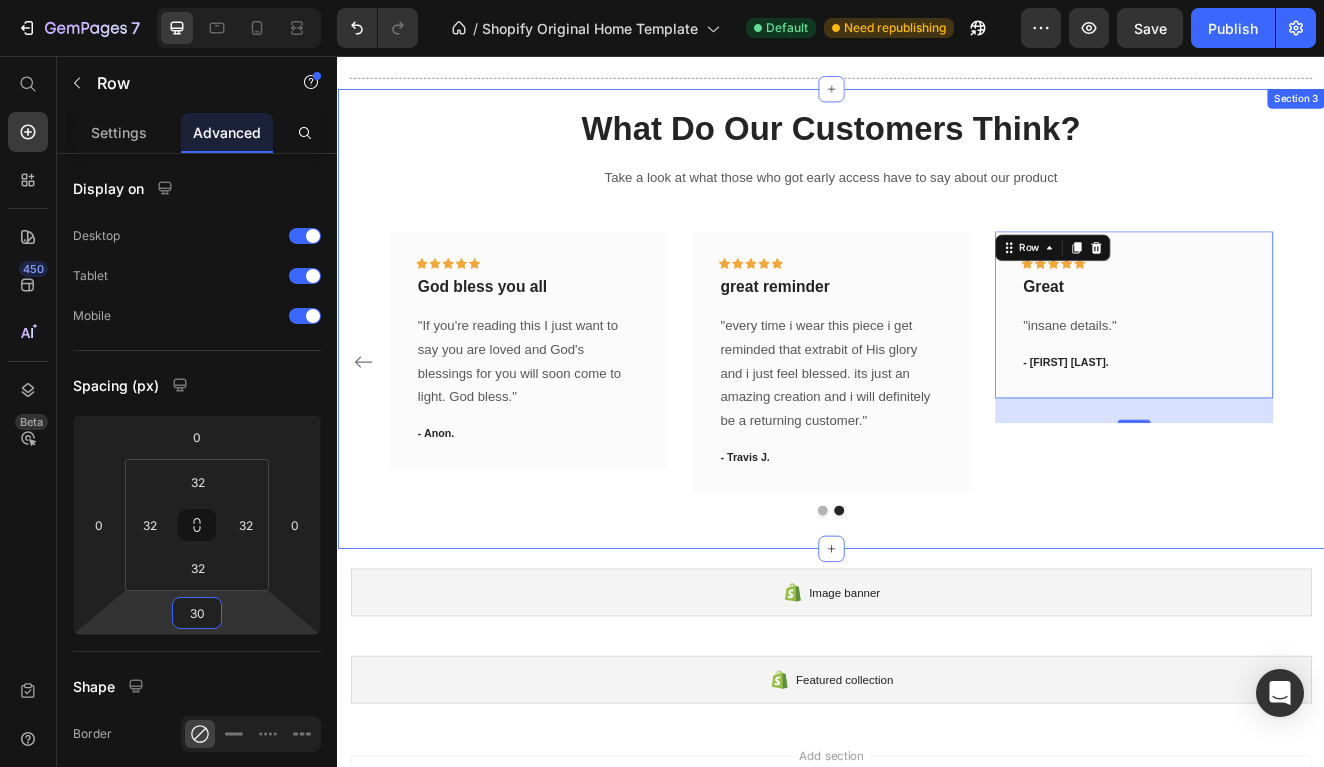 click on "What Do Our Customers Think? Heading Take a look at what those who got early access have to say about our product Text block
Icon
Icon
Icon
Icon
Icon Row it's beautiful Text block “the craftsmanship and way it's molded together is just amazing and clever. i literally dont want to take it off” Text block - [FIRST] [INITIAL]. Text block Row
Icon
Icon
Icon
Icon
Icon Row Perfect gift Text block "Bought this for my 19 year old cousin and he absolutely loves it that it's making me want to come back and get one for myself if it goes back on sale" Text block - [FIRST] [INITIAL]. Text block Row
Icon
Icon
Icon
Icon
Icon Row :) Text block “ The detail is stunning, and the quality exceeded my expectations ” Text block - [FIRST] [LAST].  Text block Row
Icon Icon Icon" at bounding box center (937, 375) 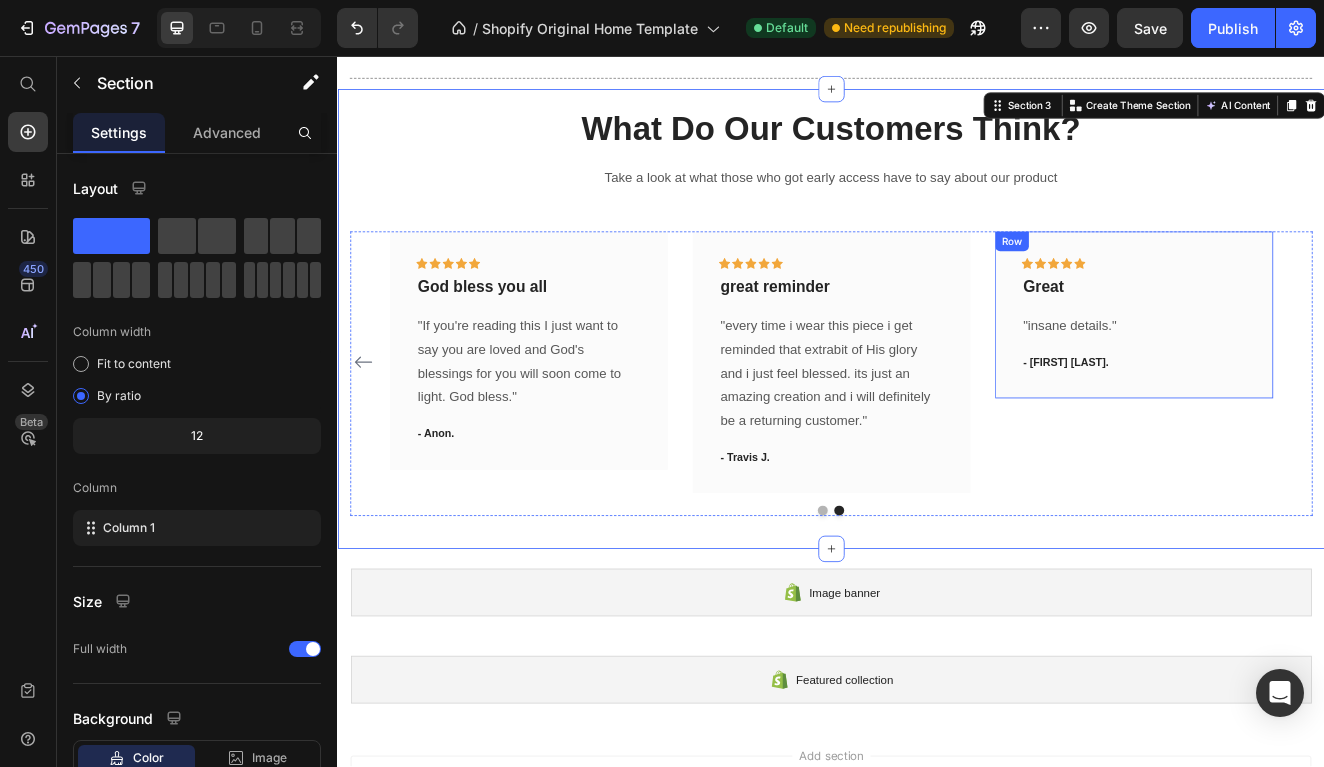 click on "Icon
Icon
Icon
Icon
Icon Row Great Text block "insane details." Text block - [FIRST] [LAST]. Text block Row" at bounding box center [1305, 370] 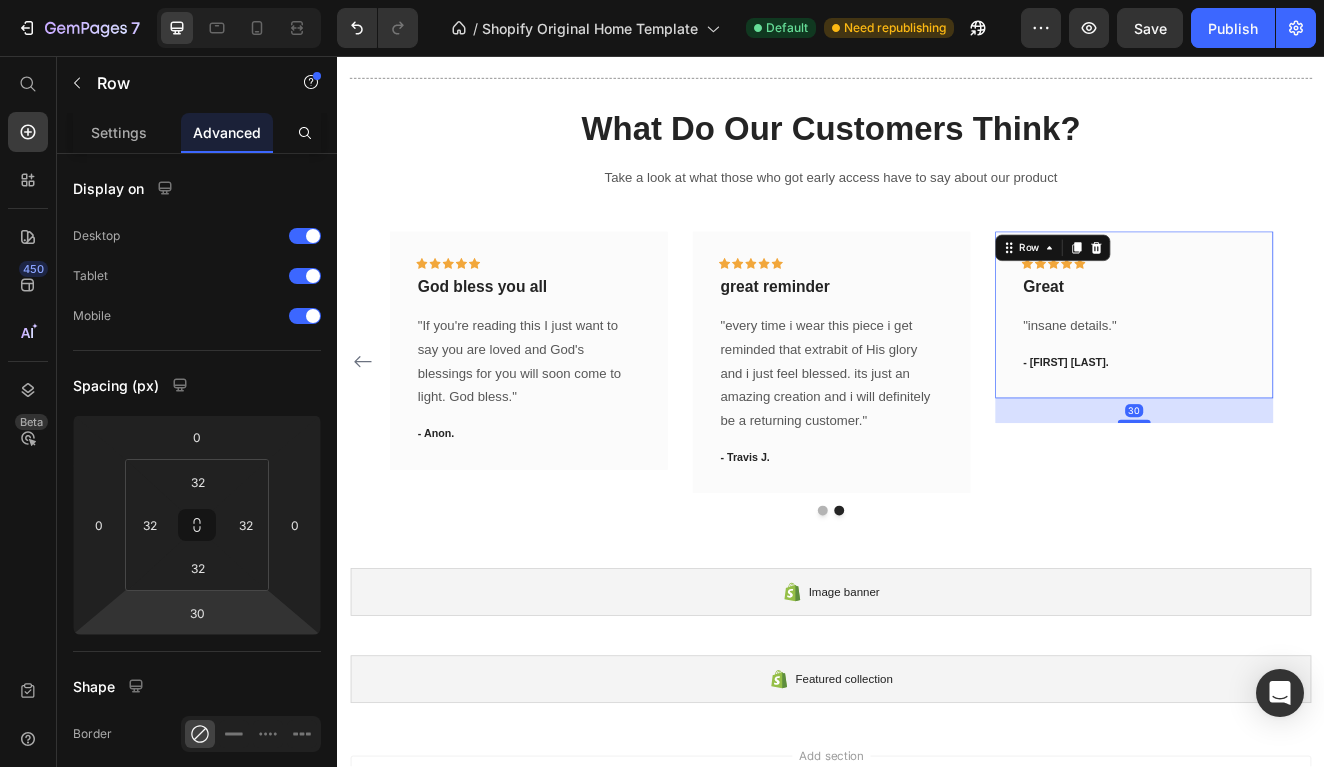 click on "7   /  Shopify Original Home Template Default Need republishing Preview  Save   Publish  450 Beta Start with Sections Elements Hero Section Product Detail Brands Trusted Badges Guarantee Product Breakdown How to use Testimonials Compare Bundle FAQs Social Proof Brand Story Product List Collection Blog List Contact Sticky Add to Cart Custom Footer Browse Library 450 Layout
Row
Row
Row
Row Text
Heading
Text Block Button
Button
Button
Sticky Back to top Media
Image" at bounding box center (662, 0) 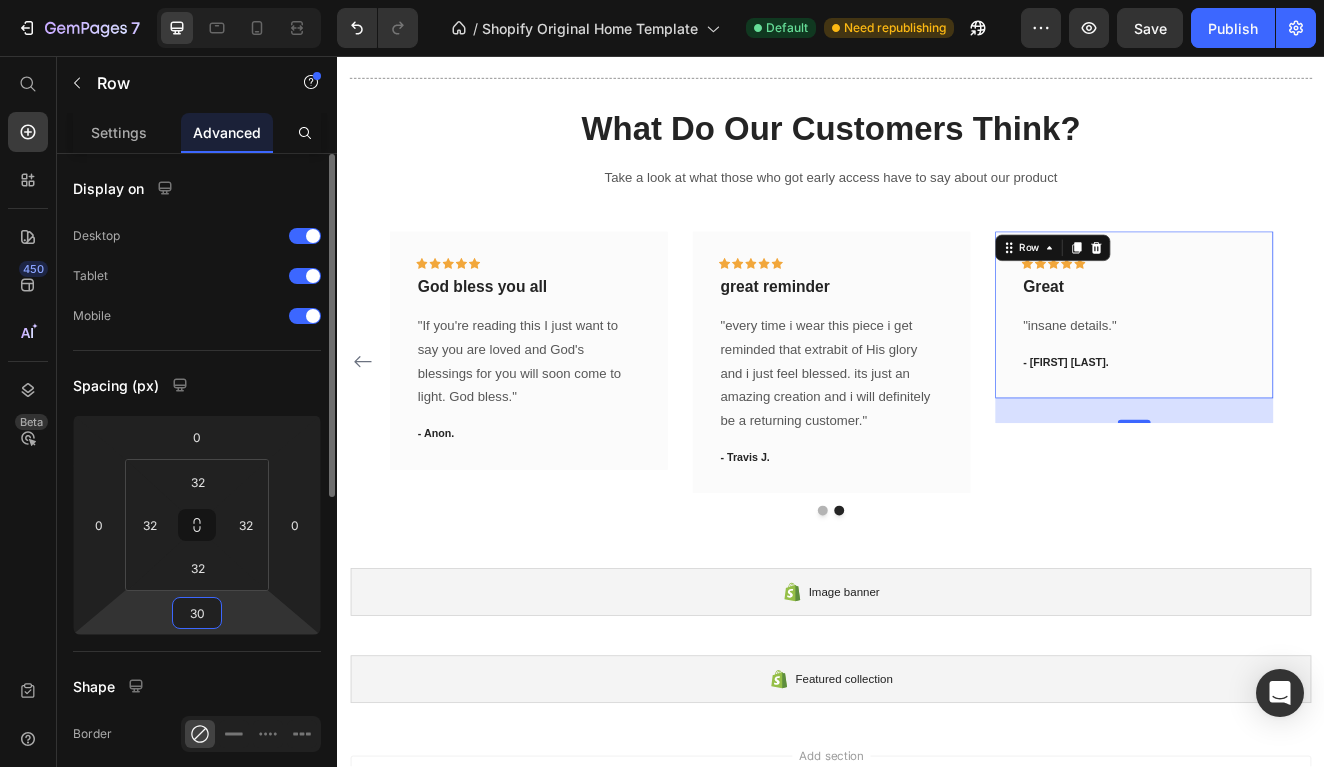 type on "3" 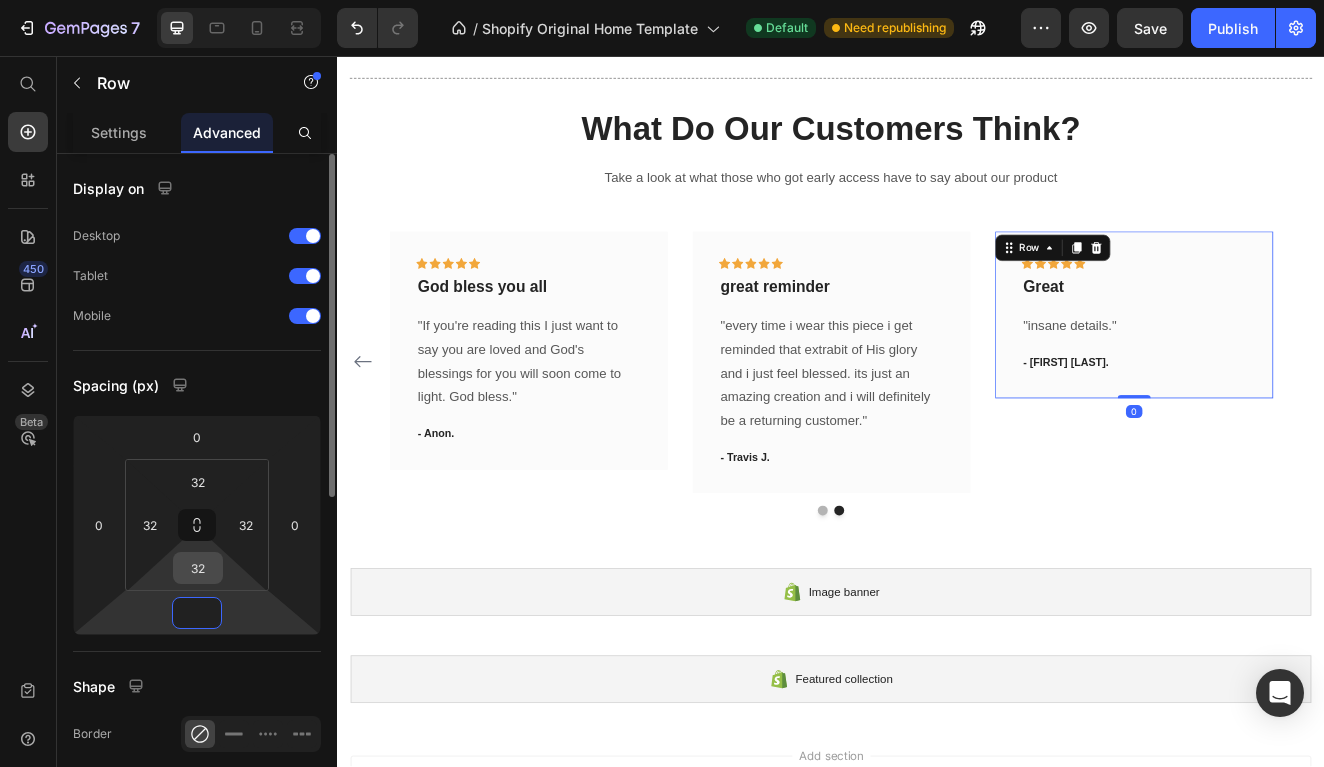 type on "0" 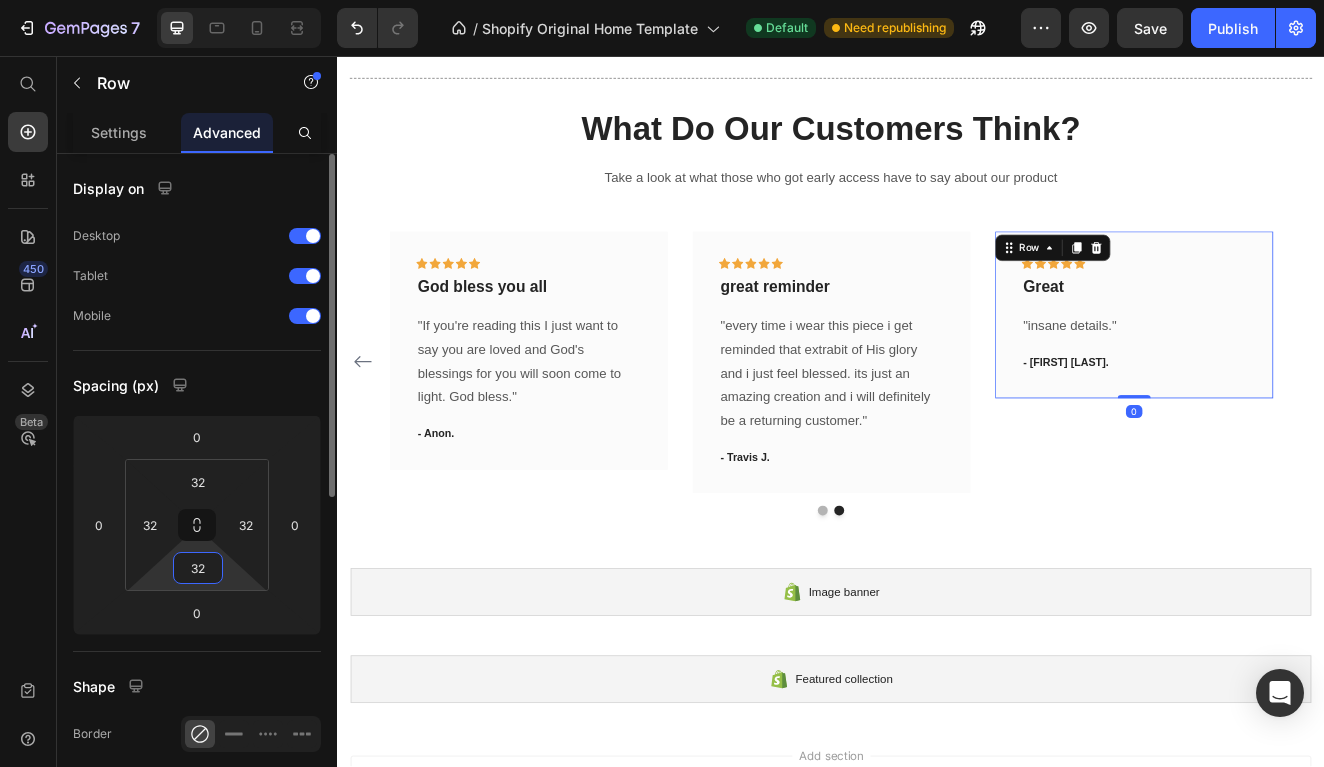 click on "32" at bounding box center (198, 568) 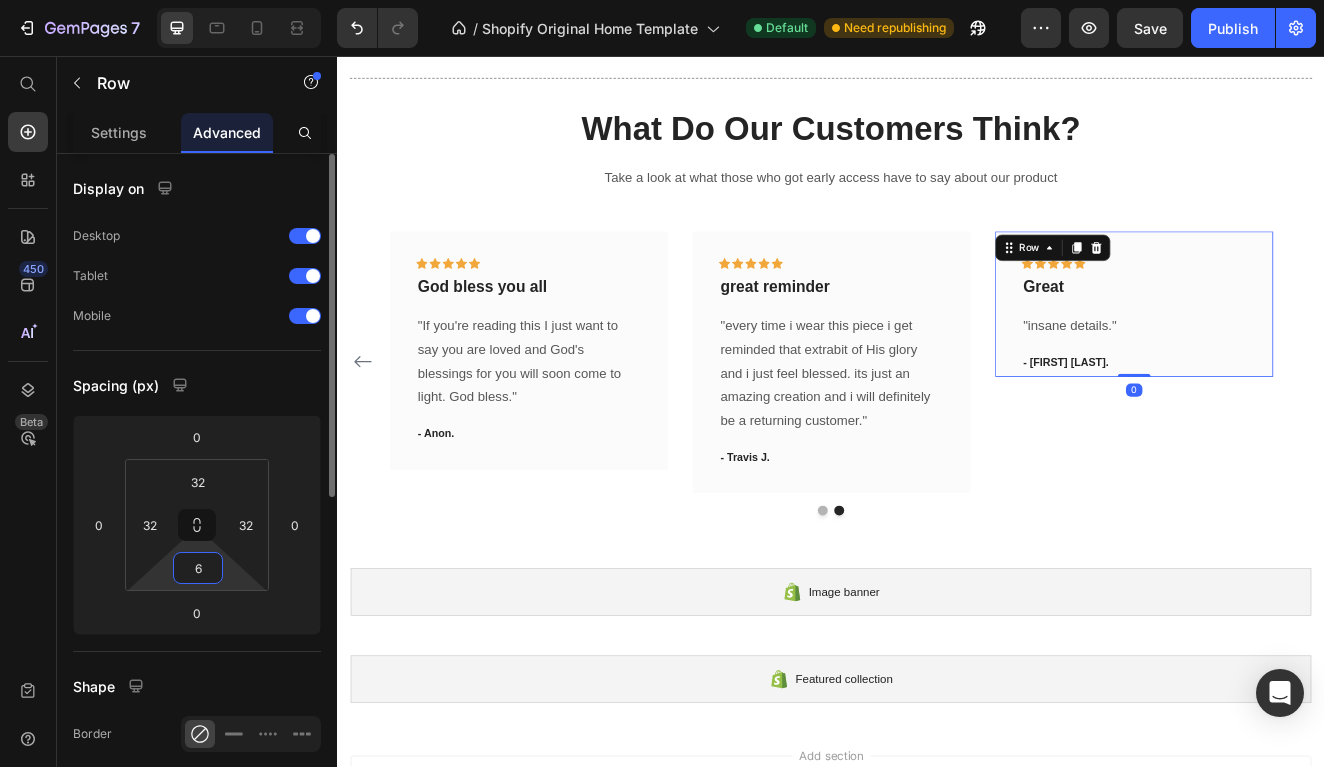 type on "60" 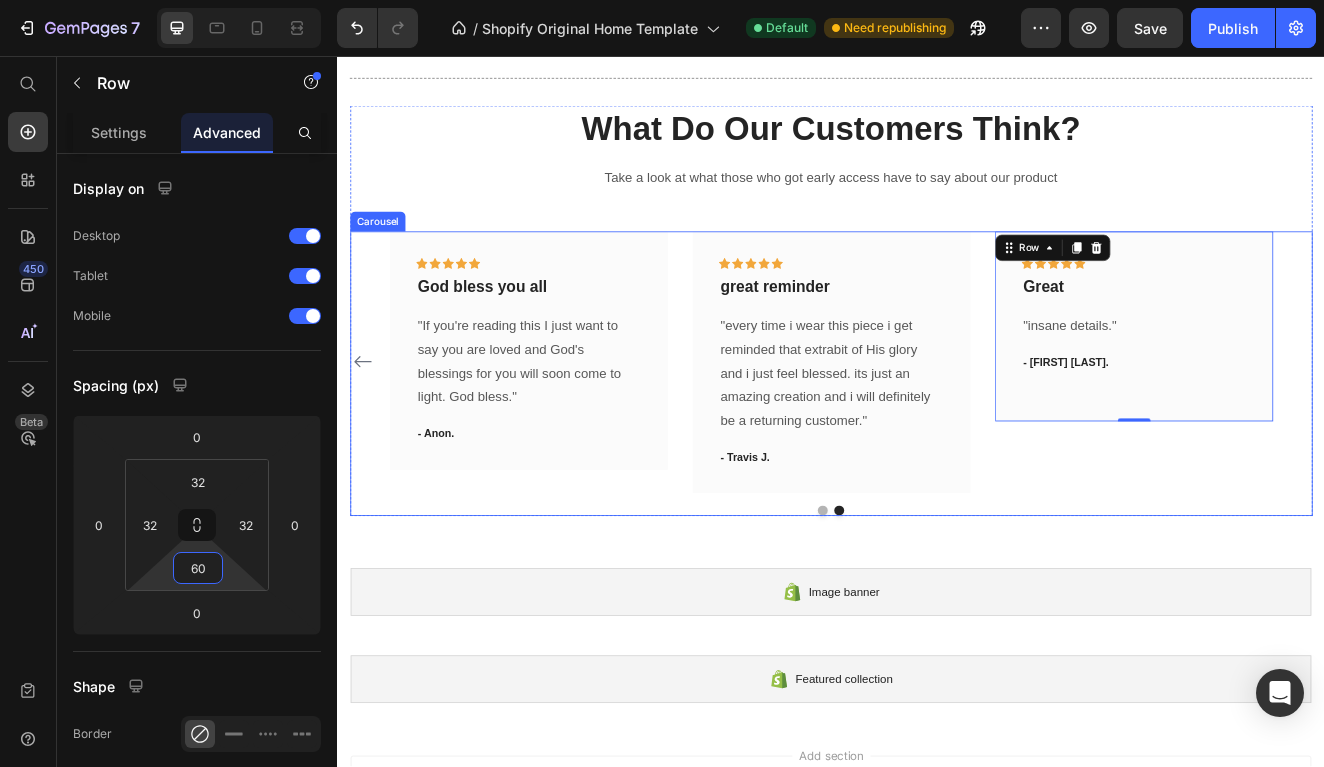 click on "Icon
Icon
Icon
Icon
Icon Row God bless you all Text block "If you're reading this I just want to say you are loved and God's blessings for you will soon come to light. God bless." Text block - [FIRST].  Text block Row" at bounding box center (569, 428) 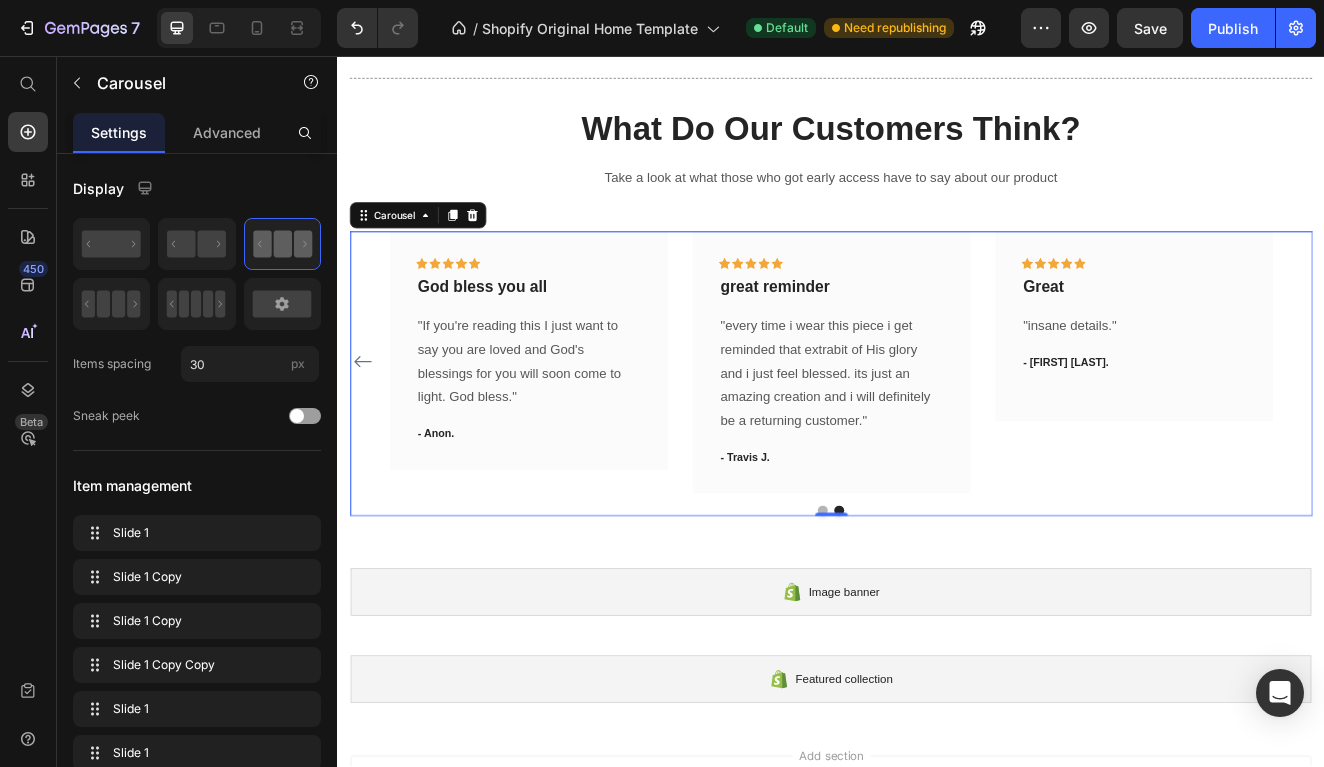 click 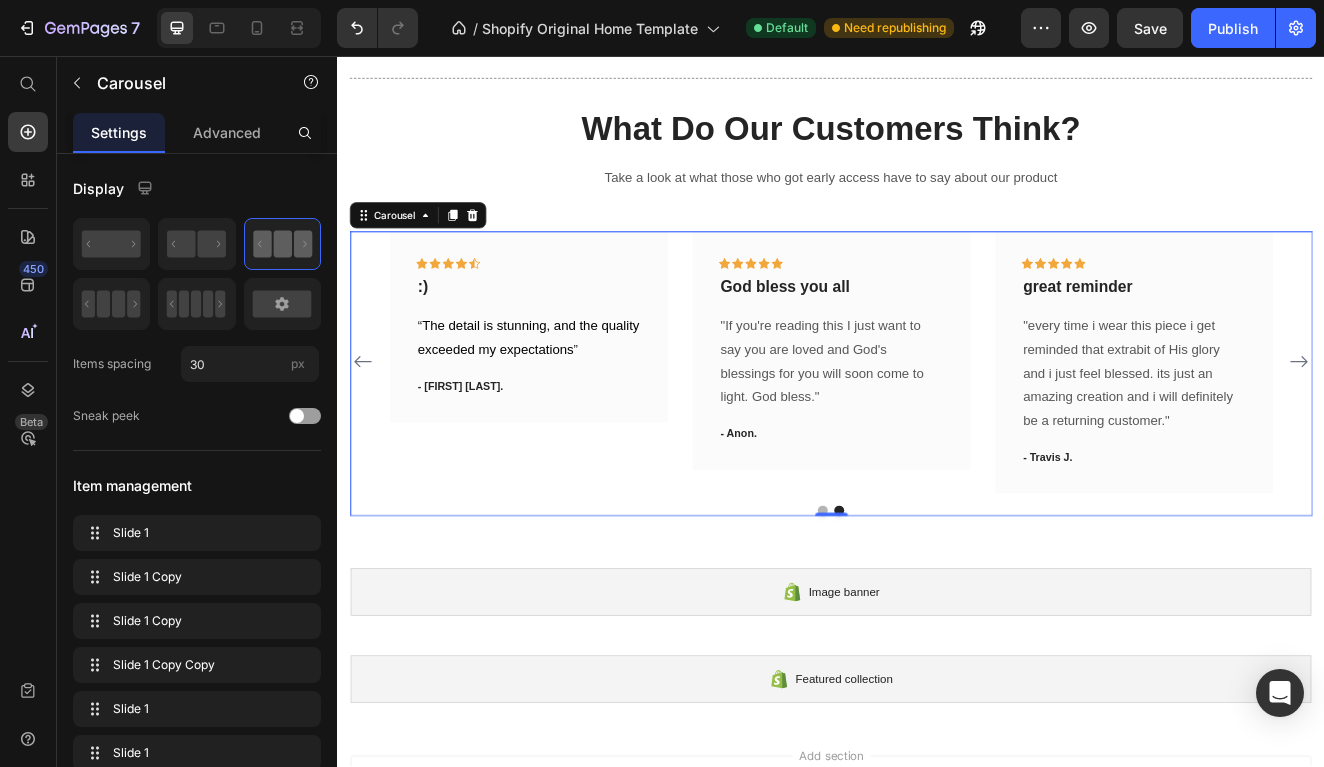 click 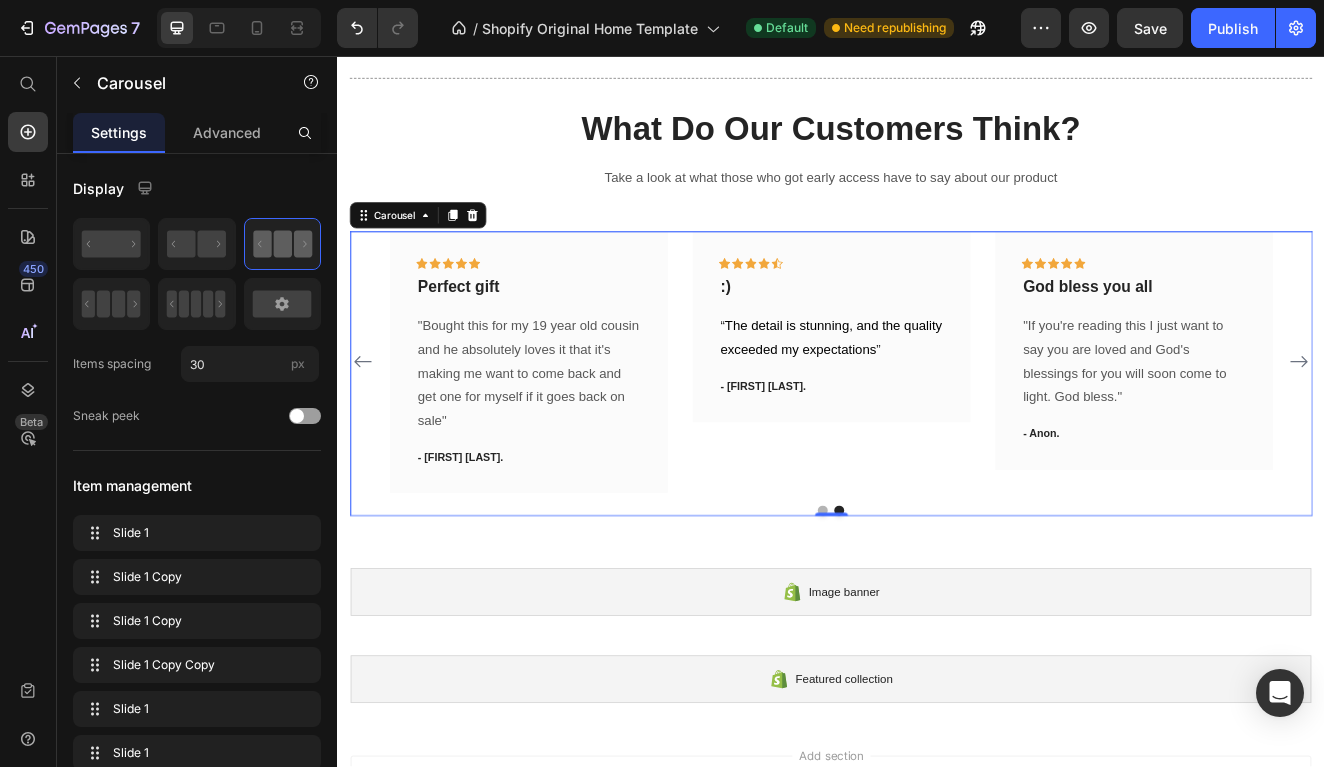 click 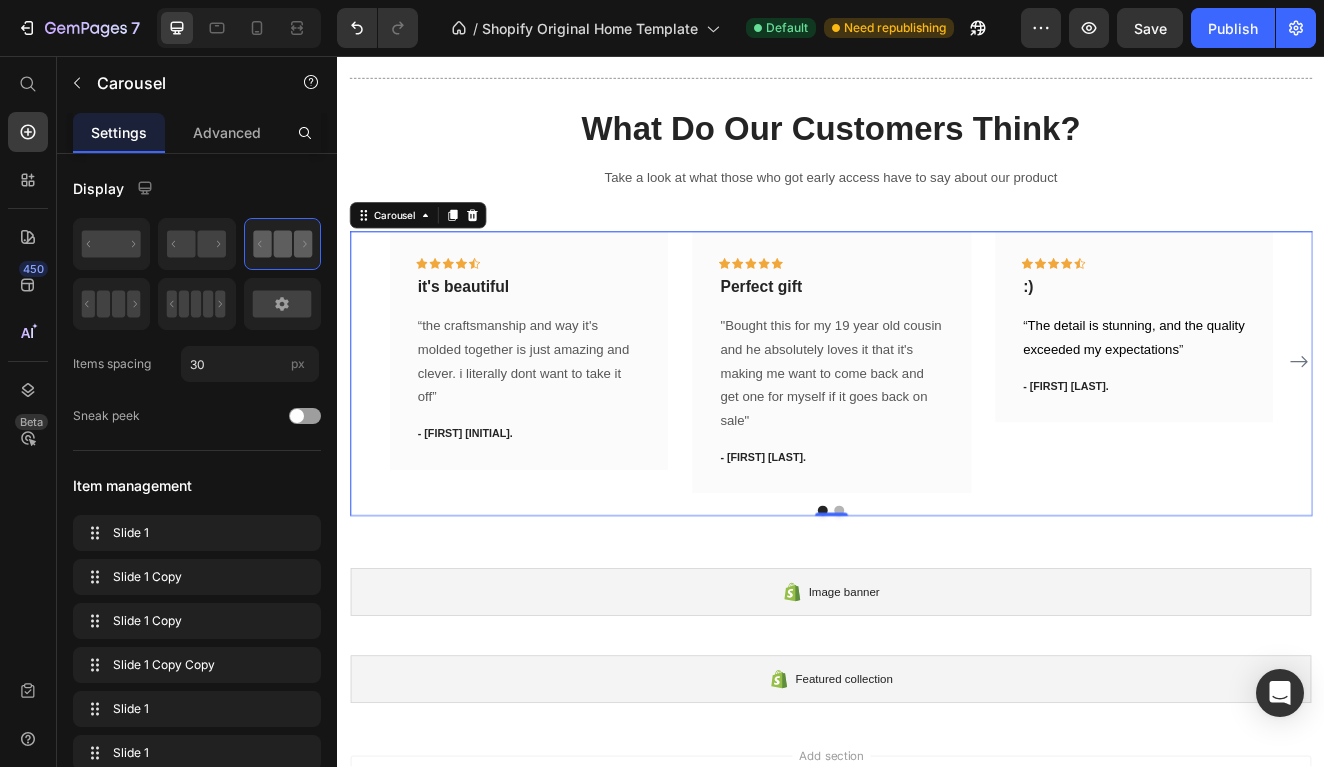 click on "Icon
Icon
Icon
Icon
Icon Row it's beautiful Text block “the craftsmanship and way it's molded together is just amazing and clever. i literally dont want to take it off” Text block - [FIRST] [LAST]. Text block Row
Icon
Icon
Icon
Icon
Icon Row Perfect gift Text block "Bought this for my 19 year old cousin and he absolutely loves it that it's making me want to come back and get one for myself if it goes back on sale" Text block - [FIRST] [LAST]. Text block Row
Icon
Icon
Icon
Icon
Icon Row :)
Text block “ The detail is stunning, and the quality exceeded my expectations ” Text block - [FIRST] [LAST].  Text block Row
Icon
Icon
Icon
Icon
Icon Row God bless you all Text block Text block - [FIRST]." at bounding box center (937, 428) 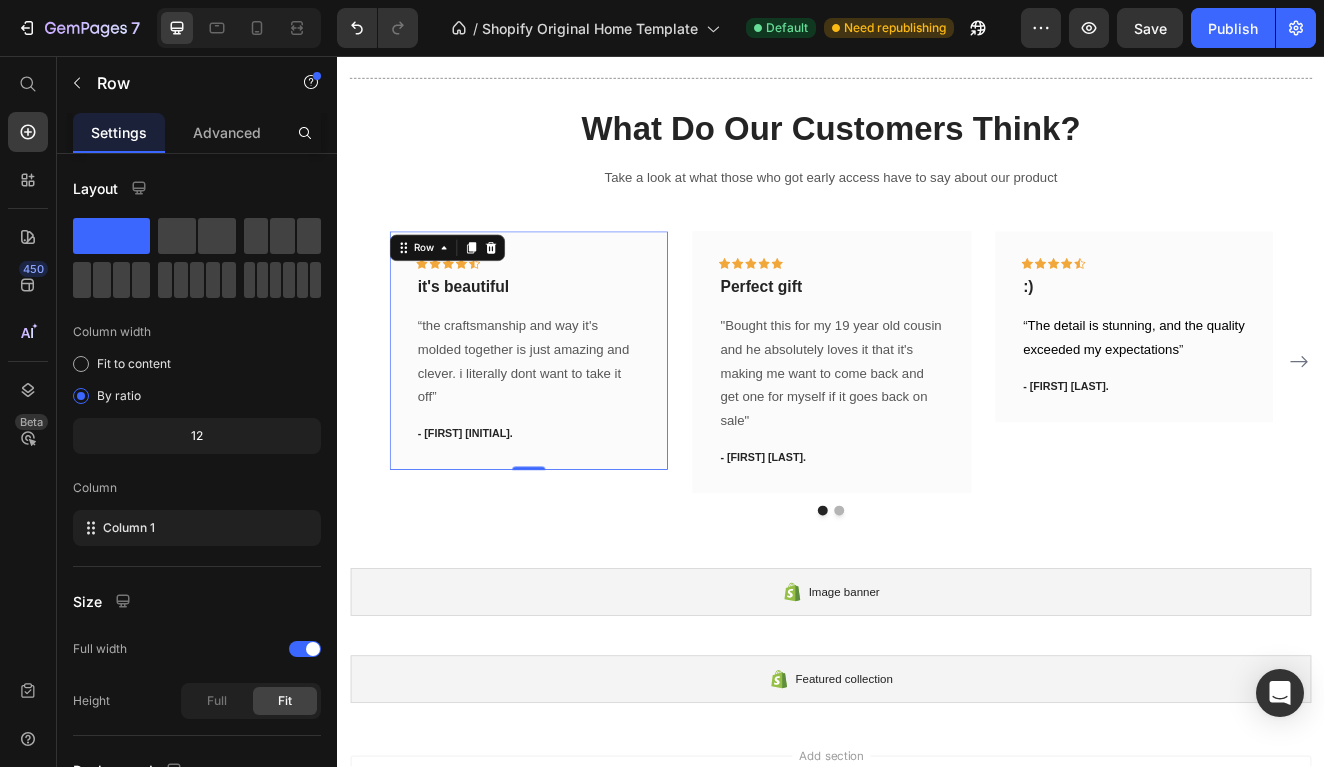 click on "Icon
Icon
Icon
Icon
Icon Row it's beautiful Text block “the craftsmanship and way it's molded together is just amazing and clever. i literally dont want to take it off” Text block - [FIRST] [LAST]. Text block Row   0" at bounding box center (569, 413) 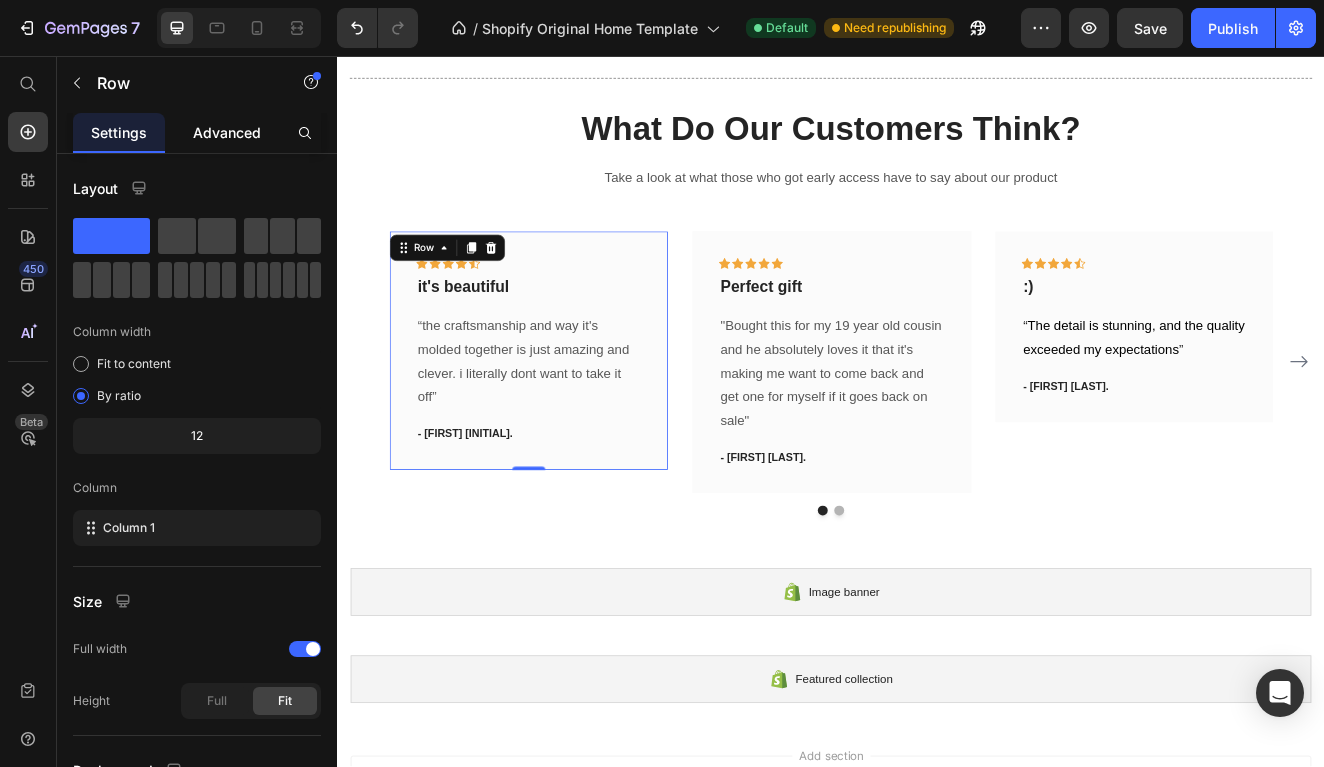 click on "Advanced" at bounding box center (227, 132) 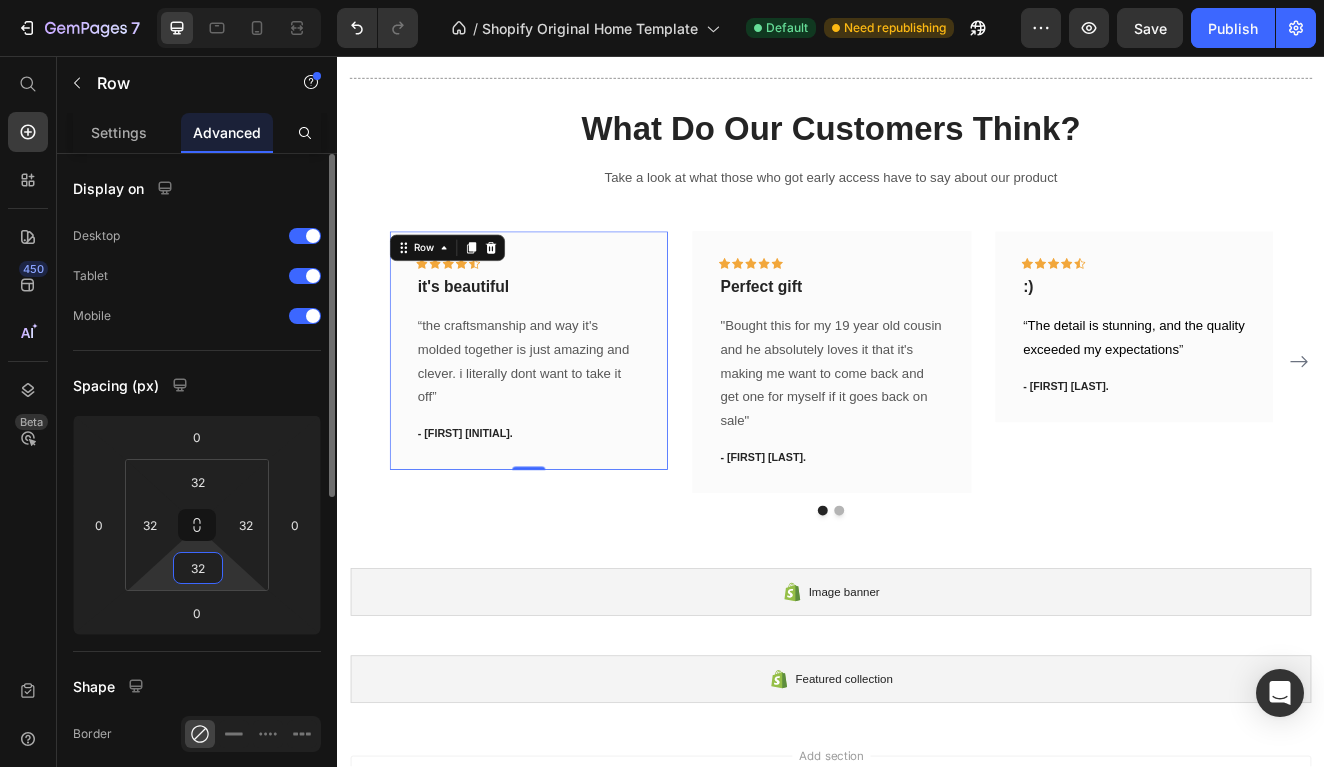 click on "32" at bounding box center [198, 568] 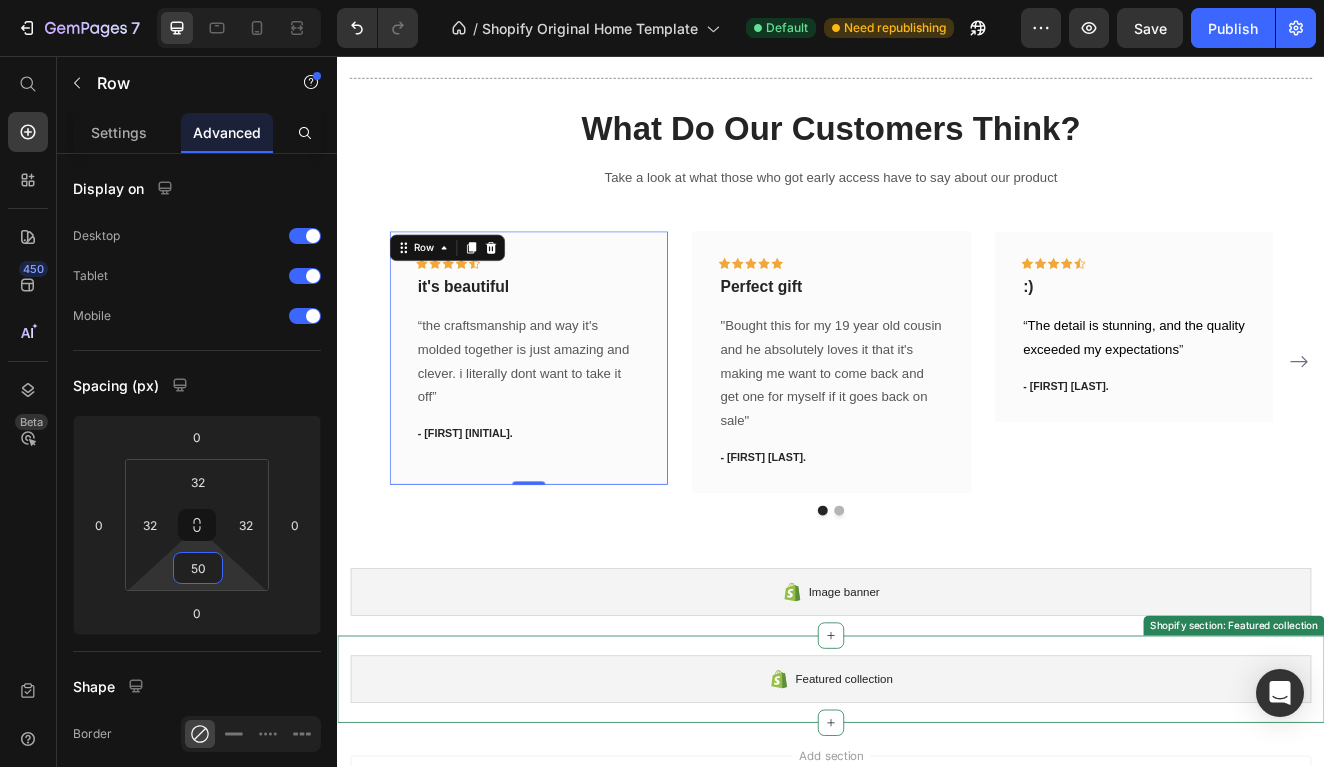 type on "5" 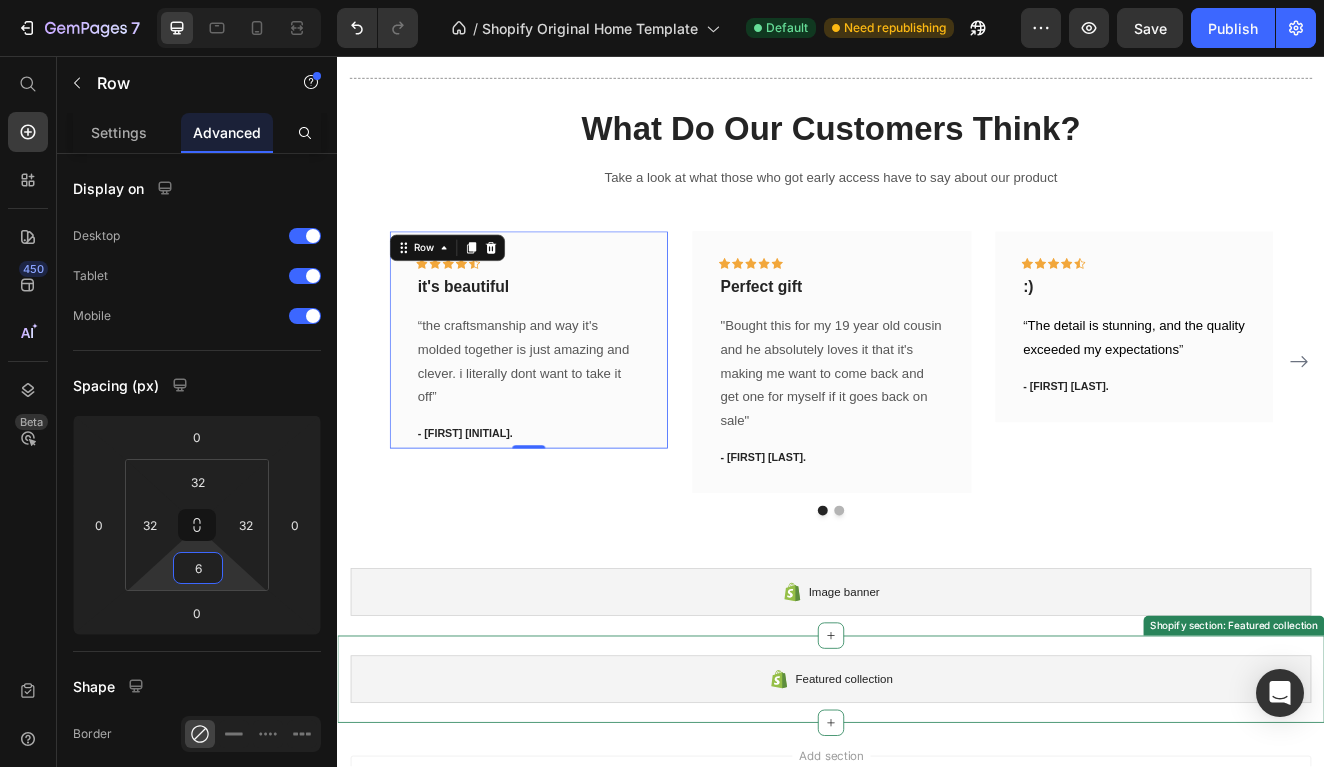 type on "60" 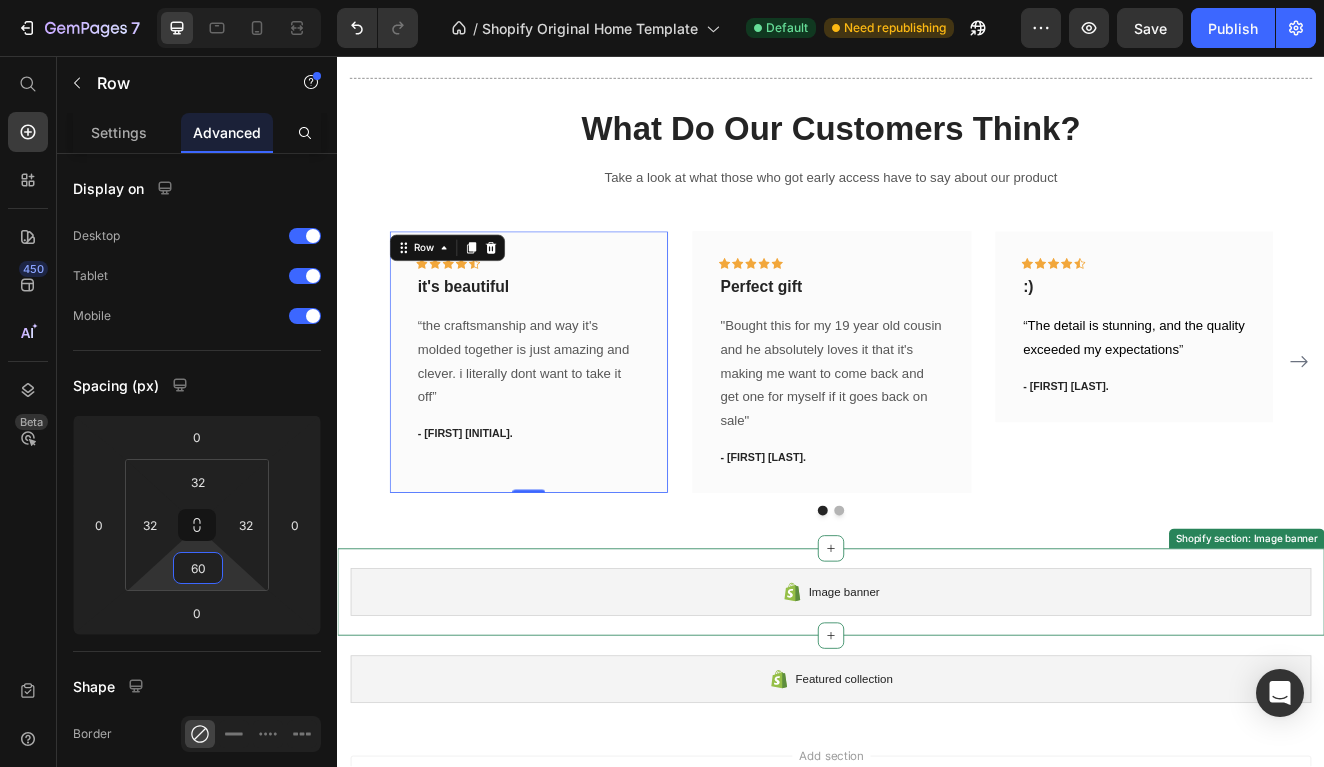 click on "What Do Our Customers Think? Heading Take a look at what those who got early access have to say about our product Text block
Icon
Icon
Icon
Icon
Icon Row it's beautiful Text block “the craftsmanship and way it's molded together is just amazing and clever. i literally dont want to take it off” Text block - [FIRST] [LAST]. Text block Row   0
Icon
Icon
Icon
Icon
Icon Row Perfect gift Text block "Bought this for my 19 year old cousin and he absolutely loves it that it's making me want to come back and get one for myself if it goes back on sale" Text block - [FIRST] [LAST]. Text block Row
Icon
Icon
Icon
Icon
Icon Row :)
Text block “ The detail is stunning, and the quality exceeded my expectations ” Text block - [FIRST] [LAST].  Text block Row
Icon Icon Row" at bounding box center (937, 375) 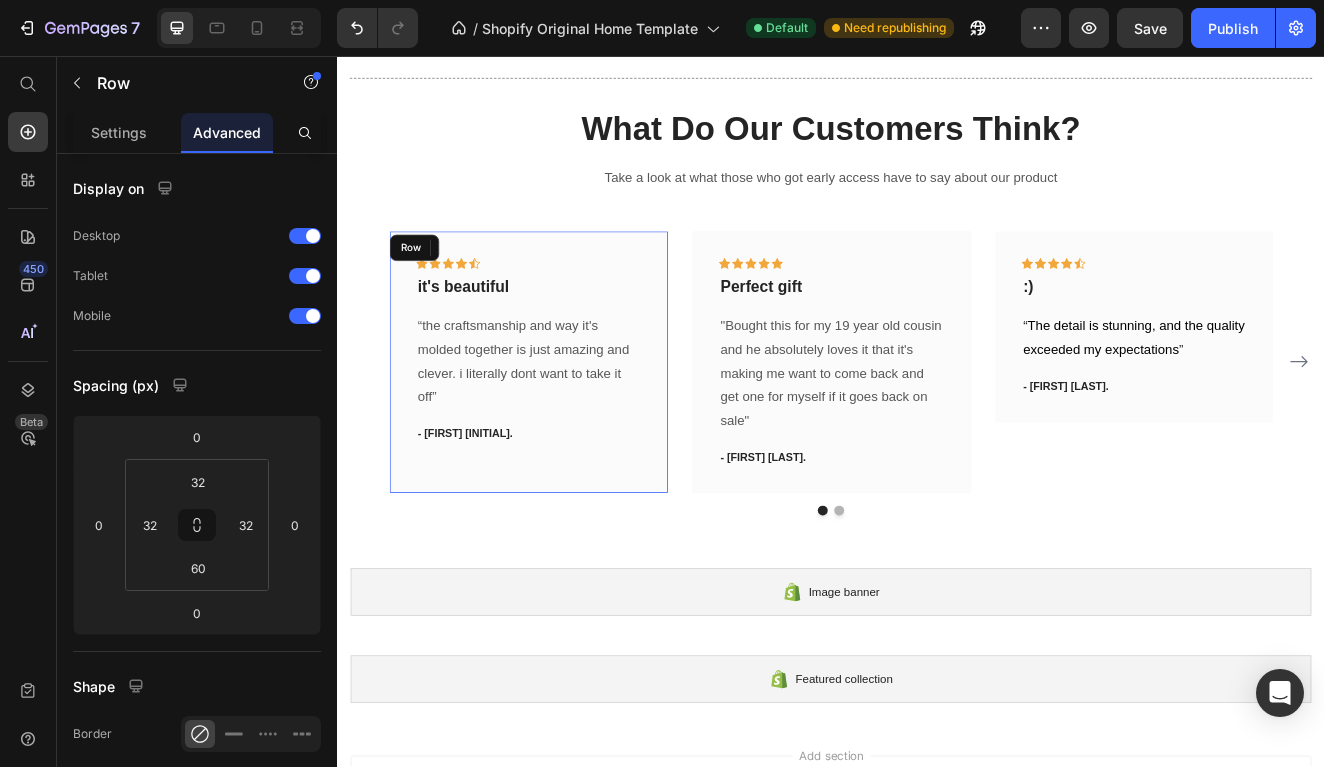 click on "Icon
Icon
Icon
Icon
Icon Row it's beautiful Text block “the craftsmanship and way it's molded together is just amazing and clever. i literally dont want to take it off” Text block - [FIRST] [INITIAL]. Text block Row" at bounding box center [569, 427] 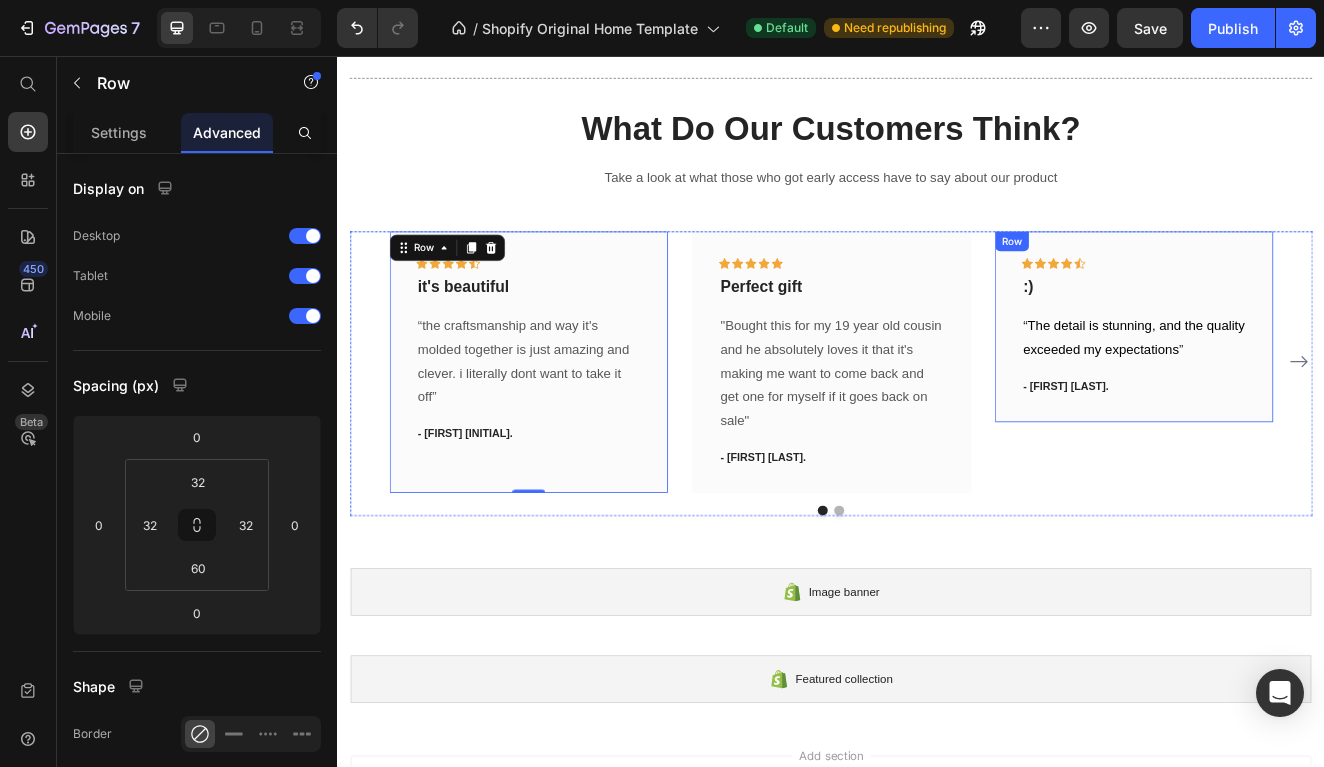 click on "Icon
Icon
Icon
Icon
Icon Row :) Text block “ The detail is stunning, and the quality exceeded my expectations ” Text block - [FIRST] [LAST]. Text block Row" at bounding box center [1305, 385] 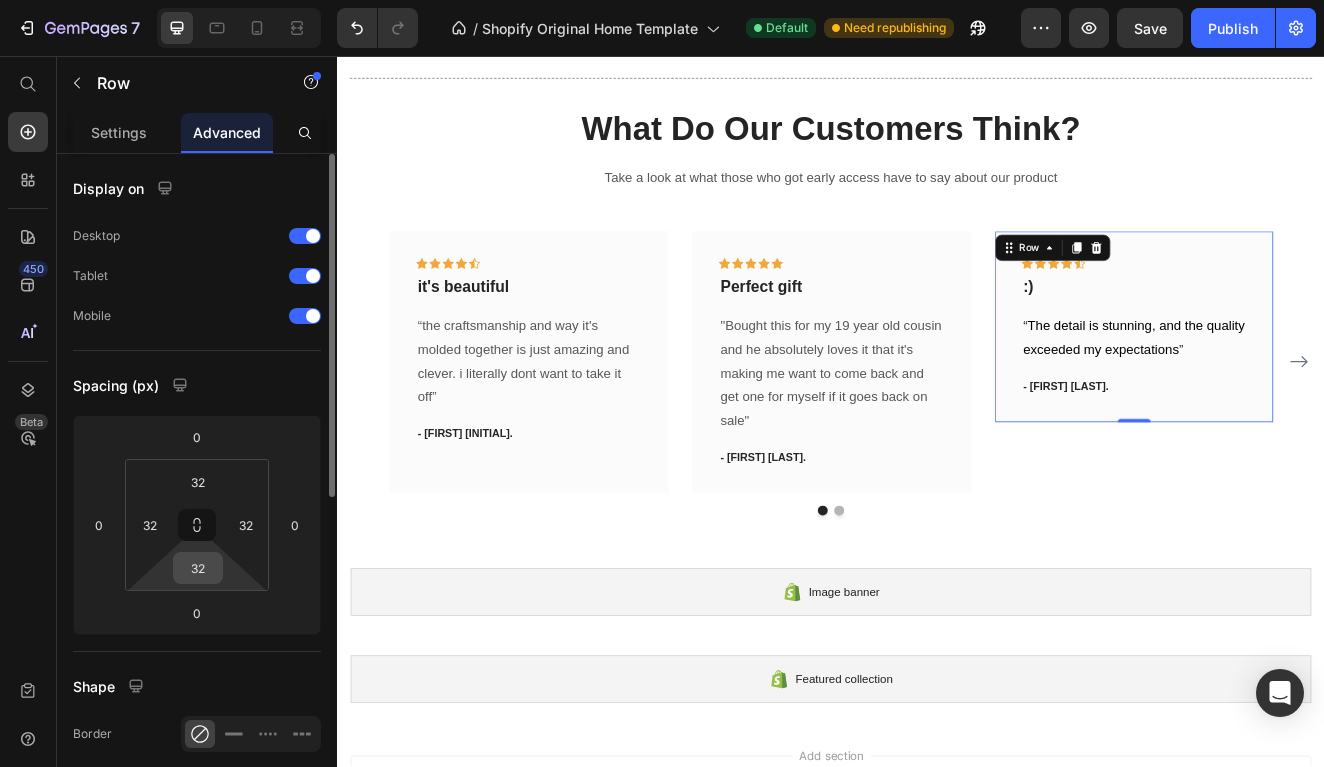 click on "32" at bounding box center [198, 568] 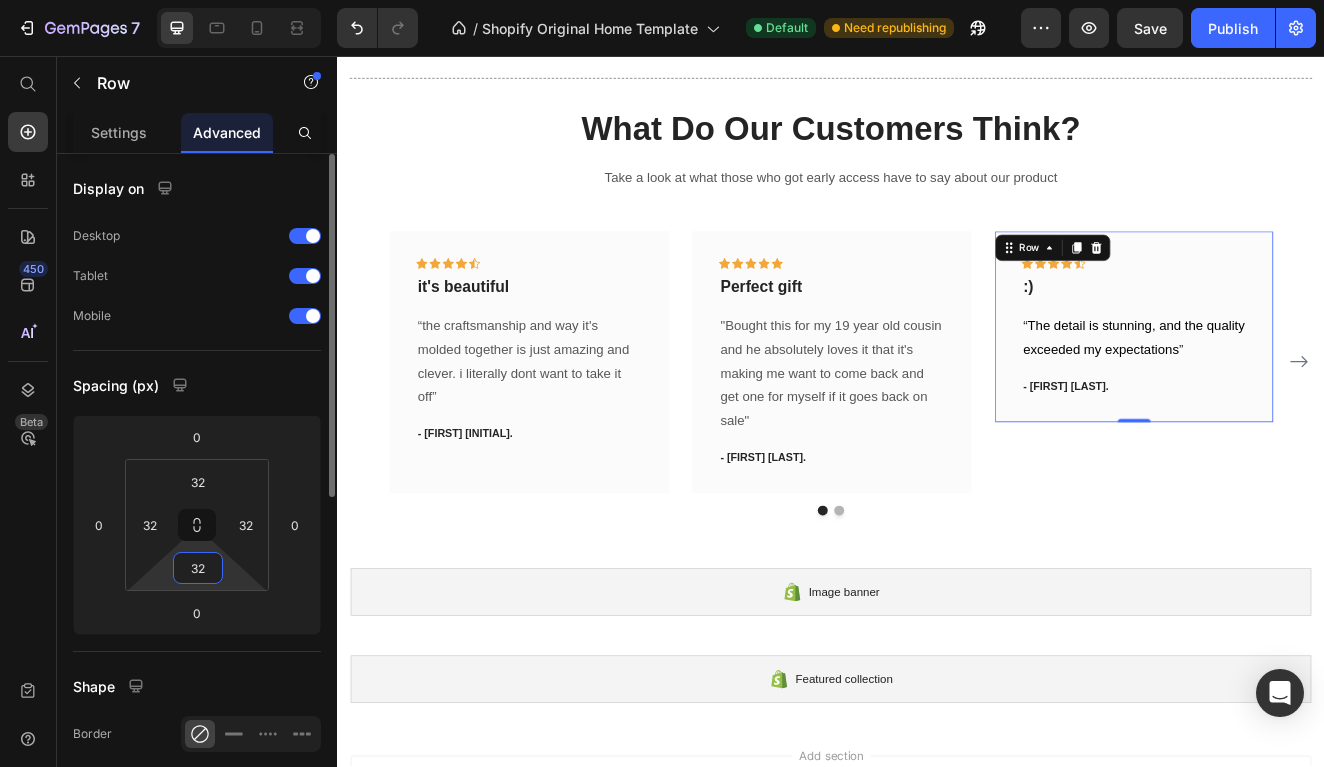 click on "32" at bounding box center [198, 568] 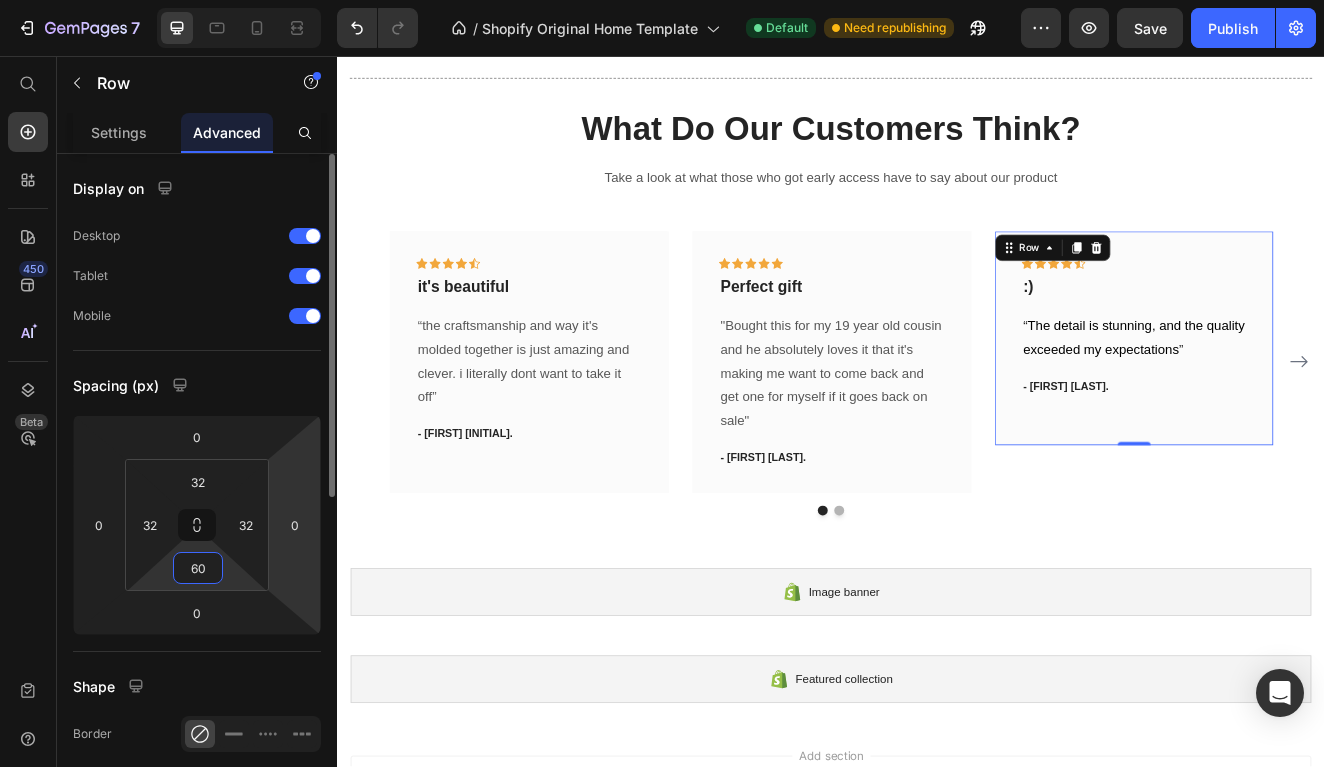 type on "6" 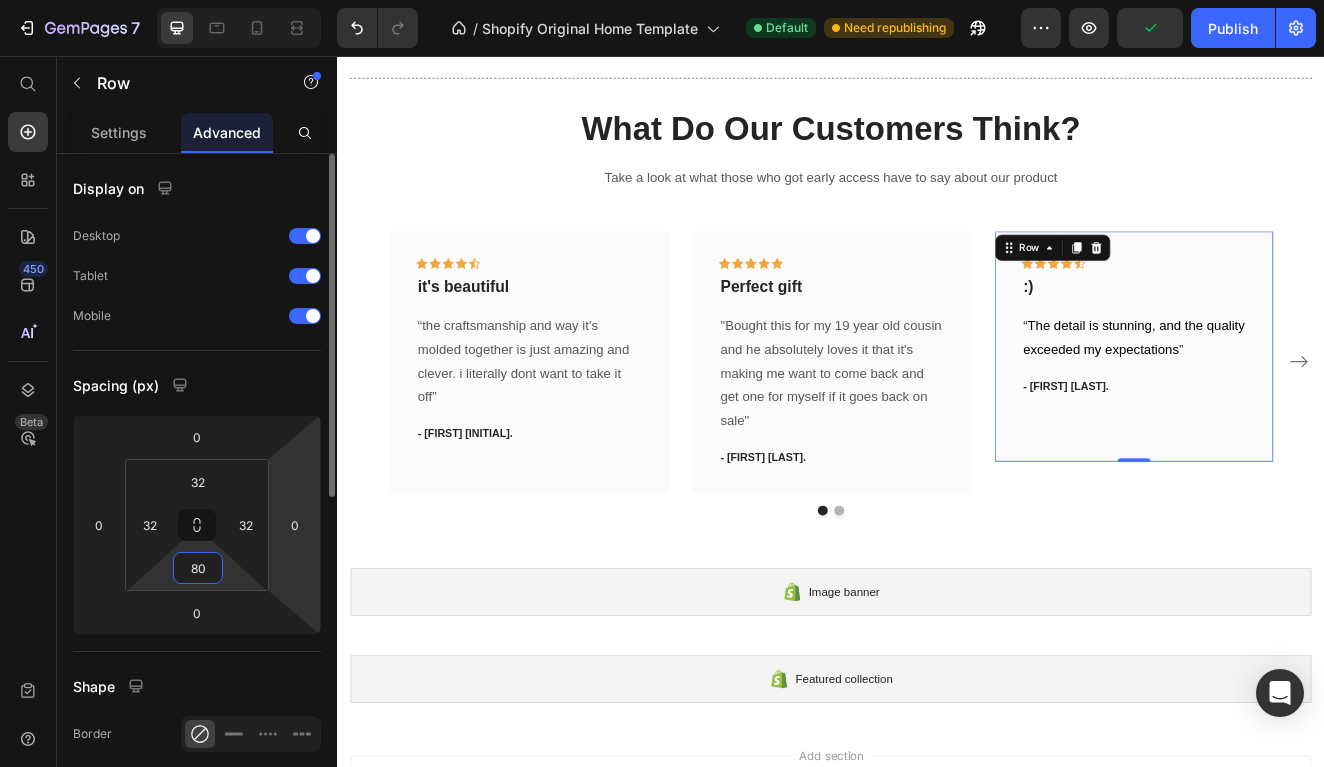 type on "8" 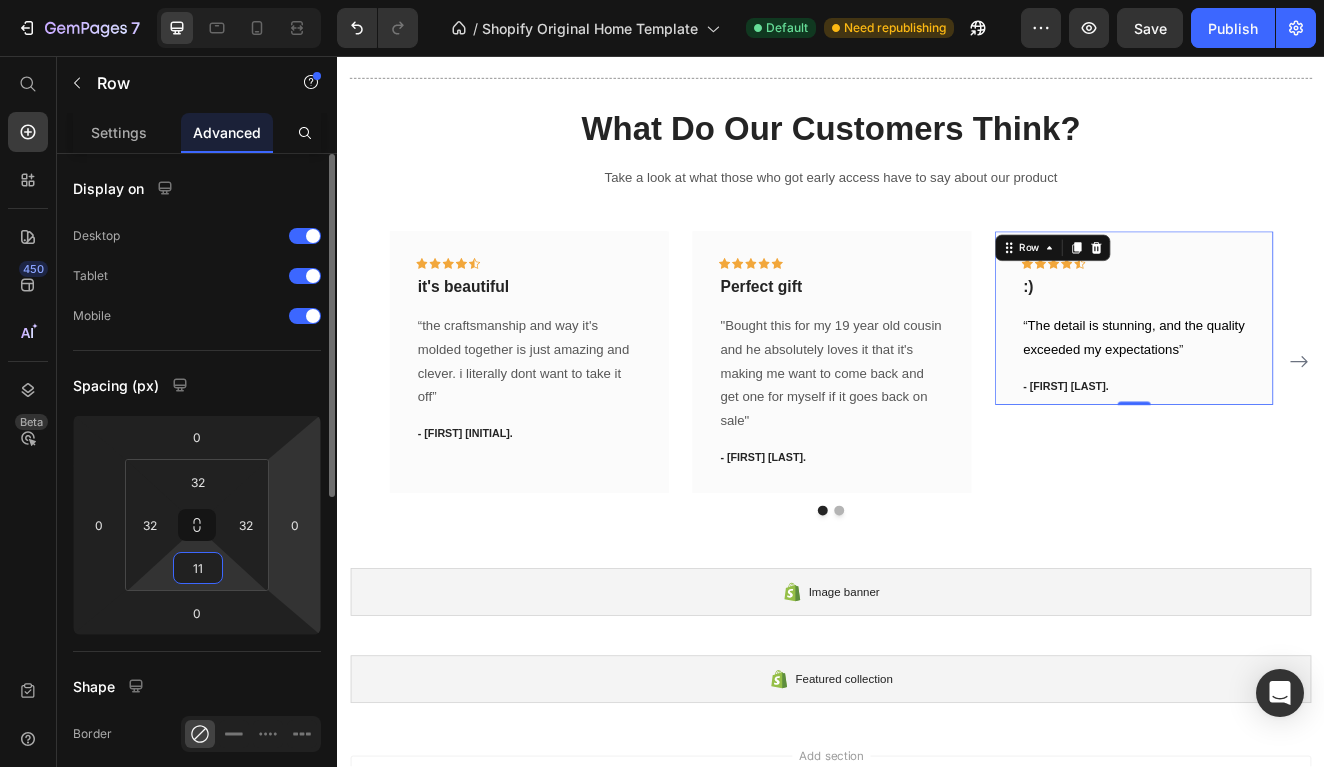 type on "115" 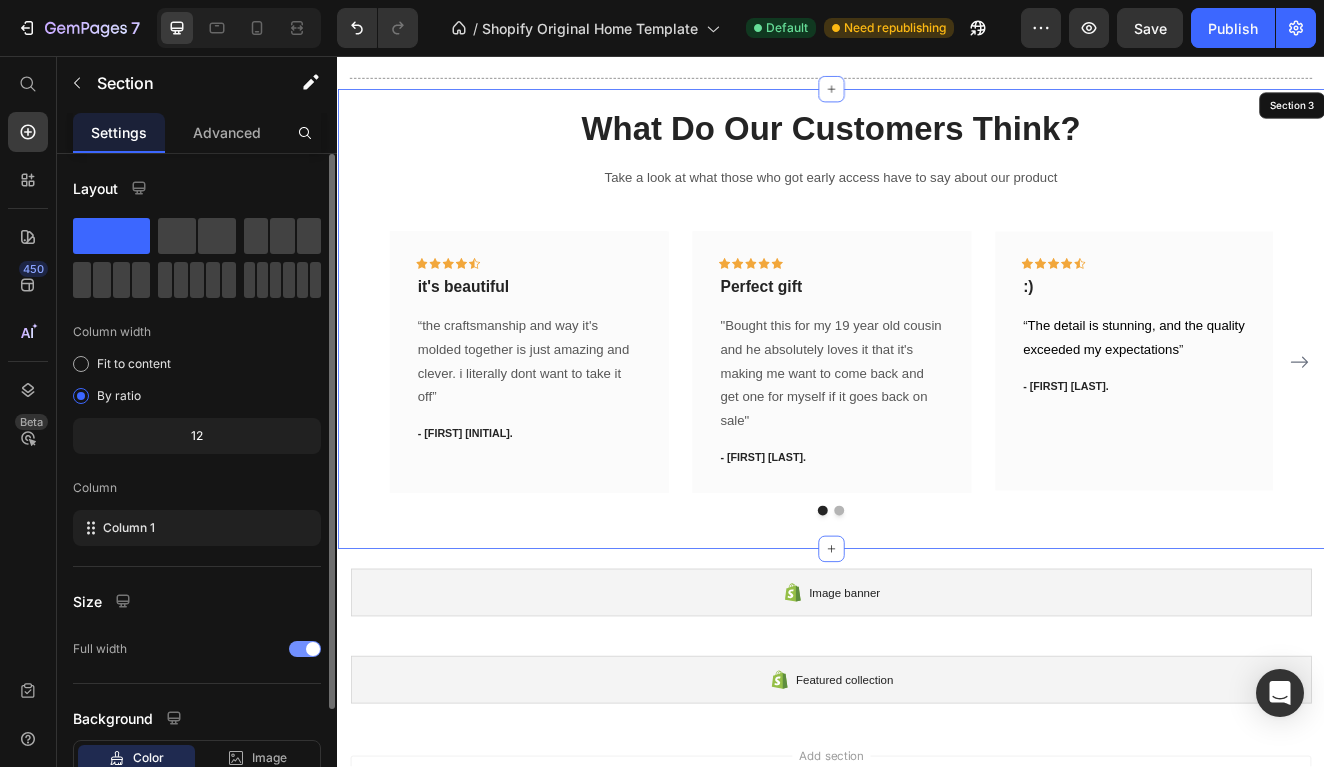 click on "What Do Our Customers Think? Heading Take a look at what those who got early access have to say about our product Text block
Icon
Icon
Icon
Icon
Icon Row it's beautiful Text block “the craftsmanship and way it's molded together is just amazing and clever. i literally dont want to take it off” Text block - [FIRST] [LAST]. Text block Row
Icon
Icon
Icon
Icon
Icon Row Perfect gift Text block "Bought this for my 19 year old cousin and he absolutely loves it that it's making me want to come back and get one for myself if it goes back on sale" Text block - [FIRST] [LAST]. Text block Row
Icon
Icon
Icon
Icon
Icon Row :)
Text block “ The detail is stunning, and the quality exceeded my expectations ” Text block - [FIRST] [LAST].  Text block Row   0
Icon Icon Row" at bounding box center (937, 375) 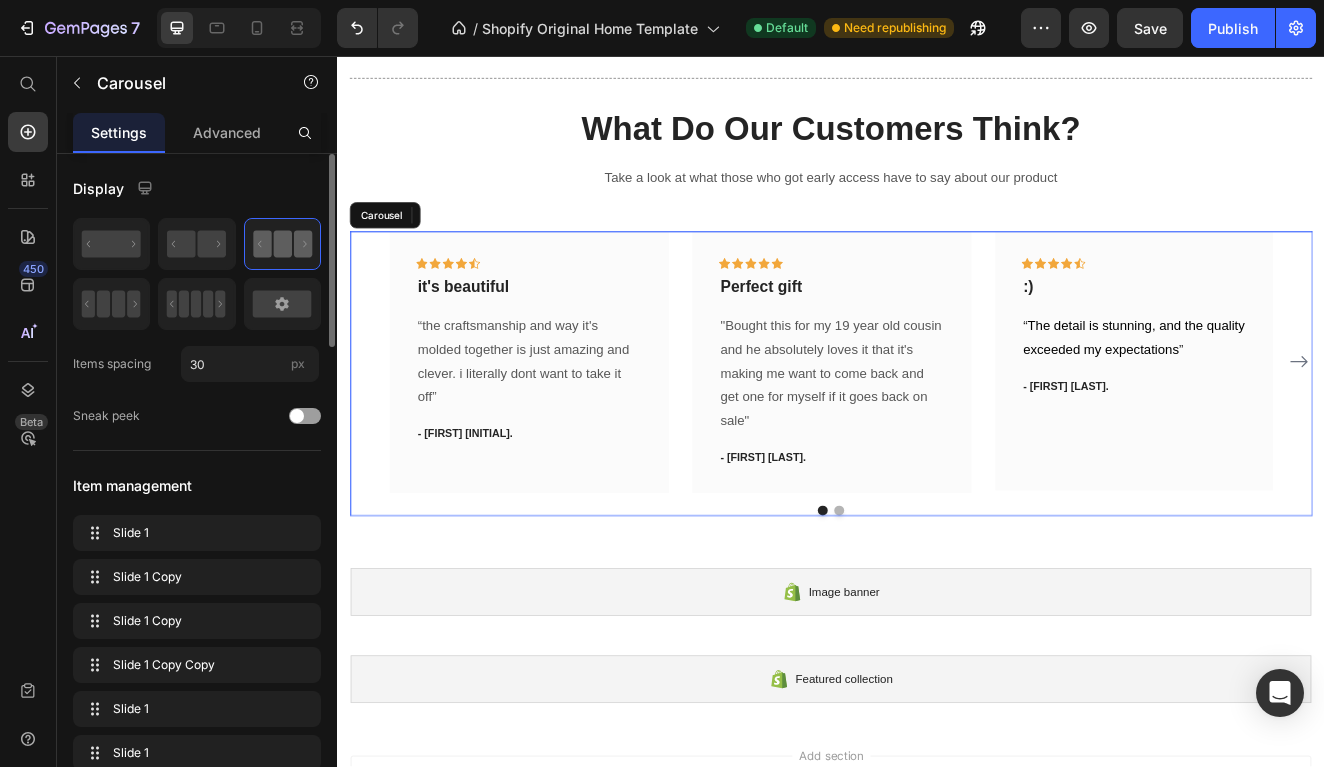 click at bounding box center [1506, 428] 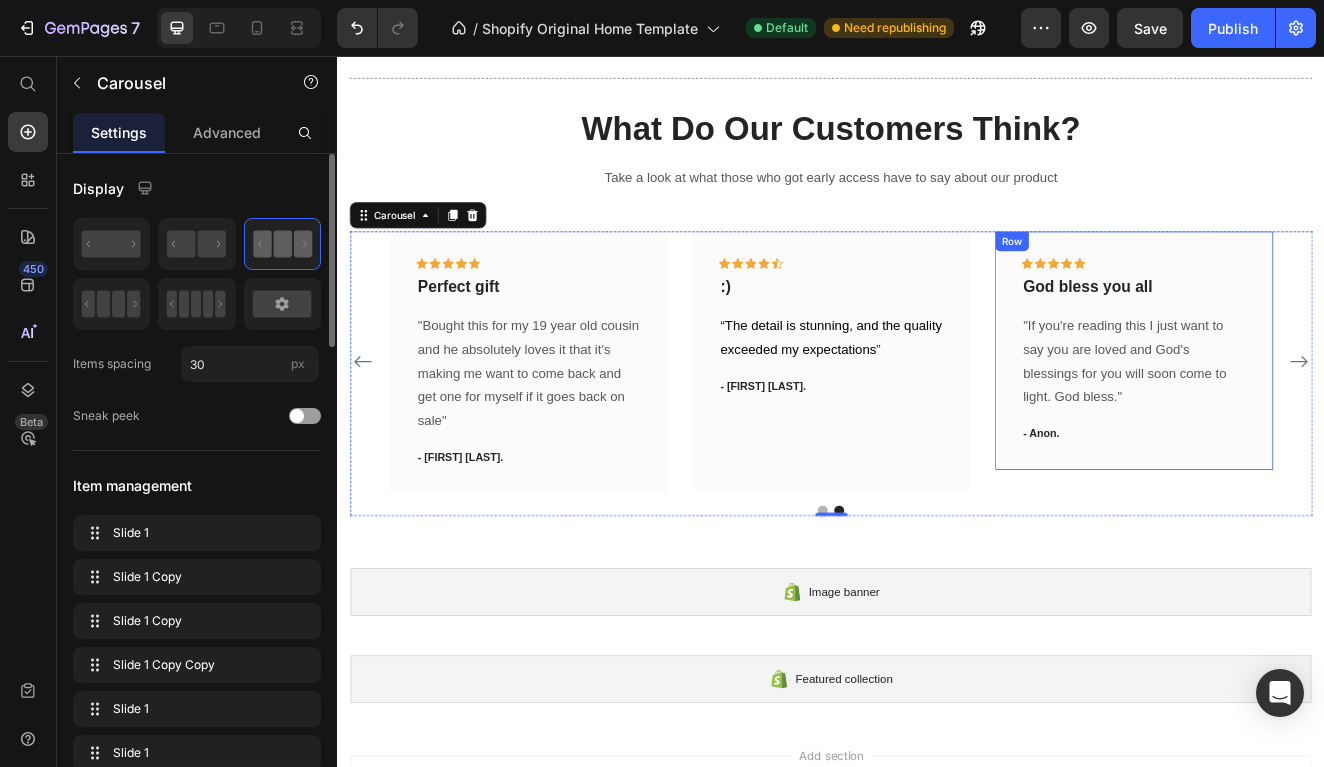 click on "Icon
Icon
Icon
Icon
Icon Row God bless you all Text block "If you're reading this I just want to say you are loved and God's blessings for you will soon come to light. God bless." Text block - [FIRST].  Text block Row" at bounding box center [1305, 413] 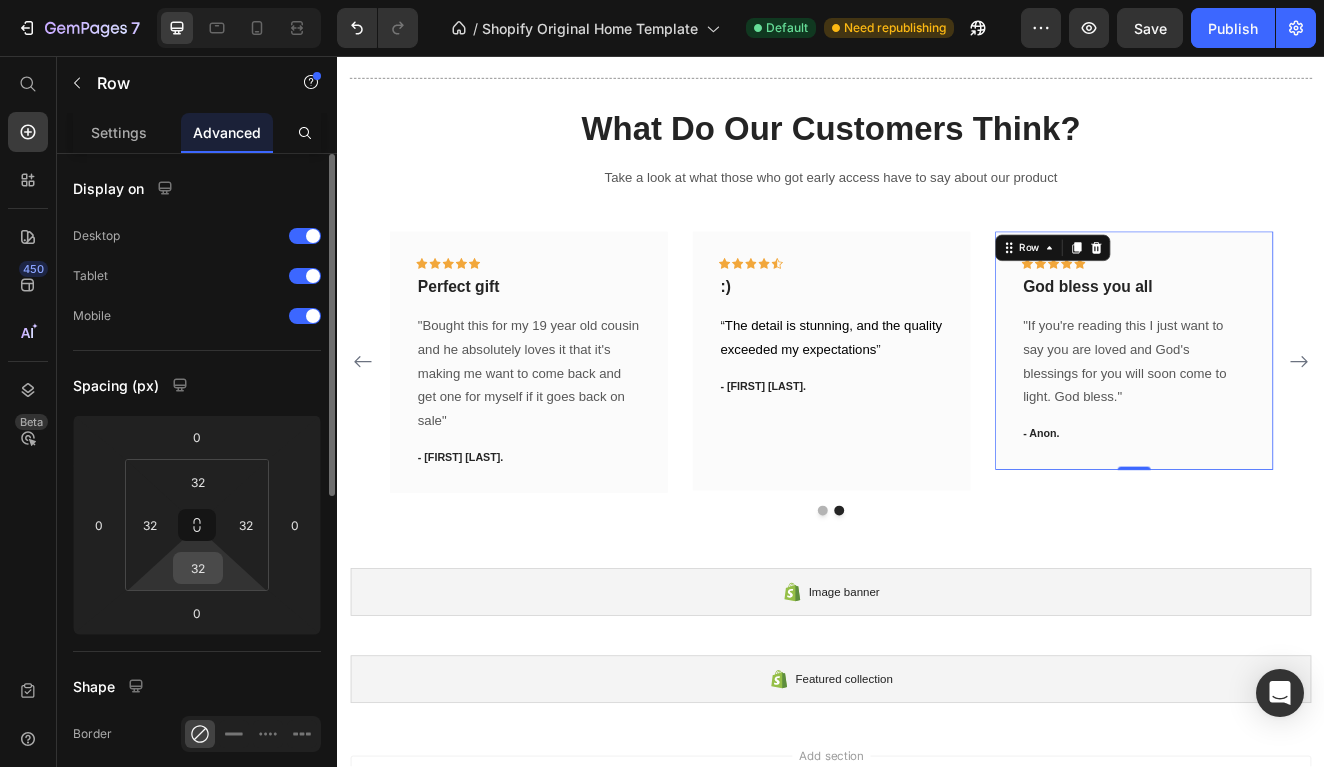 click on "32" at bounding box center (198, 568) 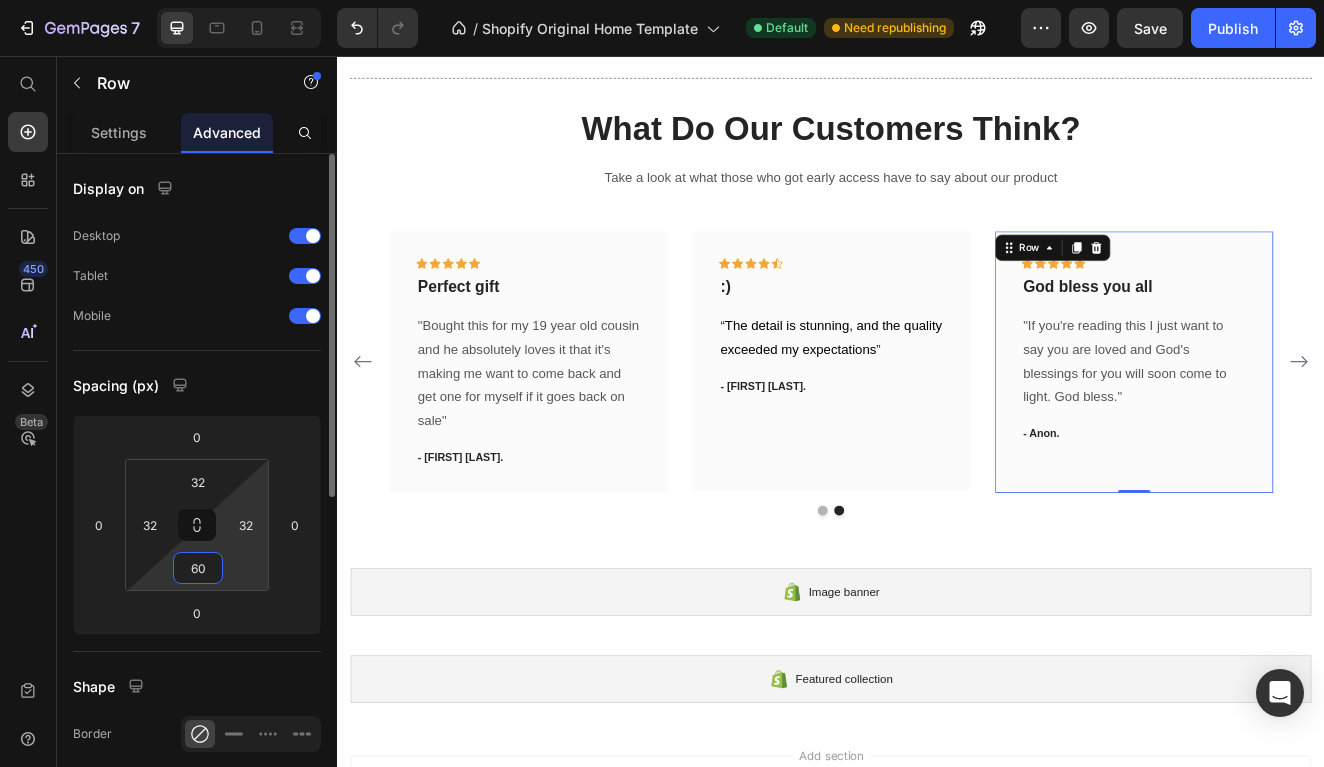 type on "6" 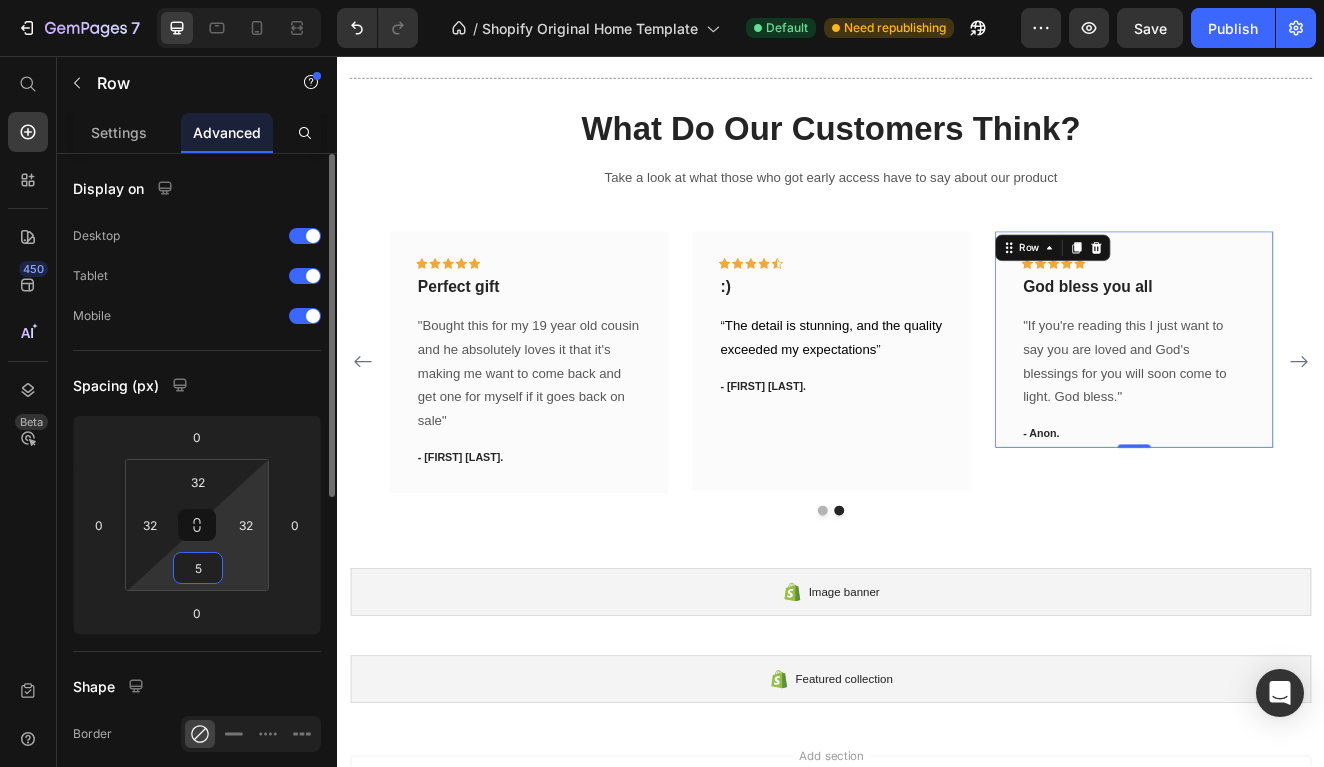 type on "57" 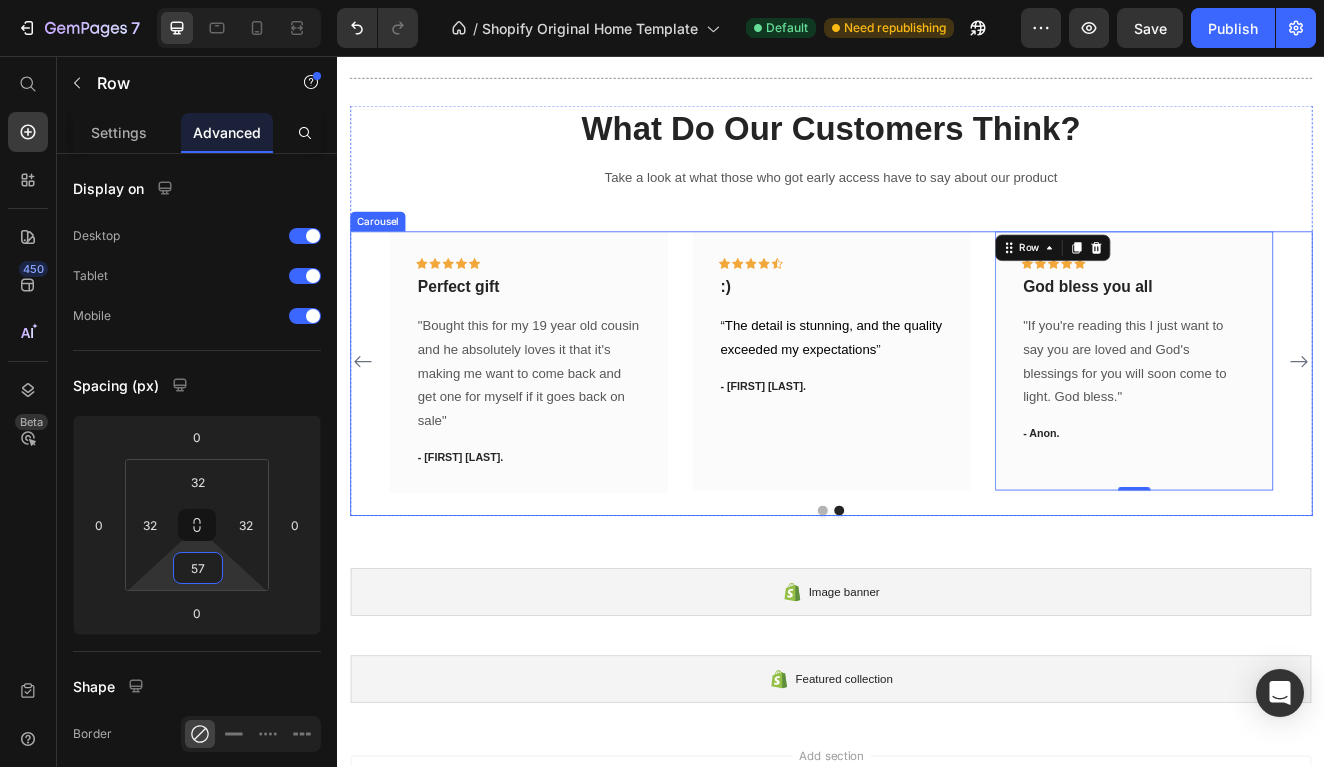 click at bounding box center (937, 609) 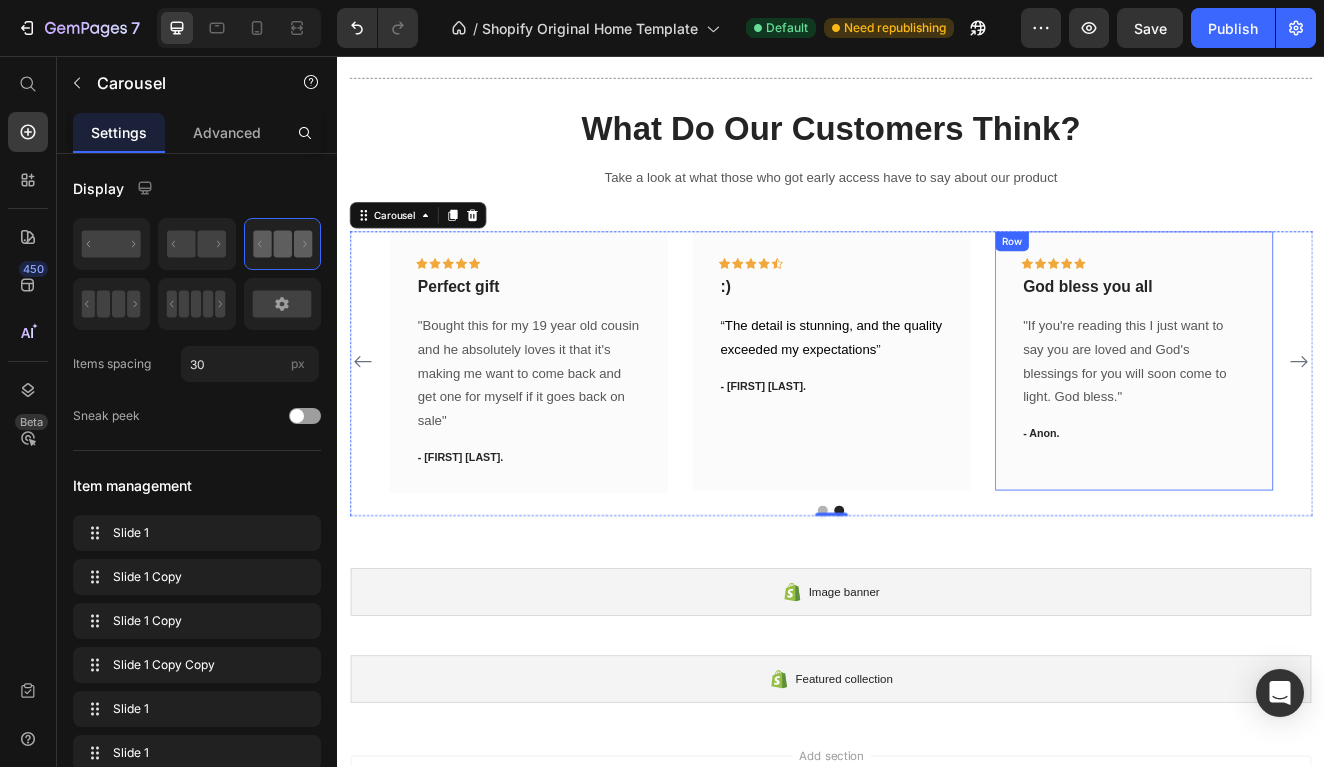click on "Icon
Icon
Icon
Icon
Icon Row God bless you all Text block "If you're reading this I just want to say you are loved and God's blessings for you will soon come to light. God bless." Text block - [FIRST].  Text block Row" at bounding box center [1305, 426] 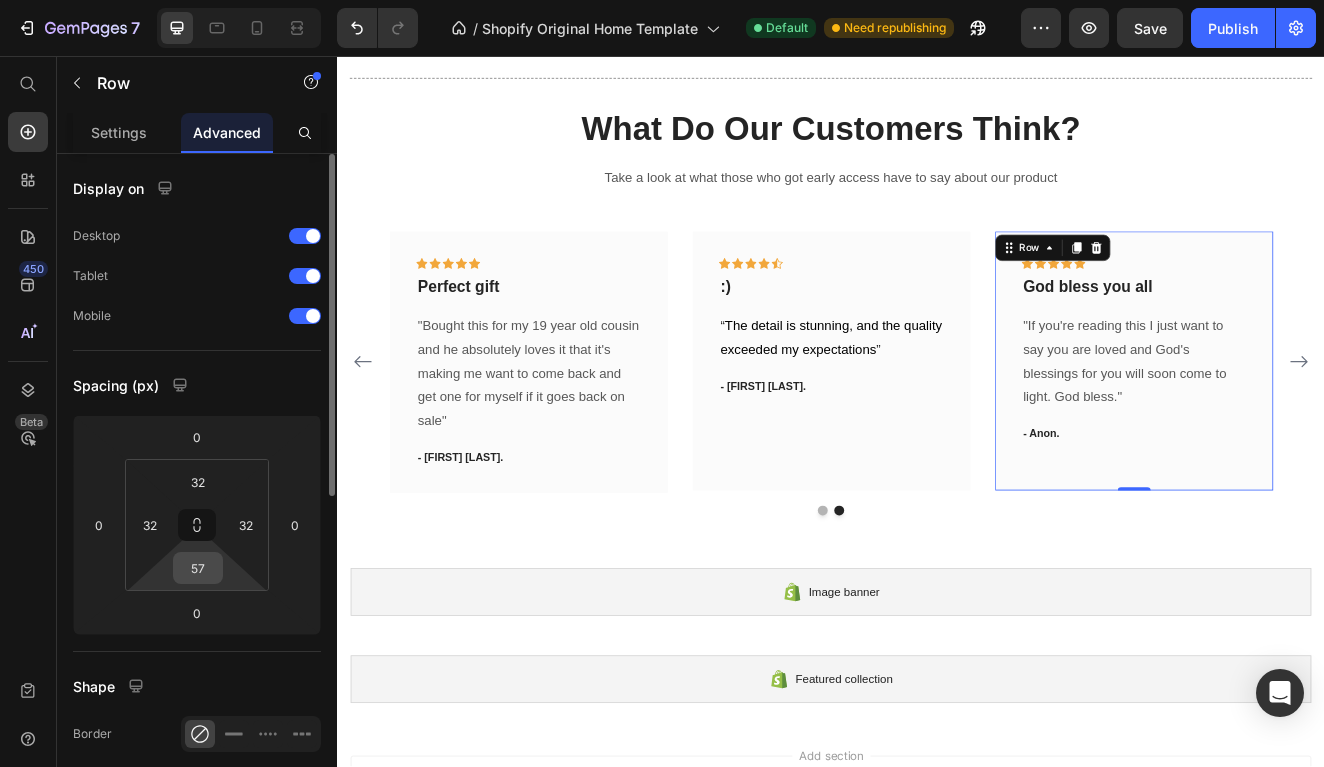 click on "57" at bounding box center (198, 568) 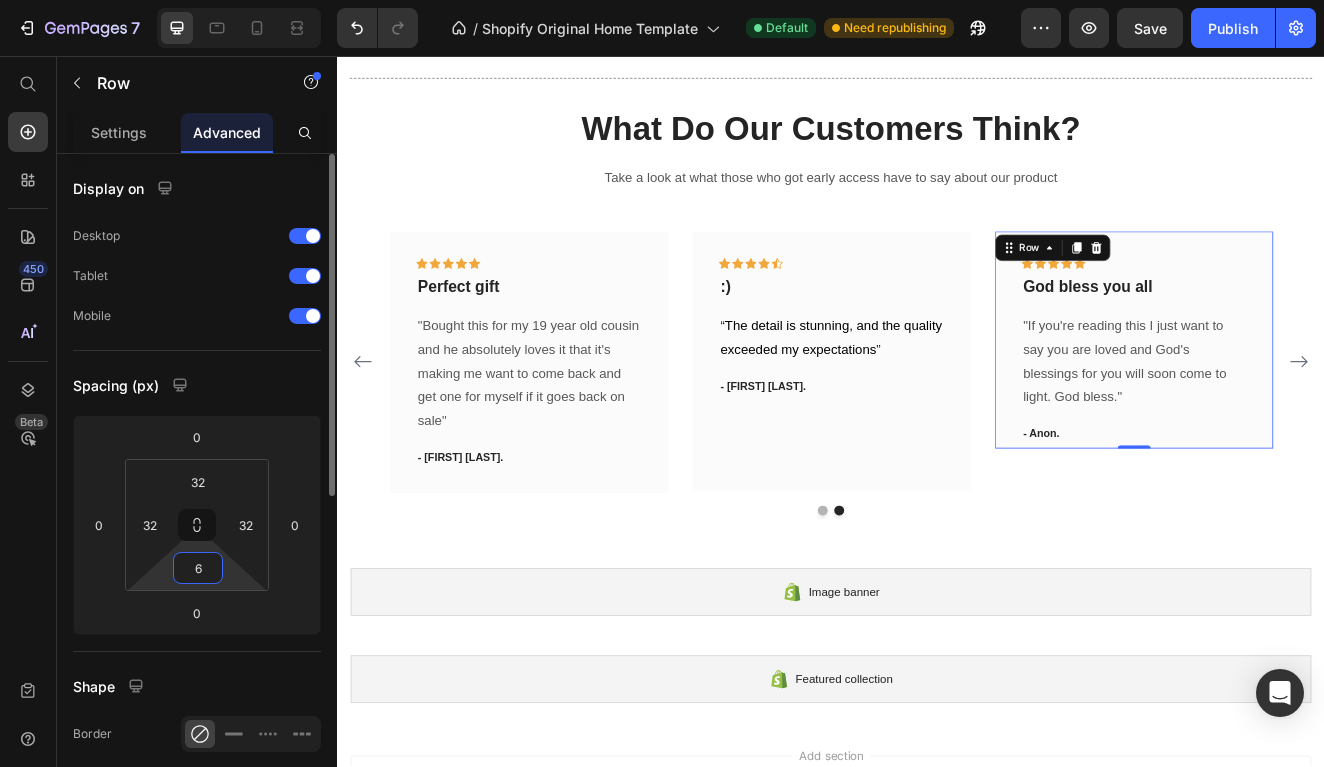 type on "60" 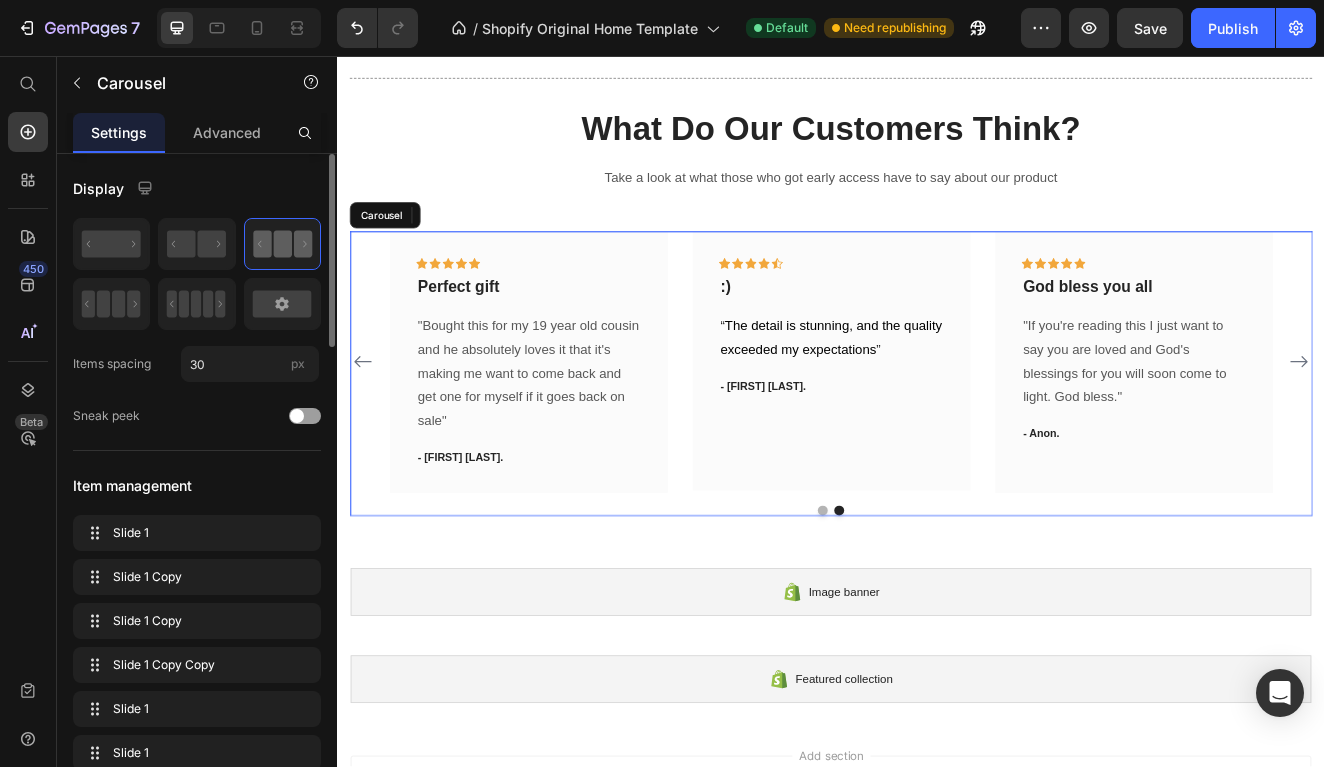 click at bounding box center (937, 609) 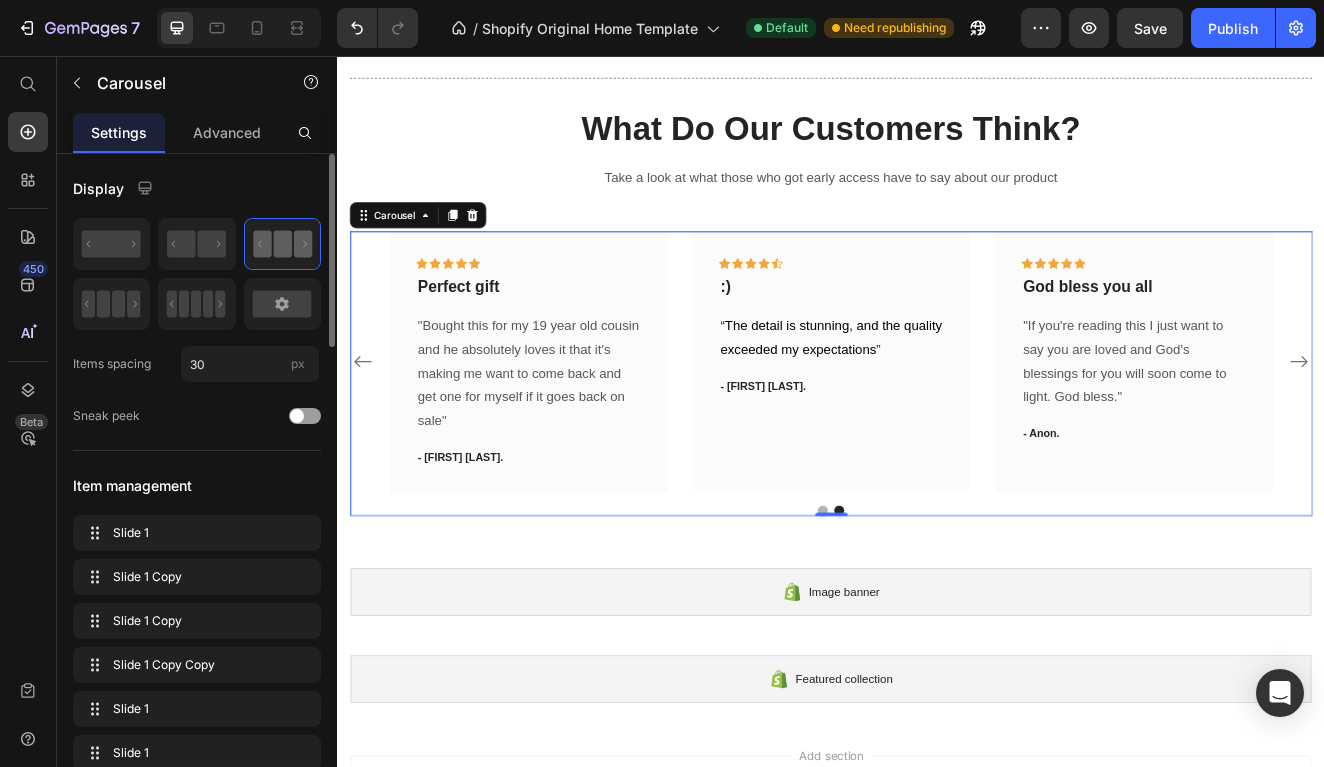 click 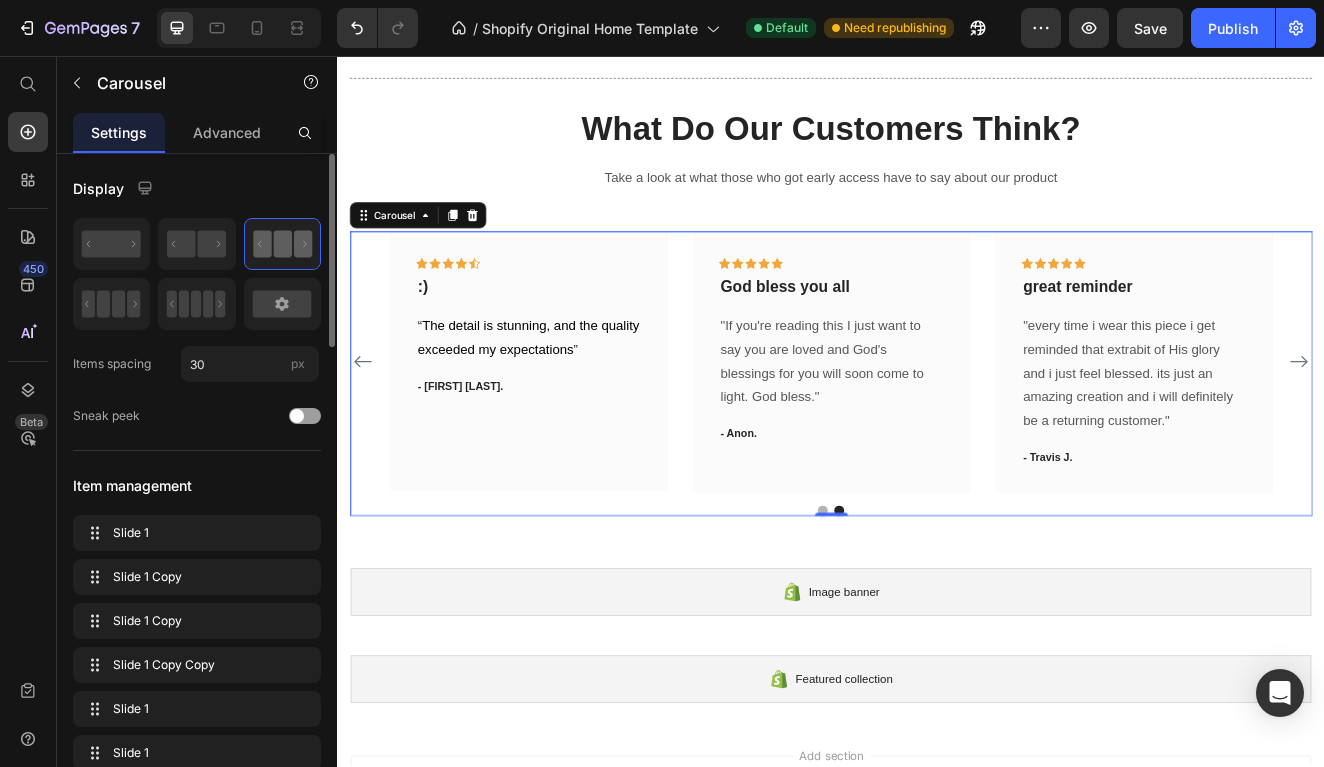 click 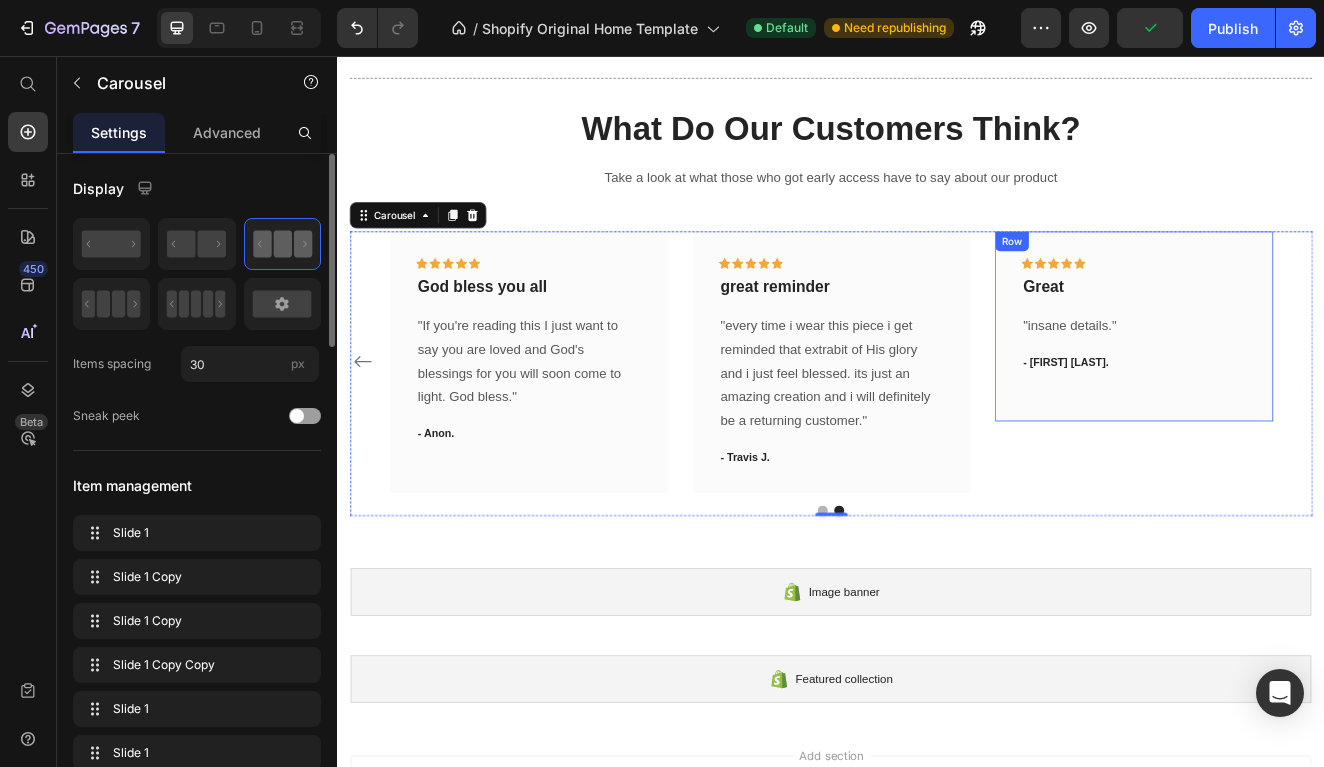 click on "Icon
Icon
Icon
Icon
Icon Row Great Text block "insane details." Text block - [FIRST] [LAST]. Text block Row" at bounding box center (1305, 384) 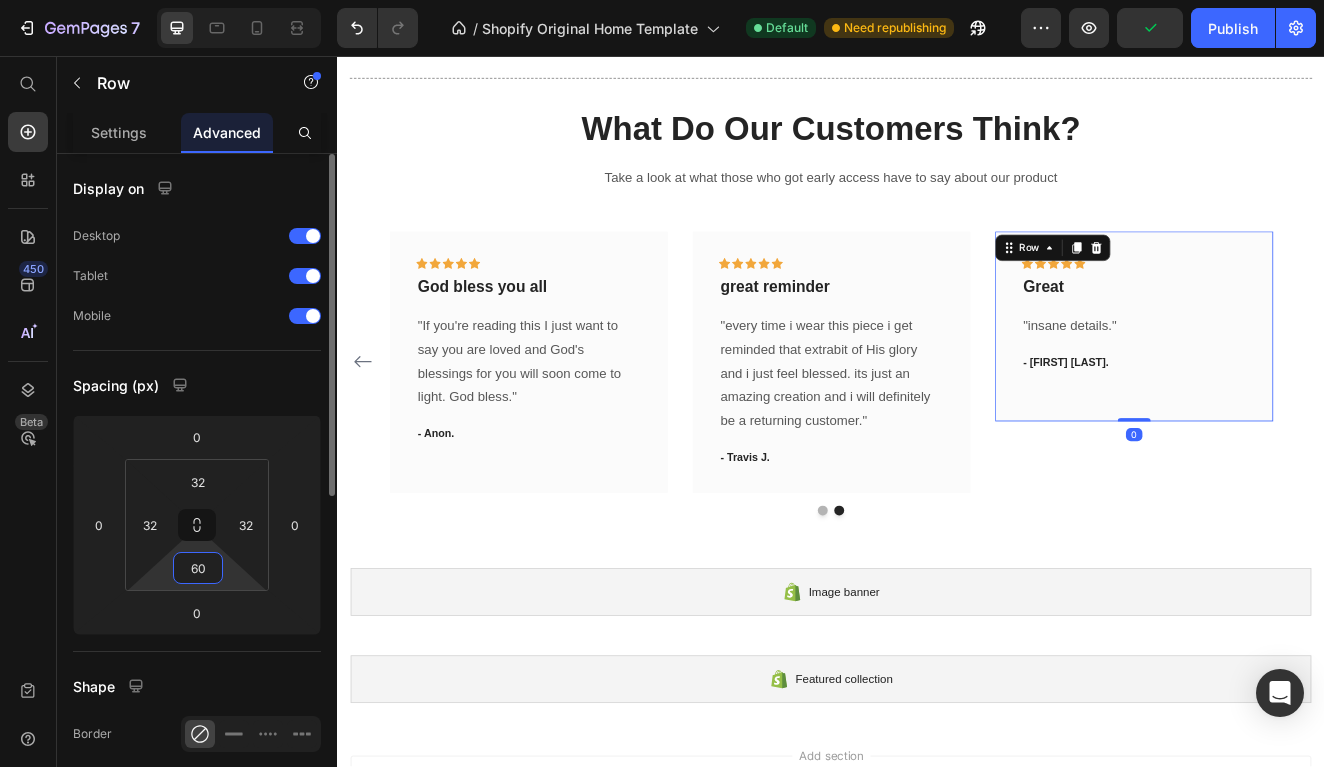 click on "60" at bounding box center [198, 568] 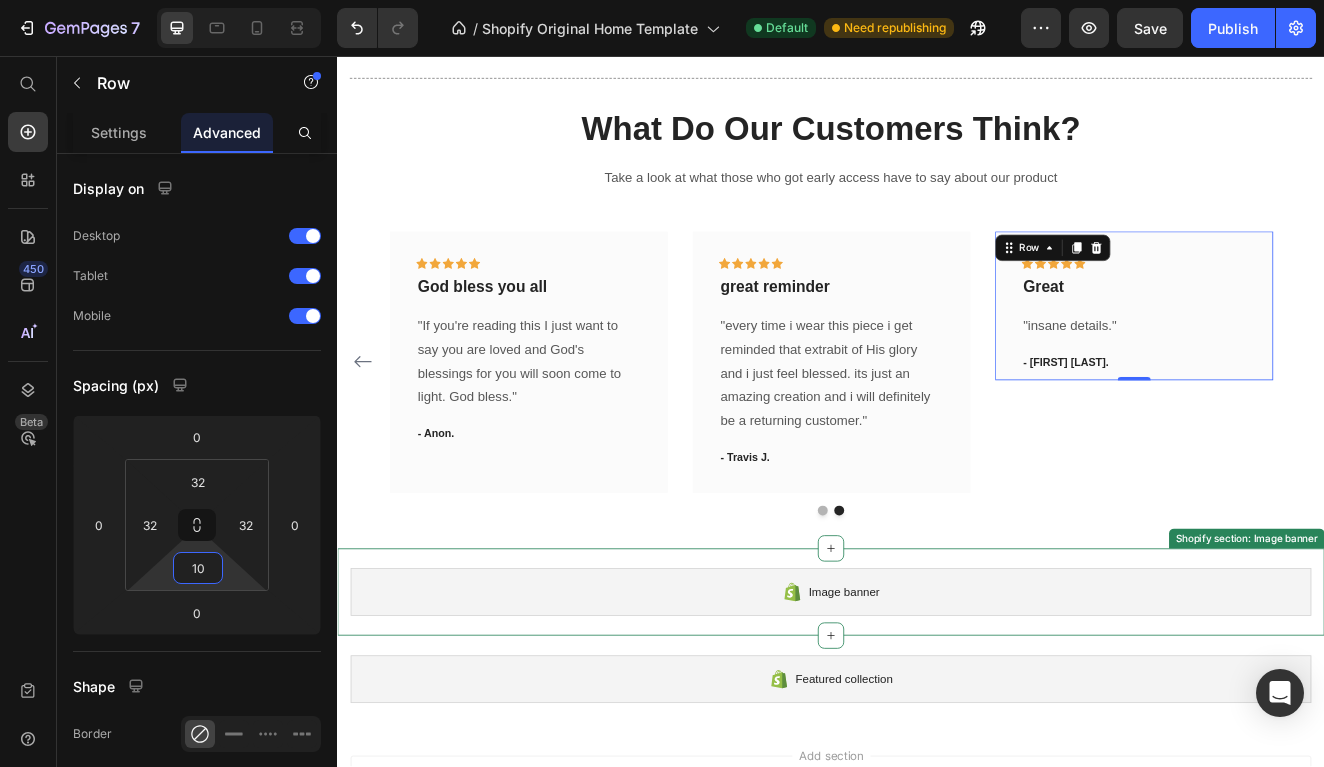 type on "1" 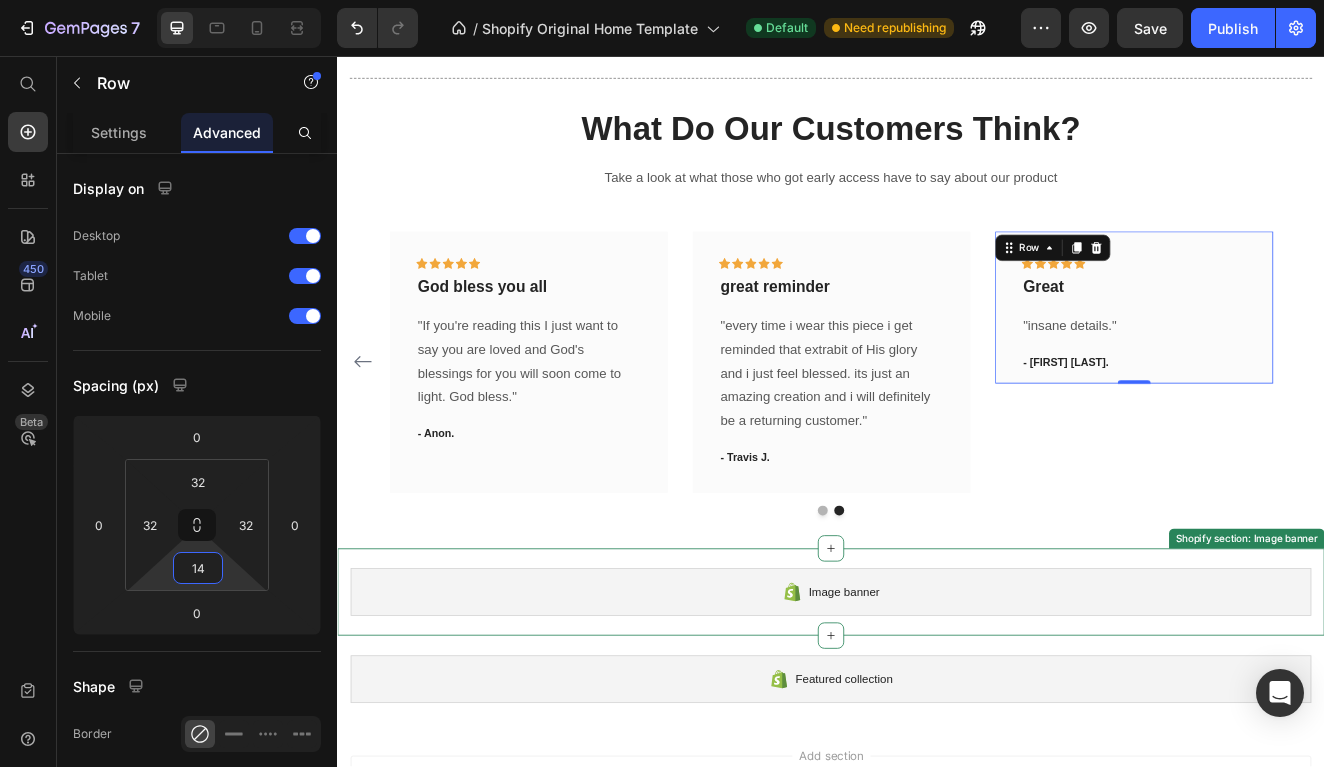 type on "145" 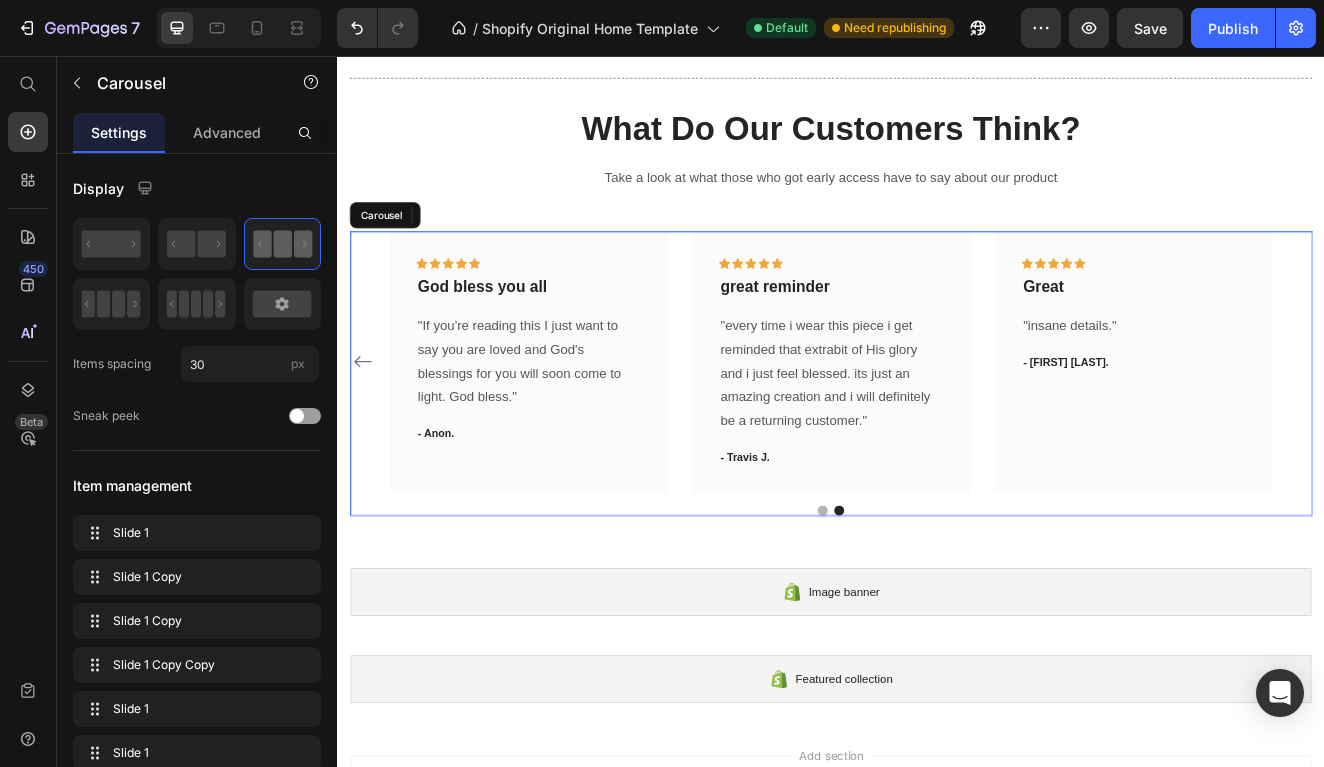 click on "Icon
Icon
Icon
Icon
Icon Row it's beautiful Text block “the craftsmanship and way it's molded together is just amazing and clever. i literally dont want to take it off” Text block - [FIRST] [LAST]. Text block Row
Icon
Icon
Icon
Icon
Icon Row Perfect gift Text block "Bought this for my 19 year old cousin and he absolutely loves it that it's making me want to come back and get one for myself if it goes back on sale" Text block - [FIRST] [LAST]. Text block Row
Icon
Icon
Icon
Icon
Icon Row :)
Text block “ The detail is stunning, and the quality exceeded my expectations ” Text block - [FIRST] [LAST].  Text block Row
Icon
Icon
Icon
Icon
Icon Row God bless you all Text block Text block - [FIRST]." at bounding box center (937, 442) 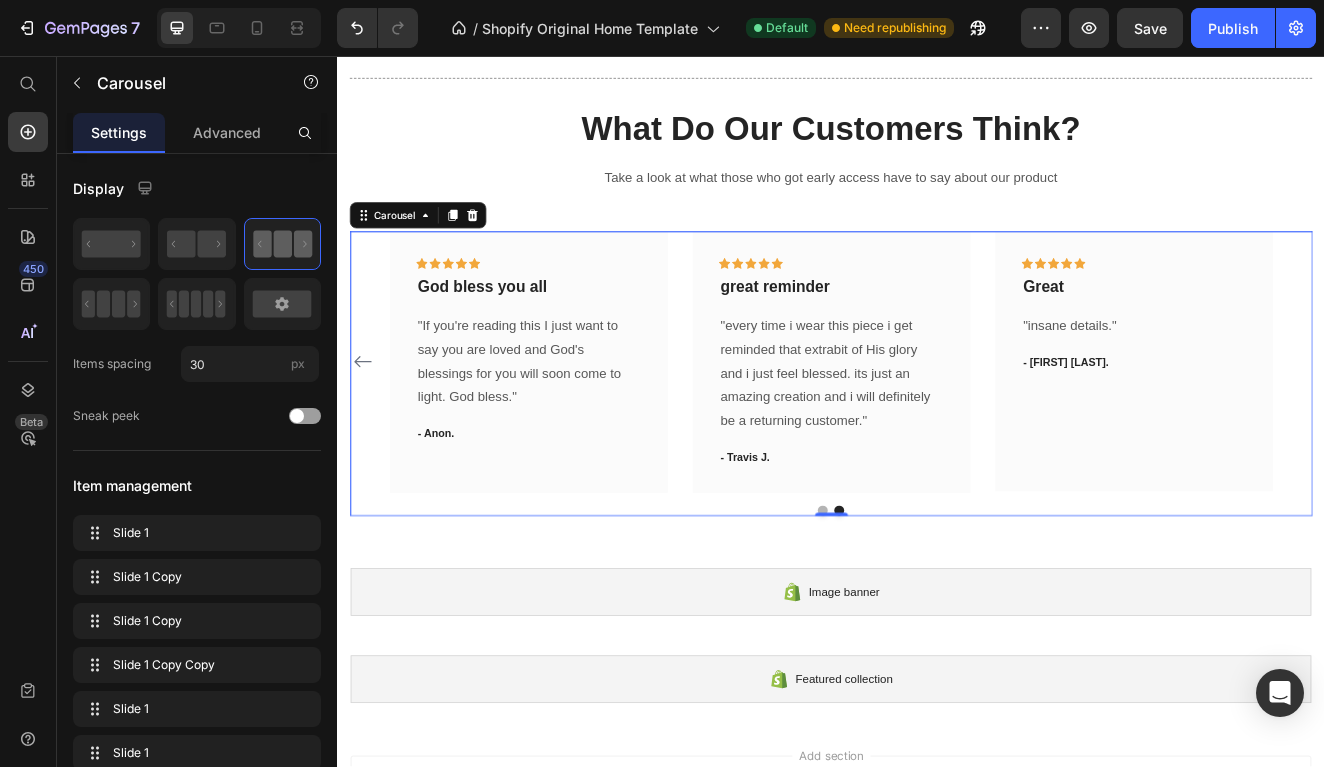 click on "Icon
Icon
Icon
Icon
Icon Row it's beautiful Text block “the craftsmanship and way it's molded together is just amazing and clever. i literally dont want to take it off” Text block - [FIRST] [LAST]. Text block Row
Icon
Icon
Icon
Icon
Icon Row Perfect gift Text block "Bought this for my 19 year old cousin and he absolutely loves it that it's making me want to come back and get one for myself if it goes back on sale" Text block - [FIRST] [LAST]. Text block Row
Icon
Icon
Icon
Icon
Icon Row :)
Text block “ The detail is stunning, and the quality exceeded my expectations ” Text block - [FIRST] [LAST].  Text block Row
Icon
Icon
Icon
Icon
Icon Row God bless you all Text block Text block - [FIRST]." at bounding box center [937, 442] 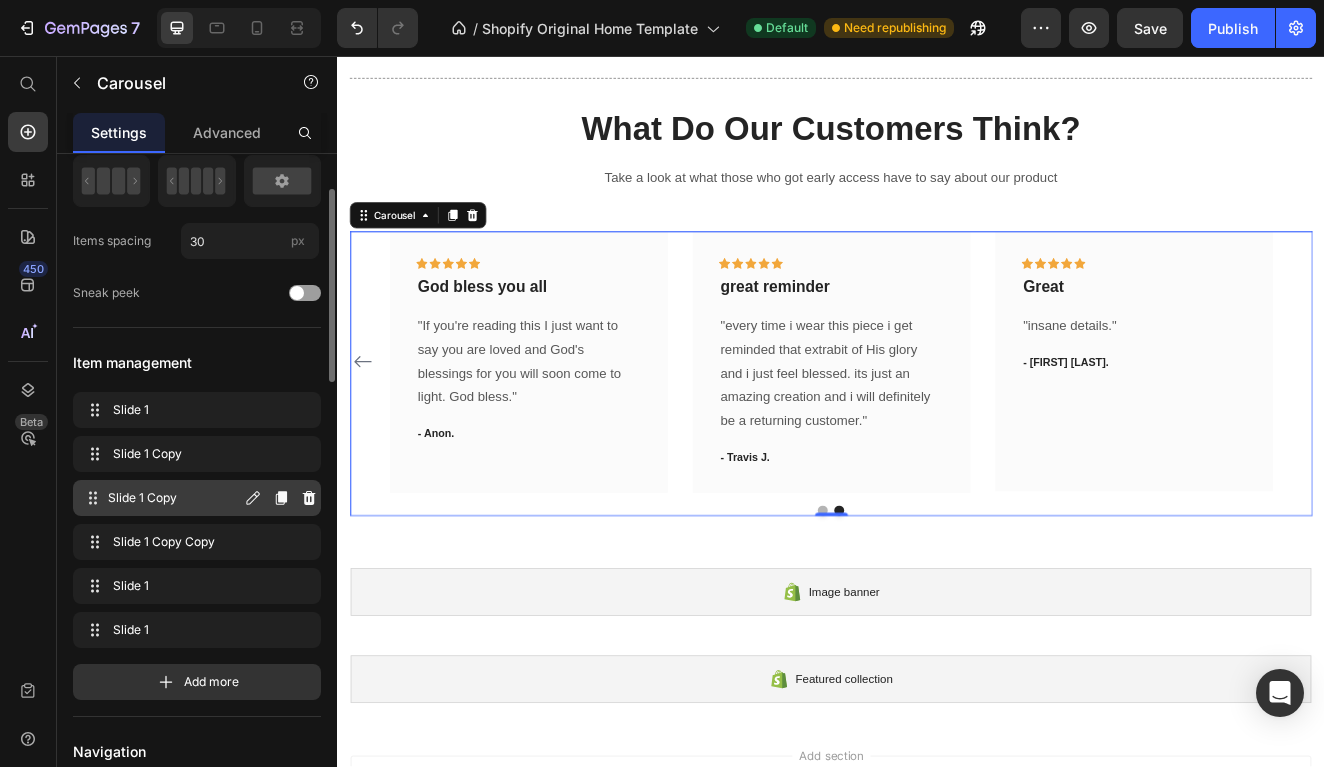 scroll, scrollTop: 222, scrollLeft: 0, axis: vertical 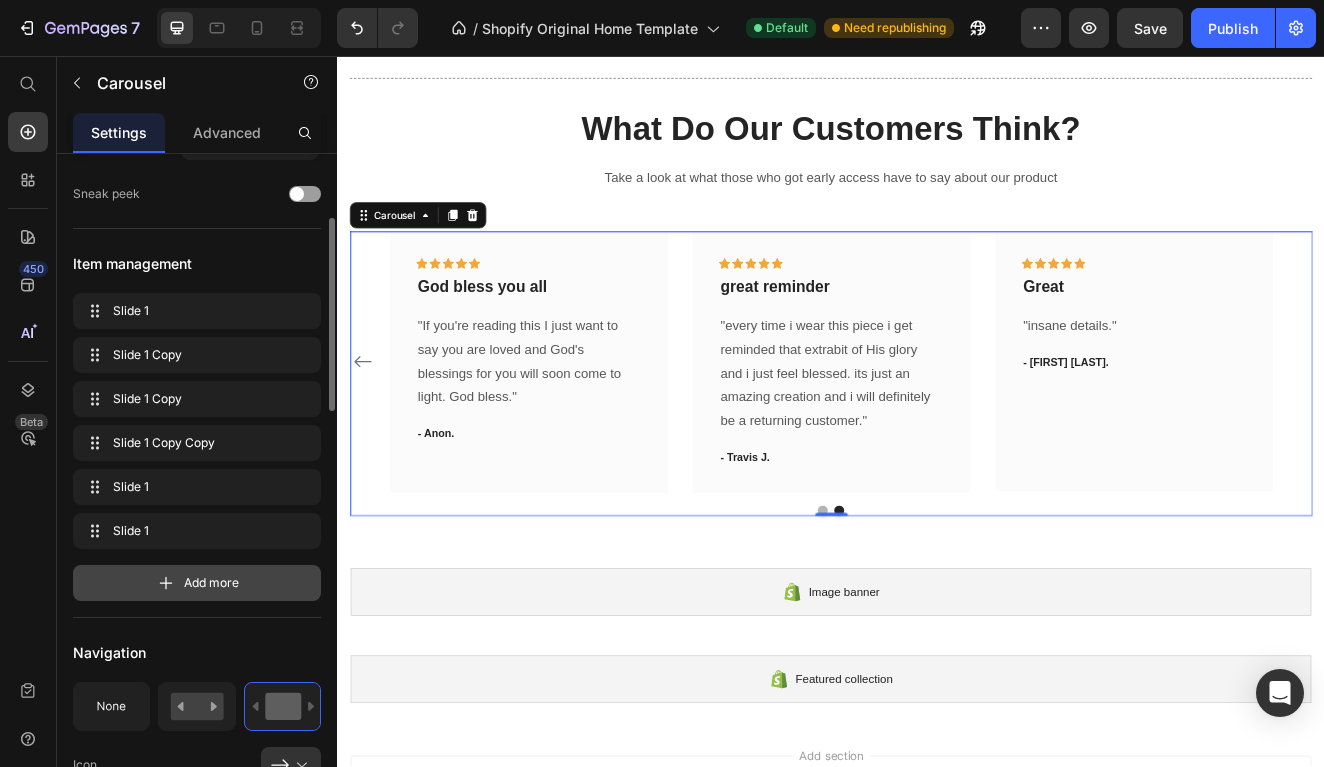 click 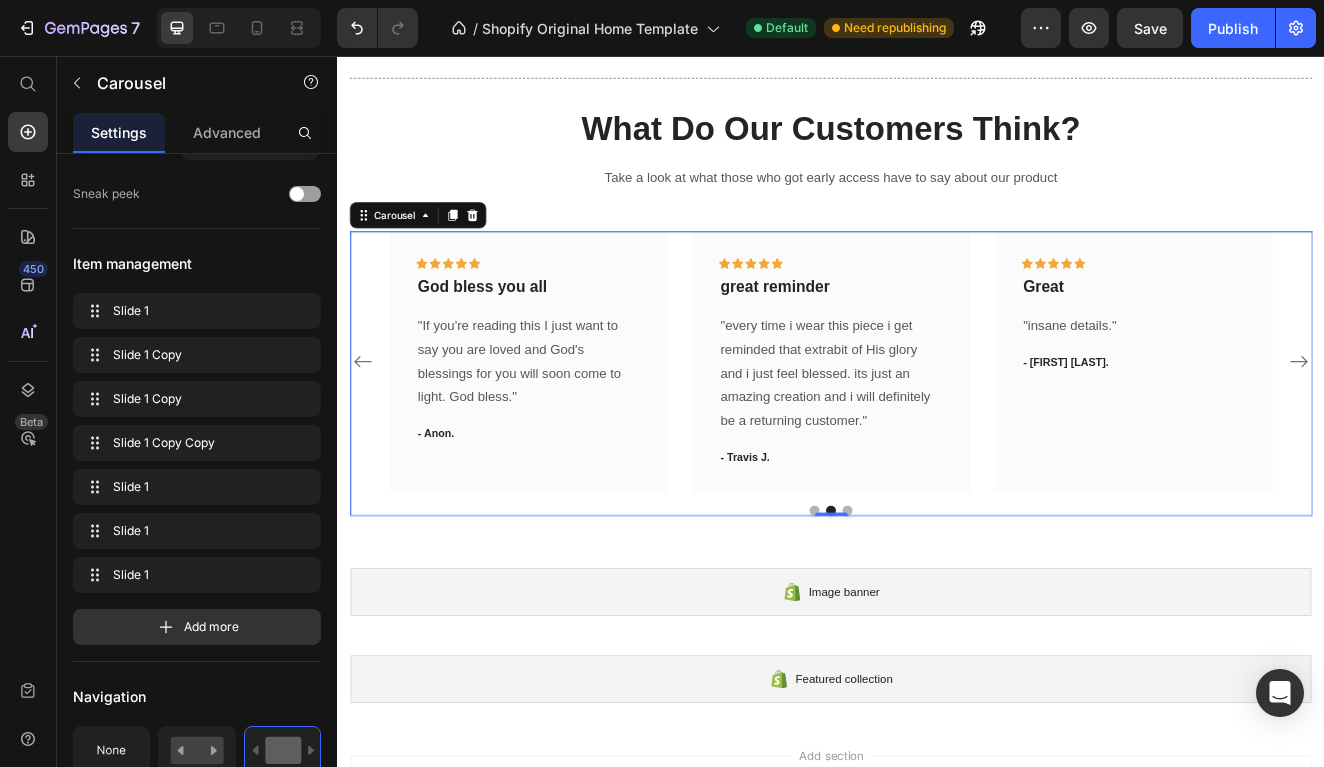 click 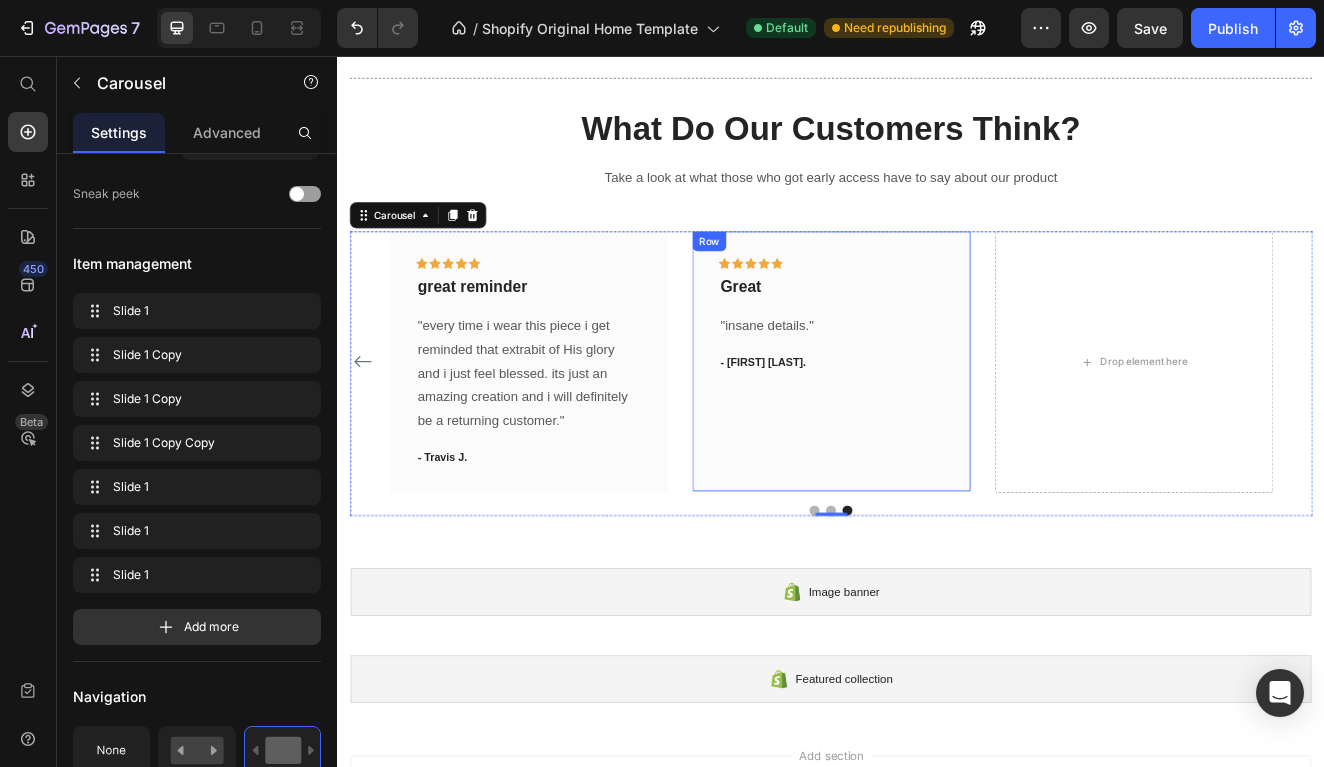 click on "Icon
Icon
Icon
Icon
Icon Row Great Text block "insane details." Text block - [FIRST] [LAST]. Text block Row" at bounding box center [937, 427] 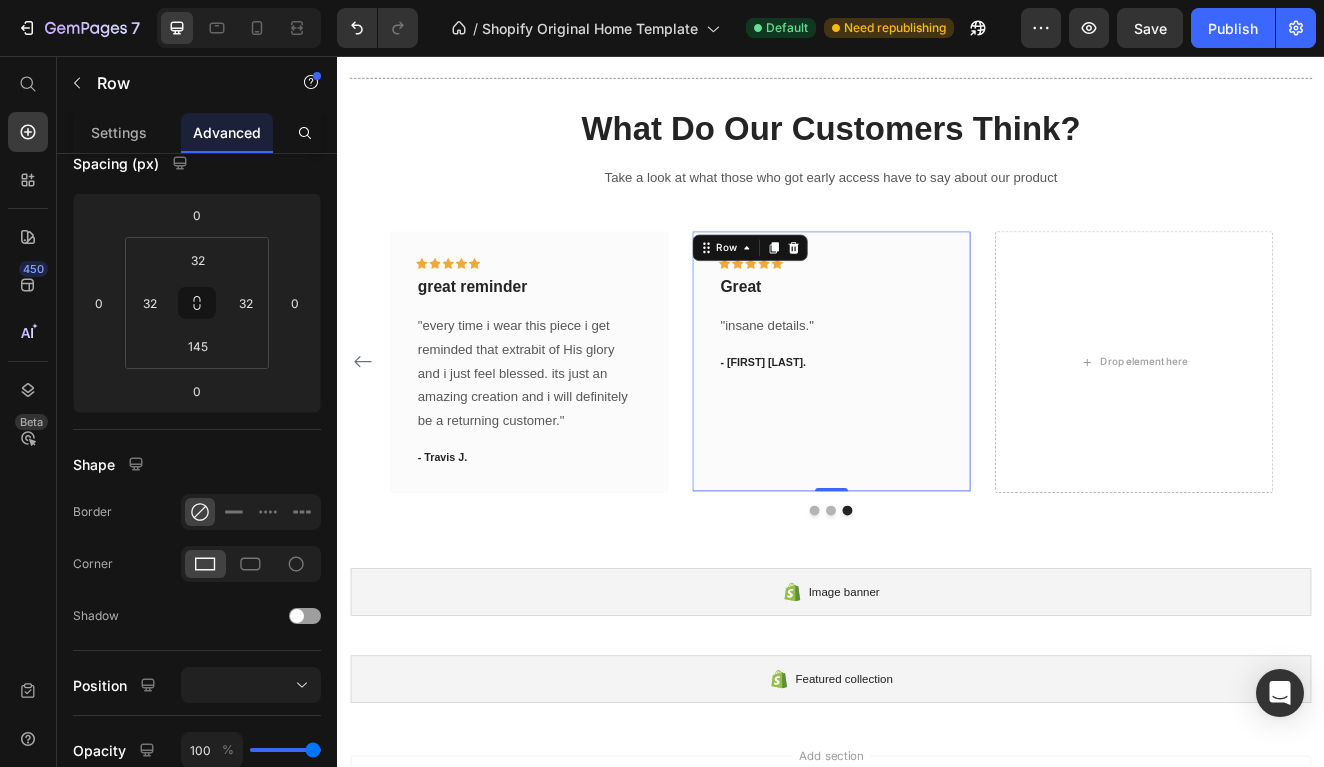 scroll, scrollTop: 0, scrollLeft: 0, axis: both 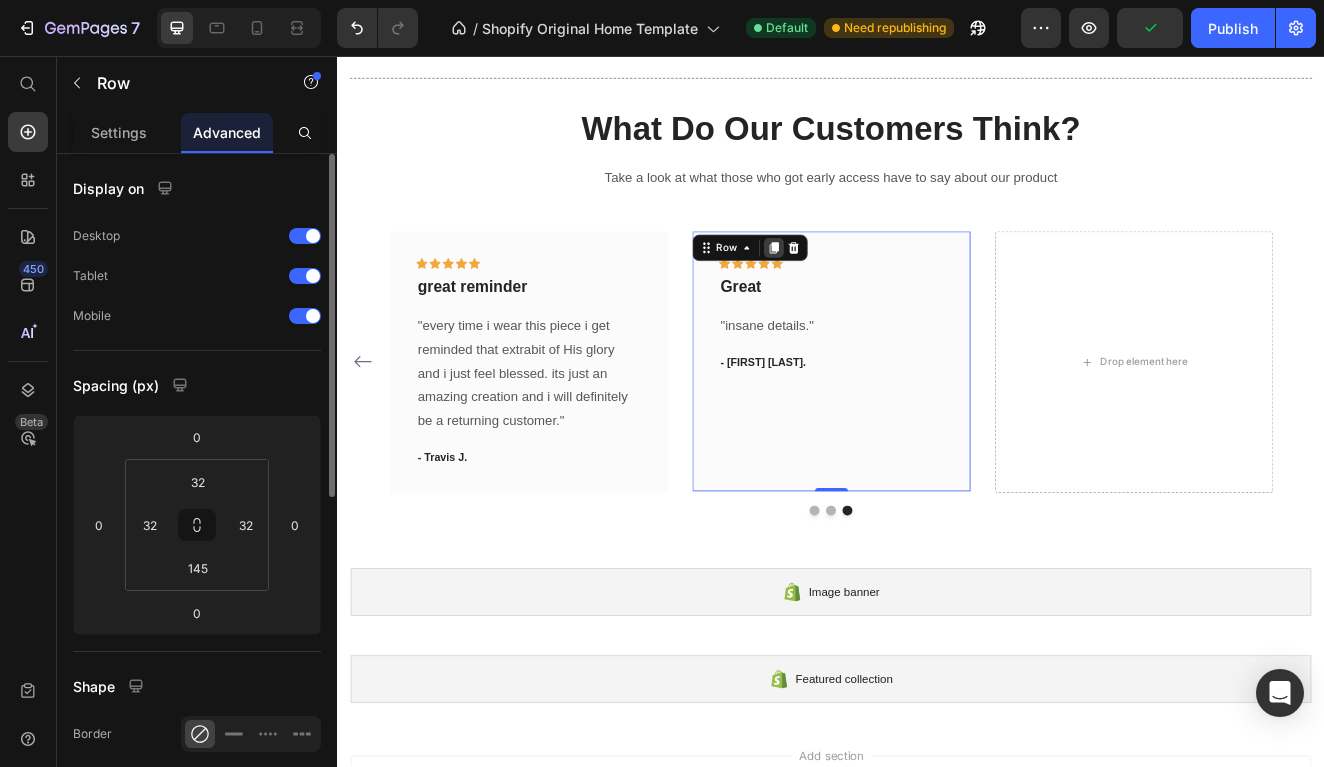 click 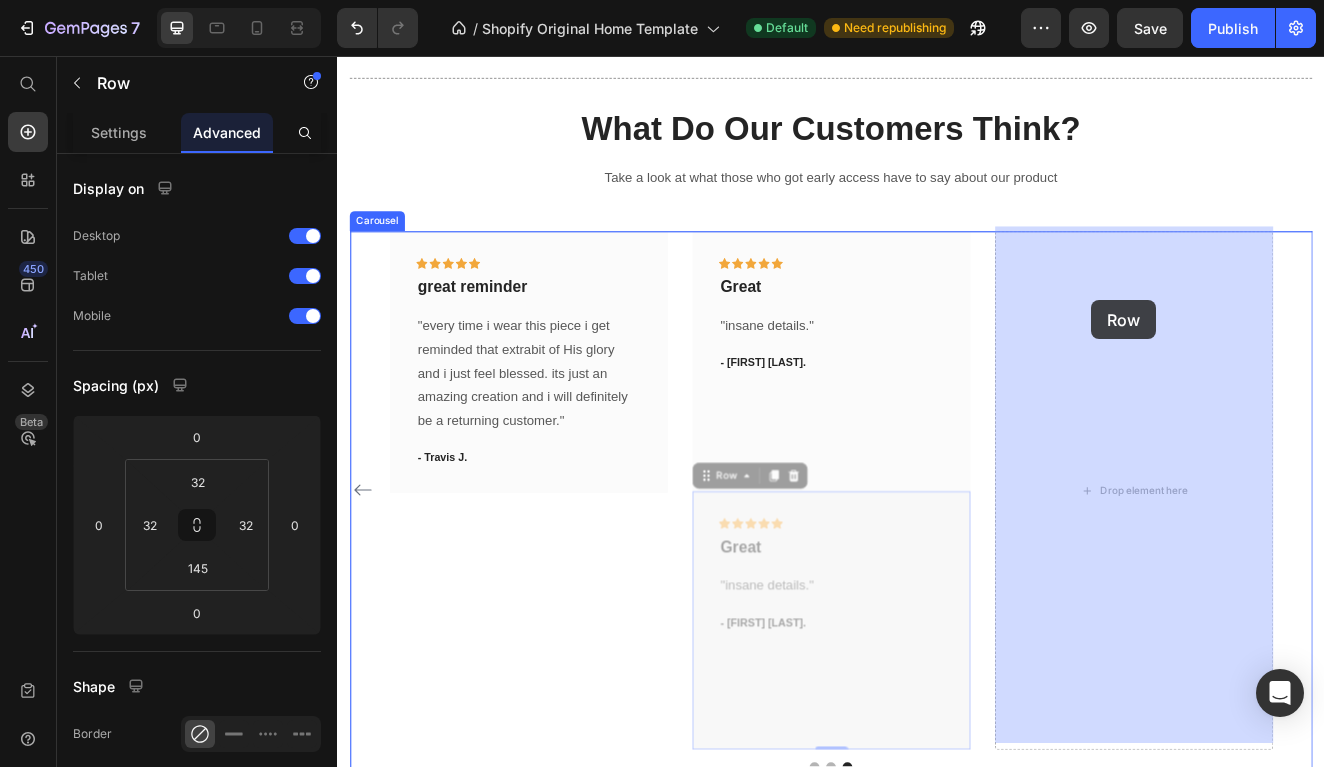 drag, startPoint x: 788, startPoint y: 554, endPoint x: 1248, endPoint y: 353, distance: 501.997 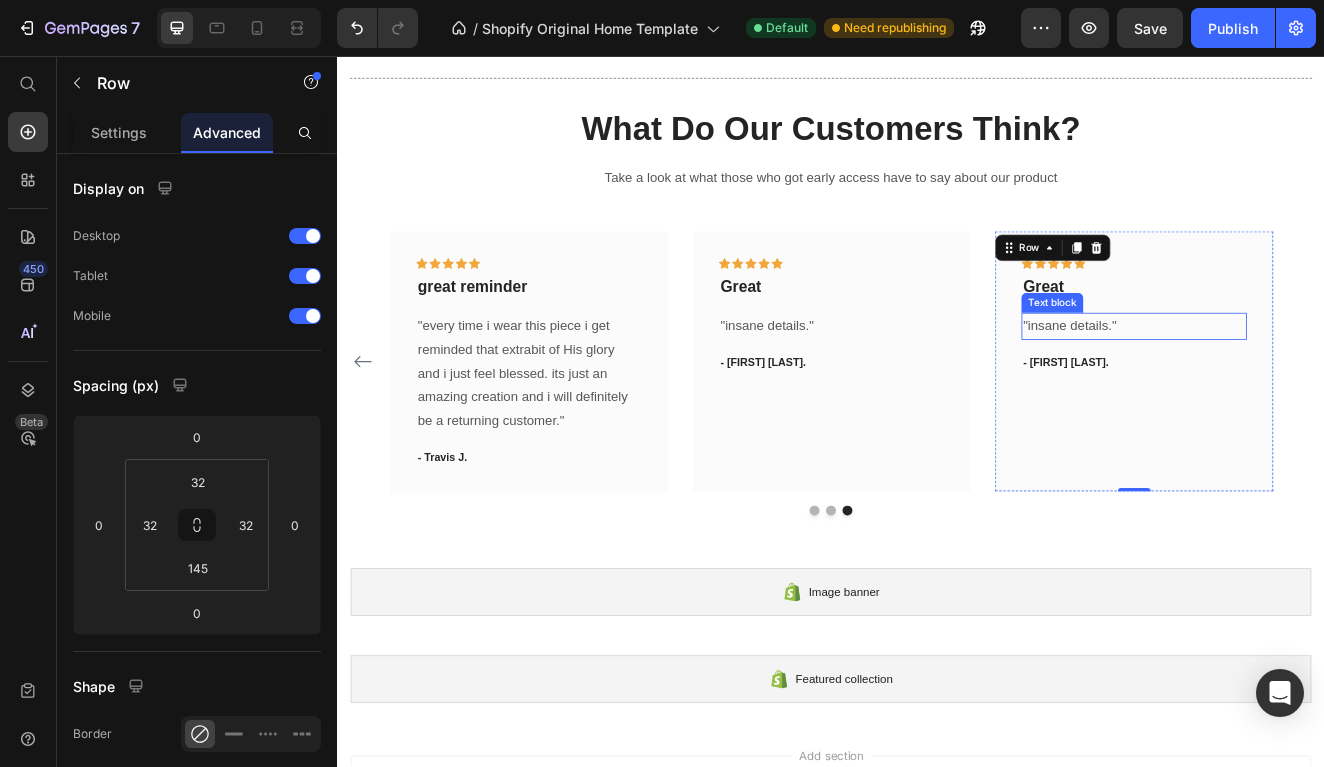 click on ""insane details."" at bounding box center (1305, 384) 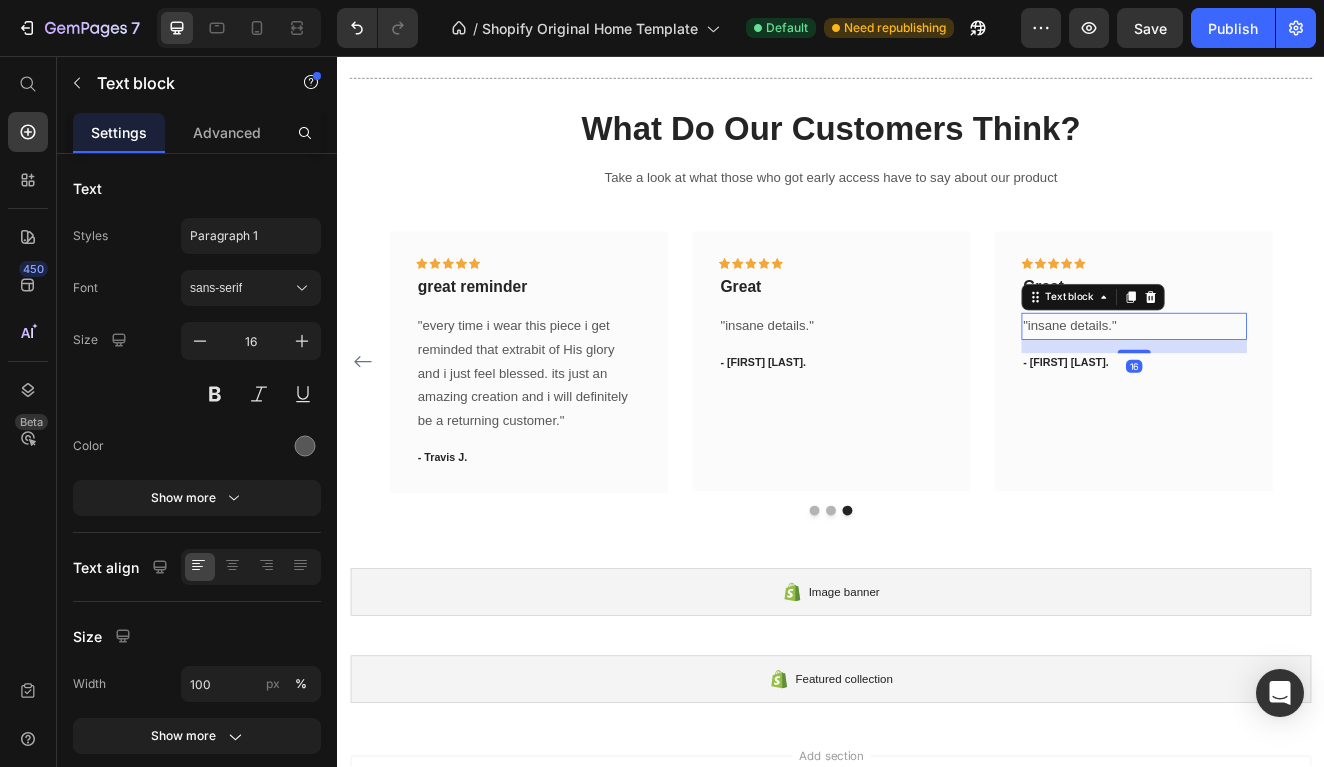 click on ""insane details."" at bounding box center (1305, 384) 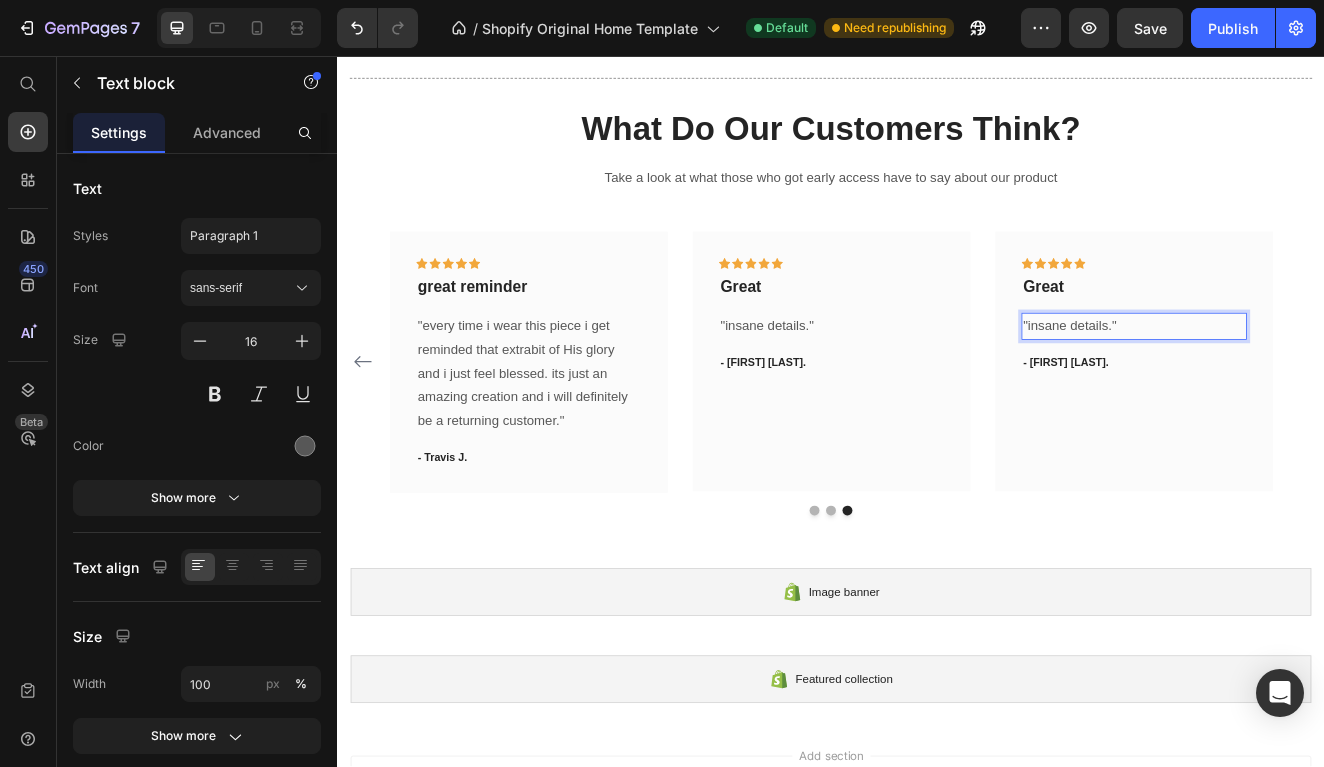 click on ""insane details."" at bounding box center (1305, 384) 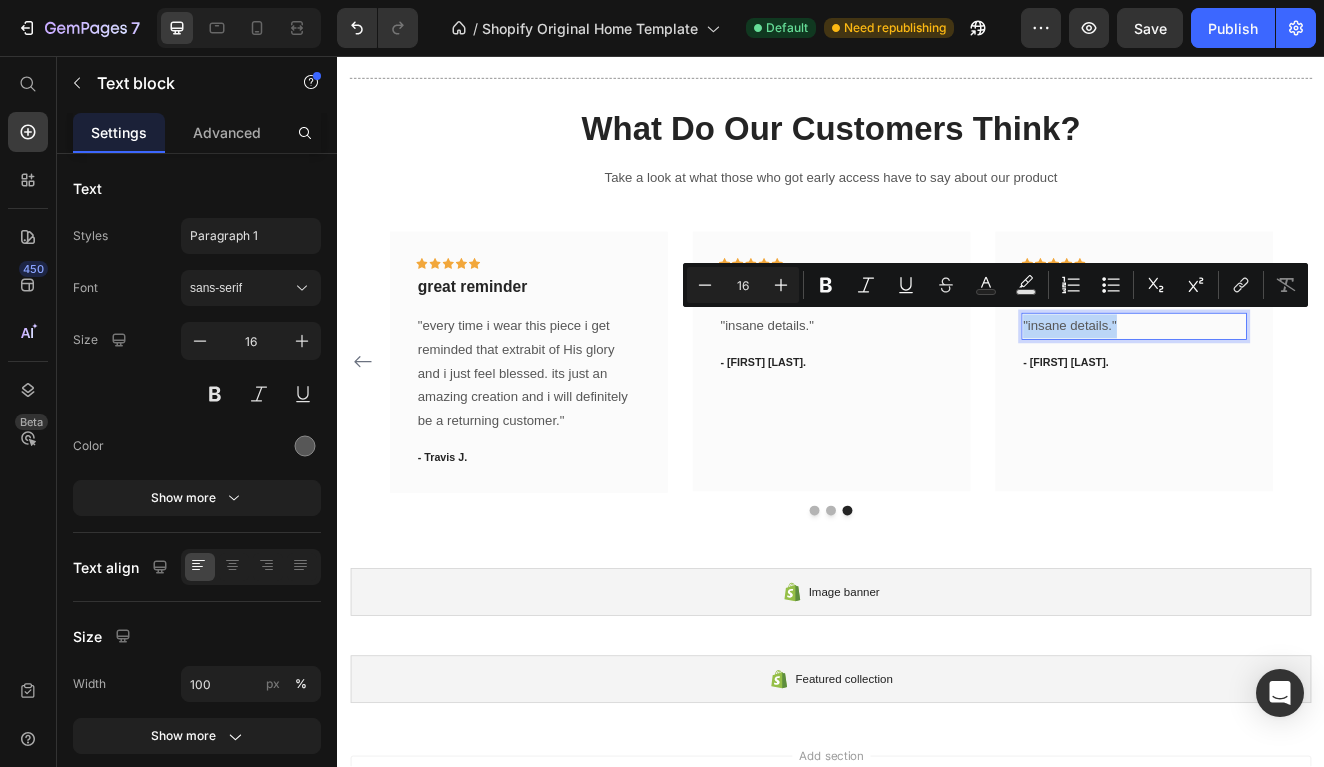 drag, startPoint x: 1293, startPoint y: 378, endPoint x: 1240, endPoint y: 378, distance: 53 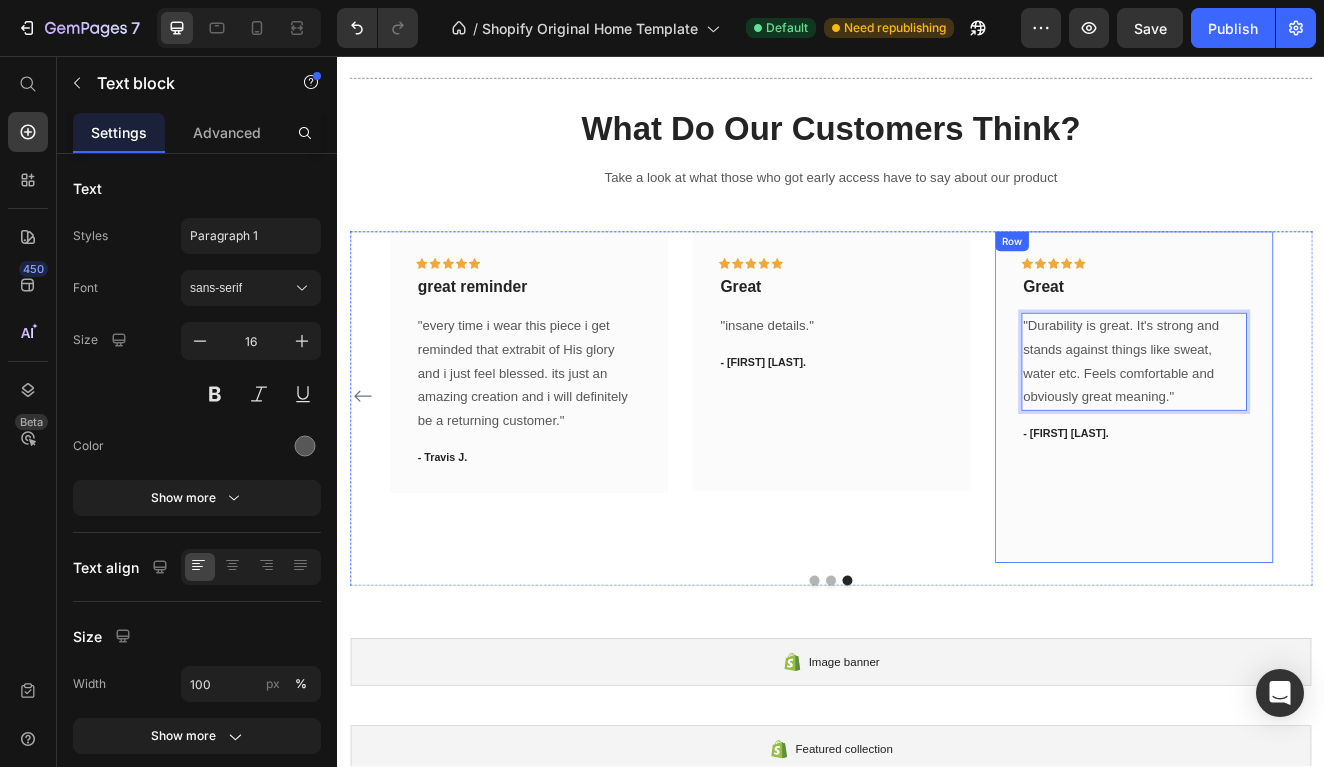 click on "Icon
Icon
Icon
Icon
Icon Row Great Text block "Durability is great. It's strong and stands against things like sweat, water etc. Feels comfortable and obviously great meaning." Text block   16 - [FIRST] [LAST]. Text block Row" at bounding box center [1305, 470] 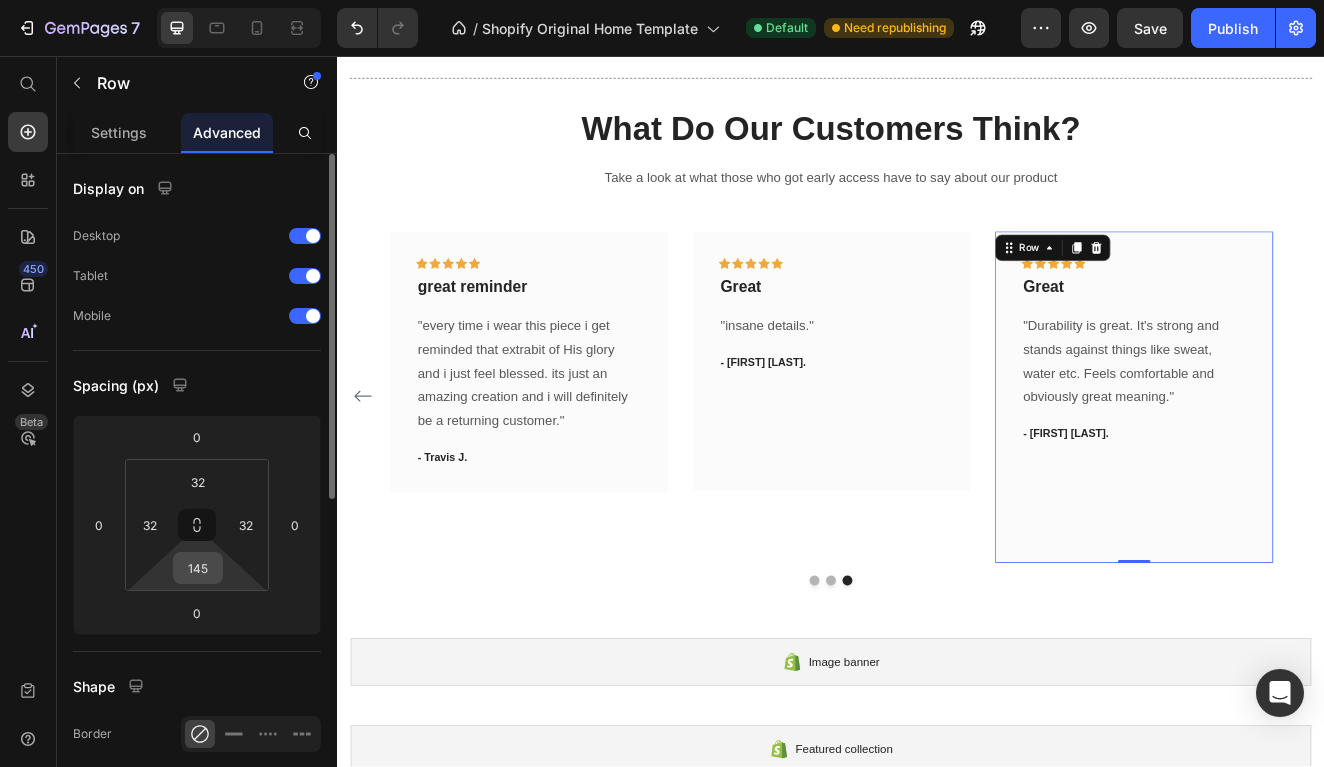 click on "145" at bounding box center [198, 568] 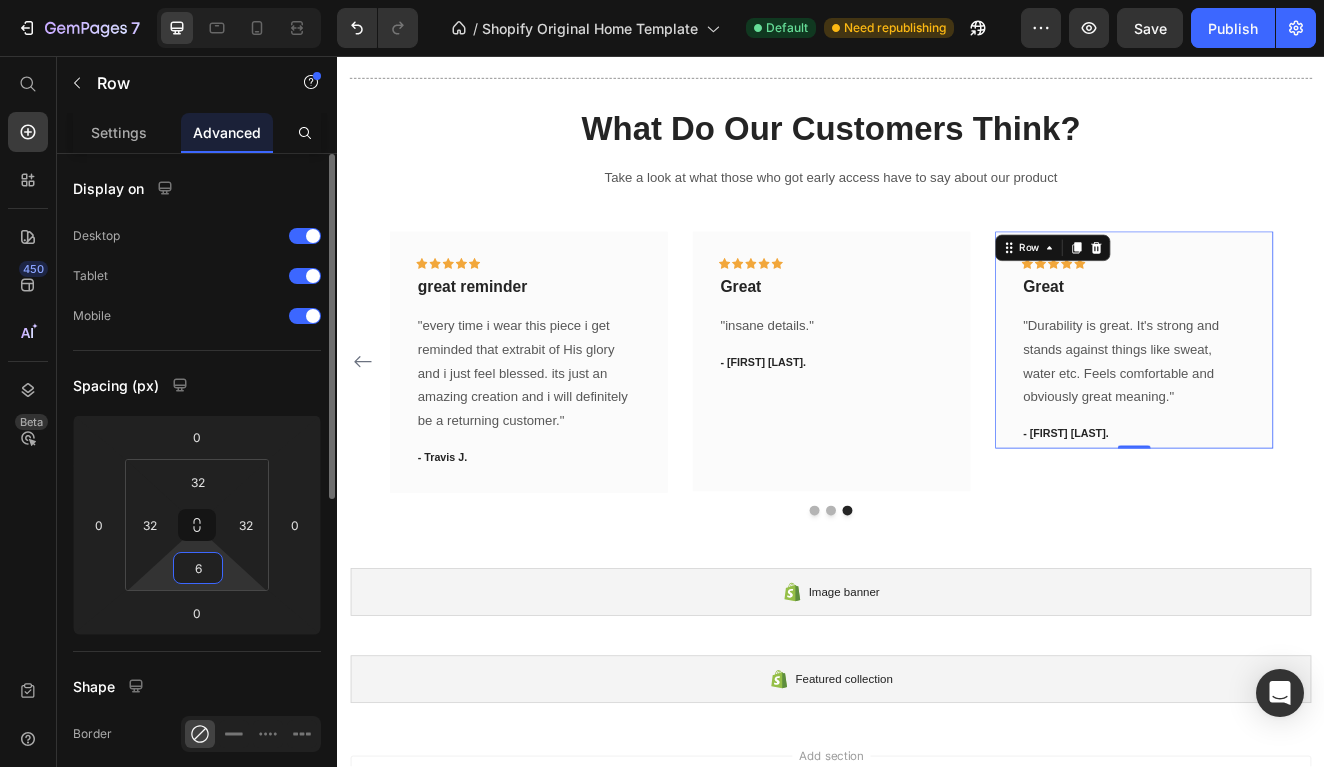 type on "60" 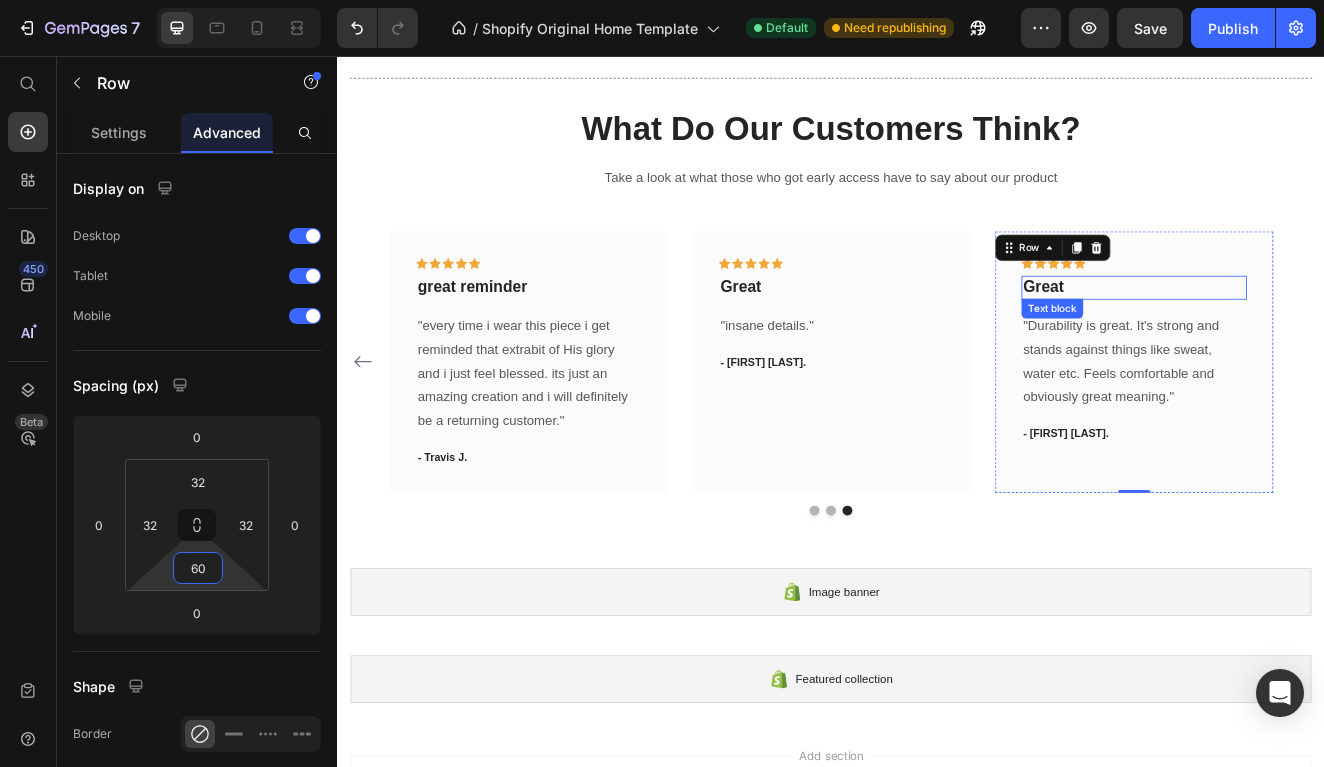 click on "Great" at bounding box center (1305, 337) 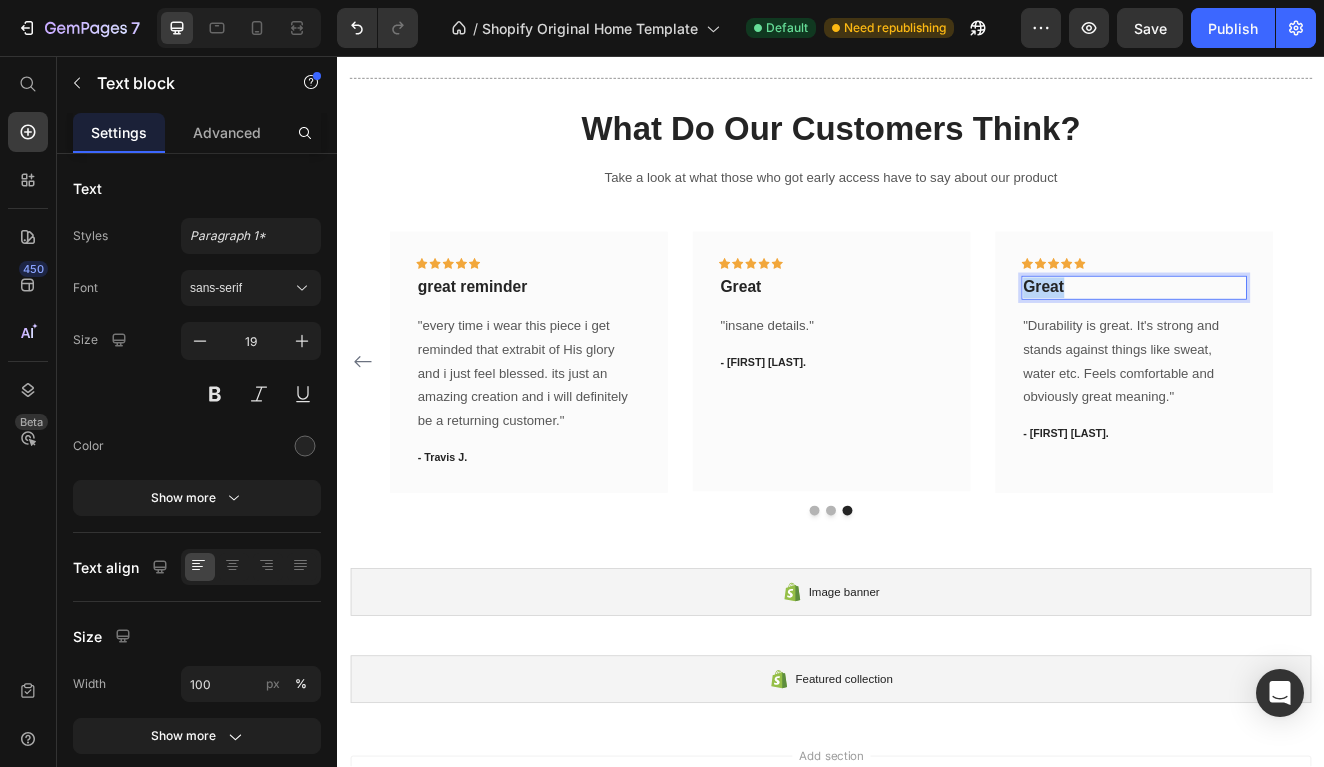 click on "Great" at bounding box center [1305, 337] 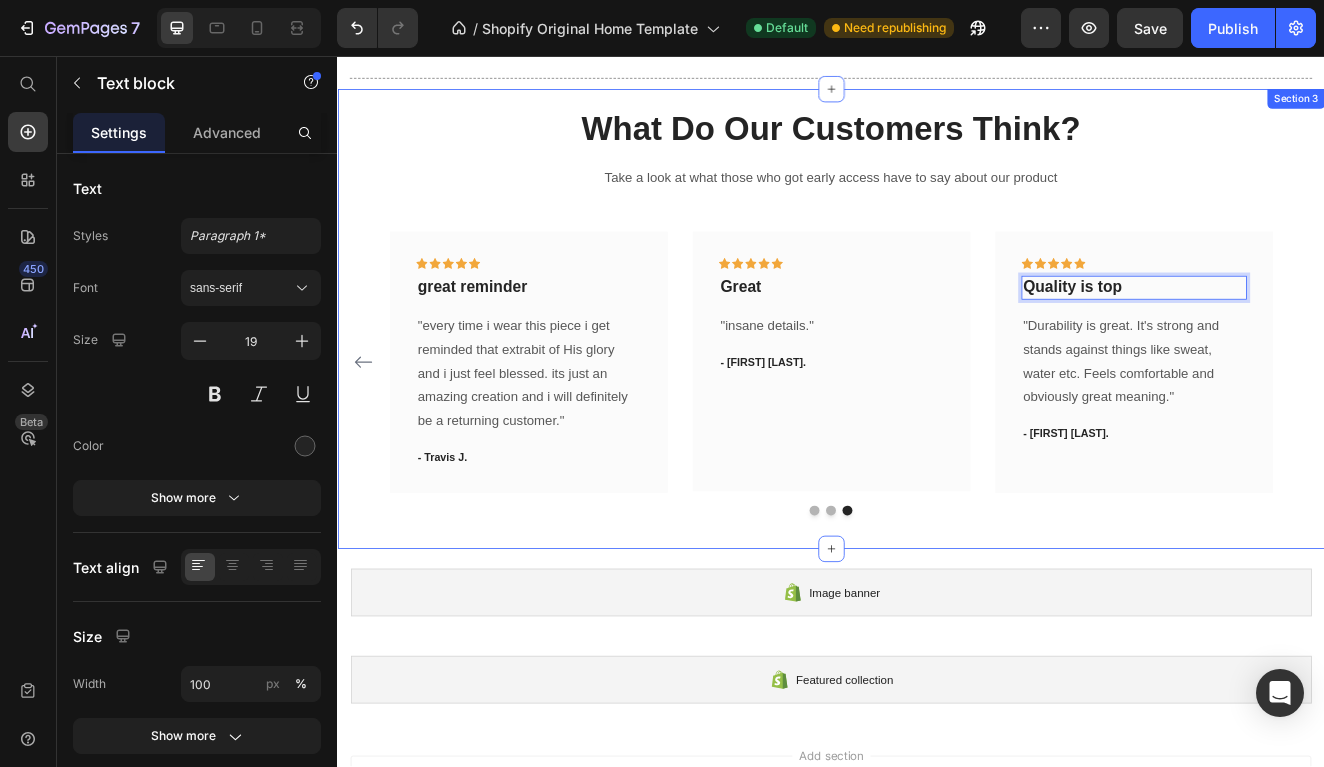 click on "Image banner Shopify section: Image banner" at bounding box center [937, 708] 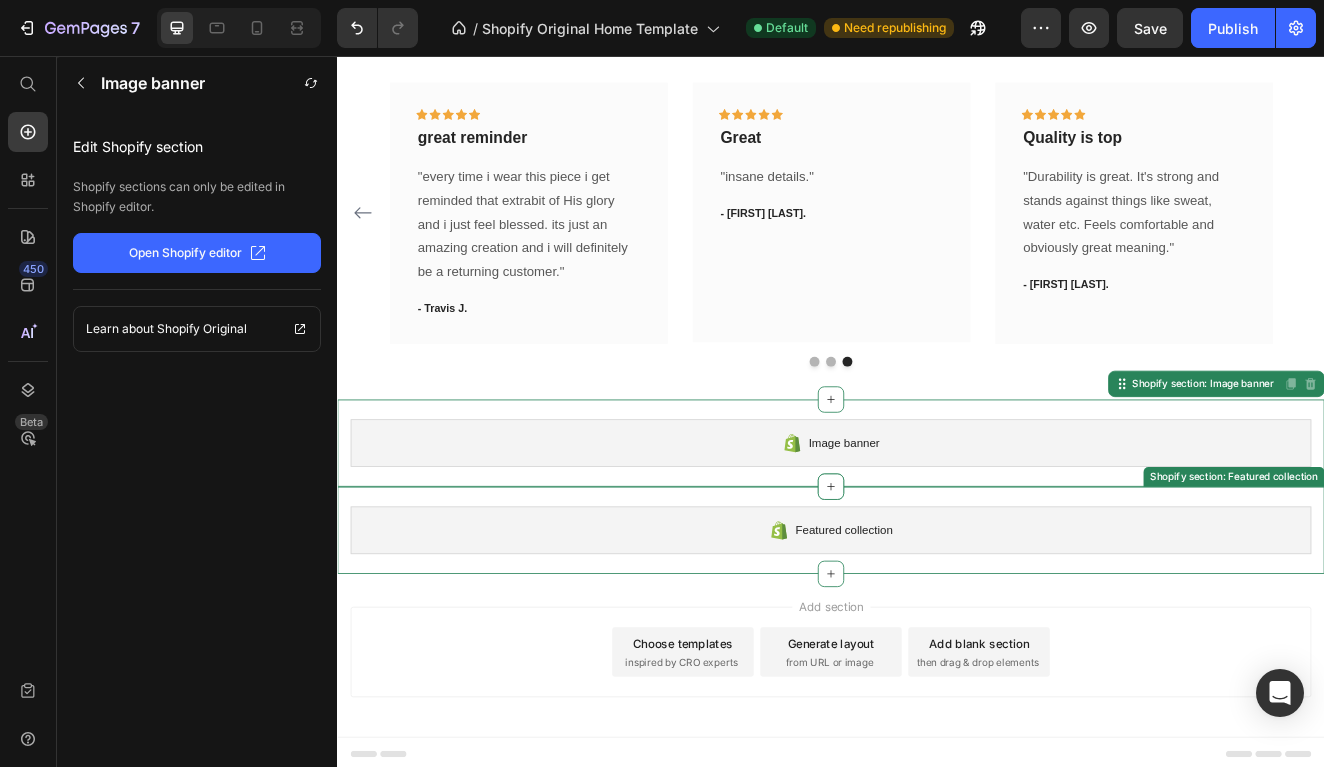 scroll, scrollTop: 1235, scrollLeft: 0, axis: vertical 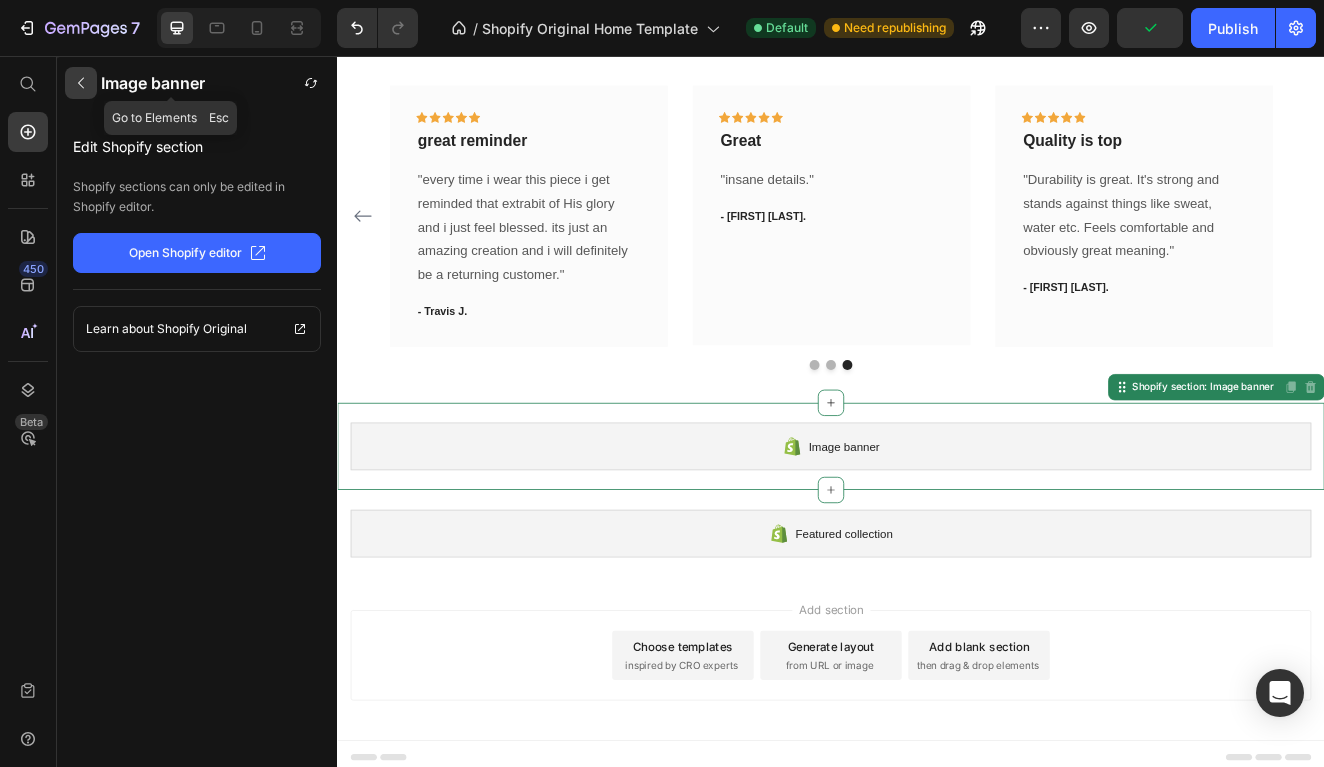 click 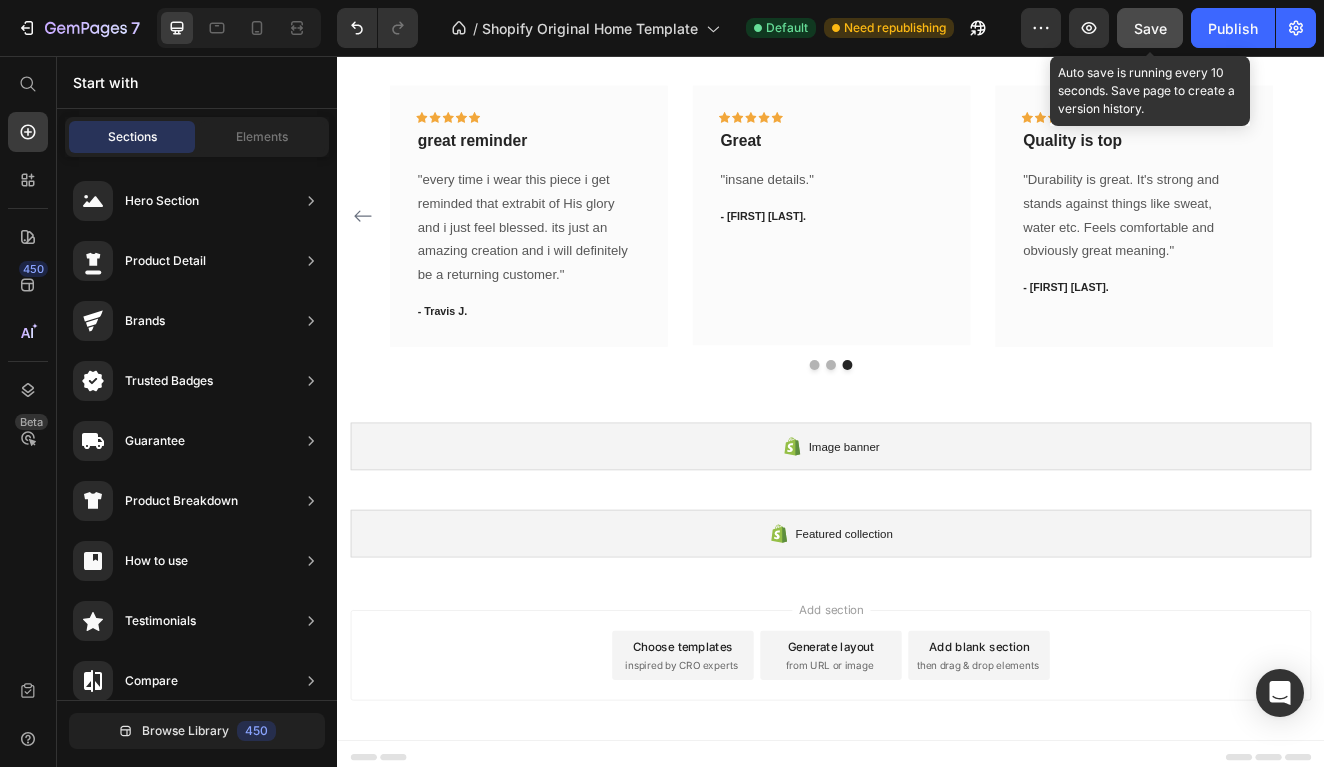 click on "Save" 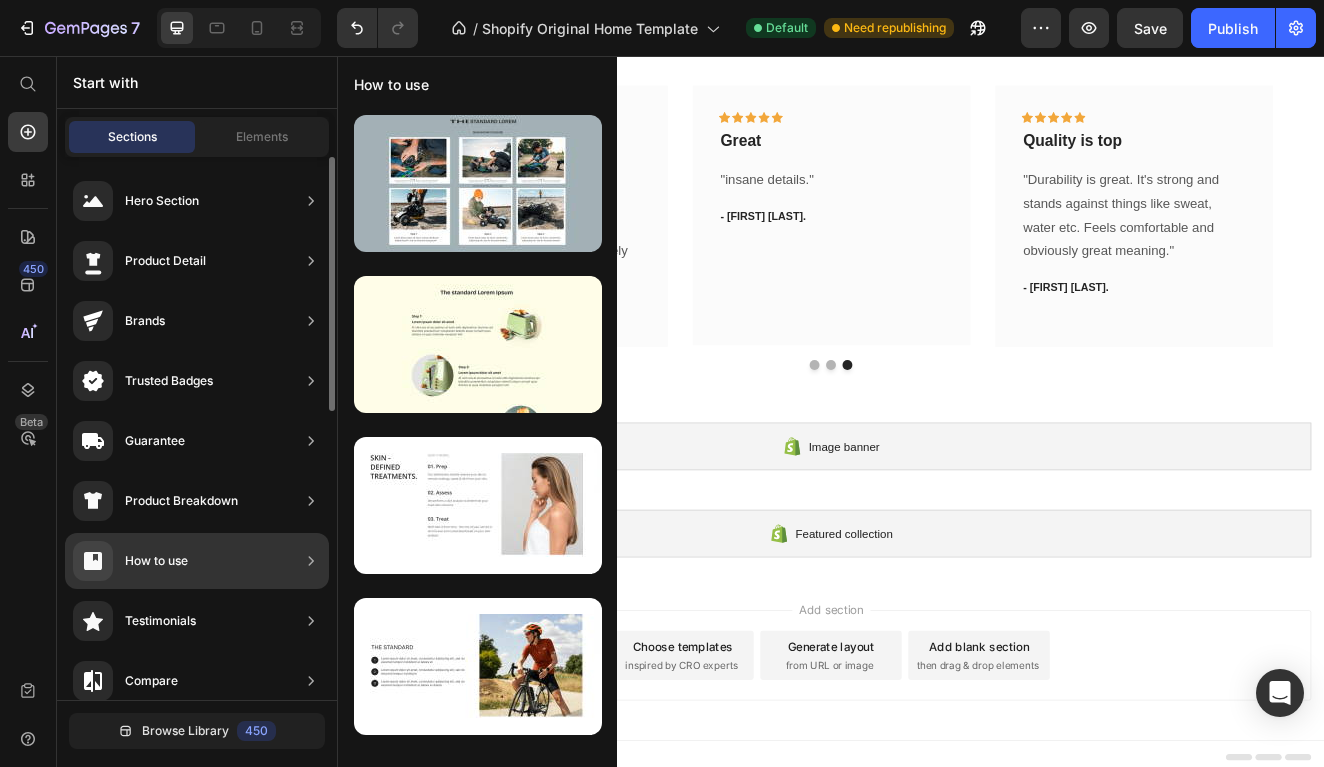 scroll, scrollTop: 0, scrollLeft: 0, axis: both 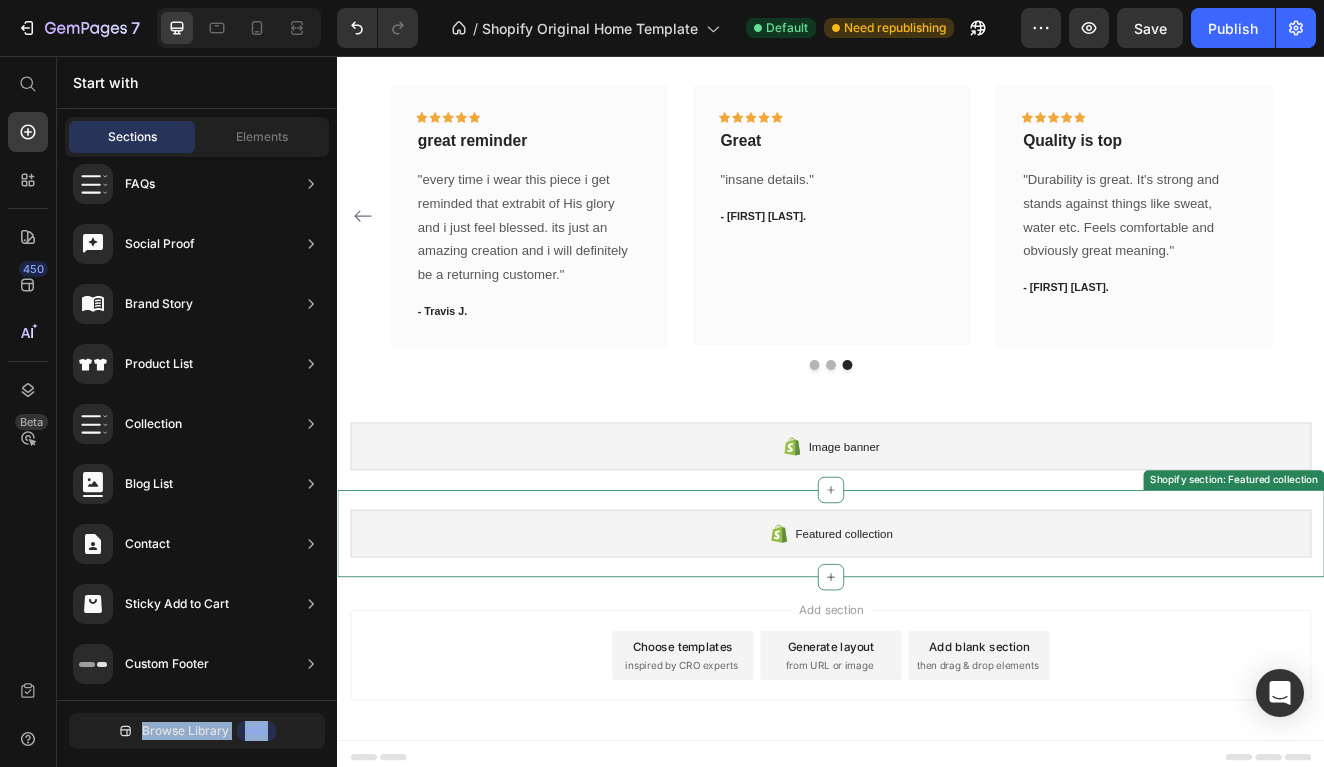 drag, startPoint x: 511, startPoint y: 724, endPoint x: 433, endPoint y: 657, distance: 102.825096 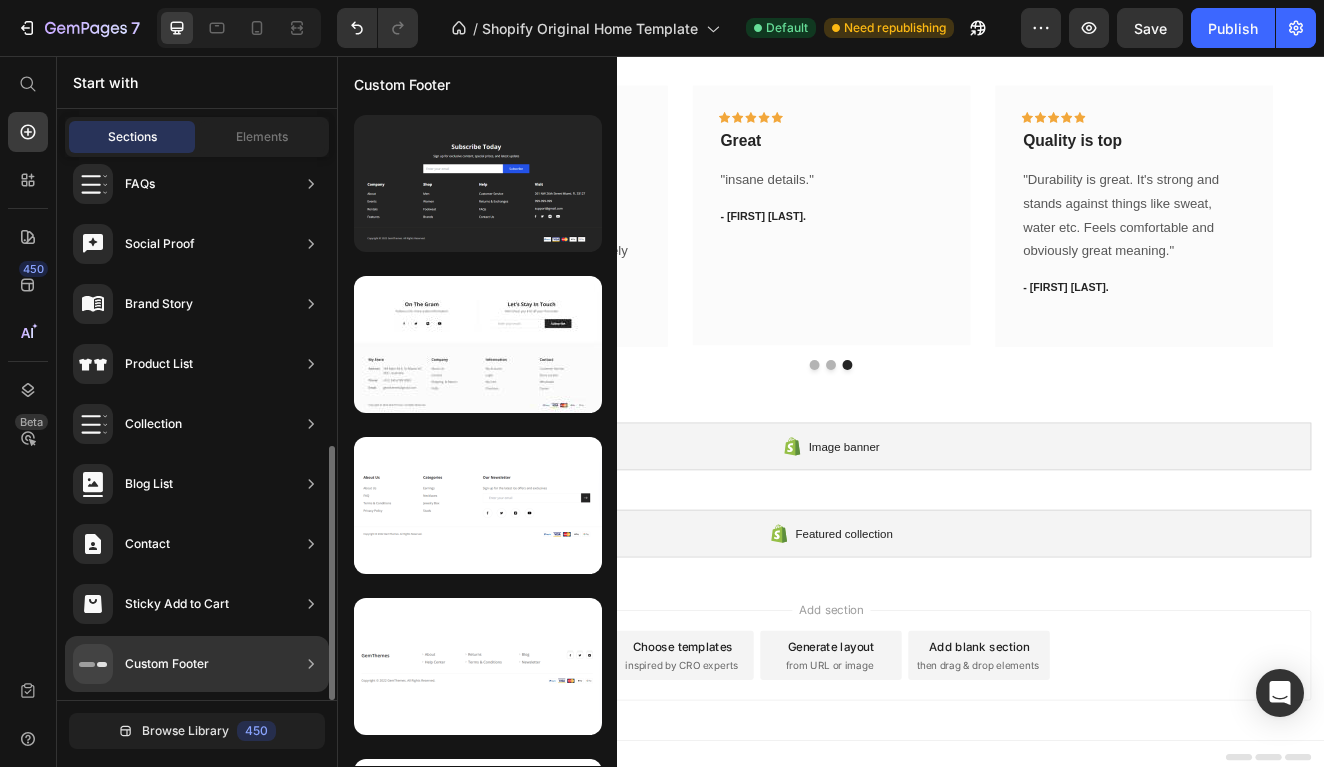 drag, startPoint x: 181, startPoint y: 662, endPoint x: 198, endPoint y: 662, distance: 17 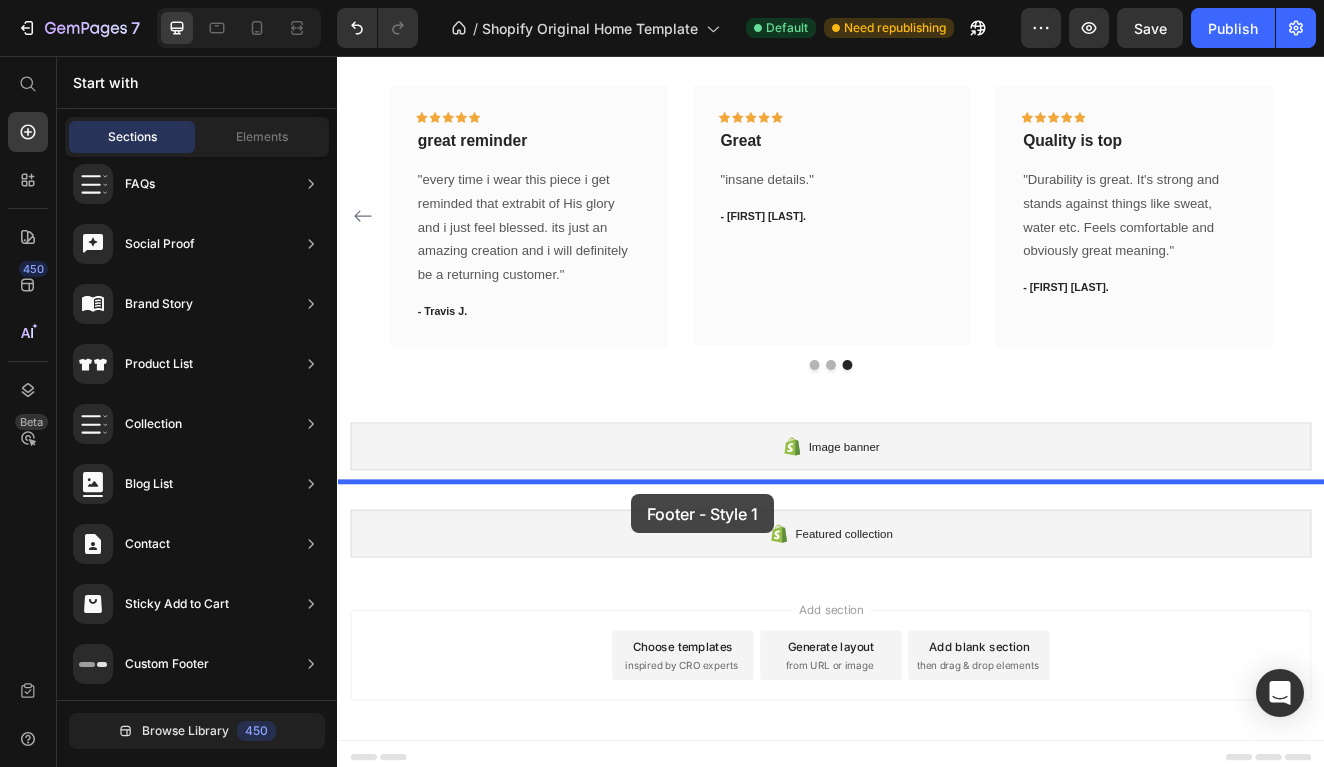 drag, startPoint x: 832, startPoint y: 251, endPoint x: 682, endPoint y: 620, distance: 398.32272 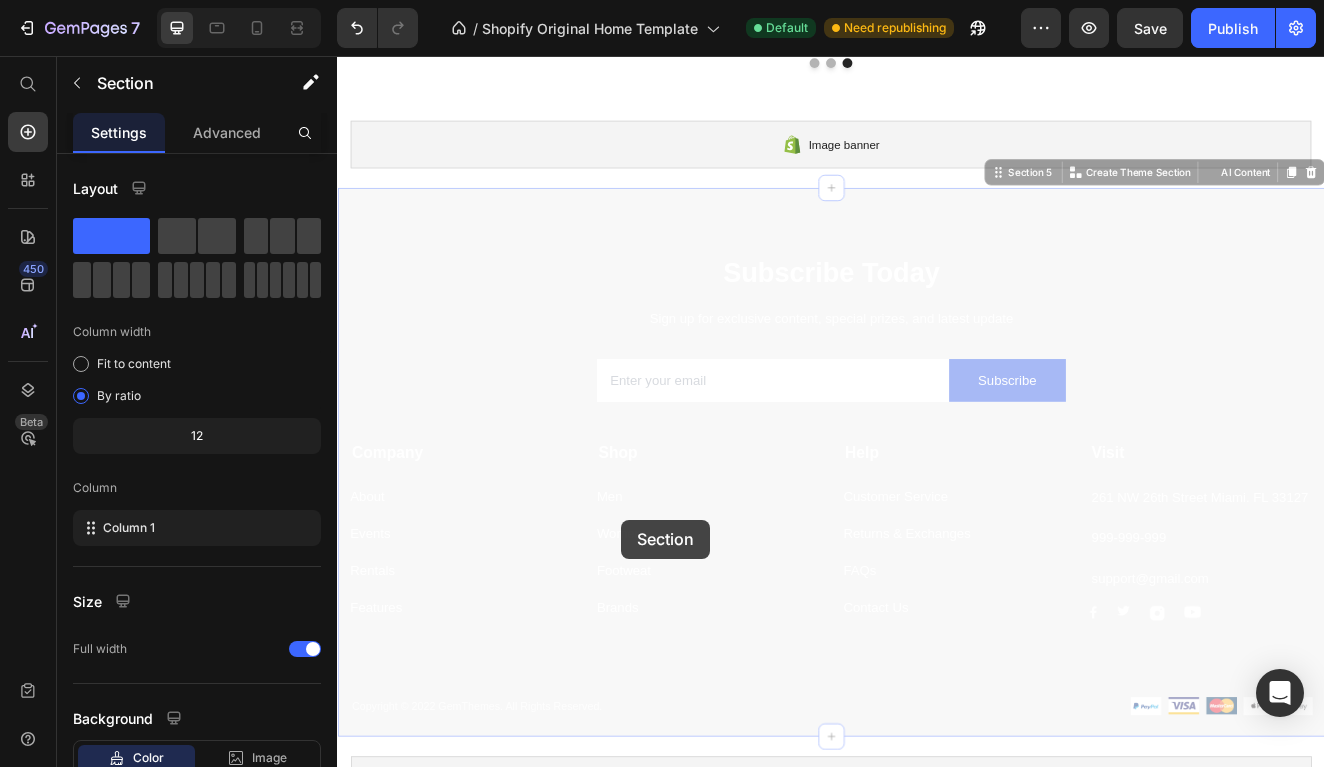 scroll, scrollTop: 1683, scrollLeft: 0, axis: vertical 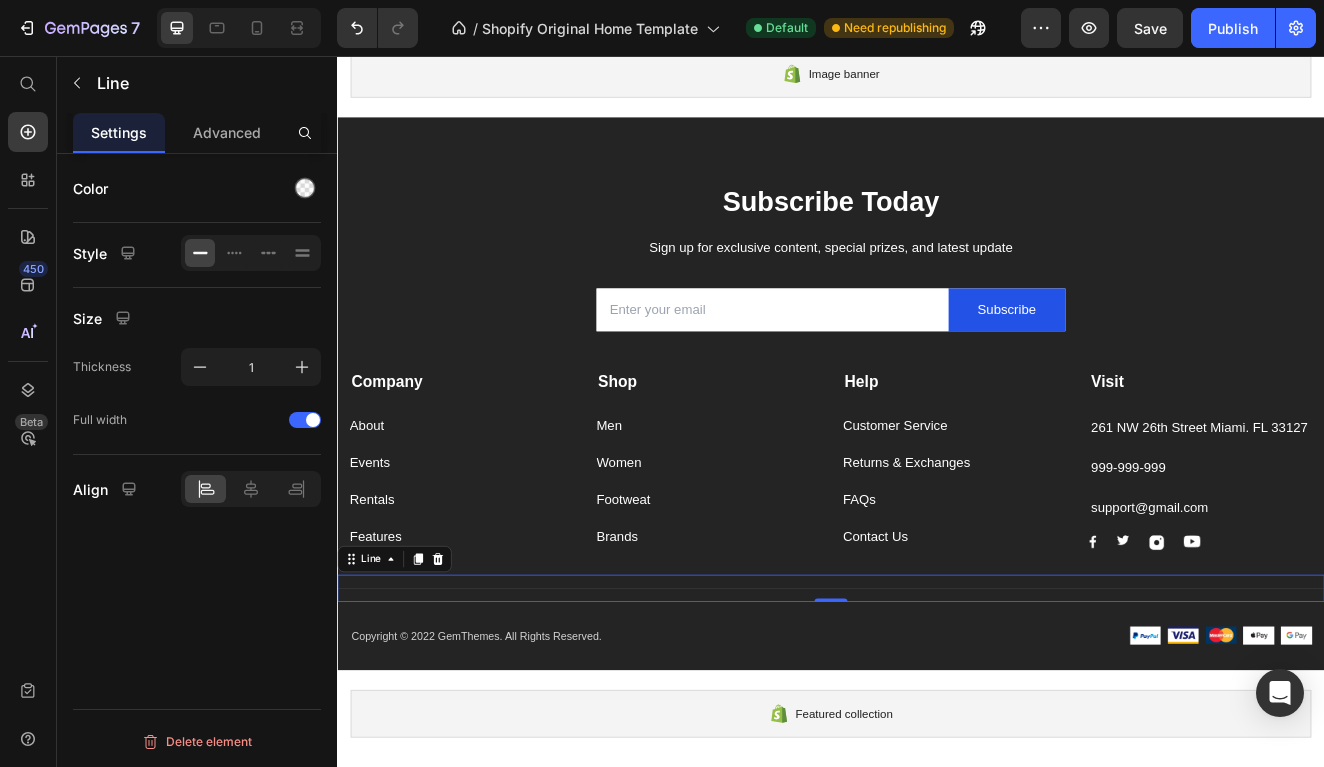 click on "Title Line   0" at bounding box center (937, 703) 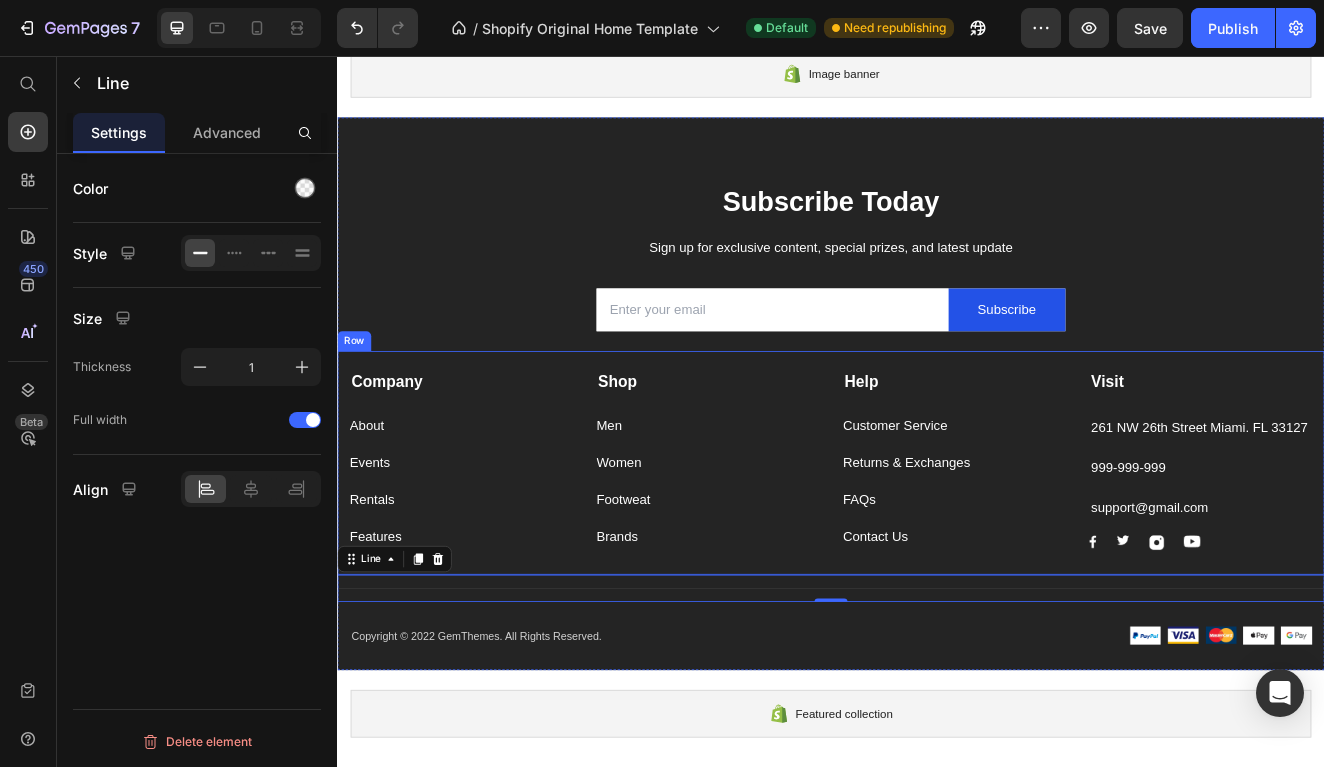 scroll, scrollTop: 1680, scrollLeft: 0, axis: vertical 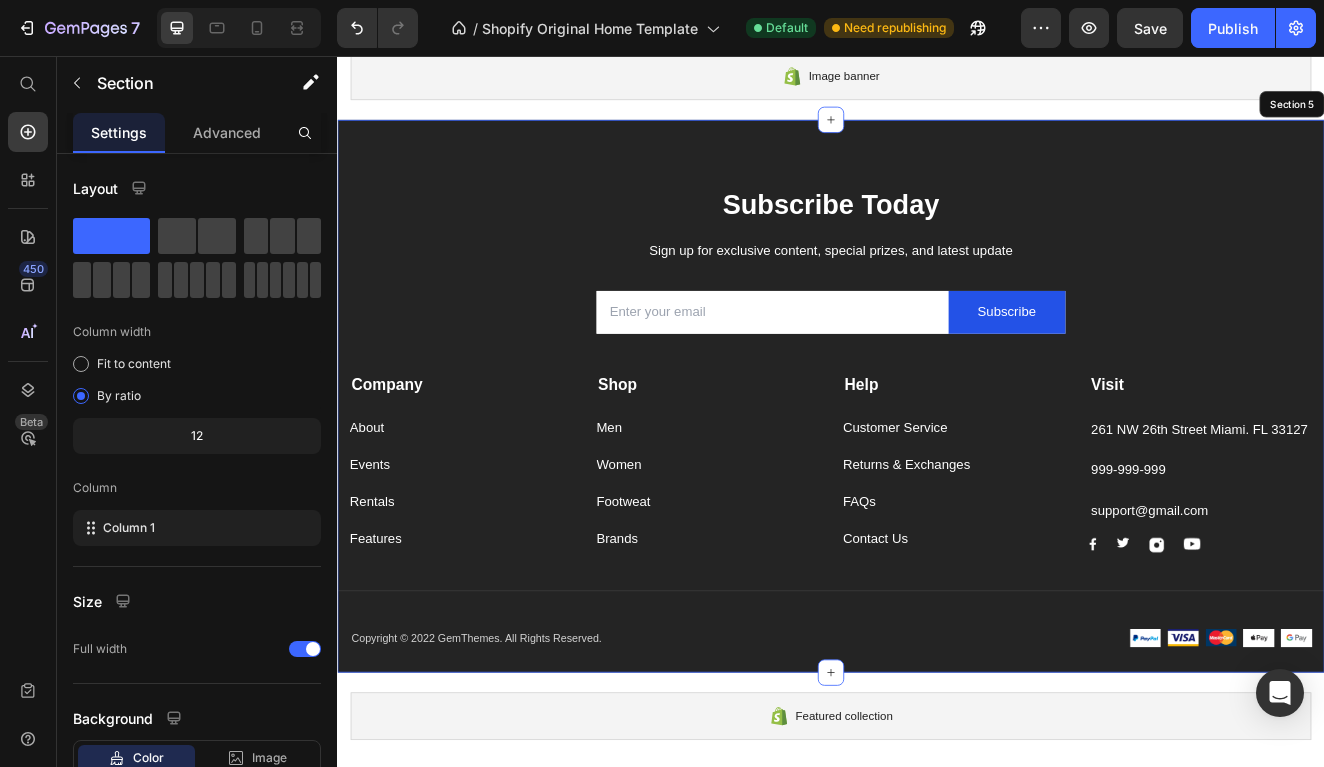 click on "Subscribe Today Heading Sign up for exclusive content, special prizes, and latest update Text block Email Field Subscribe Submit Button Row Newsletter Row Company Text block About Button Events Button Rentals Button Features Button Shop Text block Men Button Women Button Footweat Button Brands Button Help Text block Customer Service Button Returns & Exchanges Button FAQs Button Contact Us Button Visit Text block 261 NW 26th Street [CITY], [STATE] 33127 Text block [PHONE] Text block support@[EMAIL].com Text block Image Image Image Image Row Row
Company
Shop
Help
Visit Accordion Row                Title Line   0 Copyright © 2022 GemThemes. All Rights Reserved. Text block Image Image Image Image Image Row Row Section 5" at bounding box center (937, 470) 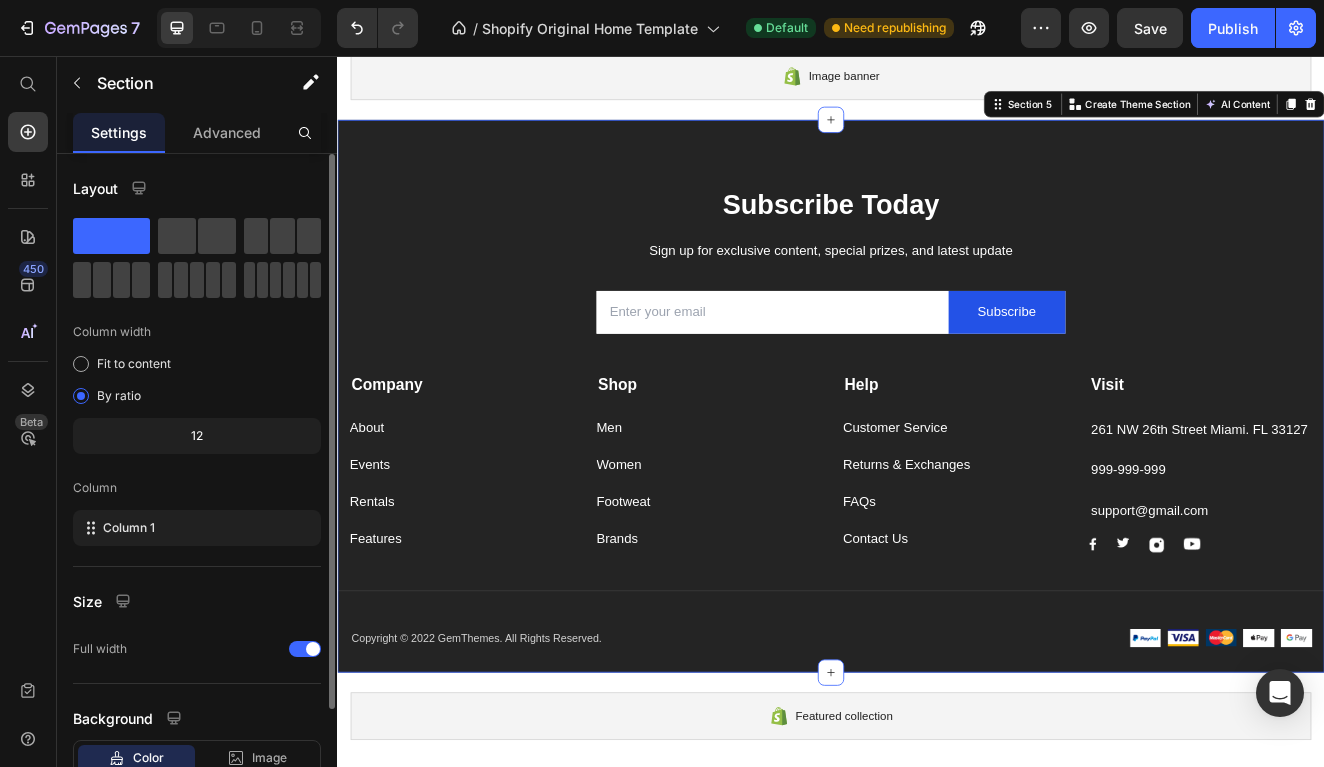 scroll, scrollTop: 138, scrollLeft: 0, axis: vertical 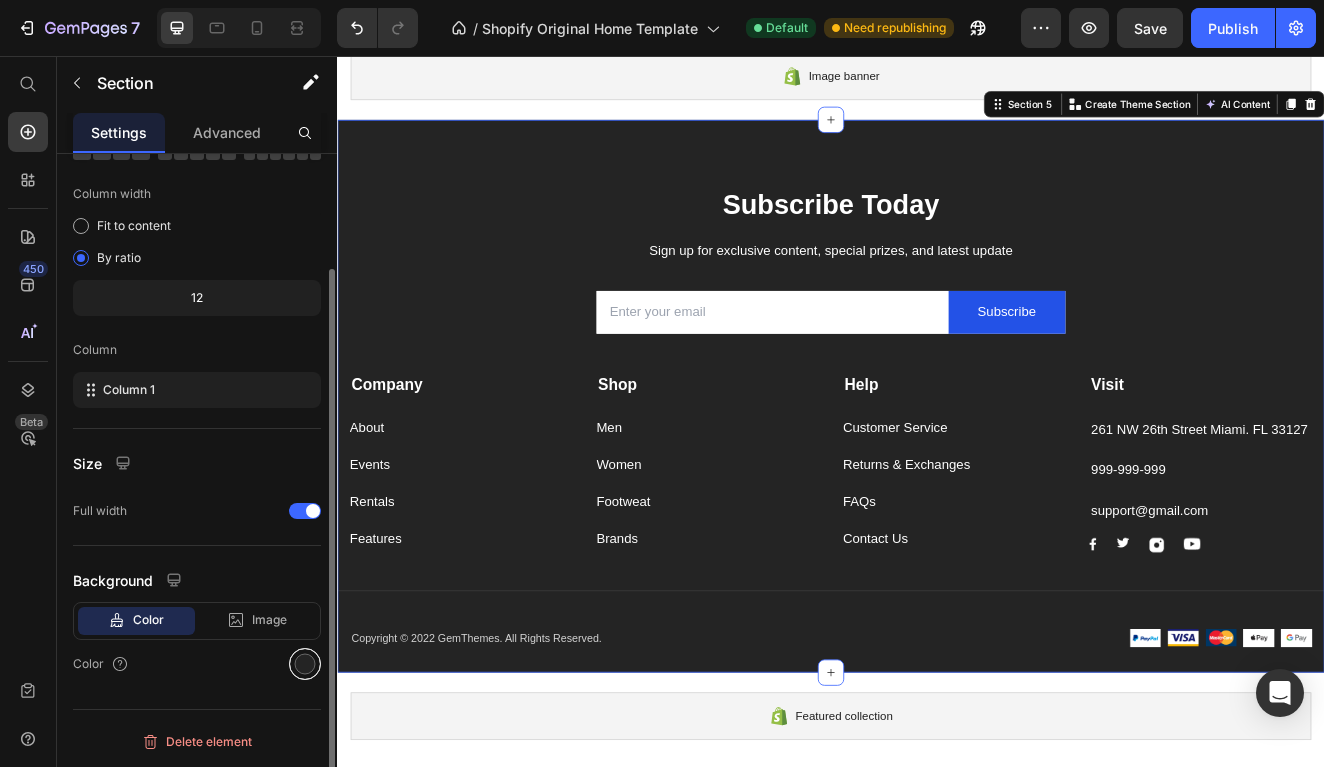 click at bounding box center [305, 664] 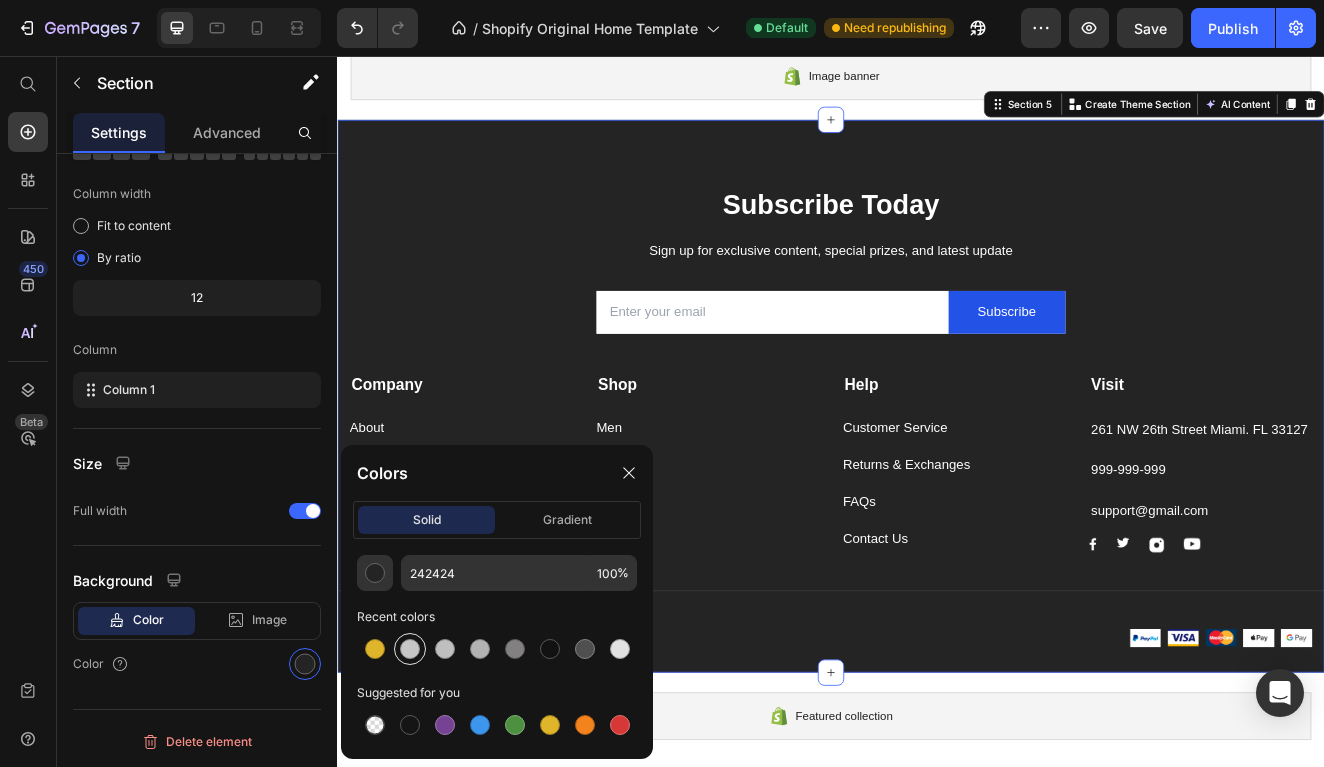 click at bounding box center [410, 649] 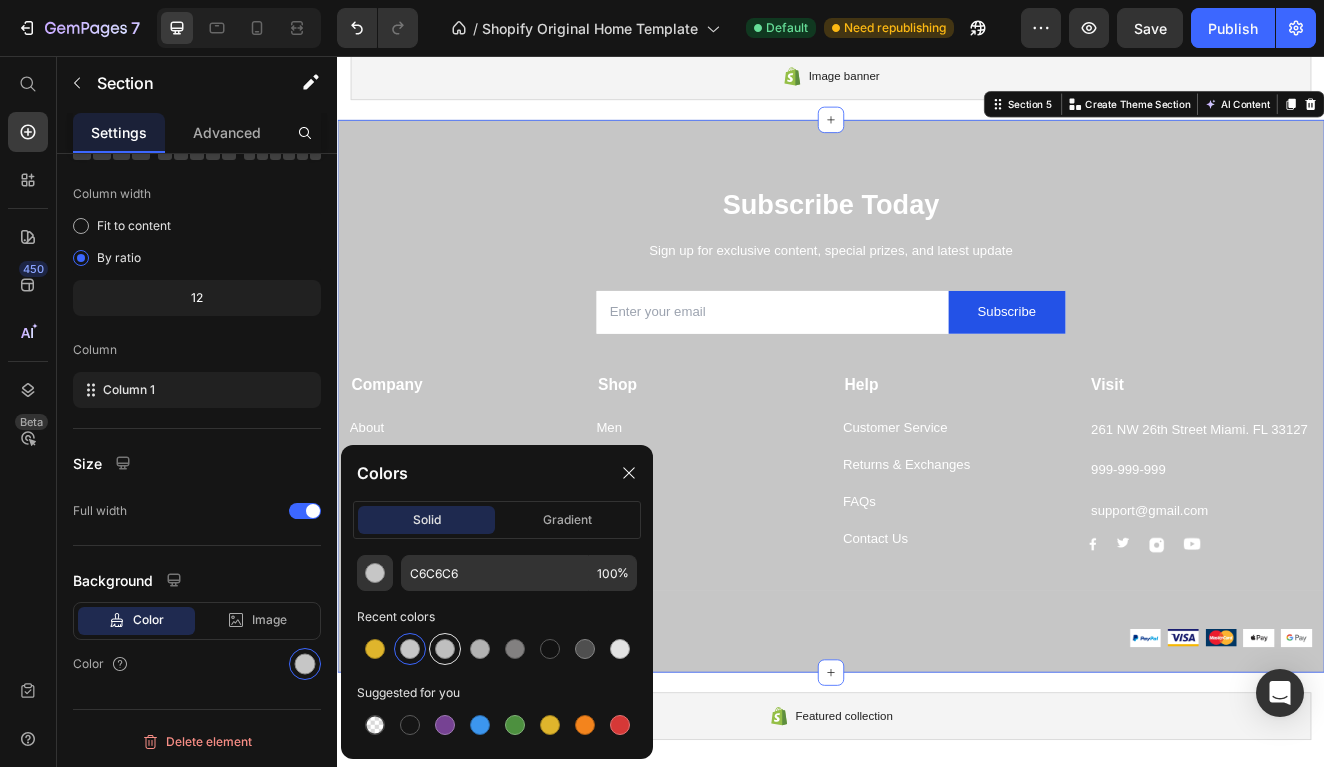 click at bounding box center (445, 649) 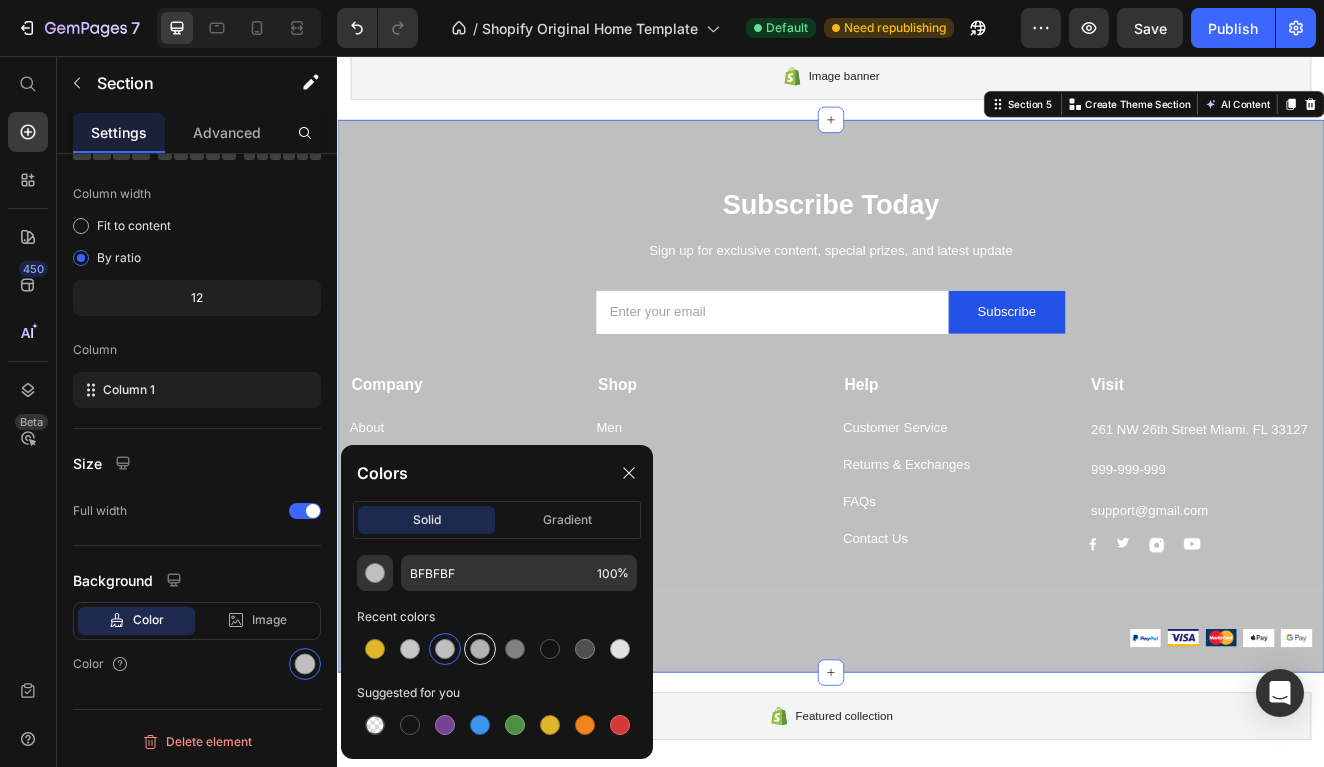 click at bounding box center (480, 649) 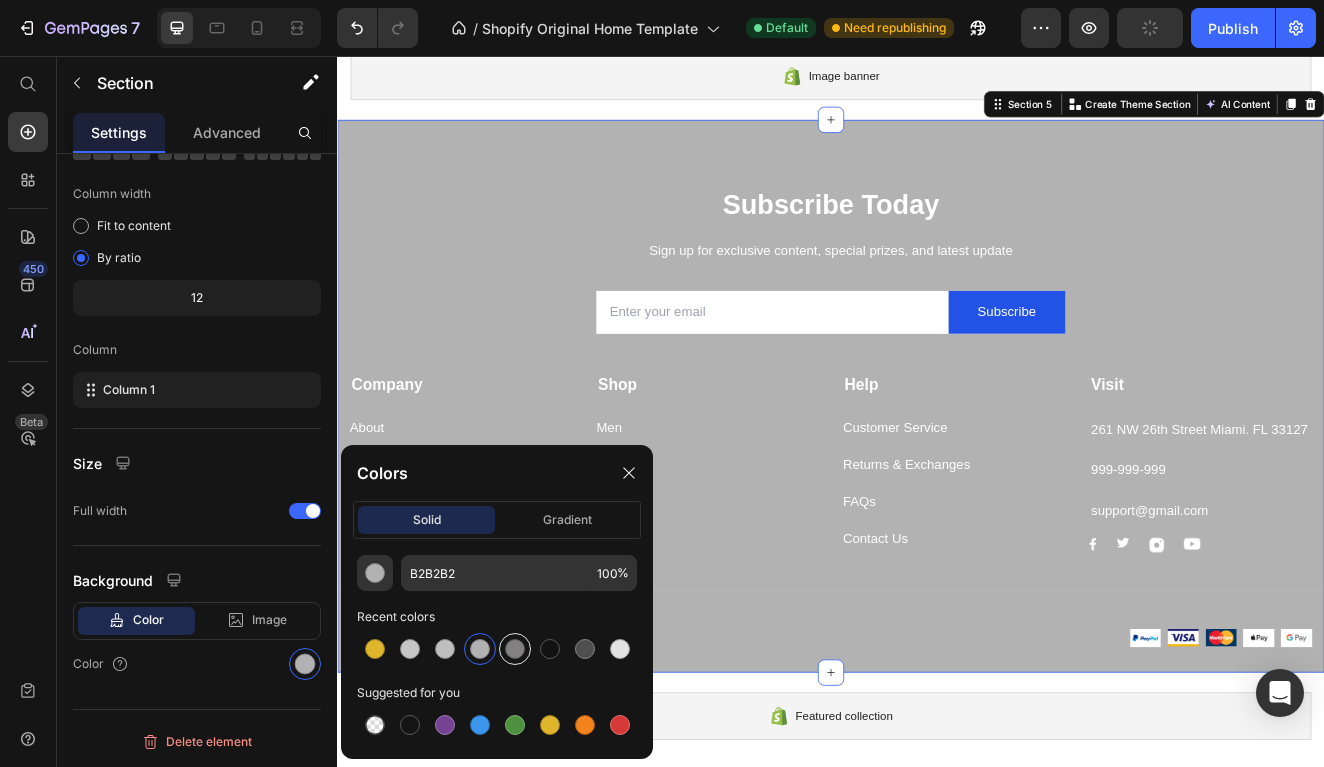 click at bounding box center [515, 649] 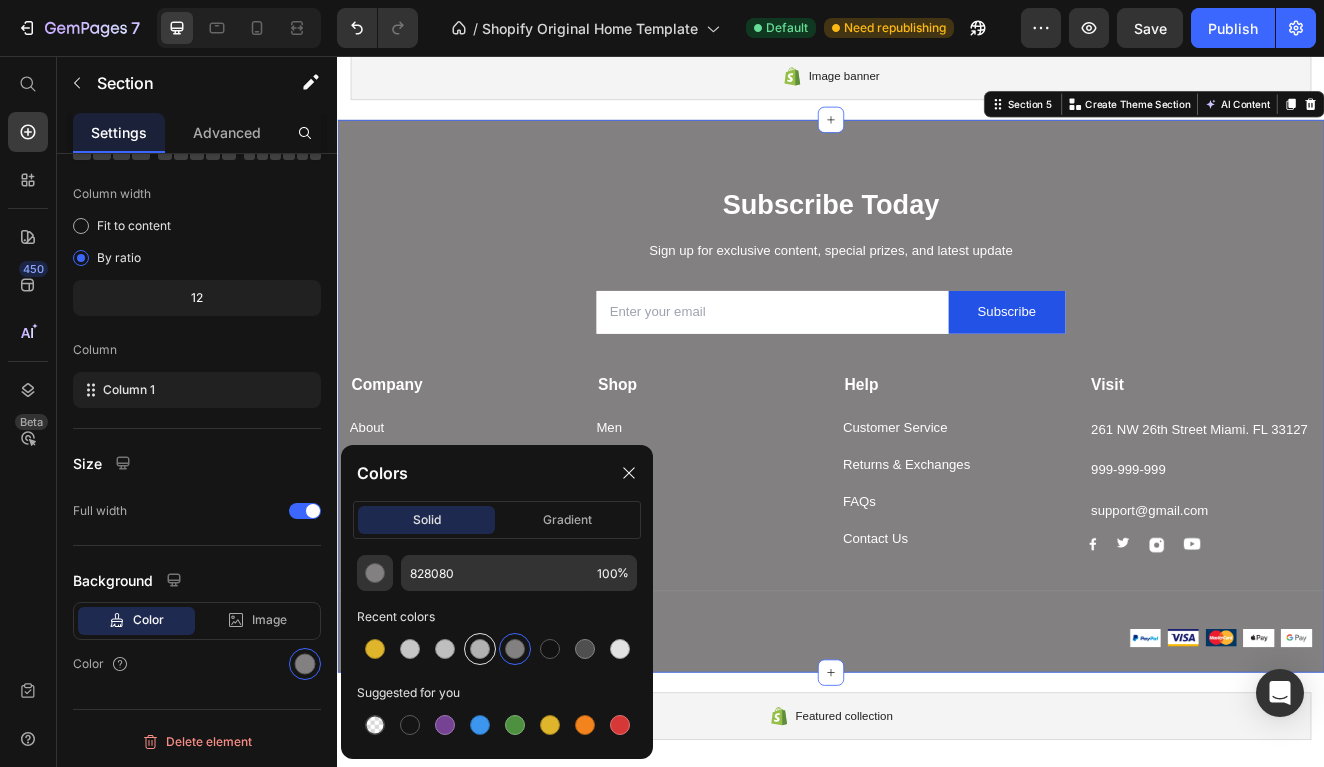 click at bounding box center [480, 649] 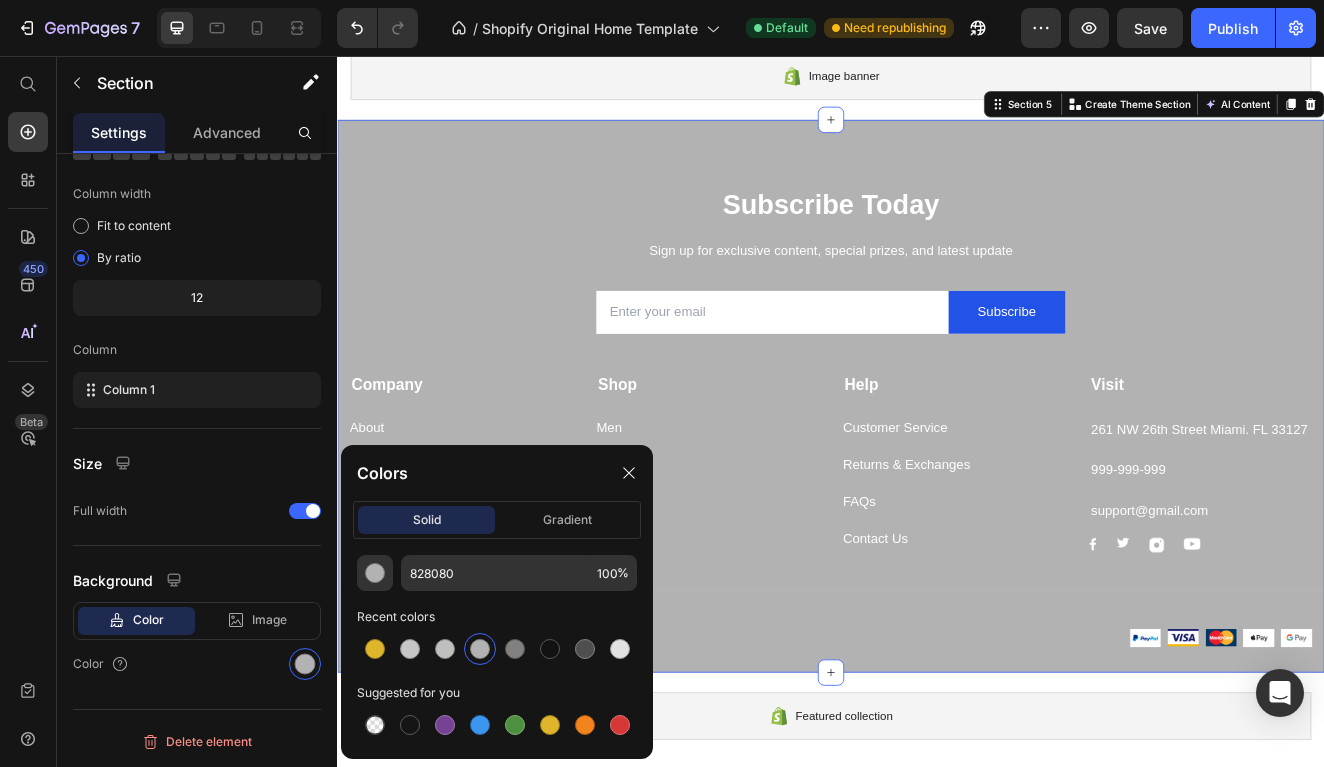 type on "B2B2B2" 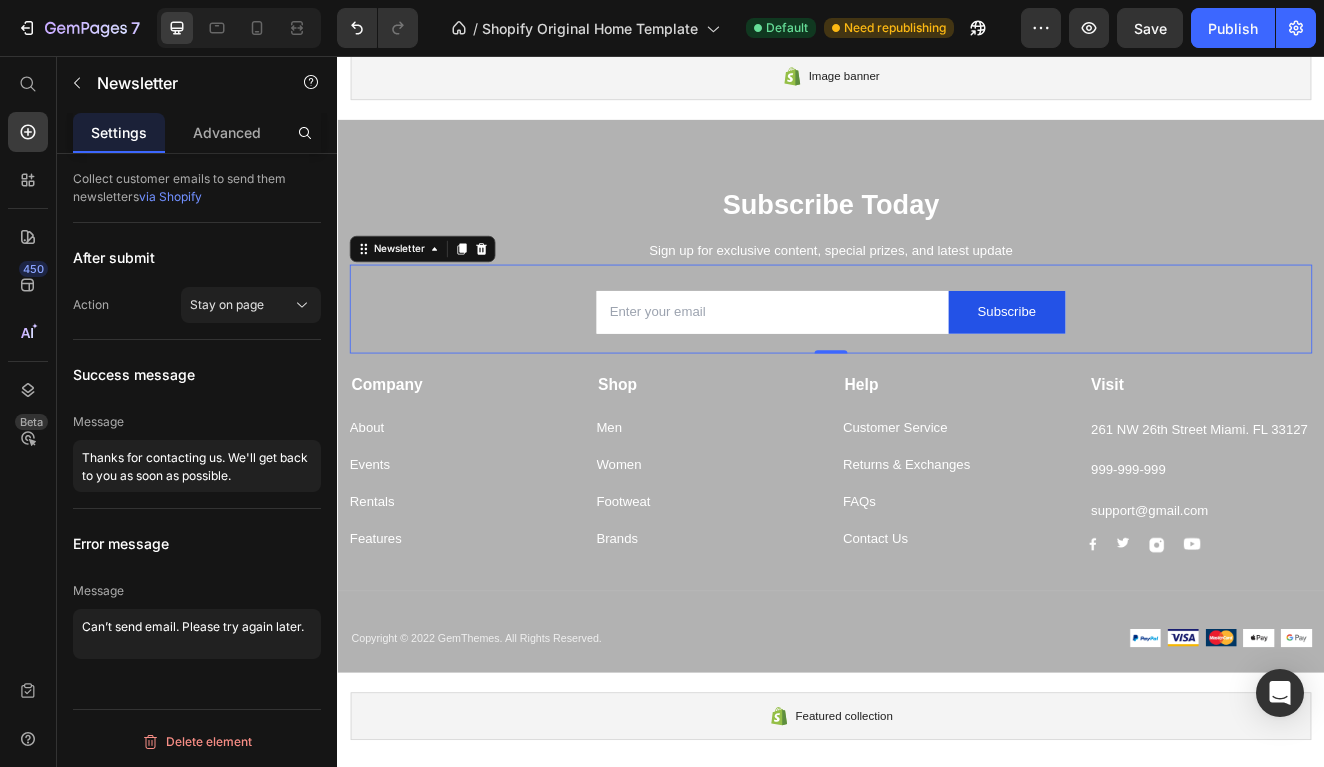 click on "Email Field Subscribe Submit Button Row Newsletter   0" at bounding box center (937, 364) 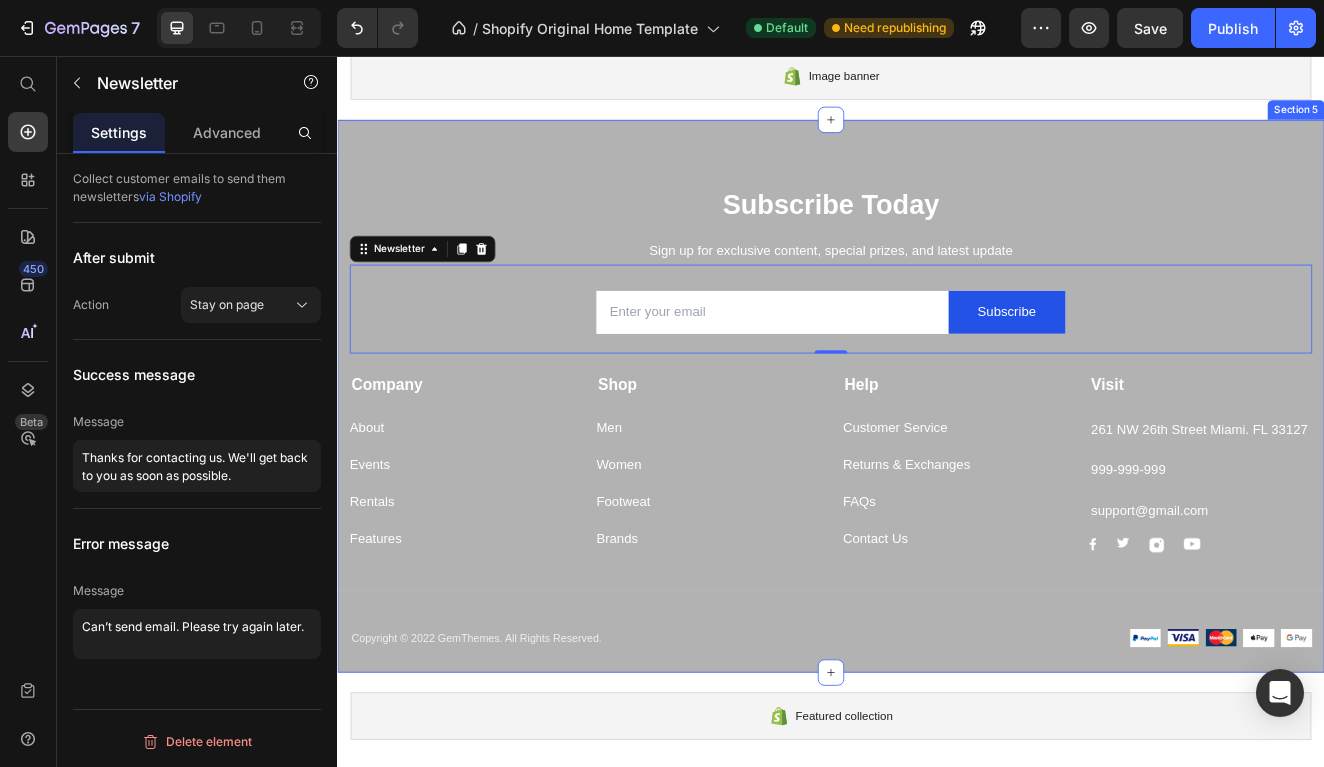 click on "Subscribe Today Heading Sign up for exclusive content, special prizes, and latest update Text block Email Field Subscribe Submit Button Row Newsletter   0 Row Company Text block About Button Events Button Rentals Button Features Button Shop Text block Men Button Women Button Footweat Button Brands Button Help Text block Customer Service Button Returns & Exchanges Button FAQs Button Contact Us Button Visit Text block 261 NW 26th Street [CITY], [STATE] 33127 Text block [PHONE] Text block support@[EMAIL].com Text block Image Image Image Image Row Row
Company
Shop
Help
Visit Accordion Row                Title Line Copyright © 2022 GemThemes. All Rights Reserved. Text block Image Image Image Image Image Row Row Section 5" at bounding box center [937, 470] 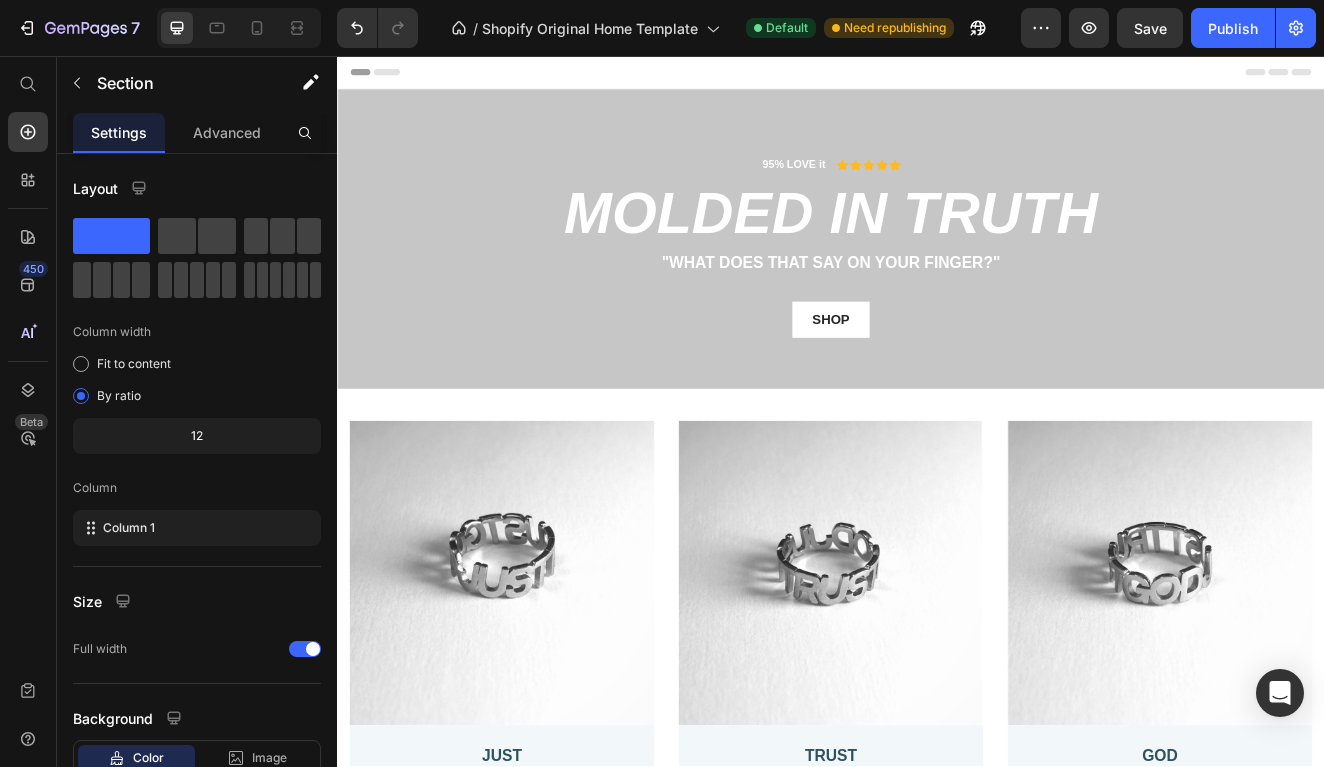 scroll, scrollTop: 0, scrollLeft: 0, axis: both 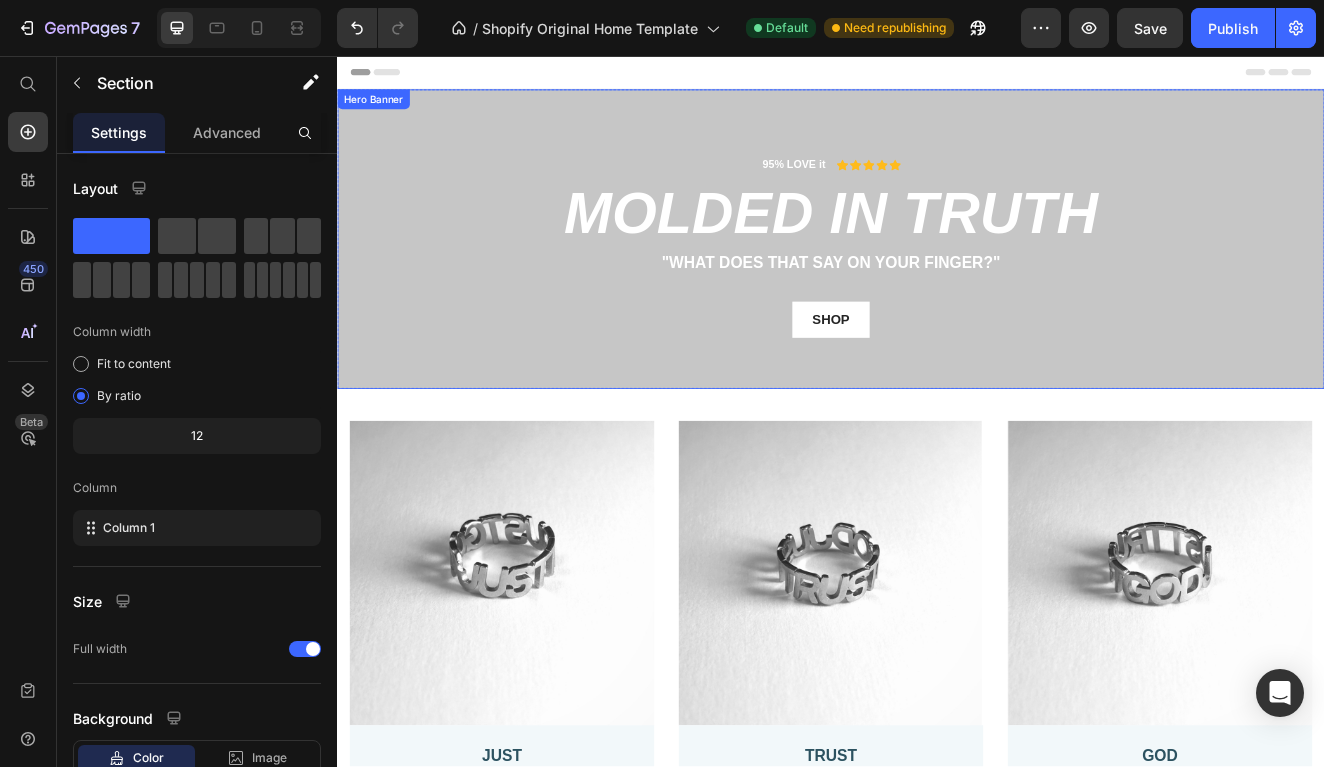 click on "95% LOVE it Text Block Icon Icon Icon Icon Icon Icon List Row MOLDED IN TRUTH Heading "What does that say on your finger?" Text Block SHOP Button Row" at bounding box center [937, 279] 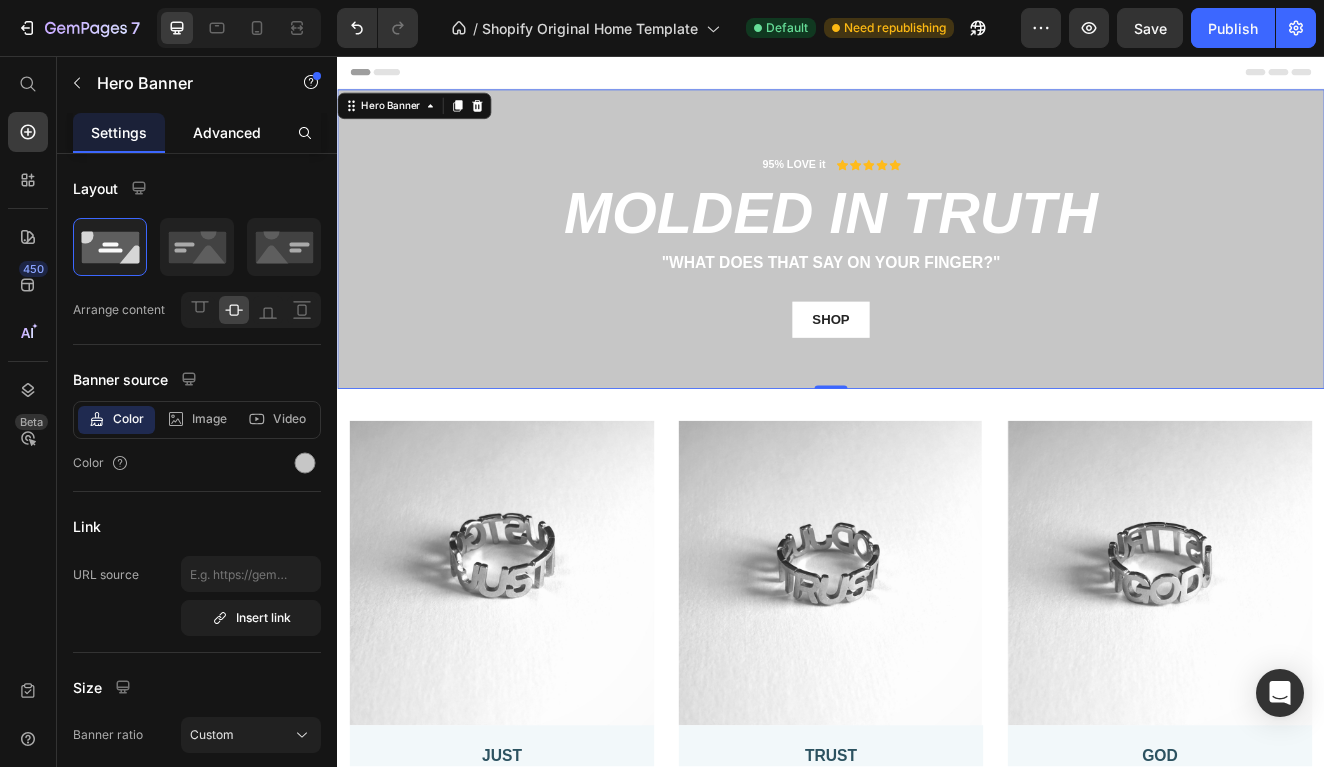 click on "Advanced" 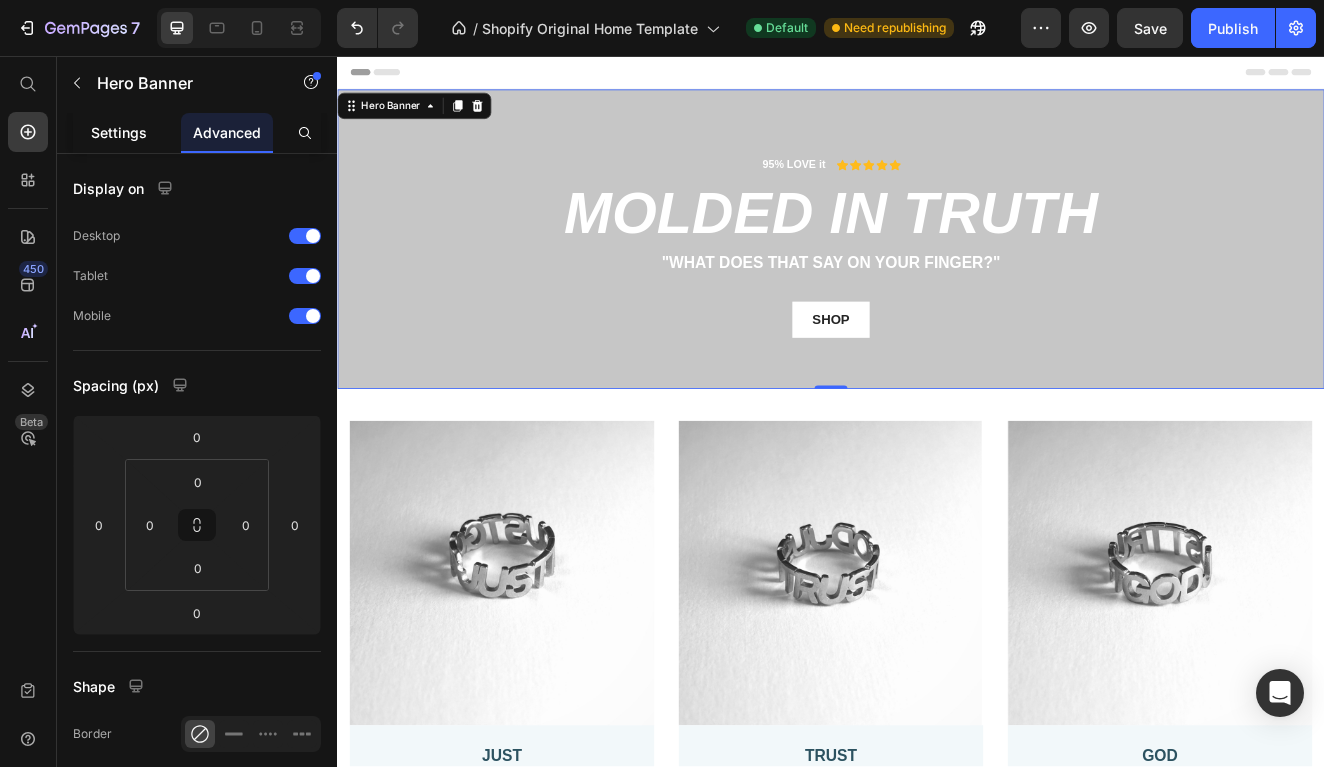 click on "Settings" at bounding box center (119, 132) 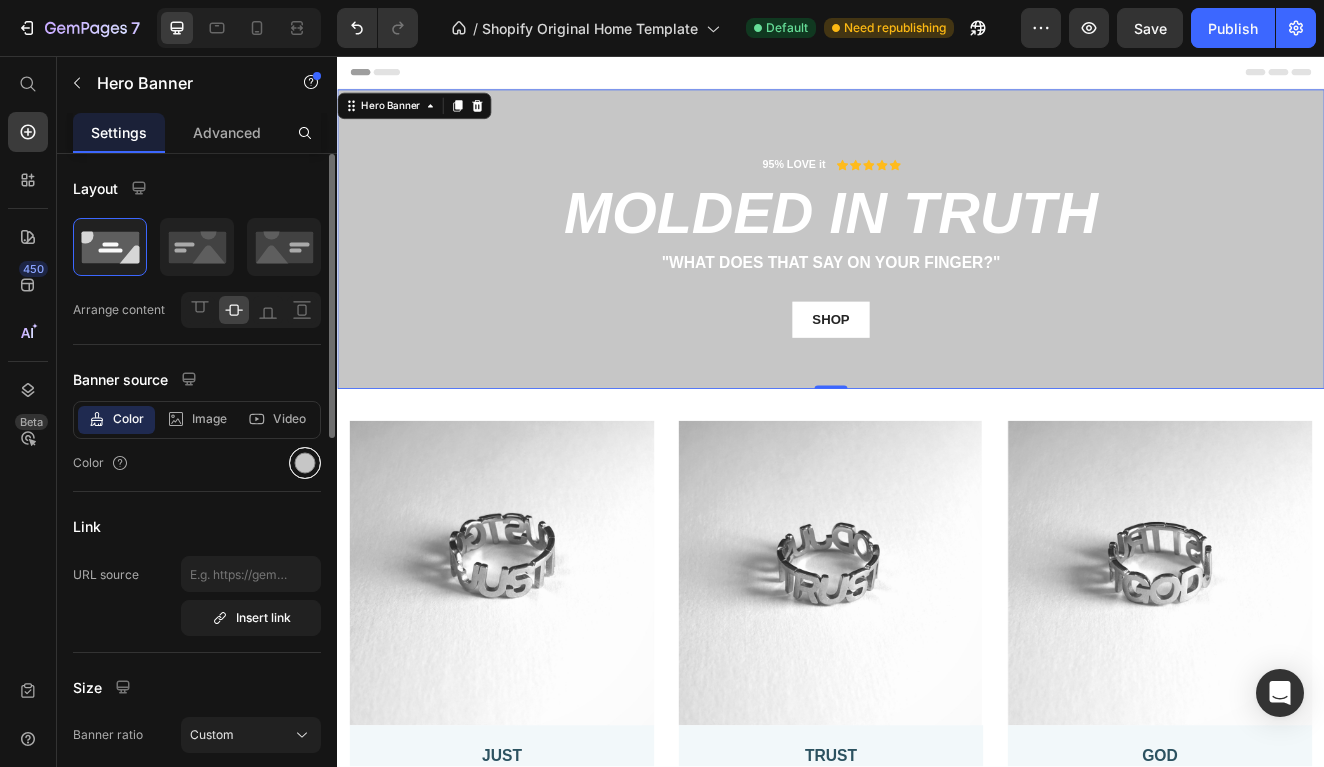 click at bounding box center [305, 463] 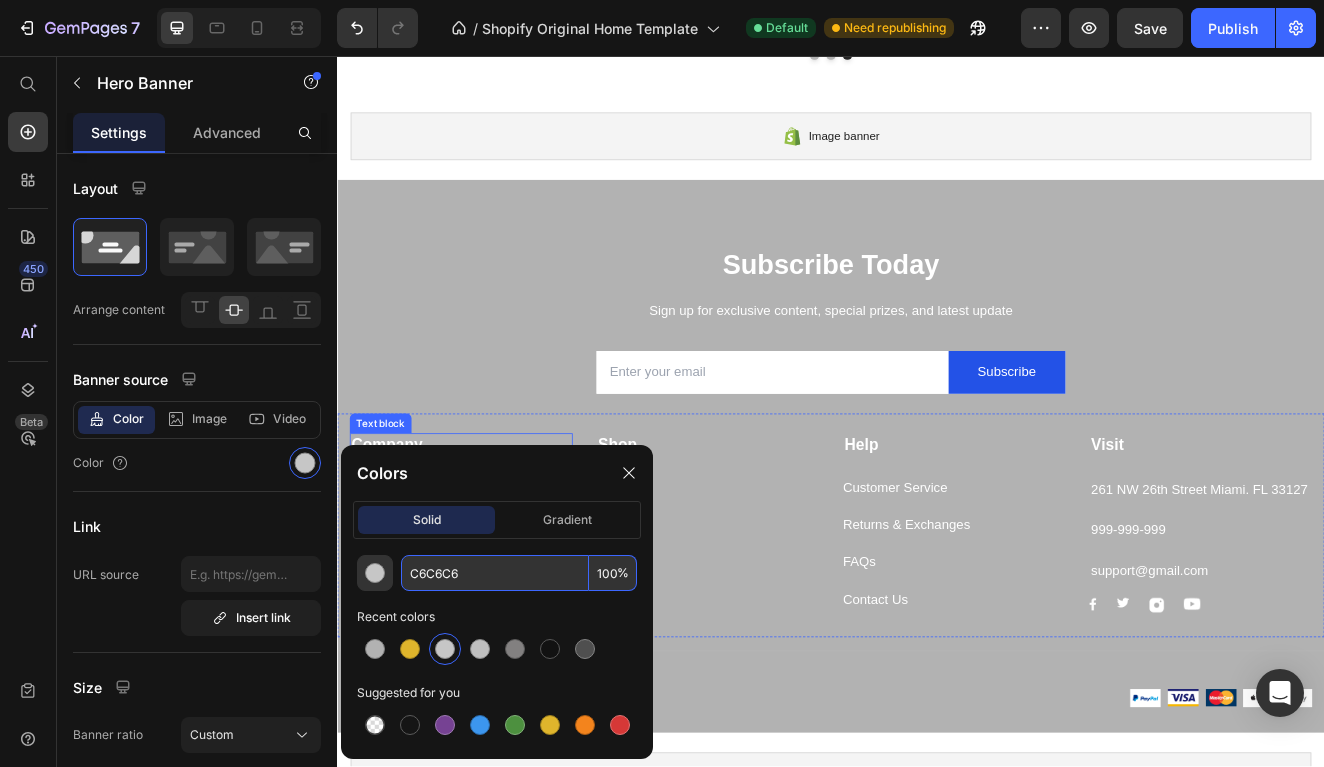 scroll, scrollTop: 1806, scrollLeft: 0, axis: vertical 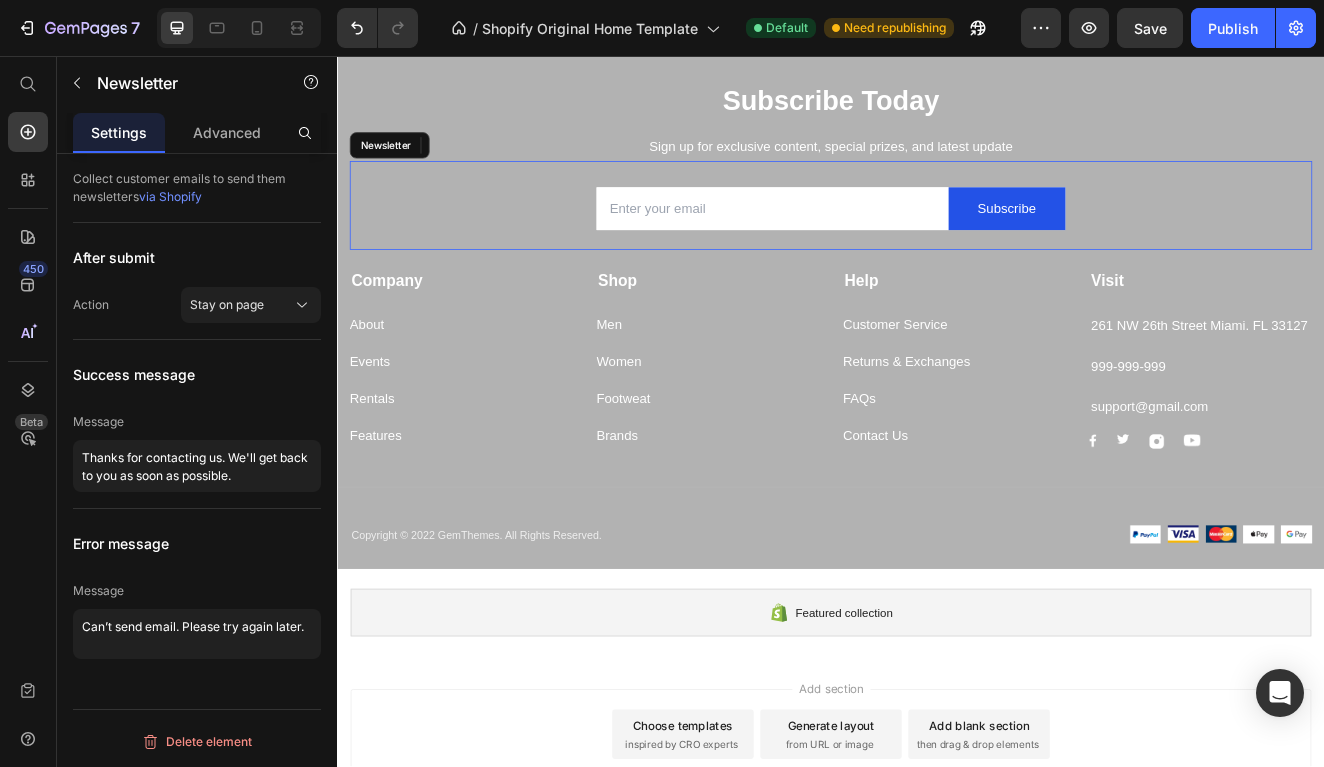 click on "Email Field Subscribe Submit Button Row Newsletter" at bounding box center [937, 238] 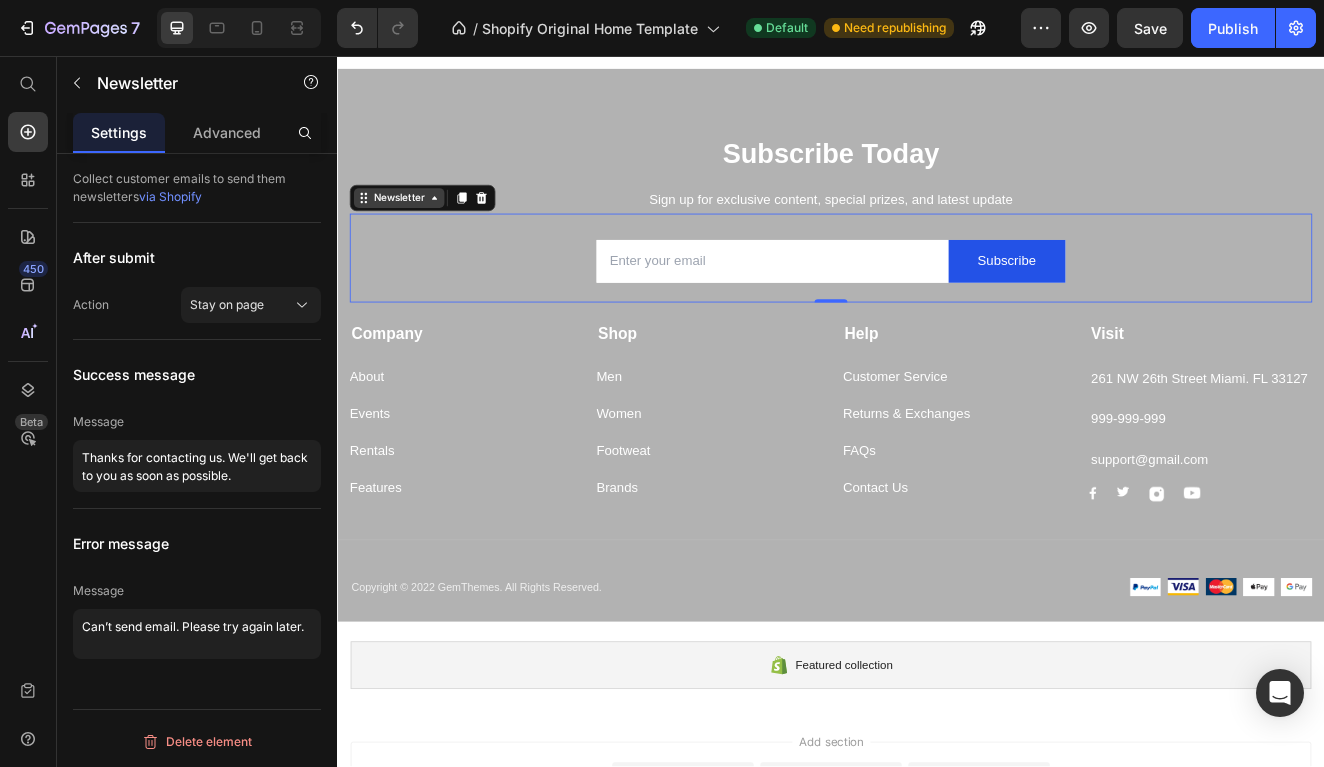 scroll, scrollTop: 1628, scrollLeft: 0, axis: vertical 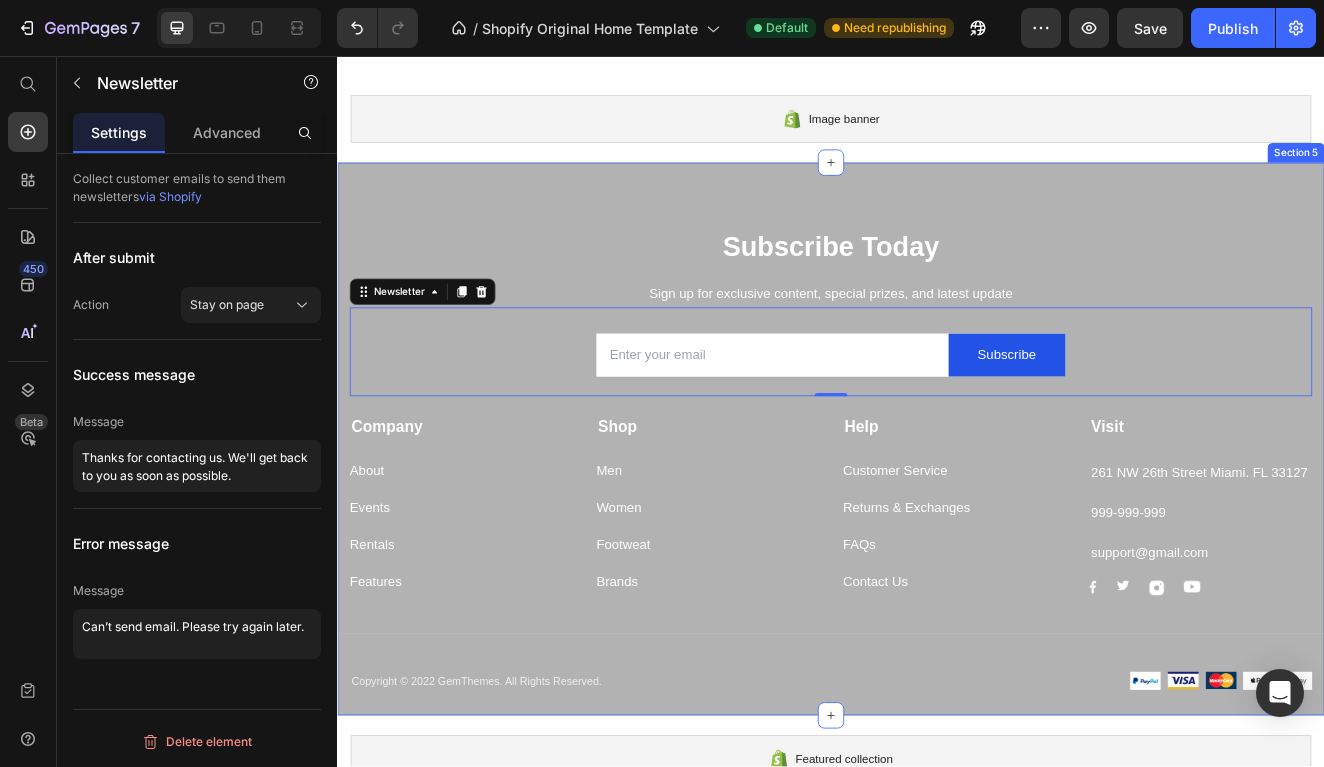 click on "Subscribe Today Heading Sign up for exclusive content, special prizes, and latest update Text block Email Field Subscribe Submit Button Row Newsletter   0 Row Company Text block About Button Events Button Rentals Button Features Button Shop Text block Men Button Women Button Footweat Button Brands Button Help Text block Customer Service Button Returns & Exchanges Button FAQs Button Contact Us Button Visit Text block 261 NW 26th Street [CITY], [STATE] 33127 Text block [PHONE] Text block support@[EMAIL].com Text block Image Image Image Image Row Row
Company
Shop
Help
Visit Accordion Row                Title Line Copyright © 2022 GemThemes. All Rights Reserved. Text block Image Image Image Image Image Row Row Section 5" at bounding box center [937, 522] 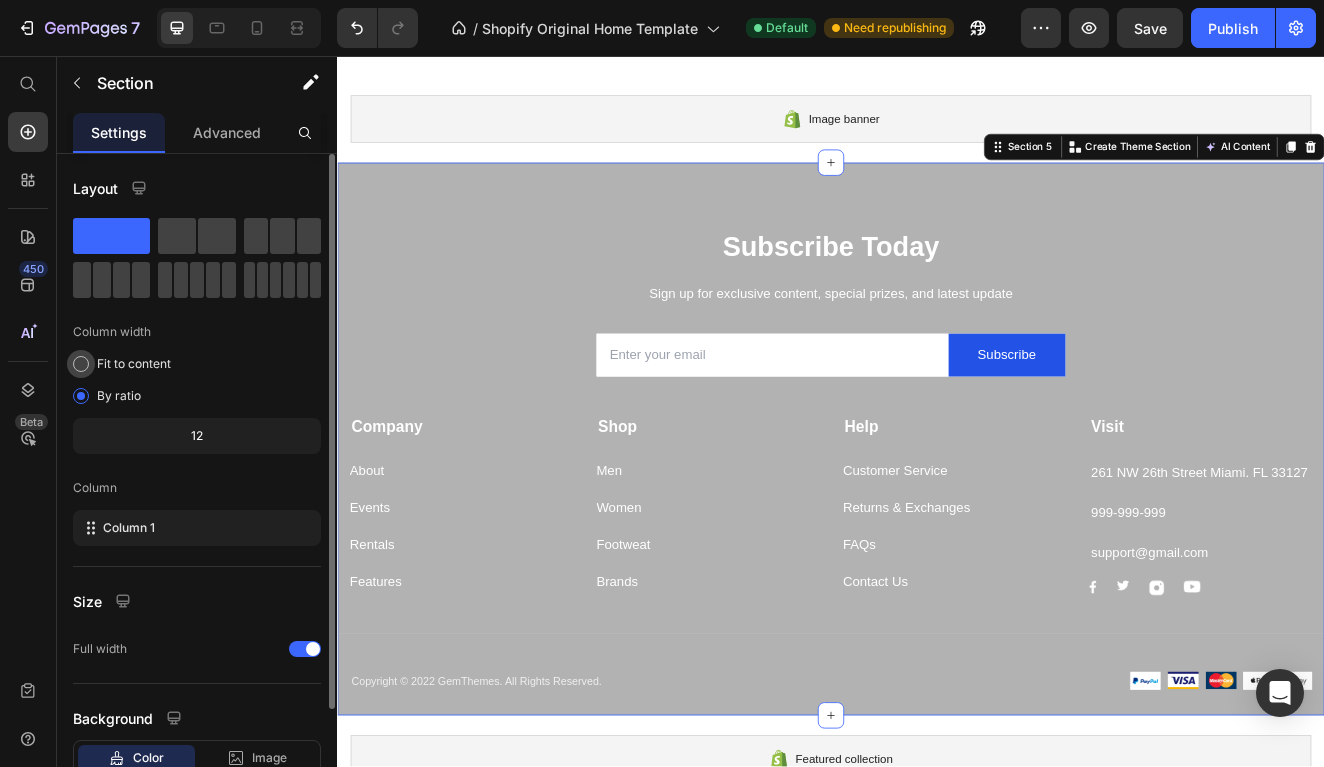 scroll, scrollTop: 138, scrollLeft: 0, axis: vertical 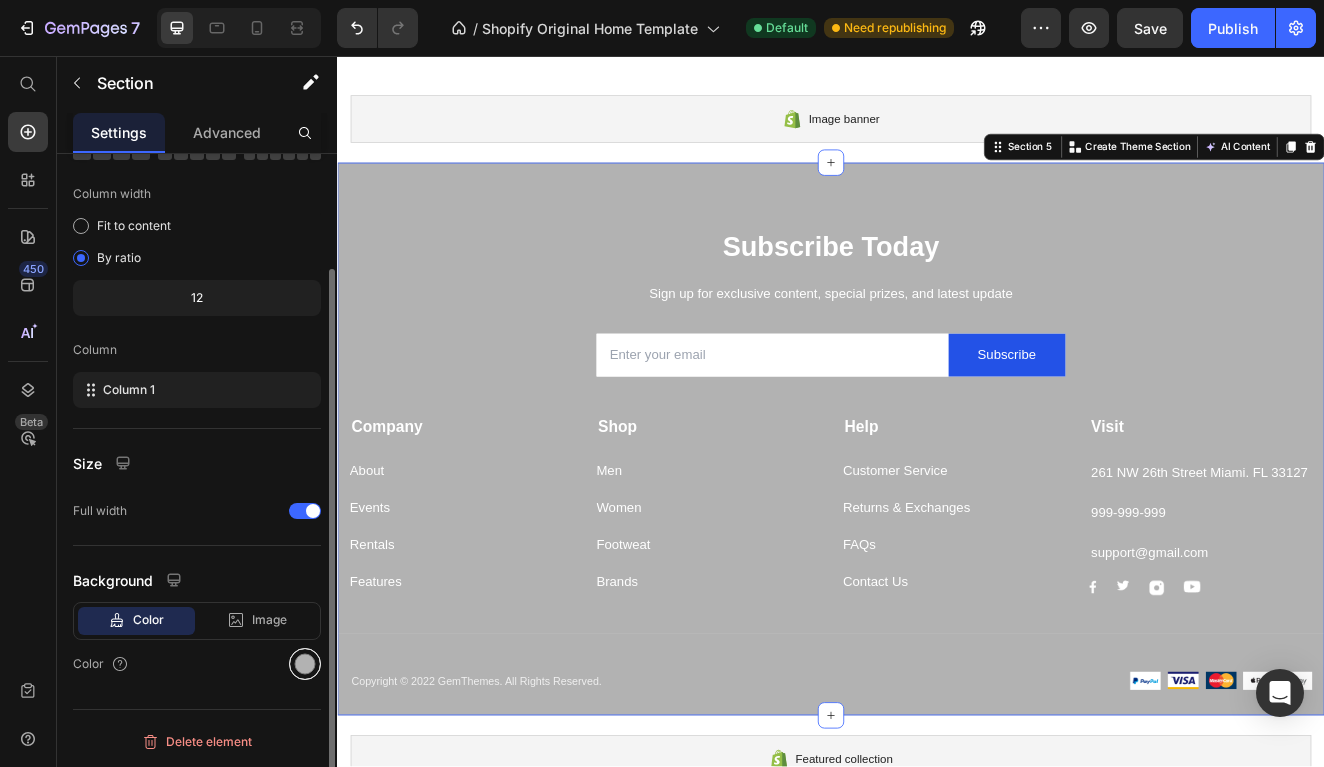 click at bounding box center (305, 664) 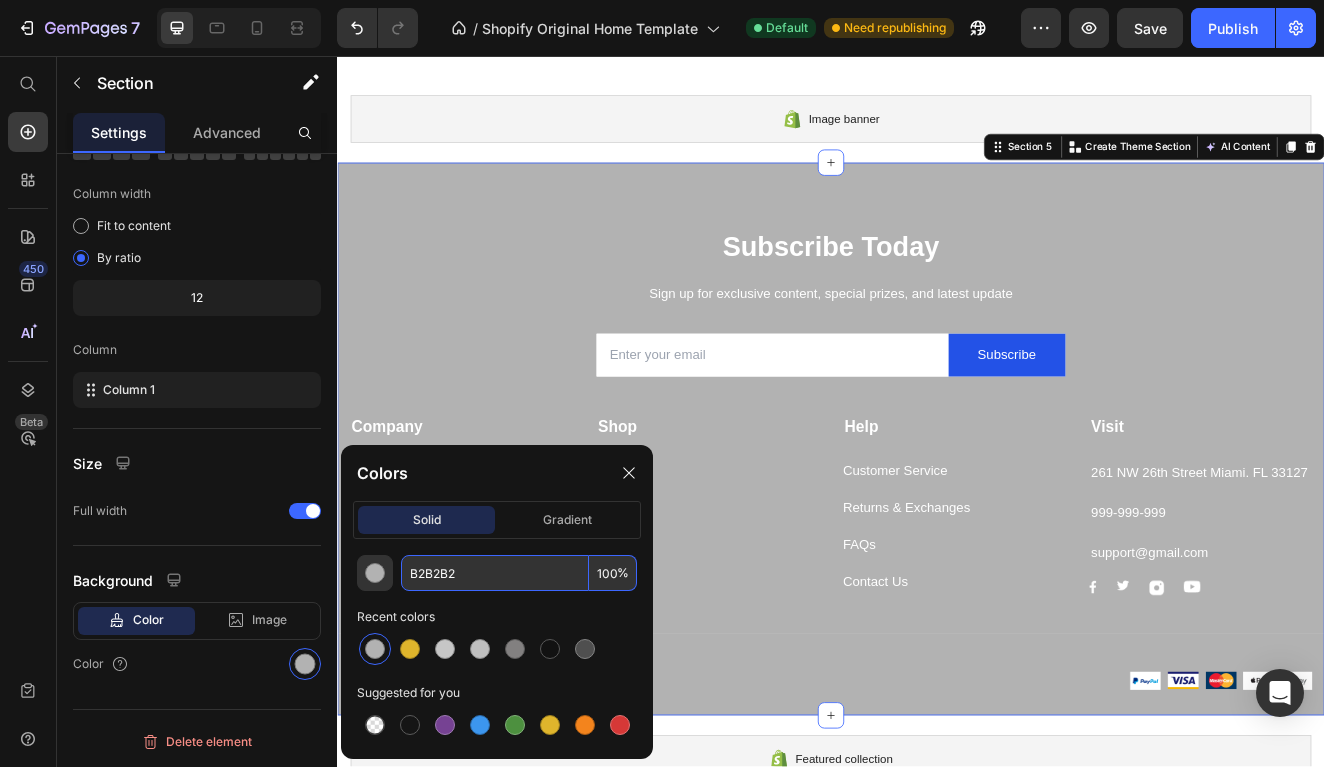 click on "B2B2B2" at bounding box center (495, 573) 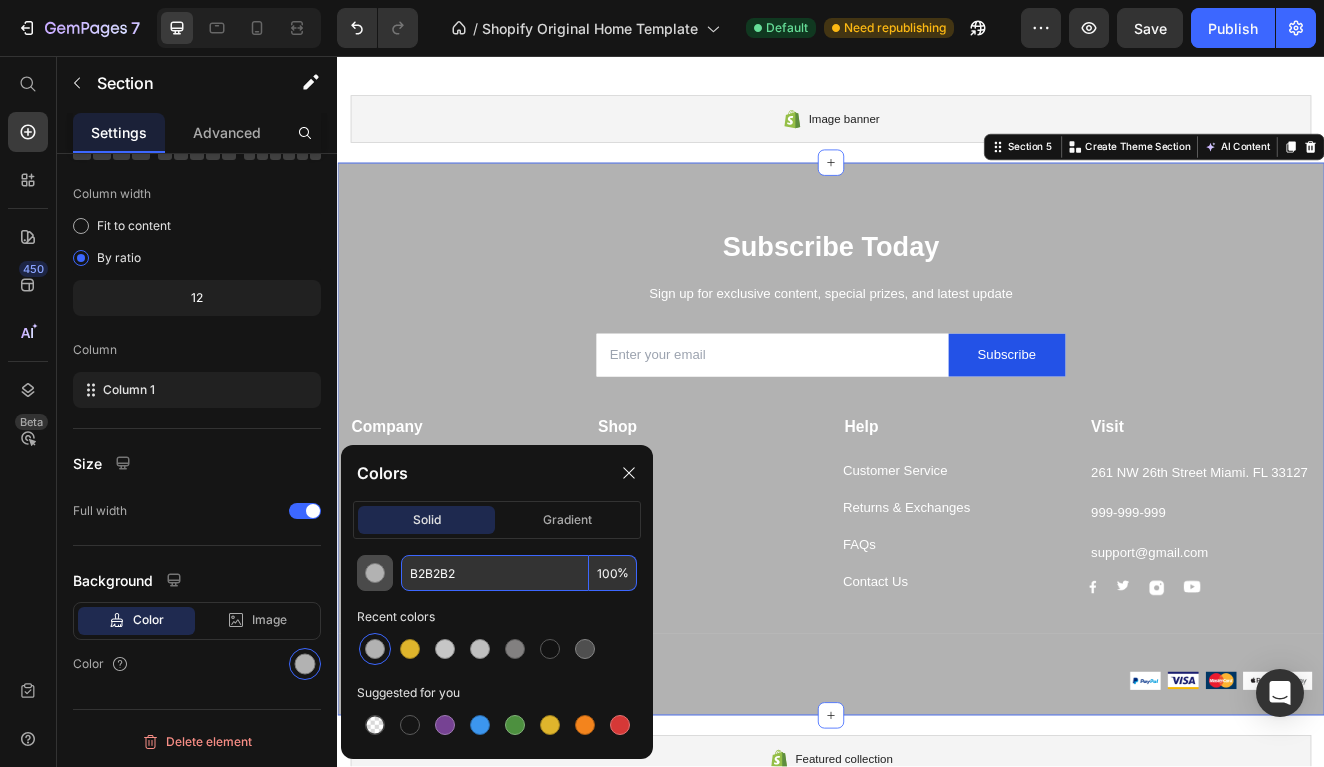 drag, startPoint x: 460, startPoint y: 578, endPoint x: 372, endPoint y: 568, distance: 88.56636 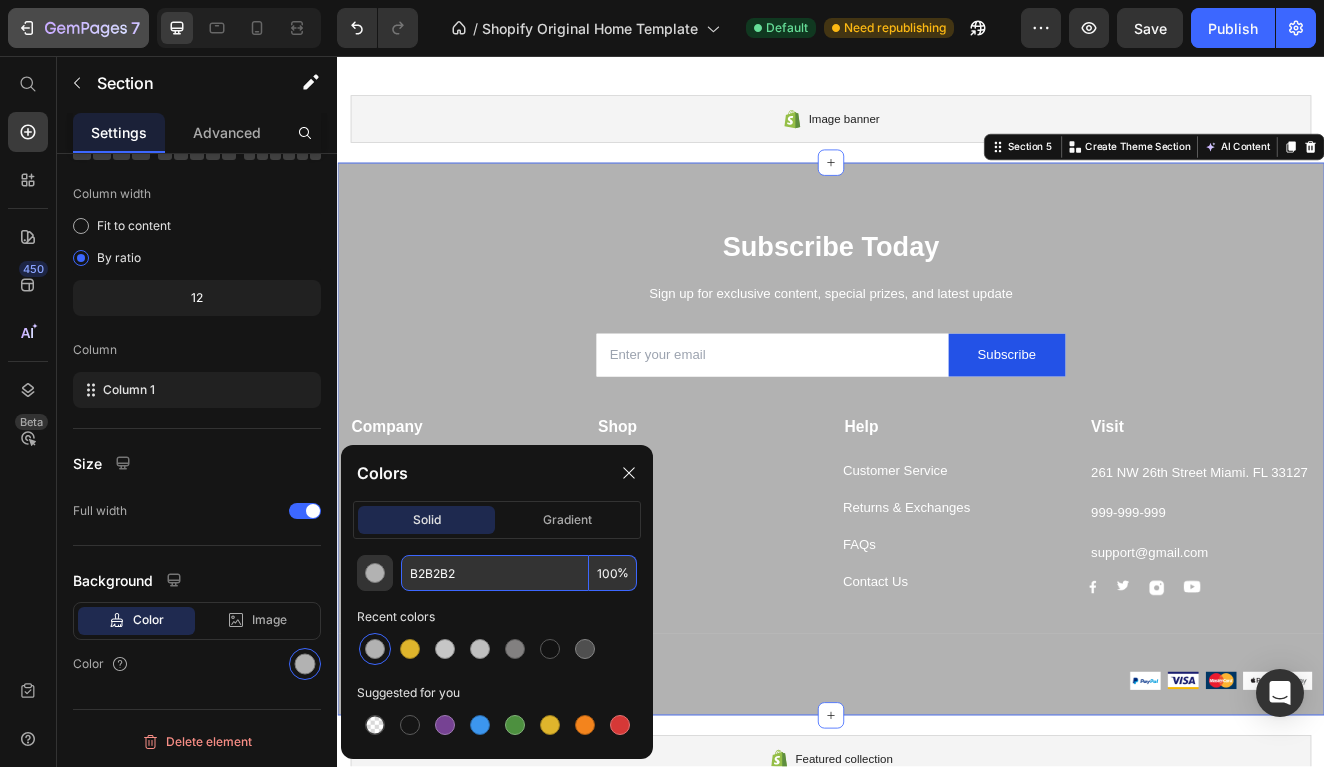 paste on "C6C6C6" 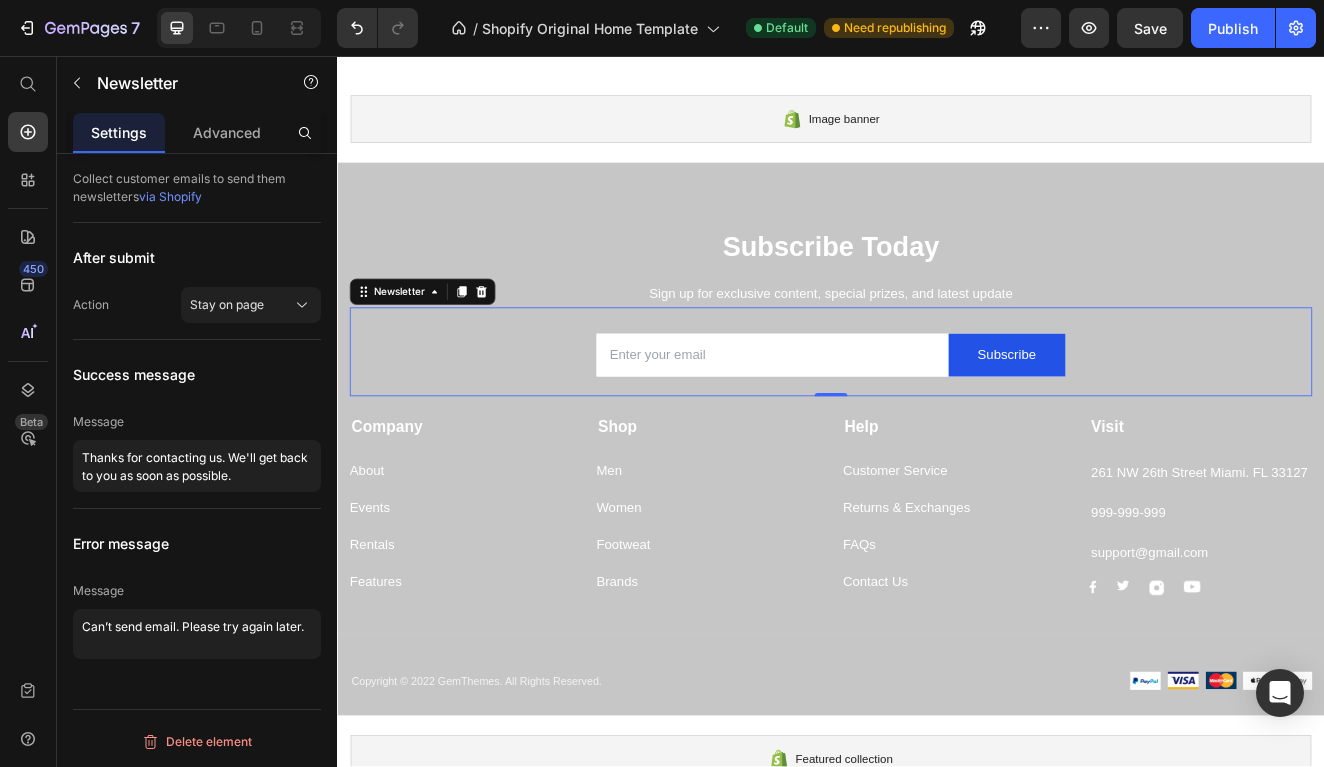 click on "Email Field Subscribe Submit Button Row Newsletter   0" at bounding box center (937, 416) 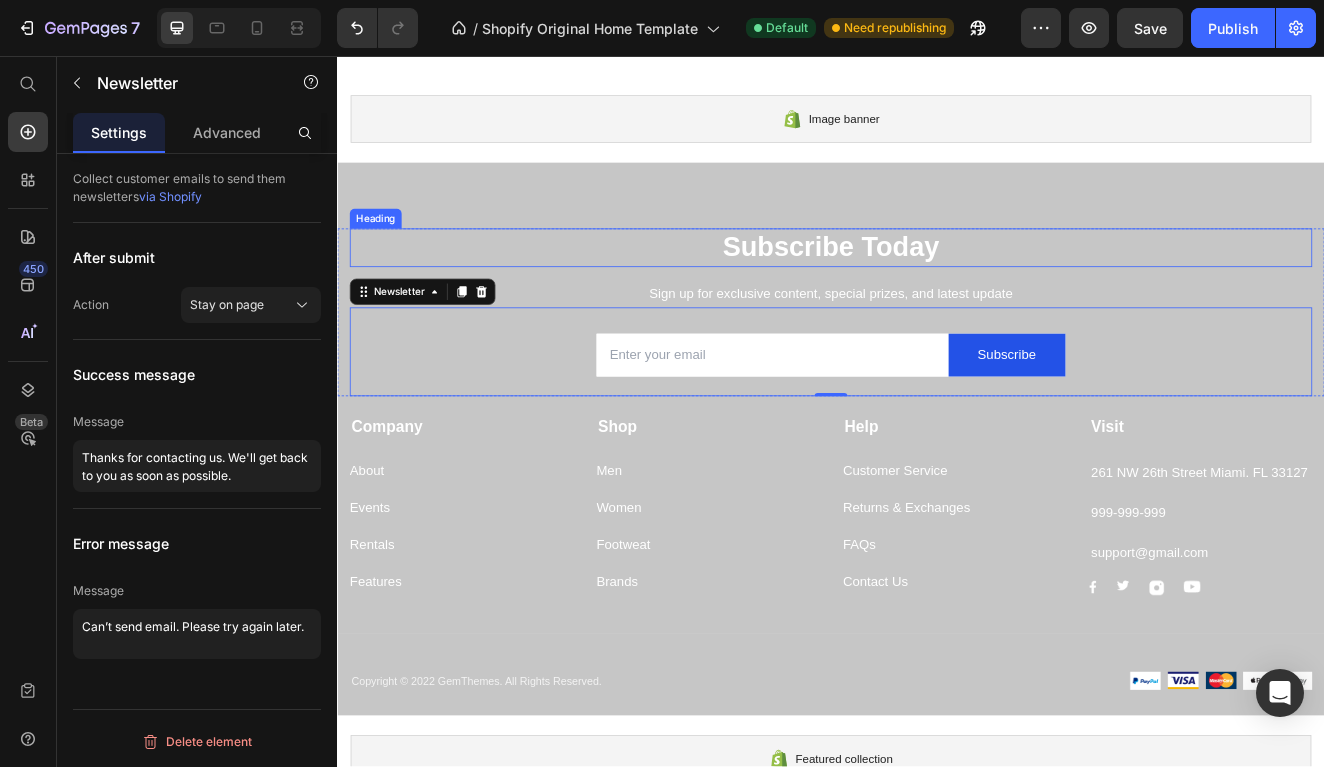 click on "Subscribe Today" at bounding box center [937, 289] 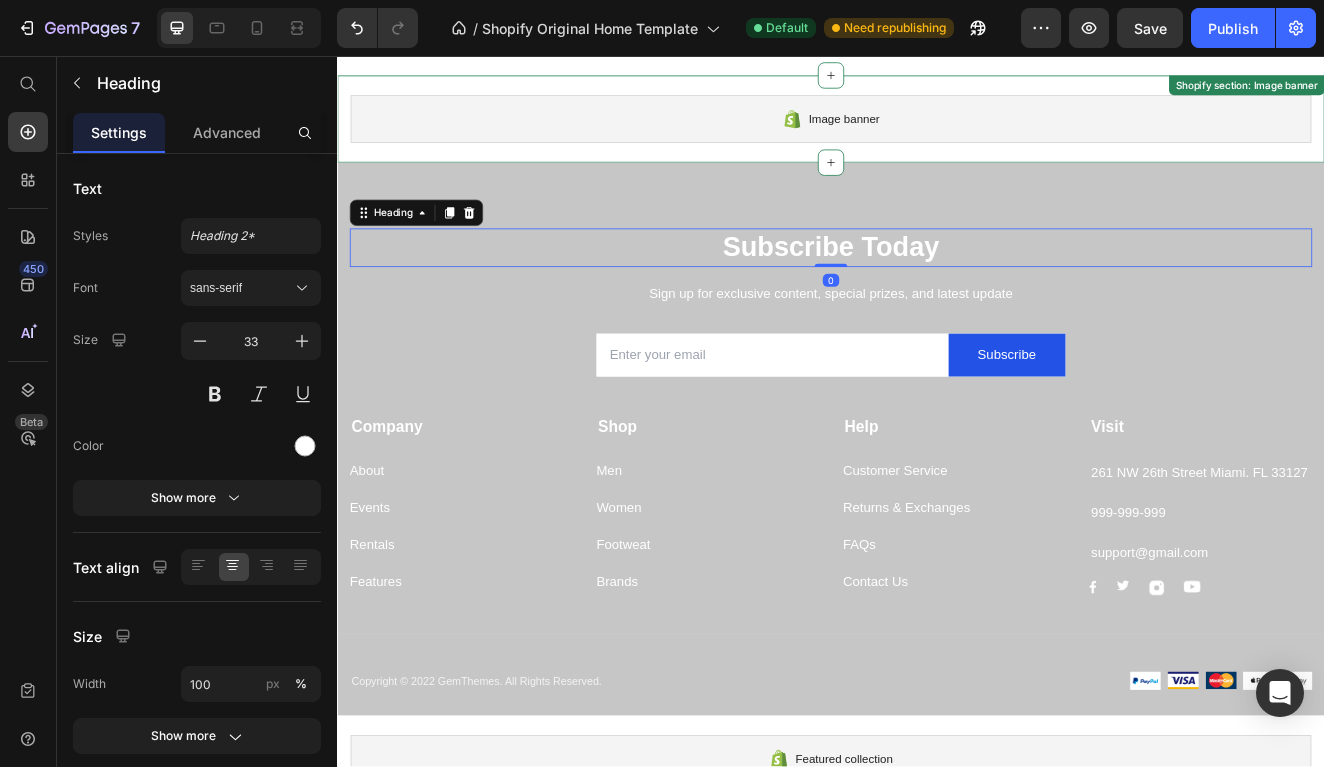 click on "Image banner Shopify section: Image banner" at bounding box center [937, 133] 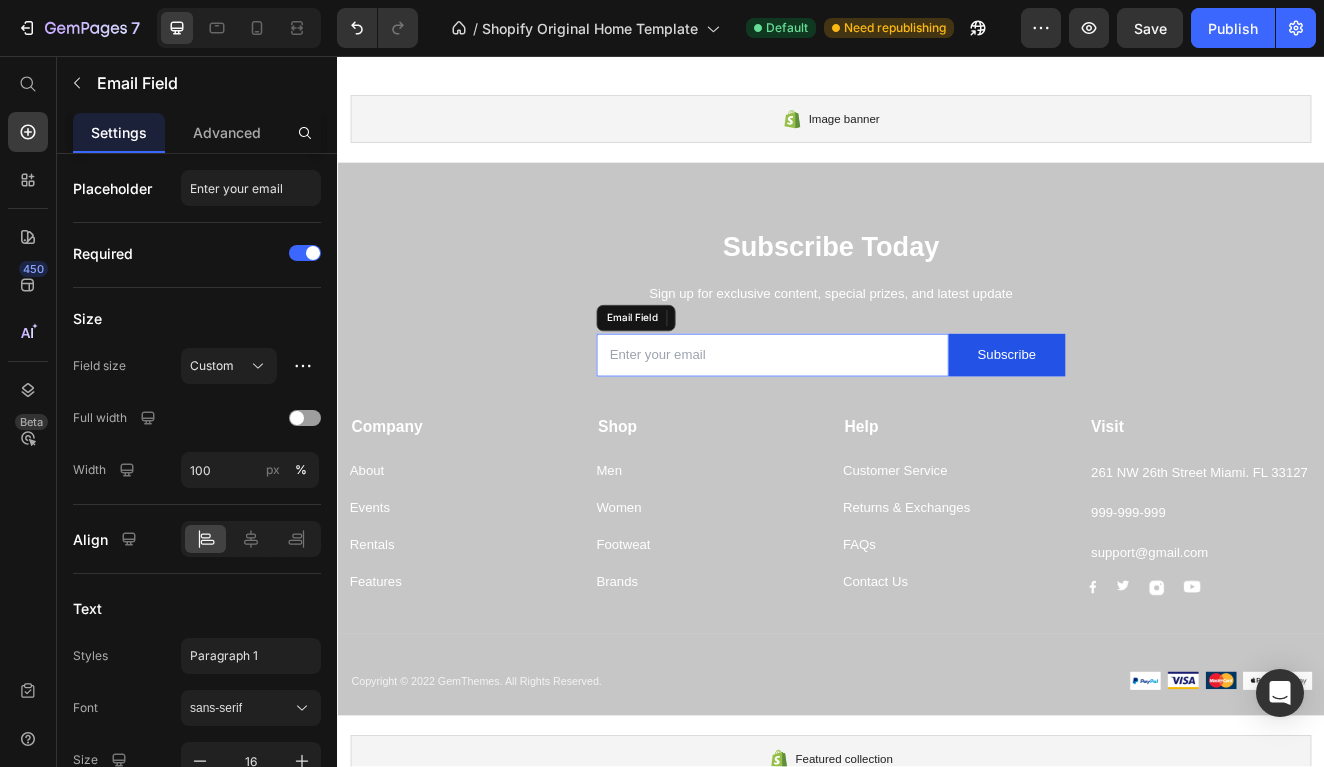 click at bounding box center (866, 420) 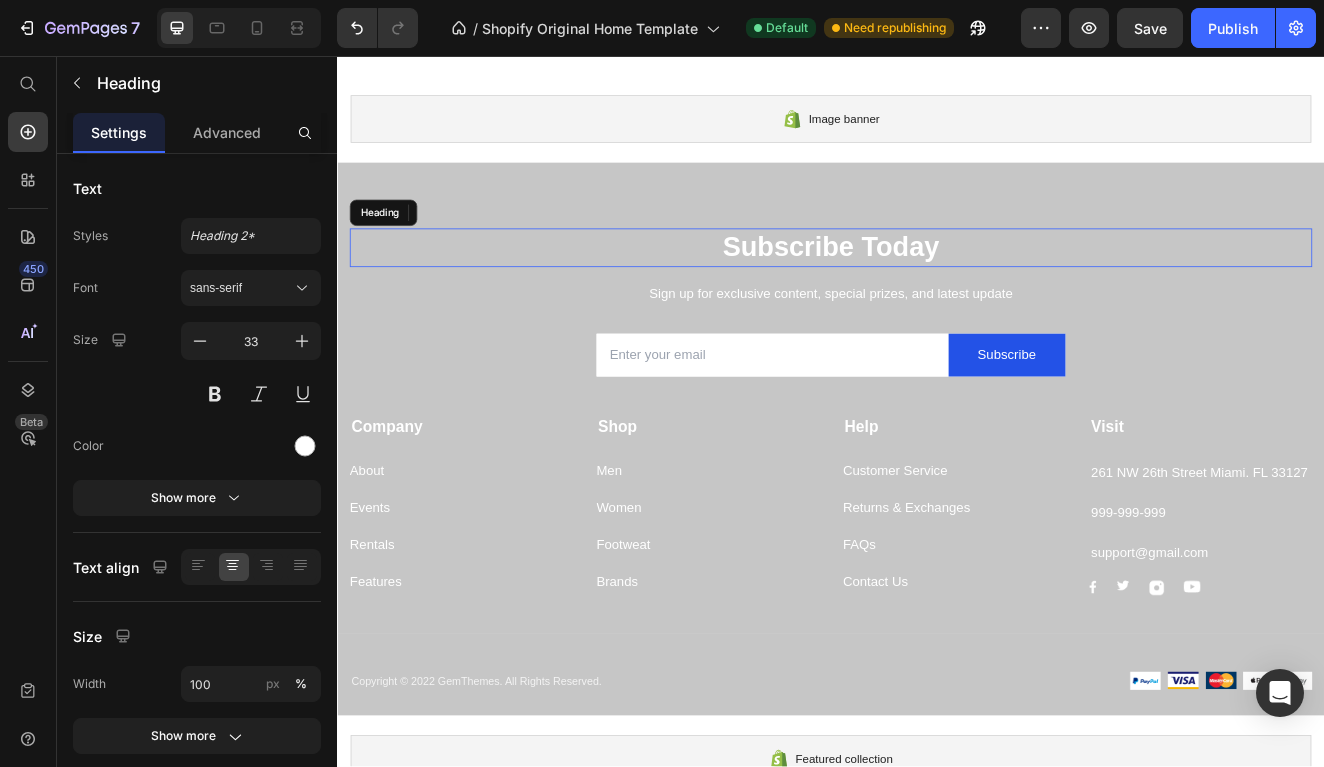 click on "Subscribe Today" at bounding box center (937, 289) 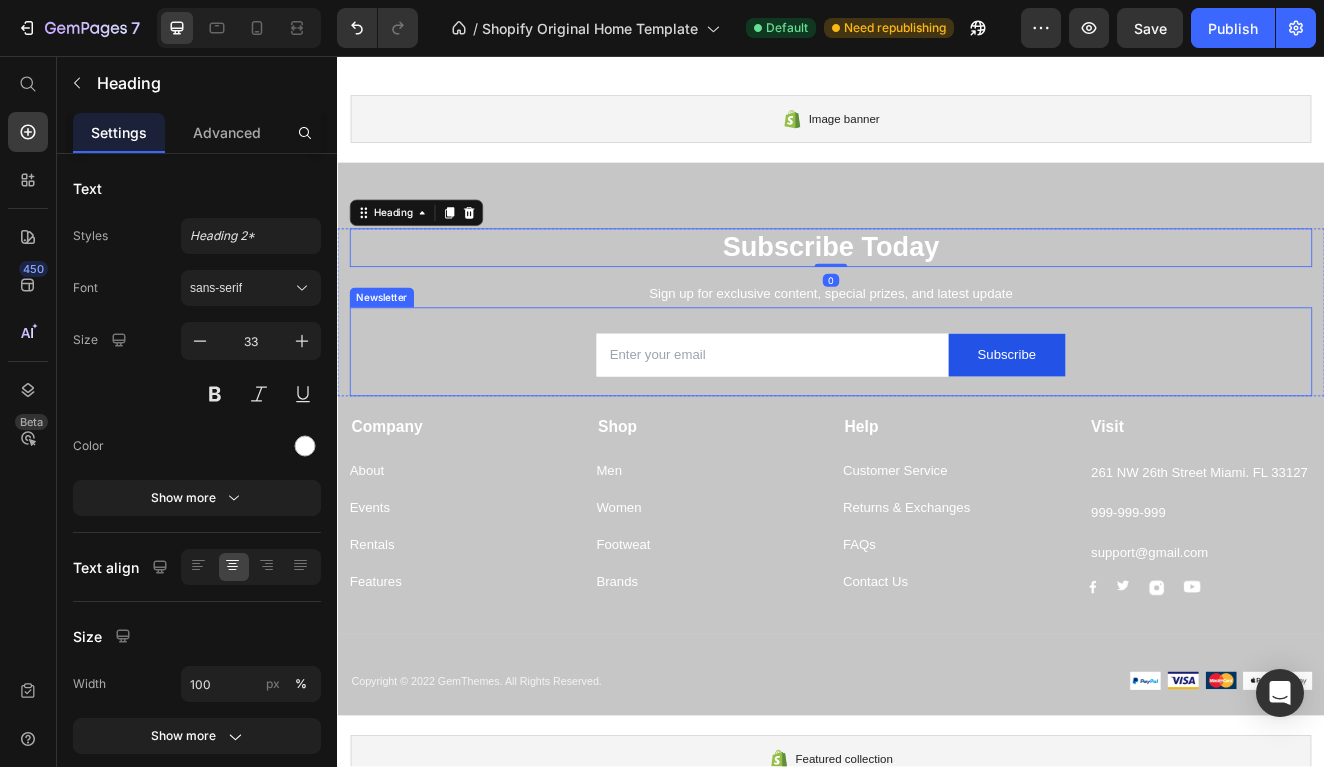 click on "Email Field Subscribe Submit Button Row Newsletter" at bounding box center [937, 416] 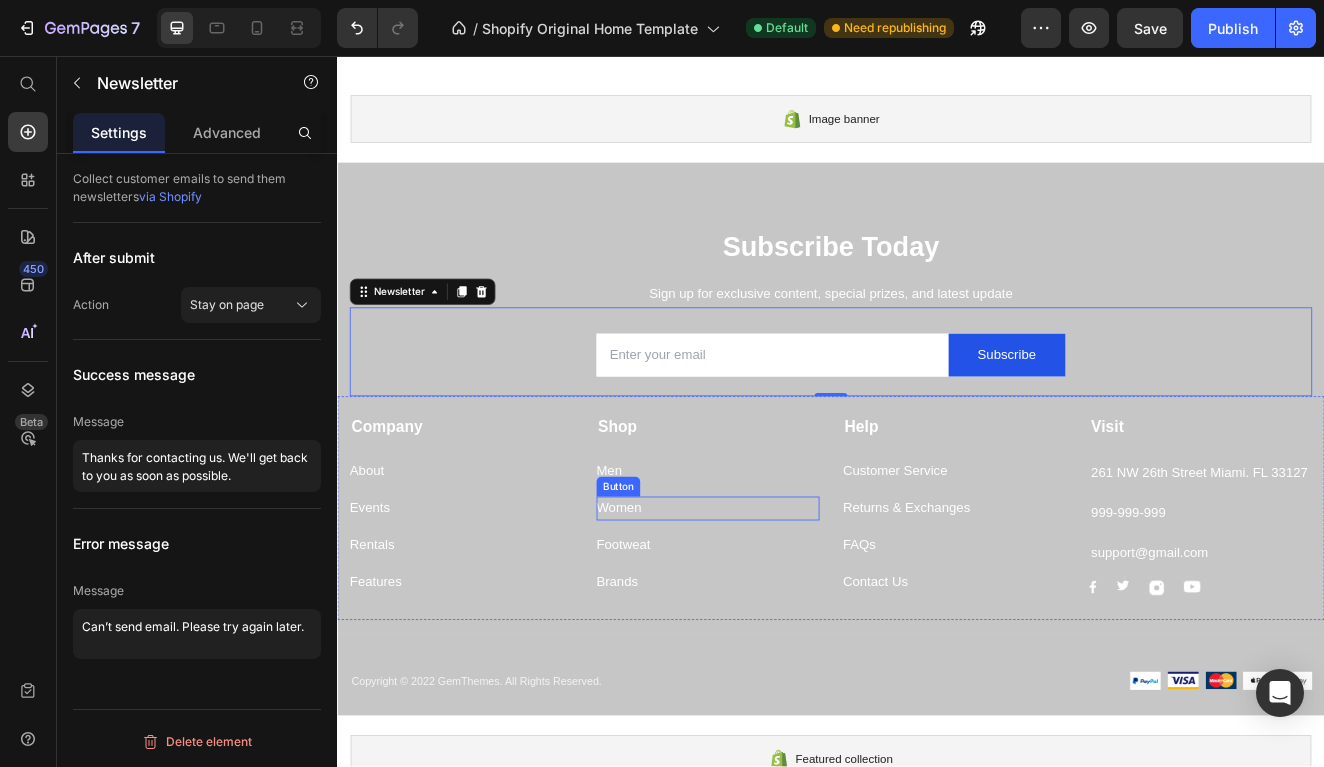 click on "Women Button" at bounding box center [787, 606] 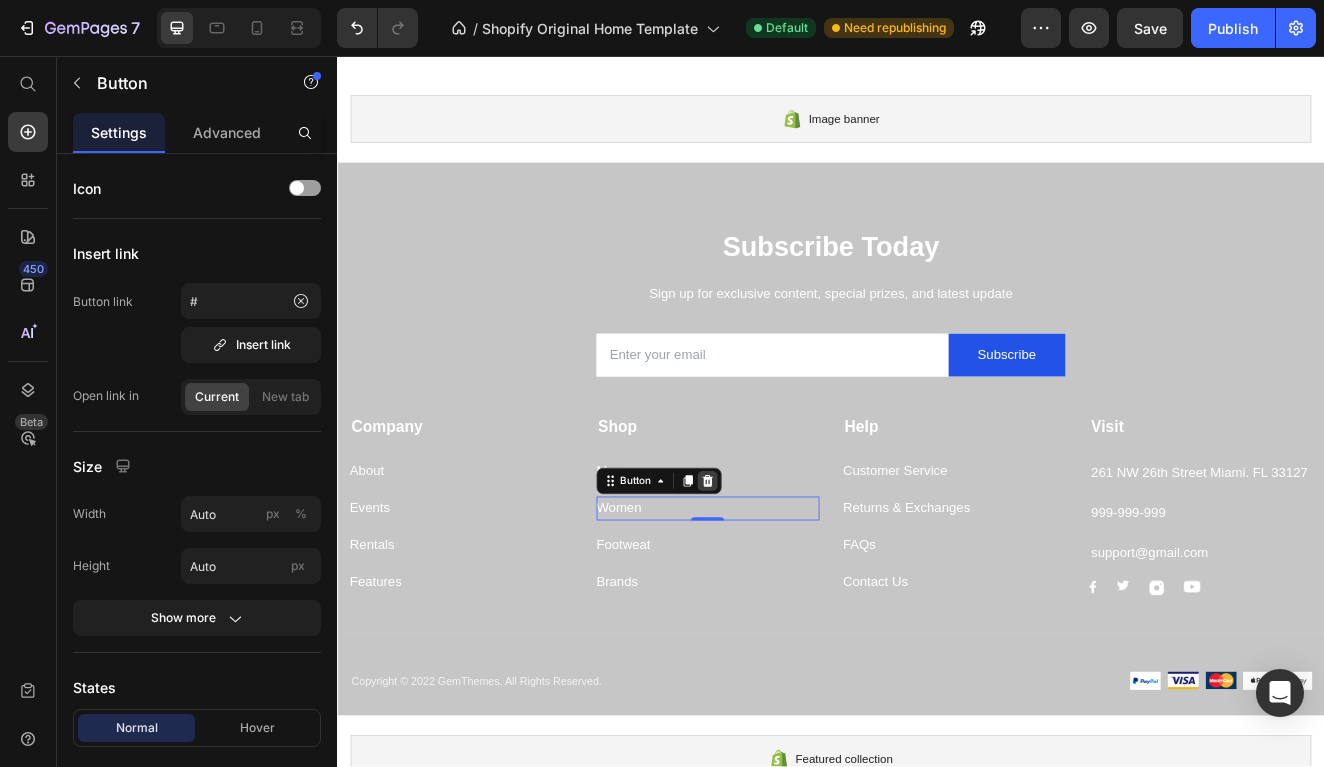 click 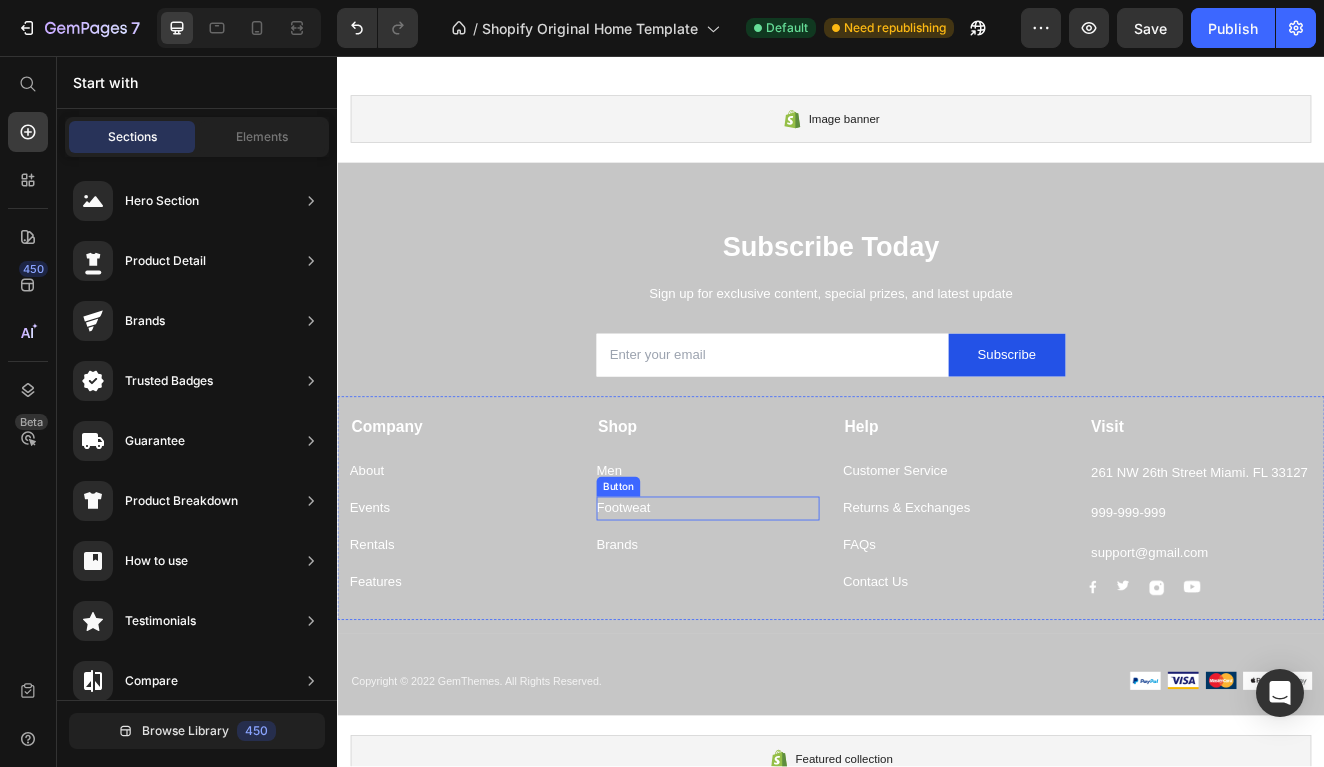 click on "Footweat Button" at bounding box center (787, 606) 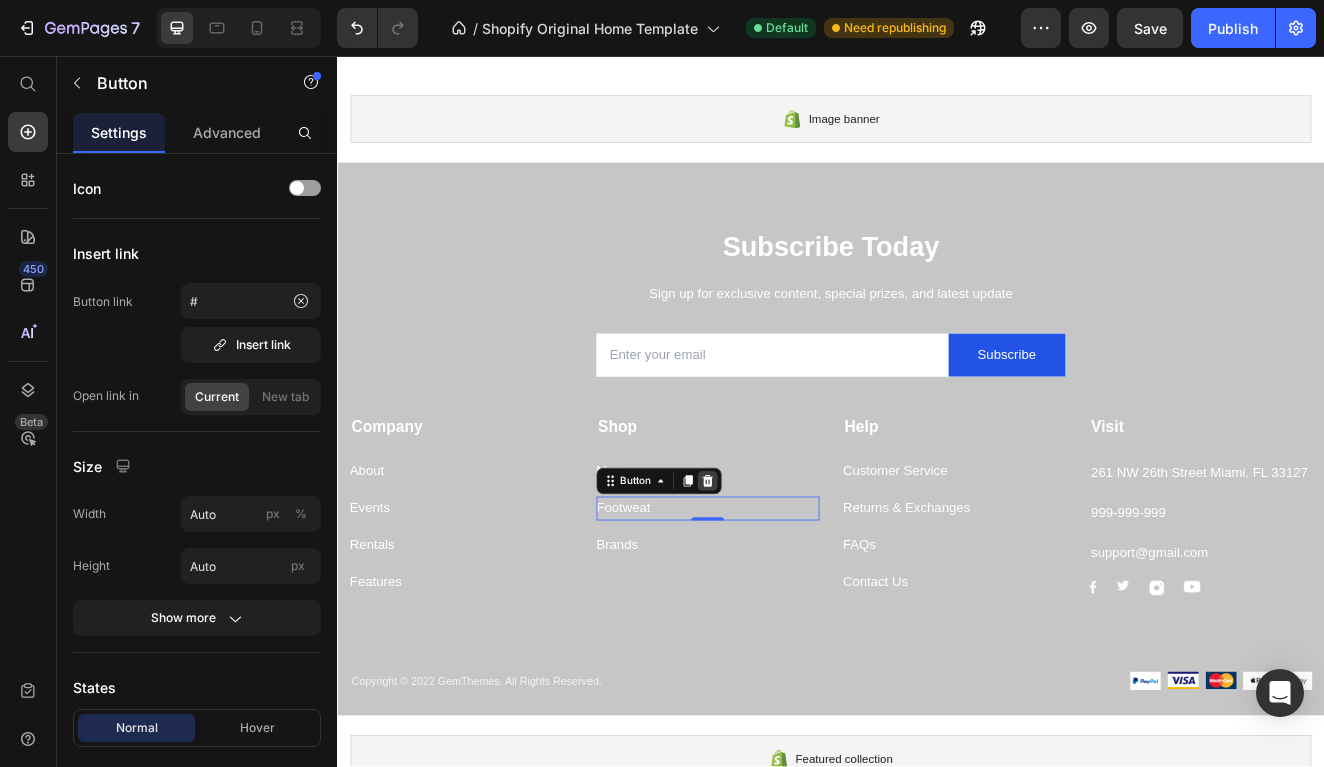 click 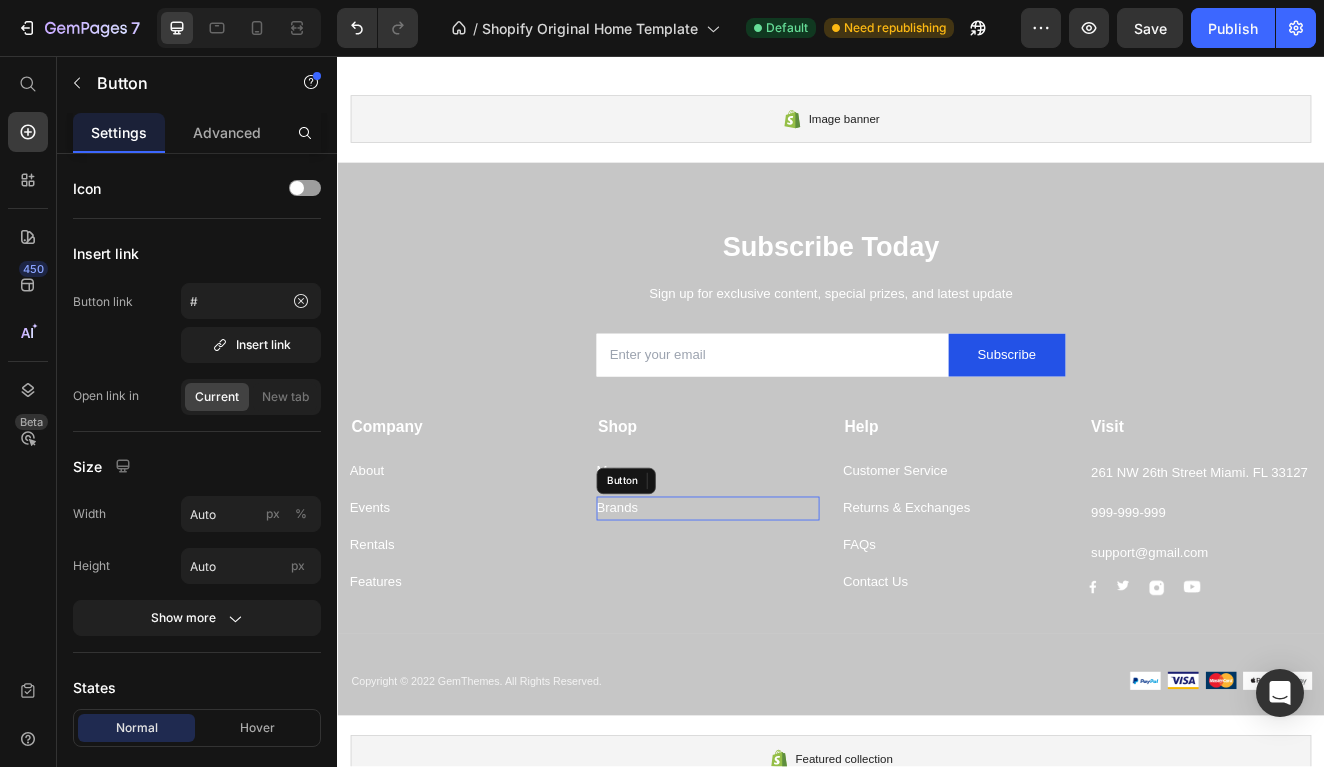 click on "Brands Button" at bounding box center (787, 606) 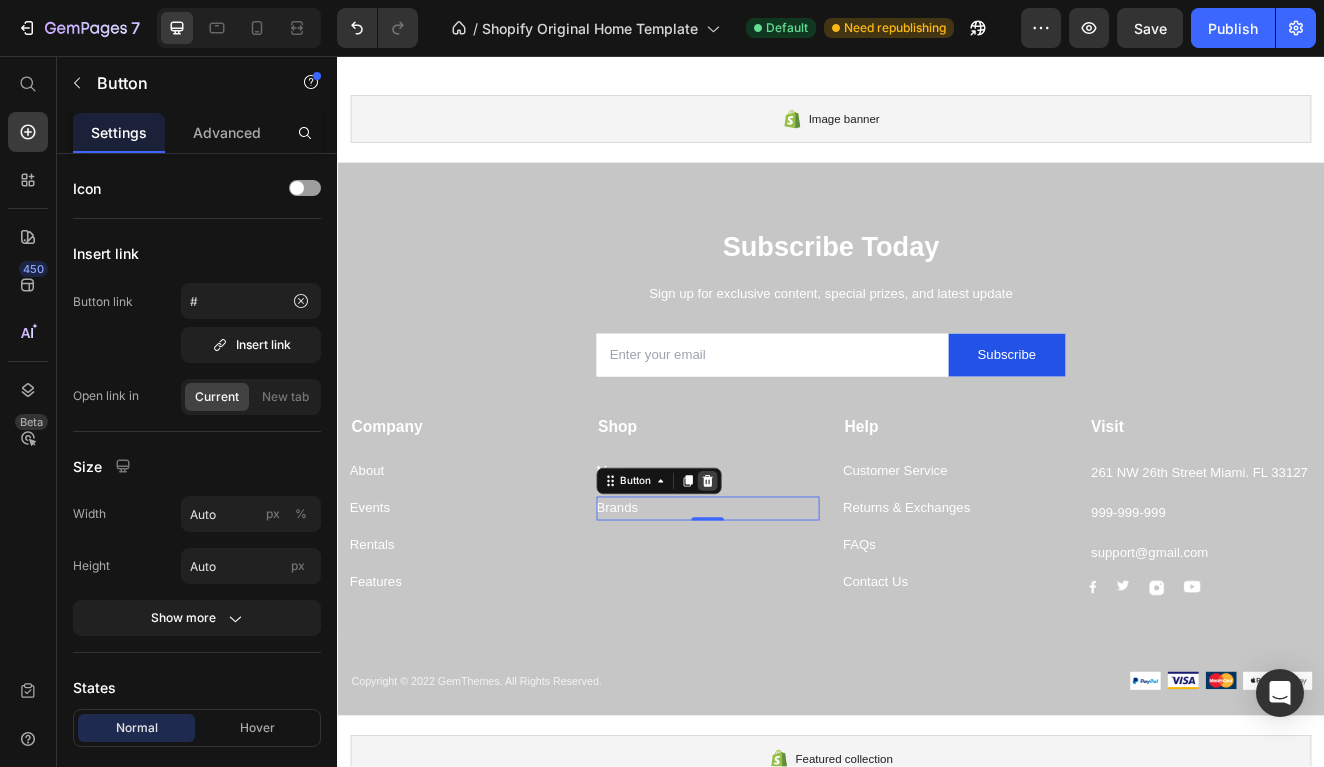 click 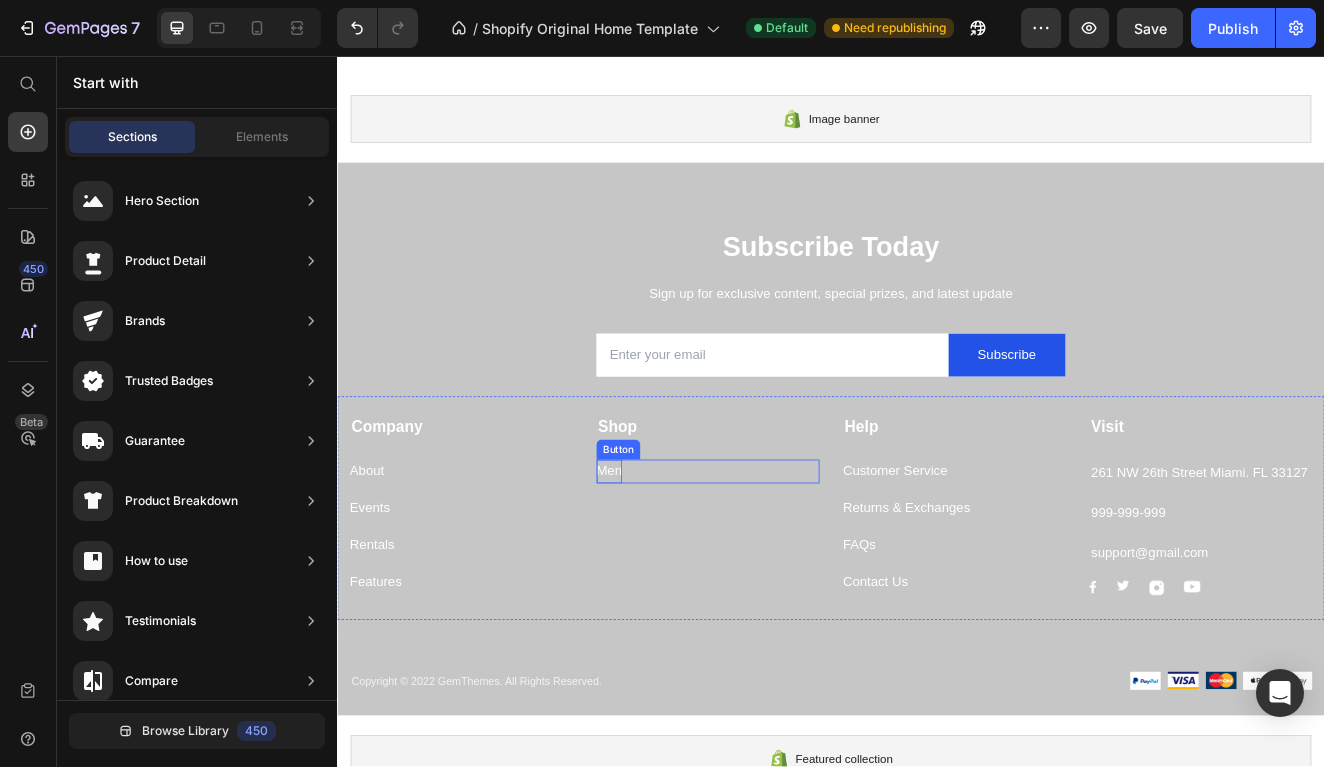 click on "Men" at bounding box center [667, 561] 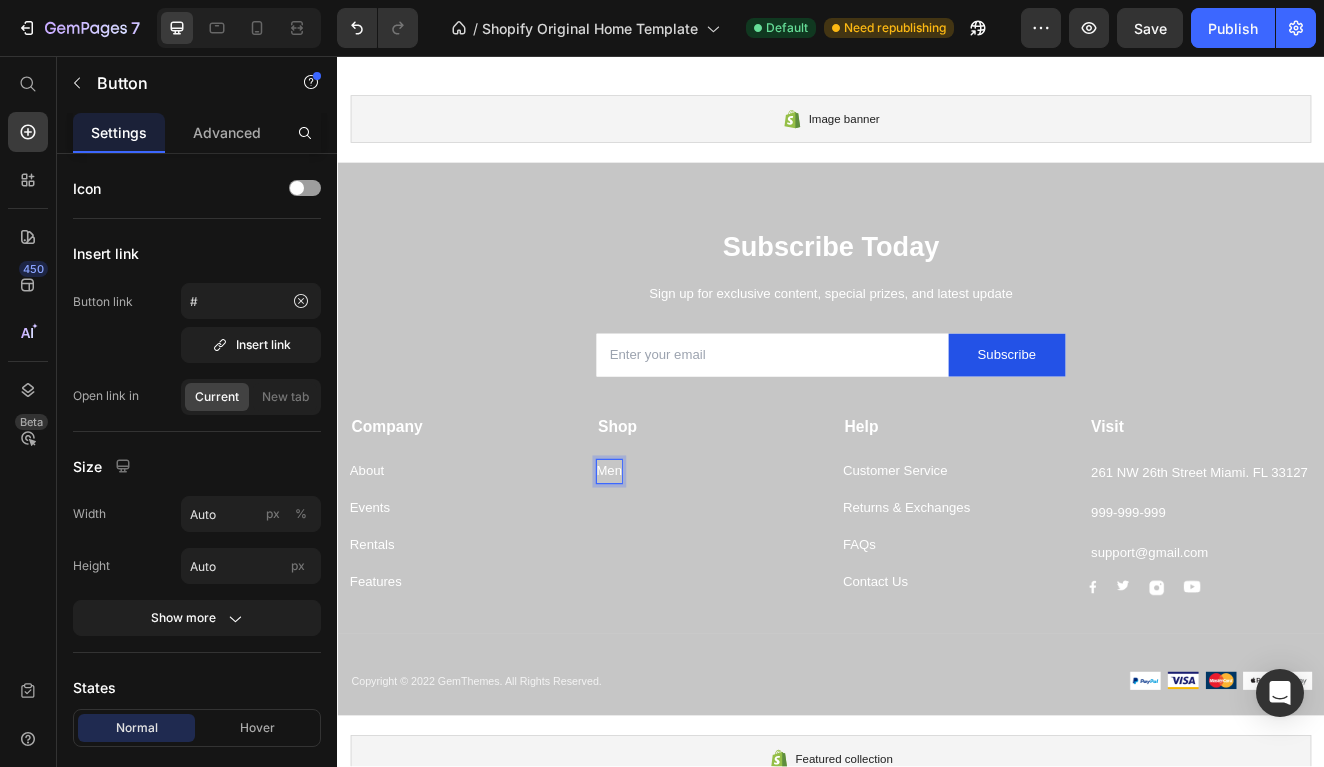 click on "Men" at bounding box center [667, 561] 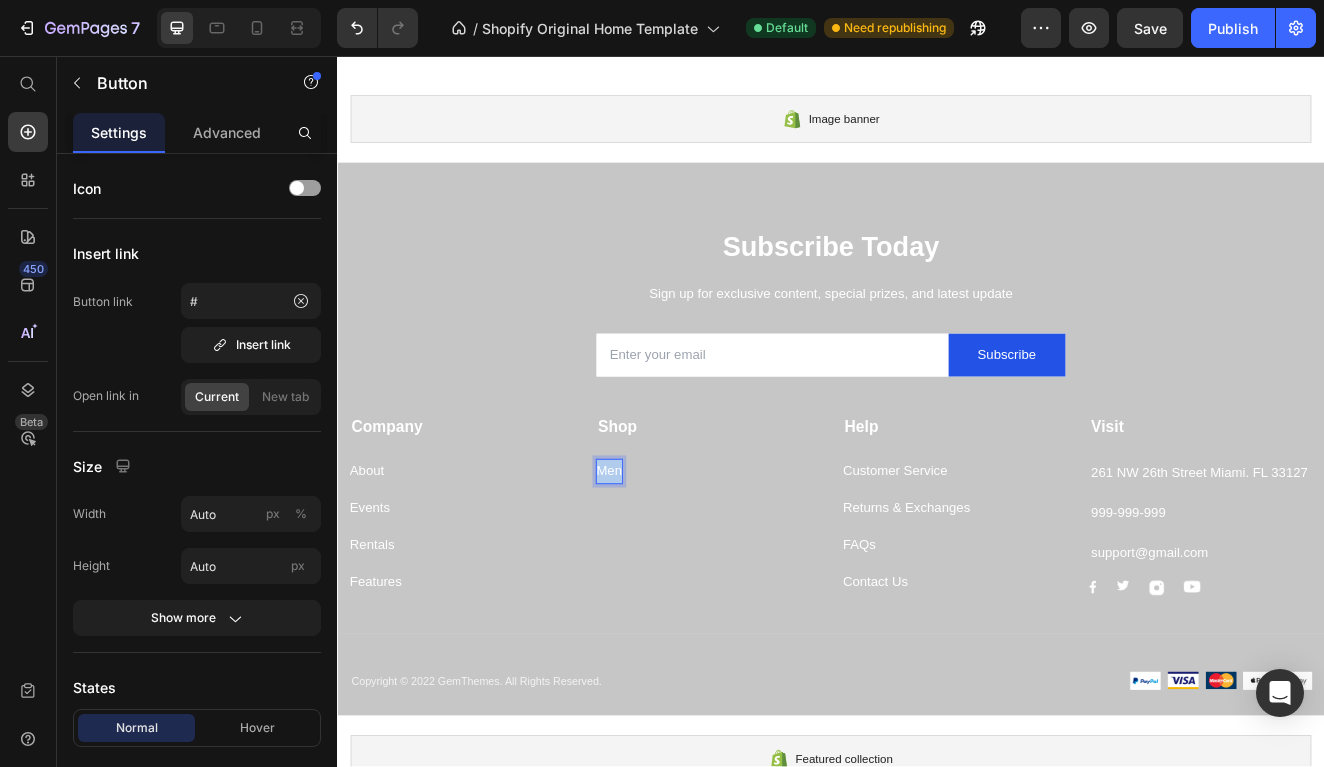 click on "Men" at bounding box center [667, 561] 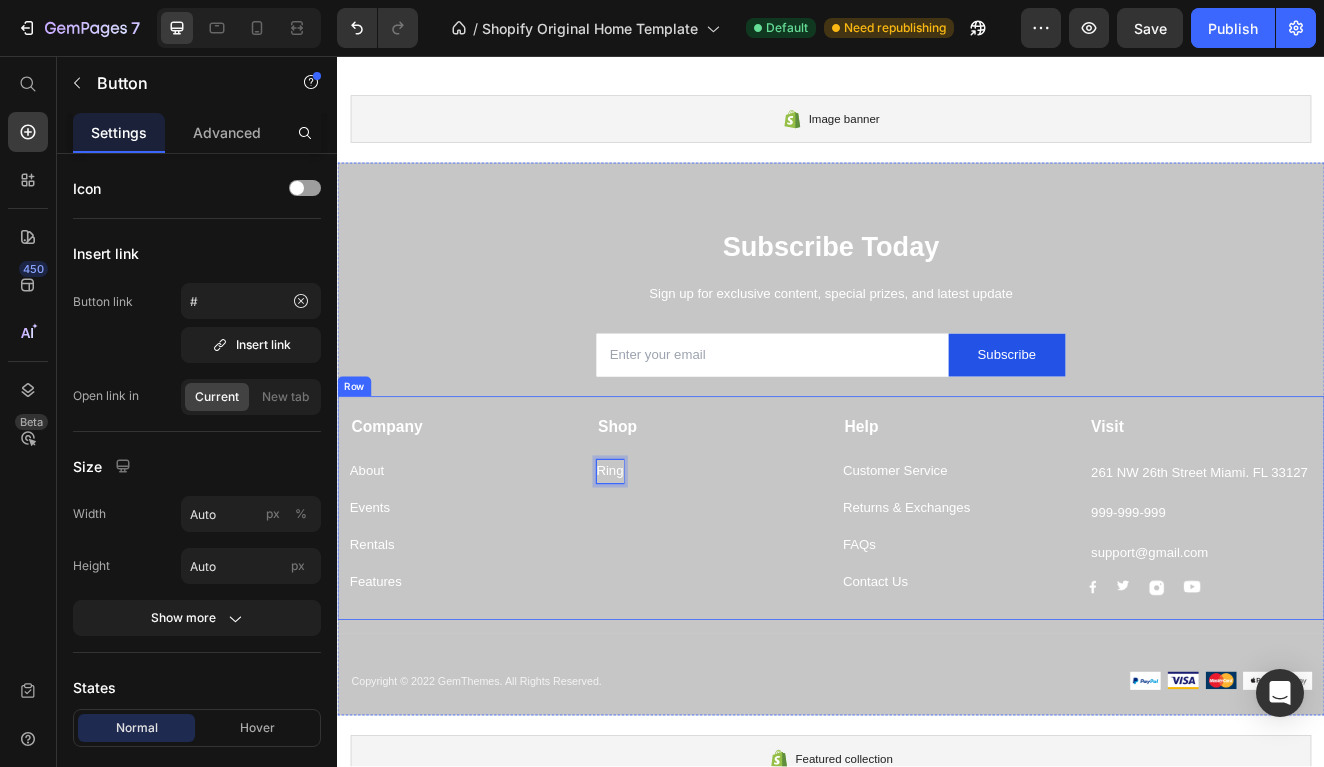 click on "Shop Text block Ring Button   0" at bounding box center [787, 602] 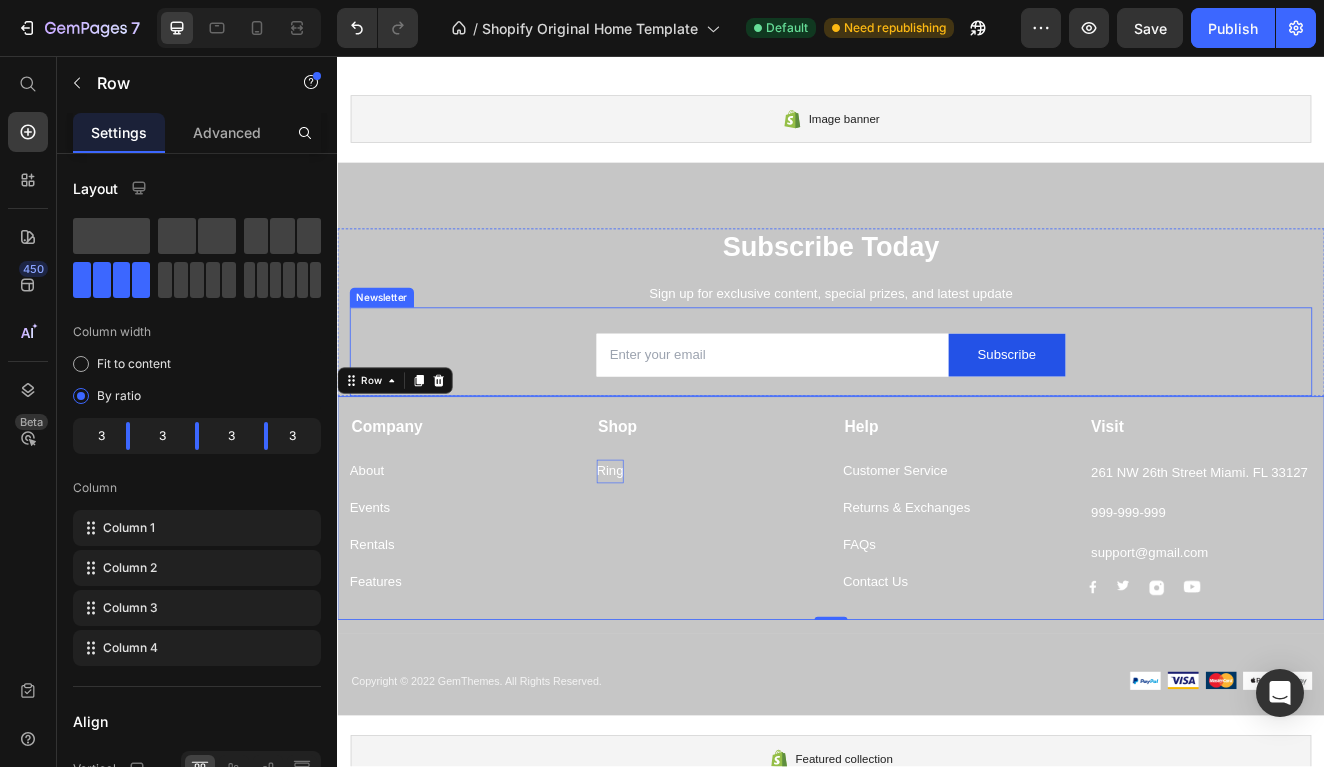 click on "Email Field Subscribe Submit Button Row Newsletter" at bounding box center [937, 416] 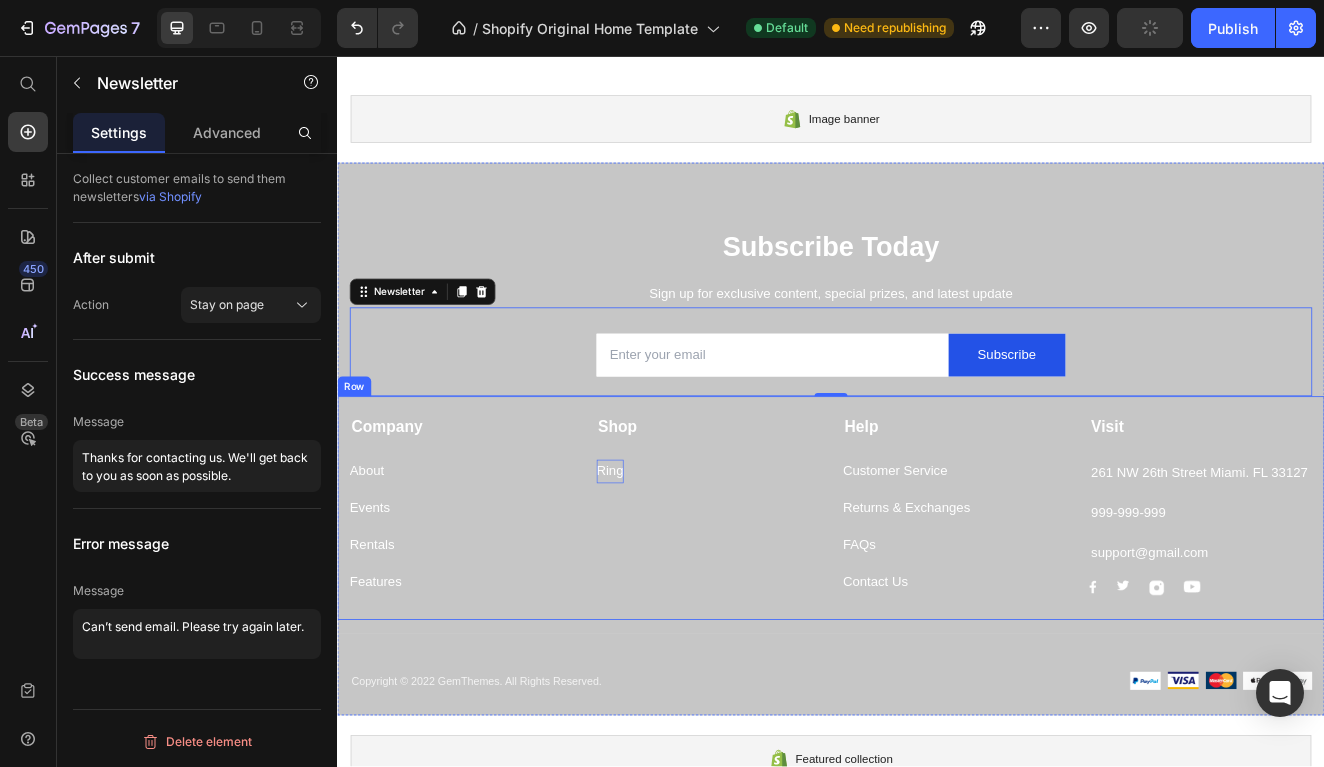 click on "Shop Text block Ring Button" at bounding box center (787, 602) 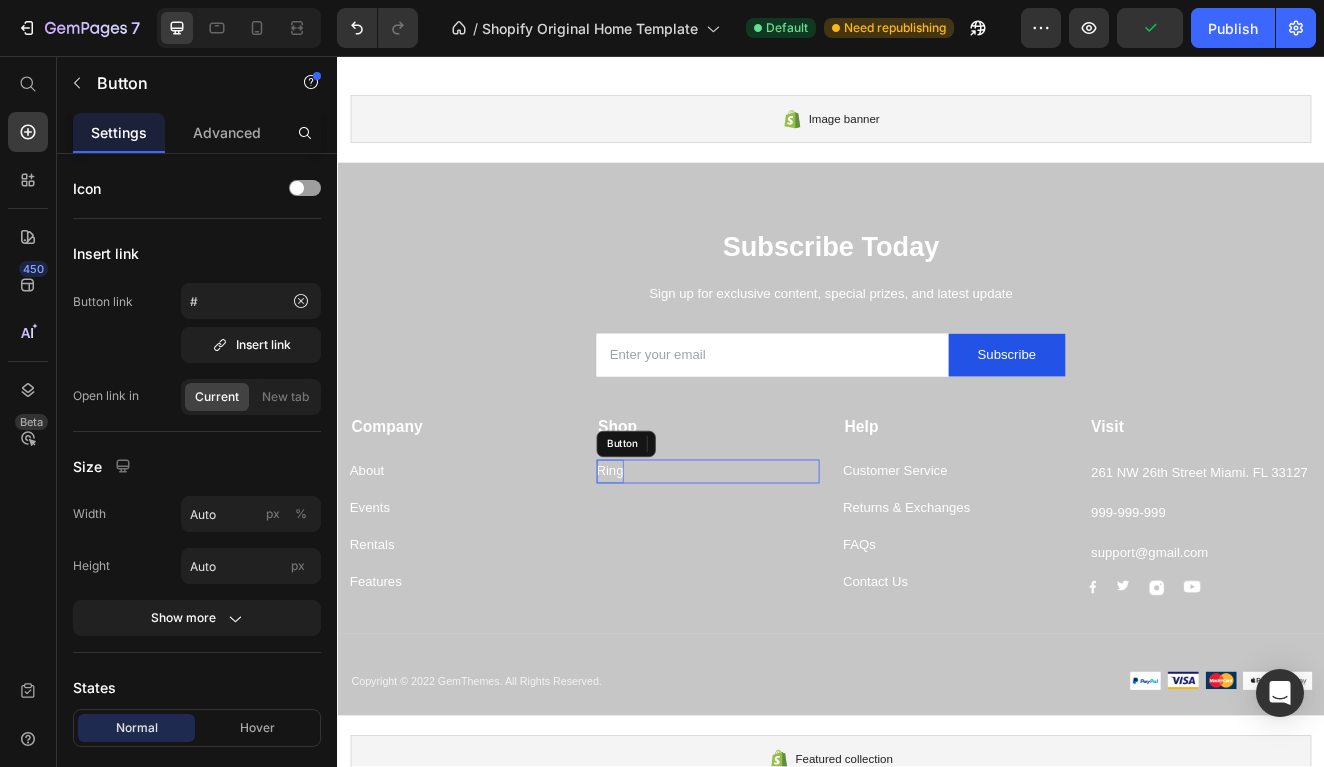 click on "Ring Button" at bounding box center [787, 561] 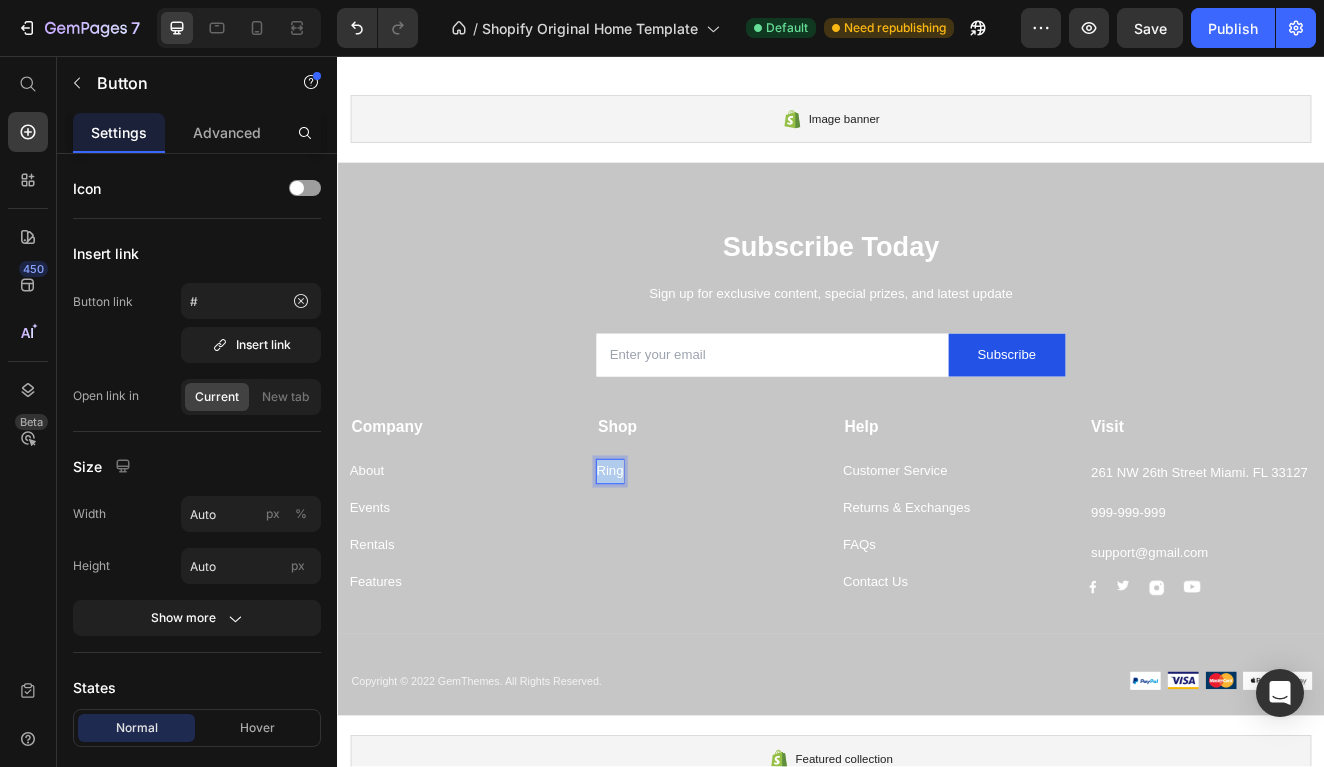 click on "Ring" at bounding box center (668, 561) 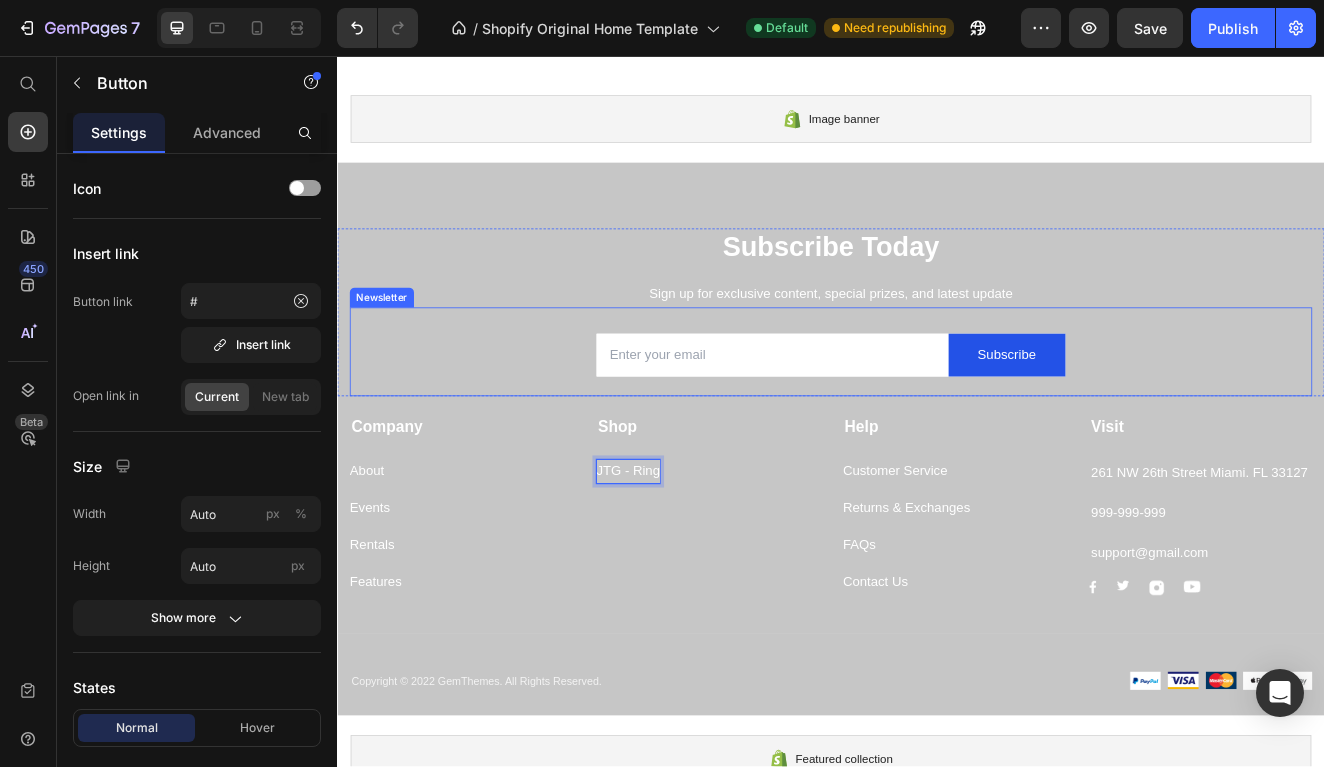 click on "Email Field Subscribe Submit Button Row Newsletter" at bounding box center (937, 416) 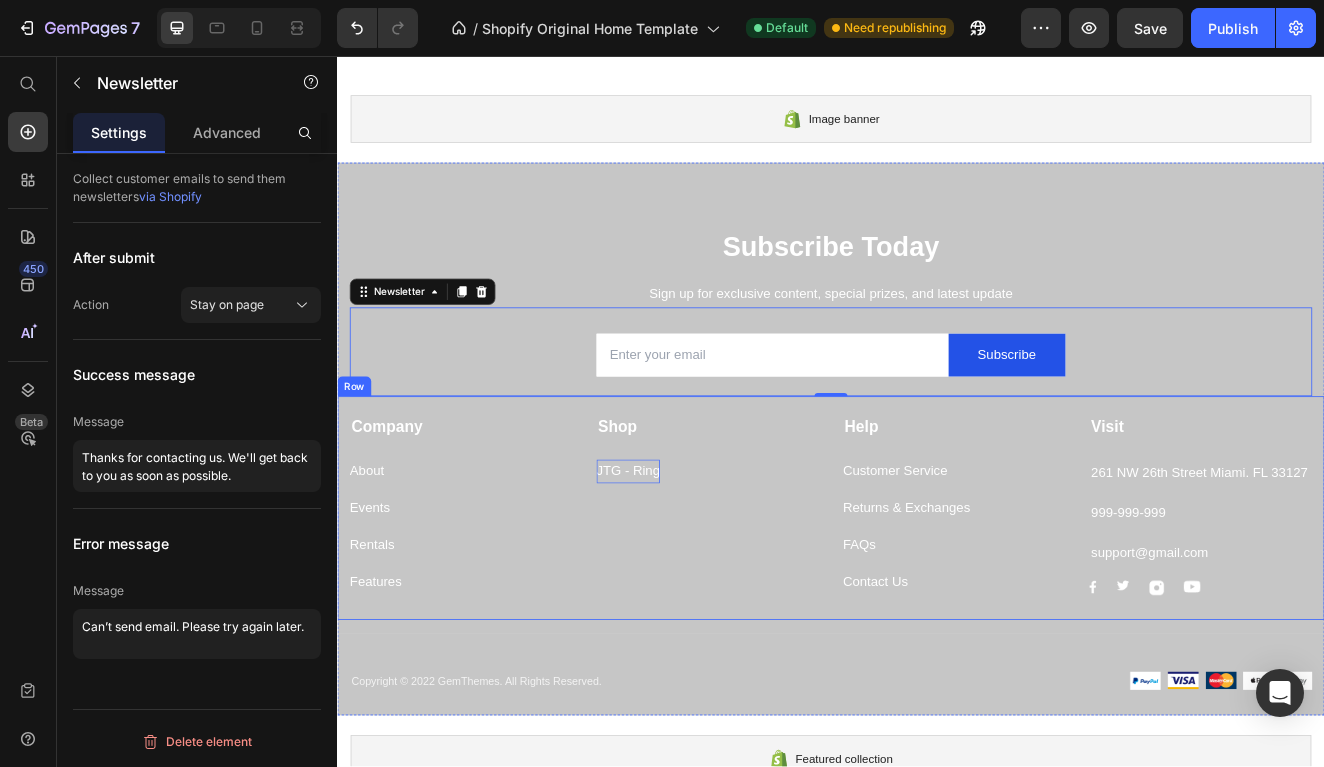 click on "Company Text block About Button Events Button Rentals Button Features Button" at bounding box center (487, 602) 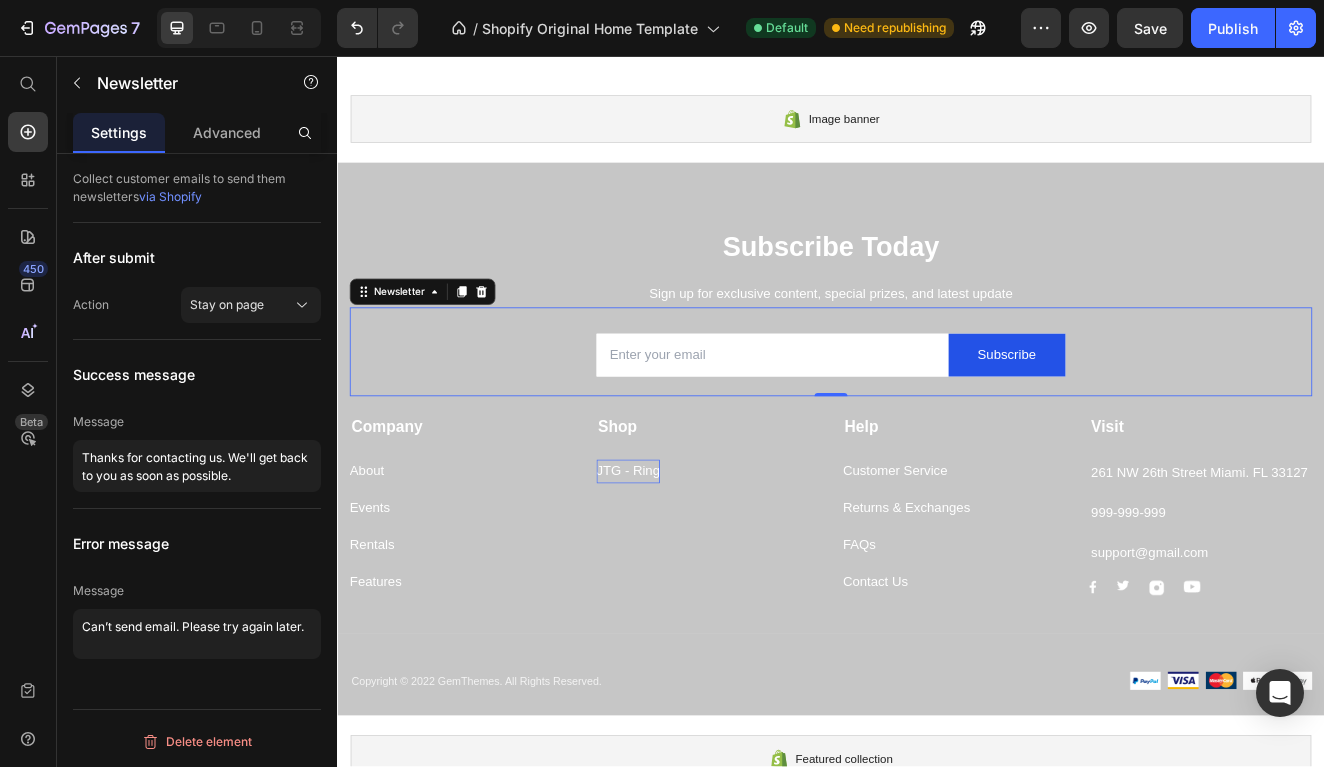 click on "Email Field Subscribe Submit Button Row Newsletter   0" at bounding box center (937, 416) 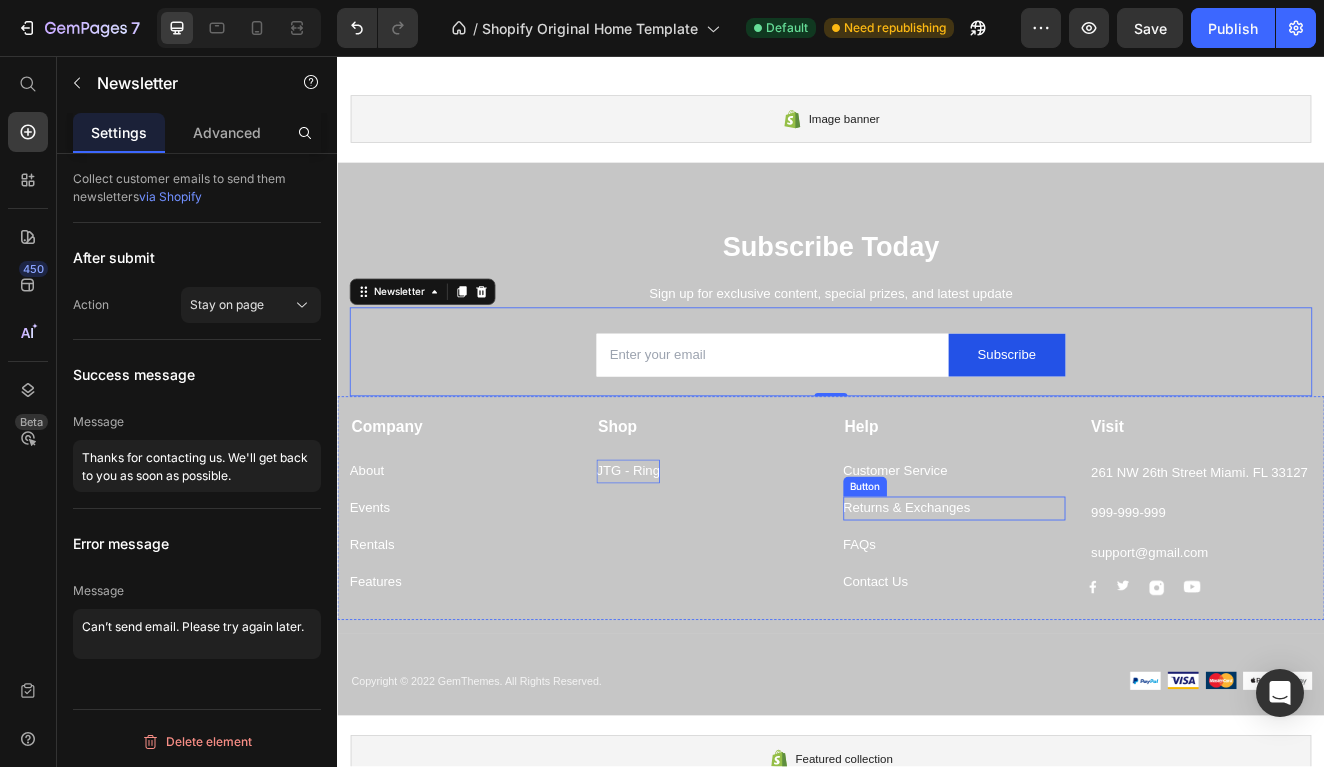 click on "Returns & Exchanges Button" at bounding box center (1087, 606) 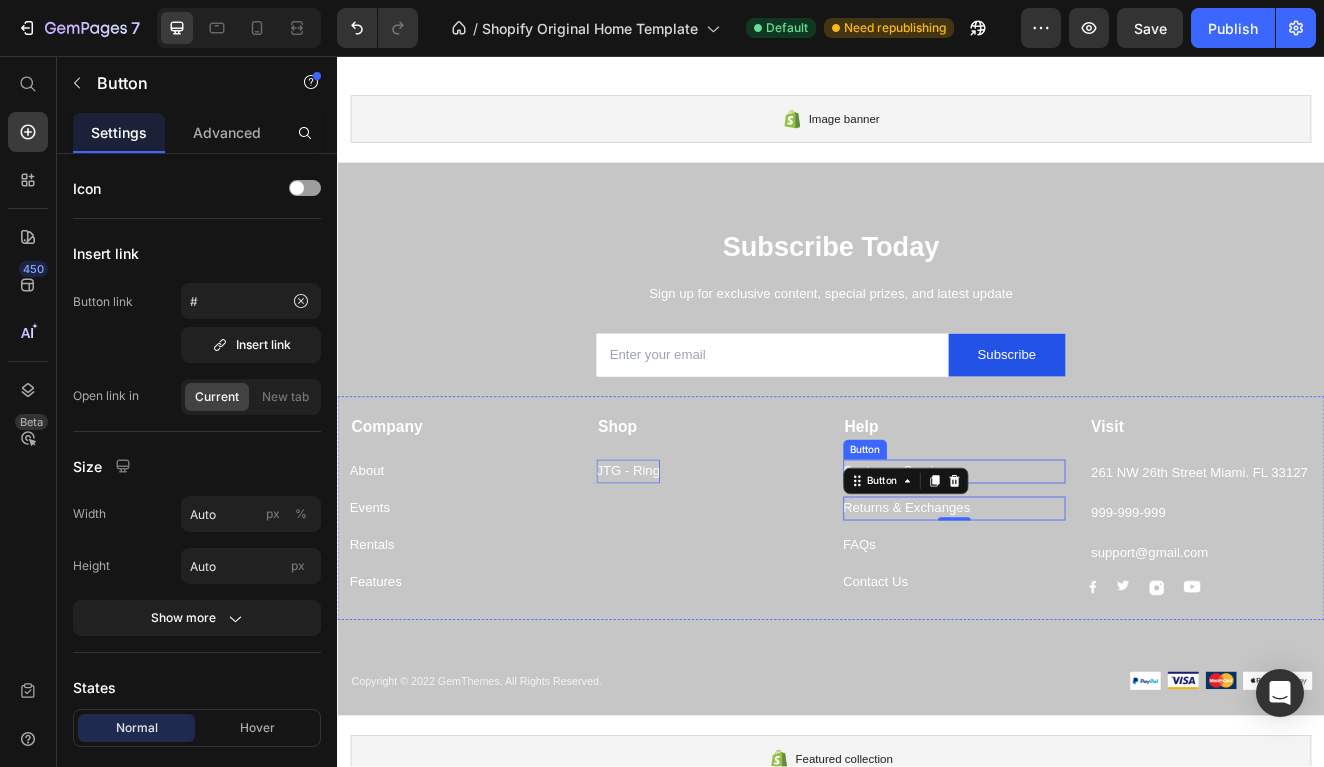 click on "Customer Service Button" at bounding box center [1087, 561] 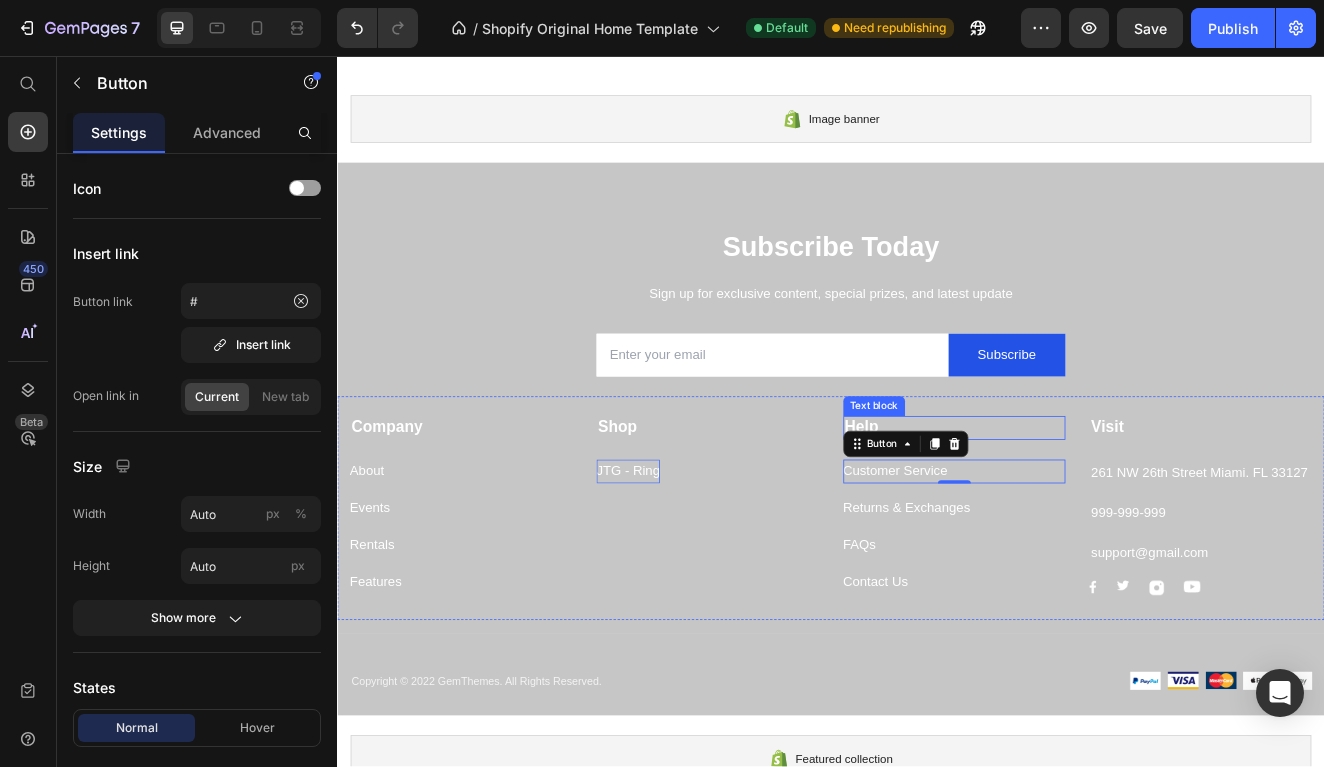 click on "Company Text block About Button Events Button Rentals Button Features Button Shop Text block JTG - Ring  Button Help Text block Customer Service Button Returns & Exchanges Button FAQs Button Contact Us Button Visit Text block 261 NW 26th Street Miami. FL 33127 Text block 999-999-999 Text block support@example.com Text block Image Image Image Image Row Row" at bounding box center [937, 605] 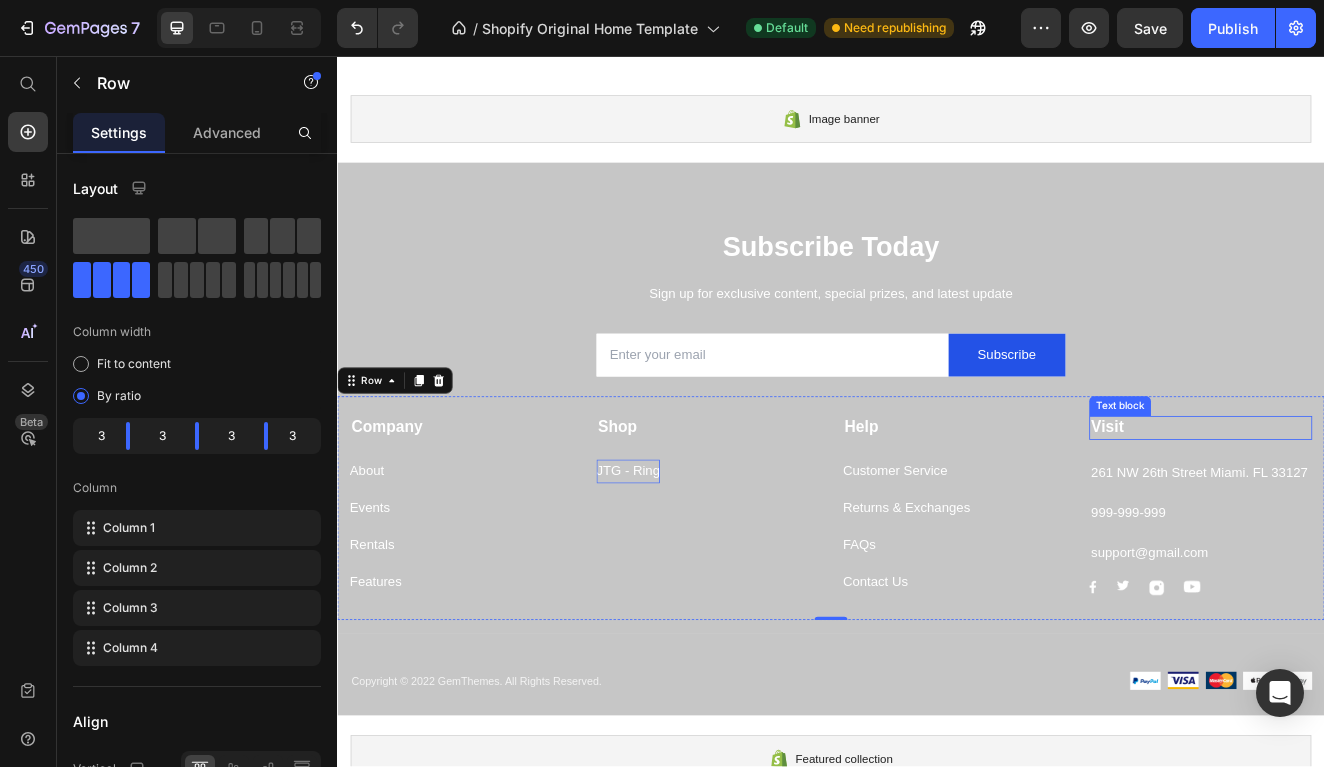 click on "Visit" at bounding box center [1386, 508] 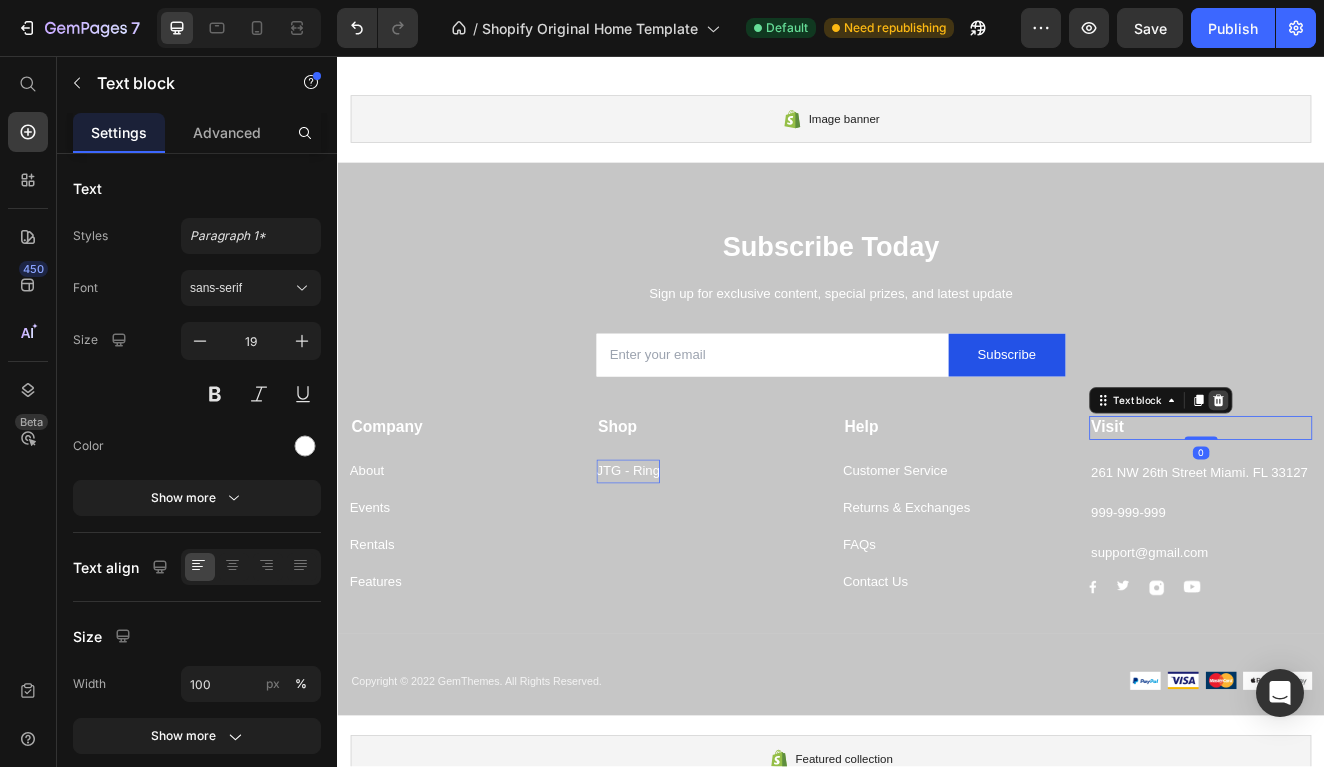 click 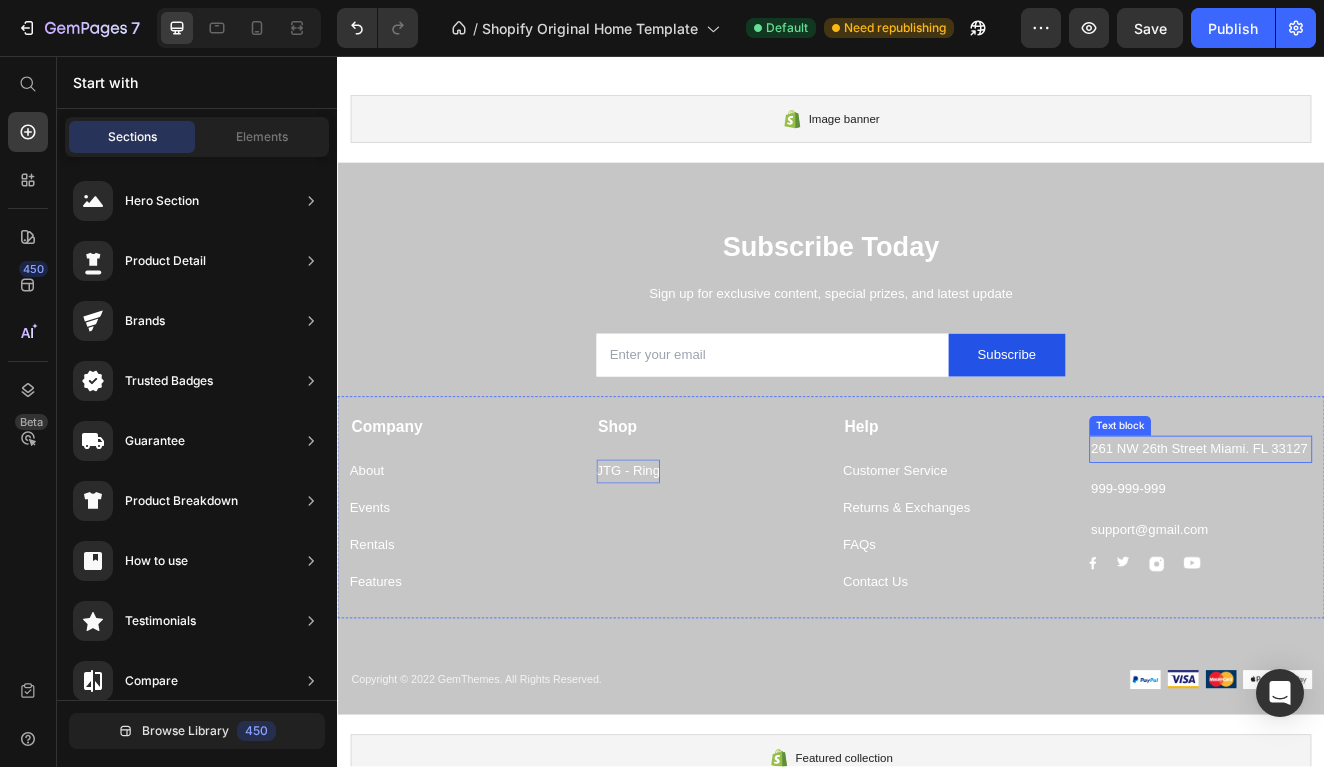 click on "261 NW 26th Street Miami. FL 33127" at bounding box center (1386, 534) 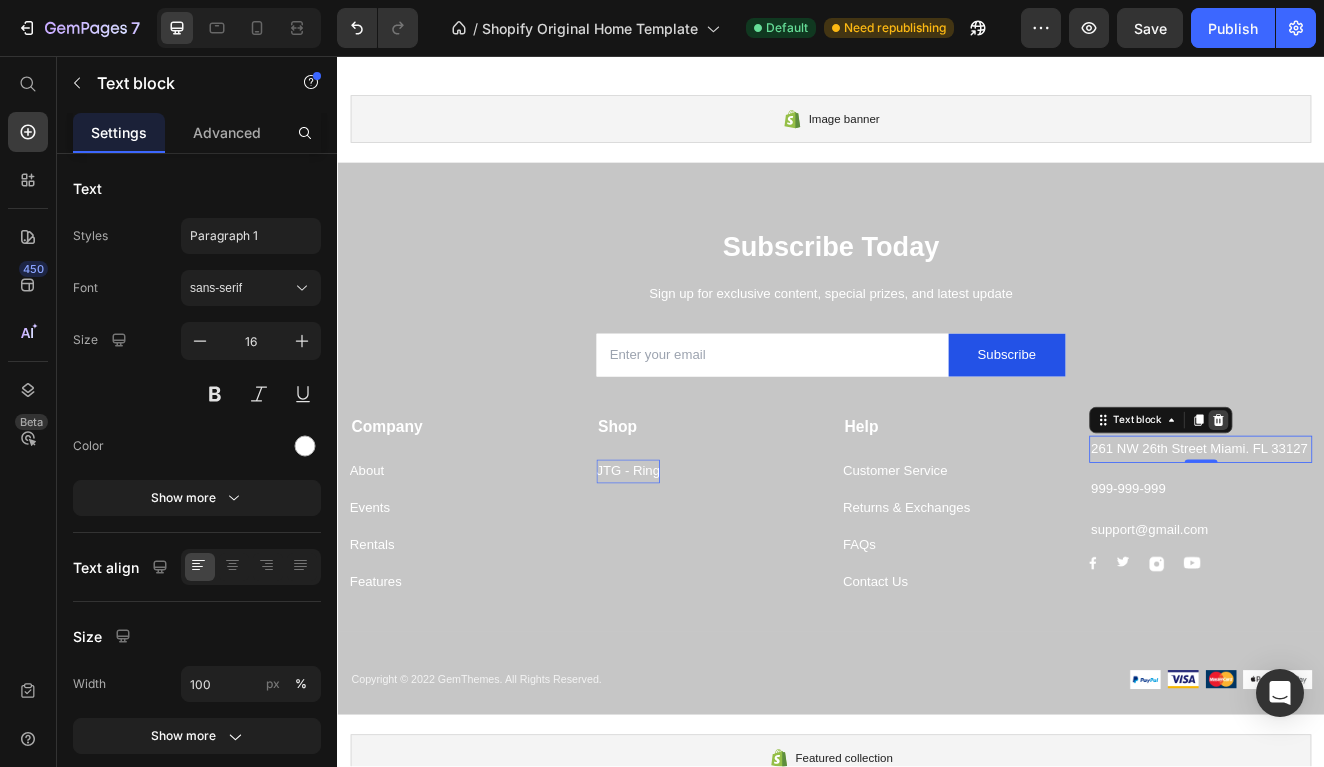 click 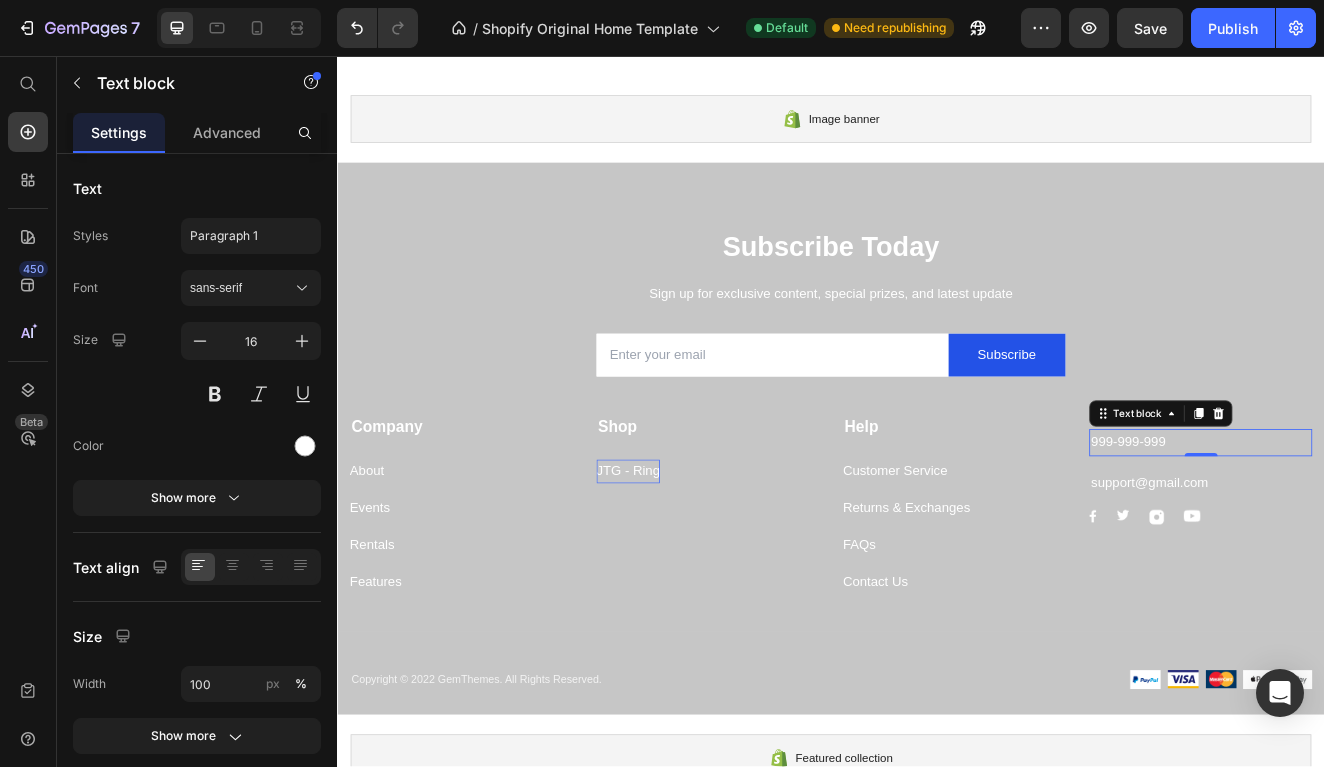 click on "999-999-999" at bounding box center (1386, 526) 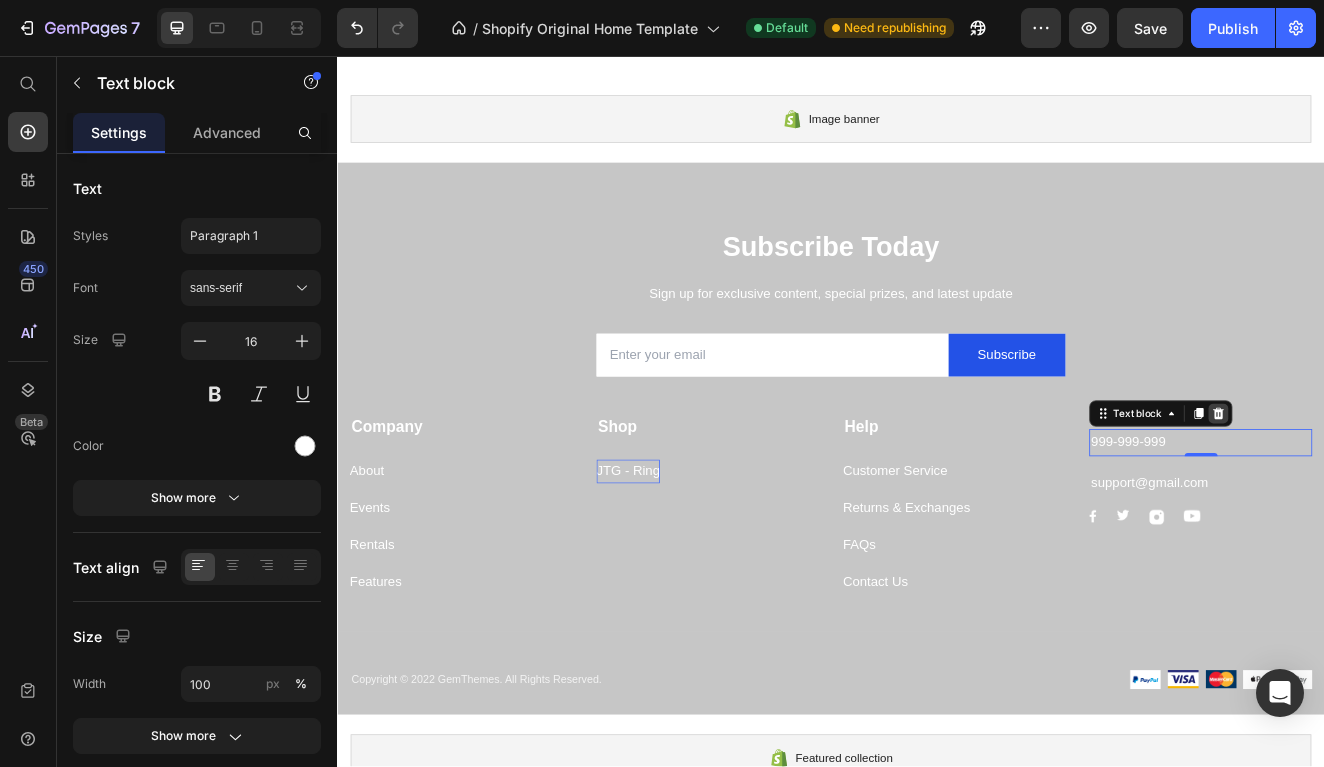 click at bounding box center [1408, 491] 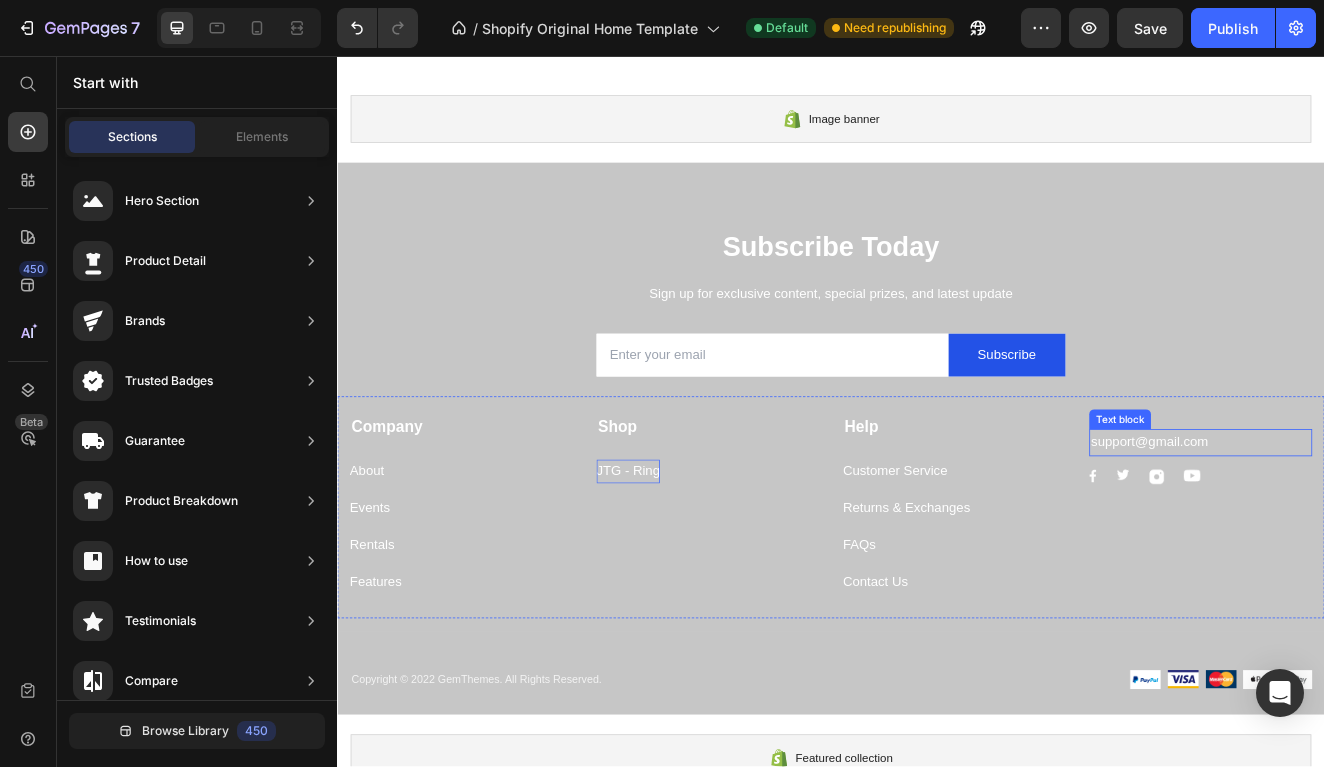 click on "support@gmail.com" at bounding box center [1386, 526] 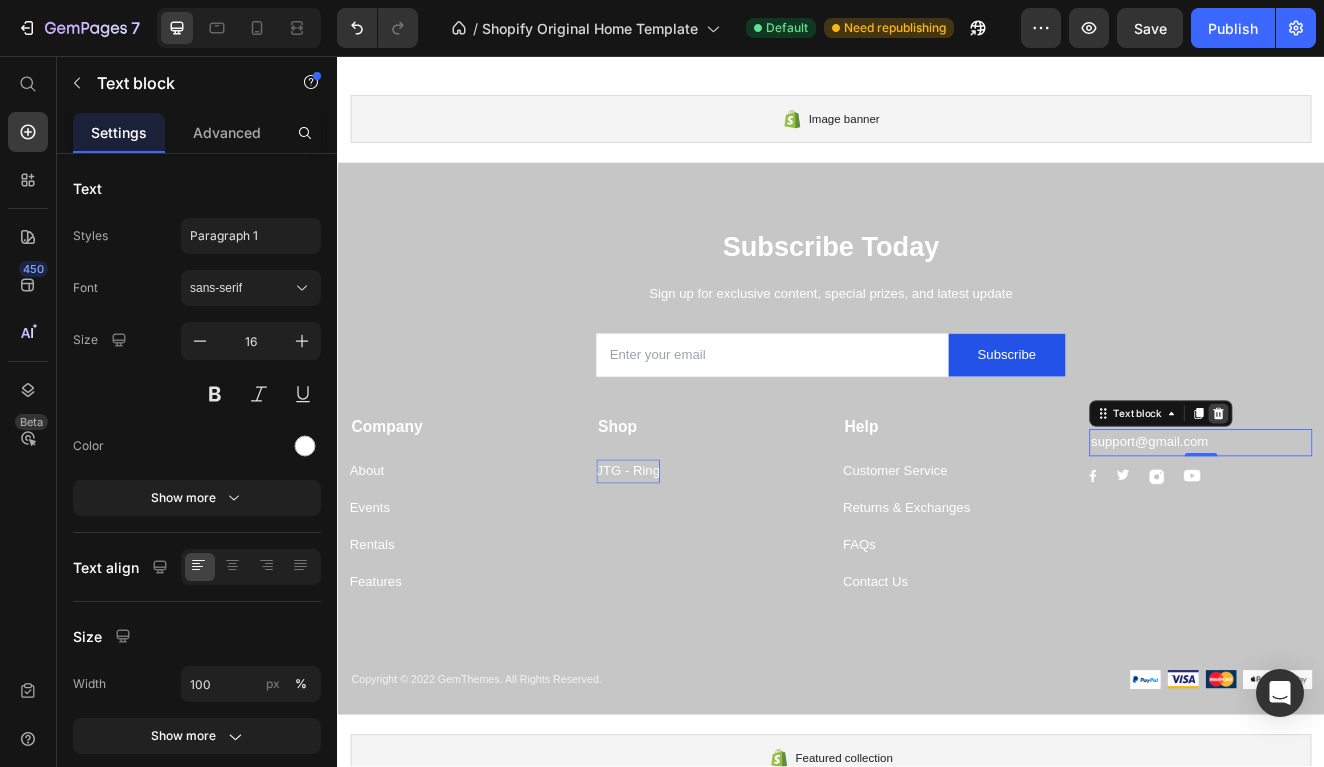 click 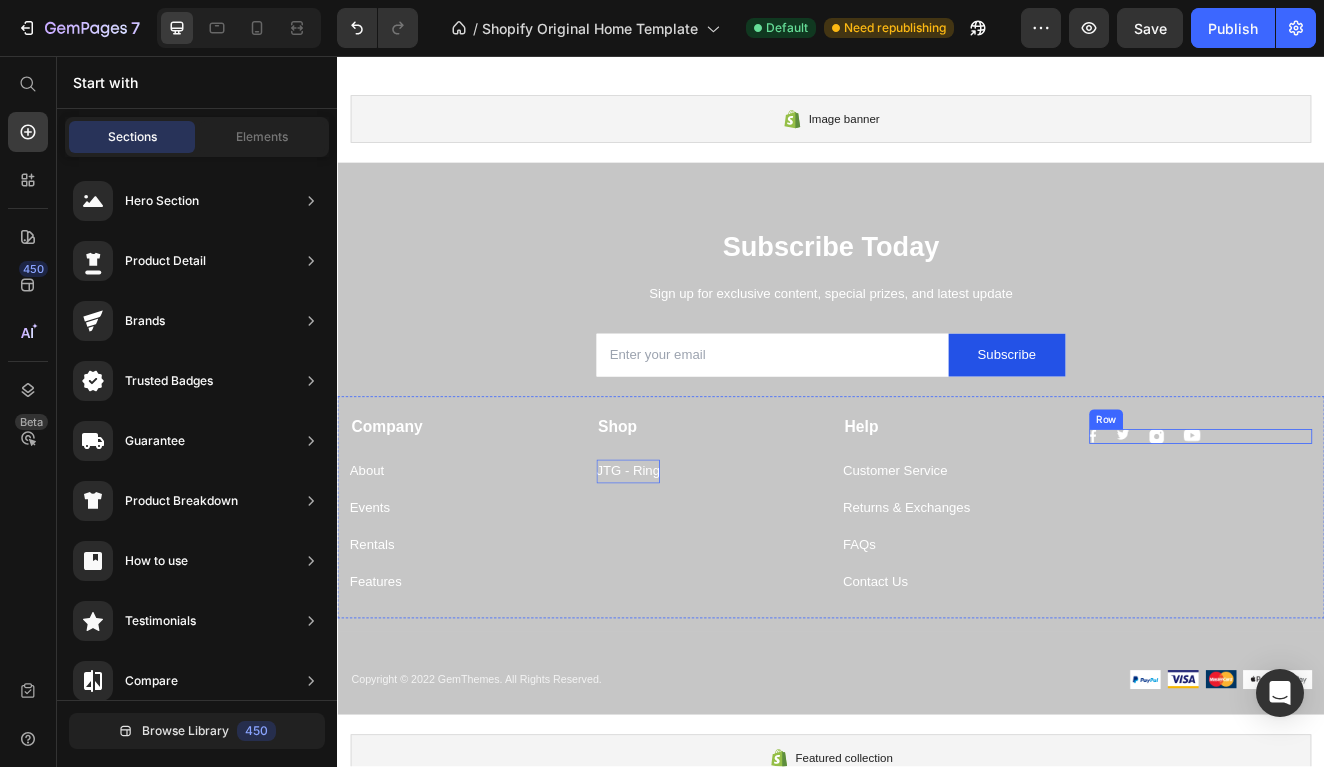 click on "Image Image Image Image Row" at bounding box center [1386, 519] 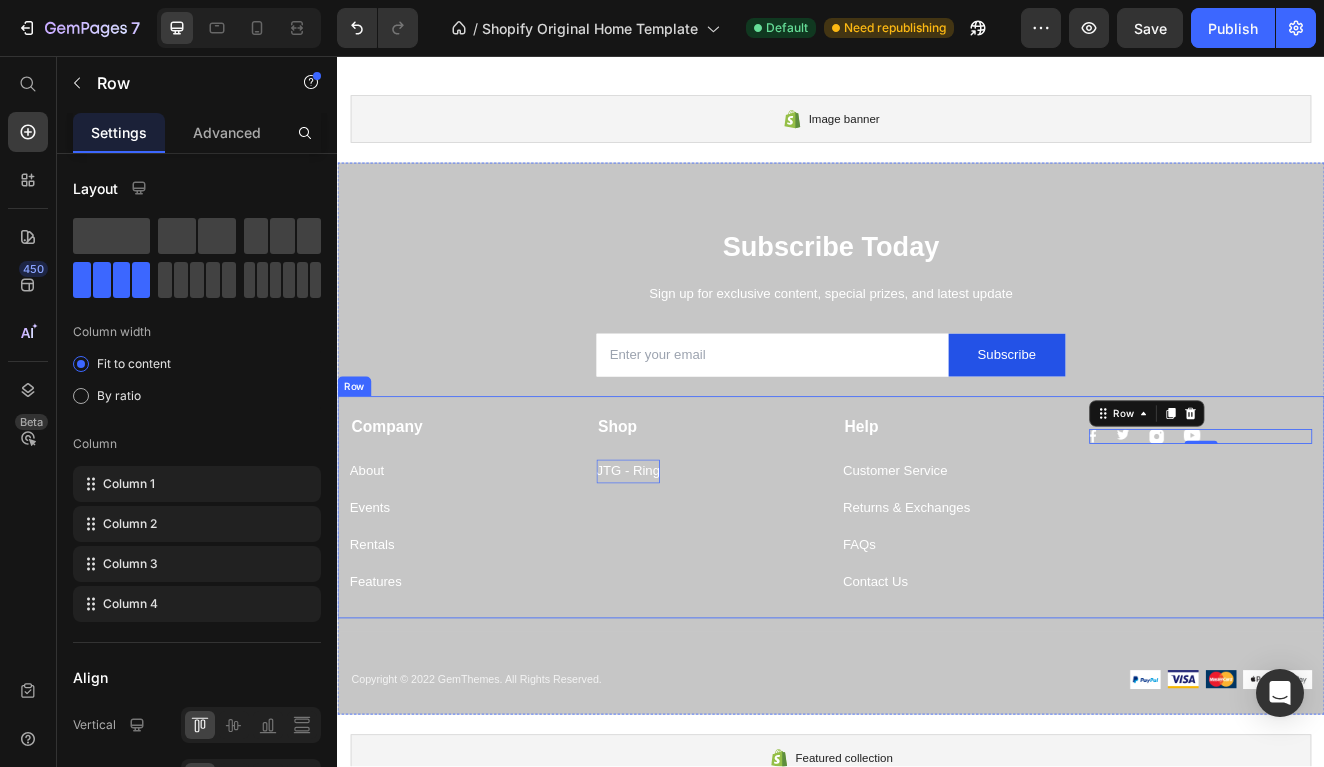 click on "Row" at bounding box center [1321, 491] 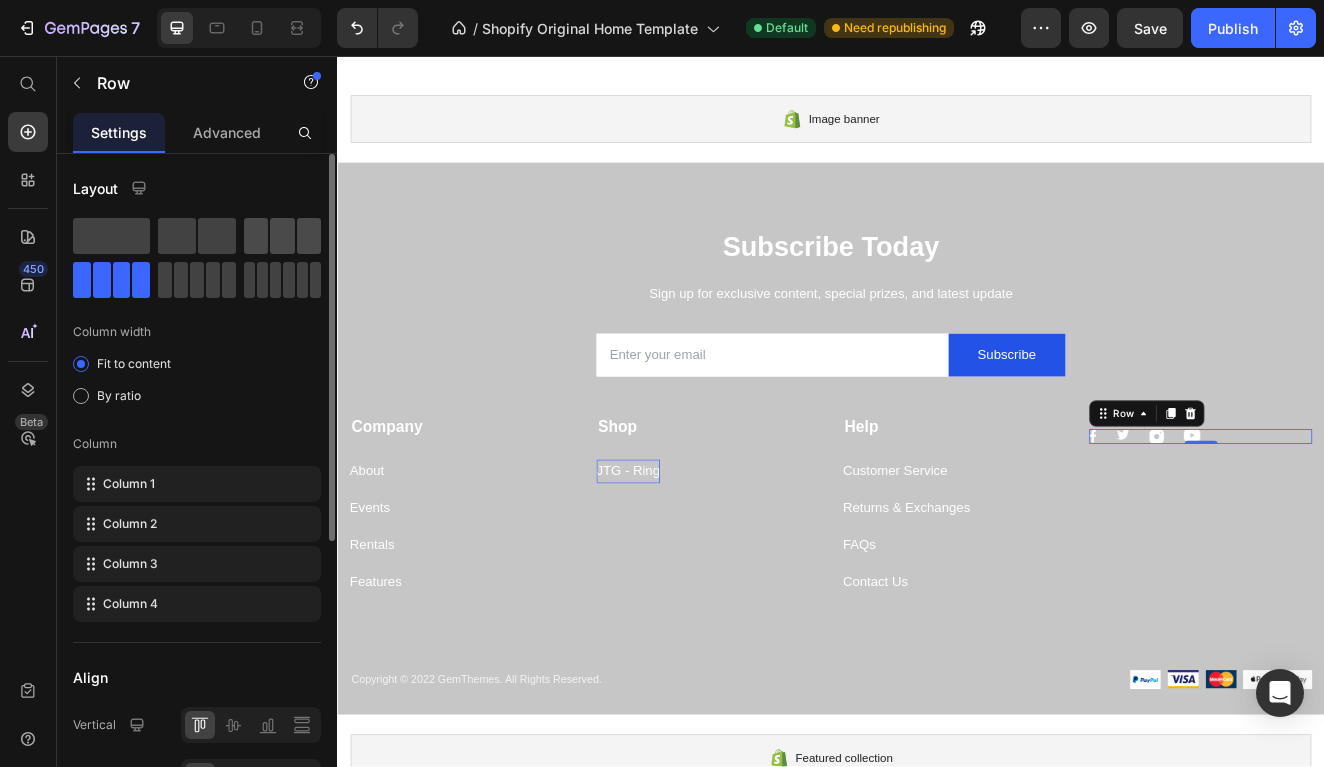 click 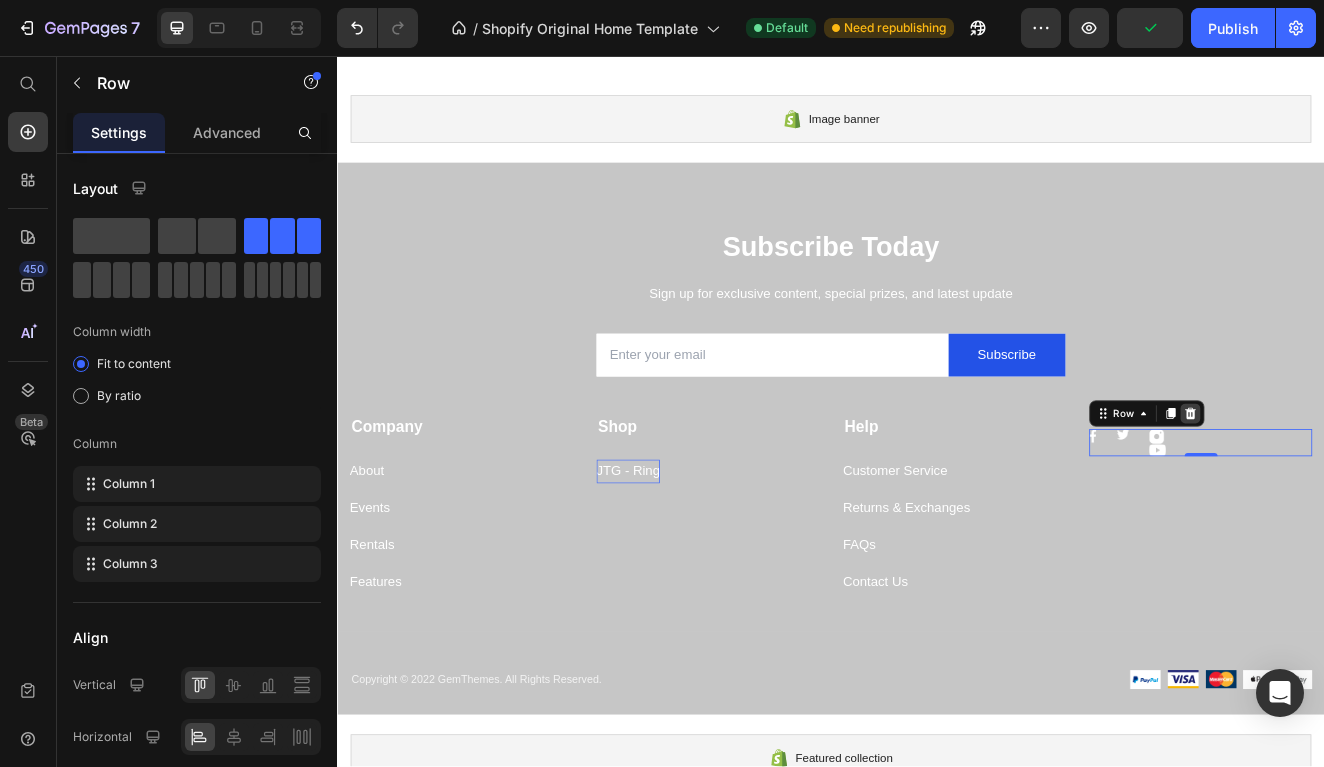 click 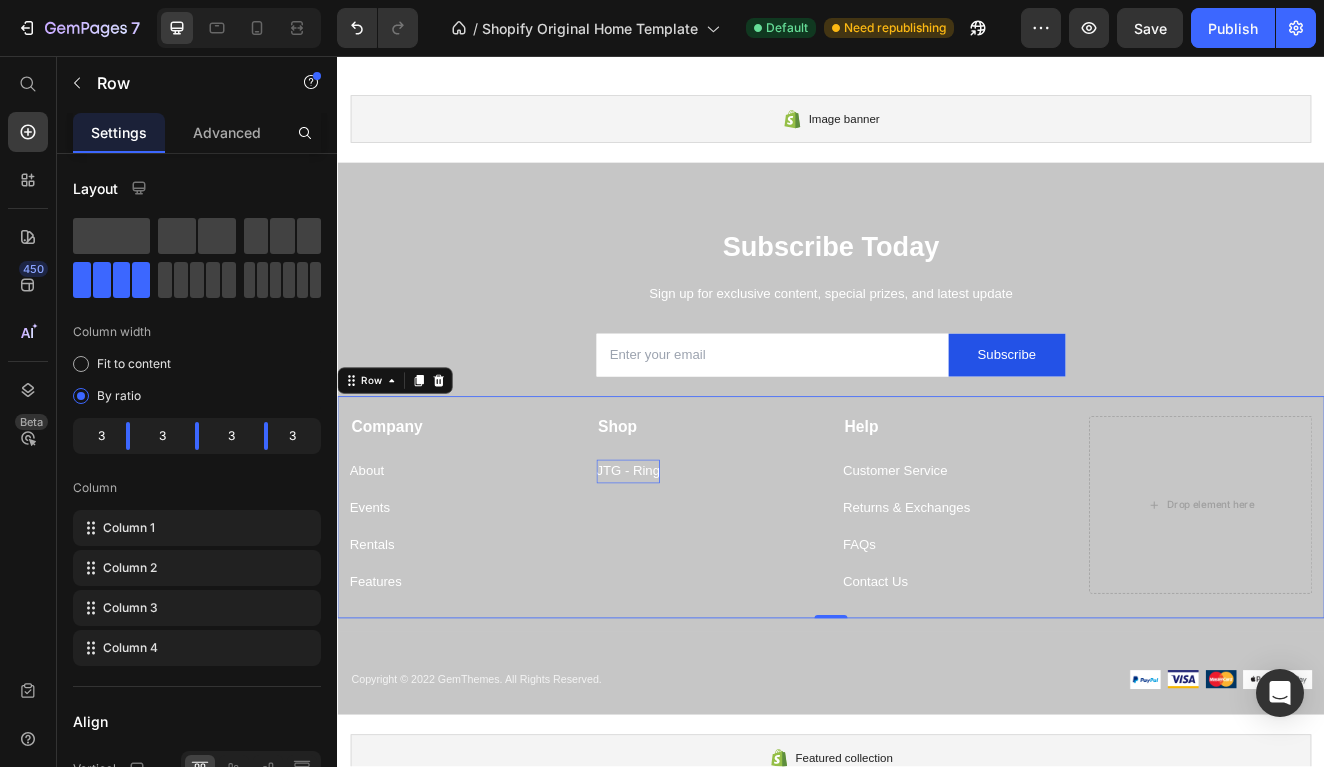 click on "Company Text block About Button Events Button Rentals Button Features Button Shop Text block JTG - Ring  Button Help Text block Customer Service Button Returns & Exchanges Button FAQs Button Contact Us Button
Drop element here Row   0" at bounding box center [937, 605] 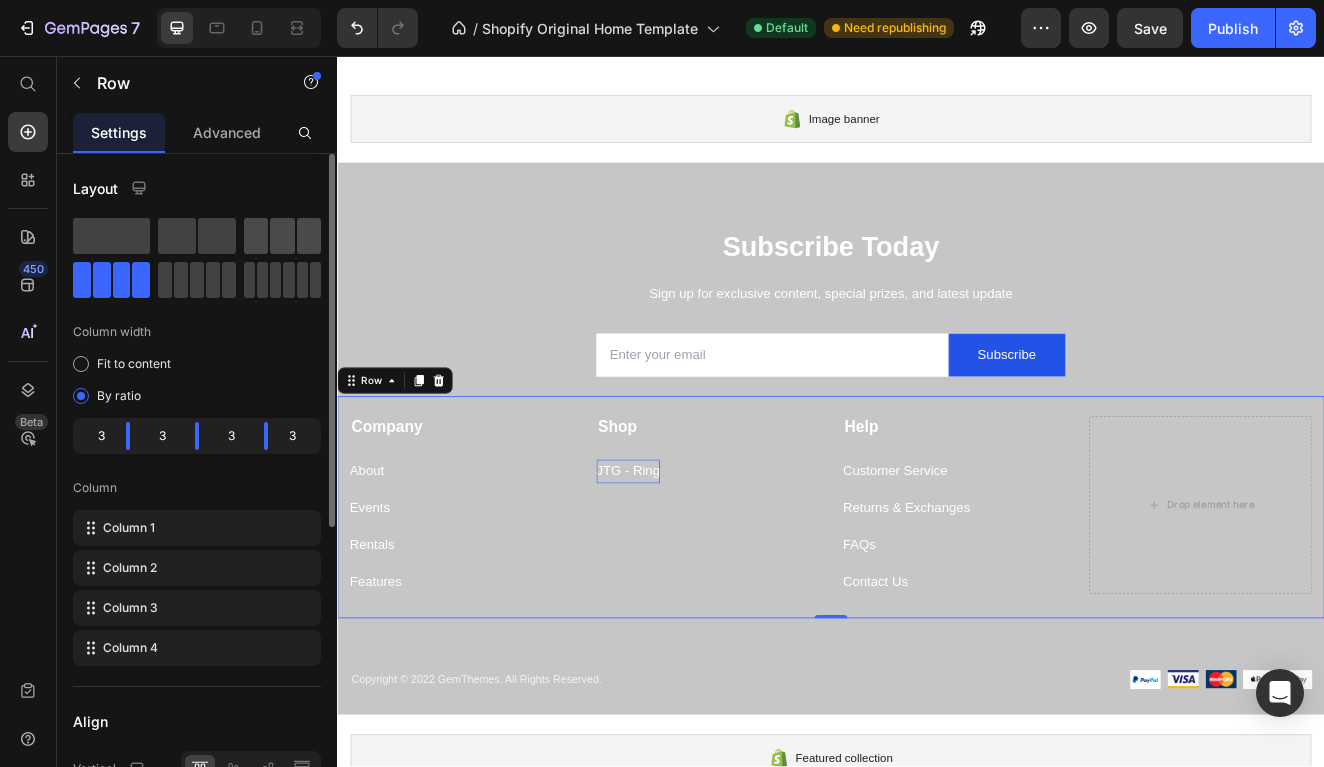 click 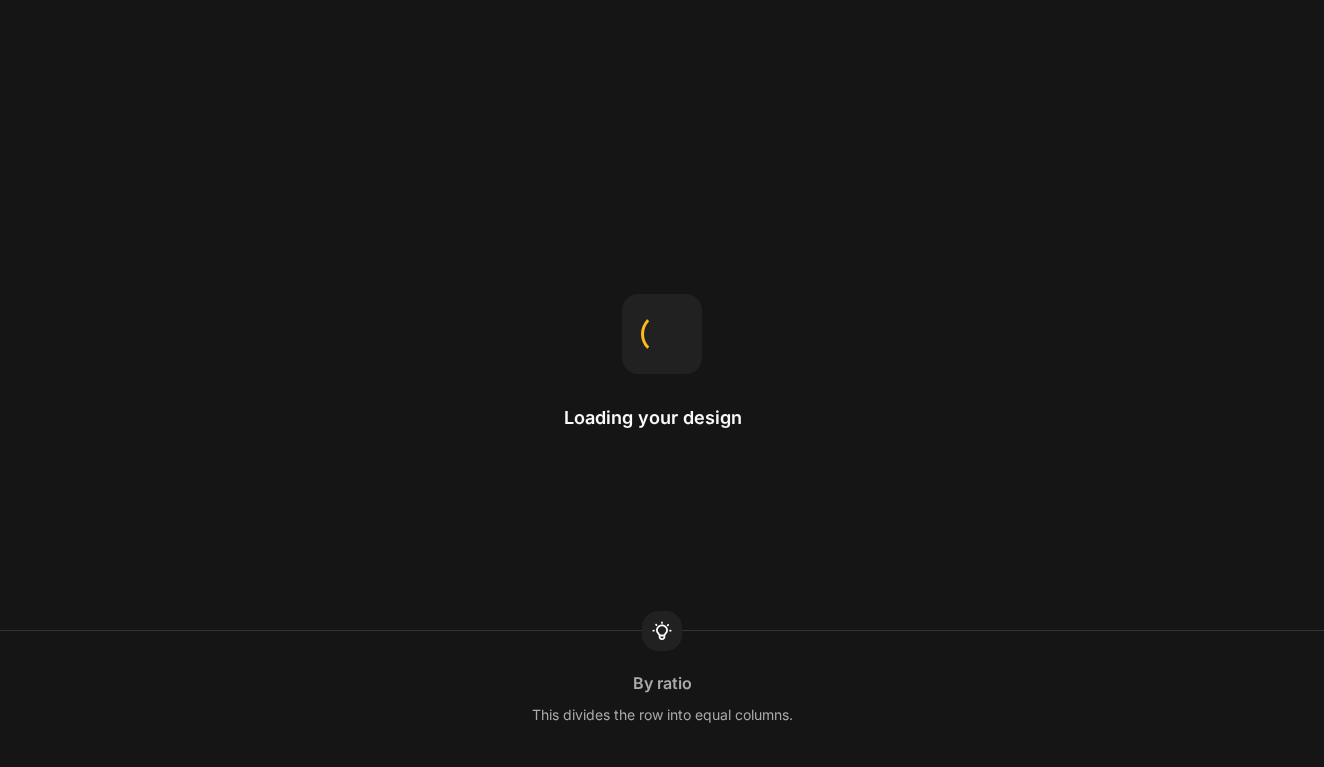 scroll, scrollTop: 0, scrollLeft: 0, axis: both 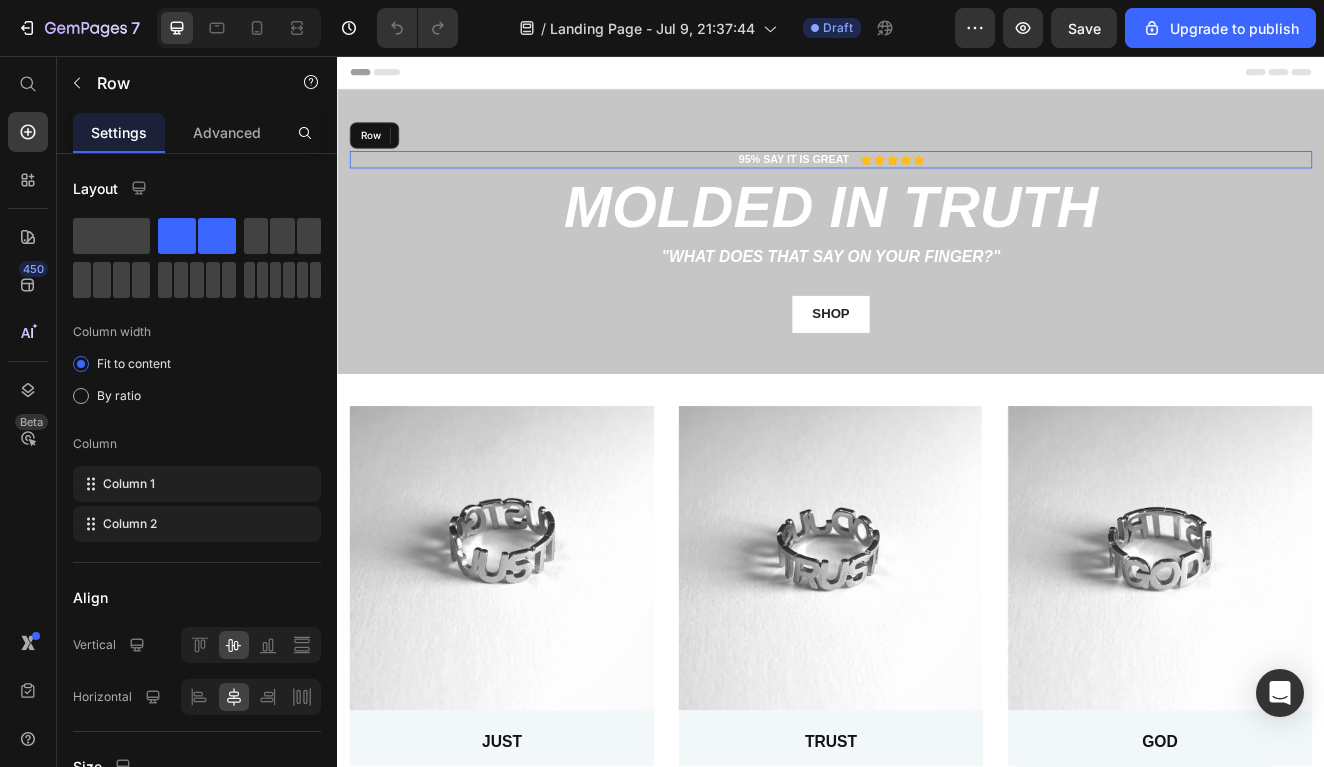 click on "95% SAY IT IS GREAT Text Block Icon Icon Icon Icon Icon Icon List Row" at bounding box center [937, 182] 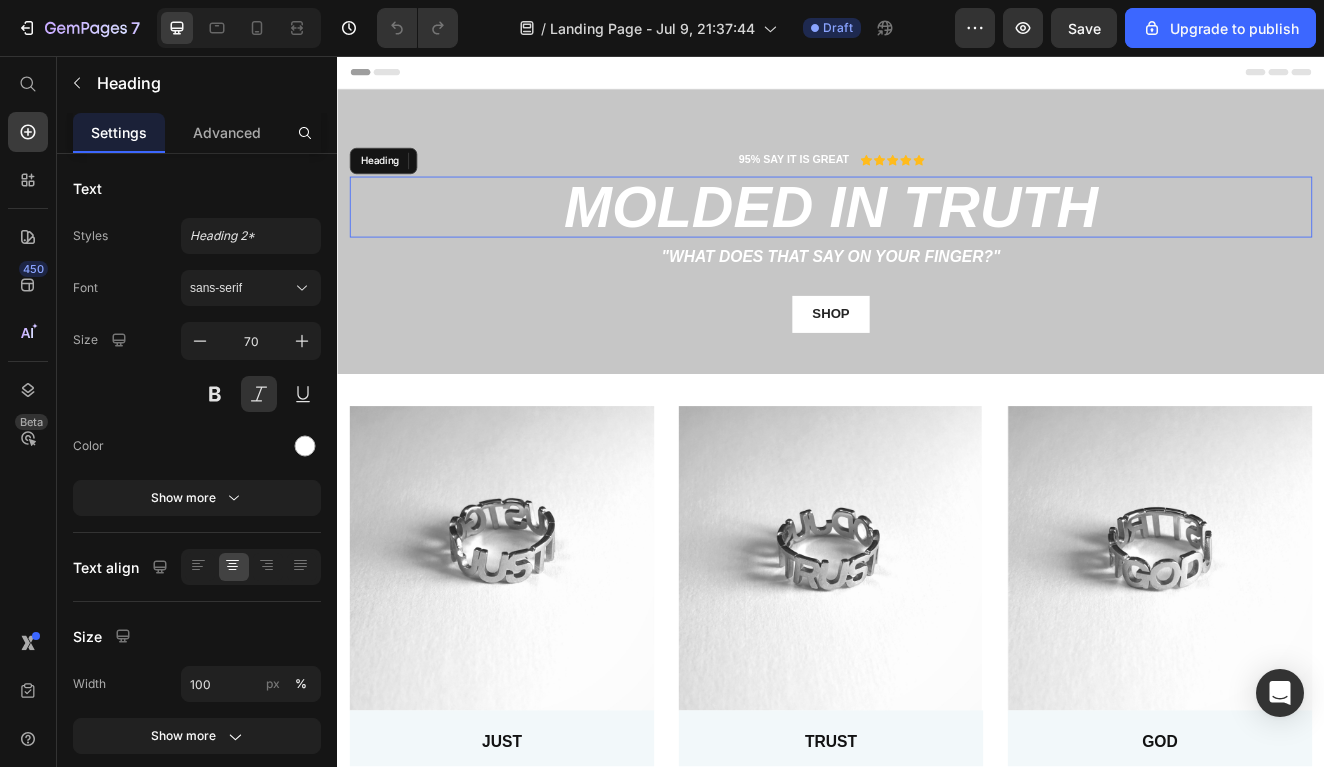 click on "molded in truth" at bounding box center (937, 240) 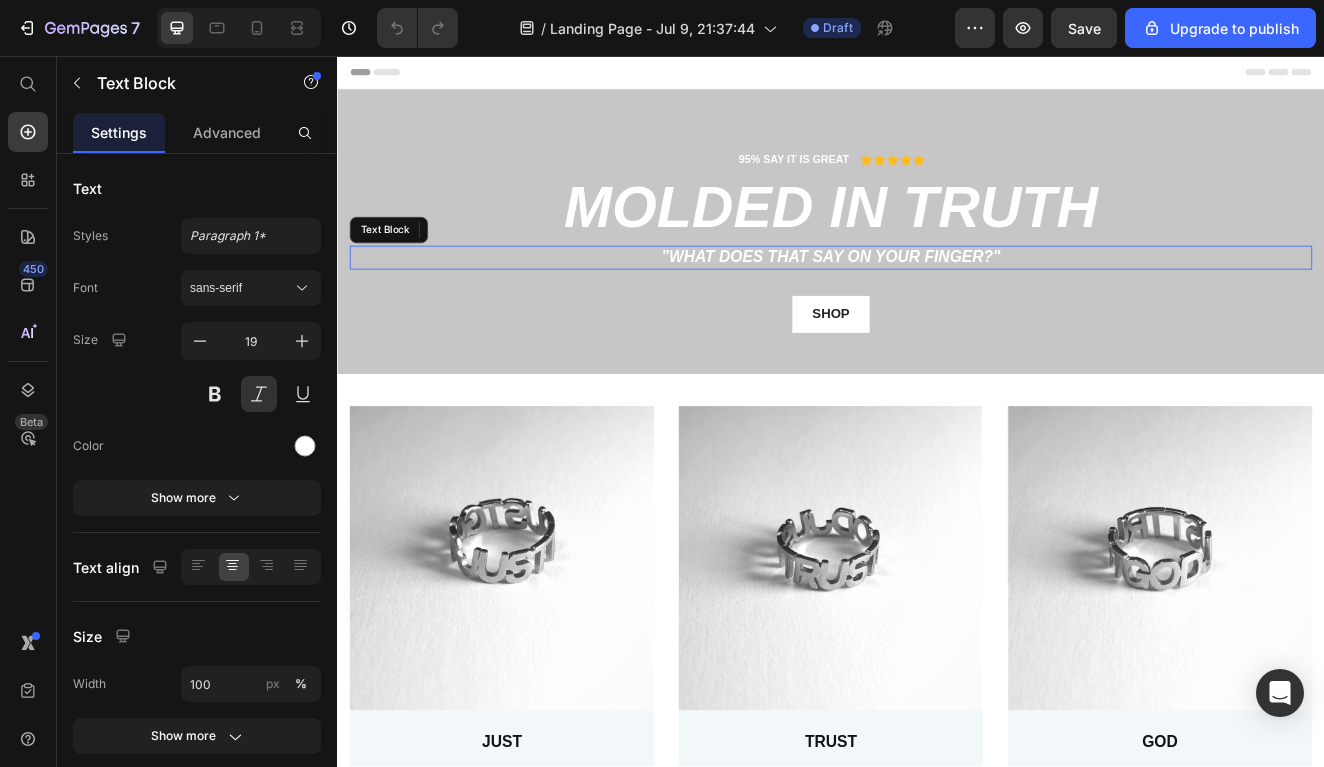 click on ""What does that say on your finger?"" at bounding box center [937, 301] 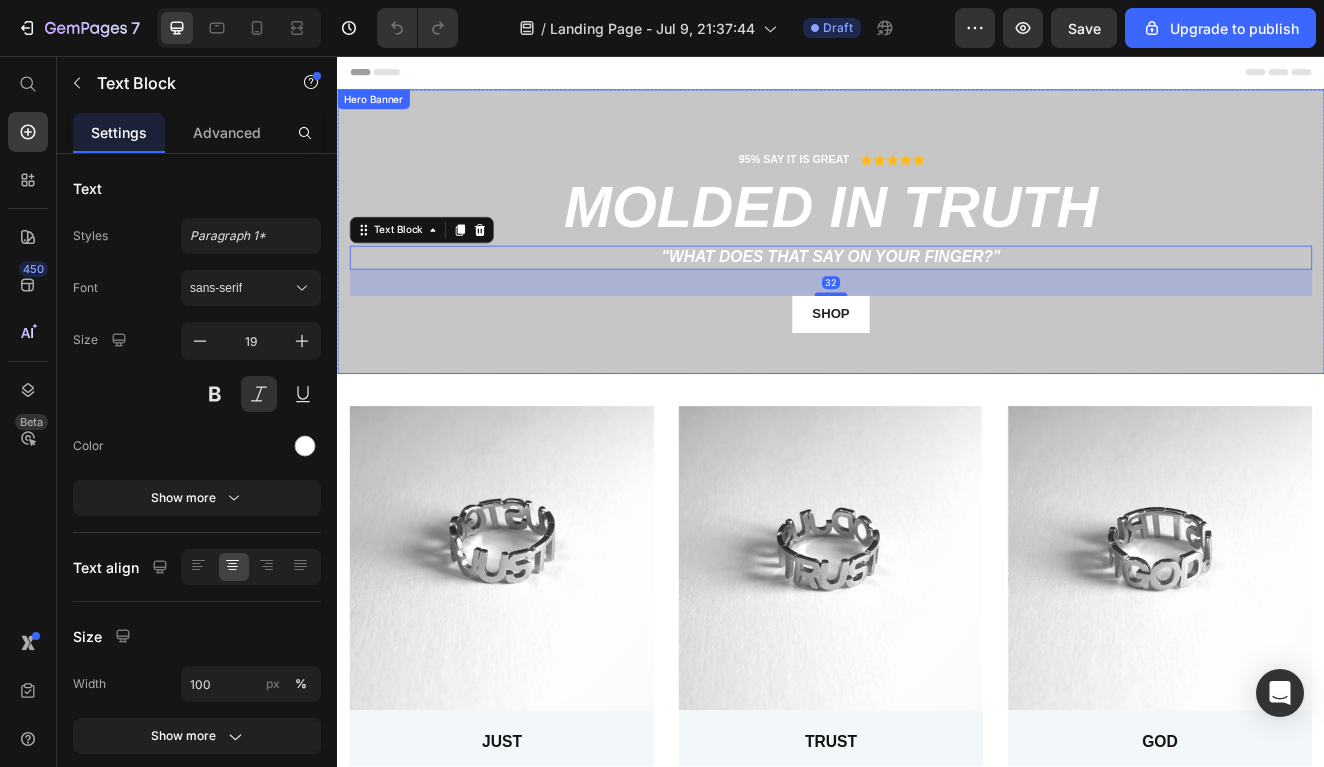 click on "95% SAY IT IS GREAT Text Block Icon Icon Icon Icon Icon Icon List Row molded in truth Heading "What does that say on your finger?" Text Block   32 shop Button Row" at bounding box center (937, 287) 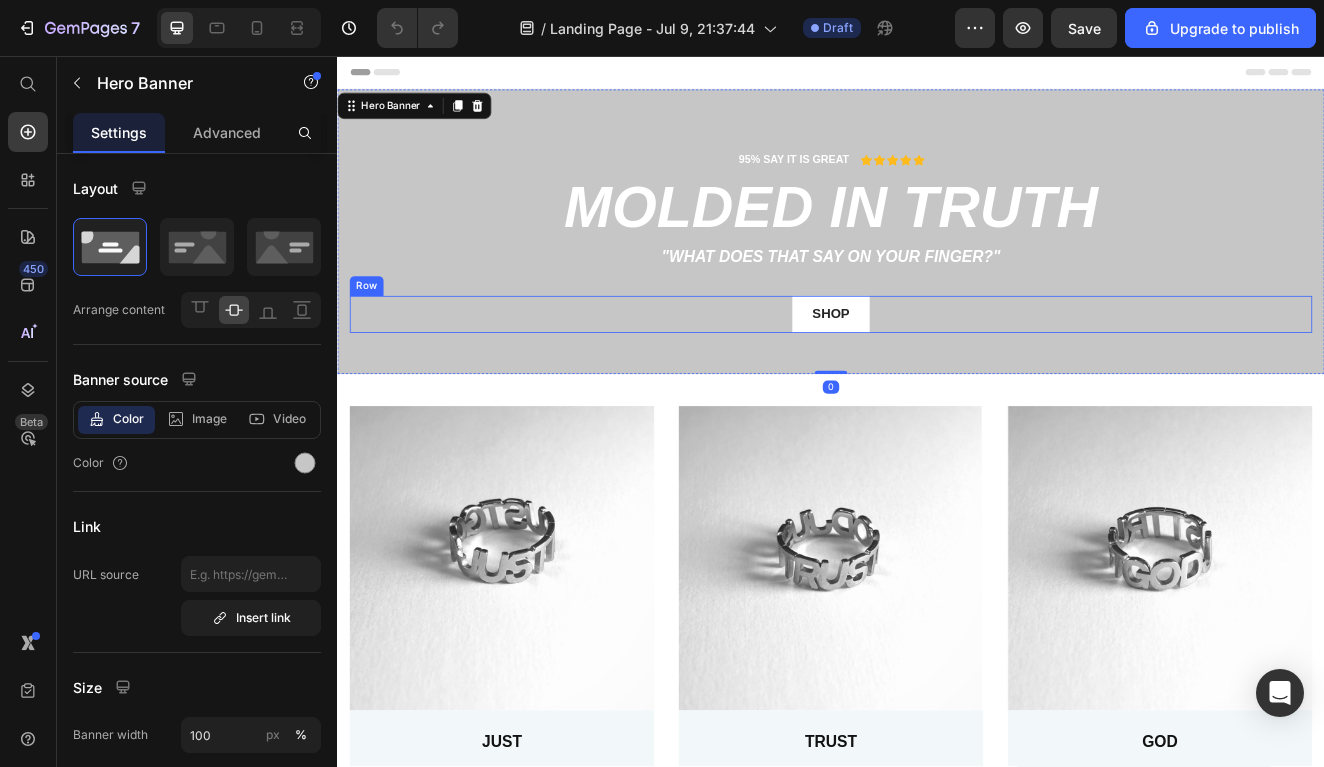 click on "shop Button Row" at bounding box center (937, 370) 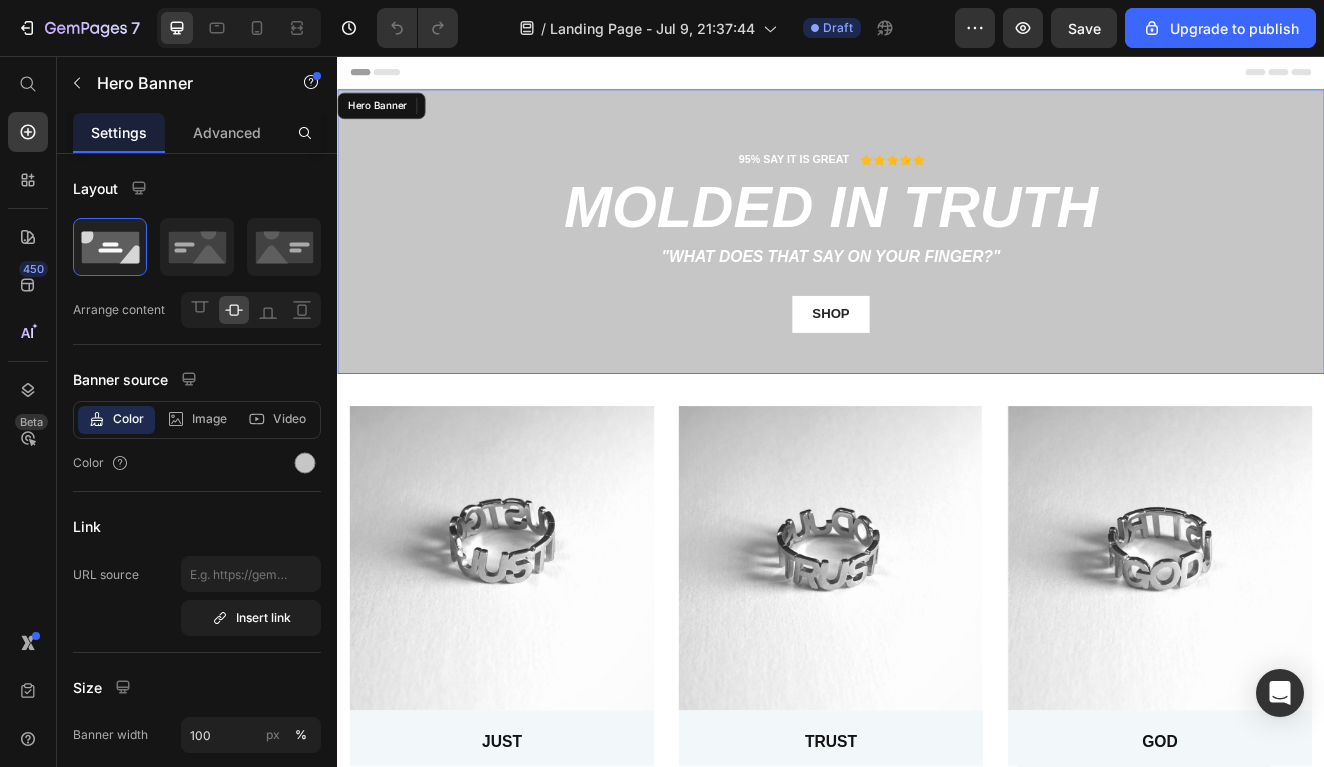 click on "95% SAY IT IS GREAT Text Block Icon Icon Icon Icon Icon Icon List Row molded in truth Heading "What does that say on your finger?" Text Block shop Button Row   10" at bounding box center [937, 269] 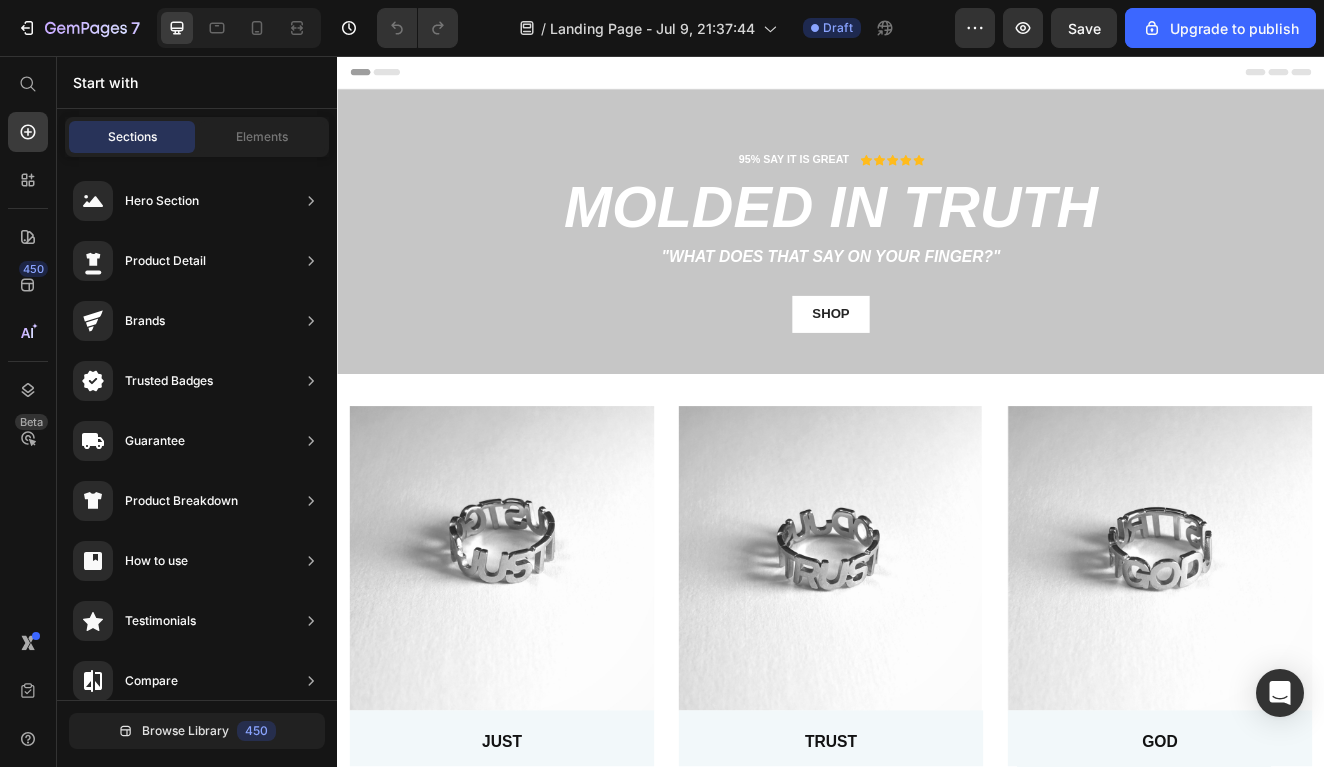 click on "Header" at bounding box center [937, 76] 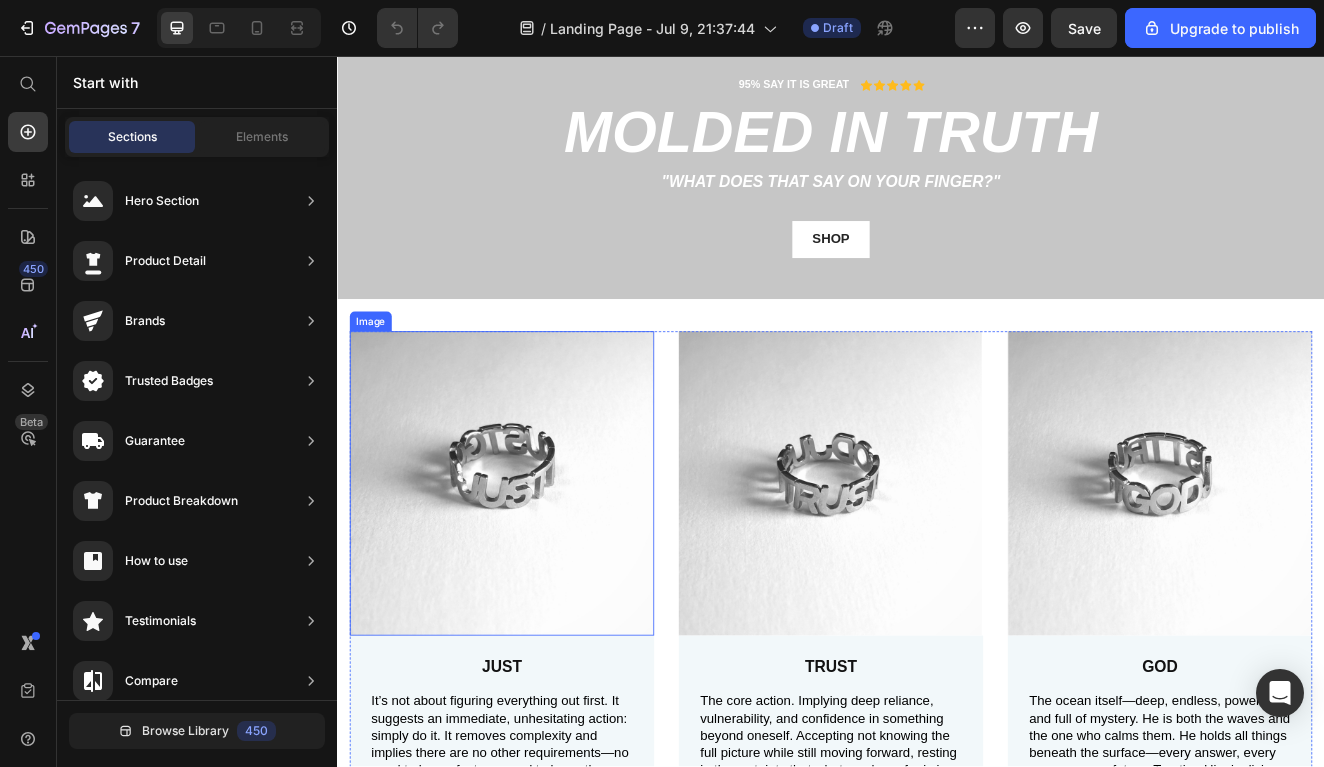 scroll, scrollTop: 228, scrollLeft: 0, axis: vertical 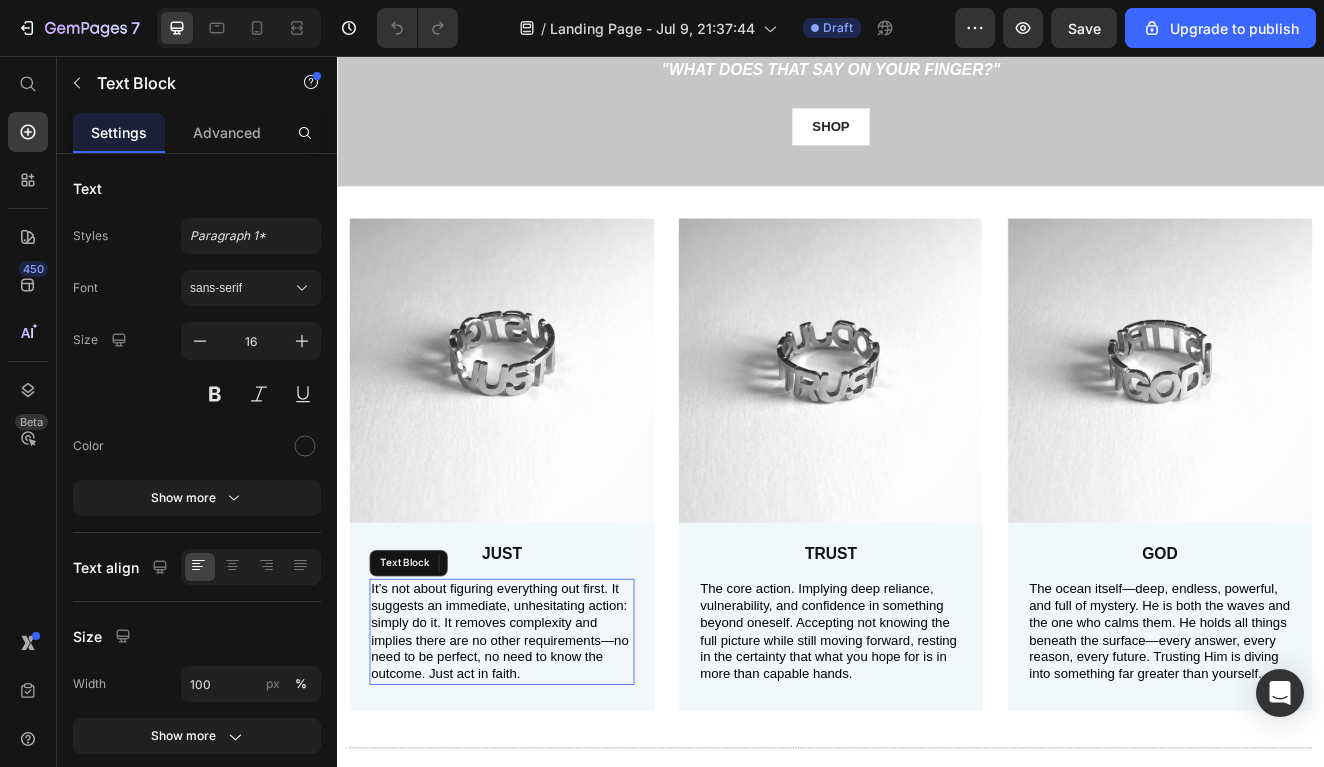 click on "It’s not about figuring everything out first. It suggests an immediate, unhesitating action: simply do it. It removes complexity and implies there are no other requirements—no need to be perfect, no need to know the outcome. Just act in faith." at bounding box center [534, 755] 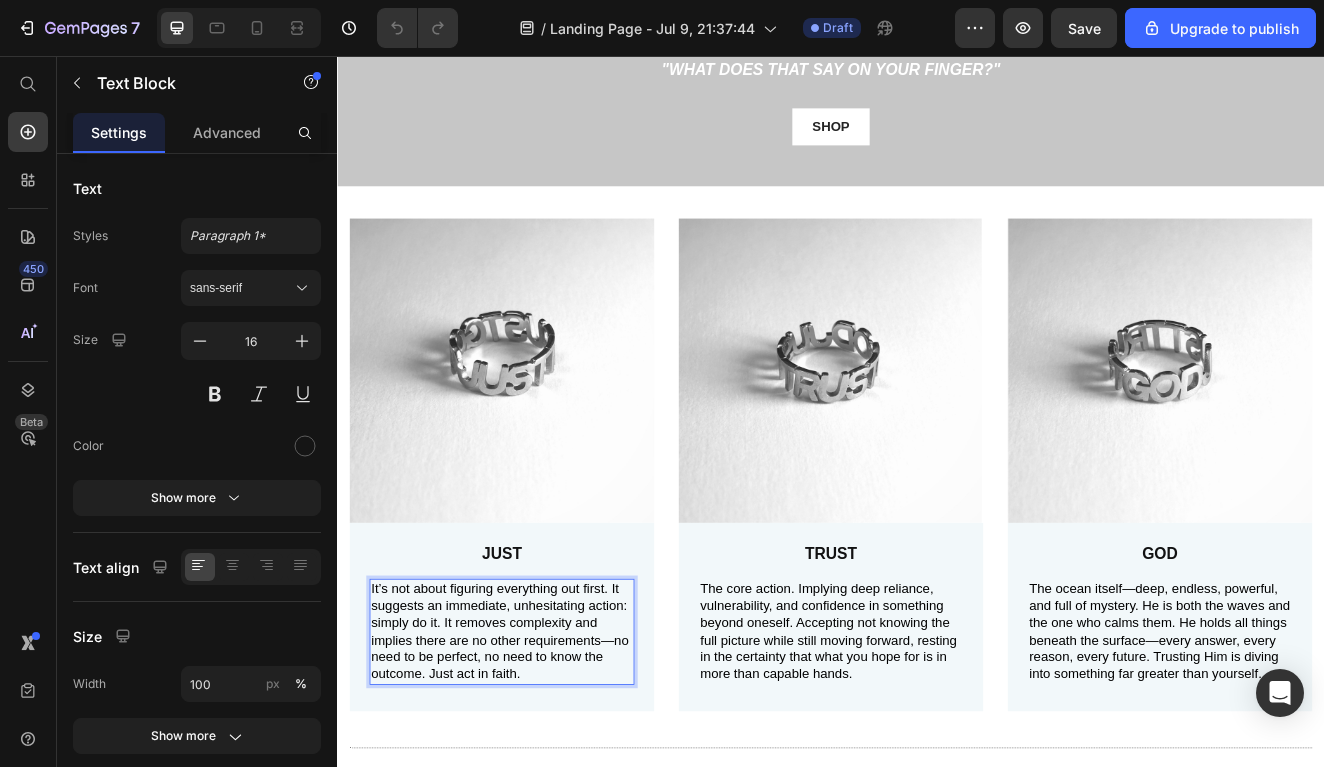 click on "It’s not about figuring everything out first. It suggests an immediate, unhesitating action: simply do it. It removes complexity and implies there are no other requirements—no need to be perfect, no need to know the outcome. Just act in faith." at bounding box center [534, 755] 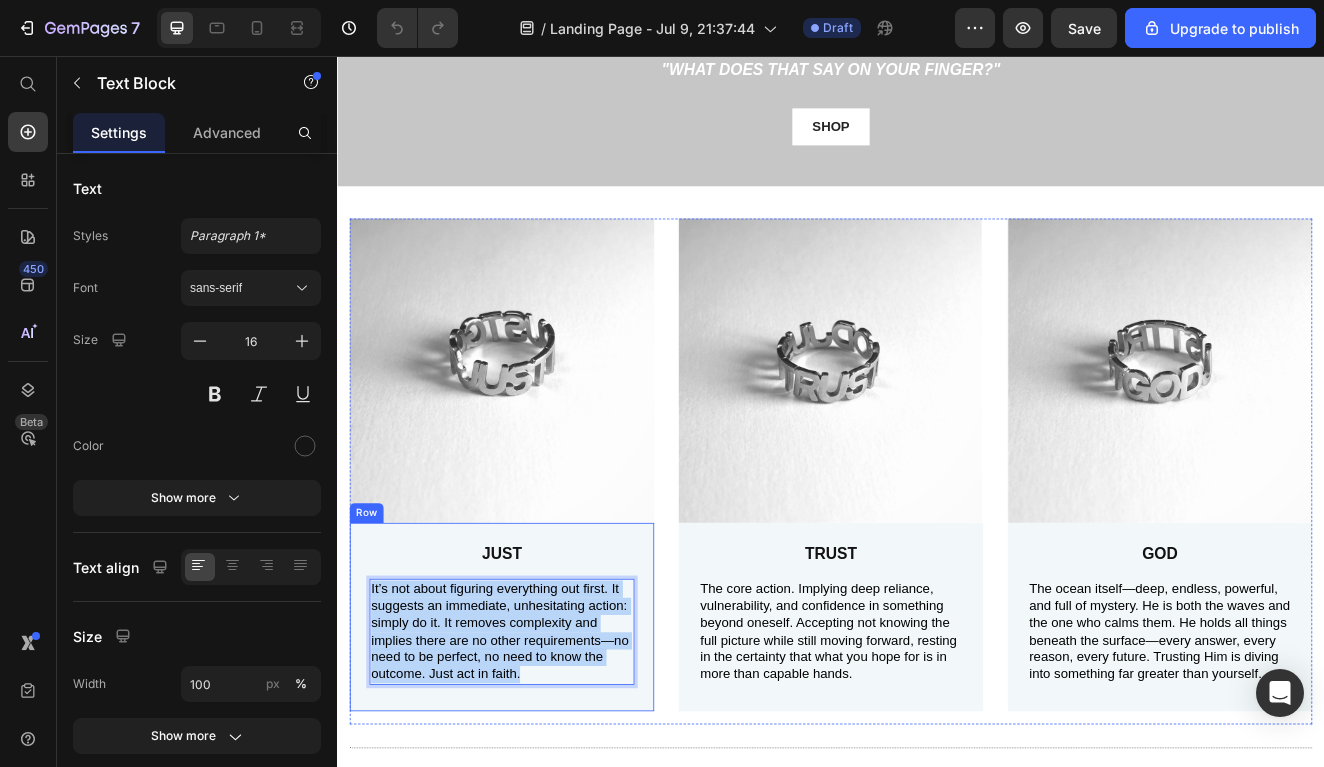drag, startPoint x: 563, startPoint y: 804, endPoint x: 367, endPoint y: 704, distance: 220.03636 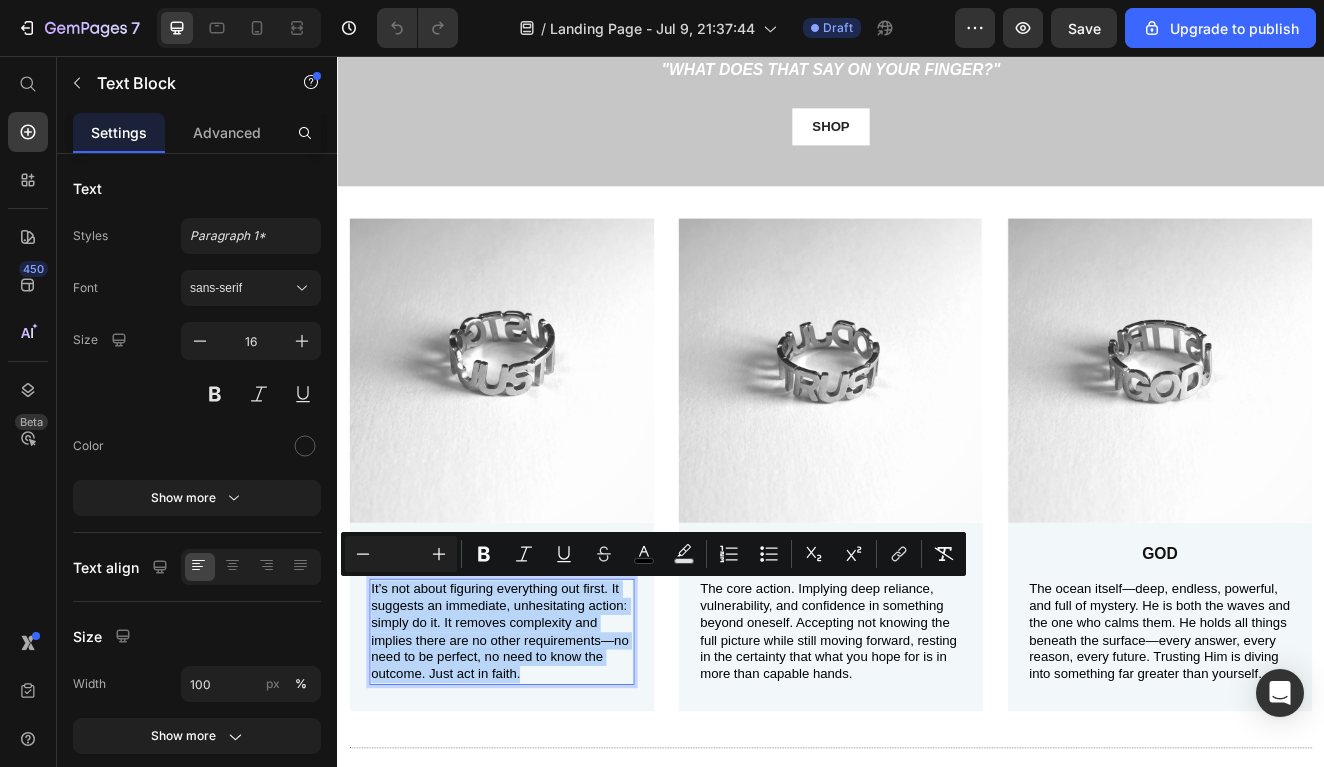 copy on "It’s not about figuring everything out first. It suggests an immediate, unhesitating action: simply do it. It removes complexity and implies there are no other requirements—no need to be perfect, no need to know the outcome. Just act in faith." 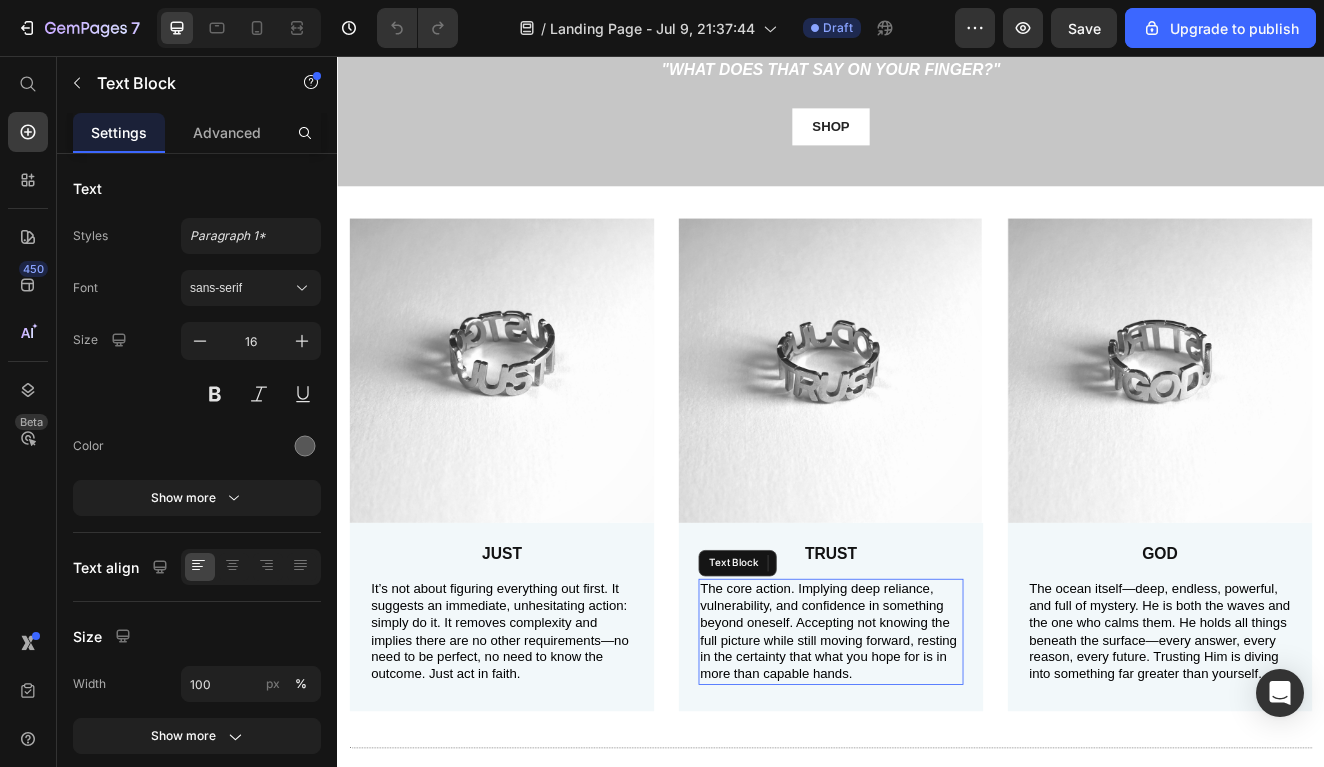 click on "The core action. Implying deep reliance, vulnerability, and confidence in something beyond oneself. Accepting not knowing the full picture while still moving forward, resting in the certainty that what you hope for is in more than capable hands." at bounding box center (934, 755) 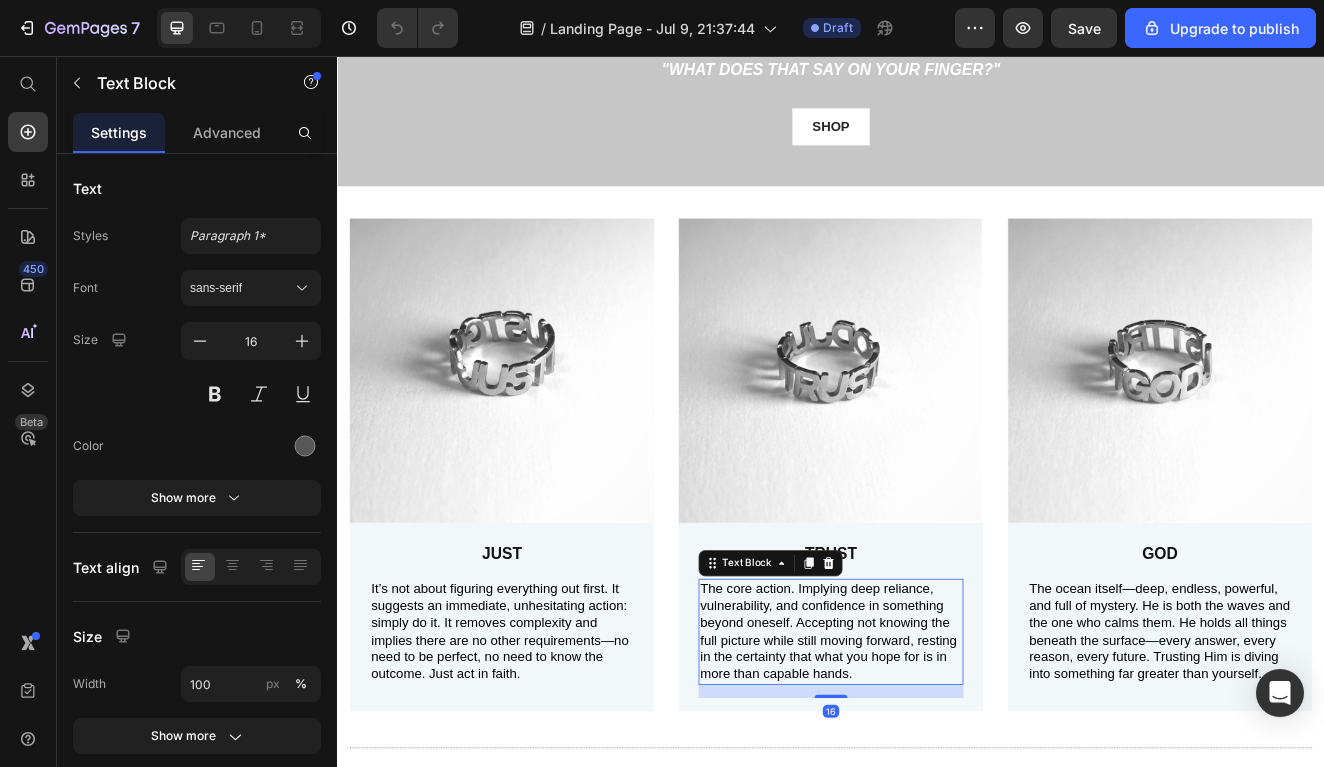 click on "The core action. Implying deep reliance, vulnerability, and confidence in something beyond oneself. Accepting not knowing the full picture while still moving forward, resting in the certainty that what you hope for is in more than capable hands." at bounding box center [934, 755] 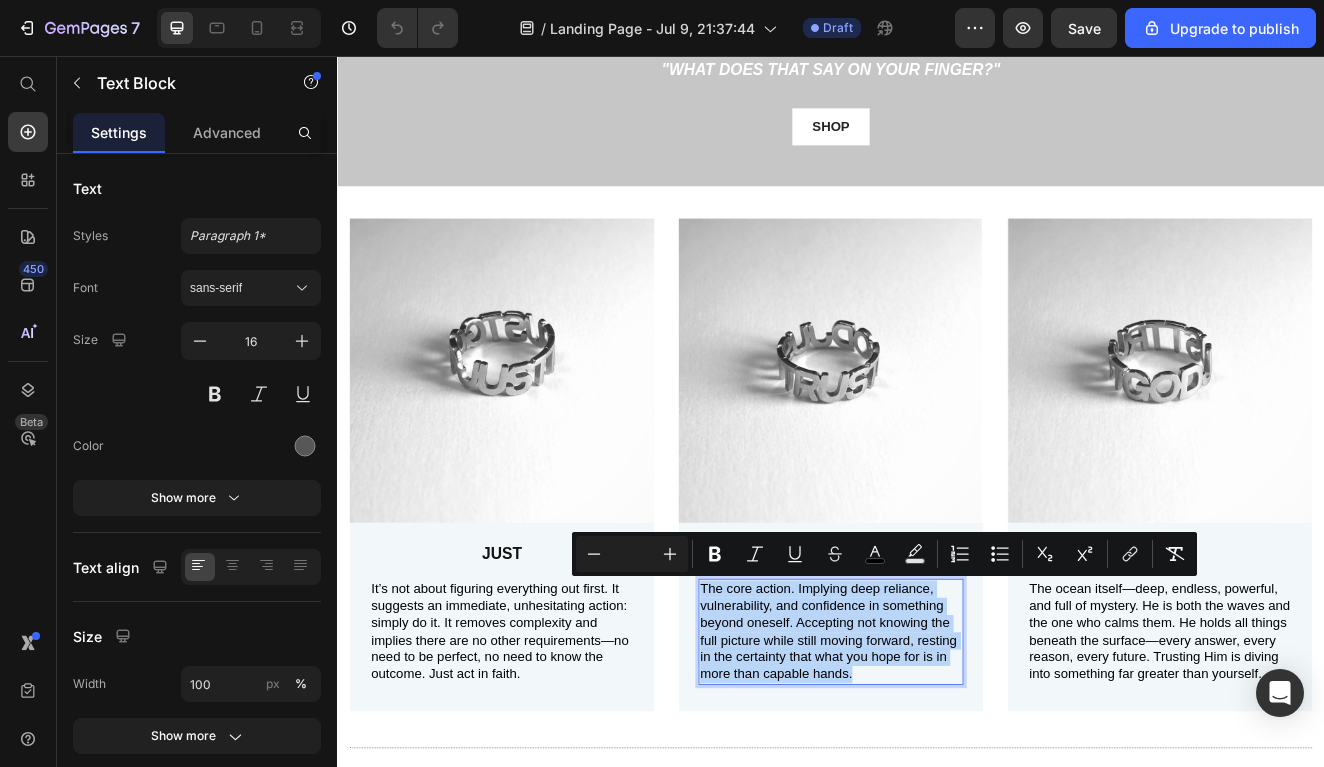 drag, startPoint x: 963, startPoint y: 804, endPoint x: 780, endPoint y: 702, distance: 209.50656 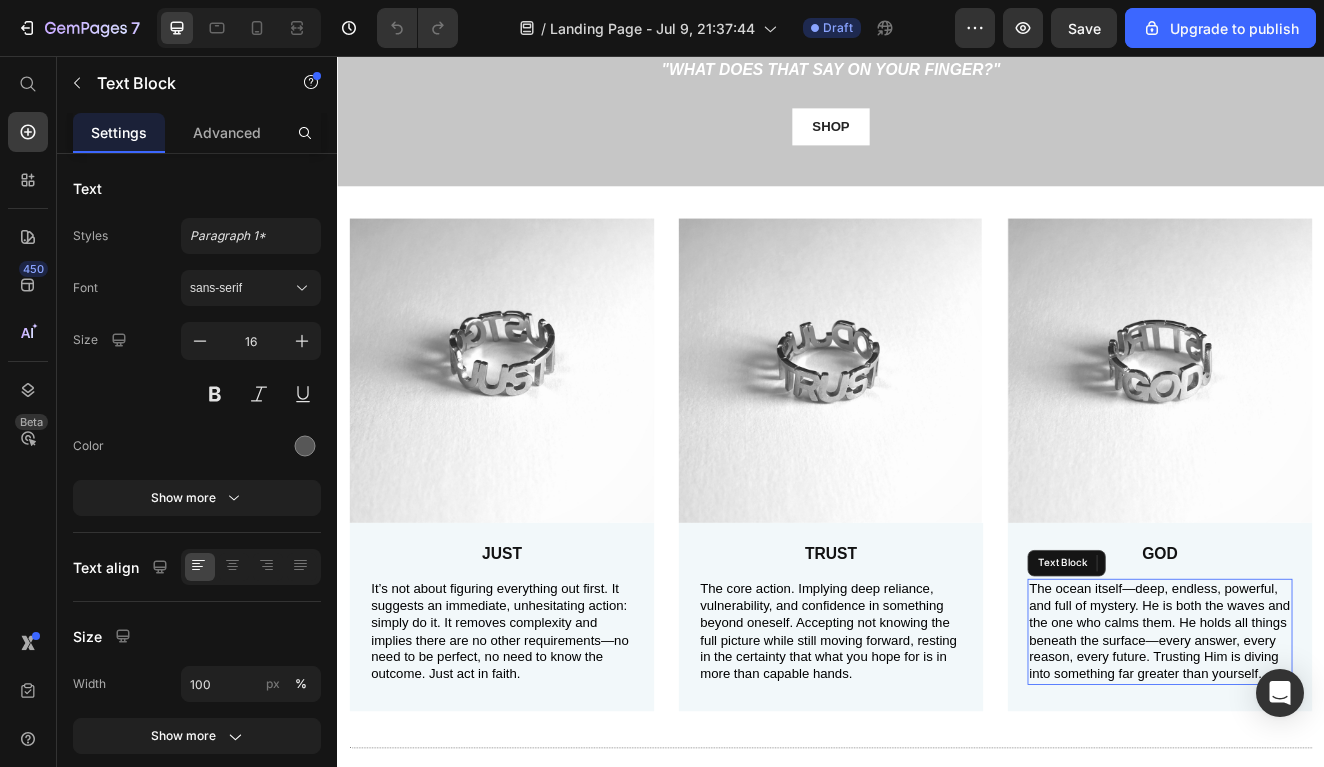 click on "The ocean itself—deep, endless, powerful, and full of mystery. He is both the waves and the one who calms them. He holds all things beneath the surface—every answer, every reason, every future. Trusting Him is diving into something far greater than yourself." at bounding box center (1337, 756) 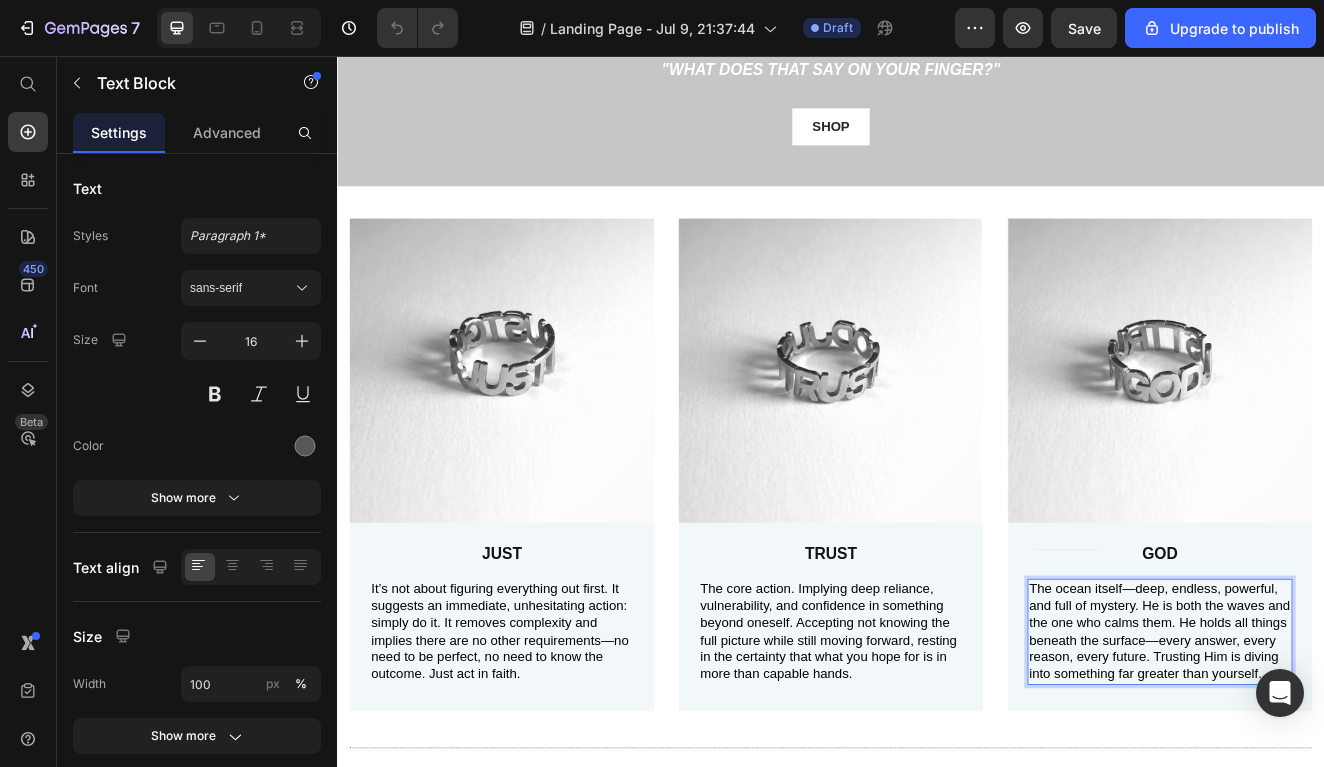 click on "The ocean itself—deep, endless, powerful, and full of mystery. He is both the waves and the one who calms them. He holds all things beneath the surface—every answer, every reason, every future. Trusting Him is diving into something far greater than yourself." at bounding box center [1336, 755] 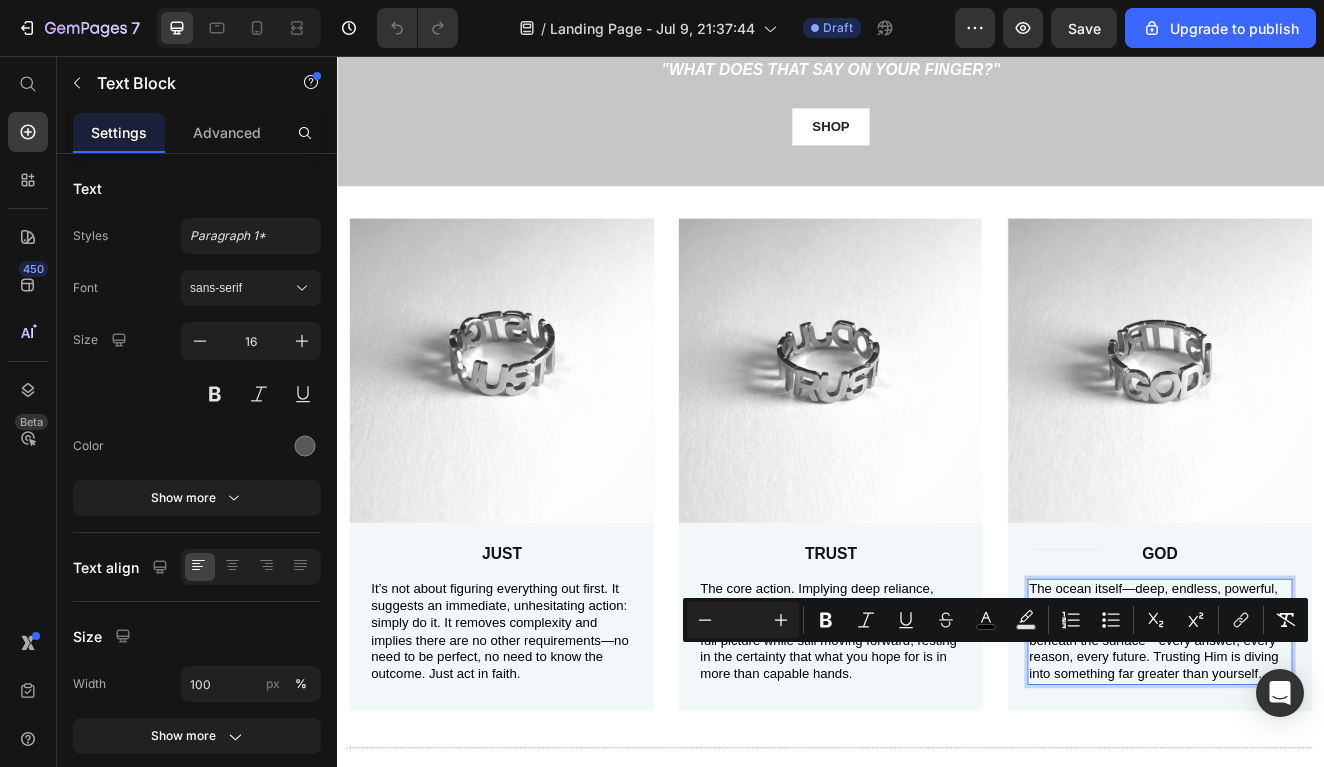 click on "The ocean itself—deep, endless, powerful, and full of mystery. He is both the waves and the one who calms them. He holds all things beneath the surface—every answer, every reason, every future. Trusting Him is diving into something far greater than yourself." at bounding box center (1336, 755) 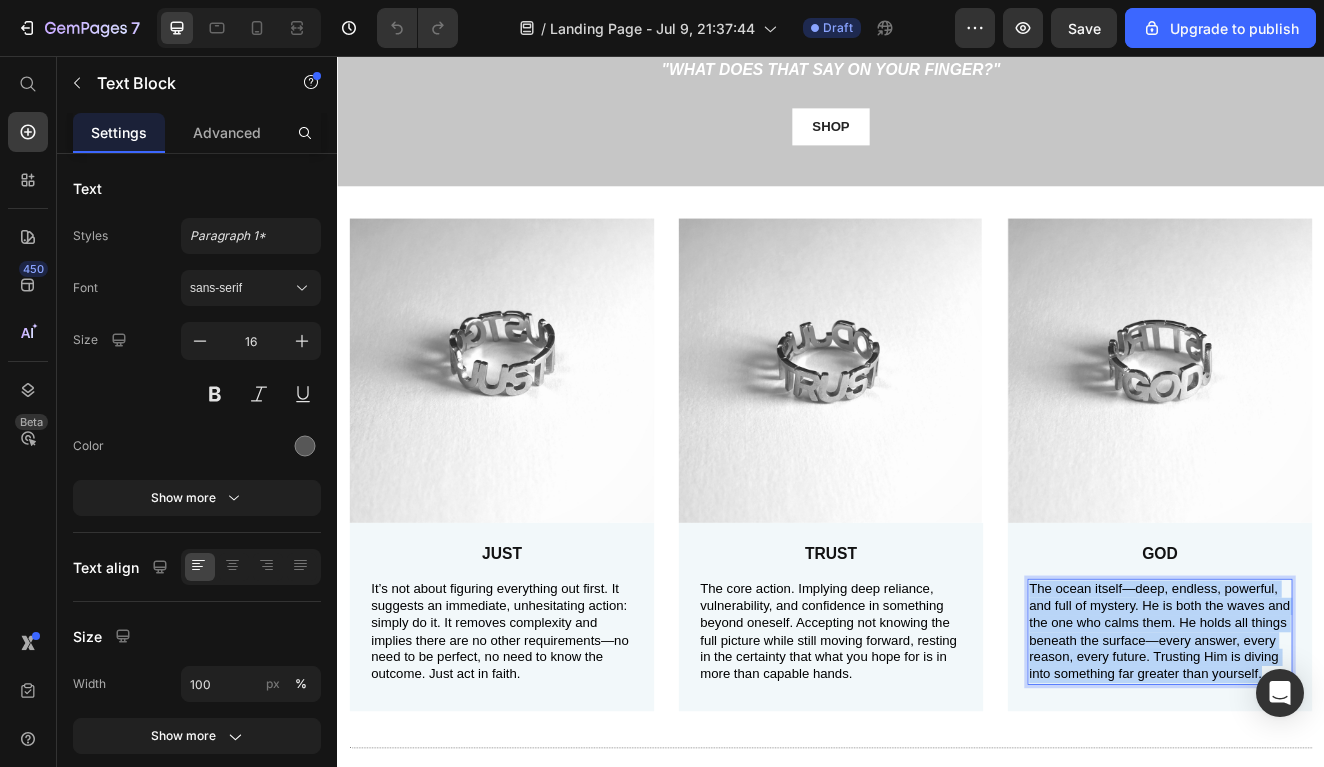 drag, startPoint x: 1462, startPoint y: 798, endPoint x: 1180, endPoint y: 703, distance: 297.57184 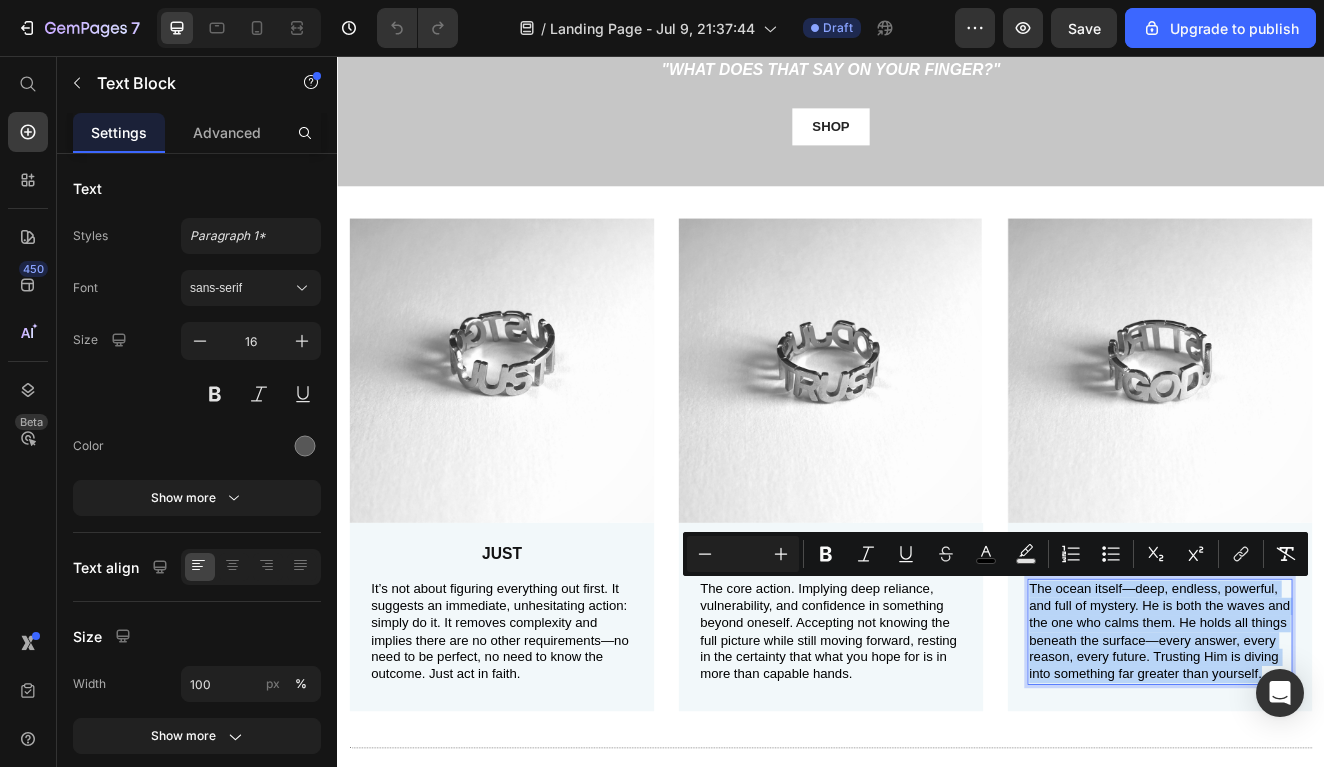 copy on "The ocean itself—deep, endless, powerful, and full of mystery. He is both the waves and the one who calms them. He holds all things beneath the surface—every answer, every reason, every future. Trusting Him is diving into something far greater than yourself." 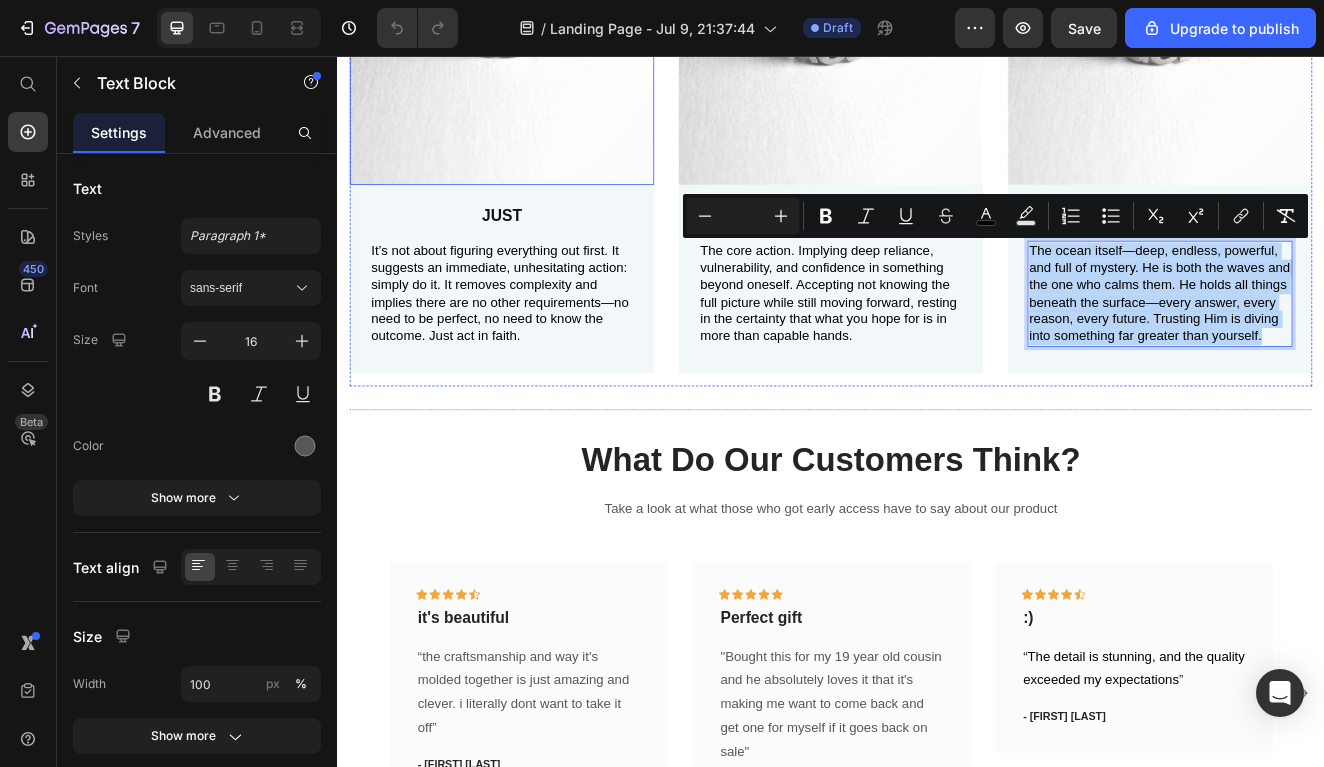 scroll, scrollTop: 638, scrollLeft: 0, axis: vertical 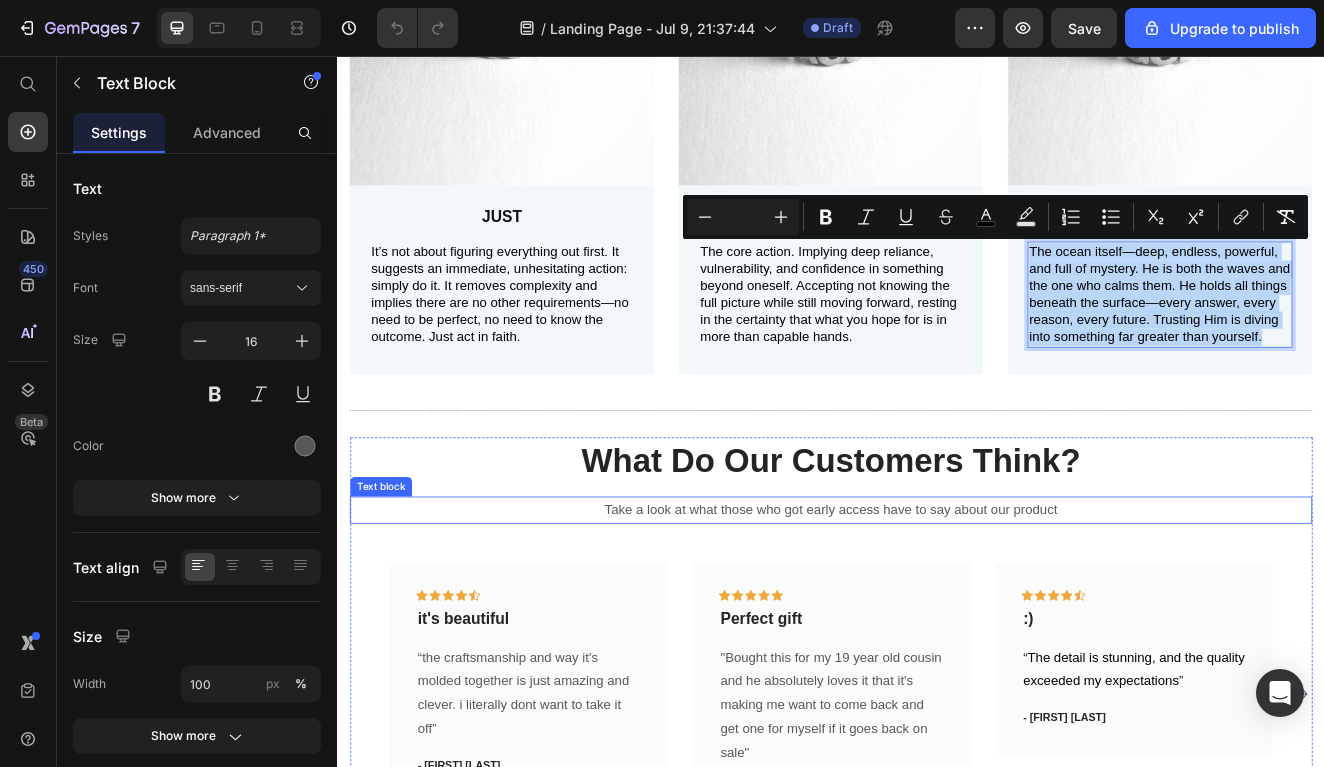 click on "Take a look at what those who got early access have to say about our product" at bounding box center (937, 608) 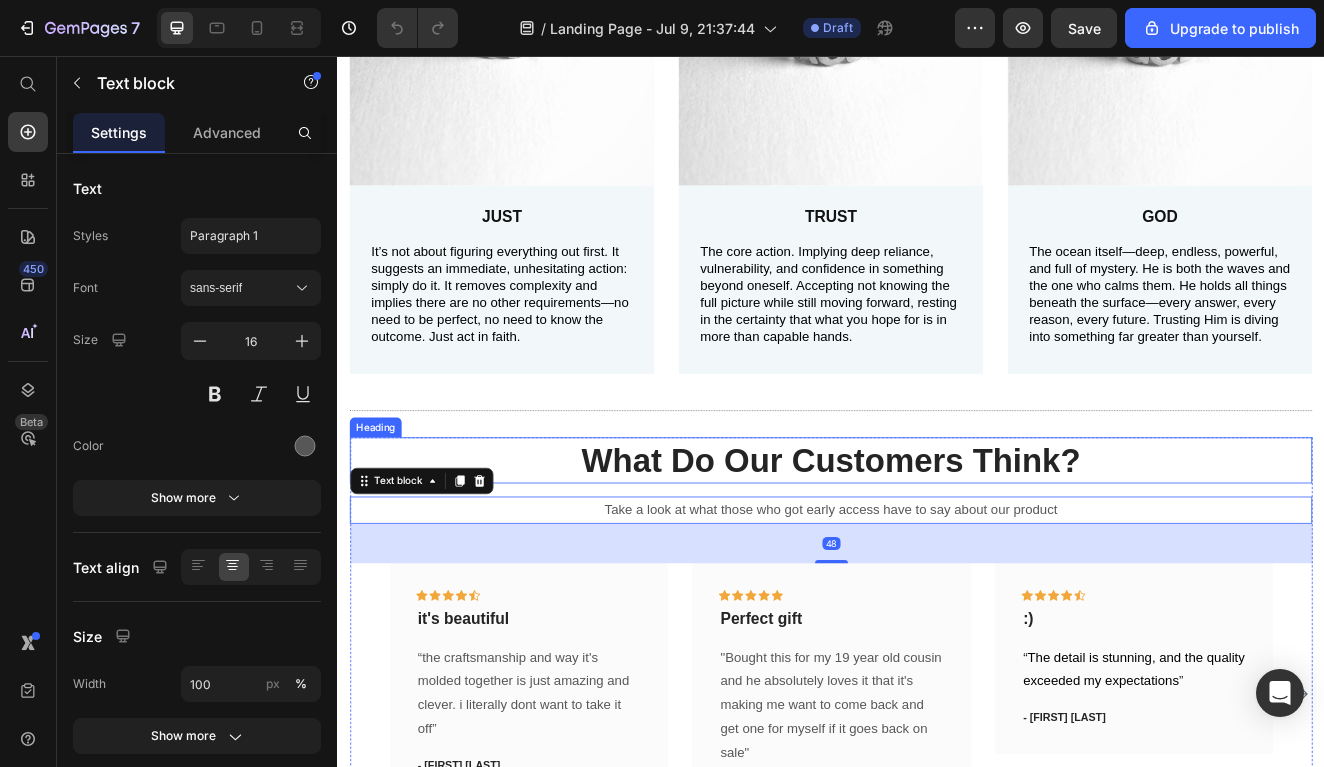 click on "What Do Our Customers Think?" at bounding box center [937, 548] 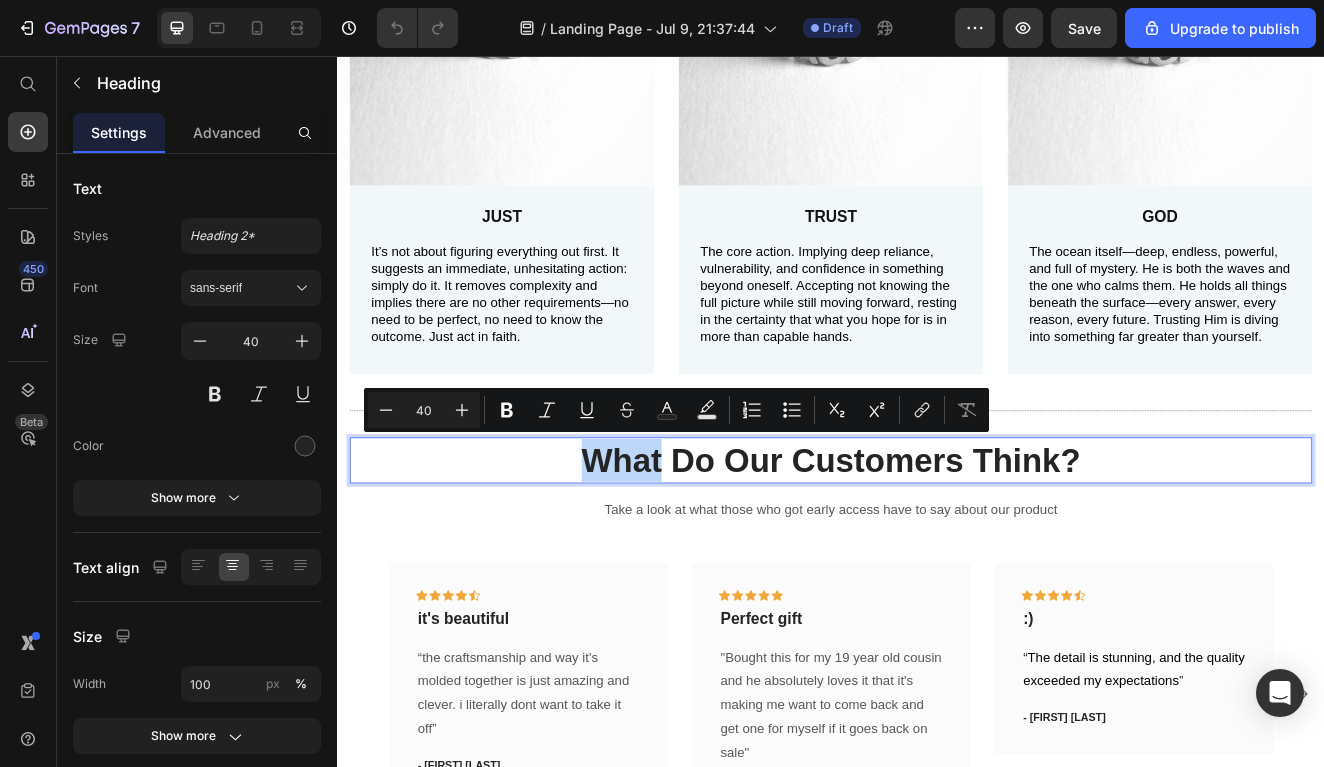 click on "What Do Our Customers Think?" at bounding box center [937, 548] 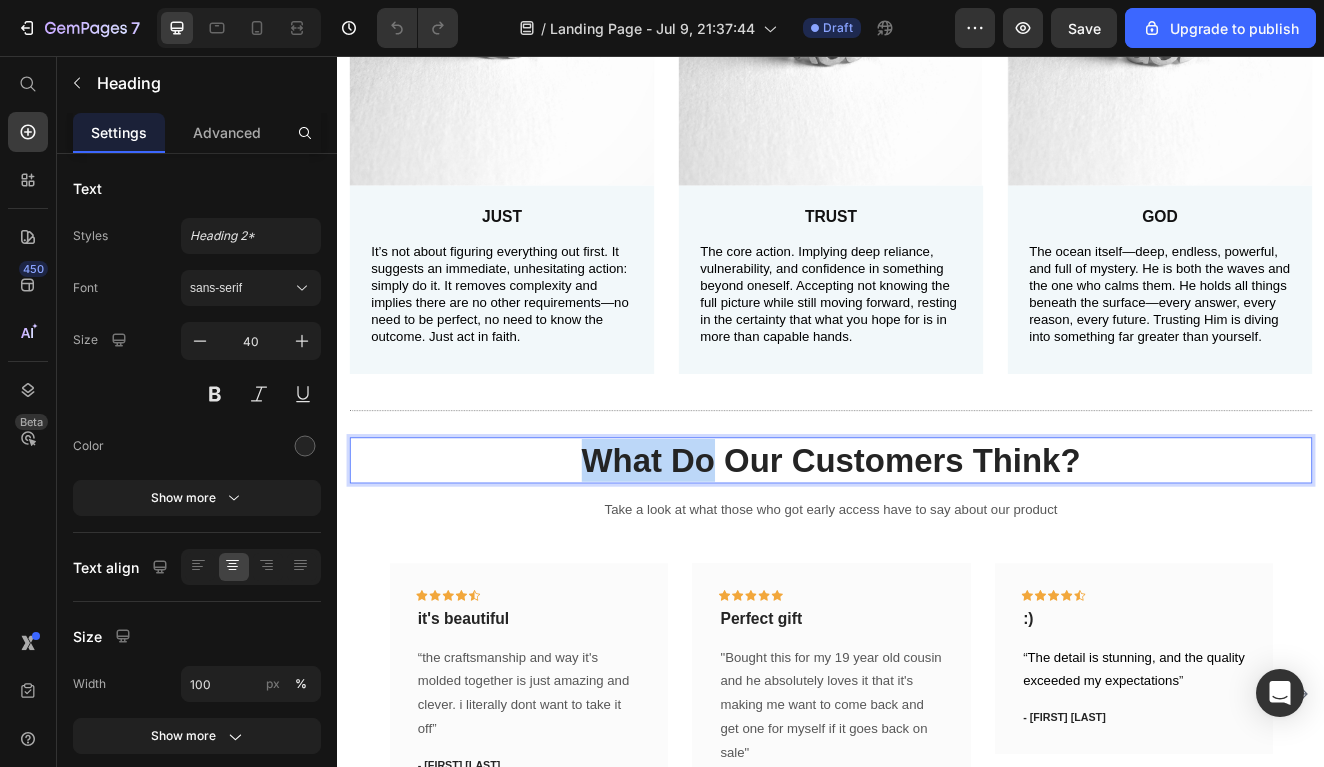 drag, startPoint x: 619, startPoint y: 534, endPoint x: 755, endPoint y: 536, distance: 136.01471 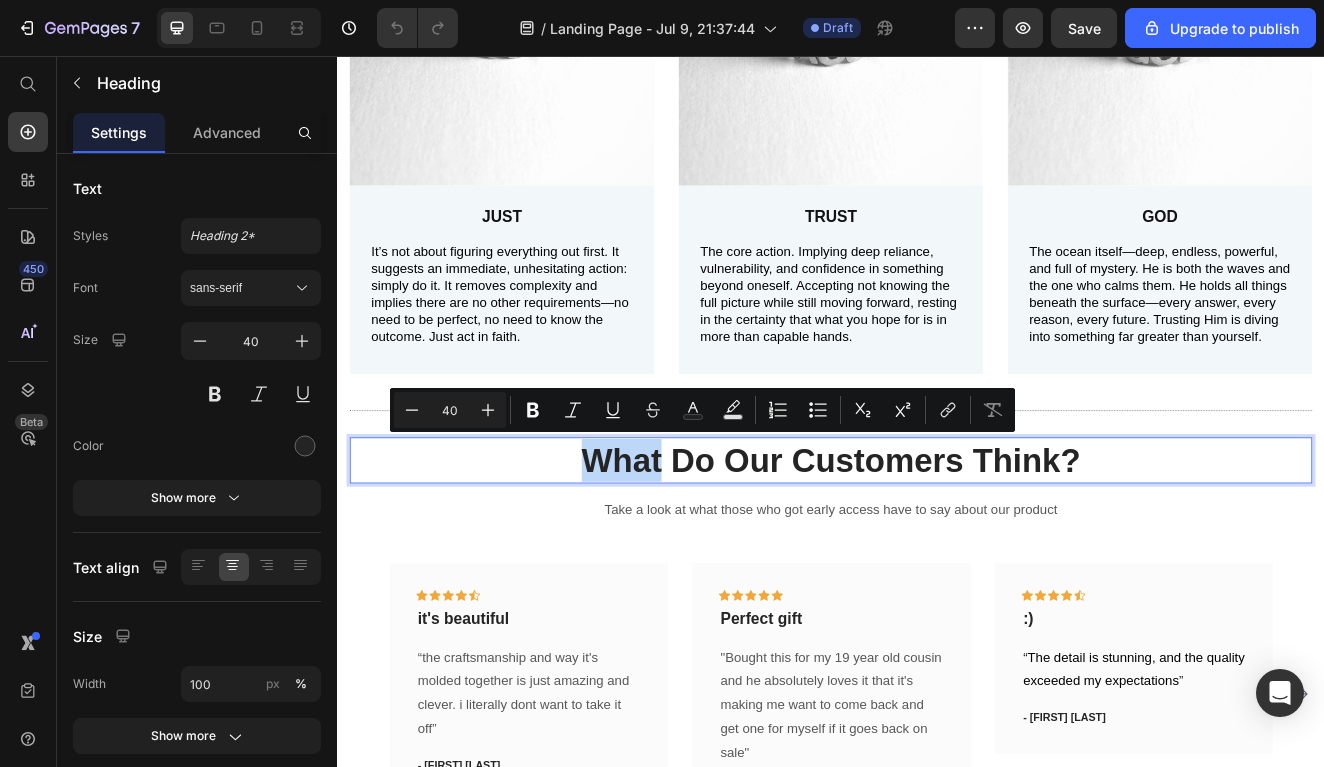 click on "What Do Our Customers Think?" at bounding box center (937, 548) 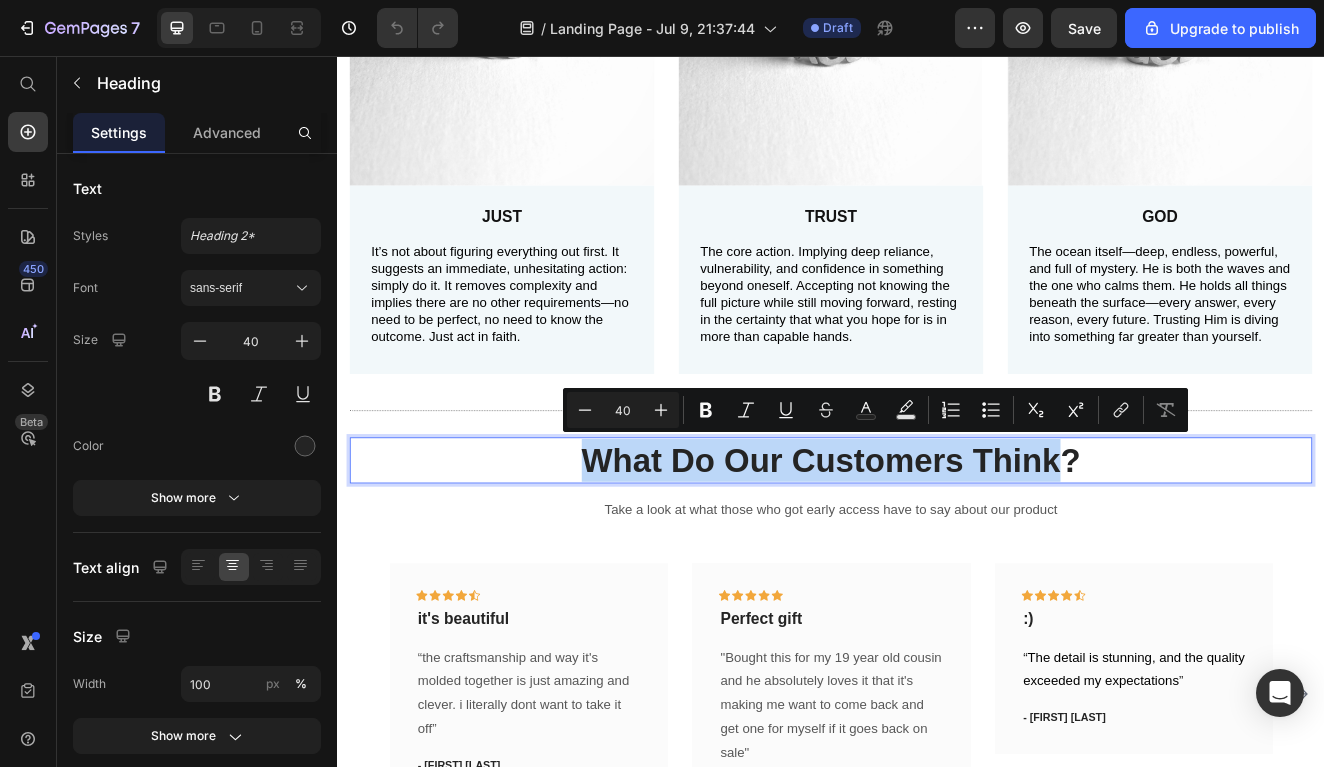 drag, startPoint x: 625, startPoint y: 546, endPoint x: 1156, endPoint y: 550, distance: 531.0151 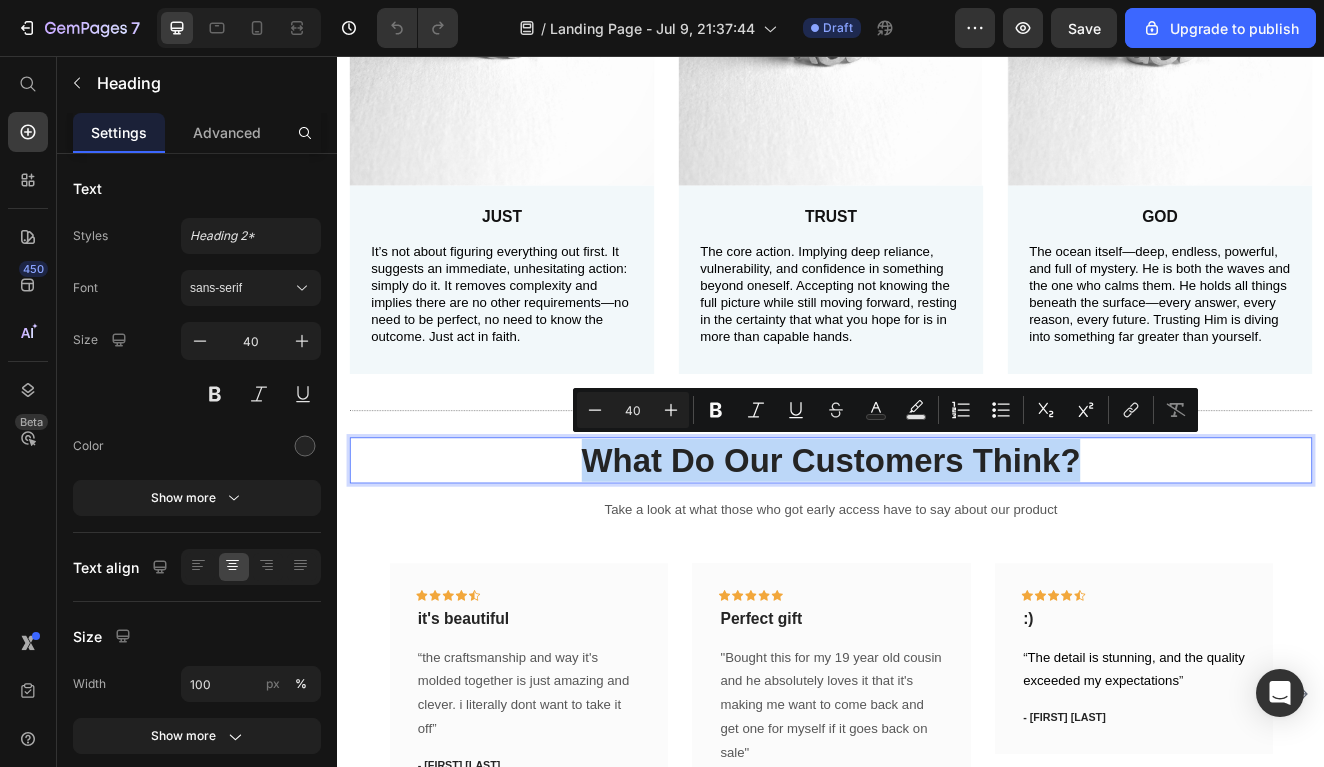drag, startPoint x: 1280, startPoint y: 535, endPoint x: 646, endPoint y: 539, distance: 634.01263 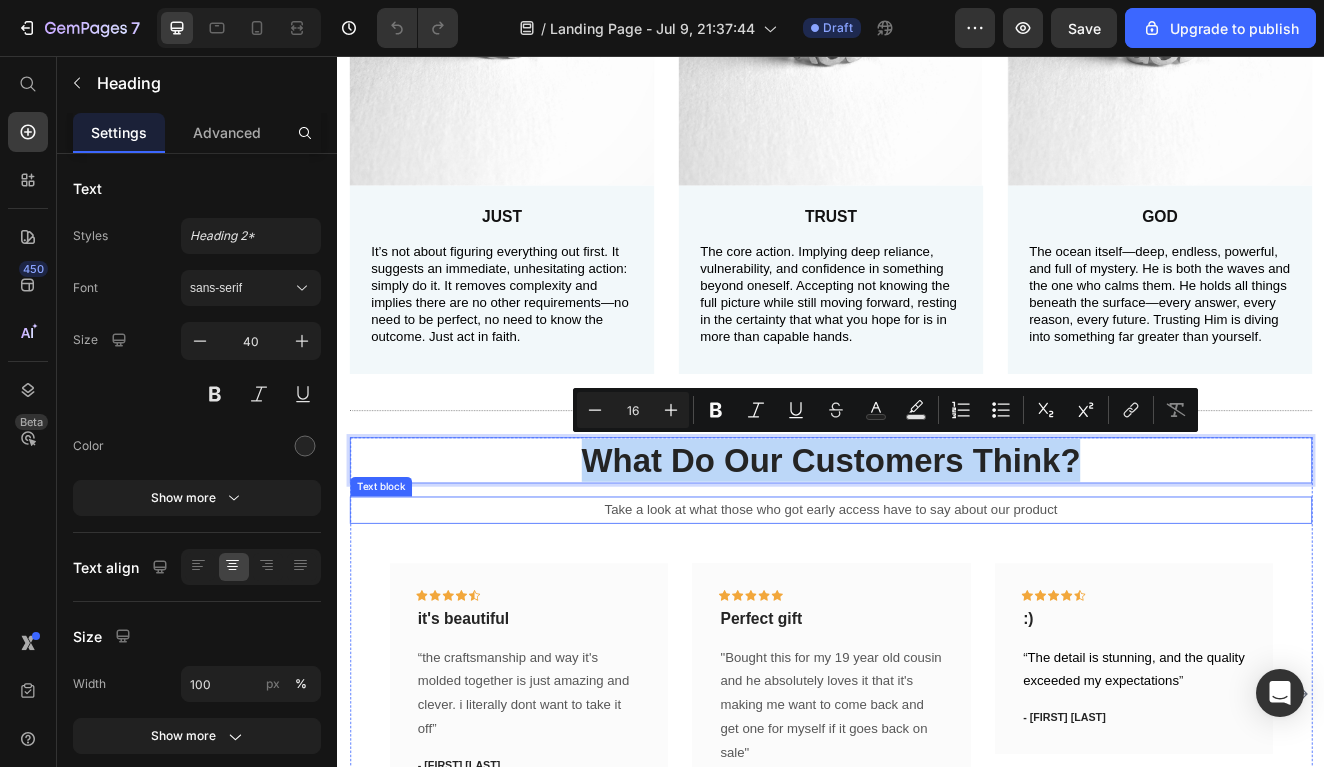 click on "Take a look at what those who got early access have to say about our product" at bounding box center [937, 608] 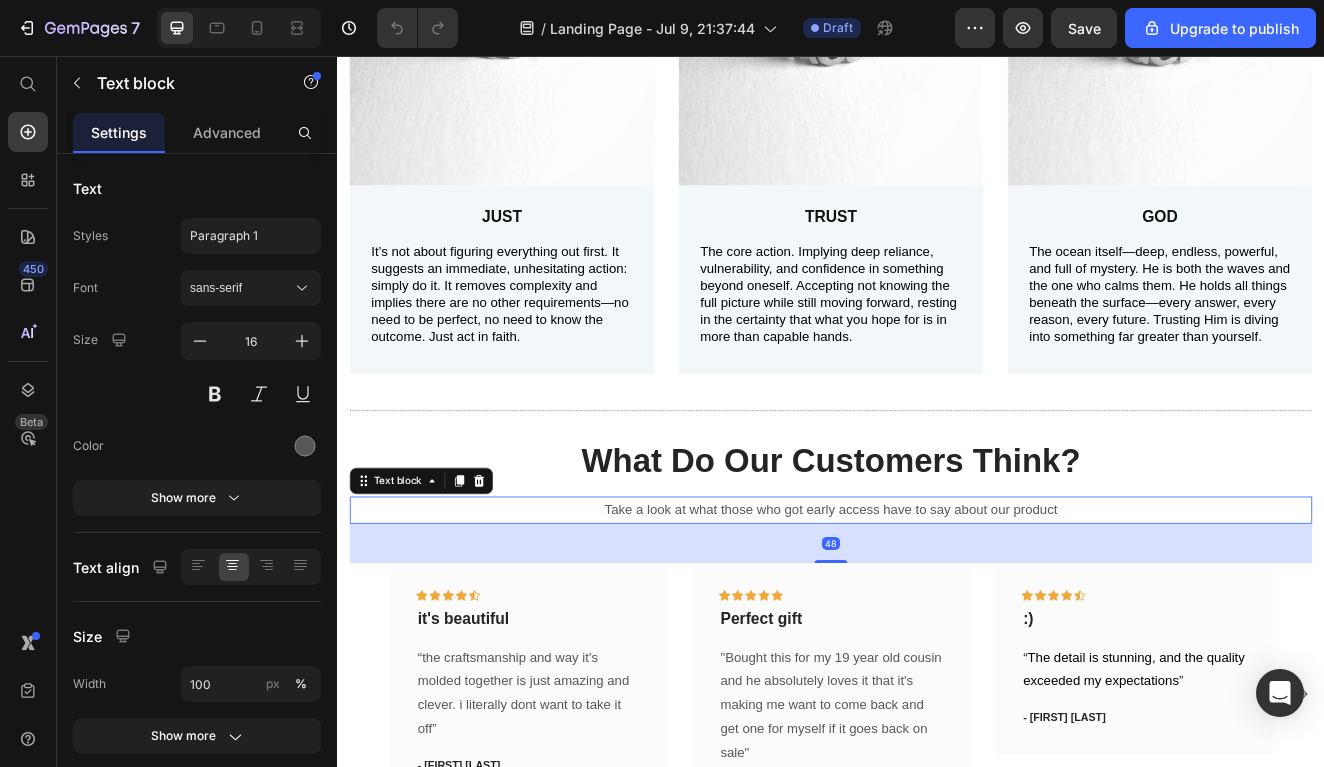 click on "Take a look at what those who got early access have to say about our product" at bounding box center [937, 608] 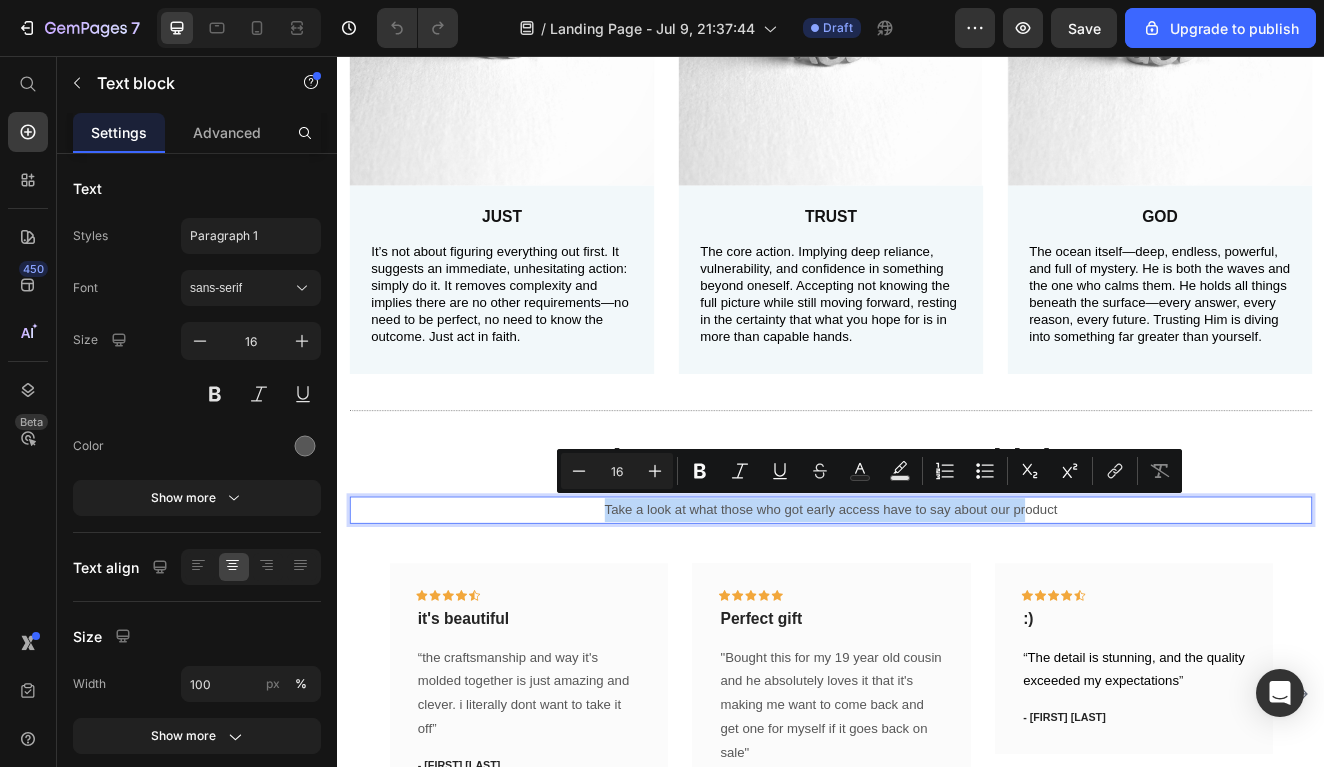 drag, startPoint x: 639, startPoint y: 597, endPoint x: 1175, endPoint y: 598, distance: 536.0009 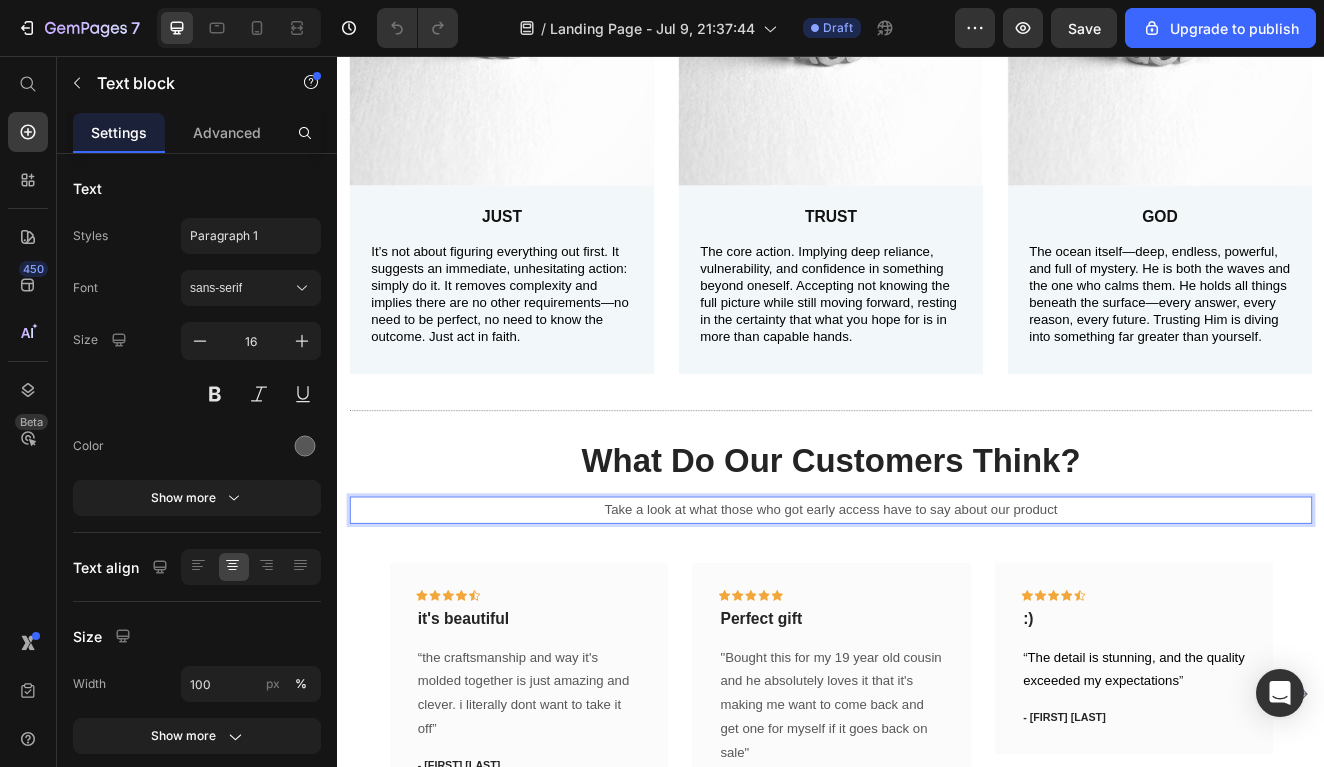 click on "Take a look at what those who got early access have to say about our product" at bounding box center [937, 608] 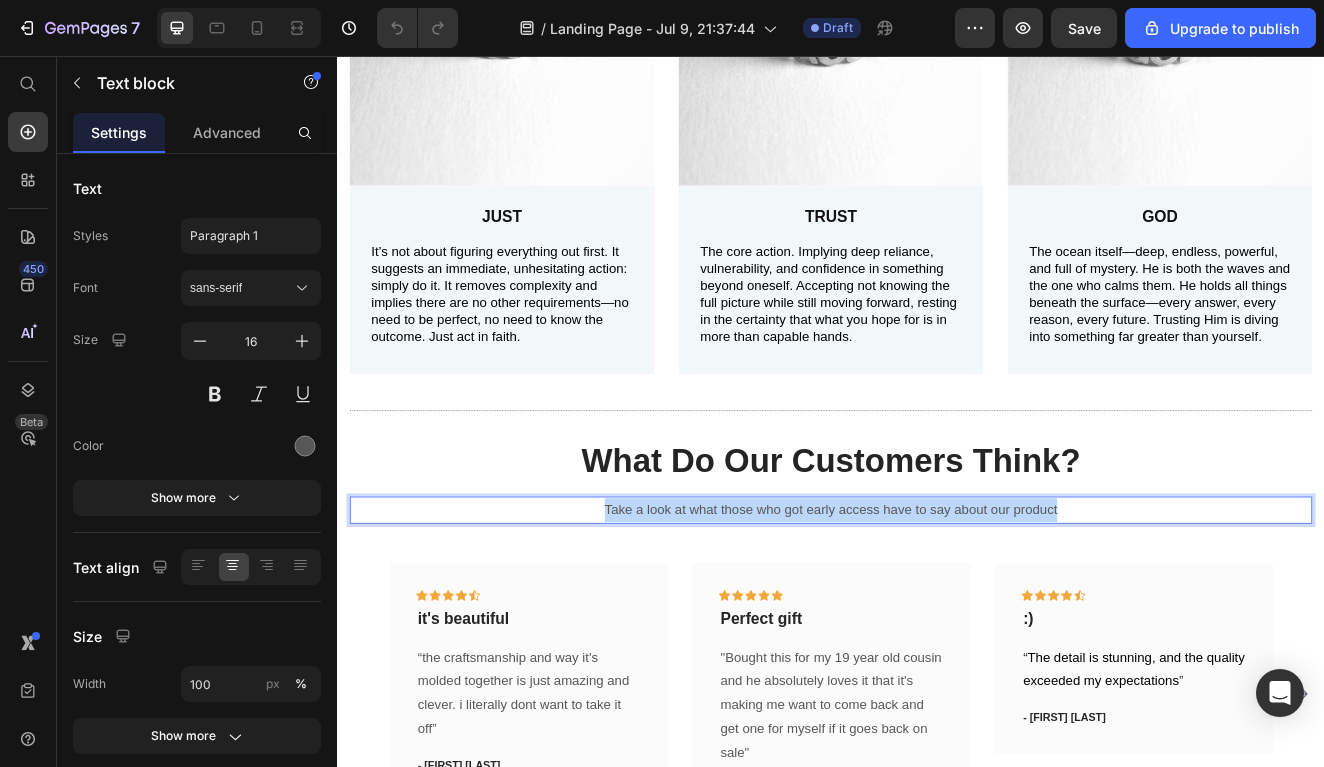 drag, startPoint x: 1217, startPoint y: 598, endPoint x: 663, endPoint y: 598, distance: 554 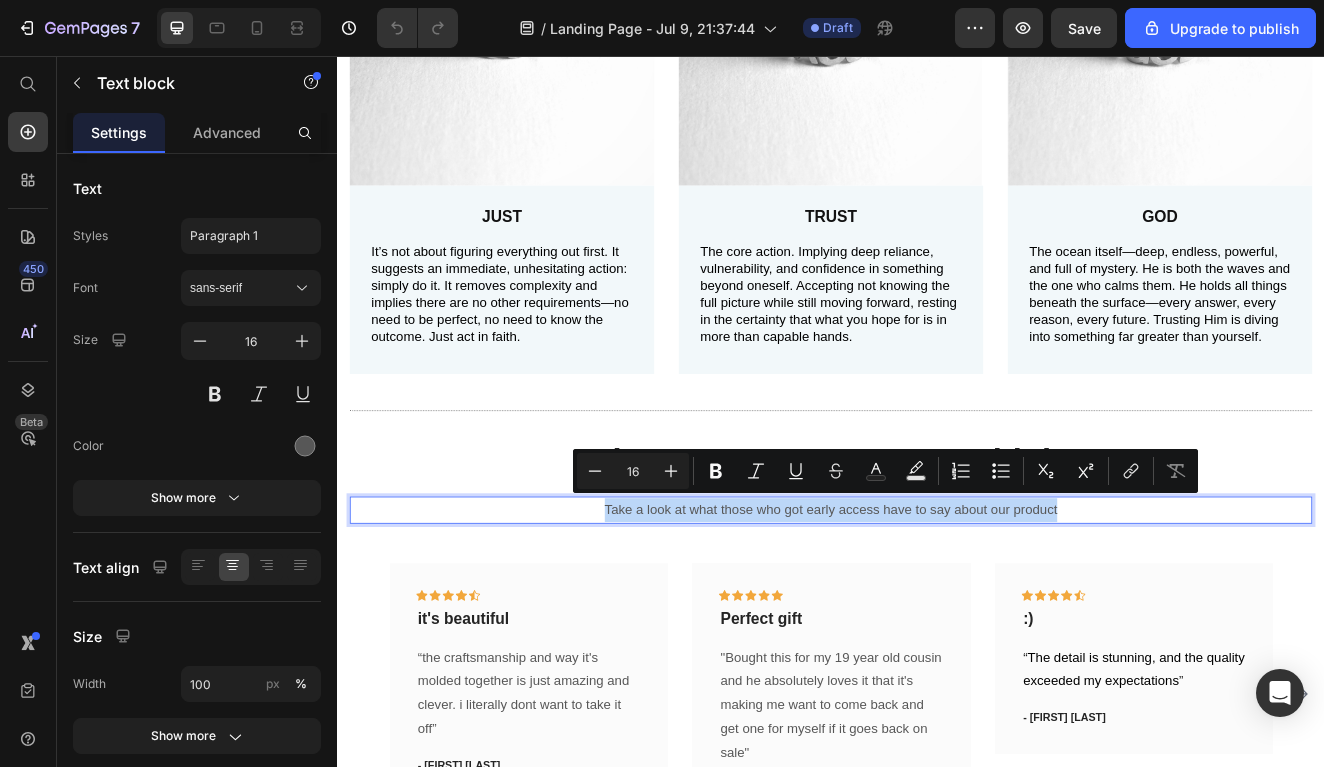 copy on "Take a look at what those who got early access have to say about our product" 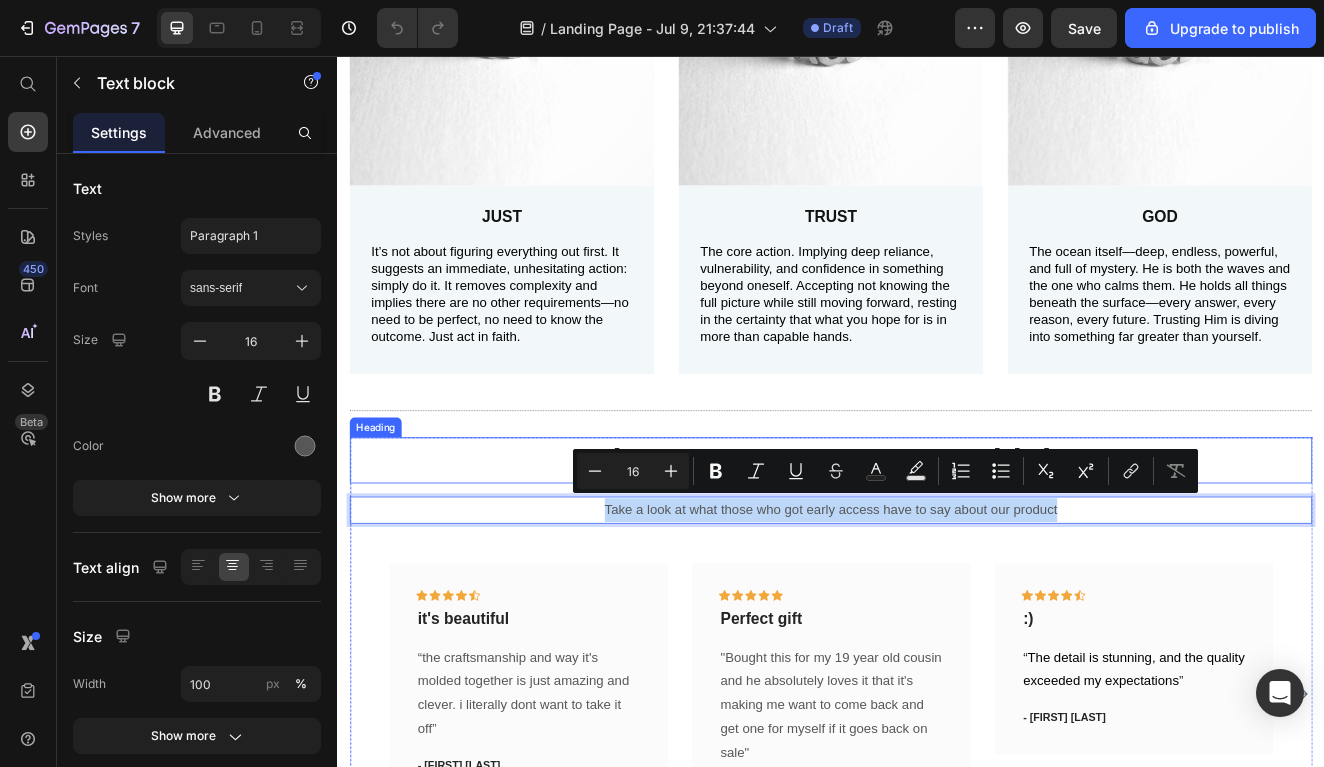 click on "What Do Our Customers Think?" at bounding box center (937, 548) 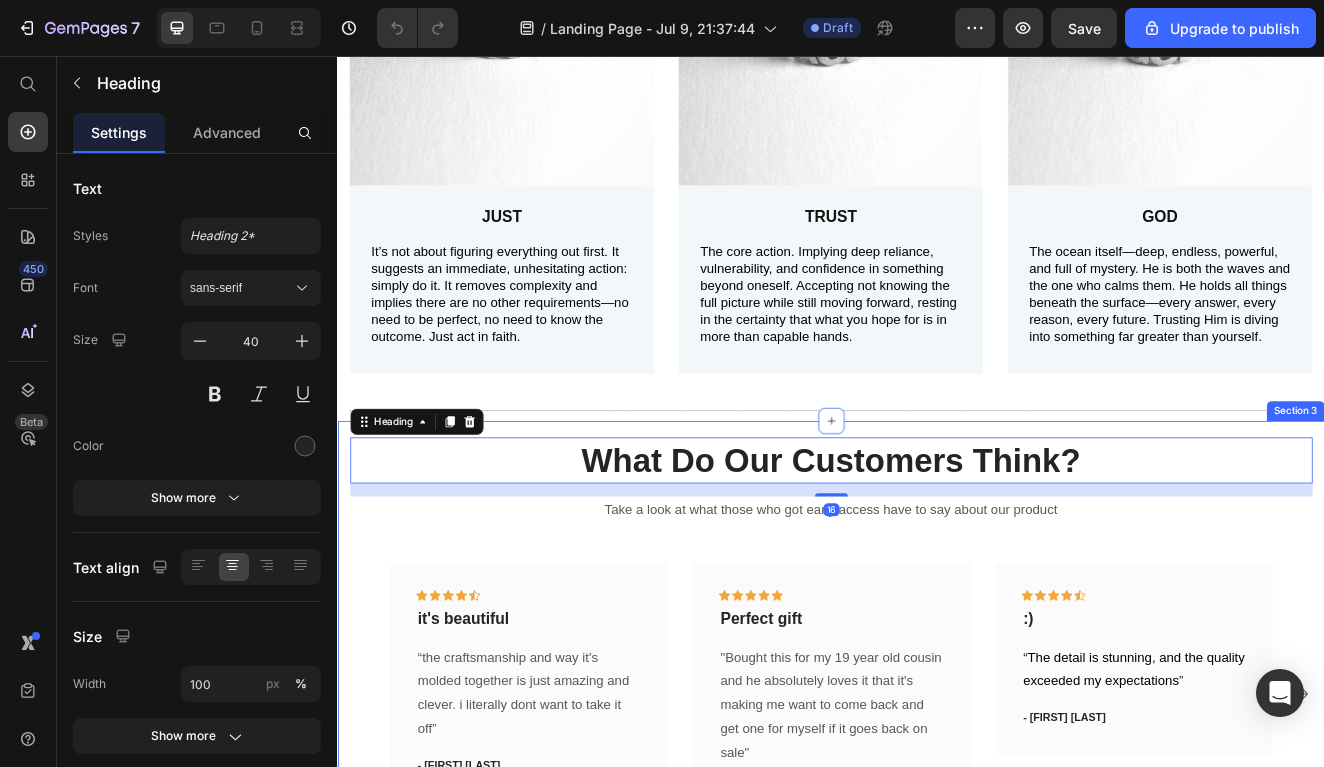 click on "What Do Our Customers Think? Heading   16 Take a look at what those who got early access have to say about our product Text block
Icon
Icon
Icon
Icon
Icon Row it's beautiful Text block “the craftsmanship and way it's molded together is just amazing and clever. i literally dont want to take it off” Text block - Hannah G.  Text block Row
Icon
Icon
Icon
Icon
Icon Row Perfect gift Text block "Bought this for my 19 year old cousin and he absolutely loves it that it's making me want to come back and get one for myself if it goes back on sale" Text block - Eliza M. Text block Row
Icon
Icon
Icon
Icon
Icon Row :) Text block “ The detail is stunning, and the quality exceeded my expectations ” Text block - Jourdan J. Text block Row
Icon Icon" at bounding box center (937, 779) 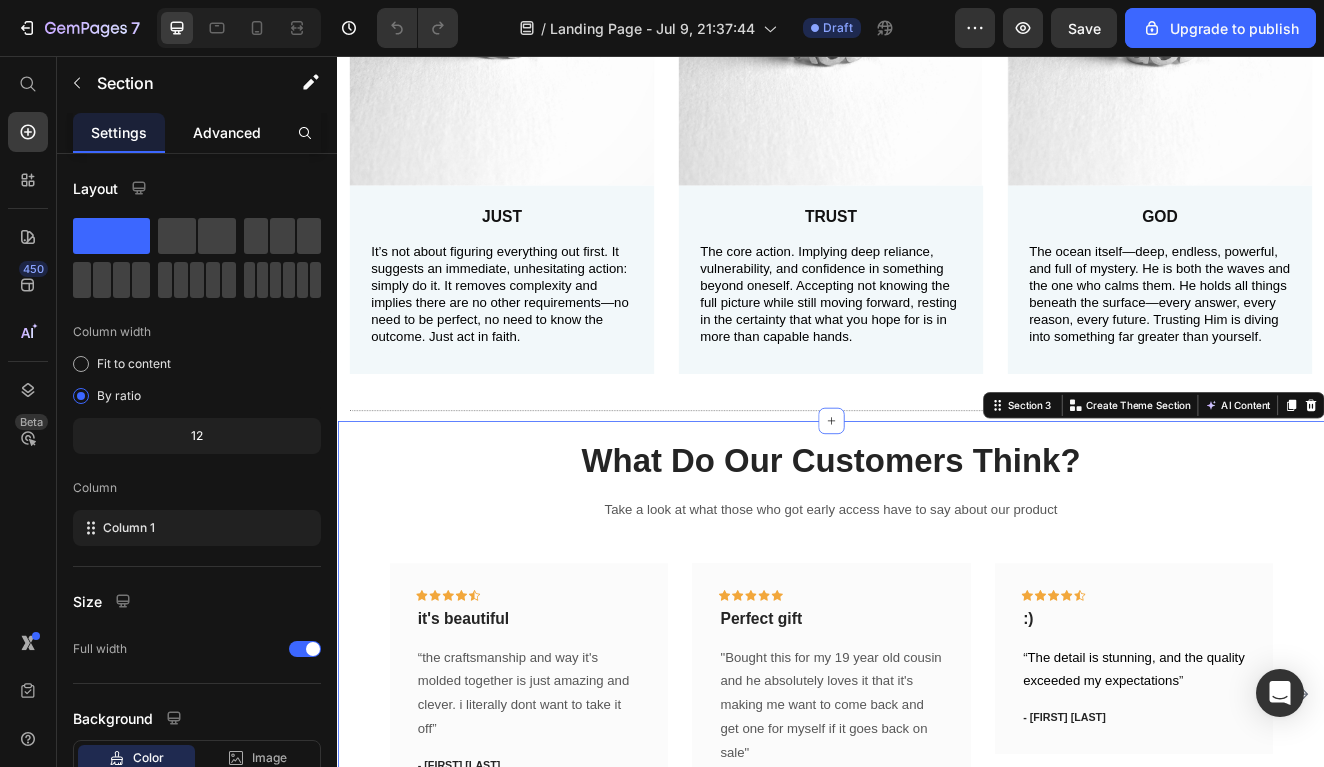 click on "Advanced" 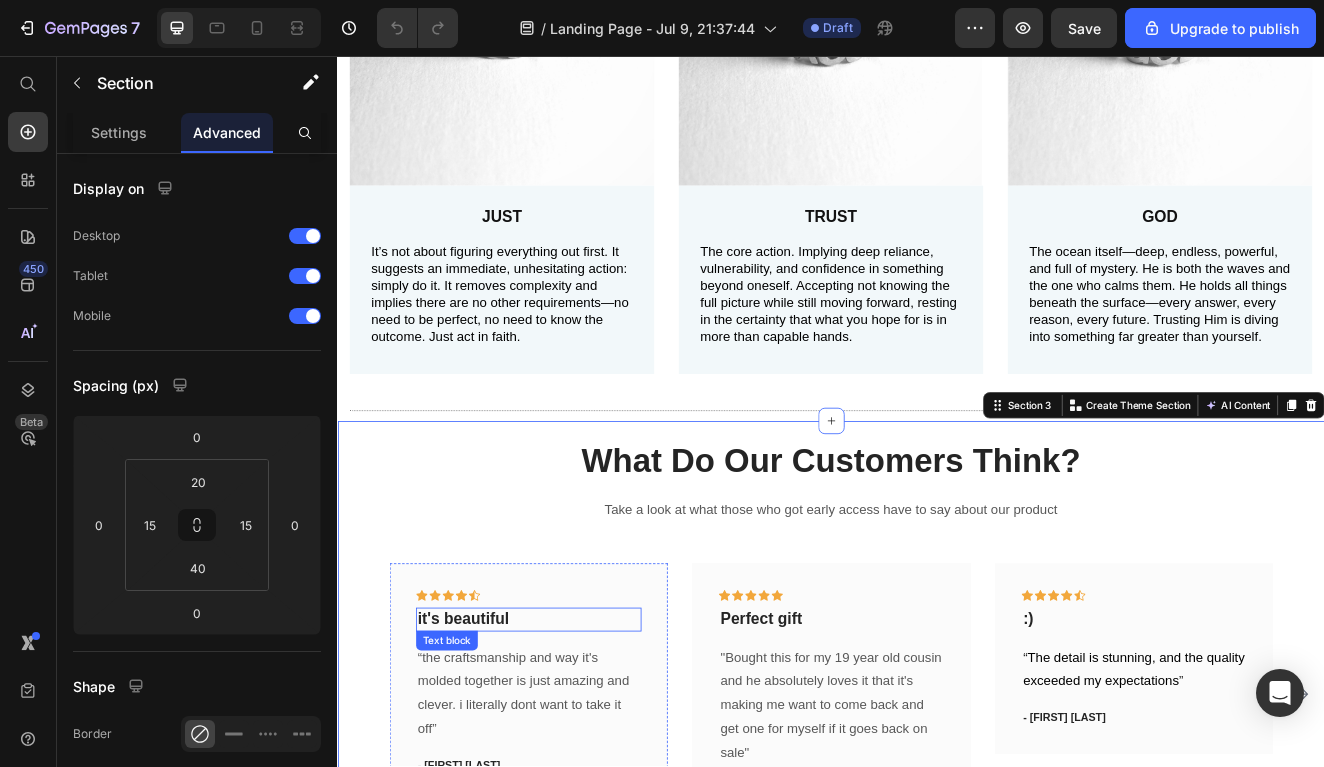 scroll, scrollTop: 780, scrollLeft: 0, axis: vertical 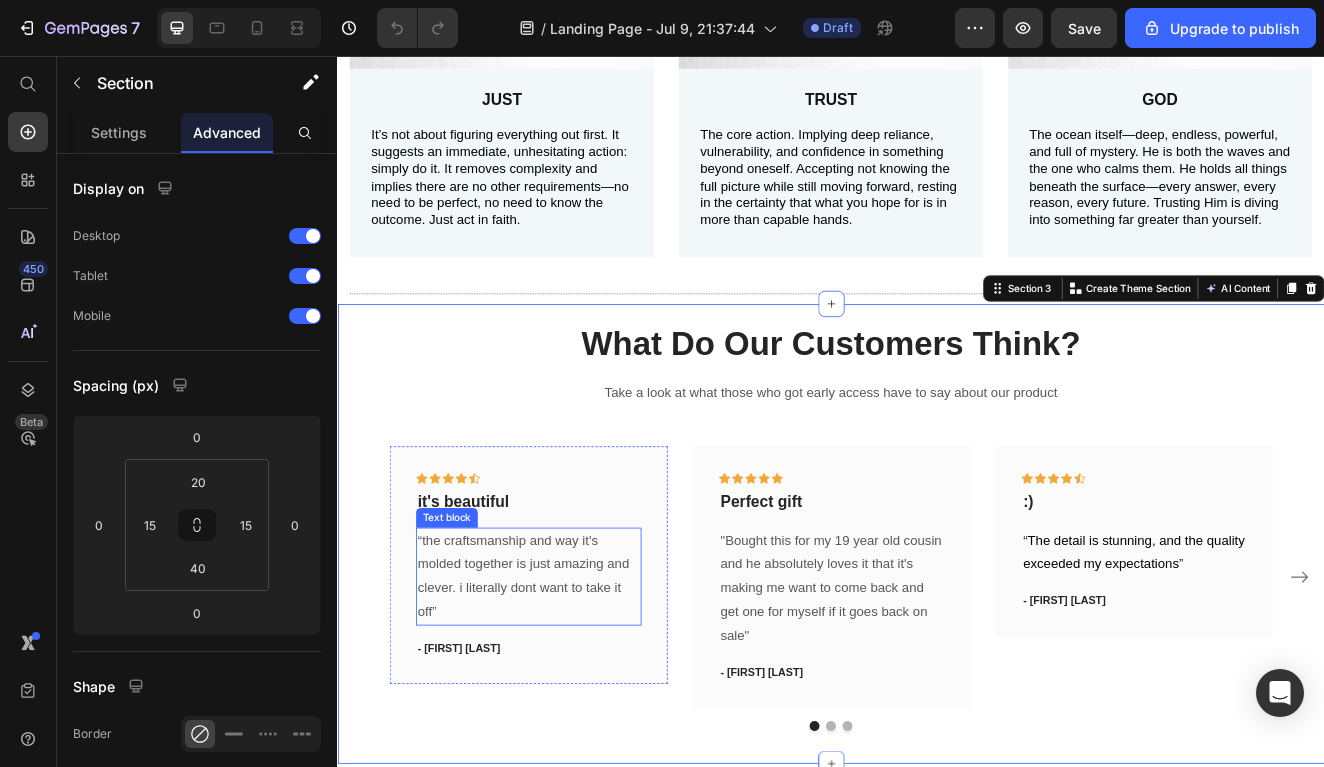 click on "“the craftsmanship and way it's molded together is just amazing and clever. i literally dont want to take it off”" at bounding box center (569, 689) 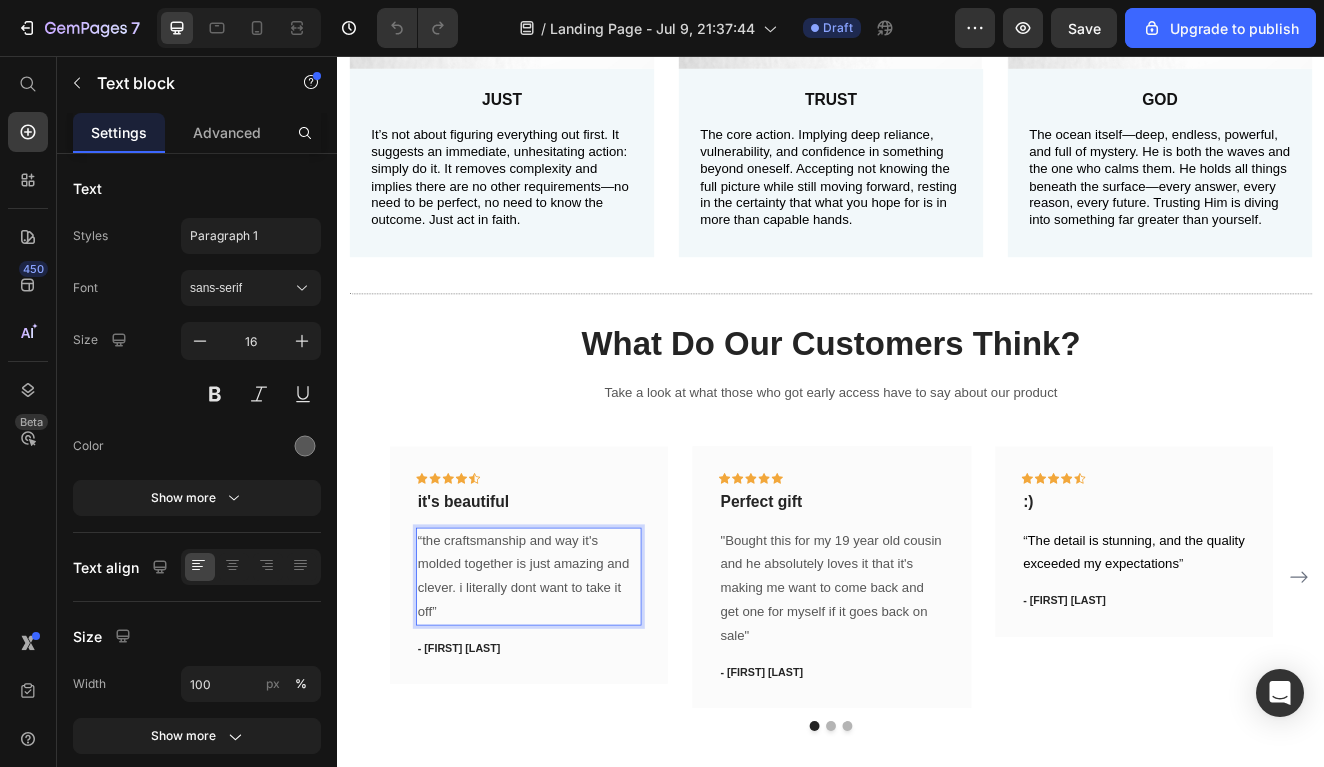 click on "“the craftsmanship and way it's molded together is just amazing and clever. i literally dont want to take it off”" at bounding box center (569, 689) 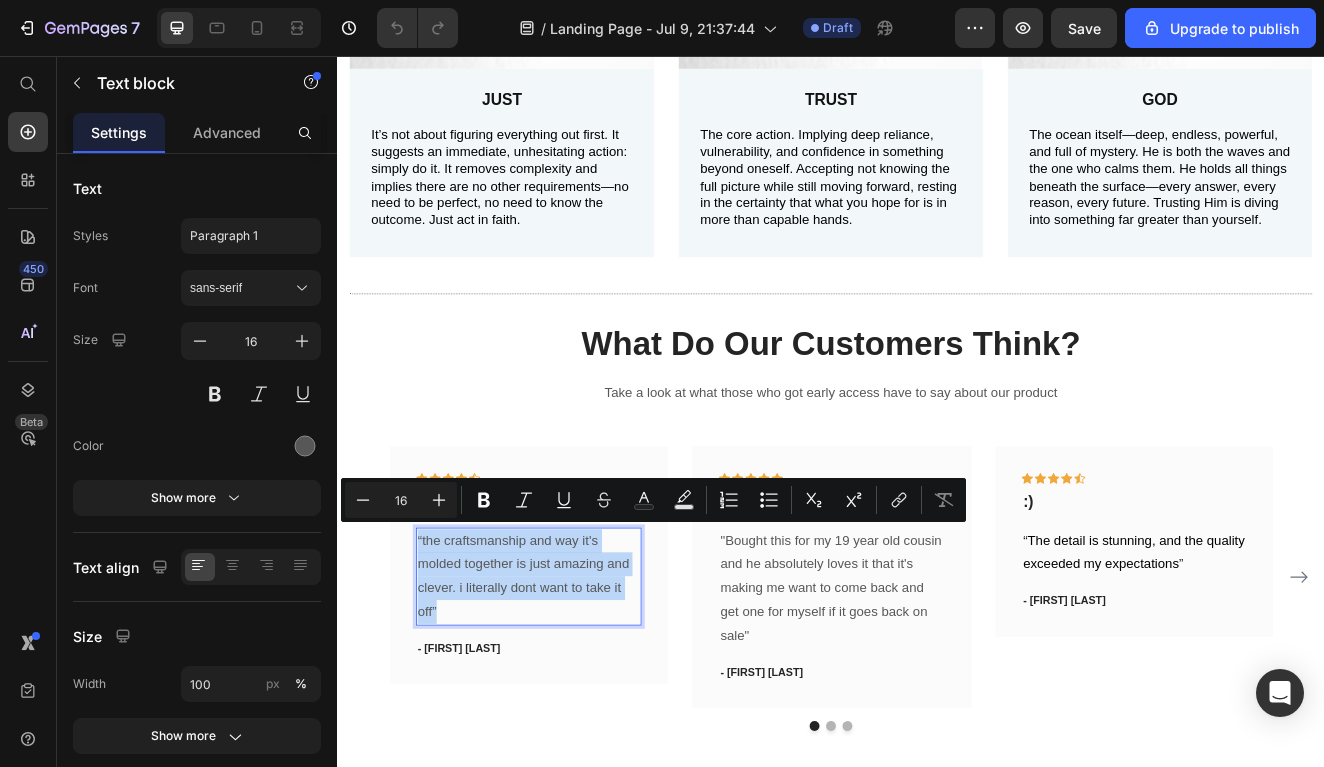 drag, startPoint x: 461, startPoint y: 716, endPoint x: 433, endPoint y: 632, distance: 88.54378 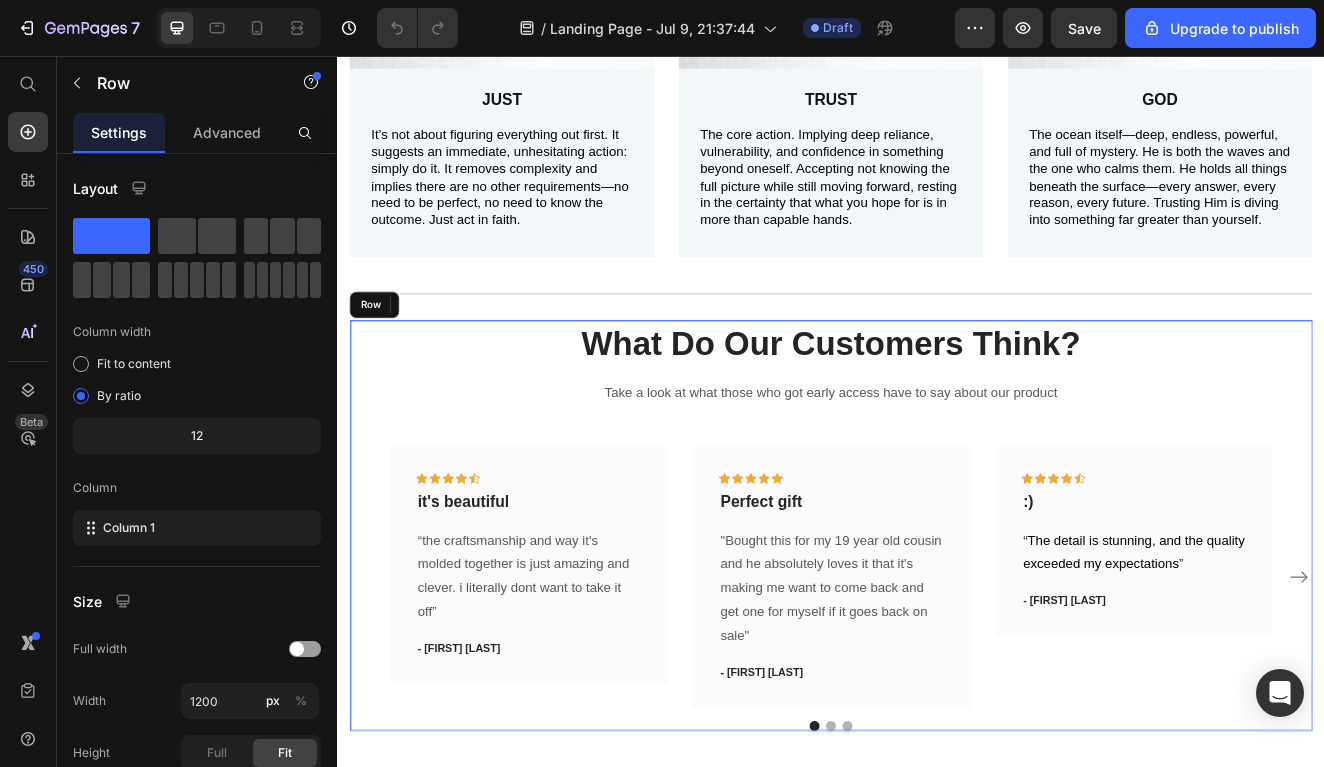 click on "What Do Our Customers Think? Heading Take a look at what those who got early access have to say about our product Text block
Icon
Icon
Icon
Icon
Icon Row it's beautiful Text block “the craftsmanship and way it's molded together is just amazing and clever. i literally dont want to take it off” Text block   16 - Hannah G.  Text block Row
Icon
Icon
Icon
Icon
Icon Row Perfect gift Text block "Bought this for my 19 year old cousin and he absolutely loves it that it's making me want to come back and get one for myself if it goes back on sale" Text block - Eliza M. Text block Row
Icon
Icon
Icon
Icon
Icon Row :) Text block “ The detail is stunning, and the quality exceeded my expectations ” Text block - Jourdan J. Text block Row
Icon Icon" at bounding box center (937, 627) 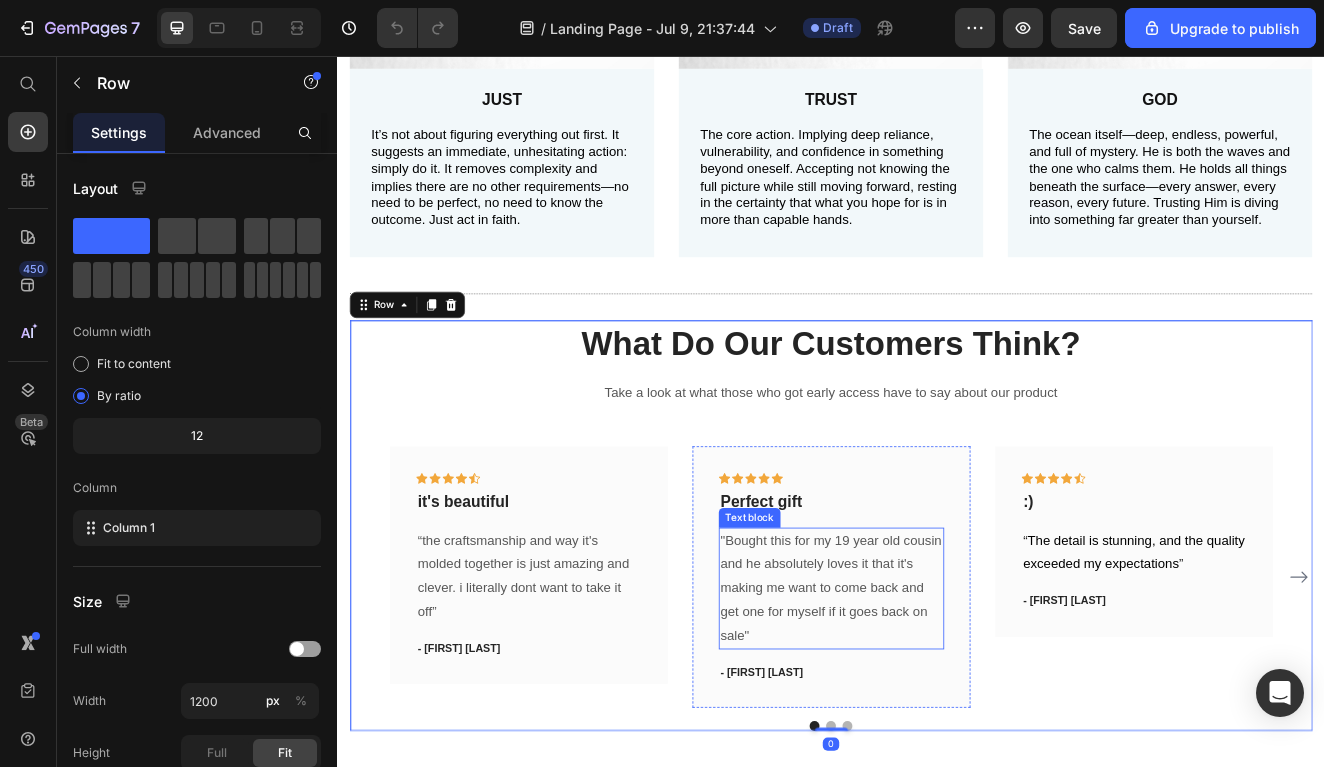 click on ""Bought this for my 19 year old cousin and he absolutely loves it that it's making me want to come back and get one for myself if it goes back on sale"" at bounding box center (937, 704) 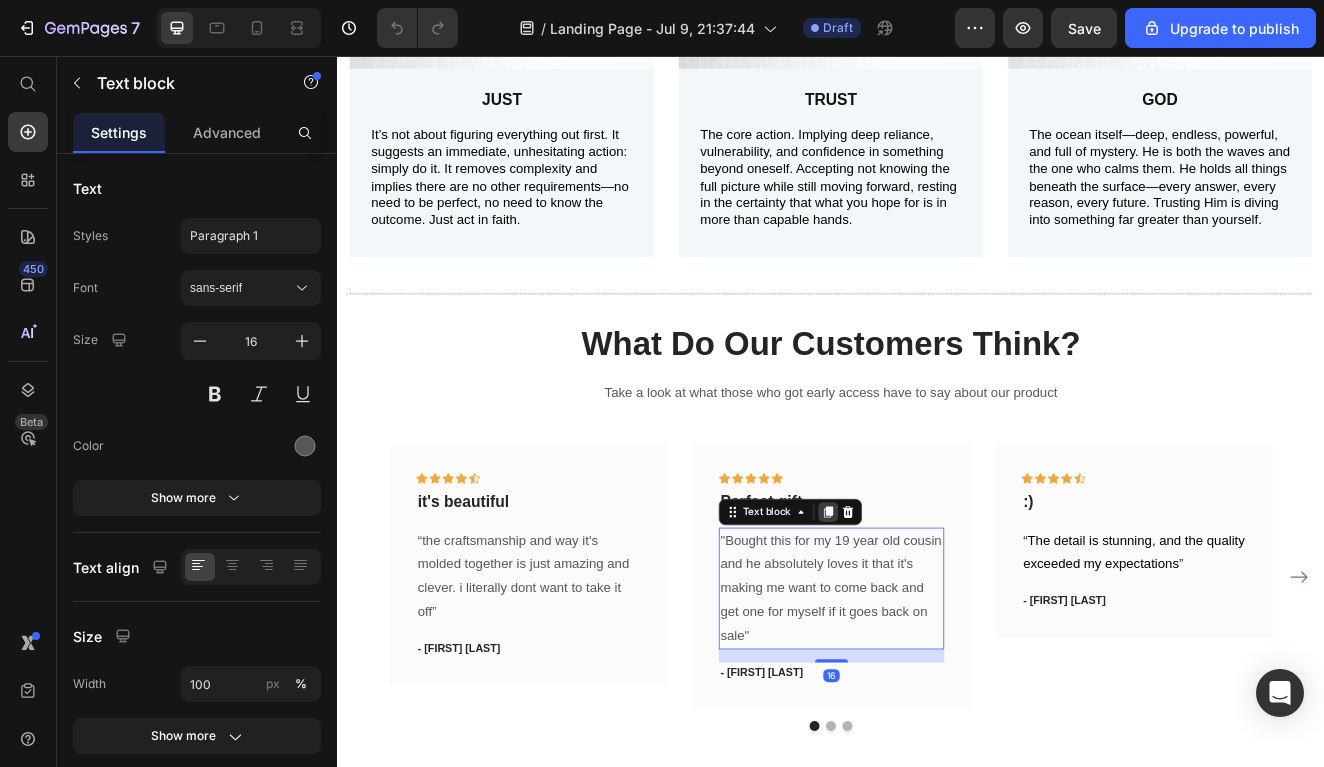 click 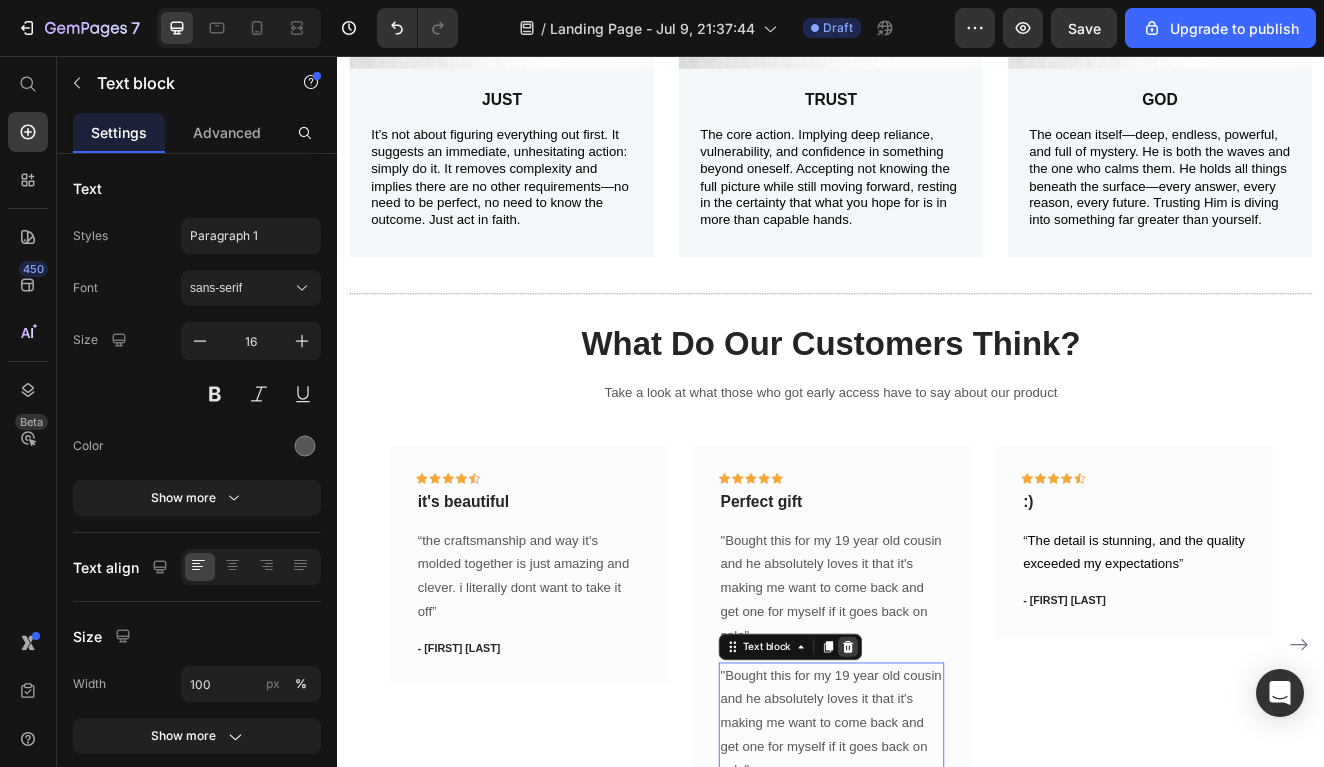 click 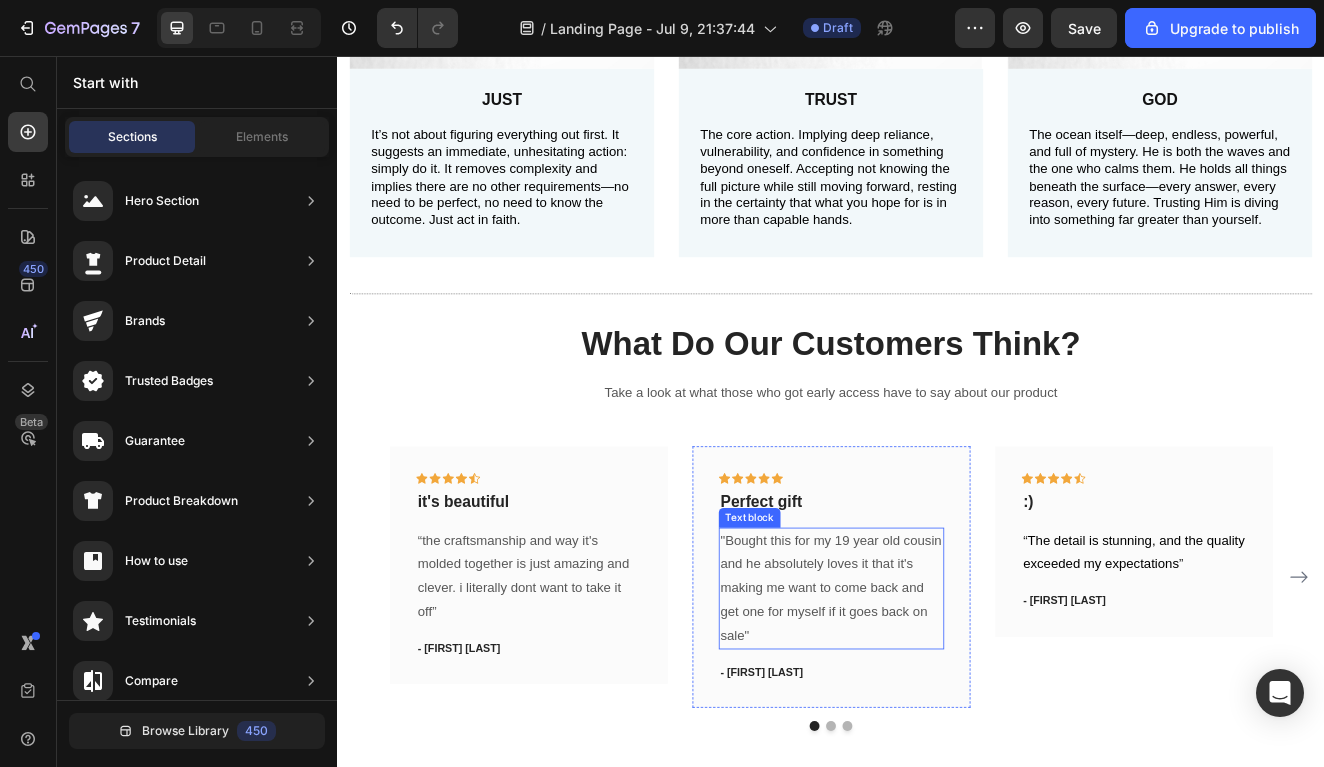 click on ""Bought this for my 19 year old cousin and he absolutely loves it that it's making me want to come back and get one for myself if it goes back on sale"" at bounding box center (937, 704) 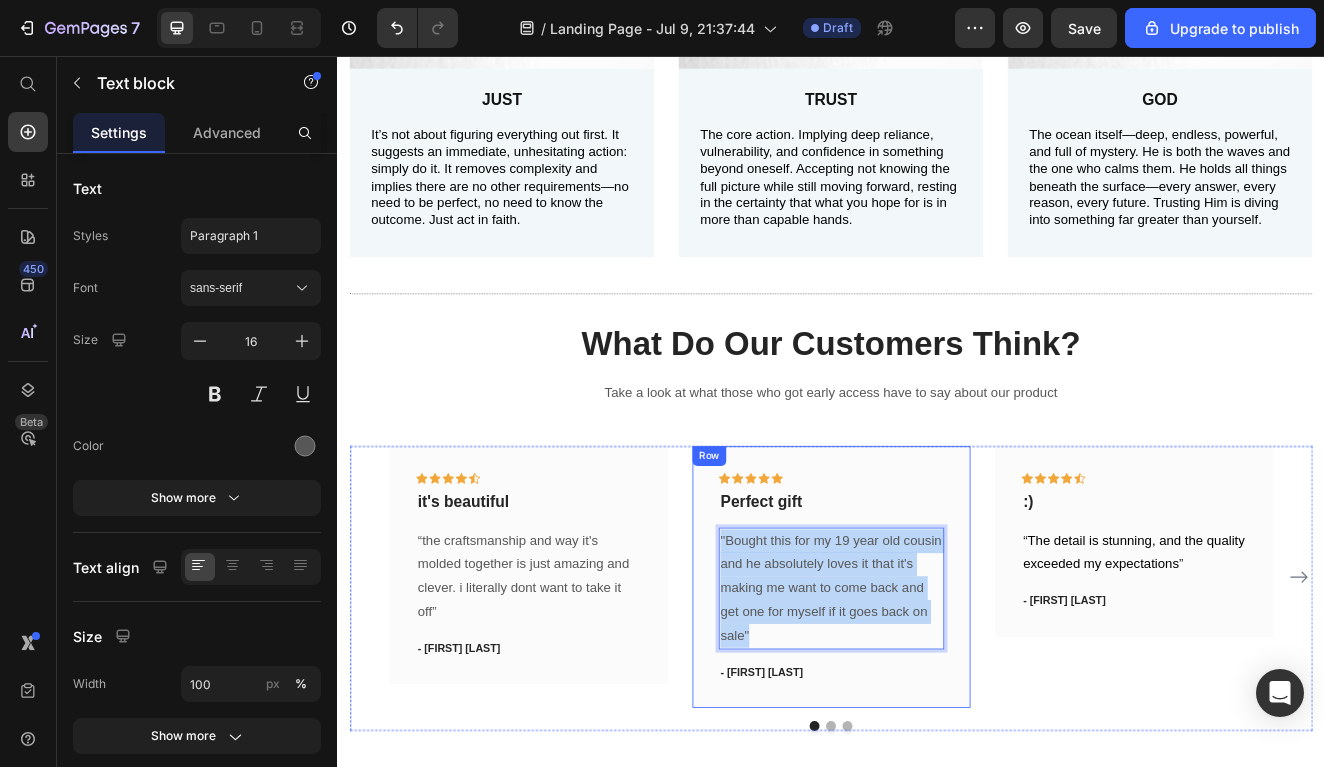drag, startPoint x: 912, startPoint y: 744, endPoint x: 803, endPoint y: 638, distance: 152.04276 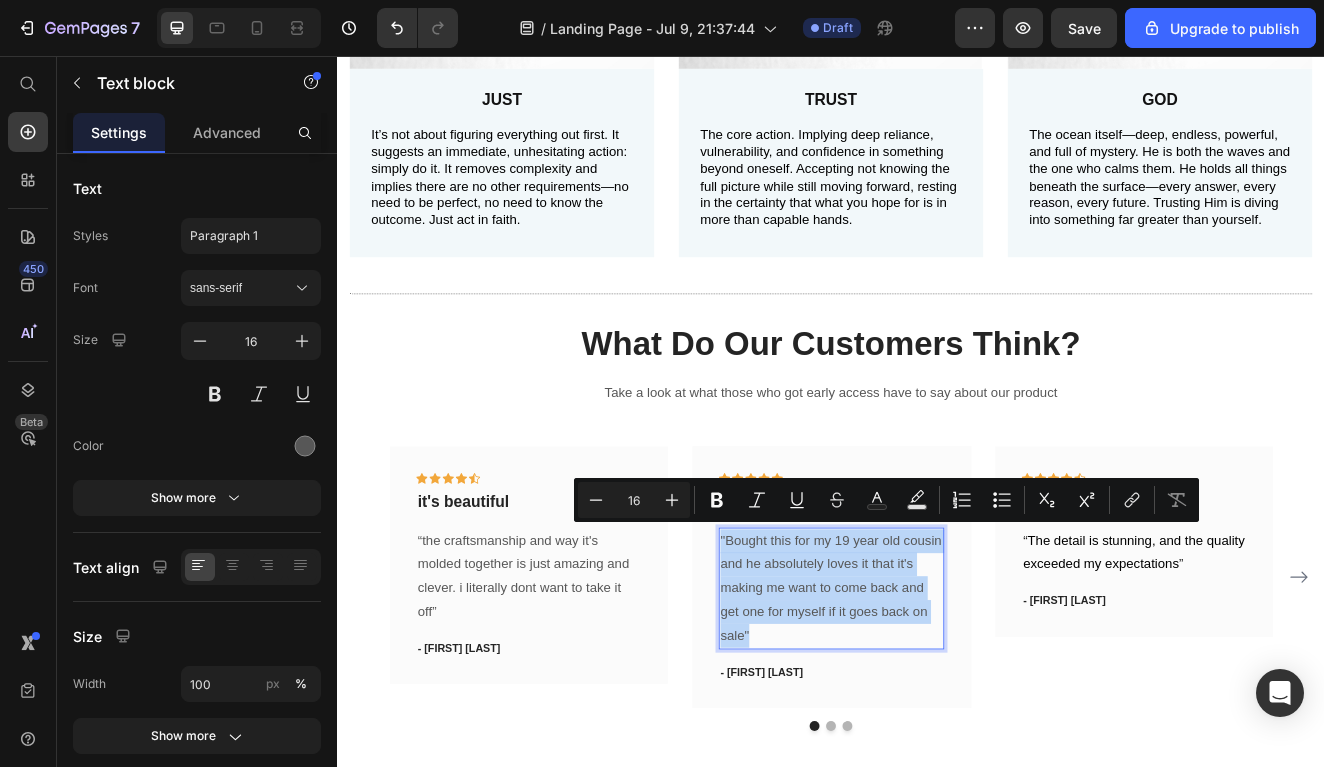 copy on ""Bought this for my 19 year old cousin and he absolutely loves it that it's making me want to come back and get one for myself if it goes back on sale"" 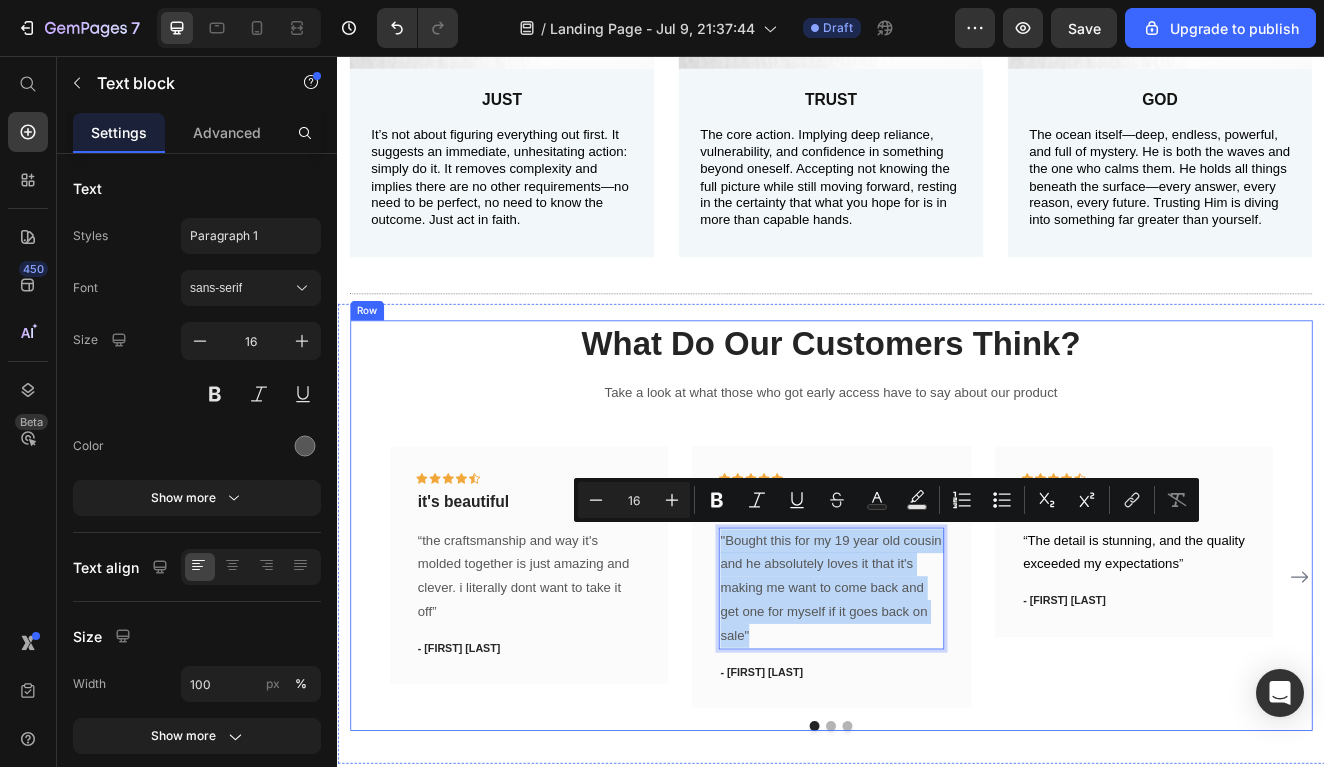 click on "What Do Our Customers Think? Heading Take a look at what those who got early access have to say about our product Text block
Icon
Icon
Icon
Icon
Icon Row it's beautiful Text block “the craftsmanship and way it's molded together is just amazing and clever. i literally dont want to take it off” Text block - Hannah G.  Text block Row
Icon
Icon
Icon
Icon
Icon Row Perfect gift Text block "Bought this for my 19 year old cousin and he absolutely loves it that it's making me want to come back and get one for myself if it goes back on sale" Text block   16 - Eliza M. Text block Row
Icon
Icon
Icon
Icon
Icon Row :) Text block “ The detail is stunning, and the quality exceeded my expectations ” Text block - Jourdan J. Text block Row
Icon Icon" at bounding box center [937, 627] 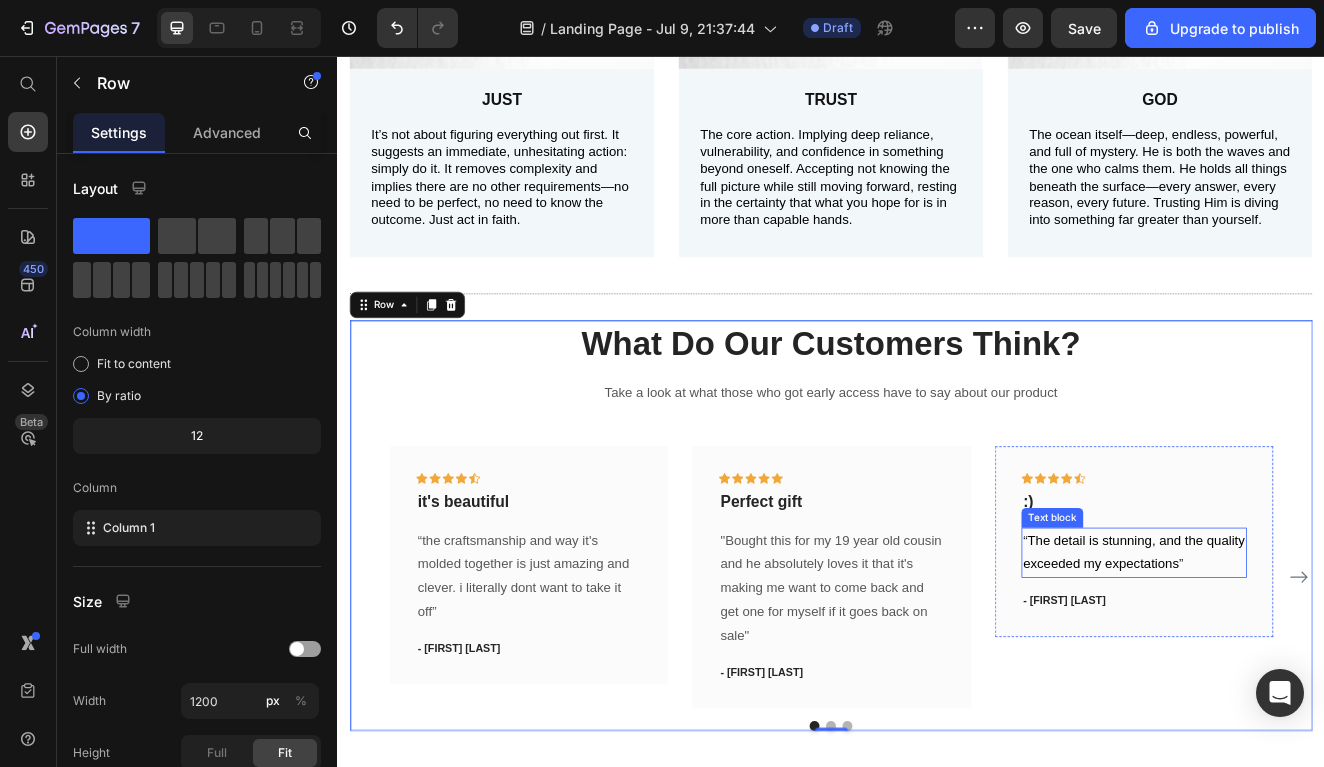 click on "“ The detail is stunning, and the quality exceeded my expectations ”" at bounding box center [1305, 661] 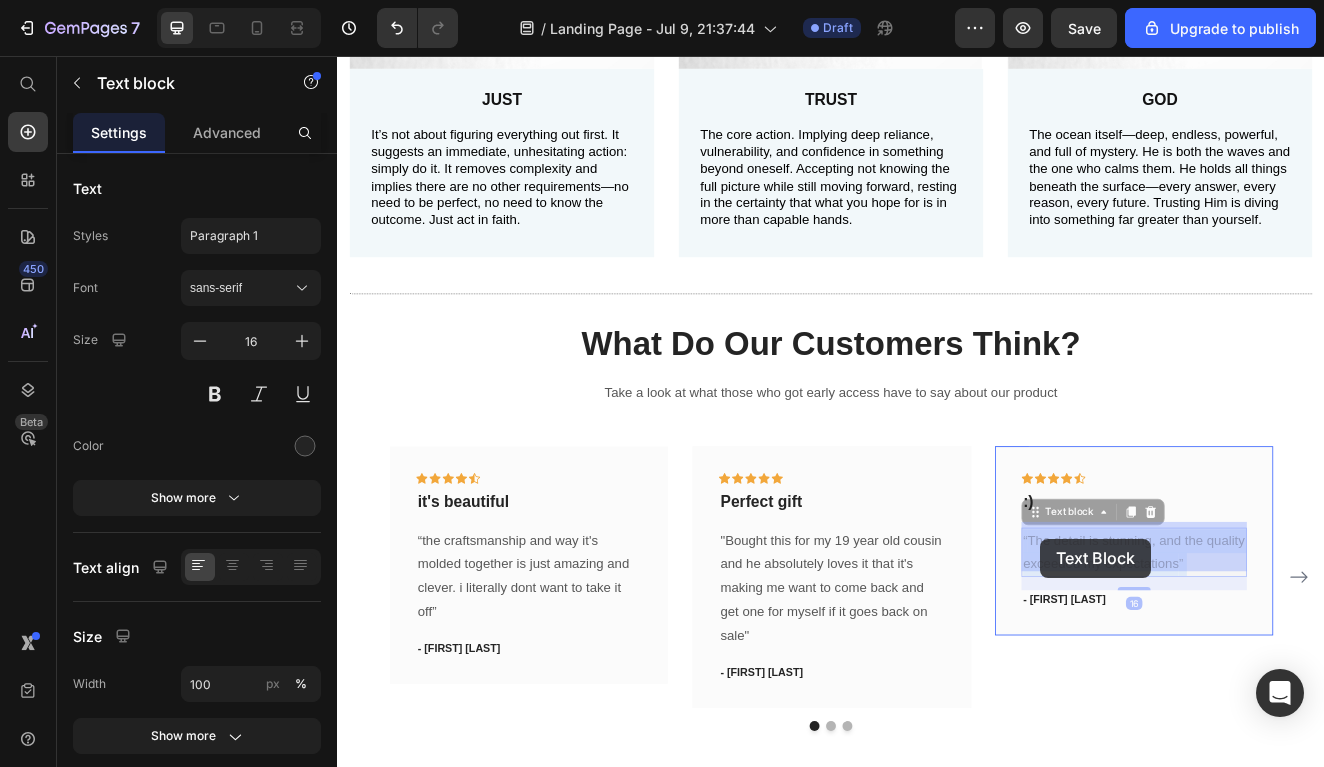 drag, startPoint x: 1373, startPoint y: 660, endPoint x: 1206, endPoint y: 647, distance: 167.50522 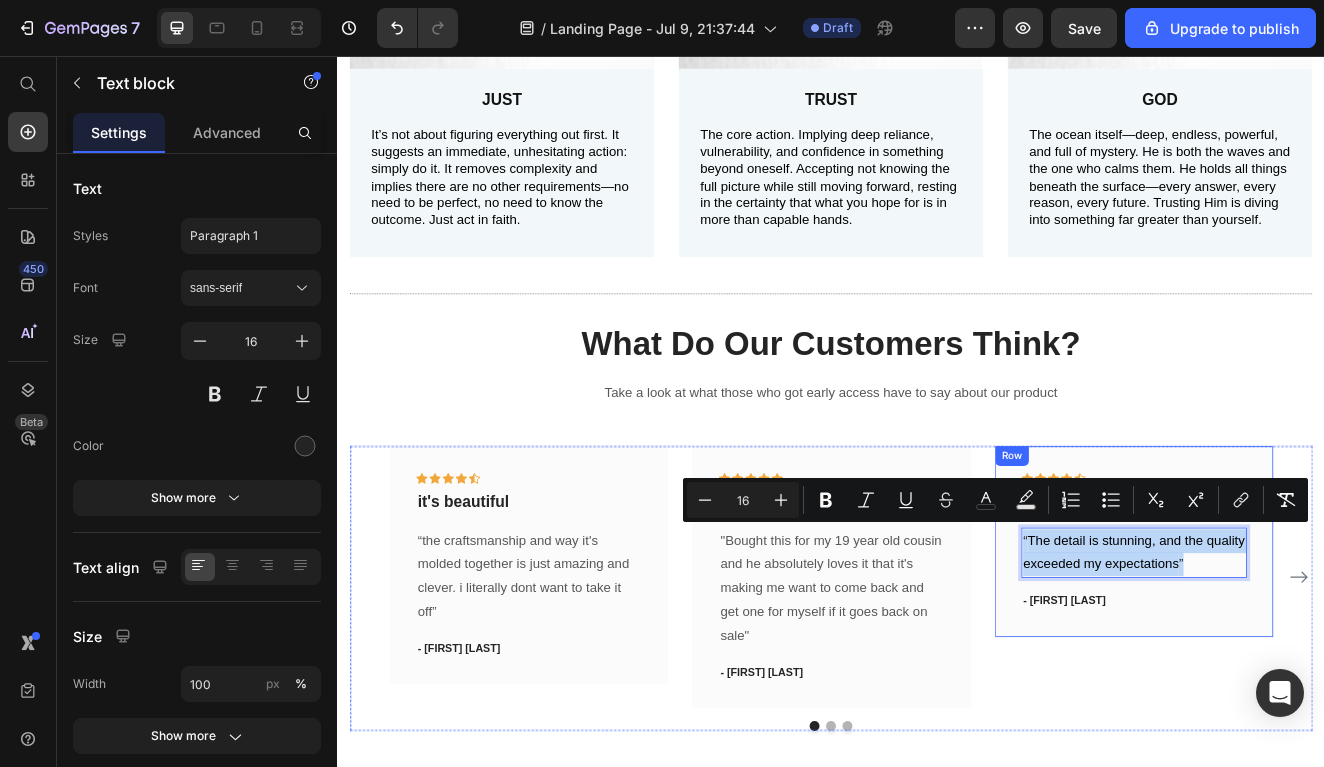 drag, startPoint x: 1369, startPoint y: 660, endPoint x: 1164, endPoint y: 638, distance: 206.17711 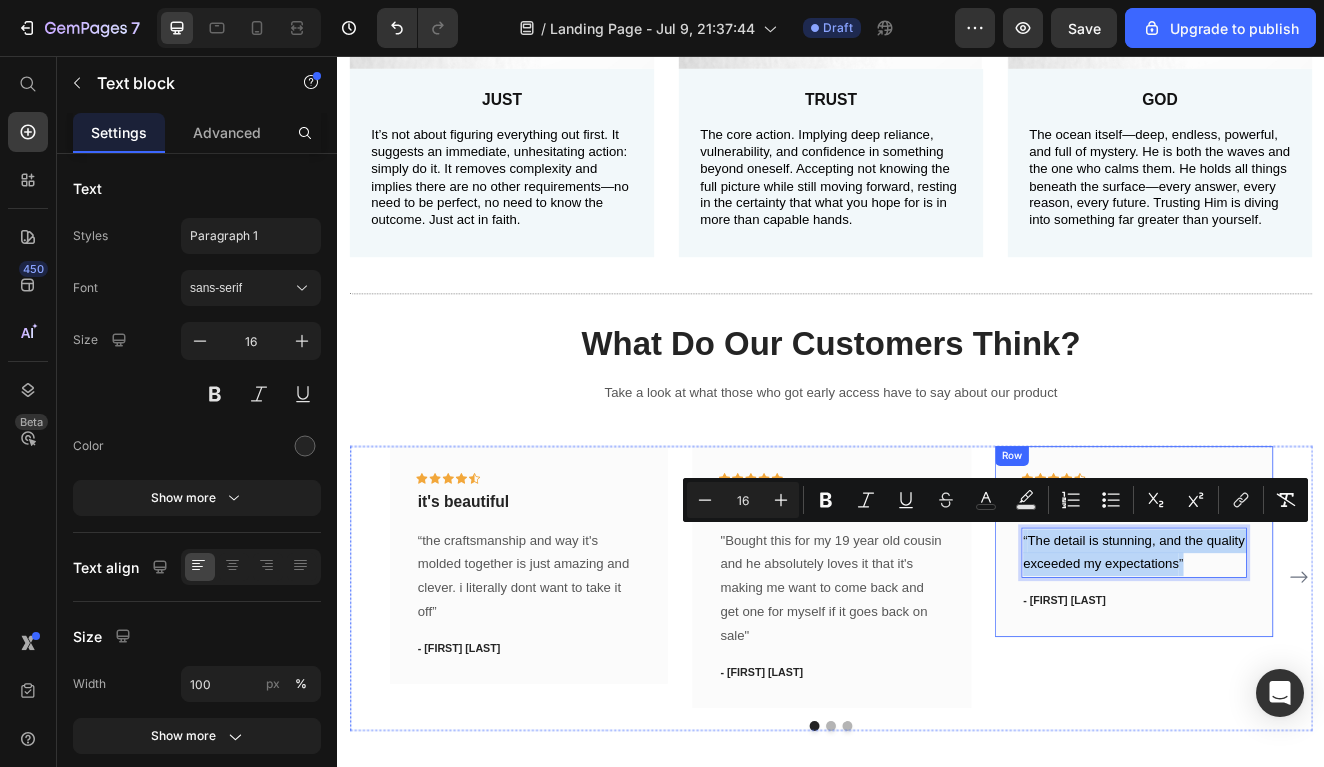 click on "Icon
Icon
Icon
Icon
Icon Row :) Text block “ The detail is stunning, and the quality exceeded my expectations ” Text block   16 - Jourdan J. Text block Row" at bounding box center (1305, 647) 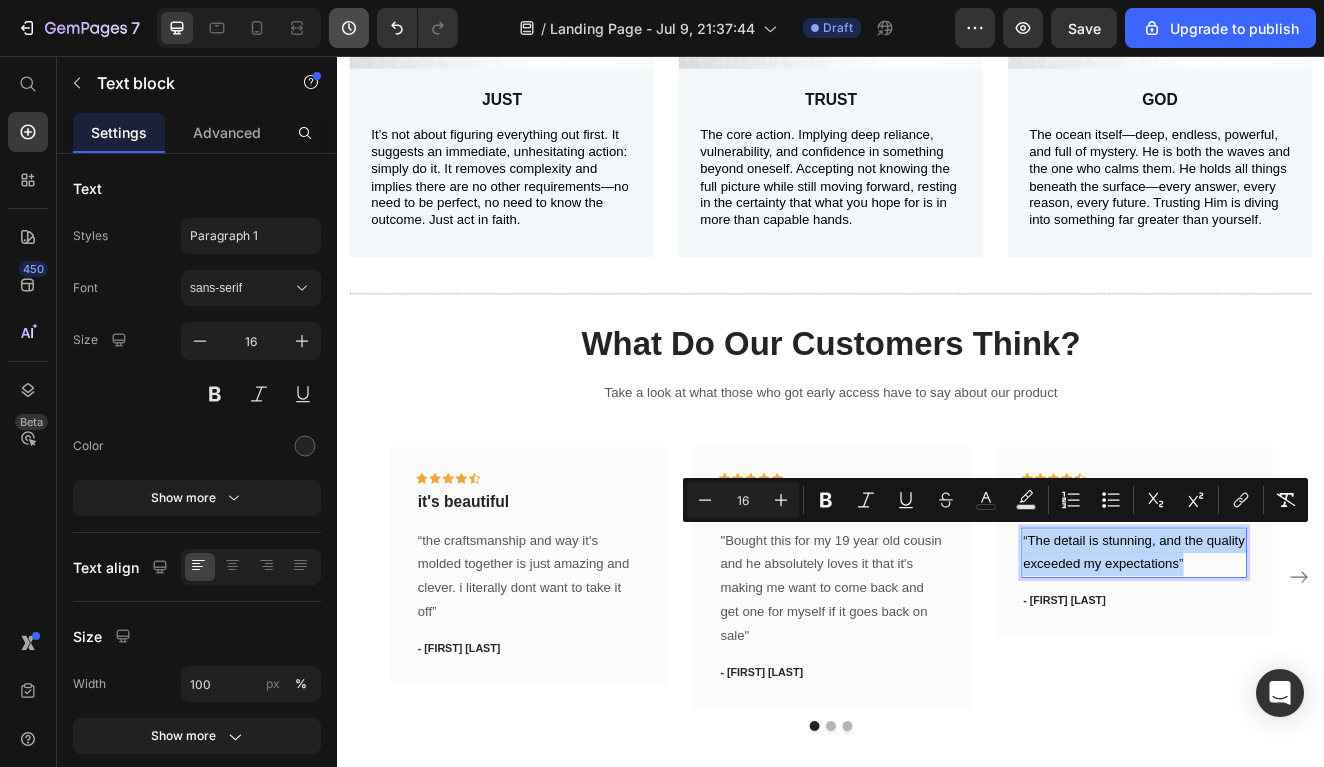 copy on "“ The detail is stunning, and the quality exceeded my expectations ”" 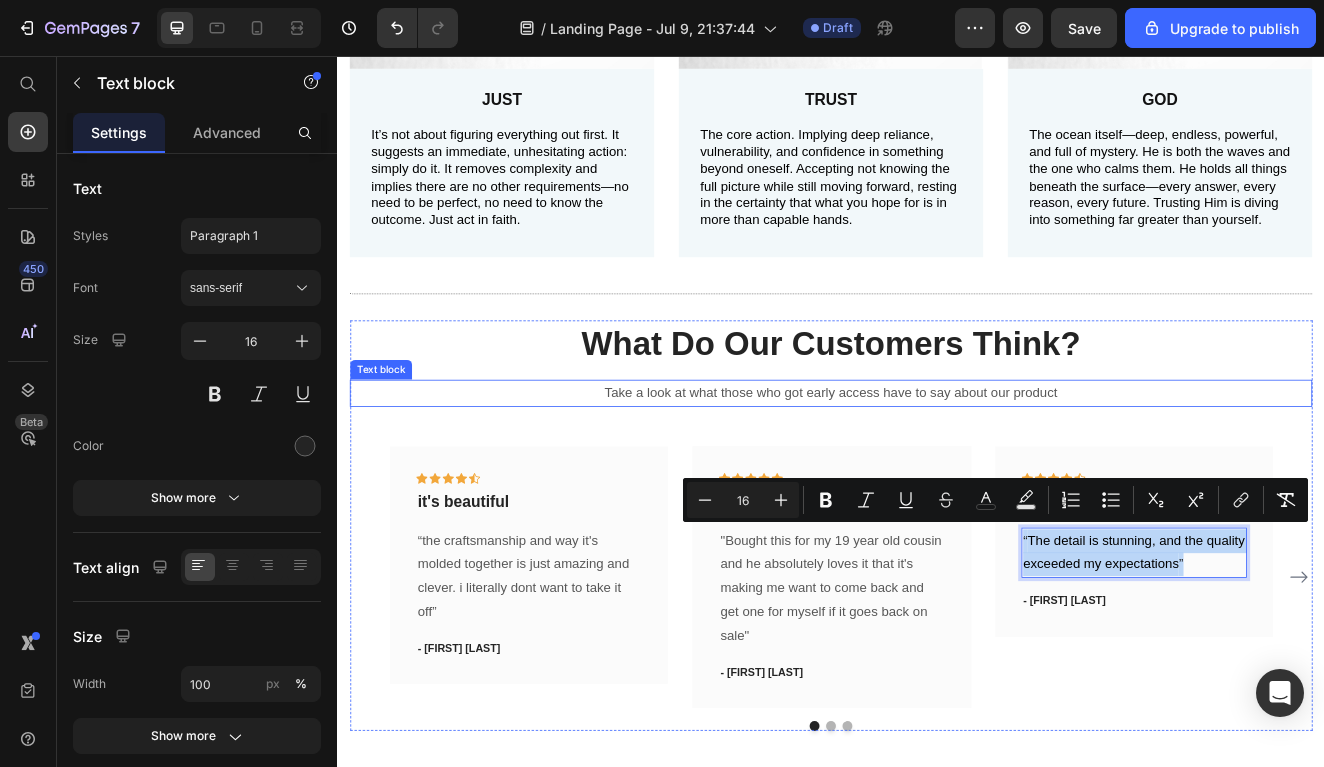 click on "Take a look at what those who got early access have to say about our product" at bounding box center (937, 466) 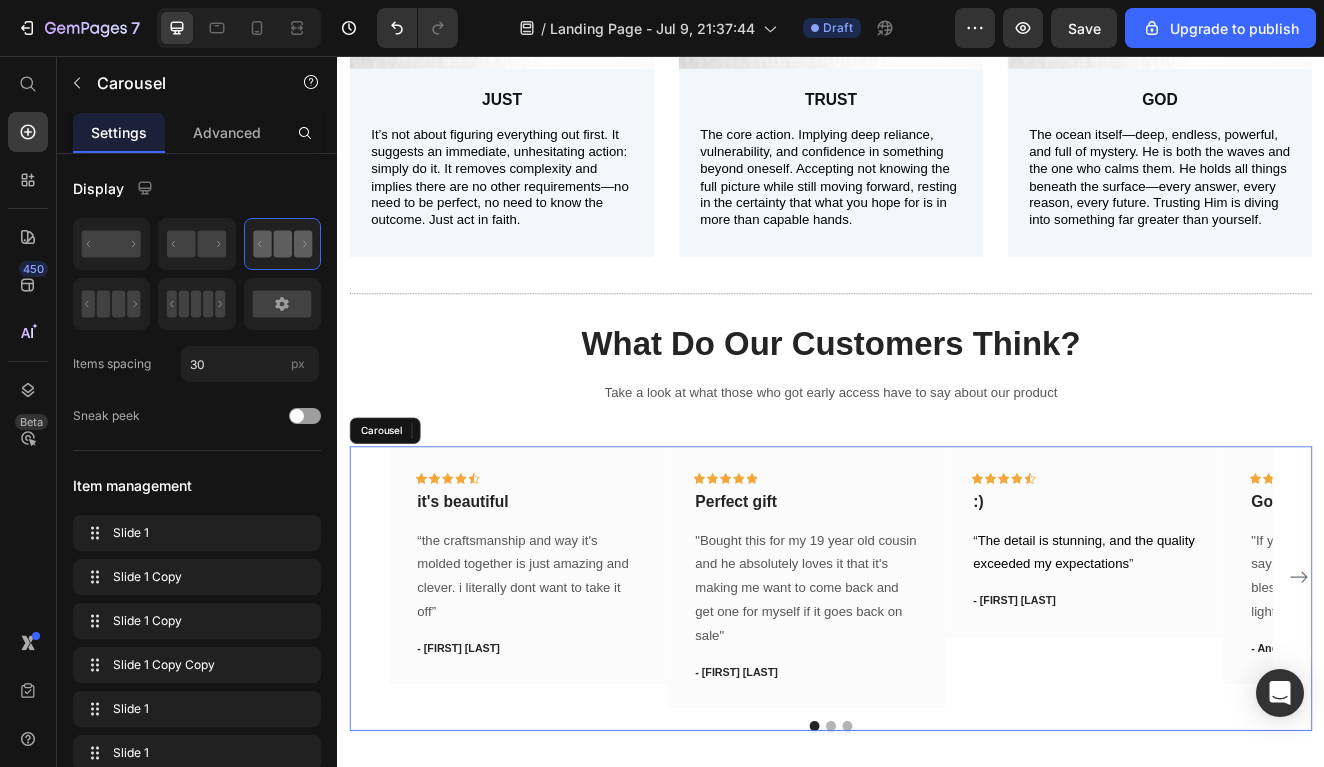 click 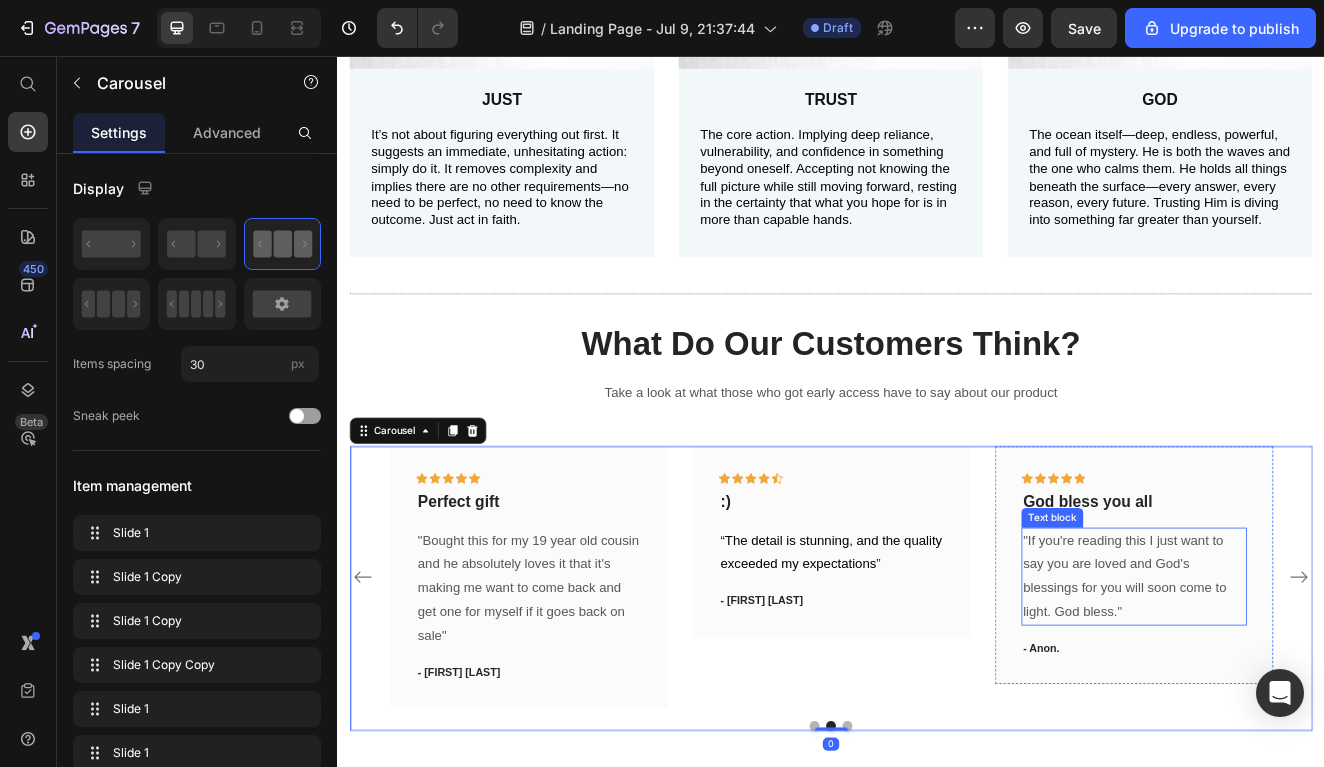 click on ""If you're reading this I just want to say you are loved and God's blessings for you will soon come to light. God bless."" at bounding box center [1305, 689] 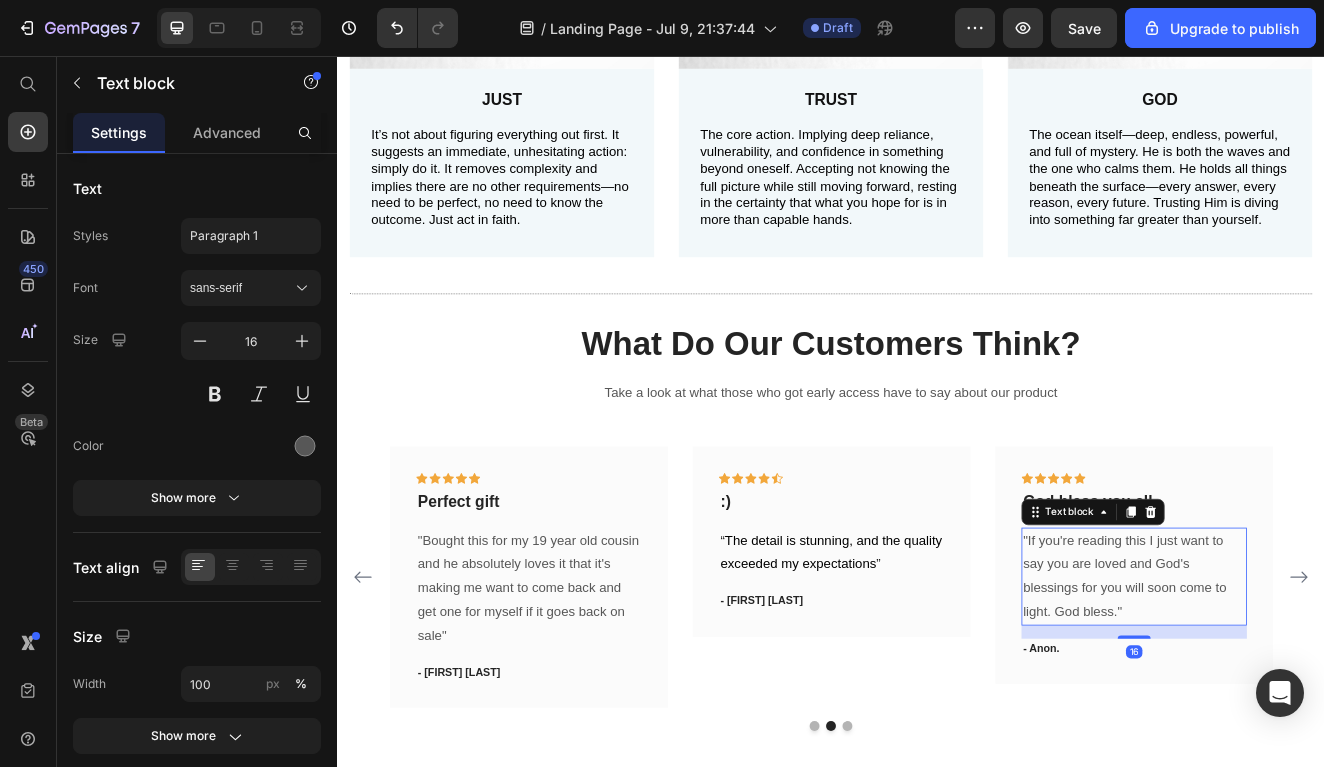 click on ""If you're reading this I just want to say you are loved and God's blessings for you will soon come to light. God bless."" at bounding box center (1305, 689) 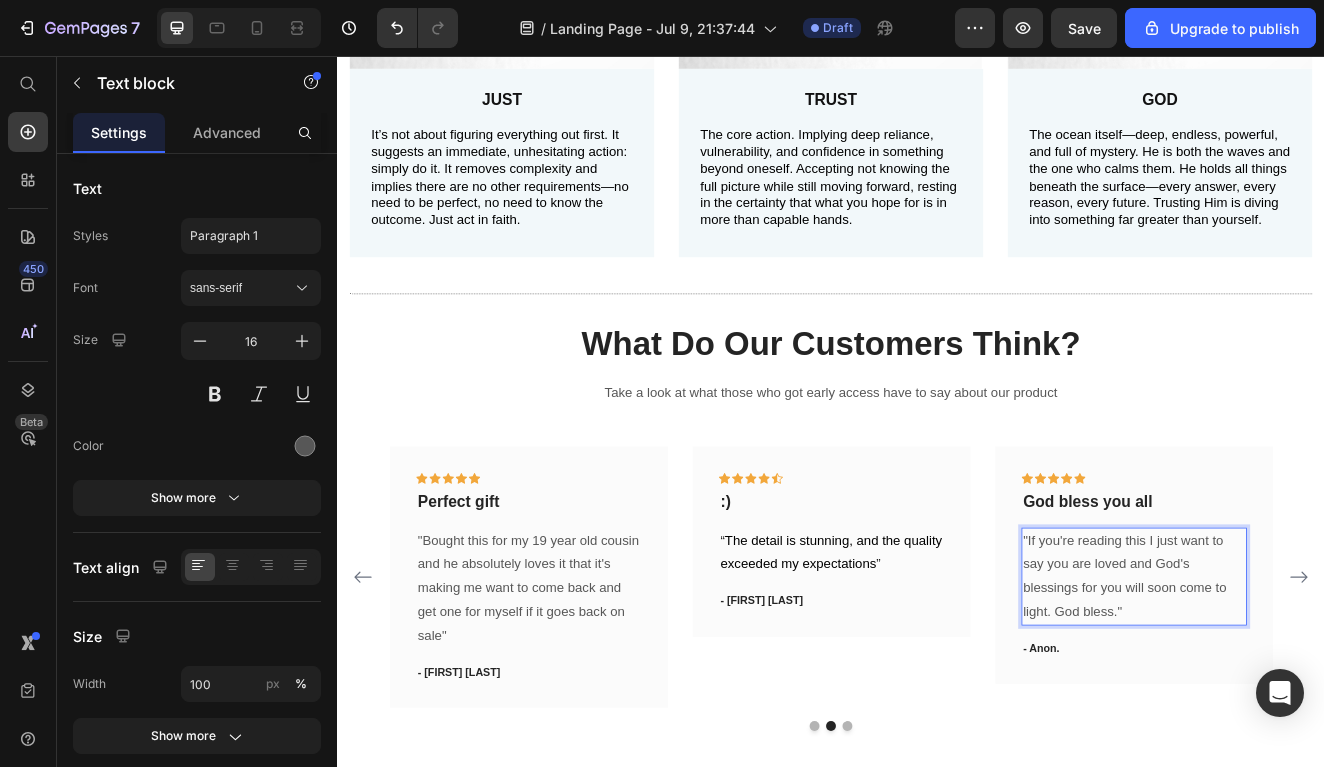 click on ""If you're reading this I just want to say you are loved and God's blessings for you will soon come to light. God bless."" at bounding box center [1305, 689] 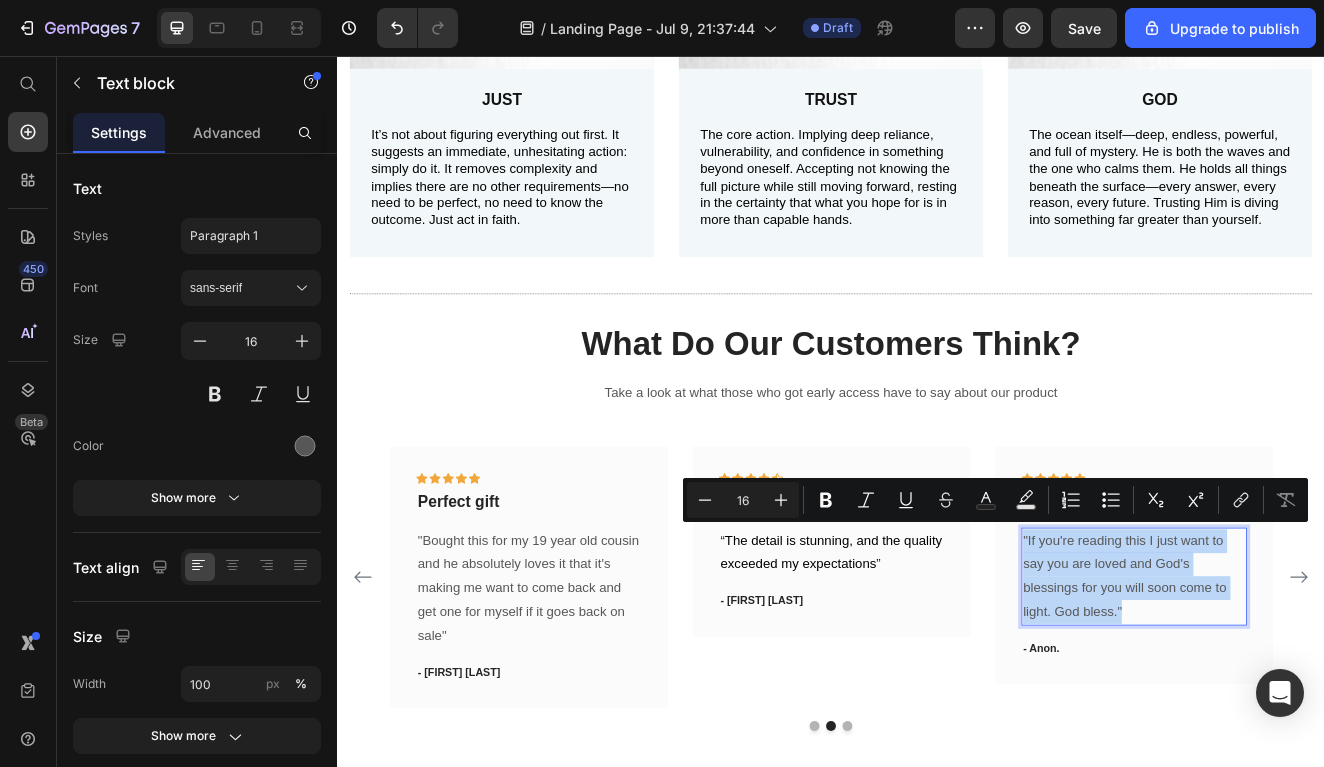 drag, startPoint x: 1294, startPoint y: 725, endPoint x: 1198, endPoint y: 691, distance: 101.84302 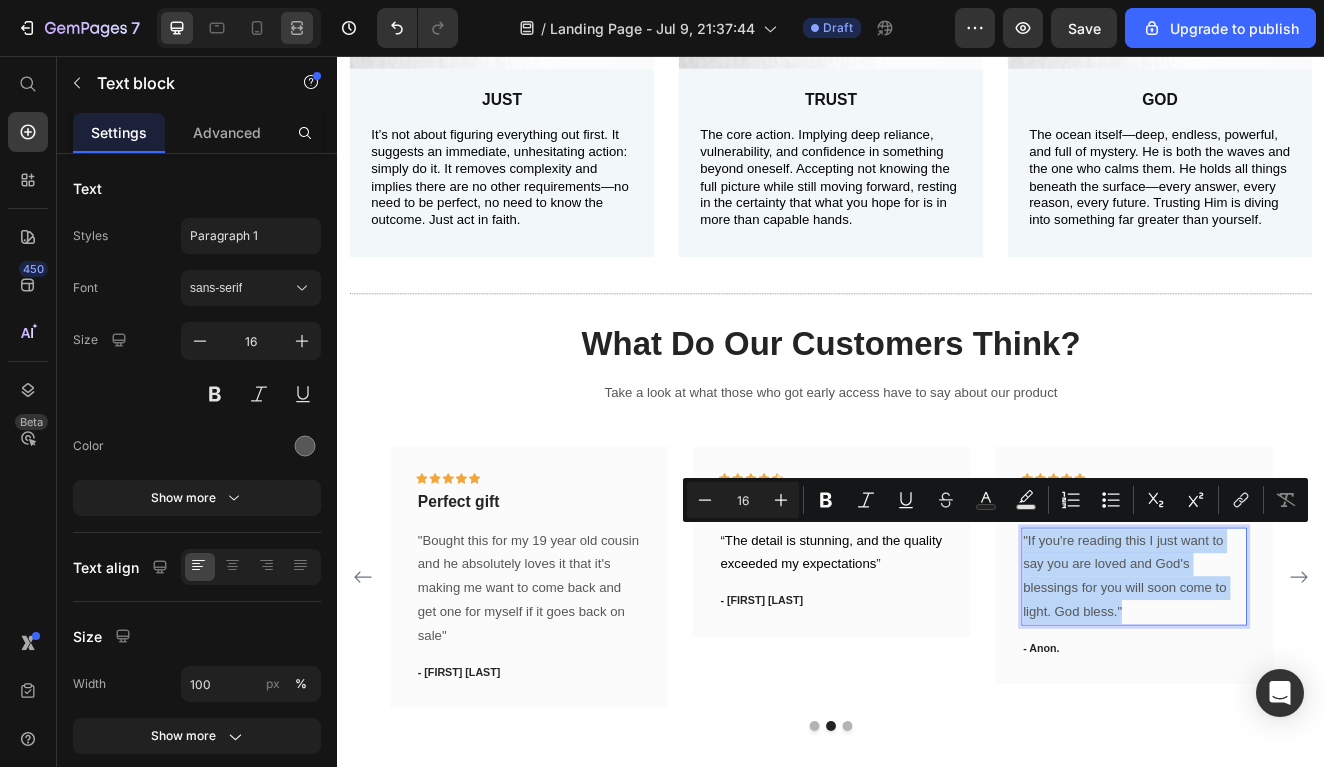 copy on ""If you're reading this I just want to say you are loved and God's blessings for you will soon come to light. God bless."" 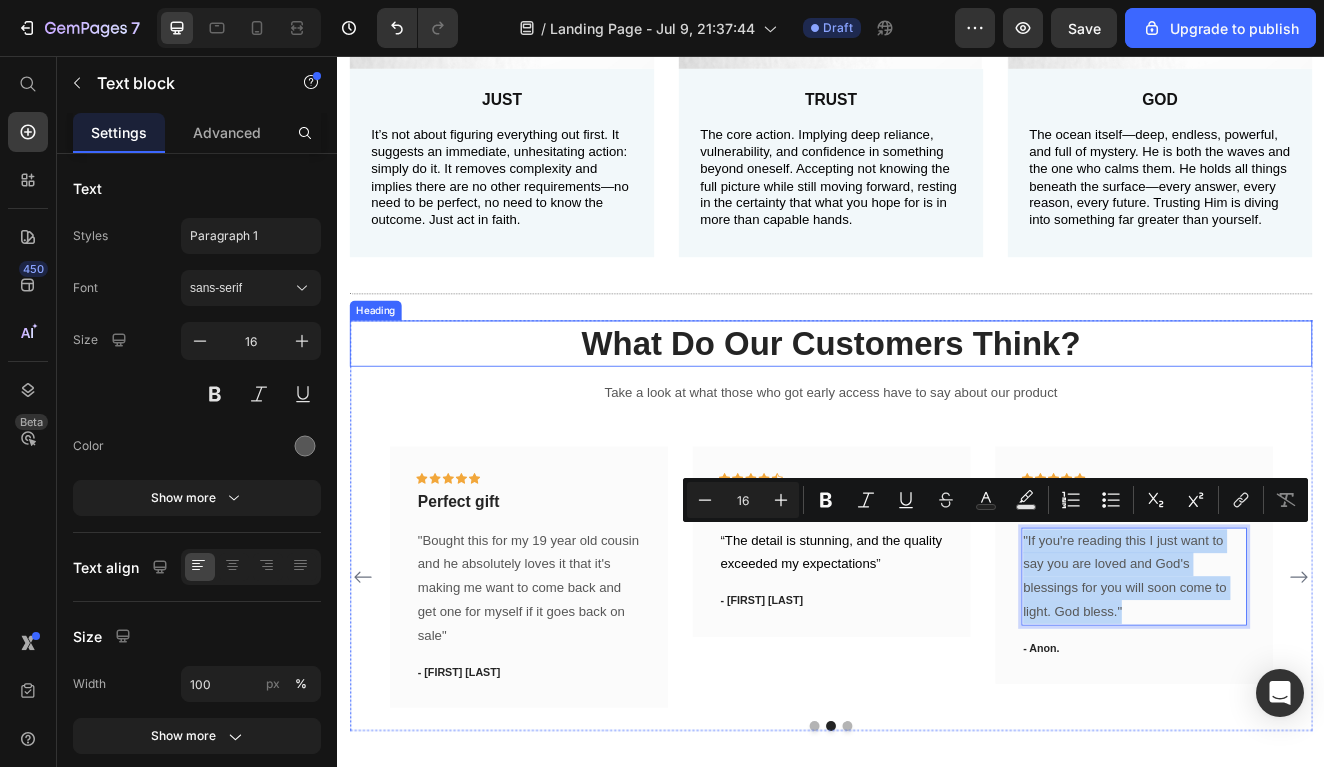 click on "What Do Our Customers Think?" at bounding box center [937, 406] 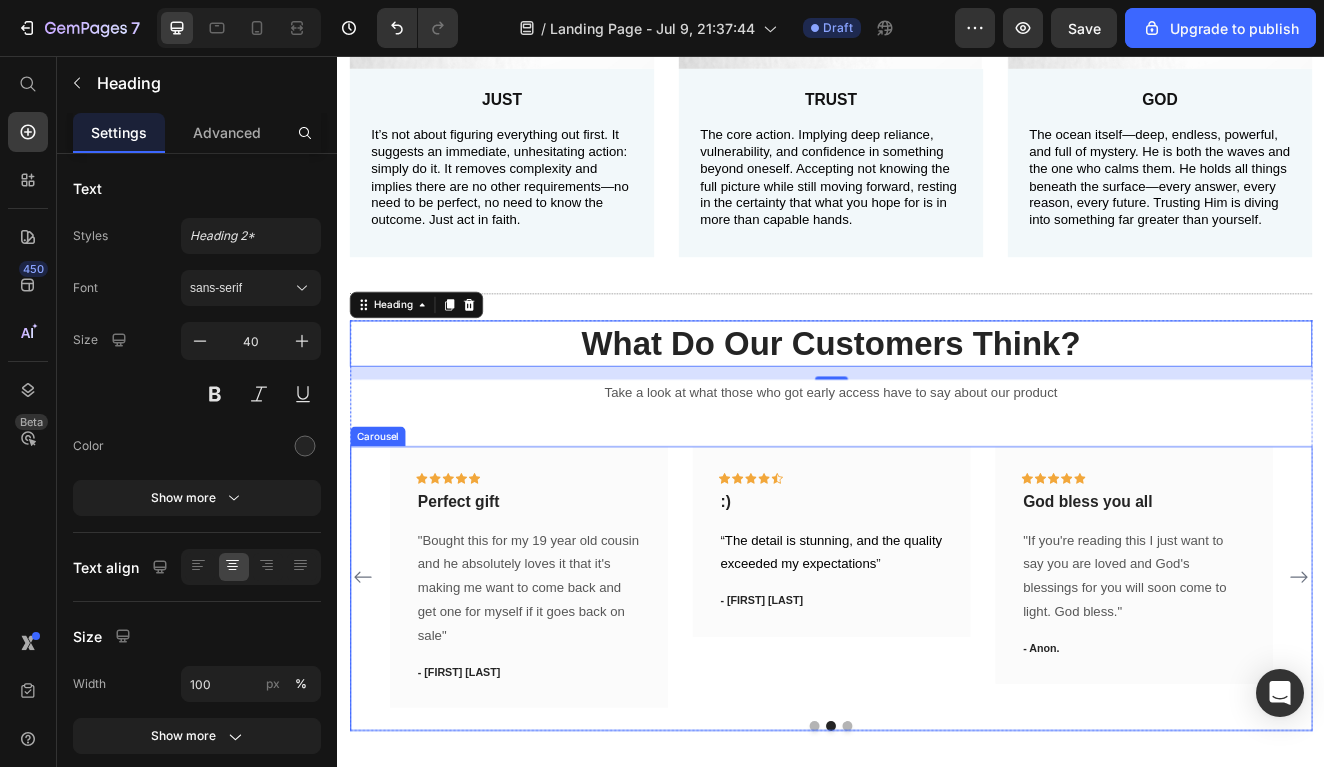 click 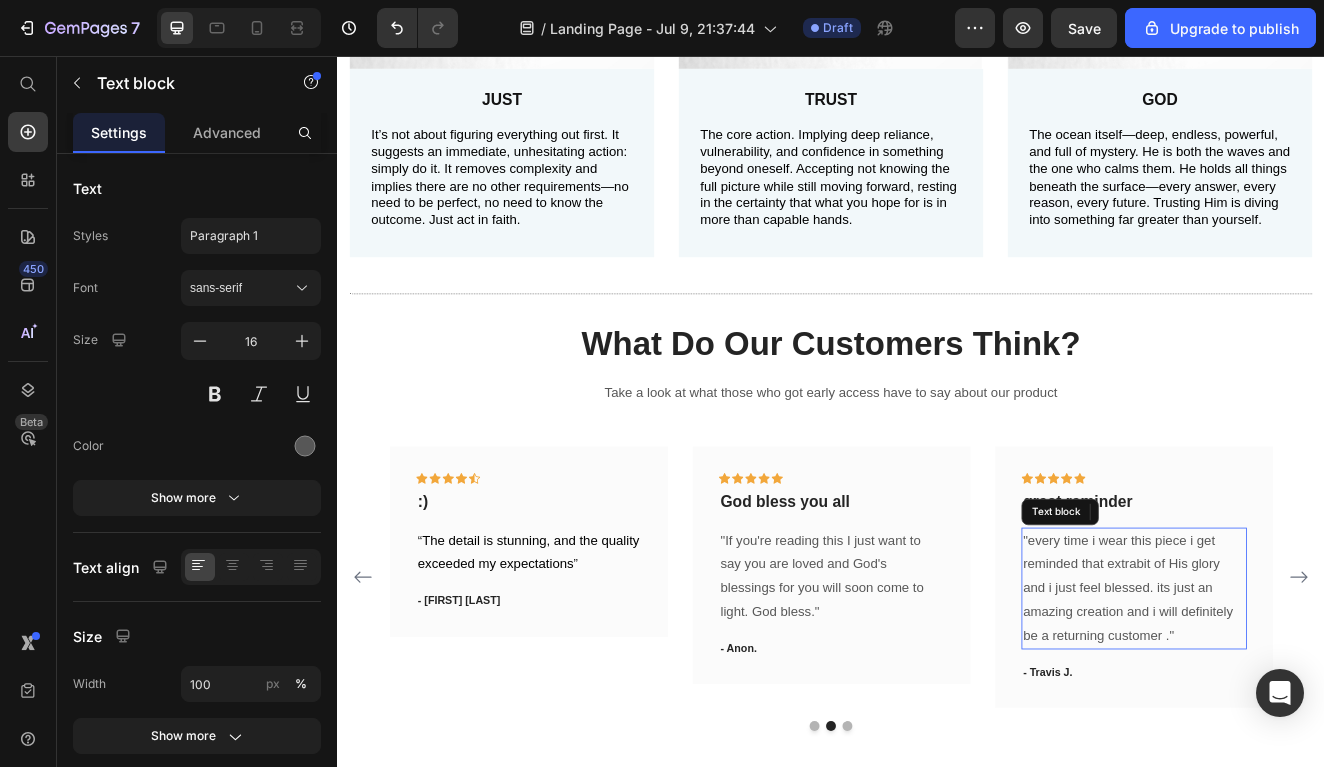 click on ""every time i wear this piece i get reminded that extrabit of His glory and i just feel blessed. its just an amazing creation and i will definitely be a returning customer ."" at bounding box center (1305, 704) 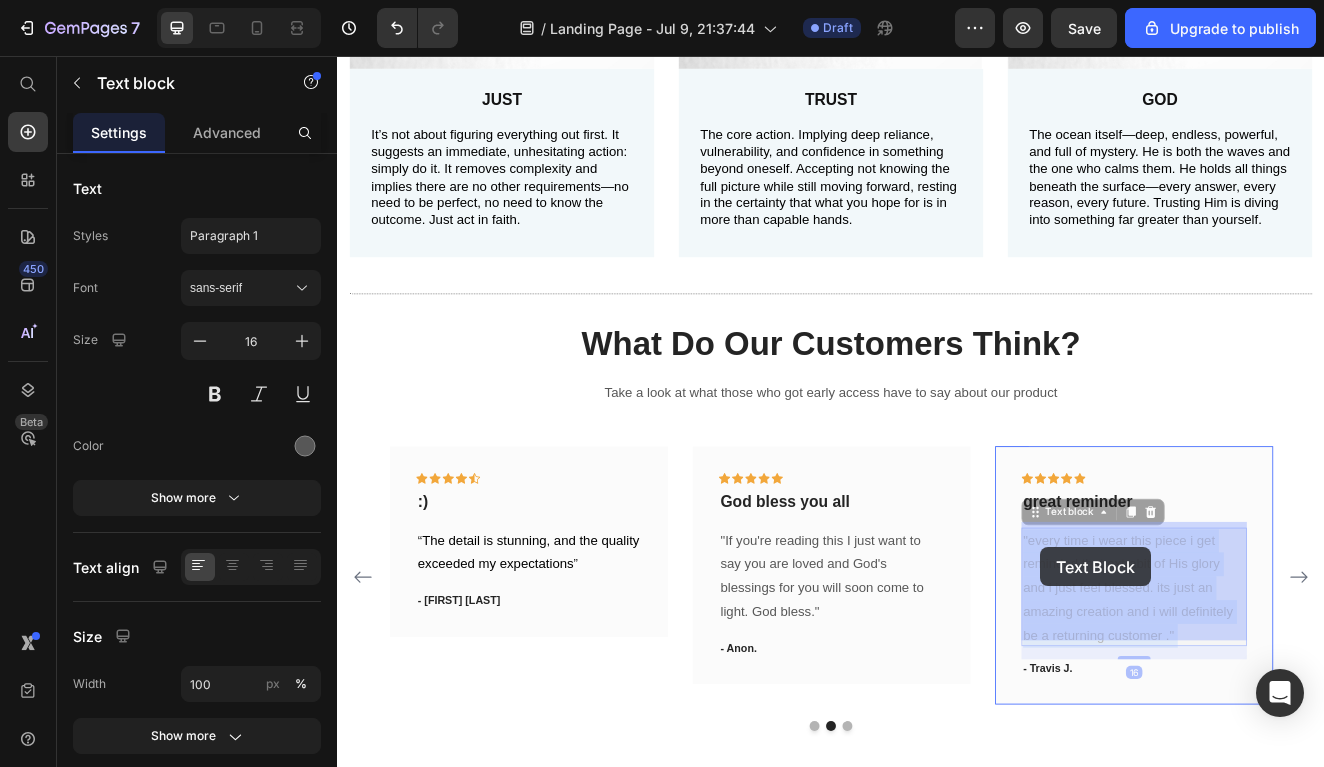 drag, startPoint x: 1357, startPoint y: 750, endPoint x: 1193, endPoint y: 654, distance: 190.03157 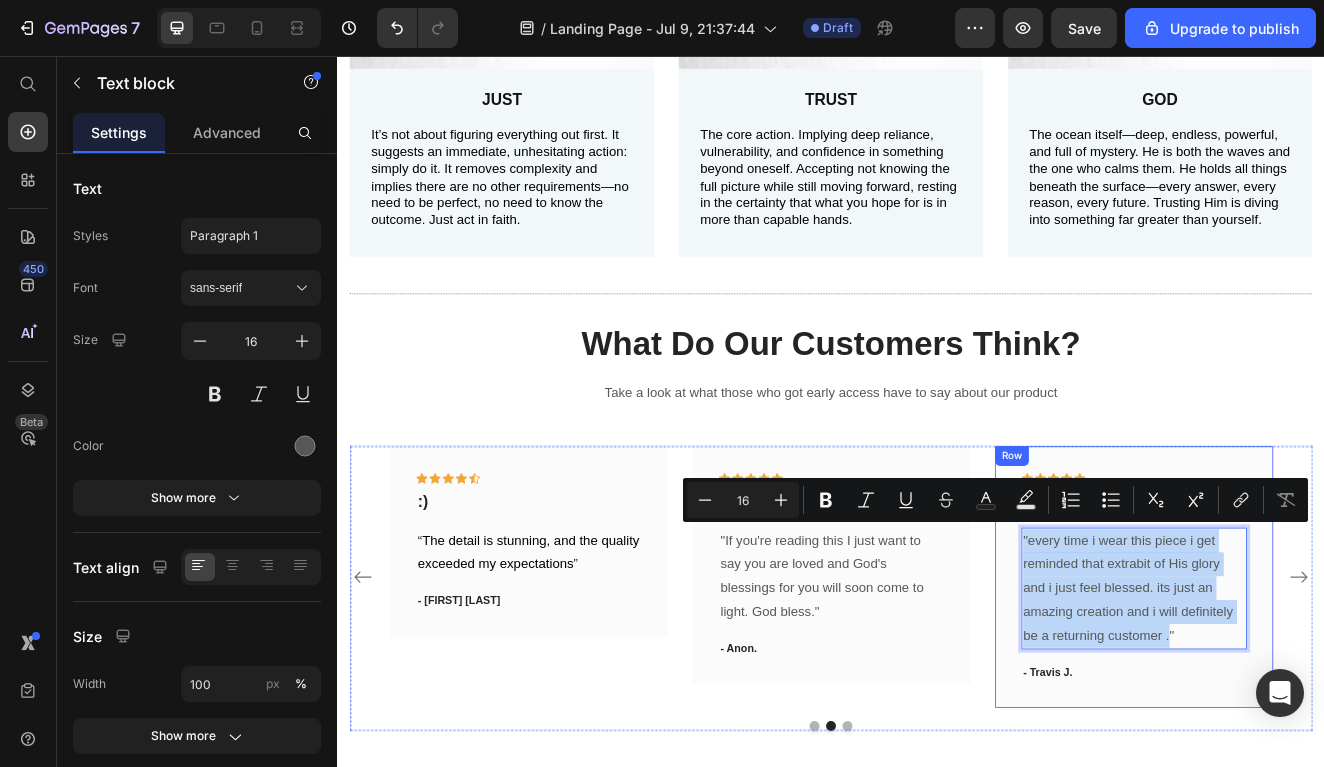 drag, startPoint x: 1350, startPoint y: 740, endPoint x: 1165, endPoint y: 640, distance: 210.29741 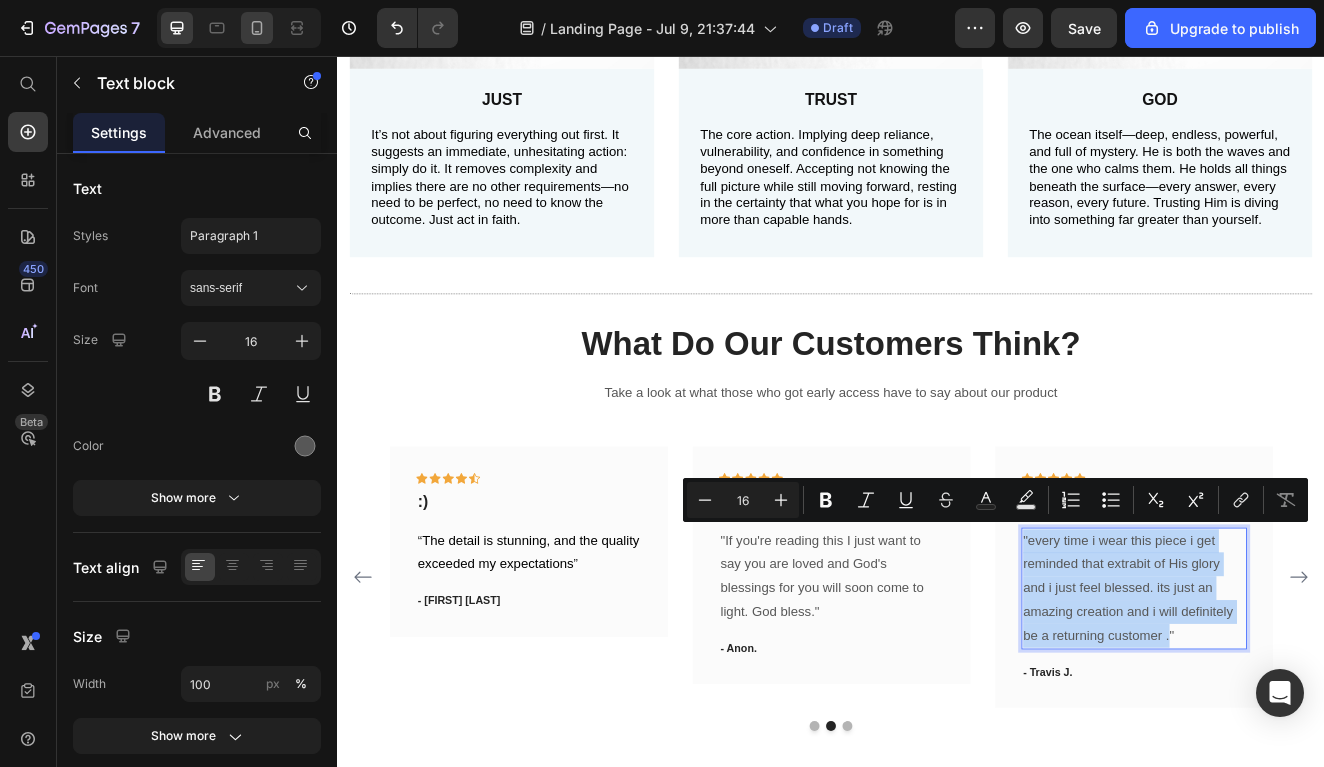 copy on ""every time i wear this piece i get reminded that extrabit of His glory and i just feel blessed. its just an amazing creation and i will definitely be a returning customer ." 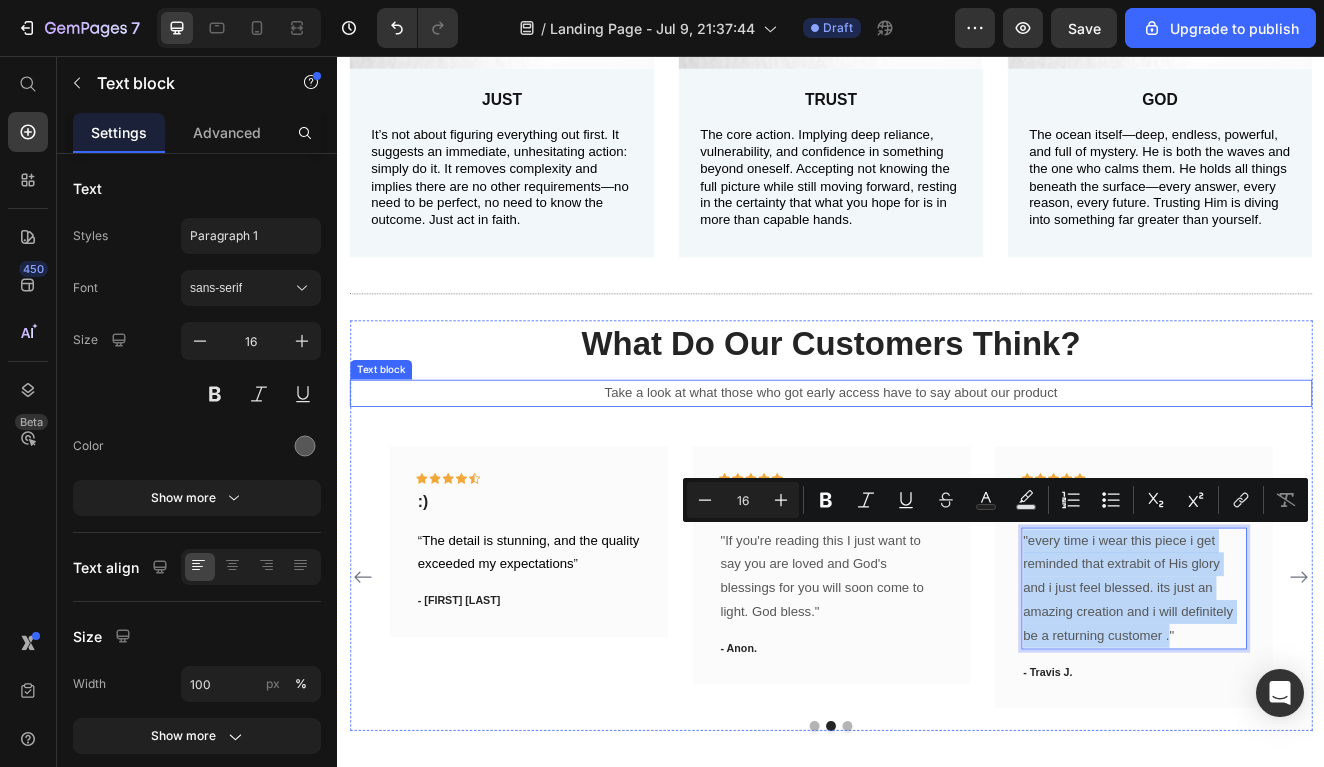 click on "Take a look at what those who got early access have to say about our product" at bounding box center [937, 466] 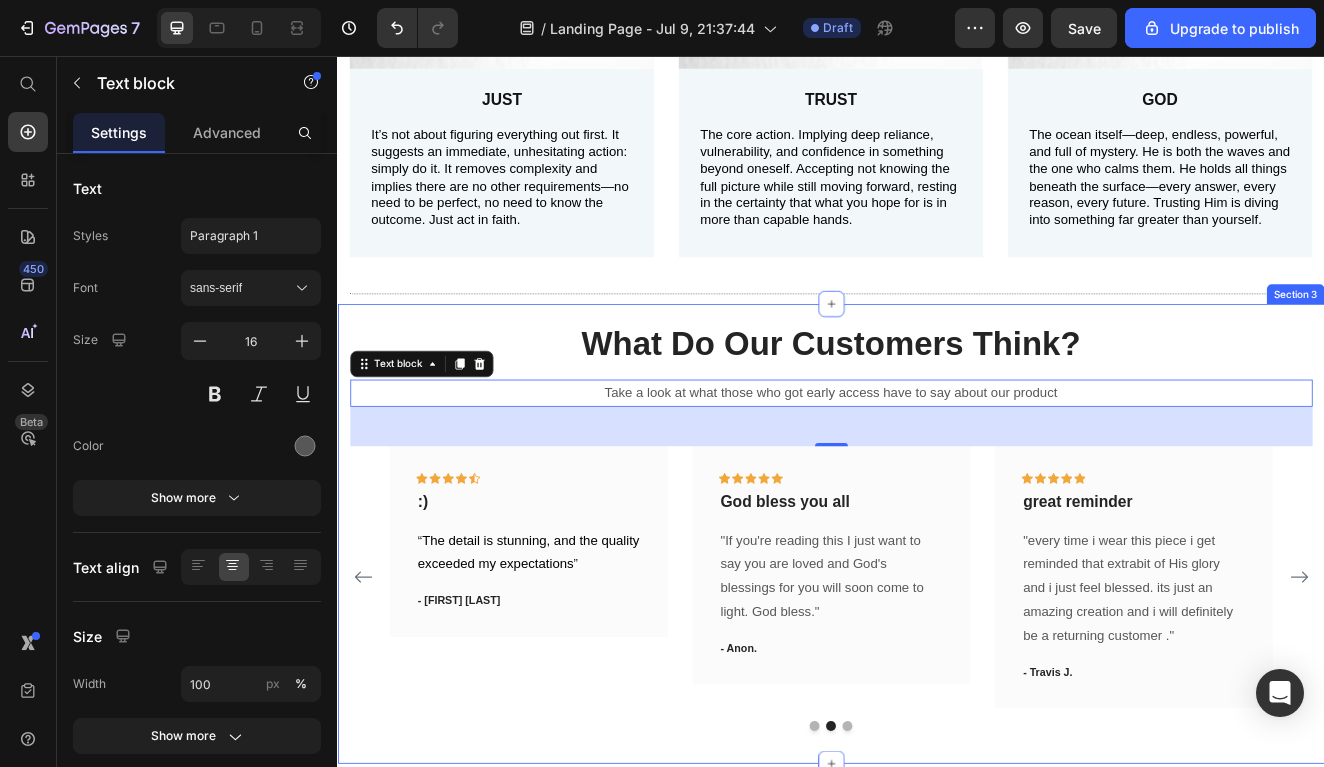click on "What Do Our Customers Think? Heading Take a look at what those who got early access have to say about our product Text block   48
Icon
Icon
Icon
Icon
Icon Row it's beautiful Text block “the craftsmanship and way it's molded together is just amazing and clever. i literally dont want to take it off” Text block - Hannah G.  Text block Row
Icon
Icon
Icon
Icon
Icon Row Perfect gift Text block "Bought this for my 19 year old cousin and he absolutely loves it that it's making me want to come back and get one for myself if it goes back on sale" Text block - Eliza M. Text block Row
Icon
Icon
Icon
Icon
Icon Row :) Text block “ The detail is stunning, and the quality exceeded my expectations ” Text block - Jourdan J. Text block Row
Icon Icon" at bounding box center [937, 637] 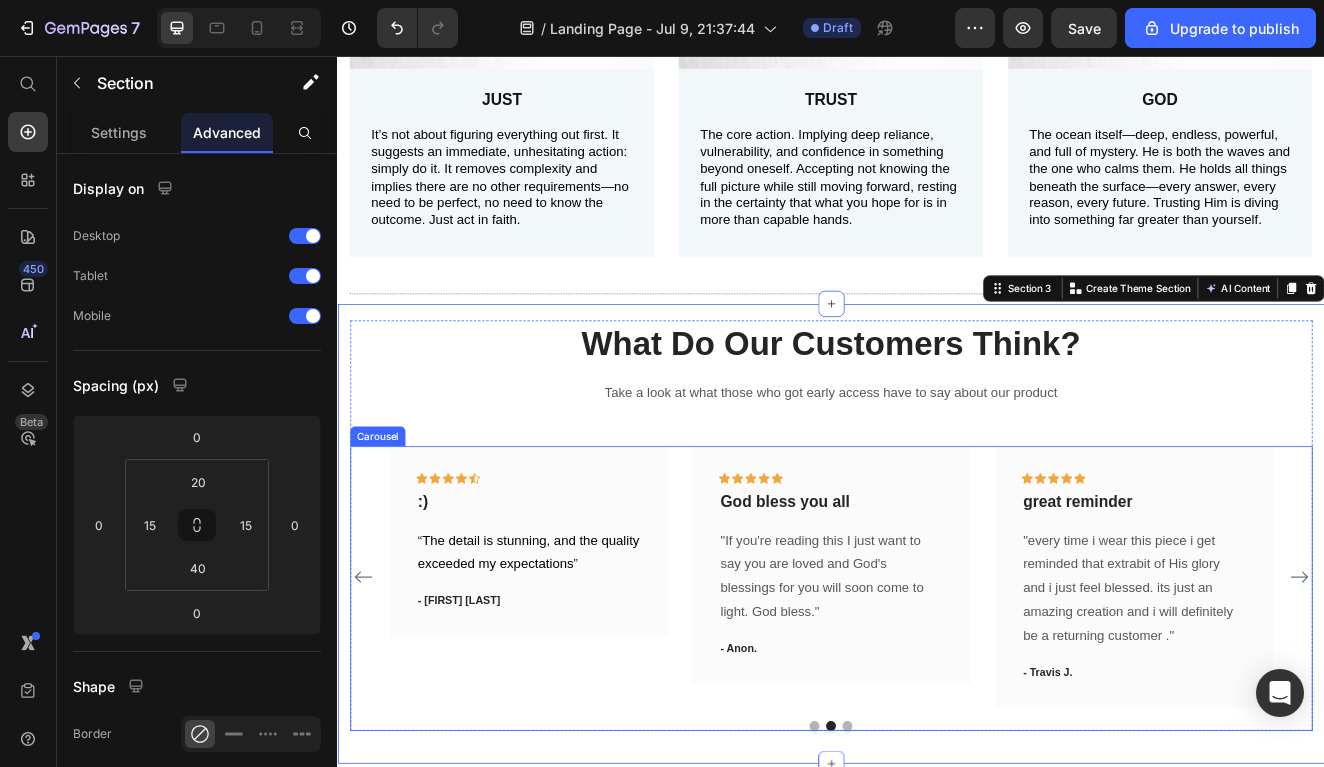 click 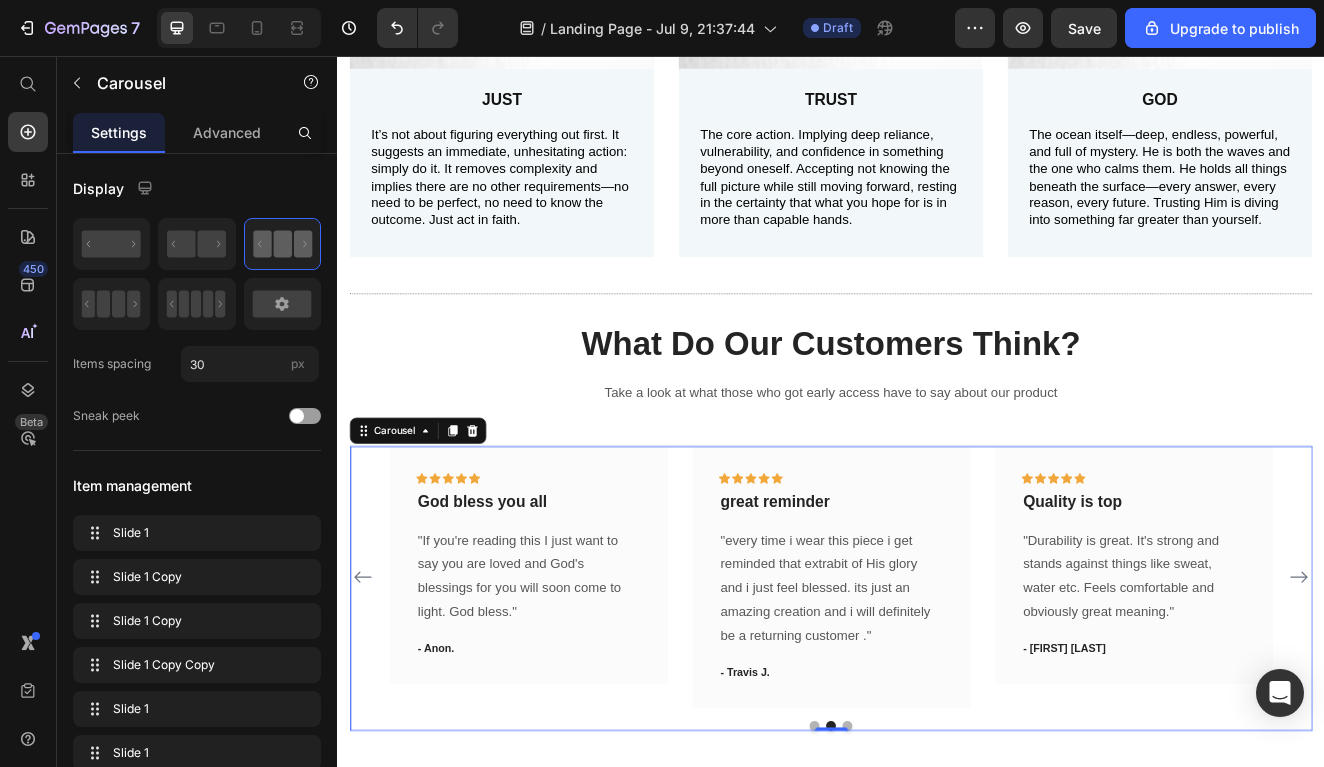click 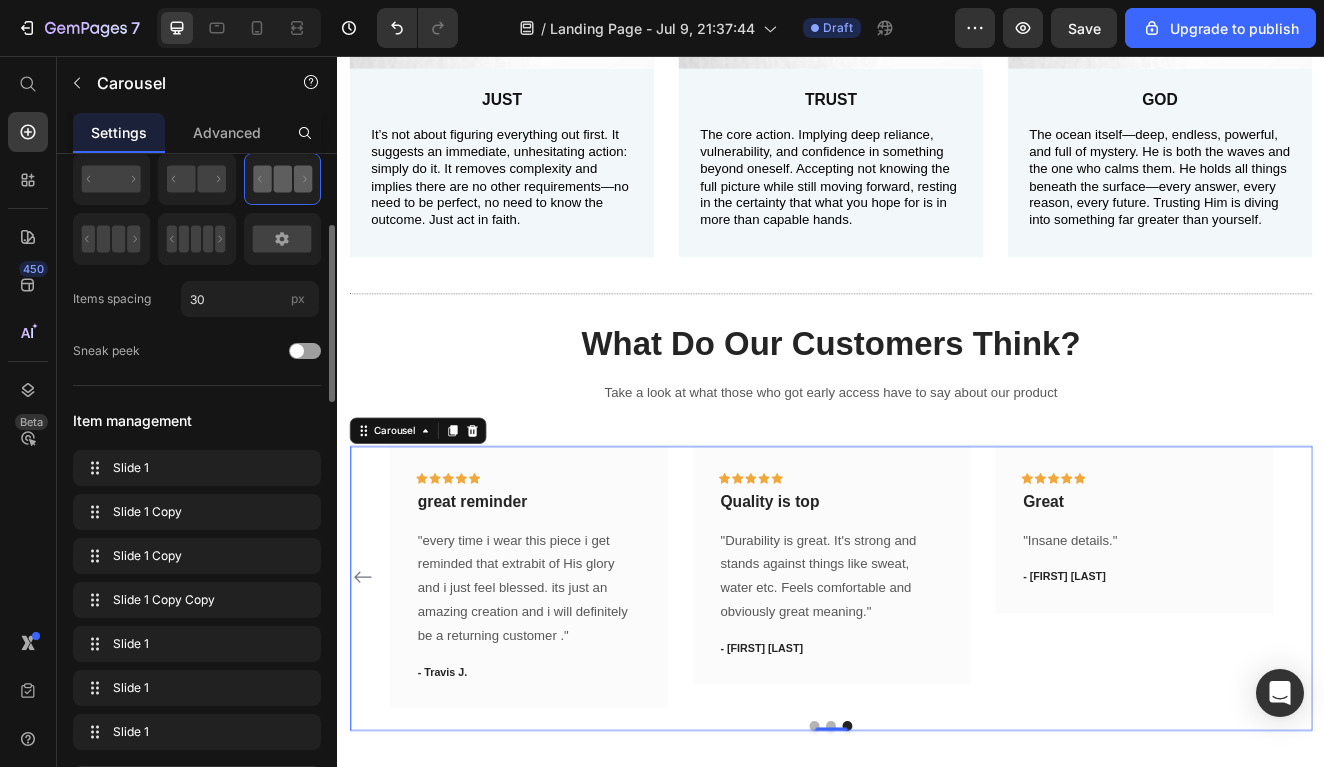 scroll, scrollTop: 118, scrollLeft: 0, axis: vertical 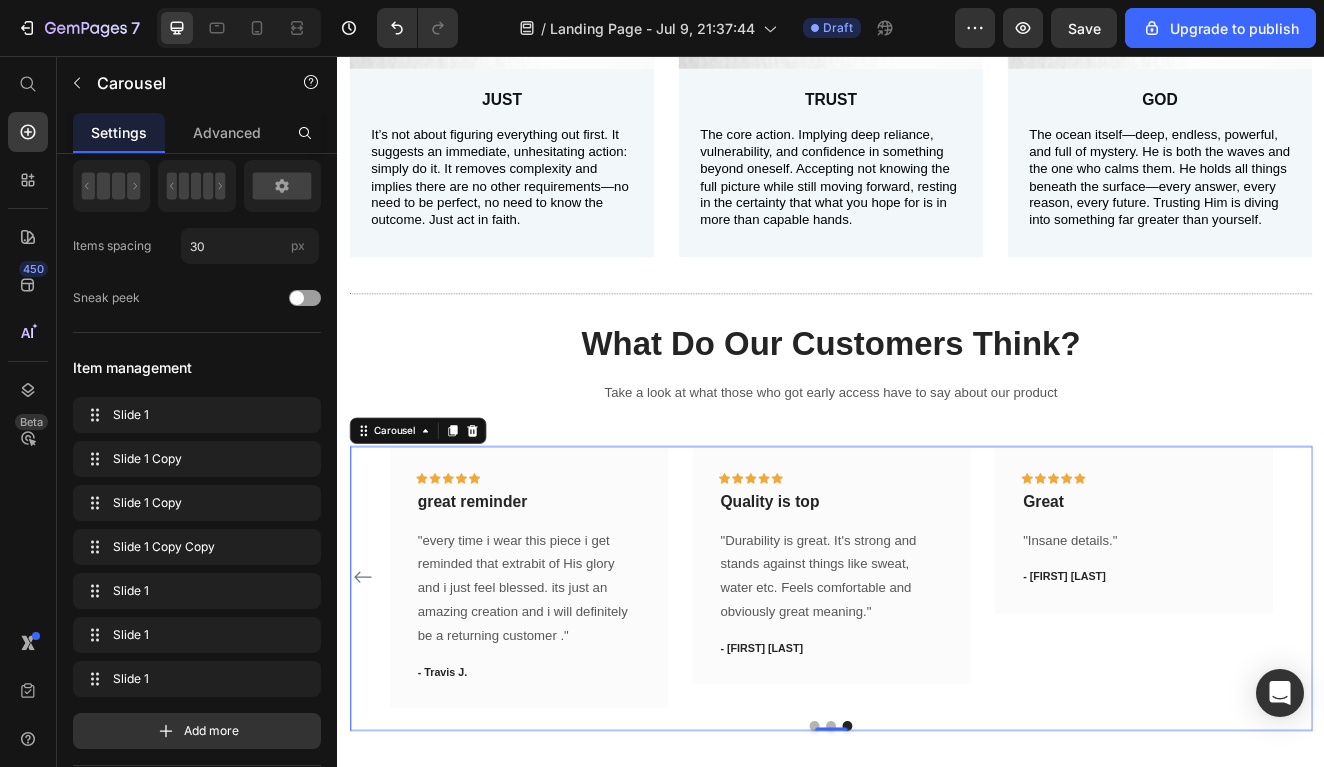 click 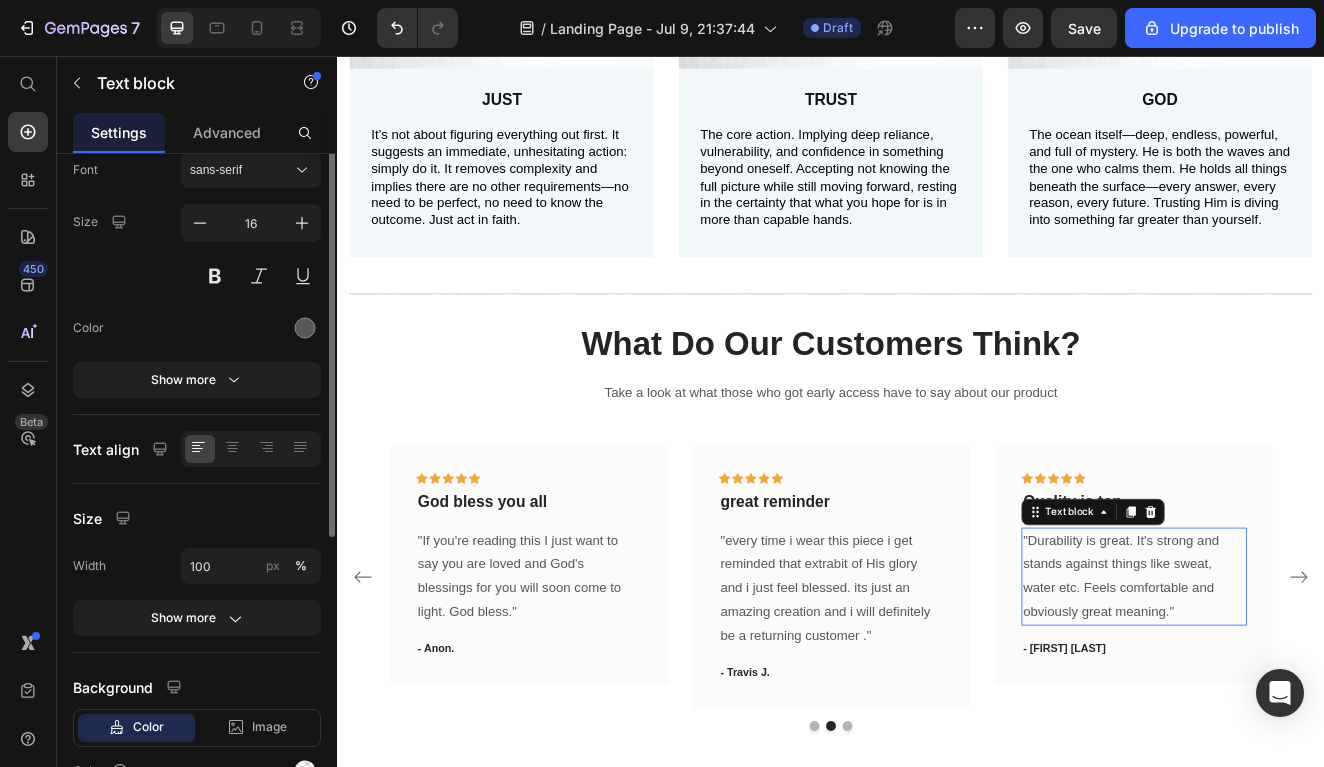 click on ""Durability is great. It's strong and stands against things like sweat, water etc. Feels comfortable and obviously great meaning."" at bounding box center (1305, 689) 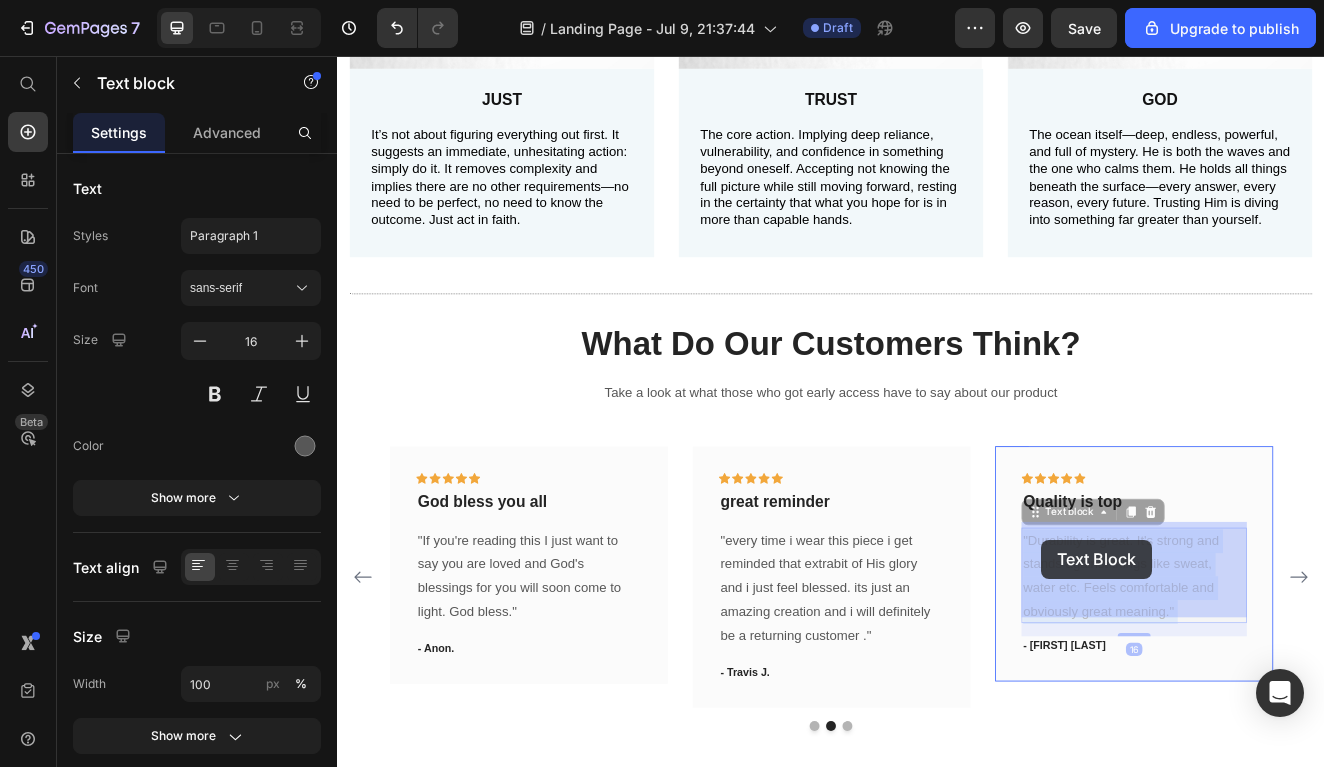 drag, startPoint x: 1363, startPoint y: 719, endPoint x: 1183, endPoint y: 643, distance: 195.3868 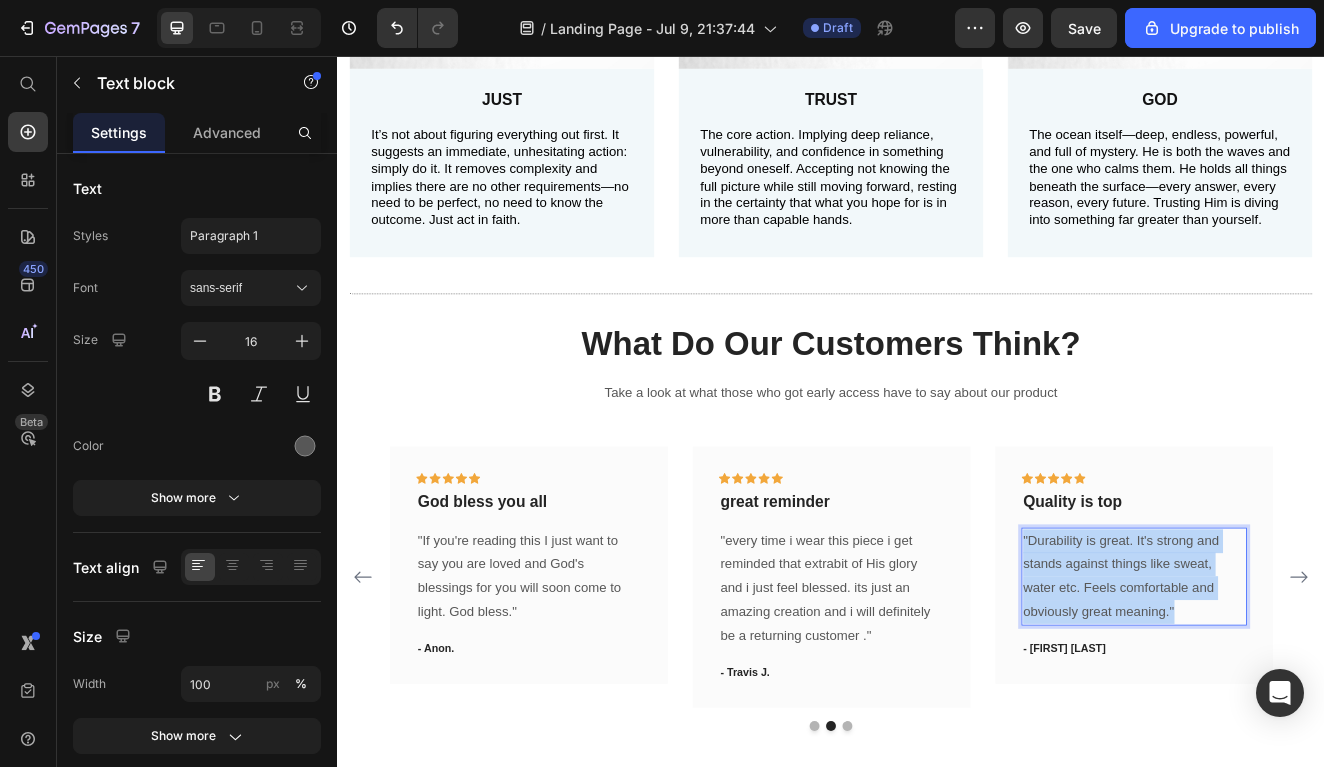 drag, startPoint x: 1353, startPoint y: 716, endPoint x: 1170, endPoint y: 637, distance: 199.32385 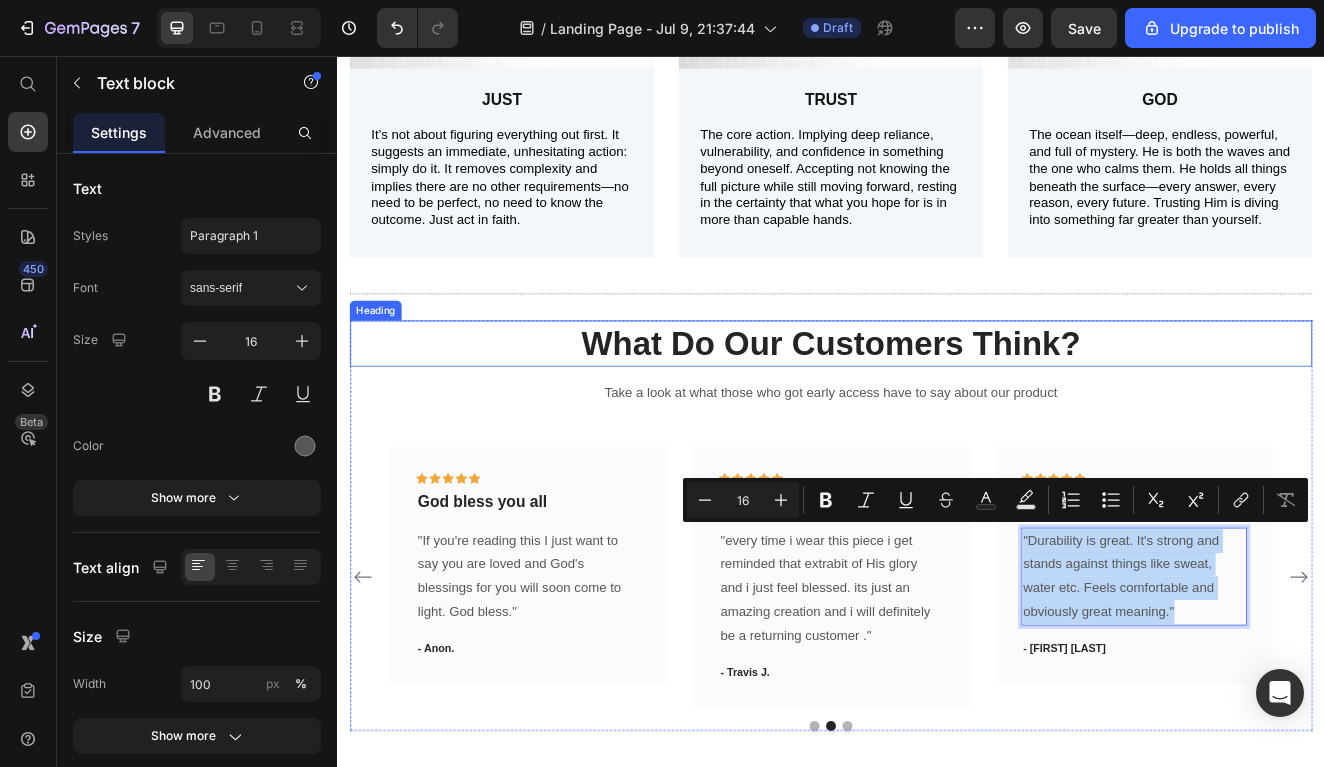 click on "What Do Our Customers Think?" at bounding box center (937, 406) 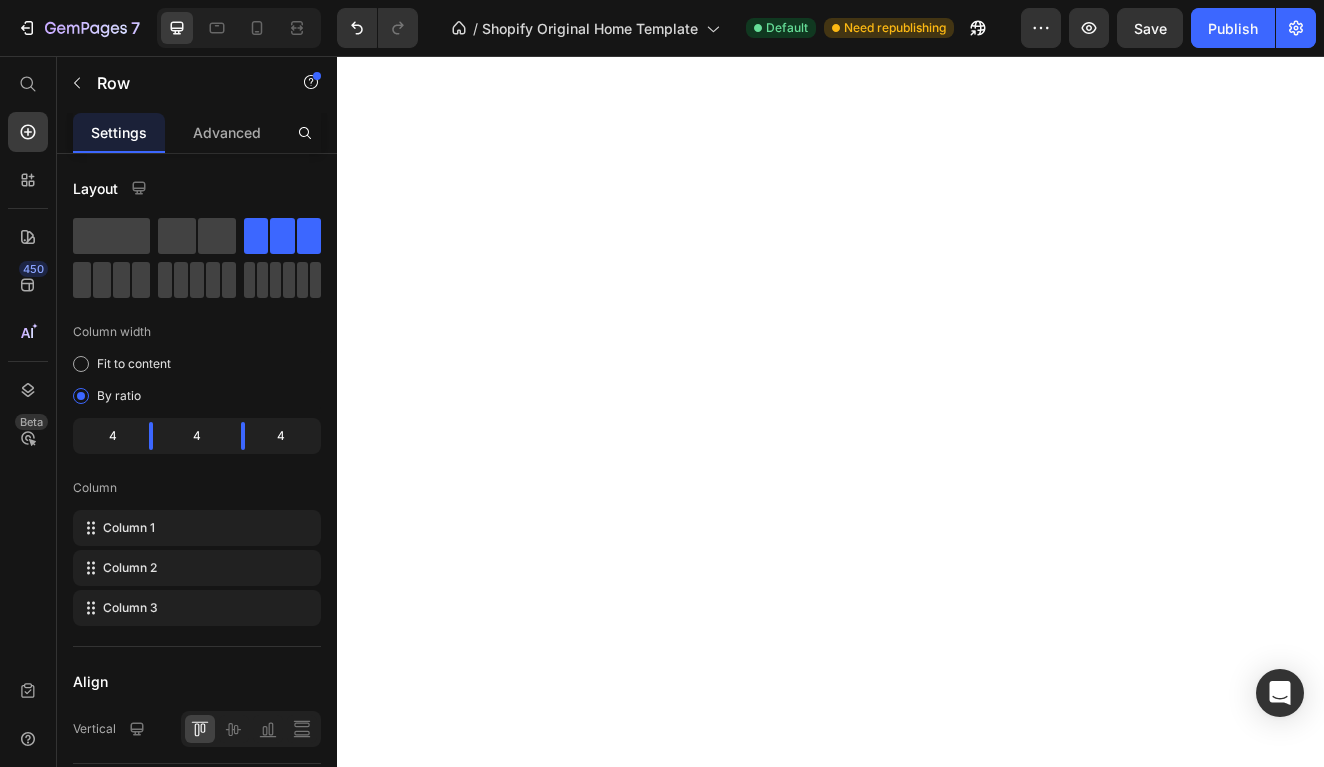 scroll, scrollTop: 0, scrollLeft: 0, axis: both 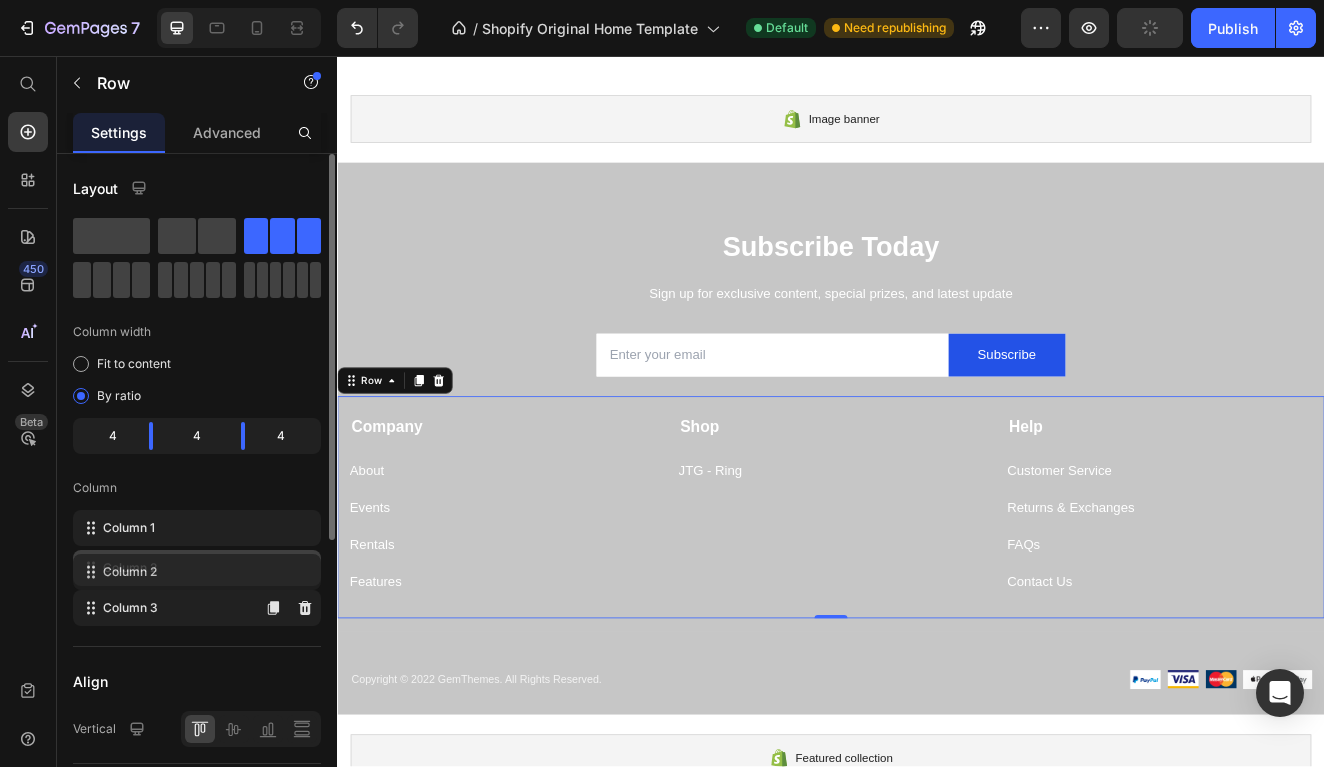 type 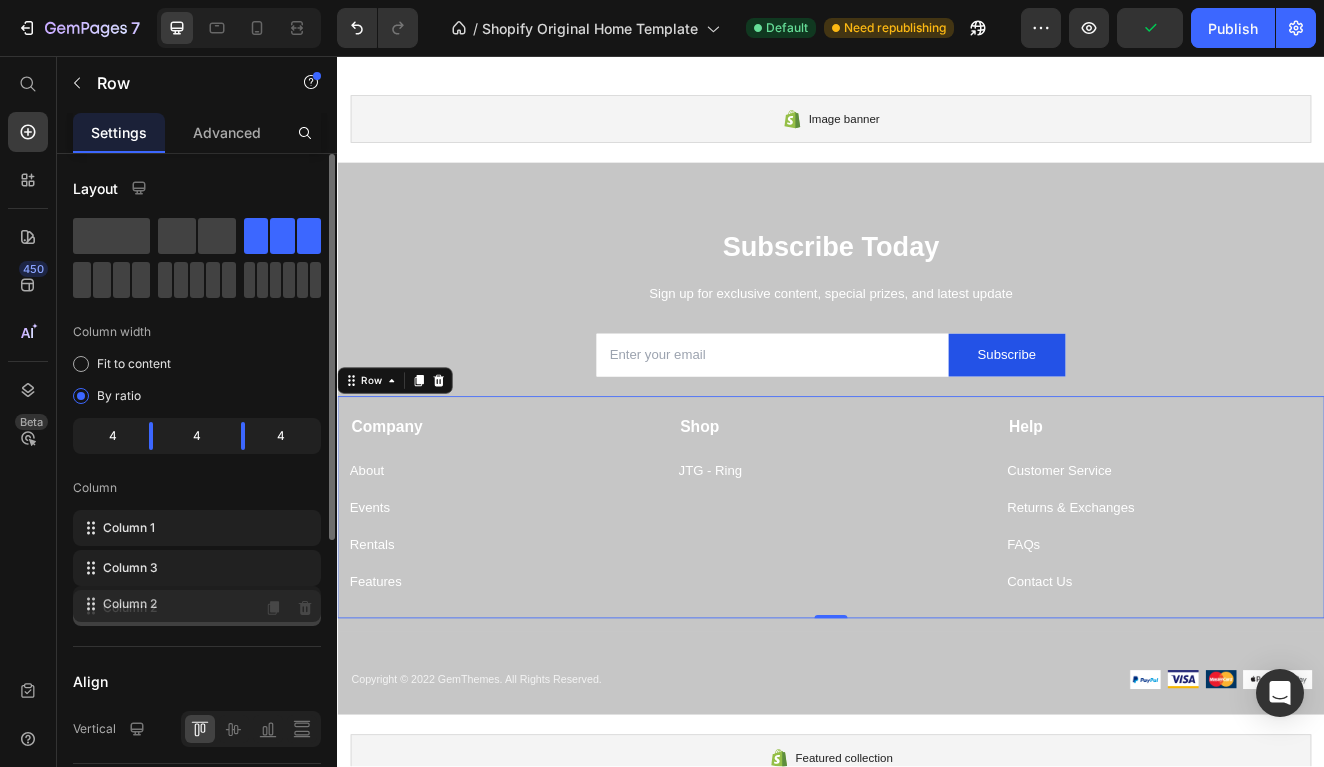 drag, startPoint x: 92, startPoint y: 570, endPoint x: 91, endPoint y: 612, distance: 42.0119 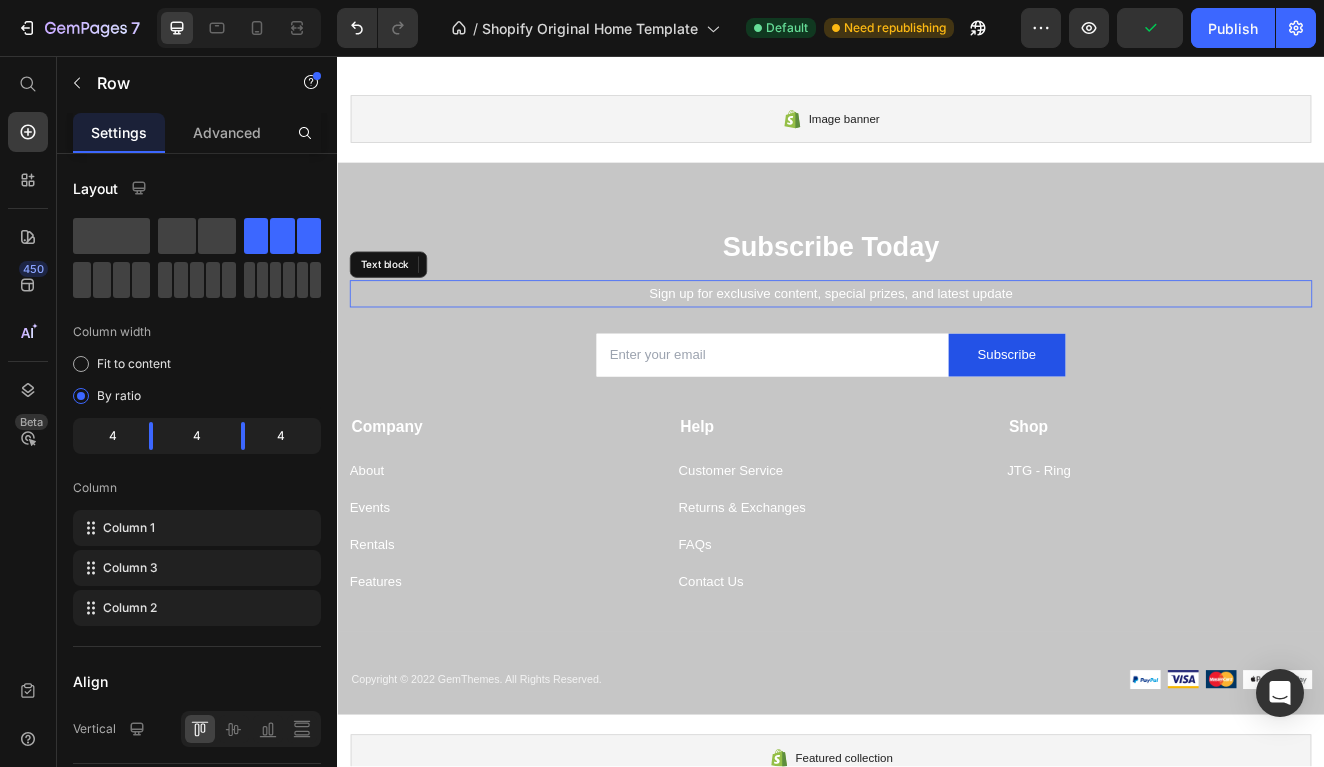 click on "Sign up for exclusive content, special prizes, and latest update" at bounding box center [937, 345] 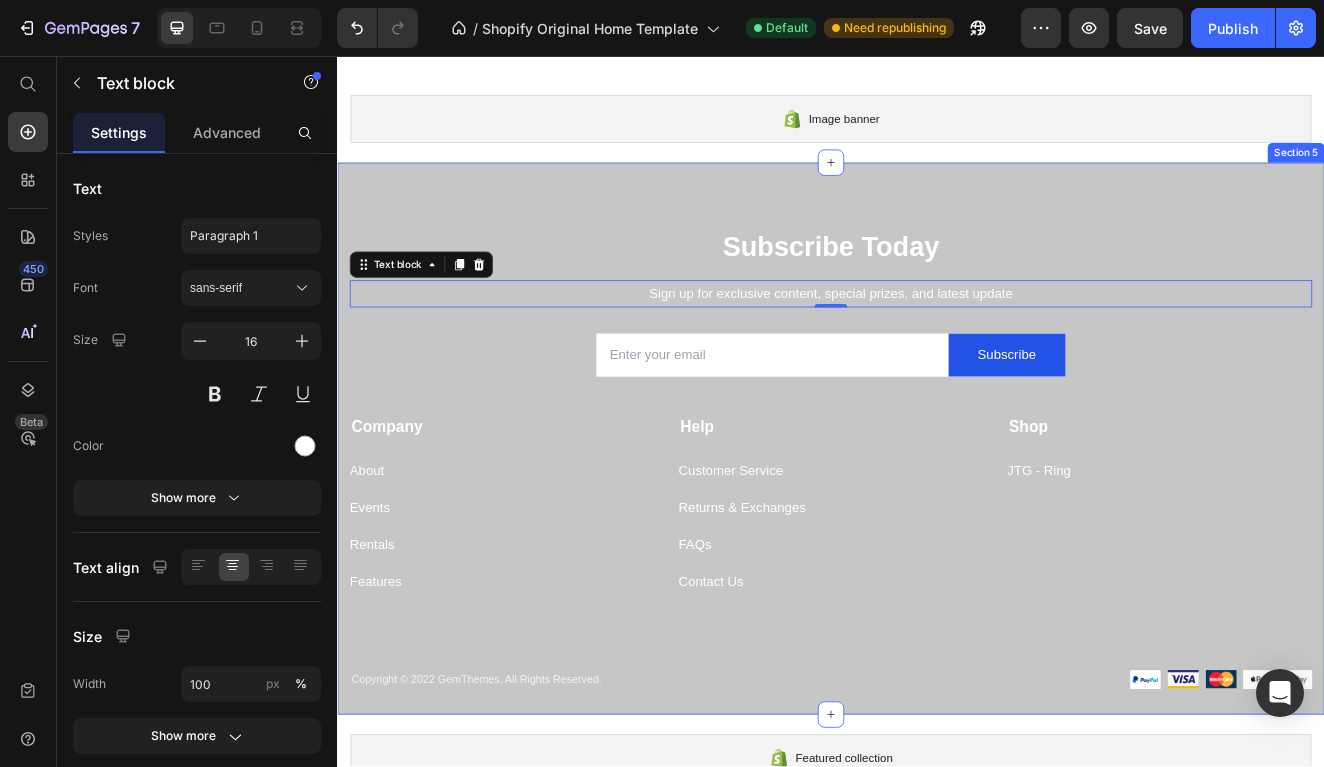 click on "Subscribe Today Heading Sign up for exclusive content, special prizes, and latest update Text block   0 Email Field Subscribe Submit Button Row Newsletter Row Company Text block About Button Events Button Rentals Button Features Button Shop Text block JTG - Ring  Button Help Text block Customer Service Button Returns & Exchanges Button FAQs Button Contact Us Button Row
Company
Shop
Help
Visit Accordion Row                Title Line Copyright © 2022 GemThemes. All Rights Reserved. Text block Image Image Image Image Image Row Row Section 5" at bounding box center (937, 521) 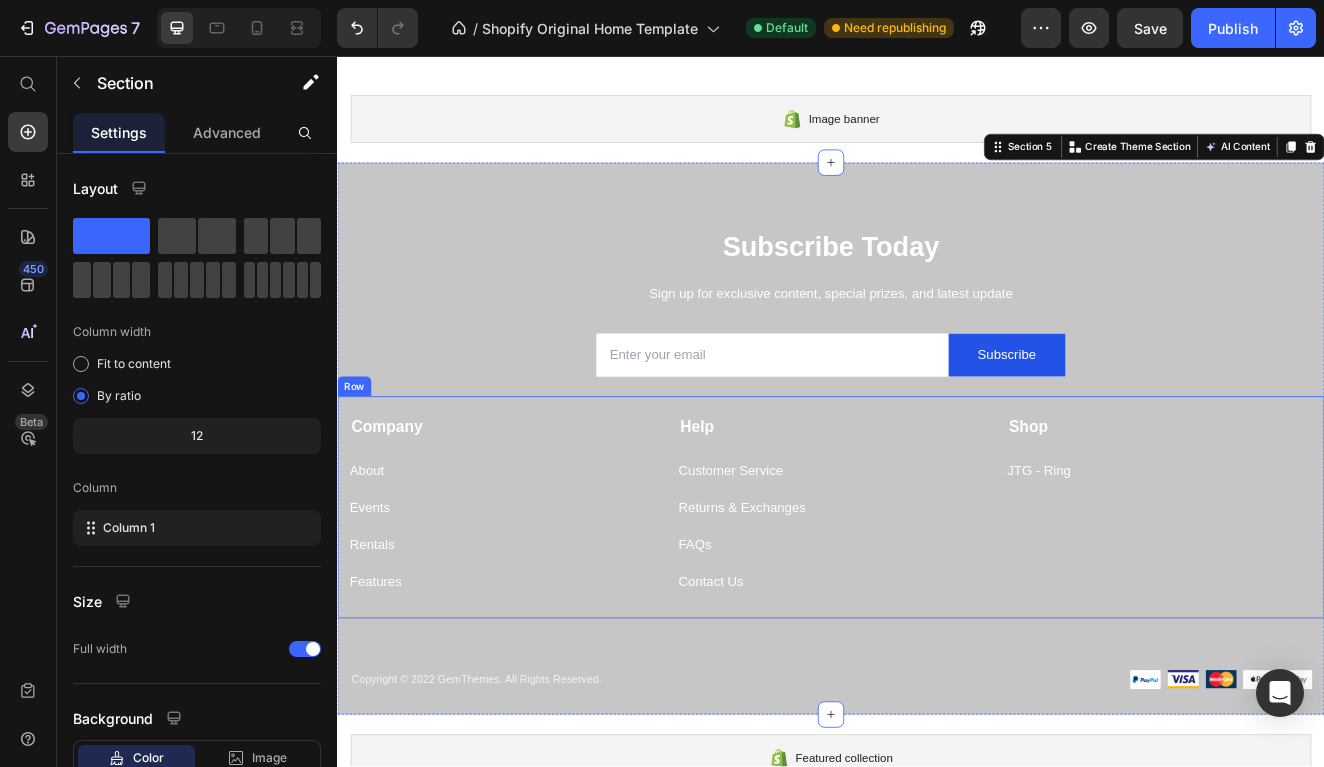 click on "Company Text block About Button Events Button Rentals Button Features Button Shop Text block JTG - Ring  Button Help Text block Customer Service Button Returns & Exchanges Button FAQs Button Contact Us Button Row" at bounding box center (937, 605) 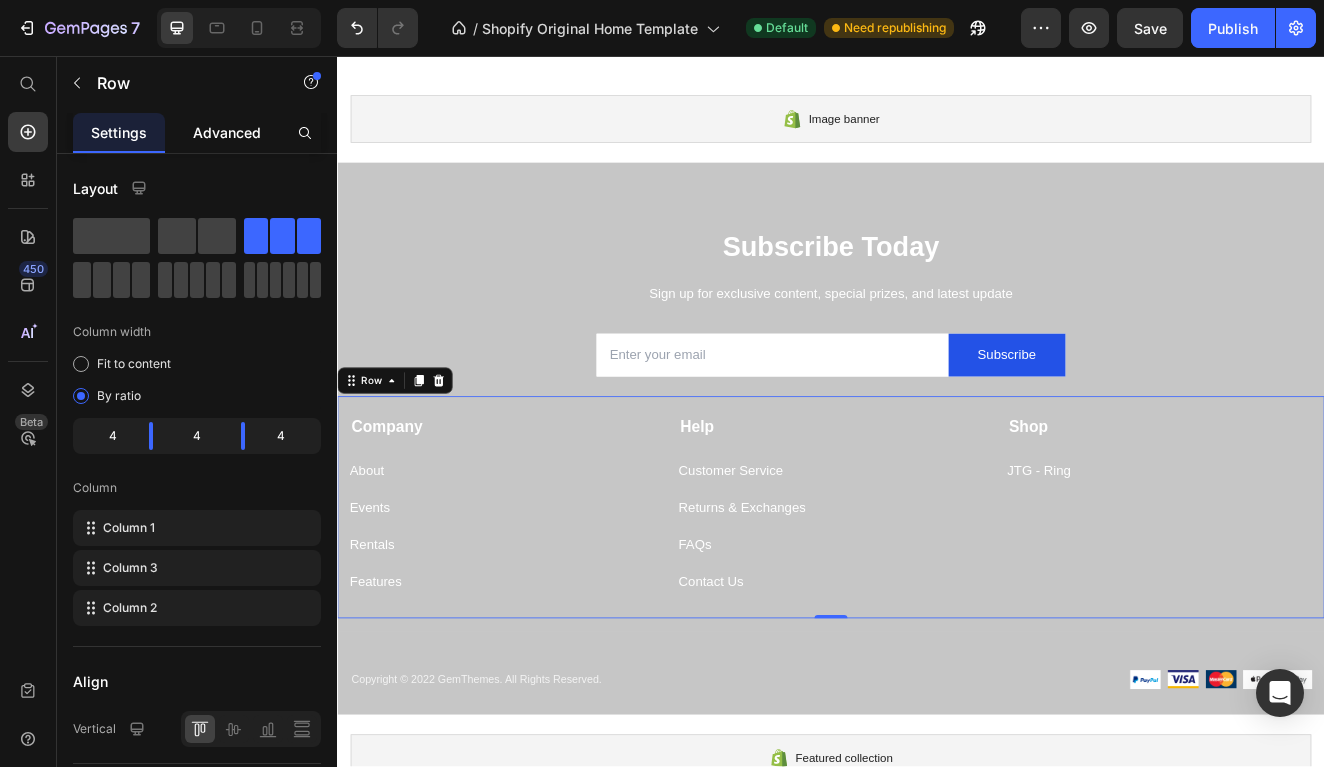 click on "Advanced" at bounding box center (227, 132) 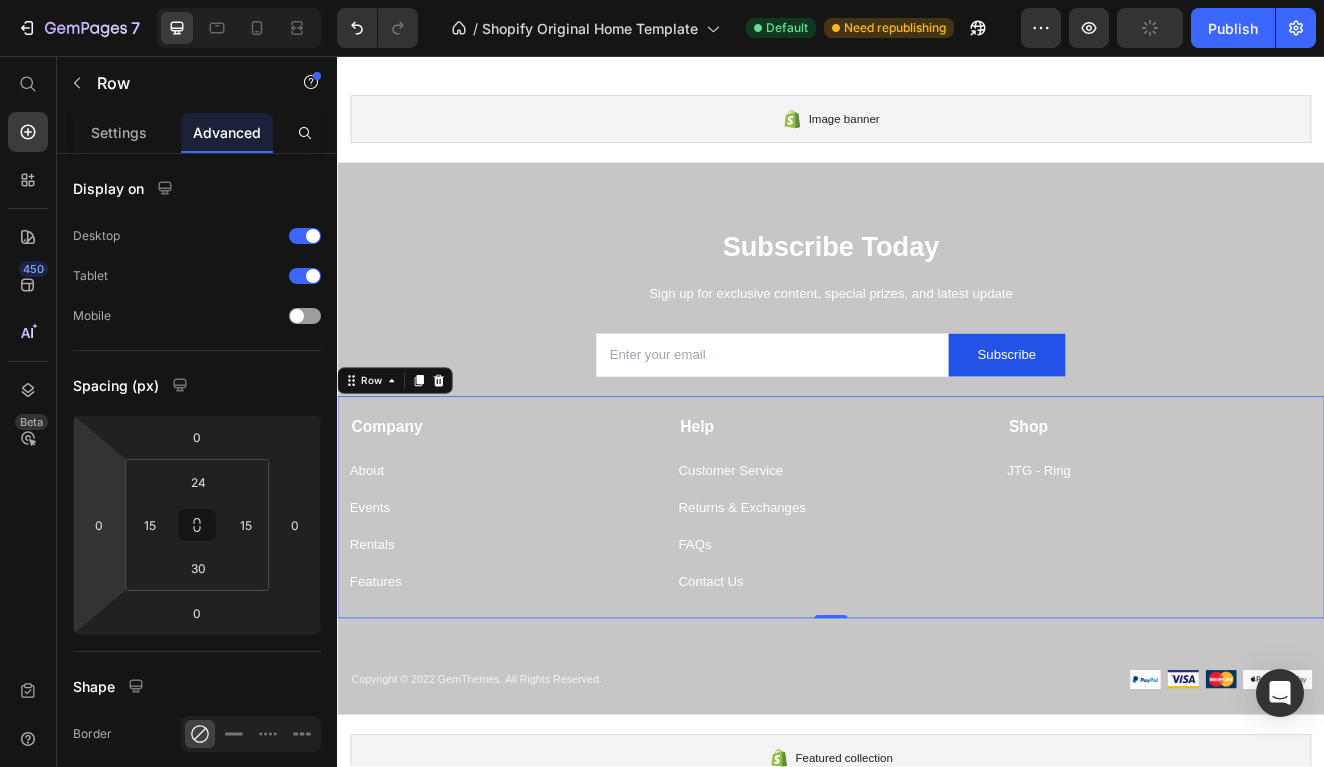 click on "7   /  Shopify Original Home Template Default Need republishing Preview  Publish  450 Beta Start with Sections Elements Hero Section Product Detail Brands Trusted Badges Guarantee Product Breakdown How to use Testimonials Compare Bundle FAQs Social Proof Brand Story Product List Collection Blog List Contact Sticky Add to Cart Custom Footer Browse Library 450 Layout
Row
Row
Row
Row Text
Heading
Text Block Button
Button
Button
Sticky Back to top Media
Image" at bounding box center (662, 0) 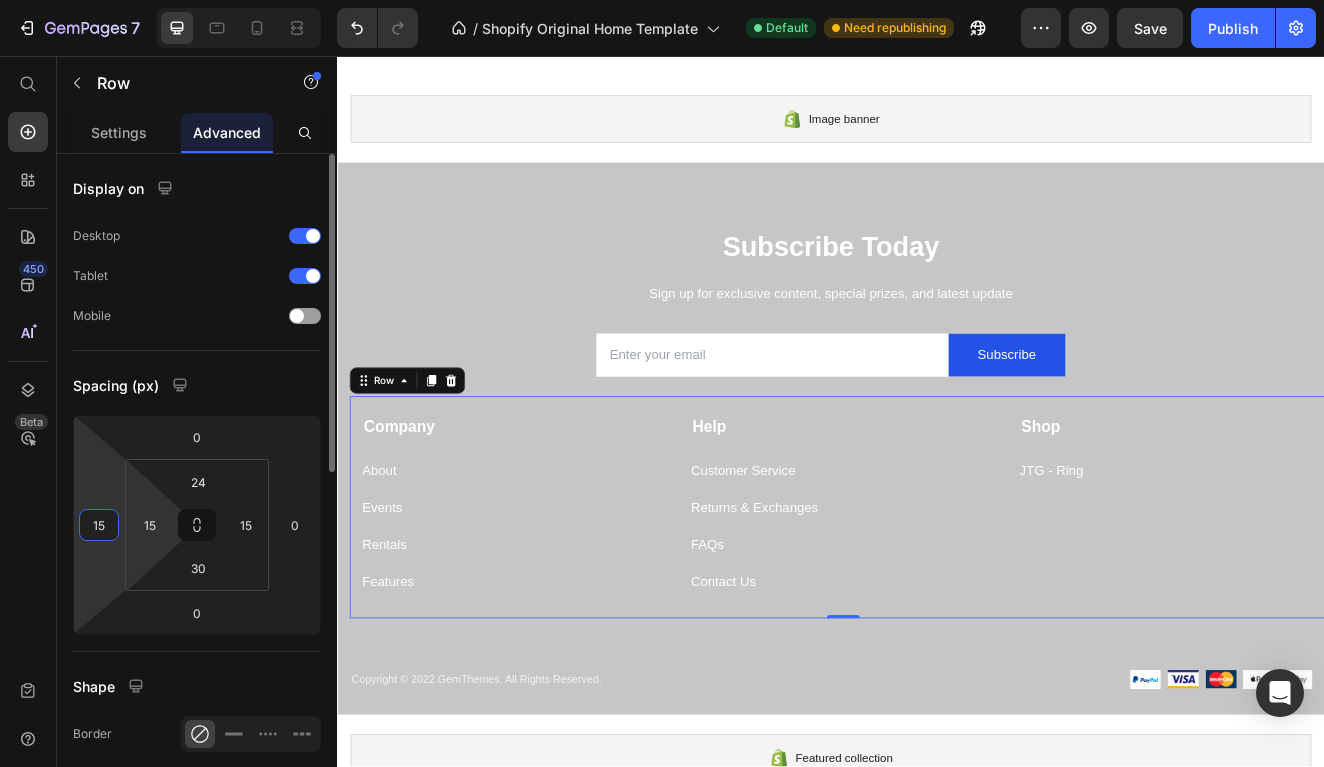 type on "1" 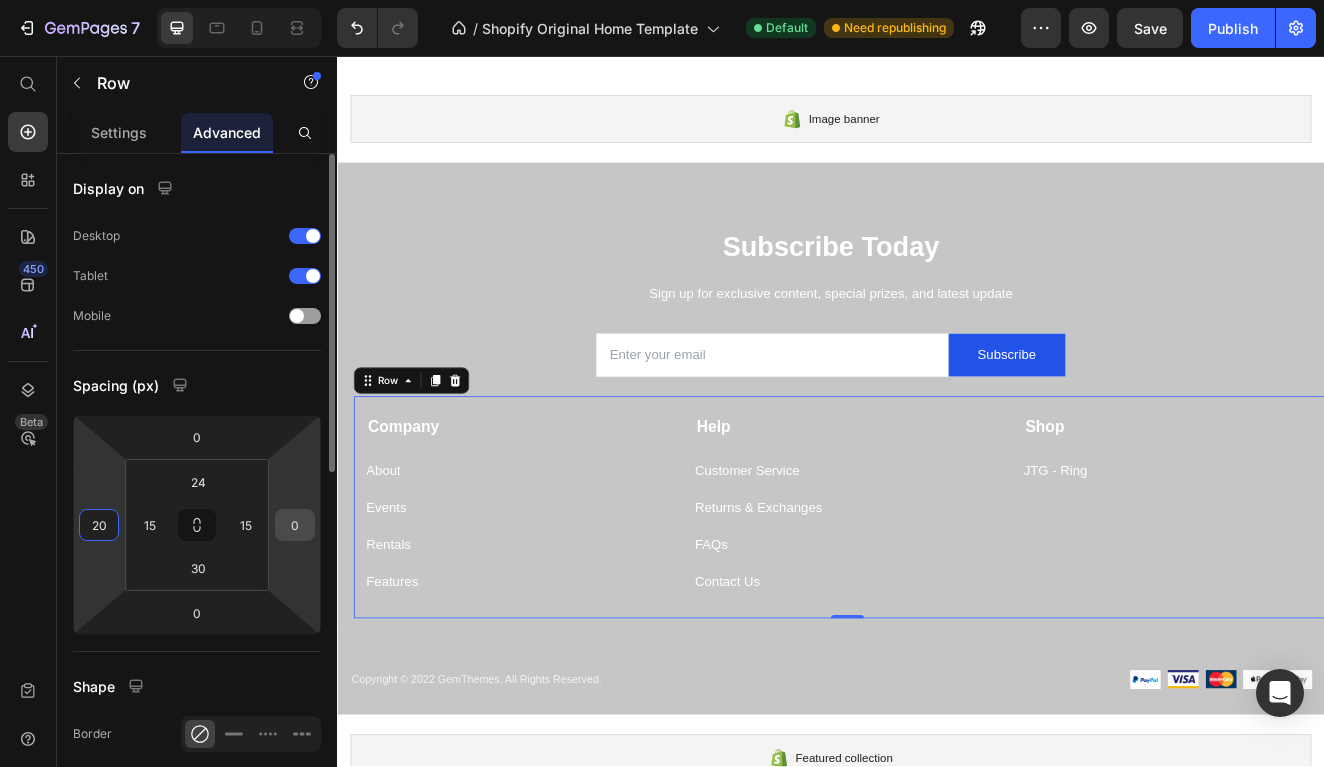 type on "20" 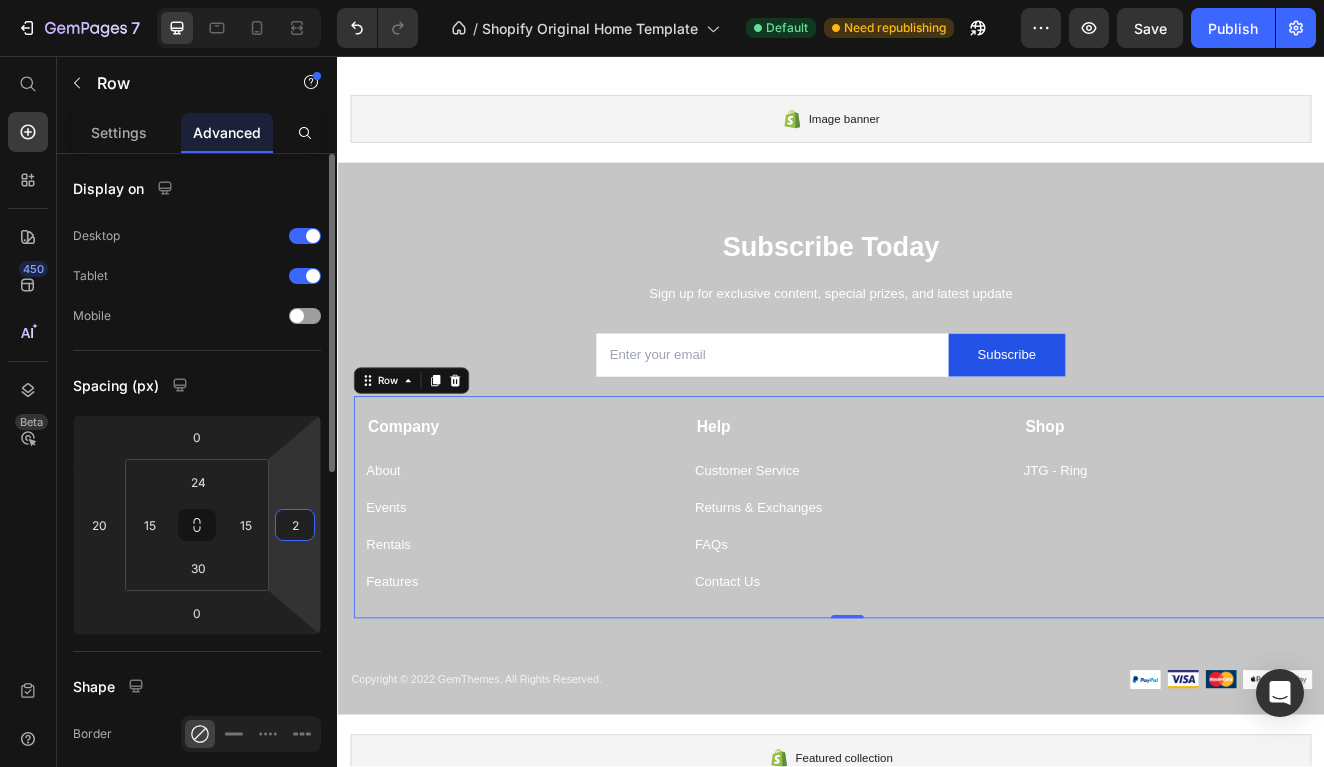 type on "20" 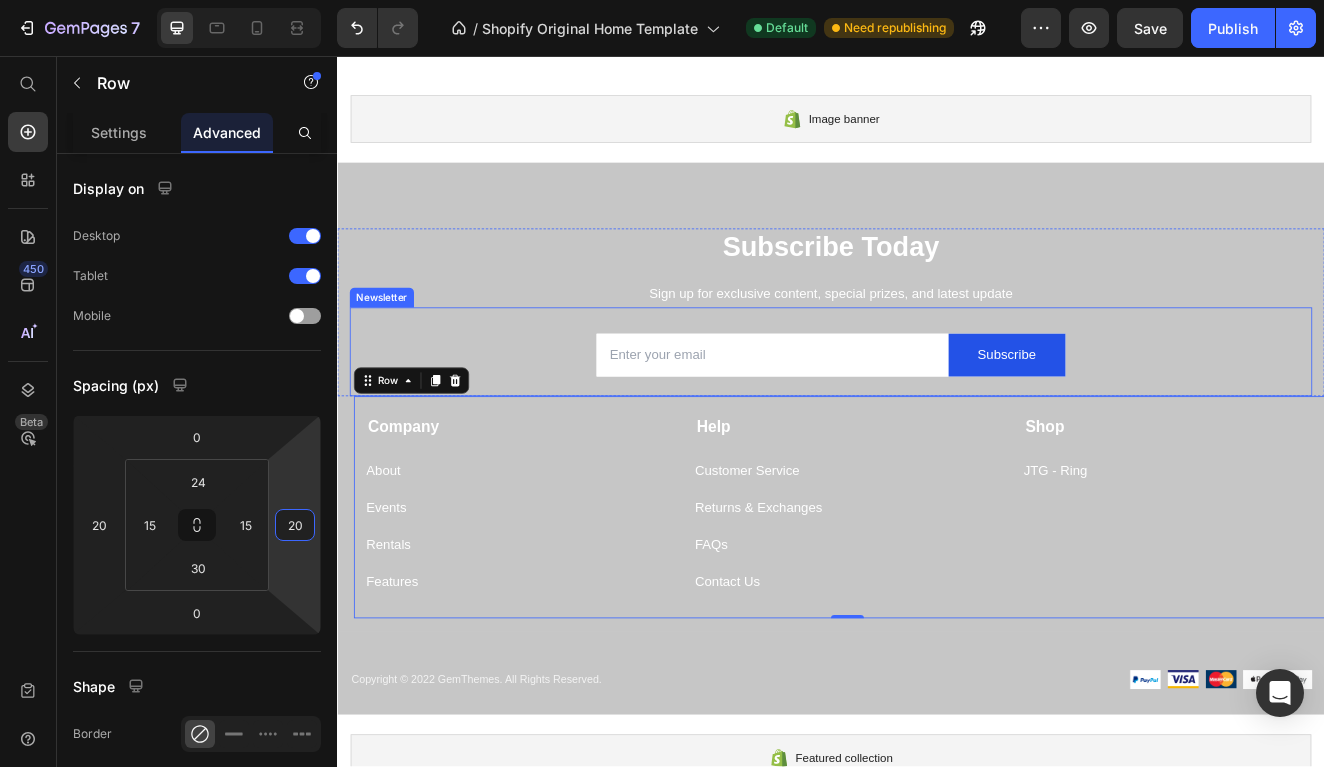 click on "Sign up for exclusive content, special prizes, and latest update" at bounding box center [937, 345] 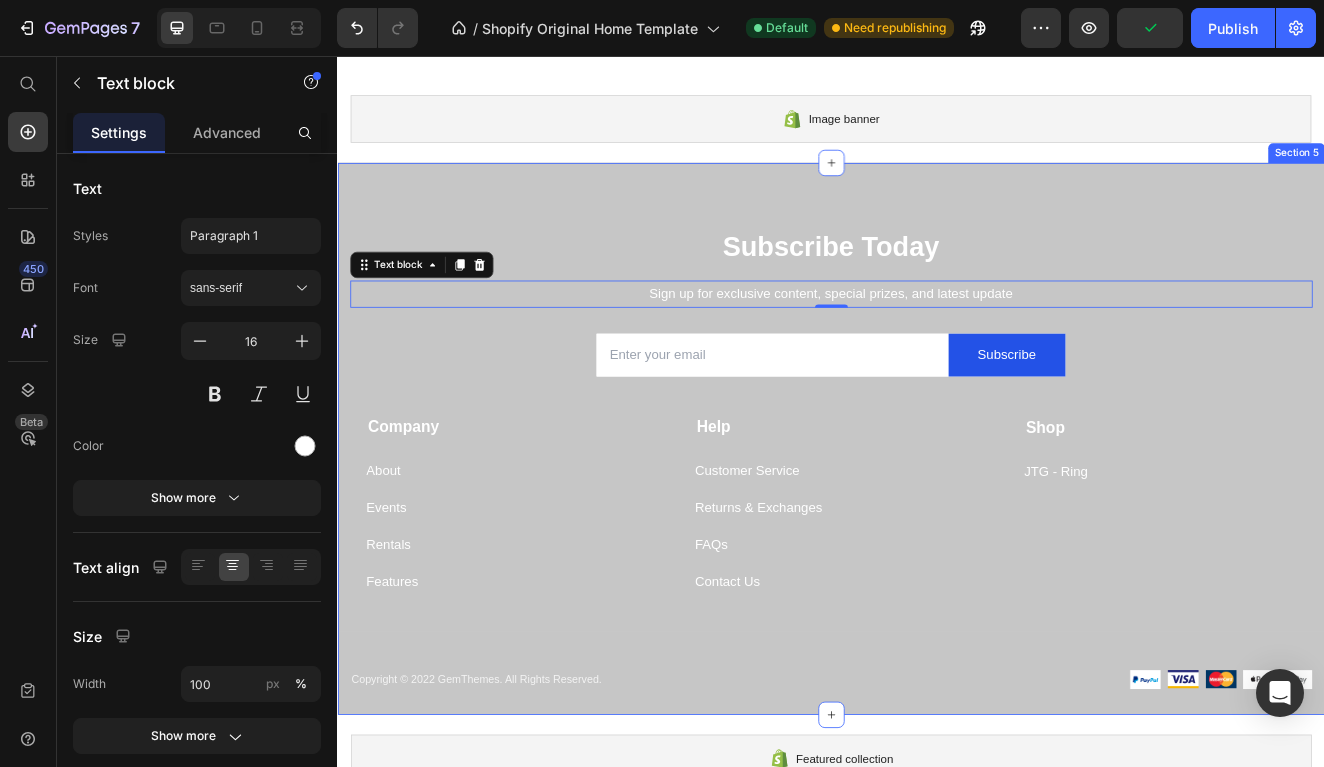 click on "Subscribe Today Heading Sign up for exclusive content, special prizes, and latest update Text block   0 Email Field Subscribe Submit Button Row Newsletter Row Company Text block About Button Events Button Rentals Button Features Button Shop Text block JTG - Ring  Button Help Text block Customer Service Button Returns & Exchanges Button FAQs Button Contact Us Button Row
Company
Shop
Help
Visit Accordion Row                Title Line Copyright © 2022 GemThemes. All Rights Reserved. Text block Image Image Image Image Image Row Row Section 5" at bounding box center [937, 521] 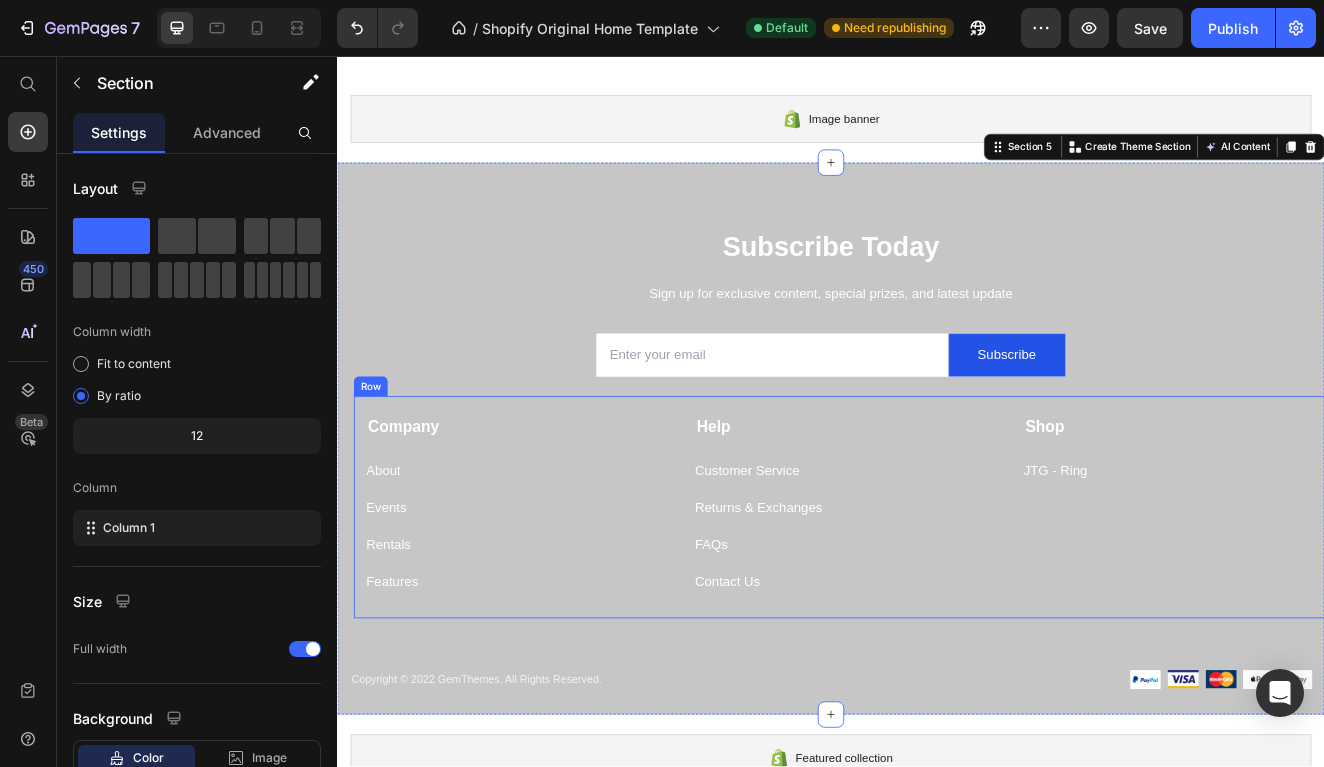 click on "Company Text block About Button Events Button Rentals Button Features Button Shop Text block JTG - Ring  Button Help Text block Customer Service Button Returns & Exchanges Button FAQs Button Contact Us Button Row" at bounding box center (957, 605) 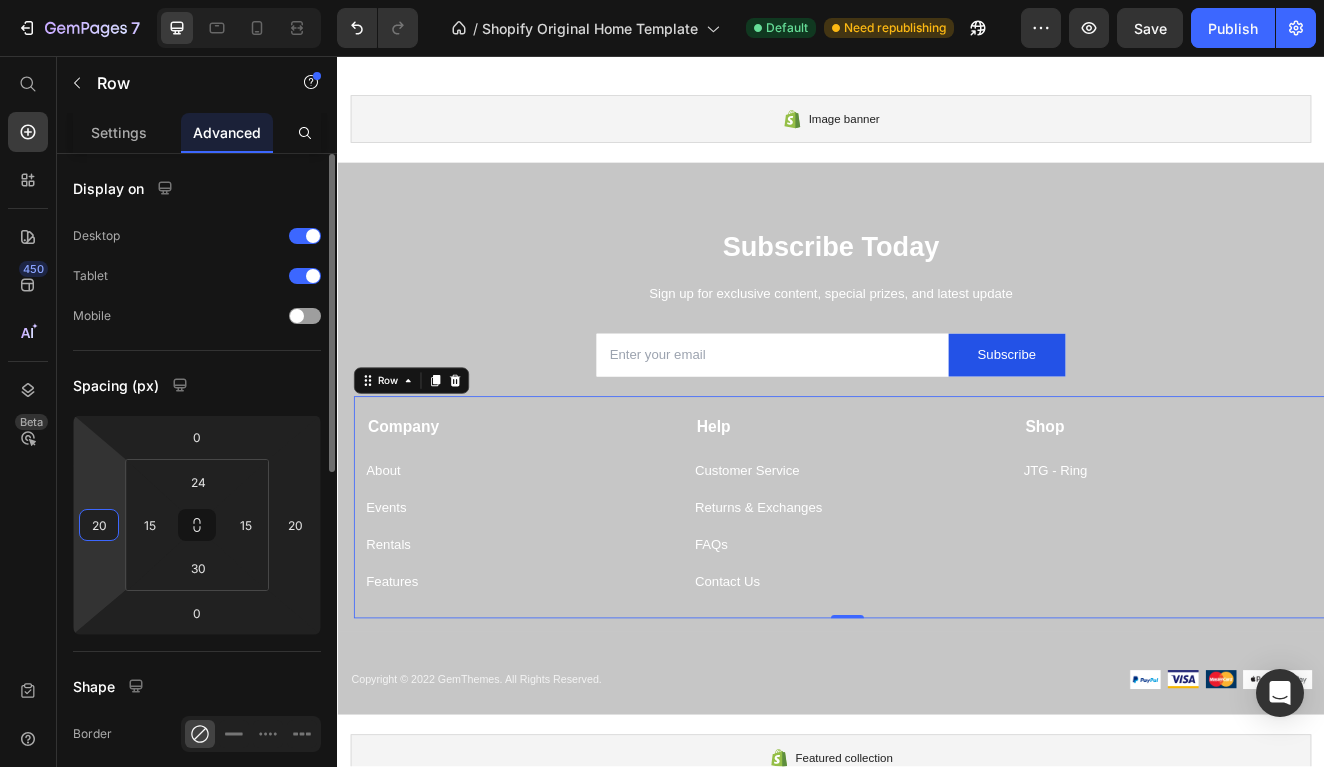 click on "20" at bounding box center [99, 525] 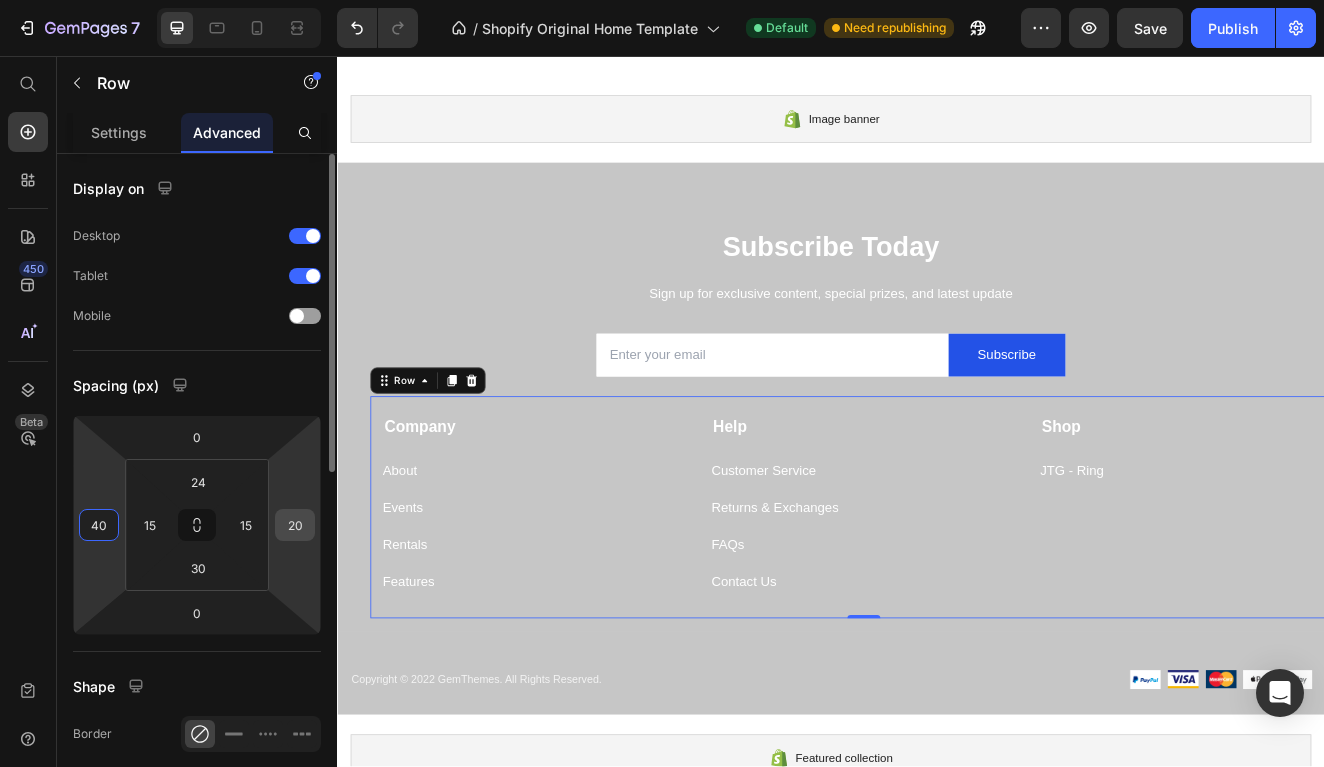 type on "40" 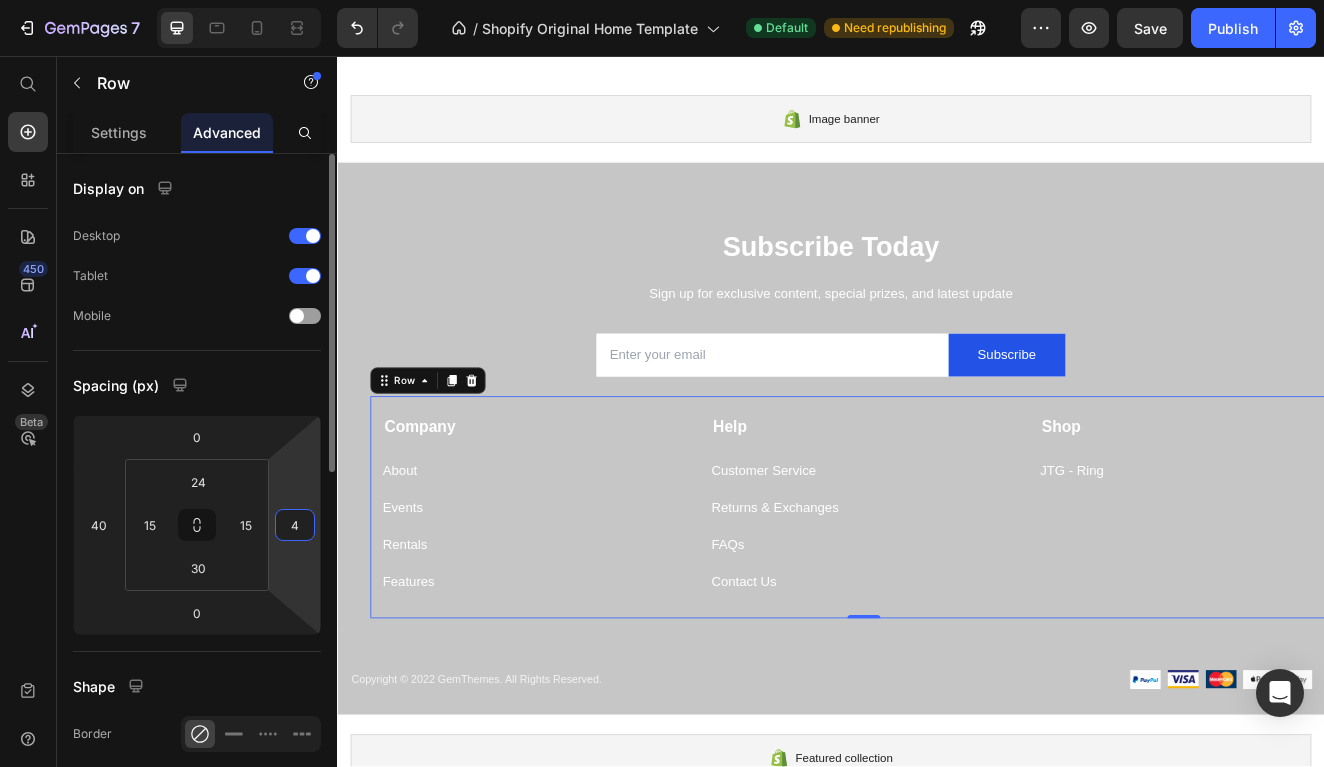 type on "40" 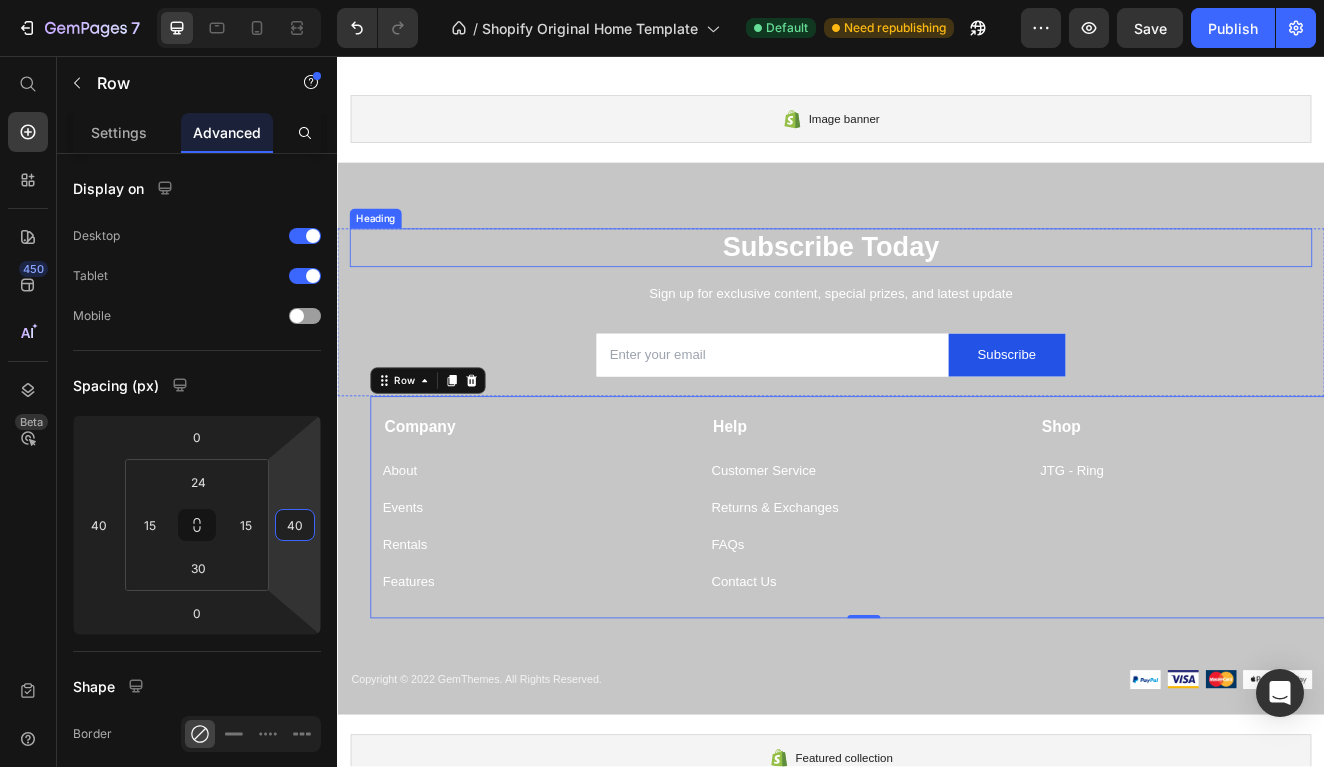 click on "Subscribe Today" at bounding box center [937, 289] 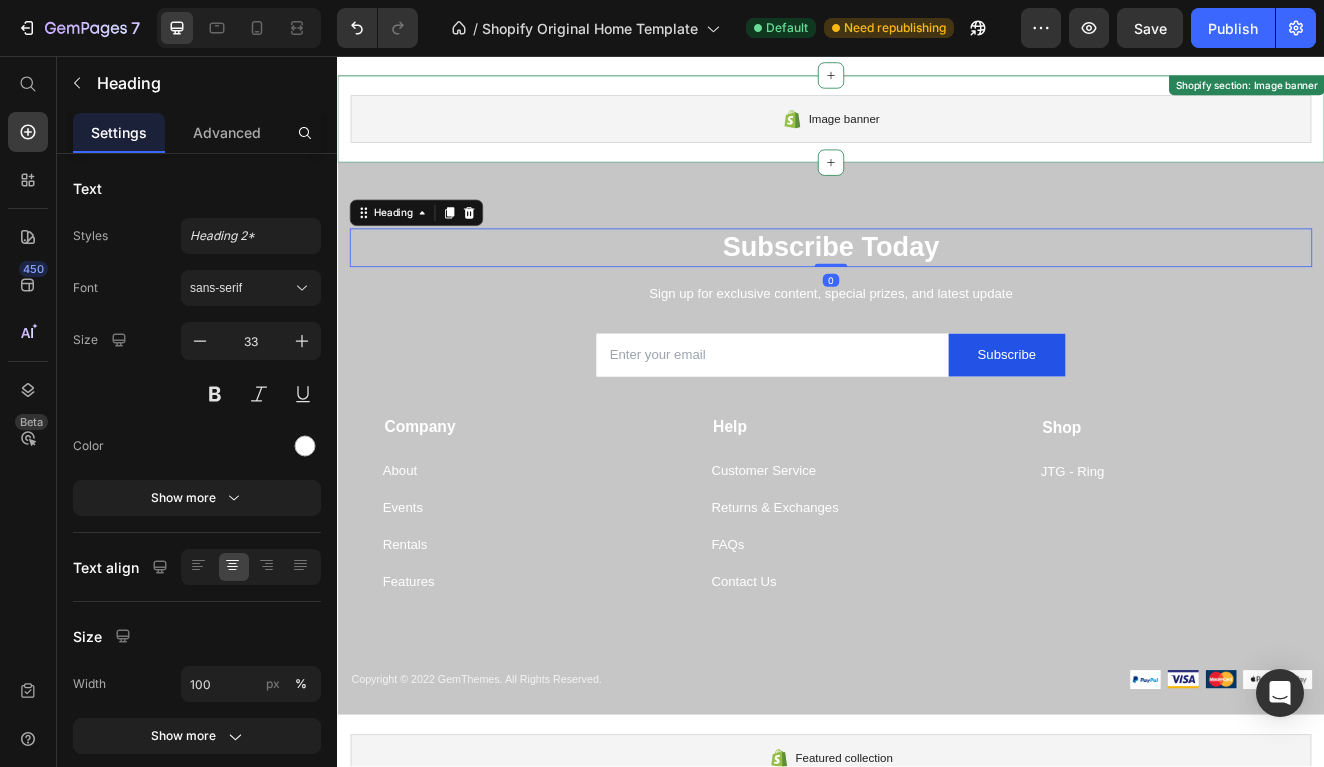 click on "Image banner Shopify section: Image banner" at bounding box center [937, 133] 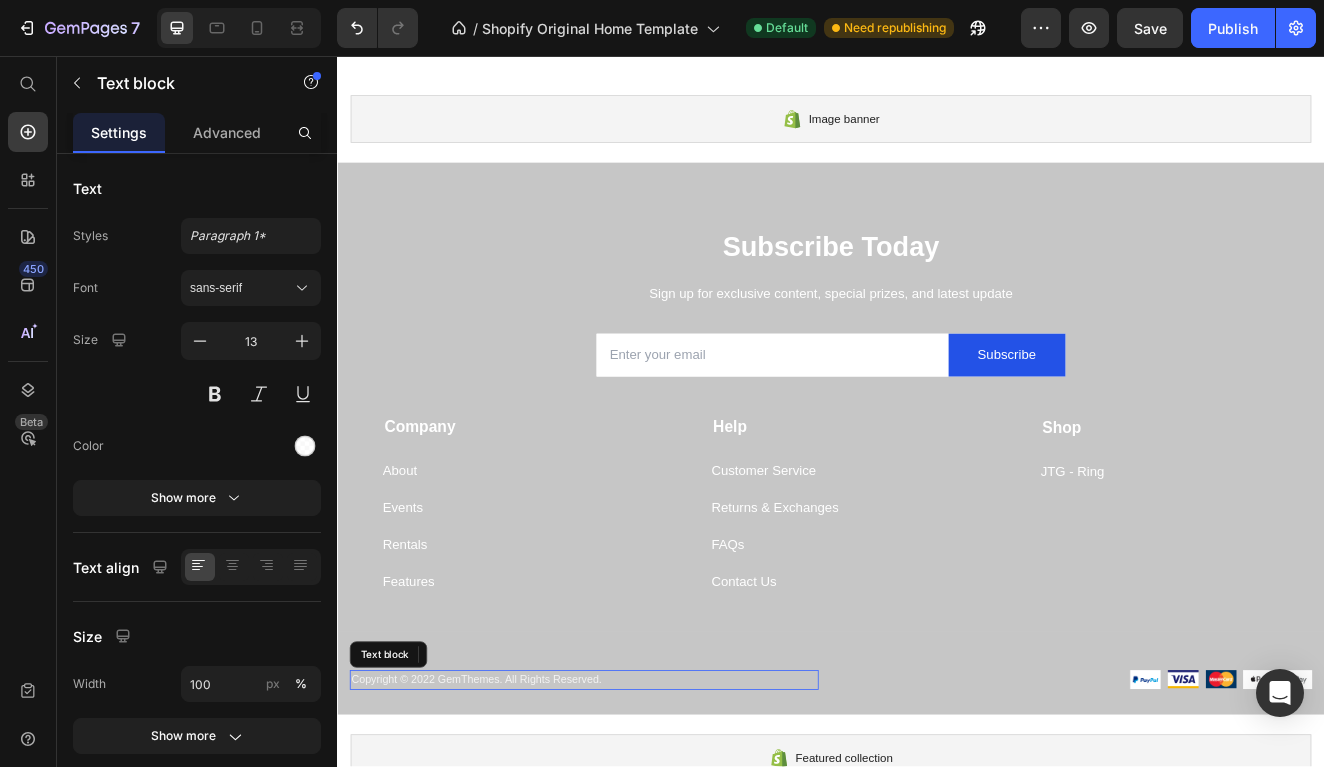 click on "Copyright © 2022 GemThemes. All Rights Reserved." at bounding box center (637, 815) 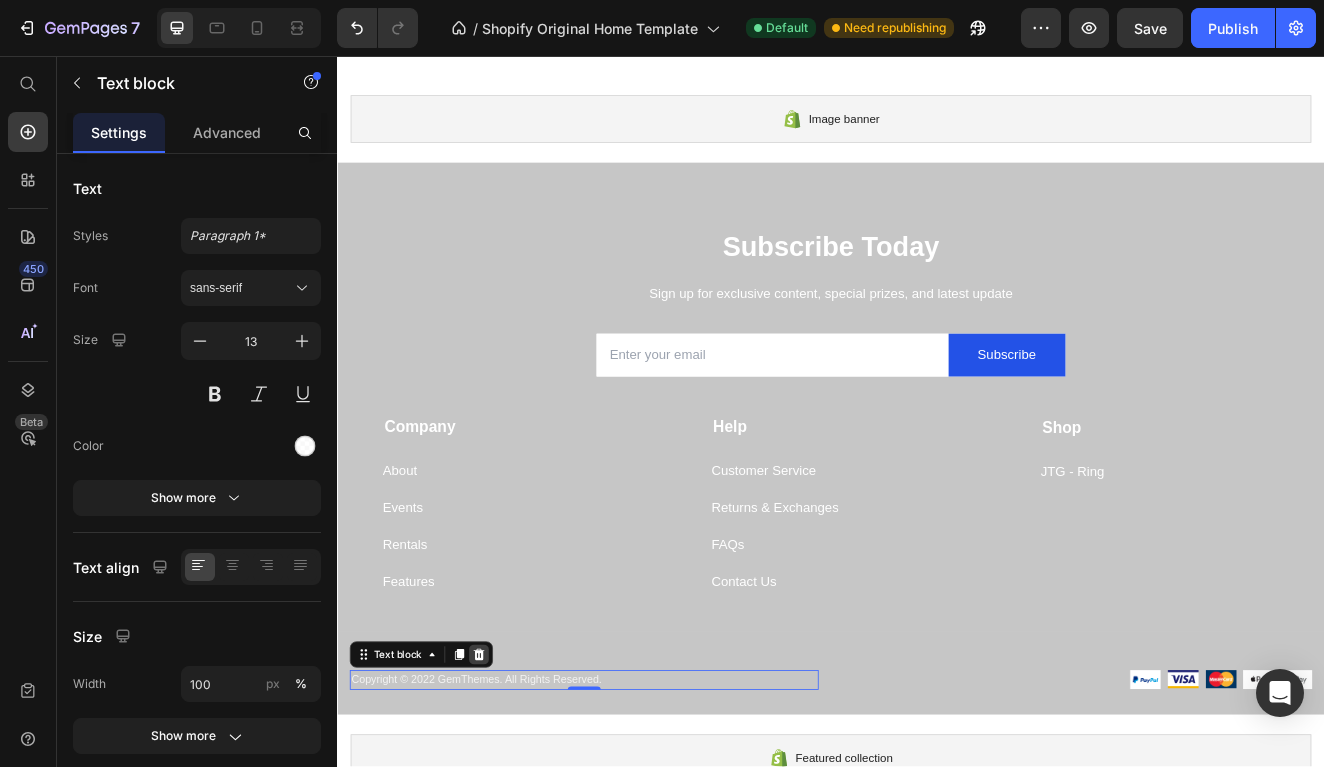 click 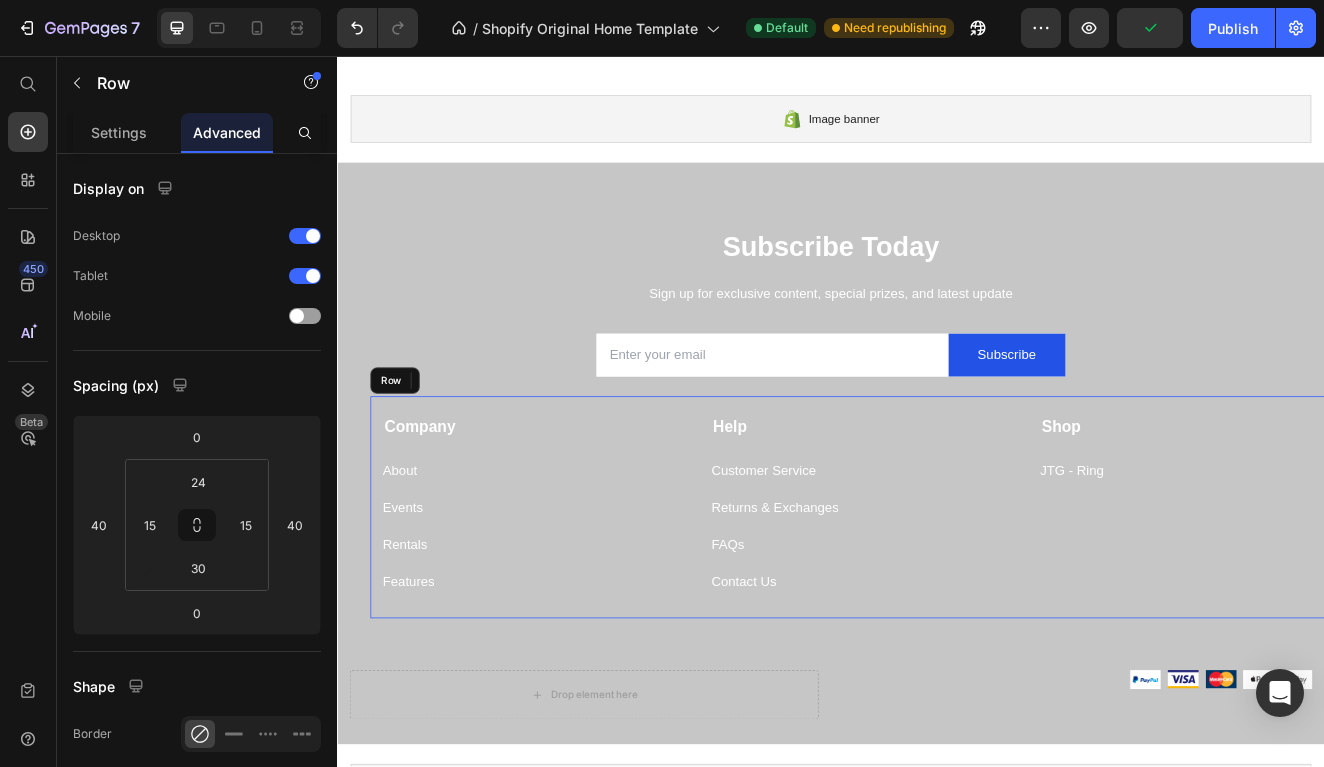 click on "Company Text block About Button Events Button Rentals Button Features Button Shop Text block JTG - Ring  Button Help Text block Customer Service Button Returns & Exchanges Button FAQs Button Contact Us Button Row" at bounding box center (977, 605) 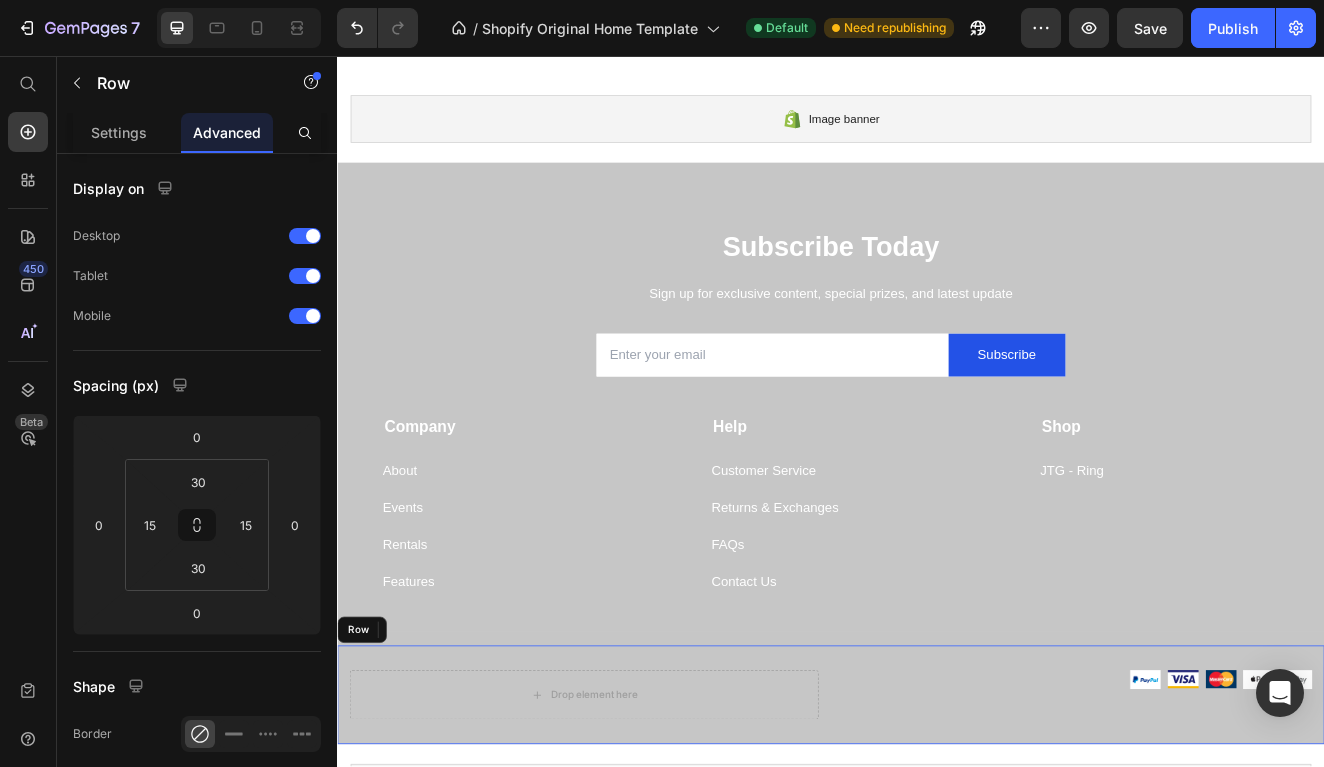 click on "Drop element here Image Image Image Image Image Row Row" at bounding box center (937, 833) 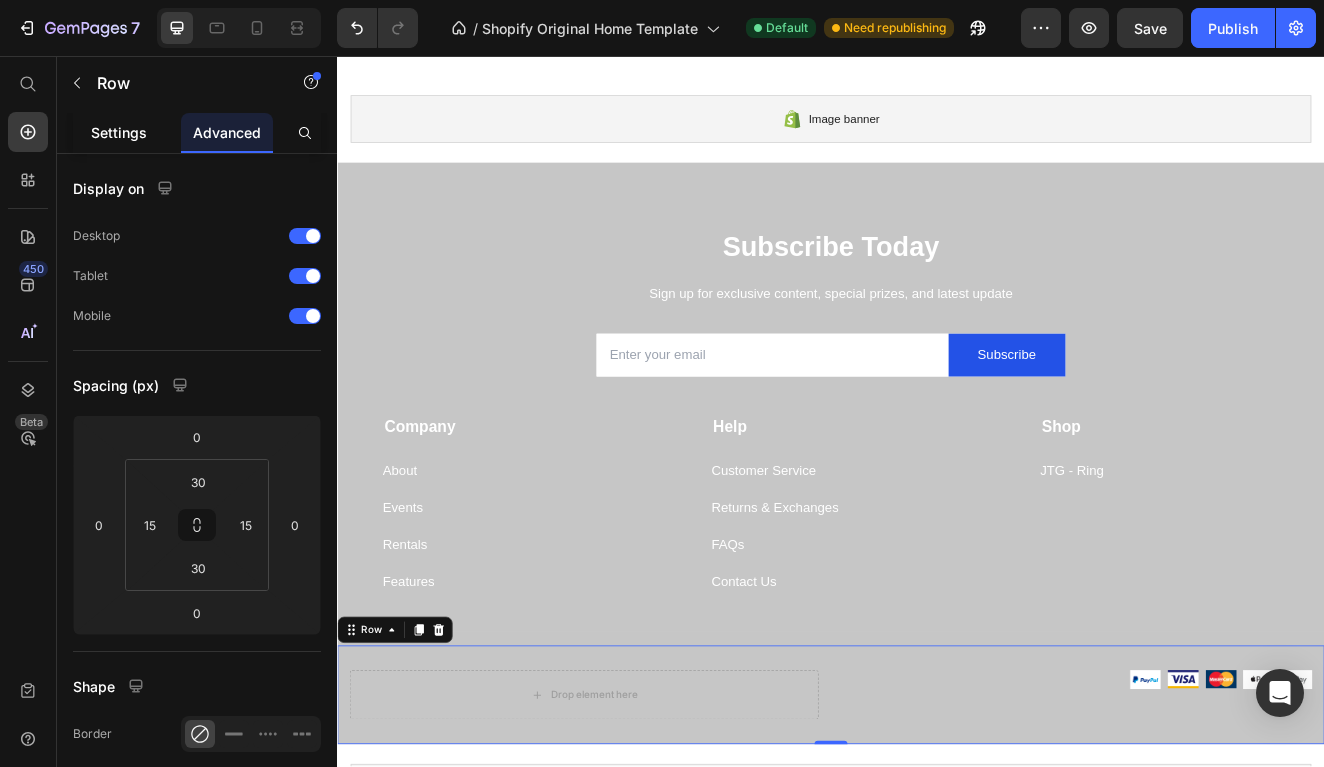 click on "Settings" 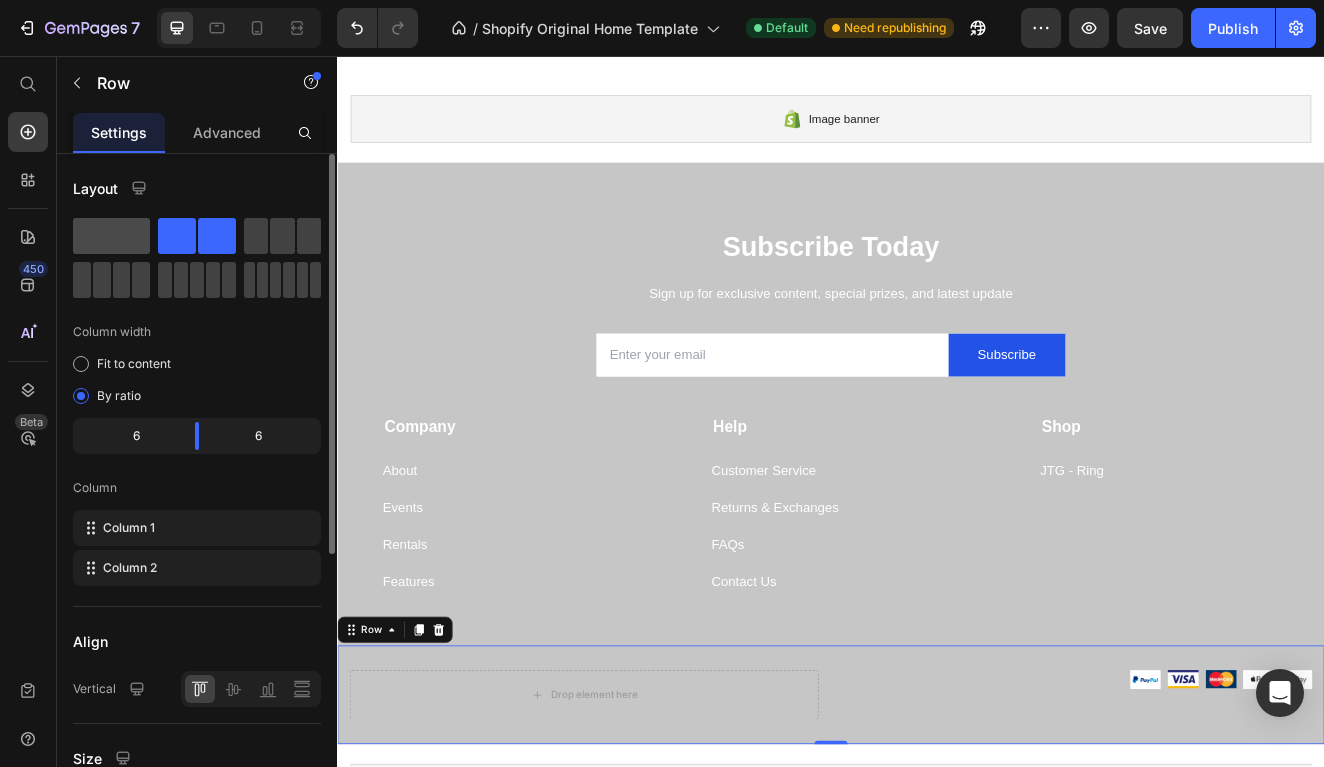 click 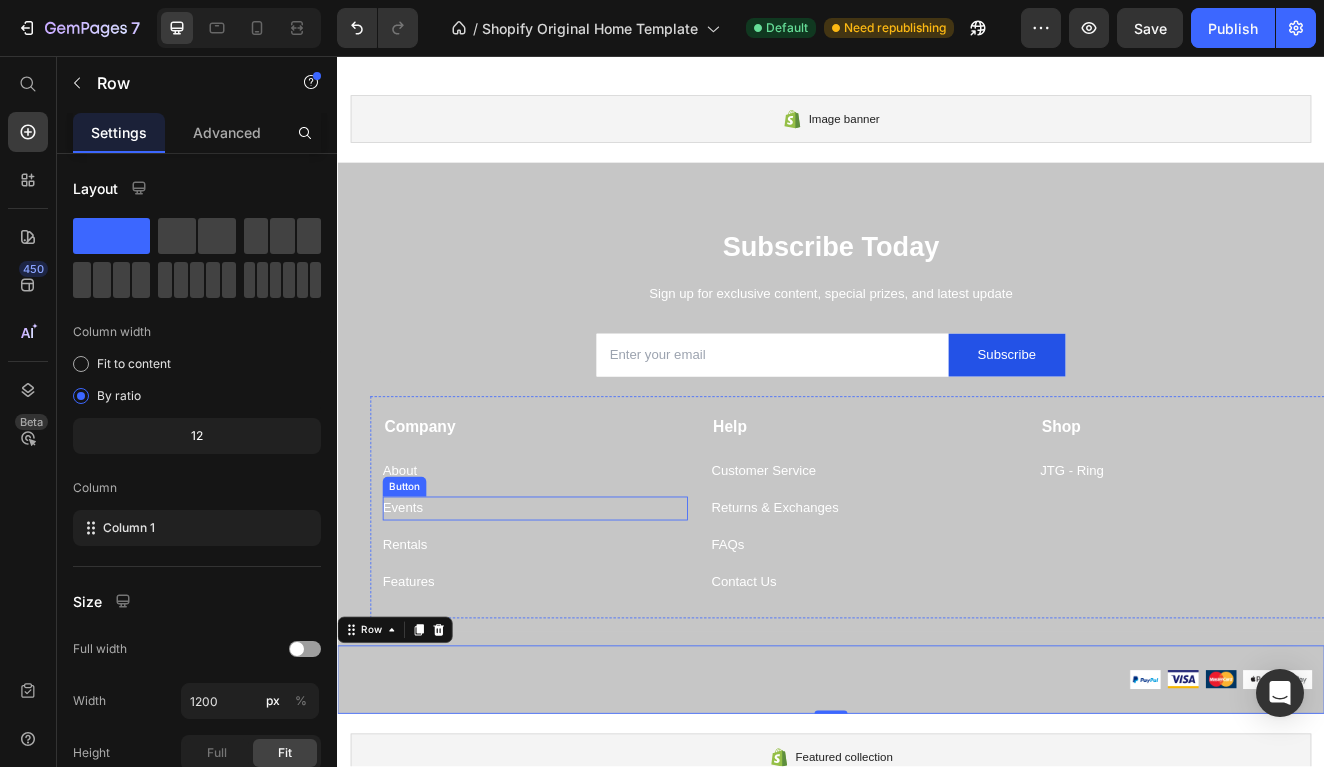 click on "Events Button" at bounding box center (577, 606) 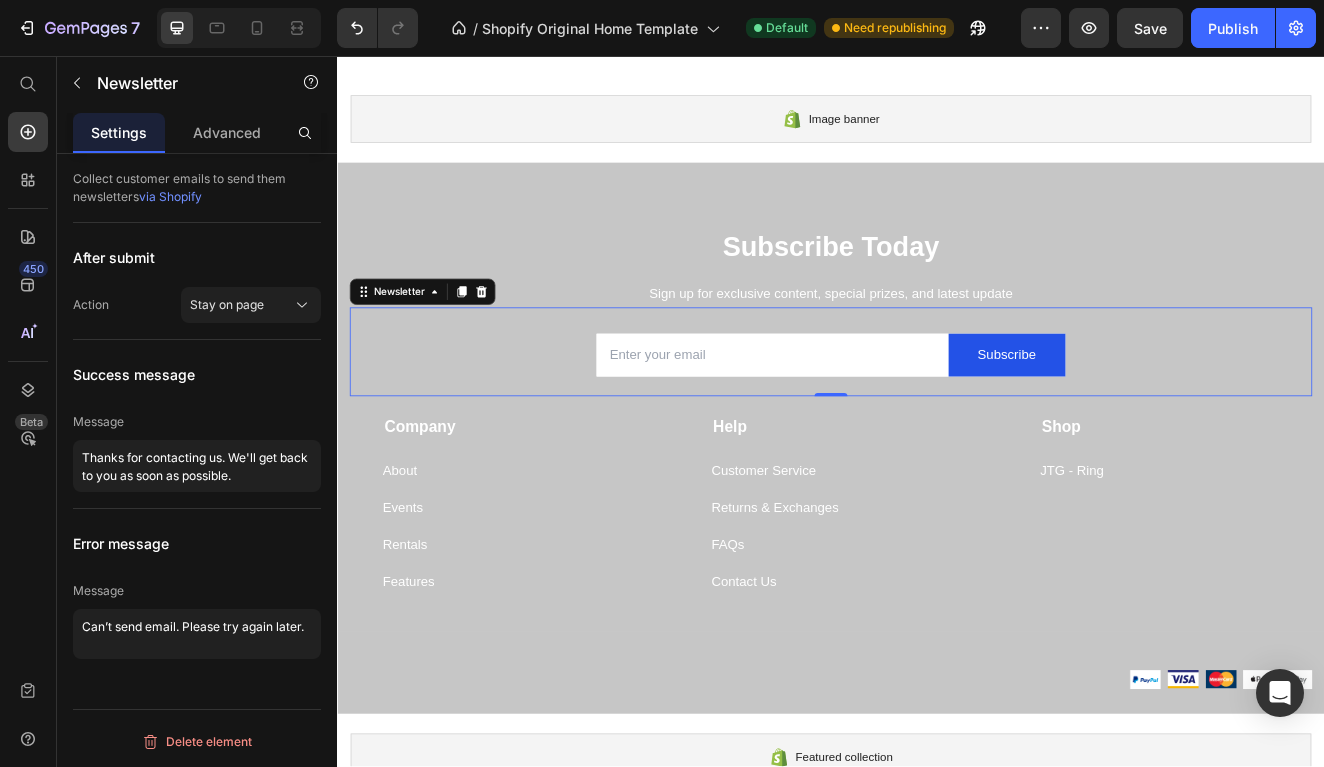 click on "Email Field Subscribe Submit Button Row Newsletter   0" at bounding box center (937, 416) 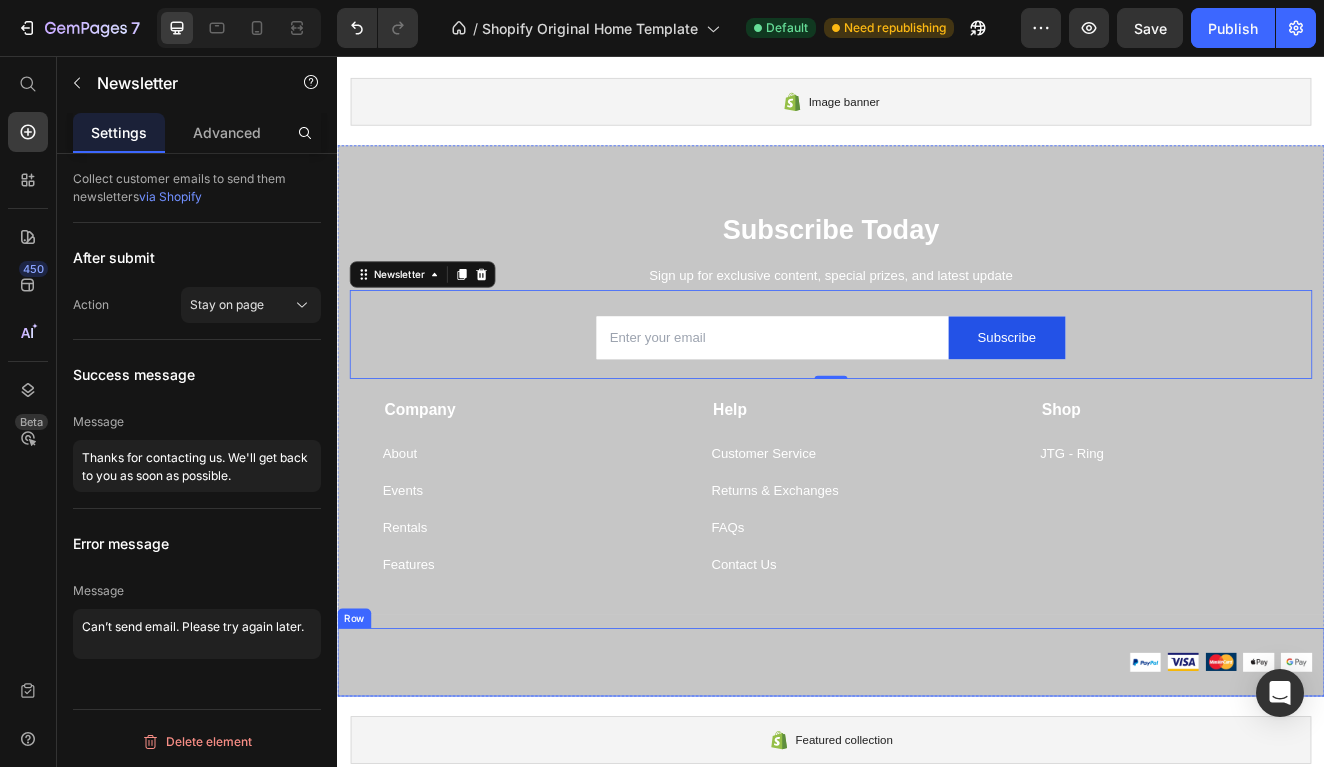 scroll, scrollTop: 1651, scrollLeft: 0, axis: vertical 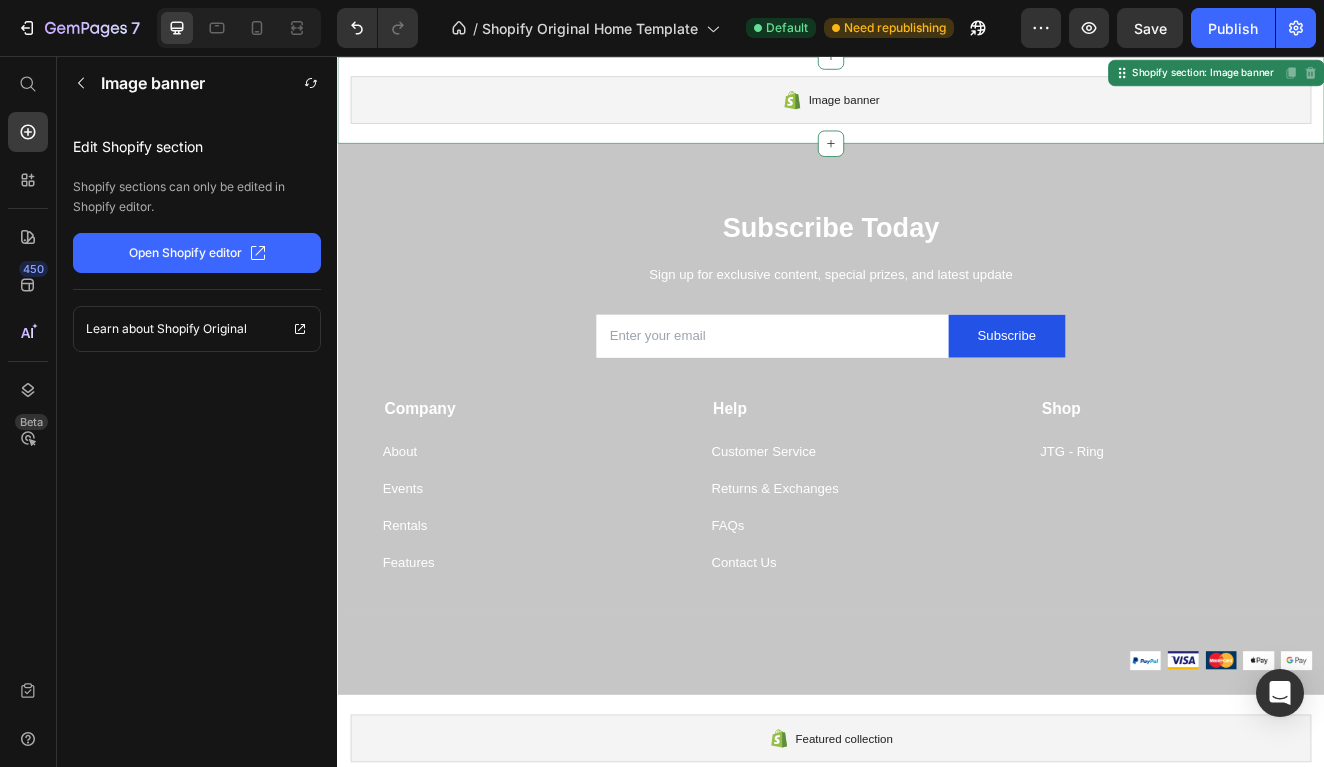 click on "Image banner Shopify section: Image banner   Disabled. Please edit in Shopify Editor Disabled. Please edit in Shopify Editor" at bounding box center (937, 110) 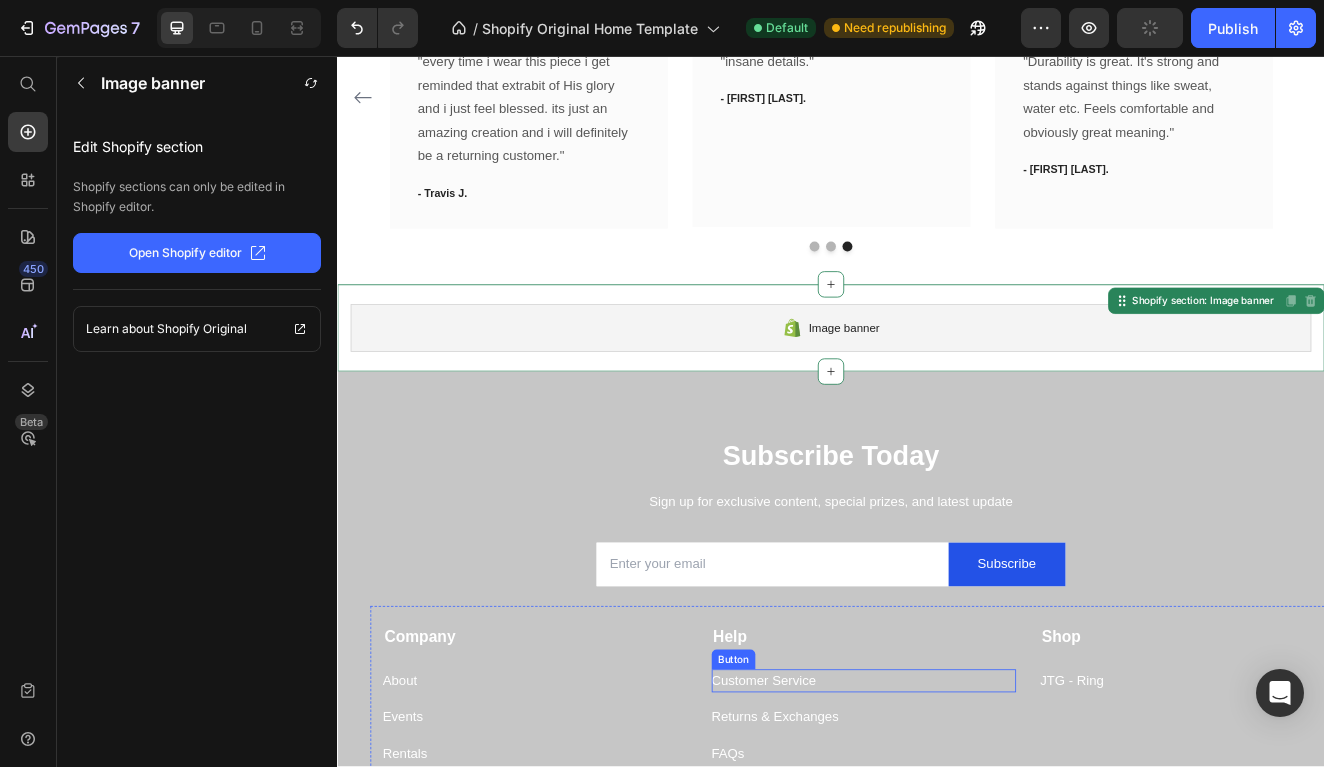 scroll, scrollTop: 1011, scrollLeft: 0, axis: vertical 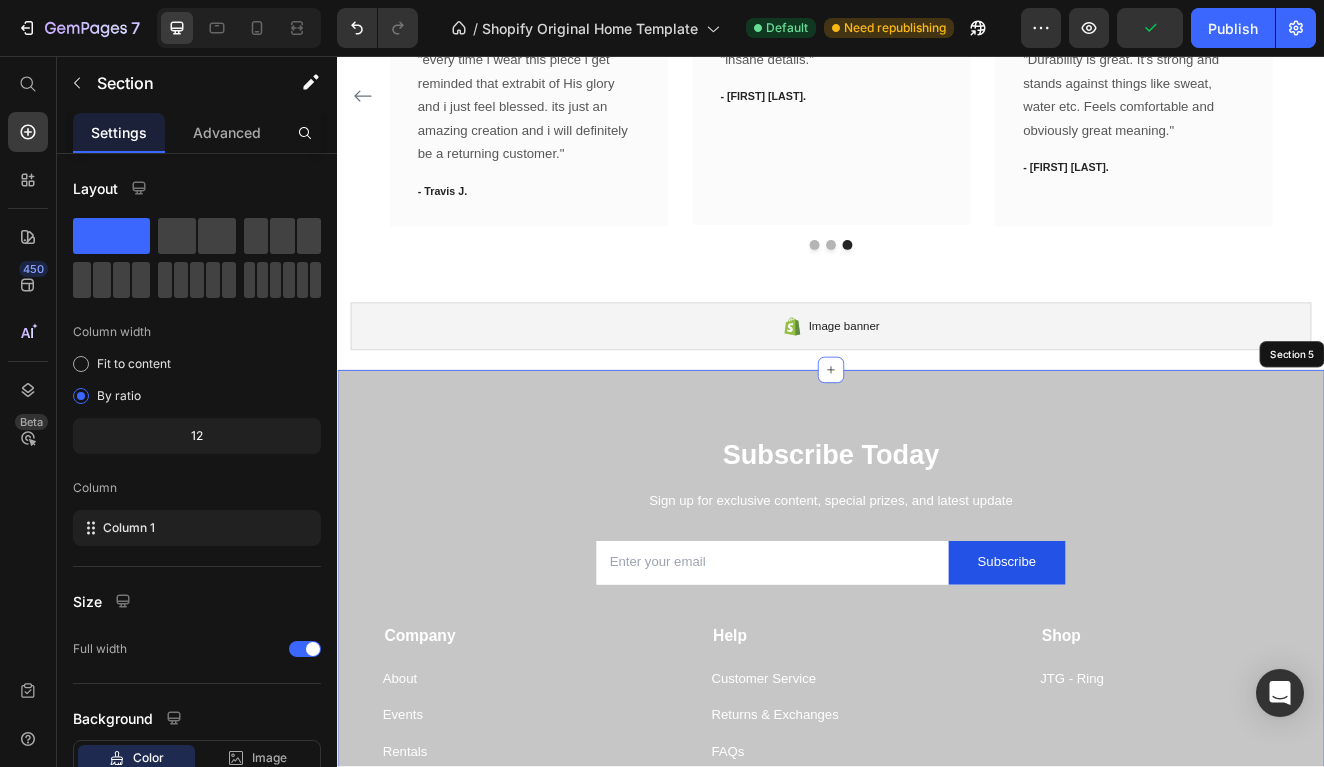click on "Subscribe Today Heading Sign up for exclusive content, special prizes, and latest update Text block Email Field Subscribe Submit Button Row Newsletter Row Company Text block About Button Events Button Rentals Button Features Button Shop Text block JTG - Ring  Button Help Text block Customer Service Button Returns & Exchanges Button FAQs Button Contact Us Button Row
Company
Shop
Help
Visit Accordion Row                Title Line Image Image Image Image Image Row Row Section 5" at bounding box center (937, 773) 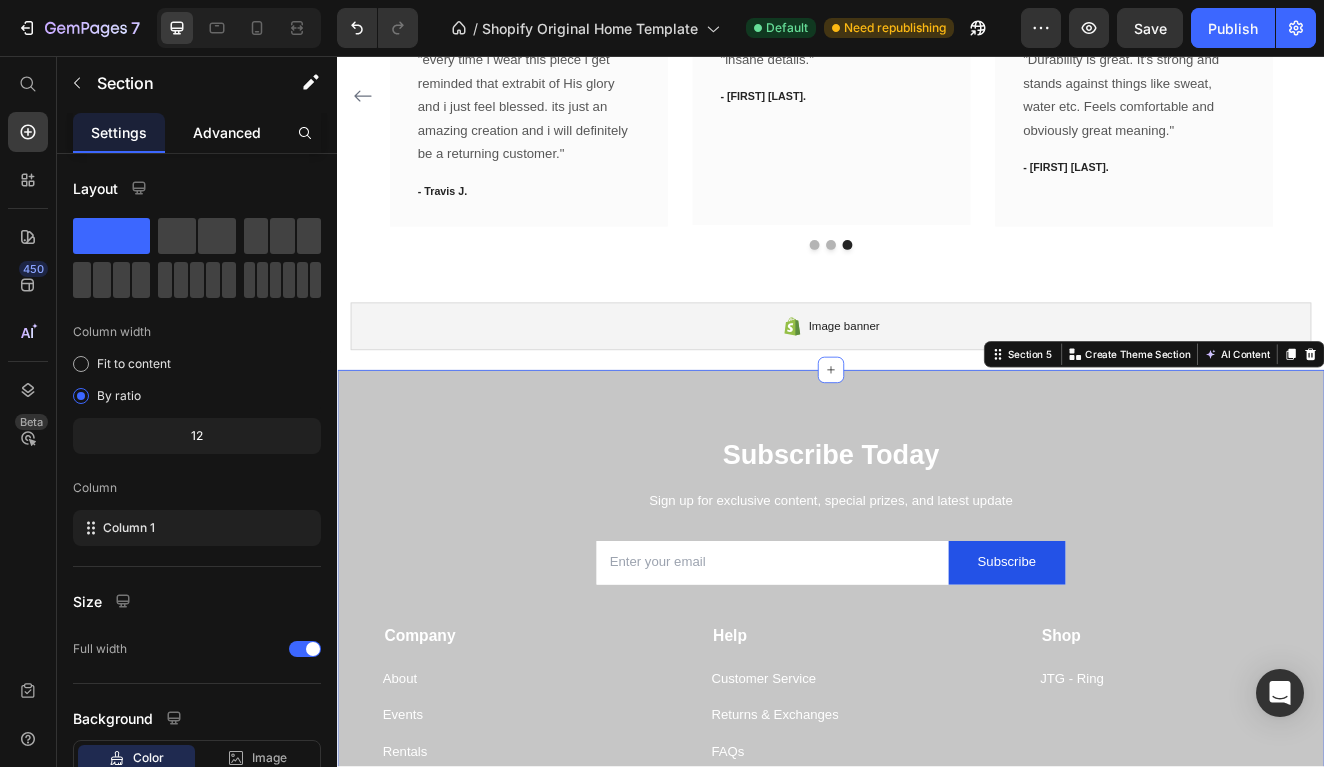 click on "Advanced" at bounding box center (227, 132) 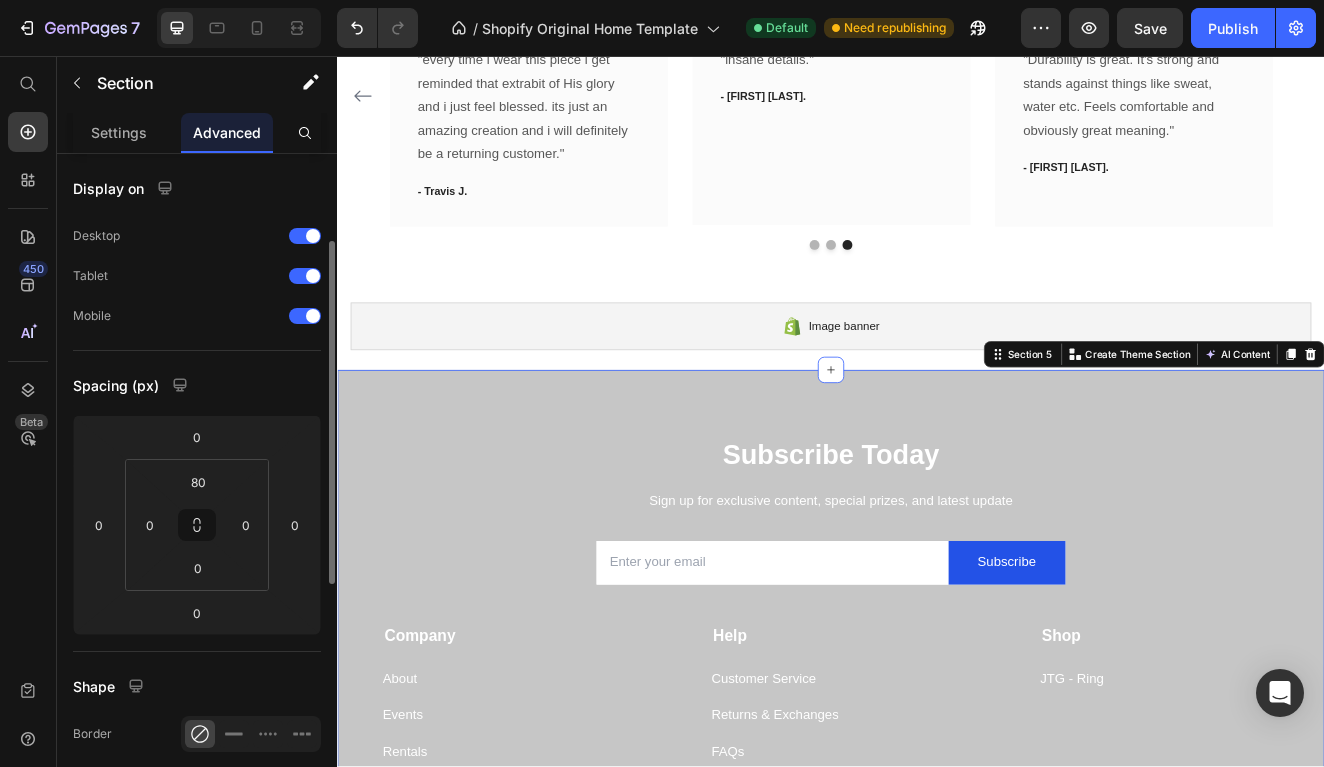 scroll, scrollTop: 163, scrollLeft: 0, axis: vertical 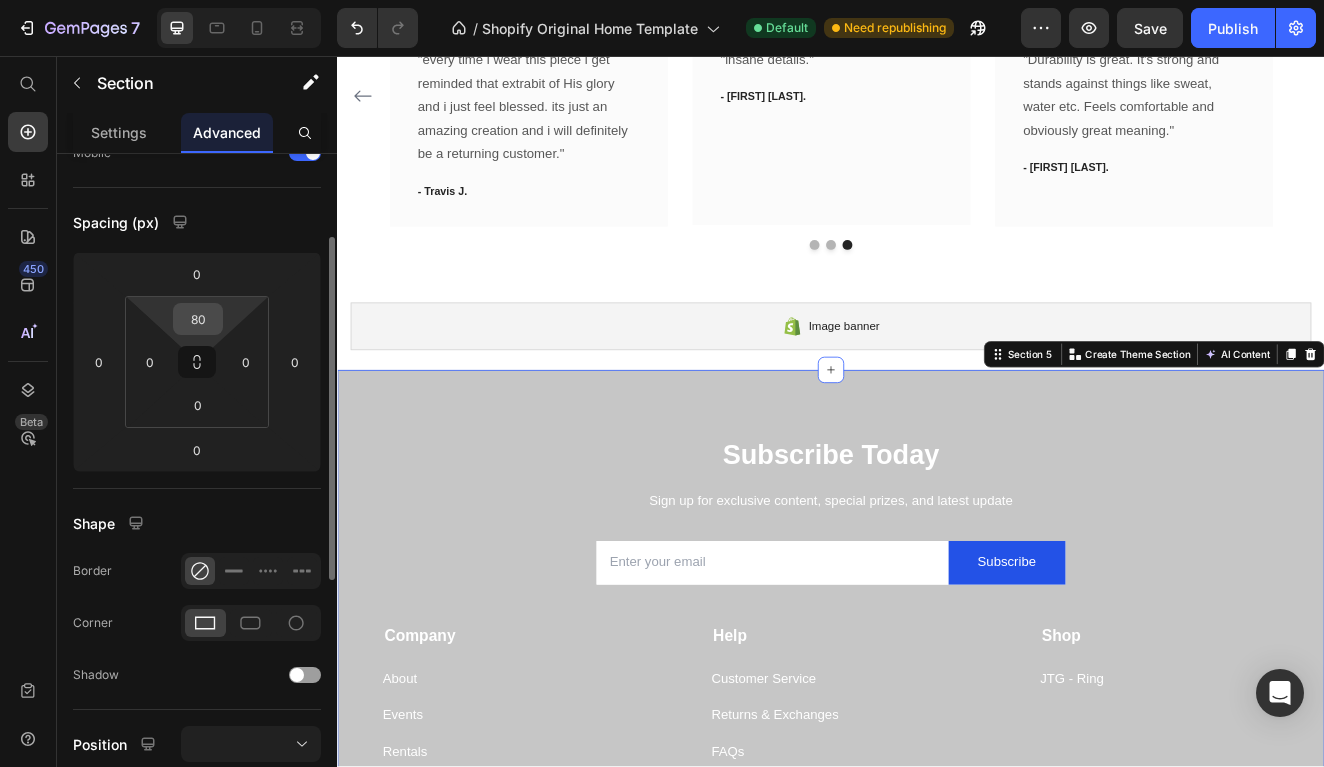 click on "80" at bounding box center [198, 319] 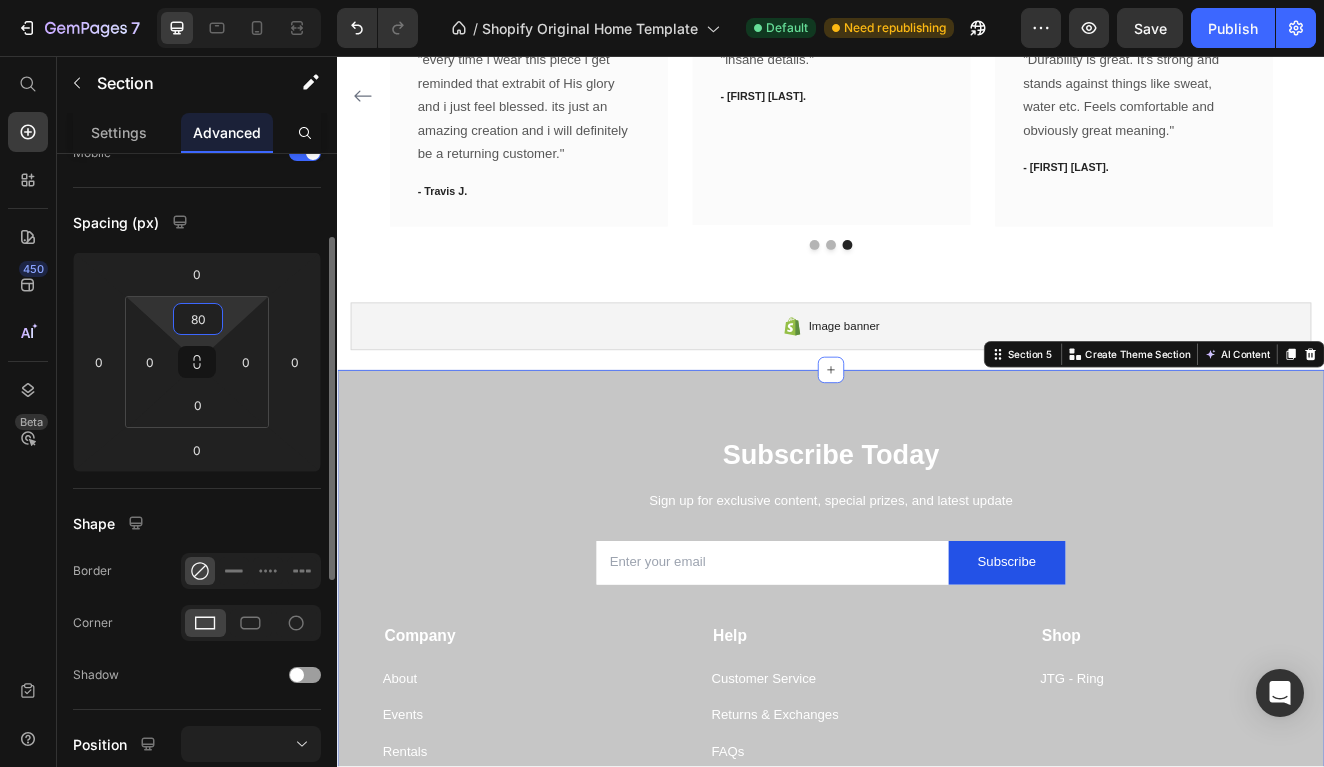 click on "80" at bounding box center [198, 319] 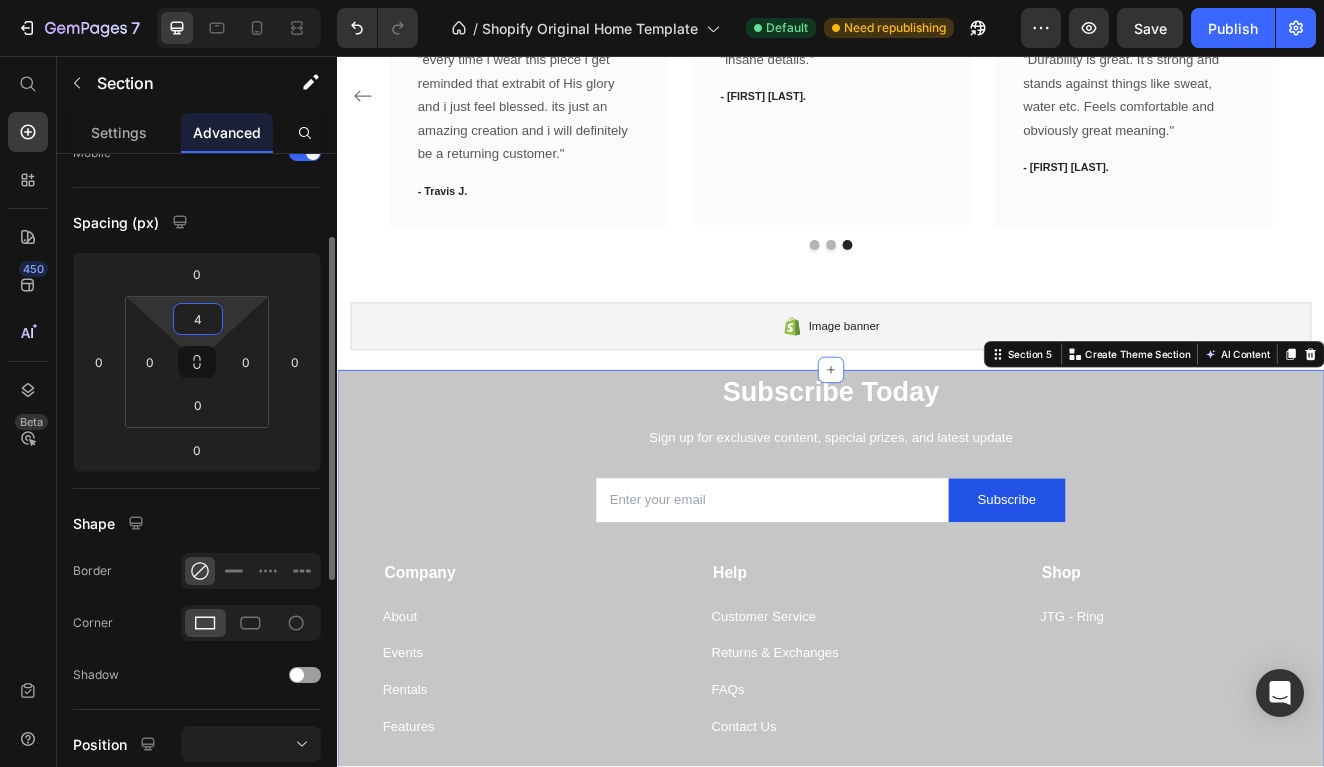 type on "40" 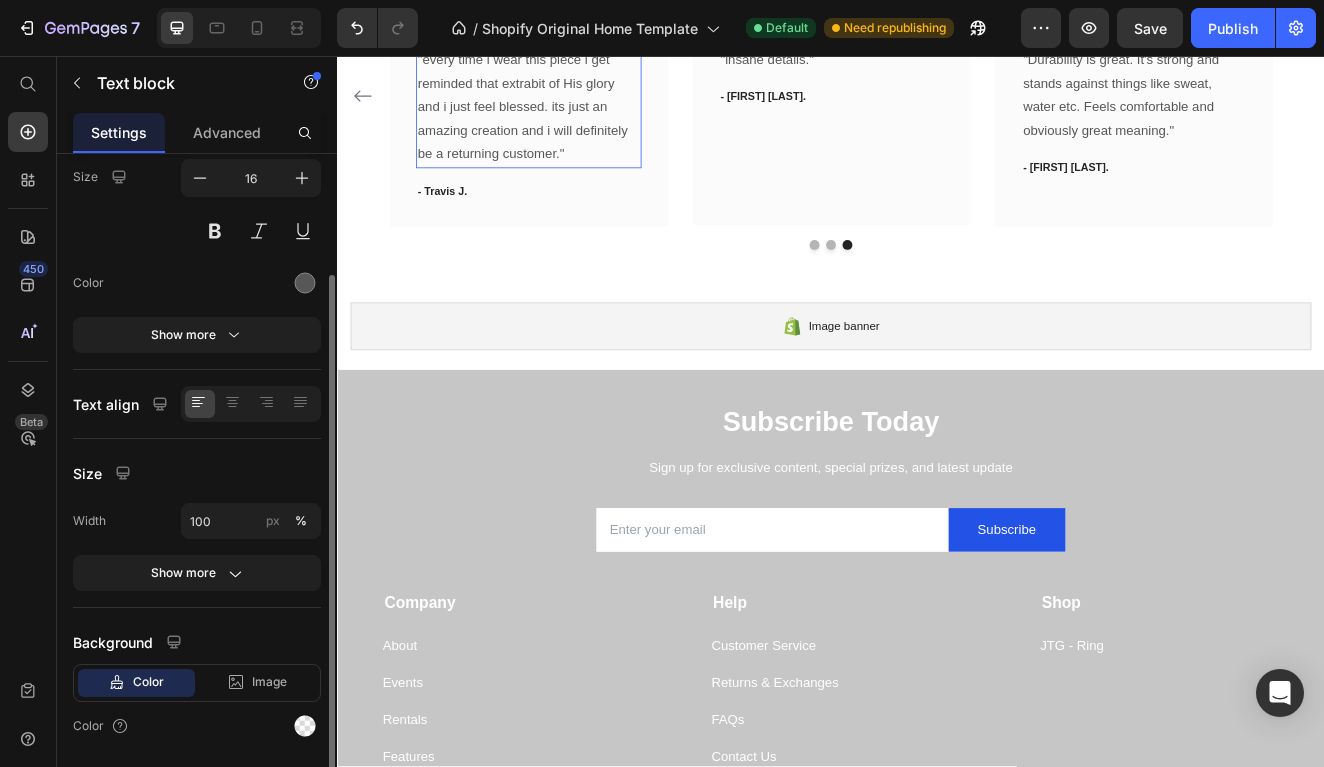 click on ""every time i wear this piece i get reminded that extrabit of His glory and i just feel blessed. its just an amazing creation and i will definitely be a returning customer."" at bounding box center [569, 119] 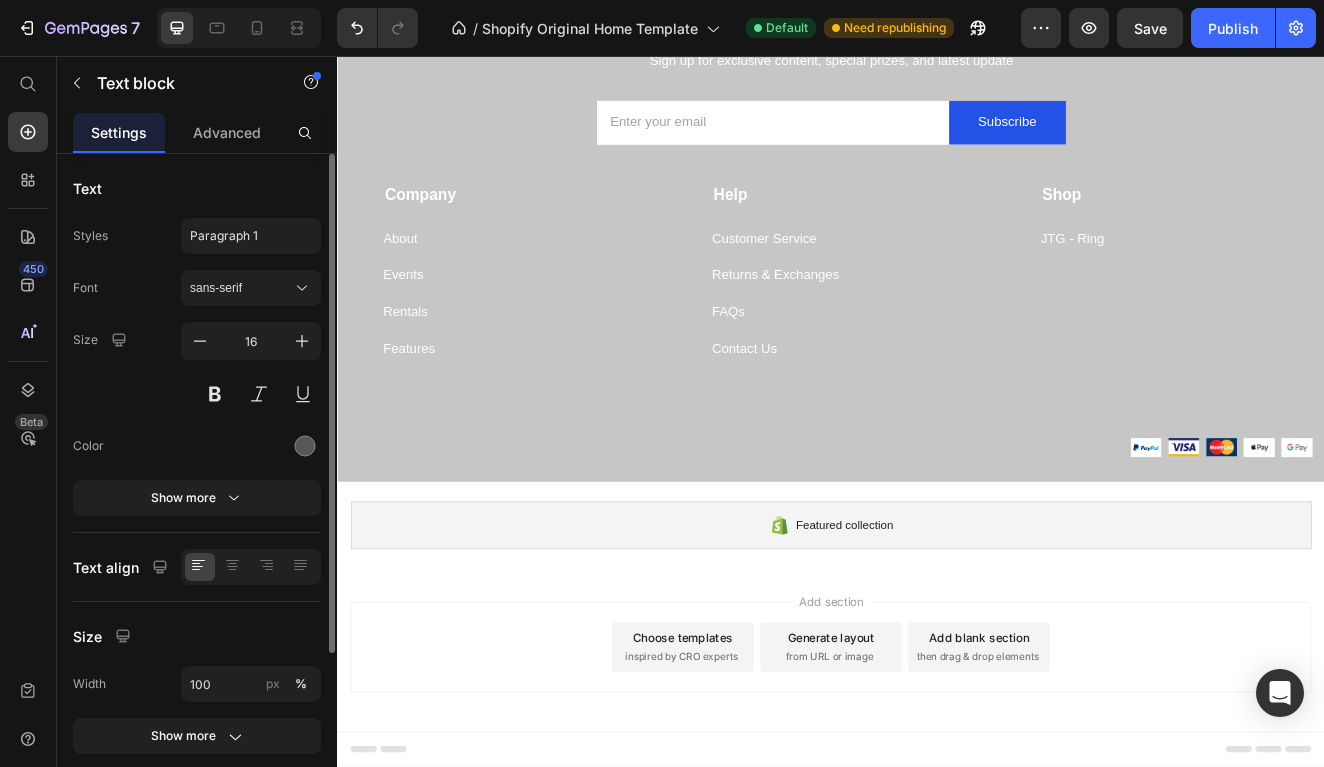 scroll, scrollTop: 1620, scrollLeft: 0, axis: vertical 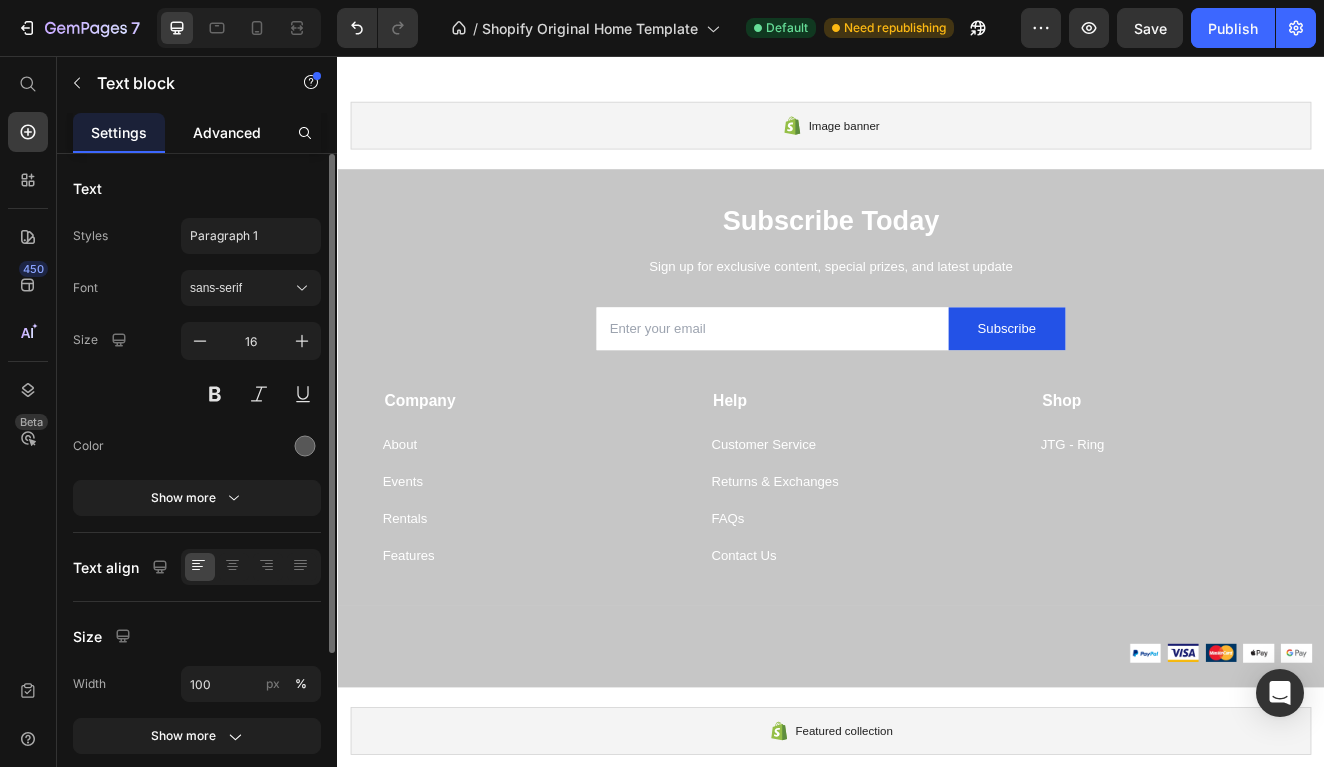 click on "Advanced" at bounding box center (227, 132) 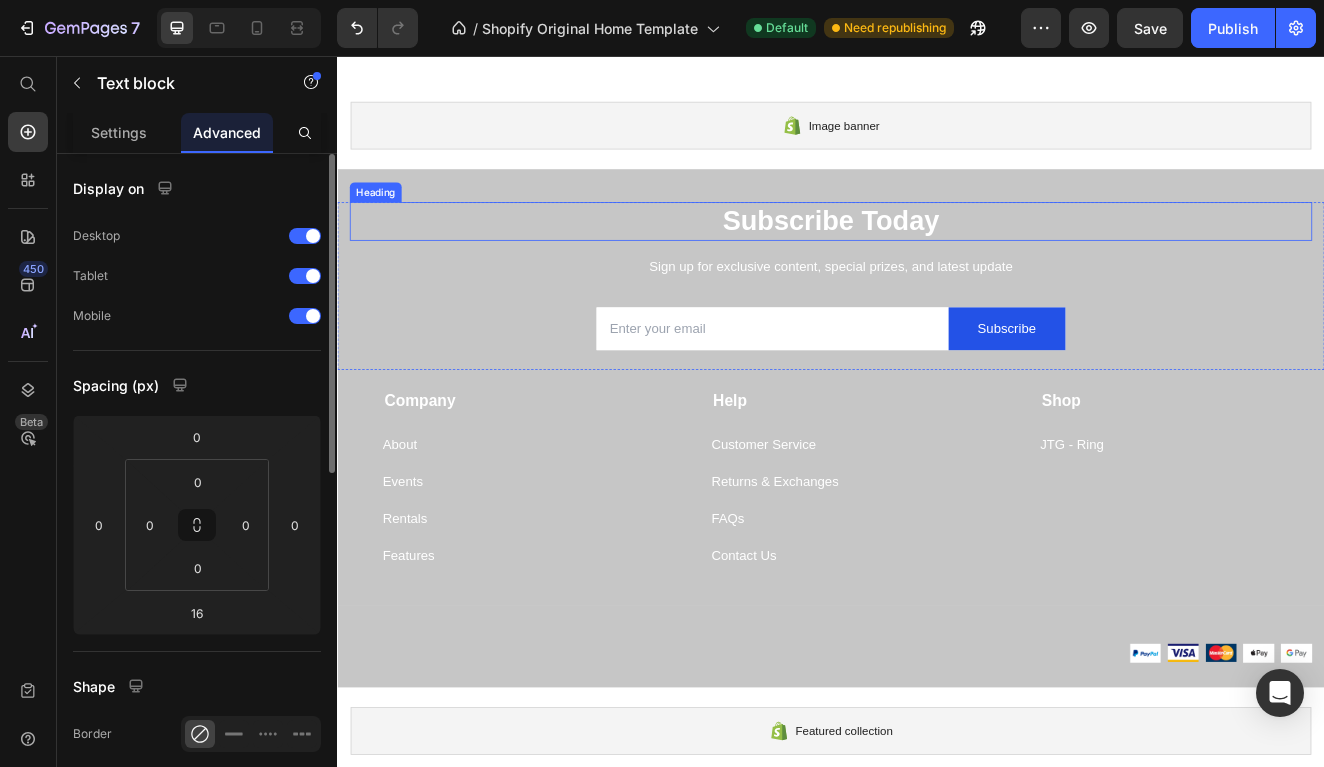 click on "Subscribe Today" at bounding box center (937, 257) 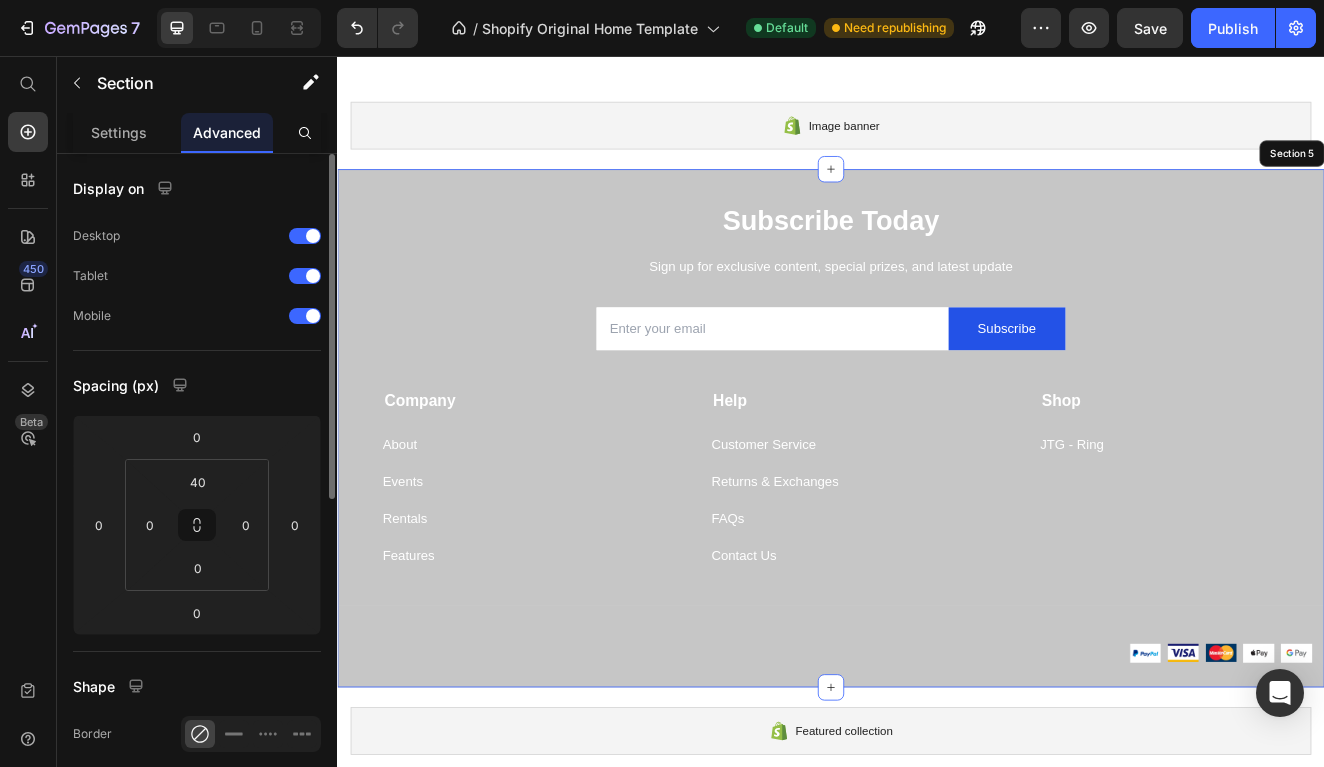 click on "Subscribe Today Heading   0 Sign up for exclusive content, special prizes, and latest update Text block Email Field Subscribe Submit Button Row Newsletter Row Company Text block About Button Events Button Rentals Button Features Button Shop Text block JTG - Ring  Button Help Text block Customer Service Button Returns & Exchanges Button FAQs Button Contact Us Button Row
Company
Shop
Help
Visit Accordion Row                Title Line Image Image Image Image Image Row Row Section 5" at bounding box center [937, 509] 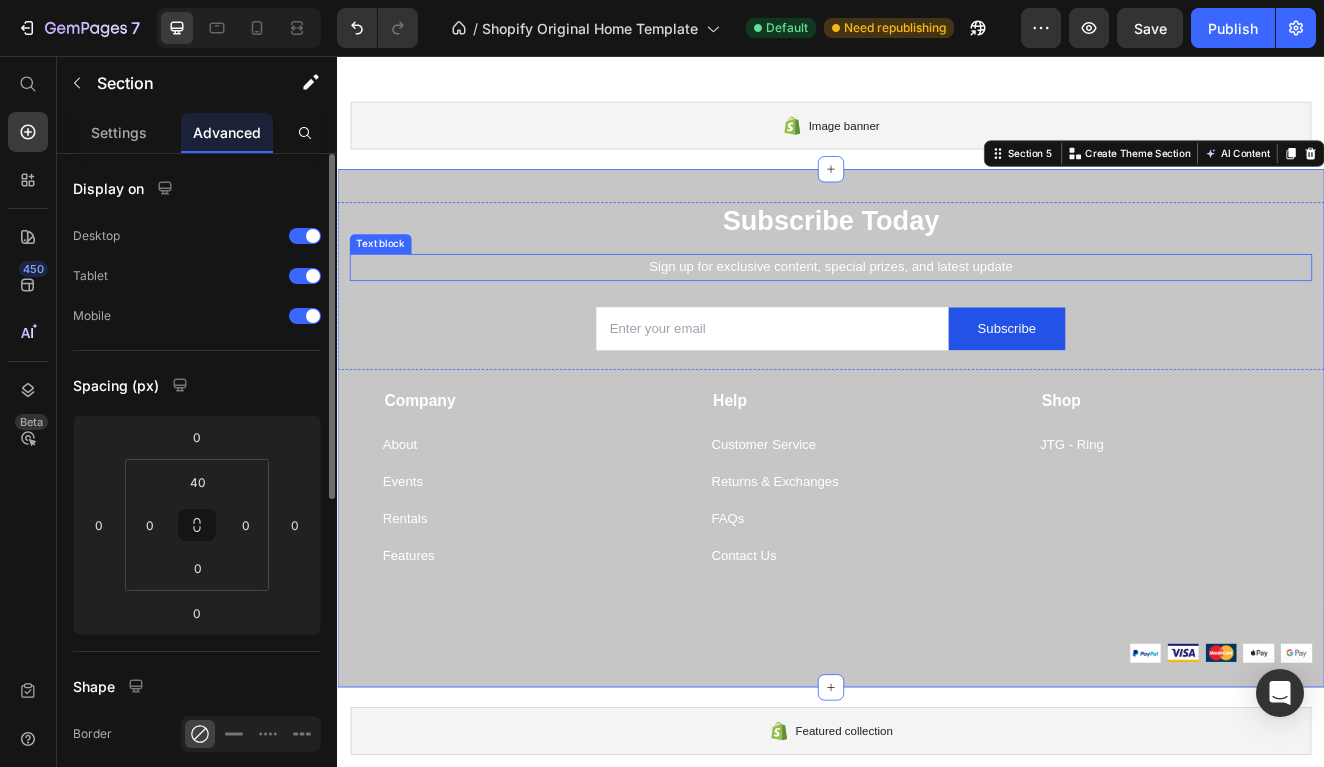click on "Sign up for exclusive content, special prizes, and latest update" at bounding box center [937, 313] 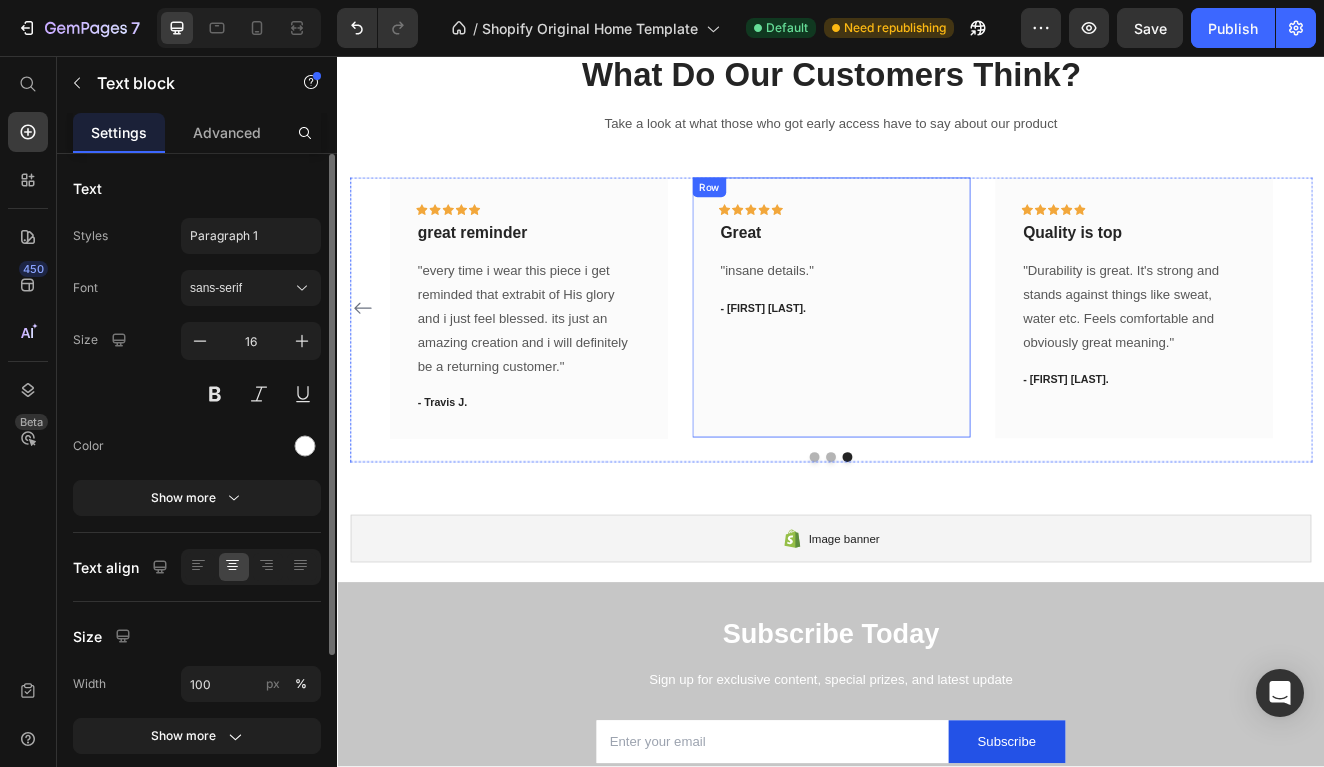 scroll, scrollTop: 761, scrollLeft: 0, axis: vertical 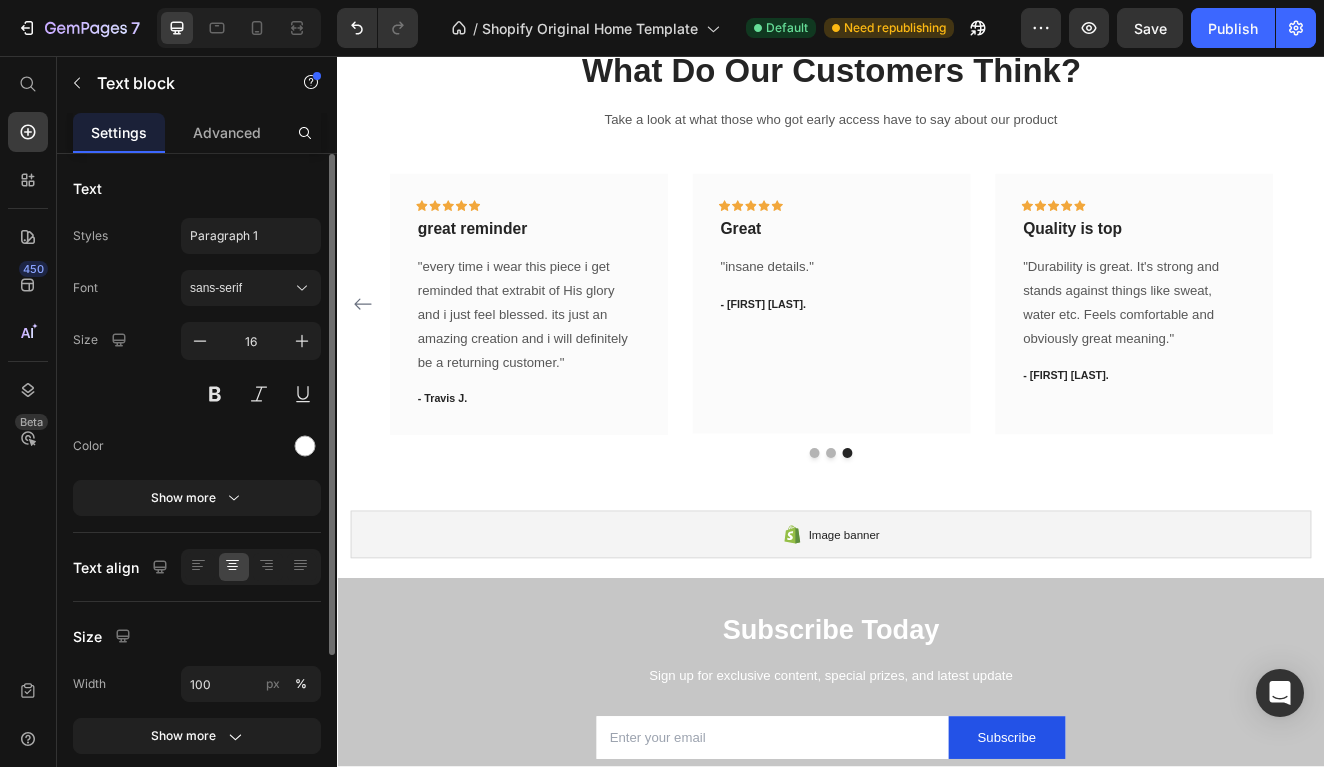 click on "Title Line" at bounding box center (937, 13) 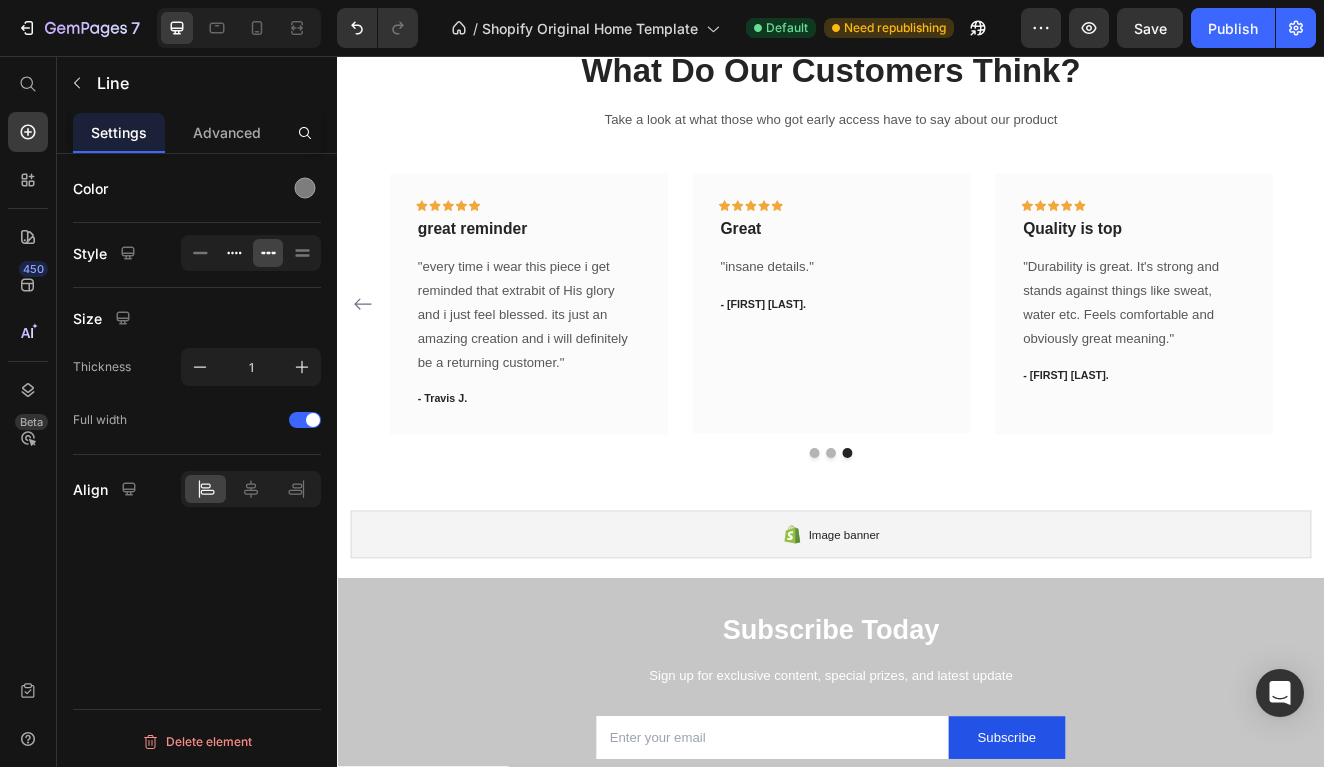 click 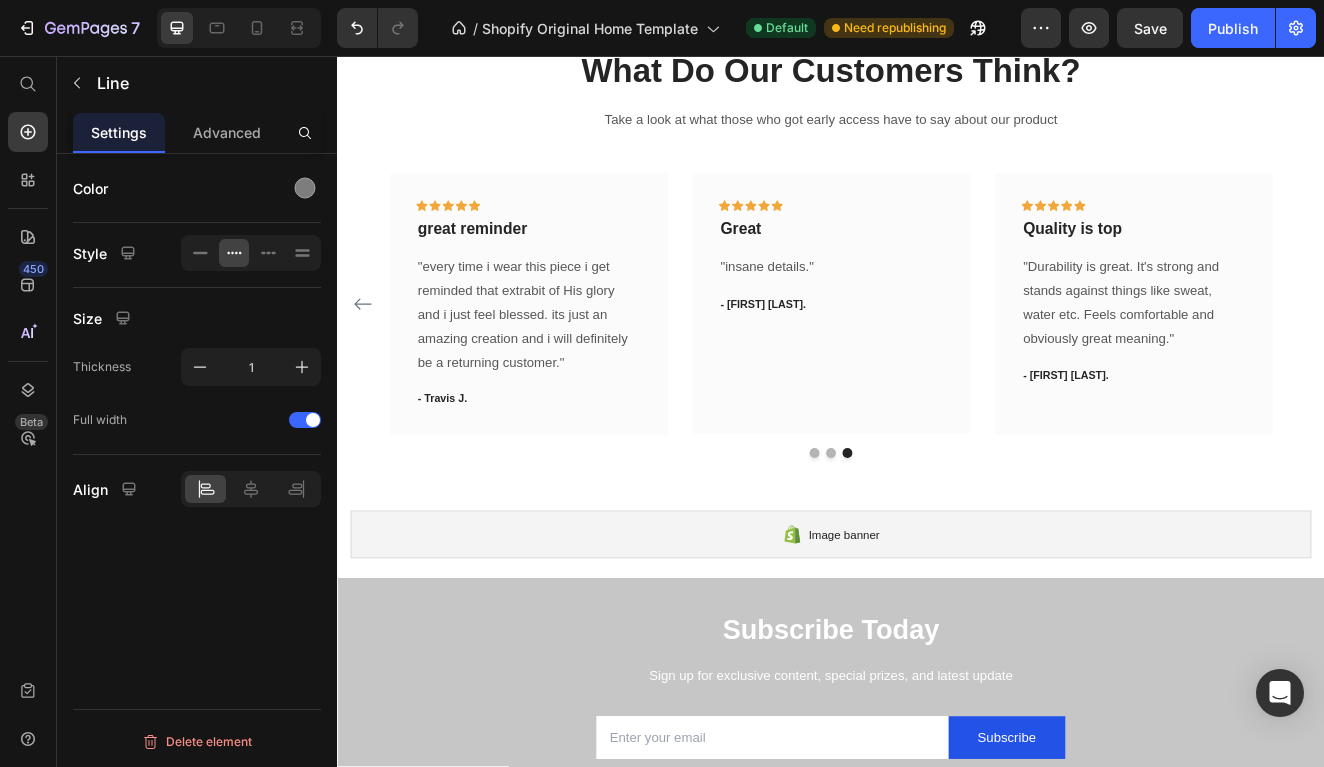 click on "What Do Our Customers Think? Heading Take a look at what those who got early access have to say about our product Text block
Icon
Icon
Icon
Icon
Icon Row it's beautiful Text block “the craftsmanship and way it's molded together is just amazing and clever. i literally dont want to take it off” Text block - [FIRST] [INITIAL]. Text block Row
Icon
Icon
Icon
Icon
Icon Row Perfect gift Text block "Bought this for my 19 year old cousin and he absolutely loves it that it's making me want to come back and get one for myself if it goes back on sale" Text block - [FIRST] [INITIAL]. Text block Row
Icon
Icon
Icon
Icon
Icon Row :) Text block “ The detail is stunning, and the quality exceeded my expectations ” Text block - [FIRST] [LAST].  Text block Row
Icon Icon Icon" at bounding box center [937, 295] 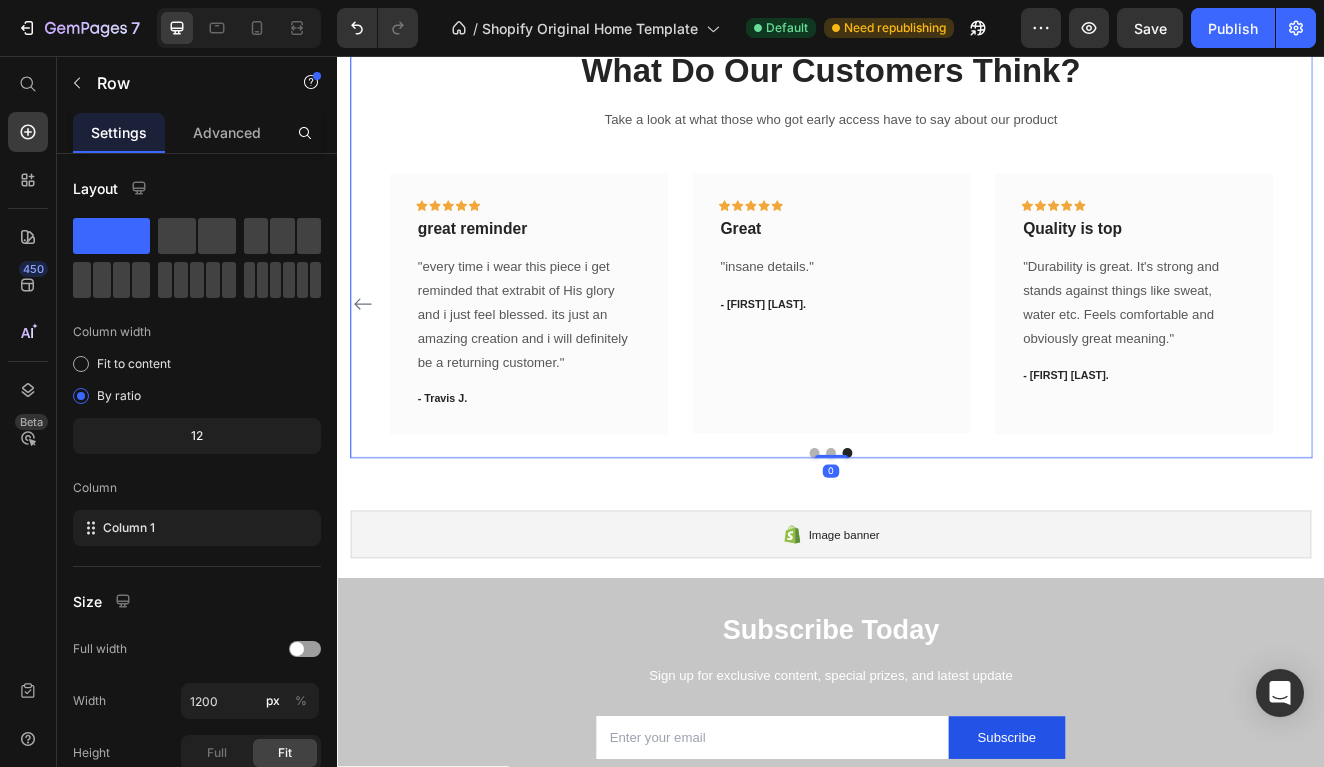 click on "Image JUST Text Block It’s not about figuring everything out straight away. It suggests an immediate, unhesitating action: simply do it. It removes complexity and implies there are no other requirements—no need to be perfect, no need to know the outcome. Just act in faith. Text Block Row" at bounding box center (537, -139) 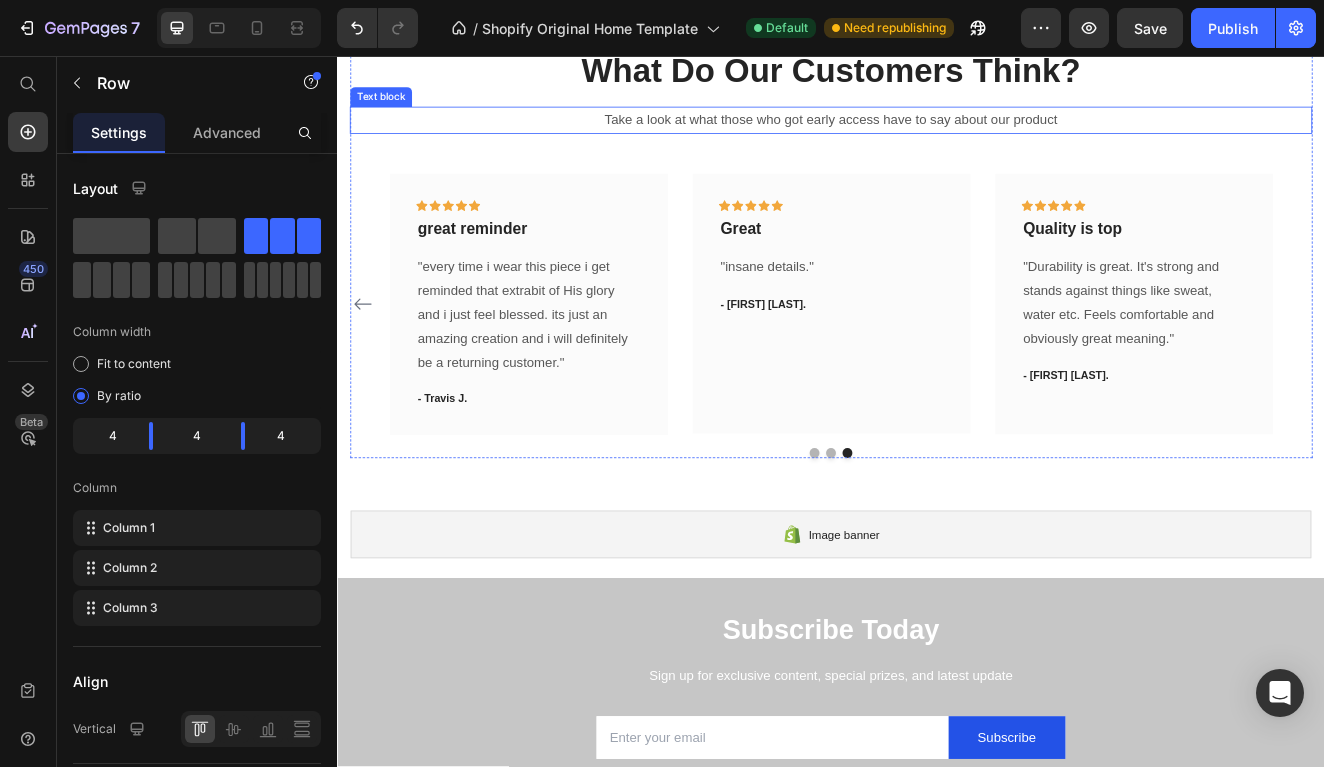 click on "Take a look at what those who got early access have to say about our product" at bounding box center (937, 134) 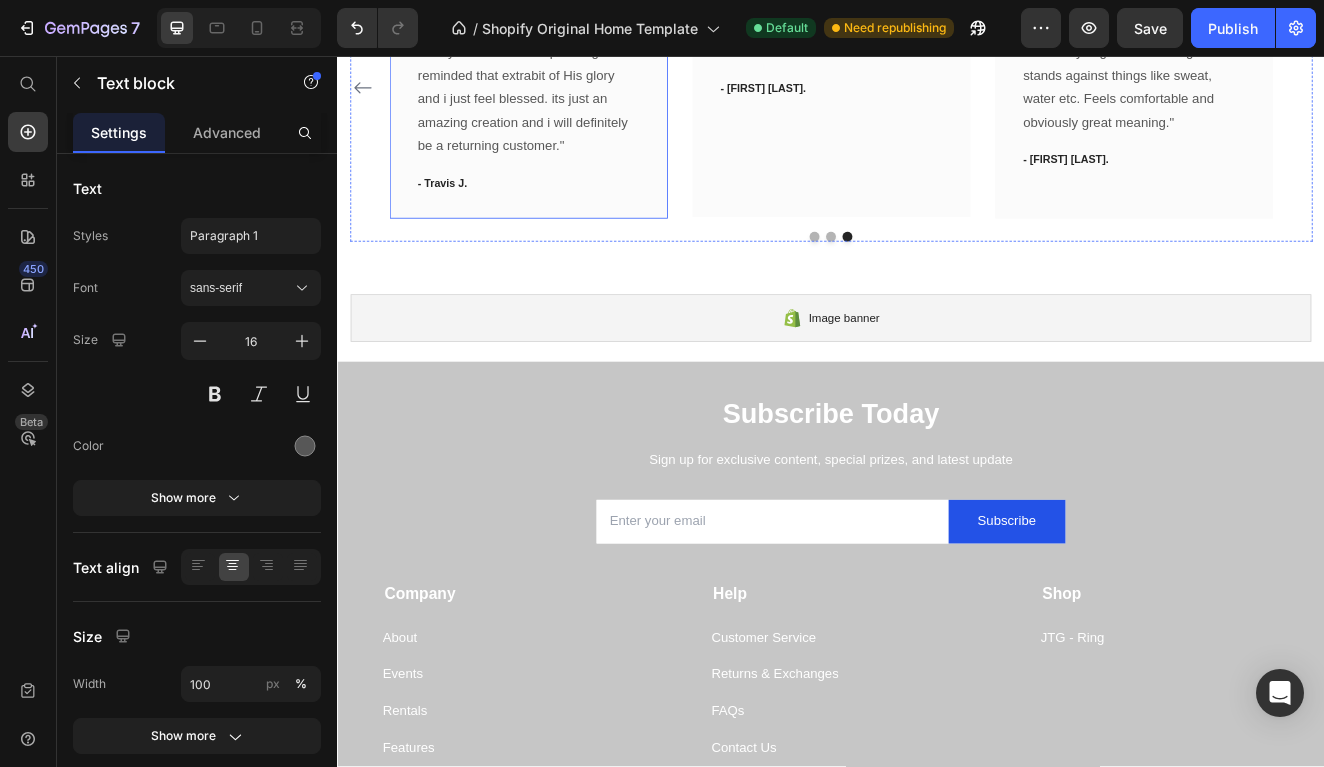 scroll, scrollTop: 1082, scrollLeft: 0, axis: vertical 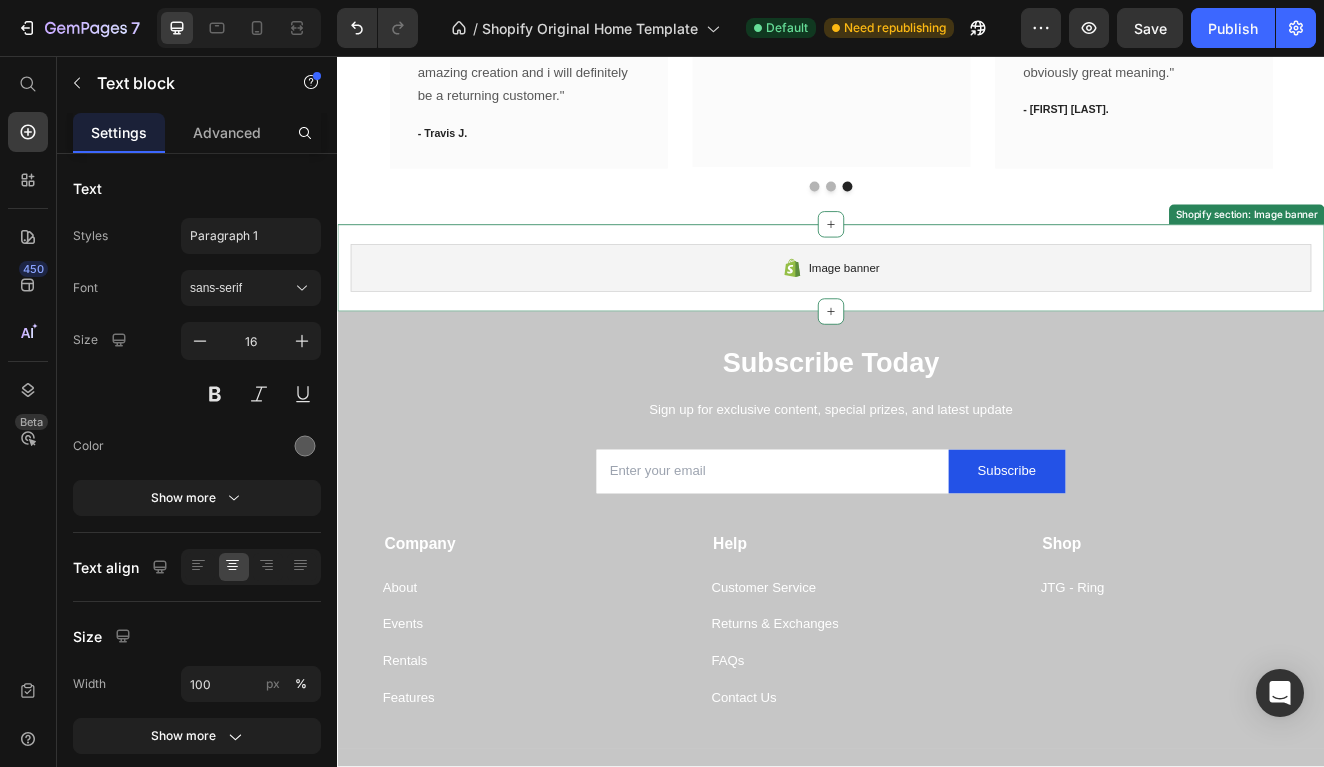 click on "Image banner Shopify section: Image banner" at bounding box center [937, 314] 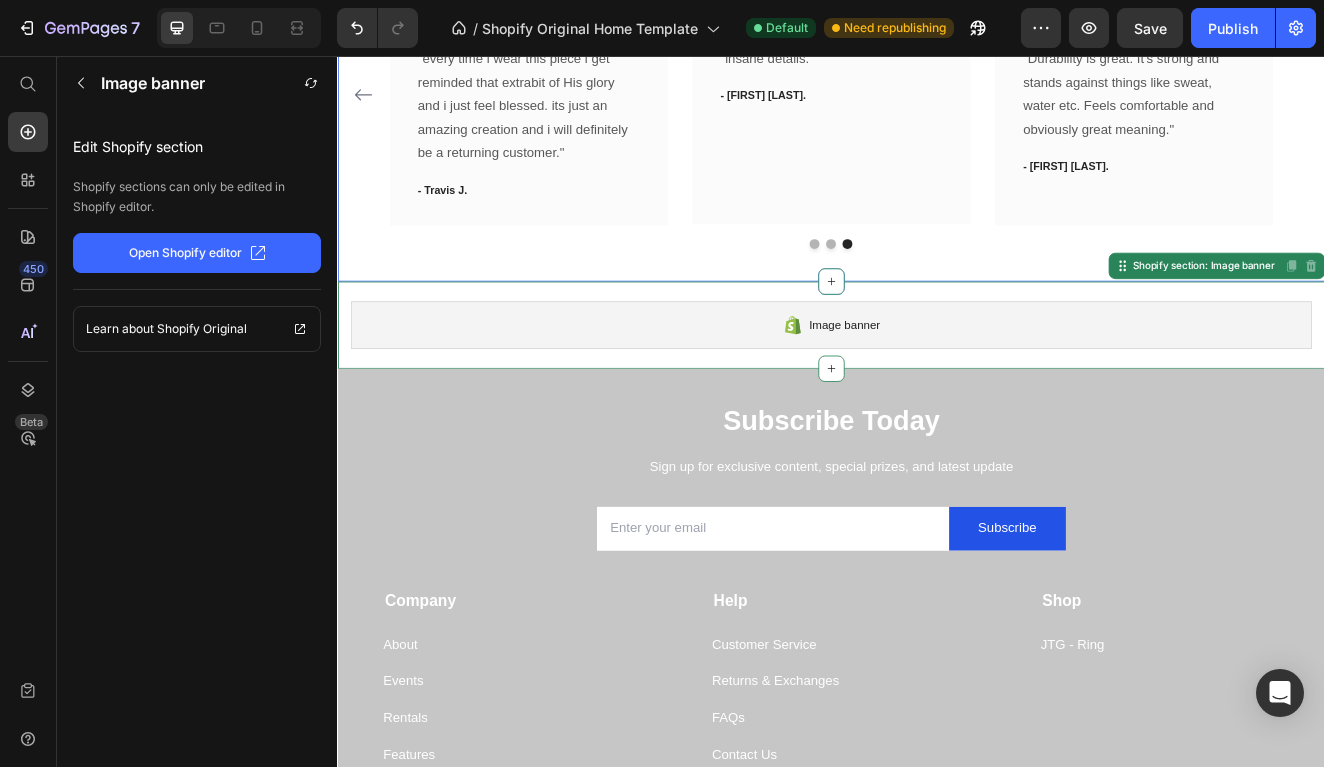 scroll, scrollTop: 982, scrollLeft: 0, axis: vertical 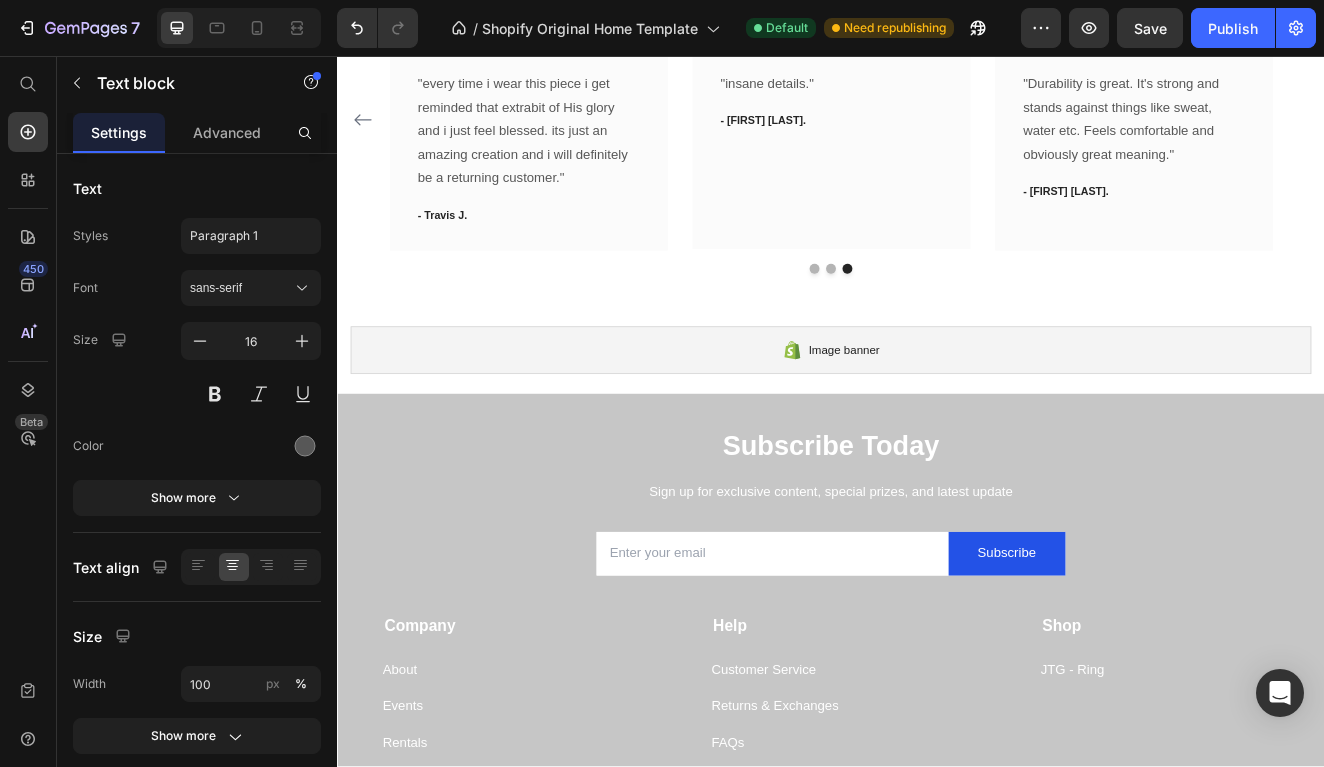 click on "Take a look at what those who got early access have to say about our product" at bounding box center [937, -90] 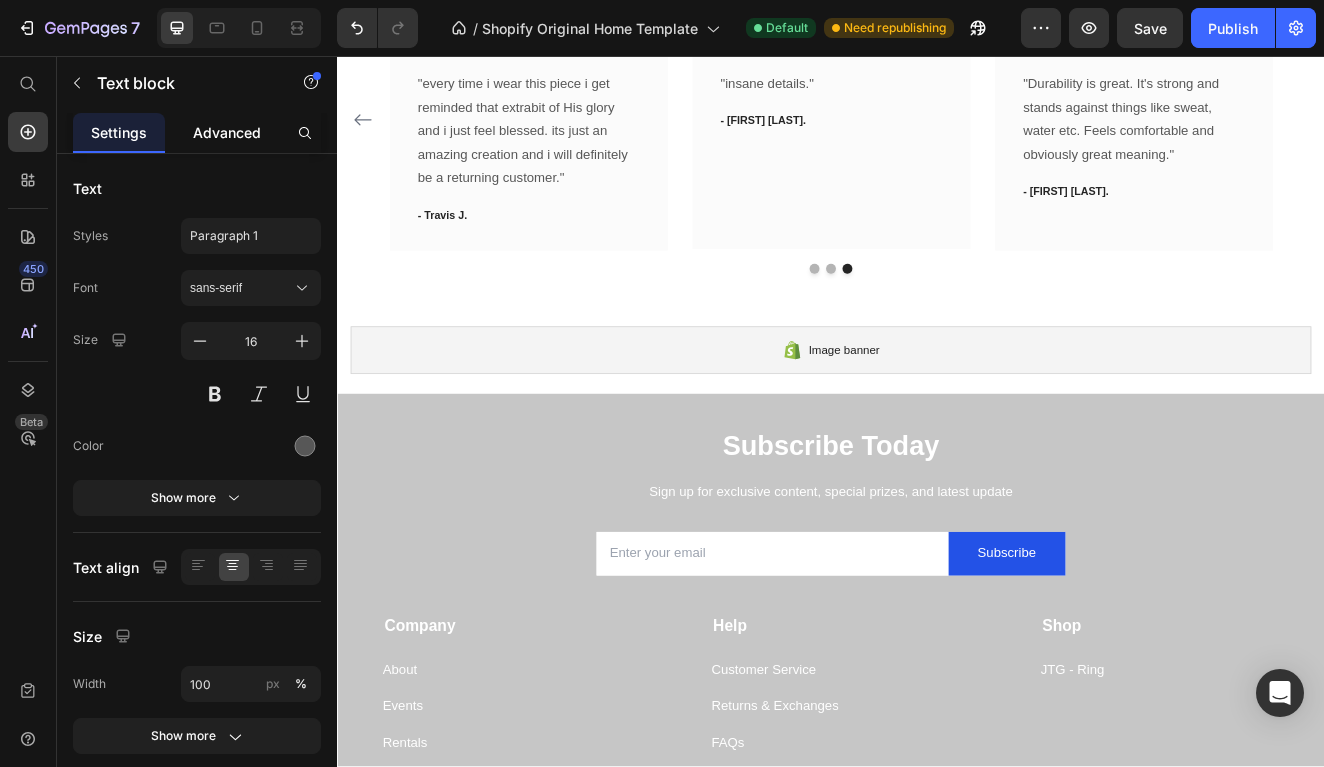 click on "Advanced" at bounding box center [227, 132] 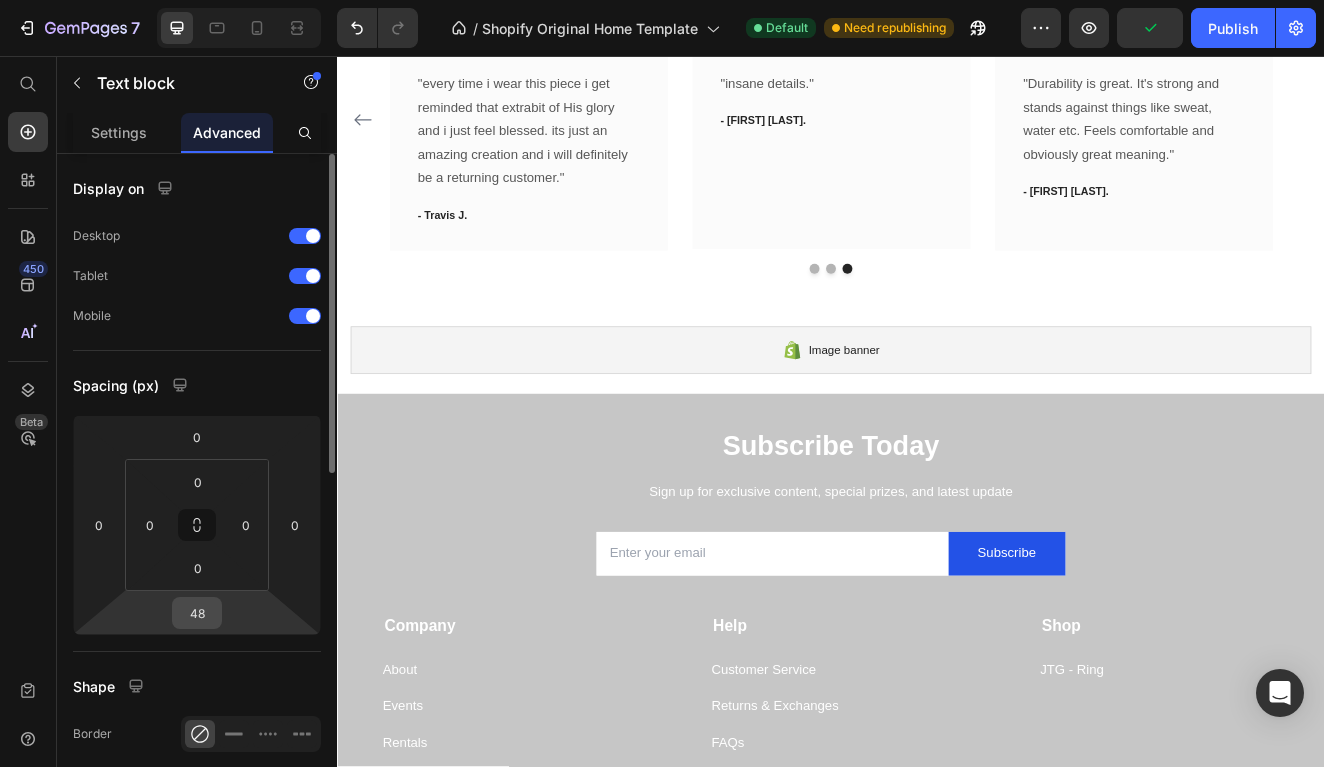 click on "48" at bounding box center [197, 613] 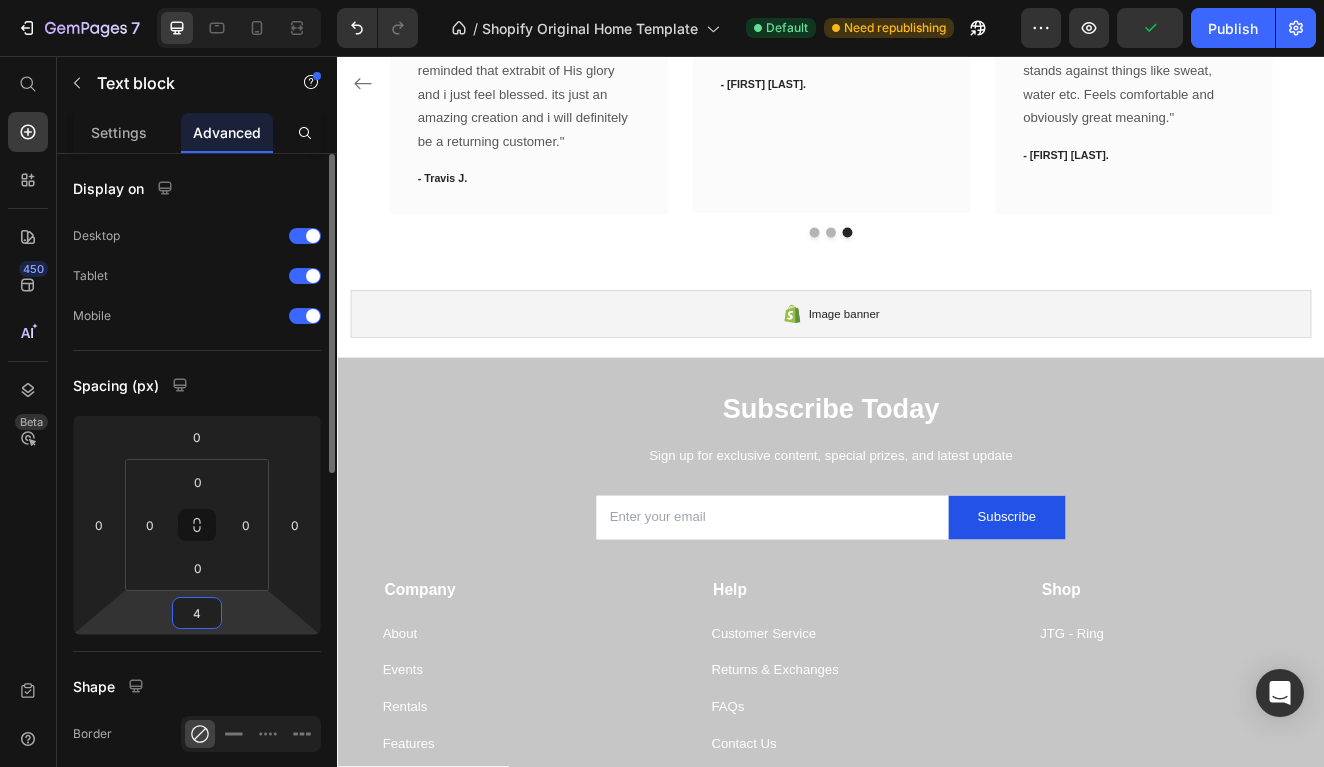 type on "40" 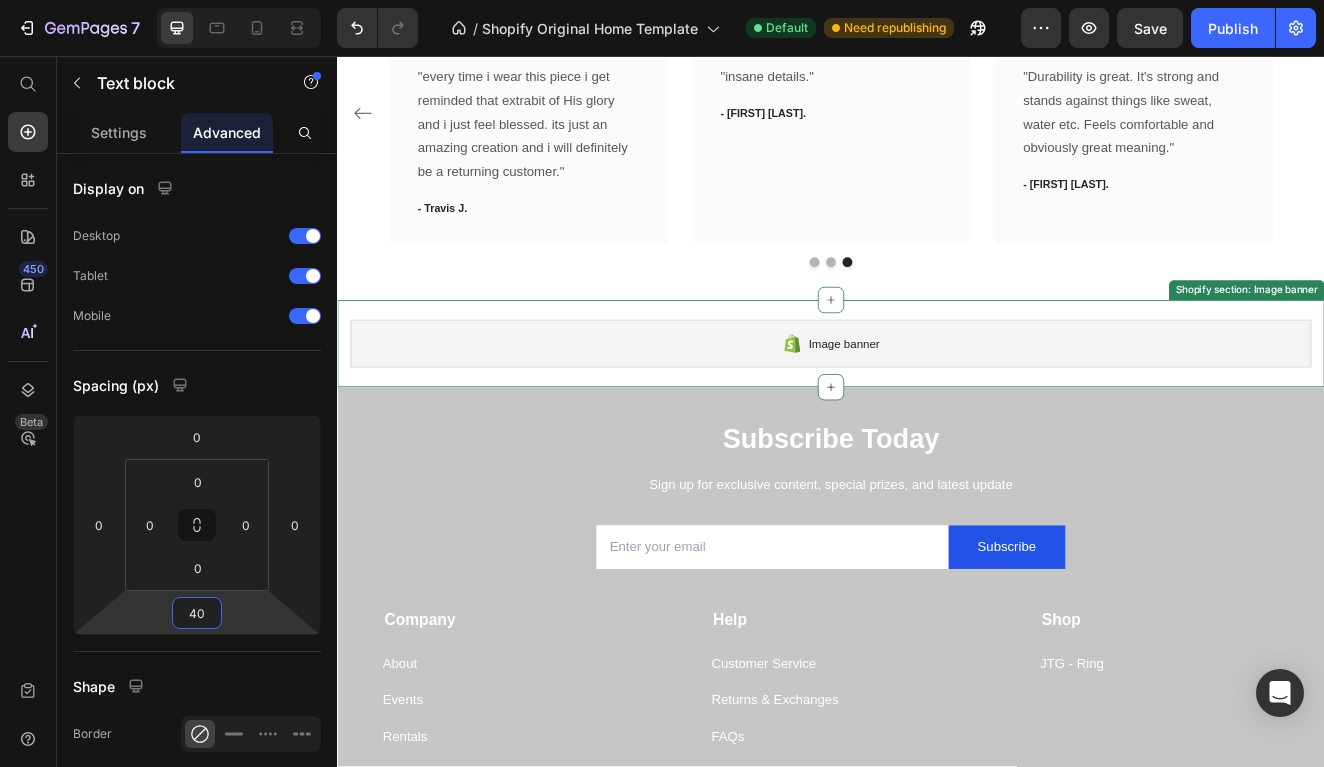 click on "Image banner Shopify section: Image banner" at bounding box center (937, 406) 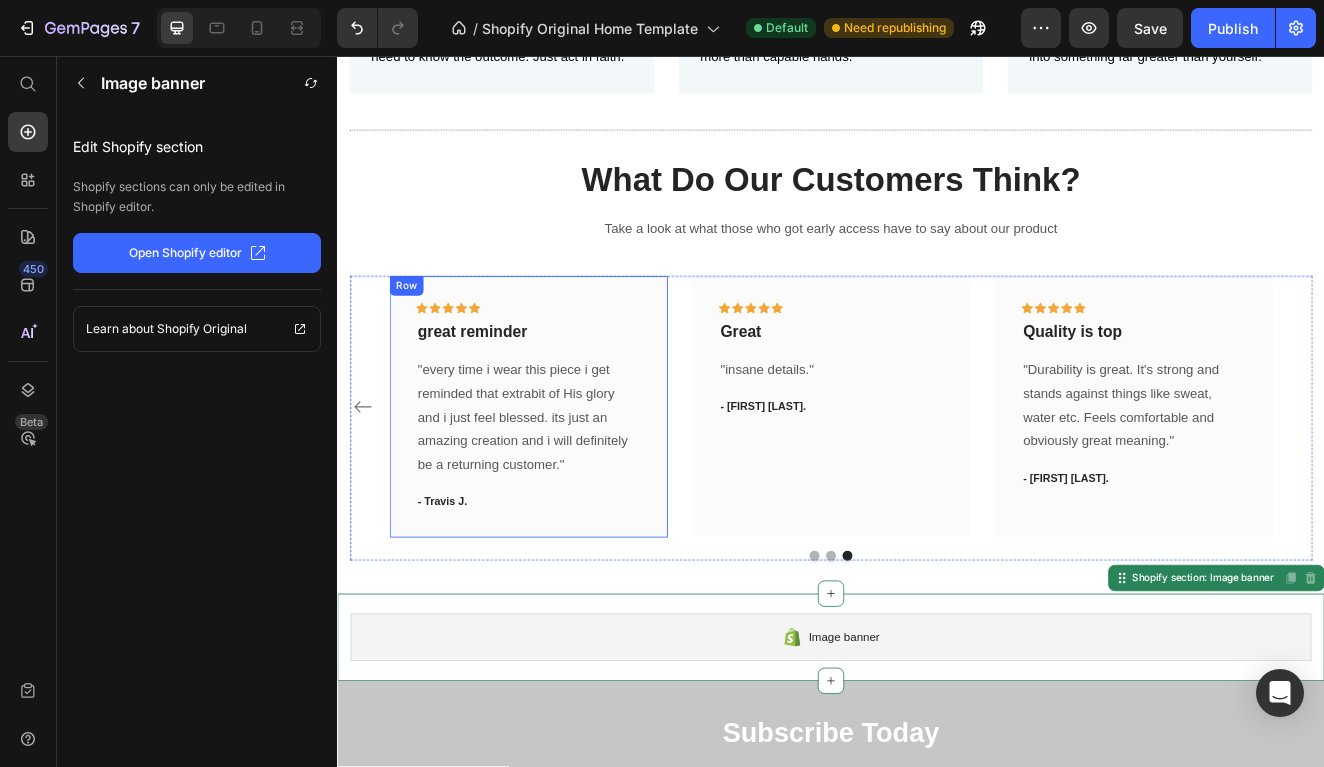 scroll, scrollTop: 627, scrollLeft: 0, axis: vertical 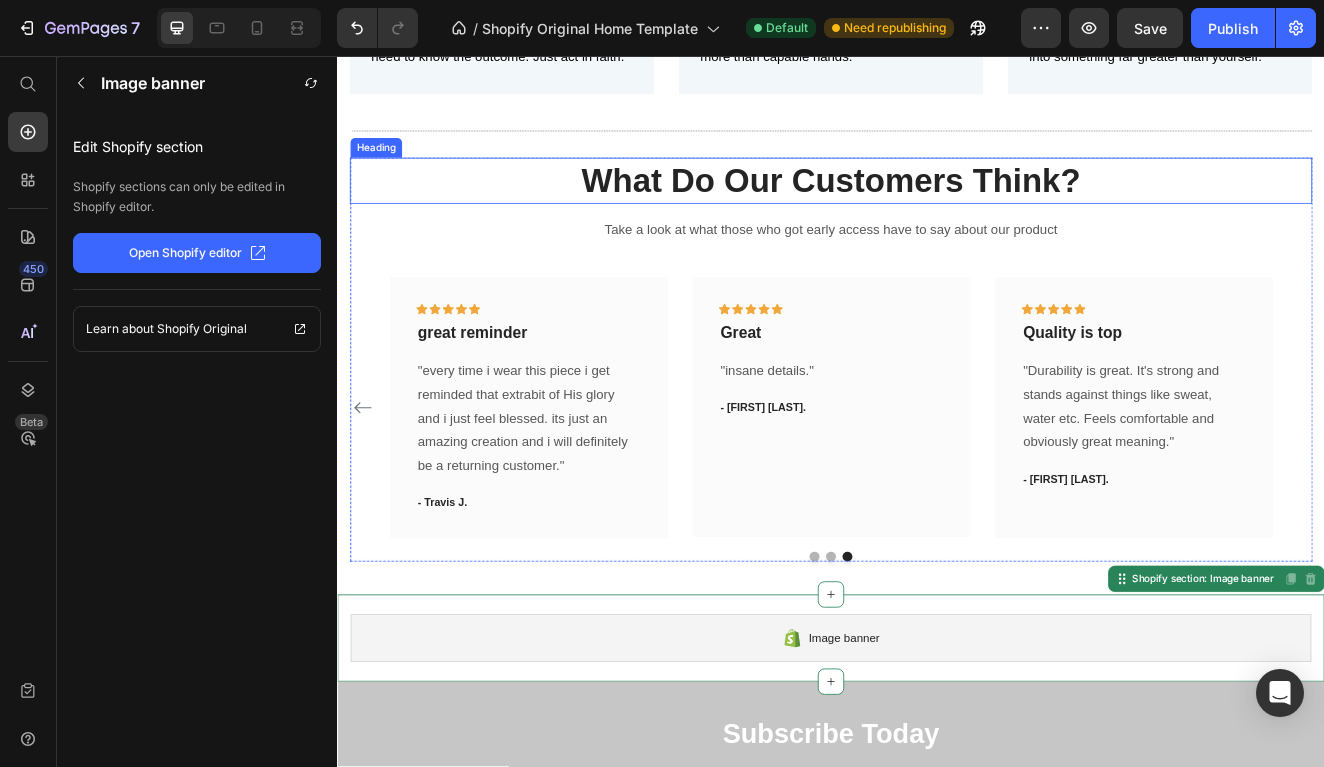 click on "What Do Our Customers Think?" at bounding box center [937, 208] 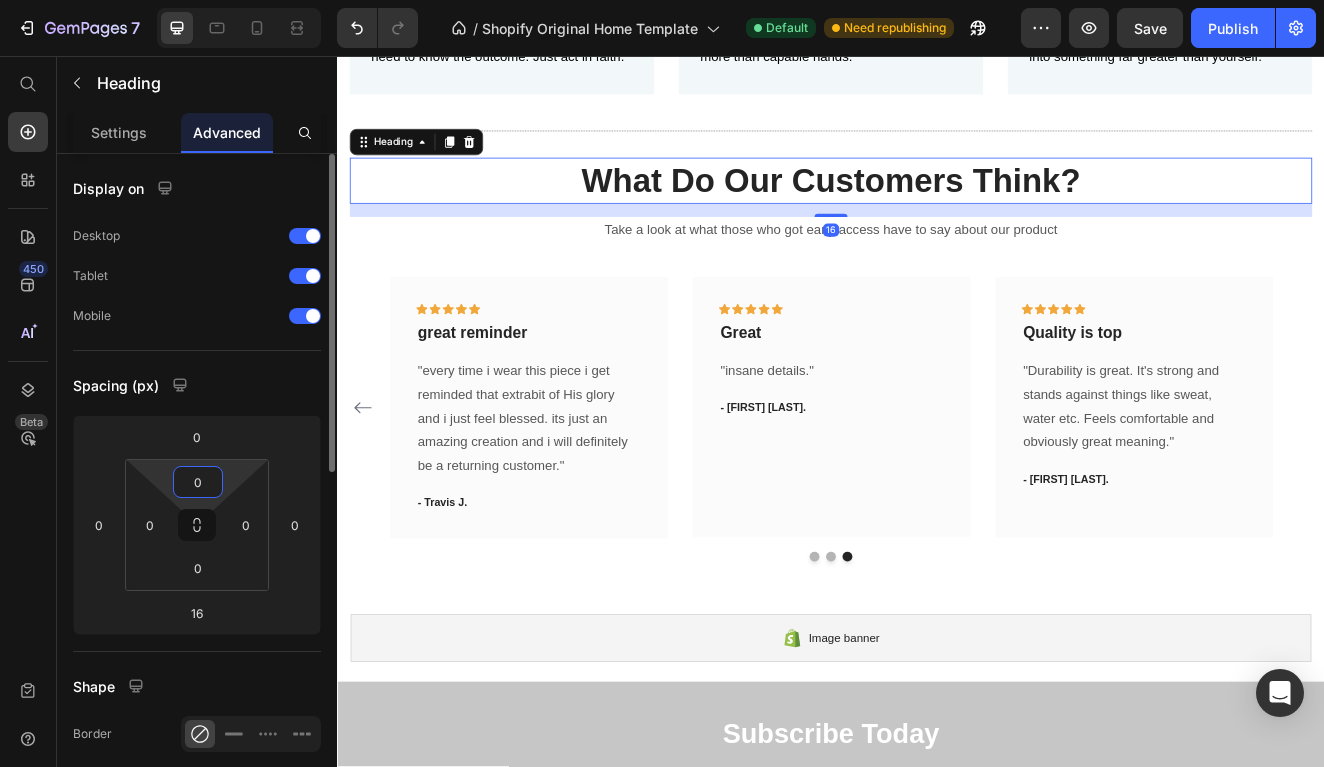 click on "0" at bounding box center [198, 482] 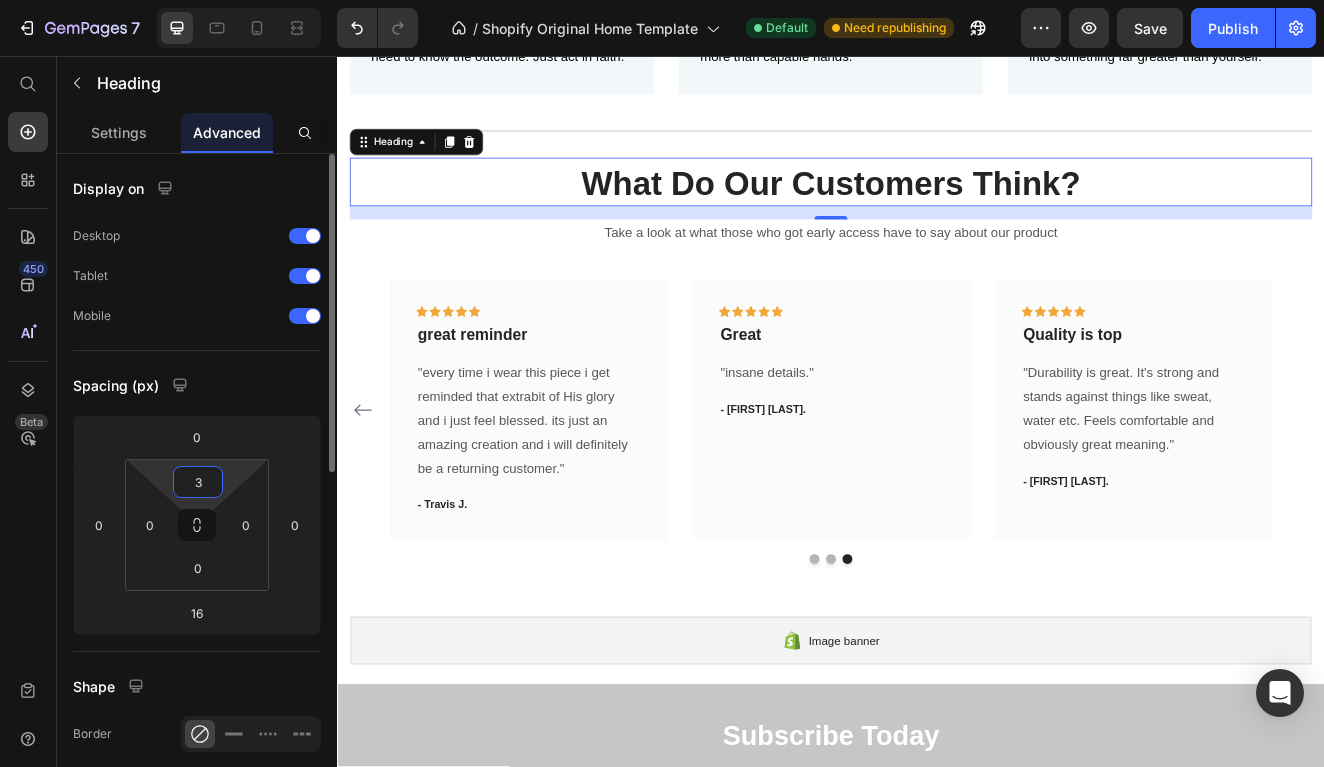 type on "30" 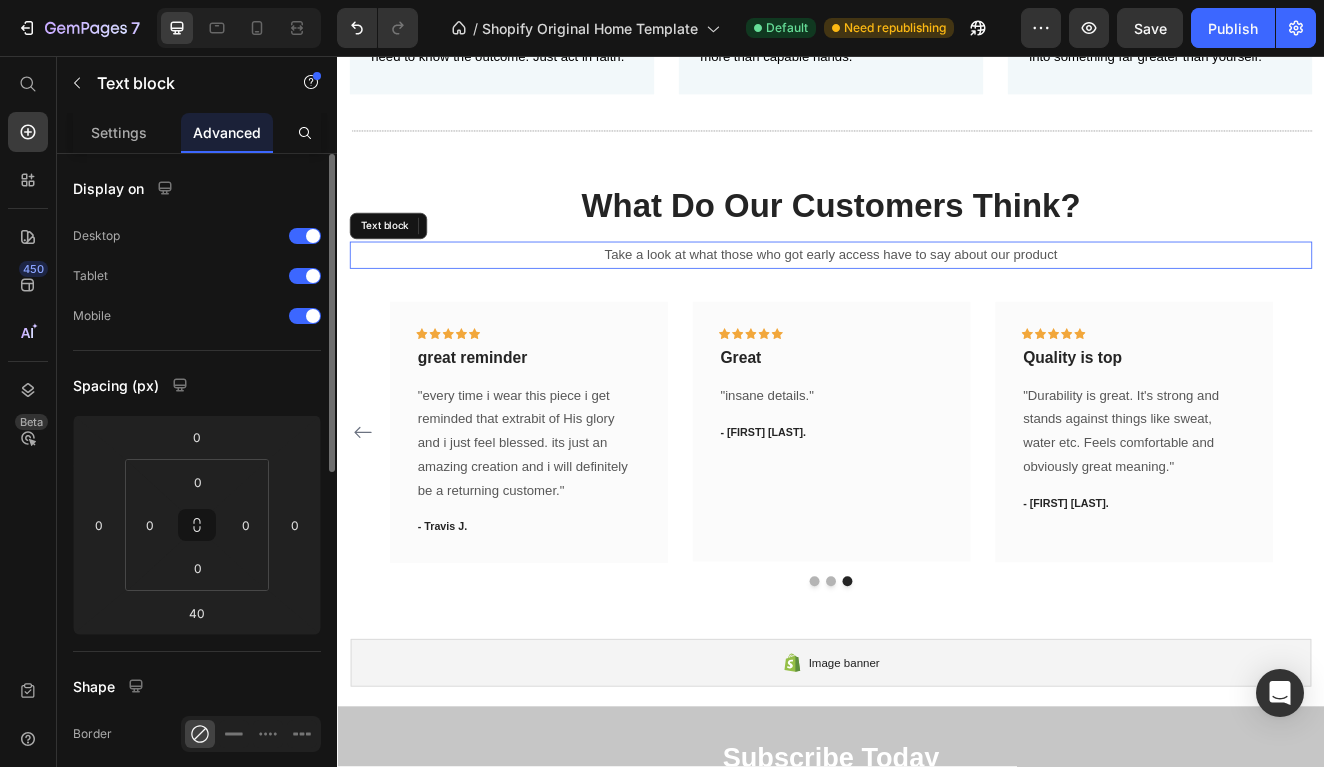 click on "Take a look at what those who got early access have to say about our product" at bounding box center (937, 298) 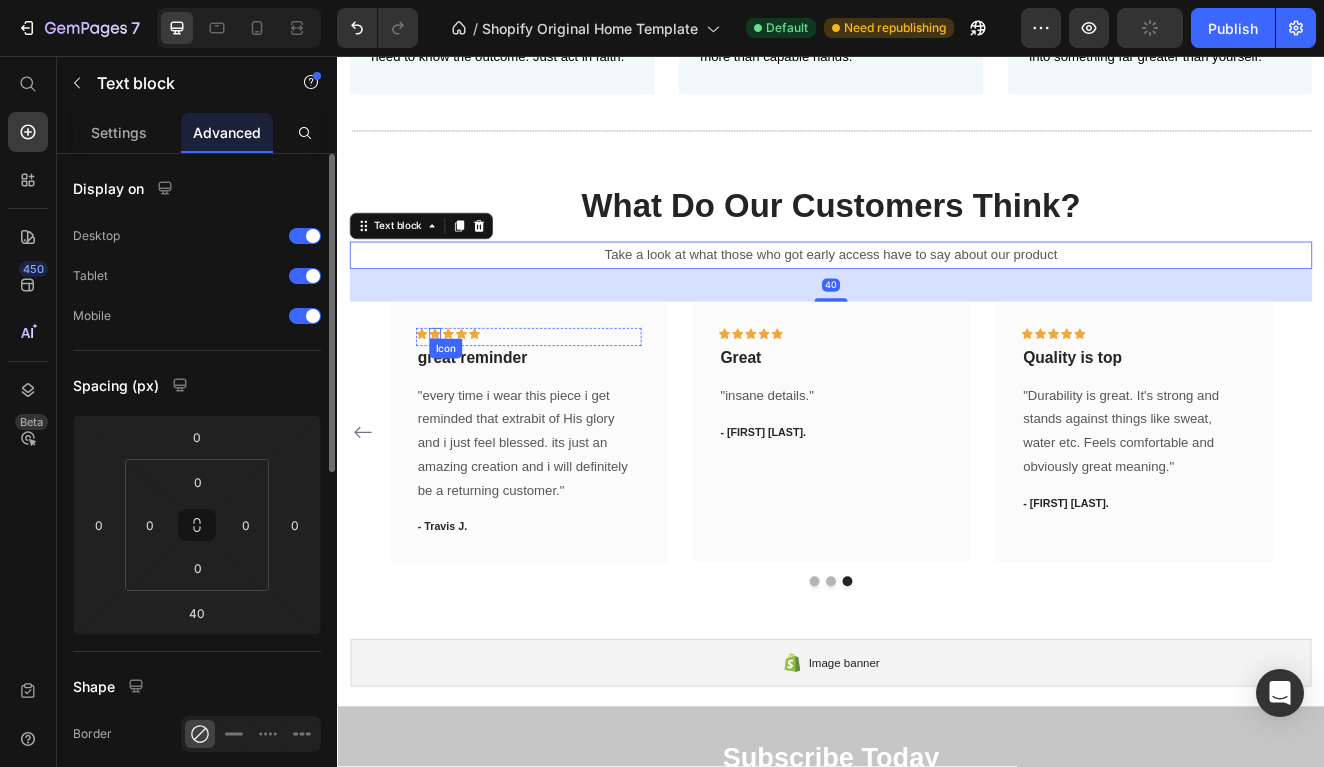 click on "Icon" at bounding box center (455, 394) 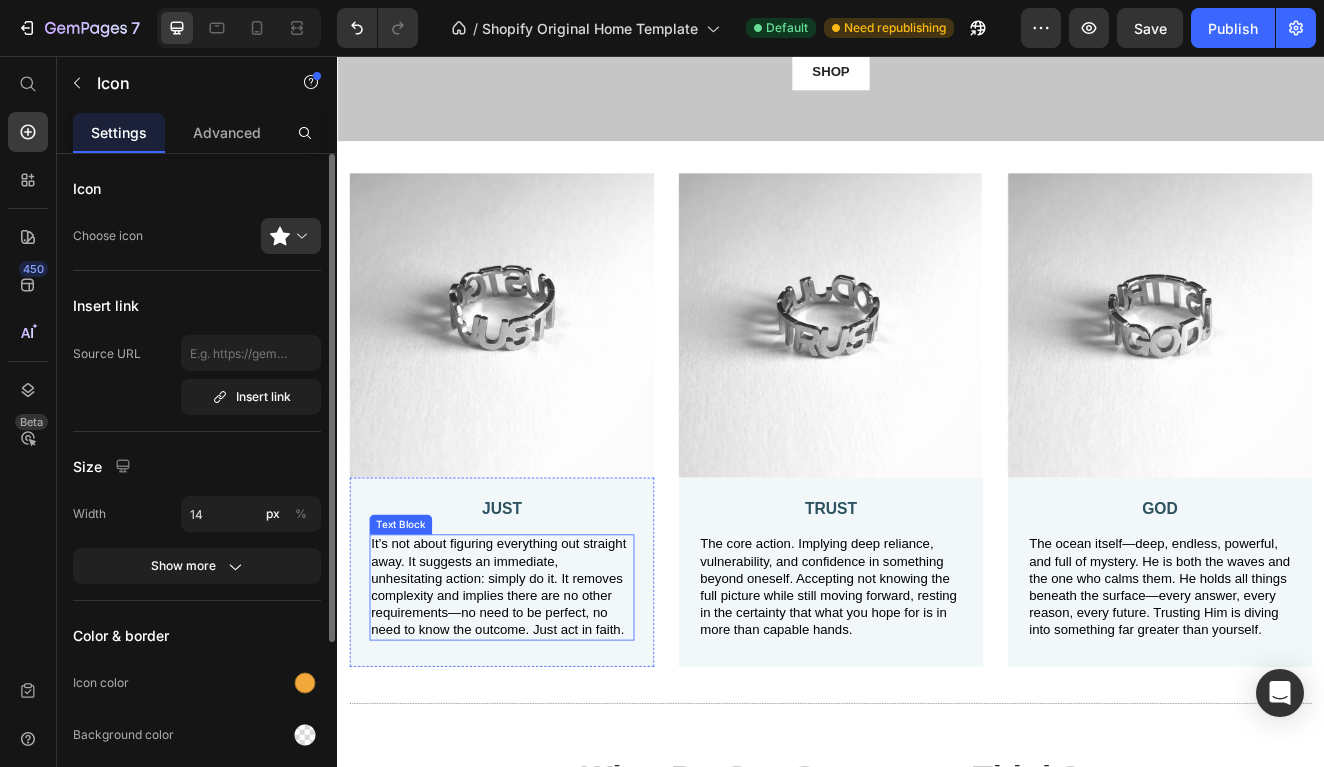scroll, scrollTop: 366, scrollLeft: 0, axis: vertical 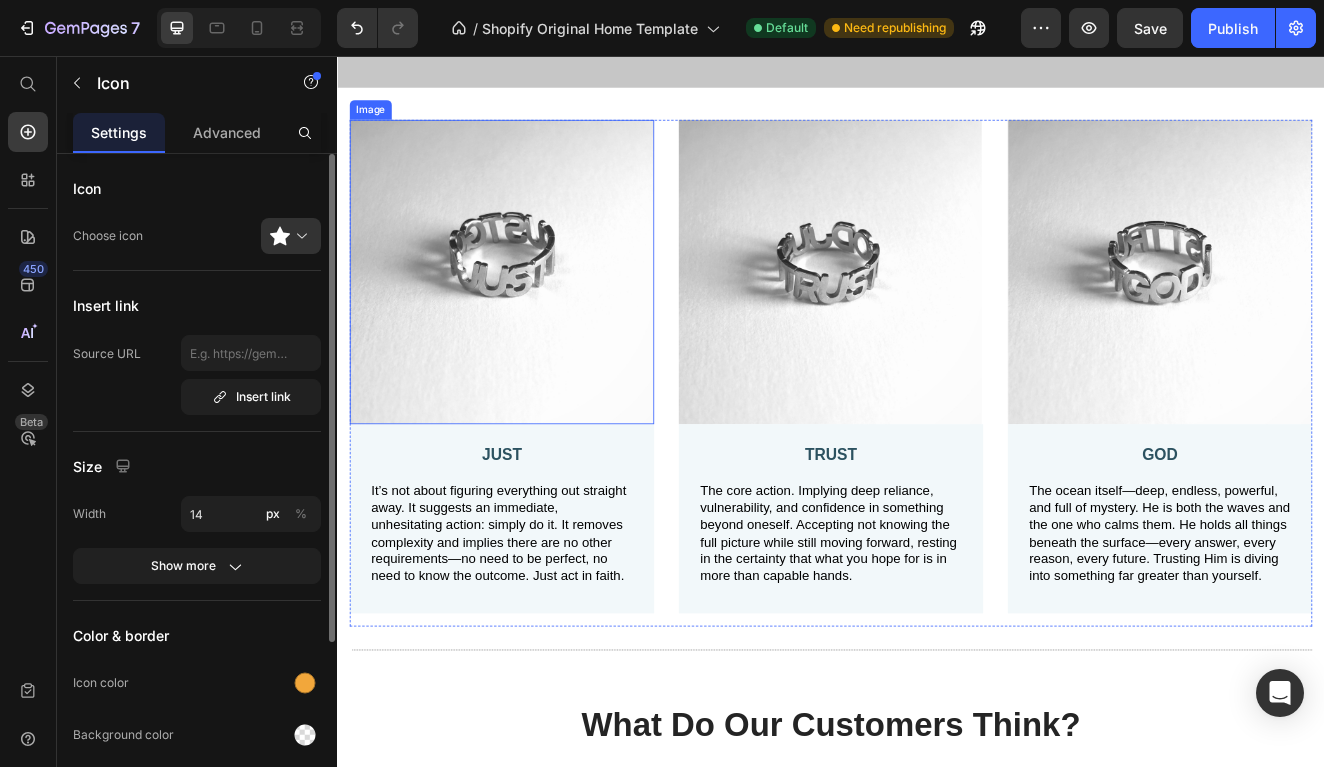 click at bounding box center [537, 319] 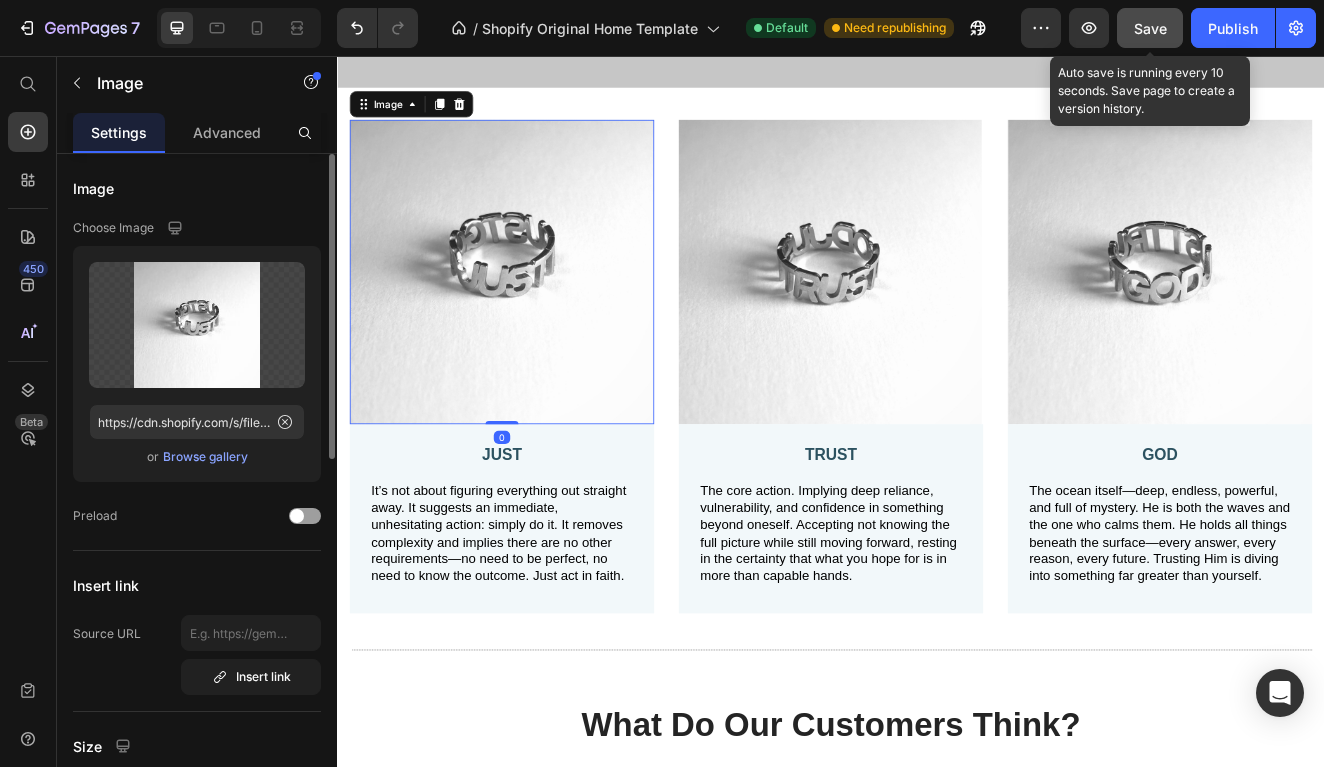 drag, startPoint x: 1164, startPoint y: 20, endPoint x: 565, endPoint y: 336, distance: 677.2422 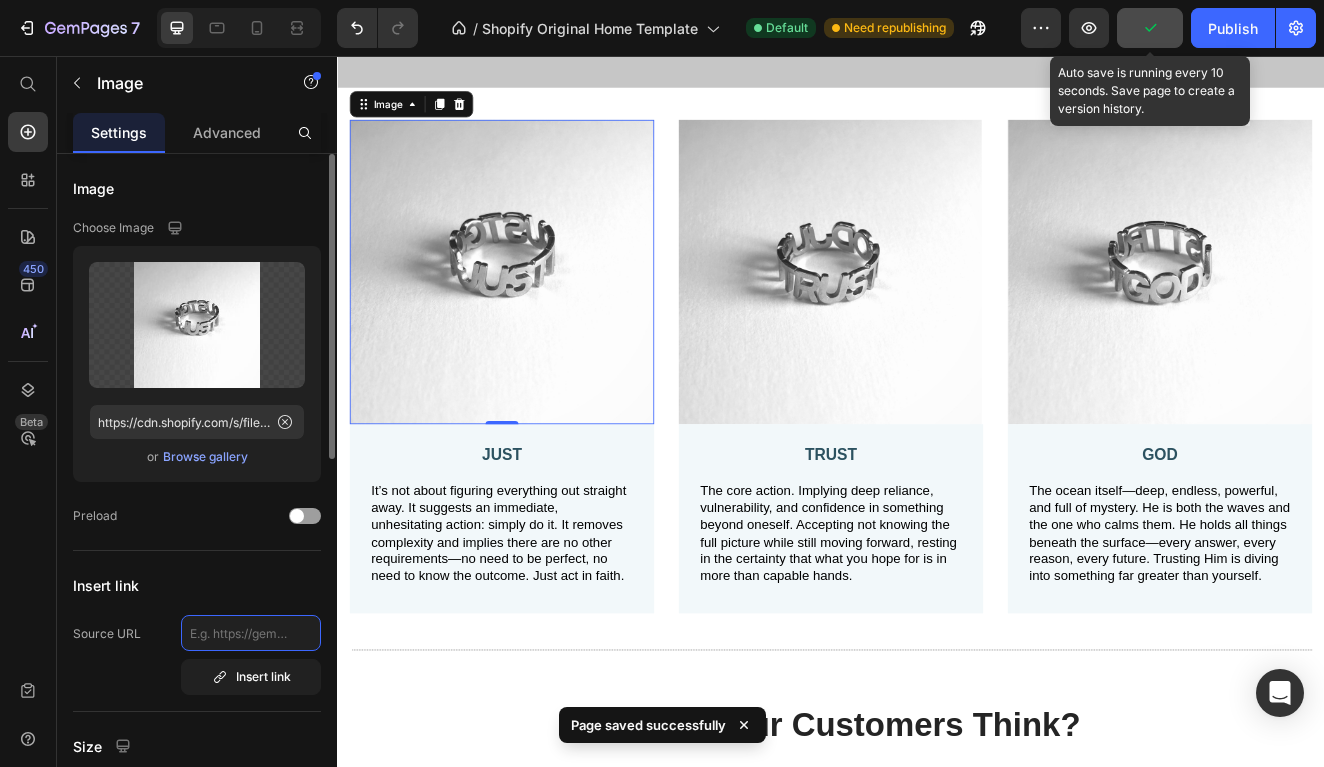 click 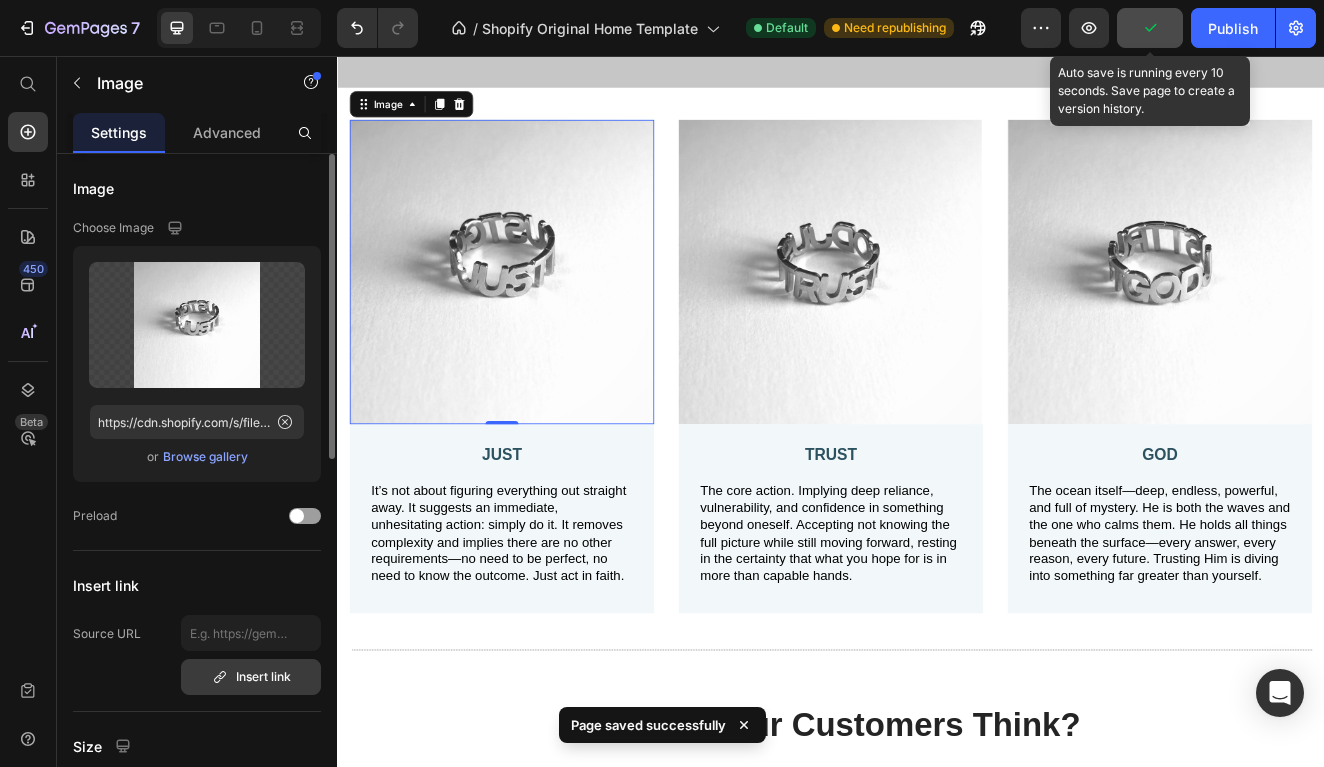 click 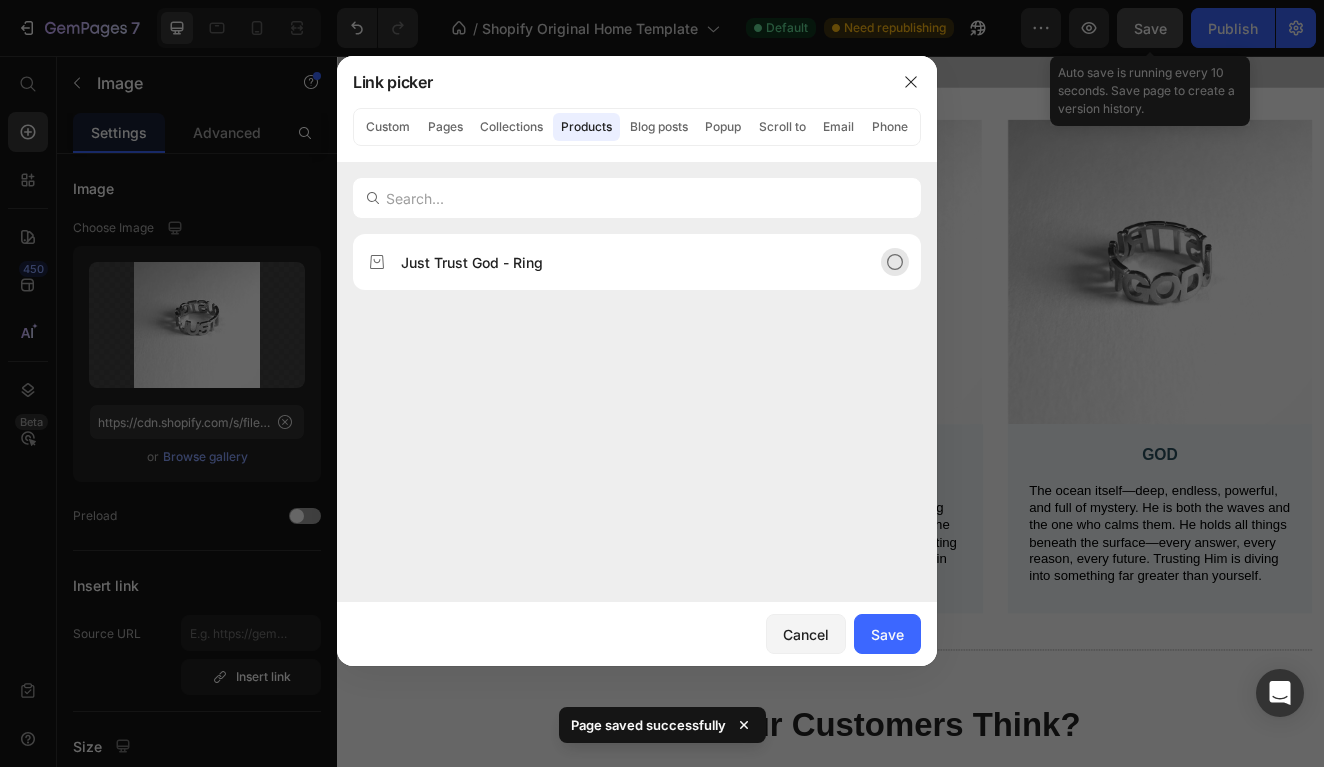 click on "Just Trust God - Ring" at bounding box center [472, 262] 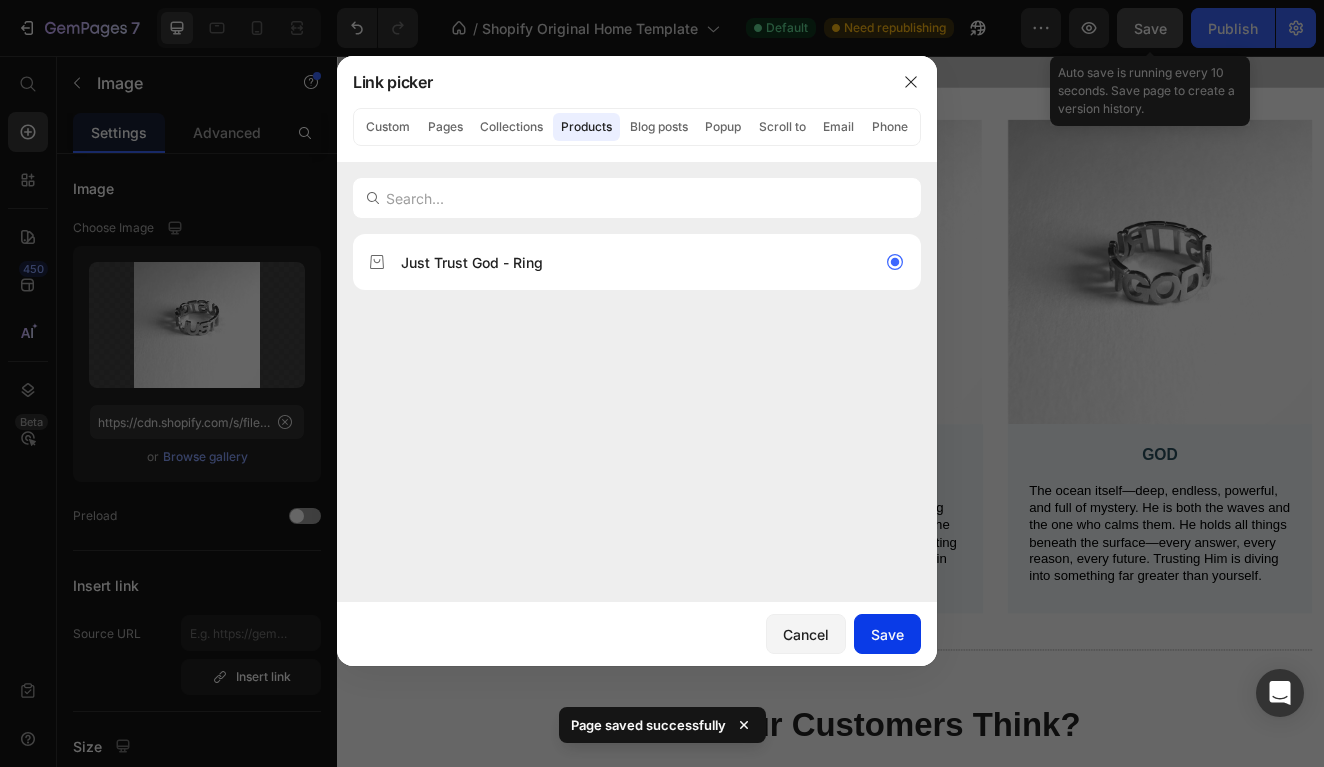 click on "Save" at bounding box center (887, 634) 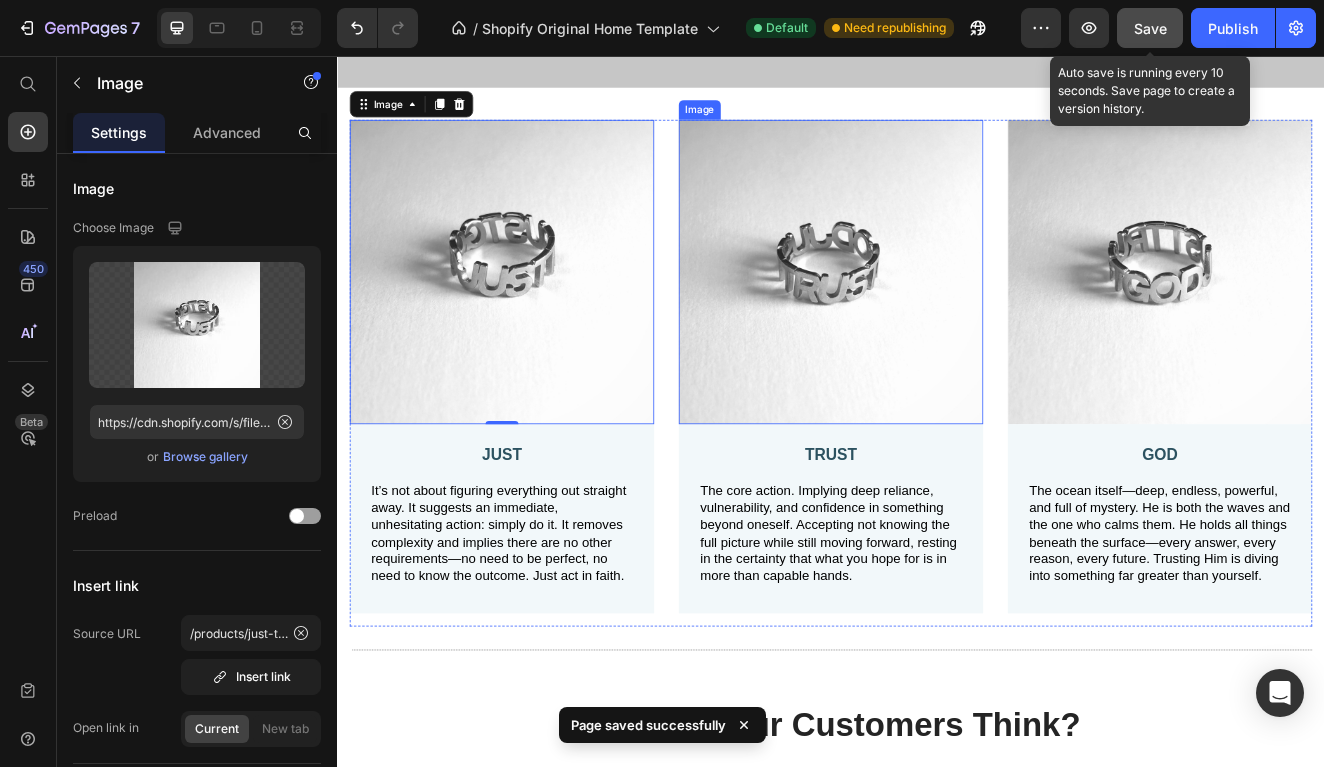 click at bounding box center (937, 319) 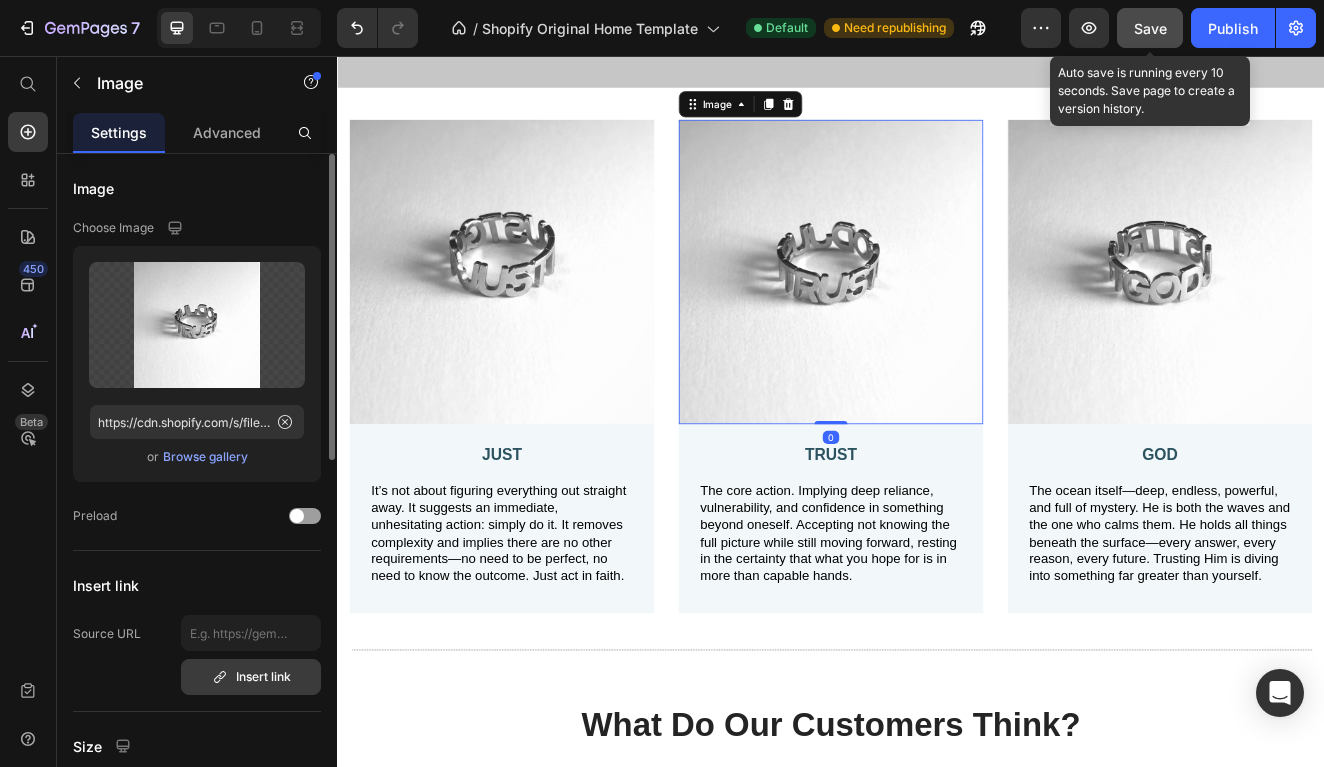click on "Insert link" at bounding box center (251, 677) 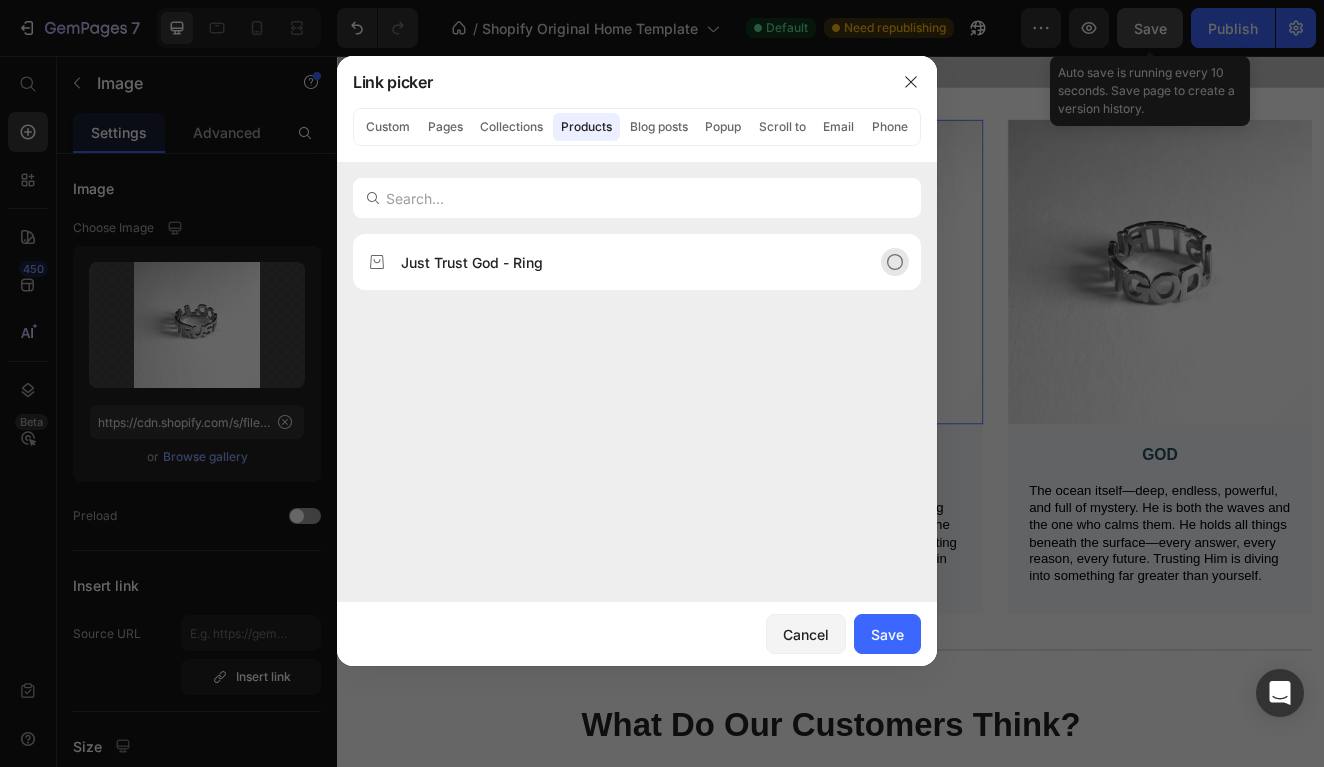 click on "Just Trust God - Ring" 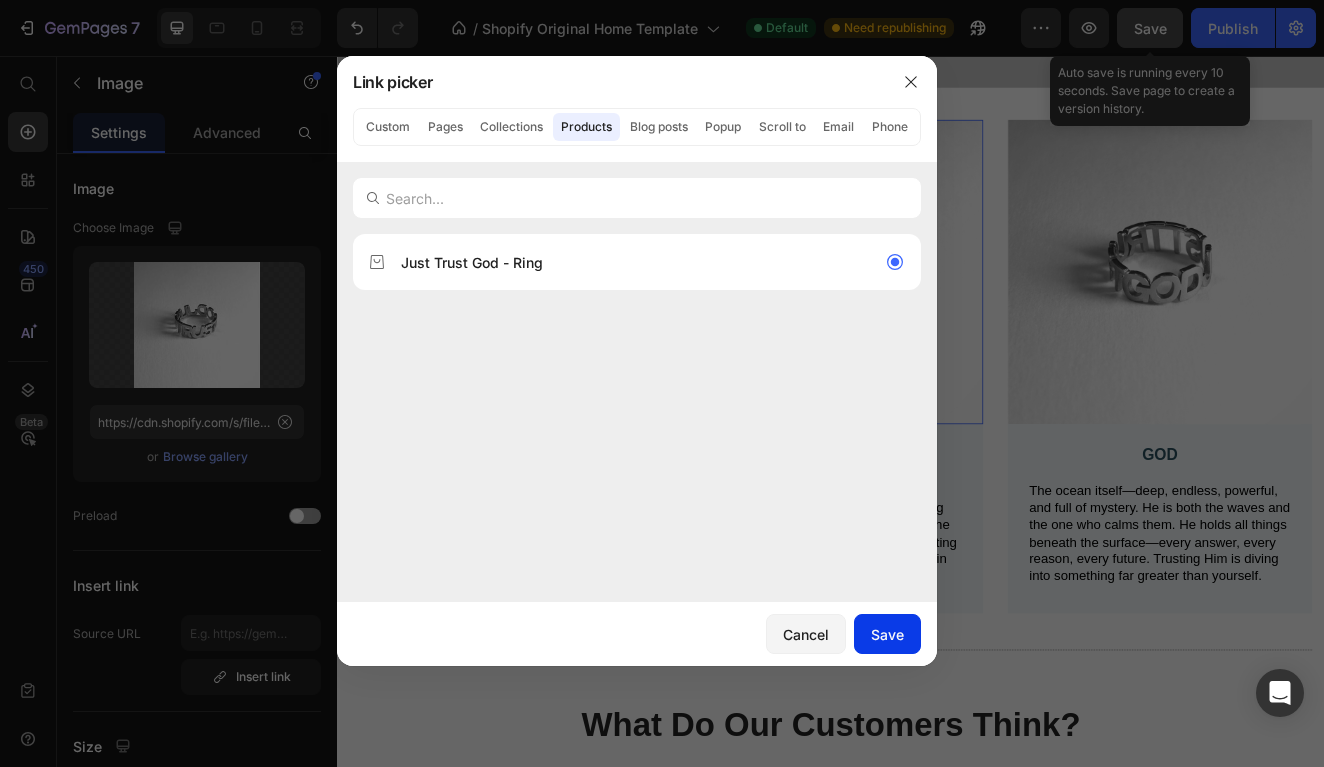 click on "Save" 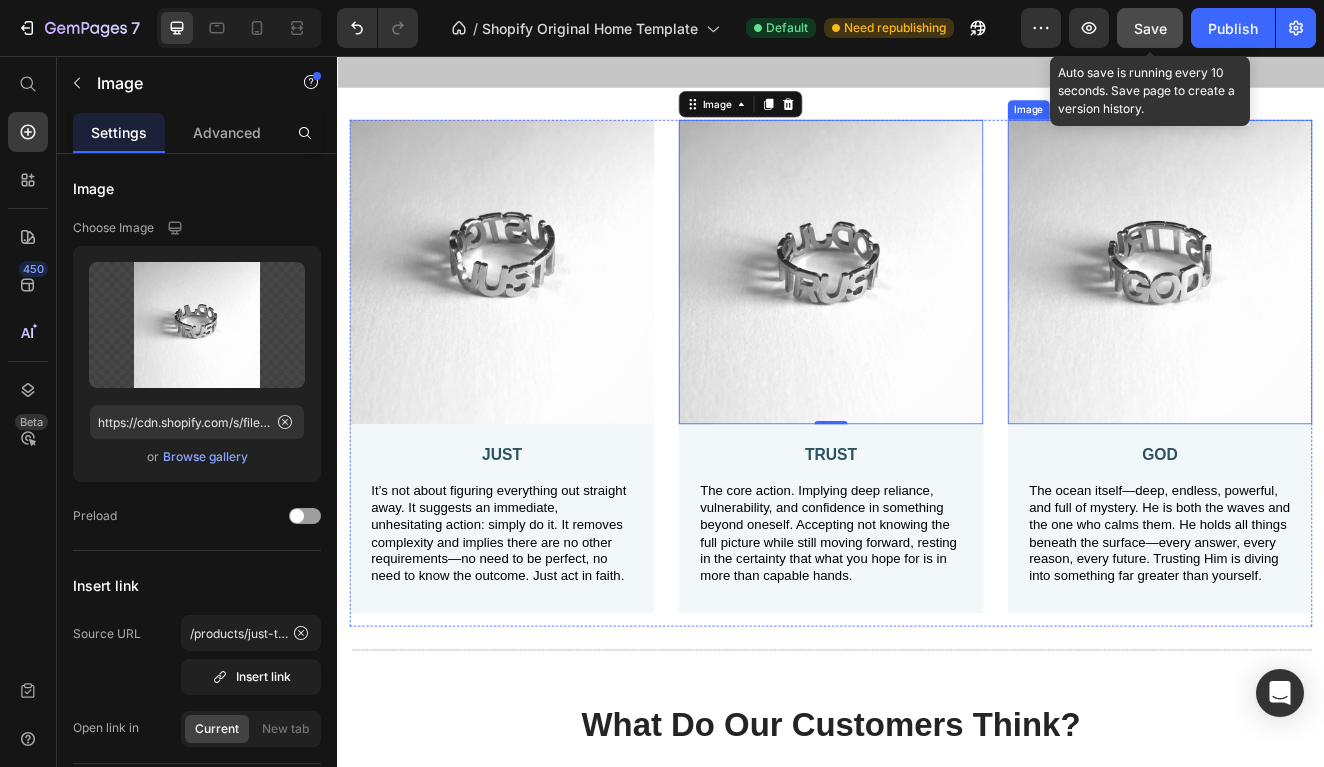 click at bounding box center (1337, 319) 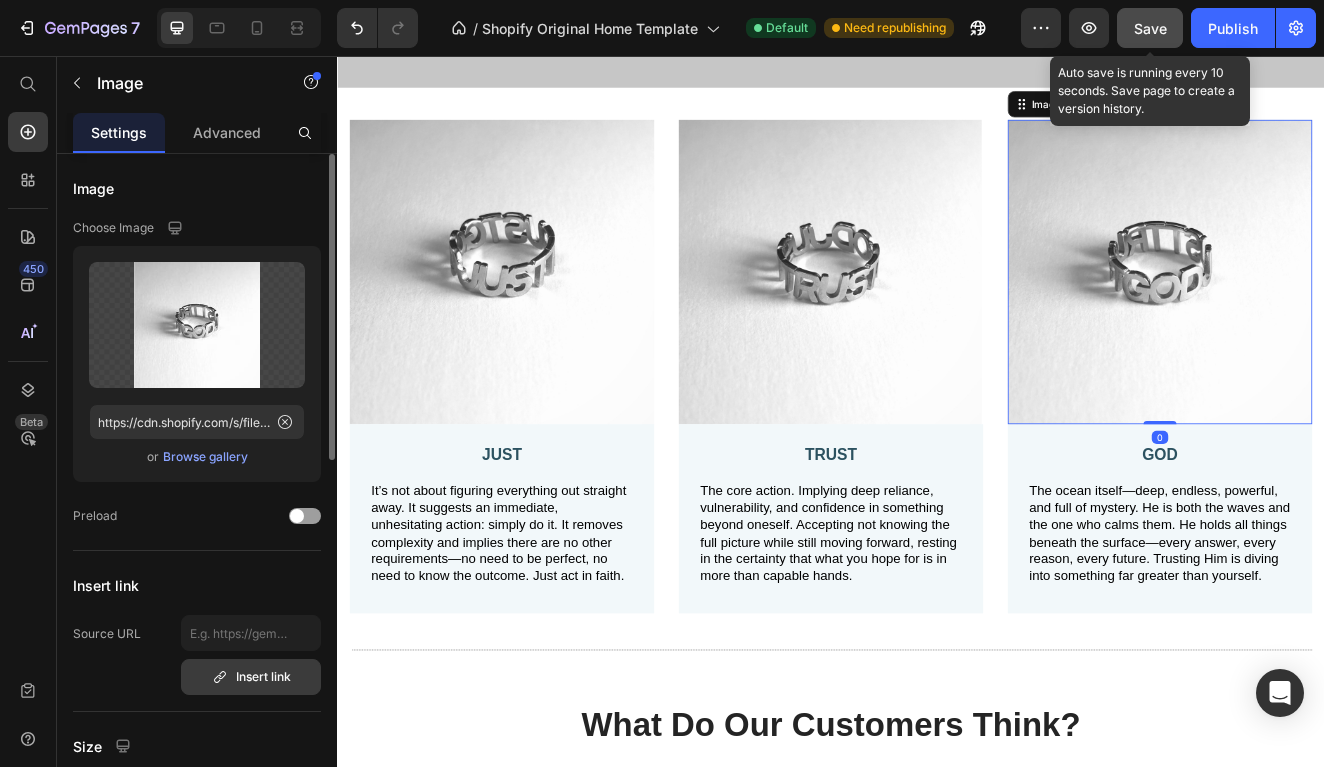 click on "Insert link" at bounding box center [251, 677] 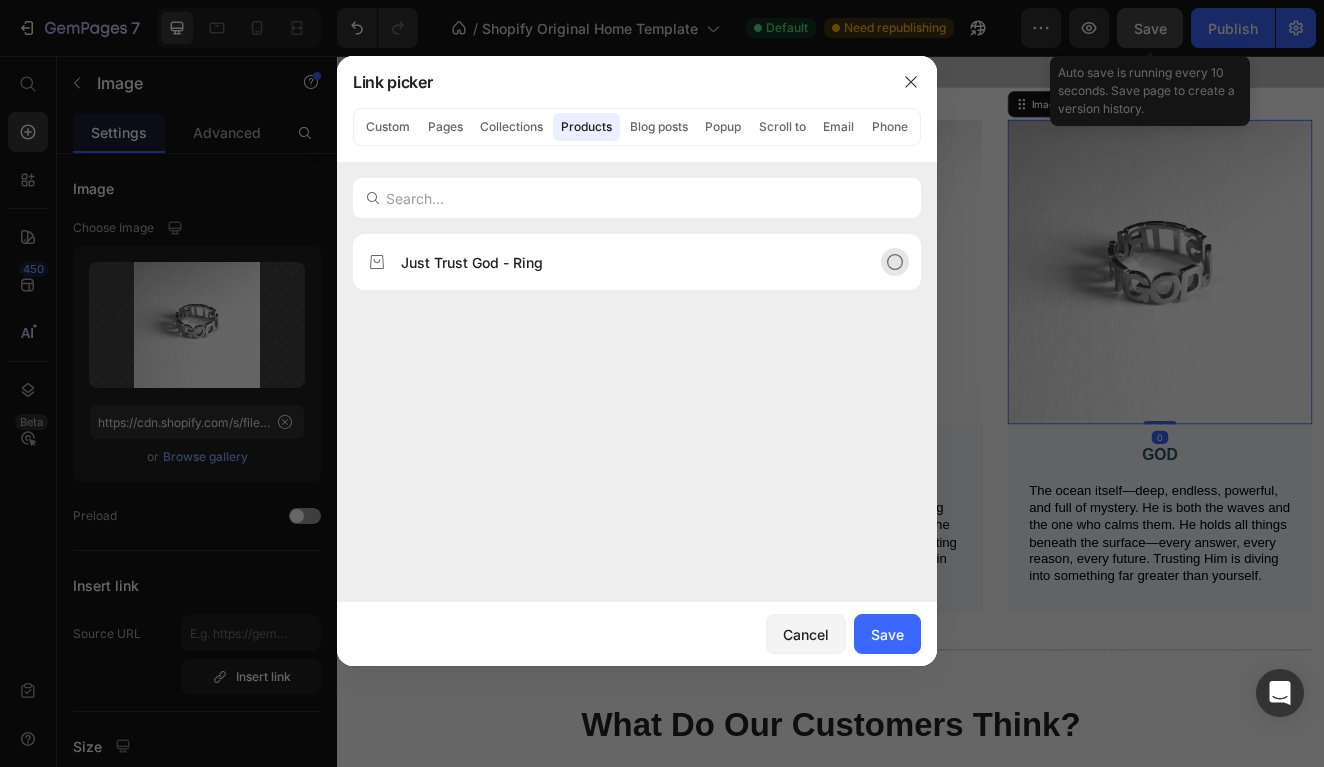 click on "Just Trust God - Ring" 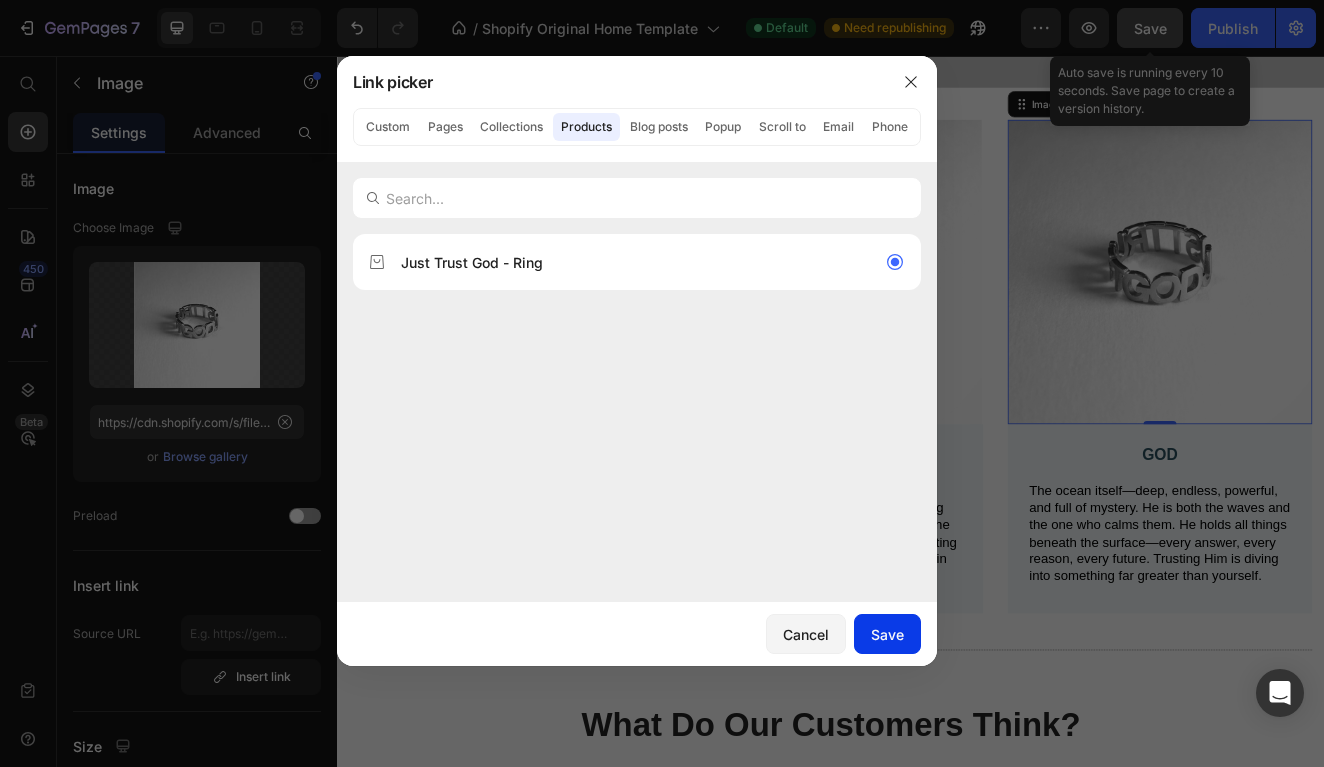 click on "Save" 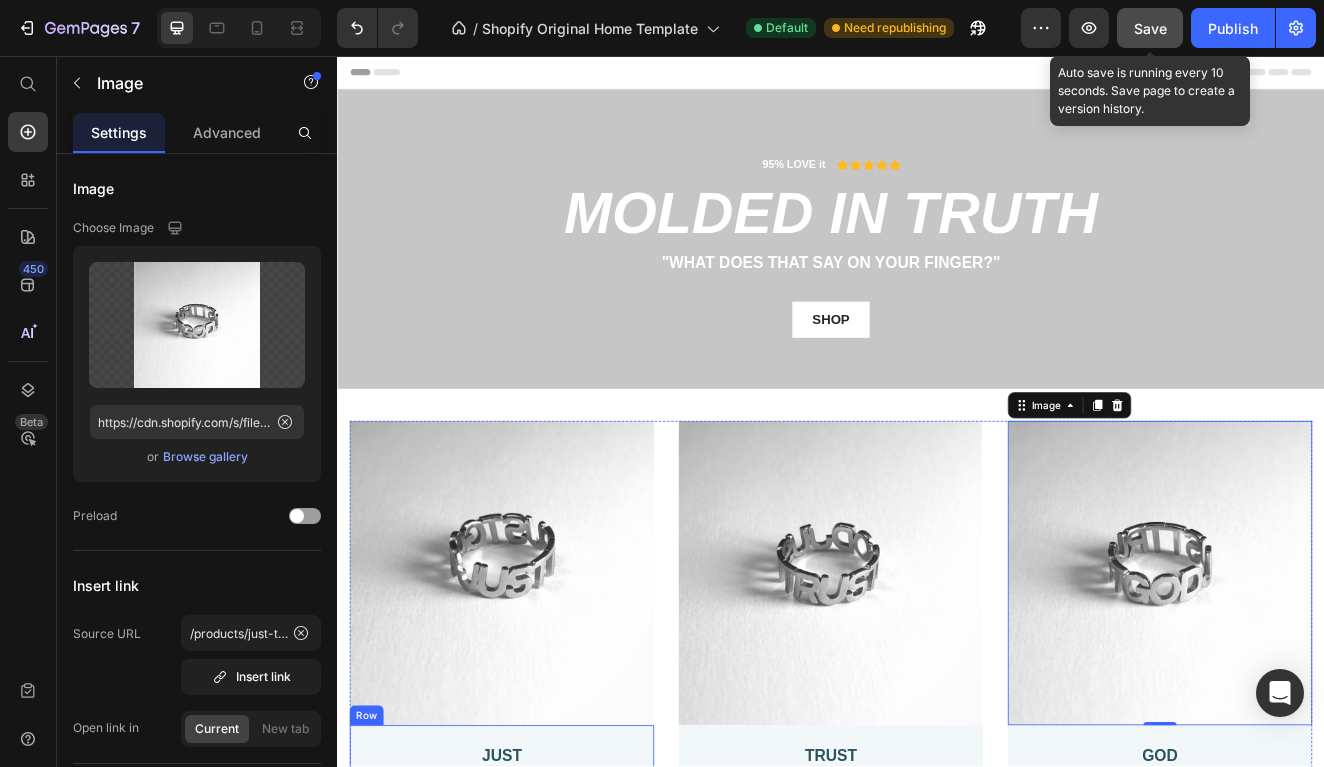 scroll, scrollTop: 0, scrollLeft: 0, axis: both 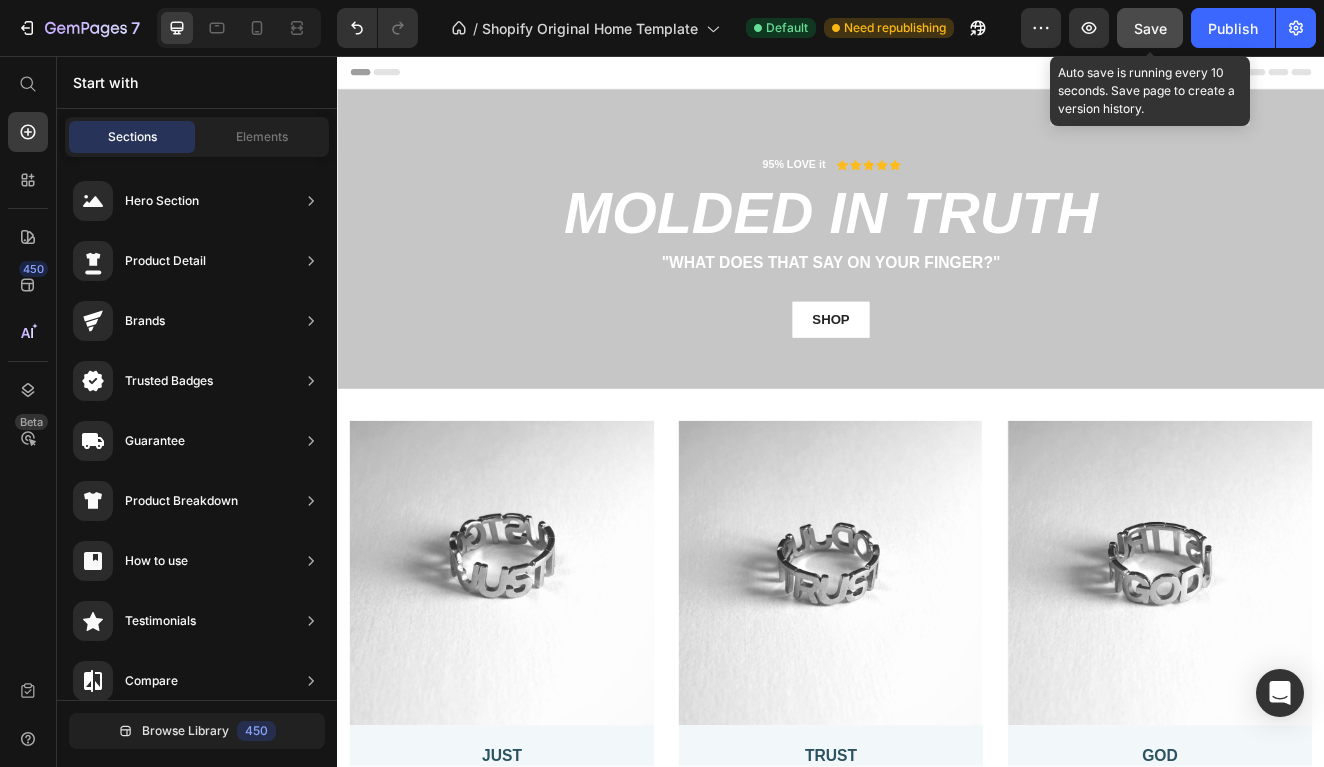 click at bounding box center [937, 76] 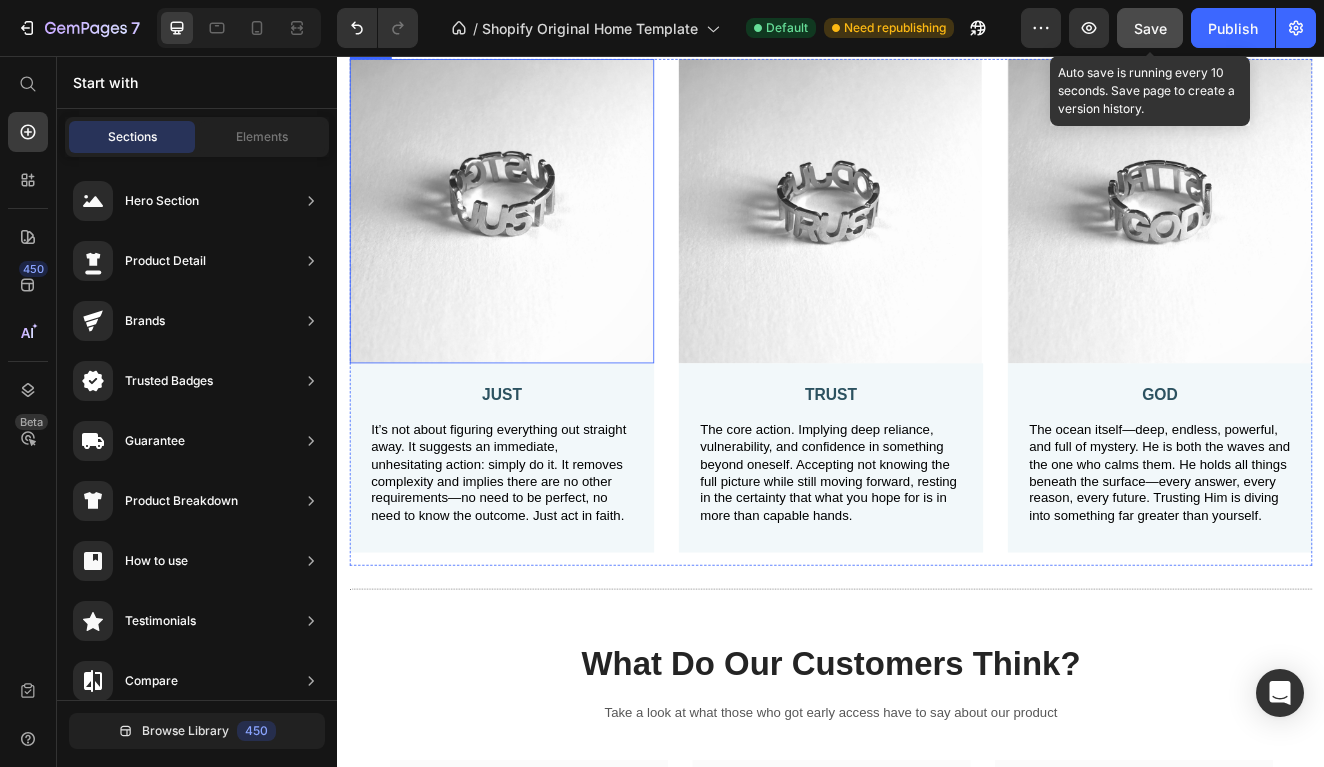 scroll, scrollTop: 481, scrollLeft: 0, axis: vertical 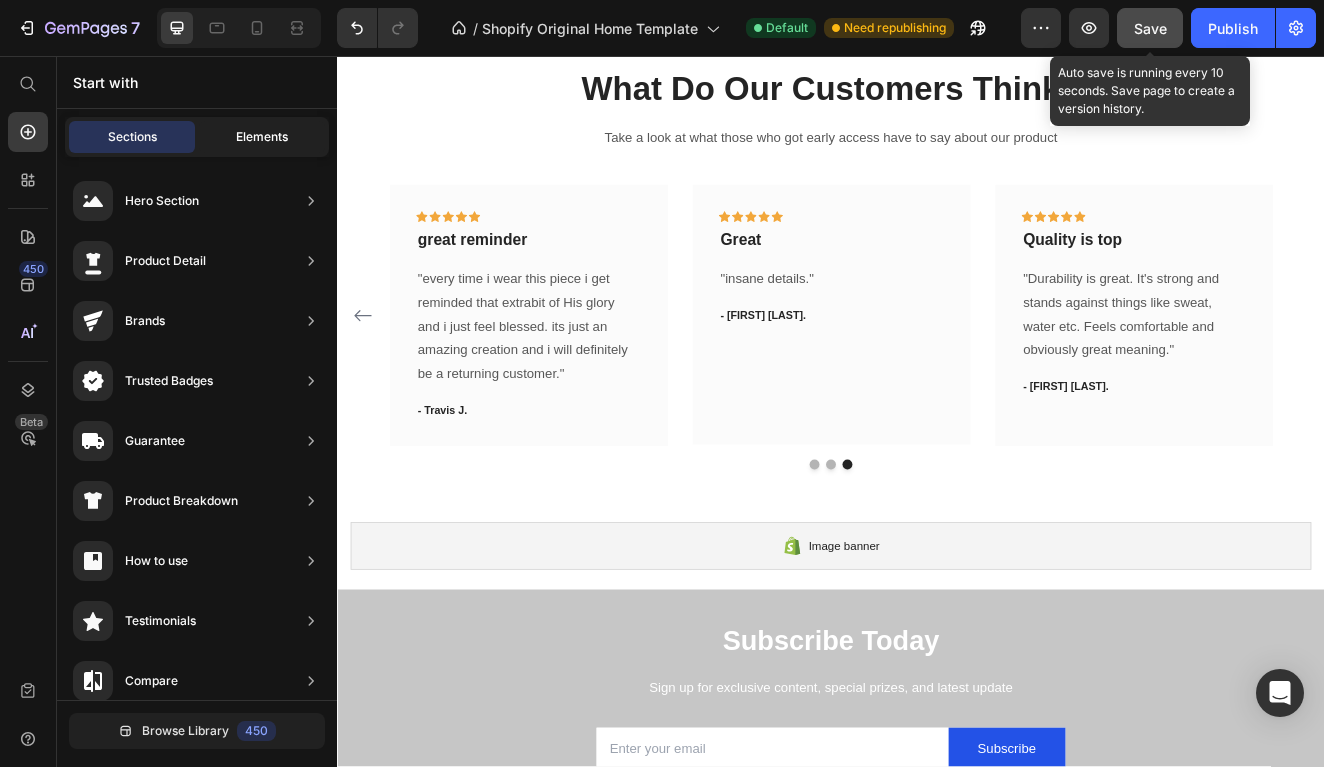 click on "Elements" at bounding box center (262, 137) 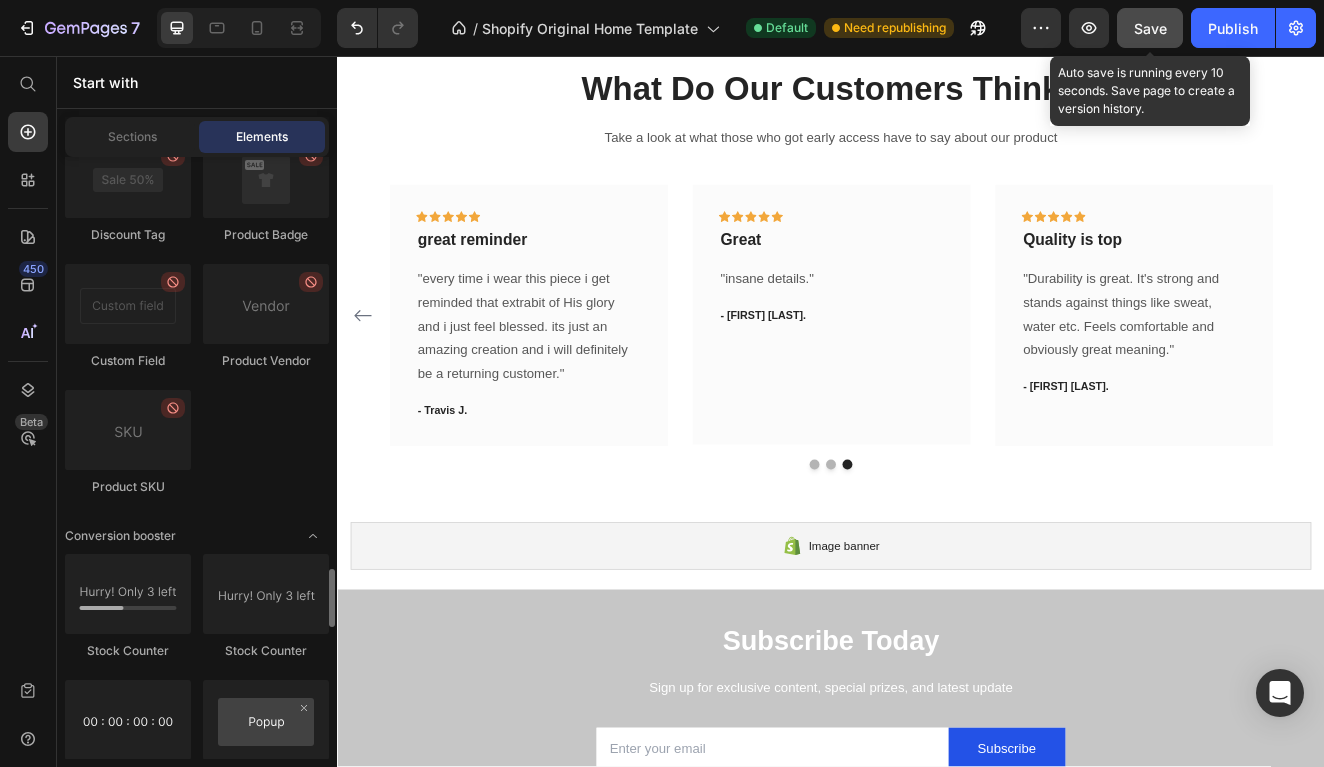 scroll, scrollTop: 3737, scrollLeft: 0, axis: vertical 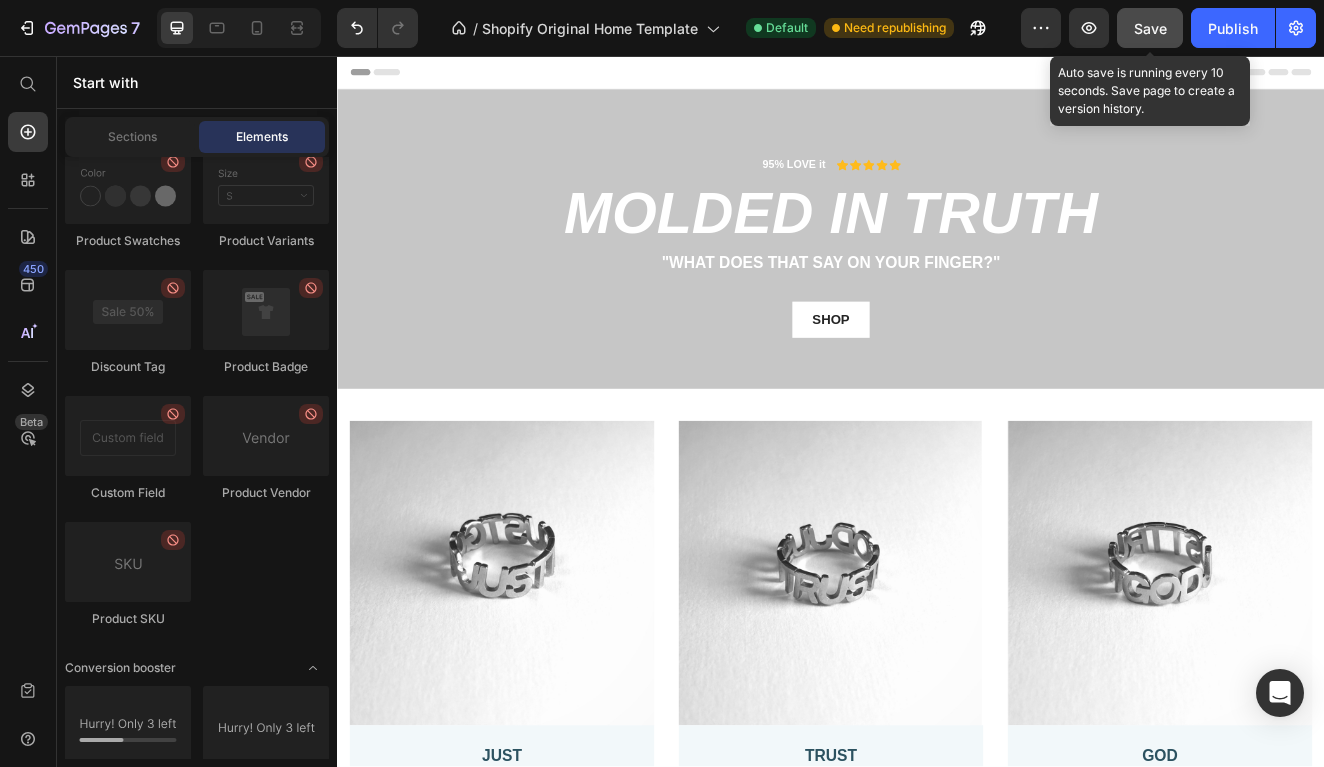 click on "Save" 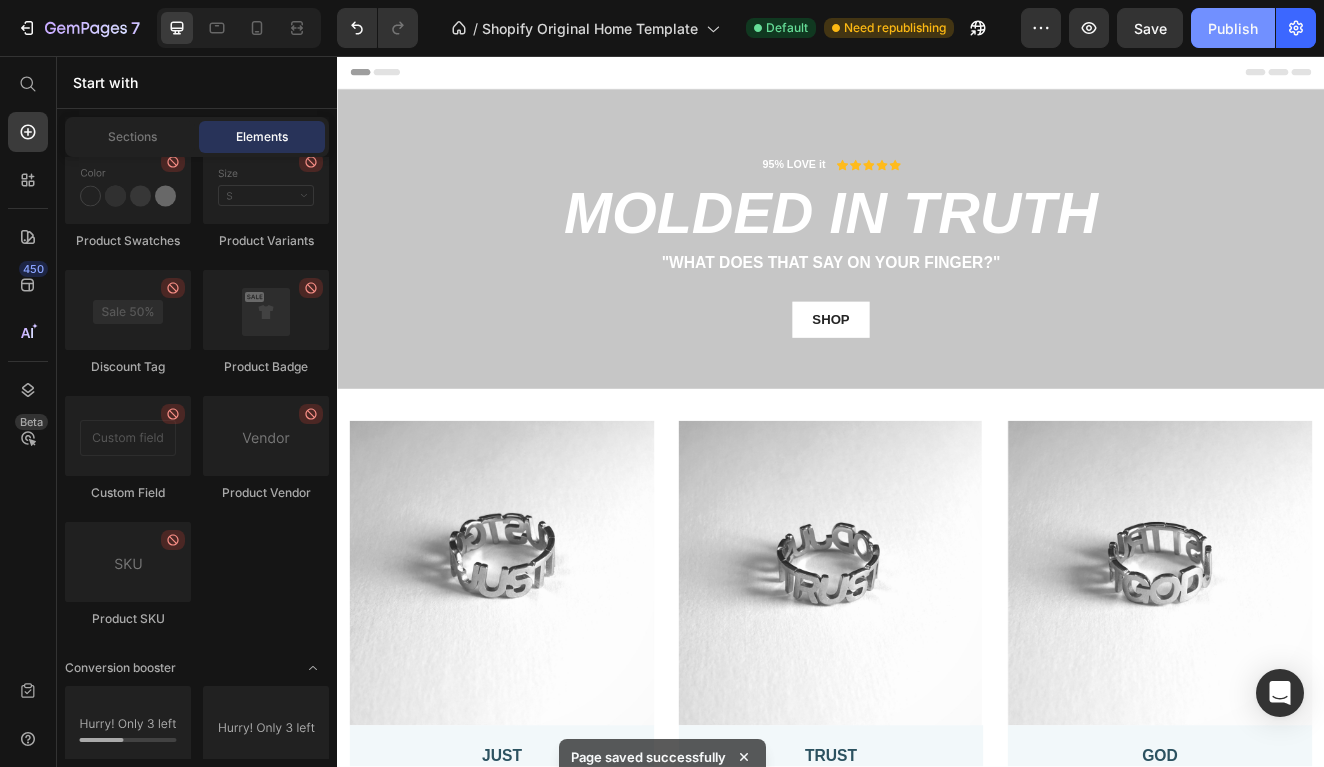 click on "Publish" 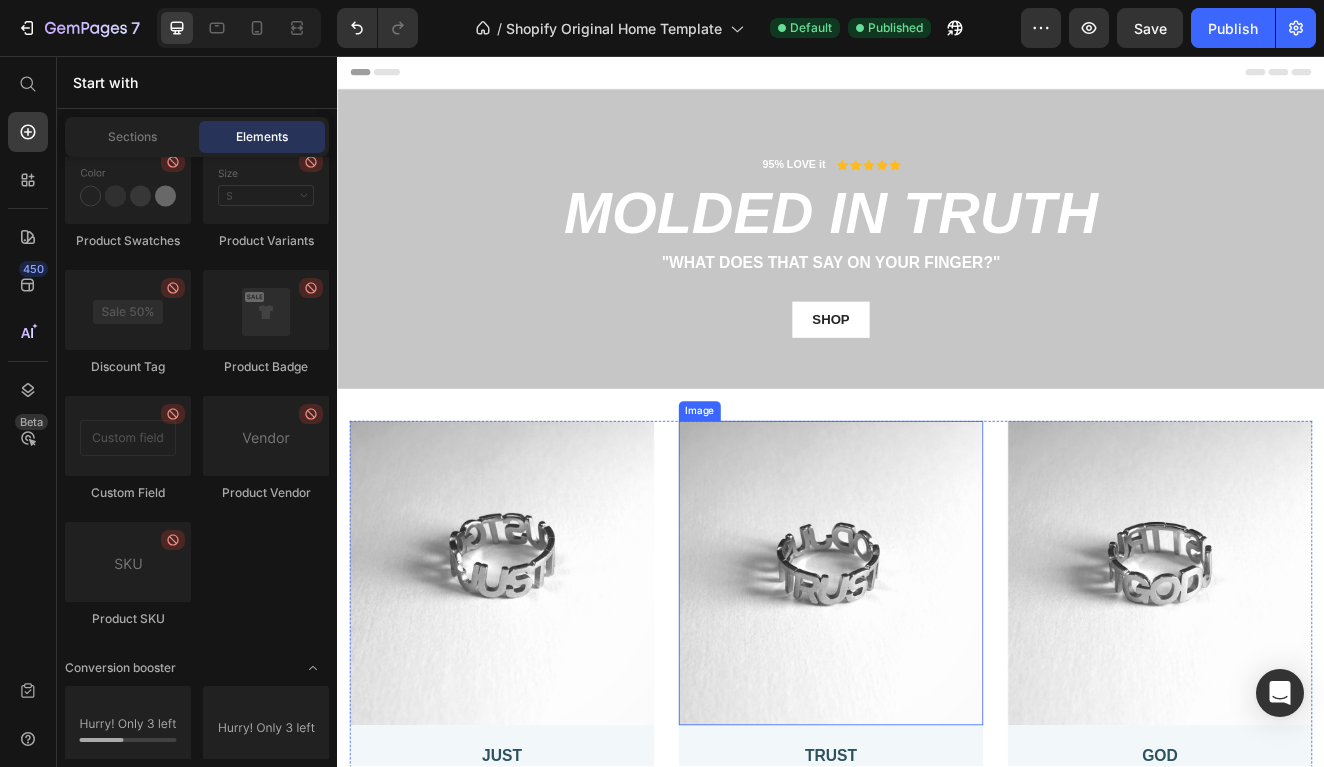 scroll, scrollTop: 2, scrollLeft: 0, axis: vertical 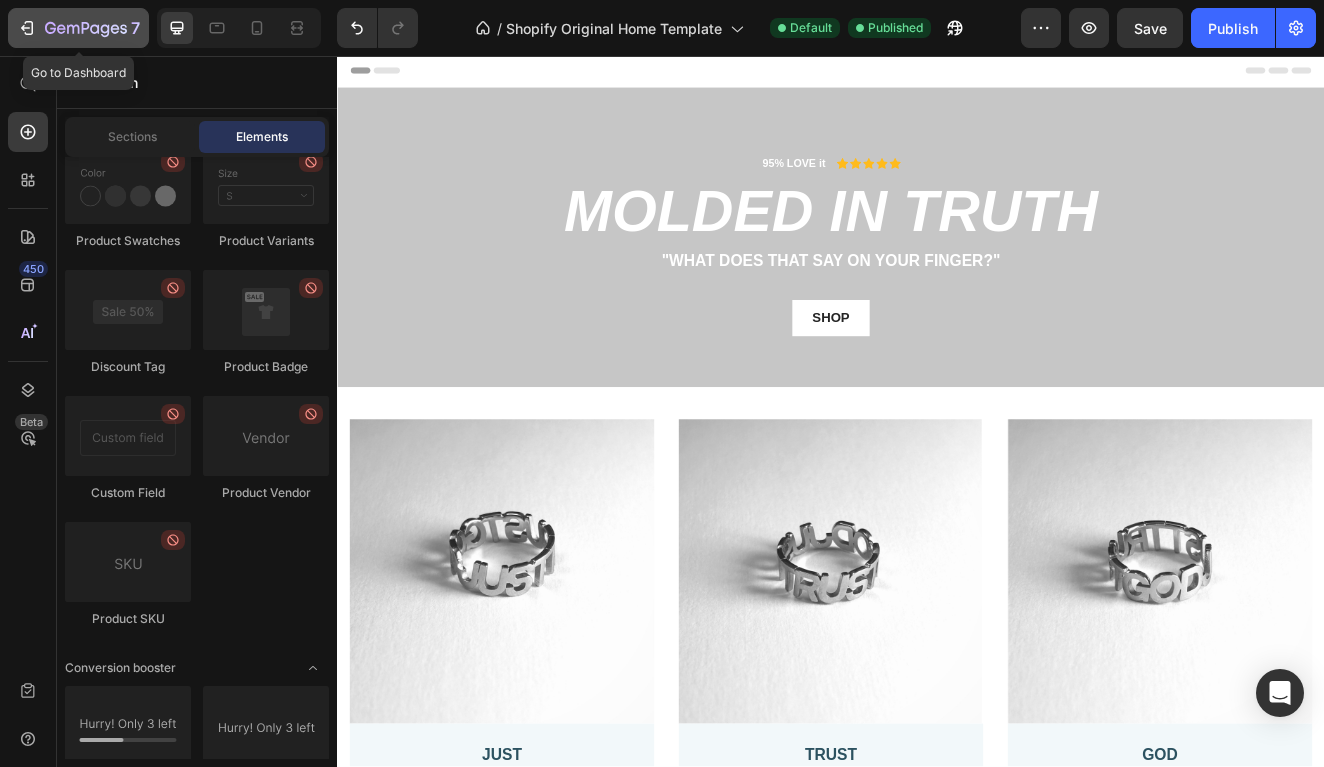click 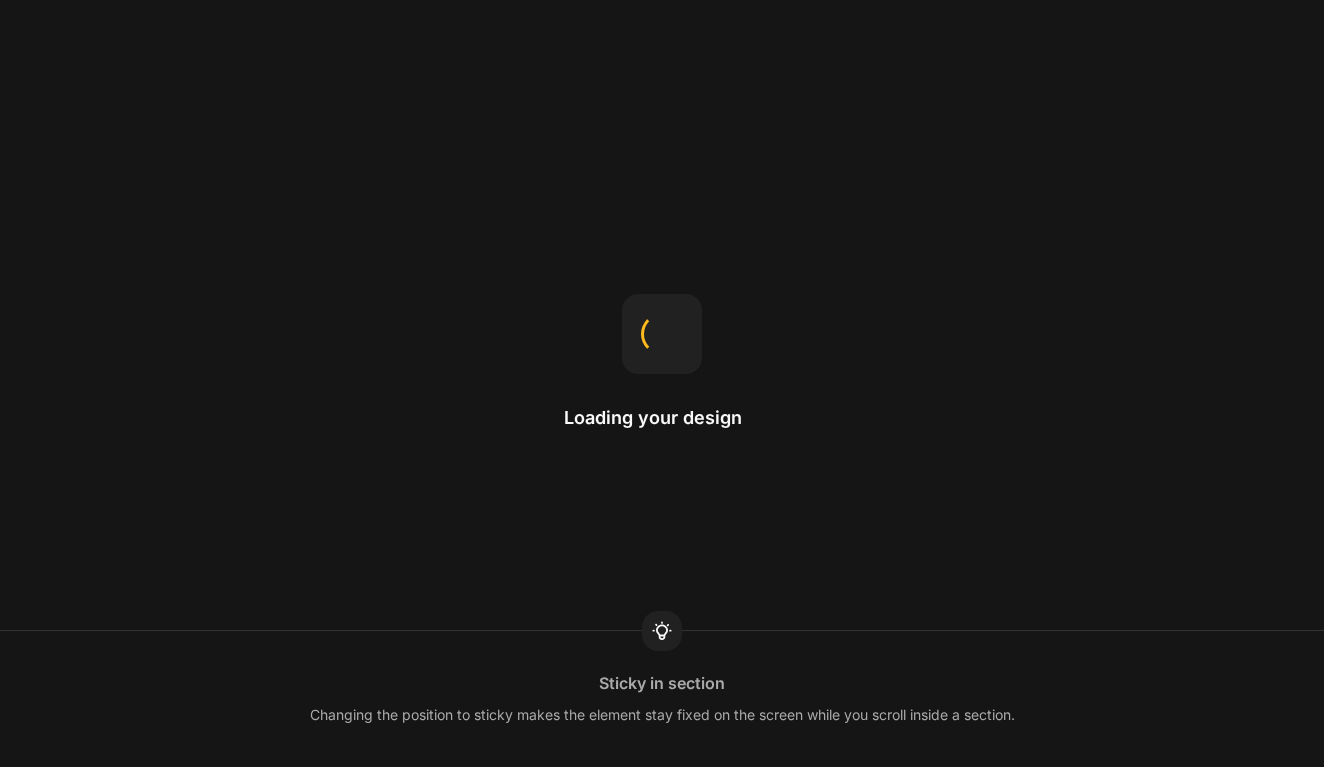 scroll, scrollTop: 0, scrollLeft: 0, axis: both 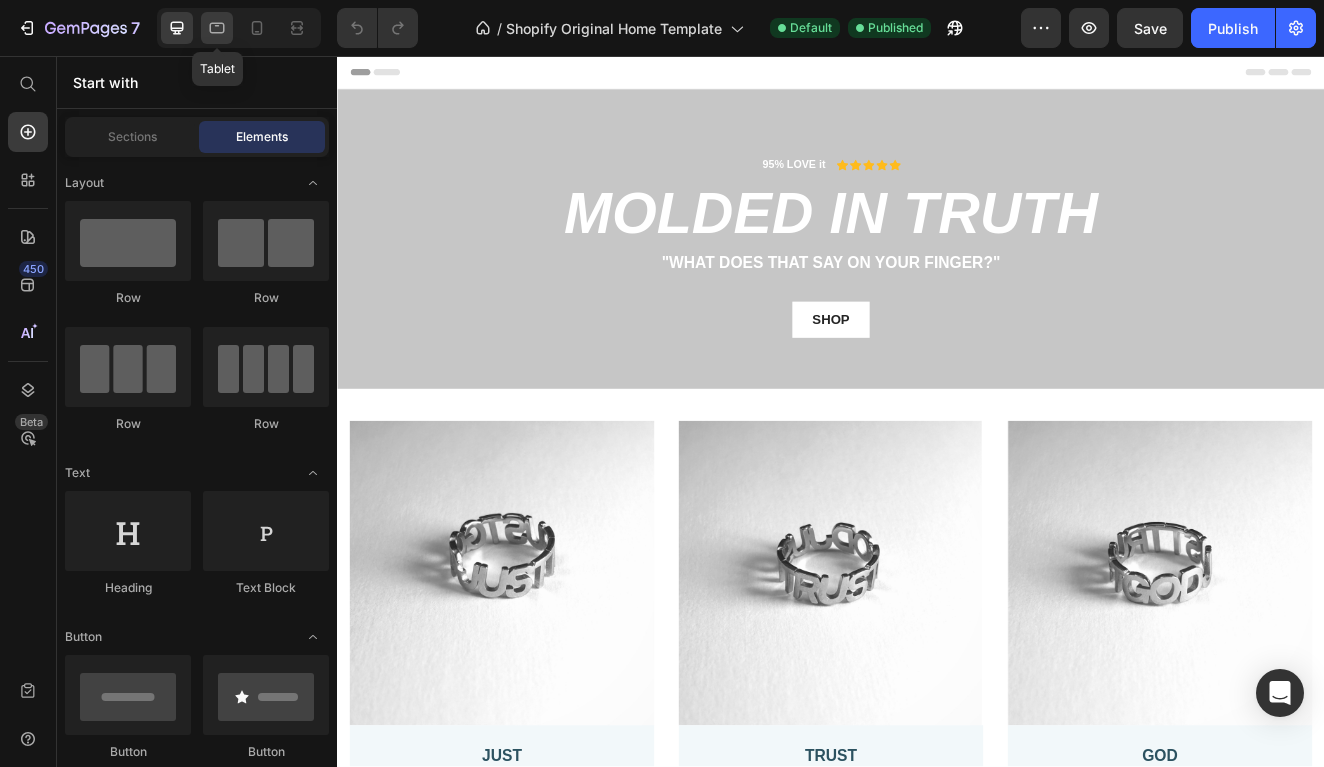 click 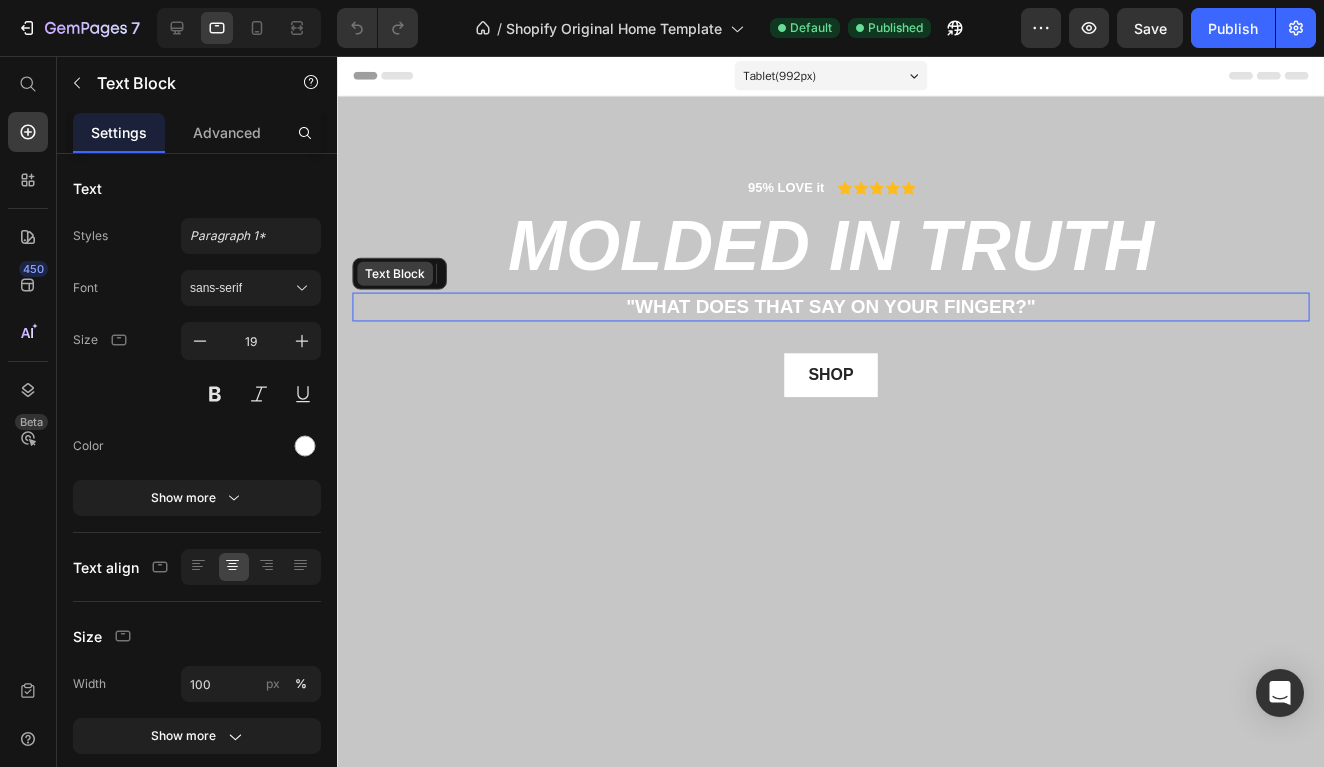 click on "Text Block" at bounding box center (395, 275) 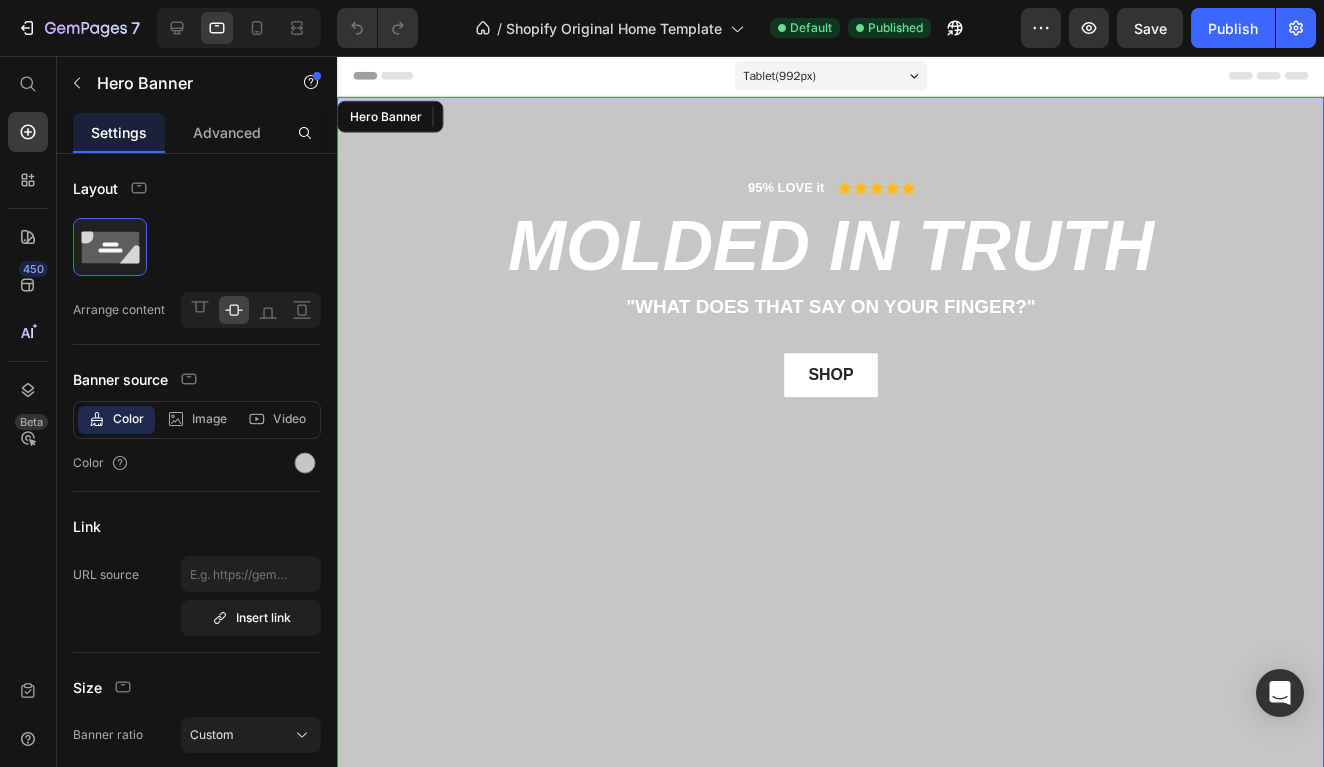 click on "95% LOVE it Text Block Icon Icon Icon Icon Icon Icon List Row MOLDED IN TRUTH Heading "What does that say on your finger?" Text Block Hero Banner Section   32 SHOP Button Row" at bounding box center [833, 445] 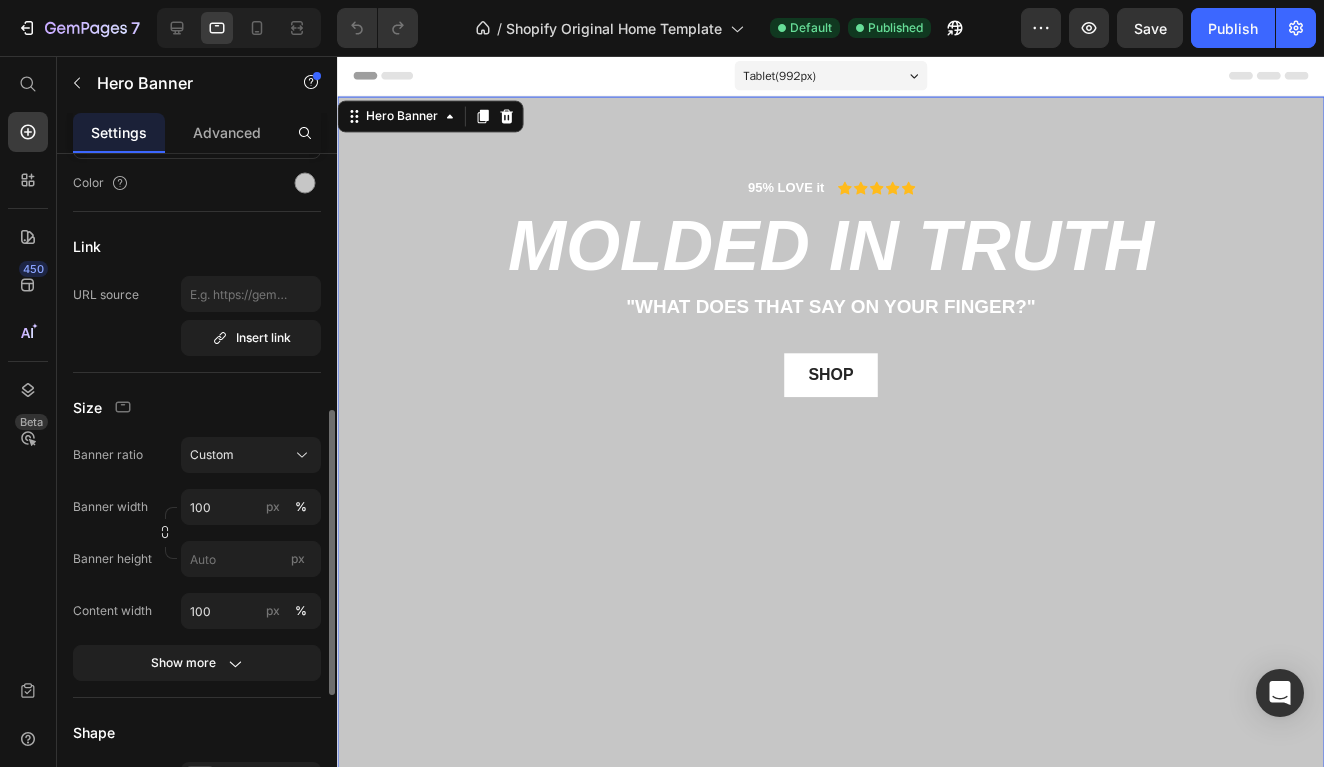 scroll, scrollTop: 376, scrollLeft: 0, axis: vertical 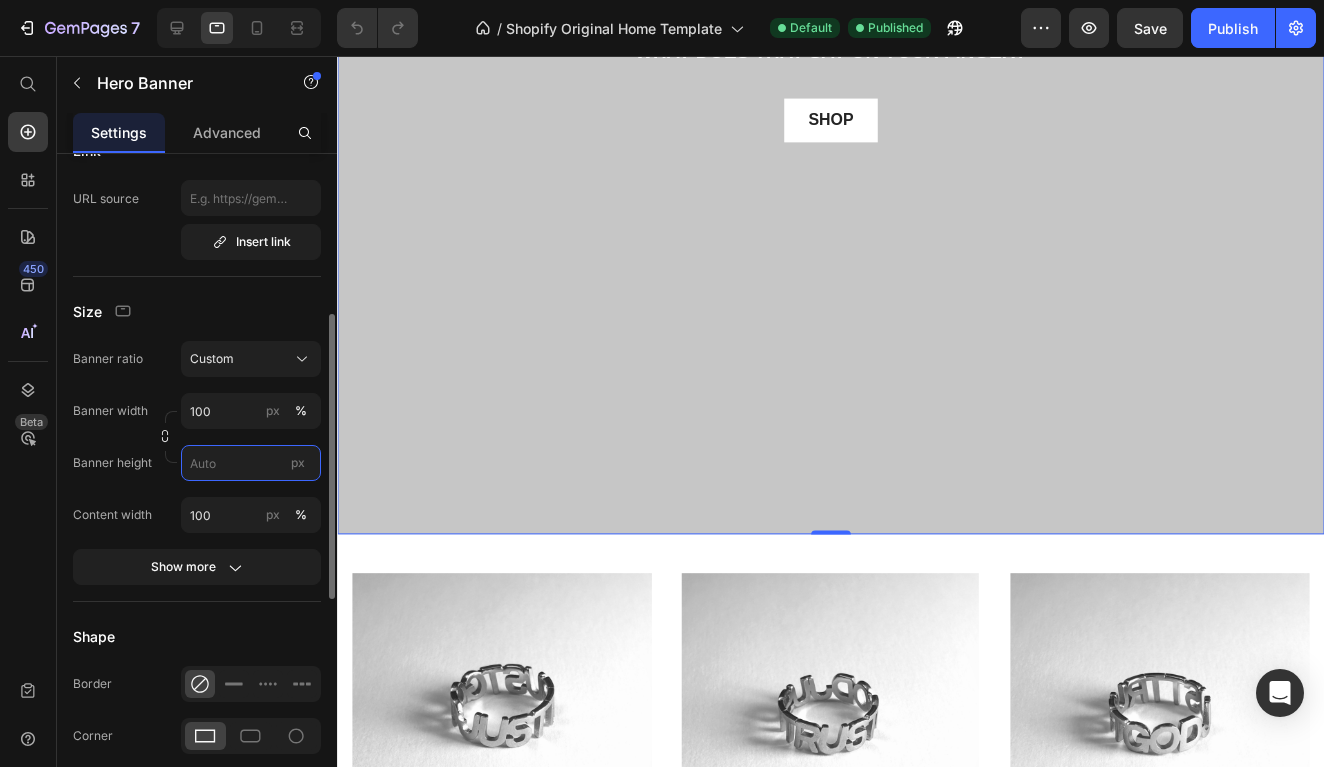 click on "px" at bounding box center (251, 463) 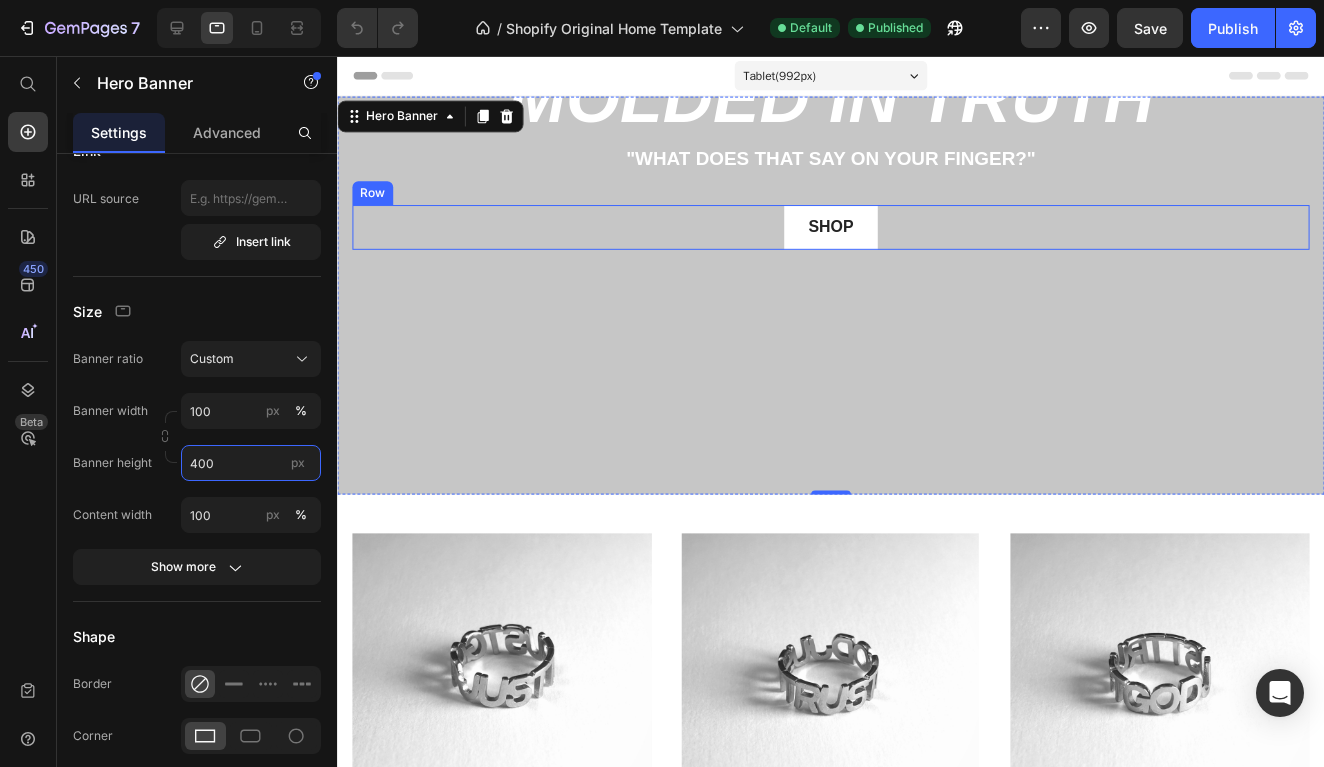 scroll, scrollTop: 0, scrollLeft: 0, axis: both 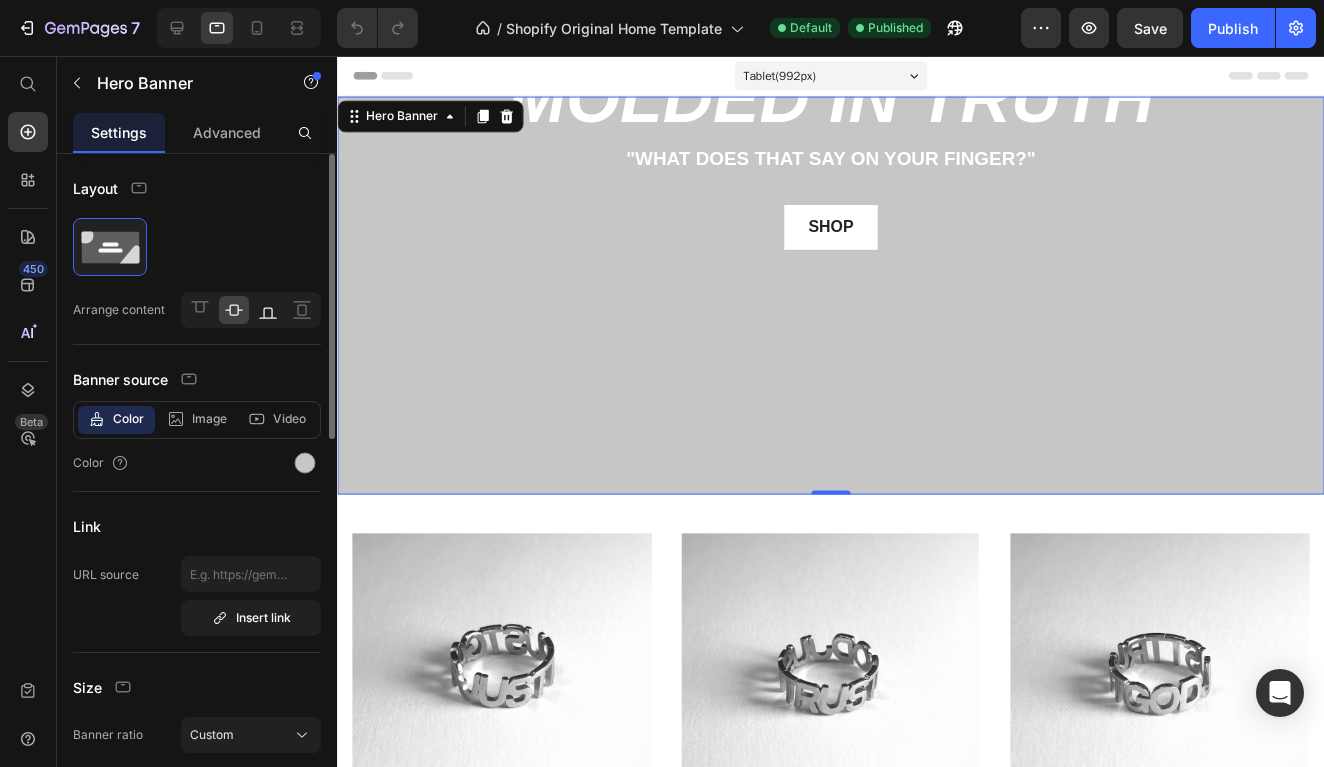 type on "400" 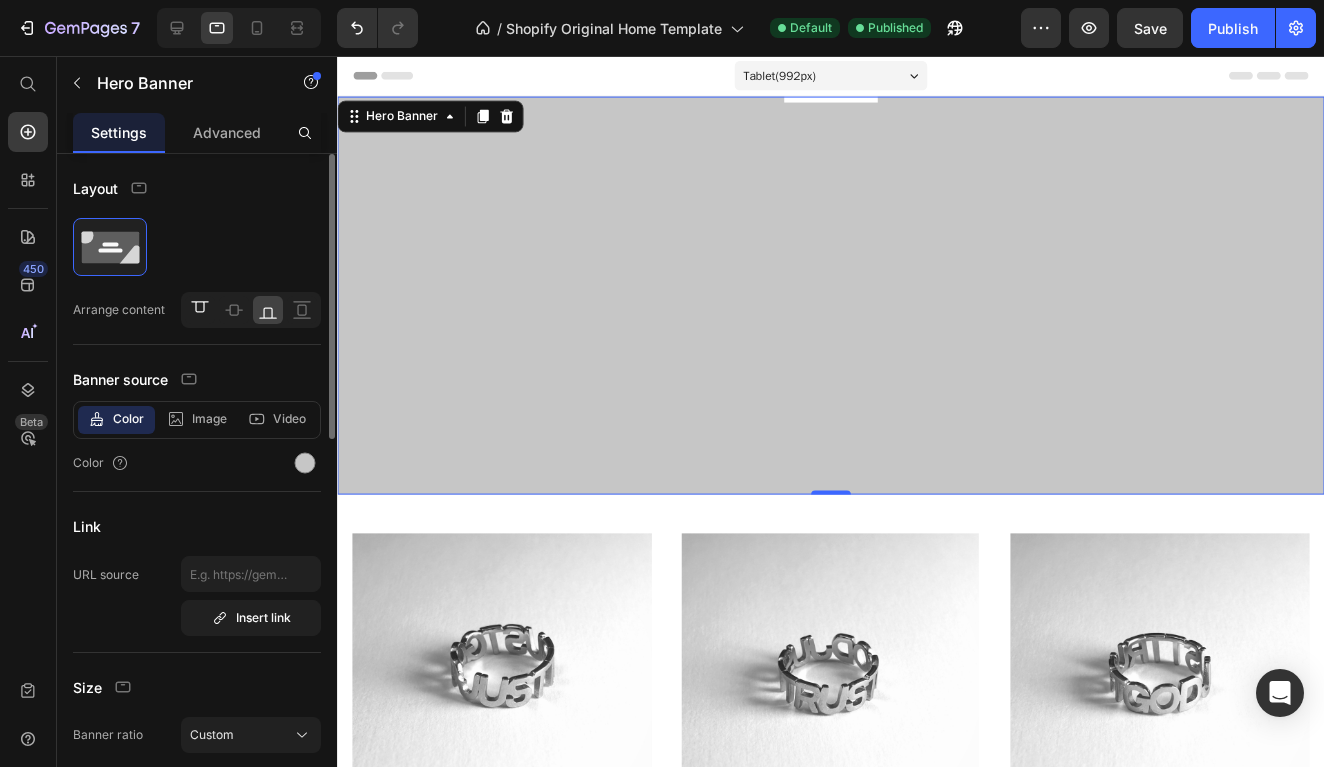 click 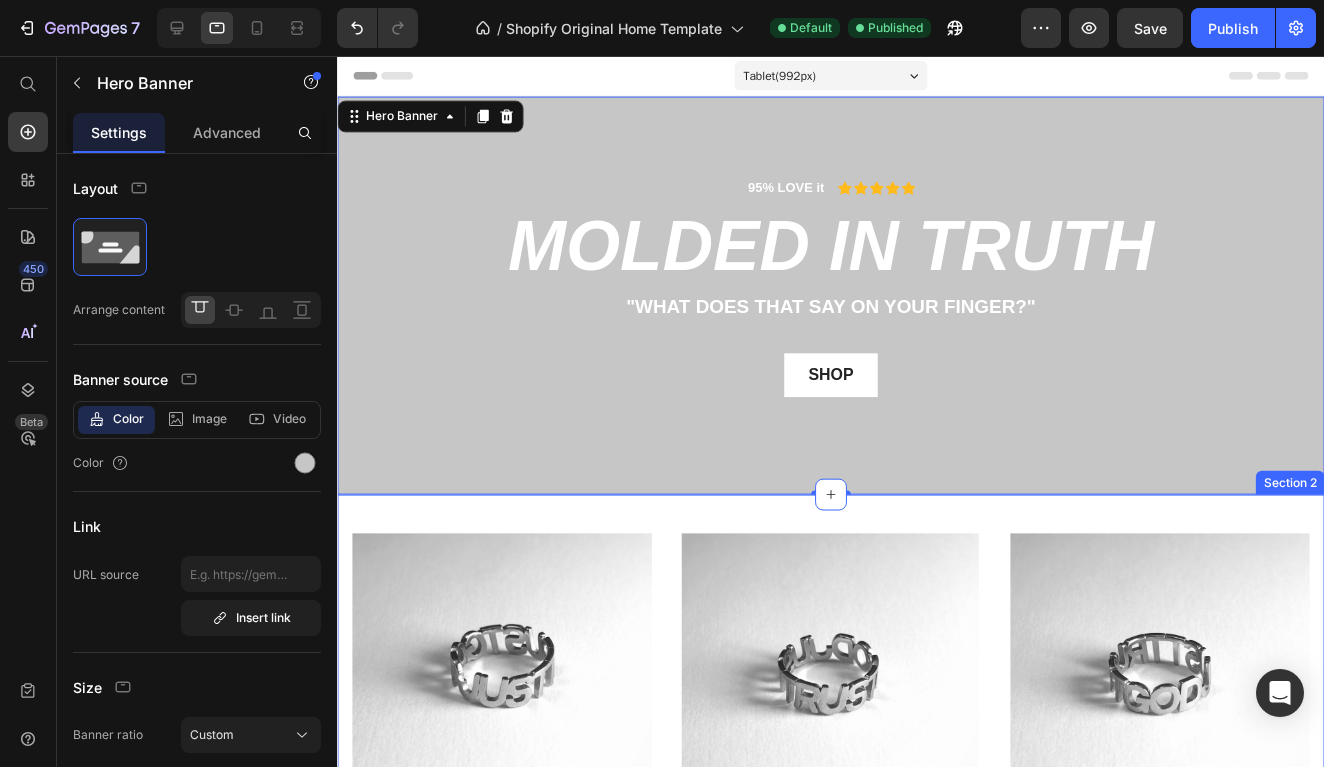 click on "Image JUST Text Block It’s not about figuring everything out straight away. It suggests an immediate, unhesitating action: simply do it. It removes complexity and implies there are no other requirements—no need to be perfect, no need to know the outcome. Just act in faith. Text Block Row Image TRUST Text Block The core action. Implying deep reliance, vulnerability, and confidence in something beyond oneself. Accepting not knowing the full picture while still moving forward, resting in the certainty that what you hope for is in more than capable hands. Text Block Row Image GOD Text Block The ocean itself—deep, endless, powerful, and full of mystery. He is both the waves and the one who calms them. He holds all things beneath the surface—every answer, every reason, every future. Trusting Him is diving into something far greater than yourself. Text Block Row Row                Title Line Section 2" at bounding box center (833, 841) 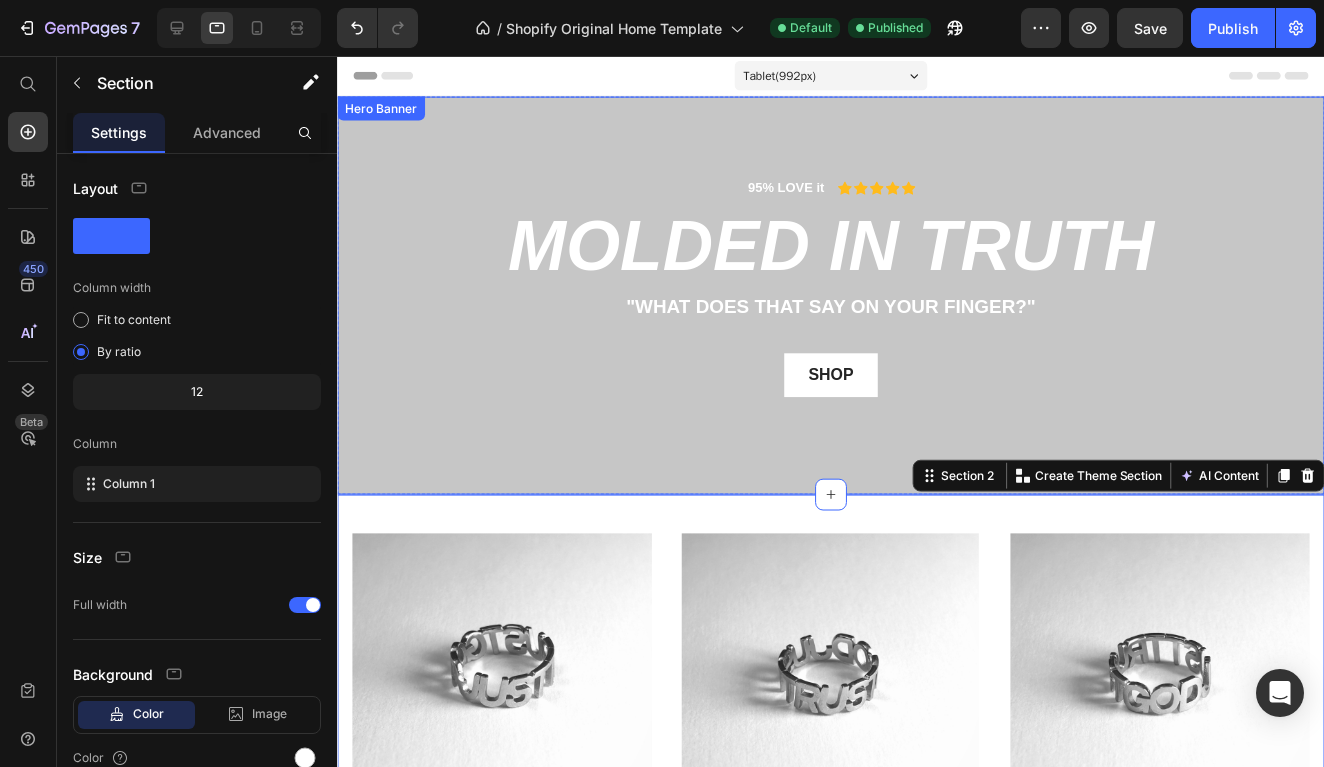 scroll, scrollTop: 0, scrollLeft: 0, axis: both 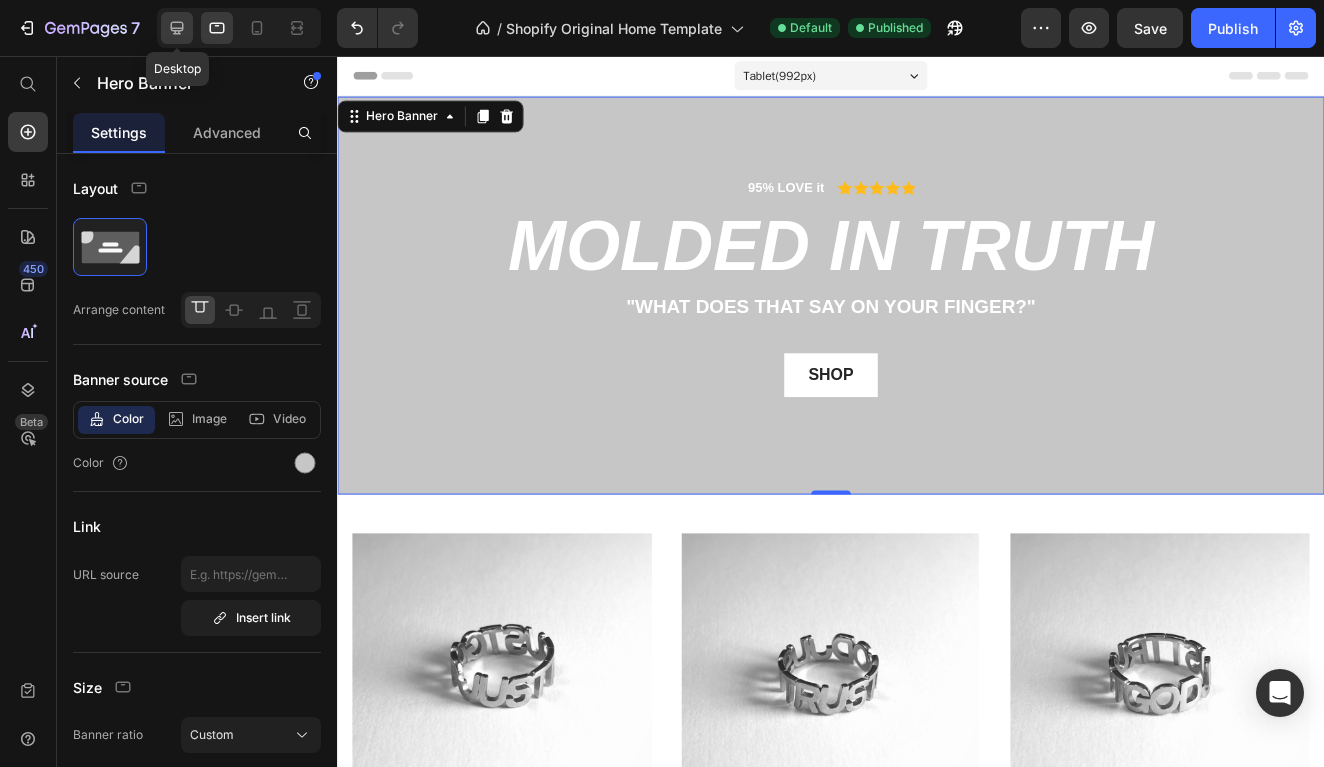 click 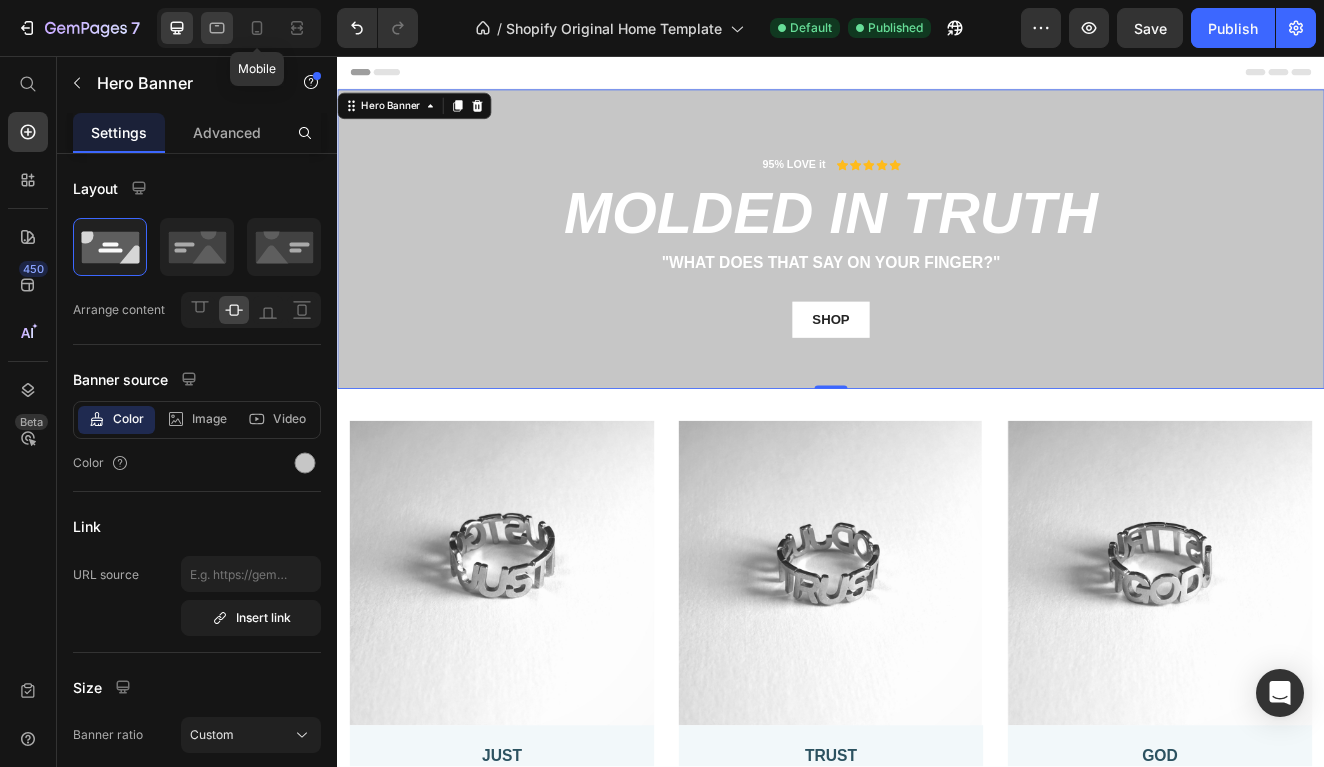 click 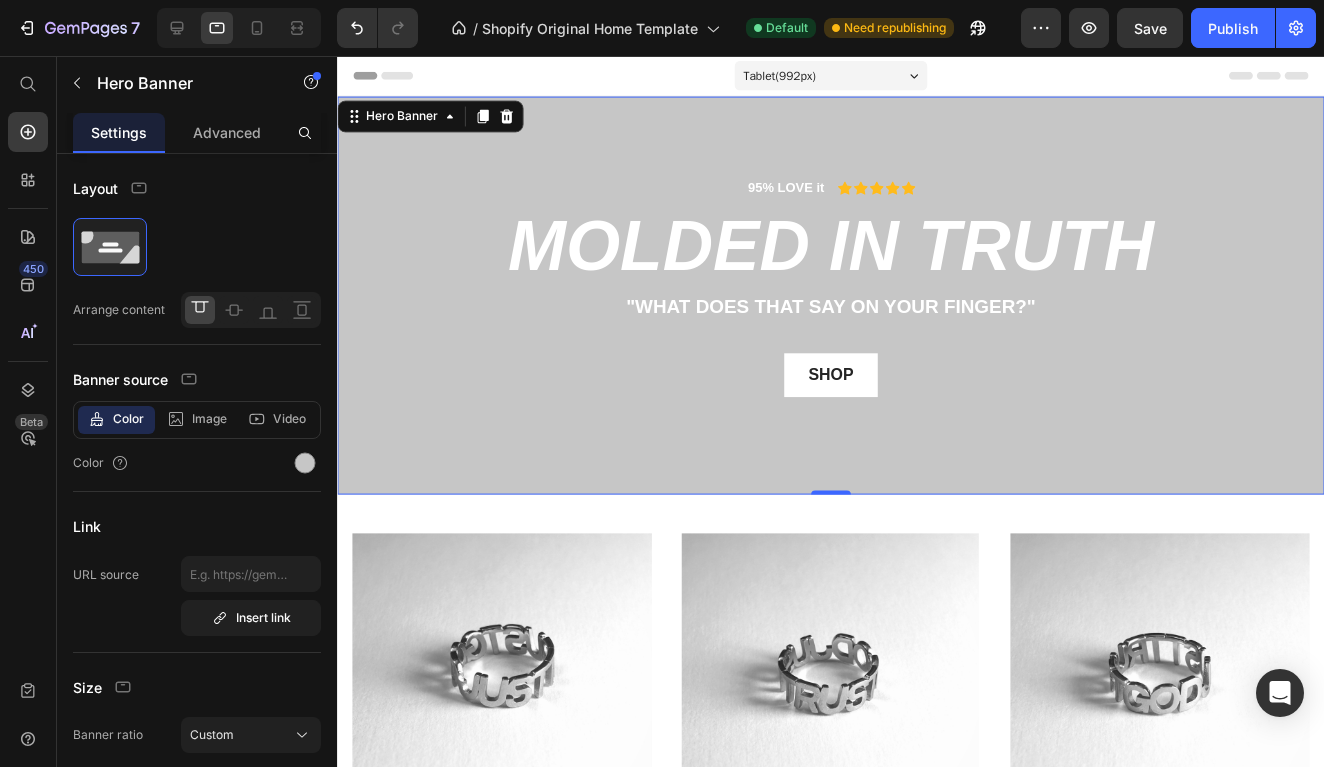 click on "Tablet  ( 992 px)" at bounding box center (833, 76) 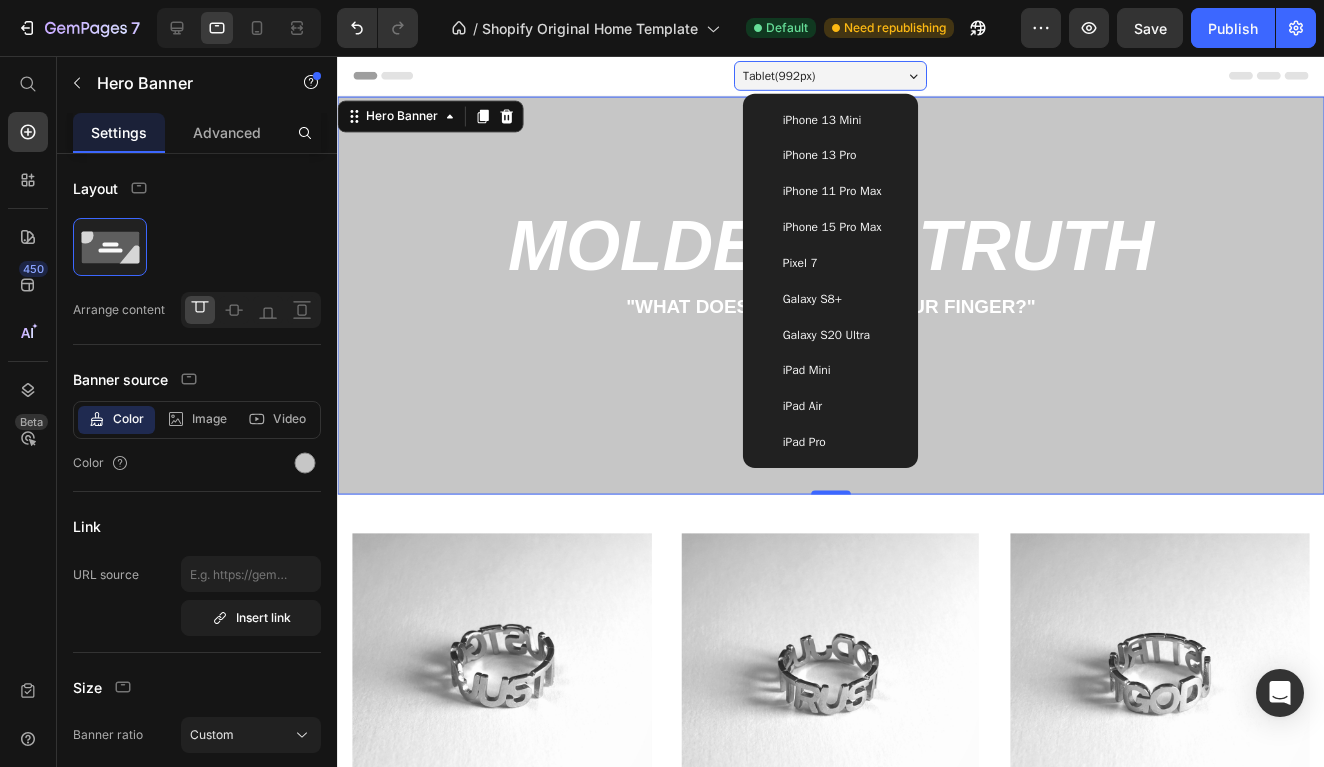 click on "iPhone 13 Mini" at bounding box center (824, 120) 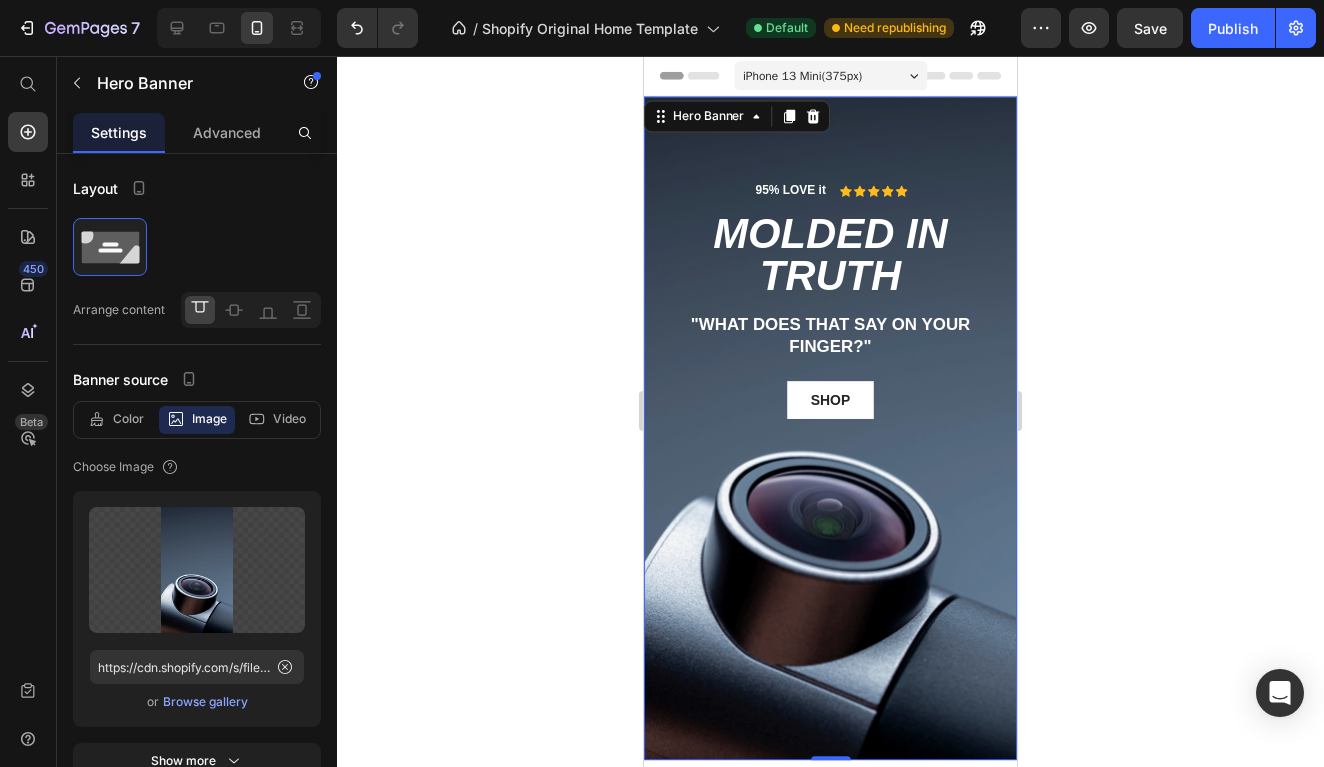 scroll, scrollTop: 0, scrollLeft: 0, axis: both 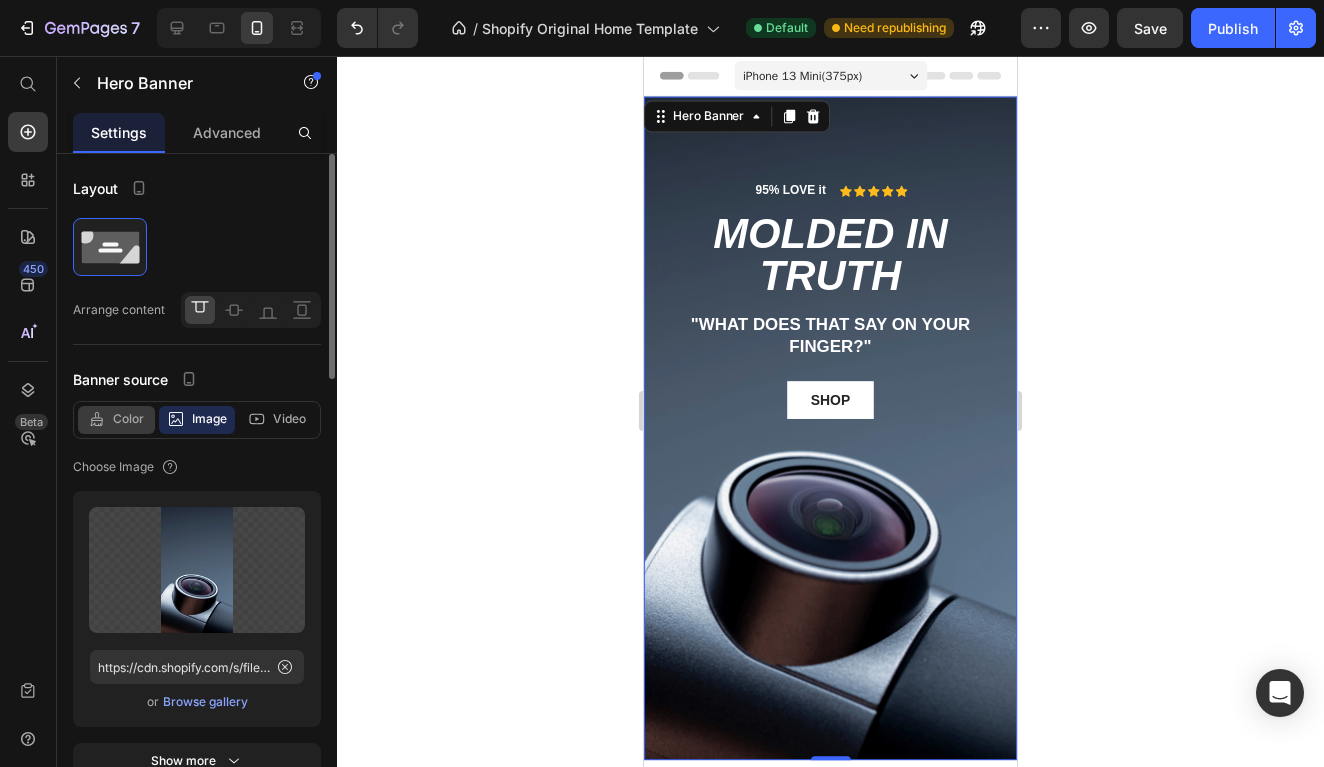 click on "Color" 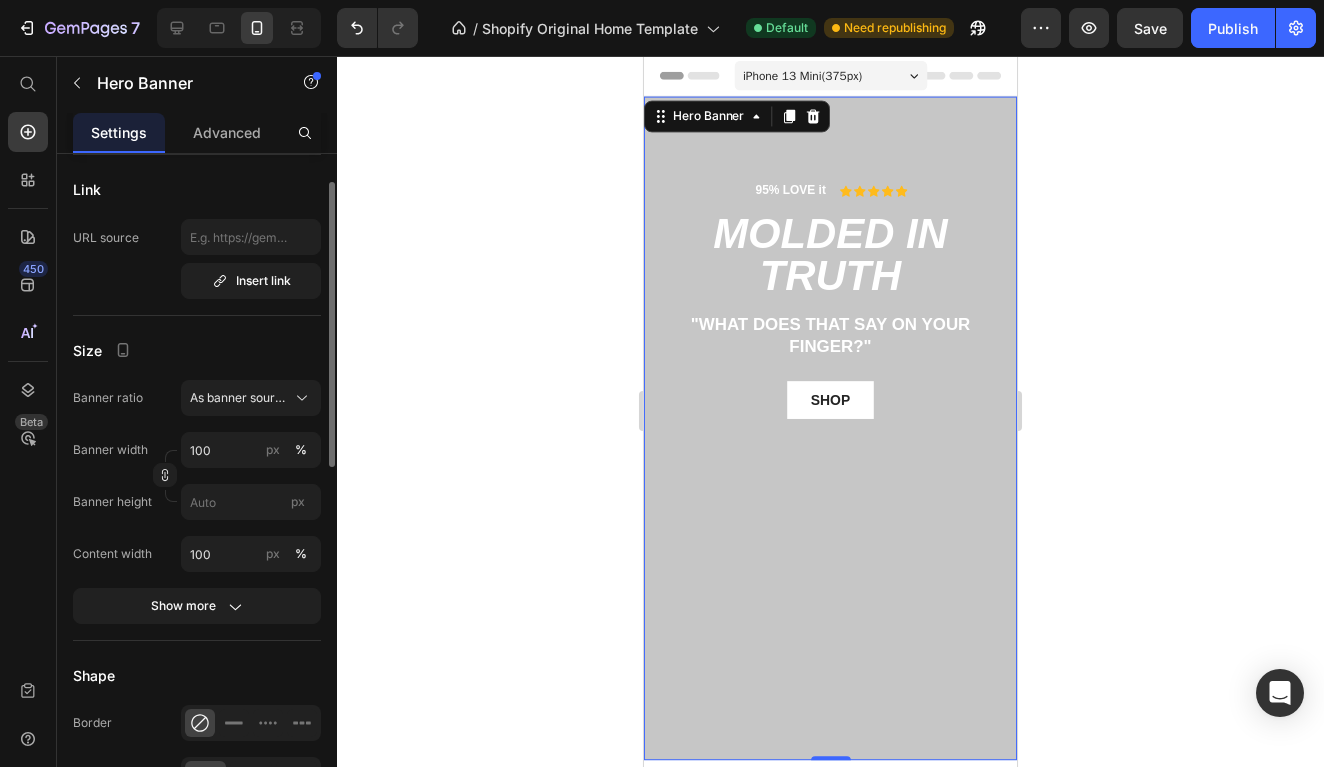 scroll, scrollTop: 379, scrollLeft: 0, axis: vertical 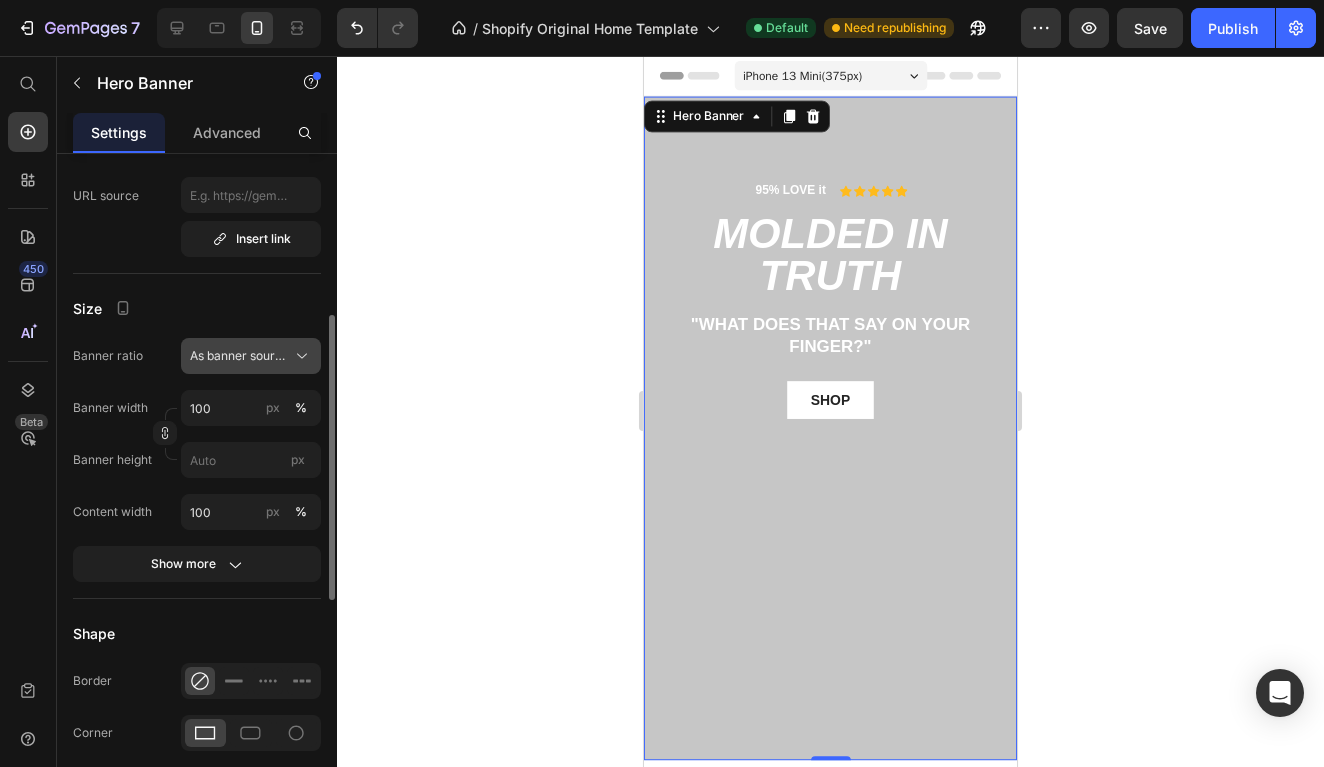 click on "As banner source" at bounding box center [251, 356] 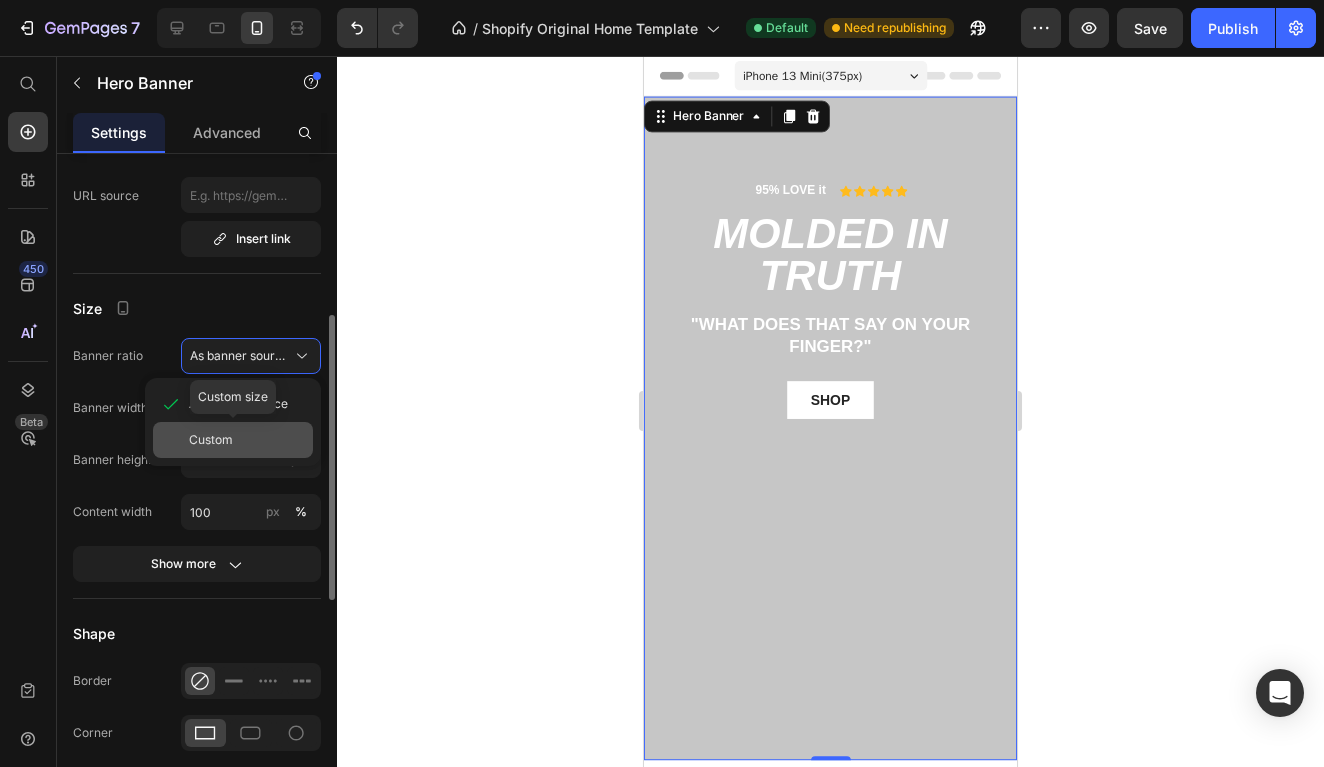 click on "Custom" at bounding box center [211, 440] 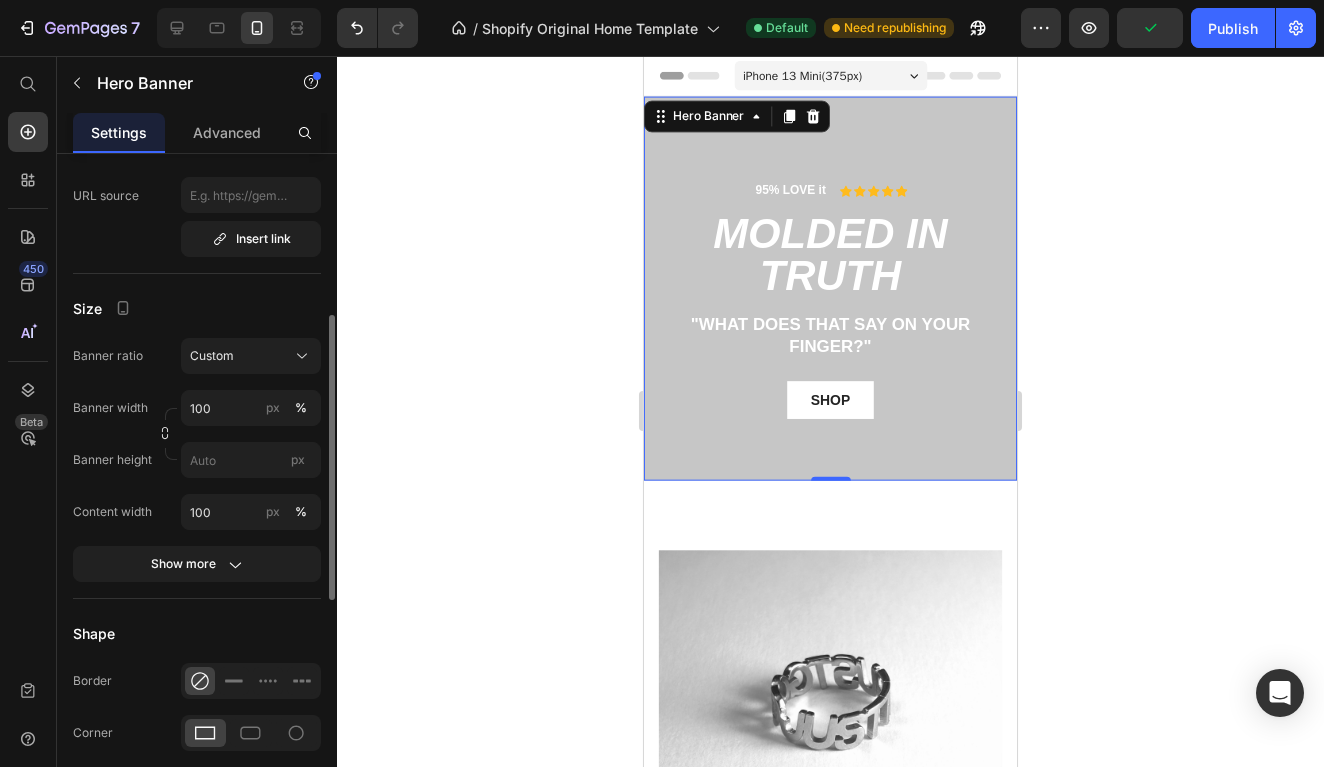 click 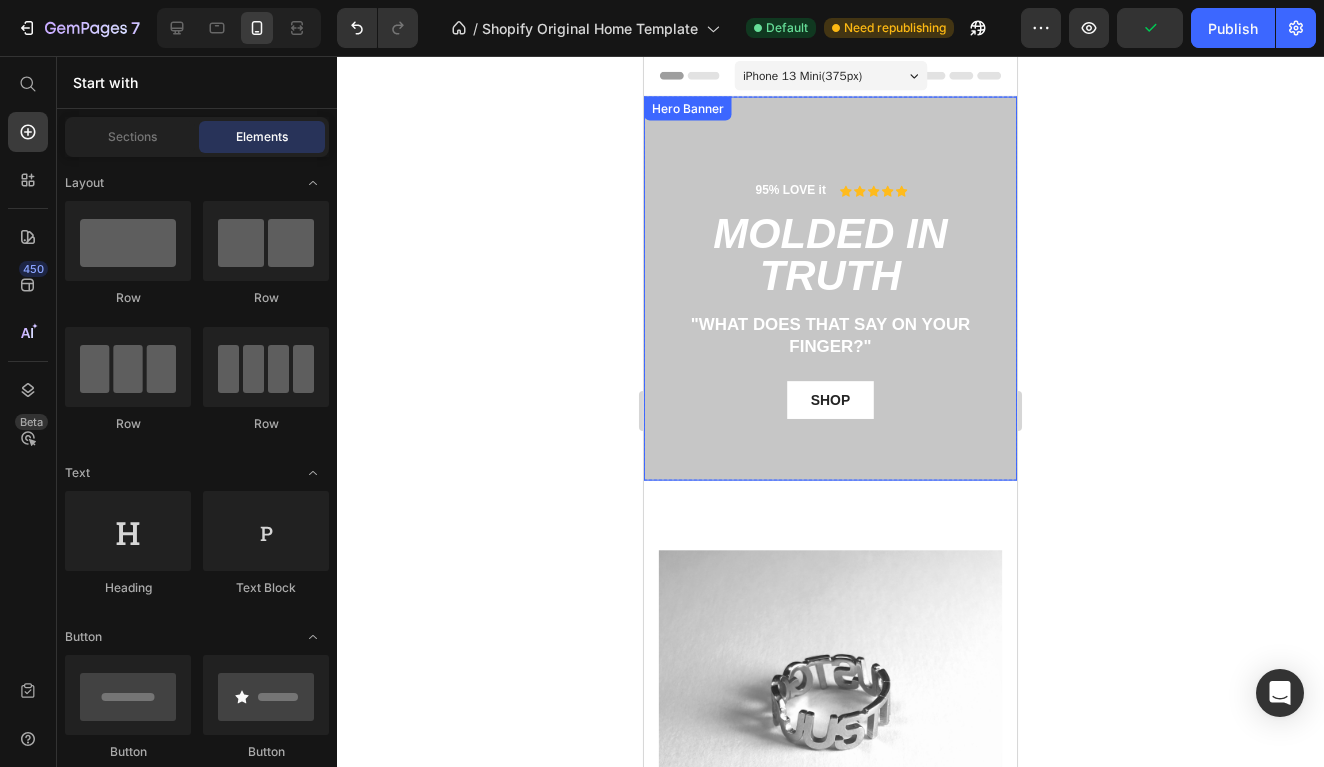 click on "95% LOVE it Text Block Icon Icon Icon Icon Icon Icon List Row MOLDED IN TRUTH Heading "What does that say on your finger?" Text Block SHOP Button Row" at bounding box center [830, 317] 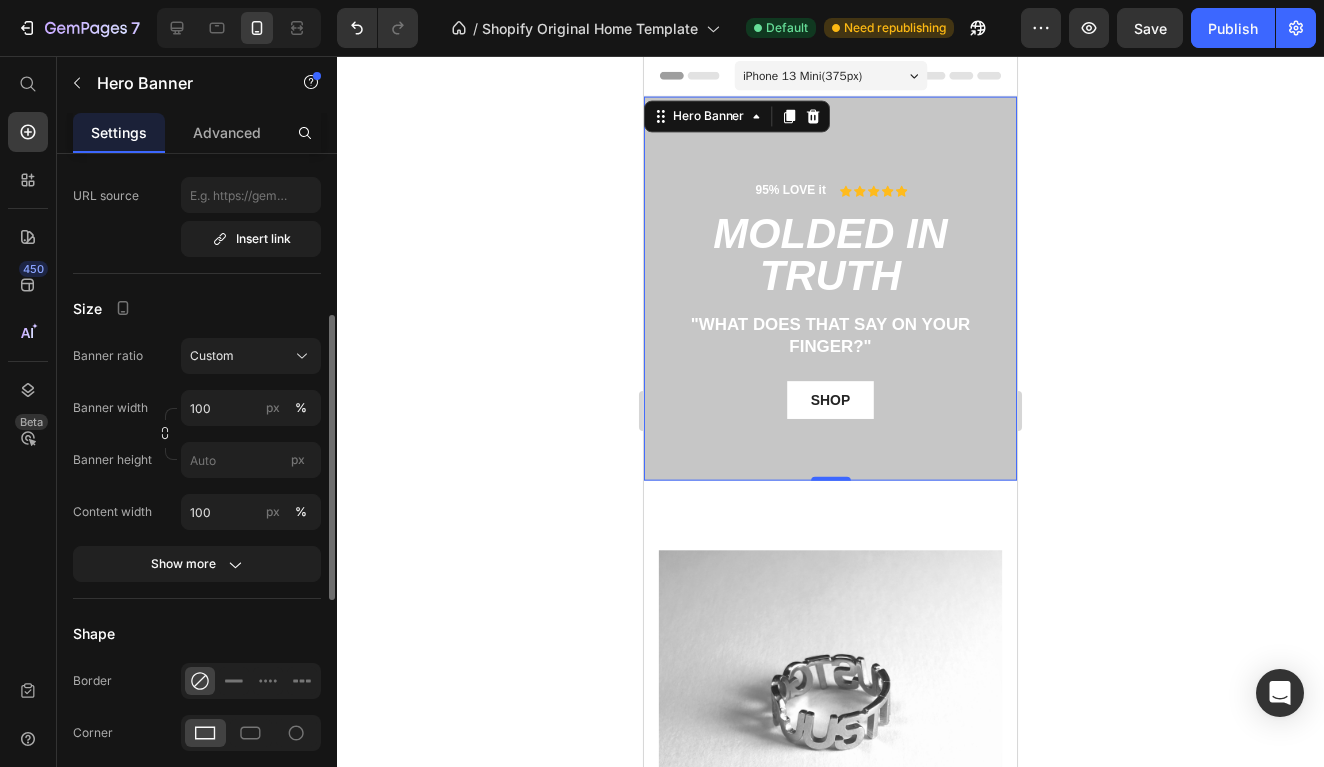 click 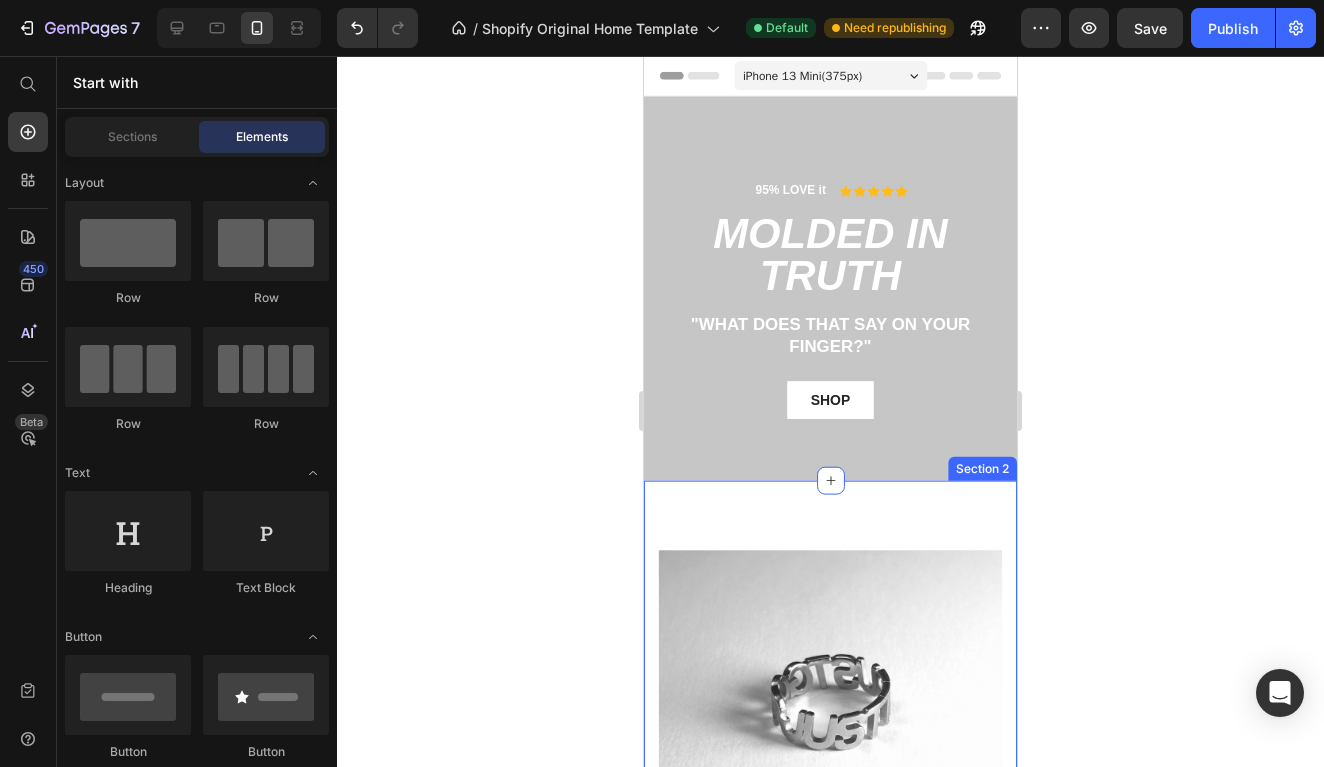 click on "Image JUST Text Block It’s not about figuring everything out straight away. It suggests an immediate, unhesitating action: simply do it. It removes complexity and implies there are no other requirements—no need to be perfect, no need to know the outcome. Just act in faith. Text Block Row Image TRUST Text Block The core action. Implying deep reliance, vulnerability, and confidence in something beyond oneself. Accepting not knowing the full picture while still moving forward, resting in the certainty that what you hope for is in more than capable hands. Text Block Row Image GOD Text Block The ocean itself—deep, endless, powerful, and full of mystery. He is both the waves and the one who calms them. He holds all things beneath the surface—every answer, every reason, every future. Trusting Him is diving into something far greater than yourself. Text Block Row Row                Title Line Section 2" at bounding box center [830, 1395] 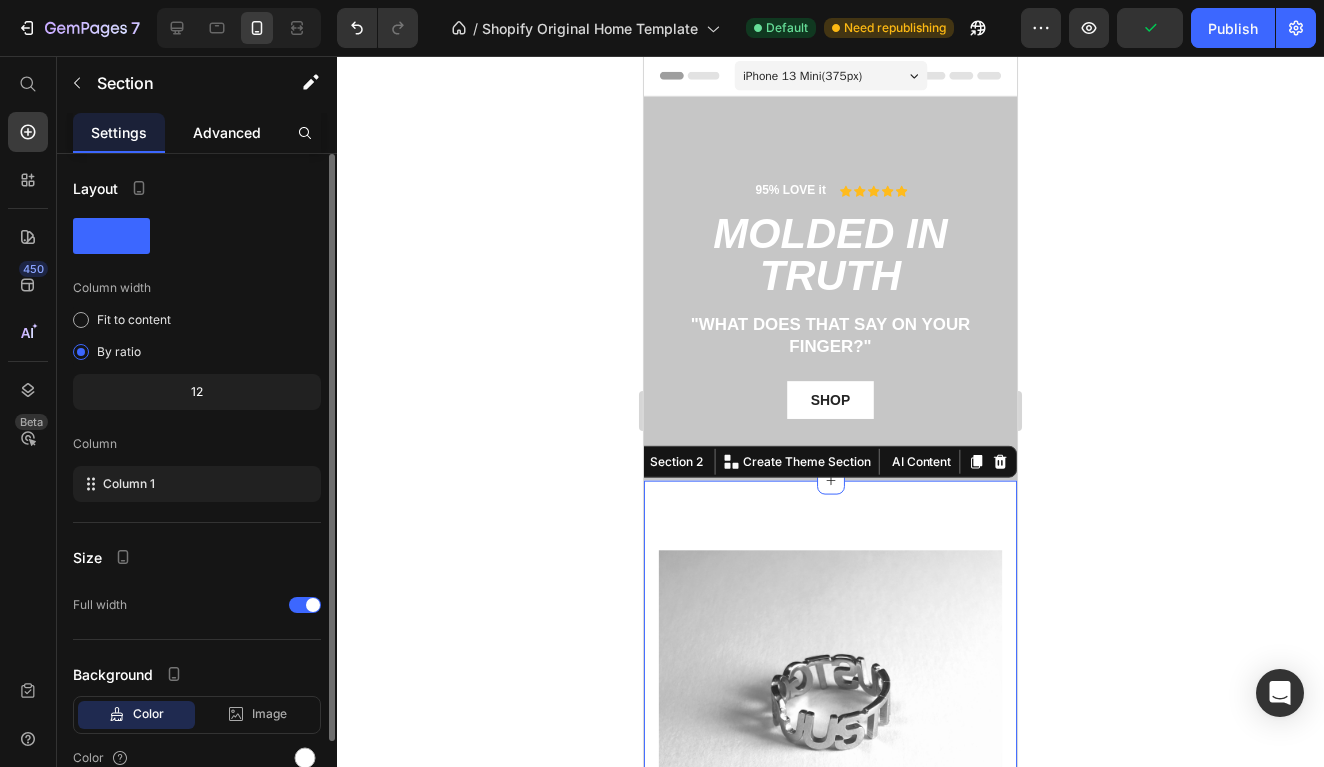 click on "Advanced" at bounding box center [227, 132] 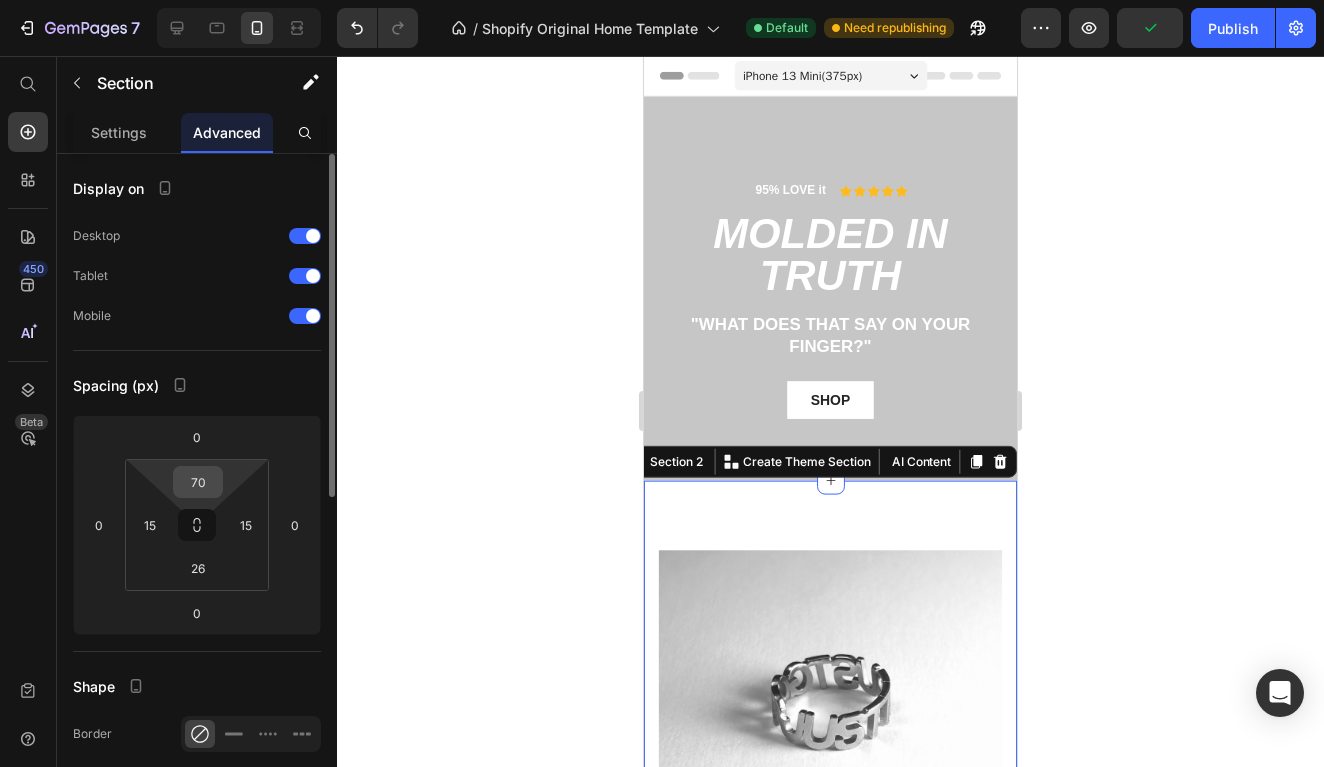 click on "70" at bounding box center [198, 482] 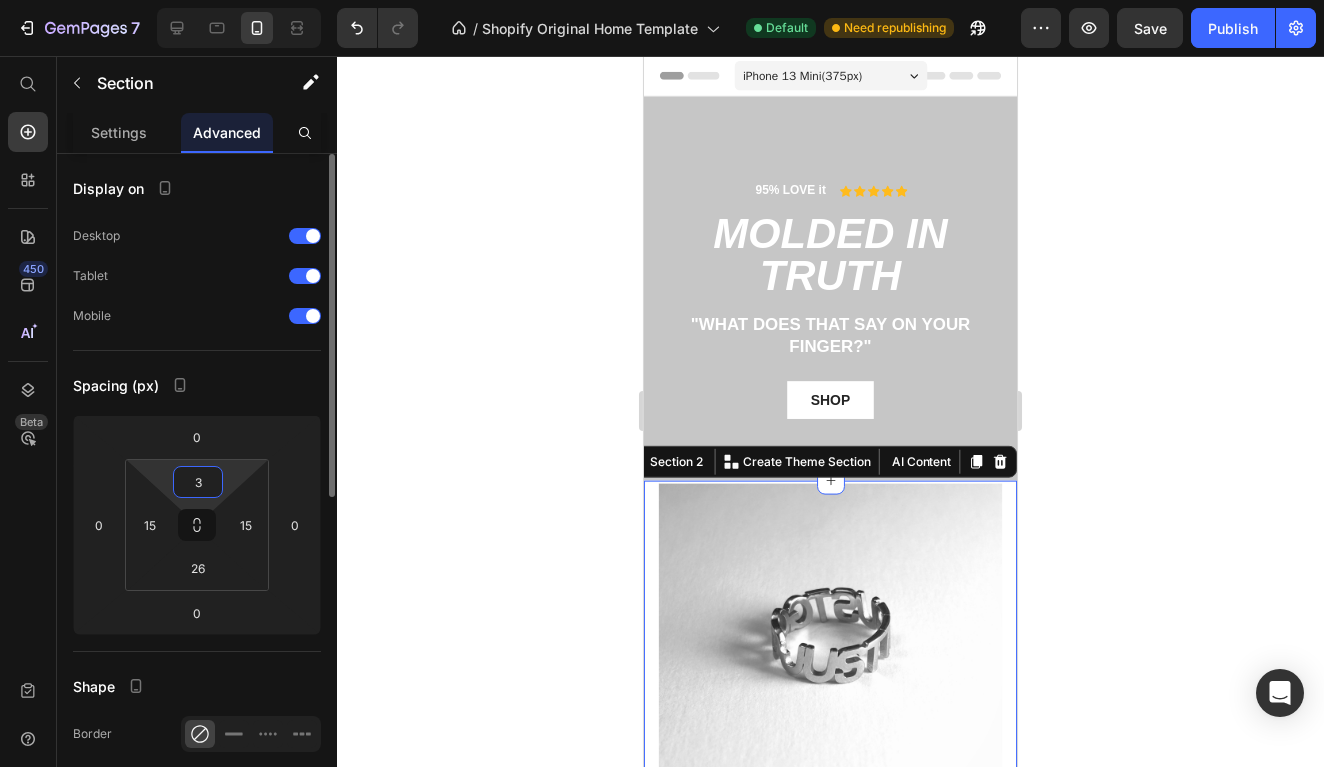 type on "30" 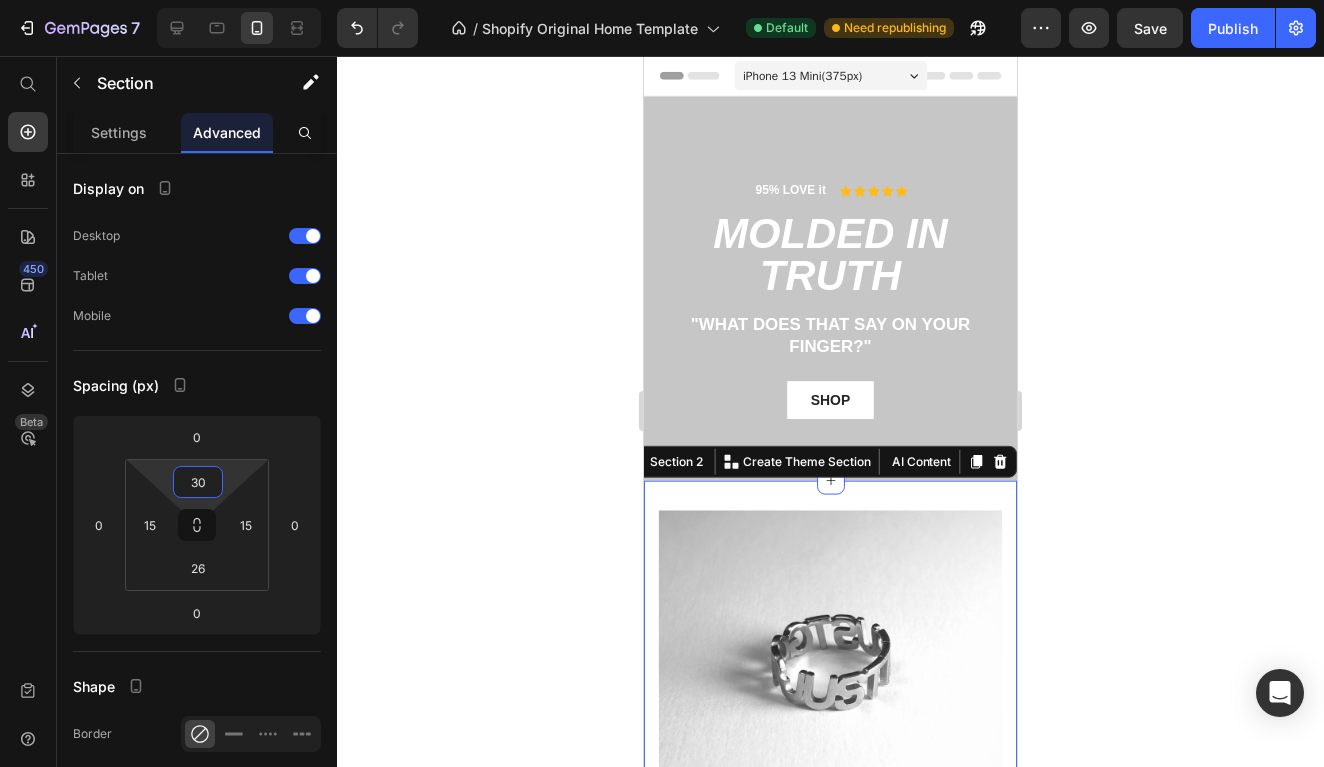click 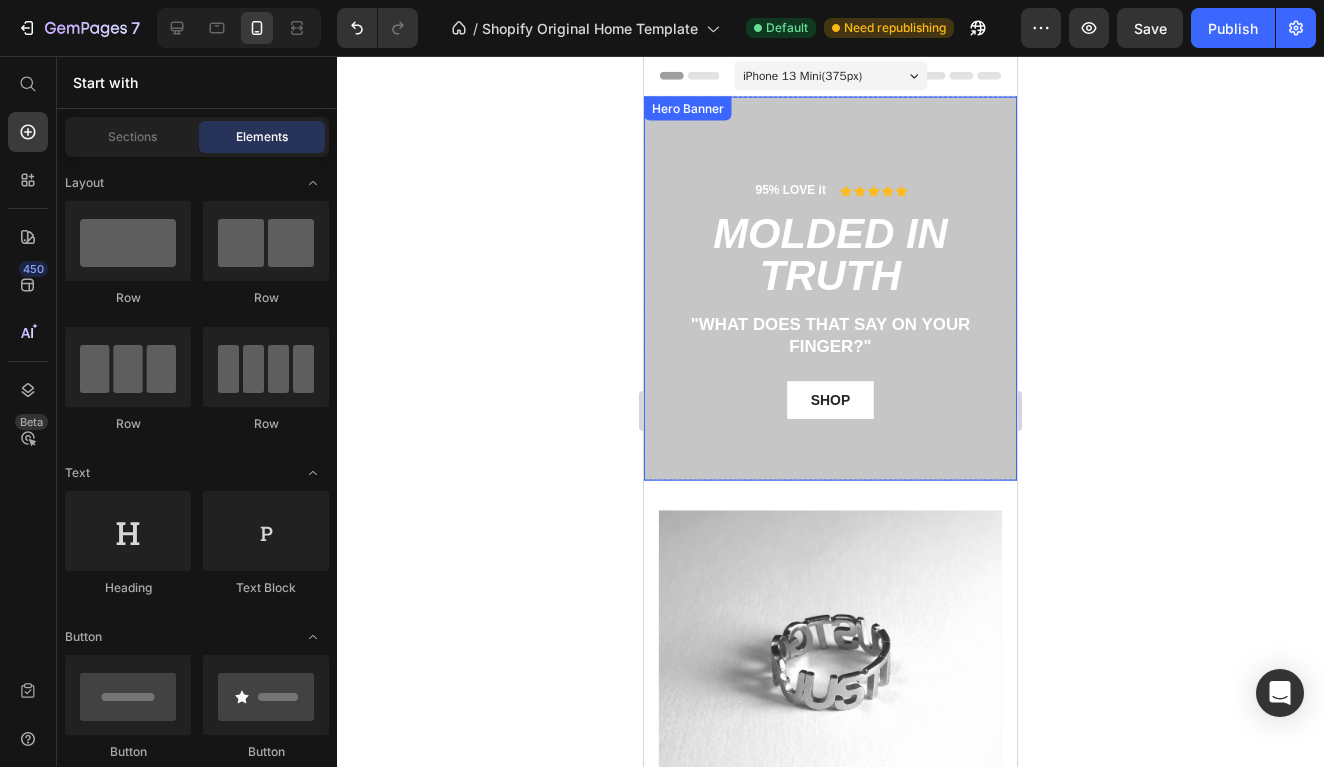 click on "95% LOVE it Text Block Icon Icon Icon Icon Icon Icon List Row MOLDED IN TRUTH Heading "What does that say on your finger?" Text Block SHOP Button Row" at bounding box center [830, 317] 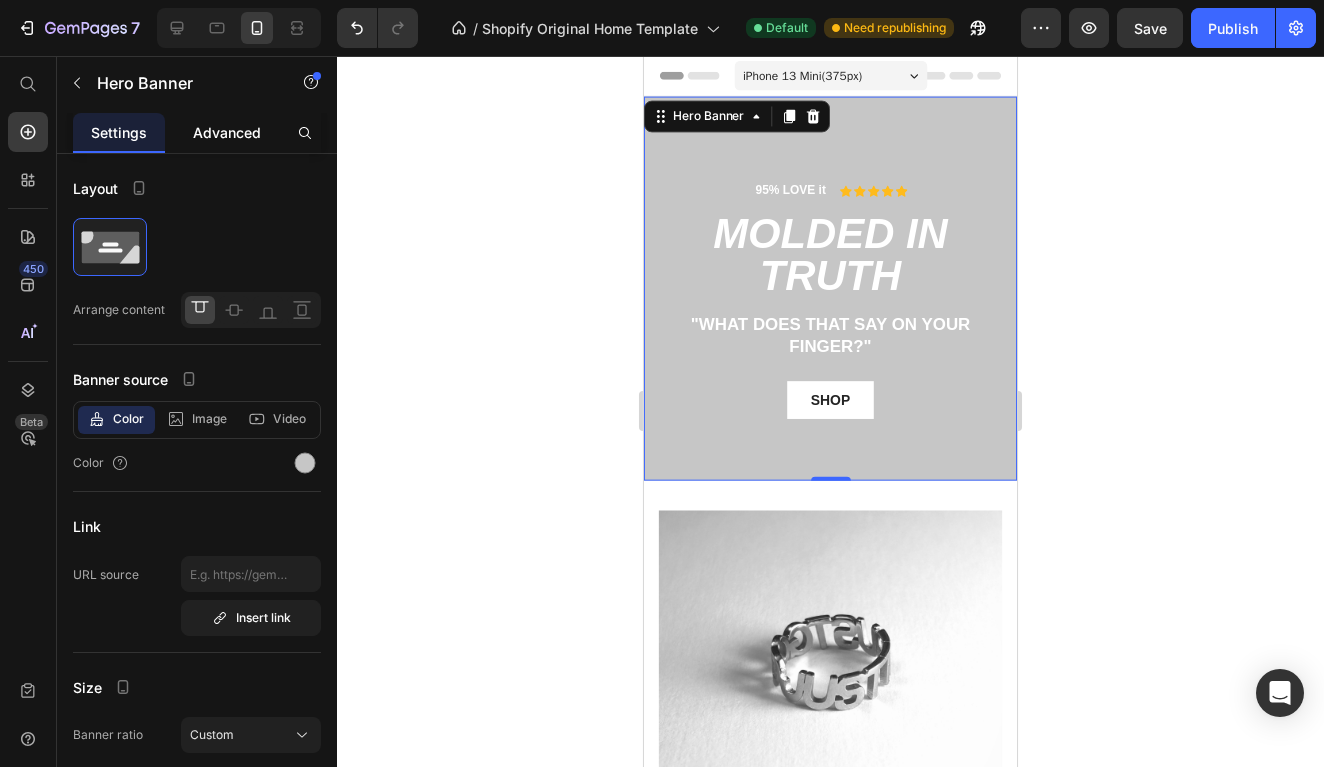 click on "Advanced" 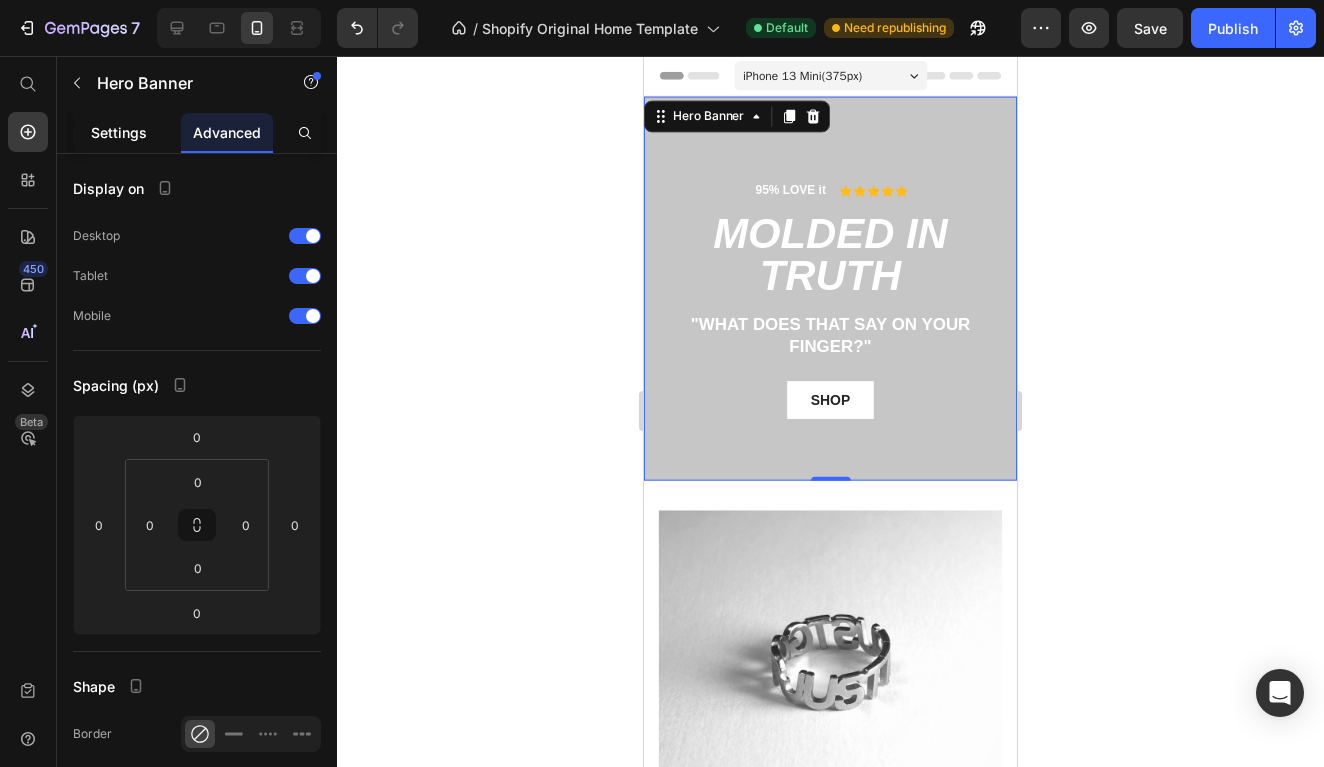 click on "Settings" 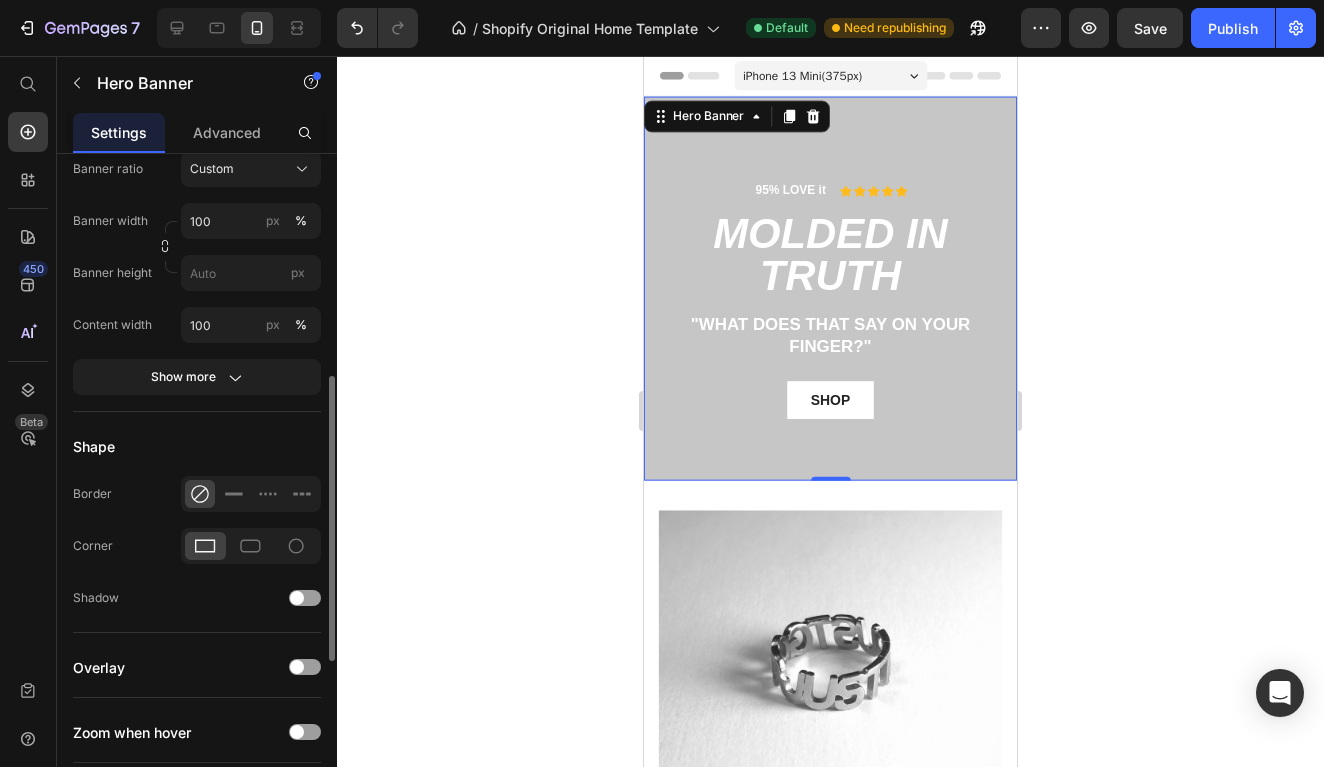 scroll, scrollTop: 540, scrollLeft: 0, axis: vertical 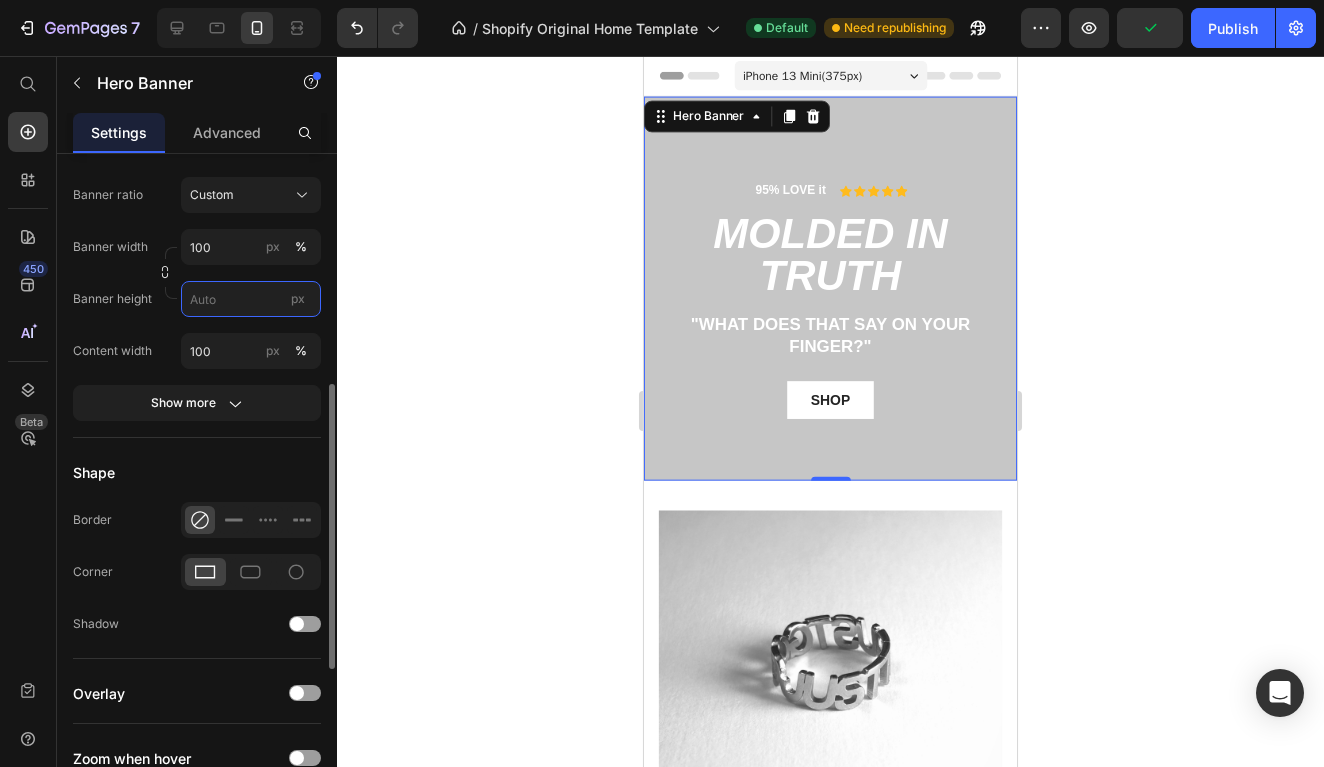 click on "px" at bounding box center (251, 299) 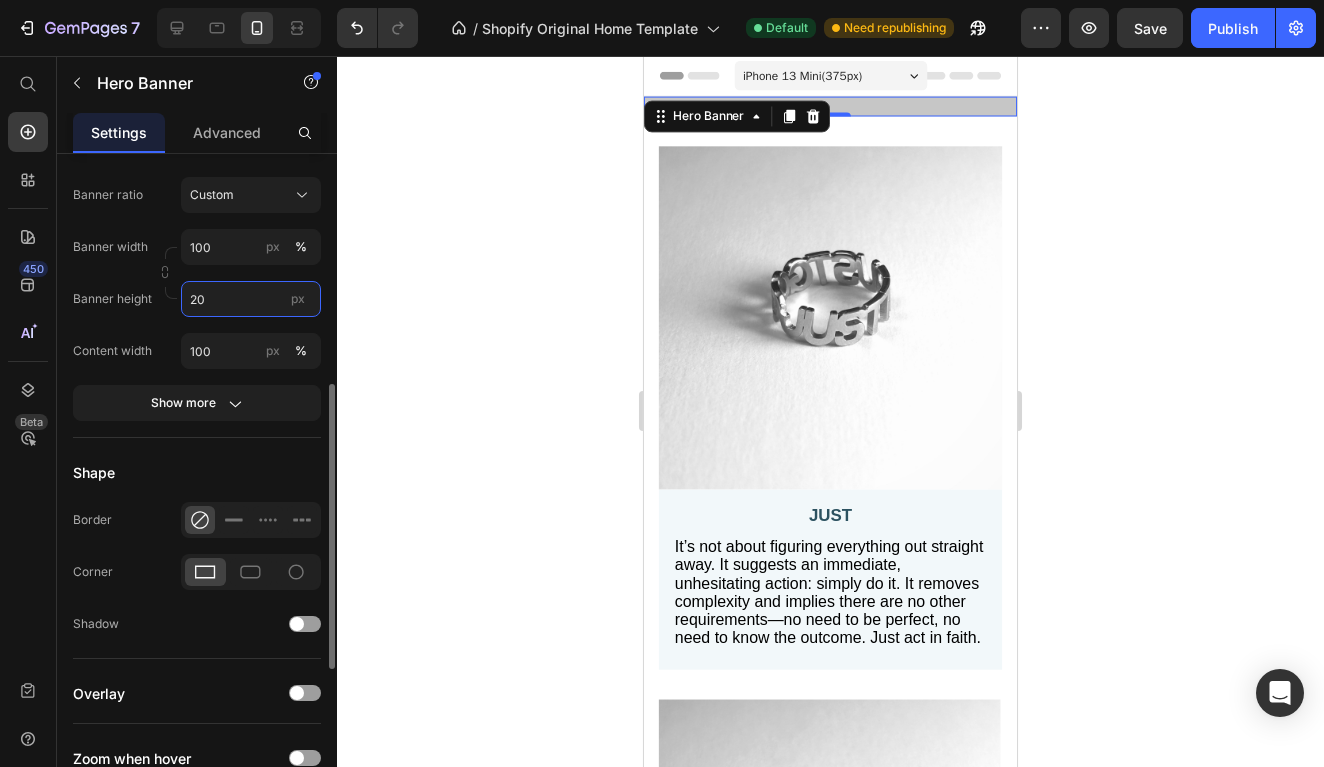 type on "2" 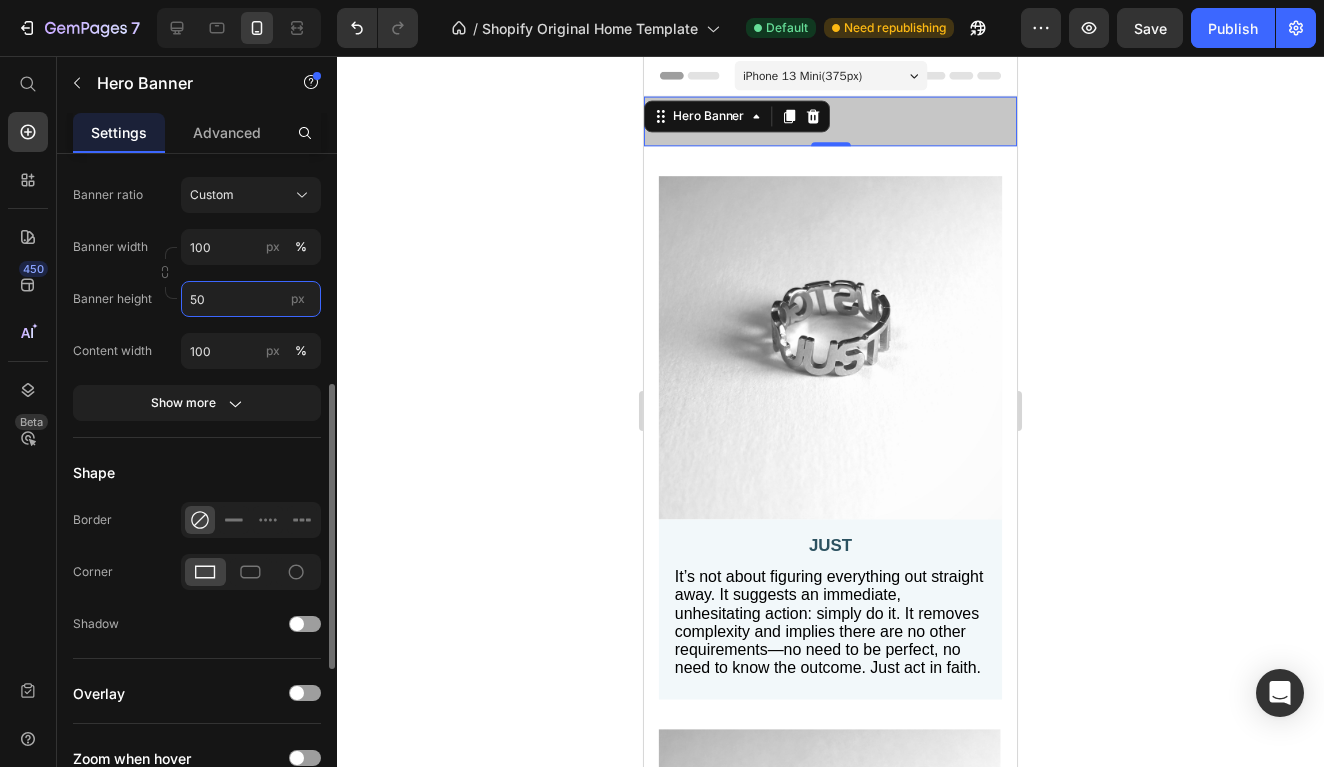 type on "5" 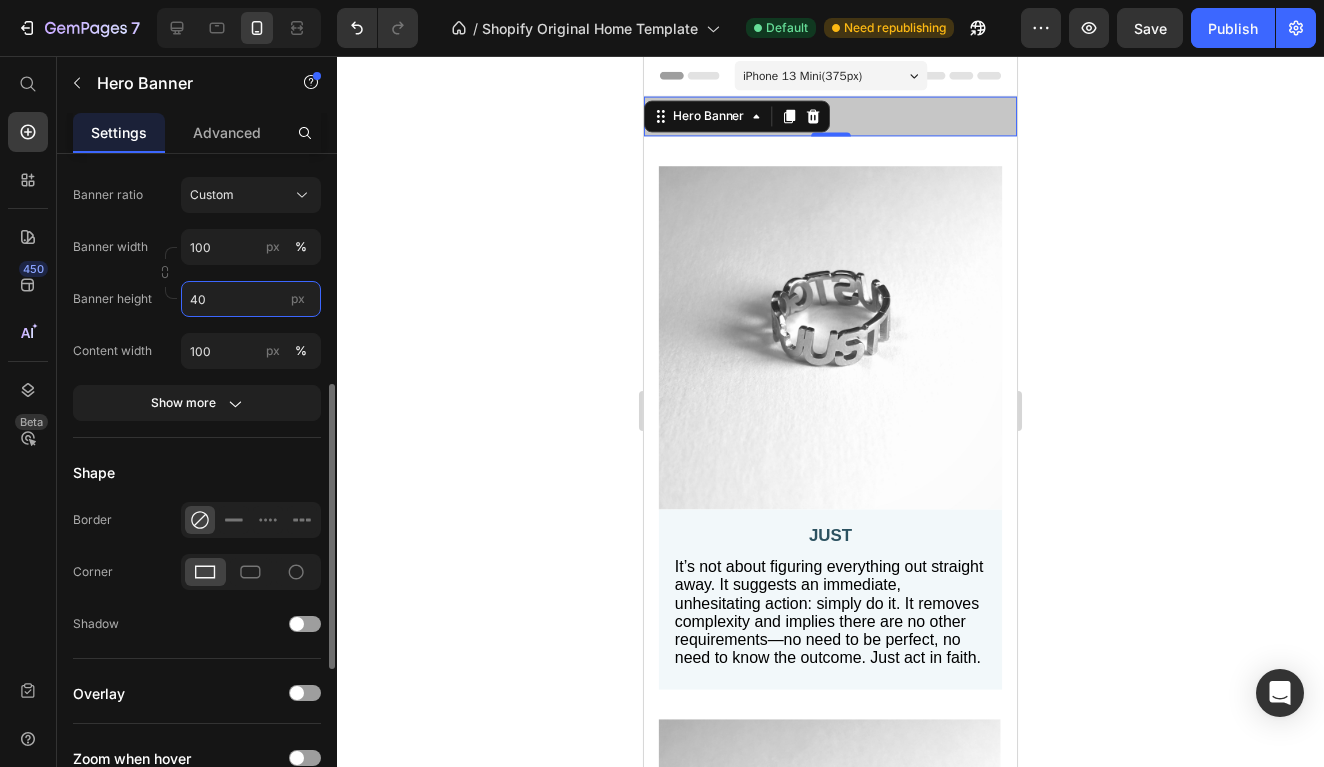 type on "4" 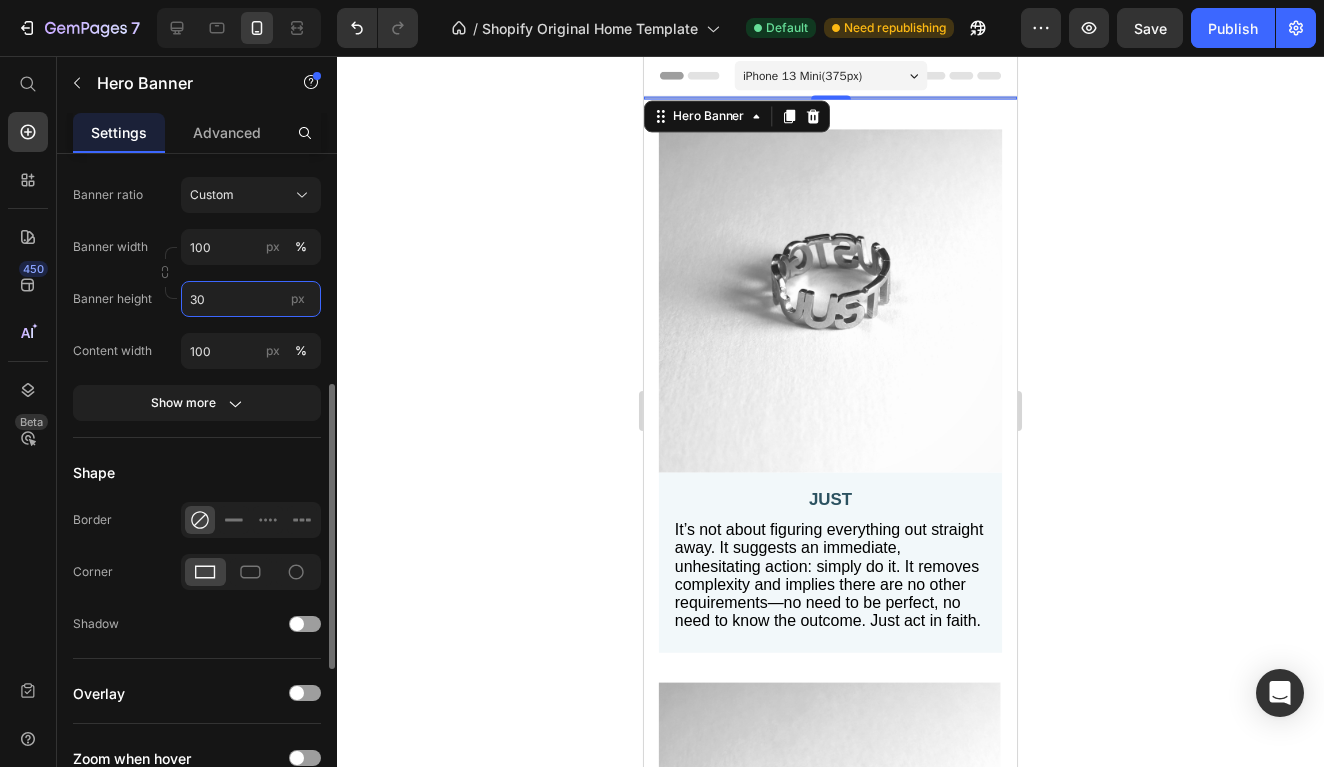 type on "300" 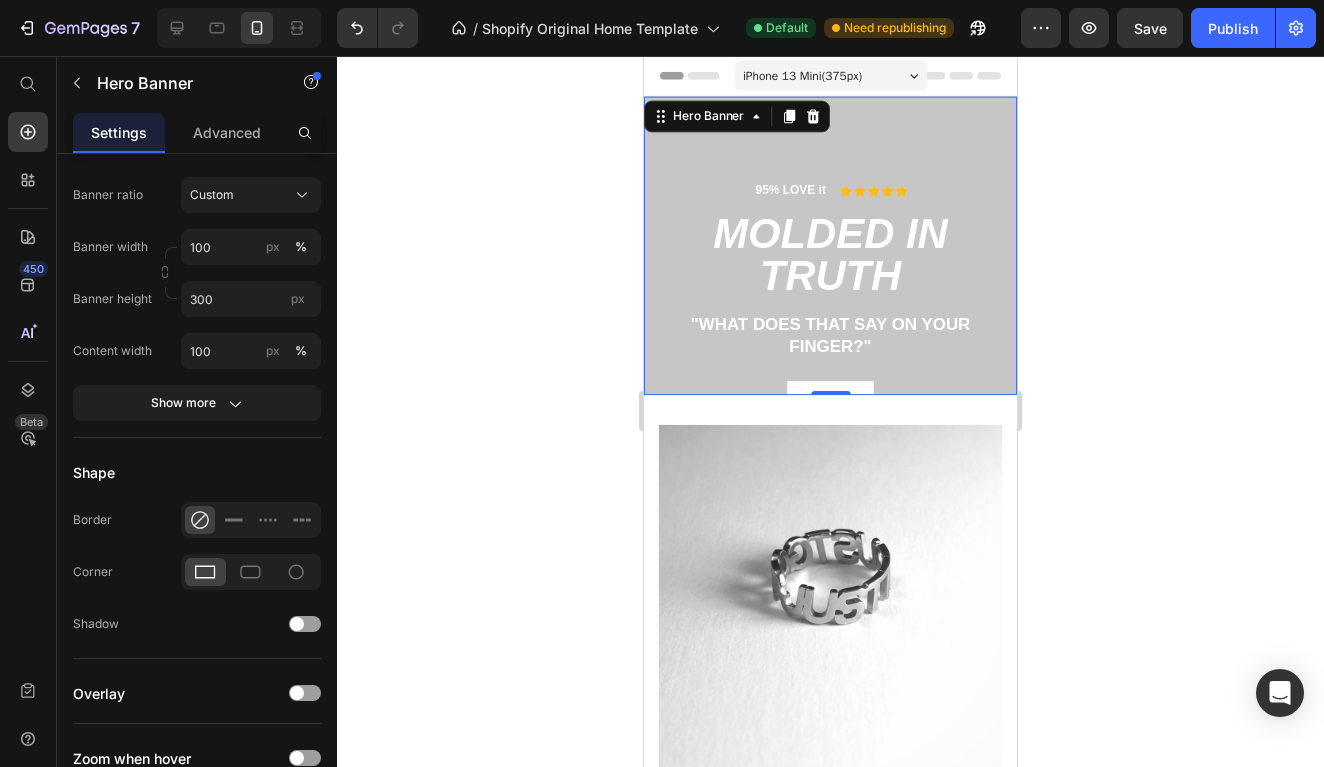 click 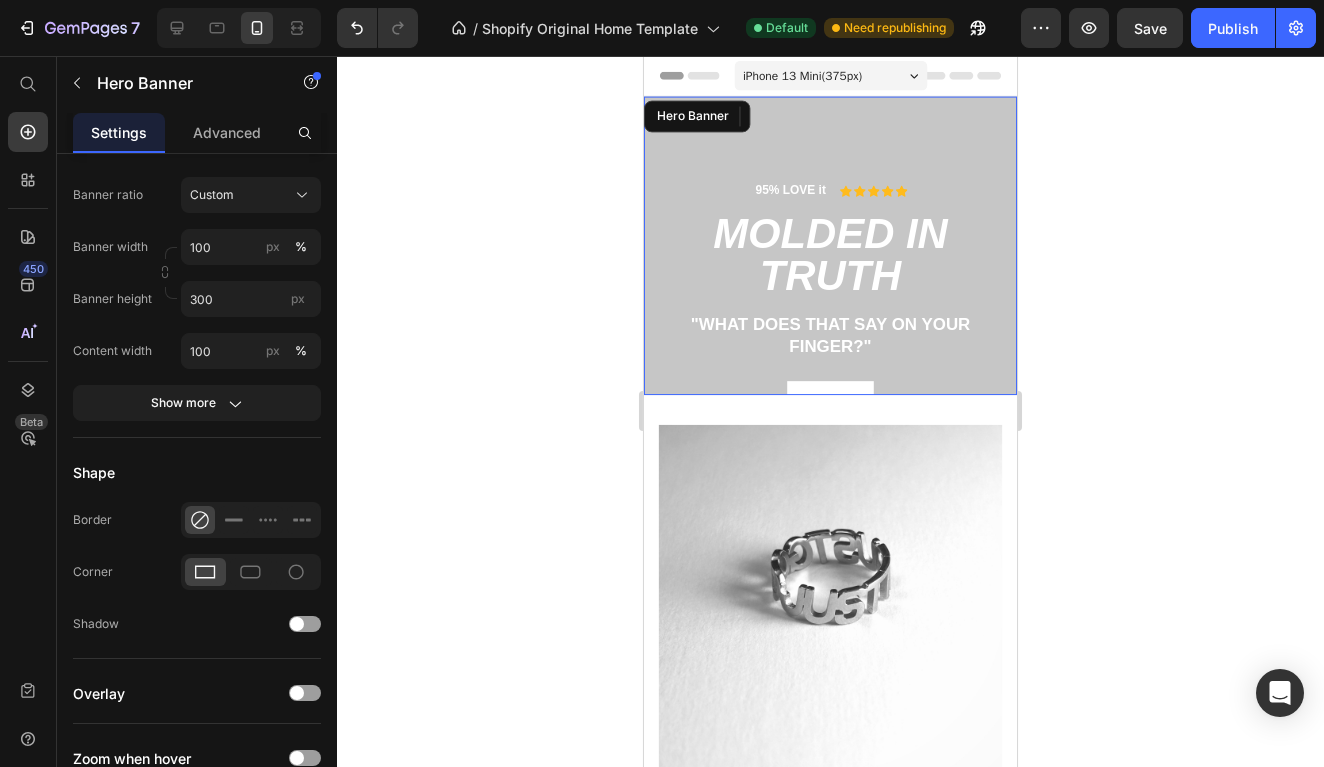 drag, startPoint x: 667, startPoint y: 136, endPoint x: 931, endPoint y: 291, distance: 306.13885 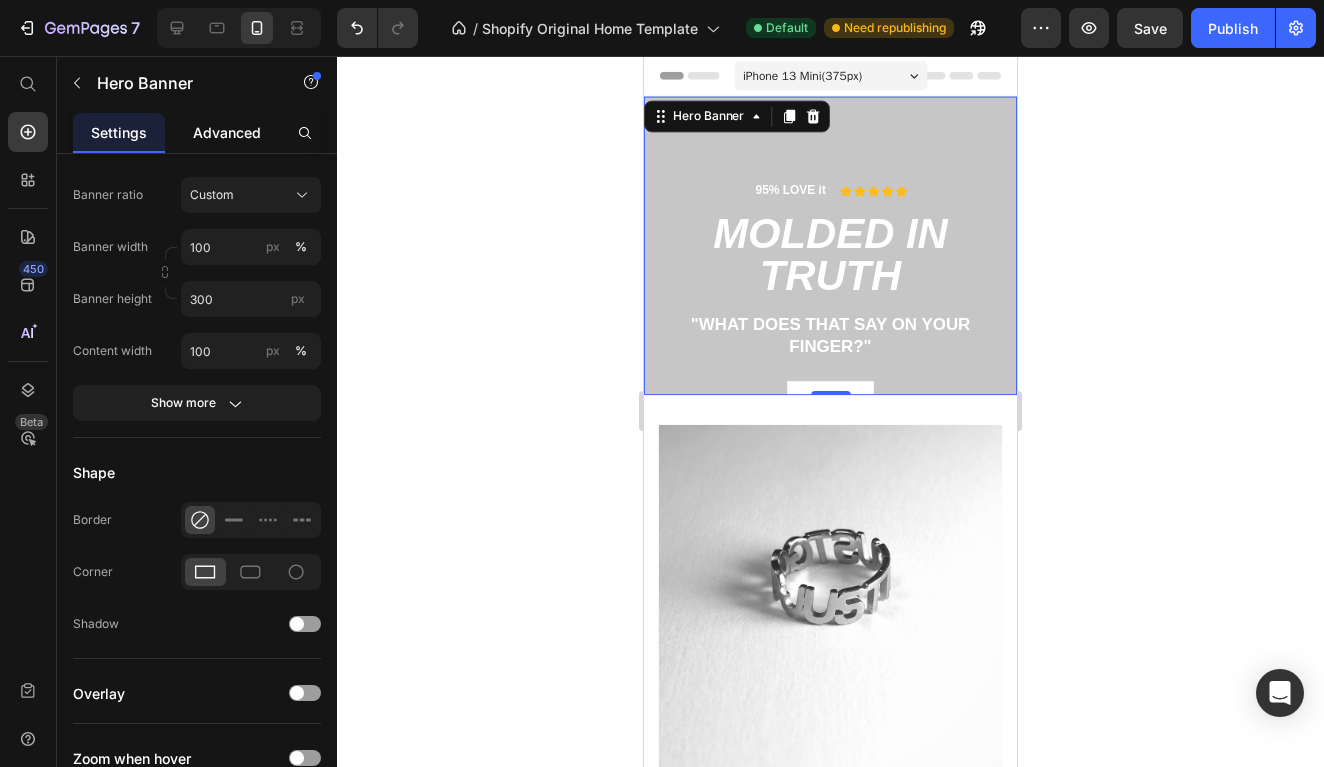 click on "Advanced" at bounding box center (227, 132) 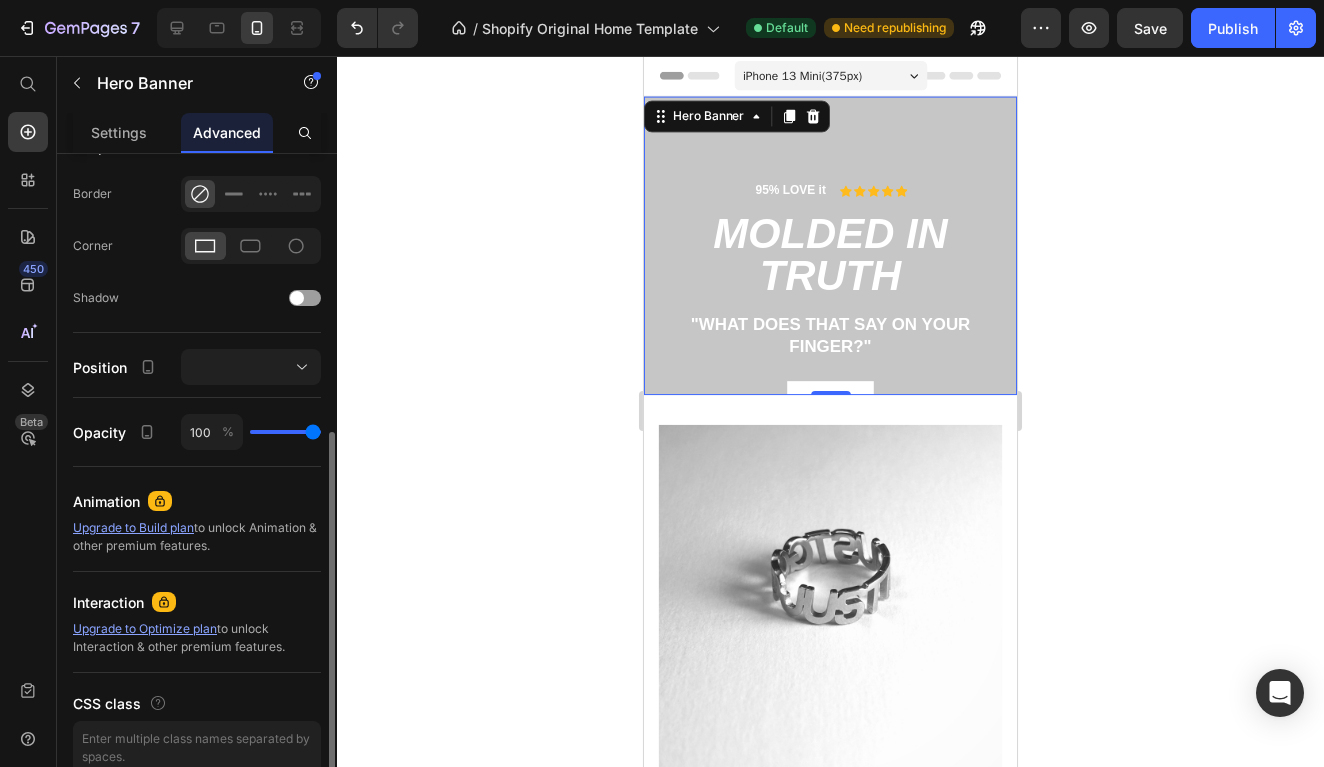 scroll, scrollTop: 0, scrollLeft: 0, axis: both 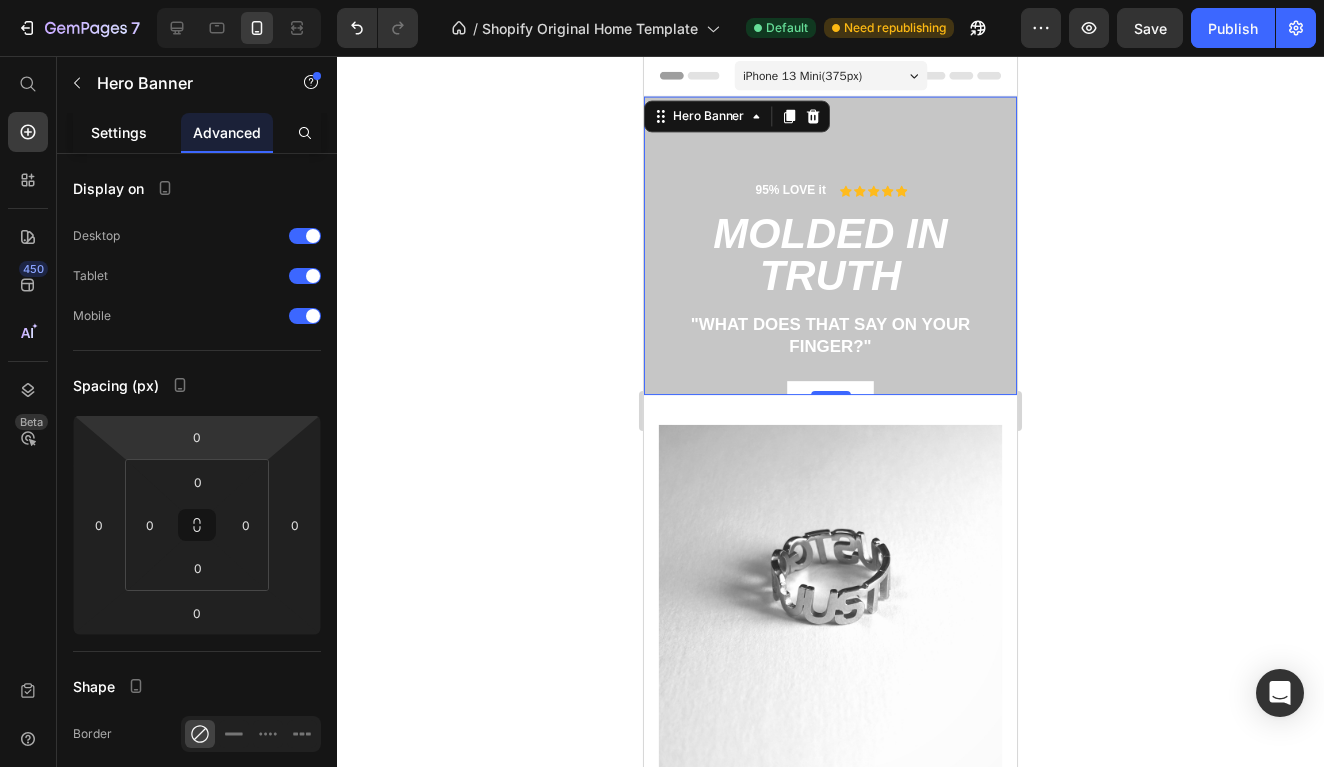 click on "Settings" 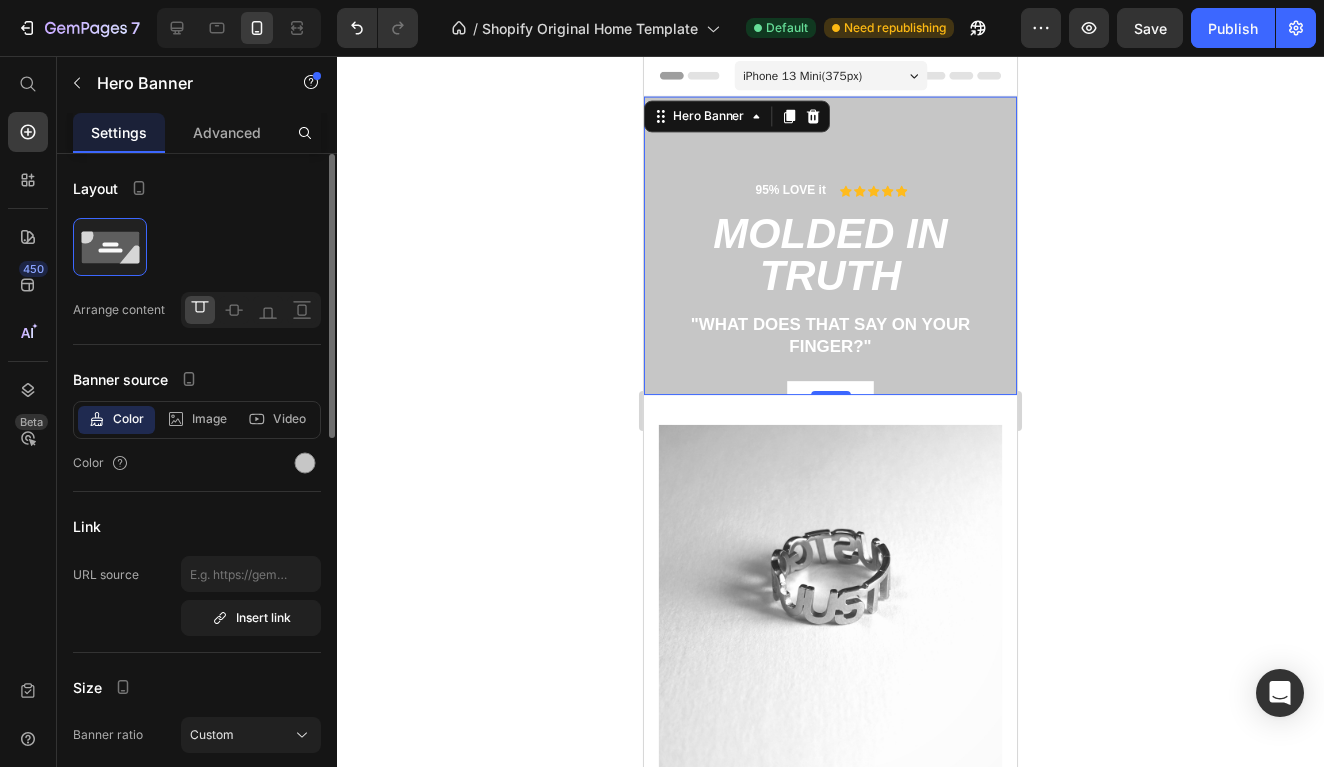 click on "Layout Arrange content" 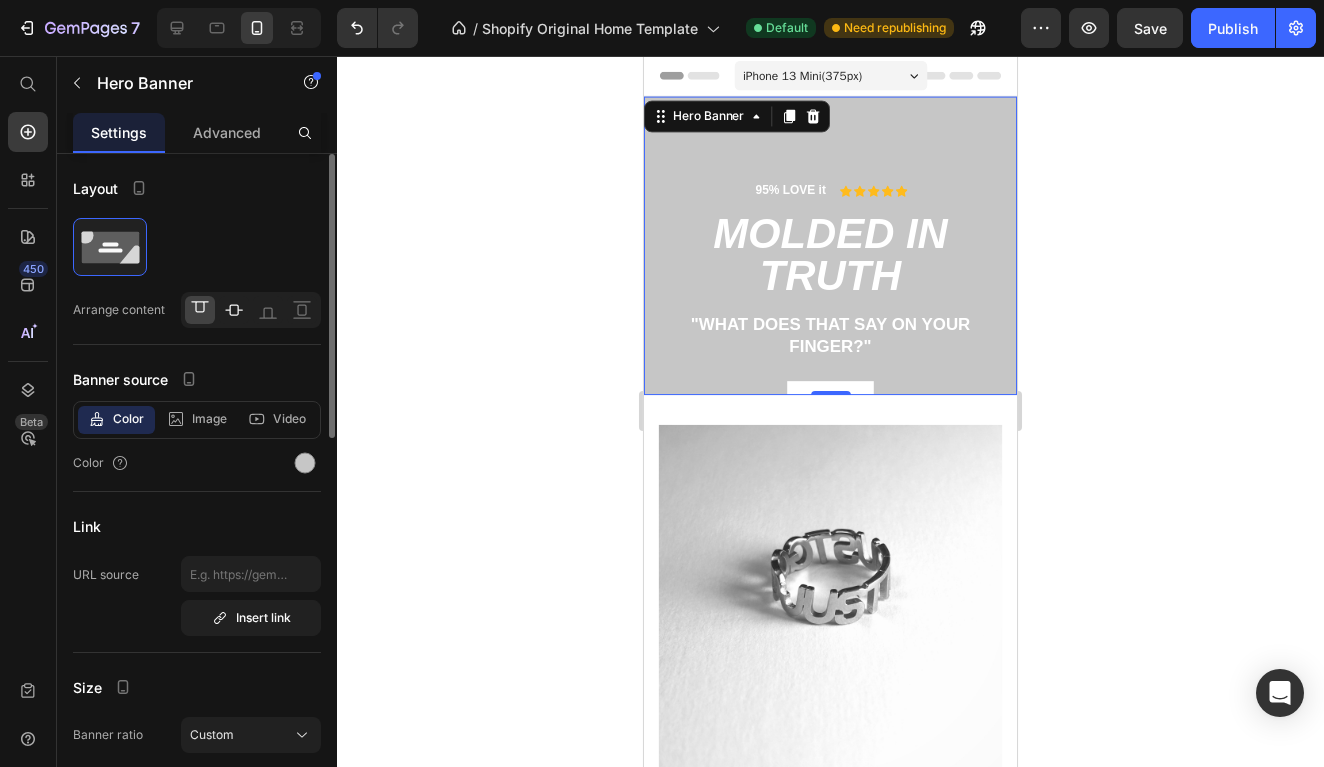 click 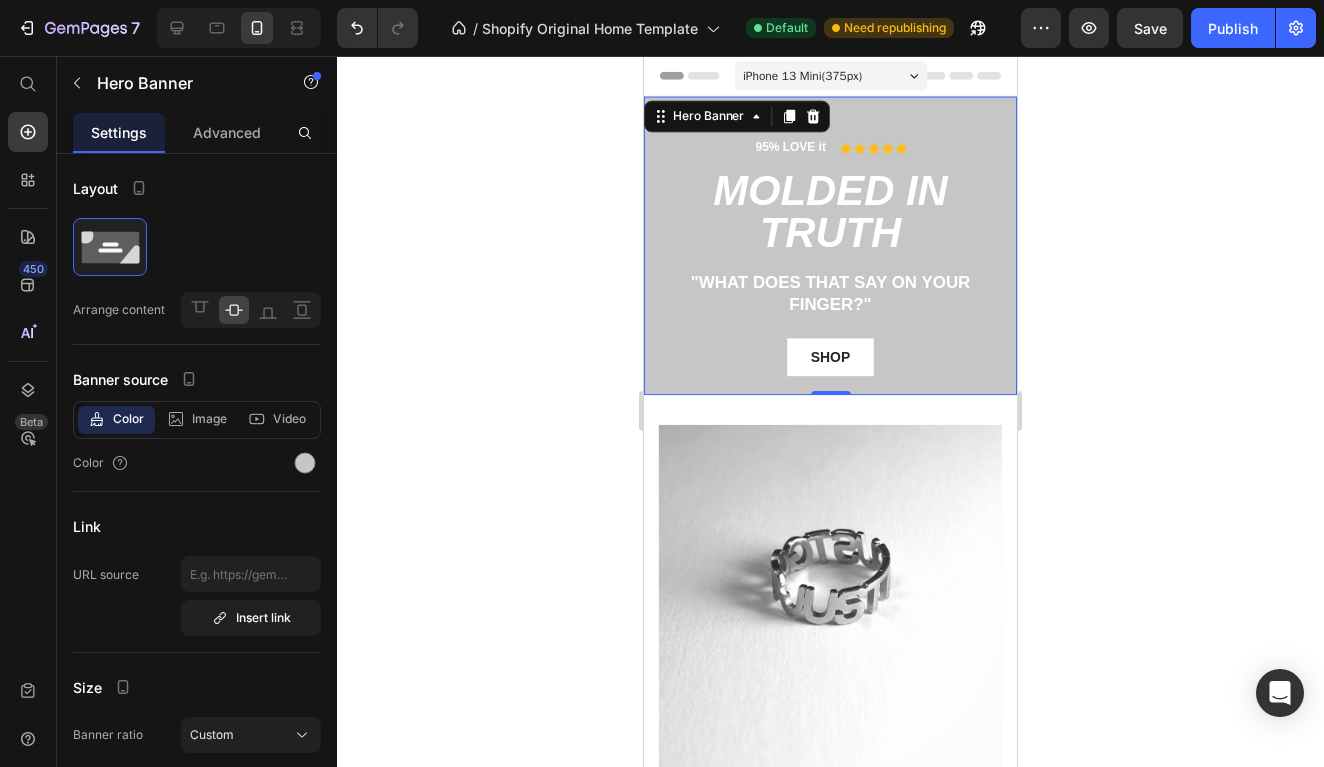click 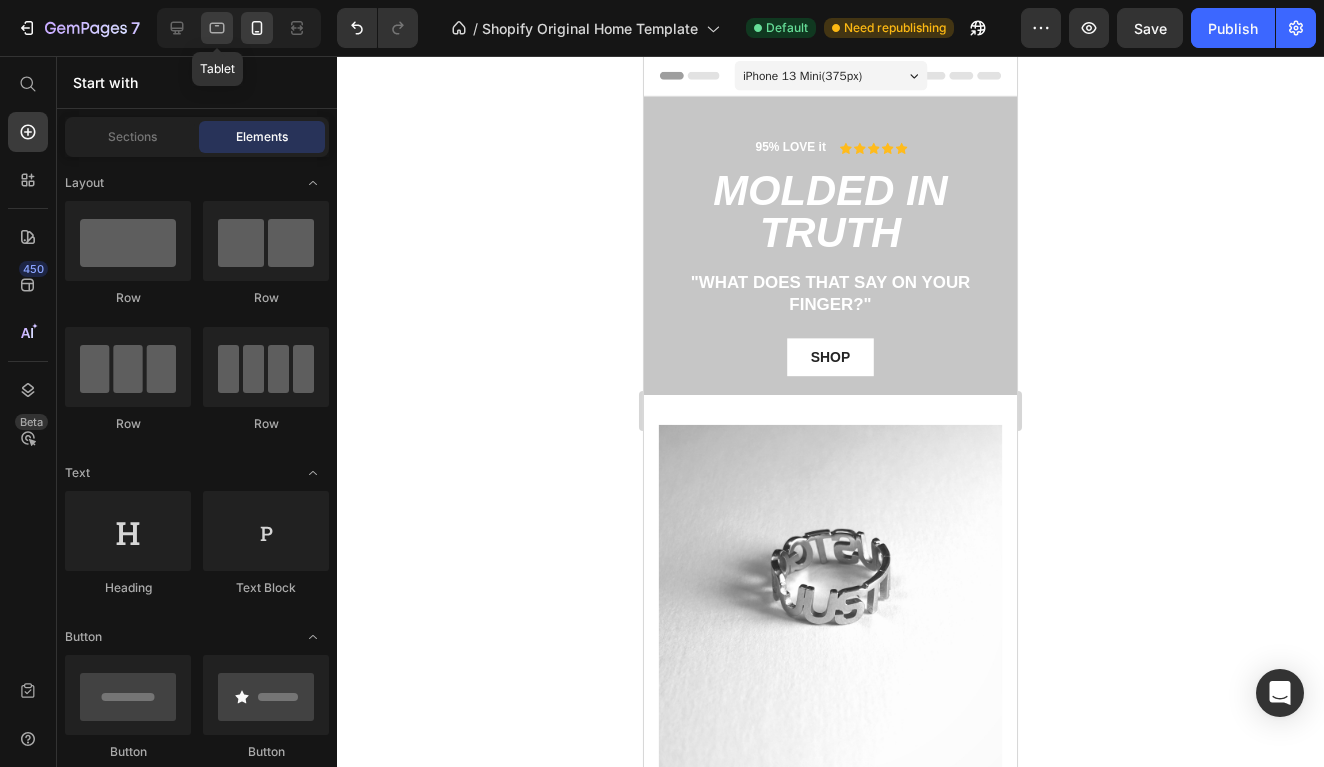 click 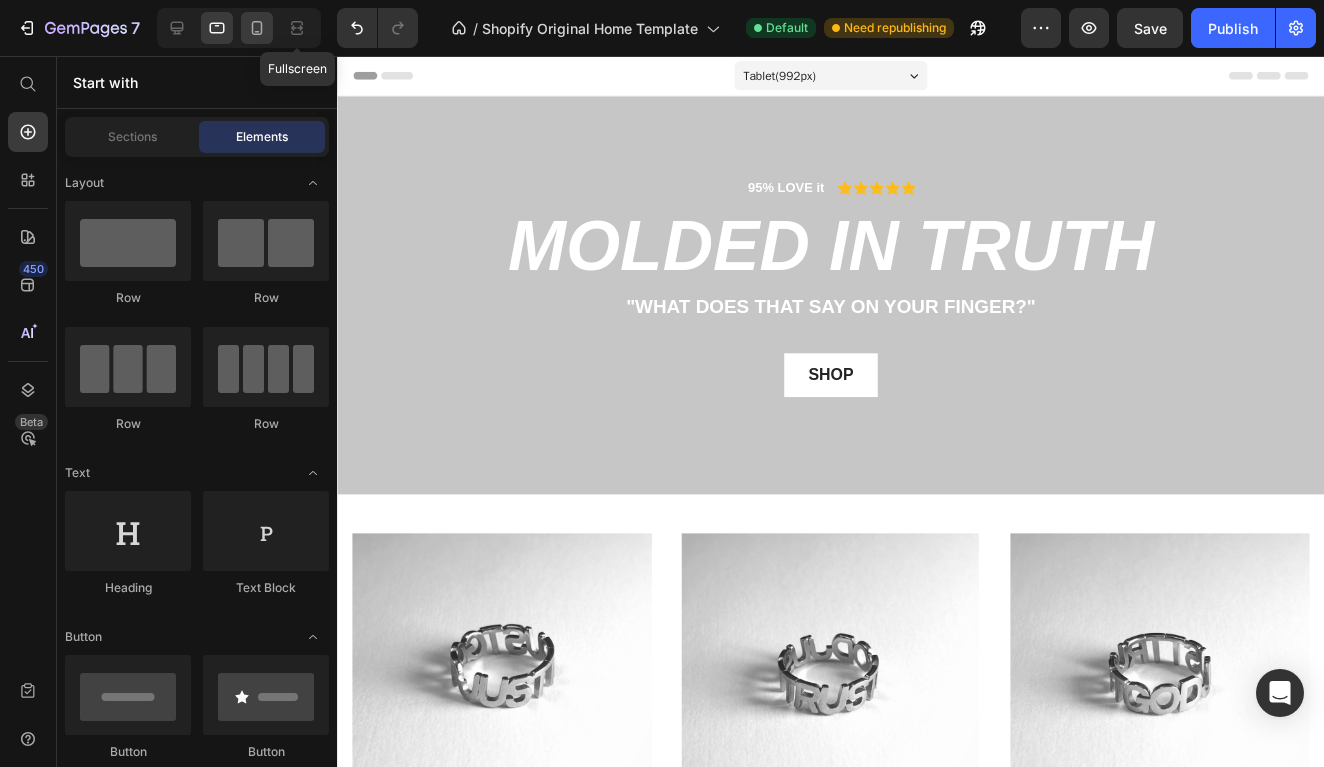 click 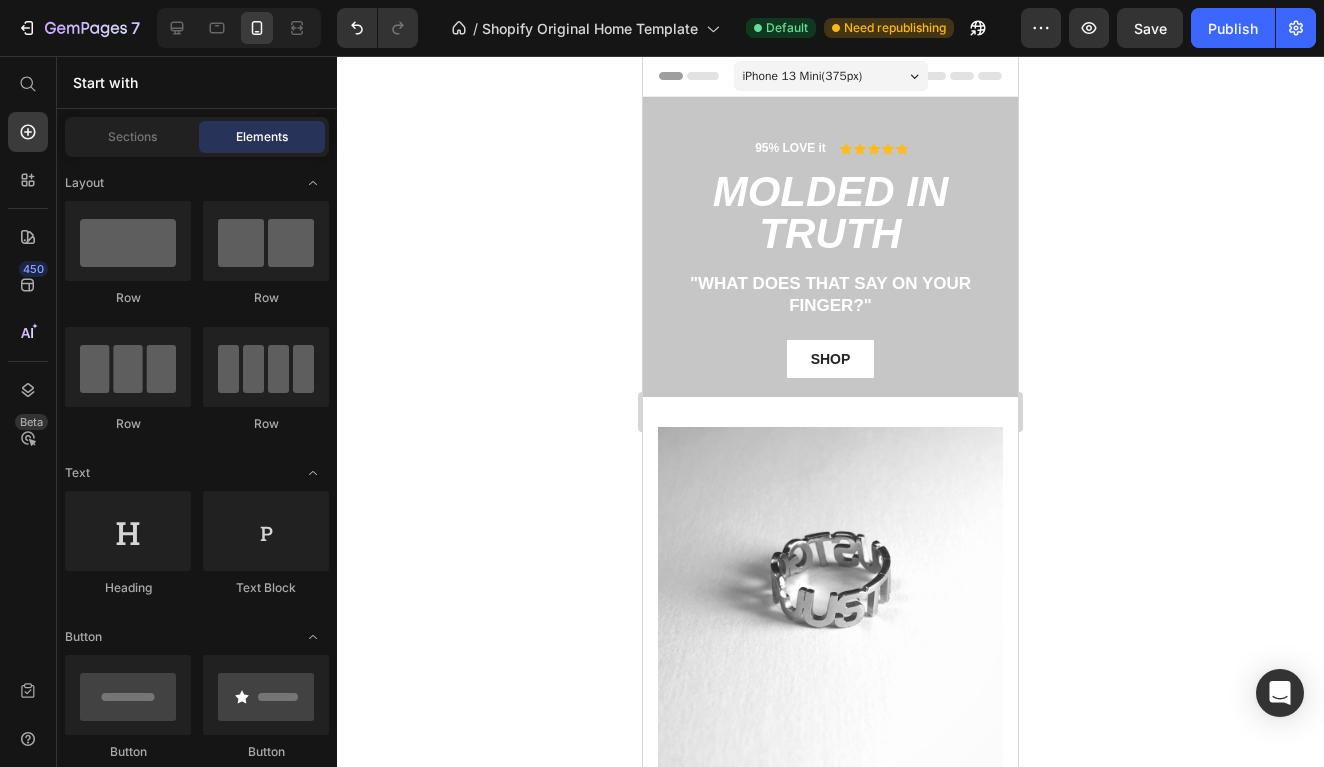 click on "iPhone 13 Mini  ( 375 px)" at bounding box center [803, 76] 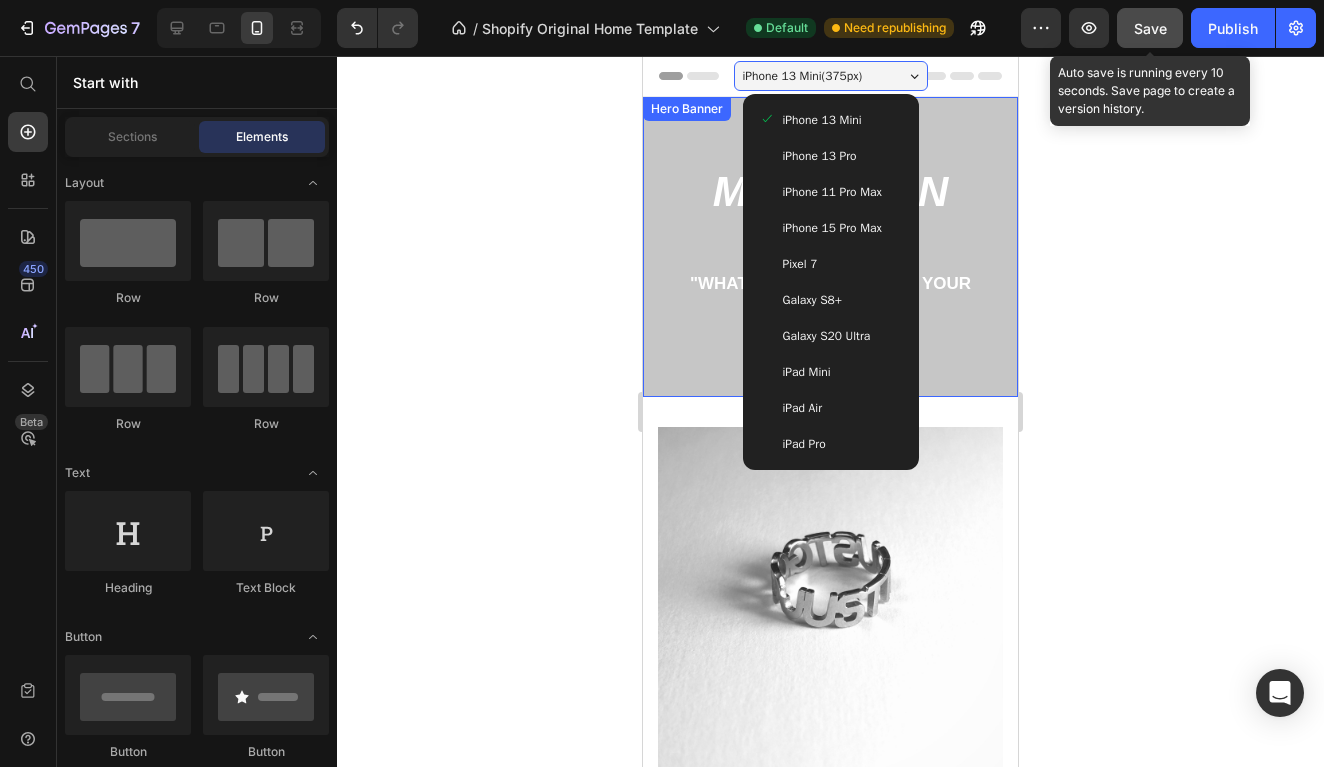 click on "Save" 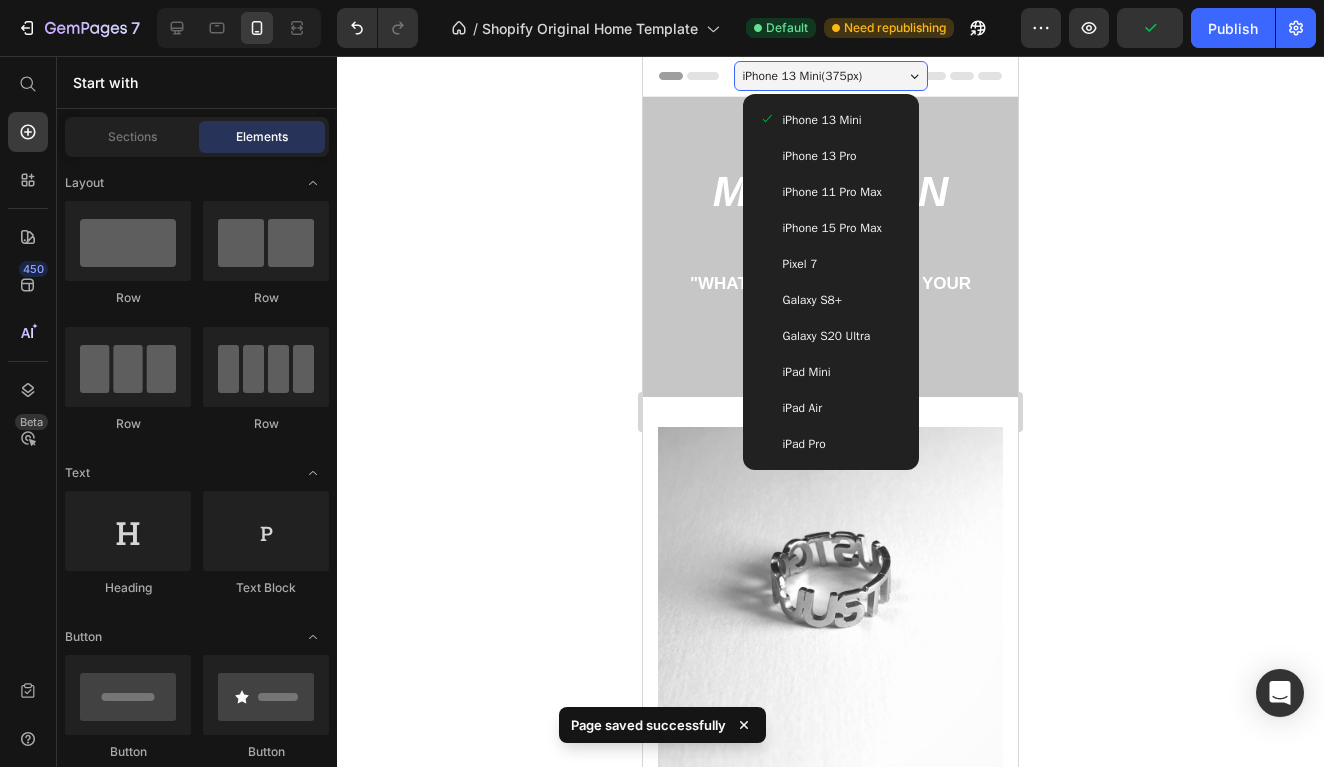 click on "iPhone 13 Pro" at bounding box center (820, 156) 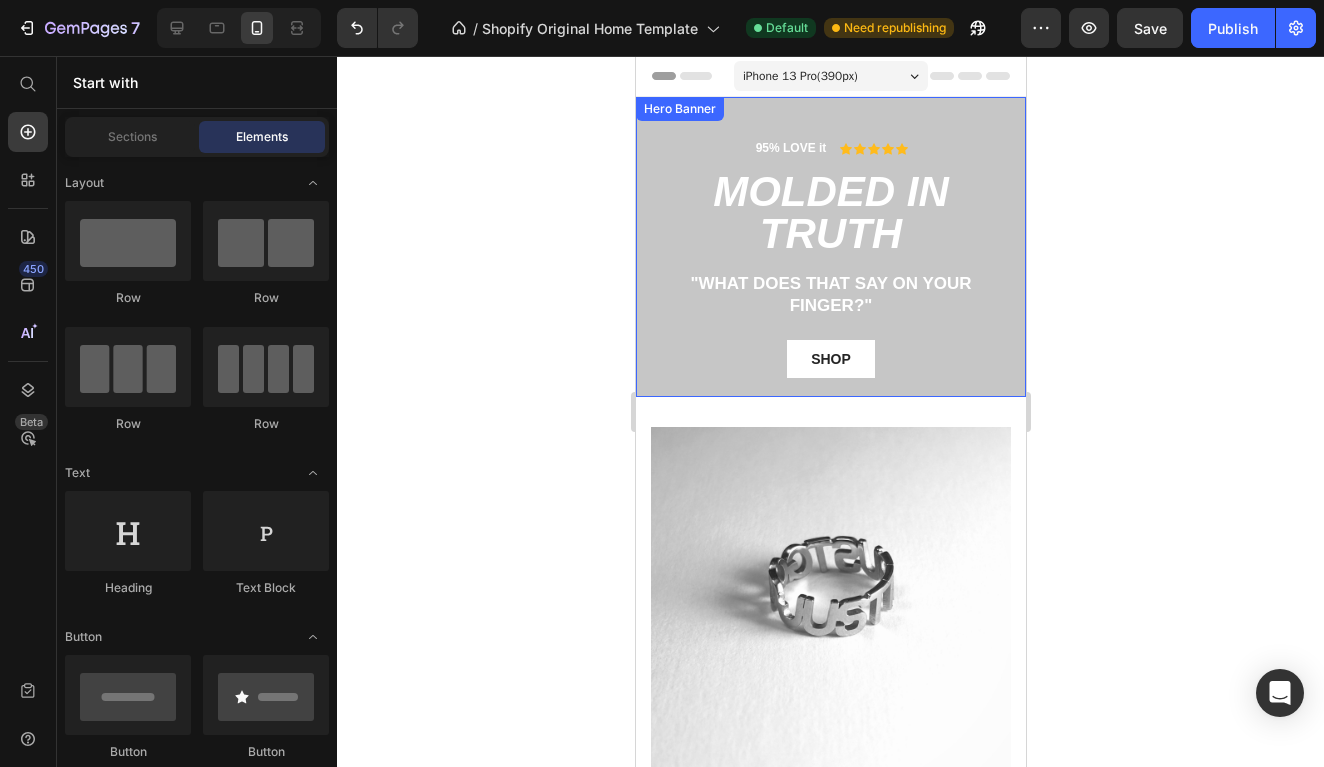 click on "95% LOVE it Text Block Icon Icon Icon Icon Icon Icon List Row MOLDED IN TRUTH Heading "What does that say on your finger?" Text Block SHOP Button Row" at bounding box center (830, 247) 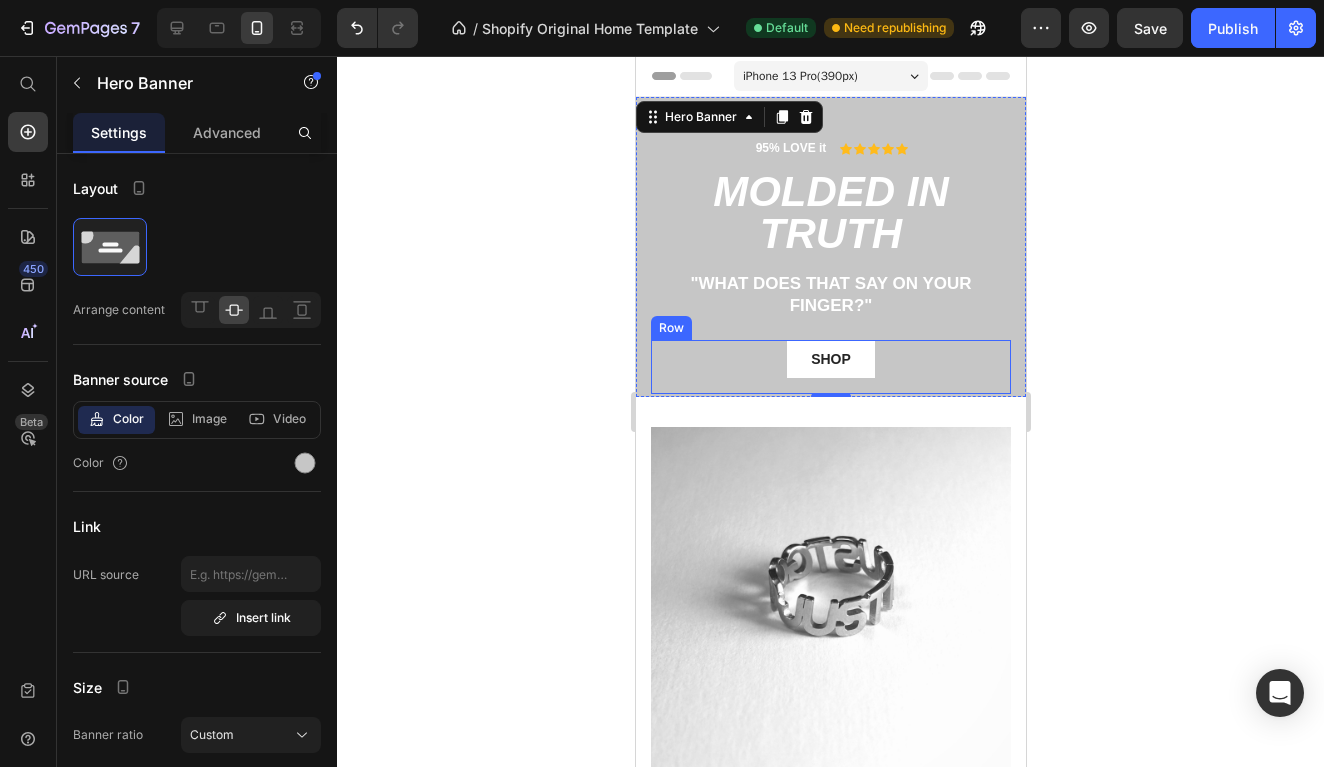 click on "SHOP Button Row" at bounding box center [830, 367] 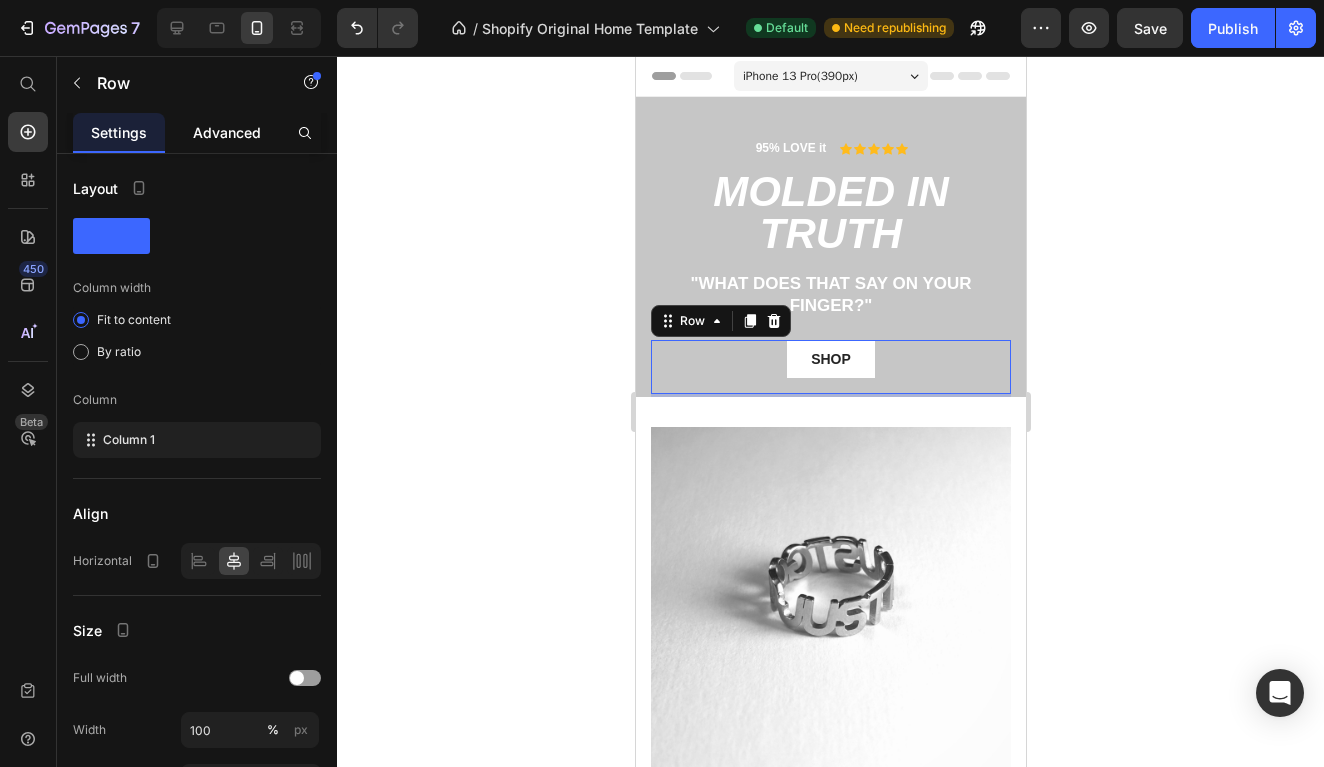 click on "Advanced" 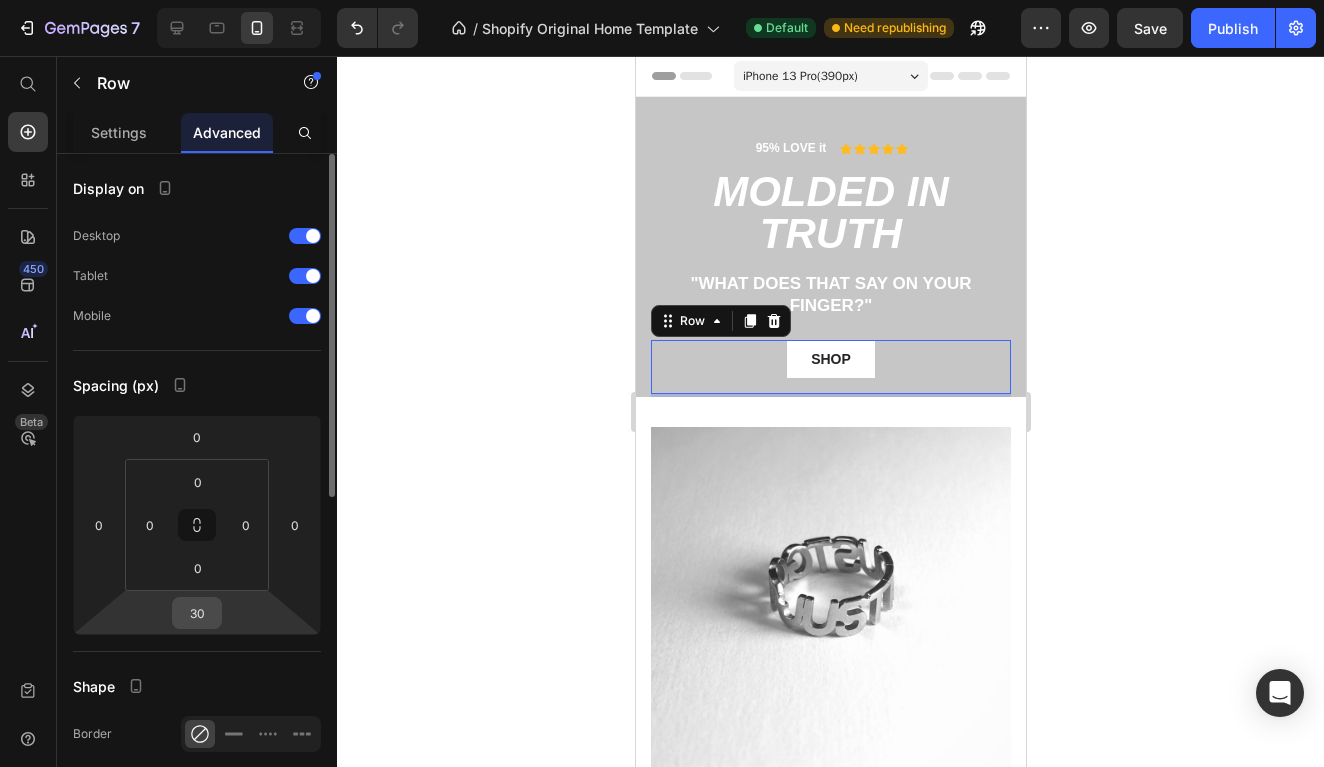 click on "30" at bounding box center (197, 613) 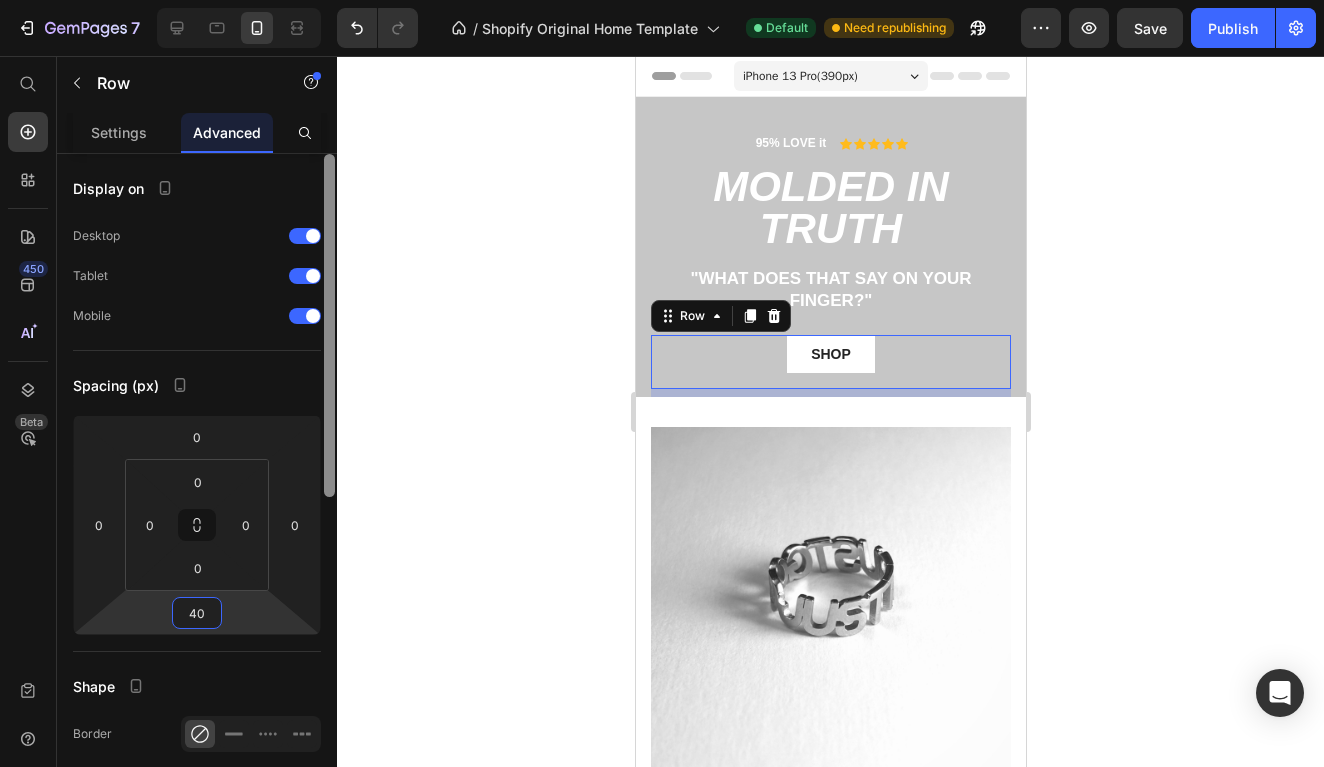 type on "4" 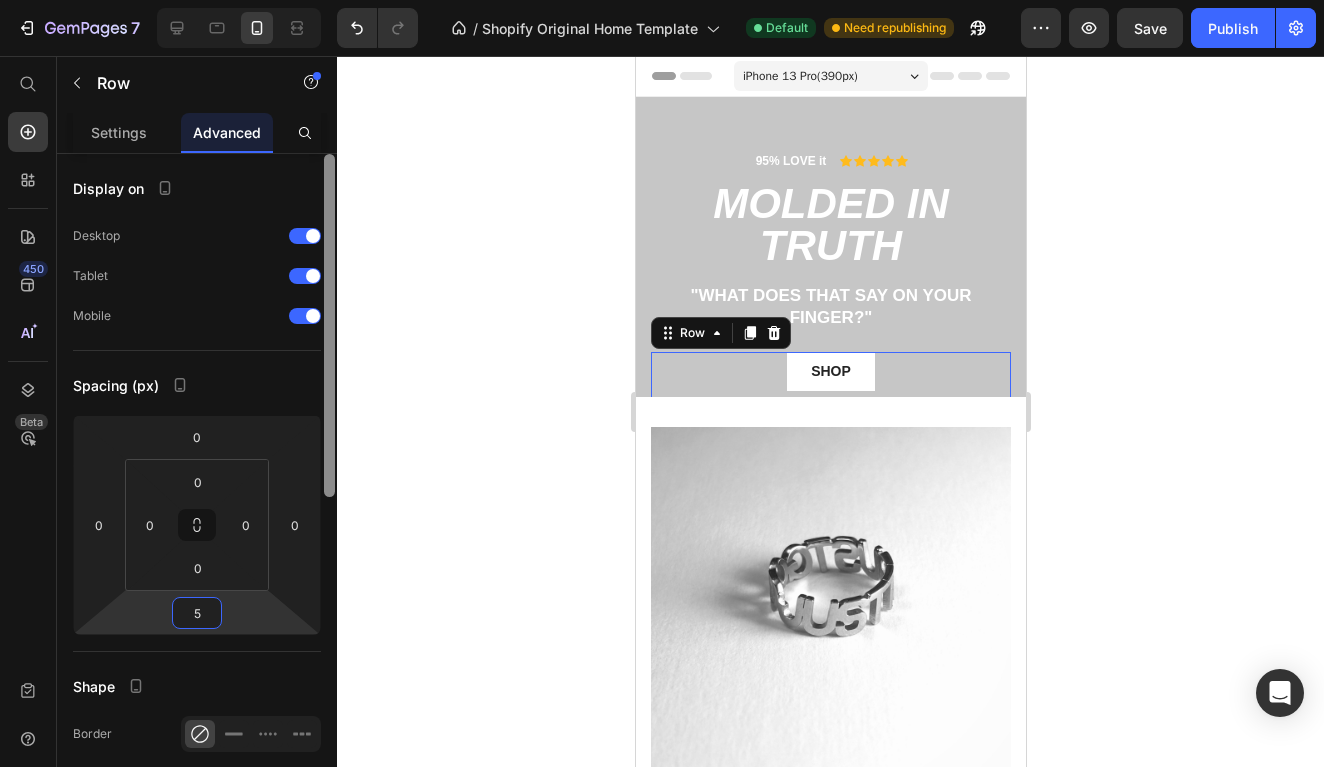 type on "50" 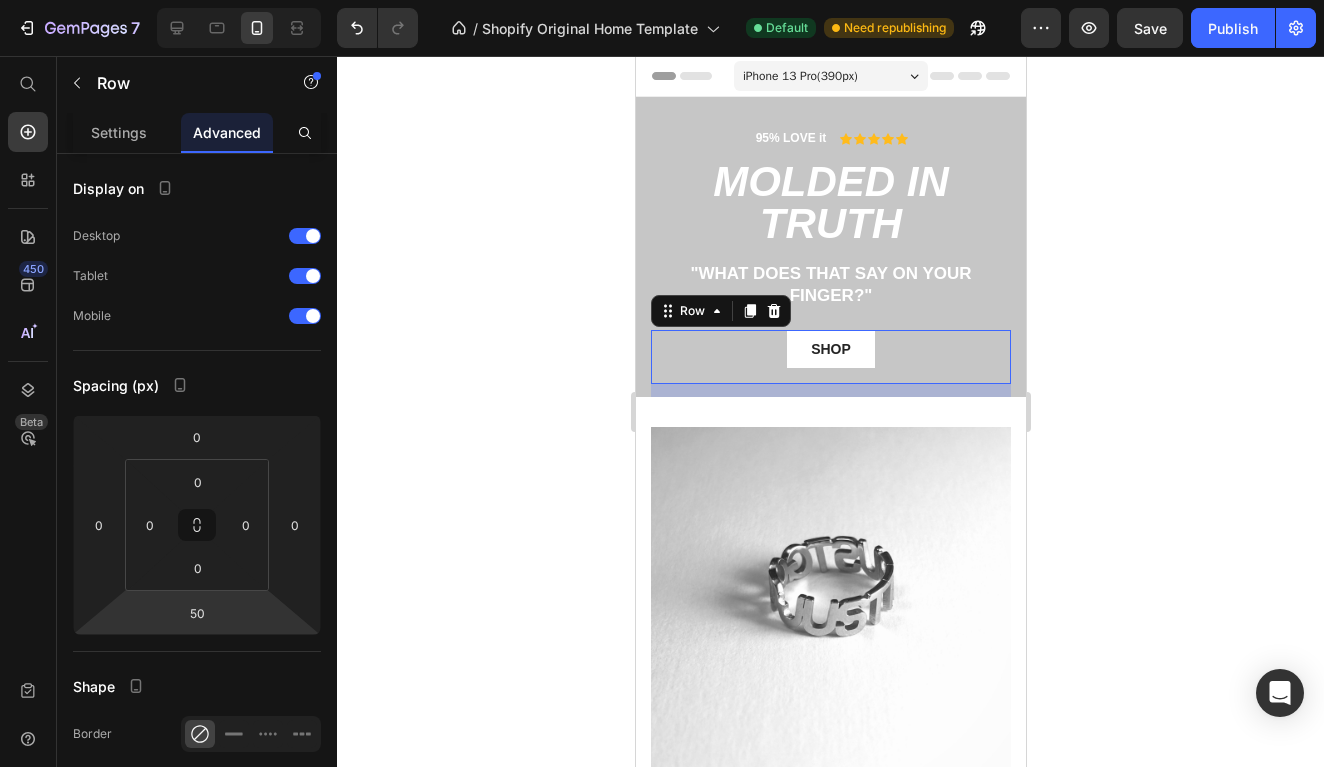 click 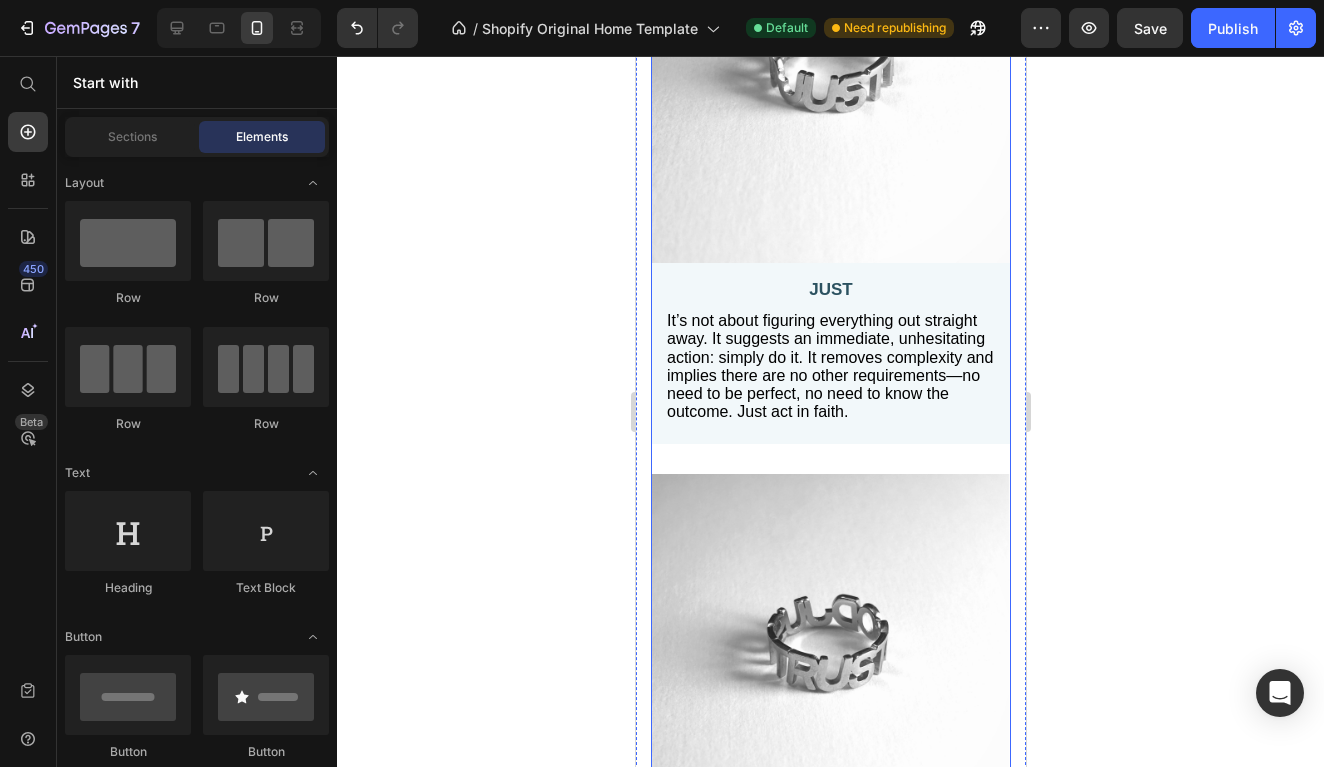 scroll, scrollTop: 628, scrollLeft: 0, axis: vertical 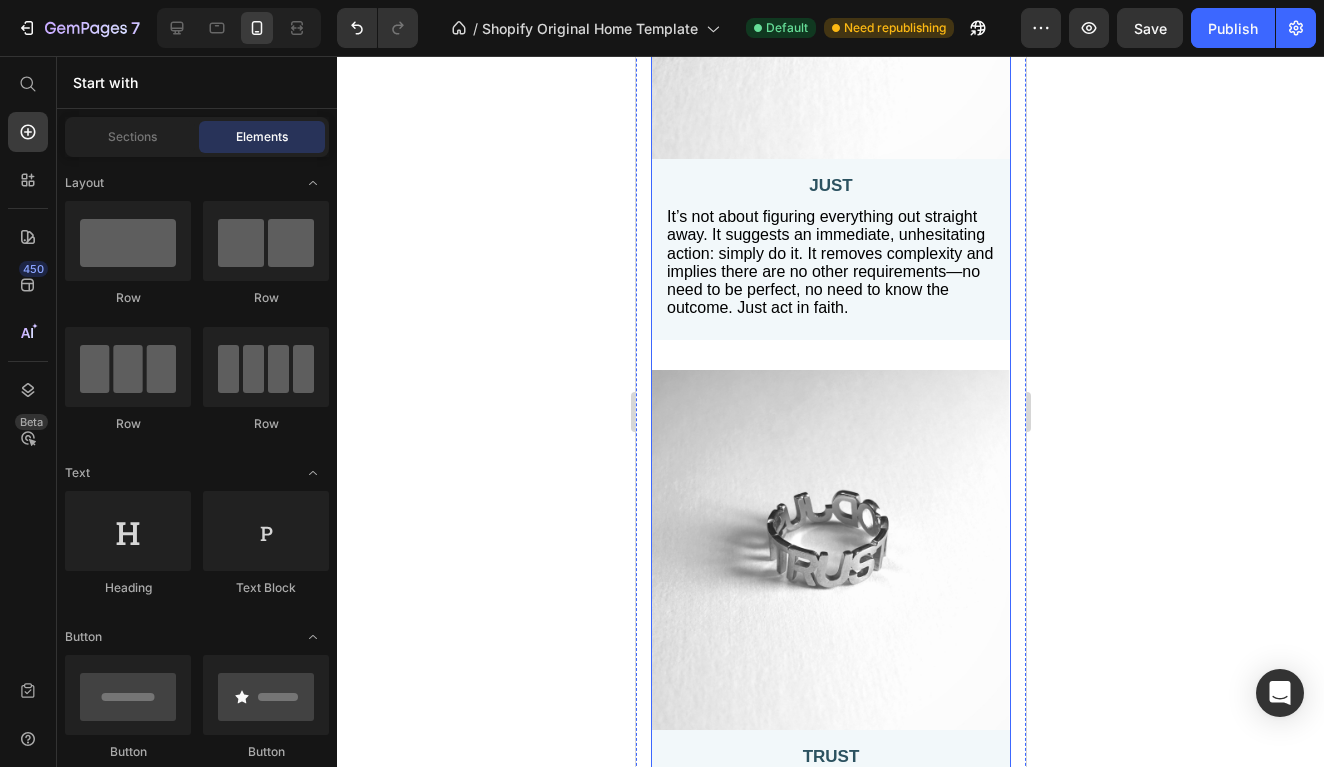 click on "Image JUST Text Block It’s not about figuring everything out straight away. It suggests an immediate, unhesitating action: simply do it. It removes complexity and implies there are no other requirements—no need to be perfect, no need to know the outcome. Just act in faith. Text Block Row" at bounding box center [830, 84] 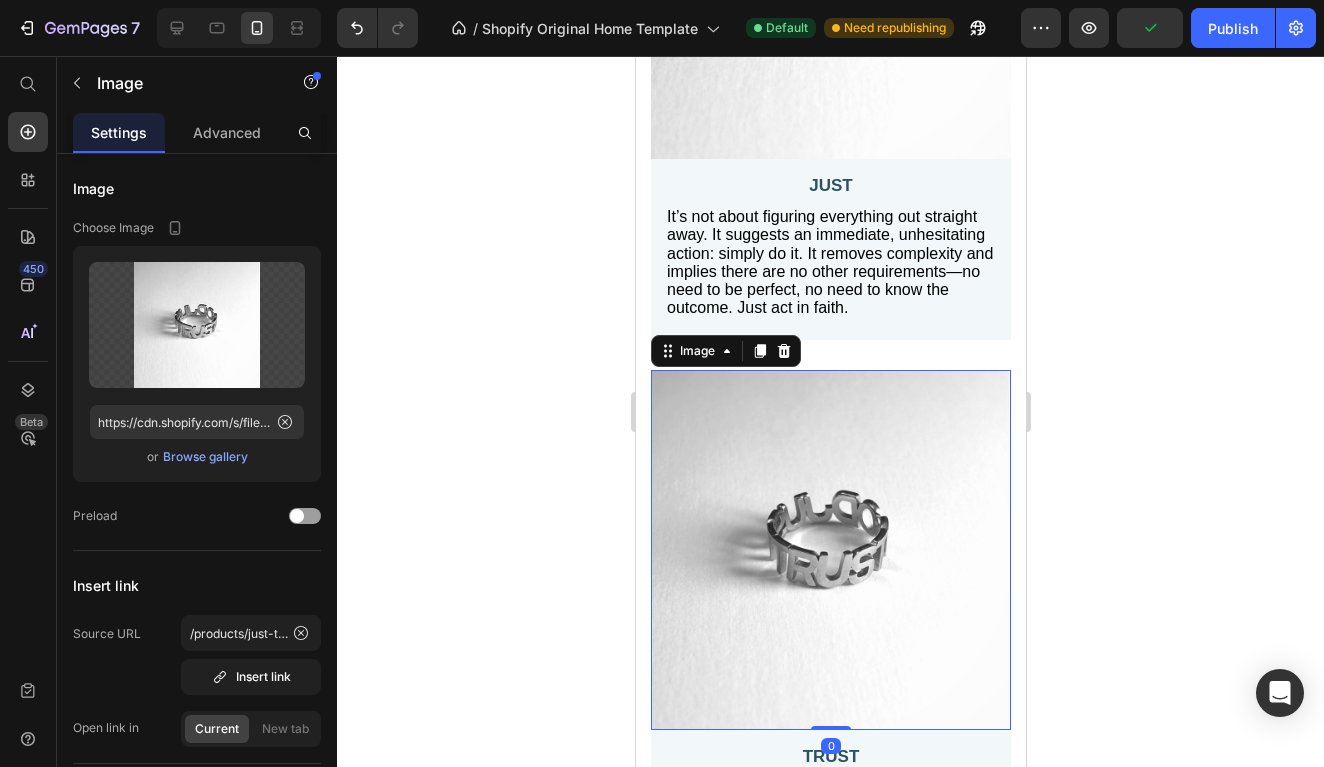 click at bounding box center [830, 550] 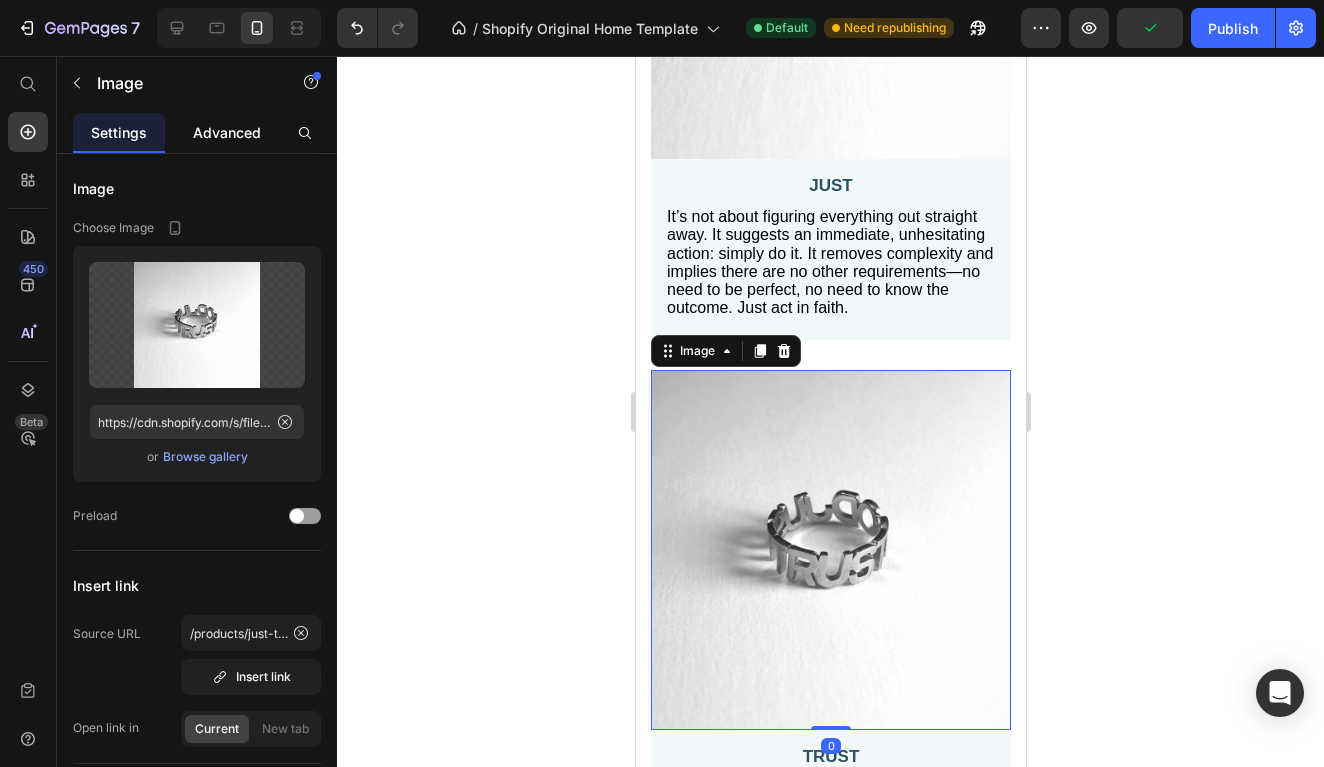 click on "Advanced" at bounding box center (227, 132) 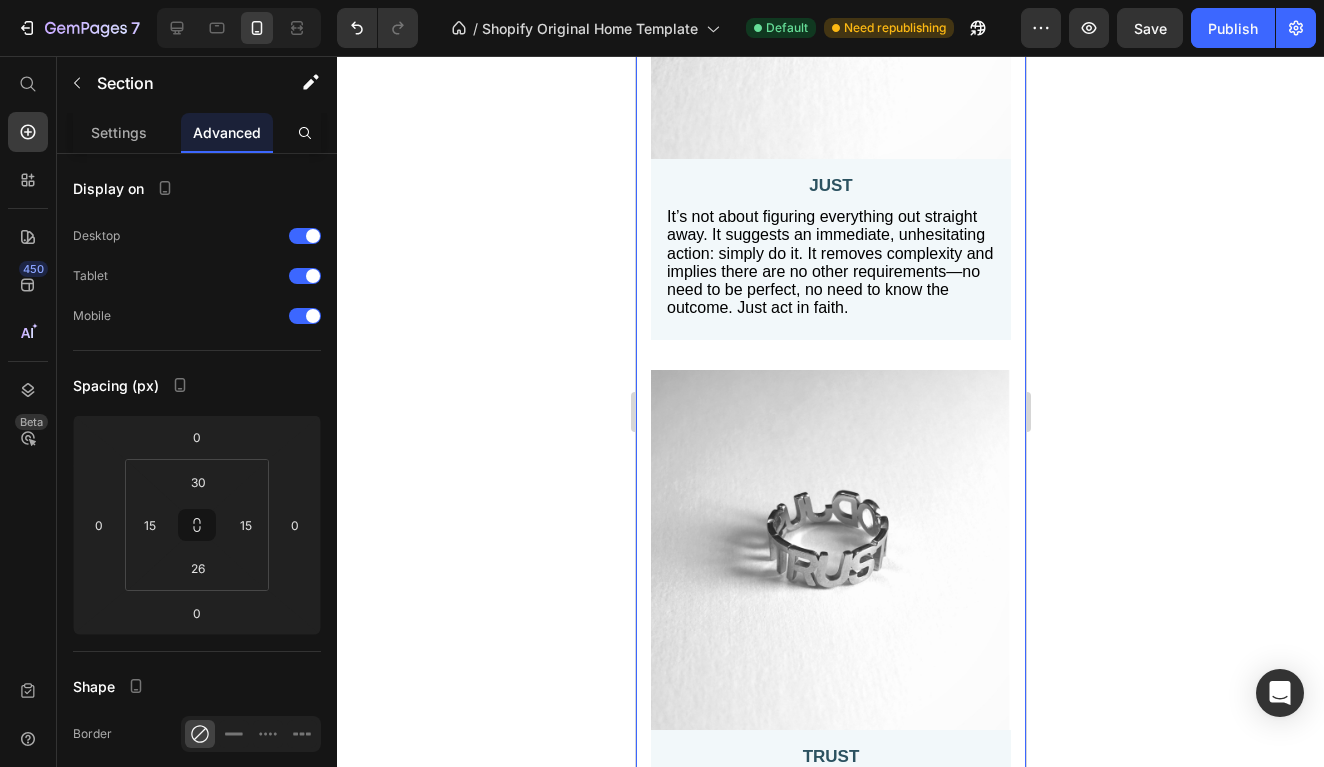 click on "Image JUST Text Block It’s not about figuring everything out straight away. It suggests an immediate, unhesitating action: simply do it. It removes complexity and implies there are no other requirements—no need to be perfect, no need to know the outcome. Just act in faith. Text Block Row Image TRUST Text Block The core action. Implying deep reliance, vulnerability, and confidence in something beyond oneself. Accepting not knowing the full picture while still moving forward, resting in the certainty that what you hope for is in more than capable hands. Text Block Row Image GOD Text Block The ocean itself—deep, endless, powerful, and full of mystery. He is both the waves and the one who calms them. He holds all things beneath the surface—every answer, every reason, every future. Trusting Him is diving into something far greater than yourself. Text Block Row Row                Title Line Section 2   You can create reusable sections Create Theme Section AI Content Write with GemAI Tone and Voice Product" at bounding box center [830, 674] 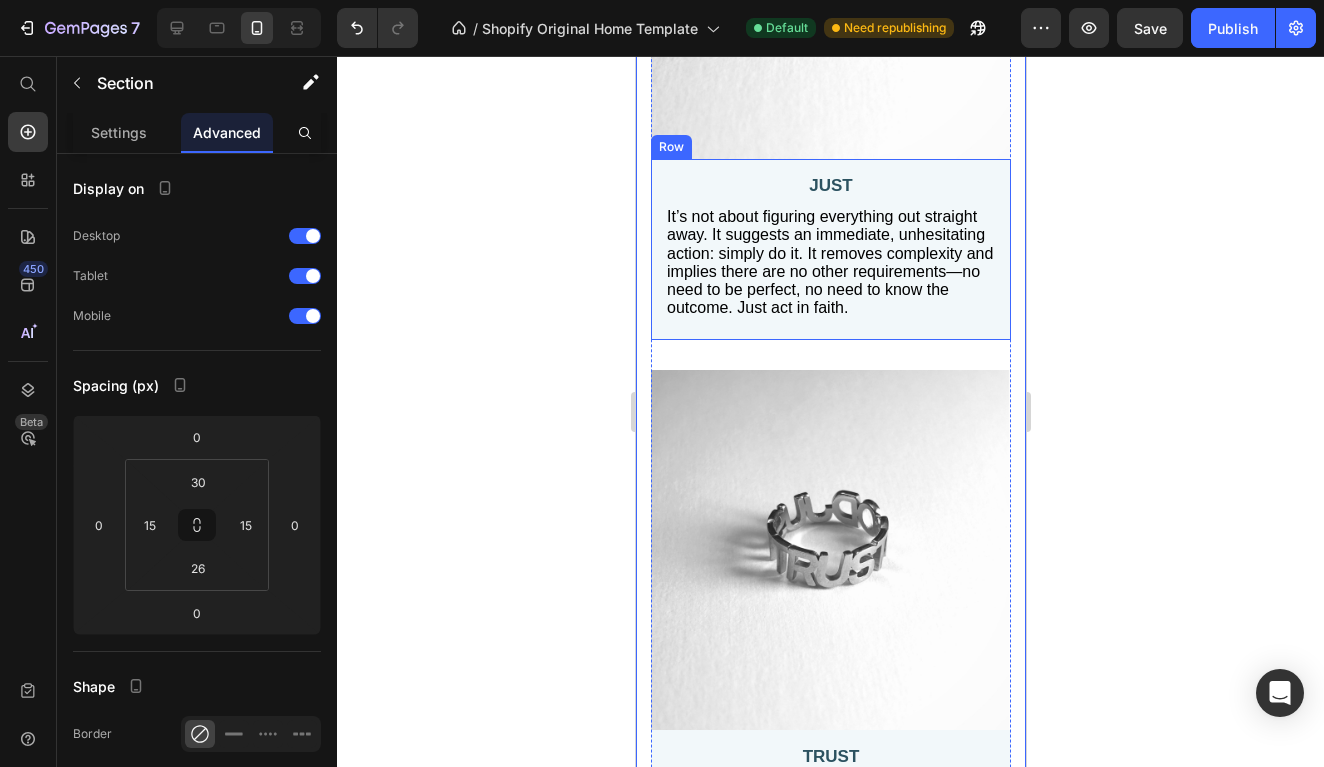 click on "JUST Text Block It’s not about figuring everything out straight away. It suggests an immediate, unhesitating action: simply do it. It removes complexity and implies there are no other requirements—no need to be perfect, no need to know the outcome. Just act in faith. Text Block Row" at bounding box center [830, 249] 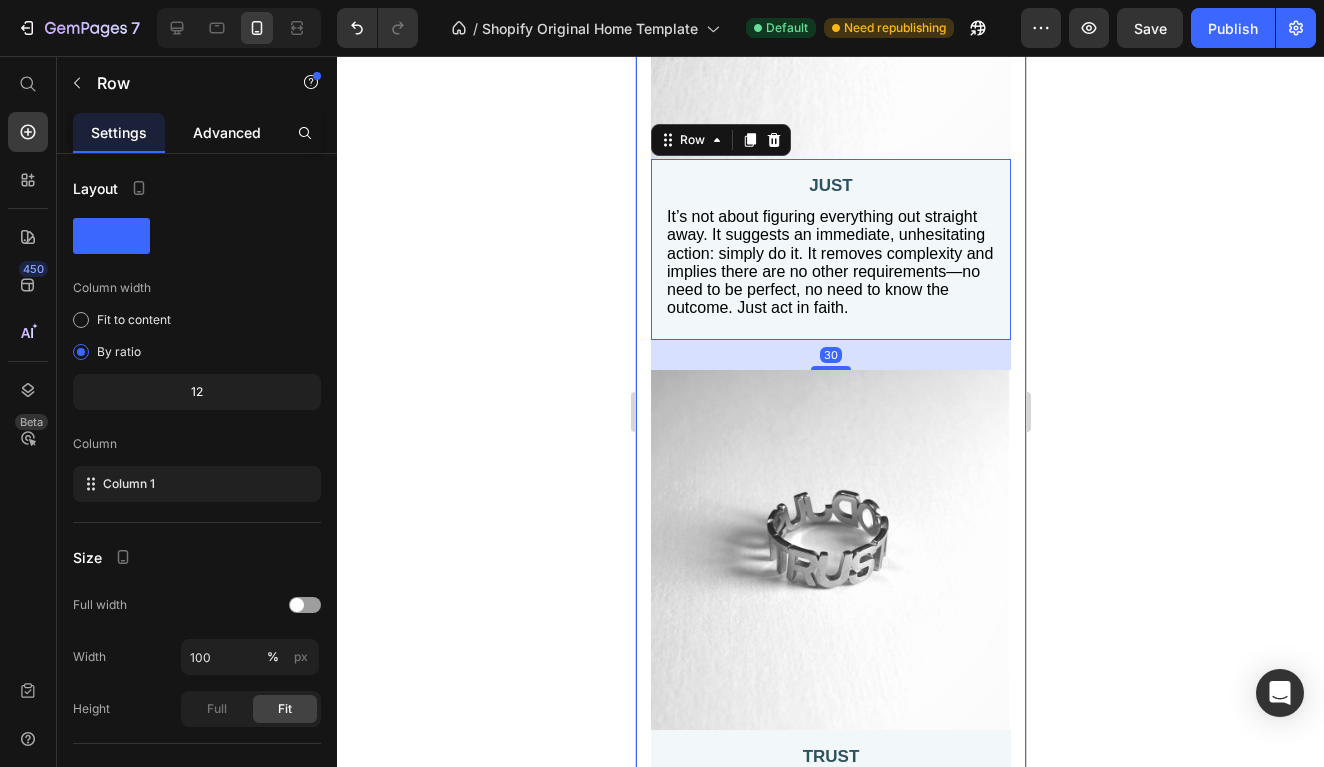 click on "Advanced" at bounding box center (227, 132) 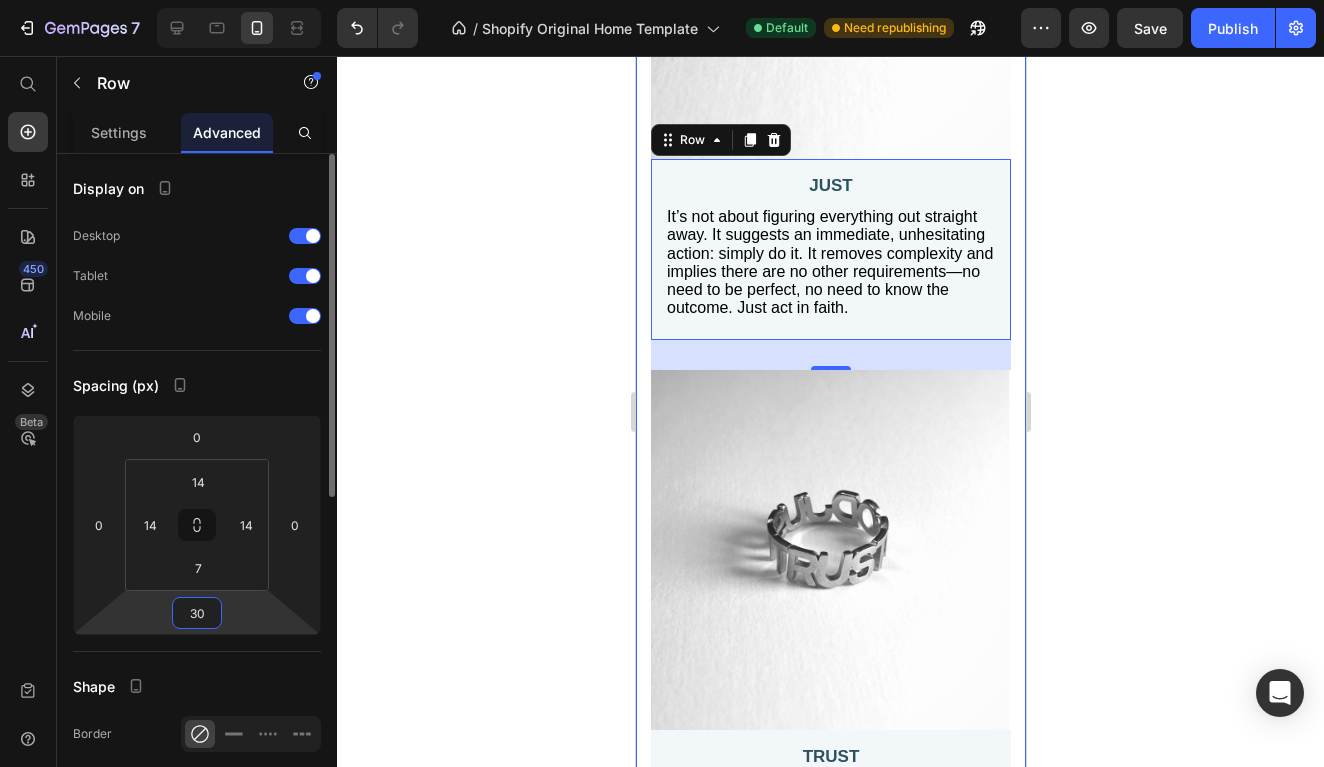 click on "30" at bounding box center [197, 613] 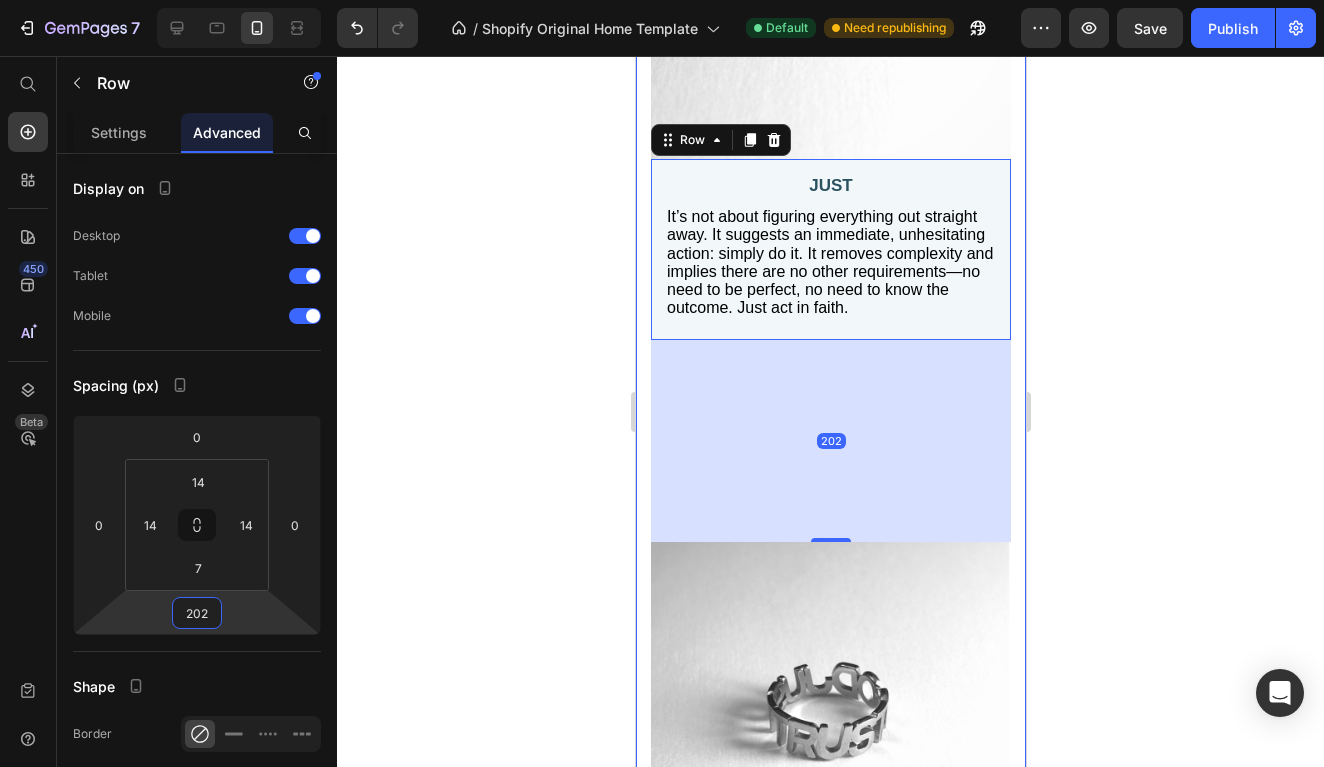 type on "20" 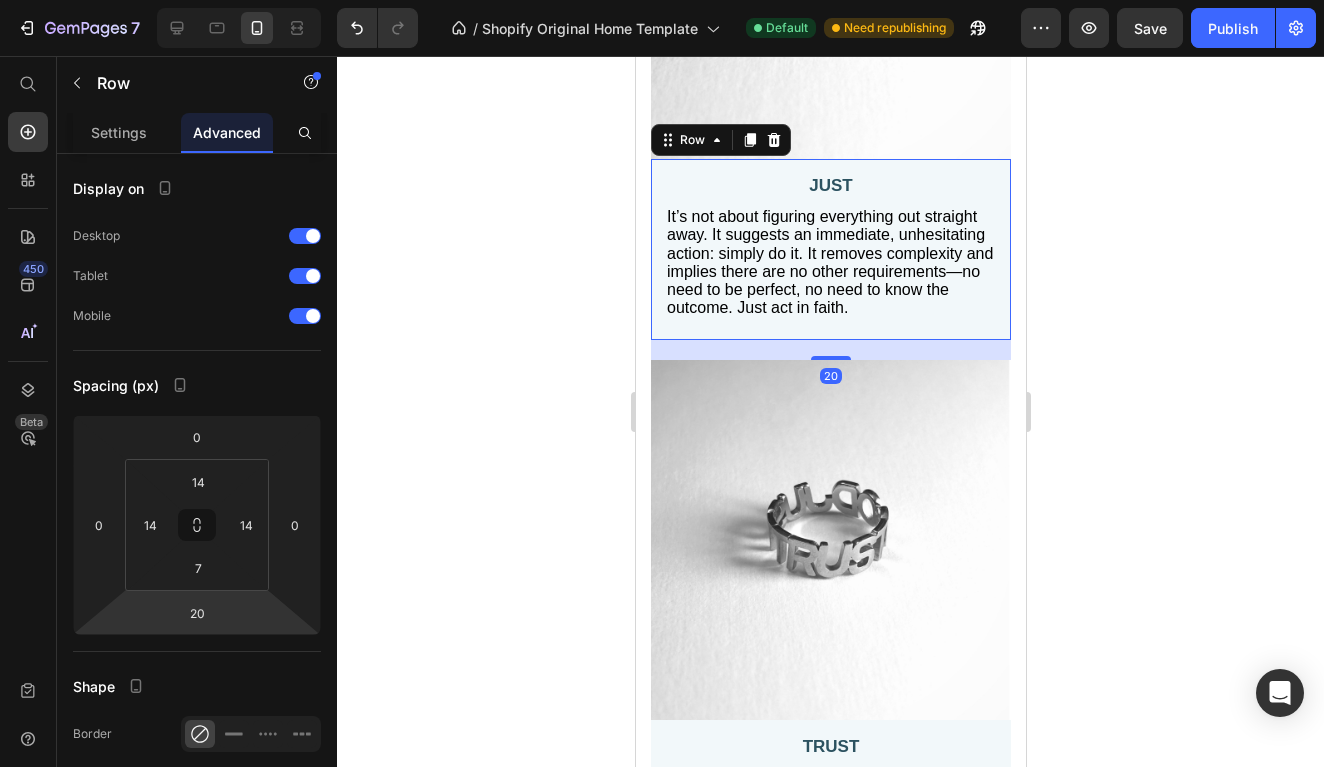 click 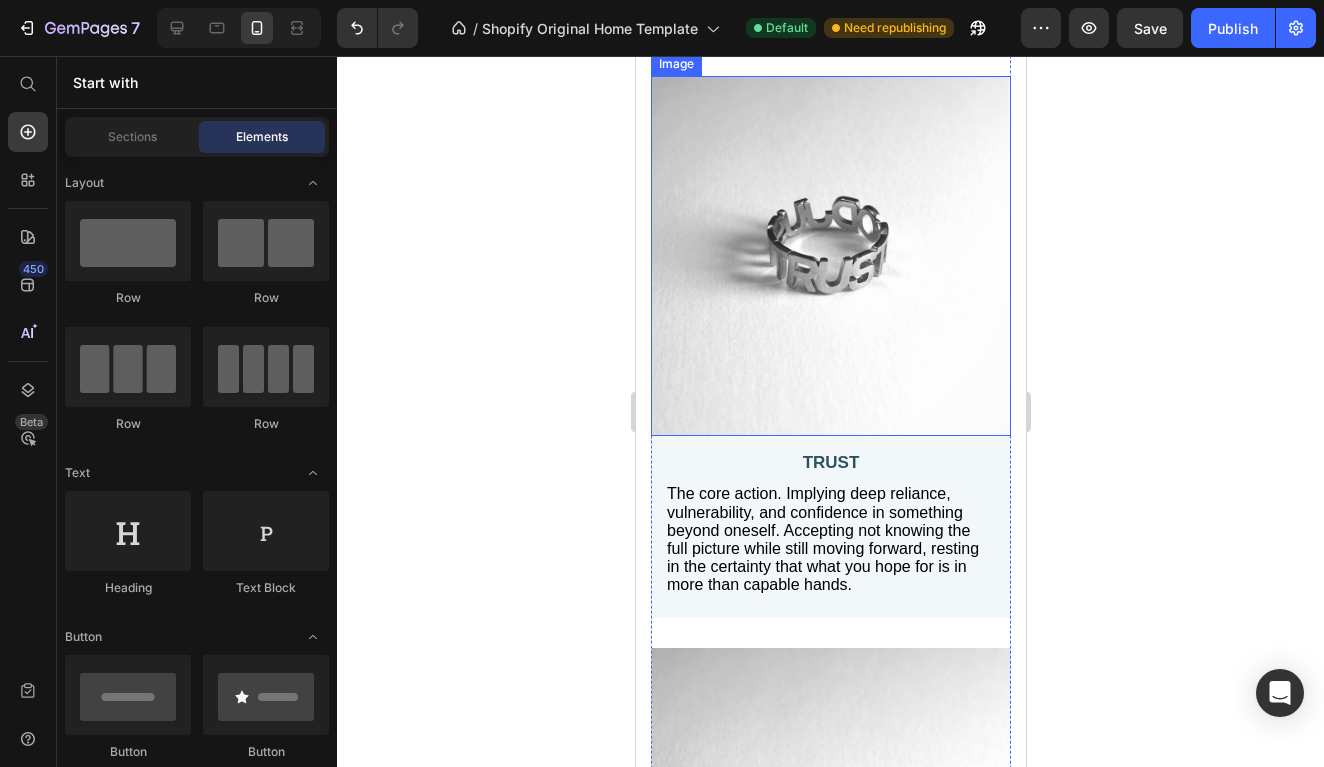 scroll, scrollTop: 1111, scrollLeft: 0, axis: vertical 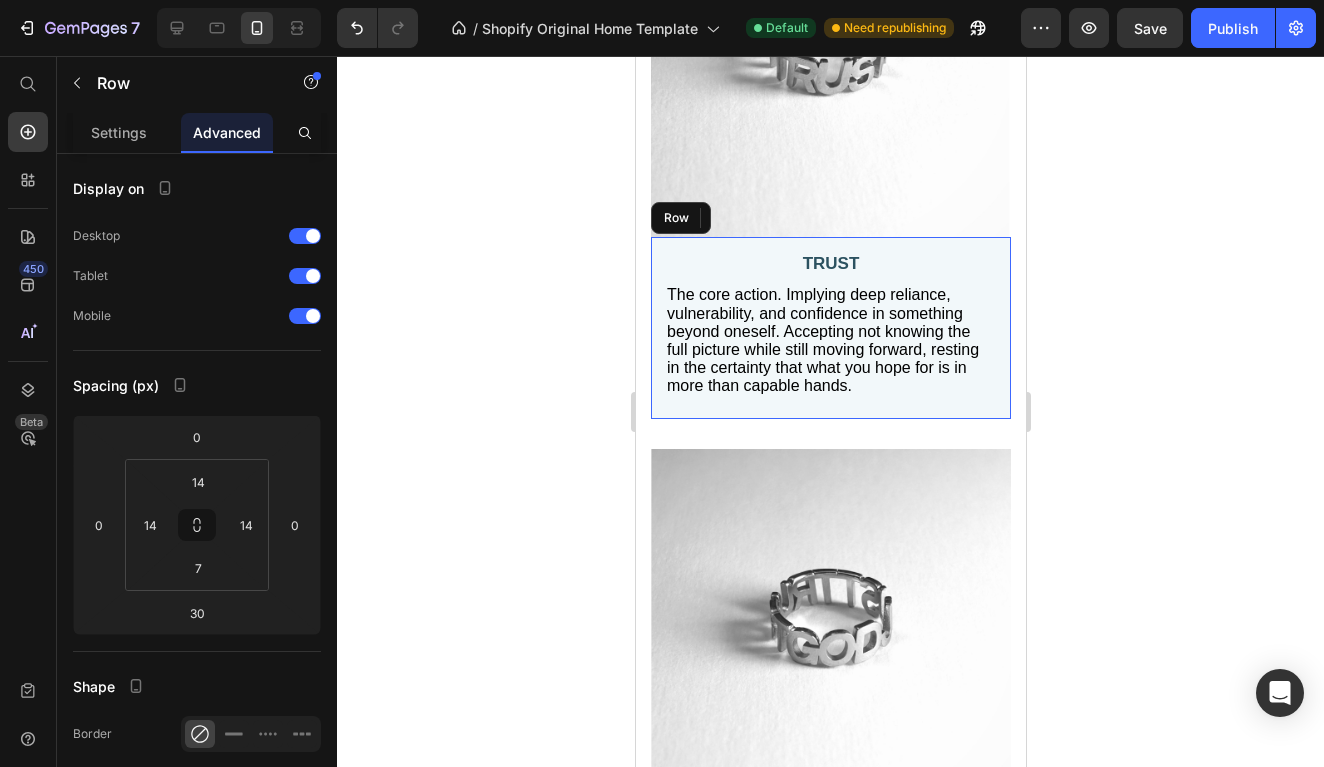 drag, startPoint x: 815, startPoint y: 408, endPoint x: 1108, endPoint y: 512, distance: 310.90994 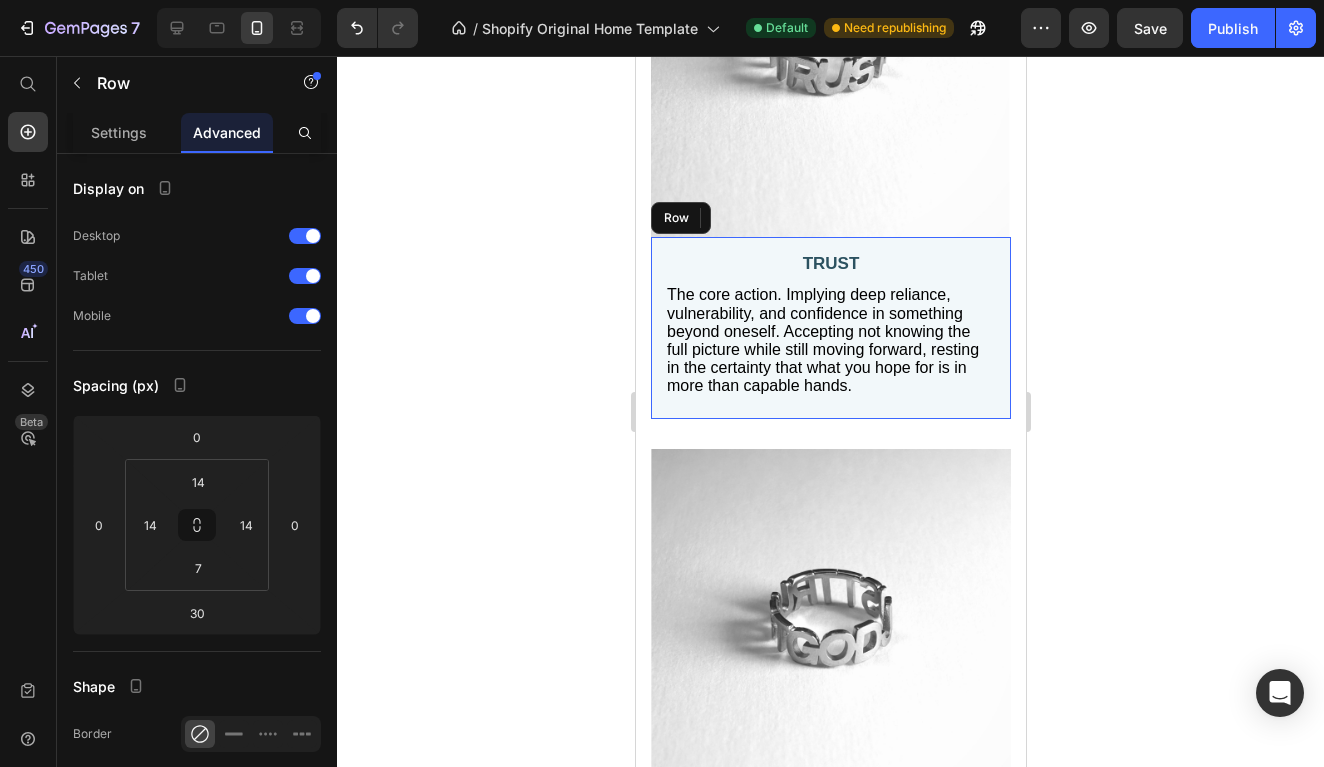click on "TRUST Text Block The core action. Implying deep reliance, vulnerability, and confidence in something beyond oneself. Accepting not knowing the full picture while still moving forward, resting in the certainty that what you hope for is in more than capable hands. Text Block" at bounding box center [830, 331] 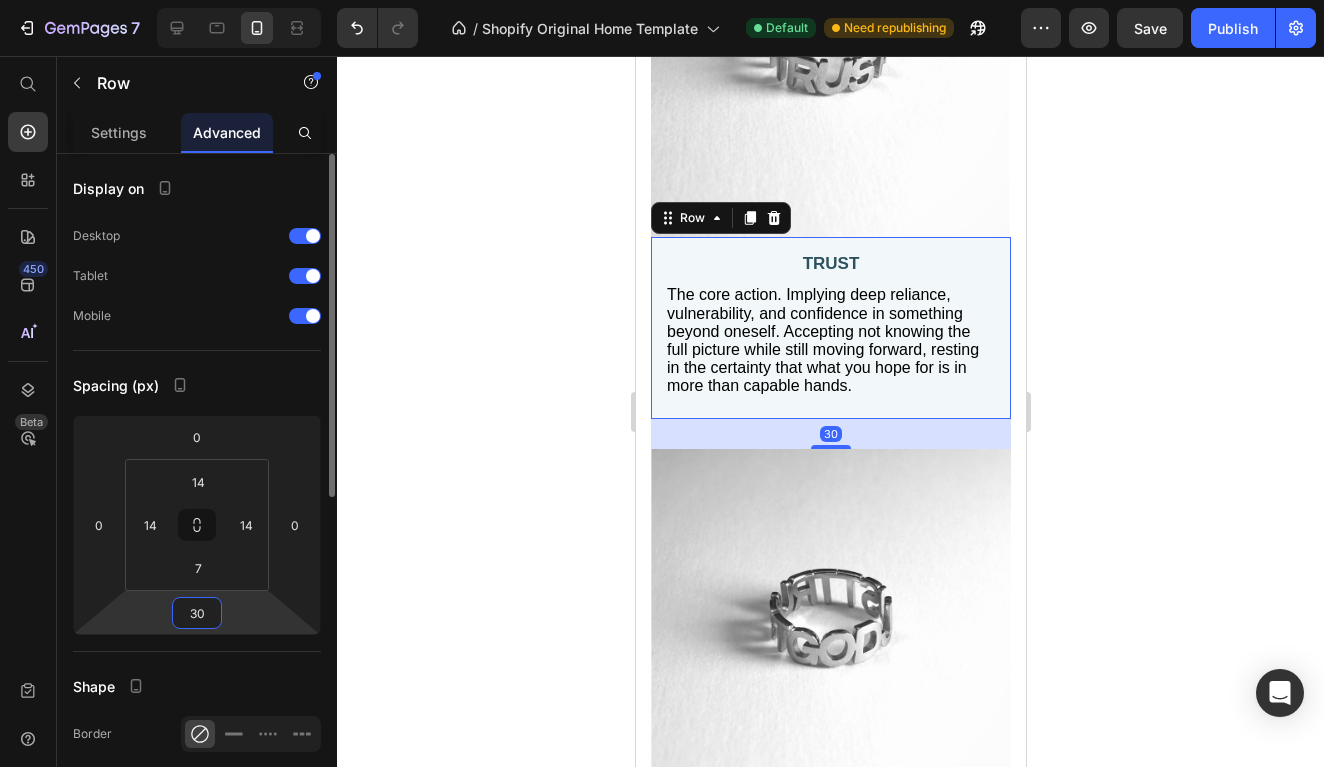 click on "30" at bounding box center (197, 613) 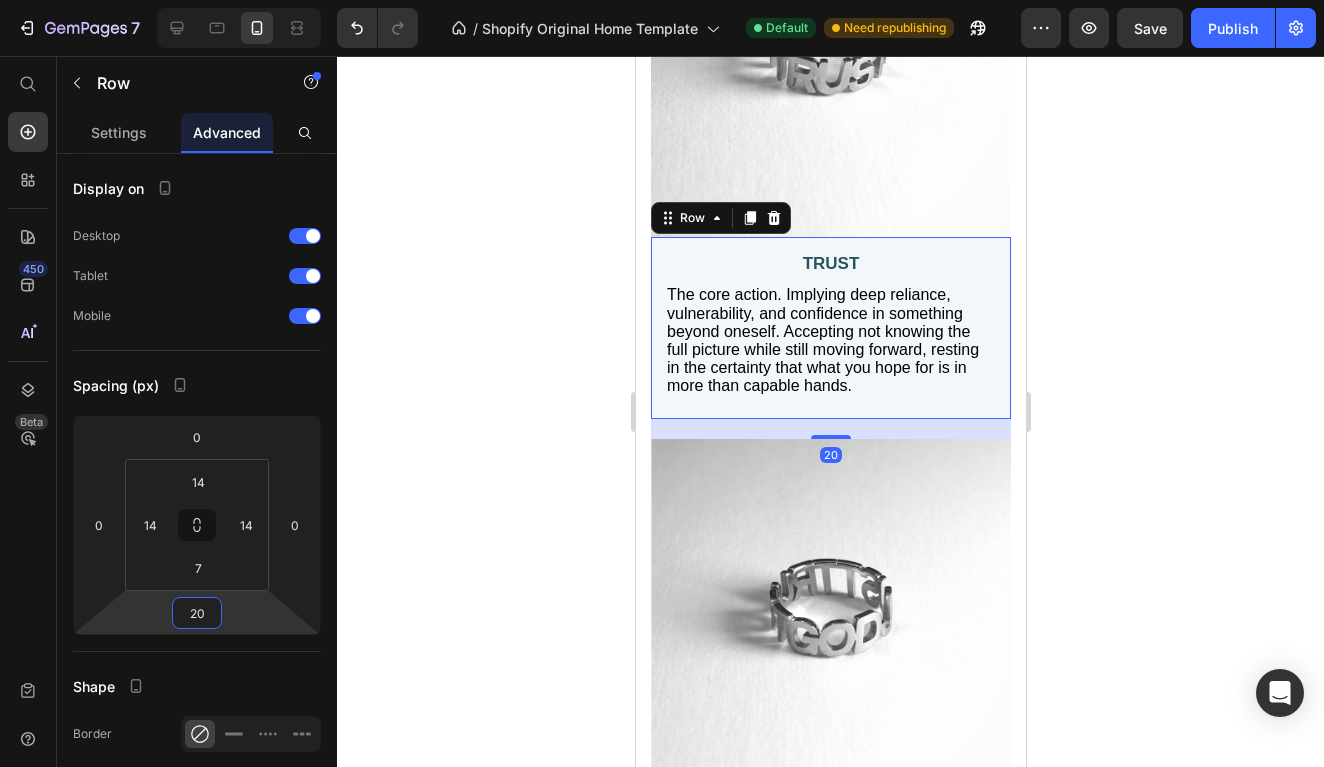 type on "20" 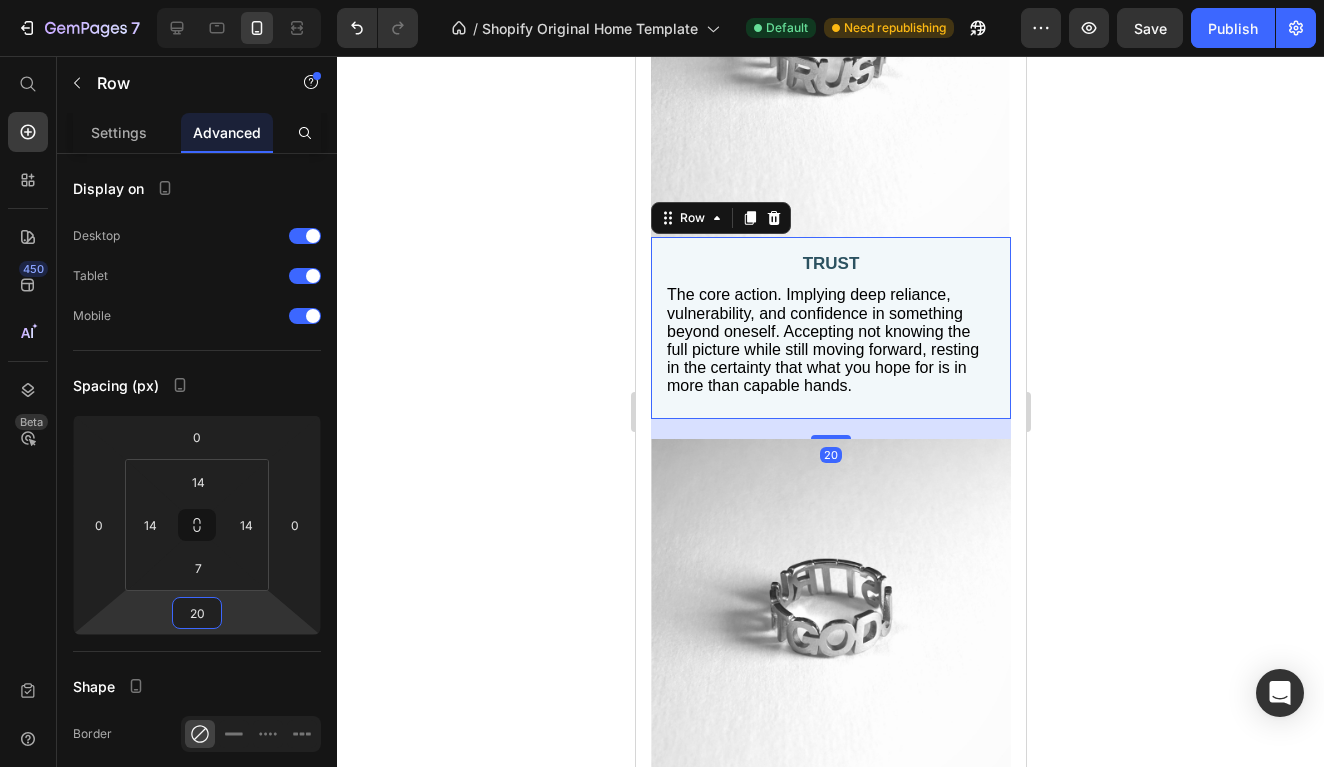click 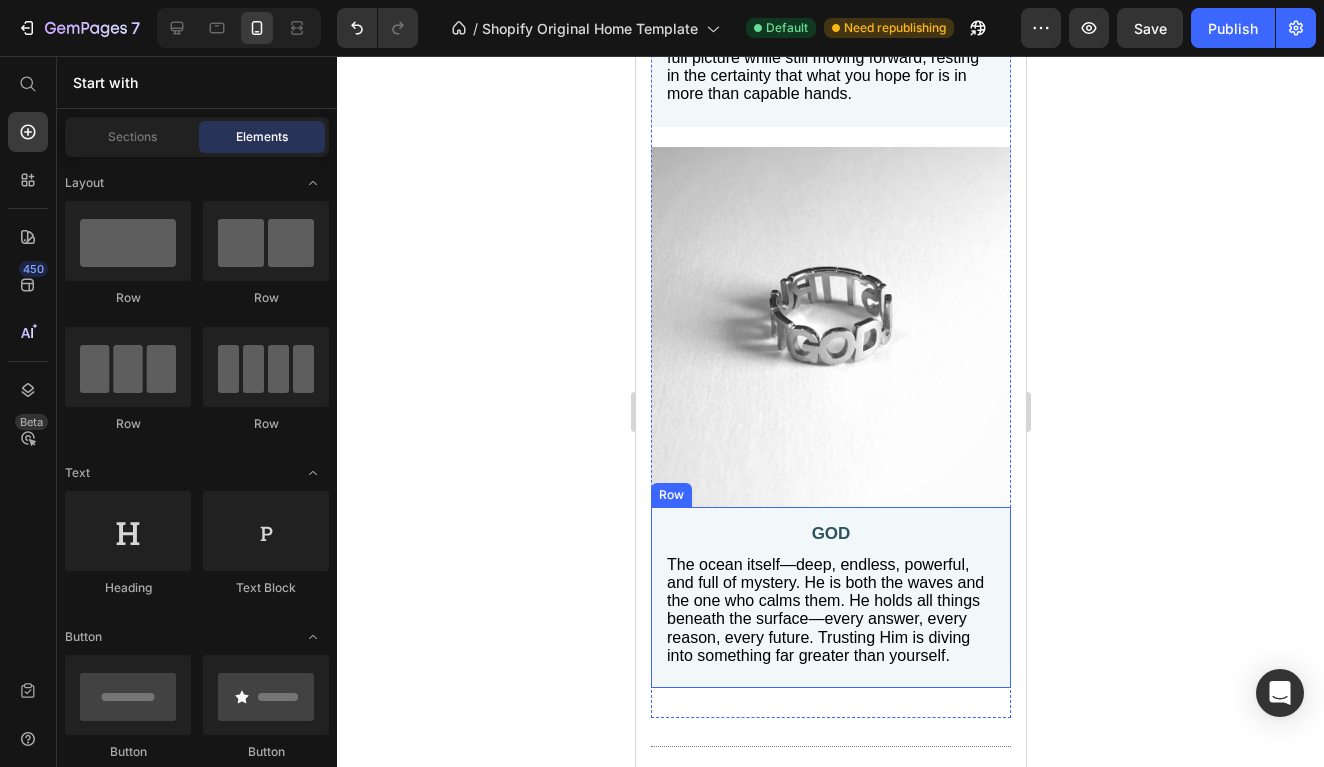 scroll, scrollTop: 1846, scrollLeft: 0, axis: vertical 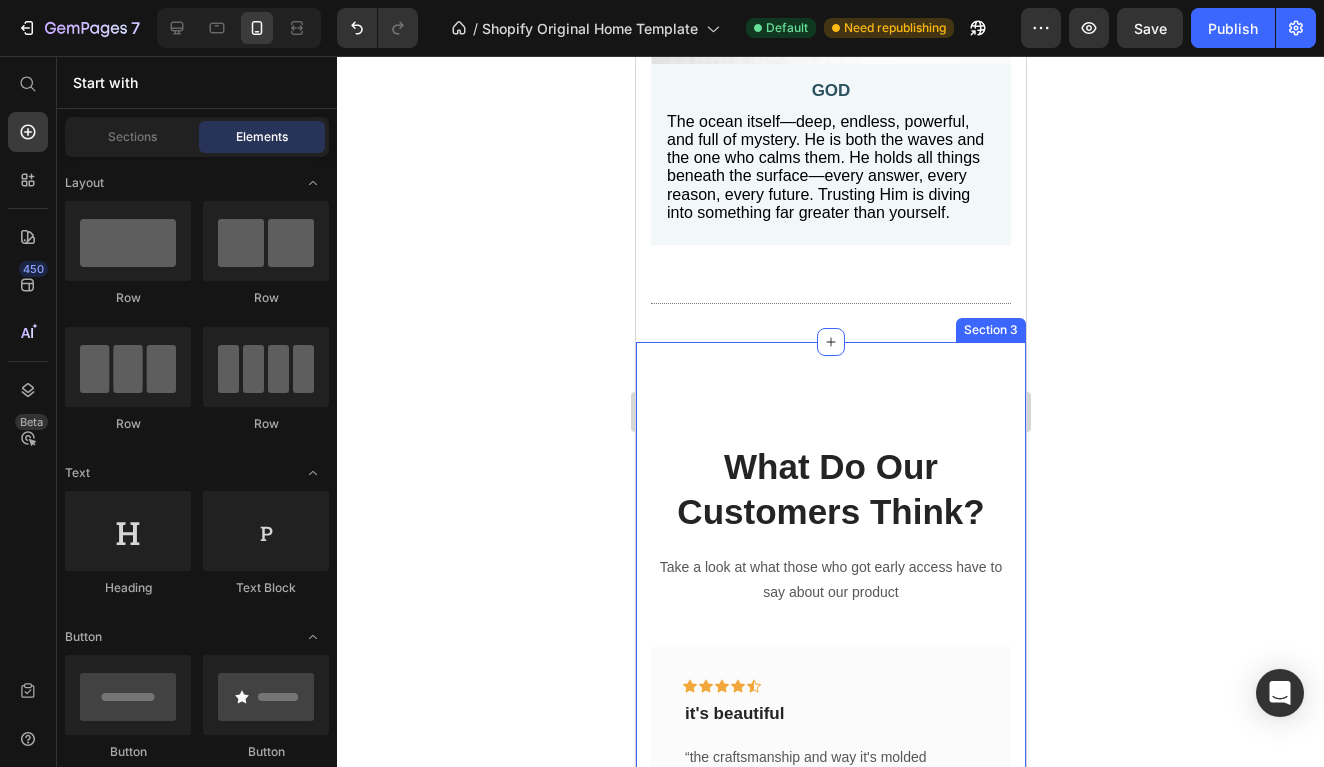 click on "What Do Our Customers Think? Heading Take a look at what those who got early access have to say about our product Text block
Icon
Icon
Icon
Icon
Icon Row it's beautiful Text block “the craftsmanship and way it's molded together is just amazing and clever. i literally dont want to take it off” Text block - Hannah G. Text block Row
Icon
Icon
Icon
Icon
Icon Row Perfect gift Text block "Bought this for my 19 year old cousin and he absolutely loves it that it's making me want to come back and get one for myself if it goes back on sale" Text block - Eliza M. Text block Row
Icon
Icon
Icon
Icon
Icon Row :) Text block “ The detail is stunning, and the quality exceeded my expectations ” Text block - Jourdan J.  Text block Row
Icon
Icon Icon" at bounding box center [830, 698] 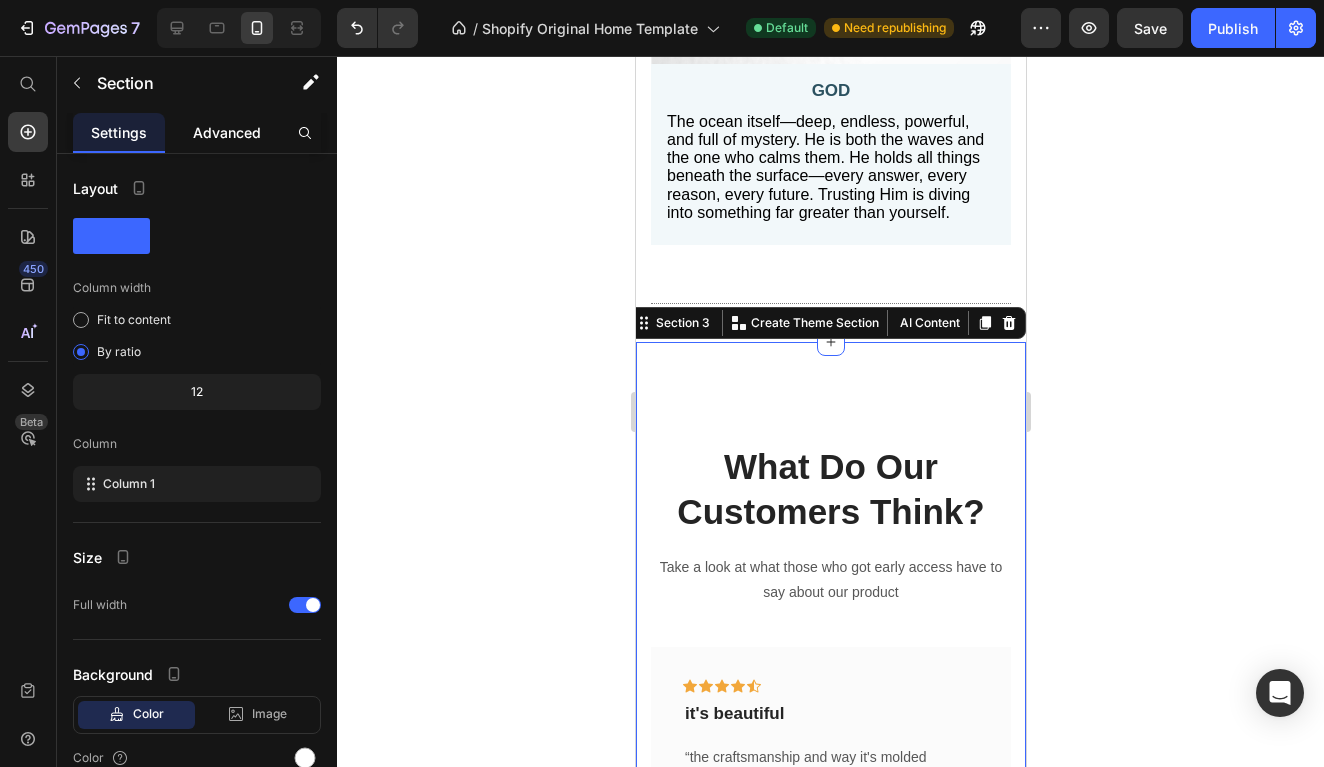 click on "Advanced" 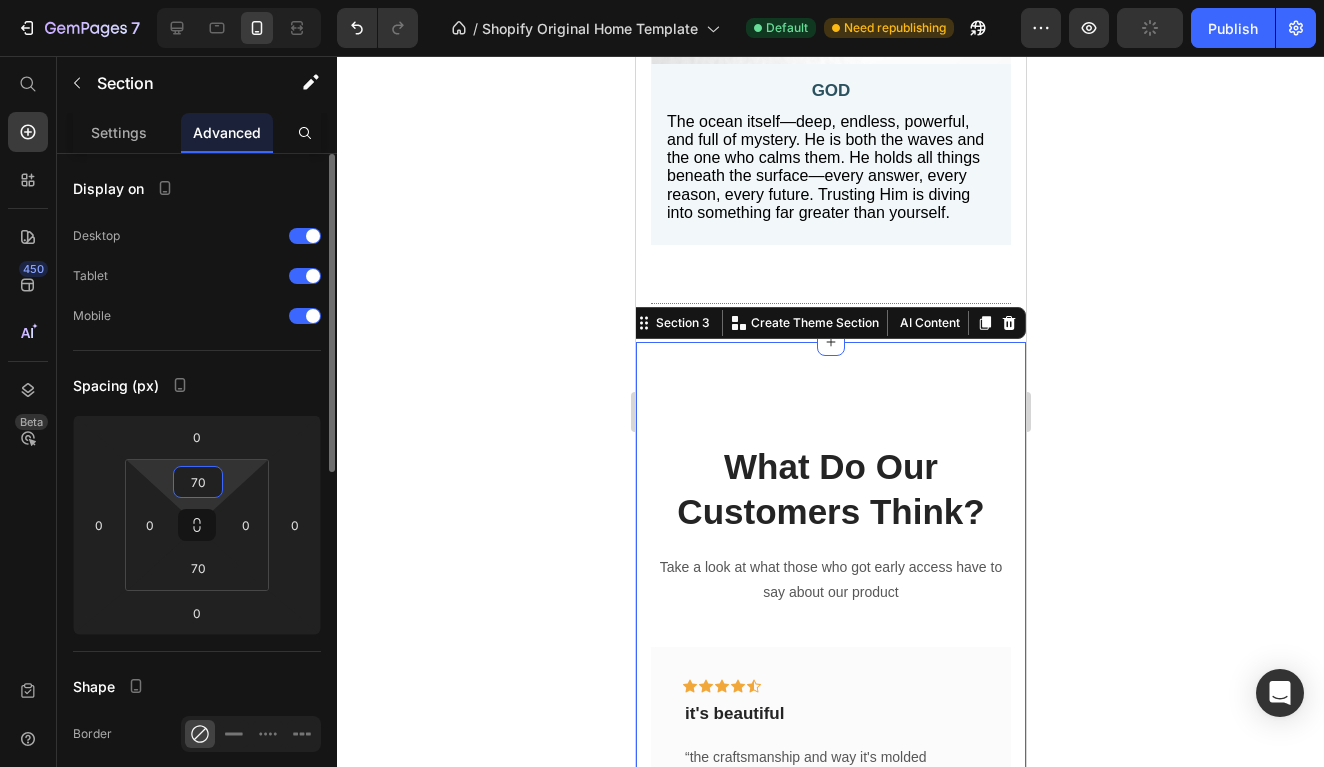 click on "70" at bounding box center (198, 482) 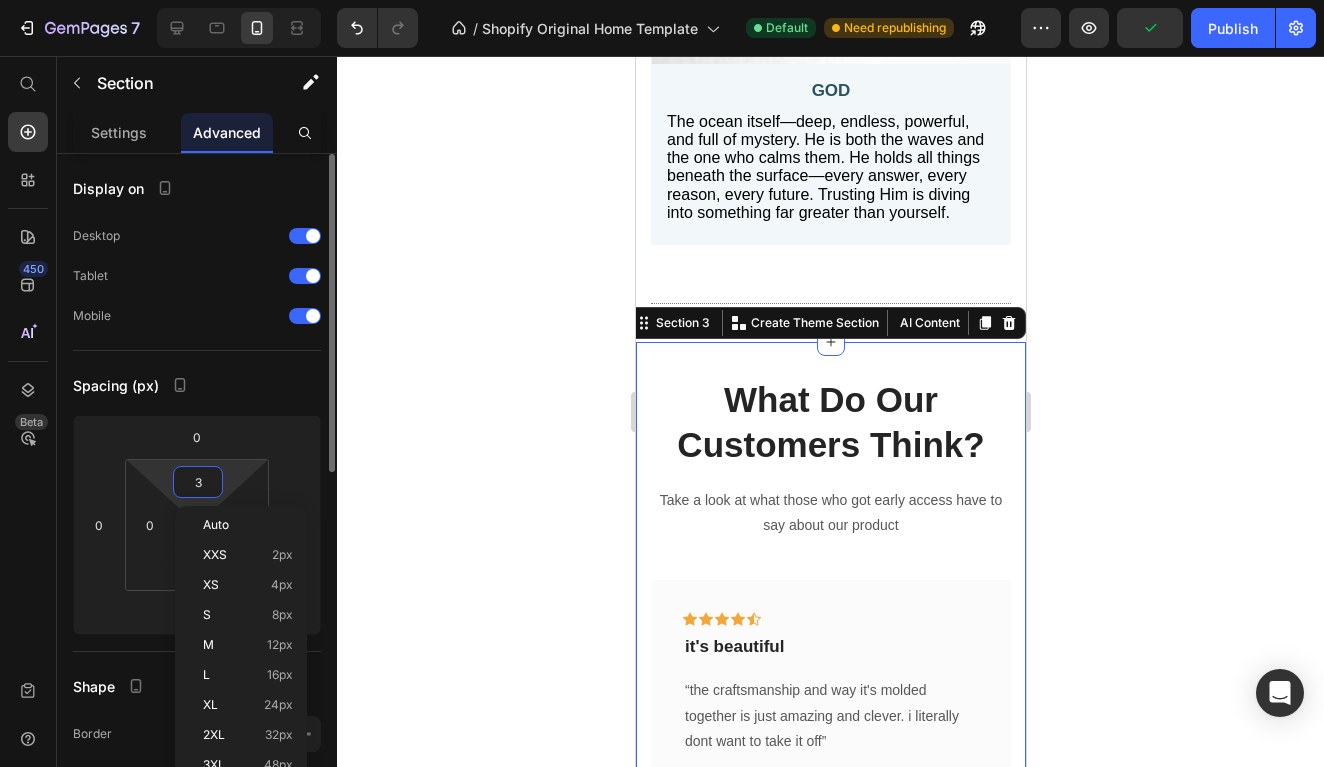 type on "30" 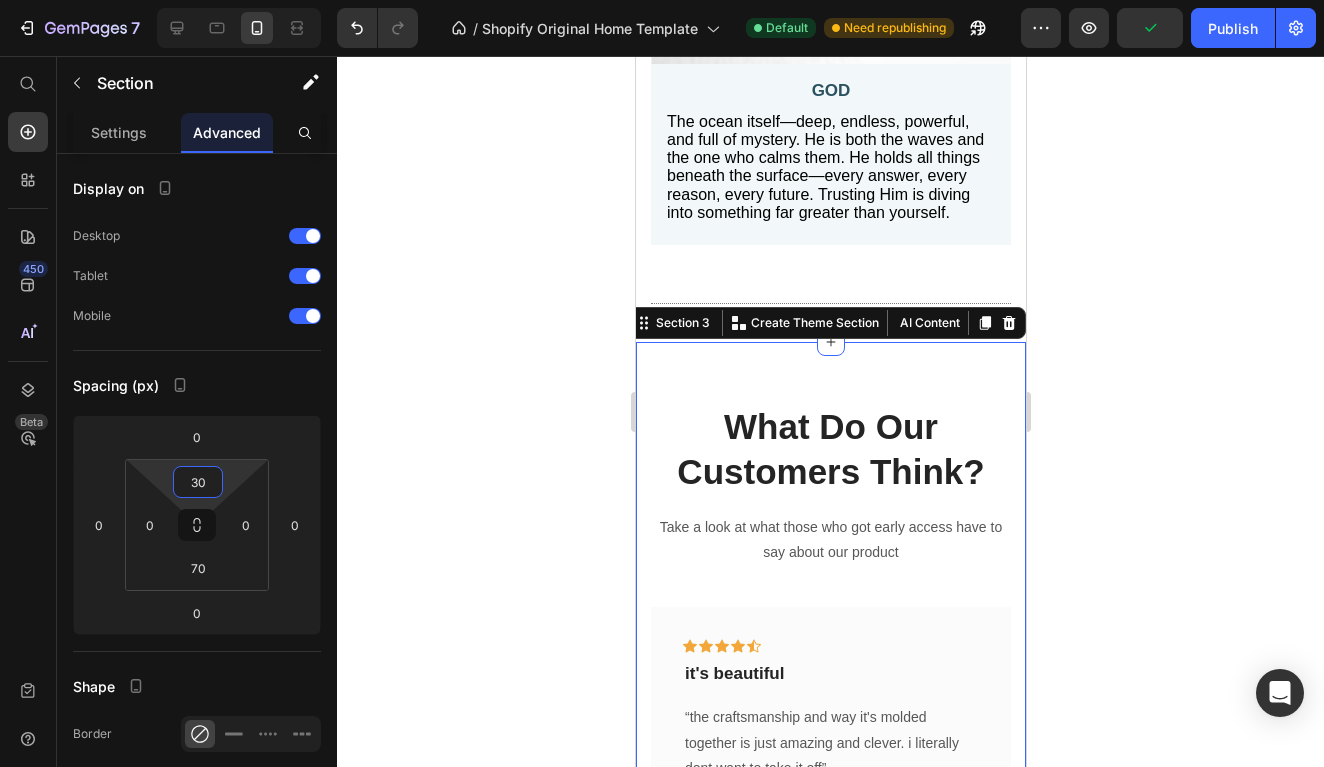 click 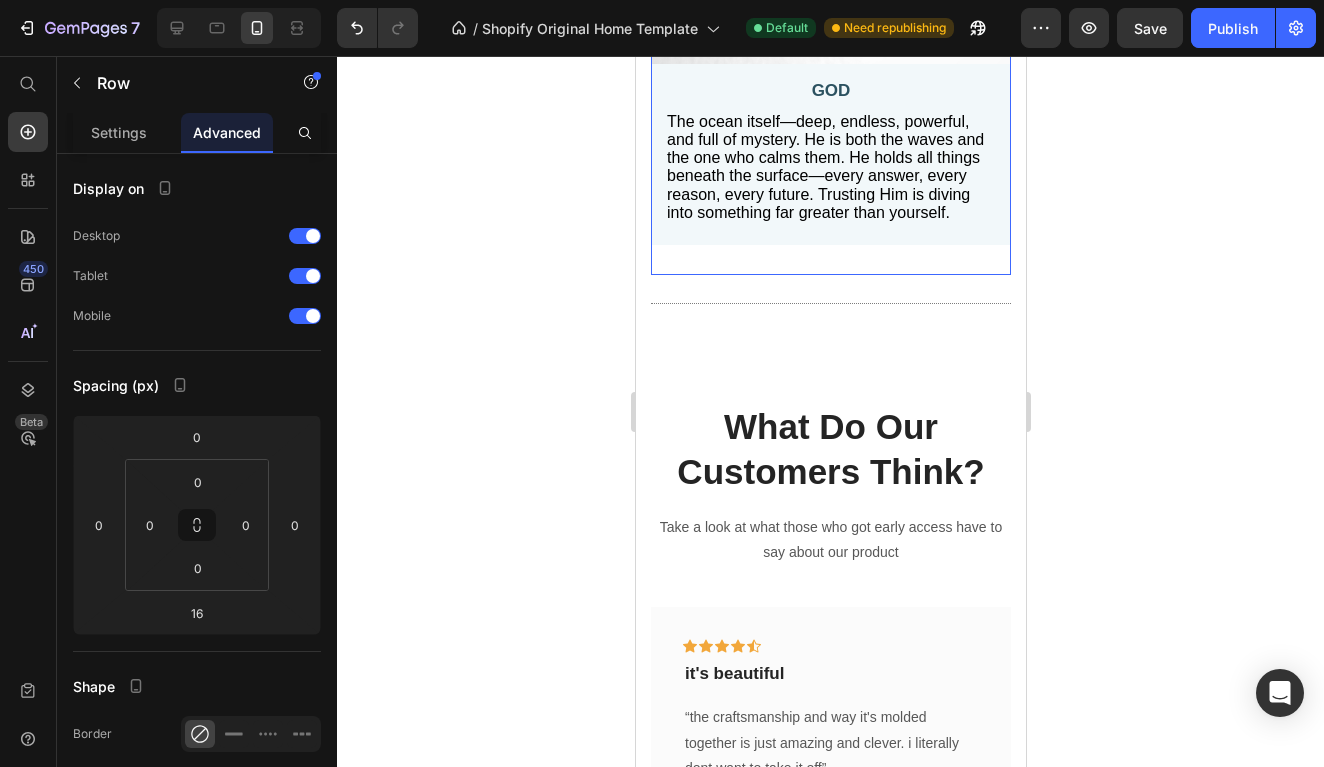 click on "Image GOD Text Block The ocean itself—deep, endless, powerful, and full of mystery. He is both the waves and the one who calms them. He holds all things beneath the surface—every answer, every reason, every future. Trusting Him is diving into something far greater than yourself. Text Block Row" at bounding box center (830, -11) 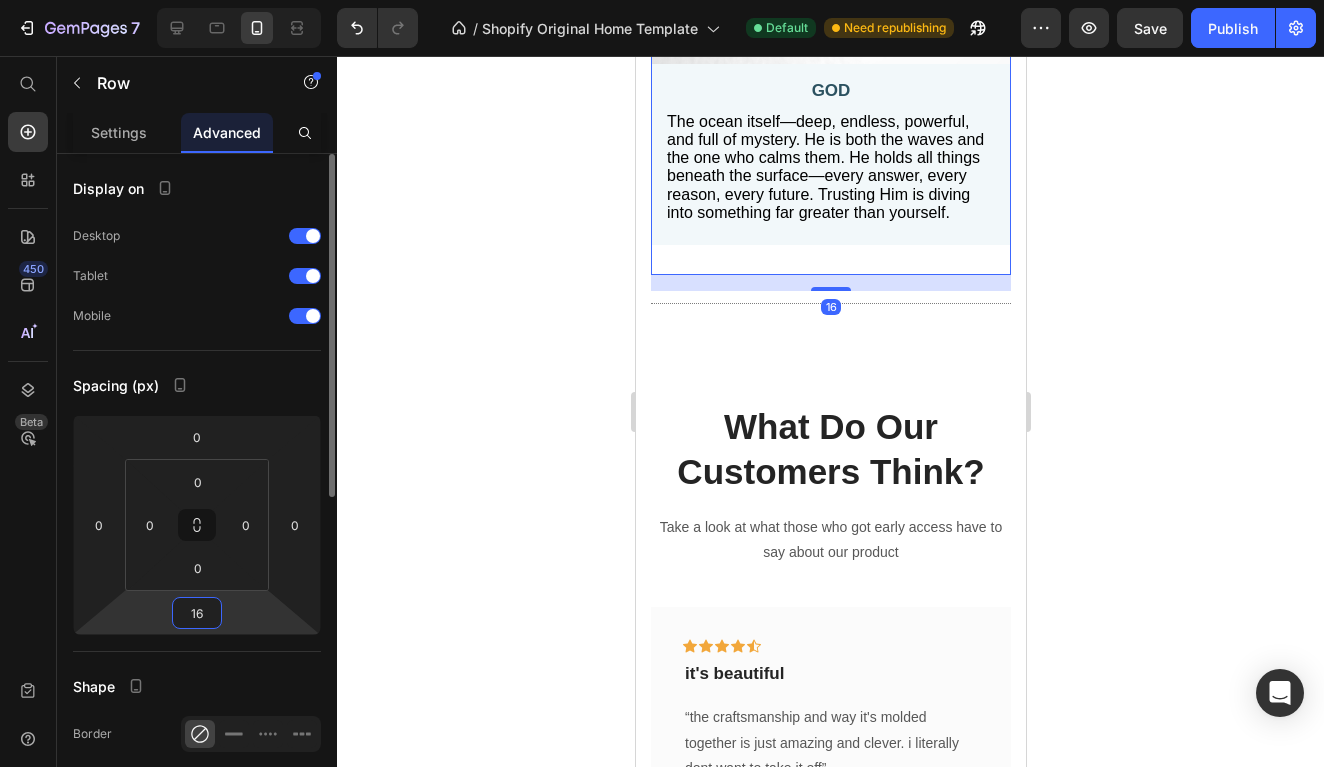 click on "16" at bounding box center [197, 613] 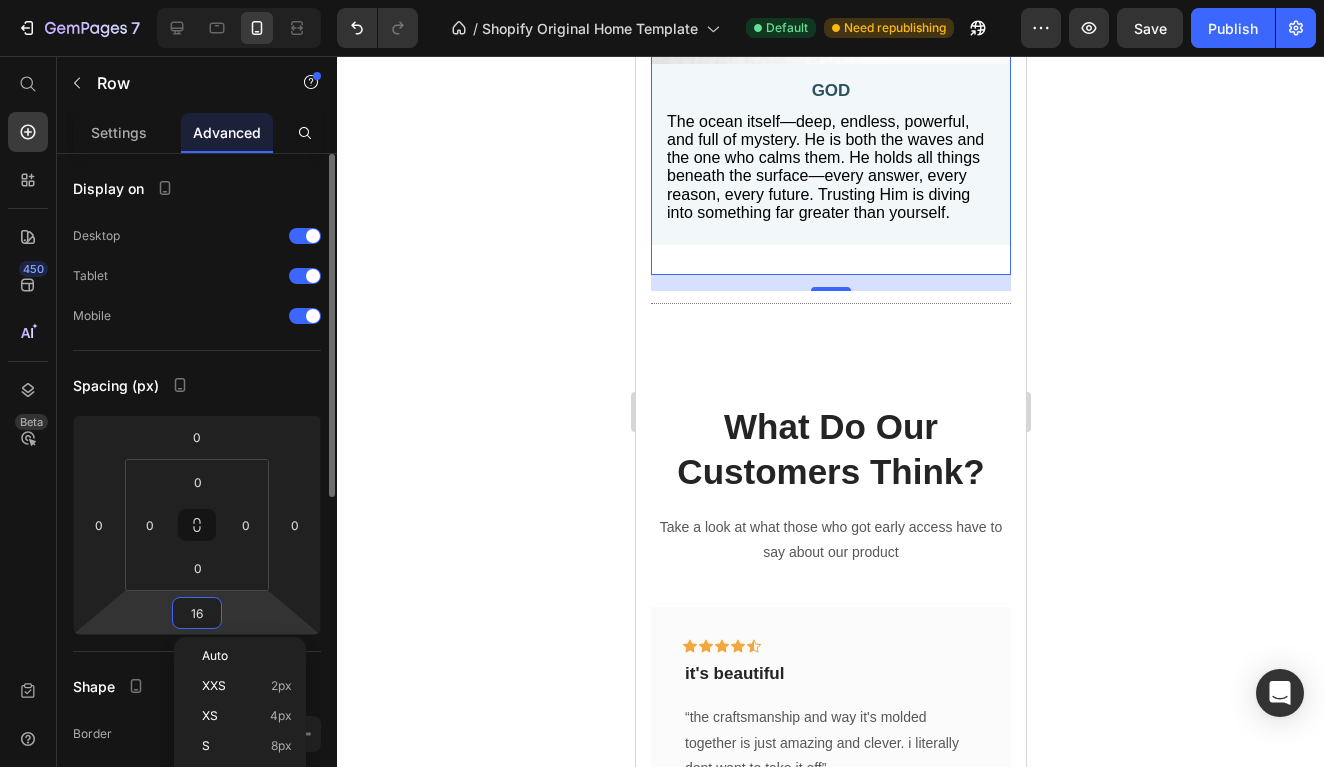 type on "0" 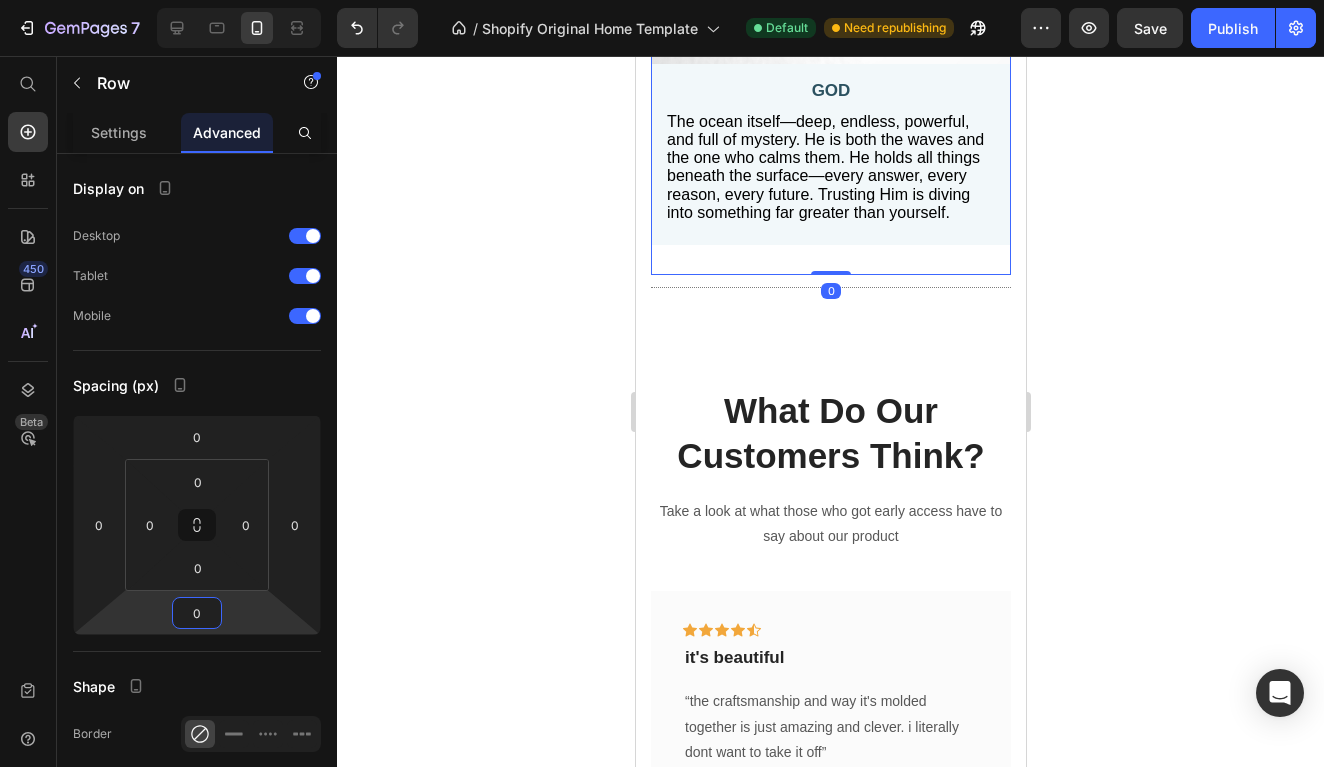 click 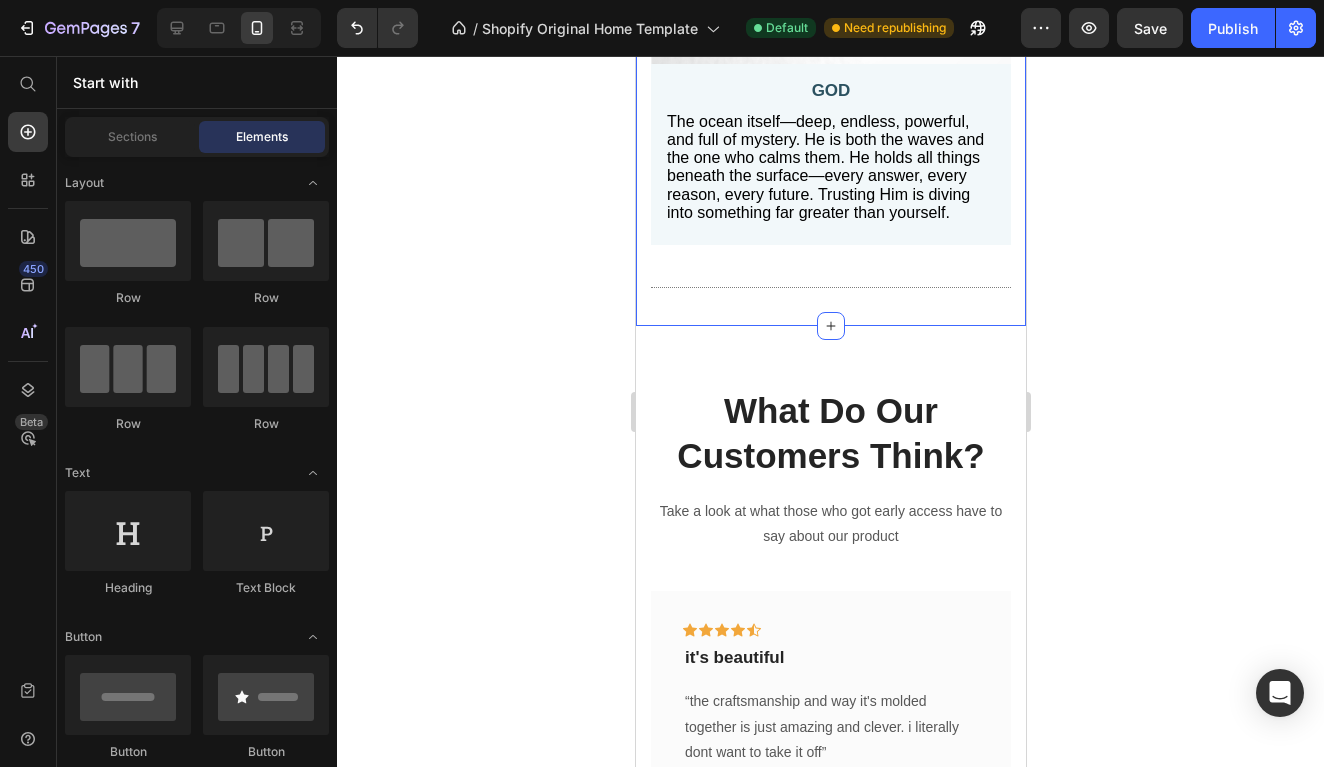 click on "Image JUST Text Block It’s not about figuring everything out straight away. It suggests an immediate, unhesitating action: simply do it. It removes complexity and implies there are no other requirements—no need to be perfect, no need to know the outcome. Just act in faith. Text Block Row Image TRUST Text Block The core action. Implying deep reliance, vulnerability, and confidence in something beyond oneself. Accepting not knowing the full picture while still moving forward, resting in the certainty that what you hope for is in more than capable hands. Text Block Row Image GOD Text Block The ocean itself—deep, endless, powerful, and full of mystery. He is both the waves and the one who calms them. He holds all things beneath the surface—every answer, every reason, every future. Trusting Him is diving into something far greater than yourself. Text Block Row Row                Title Line Section 2" at bounding box center [830, -562] 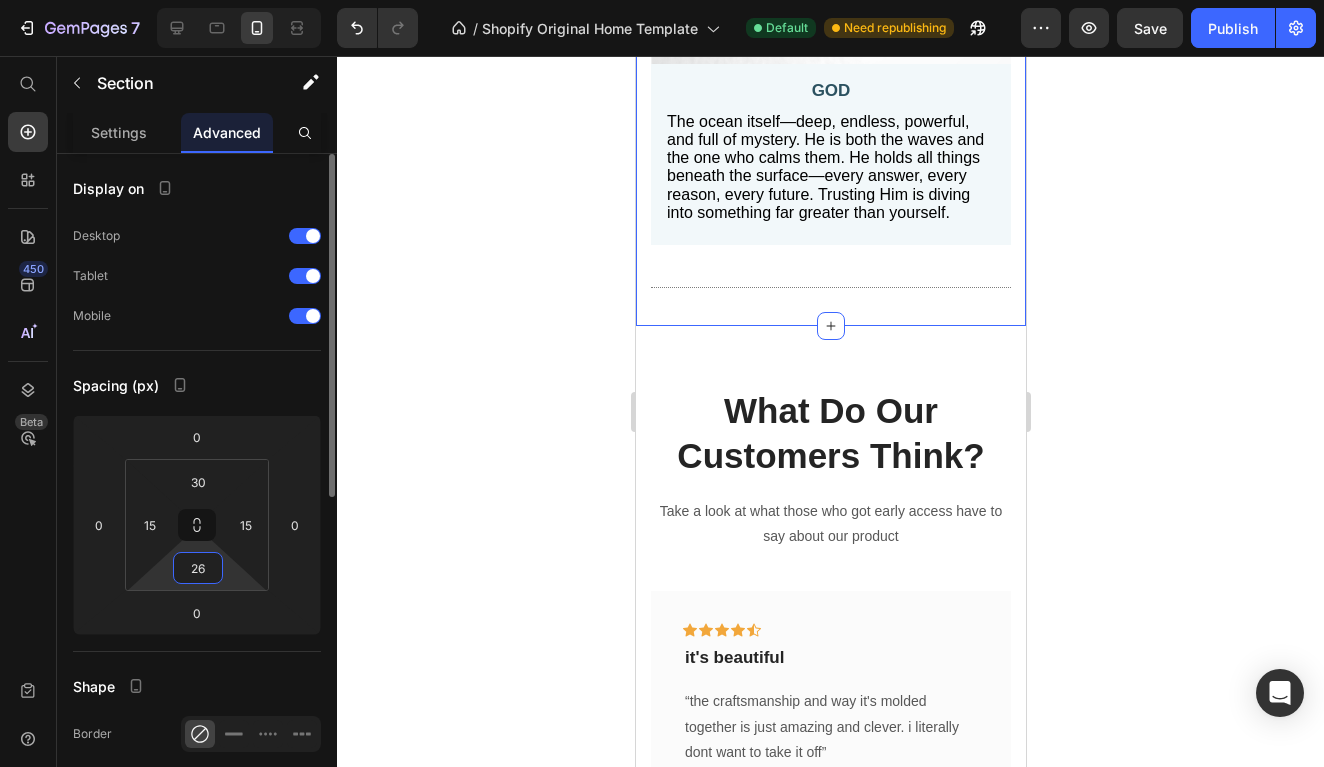 click on "26" at bounding box center [198, 568] 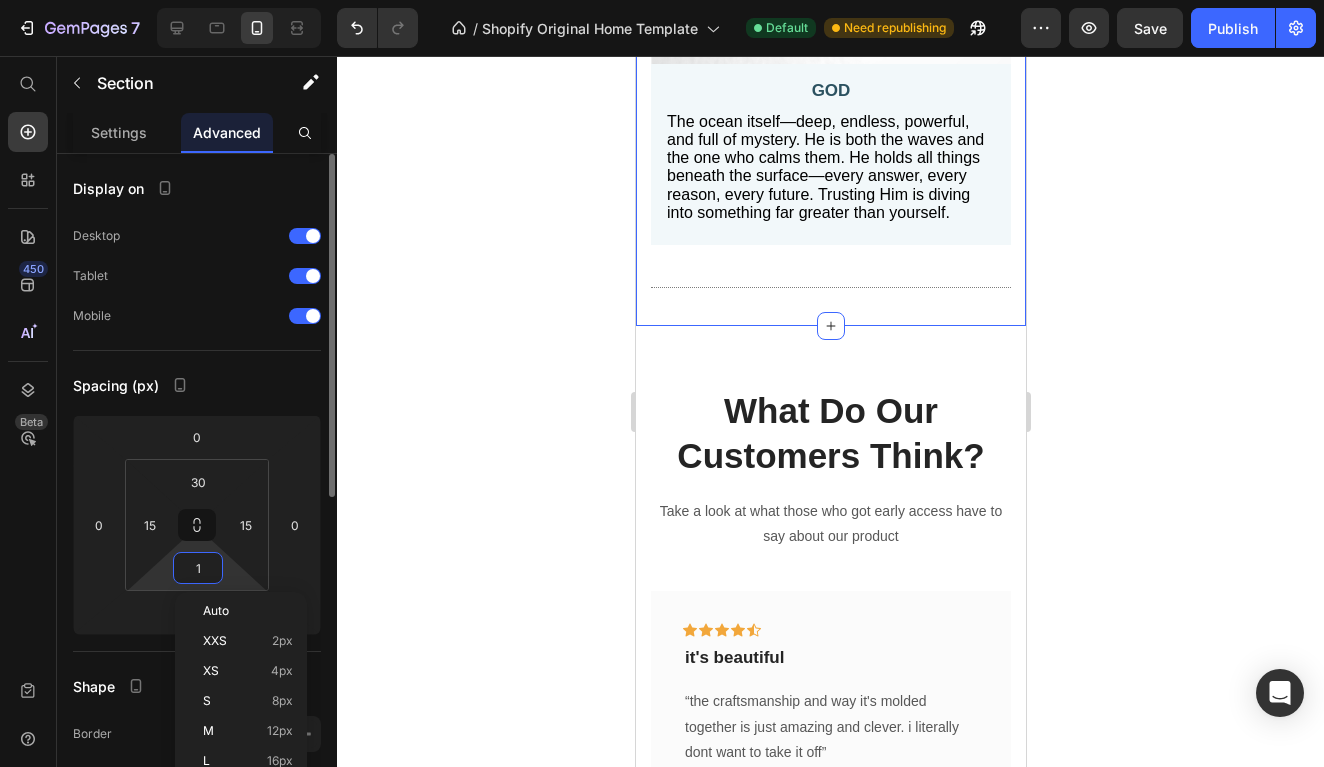 type on "15" 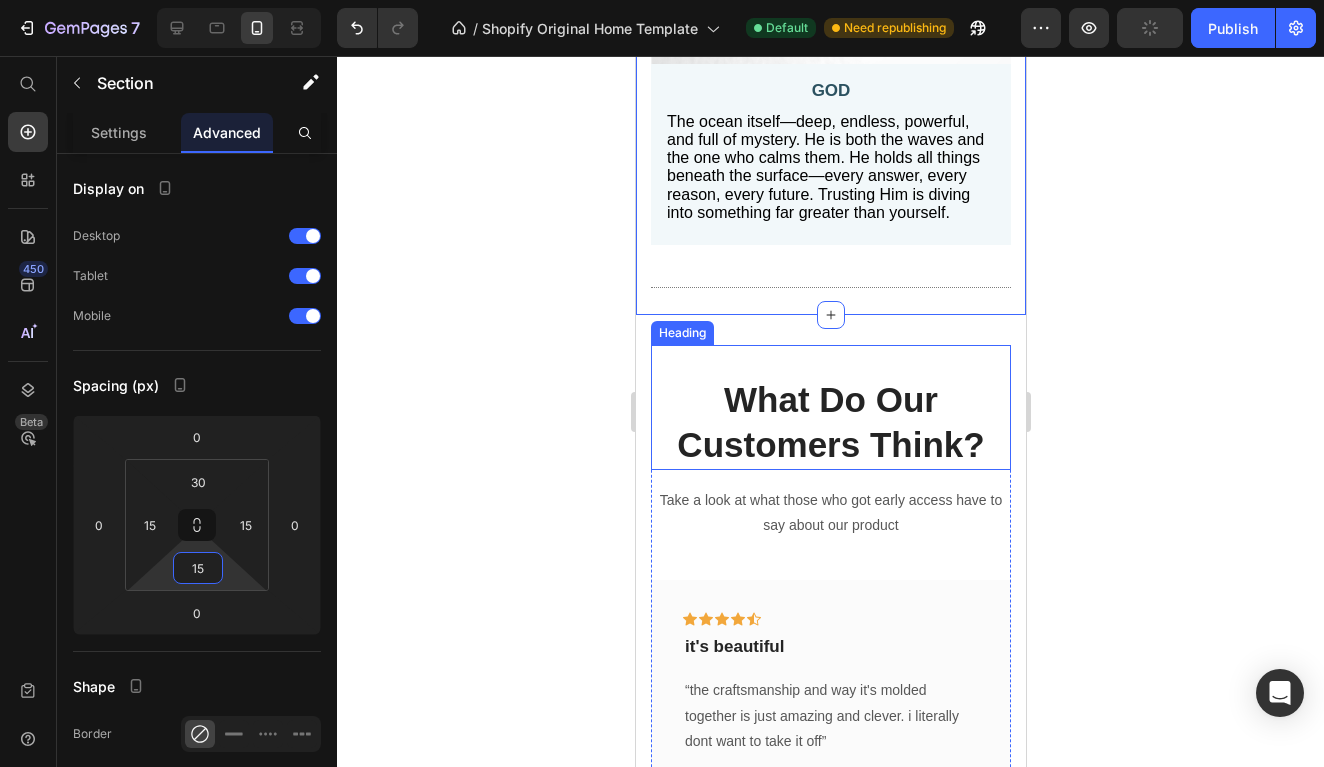 click on "What Do Our Customers Think? Heading" at bounding box center [830, 407] 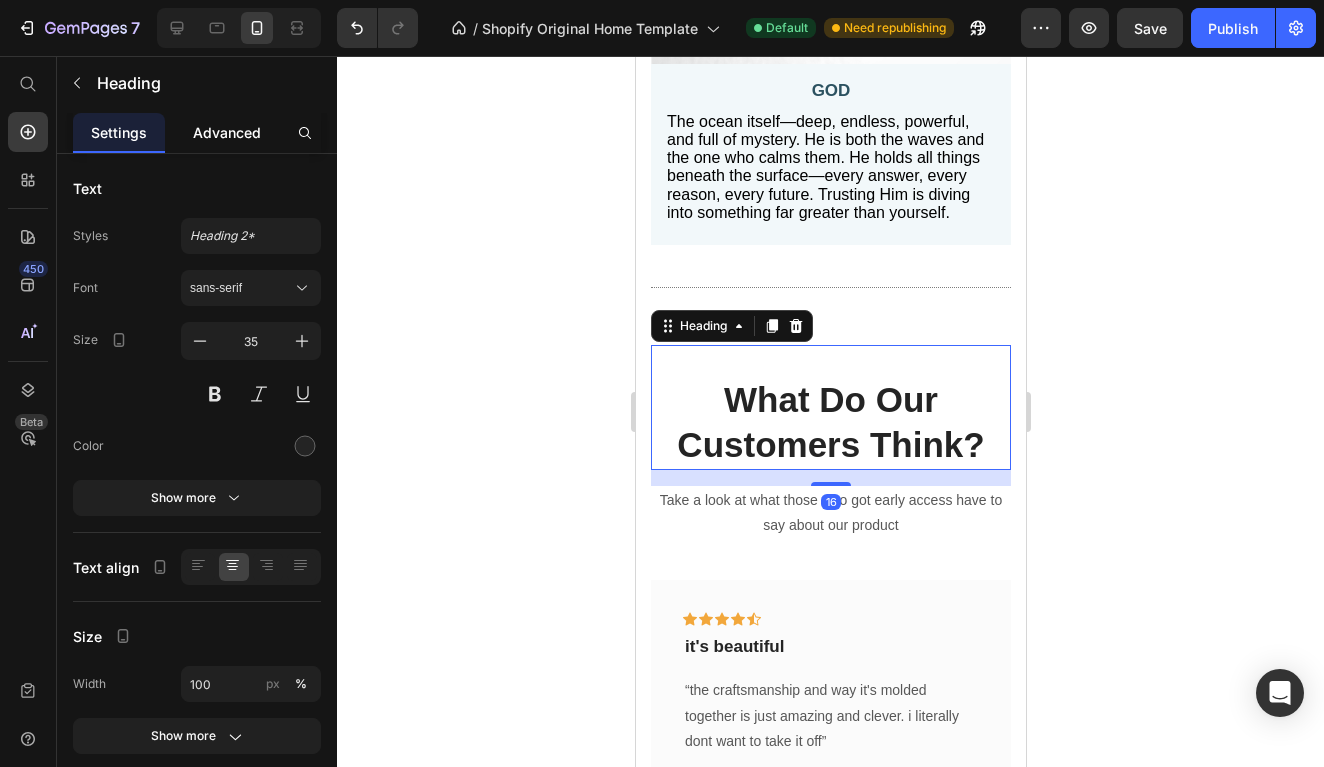 click on "Advanced" 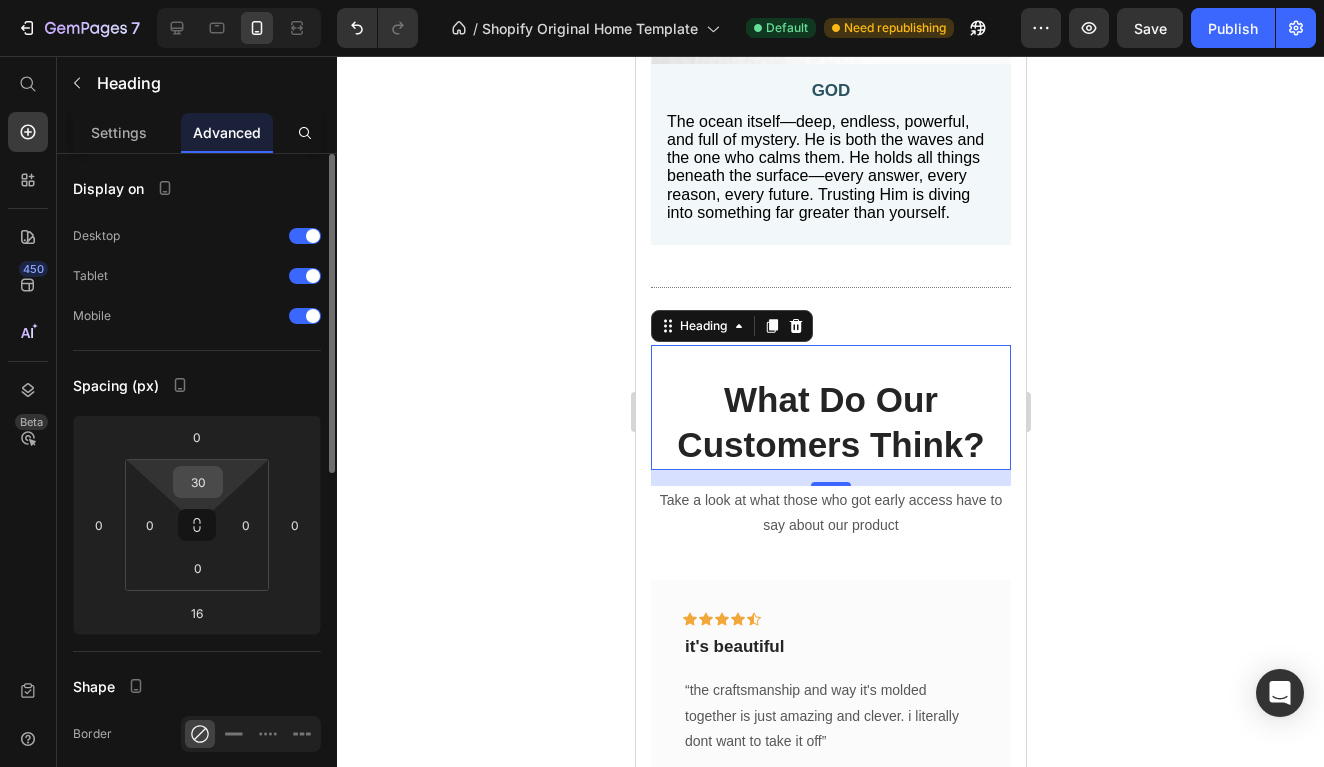 click on "30" at bounding box center (198, 482) 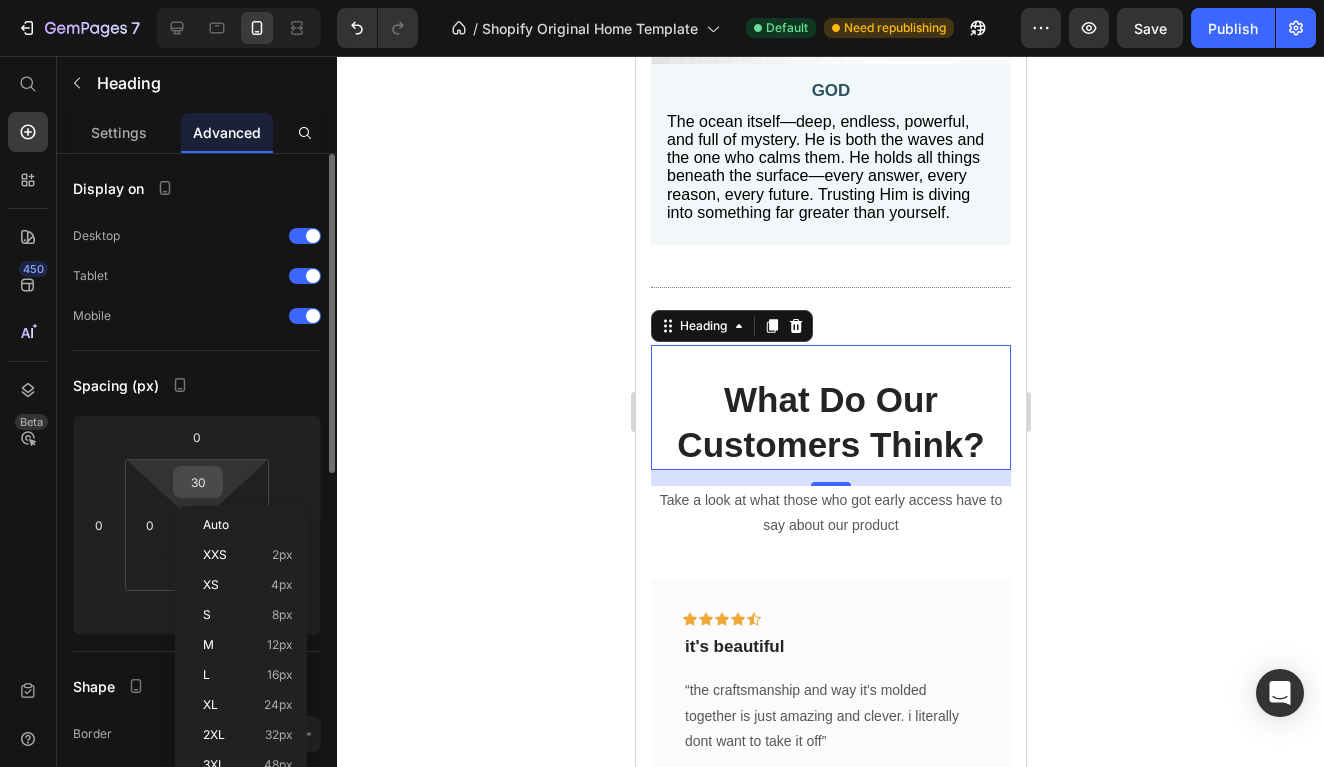 click on "30" at bounding box center [198, 482] 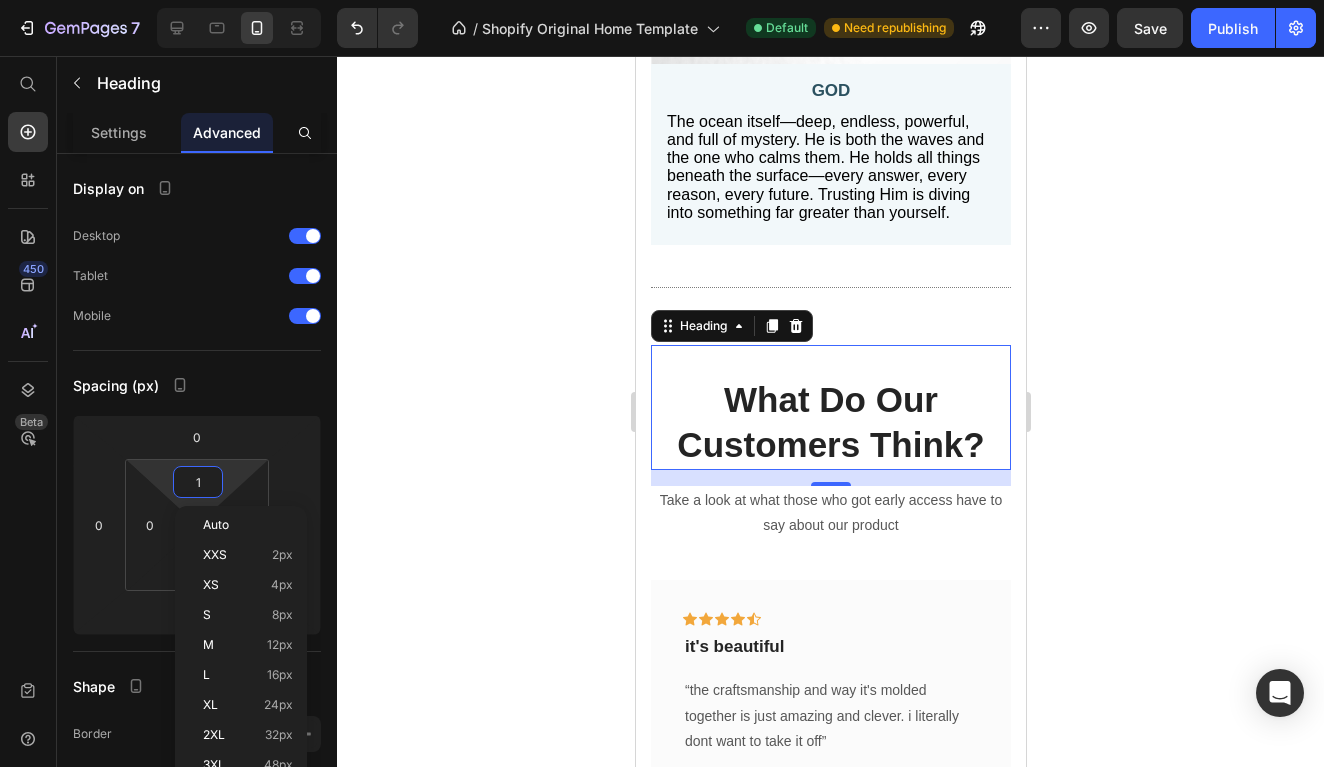 type on "15" 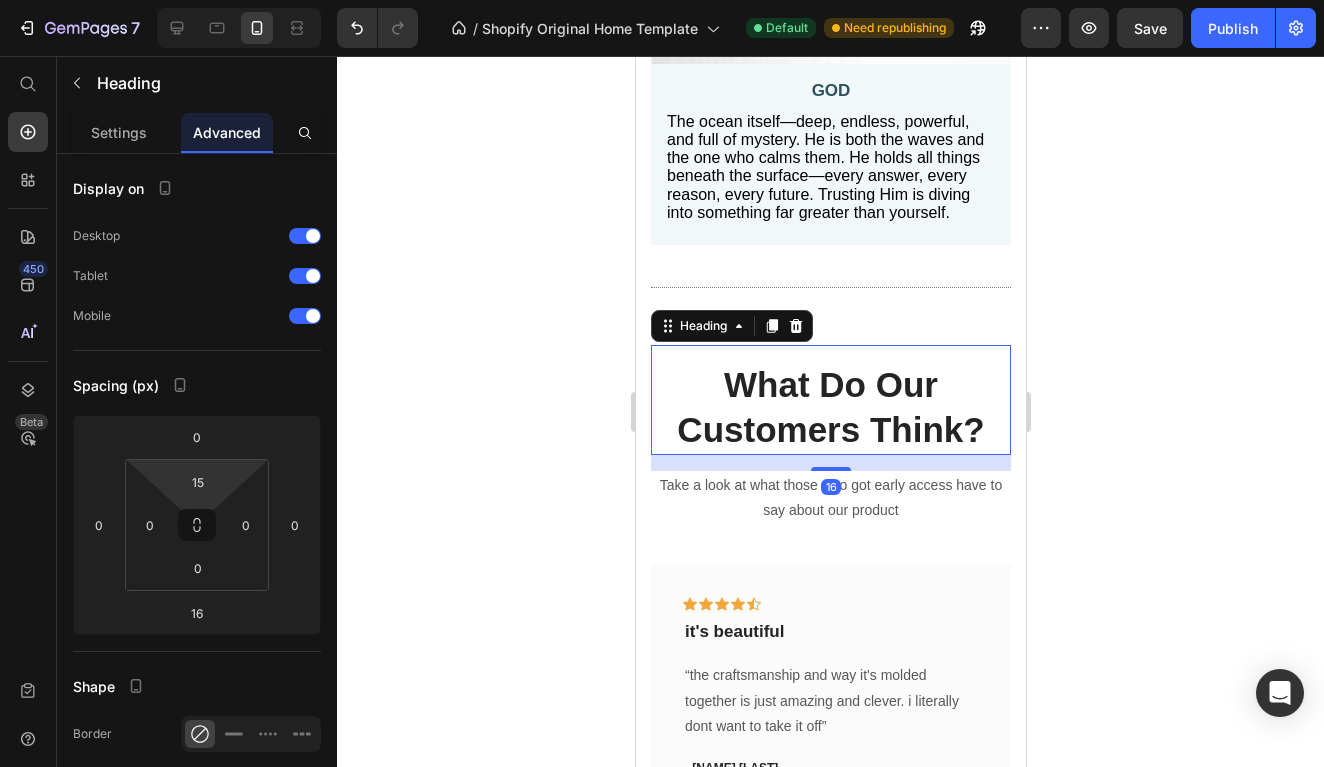 click 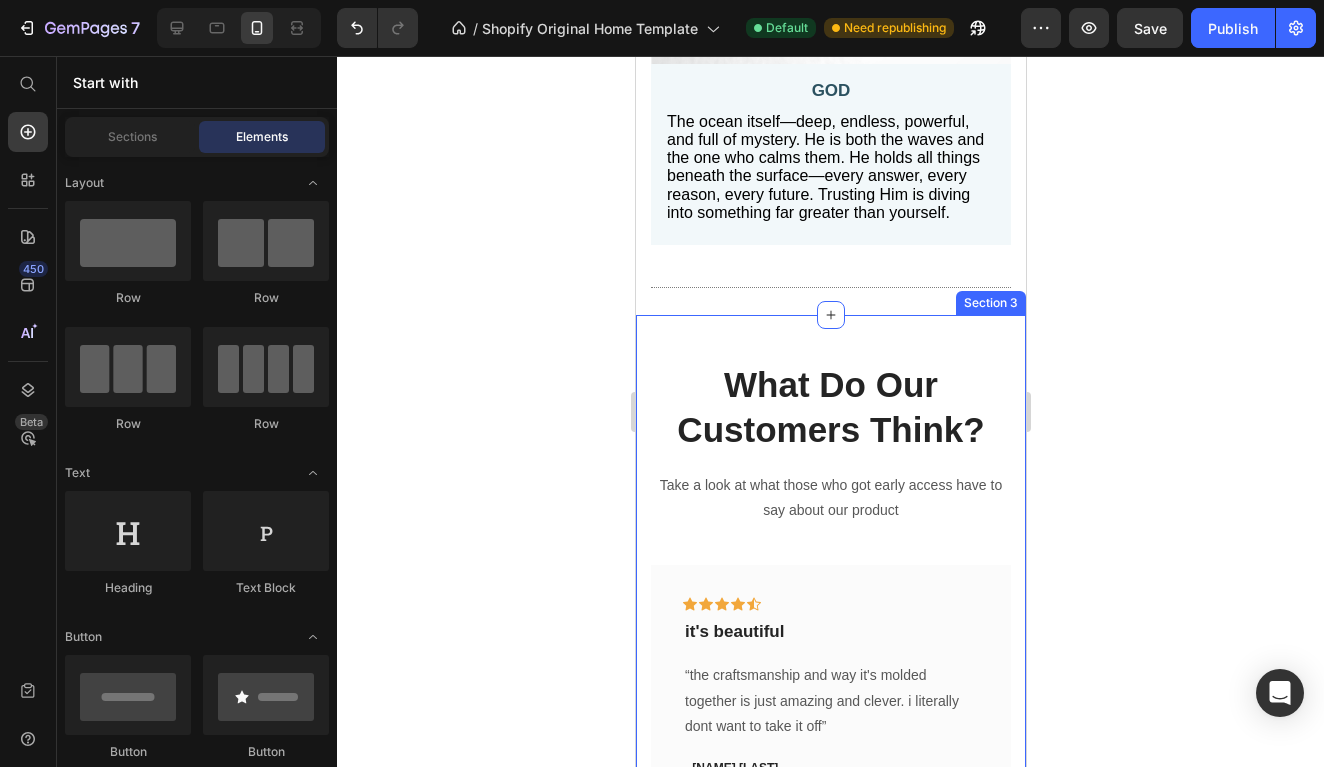 click on "What Do Our Customers Think? Heading Take a look at what those who got early access have to say about our product Text block
Icon
Icon
Icon
Icon
Icon Row it's beautiful Text block “the craftsmanship and way it's molded together is just amazing and clever. i literally dont want to take it off” Text block - Hannah G. Text block Row
Icon
Icon
Icon
Icon
Icon Row Perfect gift Text block "Bought this for my 19 year old cousin and he absolutely loves it that it's making me want to come back and get one for myself if it goes back on sale" Text block - Eliza M. Text block Row
Icon
Icon
Icon
Icon
Icon Row :) Text block “ The detail is stunning, and the quality exceeded my expectations ” Text block - Jourdan J.  Text block Row
Icon
Icon Icon" at bounding box center (830, 643) 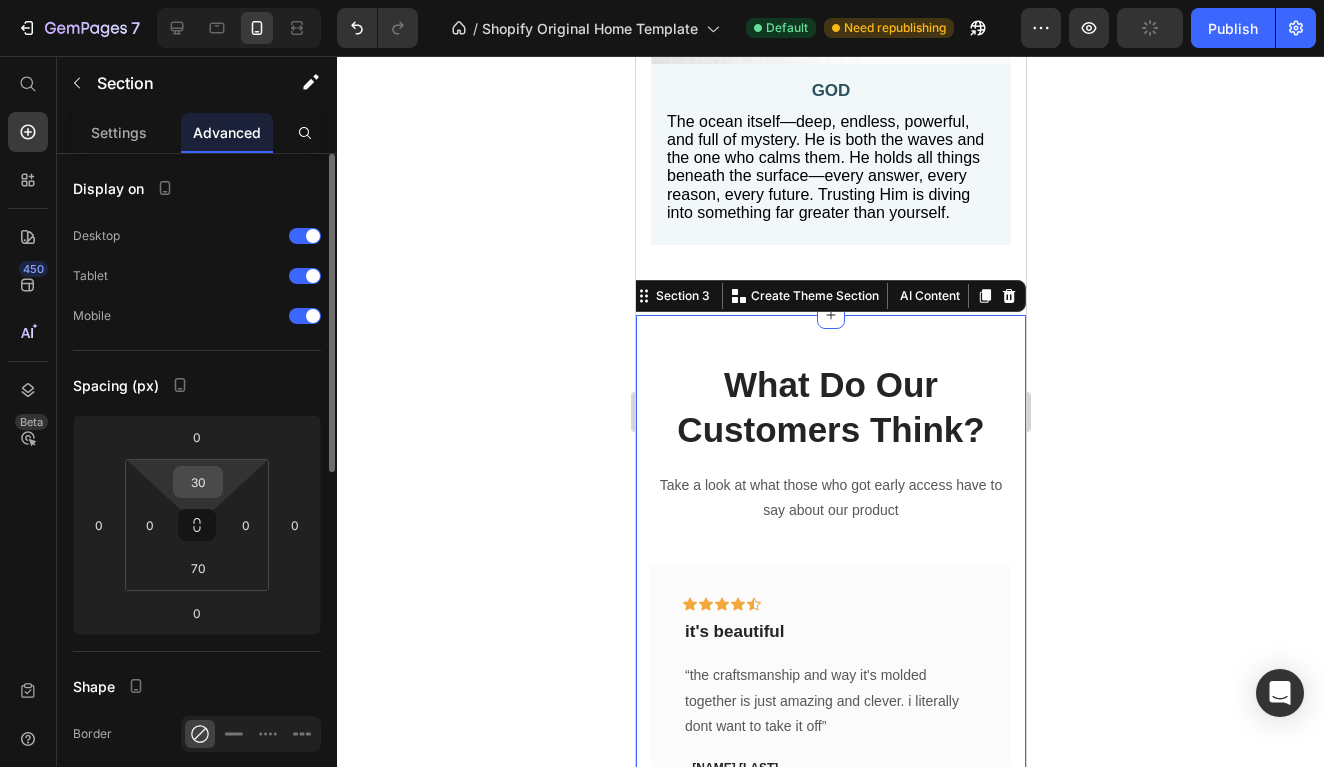 click on "30" at bounding box center (198, 482) 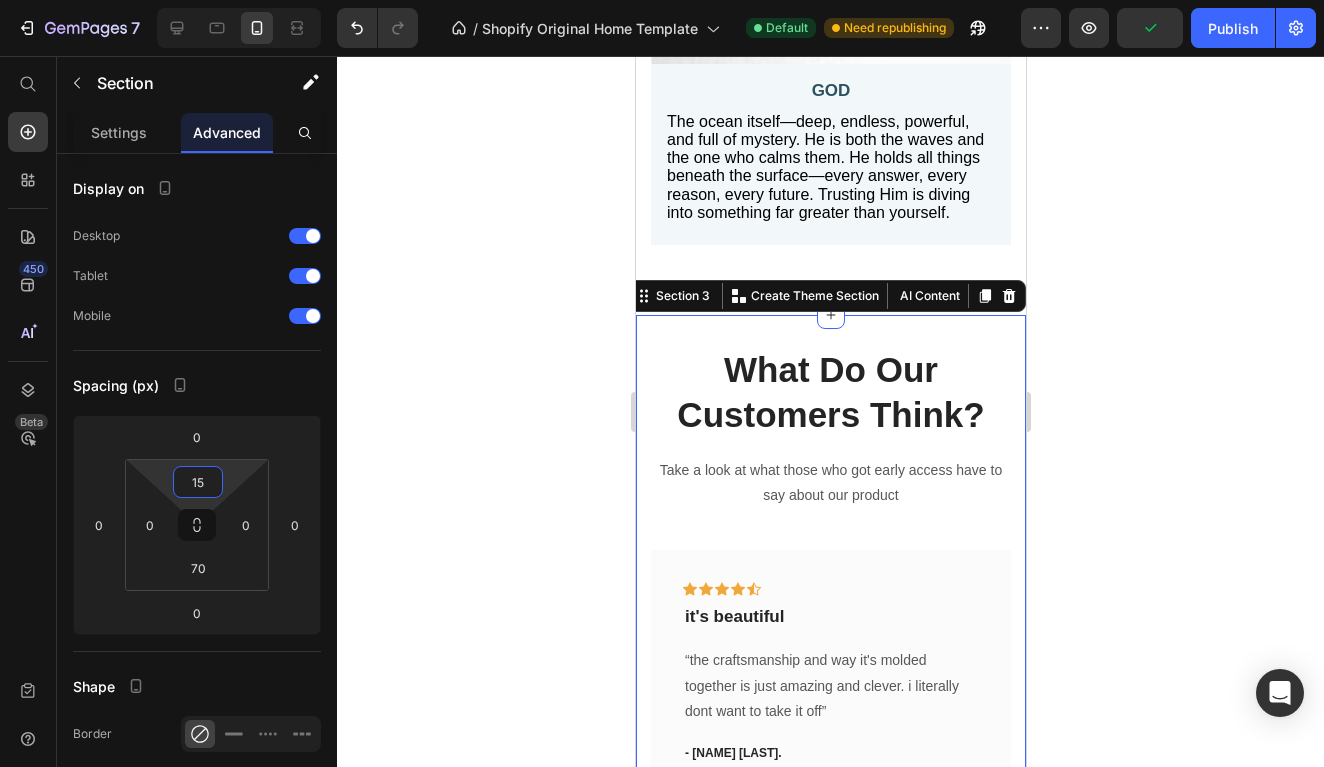 type on "15" 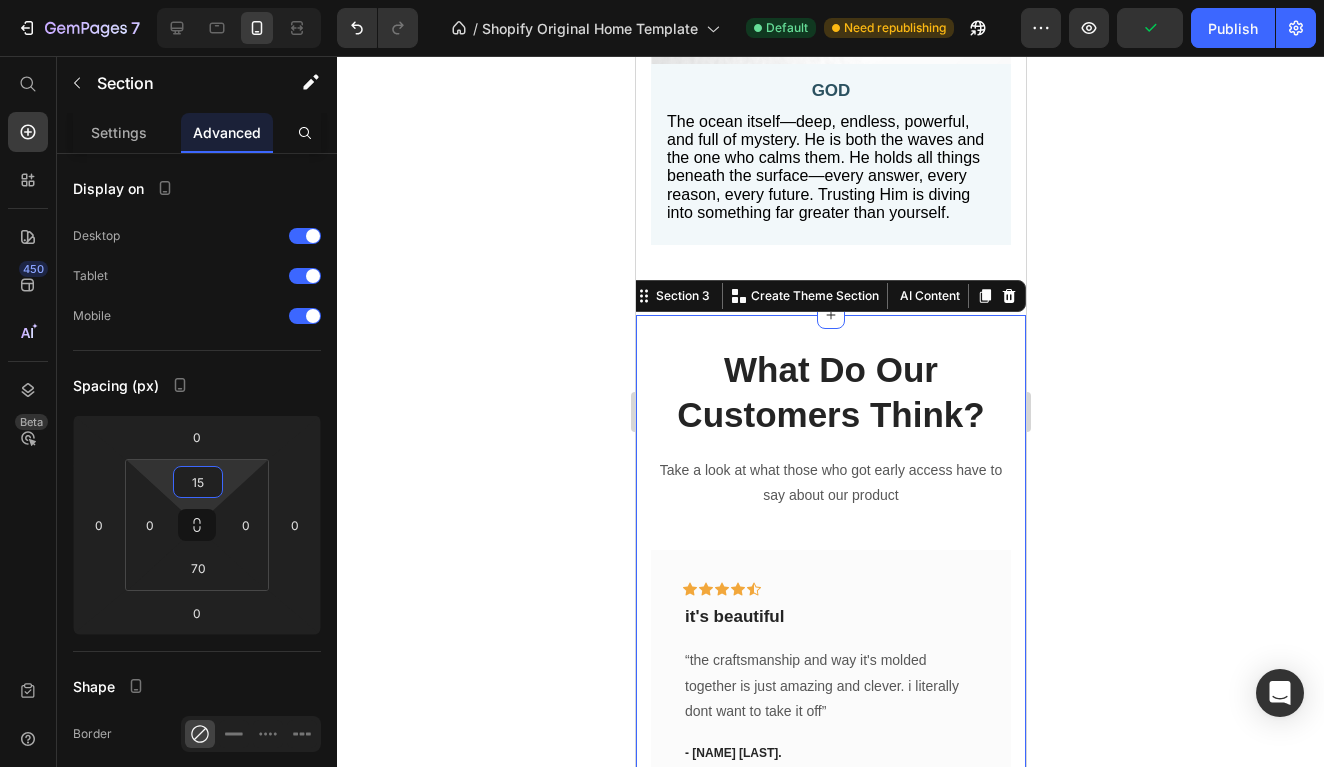 click 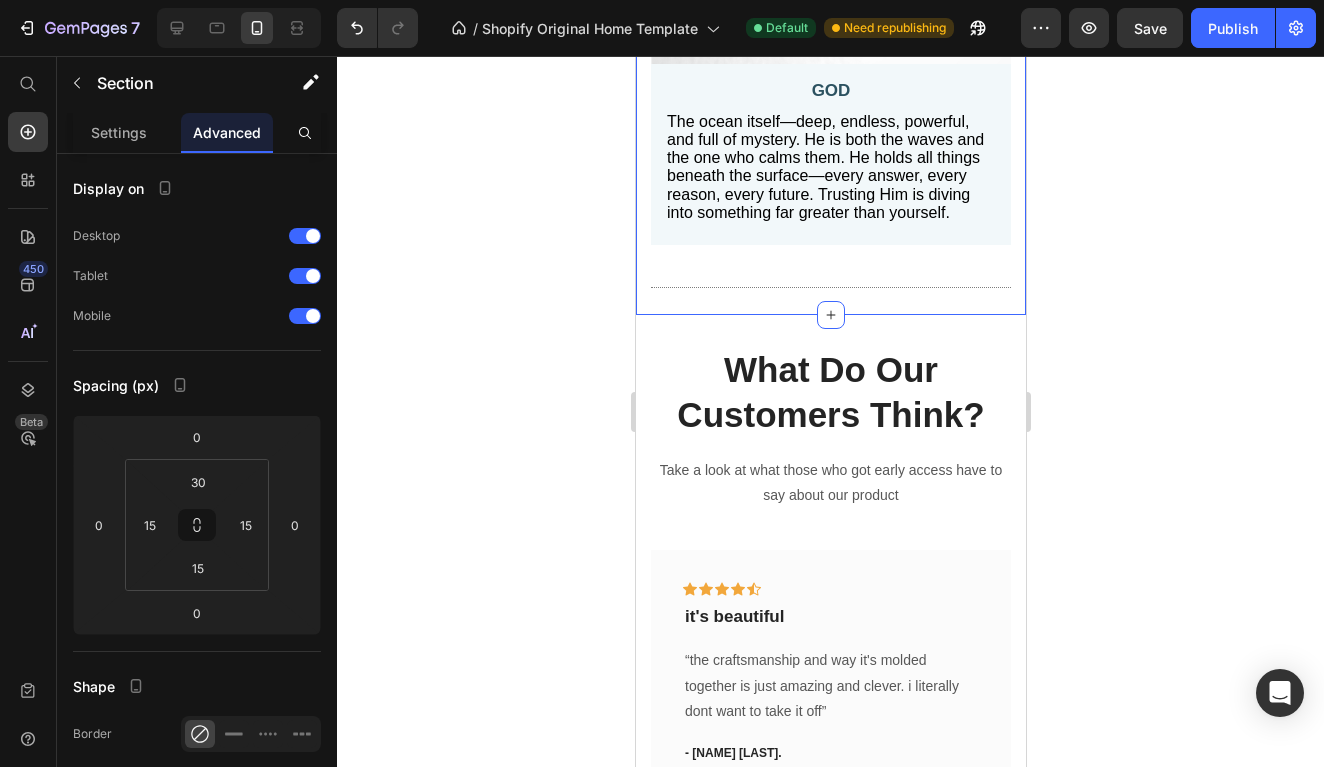 click on "Image JUST Text Block It’s not about figuring everything out straight away. It suggests an immediate, unhesitating action: simply do it. It removes complexity and implies there are no other requirements—no need to be perfect, no need to know the outcome. Just act in faith. Text Block Row Image TRUST Text Block The core action. Implying deep reliance, vulnerability, and confidence in something beyond oneself. Accepting not knowing the full picture while still moving forward, resting in the certainty that what you hope for is in more than capable hands. Text Block Row Image GOD Text Block The ocean itself—deep, endless, powerful, and full of mystery. He is both the waves and the one who calms them. He holds all things beneath the surface—every answer, every reason, every future. Trusting Him is diving into something far greater than yourself. Text Block Row Row                Title Line Section 2   You can create reusable sections Create Theme Section AI Content Write with GemAI Tone and Voice Product" at bounding box center [830, -567] 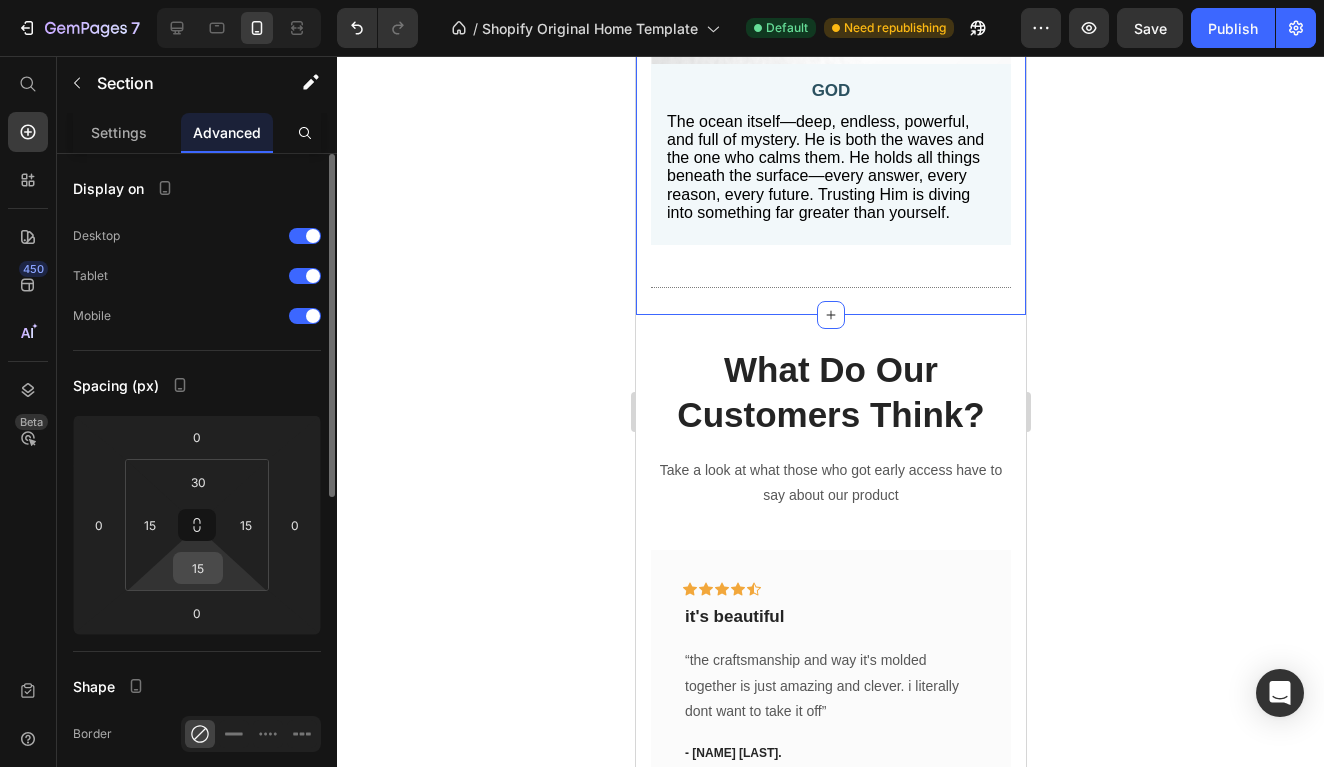 click on "15" at bounding box center [198, 568] 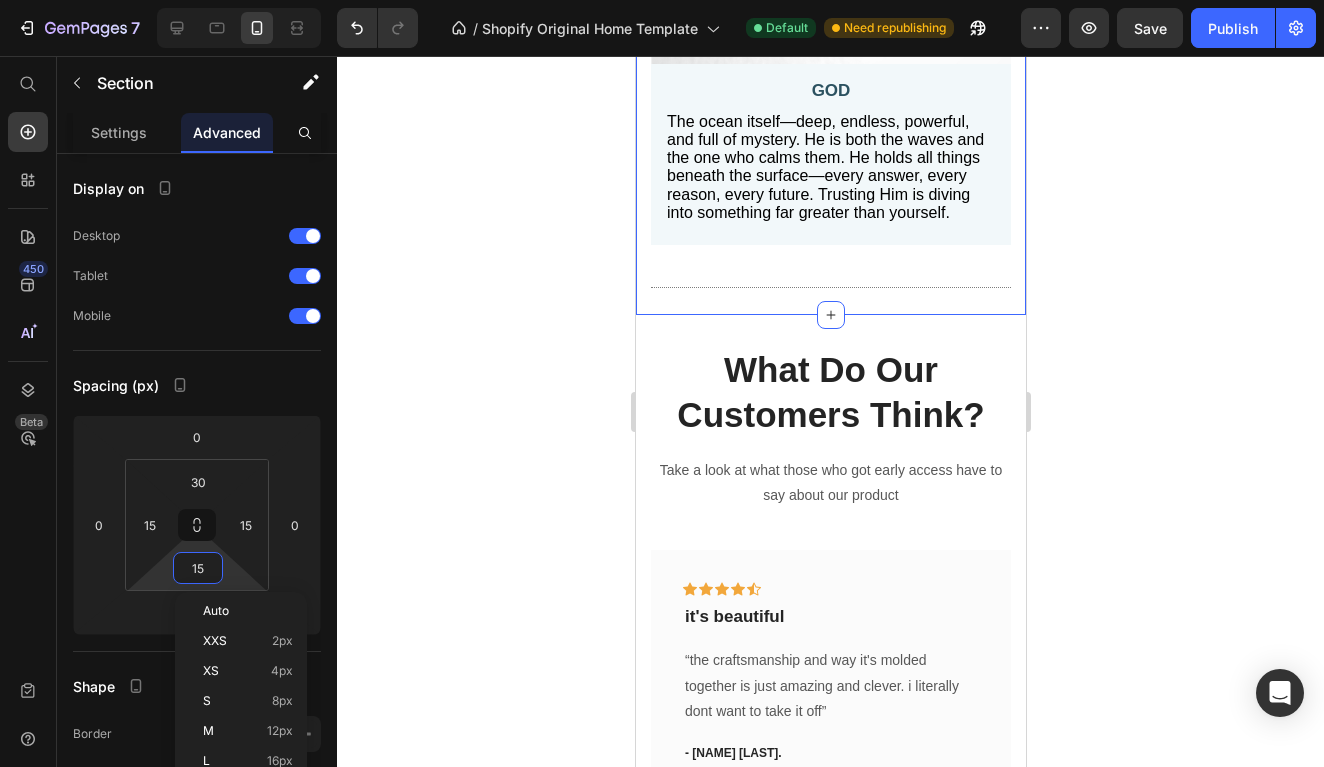 type on "0" 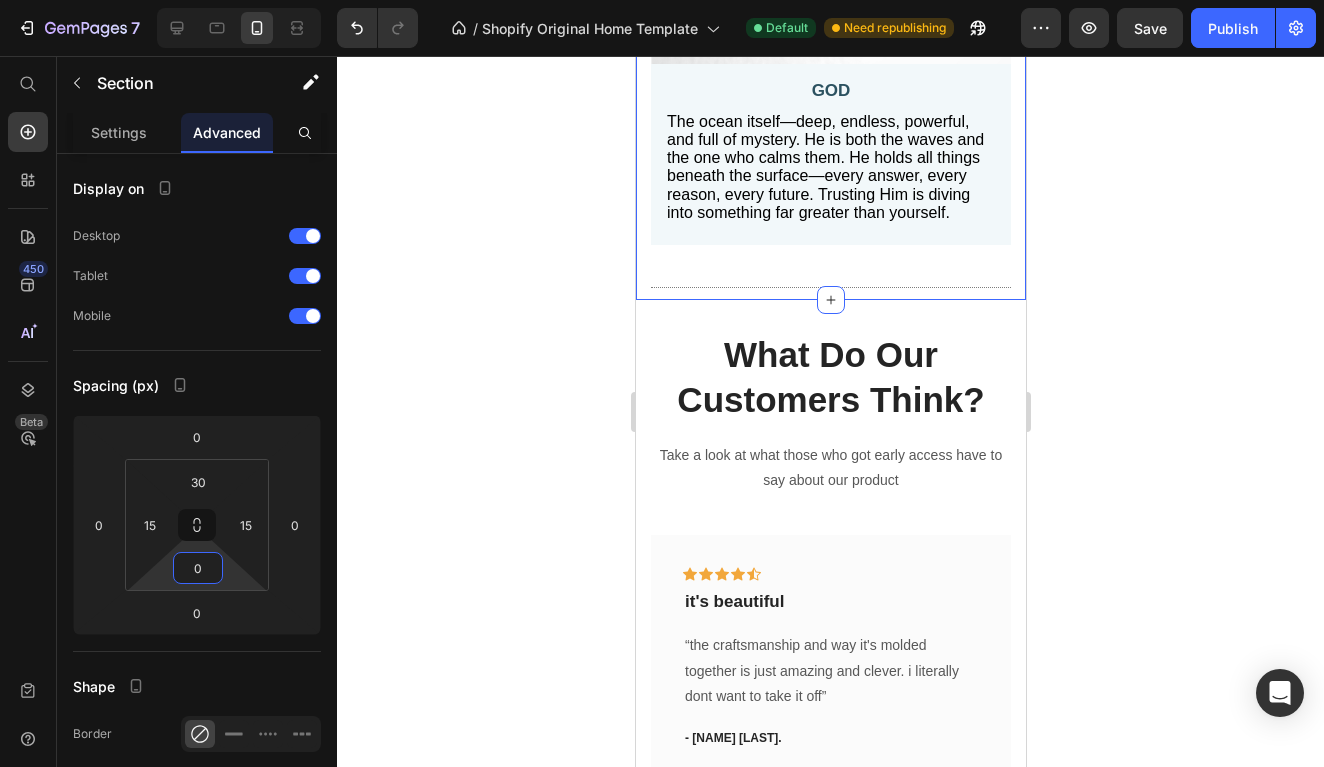 click 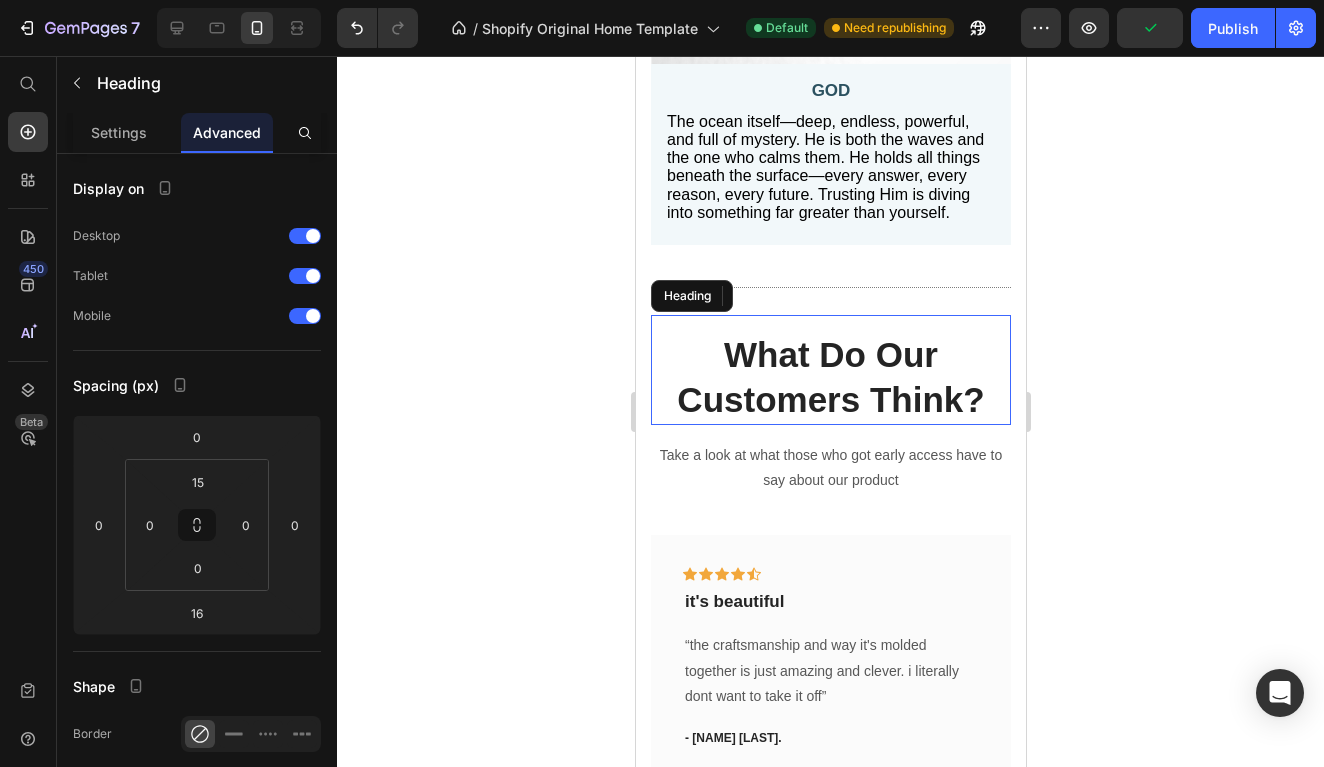 click on "What Do Our Customers Think? Heading" at bounding box center [830, 370] 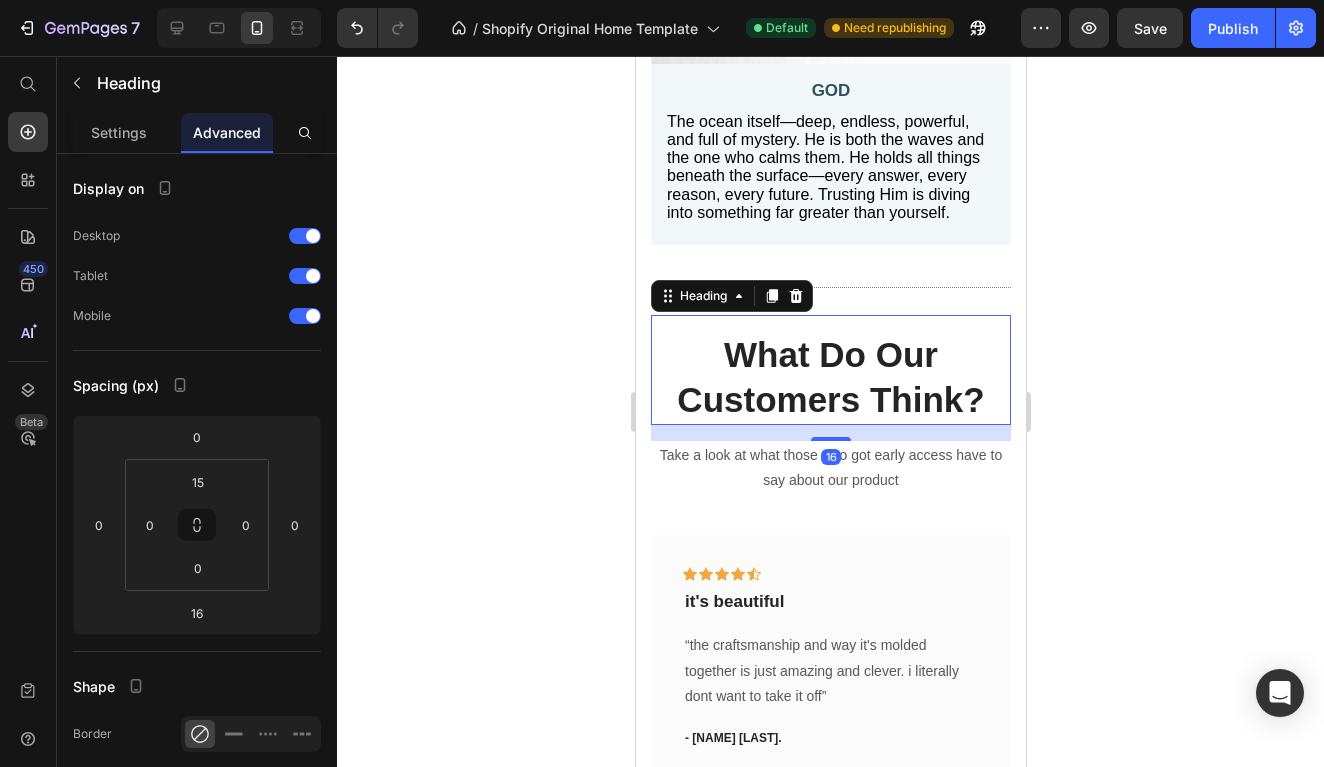 click on "What Do Our Customers Think? Heading   16" at bounding box center [830, 370] 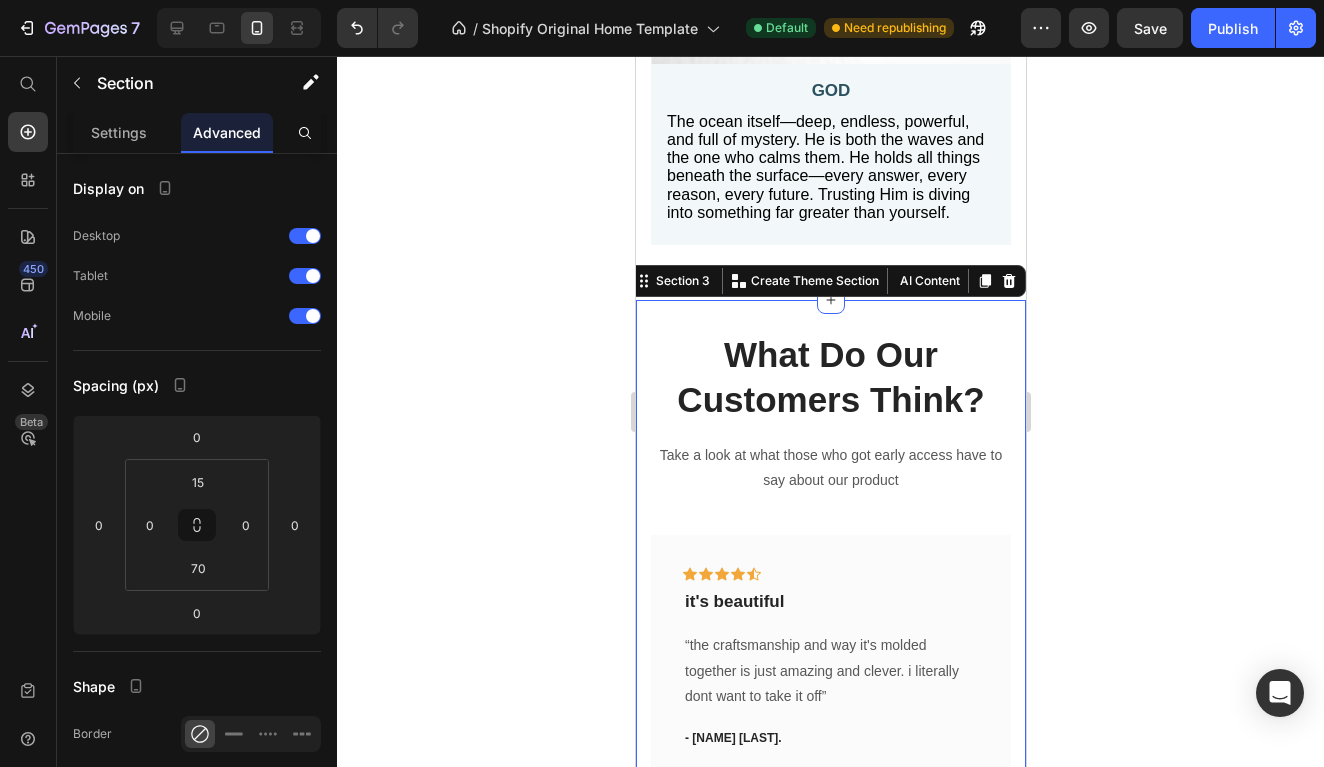 click on "What Do Our Customers Think? Heading Take a look at what those who got early access have to say about our product Text block
Icon
Icon
Icon
Icon
Icon Row it's beautiful Text block “the craftsmanship and way it's molded together is just amazing and clever. i literally dont want to take it off” Text block - Hannah G. Text block Row
Icon
Icon
Icon
Icon
Icon Row Perfect gift Text block "Bought this for my 19 year old cousin and he absolutely loves it that it's making me want to come back and get one for myself if it goes back on sale" Text block - Eliza M. Text block Row
Icon
Icon
Icon
Icon
Icon Row :) Text block “ The detail is stunning, and the quality exceeded my expectations ” Text block - Jourdan J.  Text block Row
Icon
Icon Icon" at bounding box center [830, 621] 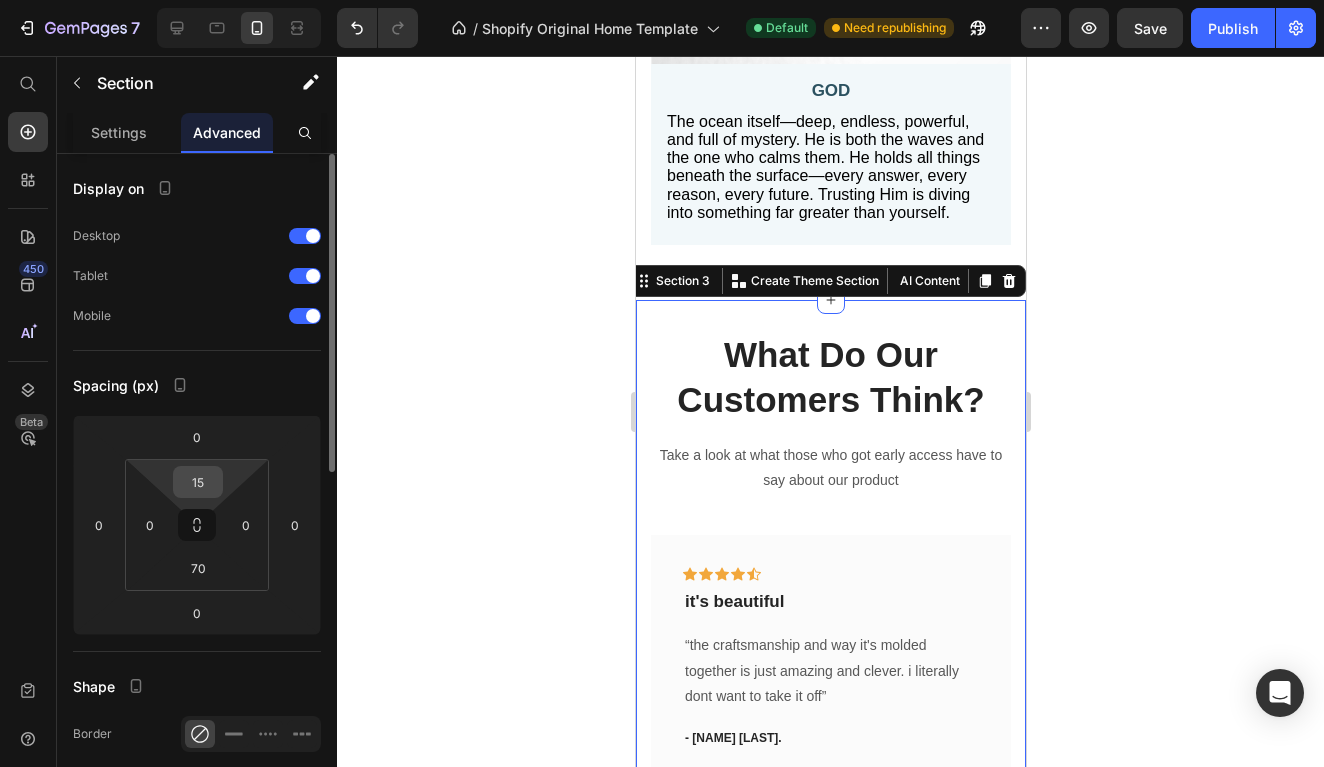 click on "15" at bounding box center [198, 482] 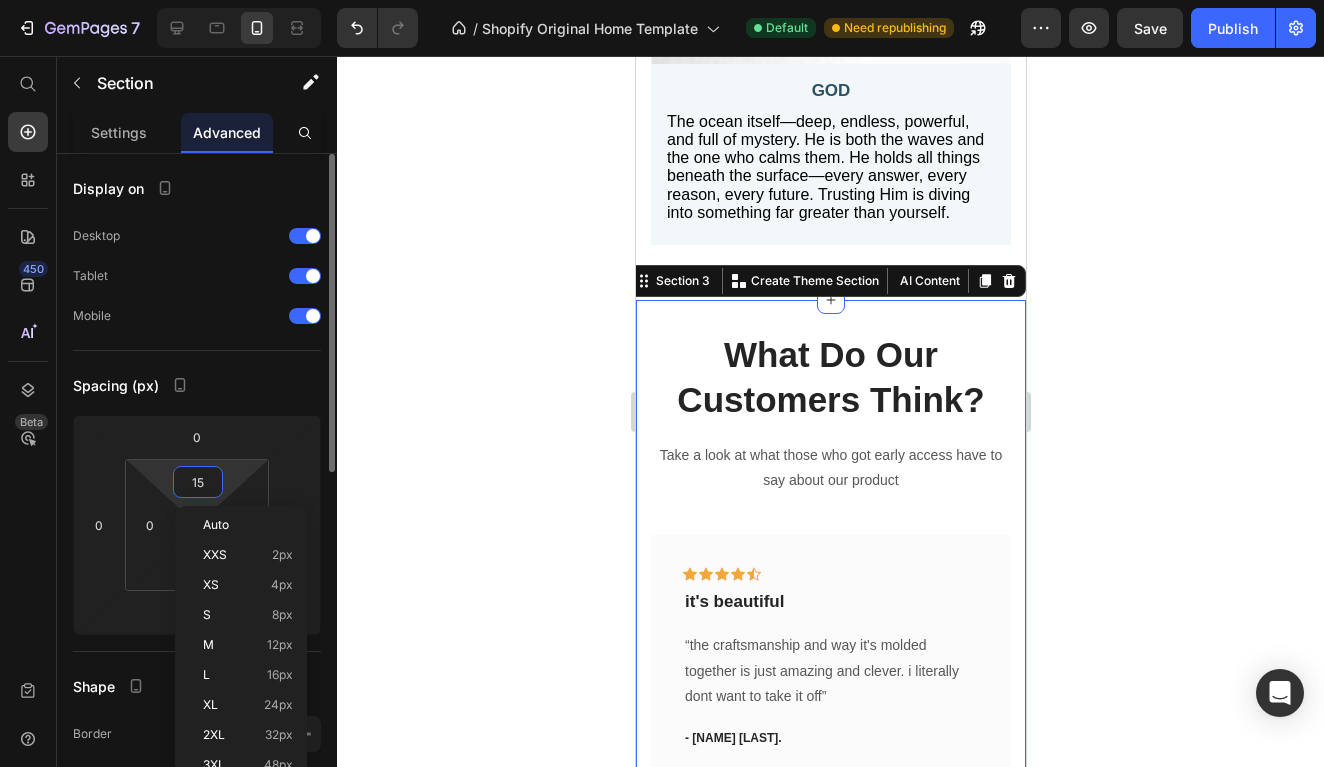 type on "0" 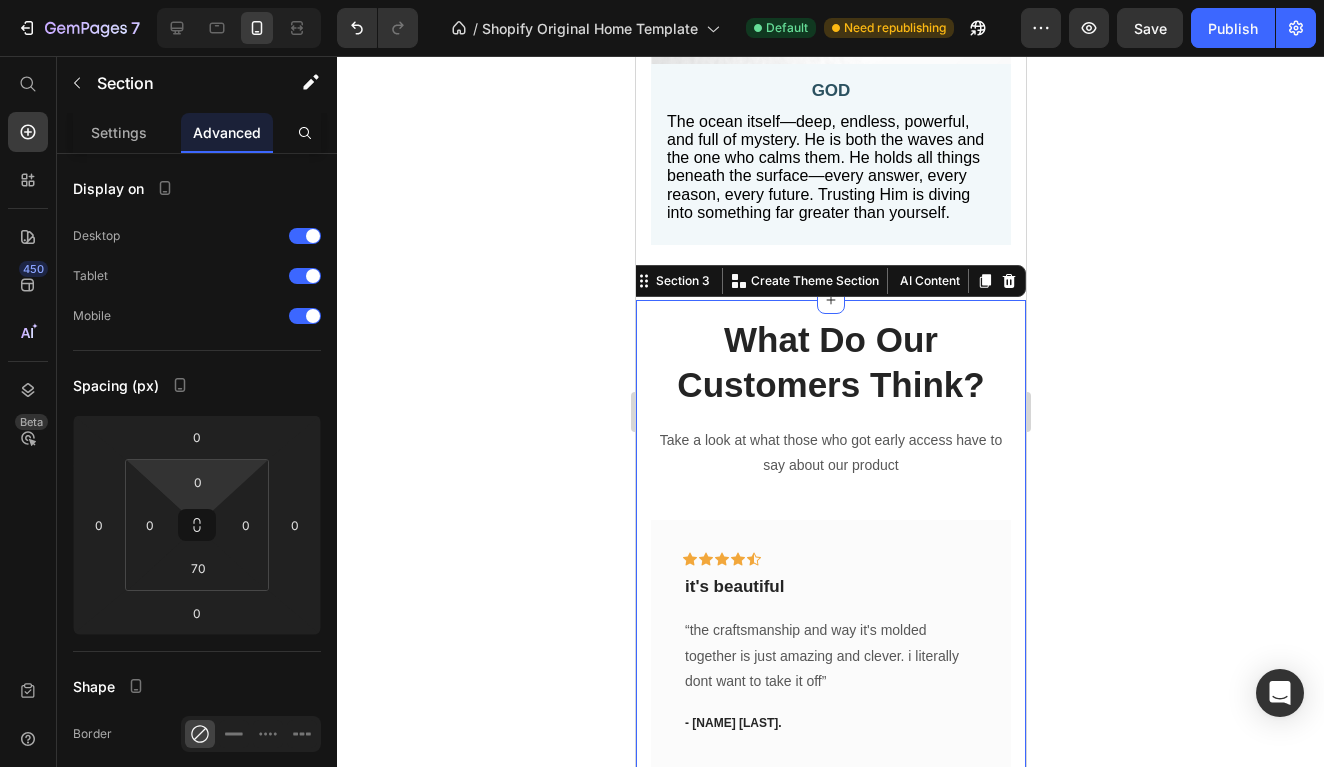 click 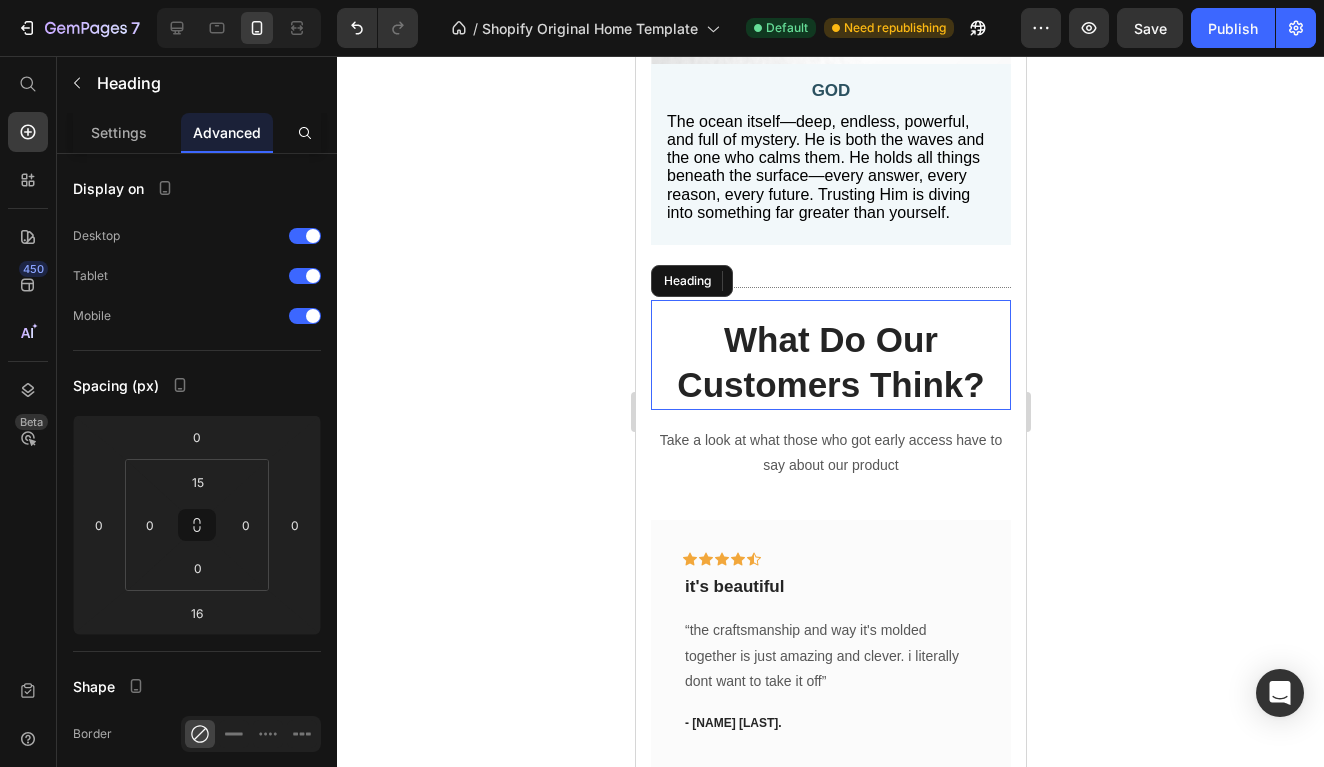 click on "What Do Our Customers Think?" at bounding box center [830, 362] 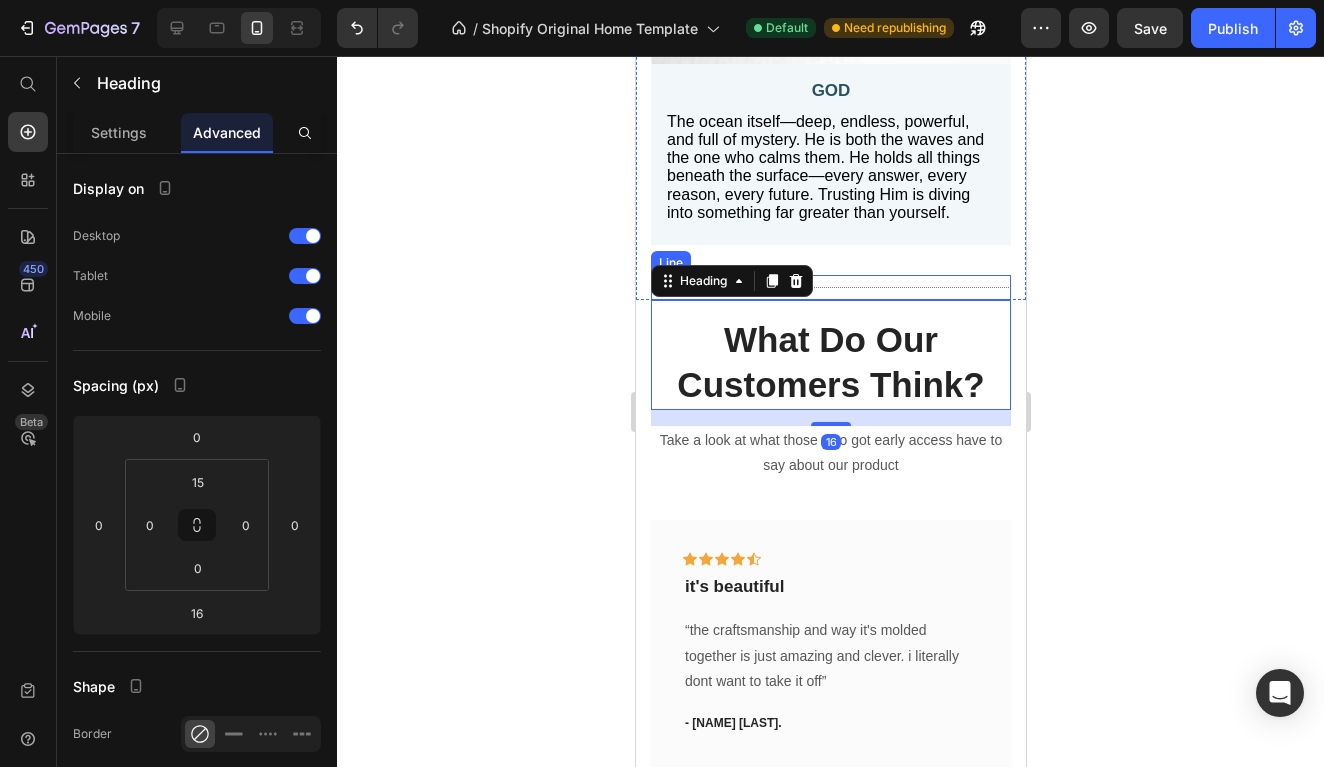 click on "Title Line" at bounding box center [830, 287] 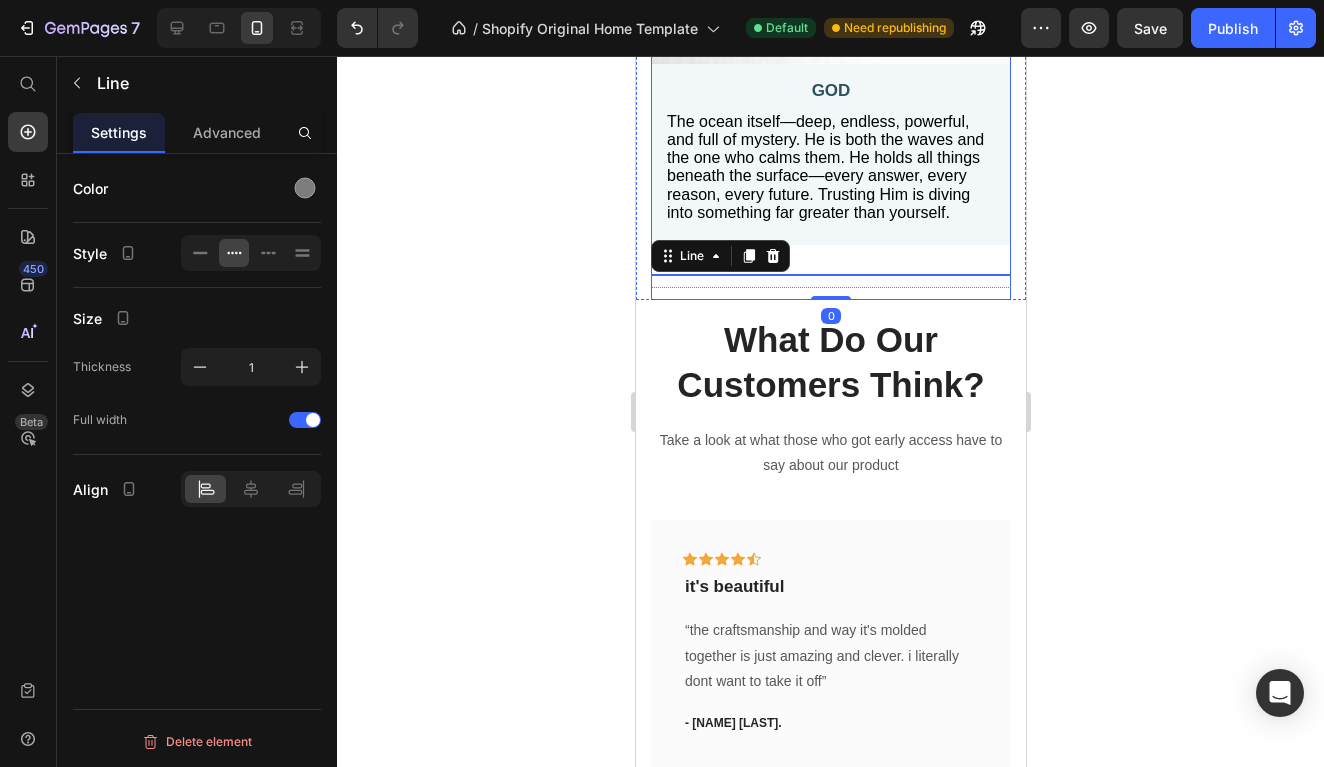 click on "Image GOD Text Block The ocean itself—deep, endless, powerful, and full of mystery. He is both the waves and the one who calms them. He holds all things beneath the surface—every answer, every reason, every future. Trusting Him is diving into something far greater than yourself. Text Block Row" at bounding box center (830, -11) 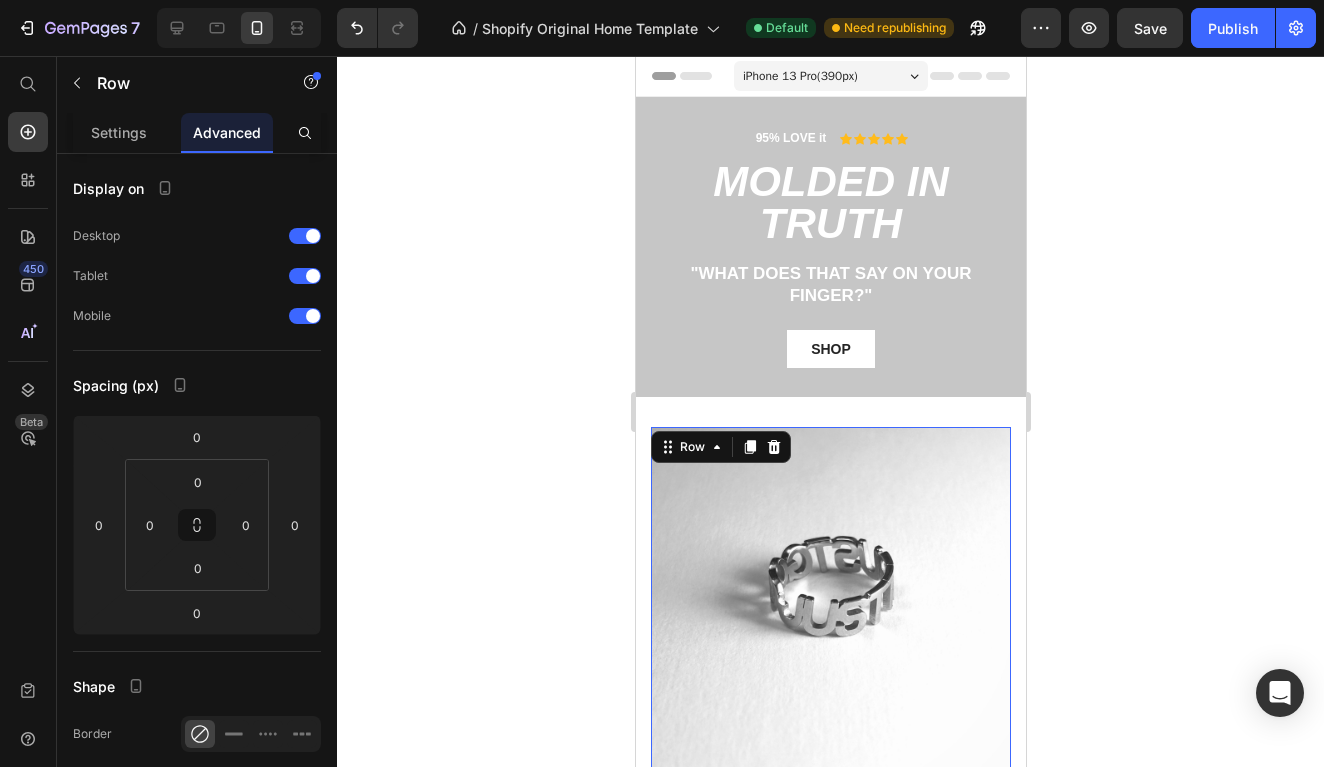 scroll, scrollTop: 0, scrollLeft: 0, axis: both 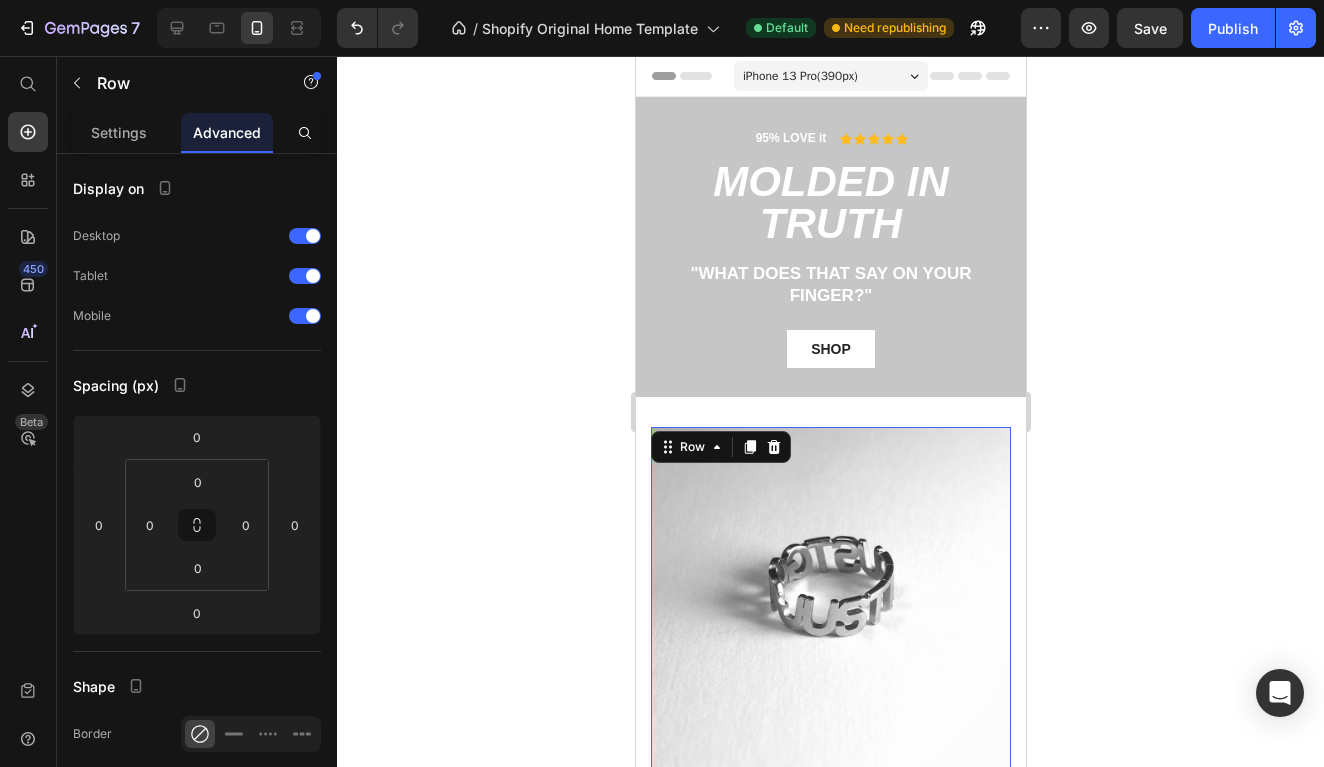 click on "iPhone 13 Pro  ( 390 px)" at bounding box center [799, 76] 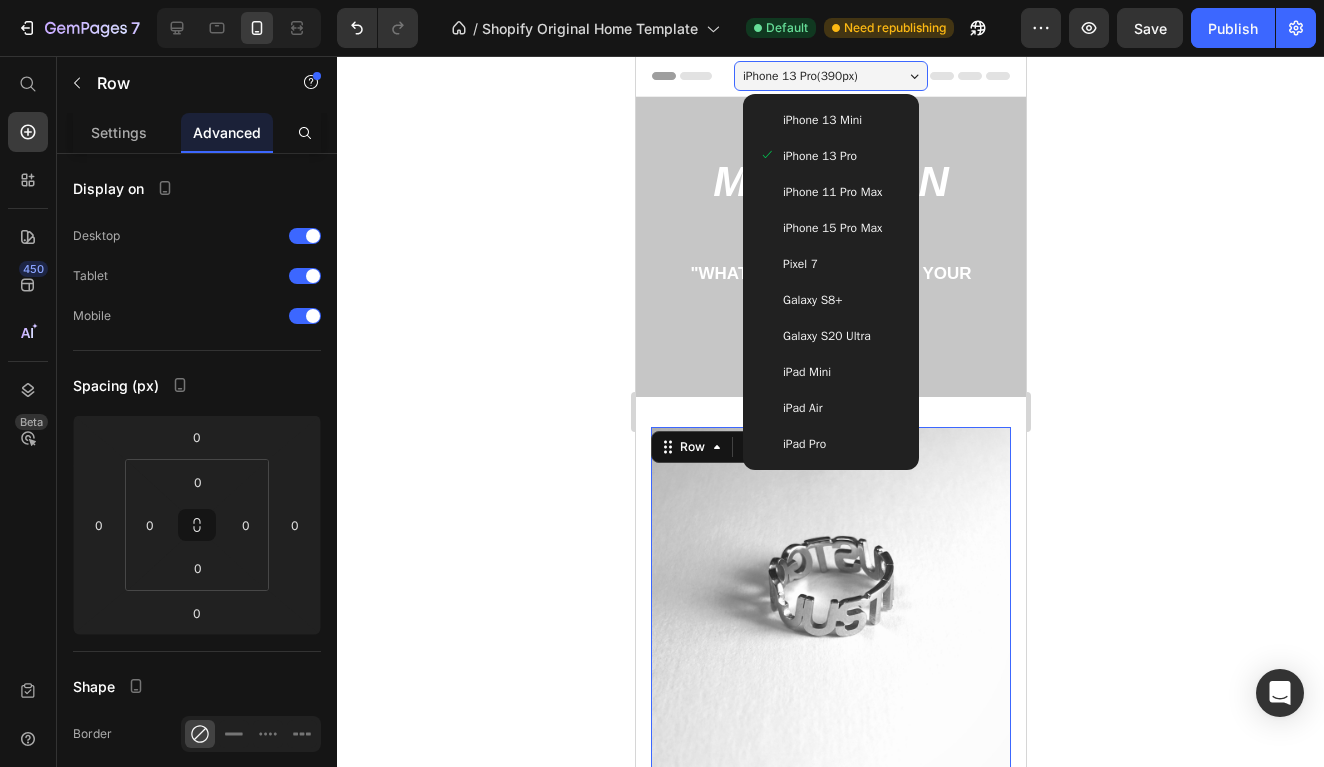 click on "iPhone 11 Pro Max" at bounding box center [831, 192] 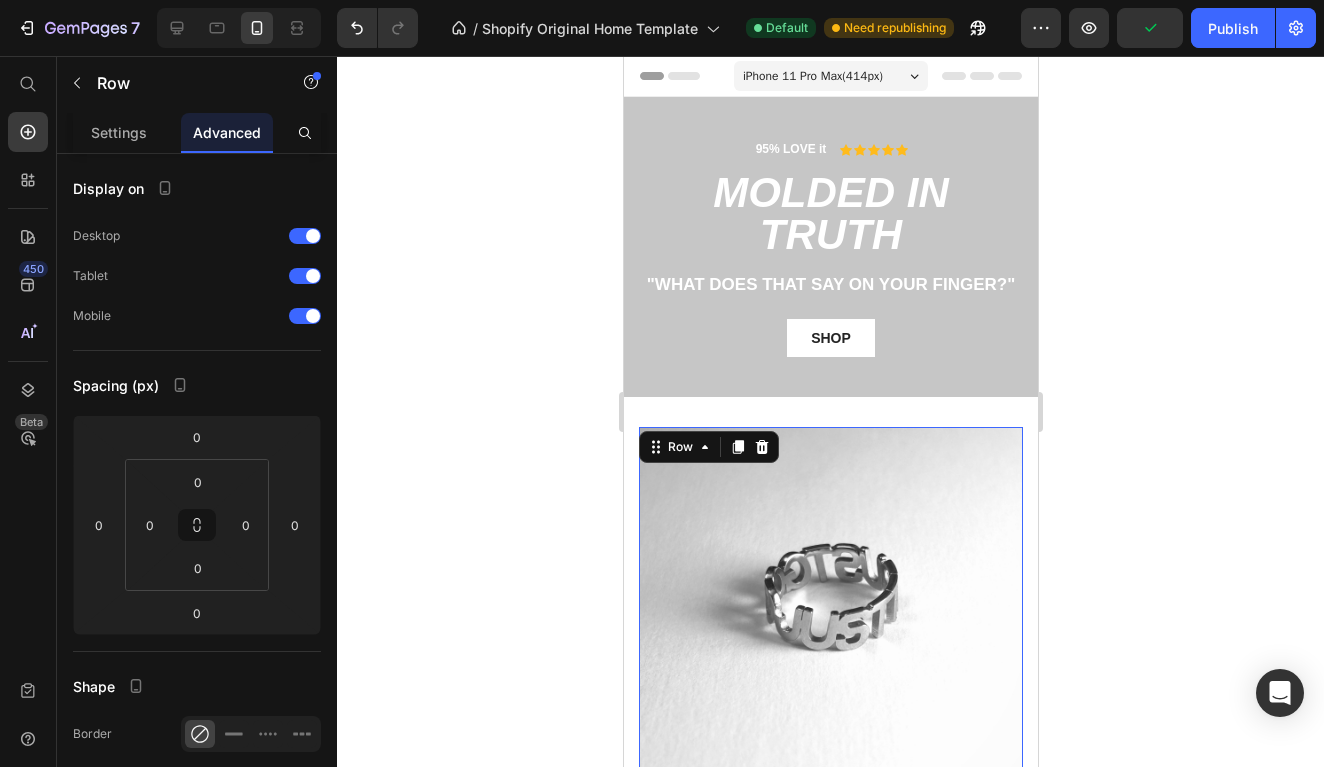 click 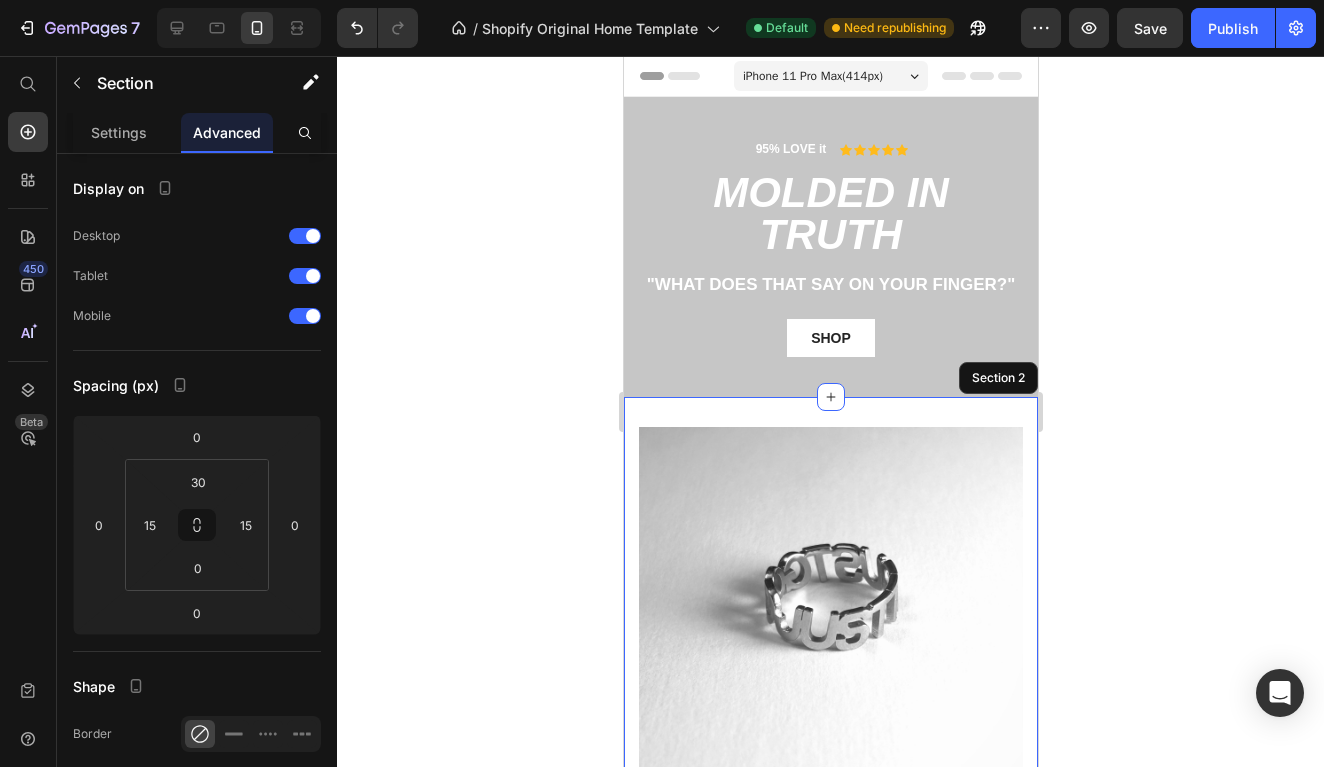 click on "Image JUST Text Block It’s not about figuring everything out straight away. It suggests an immediate, unhesitating action: simply do it. It removes complexity and implies there are no other requirements—no need to be perfect, no need to know the outcome. Just act in faith. Text Block Row Image TRUST Text Block The core action. Implying deep reliance, vulnerability, and confidence in something beyond oneself. Accepting not knowing the full picture while still moving forward, resting in the certainty that what you hope for is in more than capable hands. Text Block Row Image GOD Text Block The ocean itself—deep, endless, powerful, and full of mystery. He is both the waves and the one who calms them. He holds all things beneath the surface—every answer, every reason, every future. Trusting Him is diving into something far greater than yourself. Text Block Row Row                Title Line Section 2" at bounding box center (830, 1307) 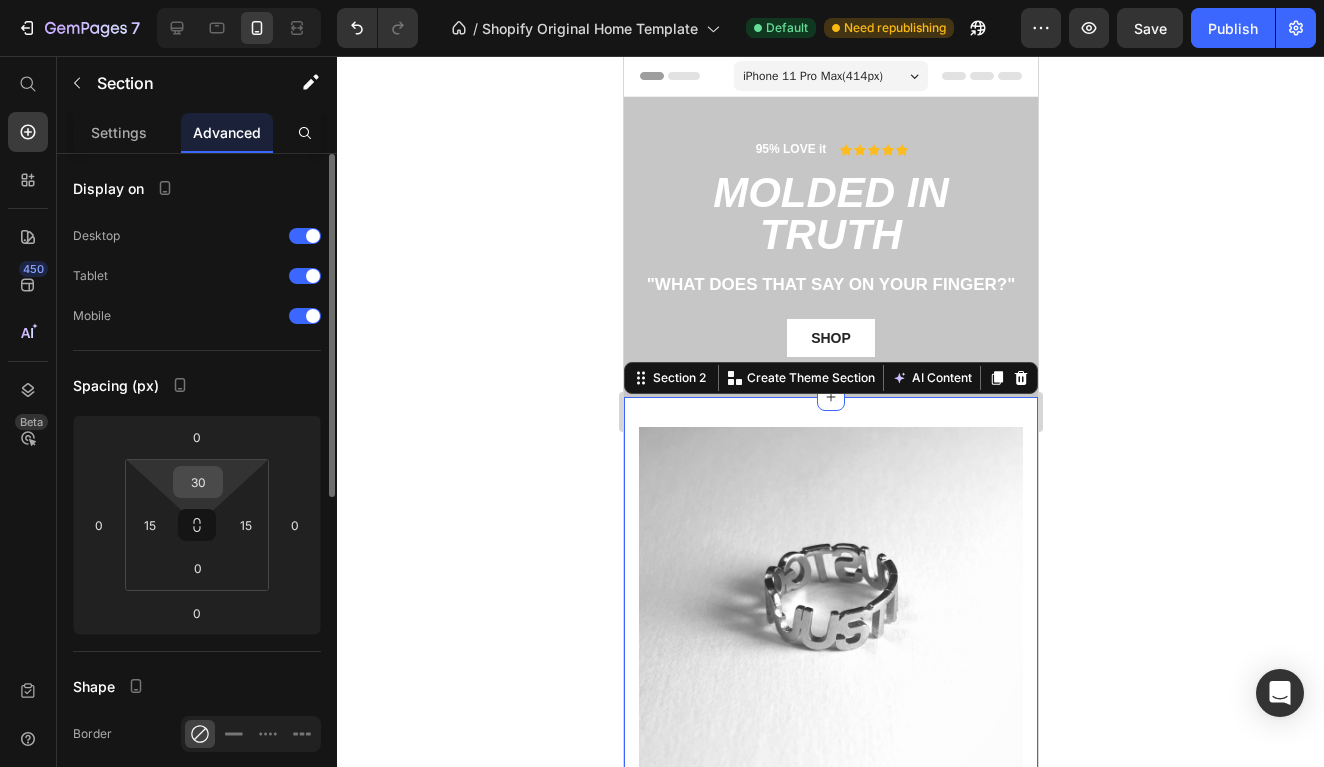 click on "30" at bounding box center [198, 482] 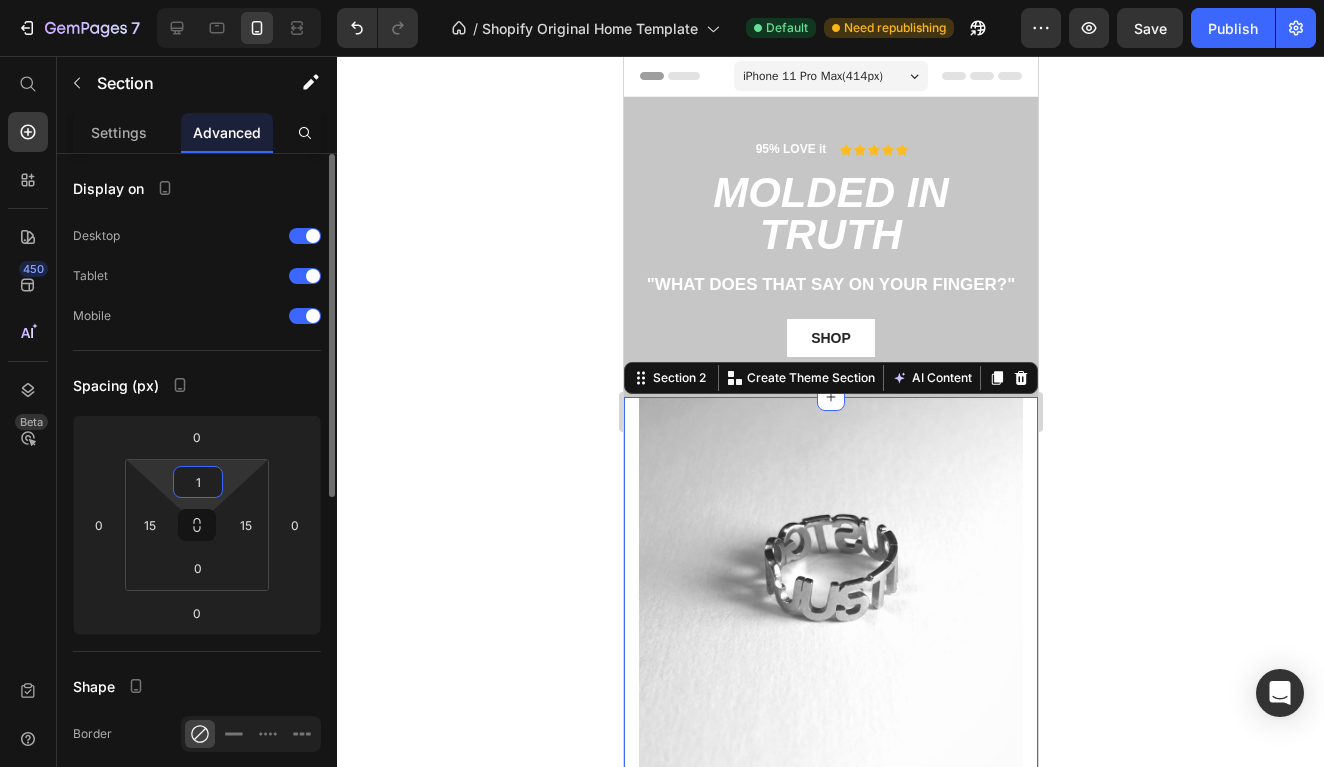 type on "15" 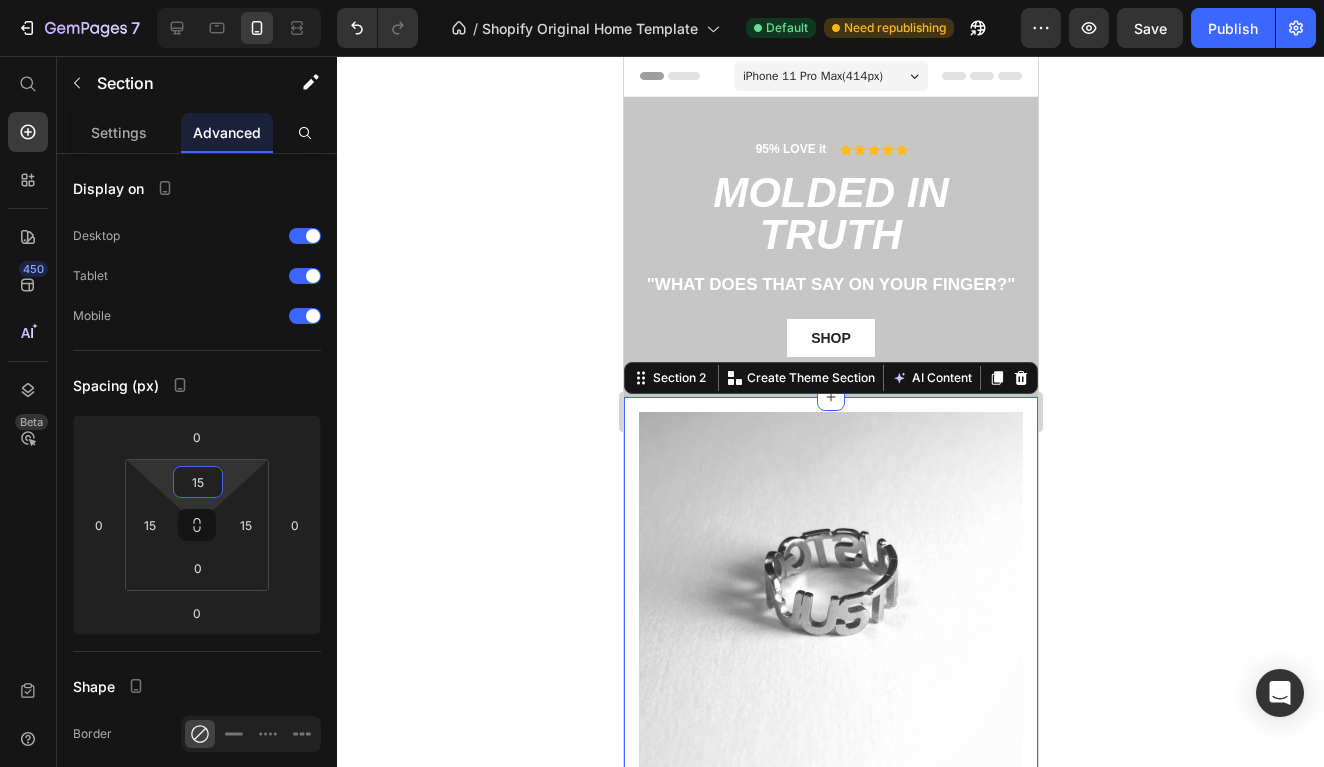 click 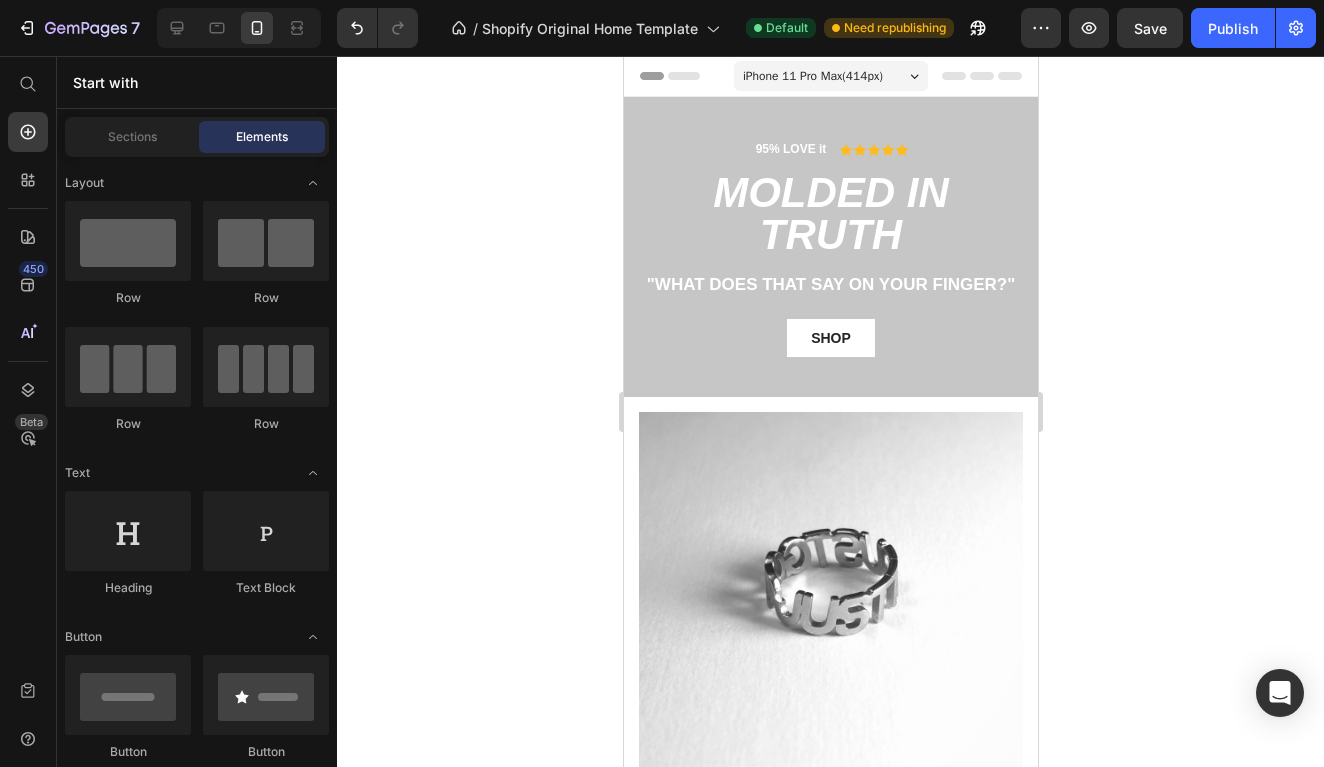 click on "iPhone 11 Pro Max  ( 414 px) iPhone 13 Mini iPhone 13 Pro iPhone 11 Pro Max iPhone 15 Pro Max Pixel 7 Galaxy S8+ Galaxy S20 Ultra iPad Mini iPad Air iPad Pro" at bounding box center [830, 78] 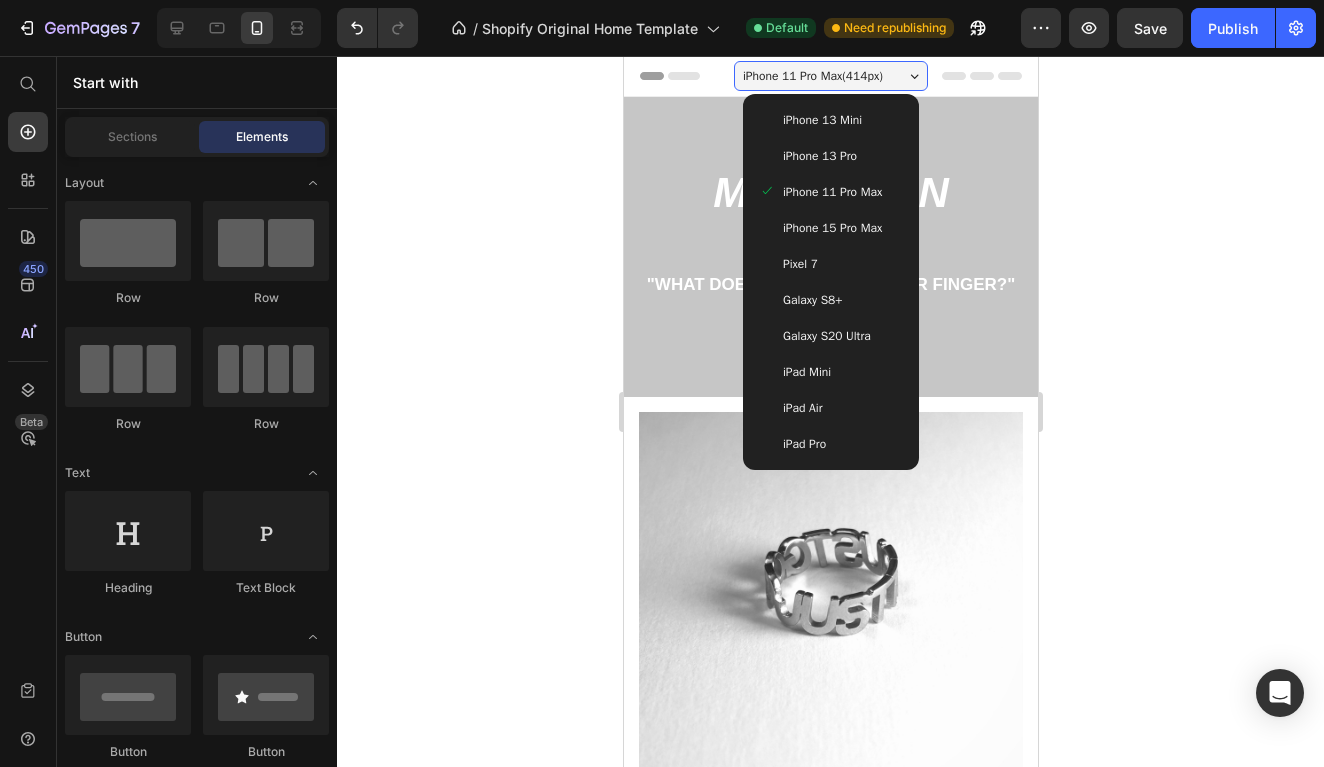 click on "iPhone 15 Pro Max" at bounding box center (831, 228) 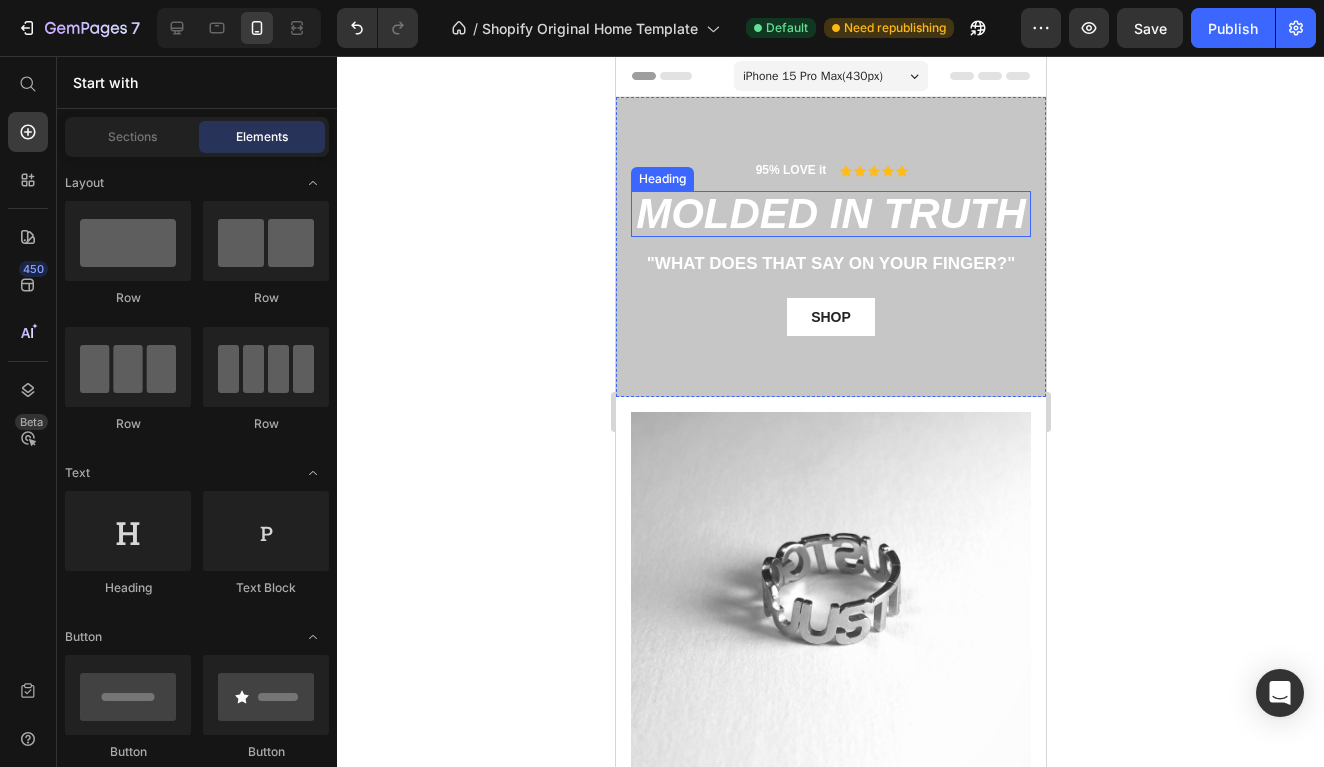 click on "MOLDED IN TRUTH" at bounding box center [830, 214] 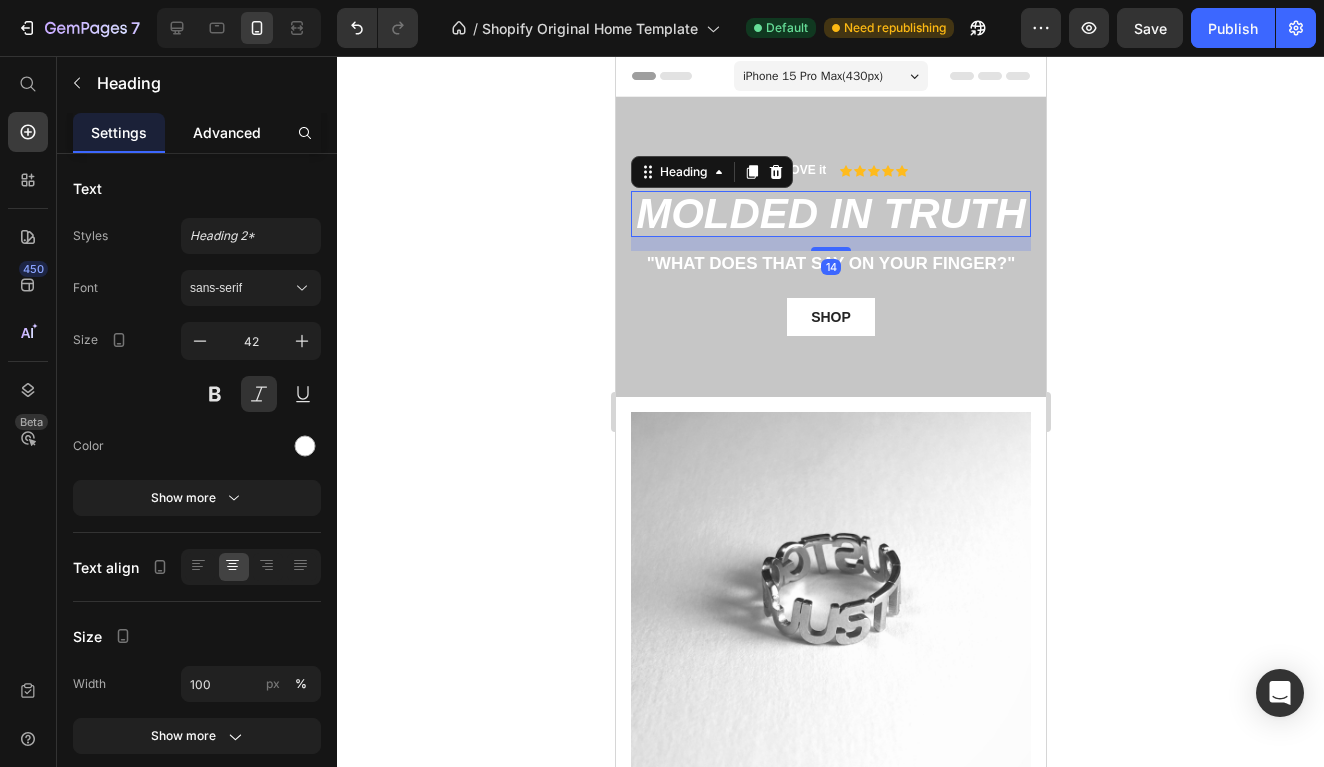 click on "Advanced" at bounding box center [227, 132] 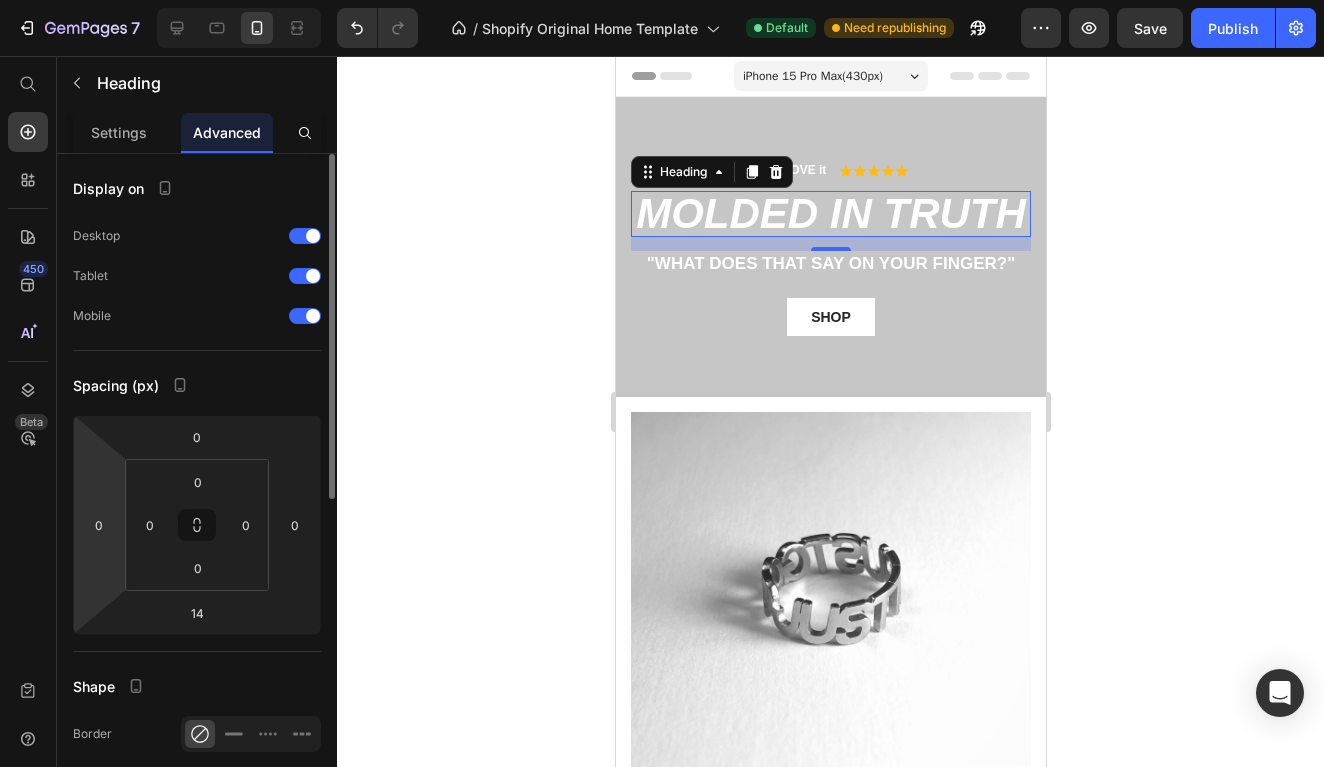 click on "7   /  Shopify Original Home Template Default Need republishing Preview  Save   Publish  450 Beta Start with Sections Elements Hero Section Product Detail Brands Trusted Badges Guarantee Product Breakdown How to use Testimonials Compare Bundle FAQs Social Proof Brand Story Product List Collection Blog List Contact Sticky Add to Cart Custom Footer Browse Library 450 Layout
Row
Row
Row
Row Text
Heading
Text Block Button
Button
Button
Sticky Back to top Media
Image" at bounding box center (662, 0) 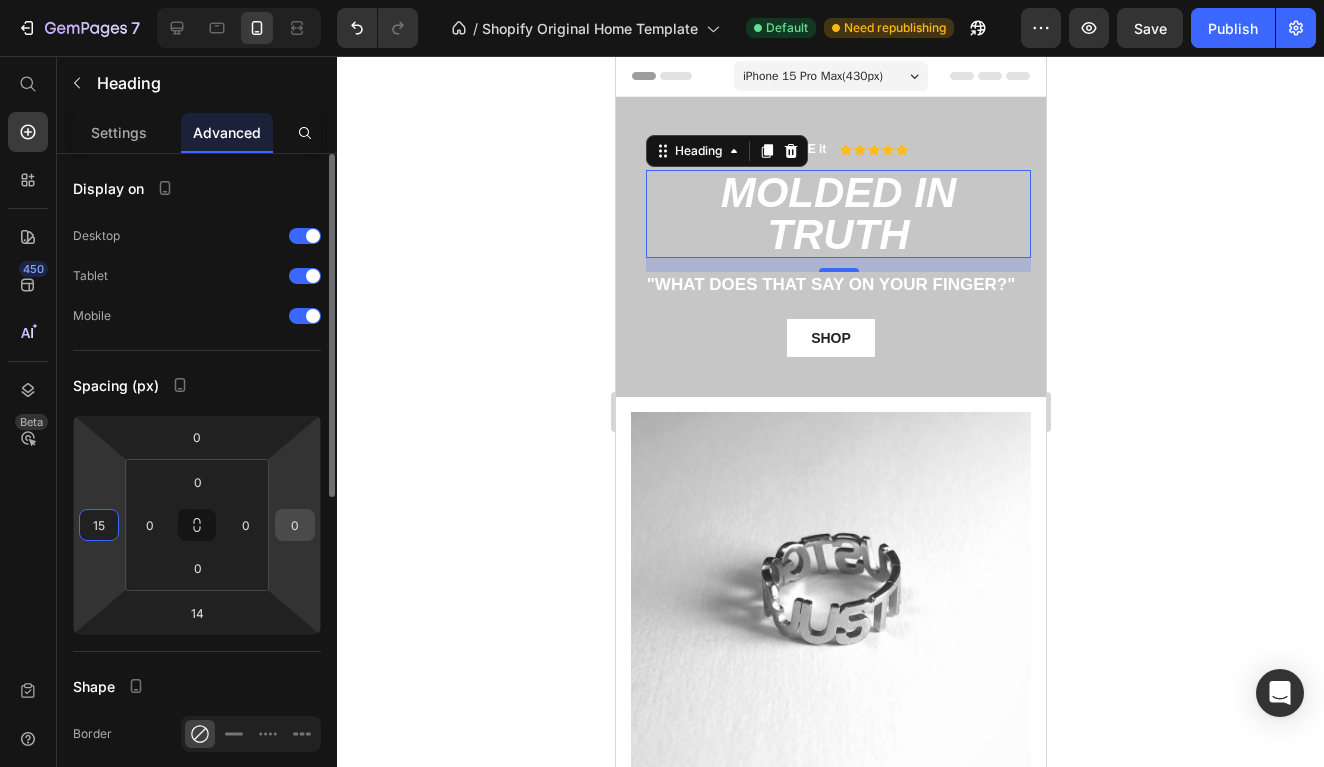 type on "15" 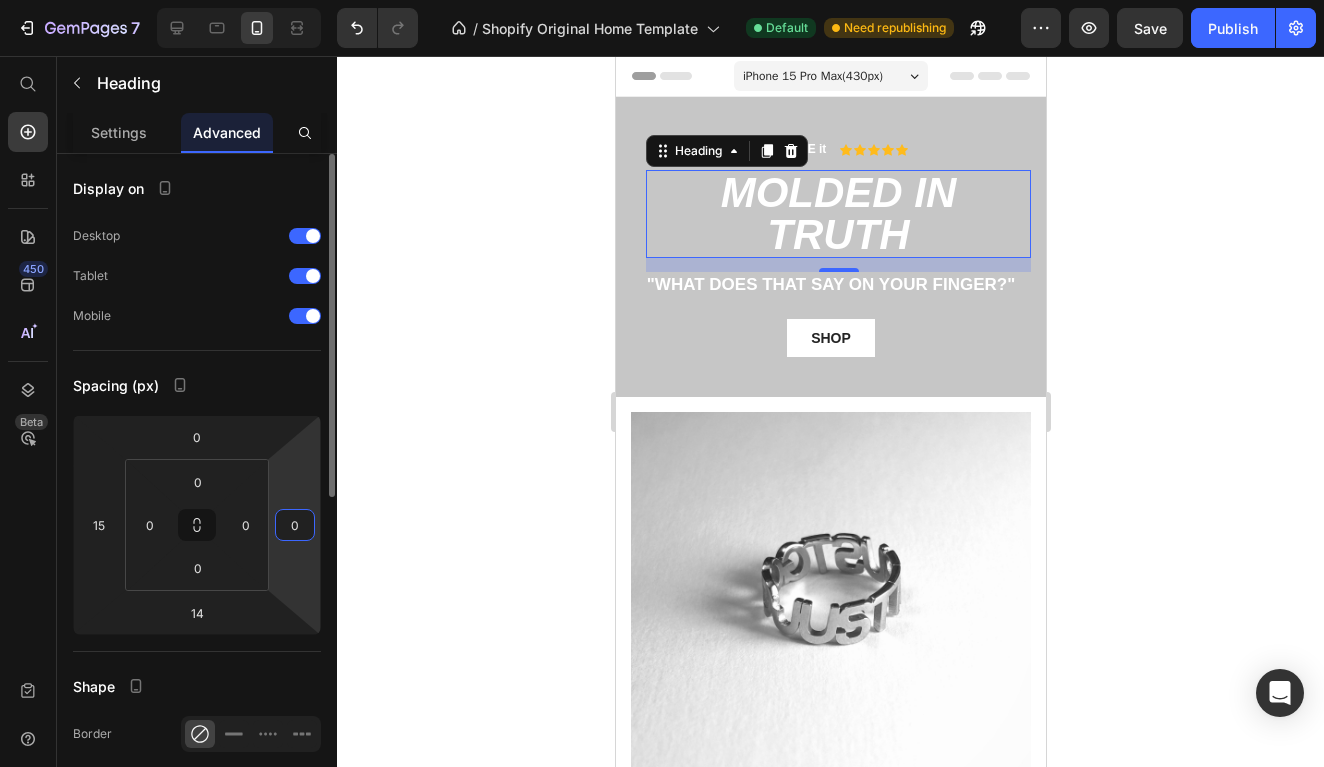 click on "0" at bounding box center (295, 525) 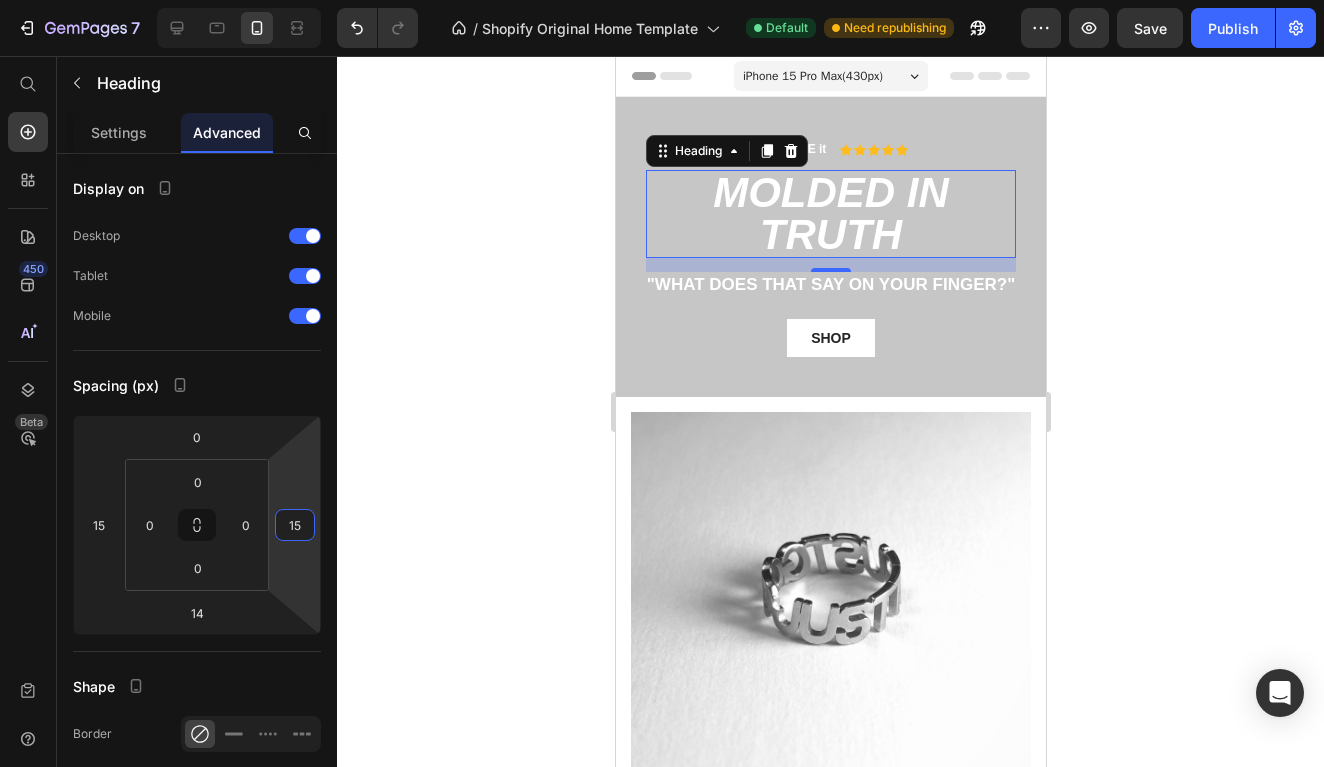 type on "15" 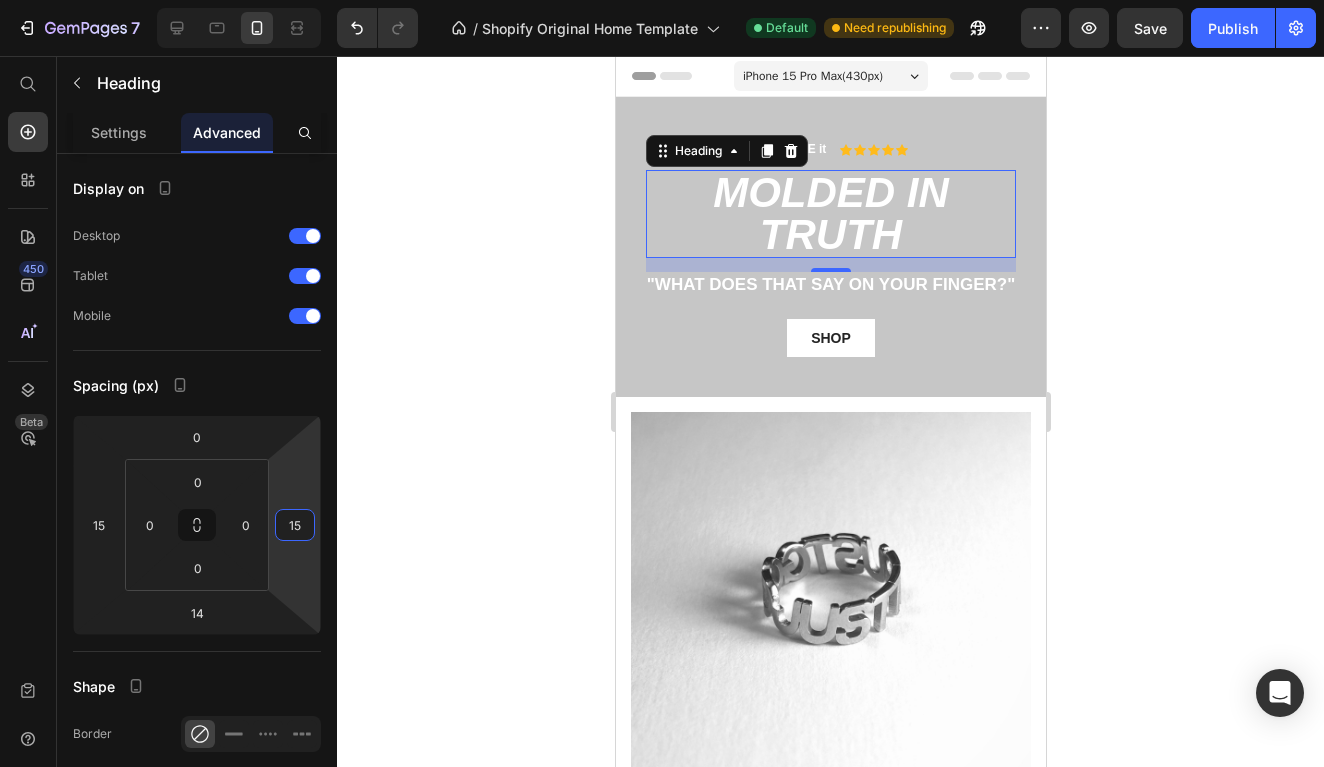 click 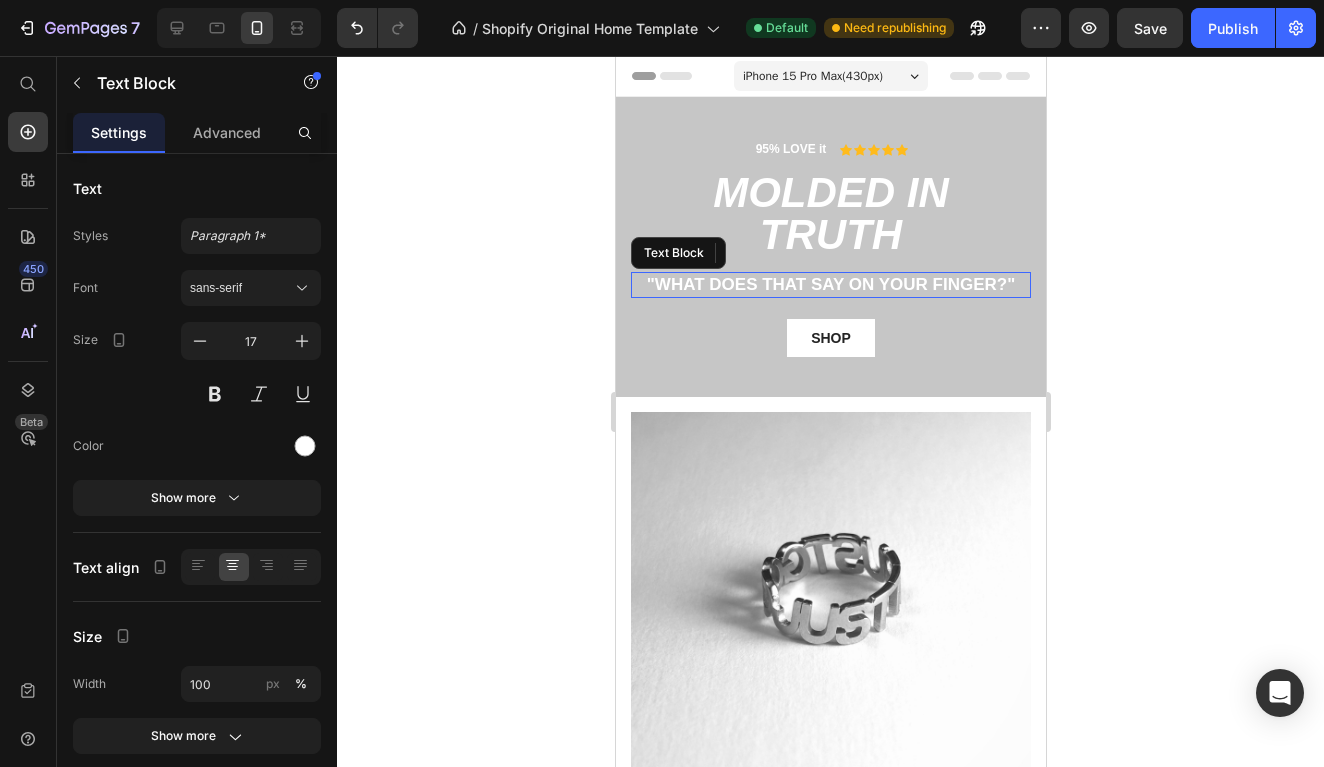 click on ""What does that say on your finger?"" at bounding box center (830, 285) 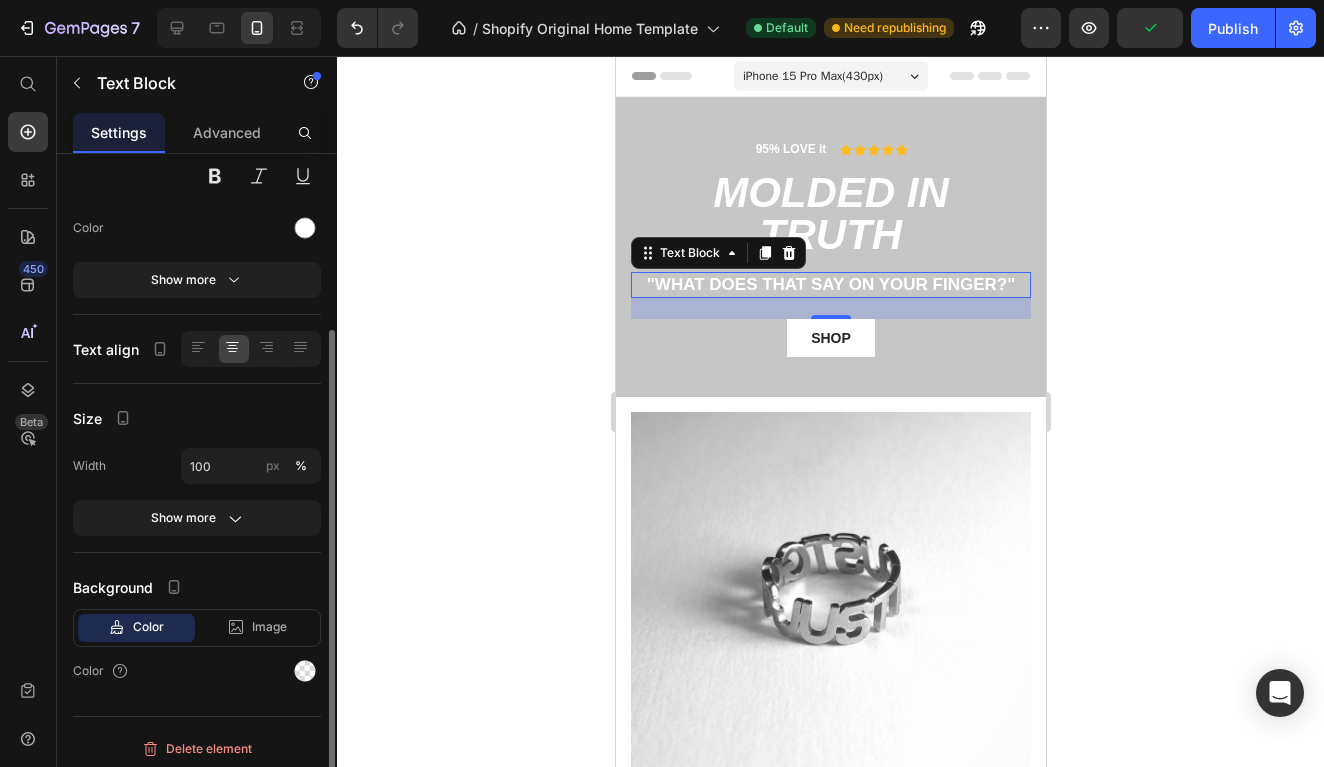 scroll, scrollTop: 225, scrollLeft: 0, axis: vertical 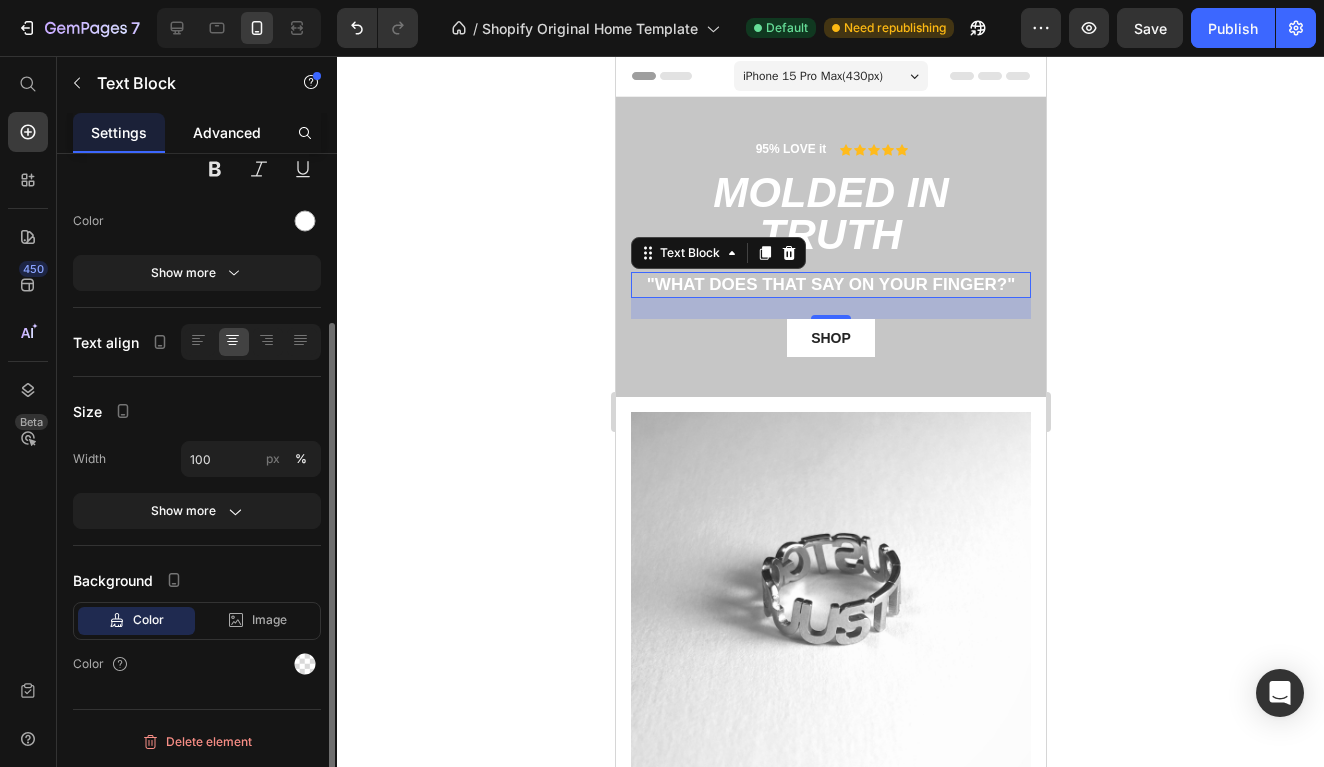 click on "Advanced" 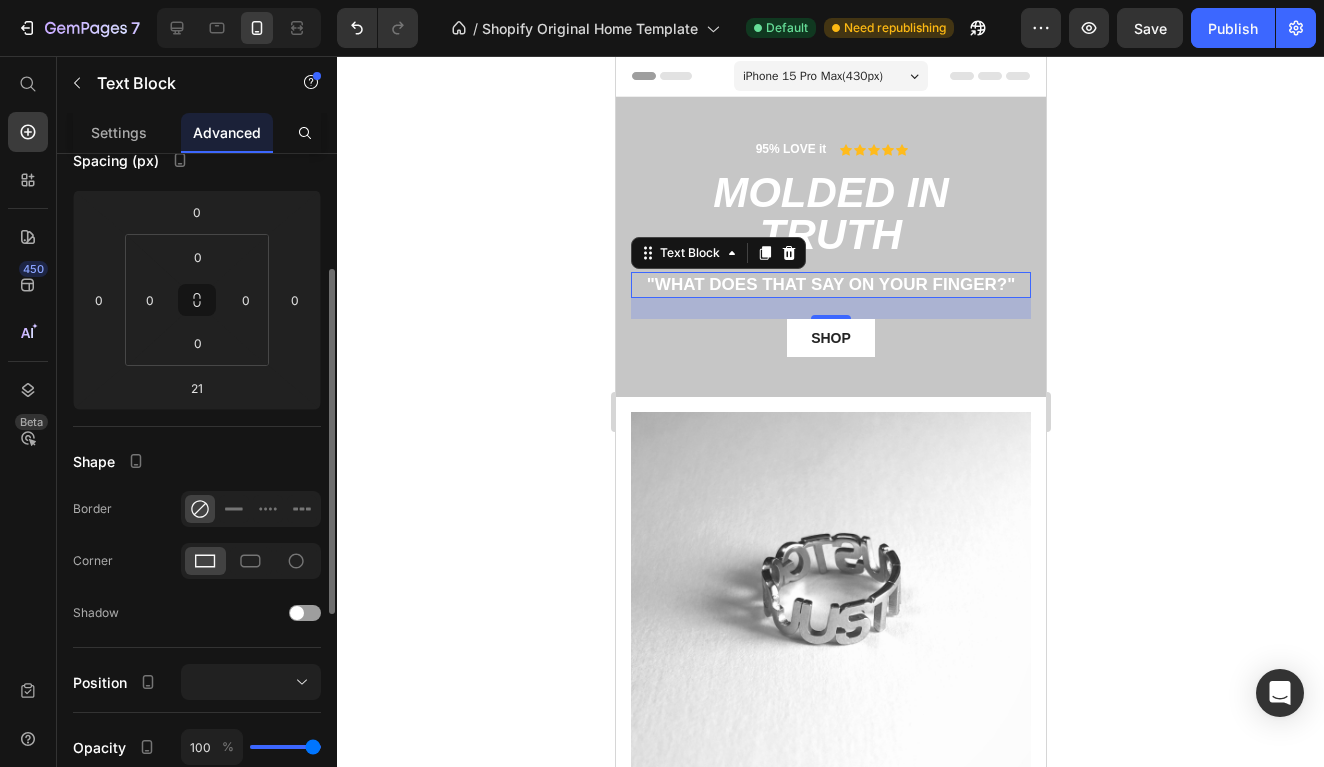 scroll, scrollTop: 0, scrollLeft: 0, axis: both 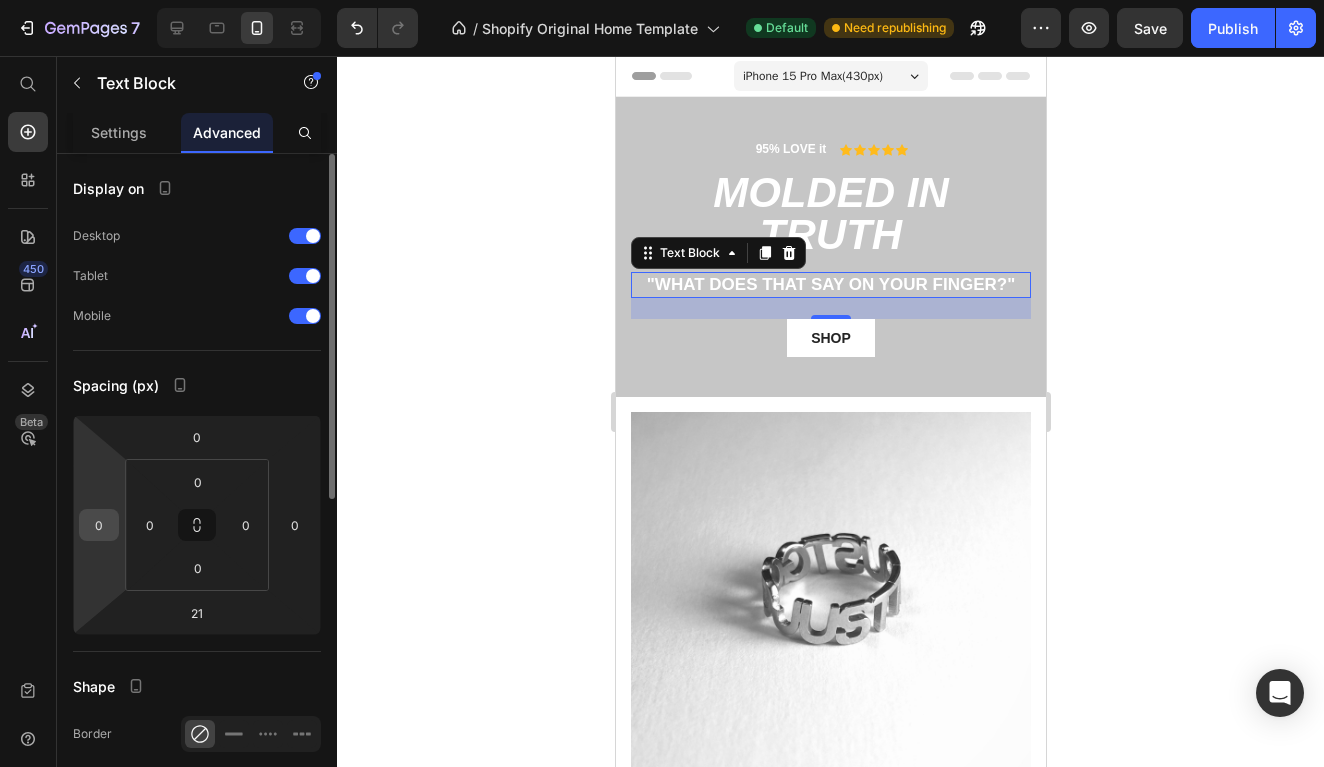 click on "0" at bounding box center [99, 525] 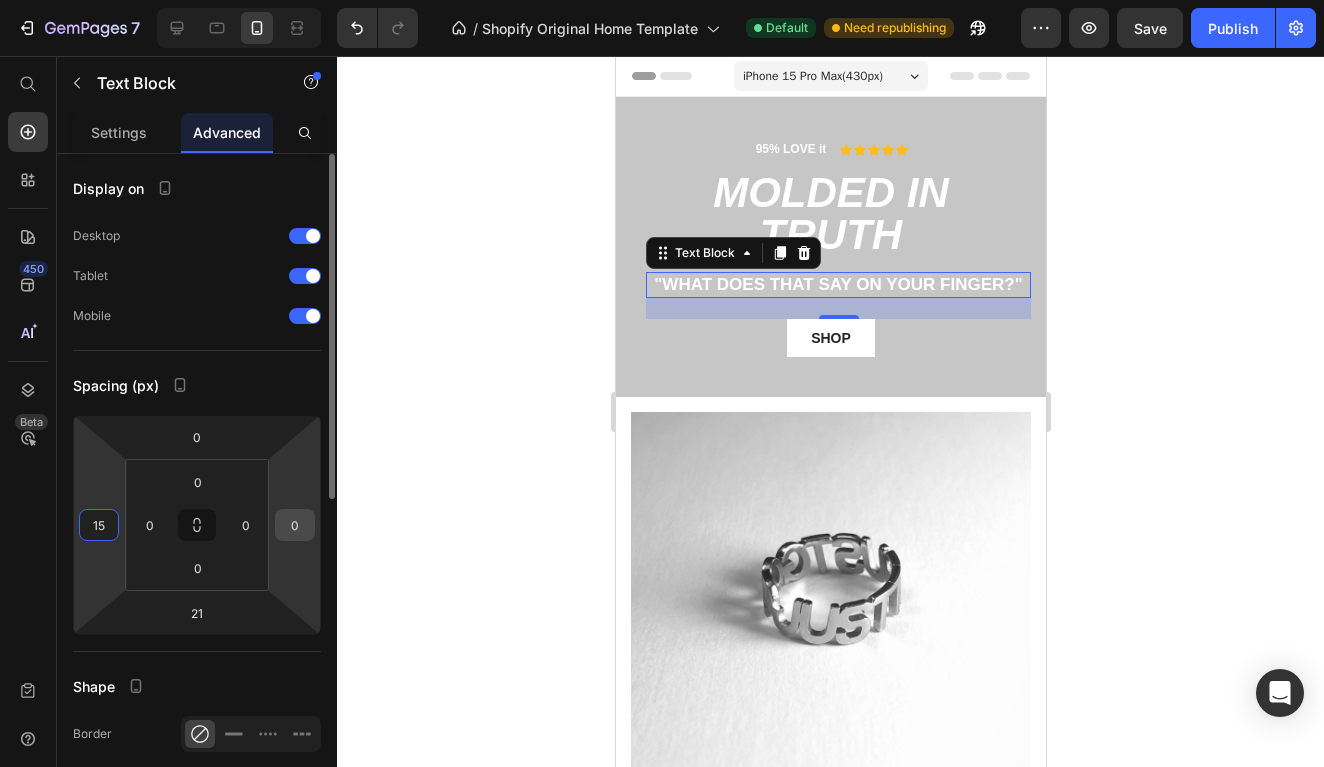 type on "15" 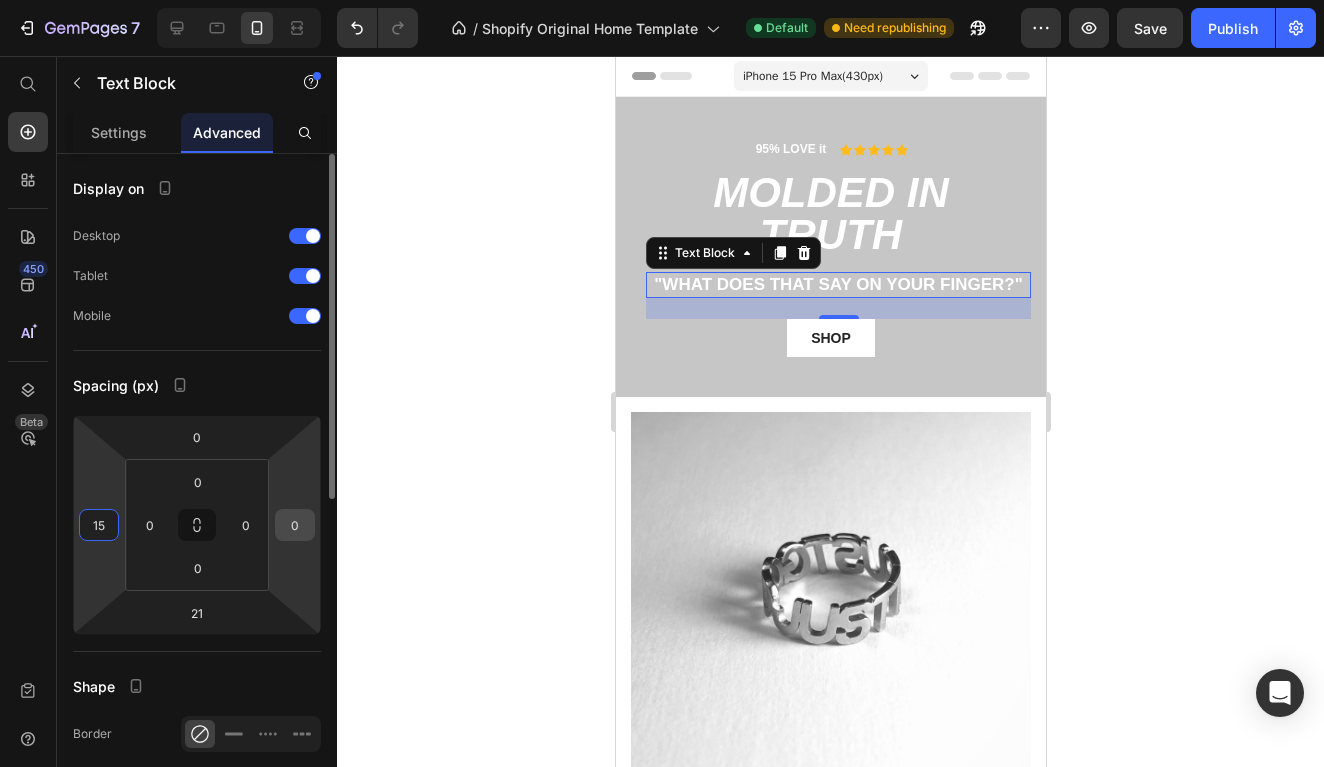 click on "0" at bounding box center [295, 525] 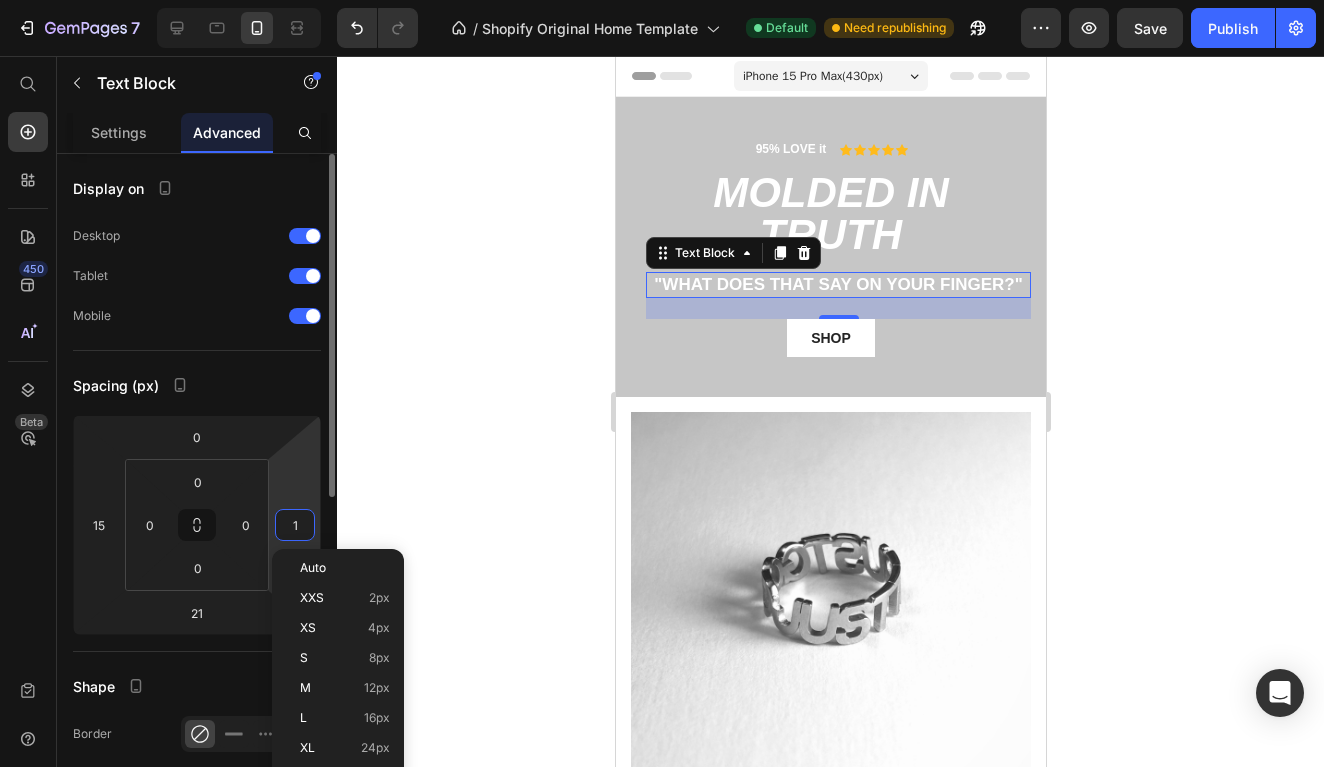 type on "15" 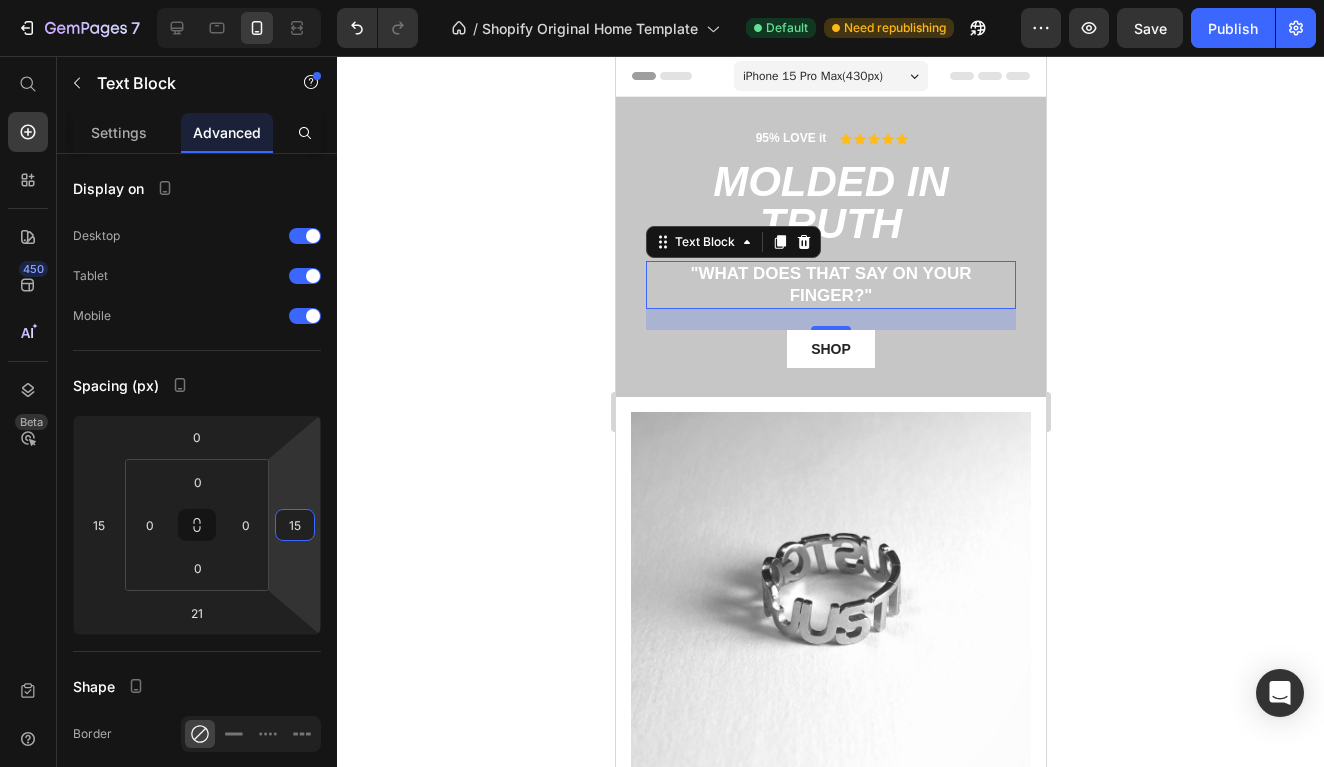 click 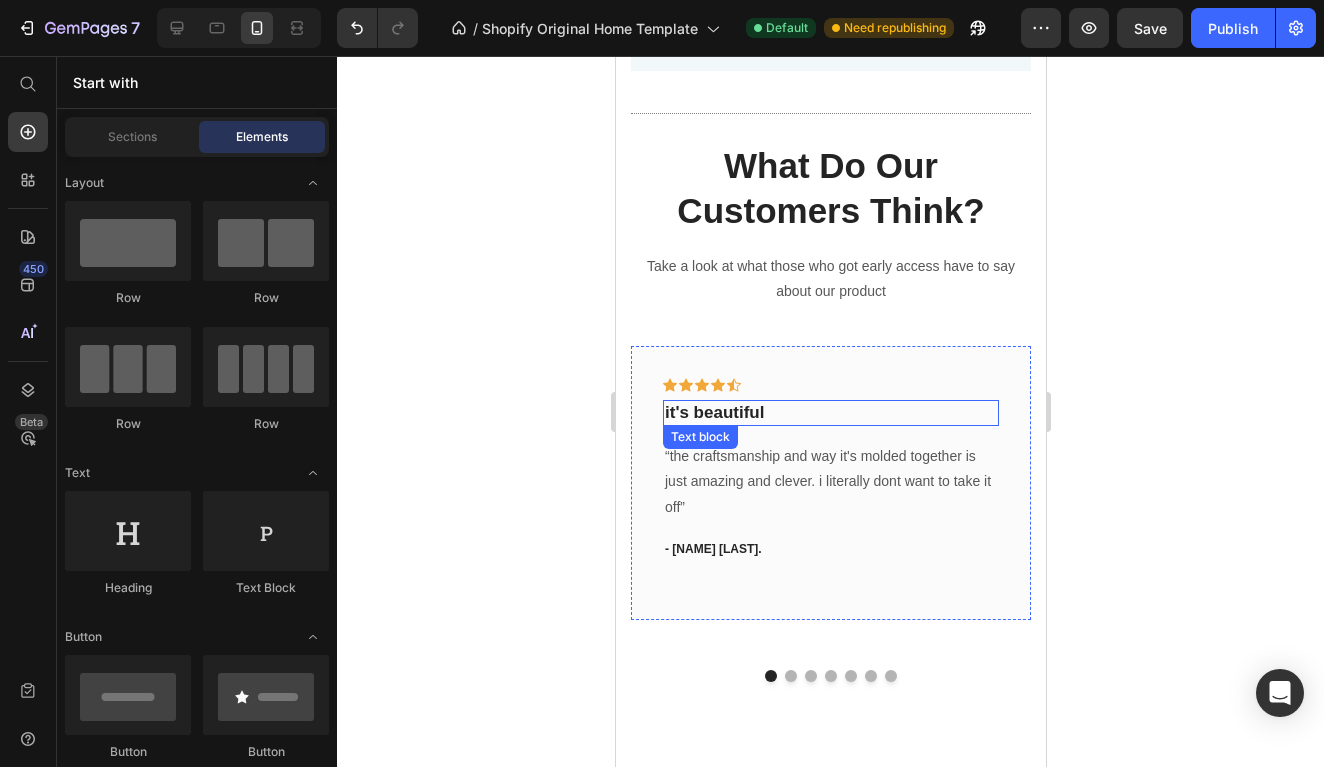scroll, scrollTop: 2106, scrollLeft: 0, axis: vertical 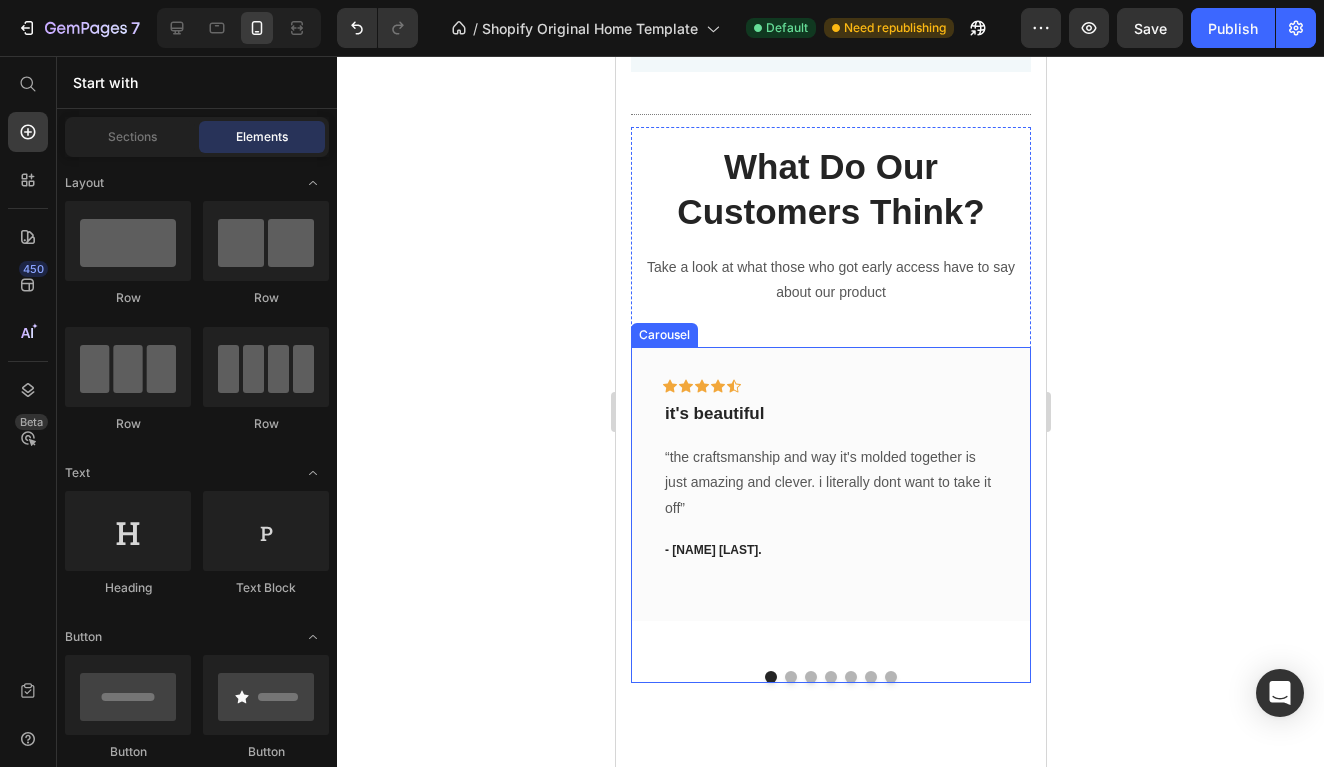 click on "Icon
Icon
Icon
Icon
Icon Row it's beautiful Text block “the craftsmanship and way it's molded together is just amazing and clever. i literally dont want to take it off” Text block - [FIRST] [INITIAL]. Text block Row" at bounding box center [830, 501] 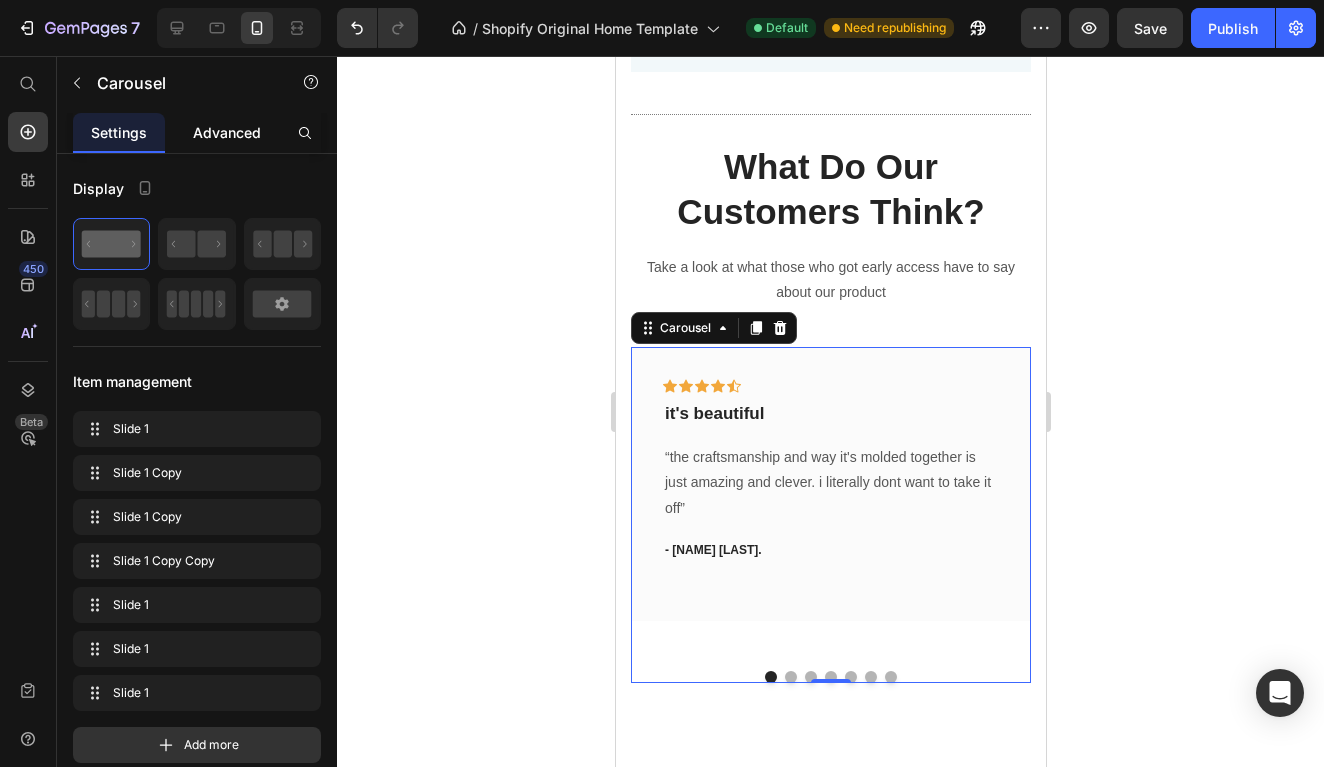 click on "Advanced" at bounding box center (227, 132) 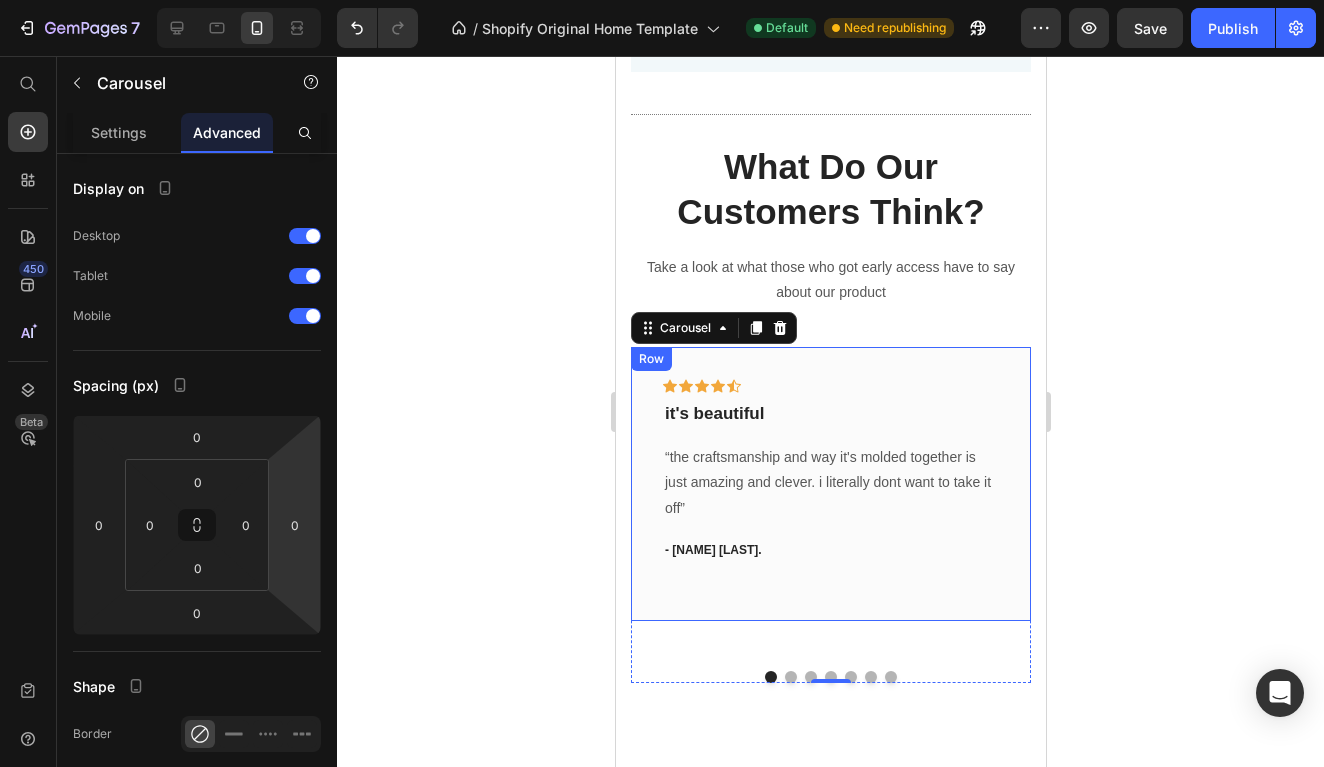 click on "Icon
Icon
Icon
Icon
Icon Row it's beautiful Text block “the craftsmanship and way it's molded together is just amazing and clever. i literally dont want to take it off” Text block - [FIRST] [INITIAL]. Text block Row" at bounding box center [830, 484] 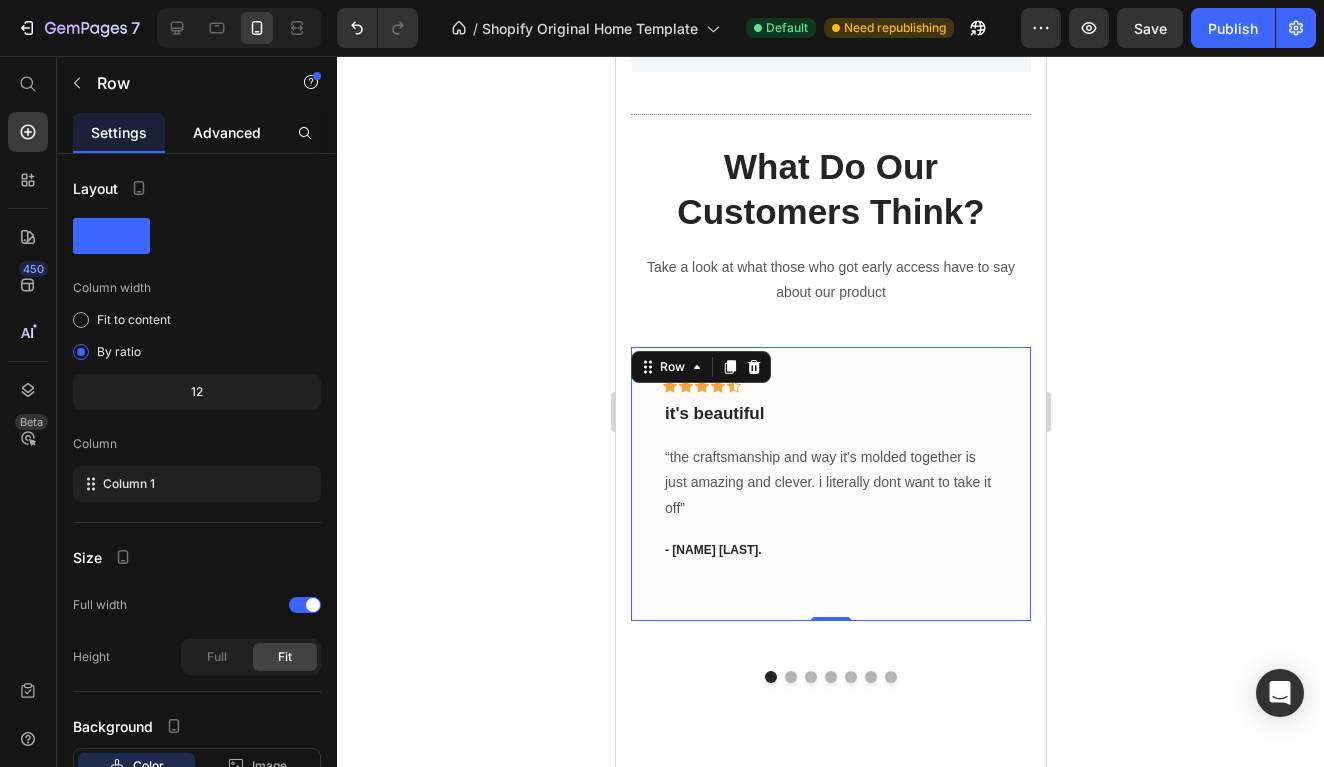 click on "Advanced" at bounding box center (227, 132) 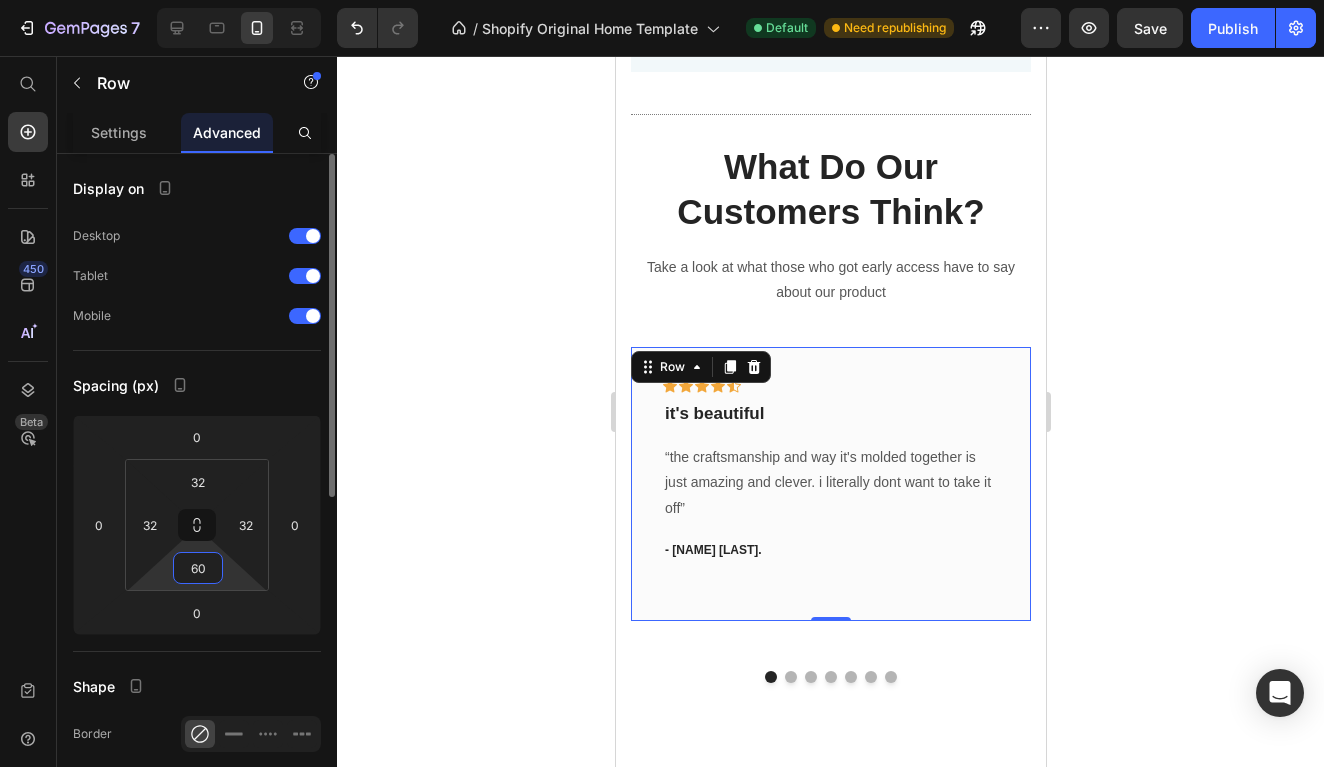 click on "60" at bounding box center (198, 568) 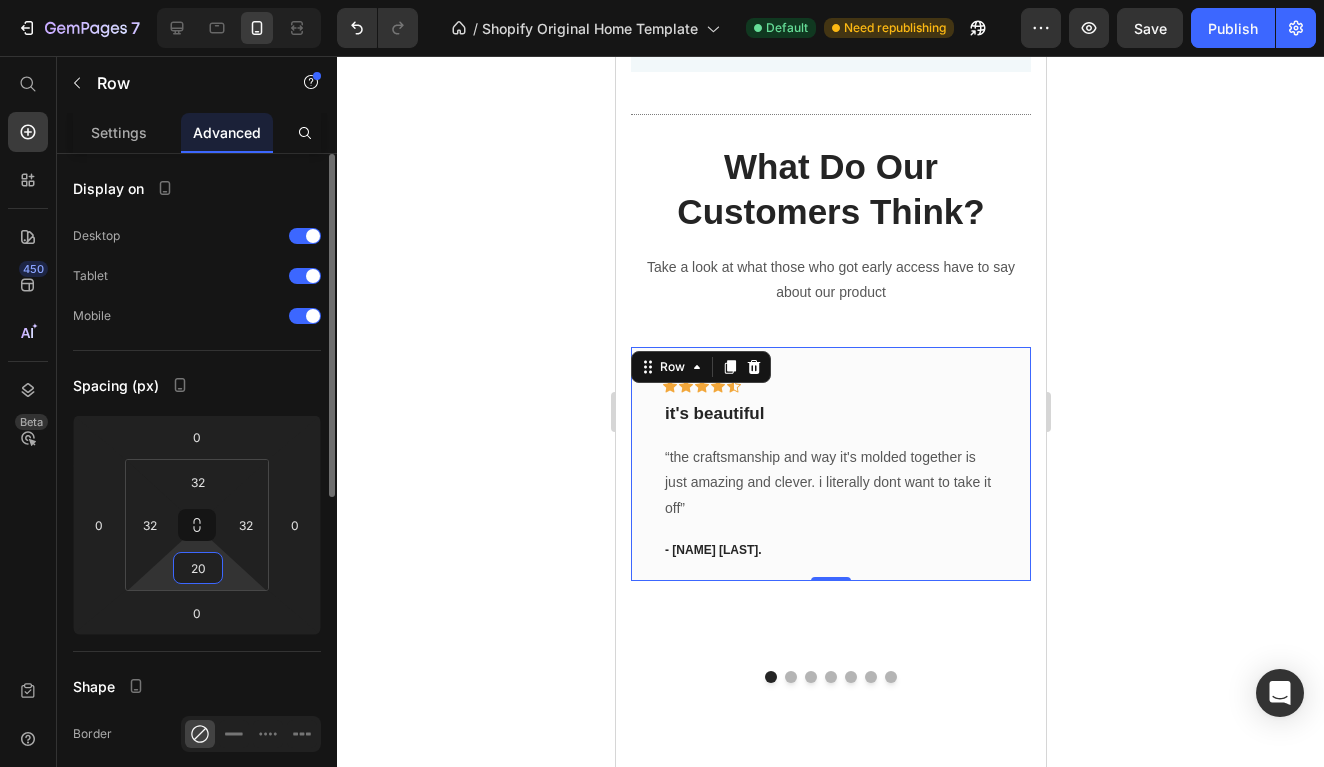 type on "2" 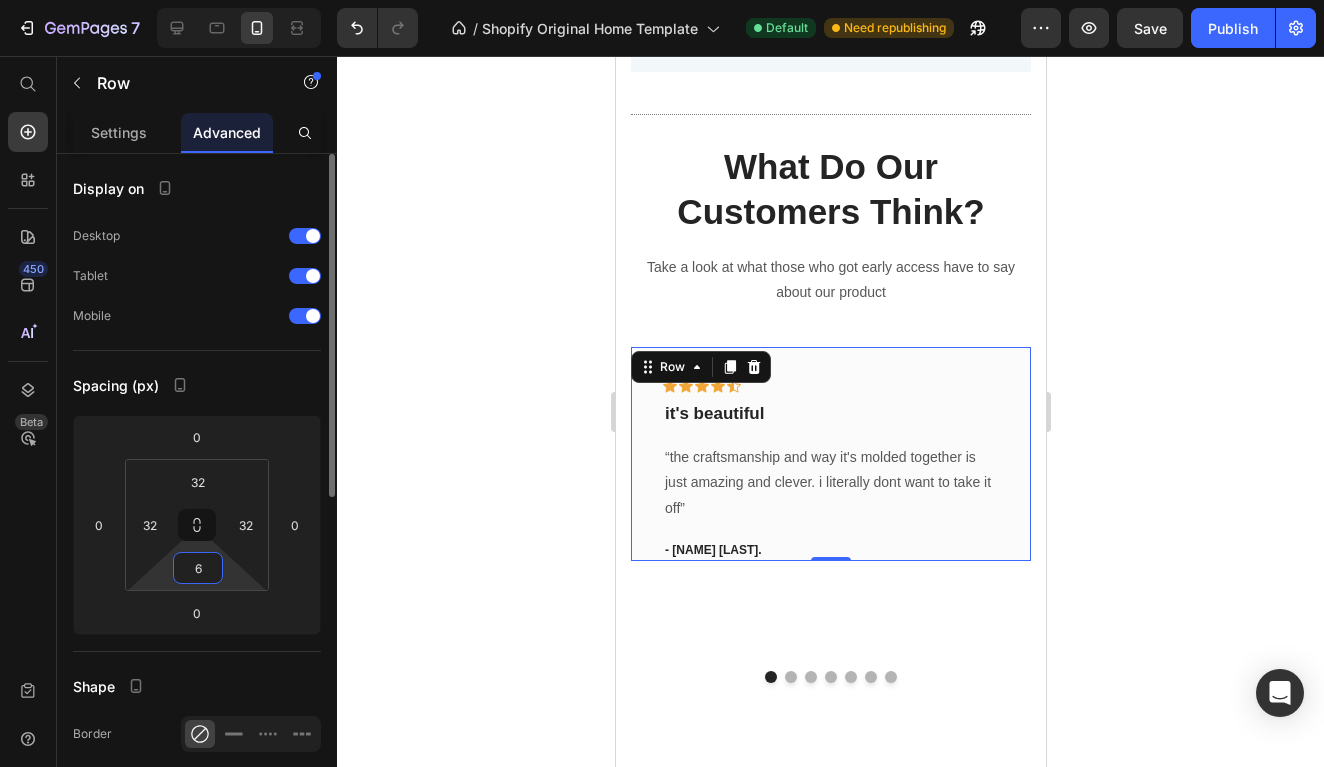 type on "60" 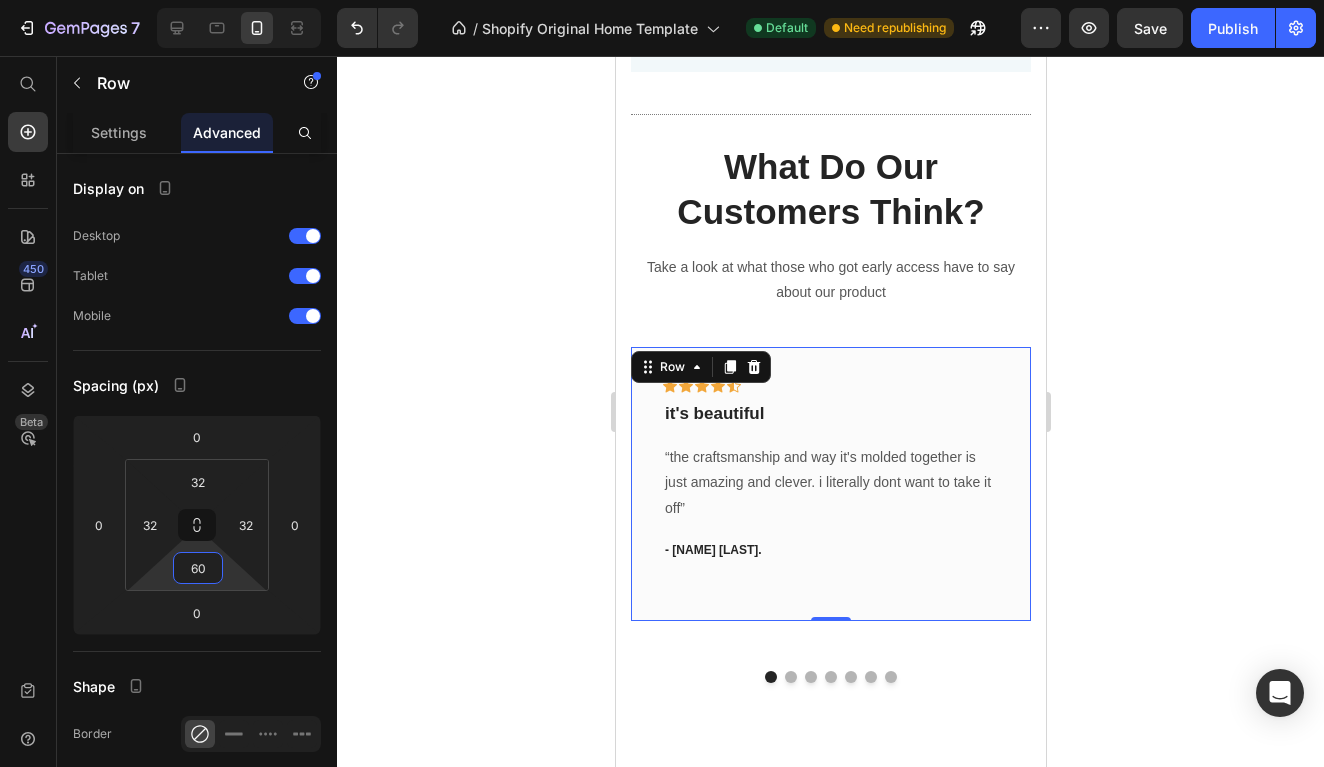 click 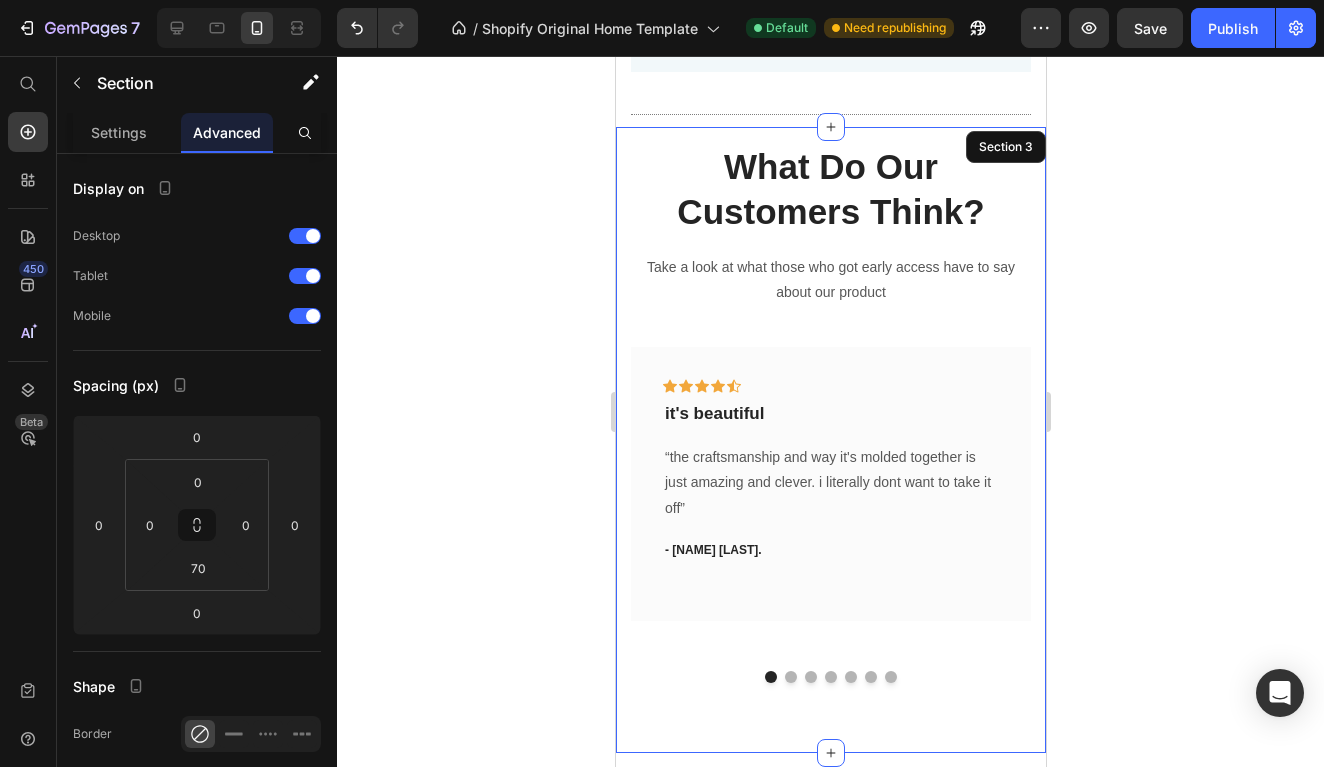 click on "What Do Our Customers Think? Heading Take a look at what those who got early access have to say about our product Text block
Icon
Icon
Icon
Icon
Icon Row it's beautiful Text block “the craftsmanship and way it's molded together is just amazing and clever. i literally dont want to take it off” Text block - Hannah G. Text block Row
Icon
Icon
Icon
Icon
Icon Row Perfect gift Text block "Bought this for my 19 year old cousin and he absolutely loves it that it's making me want to come back and get one for myself if it goes back on sale" Text block - Eliza M. Text block Row
Icon
Icon
Icon
Icon
Icon Row :) Text block “ The detail is stunning, and the quality exceeded my expectations ” Text block - Jourdan J.  Text block Row
Icon
Icon Icon" at bounding box center [830, 440] 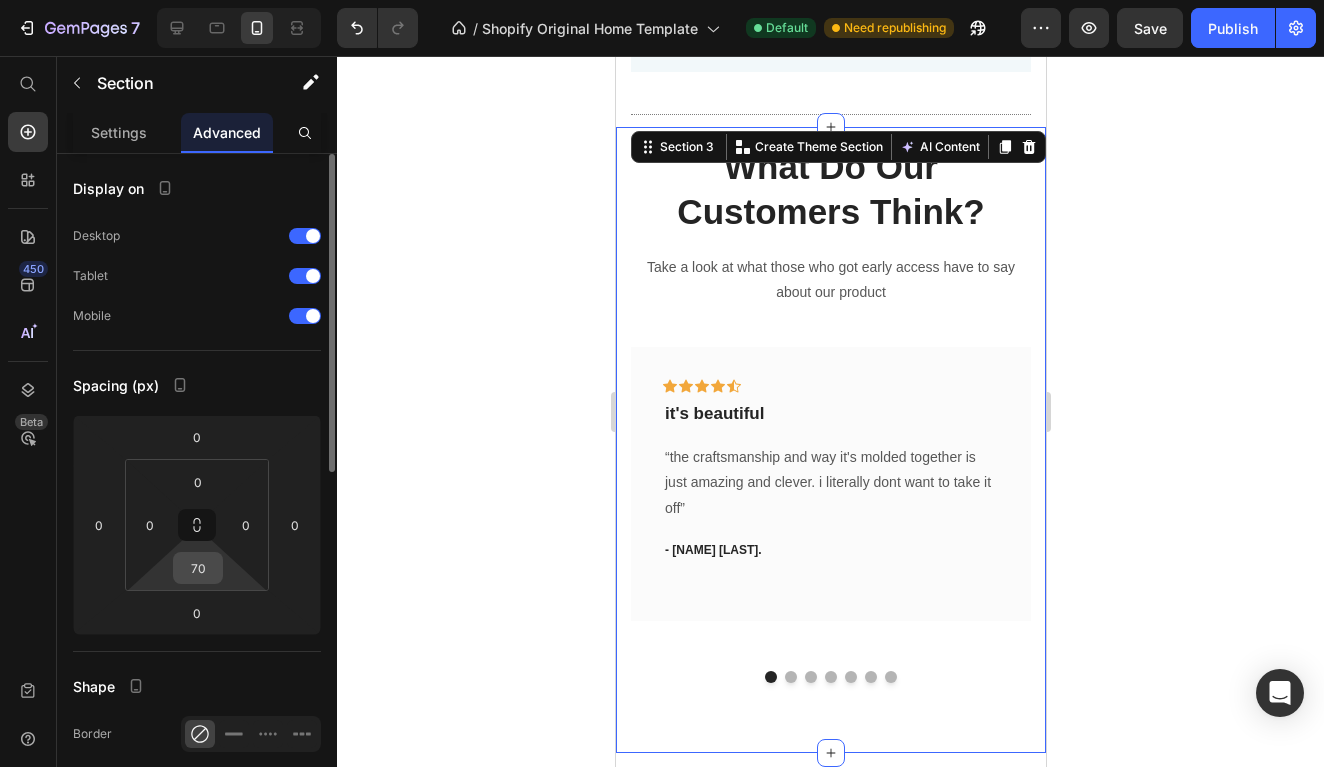 click on "70" at bounding box center (198, 568) 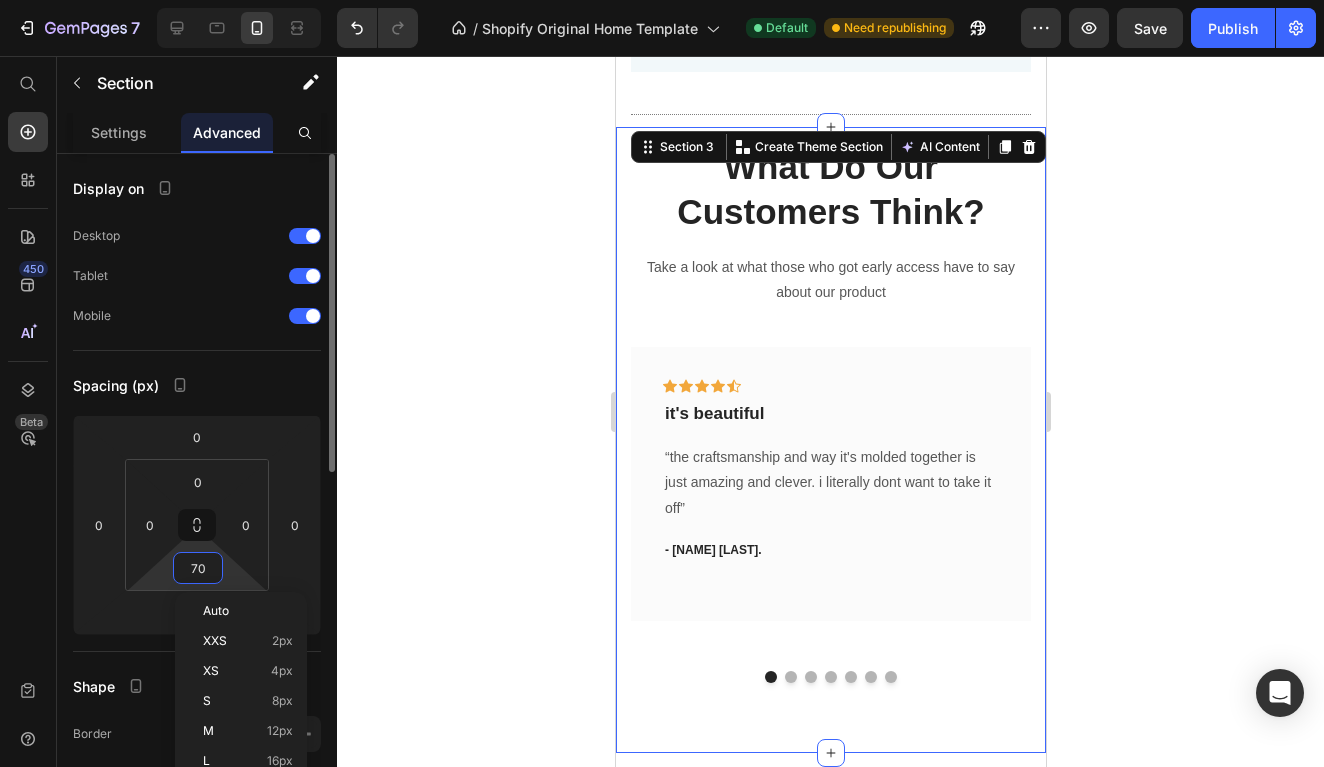 type on "0" 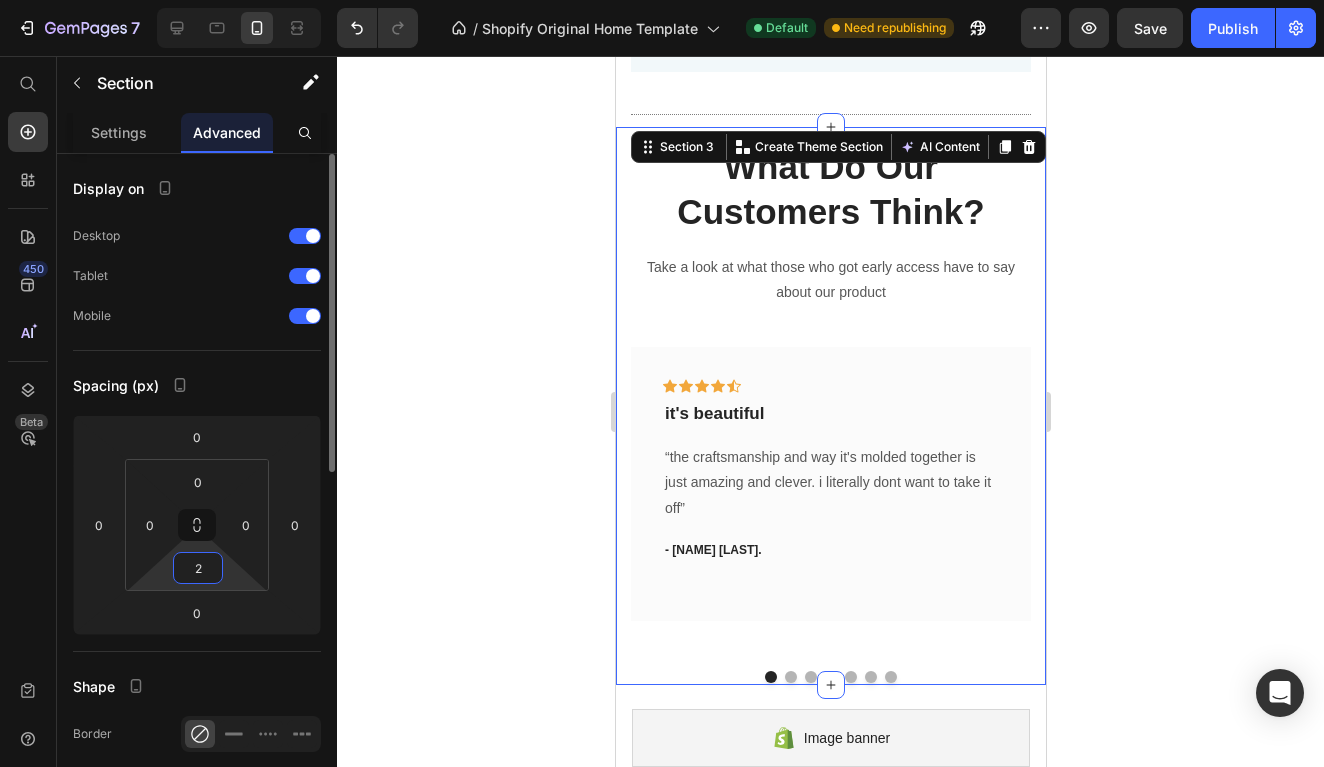 type on "20" 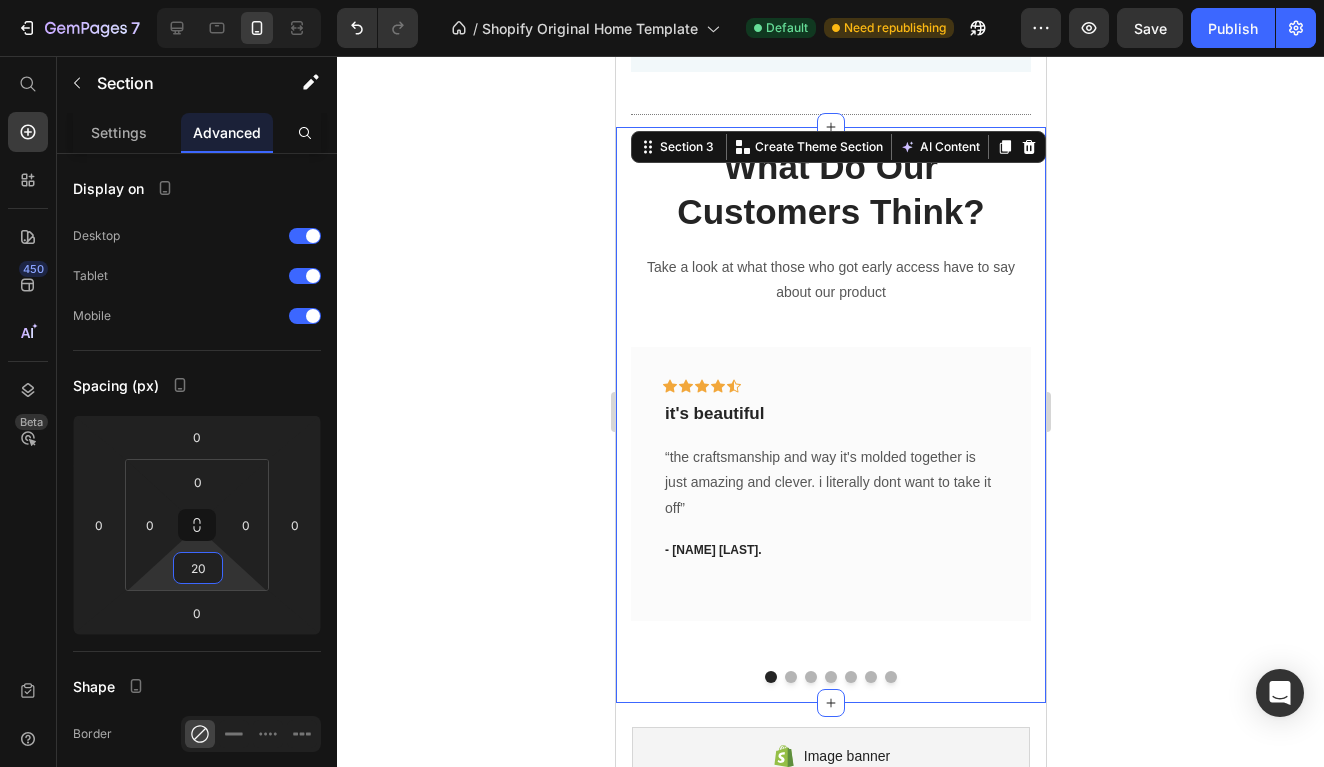 click 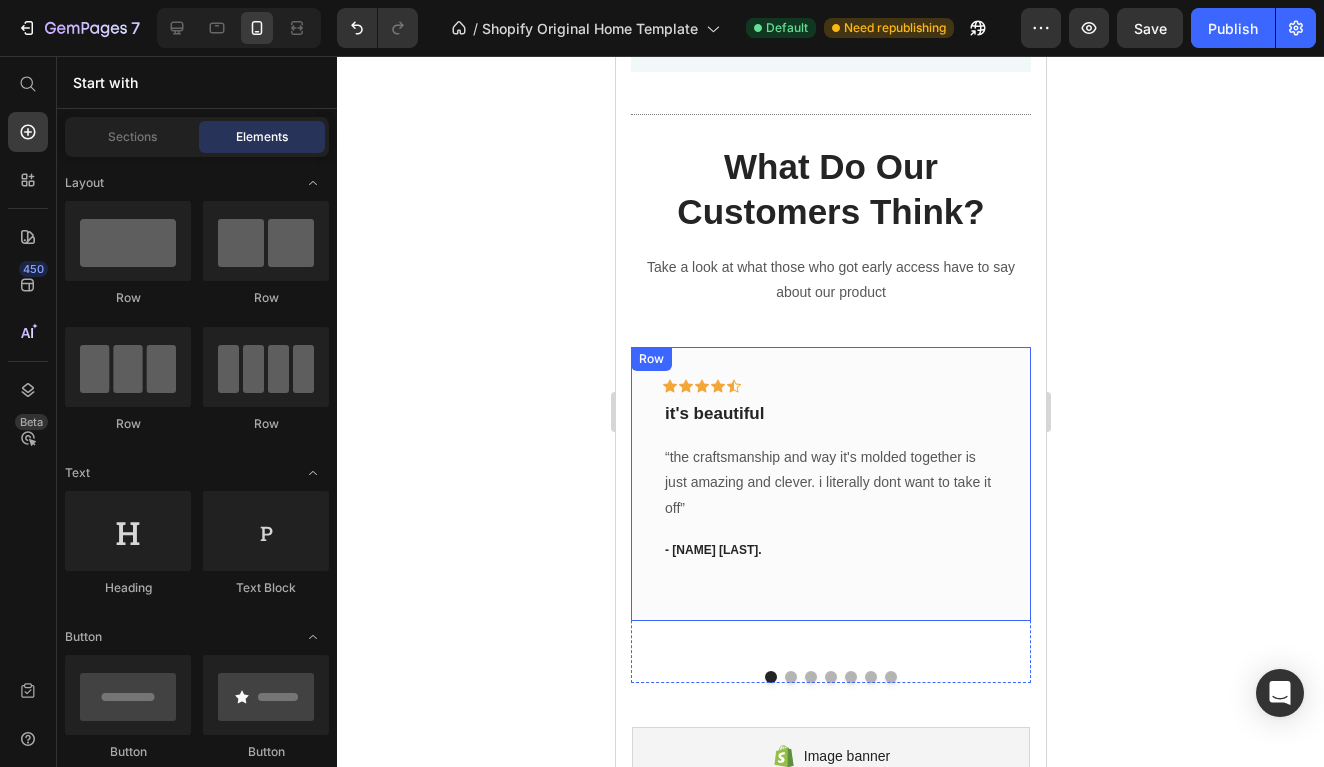 click on "Icon
Icon
Icon
Icon
Icon Row it's beautiful Text block “the craftsmanship and way it's molded together is just amazing and clever. i literally dont want to take it off” Text block - [FIRST] [INITIAL]. Text block Row" at bounding box center (830, 484) 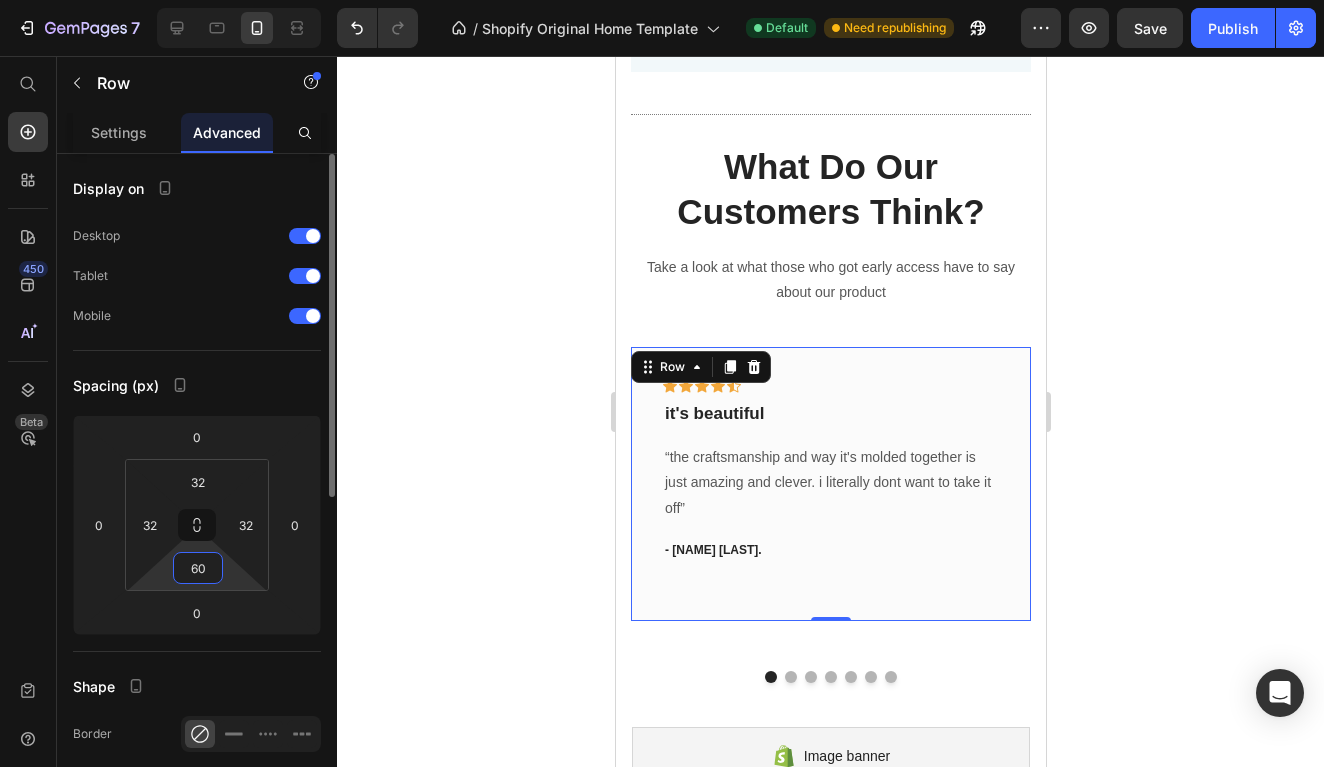 click on "60" at bounding box center [198, 568] 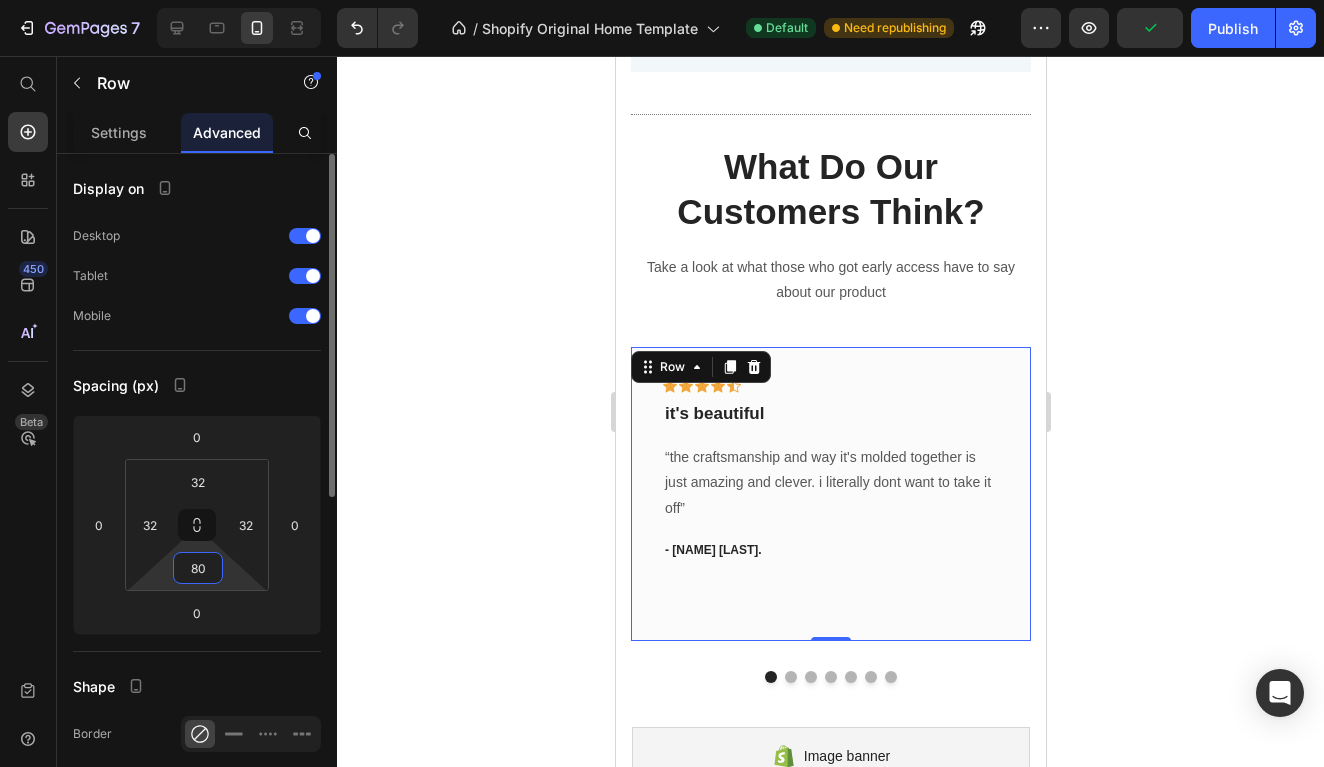 type on "8" 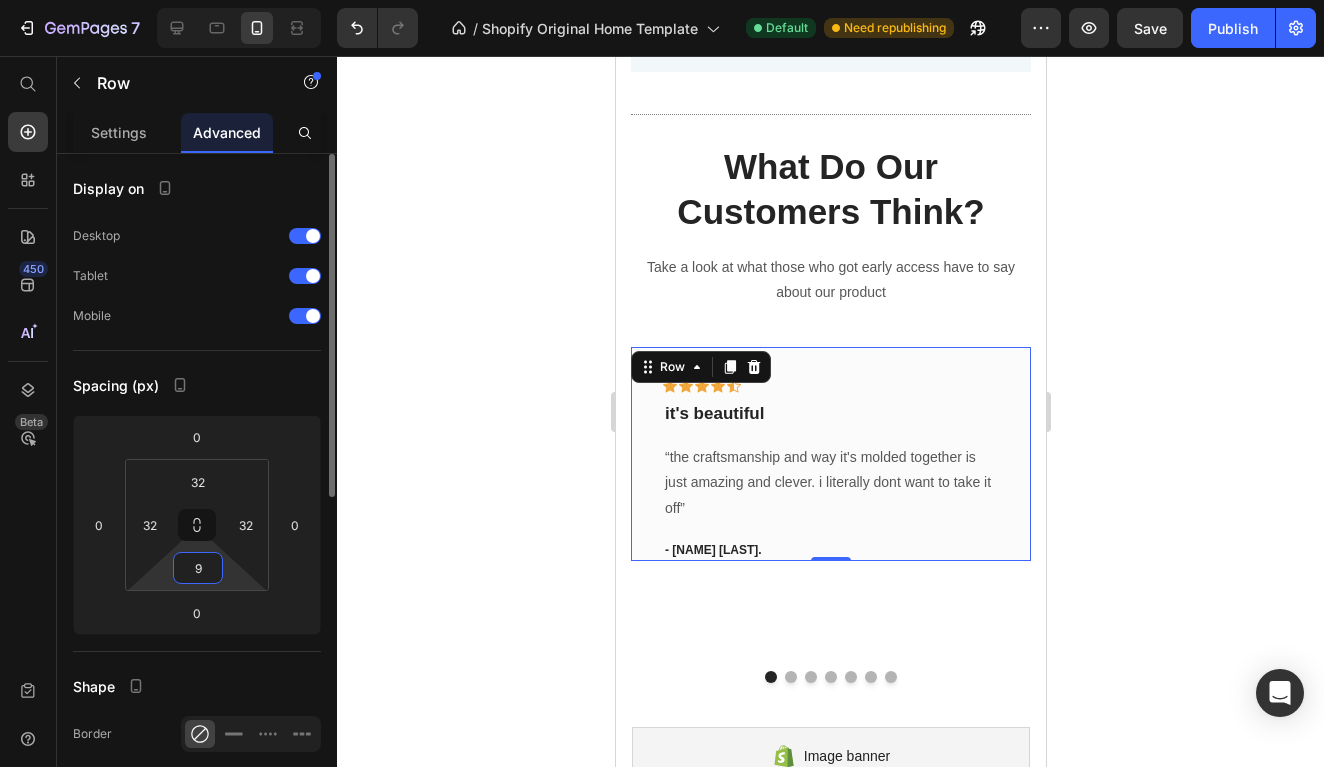 type on "90" 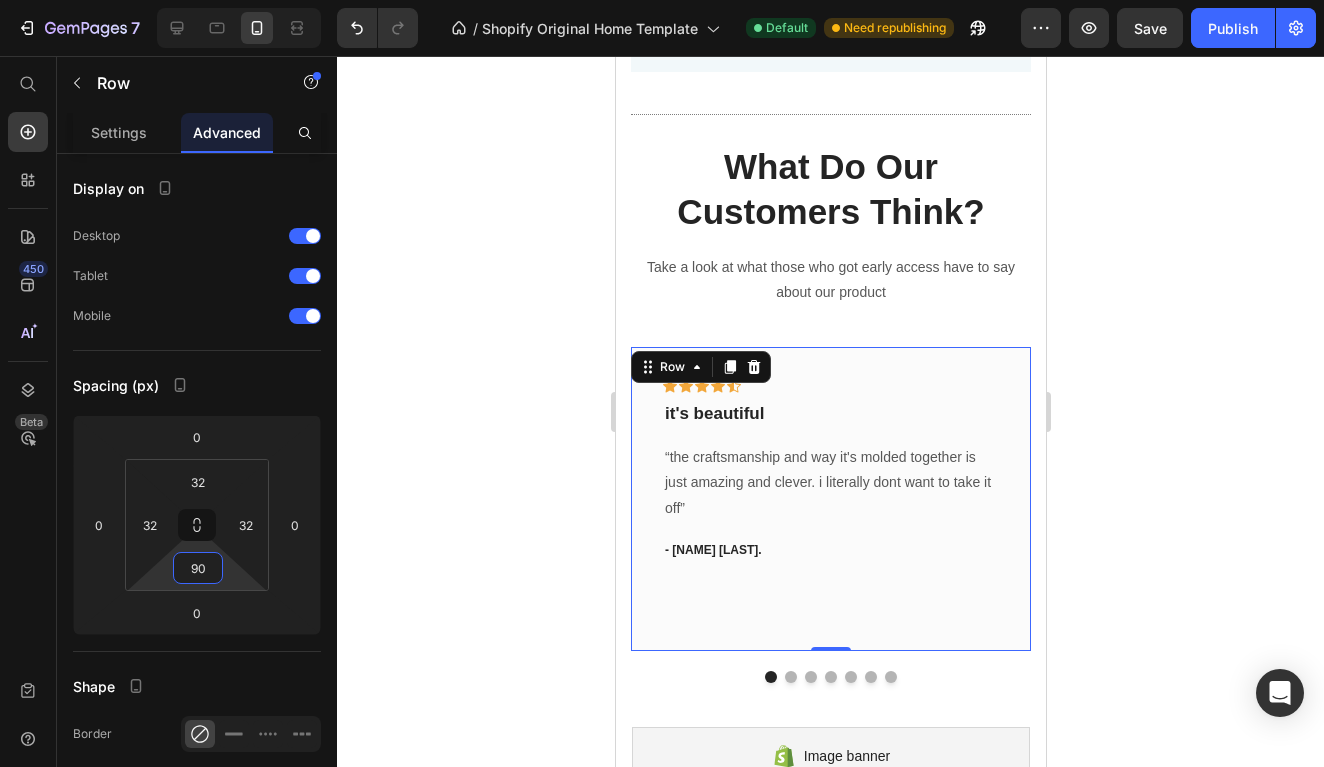 click 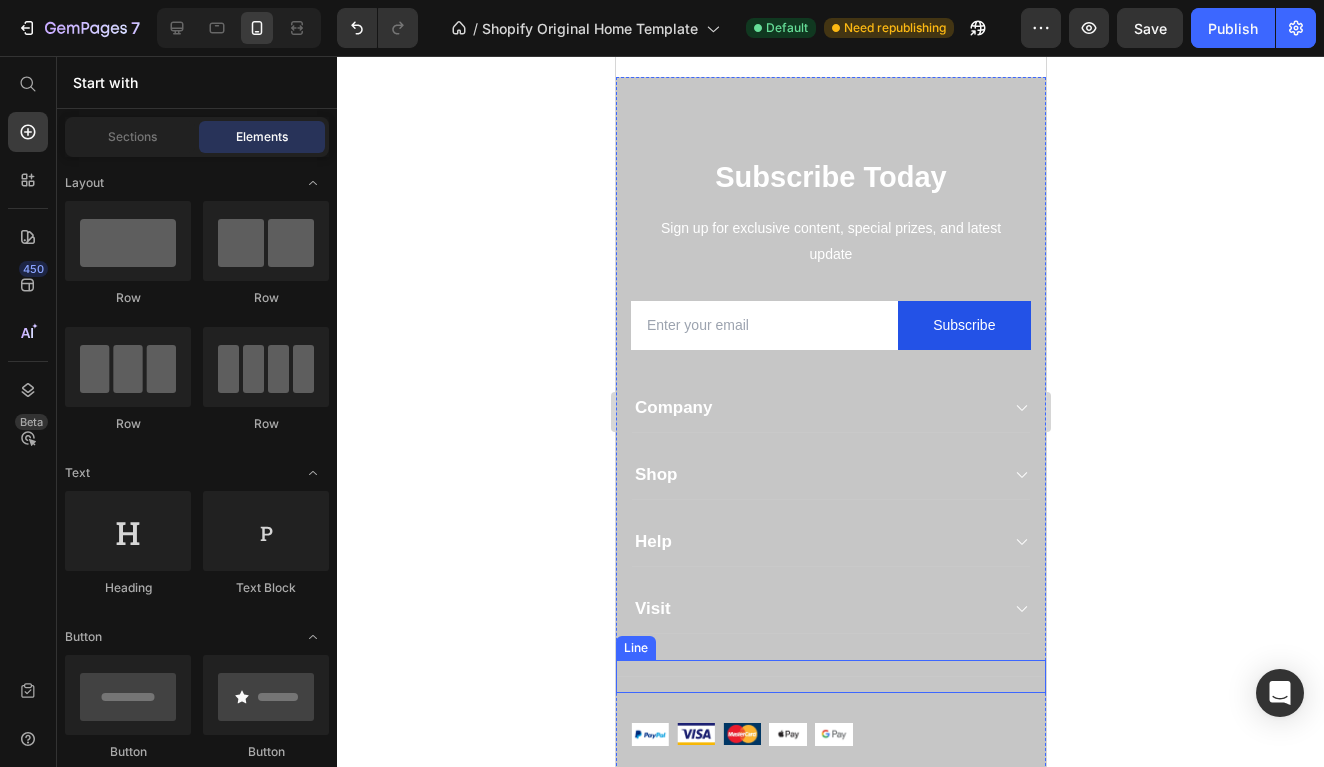 scroll, scrollTop: 2834, scrollLeft: 0, axis: vertical 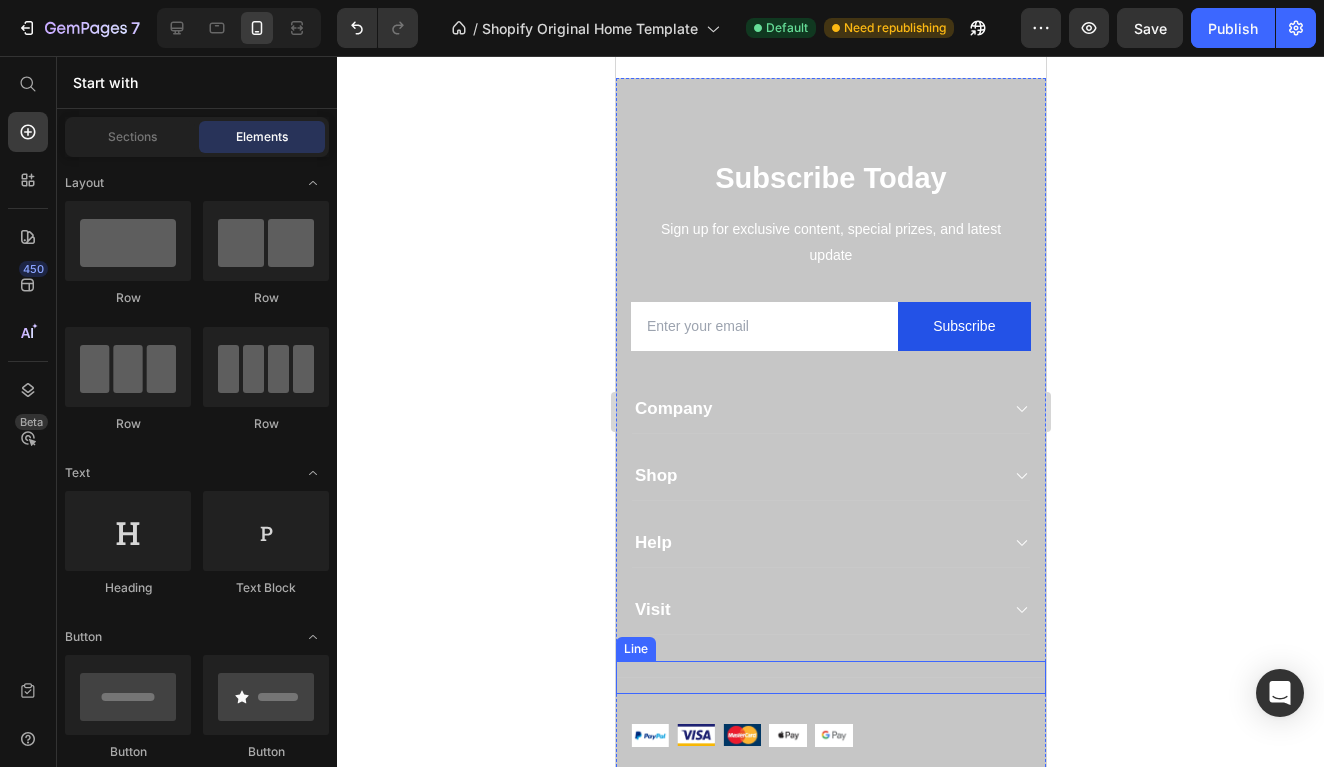 click on "Title Line" at bounding box center [830, 677] 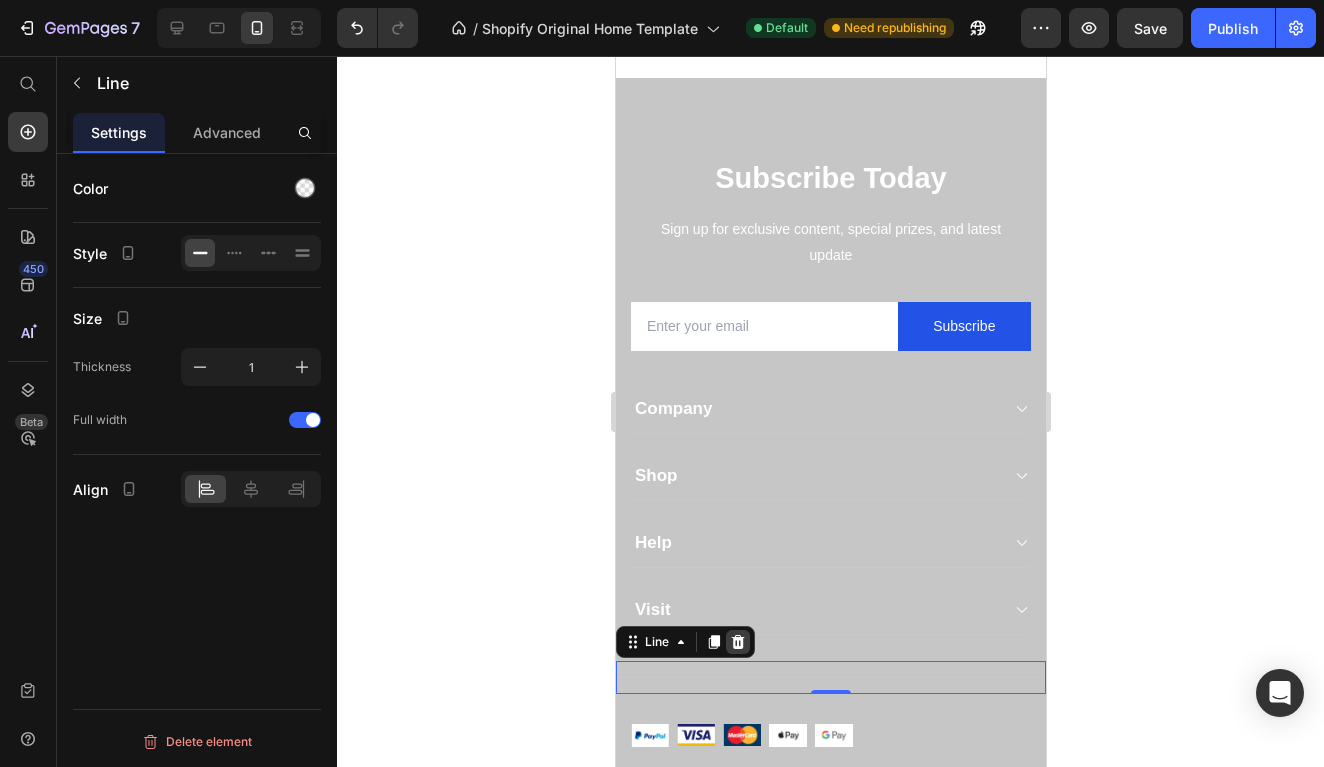 click 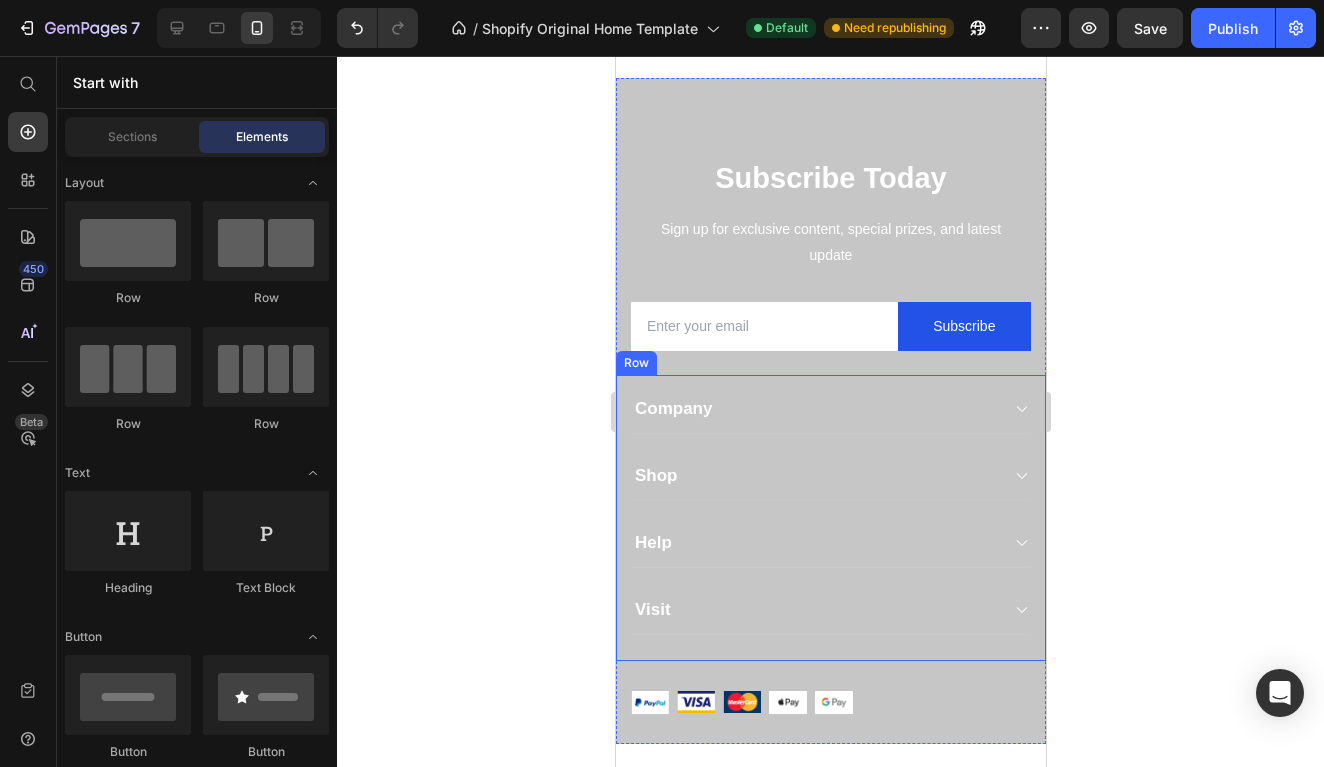 click on "Company
Shop
Help
Visit Accordion" at bounding box center (830, 518) 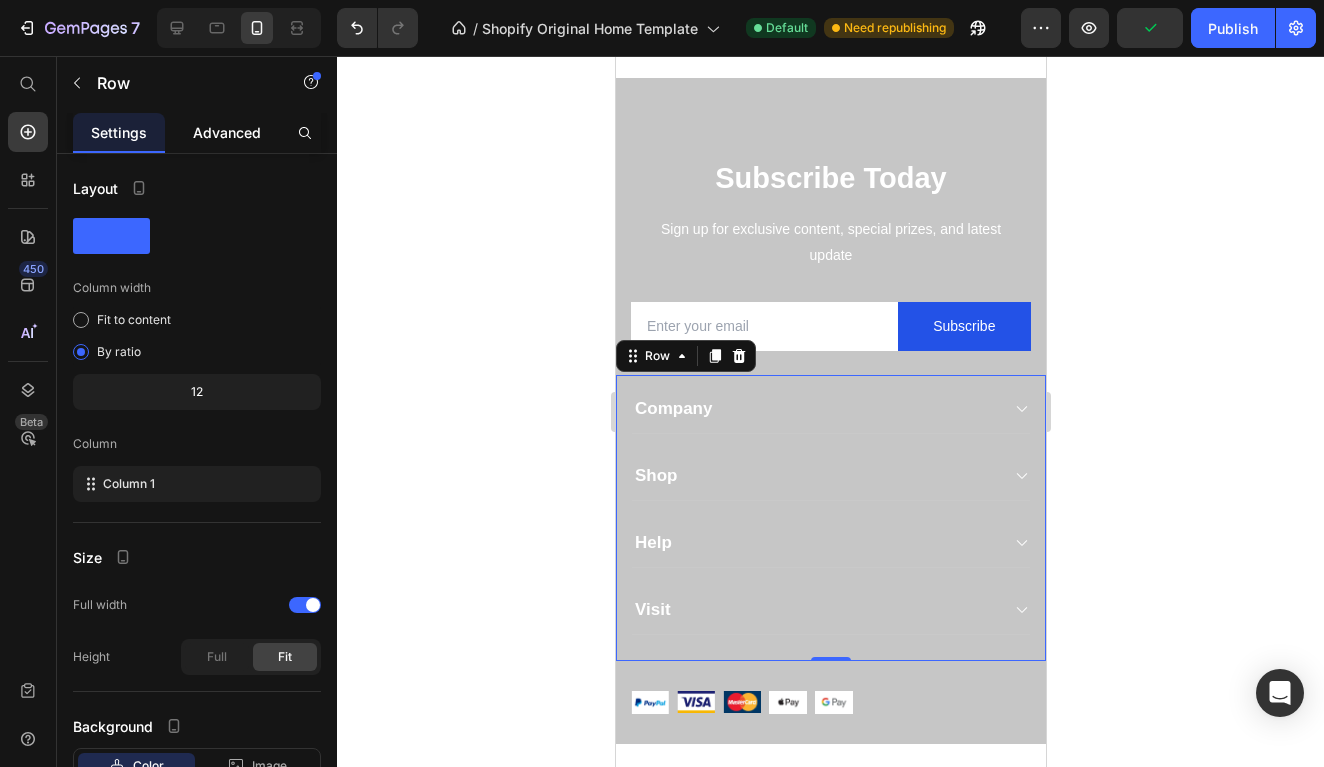 click on "Advanced" at bounding box center (227, 132) 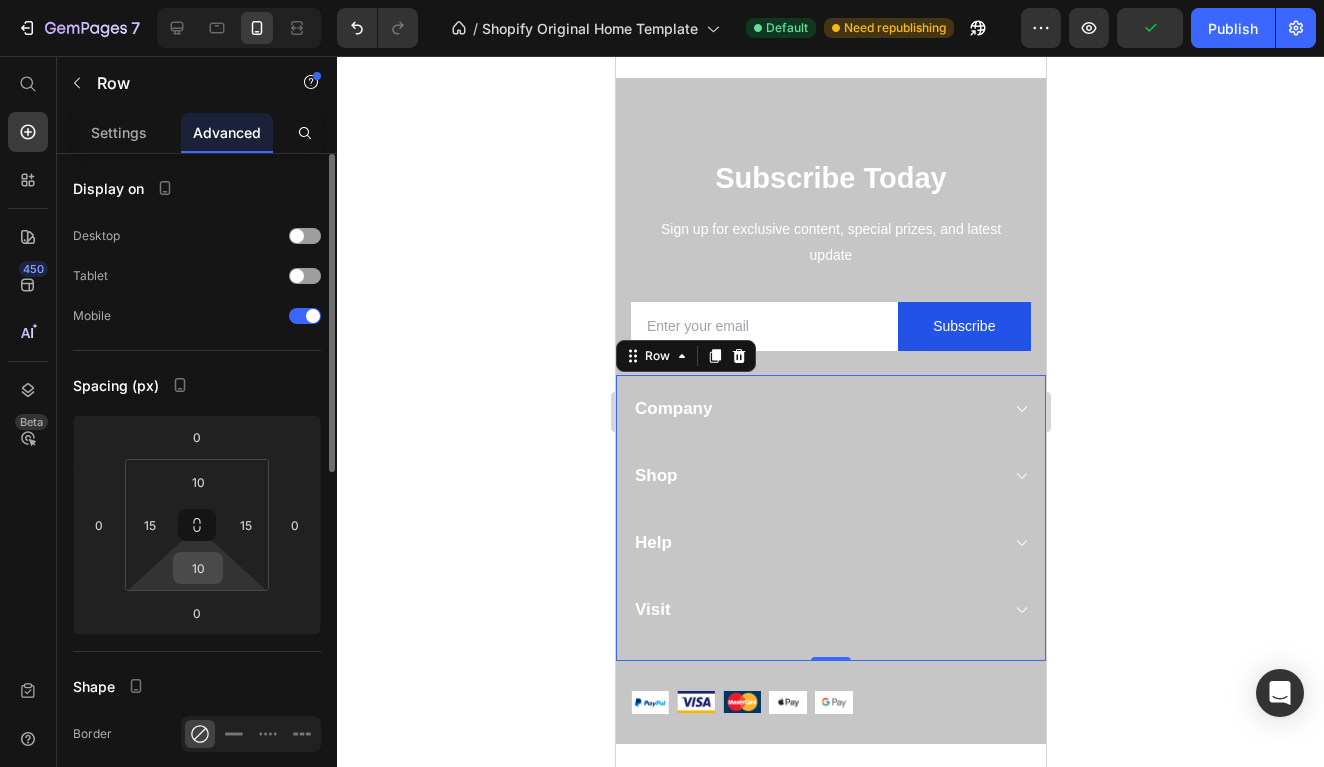 click on "10" at bounding box center [198, 568] 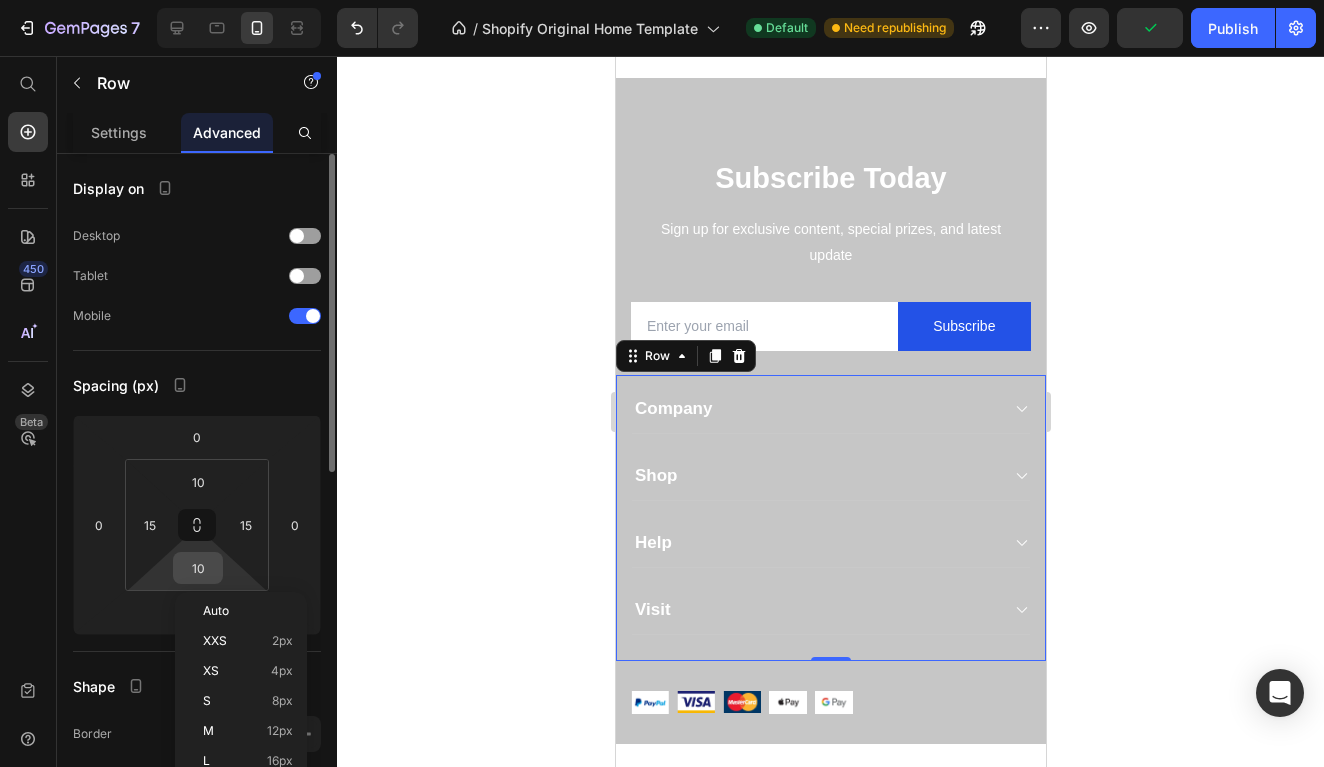 click on "10" at bounding box center (198, 568) 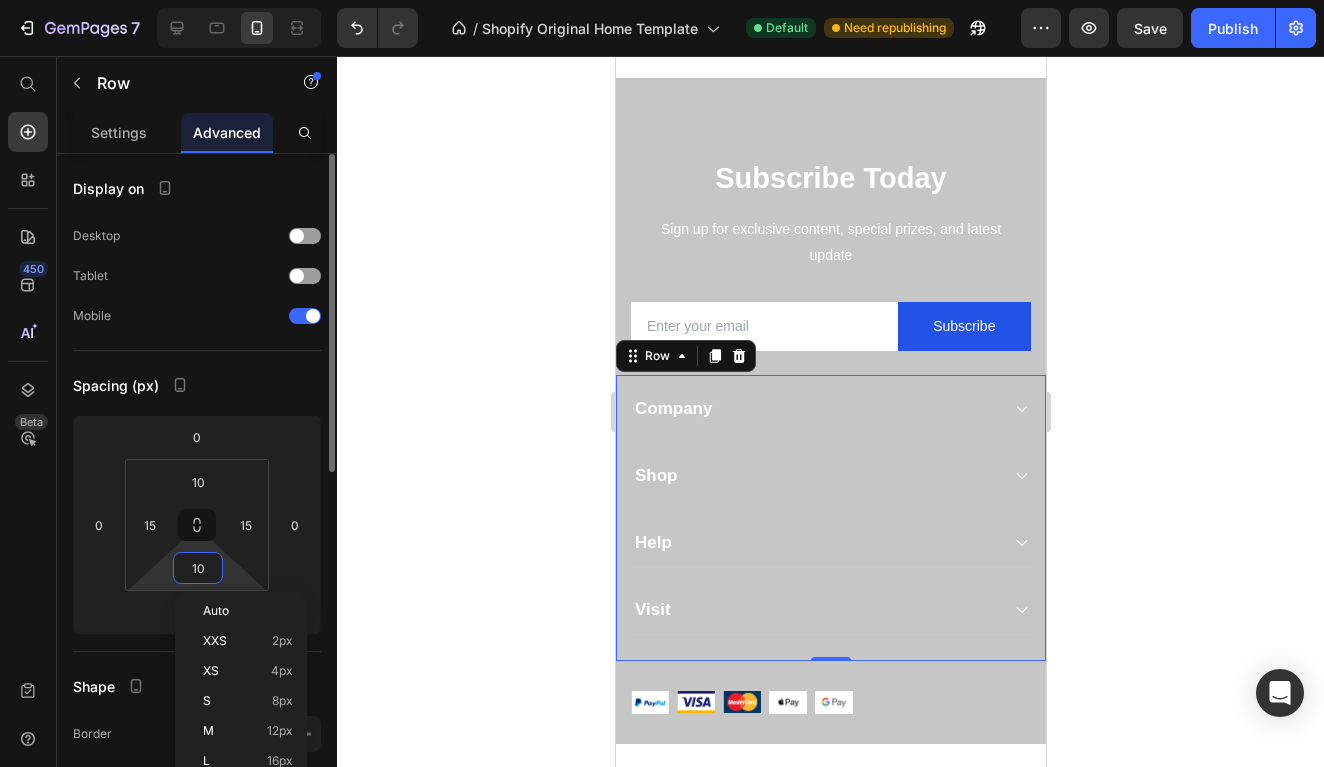 type on "0" 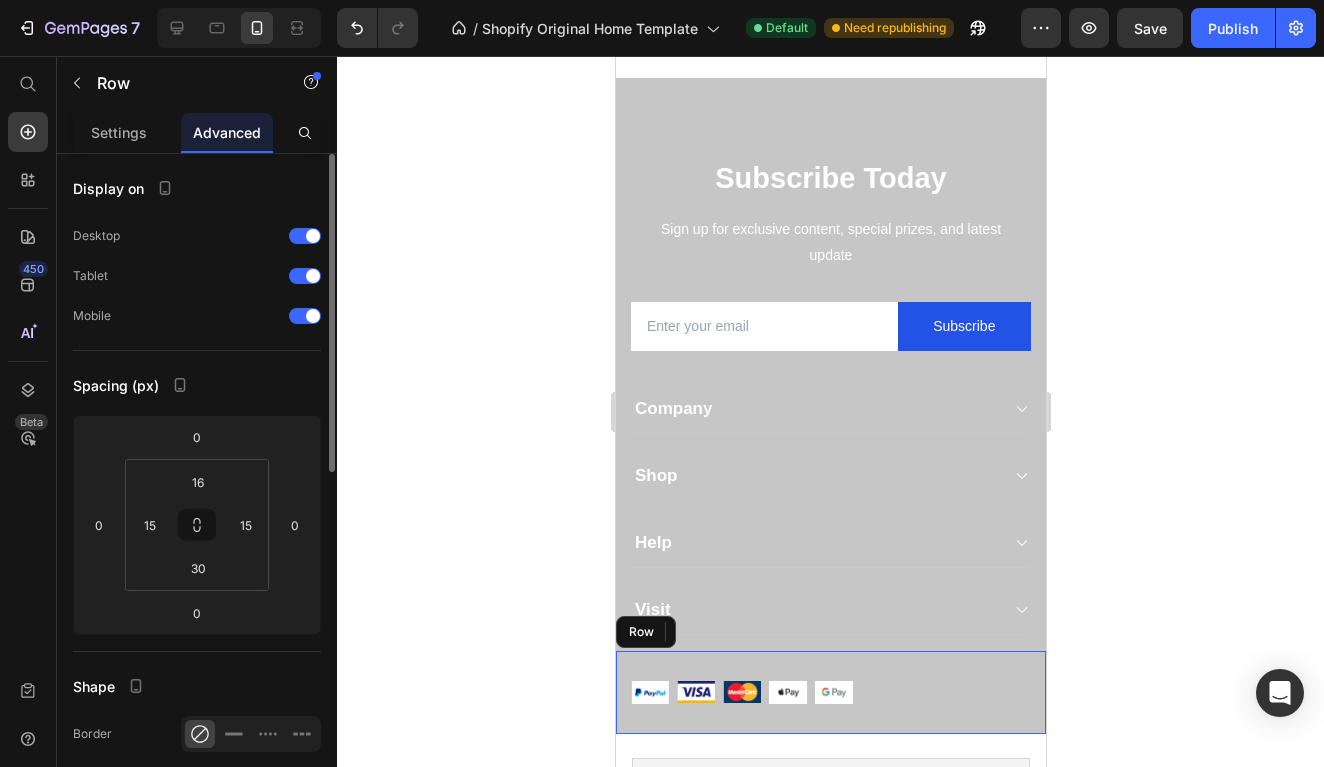 click on "Image Image Image Image Image Row Row" at bounding box center (830, 692) 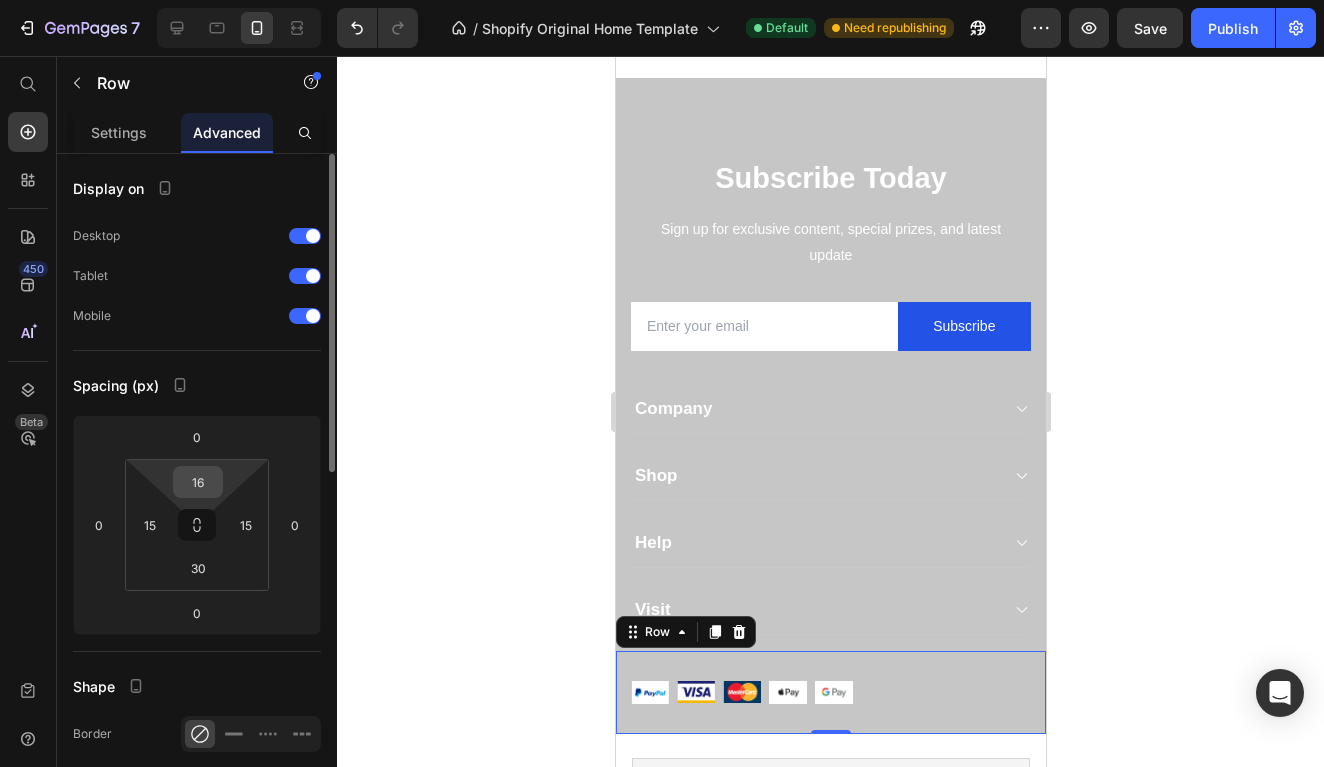 click on "16" at bounding box center (198, 482) 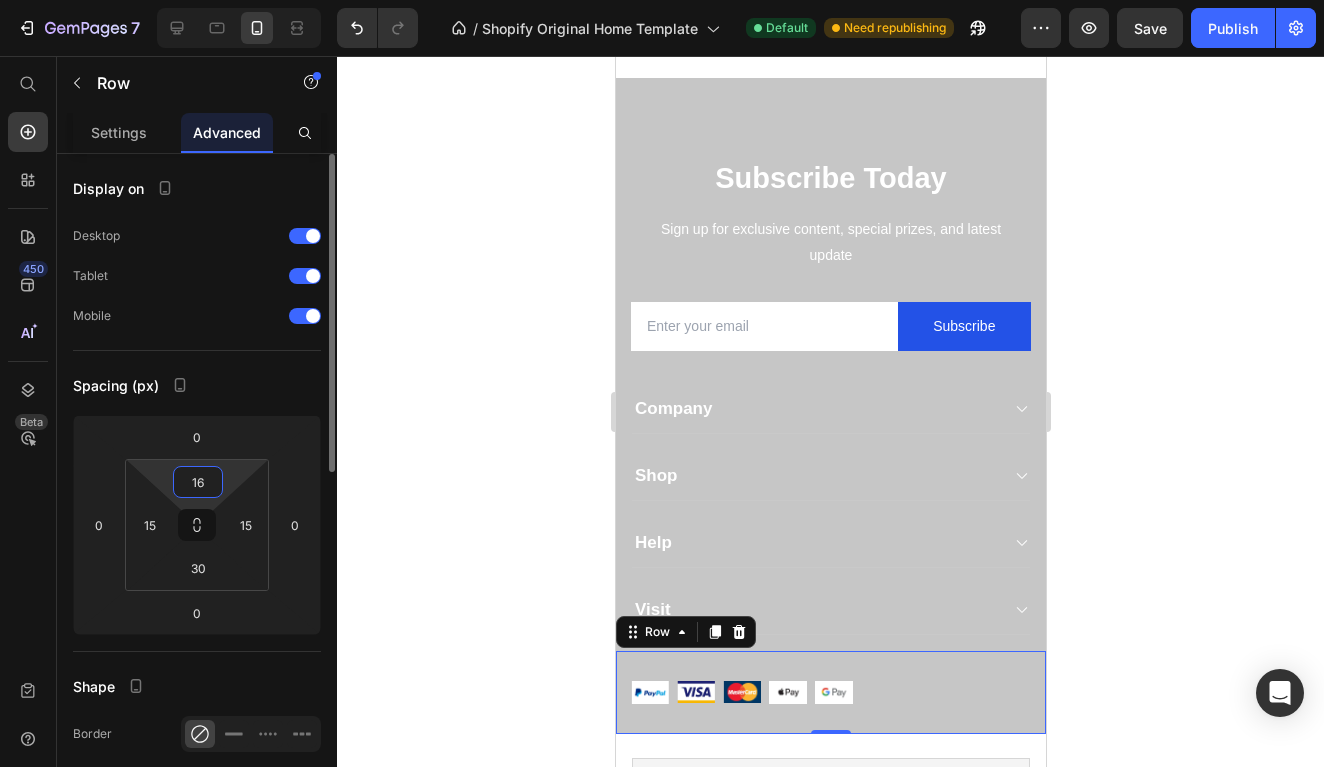 click on "16" at bounding box center (198, 482) 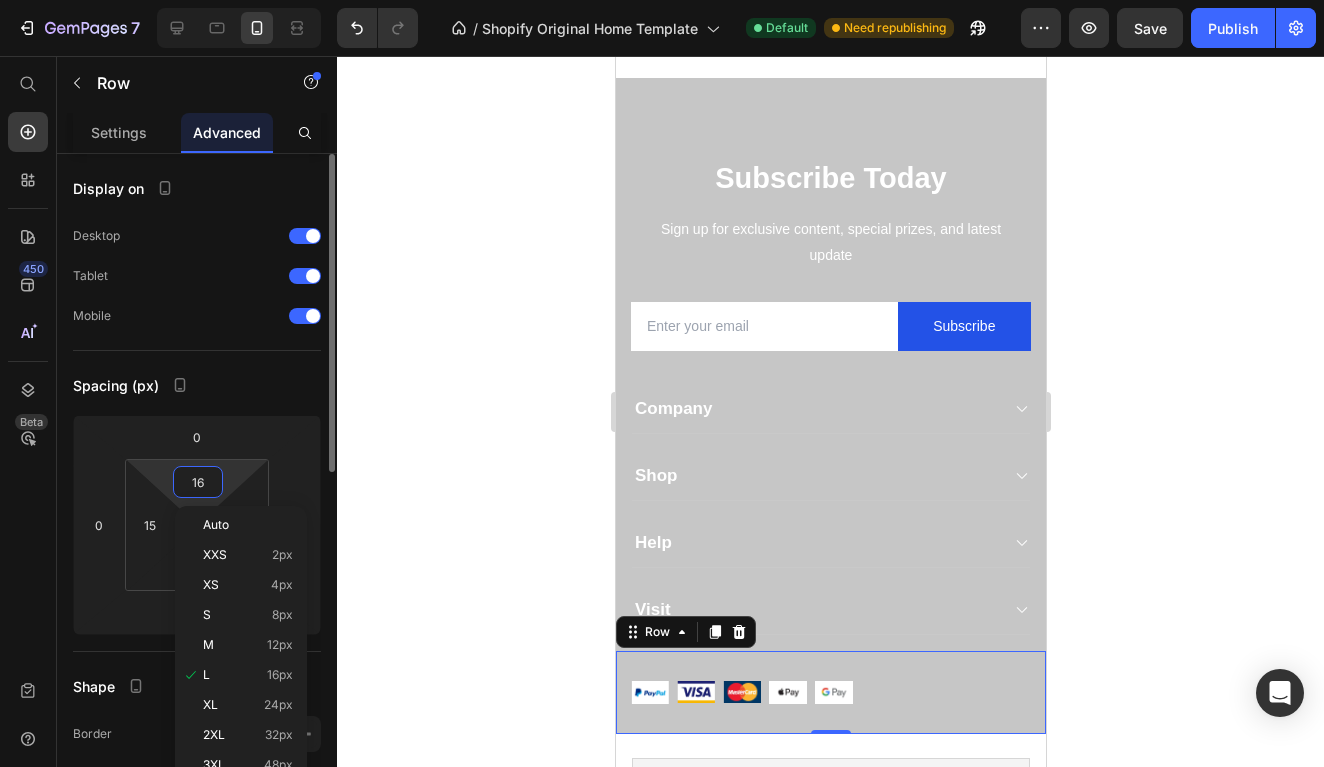 type on "0" 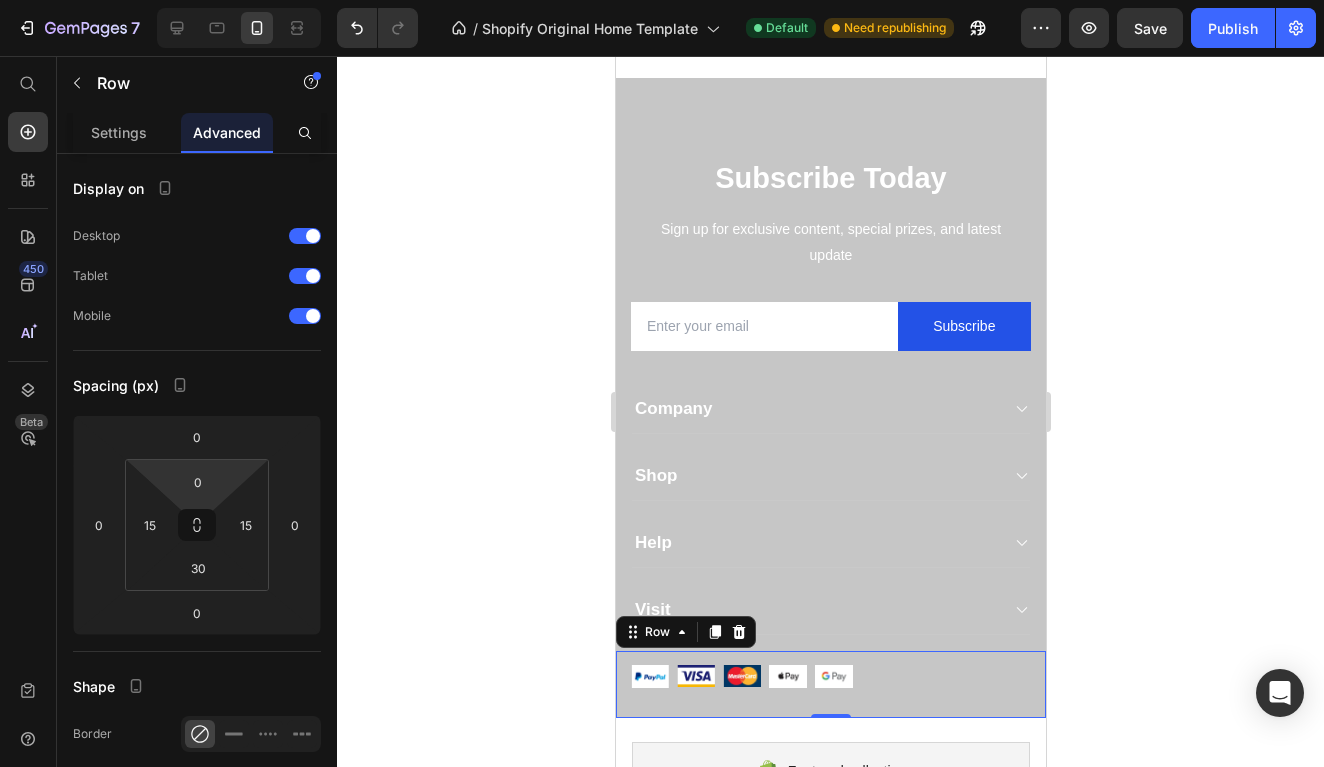 click 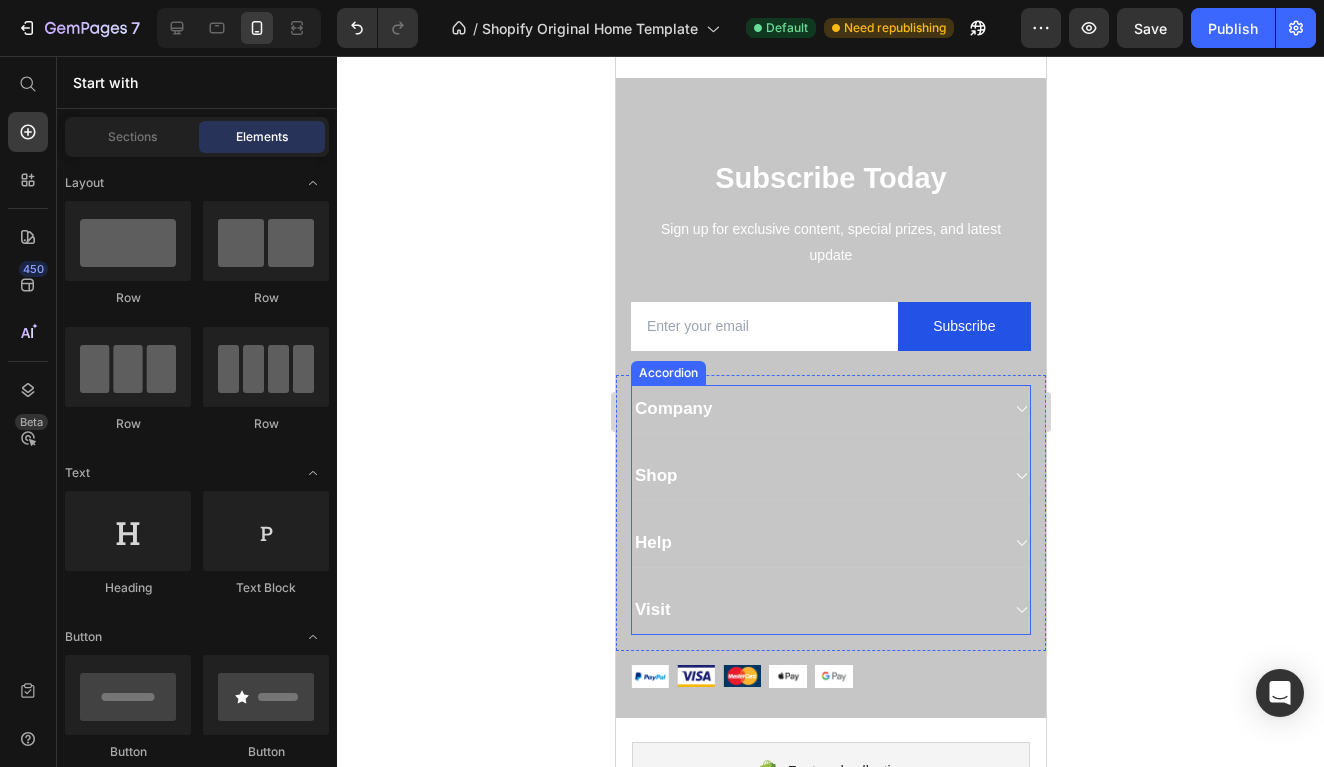 click on "Help" at bounding box center (814, 543) 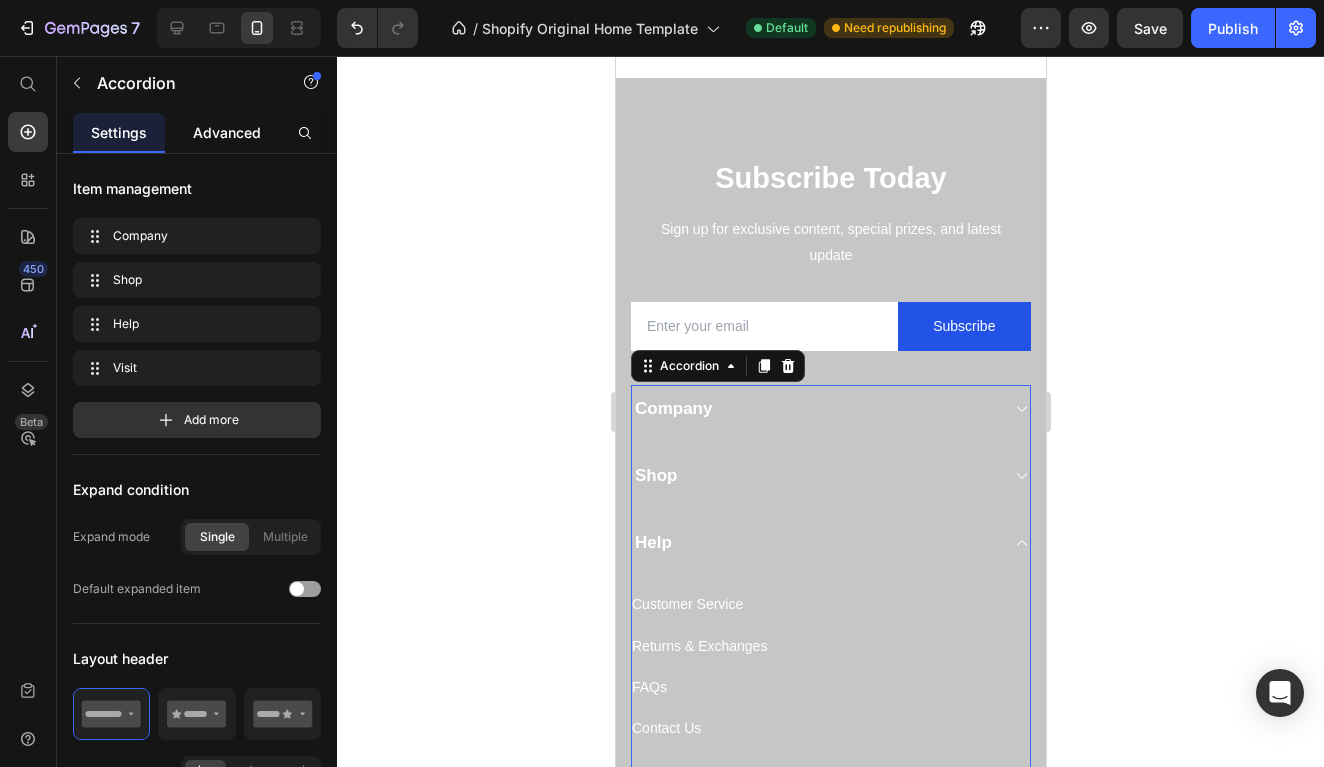 click on "Advanced" at bounding box center [227, 132] 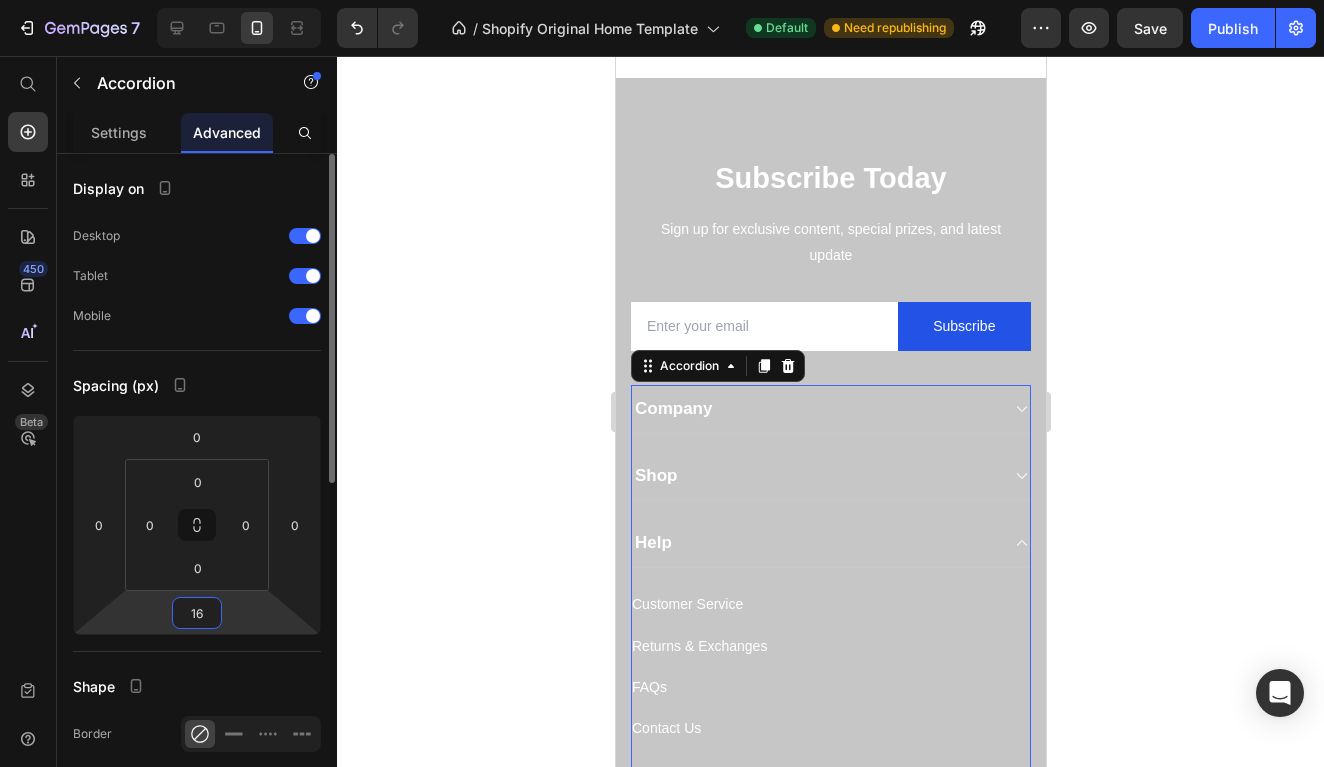click on "16" at bounding box center [197, 613] 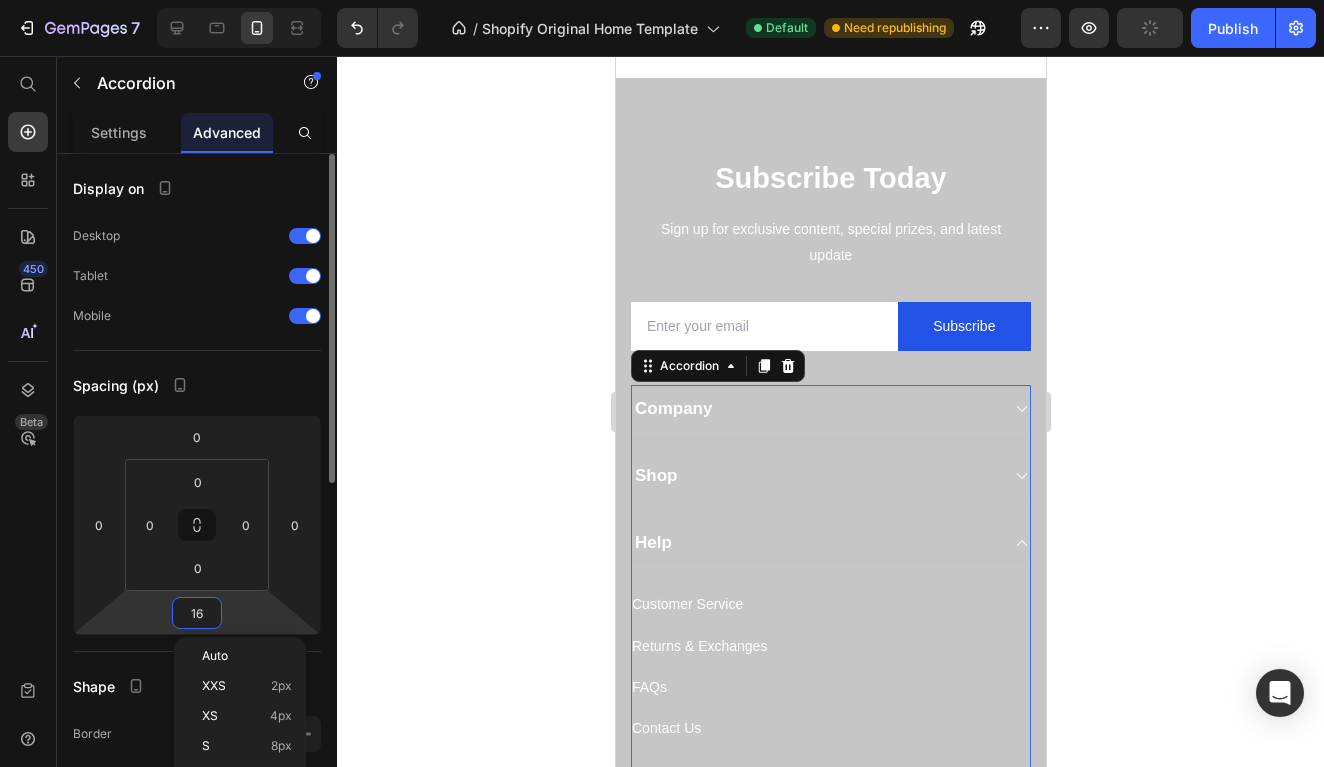 type on "0" 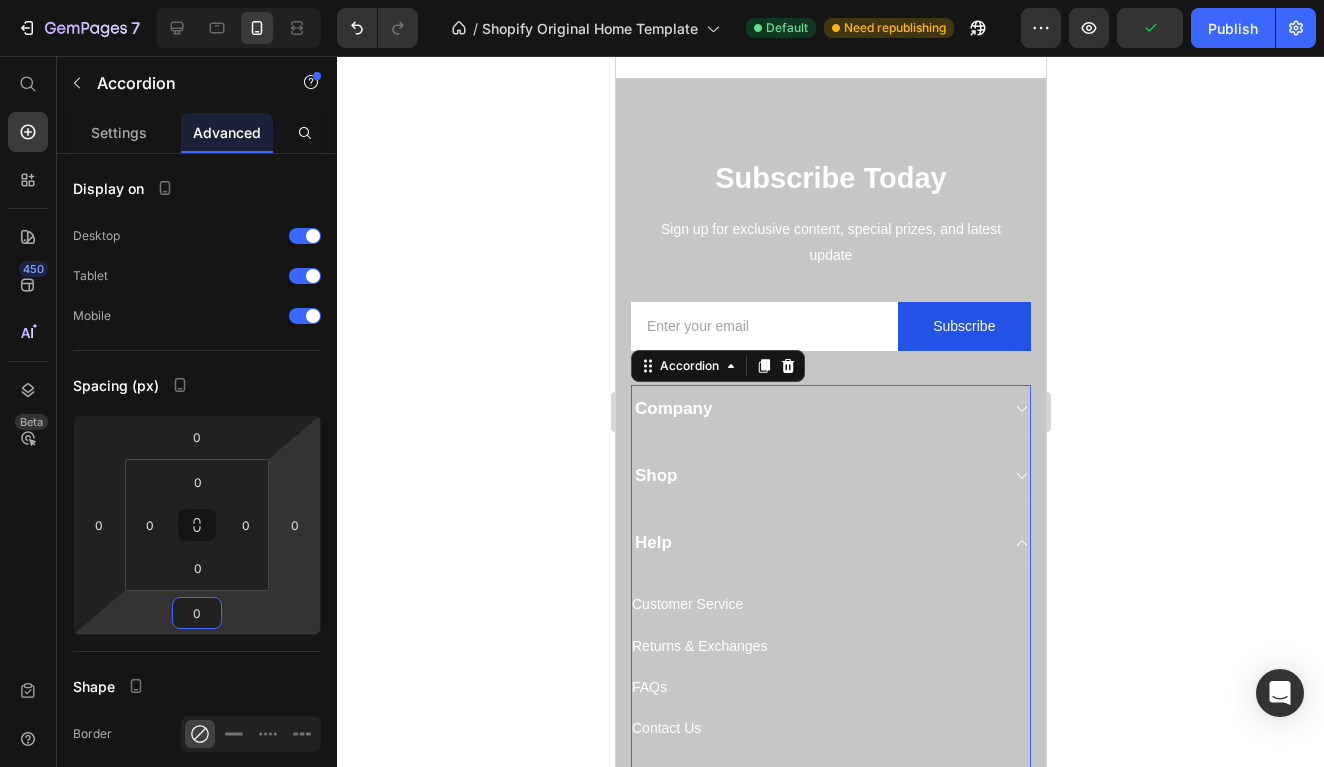 click 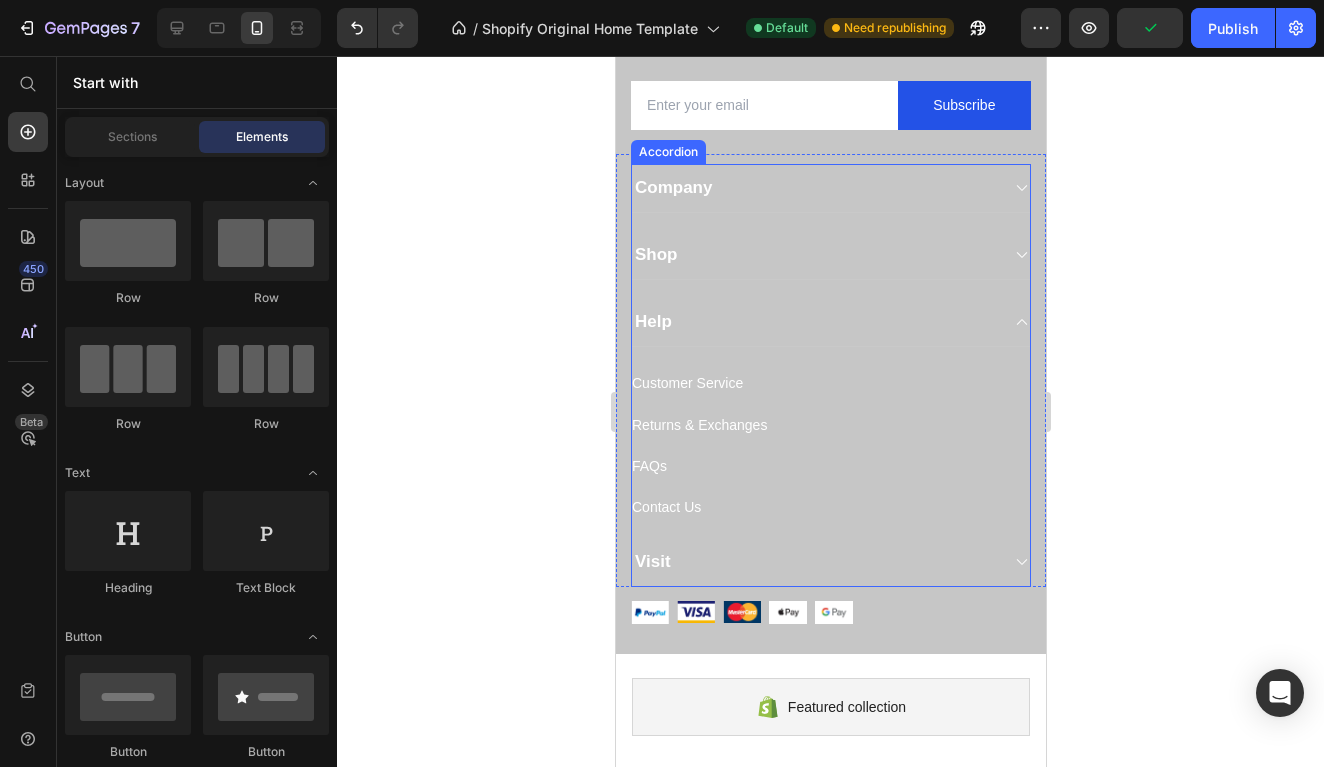 scroll, scrollTop: 3059, scrollLeft: 0, axis: vertical 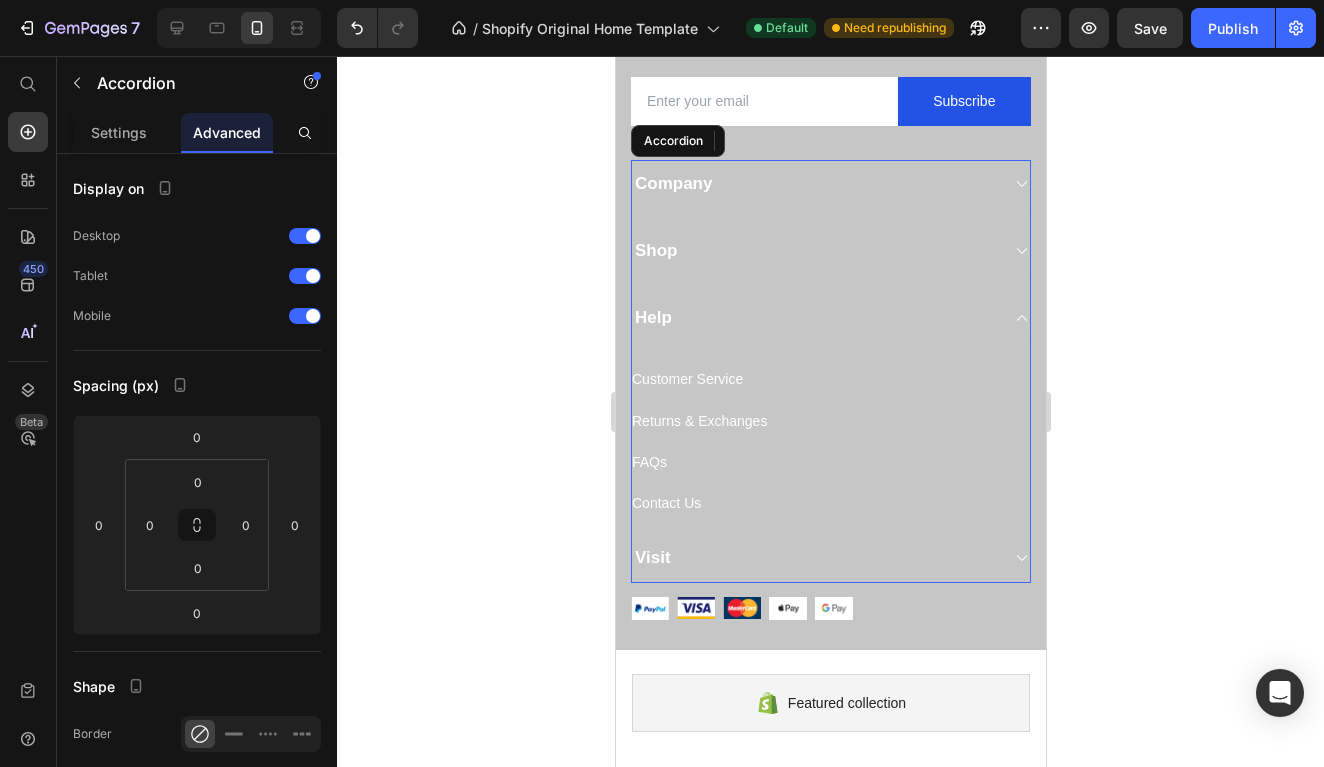 click 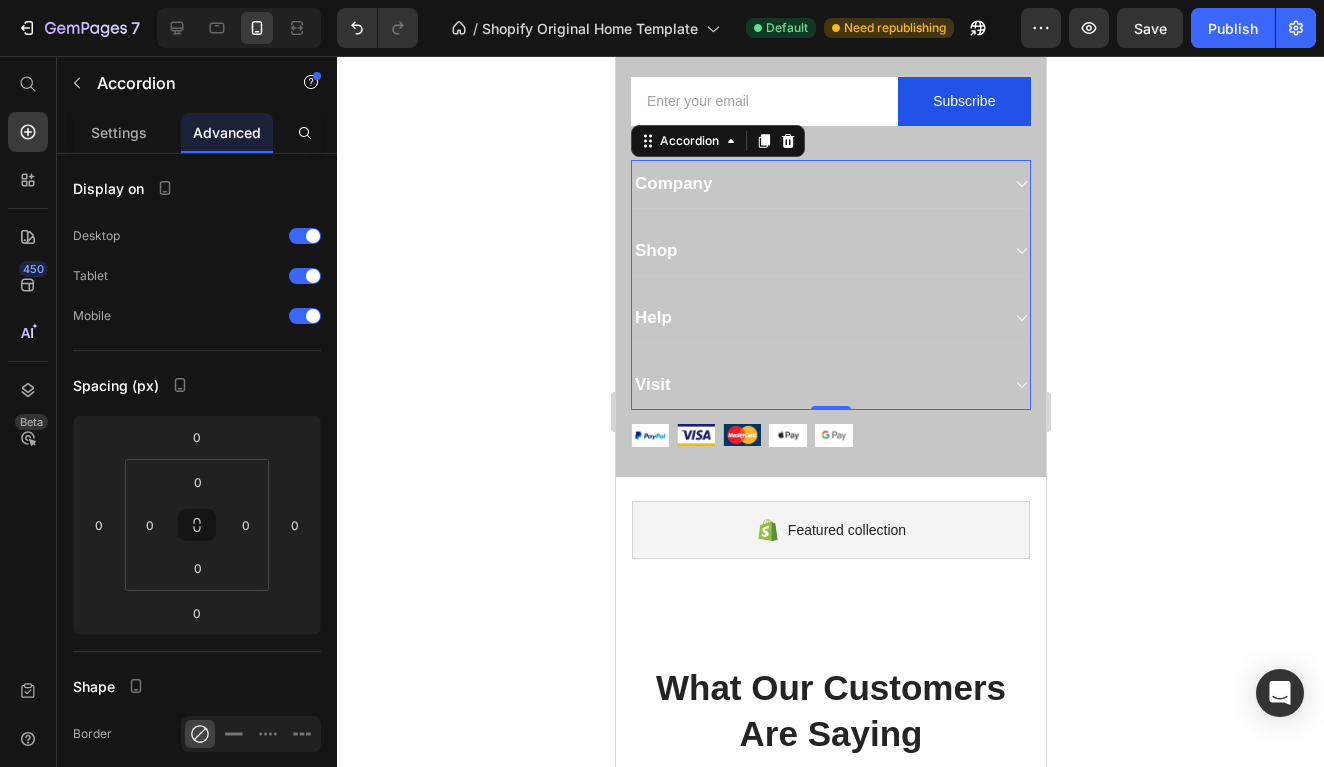click 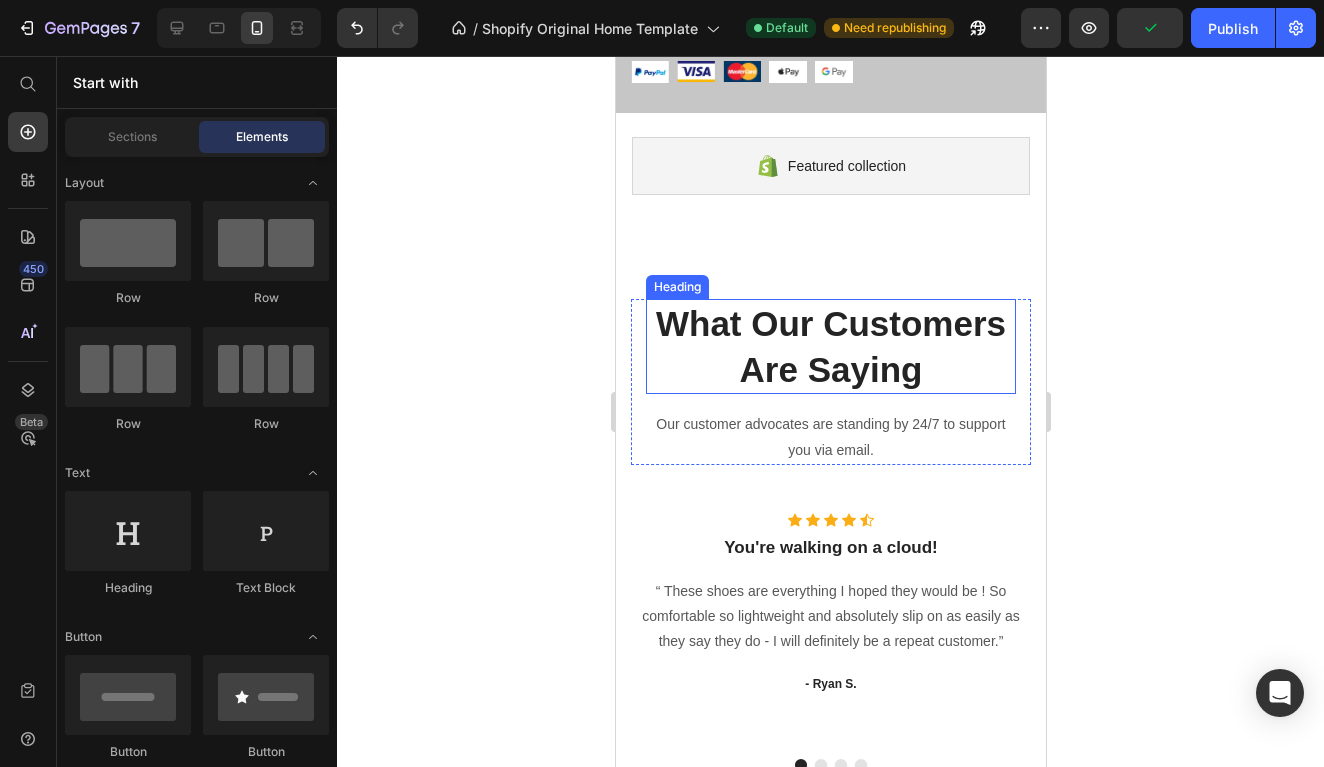 scroll, scrollTop: 3423, scrollLeft: 0, axis: vertical 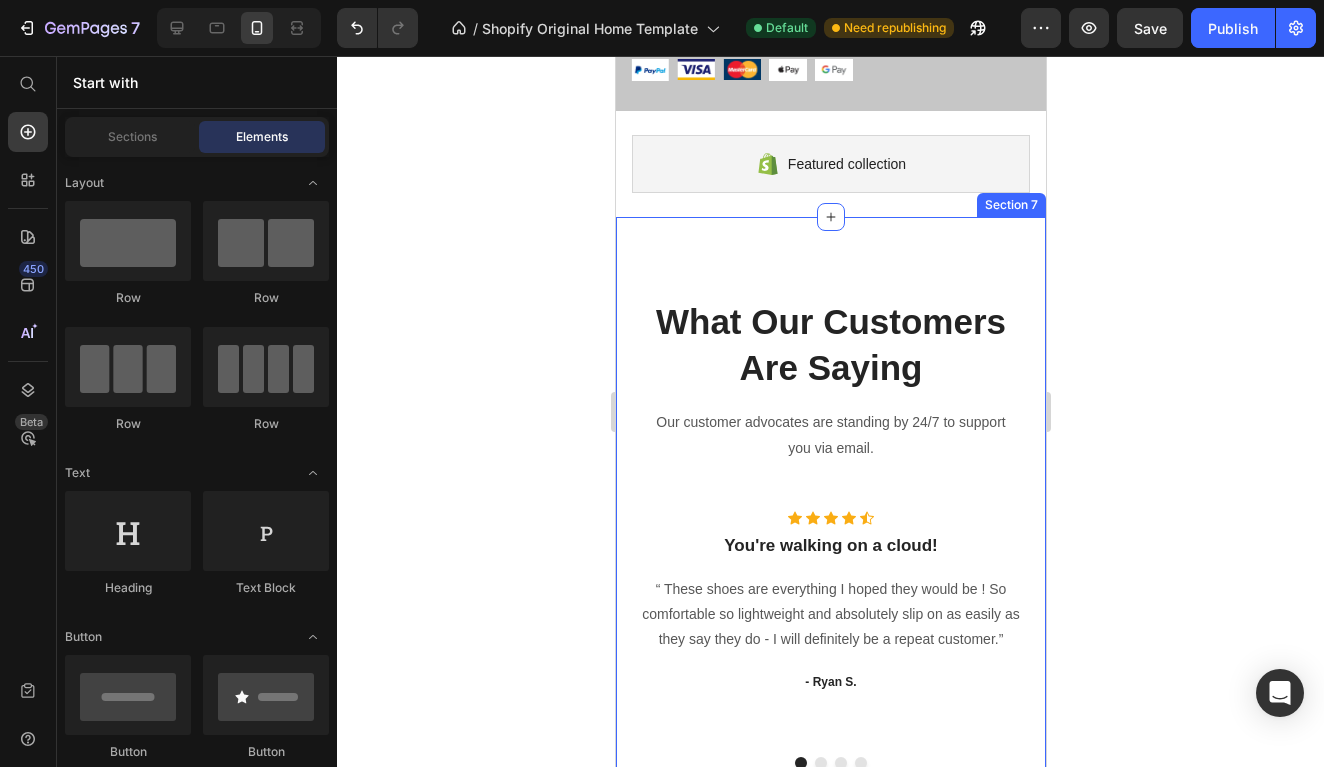 click on "What Our Customers Are Saying Heading Our customer advocates are standing by 24/7 to support you via email. Text block Row                Icon                Icon                Icon                Icon
Icon Icon List Hoz You're walking on a cloud! Heading “ These shoes are everything I hoped they would be ! So comfortable so lightweight and absolutely slip on as easily as they say they do - I will definitely be a repeat customer.” Text block - Ryan S. Text block                Icon                Icon                Icon                Icon
Icon Icon List Hoz You're walking on a cloud! Heading “ These shoes are everything I hoped they would be ! So comfortable so lightweight and absolutely slip on as easily as they say they do - I will definitely be a repeat customer.” Text block - Ryan S. Text block                Icon                Icon                Icon                Icon
Icon Icon List Hoz You're walking on a cloud! Heading Text block - Ryan S." at bounding box center (830, 532) 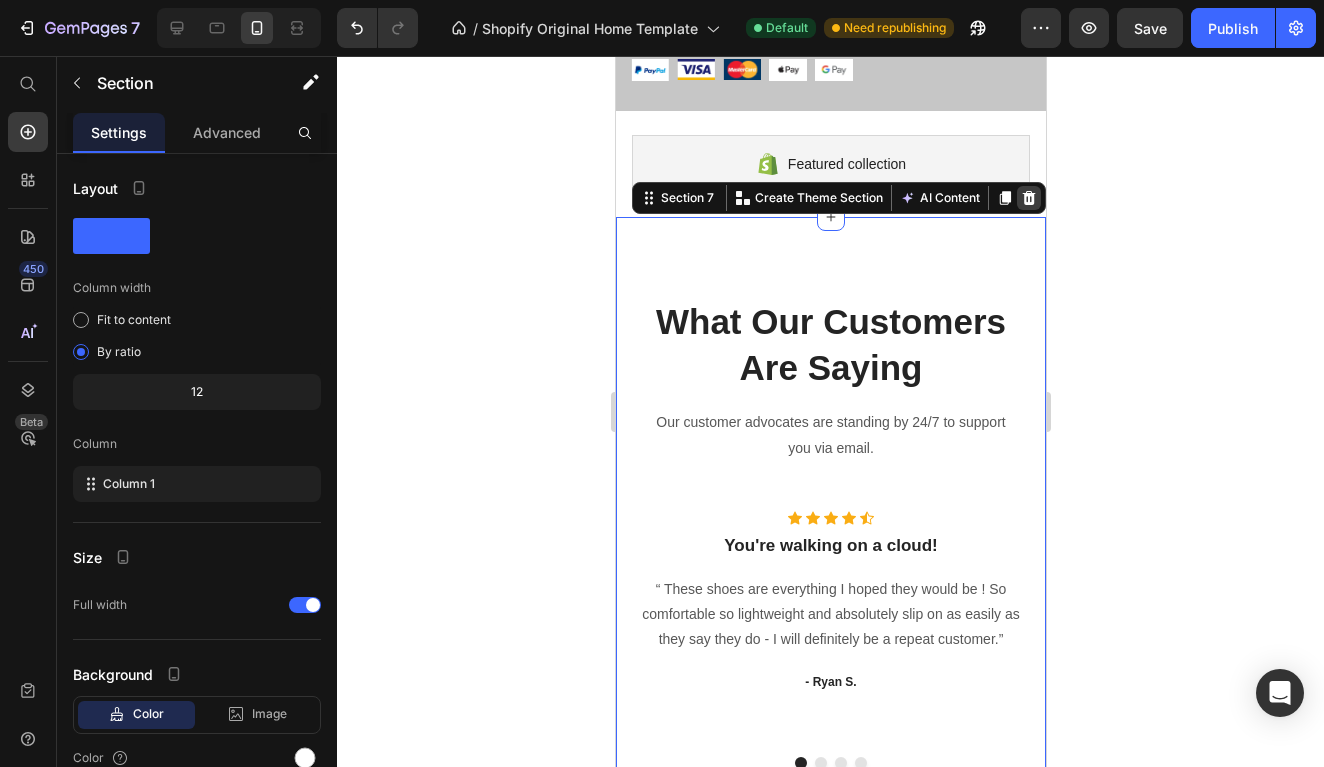 click 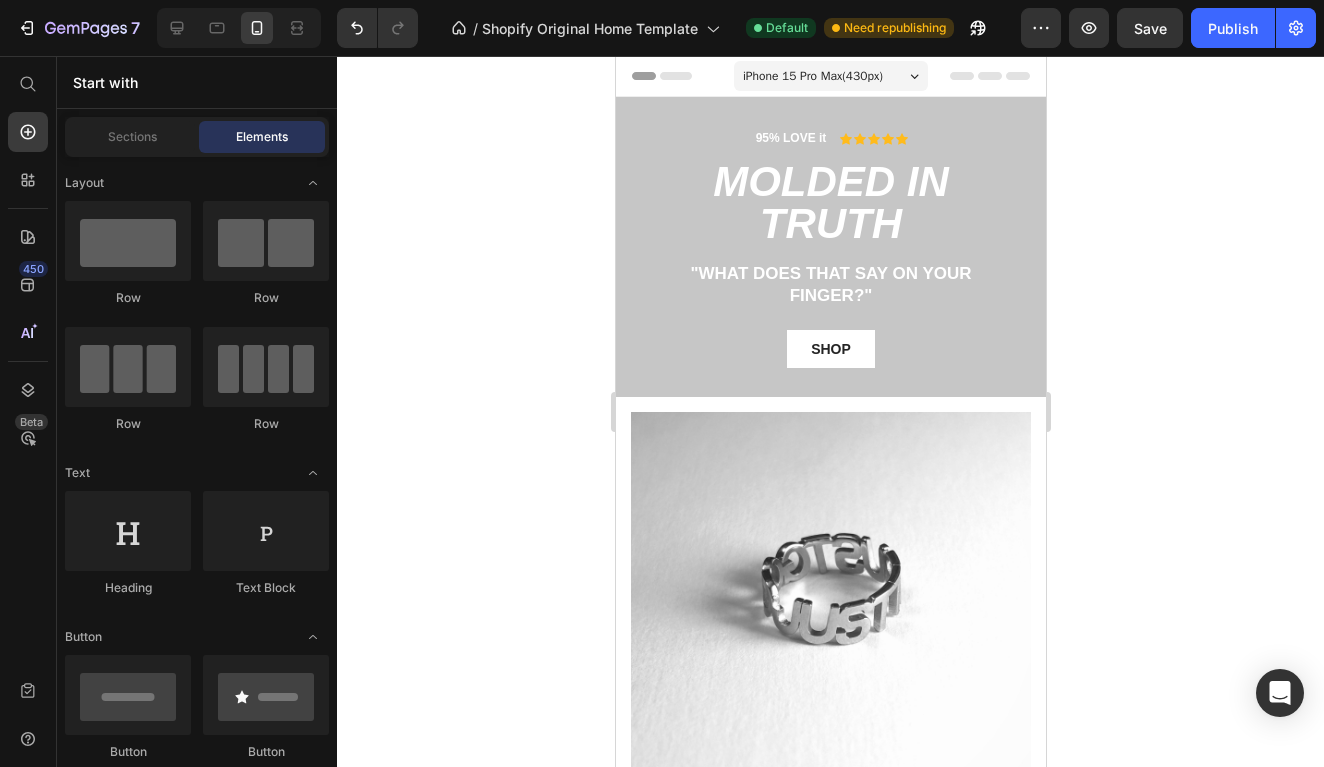 scroll, scrollTop: 0, scrollLeft: 0, axis: both 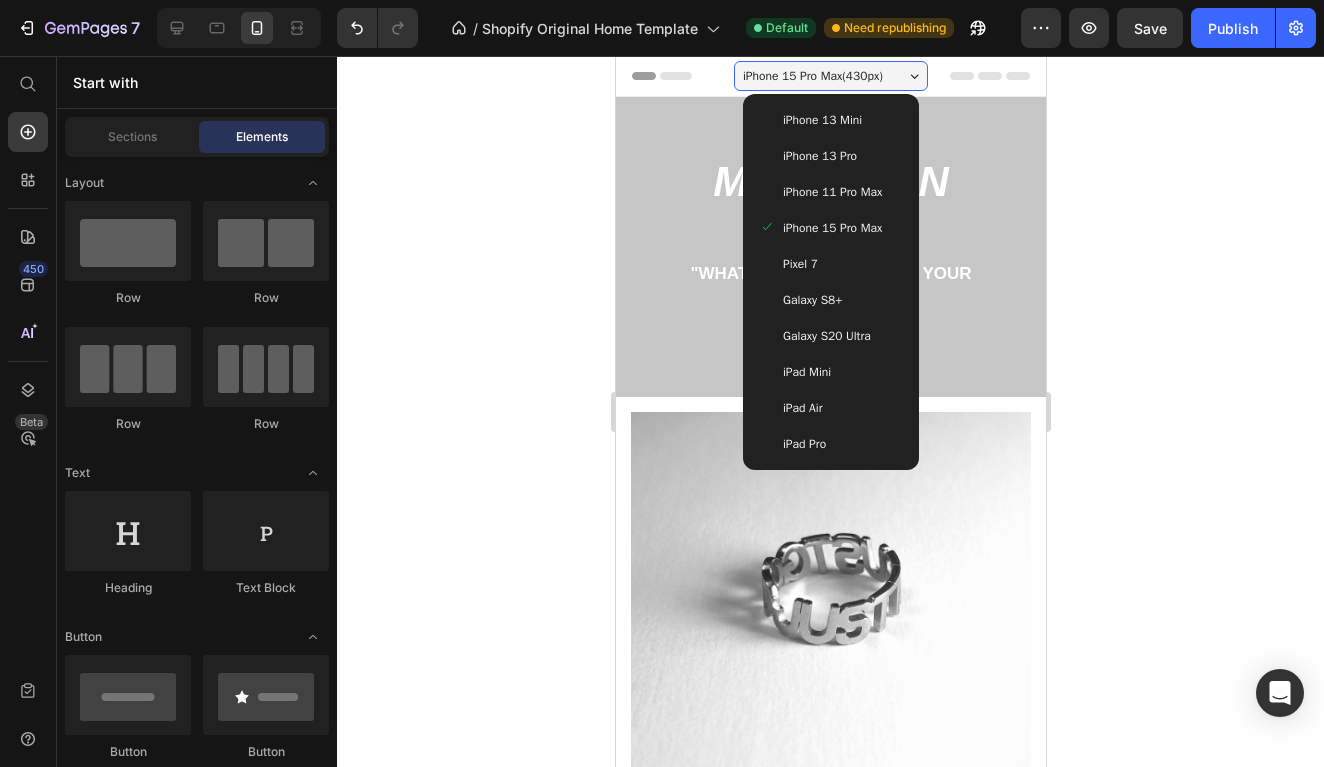 click on "Pixel 7" at bounding box center (799, 264) 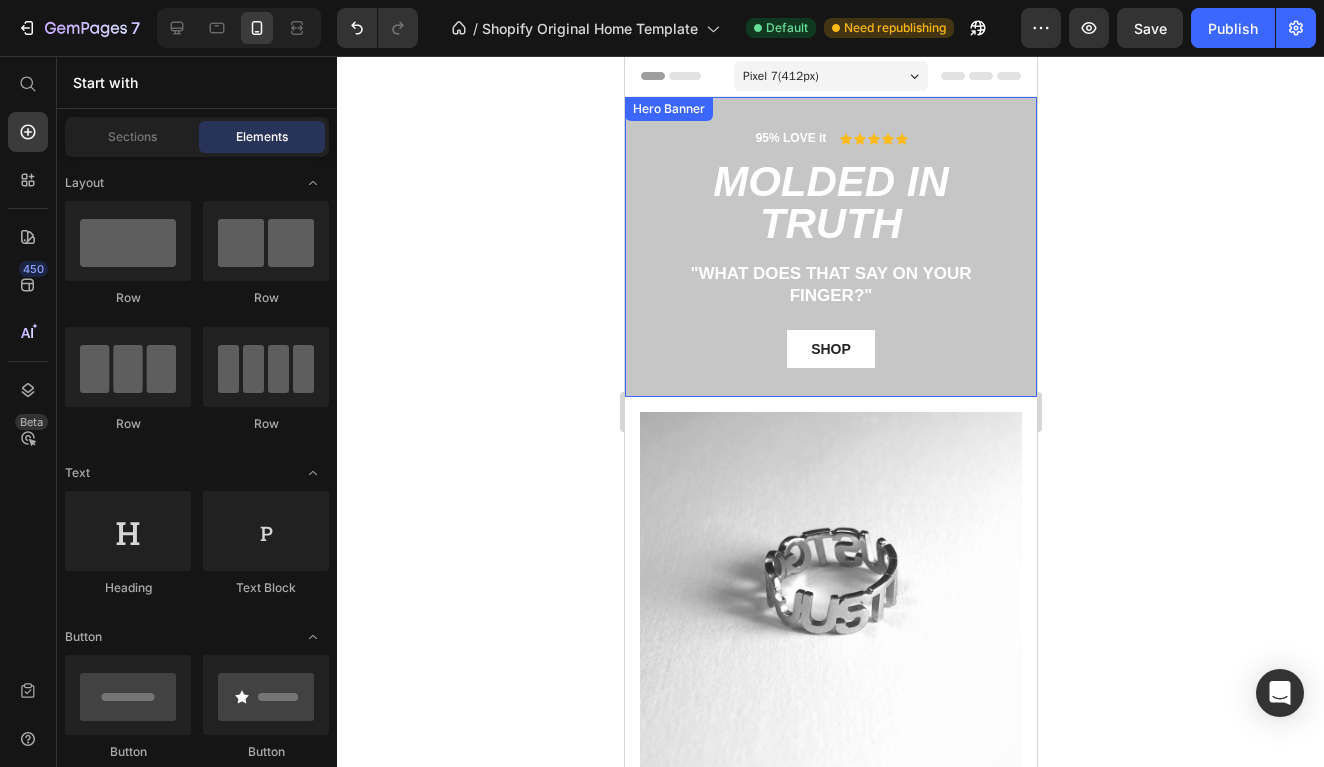 scroll, scrollTop: 0, scrollLeft: 0, axis: both 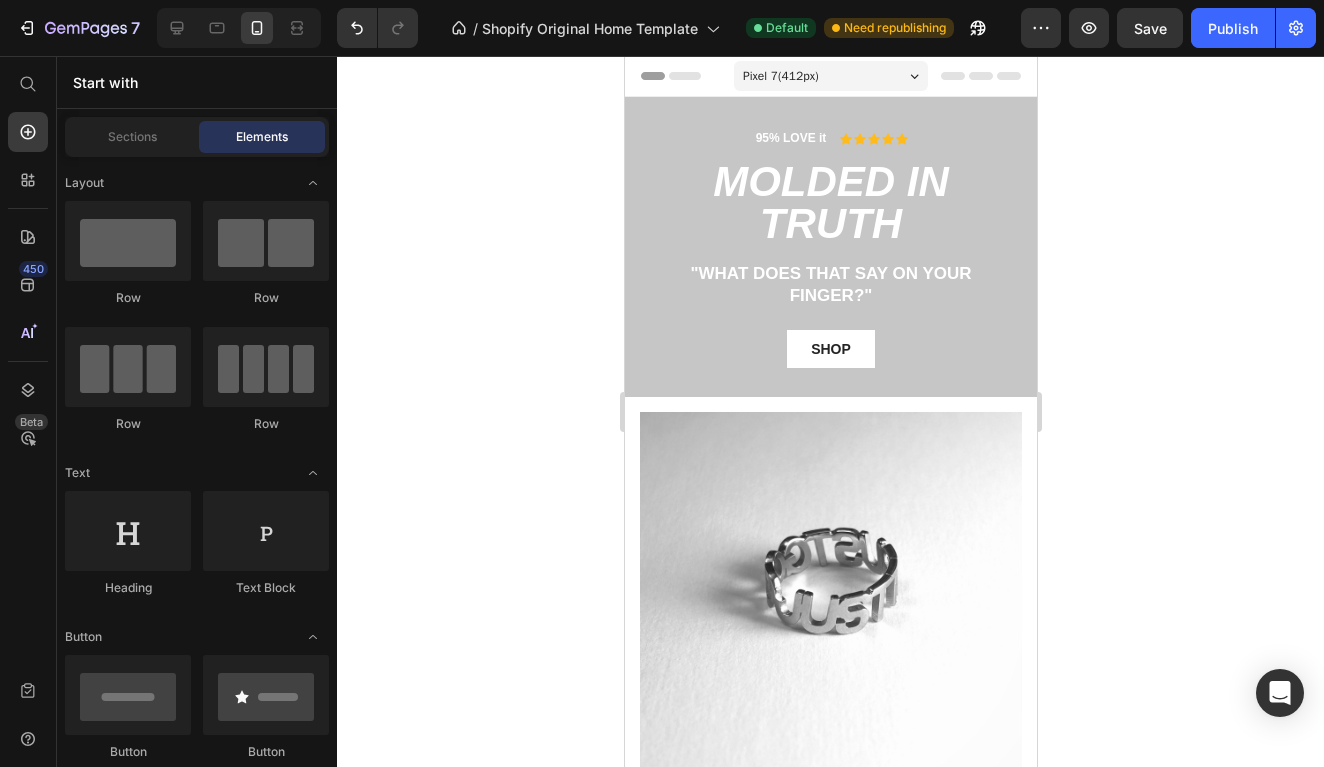 click on "Pixel 7  ( 412 px)" at bounding box center (780, 76) 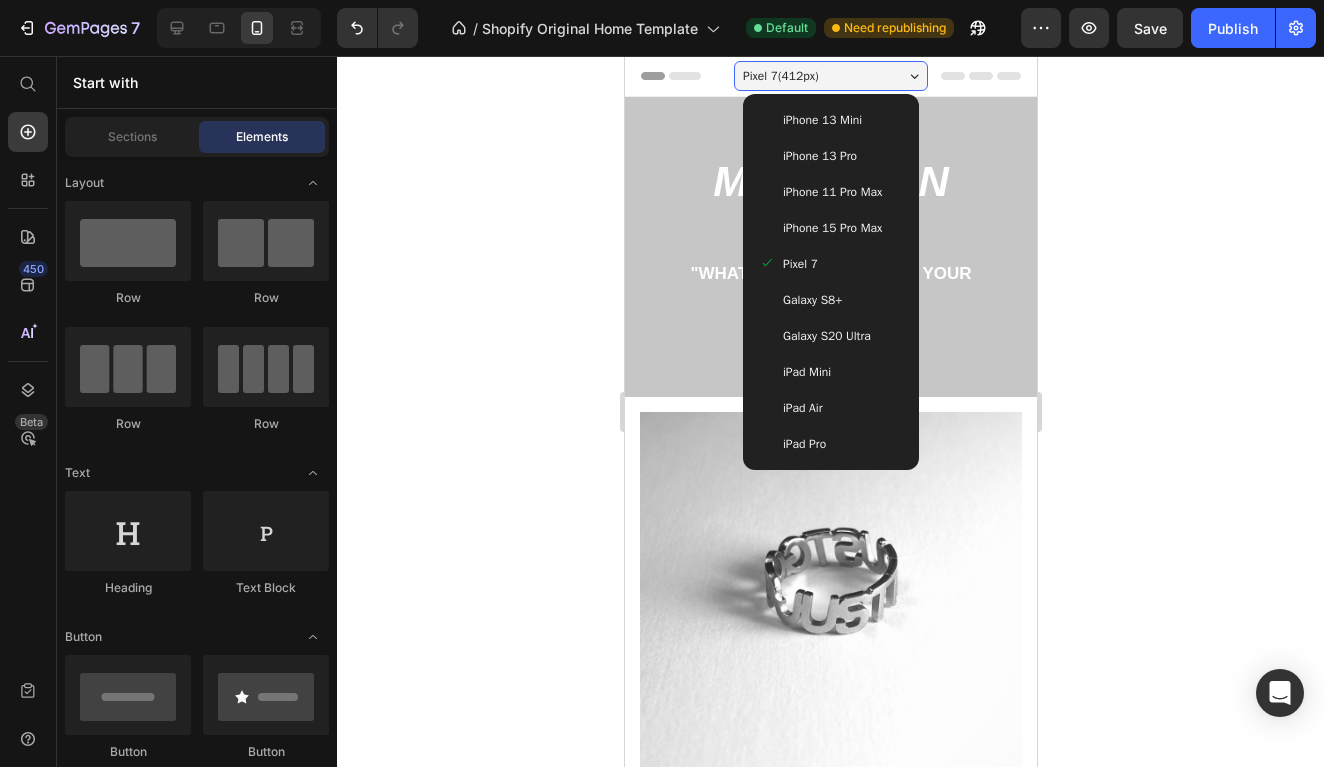 click on "Galaxy S8+" at bounding box center [811, 300] 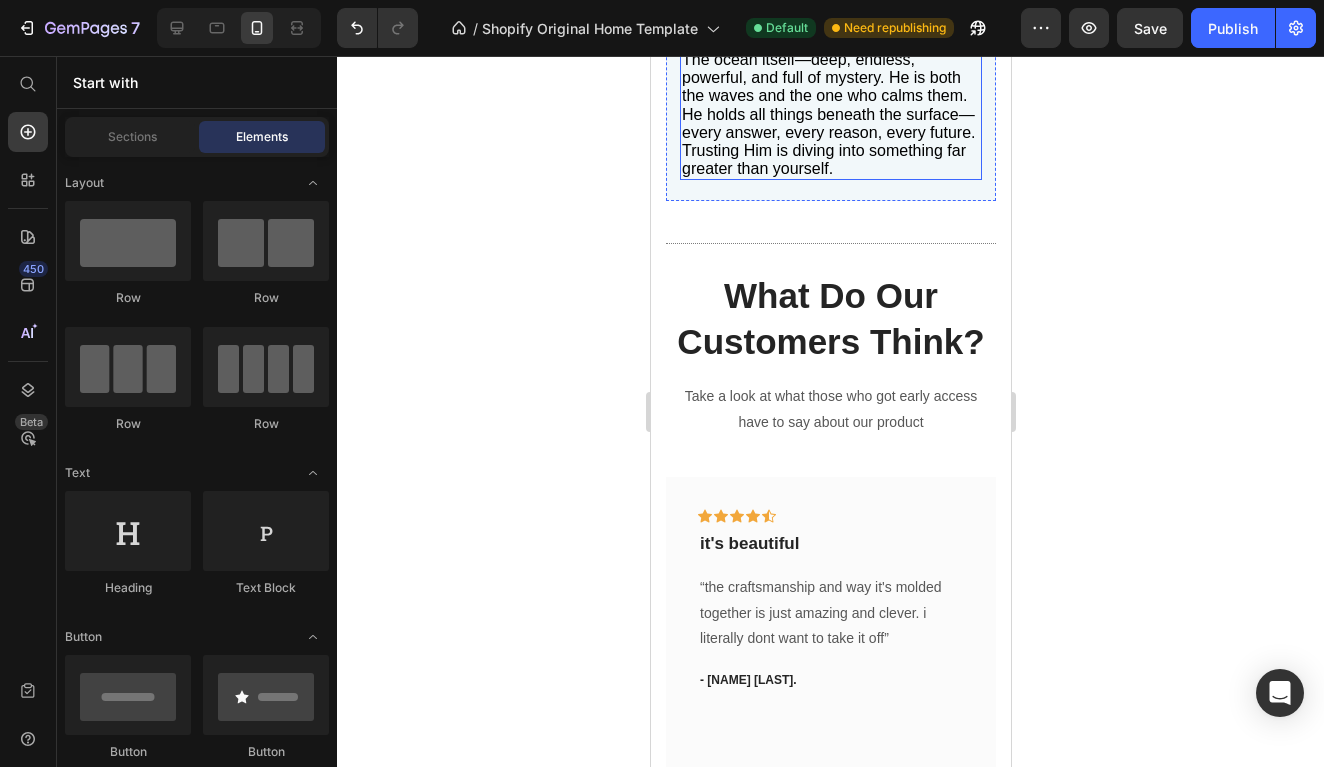 scroll, scrollTop: 1838, scrollLeft: 0, axis: vertical 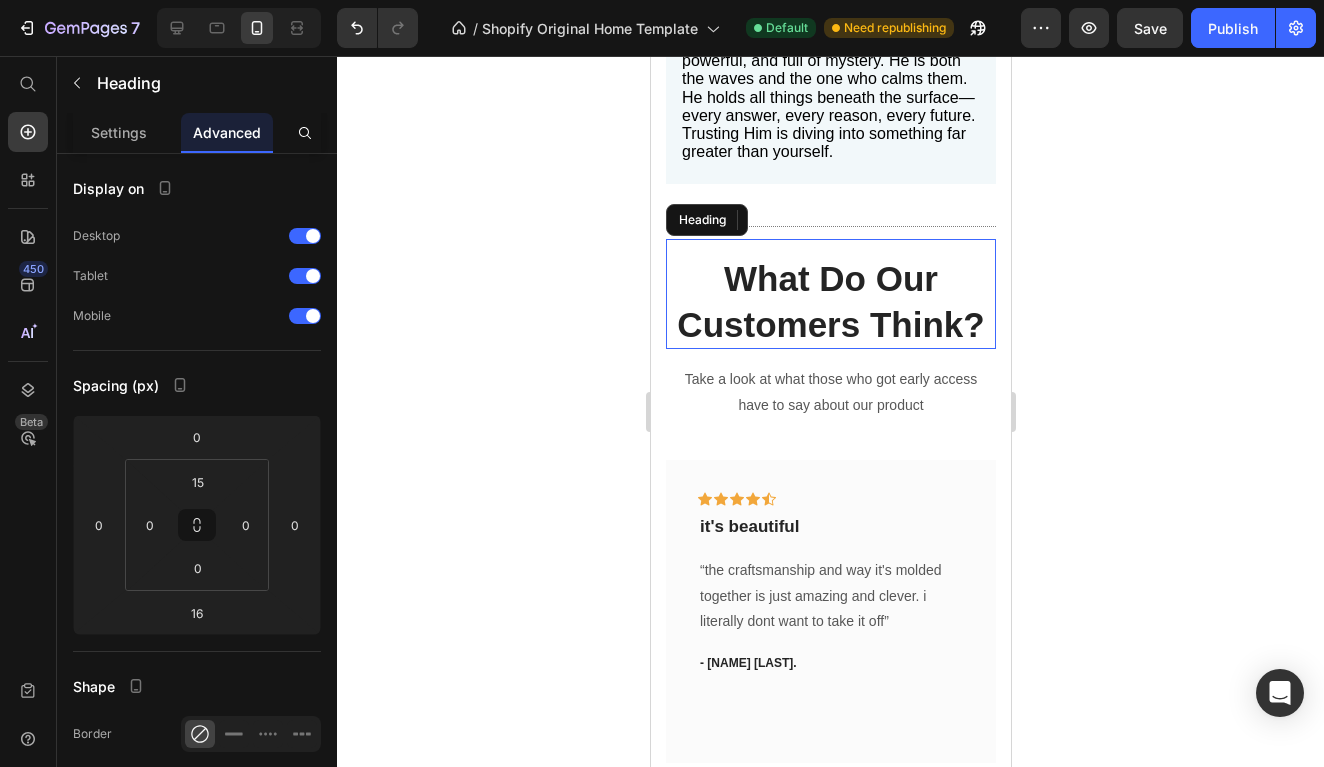 click on "What Do Our Customers Think?" at bounding box center (830, 301) 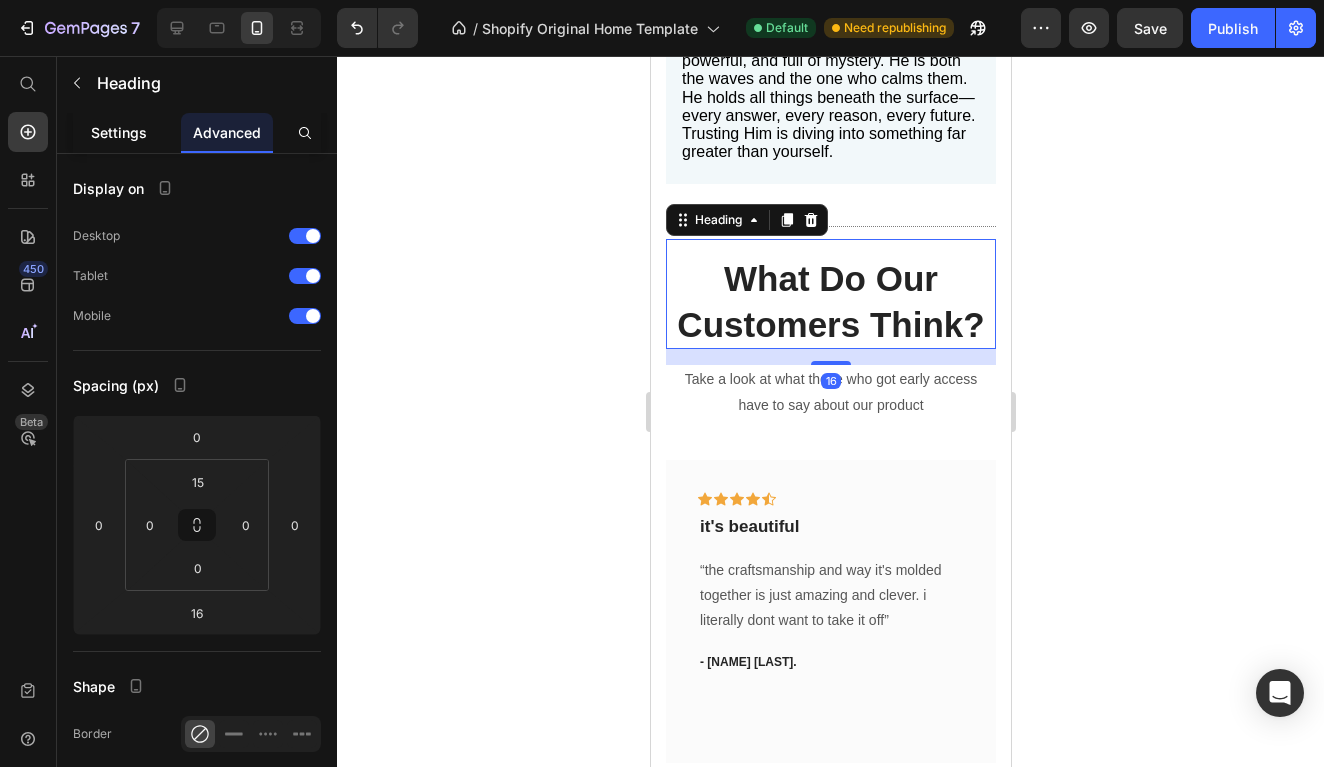 click on "Settings" at bounding box center [119, 132] 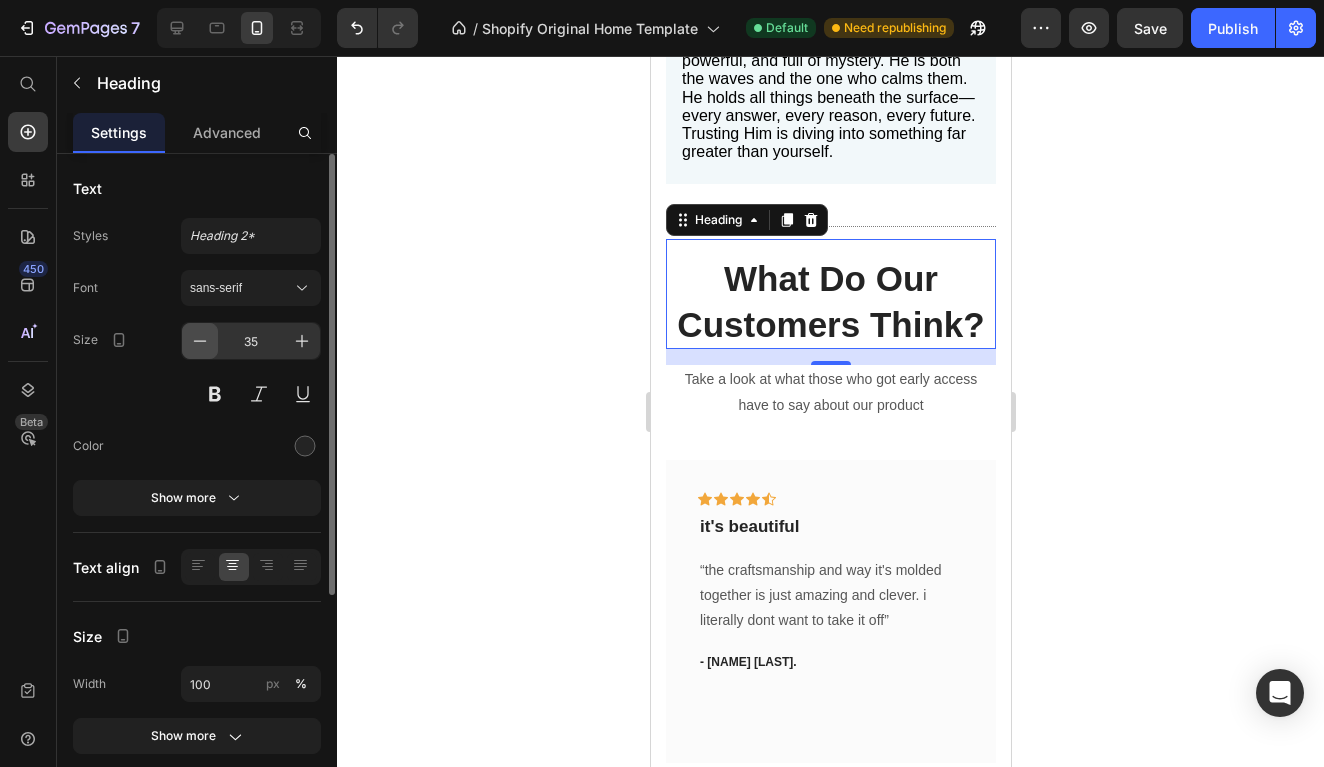 click 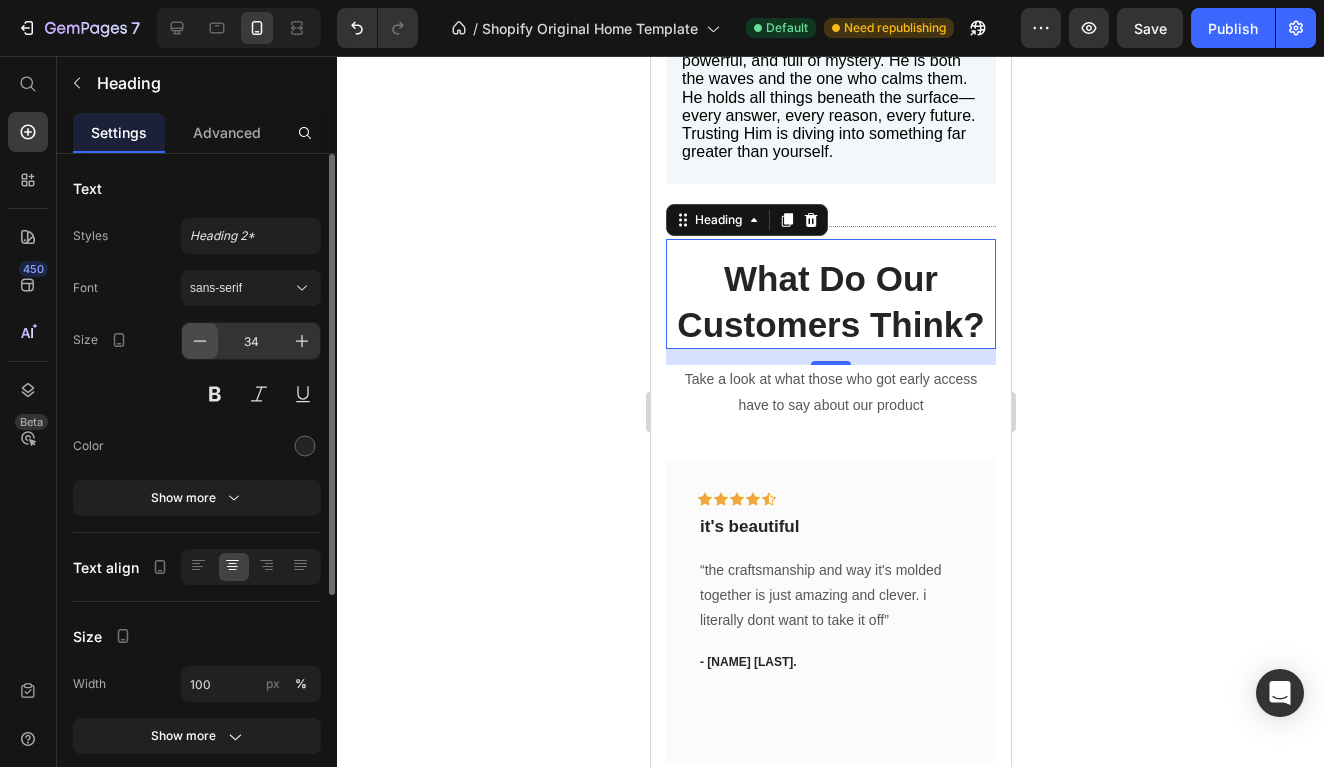 click 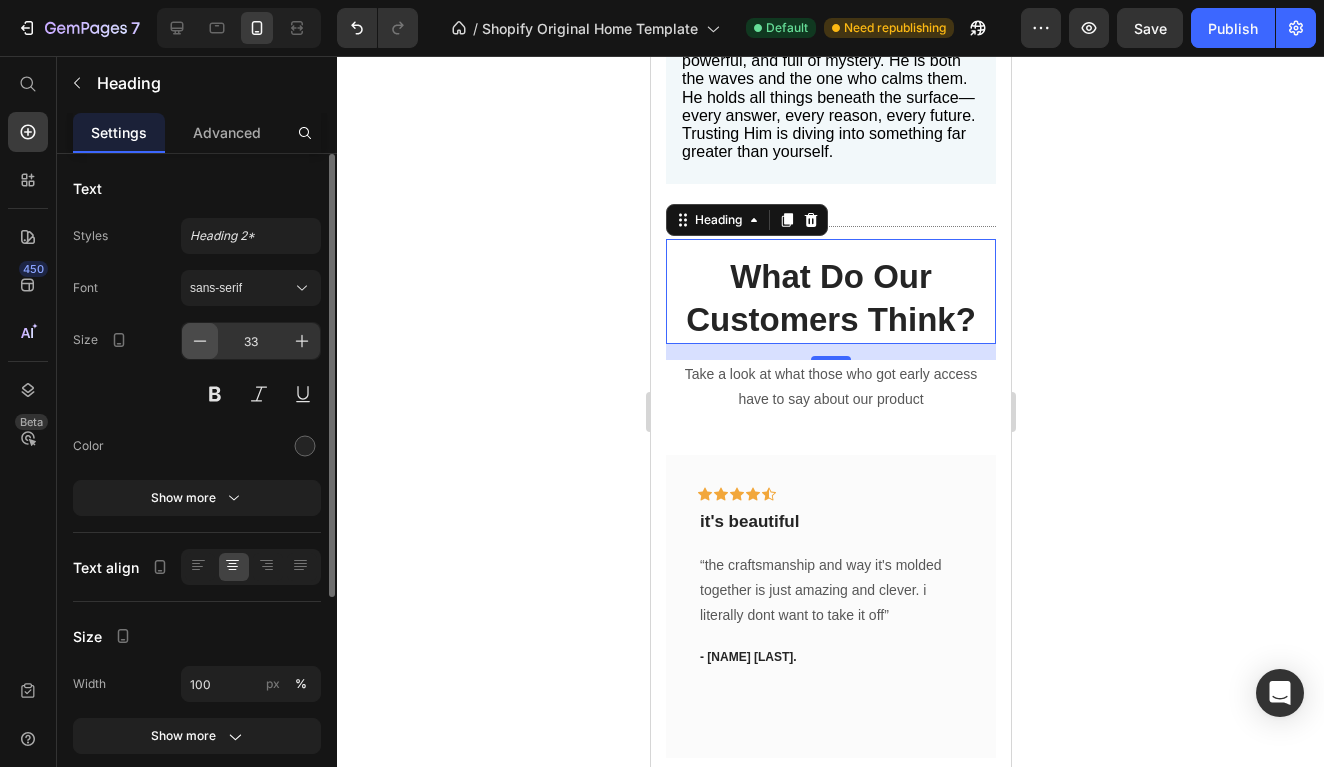 click 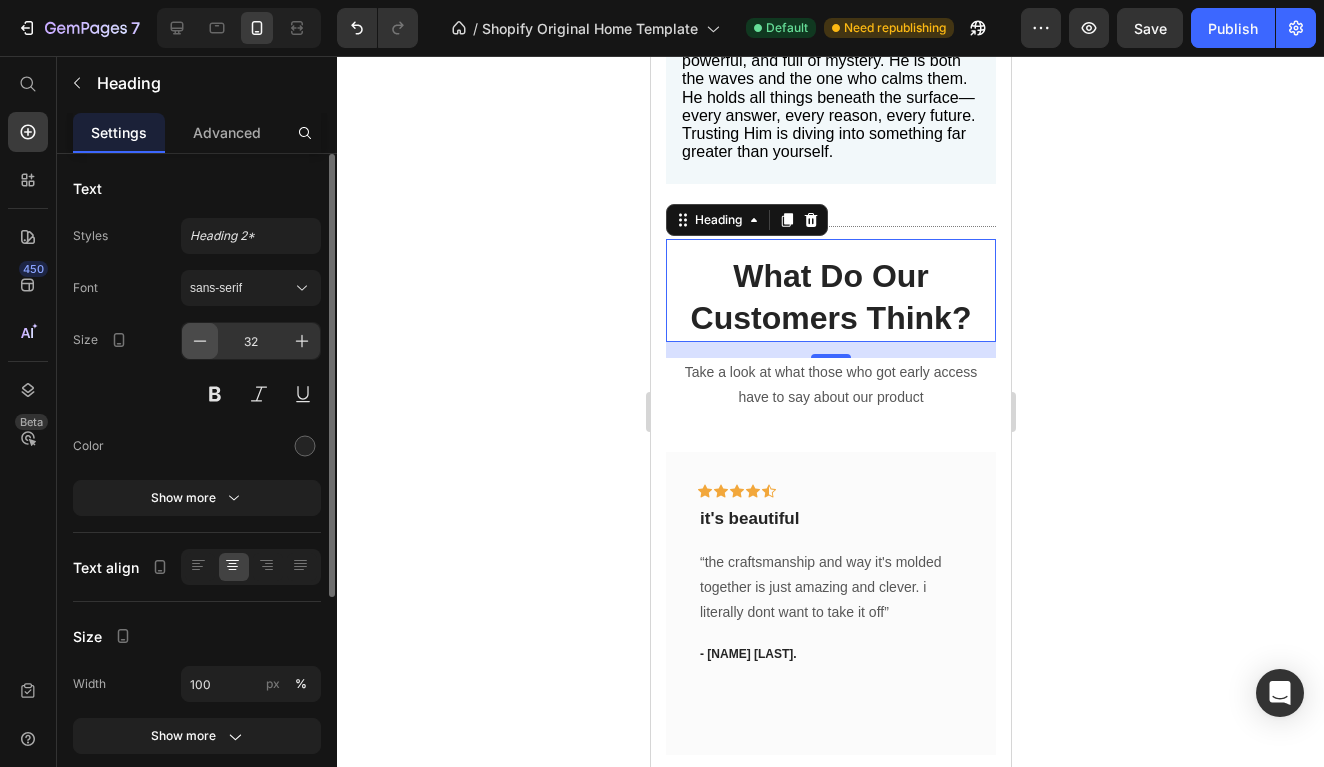 click 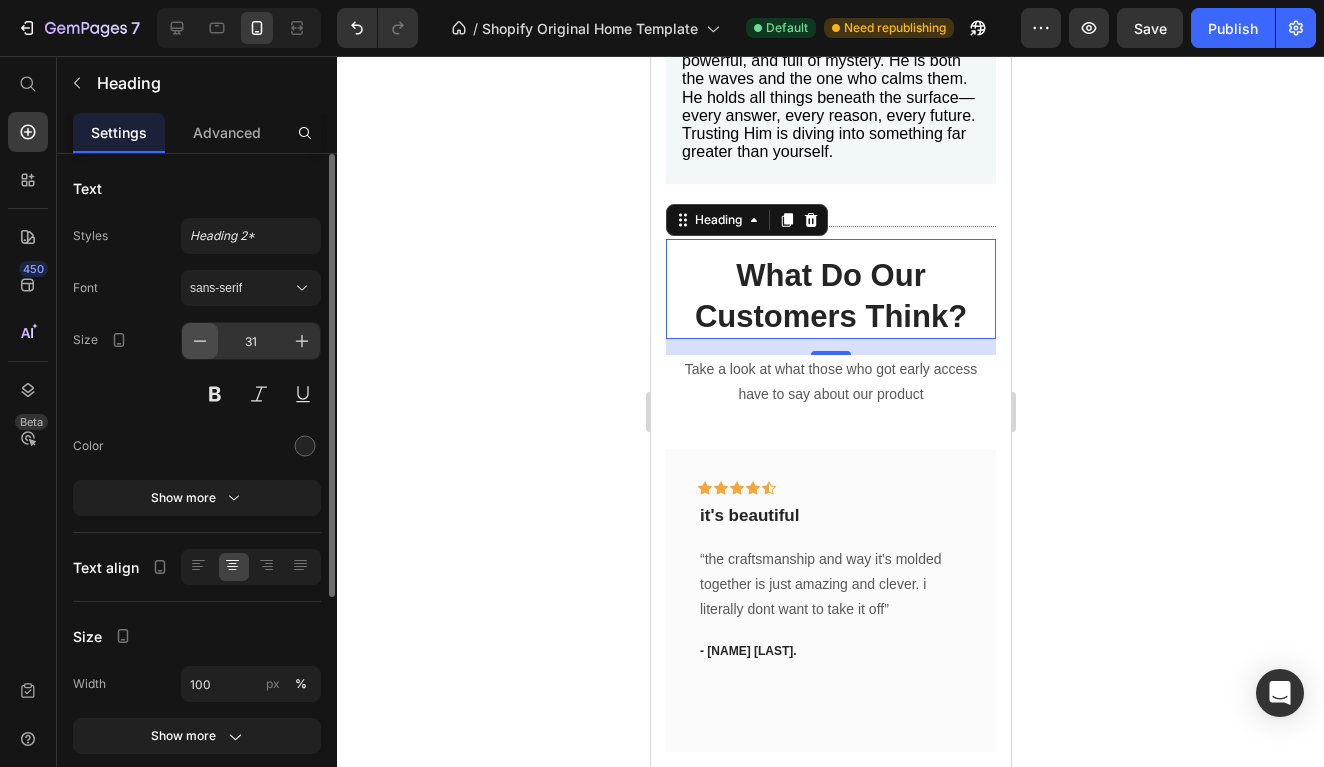 click 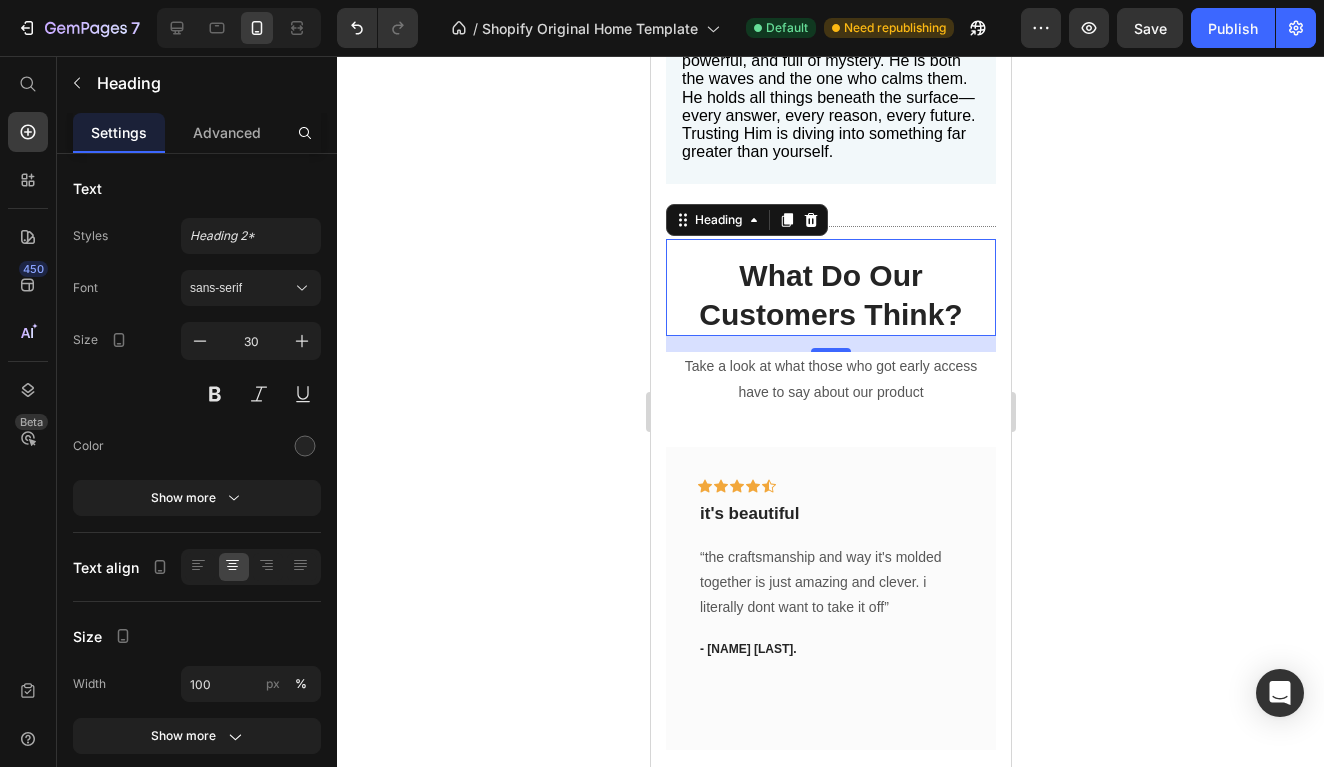 click 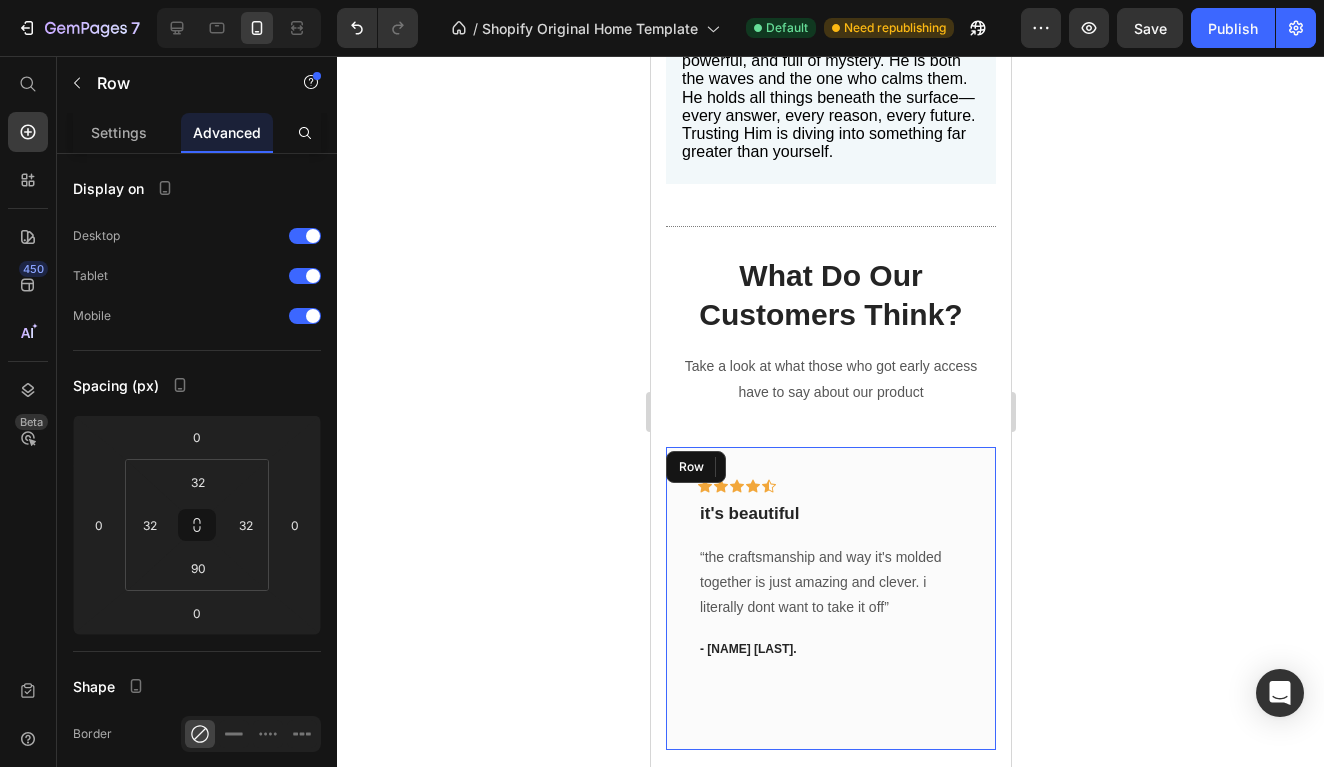 click on "Icon
Icon
Icon
Icon
Icon Row it's beautiful Text block “the craftsmanship and way it's molded together is just amazing and clever. i literally dont want to take it off” Text block - [FIRST] [INITIAL]. Text block Row" at bounding box center [830, 599] 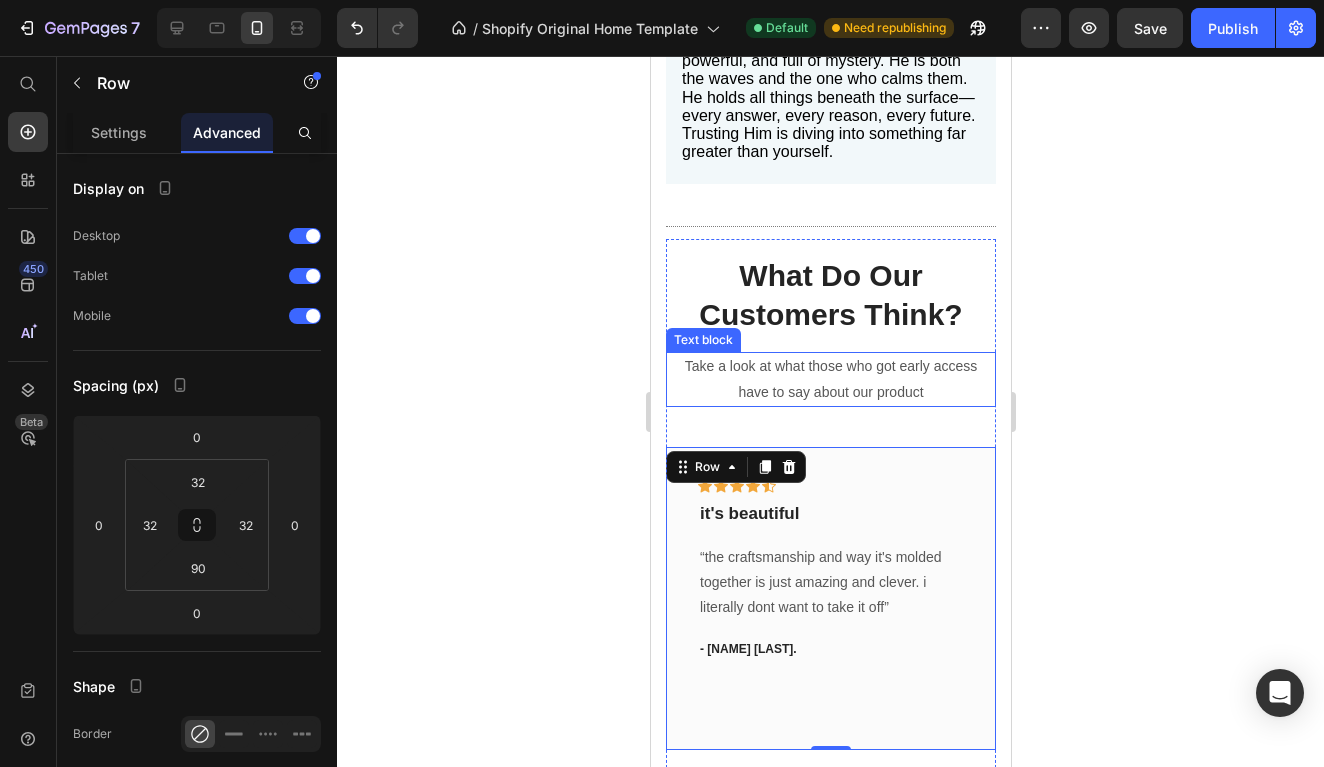 click on "Take a look at what those who got early access have to say about our product" at bounding box center (830, 379) 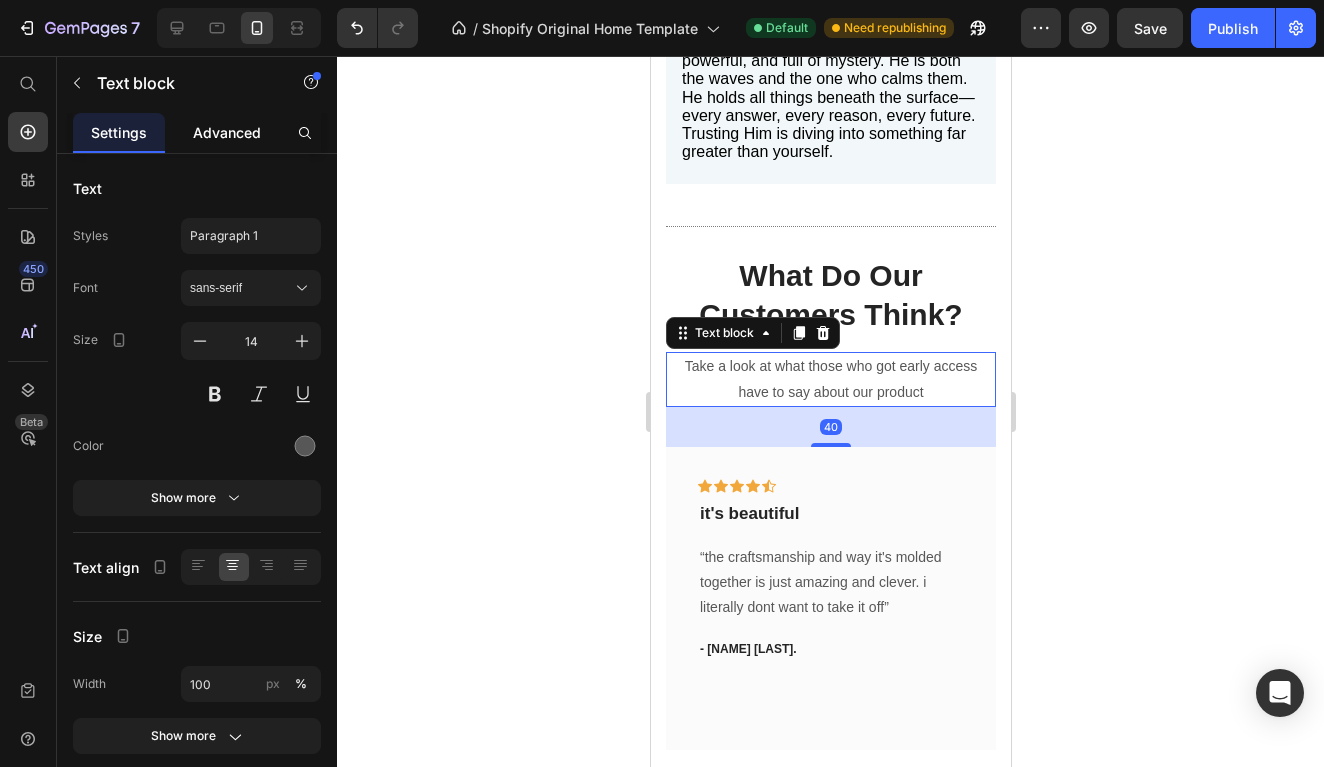 click on "Advanced" 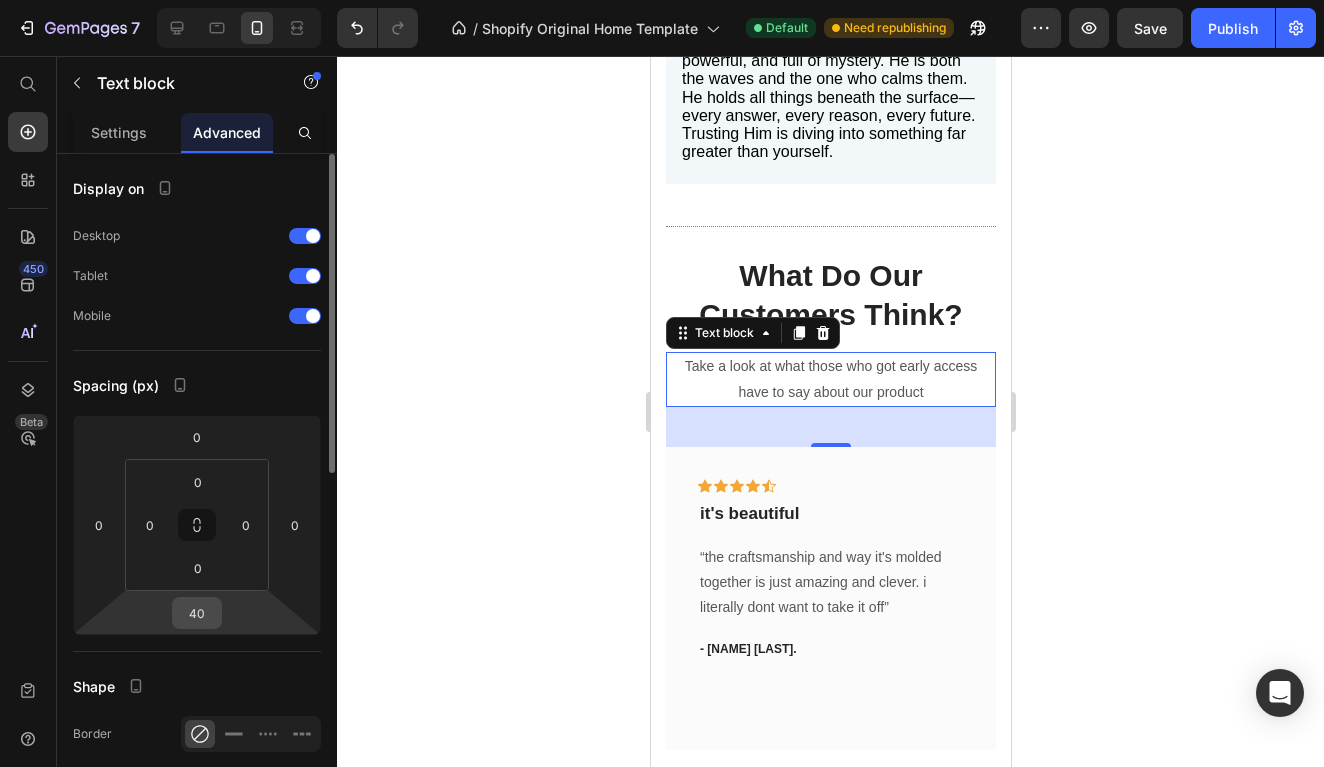click on "40" at bounding box center [197, 613] 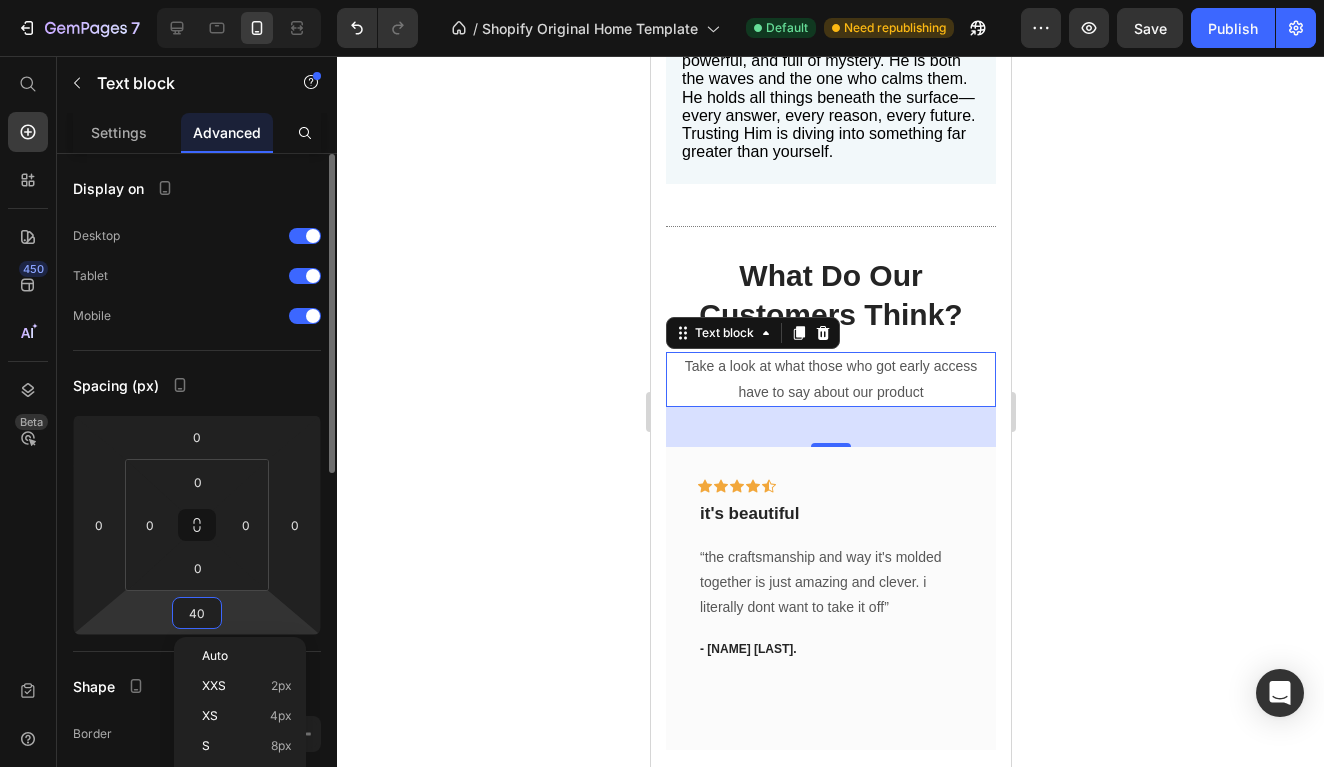 click on "40" at bounding box center (197, 613) 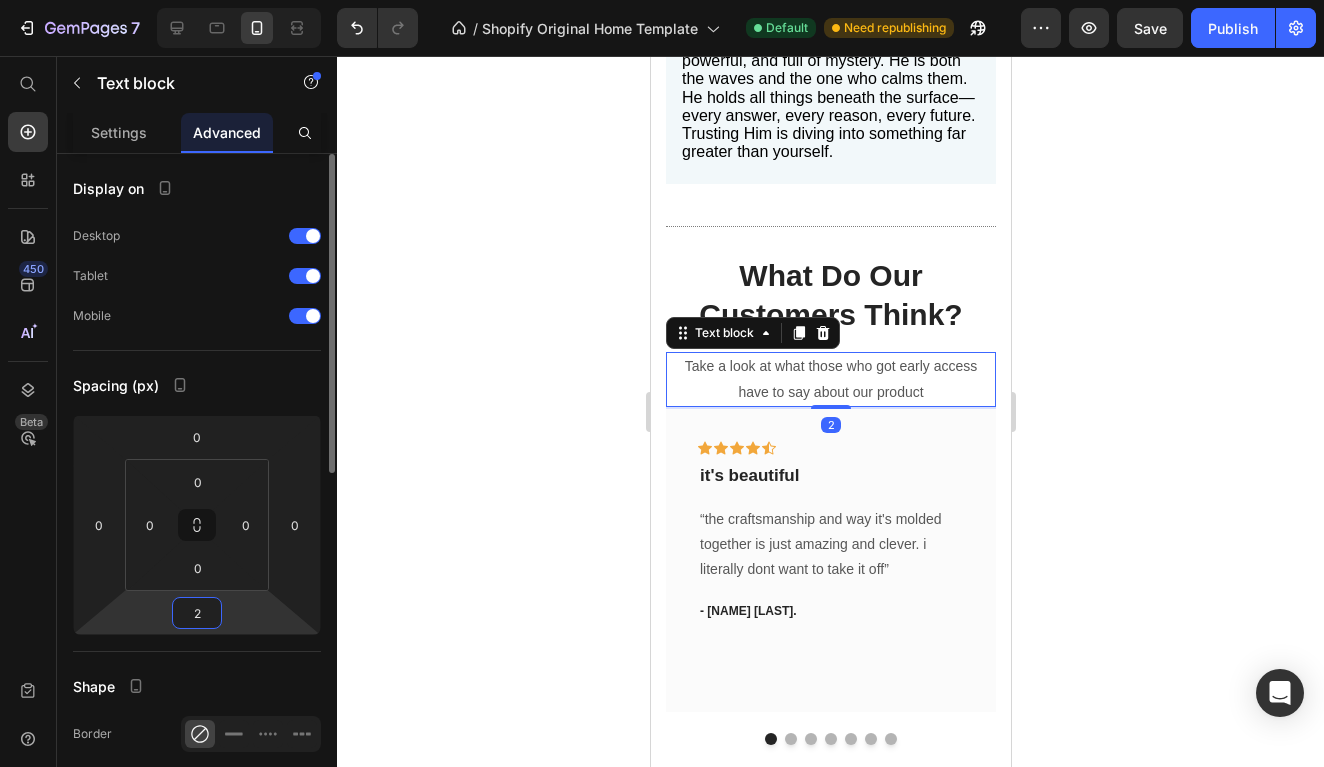 type on "20" 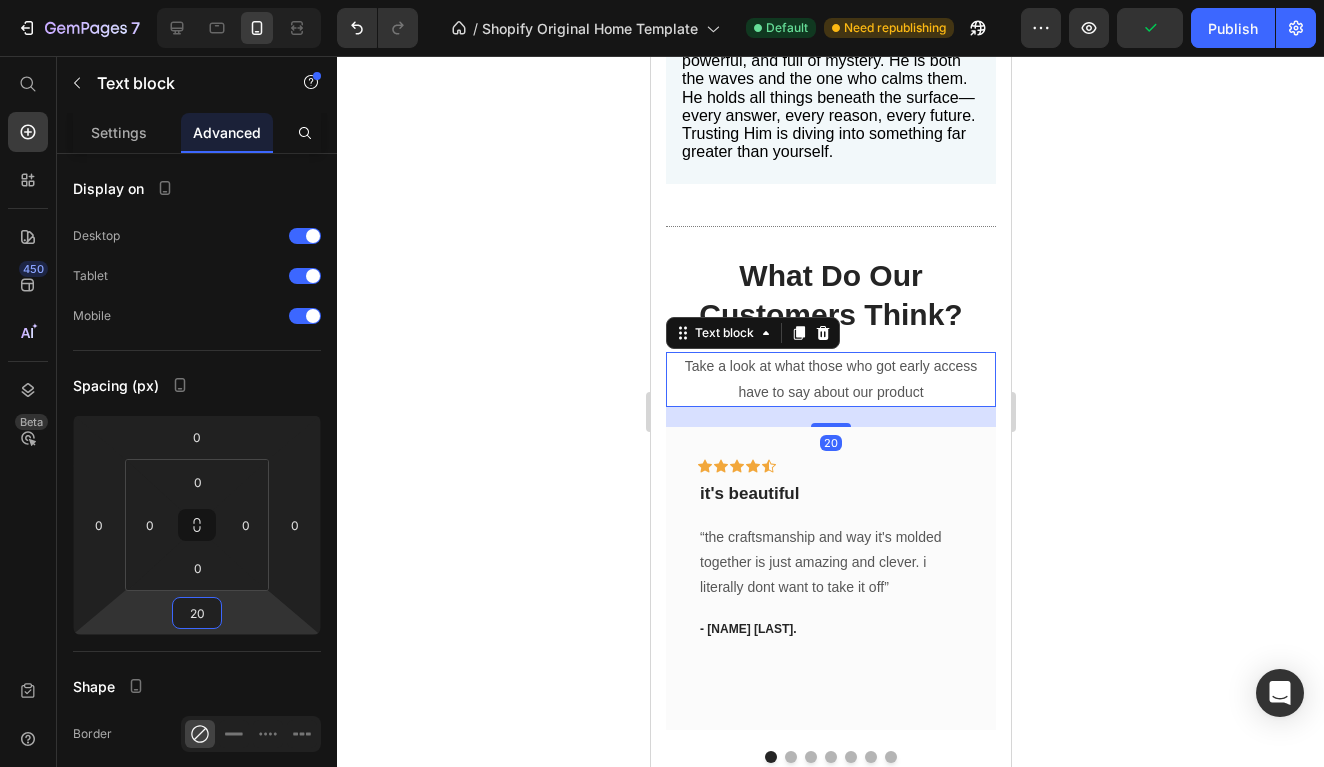 click 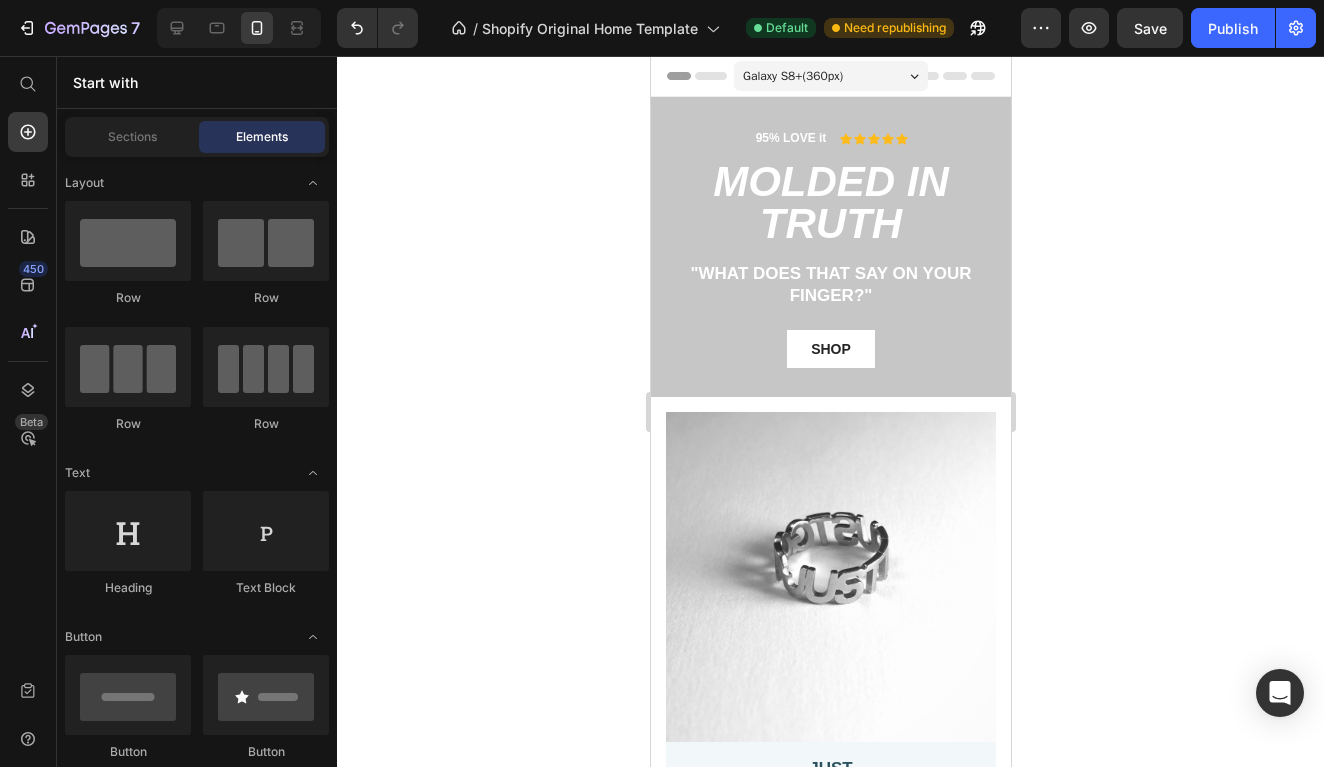 scroll, scrollTop: 0, scrollLeft: 0, axis: both 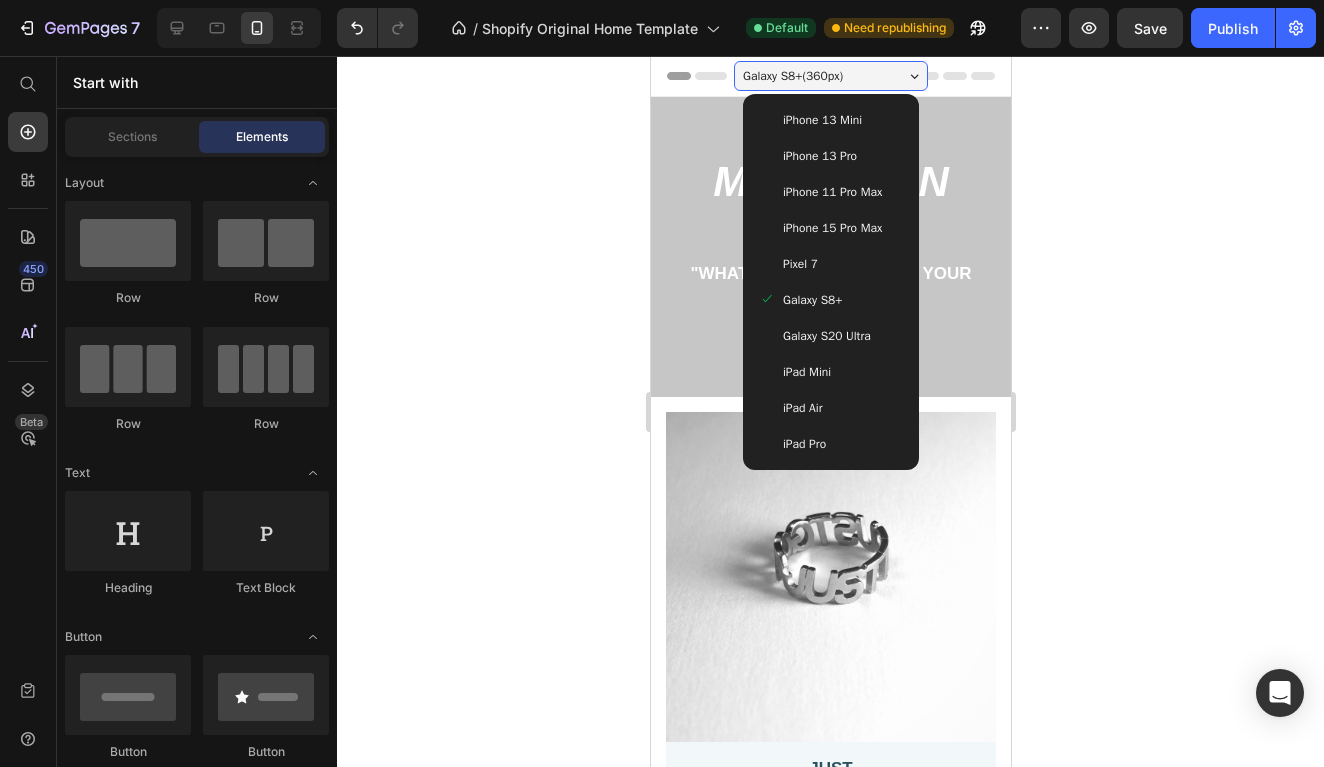 click on "Galaxy S20 Ultra" at bounding box center (830, 336) 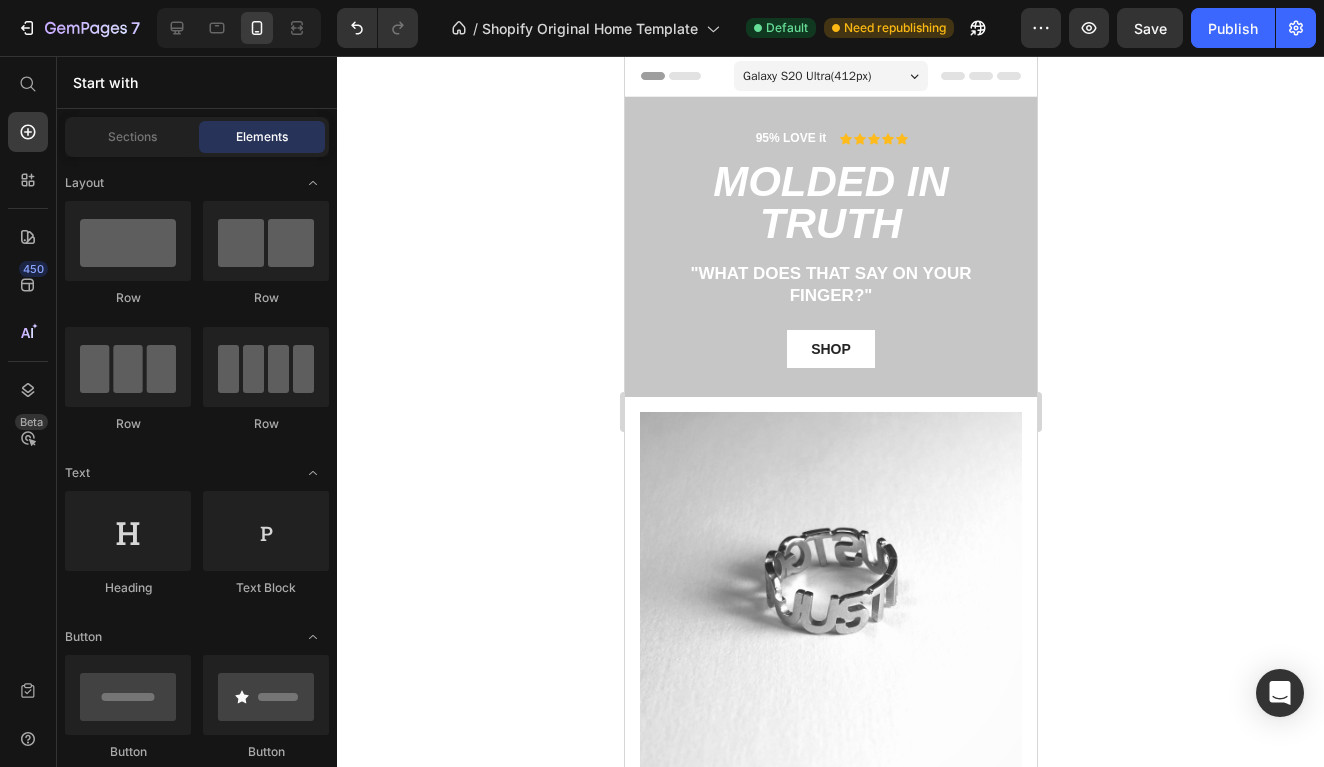 click on "Galaxy S20 Ultra  ( 412 px)" at bounding box center (806, 76) 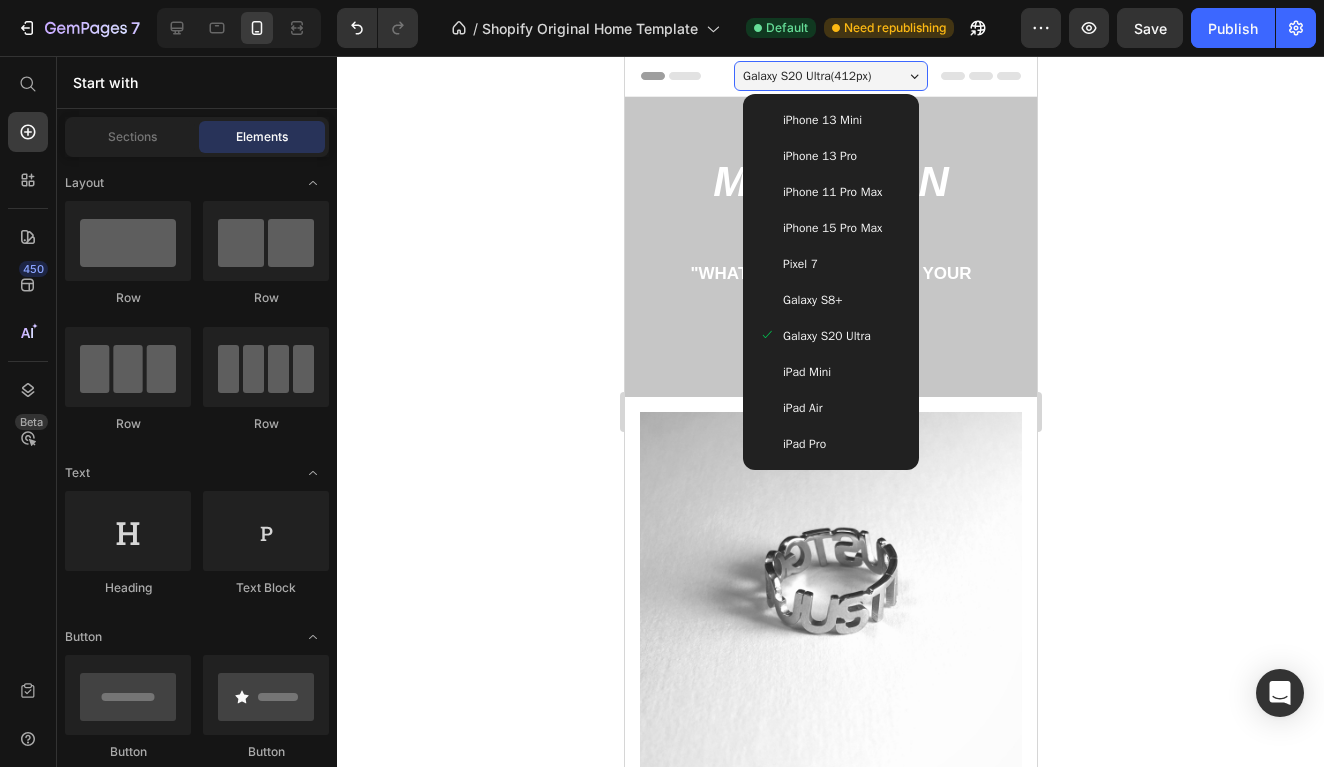 click on "iPad Mini" at bounding box center [806, 372] 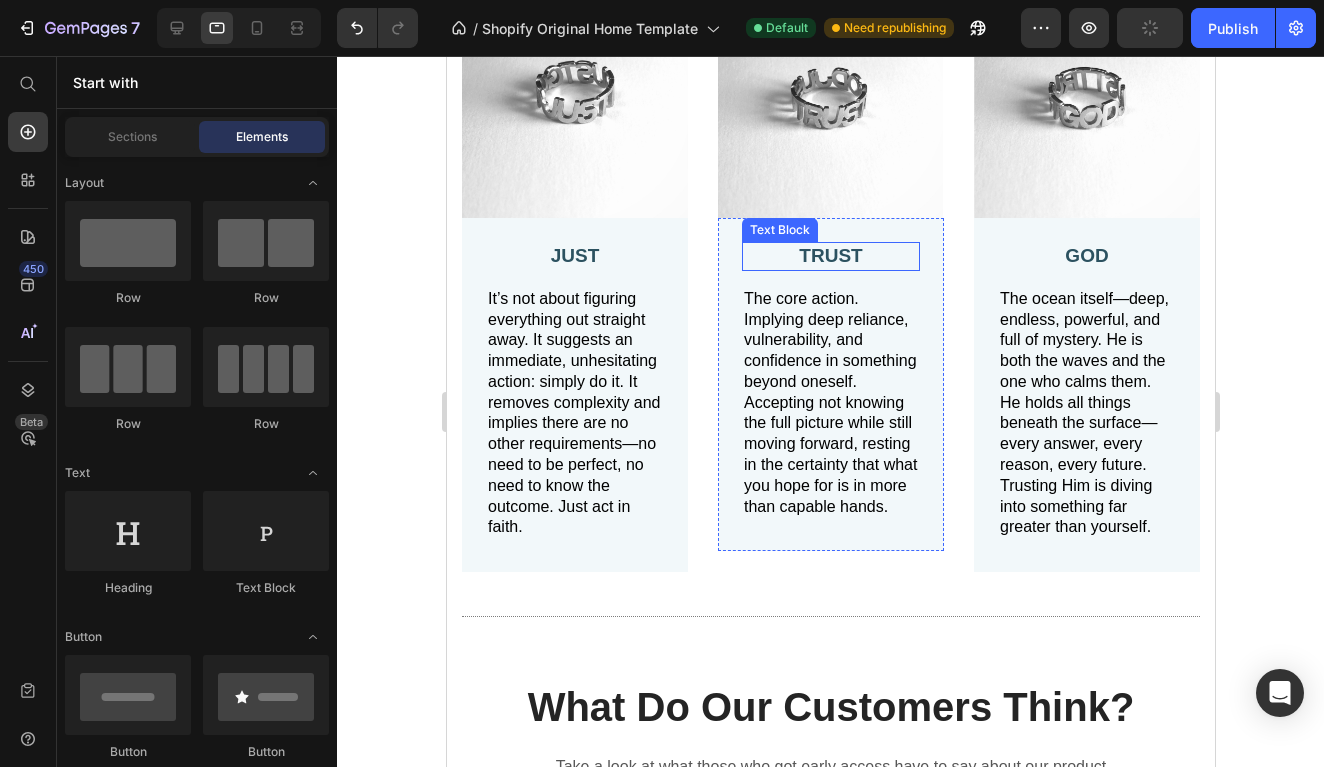 scroll, scrollTop: 624, scrollLeft: 0, axis: vertical 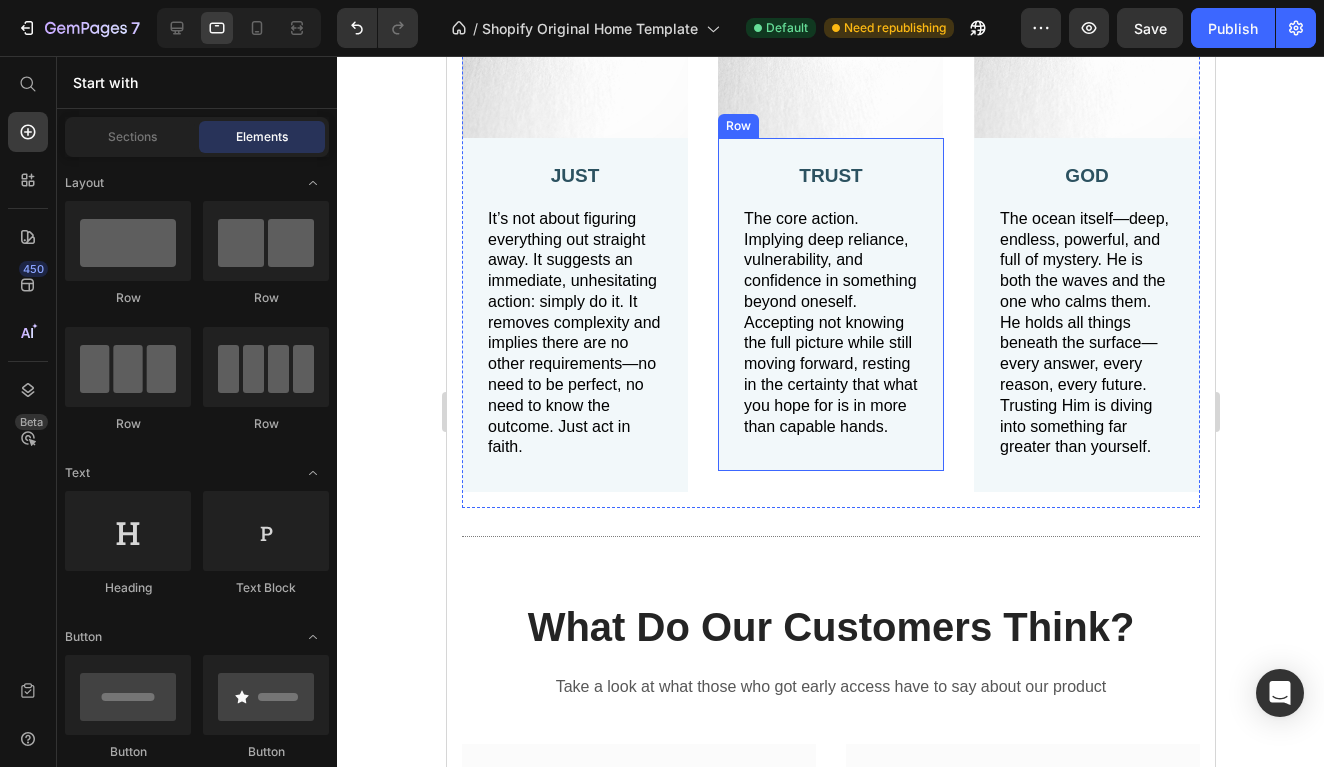 click on "TRUST Text Block The core action. Implying deep reliance, vulnerability, and confidence in something beyond oneself. Accepting not knowing the full picture while still moving forward, resting in the certainty that what you hope for is in more than capable hands. Text Block Row" at bounding box center (830, 304) 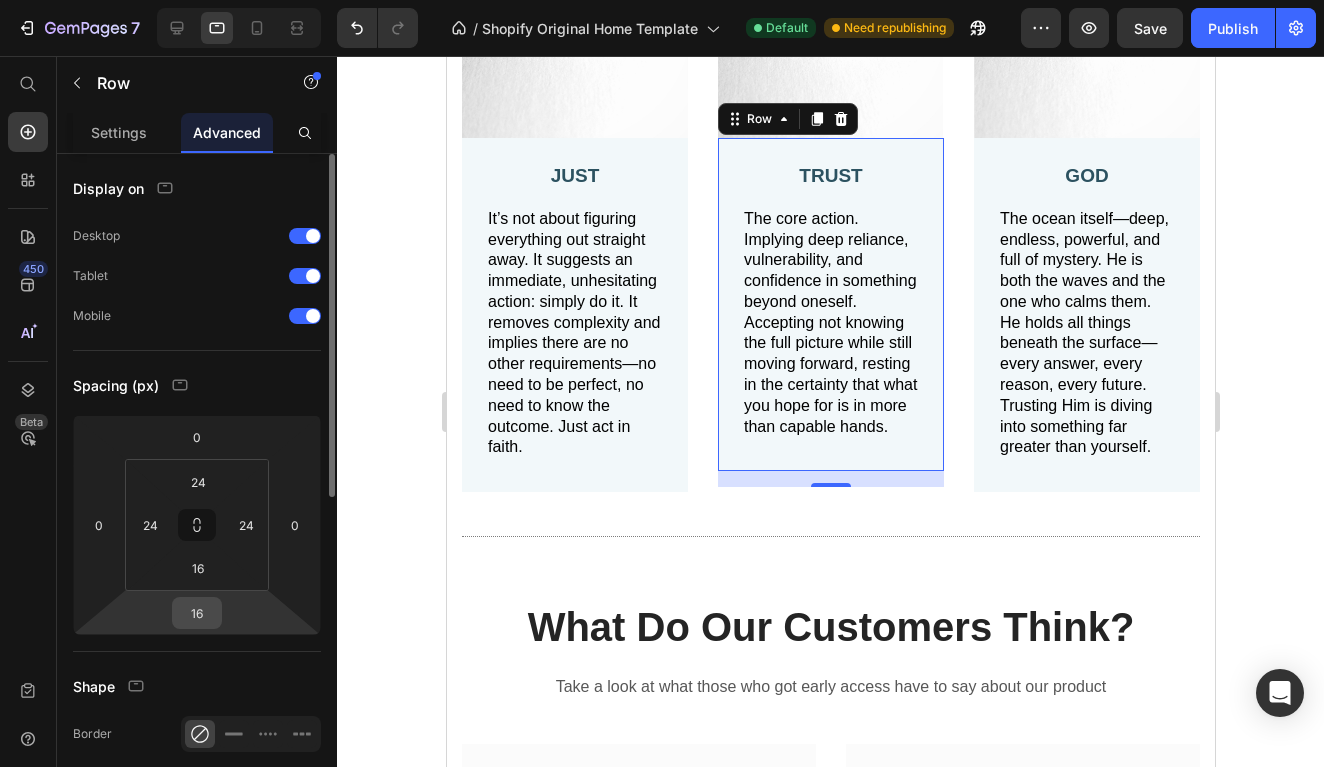 click on "16" at bounding box center (197, 613) 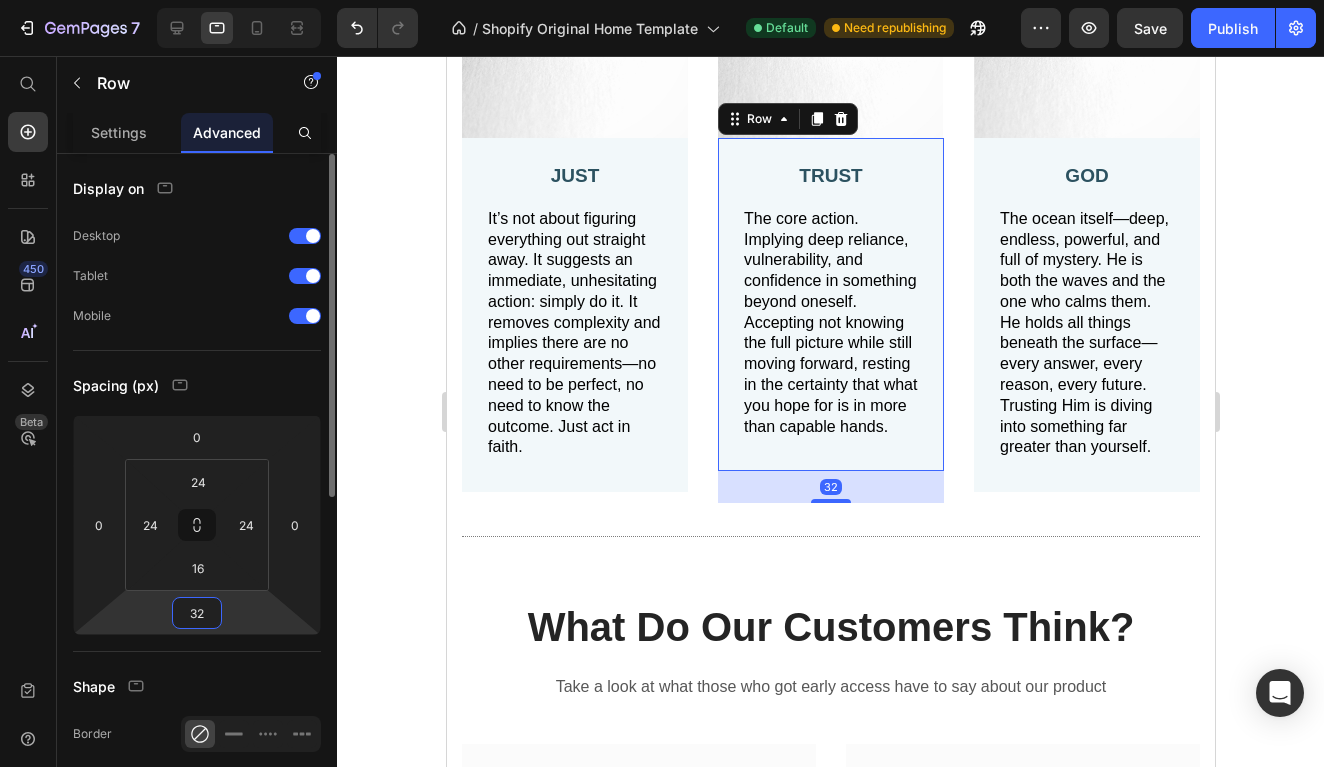 type on "3" 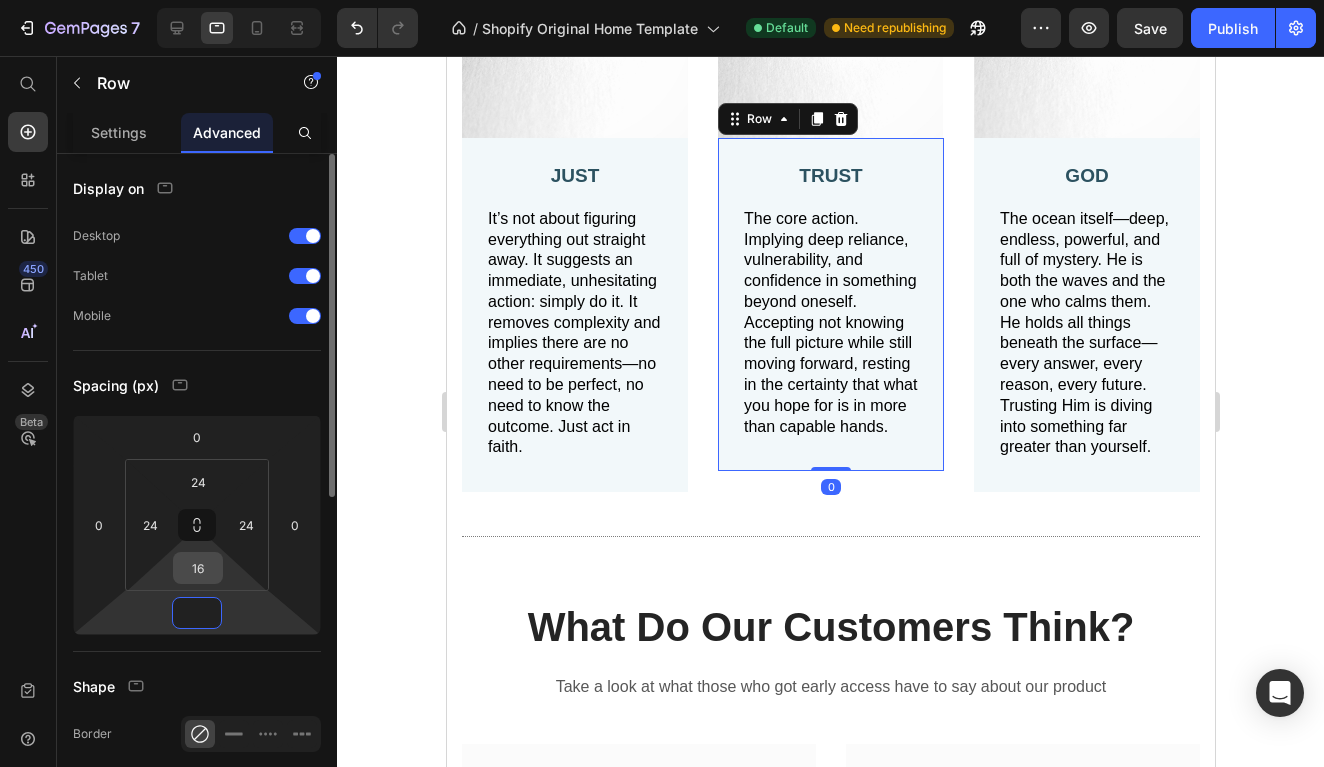 type on "0" 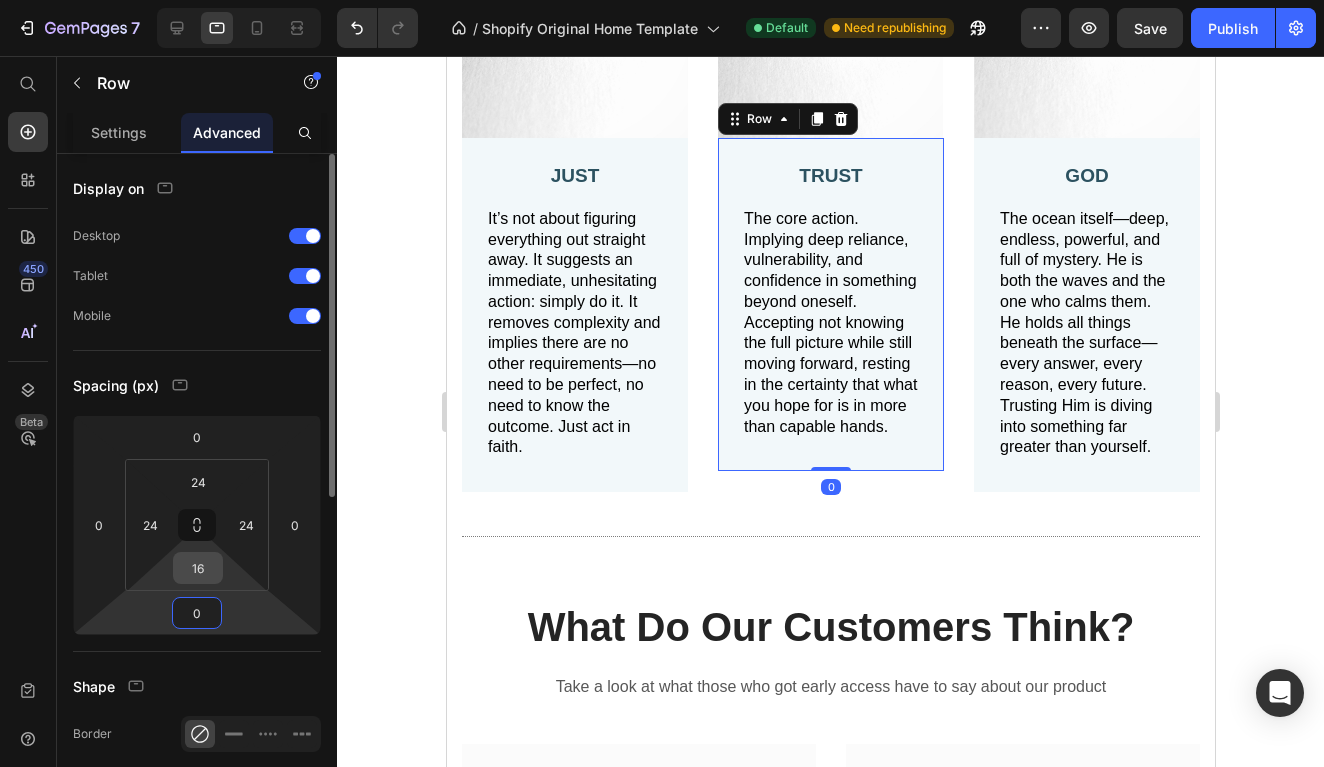 click on "16" at bounding box center [198, 568] 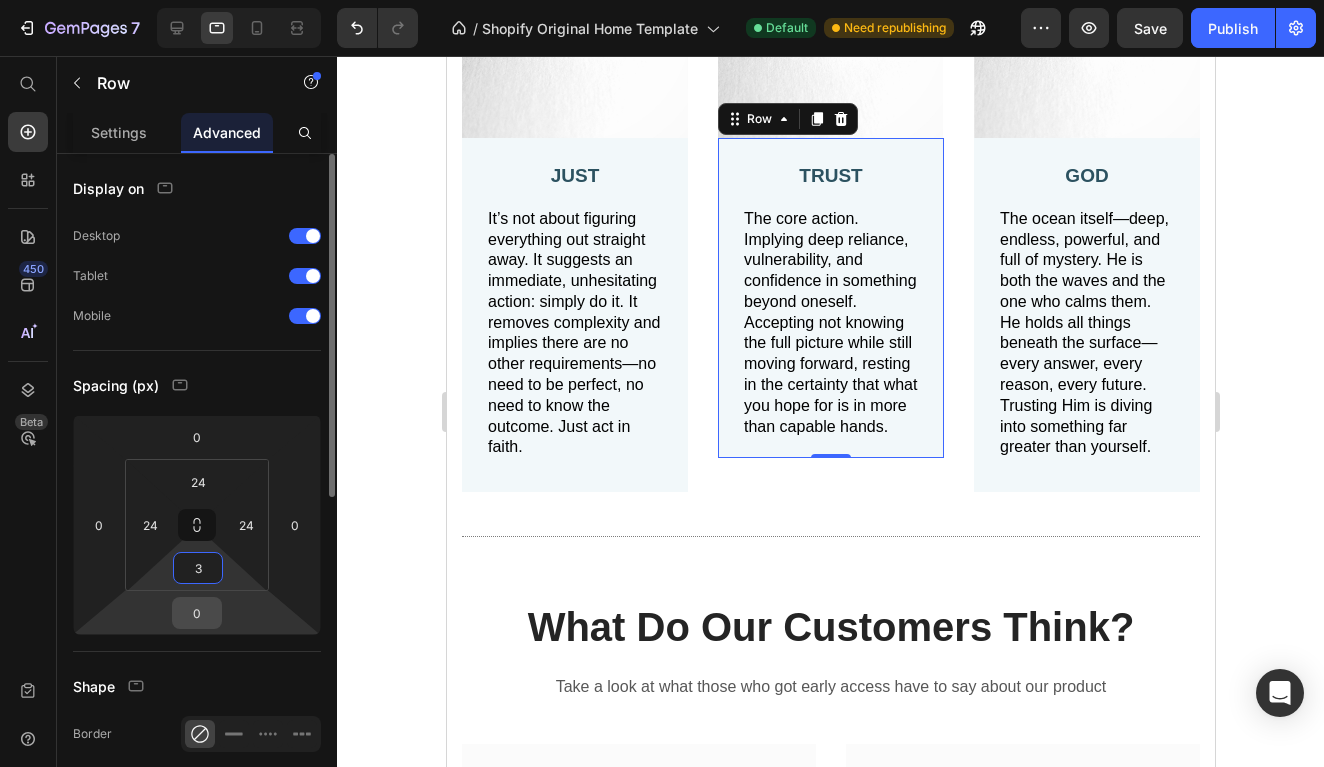 type on "35" 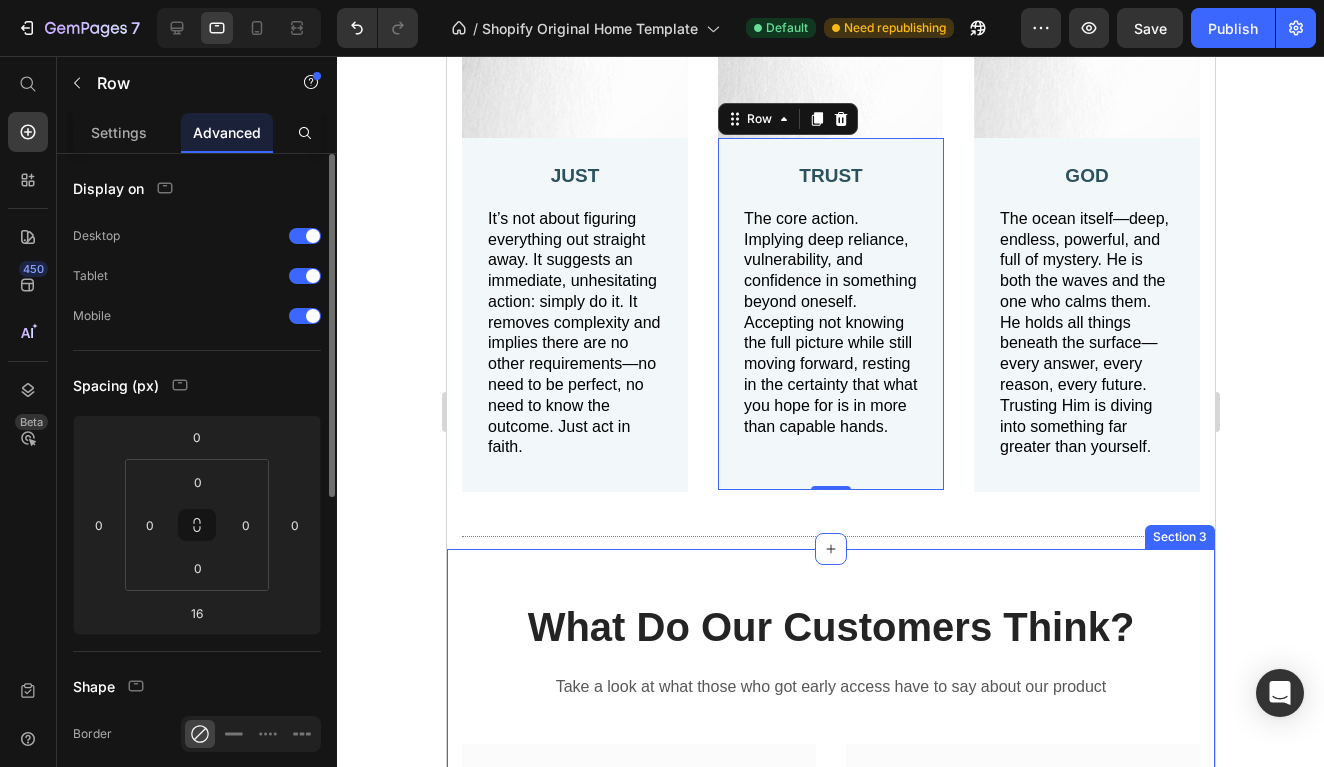 click on "Image TRUST Text Block The core action. Implying deep reliance, vulnerability, and confidence in something beyond oneself. Accepting not knowing the full picture while still moving forward, resting in the certainty that what you hope for is in more than capable hands. Text Block Row   0" at bounding box center [830, 210] 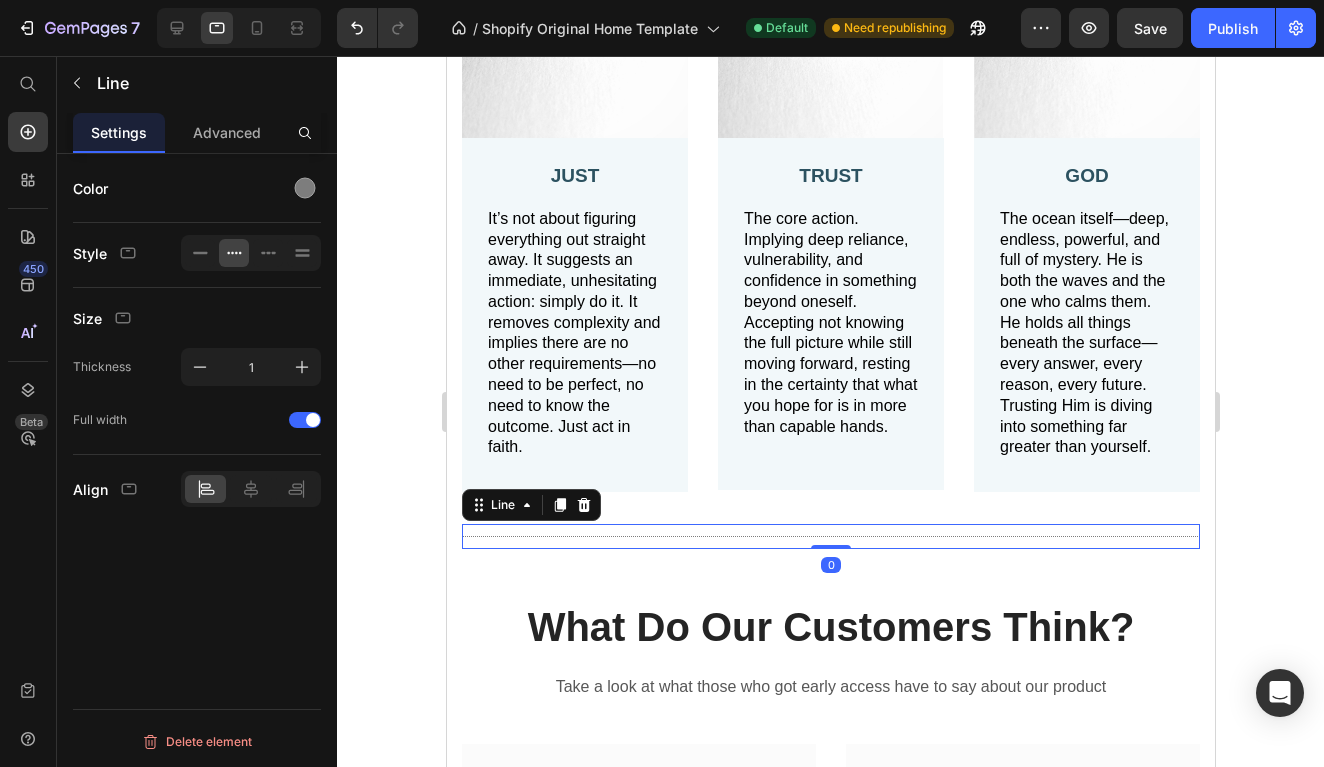 click on "Title Line   0" at bounding box center [830, 536] 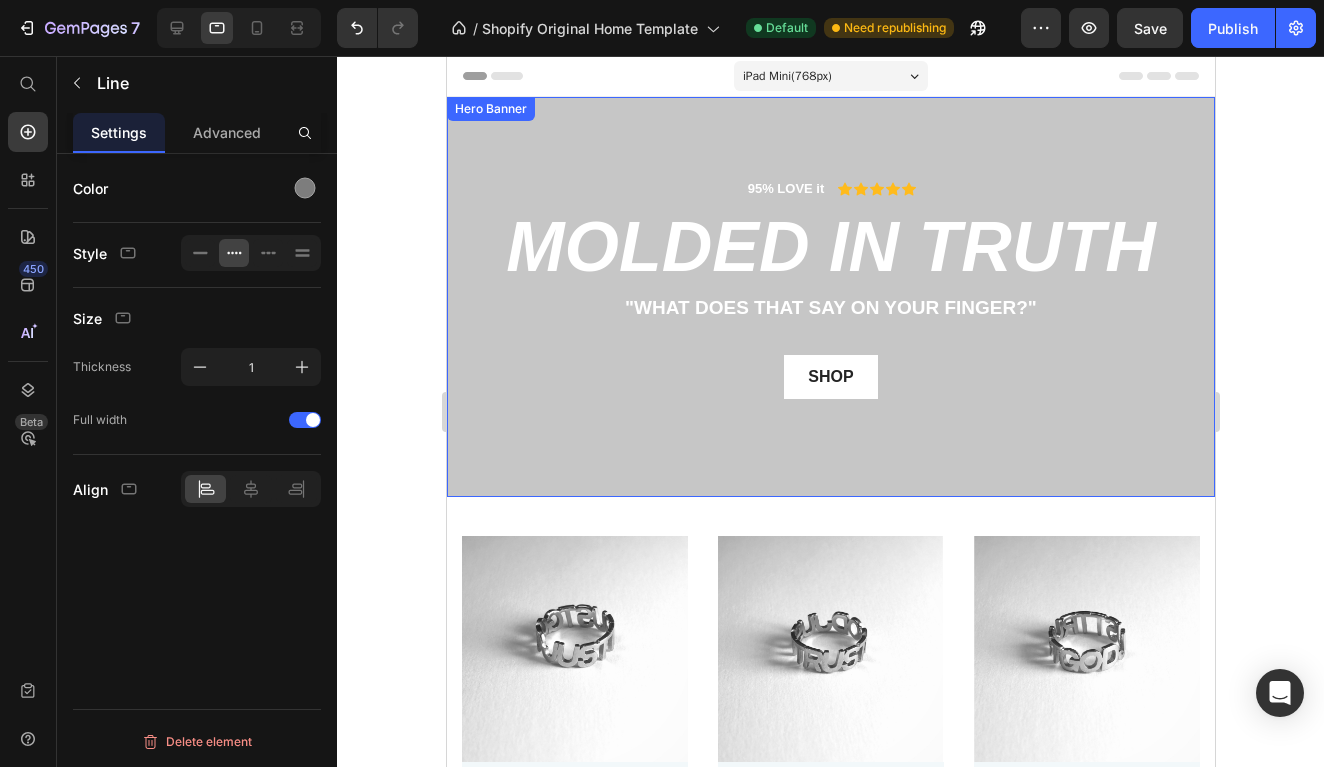 scroll, scrollTop: 0, scrollLeft: 0, axis: both 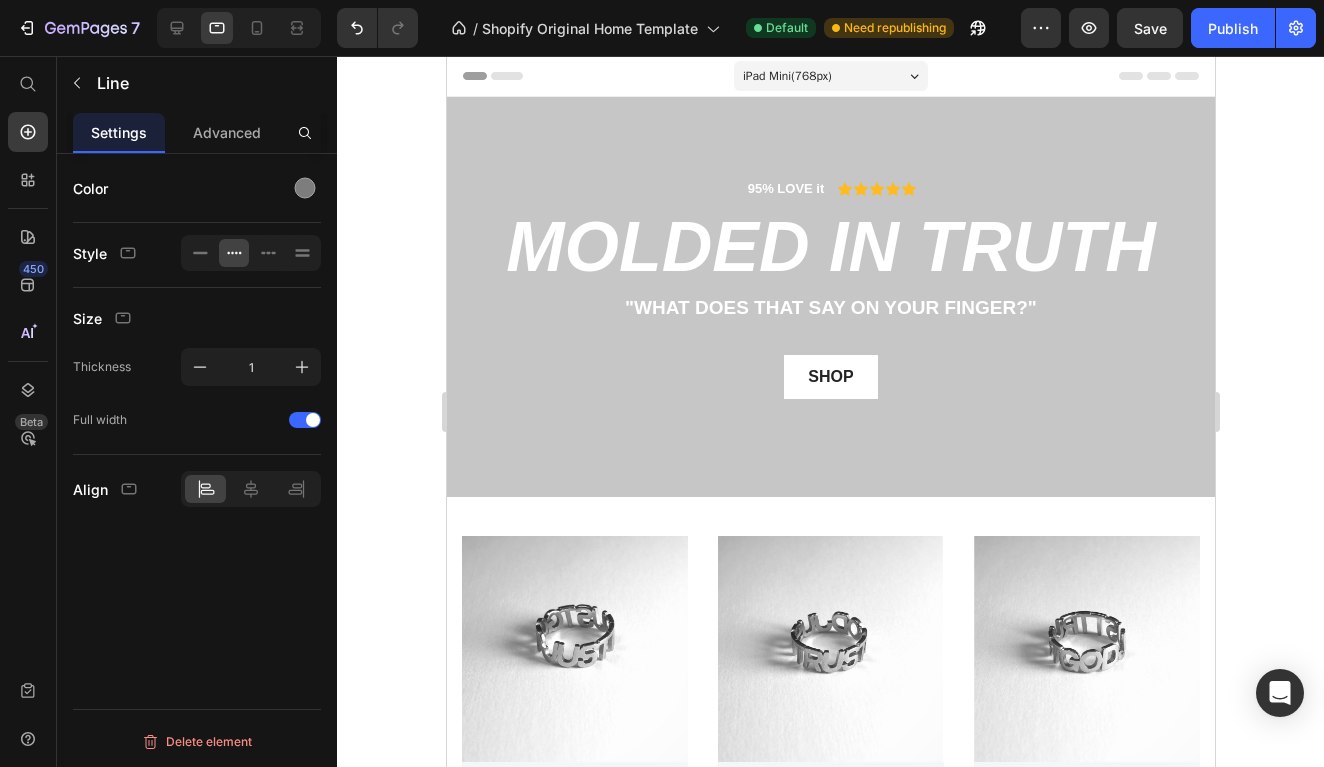 click on "iPad Mini  ( 768 px)" at bounding box center (786, 76) 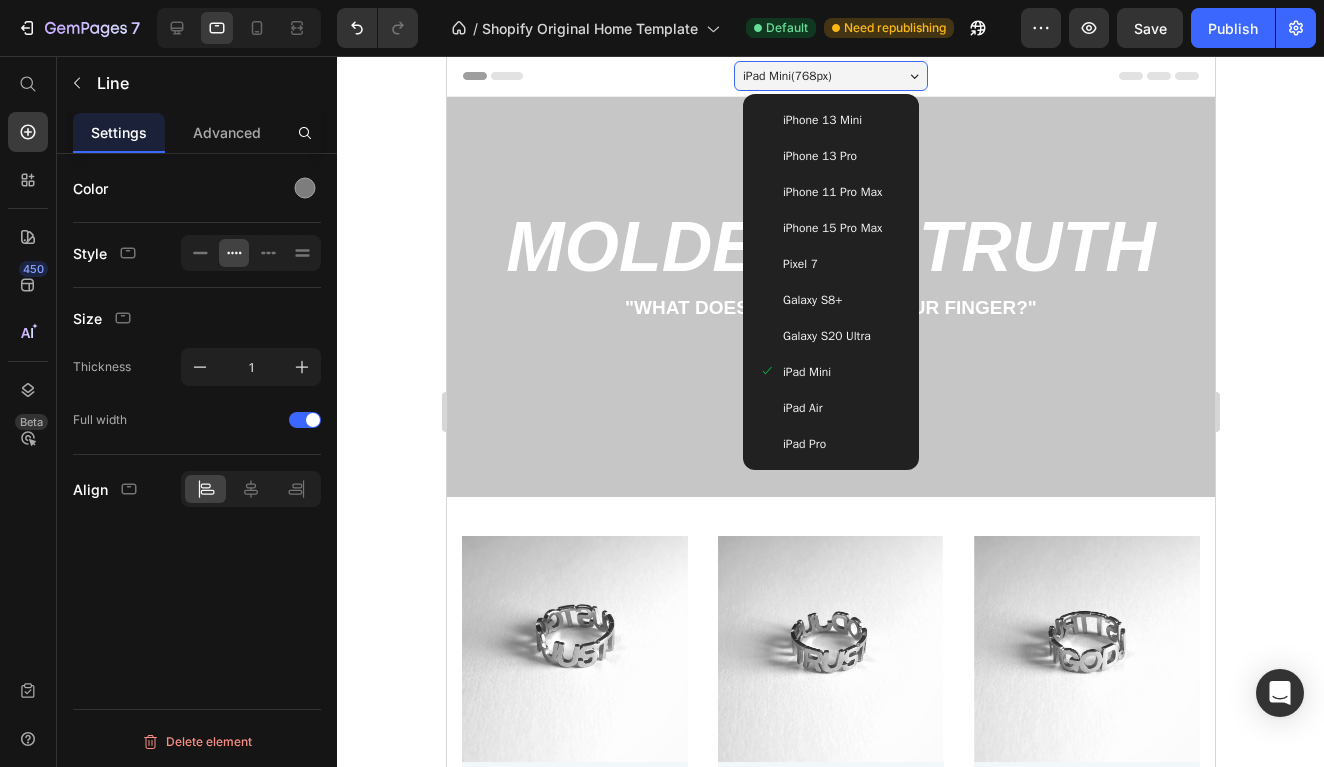 click on "iPad Pro" at bounding box center [830, 444] 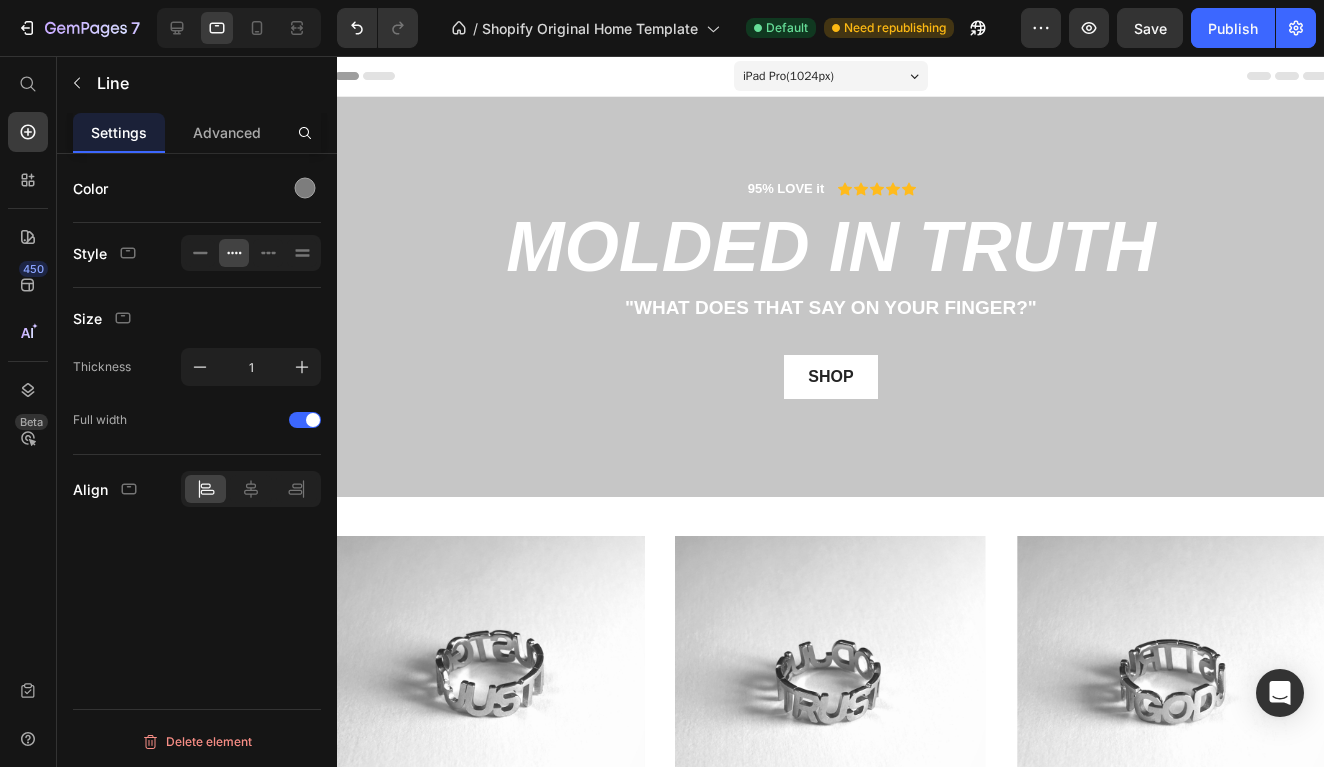 scroll, scrollTop: 0, scrollLeft: 0, axis: both 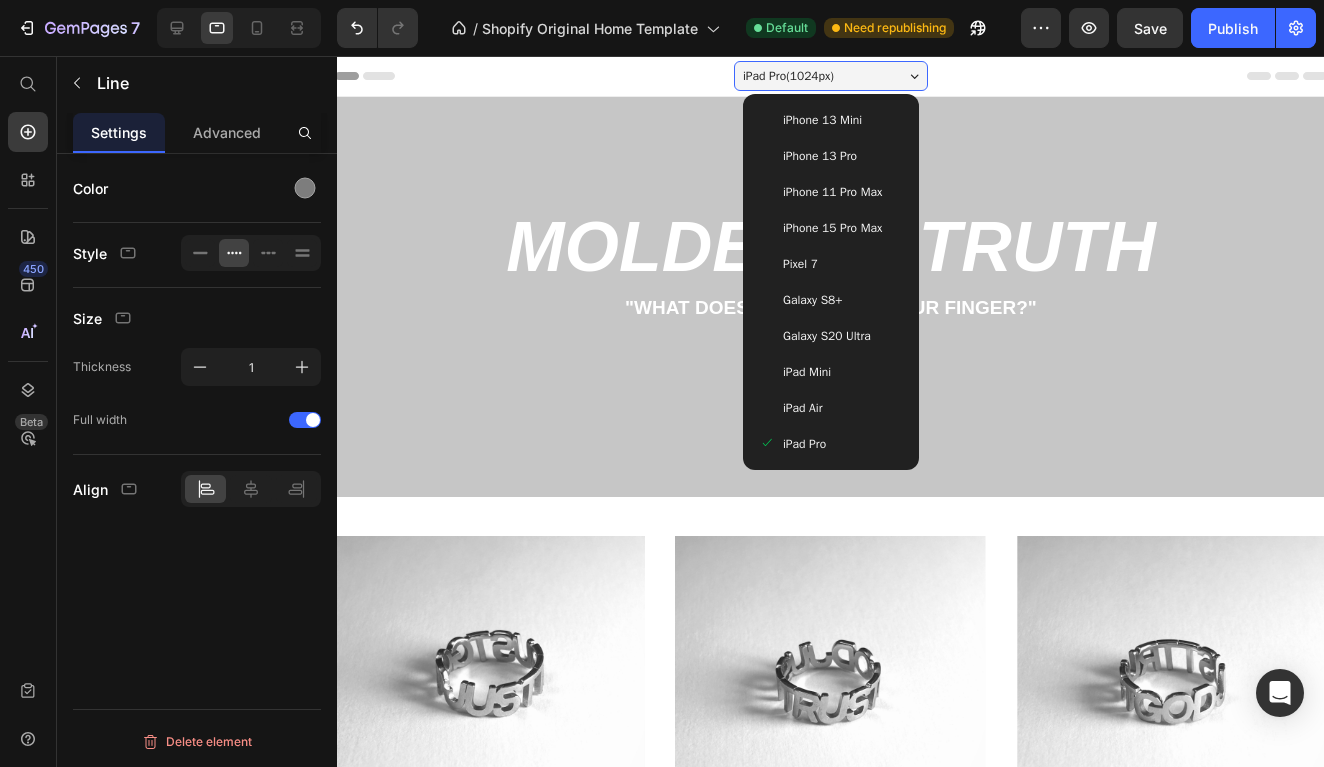 click on "iPad Air" at bounding box center [802, 408] 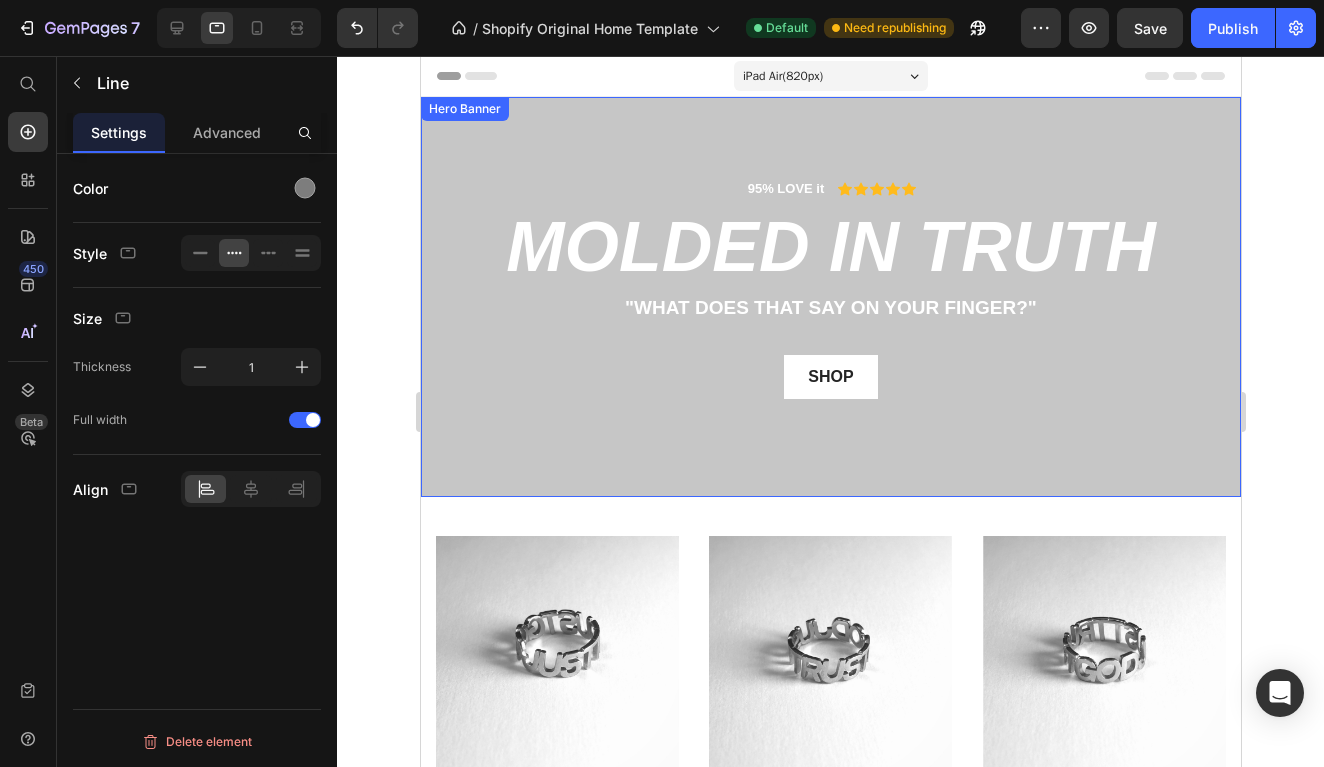 scroll, scrollTop: 0, scrollLeft: 0, axis: both 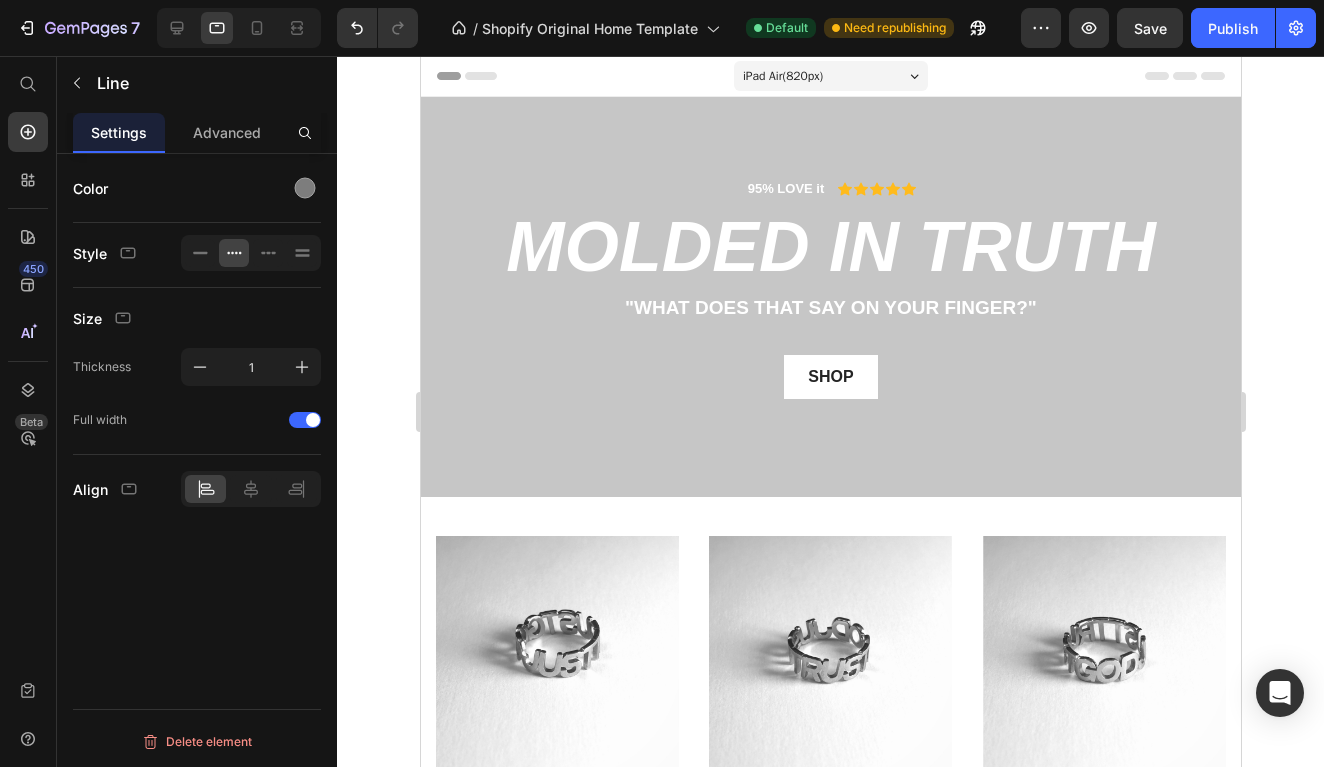 click on "7   /  Shopify Original Home Template Default Need republishing Preview  Save   Publish" 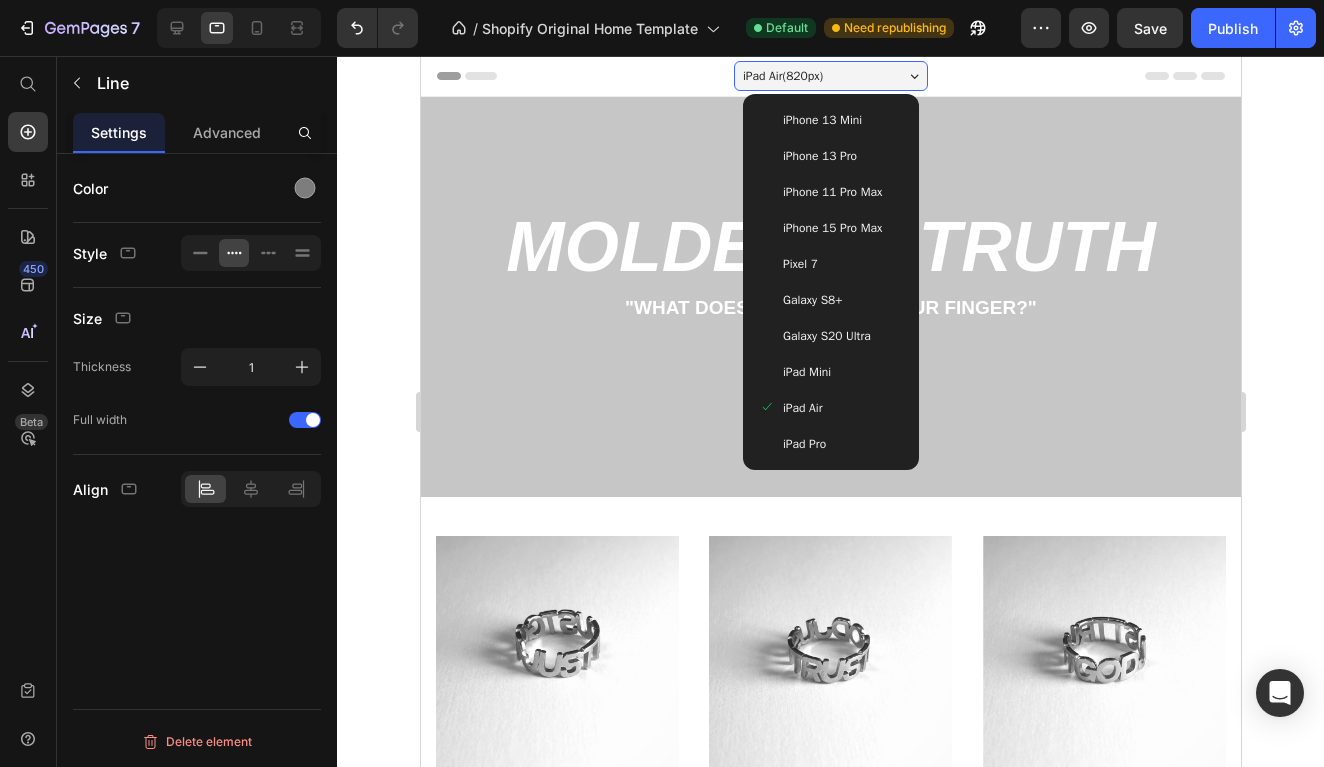 click on "iPhone 13 Mini" at bounding box center (821, 120) 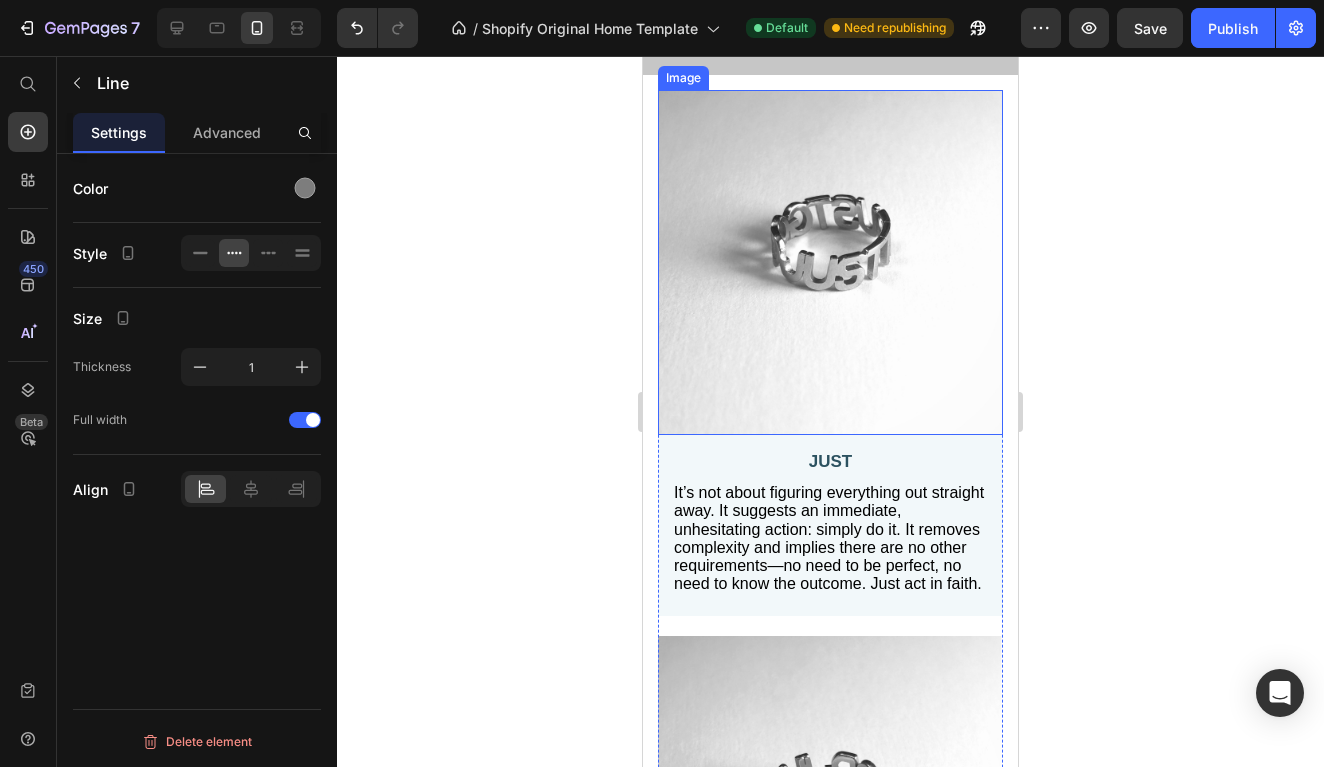 scroll, scrollTop: 532, scrollLeft: 0, axis: vertical 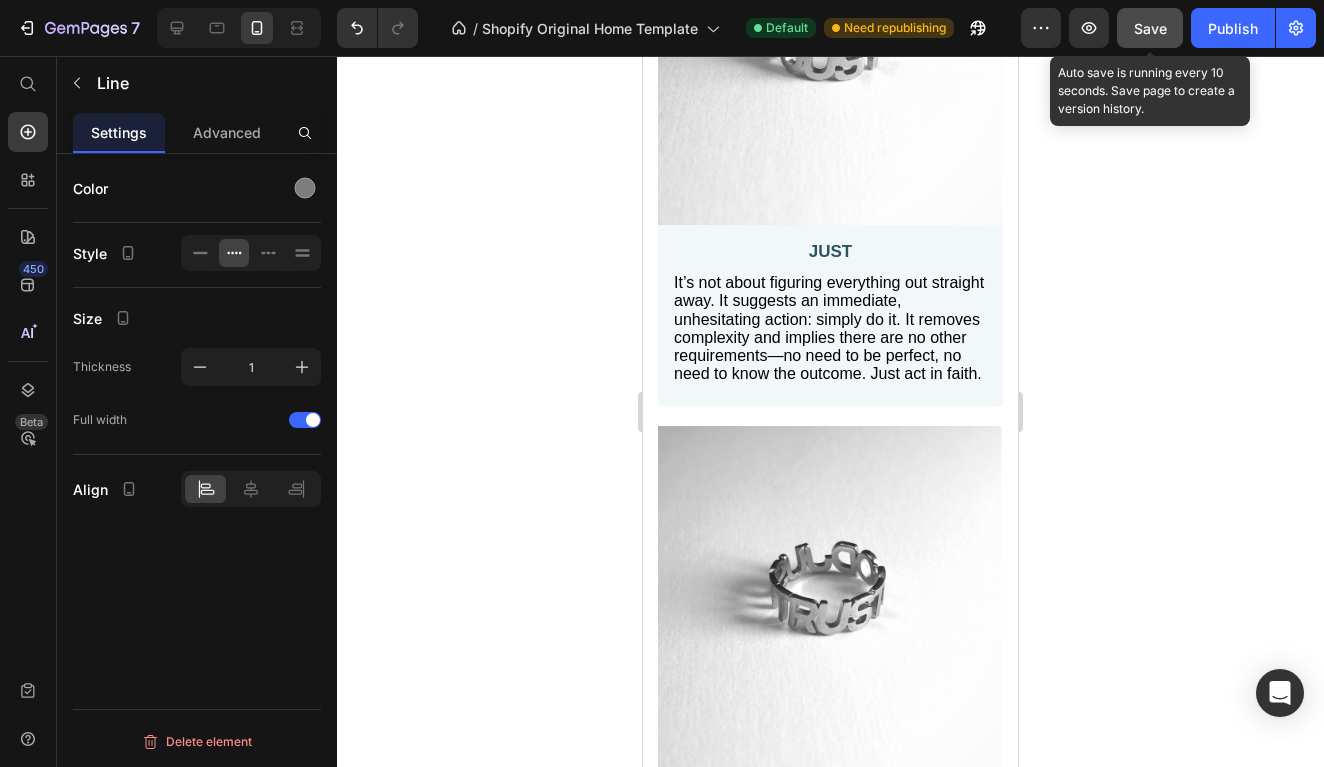 click on "Save" 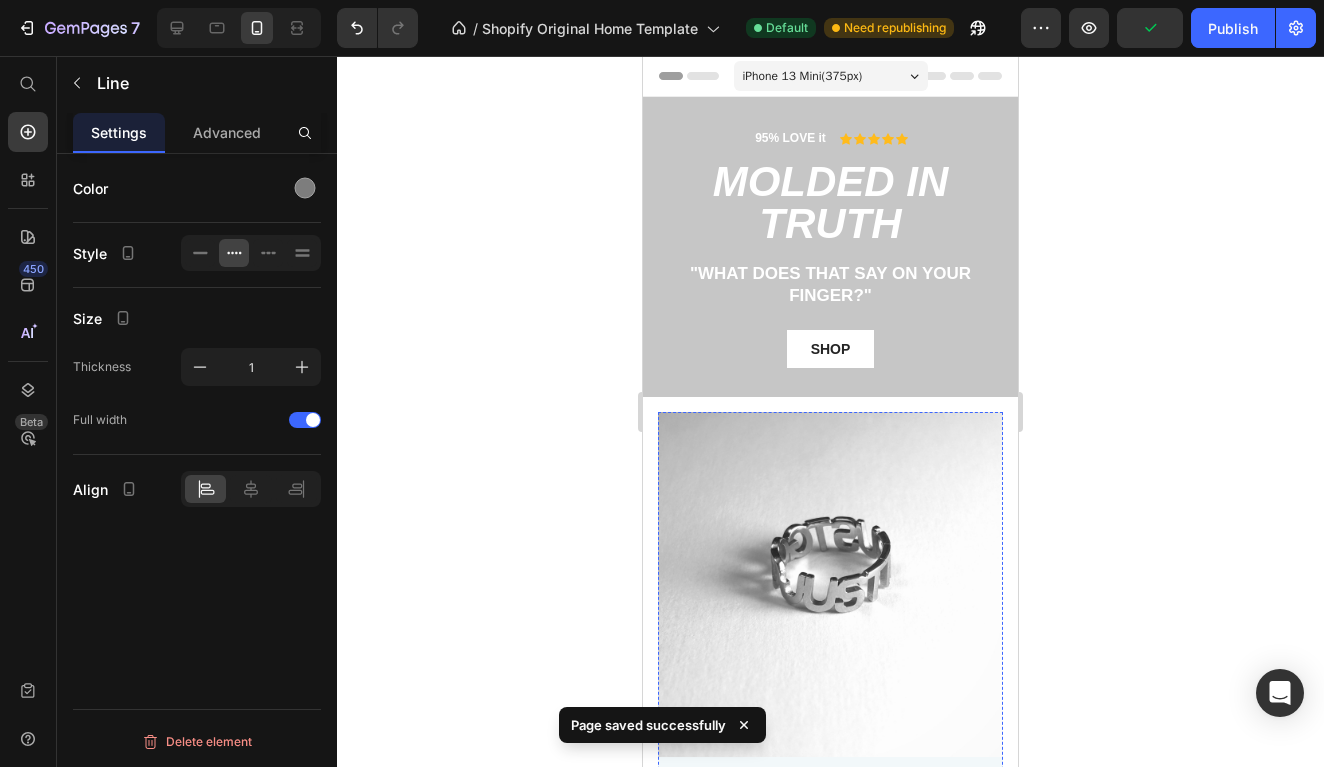 scroll, scrollTop: 0, scrollLeft: 0, axis: both 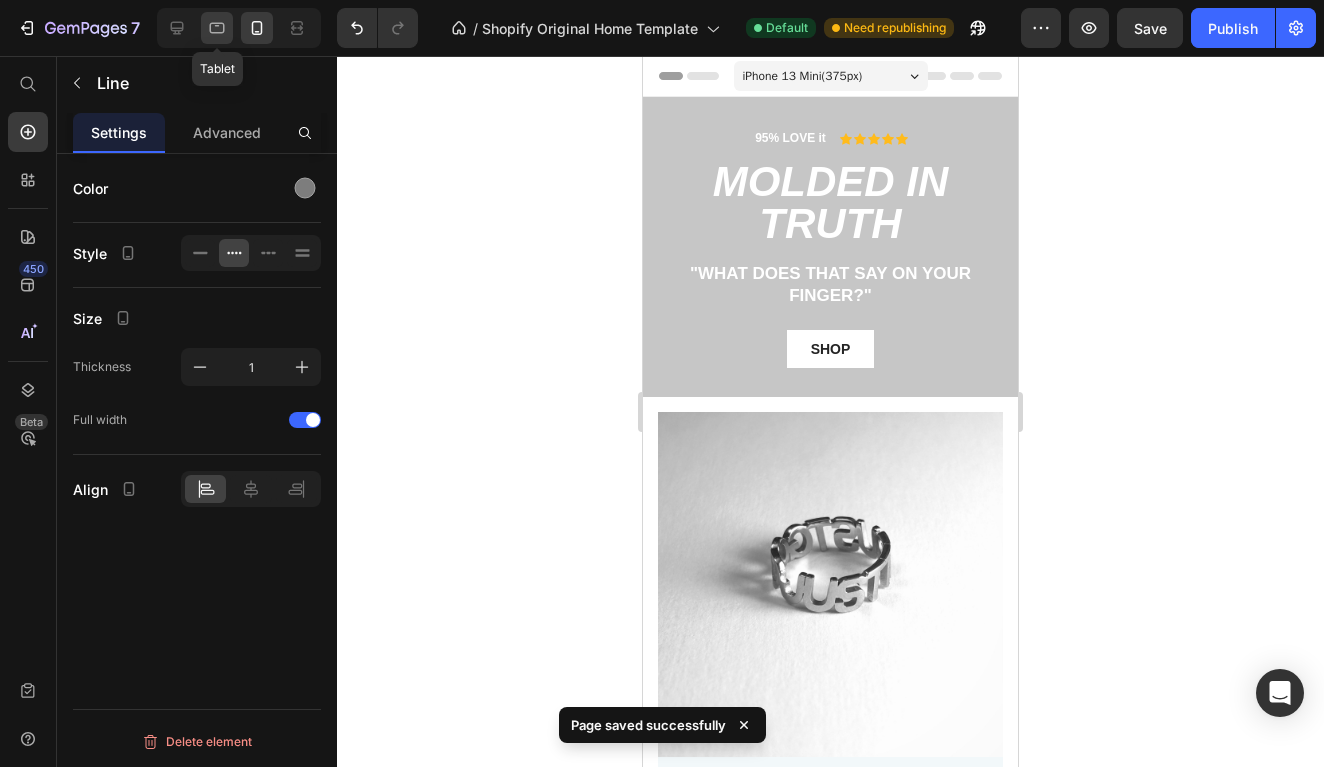 click 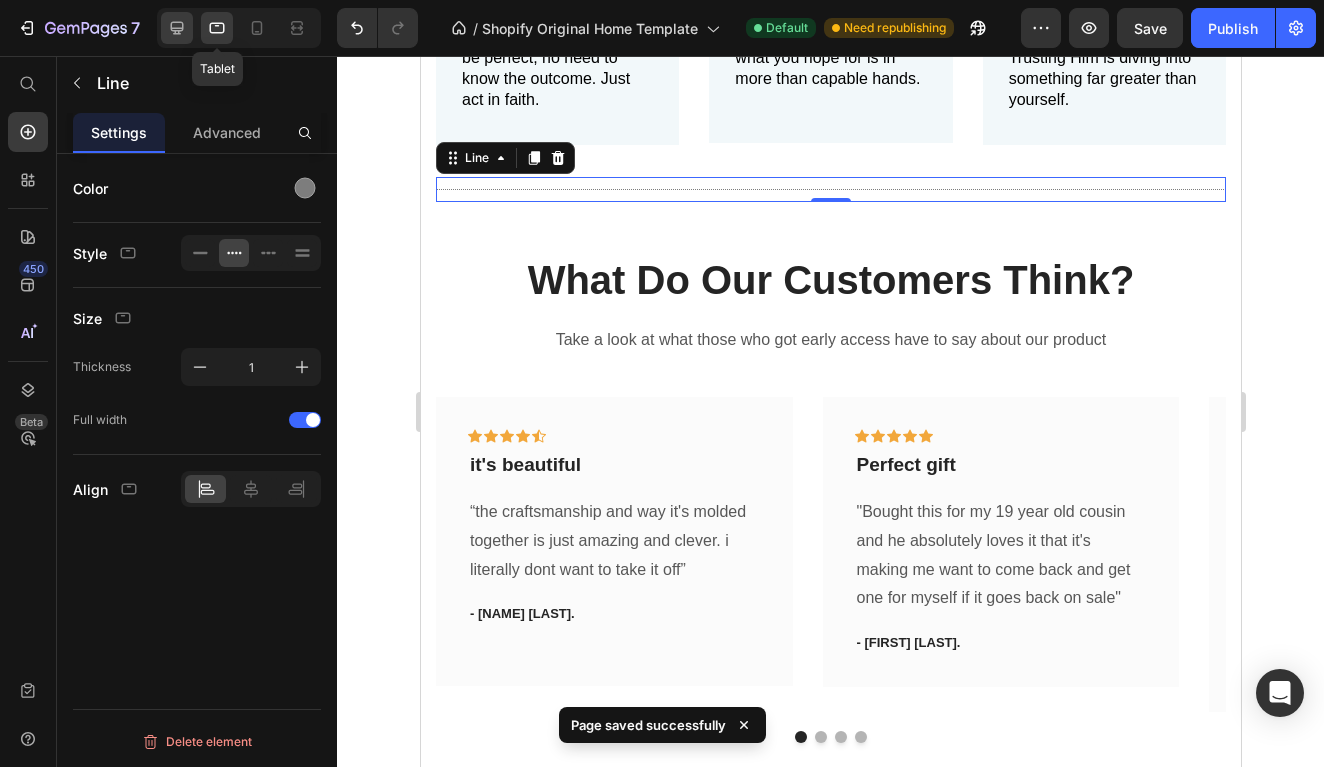 click 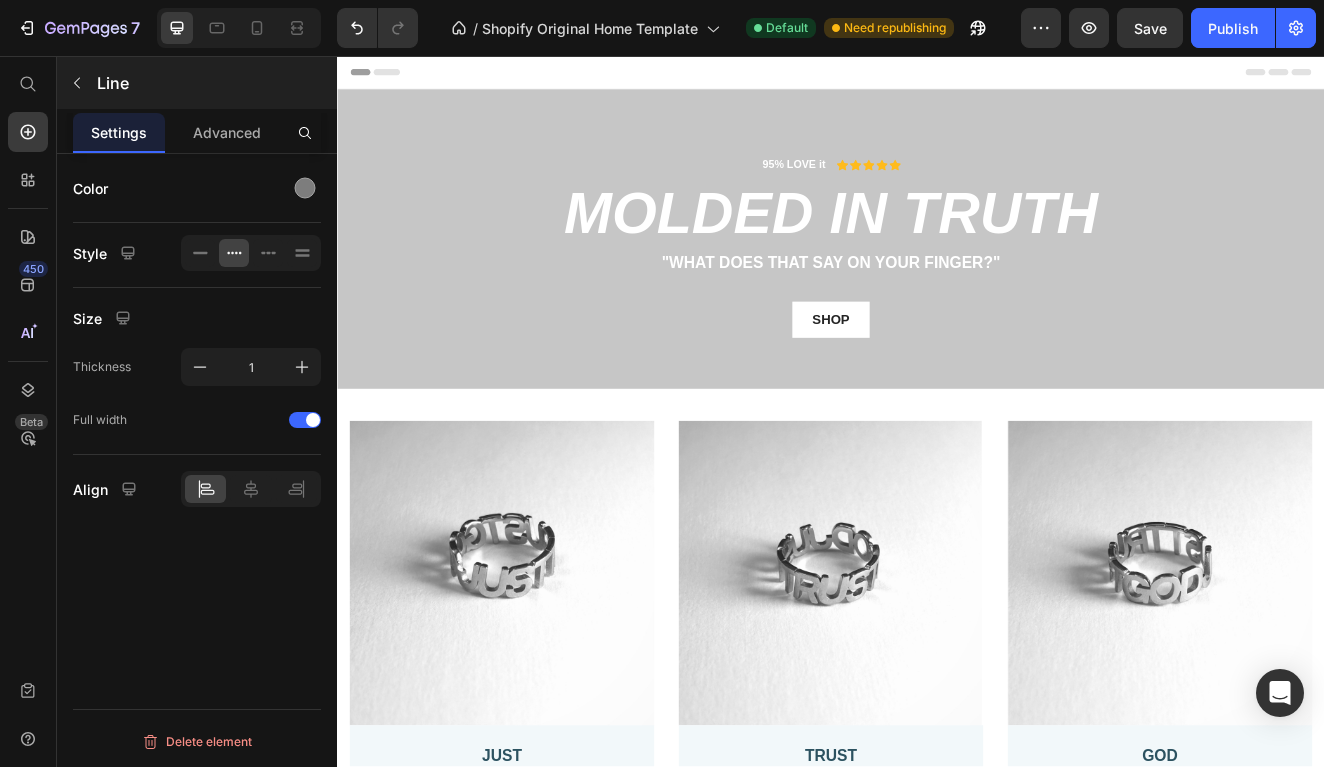 scroll, scrollTop: 0, scrollLeft: 0, axis: both 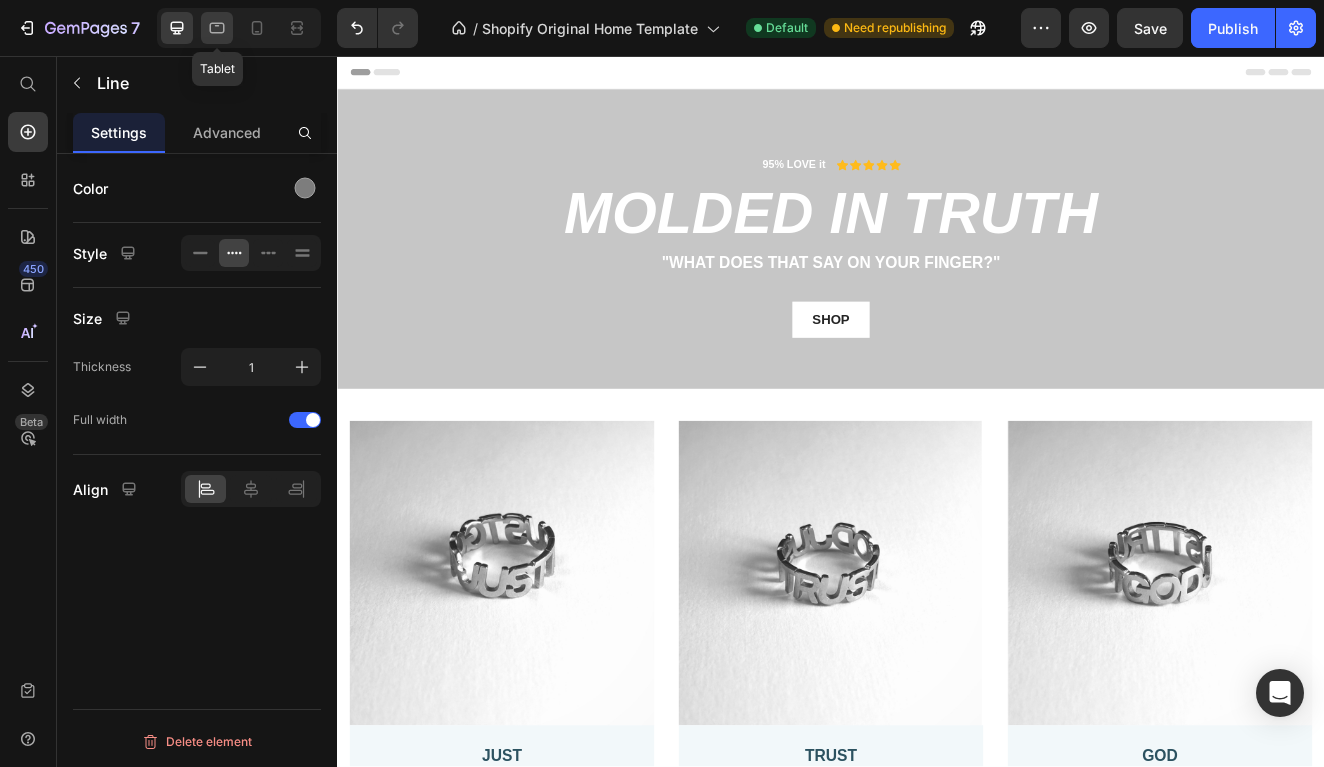 click 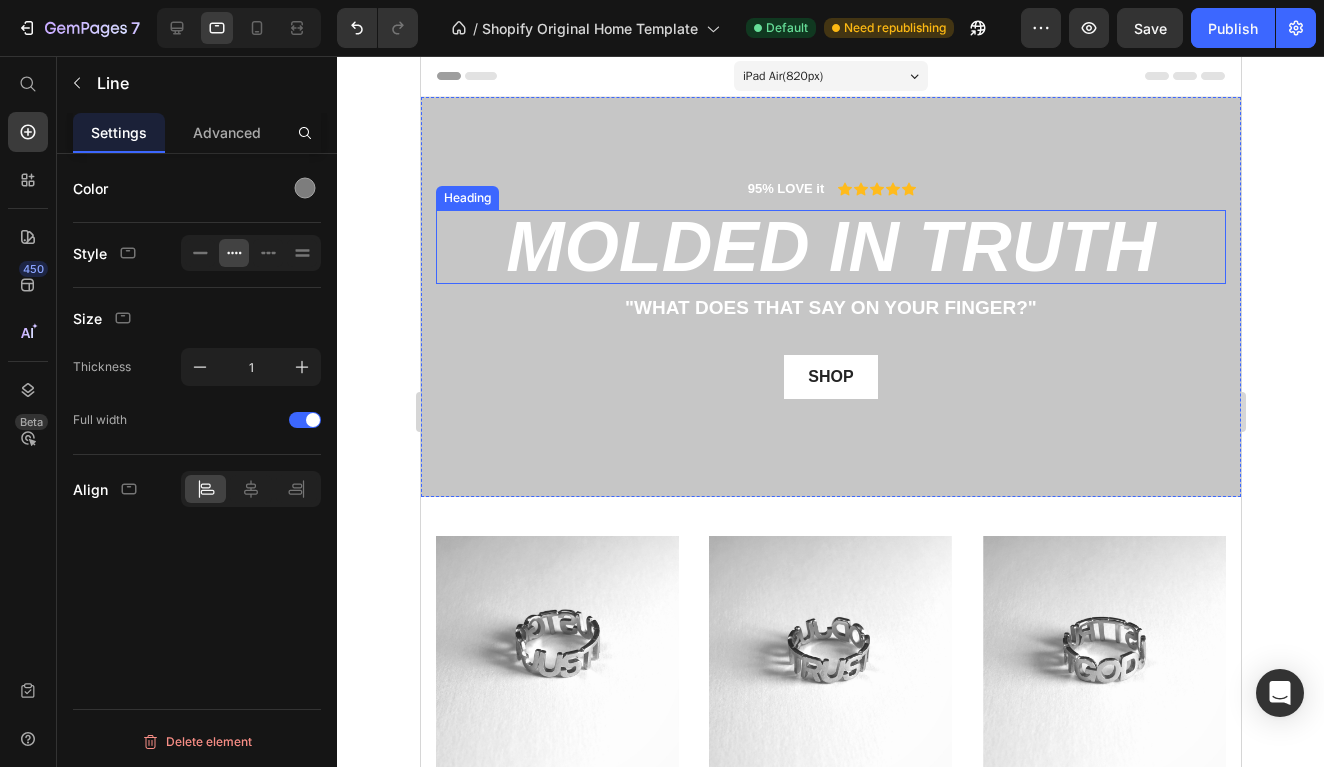 scroll, scrollTop: 0, scrollLeft: 0, axis: both 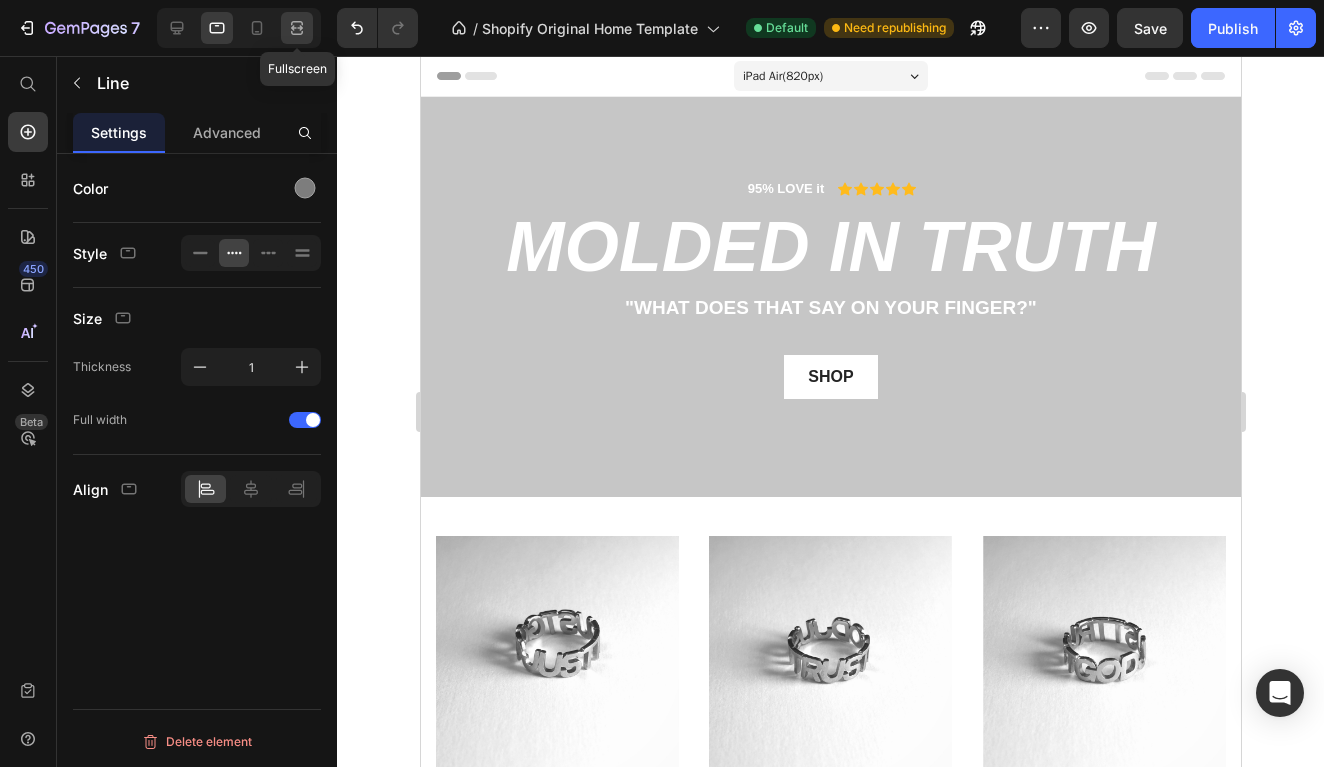 click 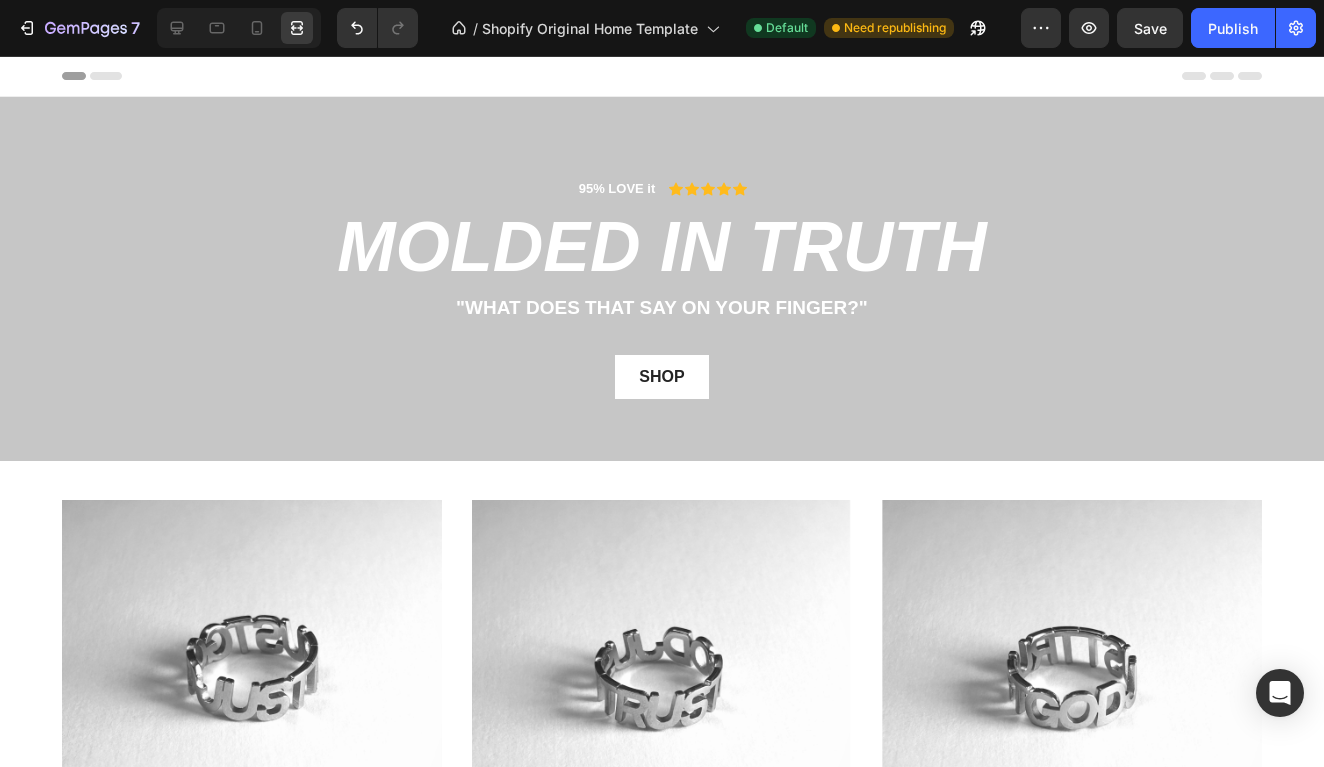 scroll, scrollTop: 0, scrollLeft: 0, axis: both 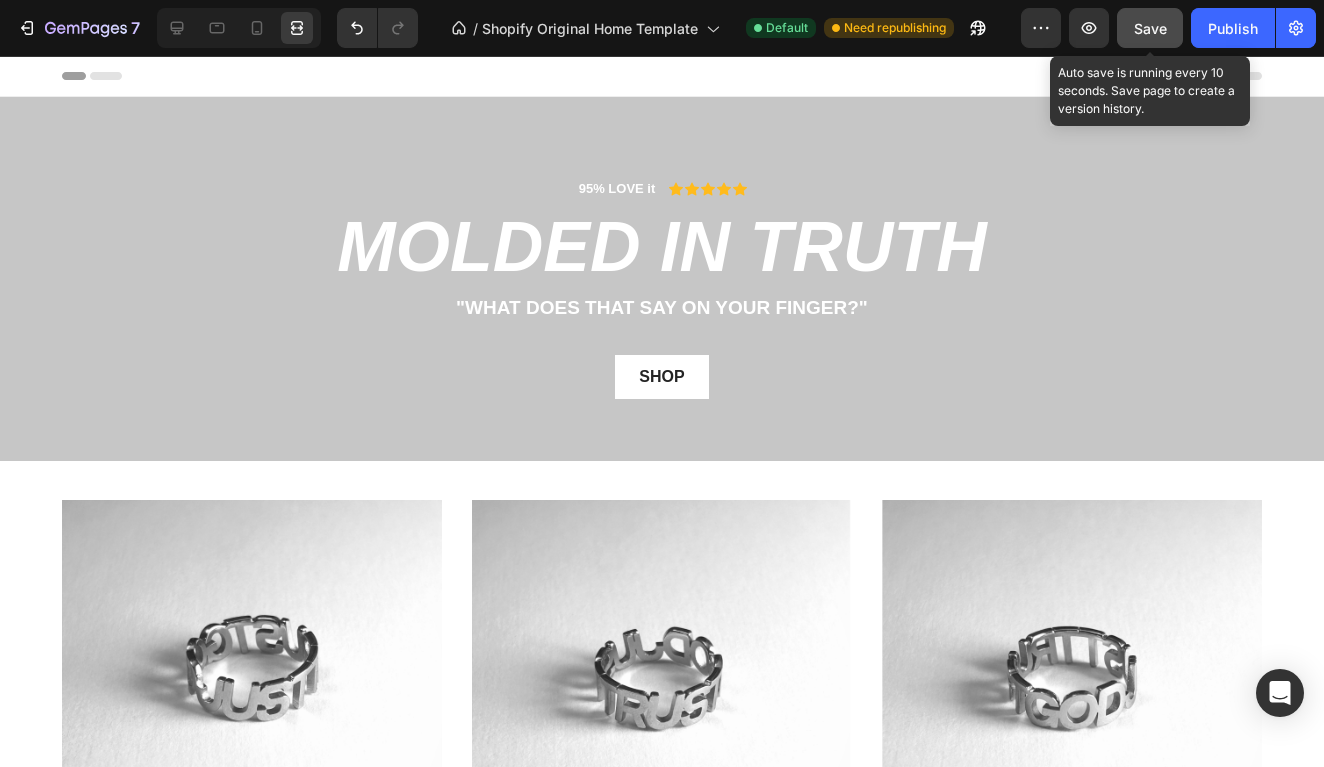 click on "Save" 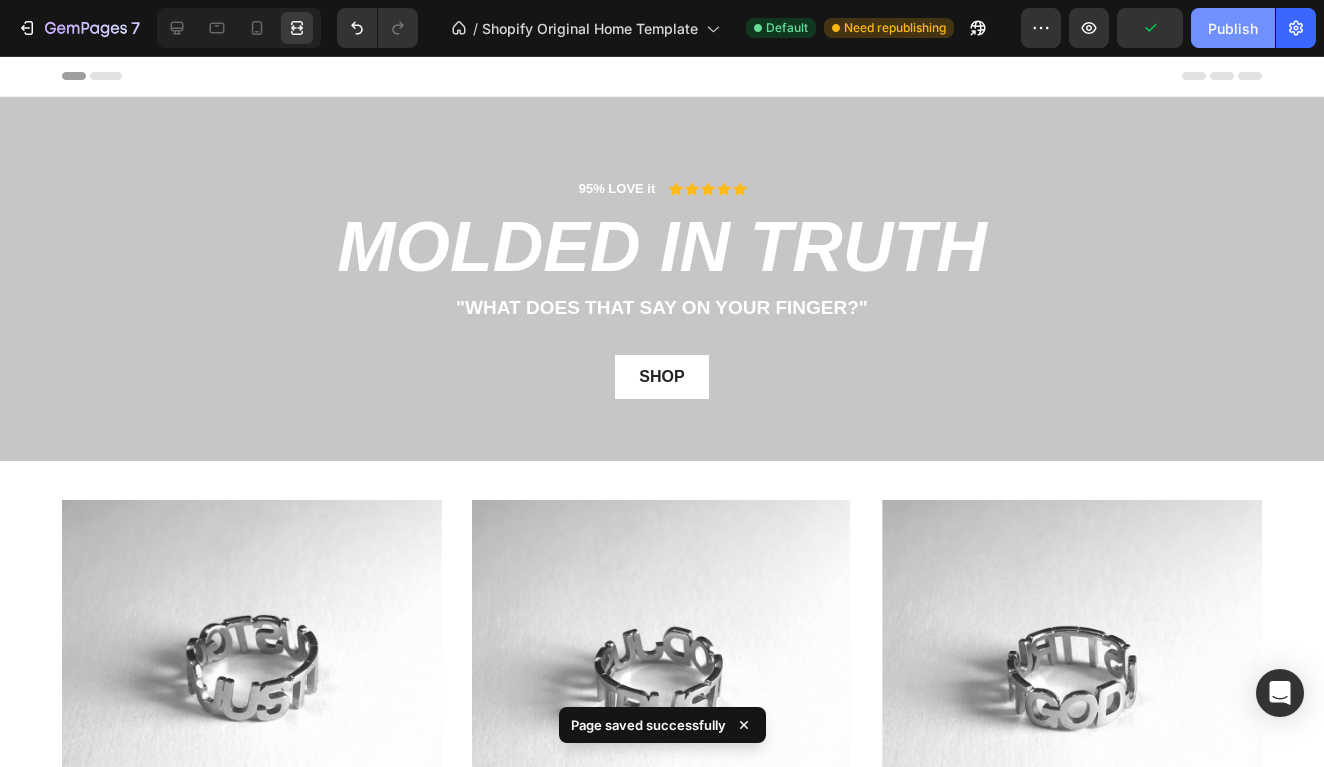 click on "Publish" 